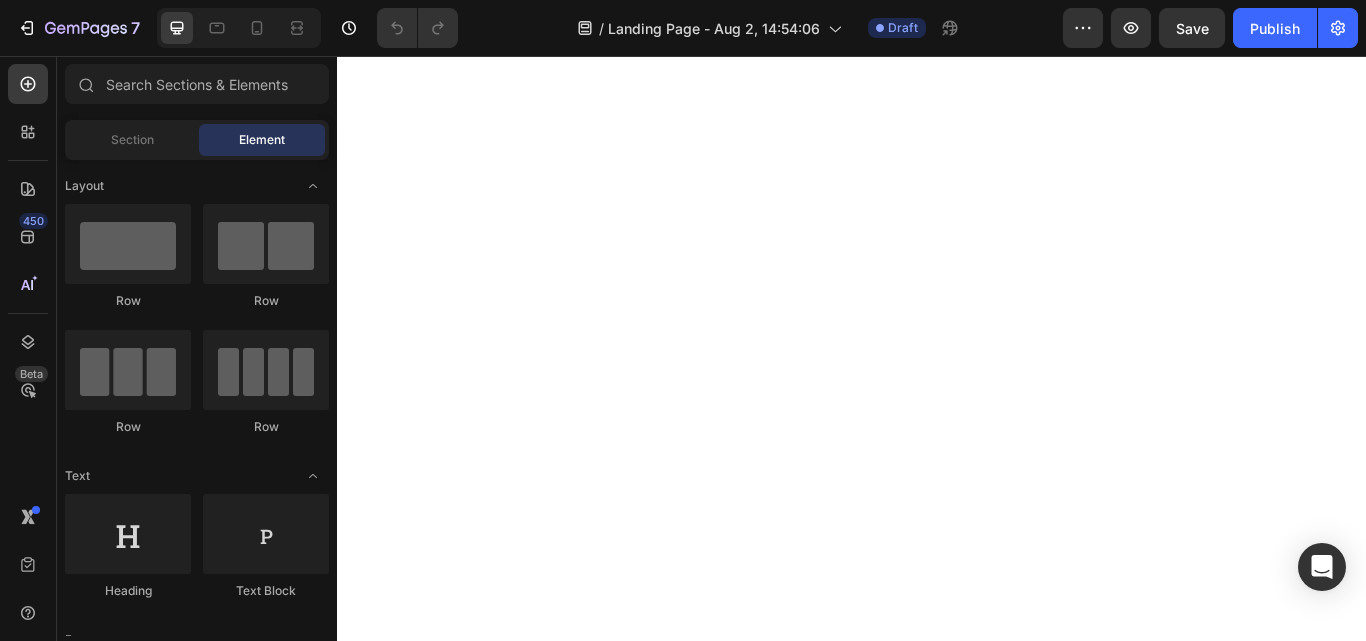 scroll, scrollTop: 0, scrollLeft: 0, axis: both 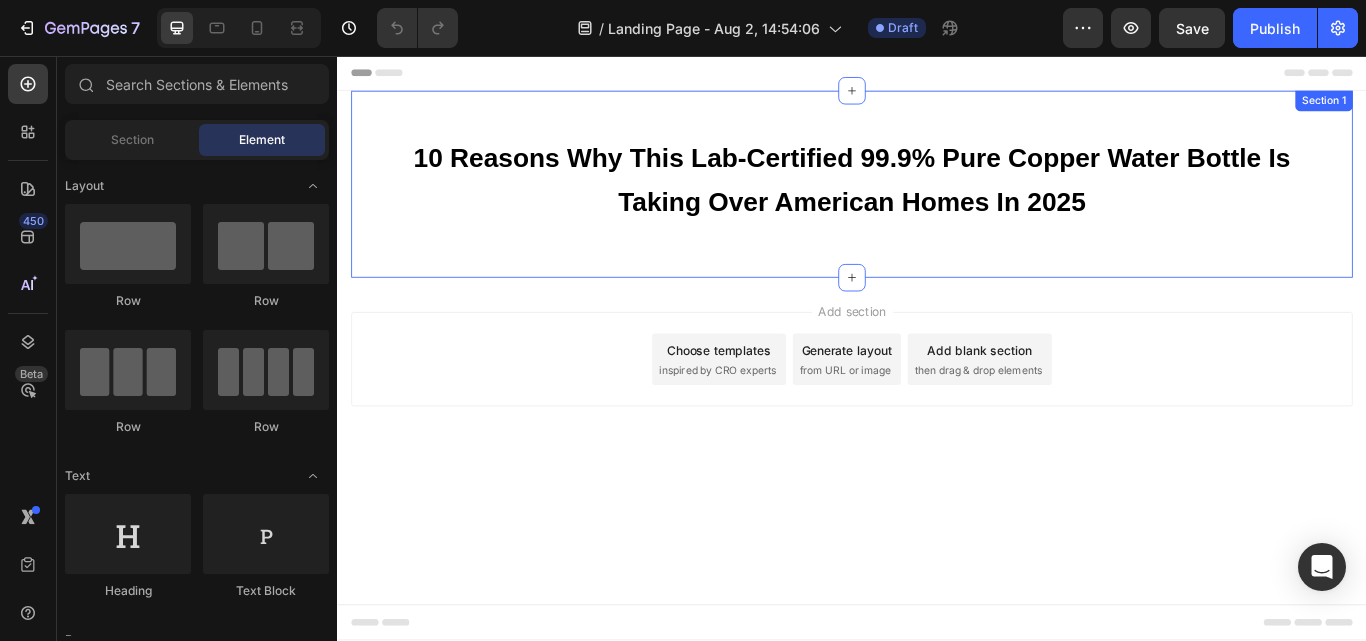 click on "10 Reasons Why This Lab-Certified 99.9% Pure Copper Water Bottle Is Taking Over American Homes In 2025 Heading Row Row Section 1" at bounding box center (937, 206) 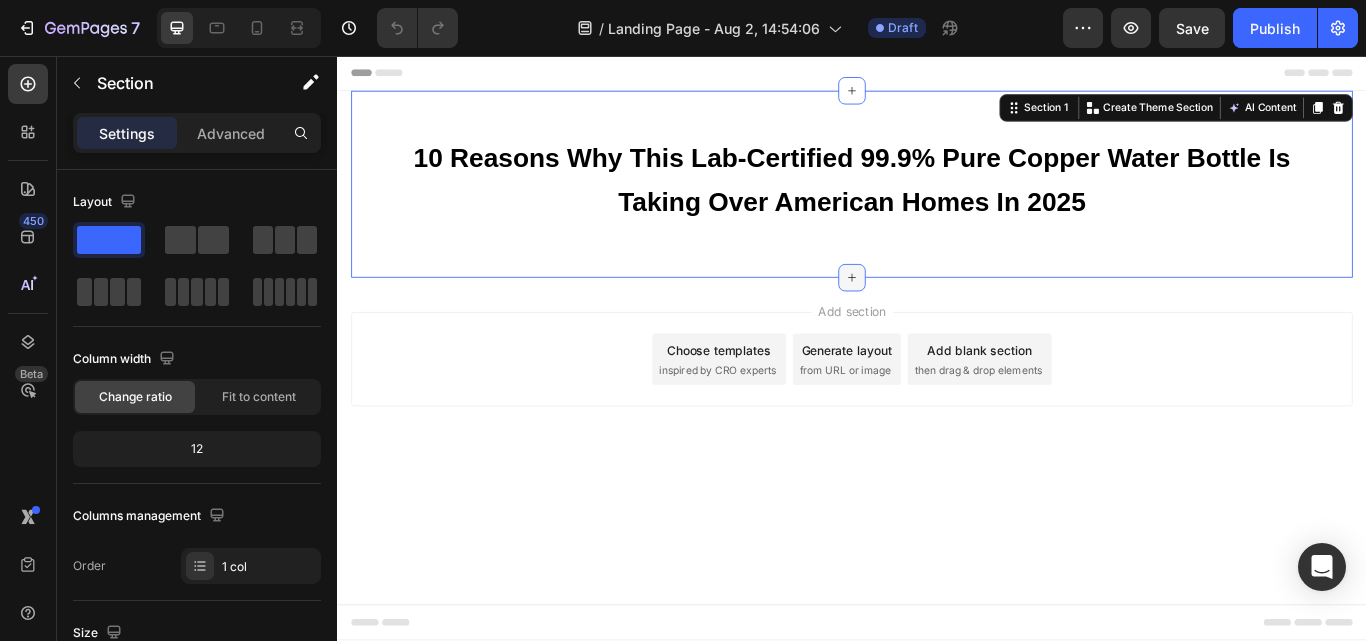 click 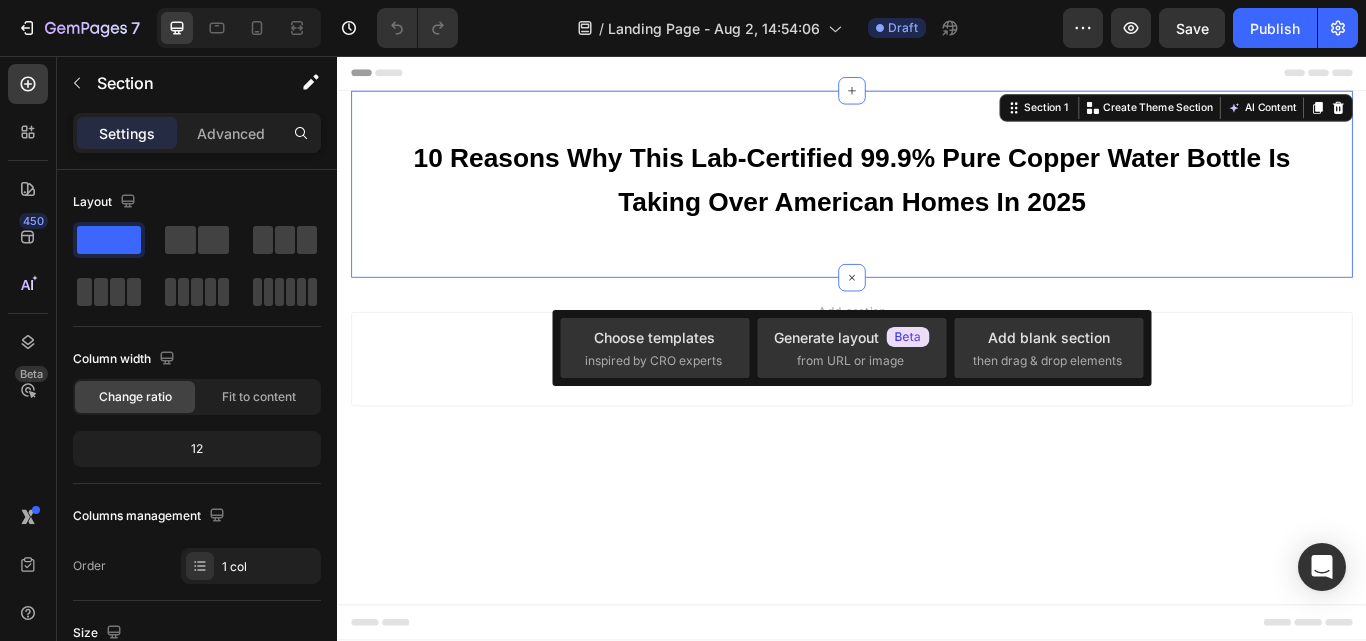 click on "Add section Choose templates inspired by CRO experts Generate layout from URL or image Add blank section then drag & drop elements" at bounding box center (937, 438) 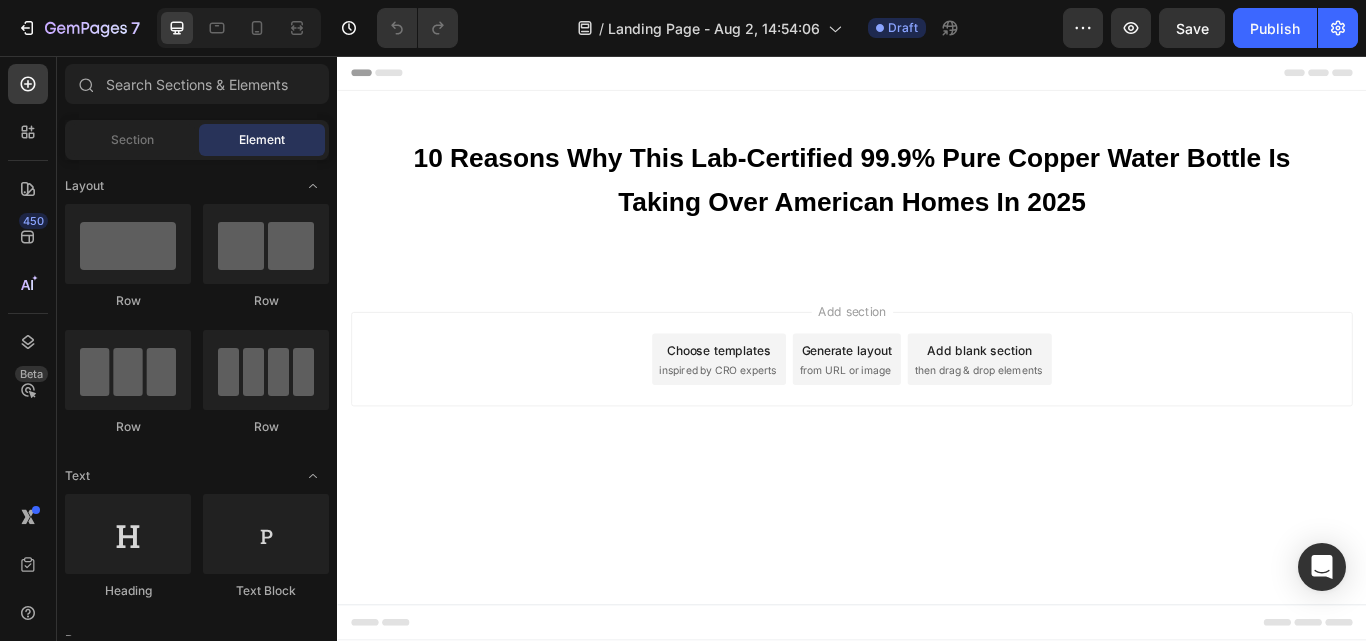click on "Add blank section" at bounding box center [1086, 399] 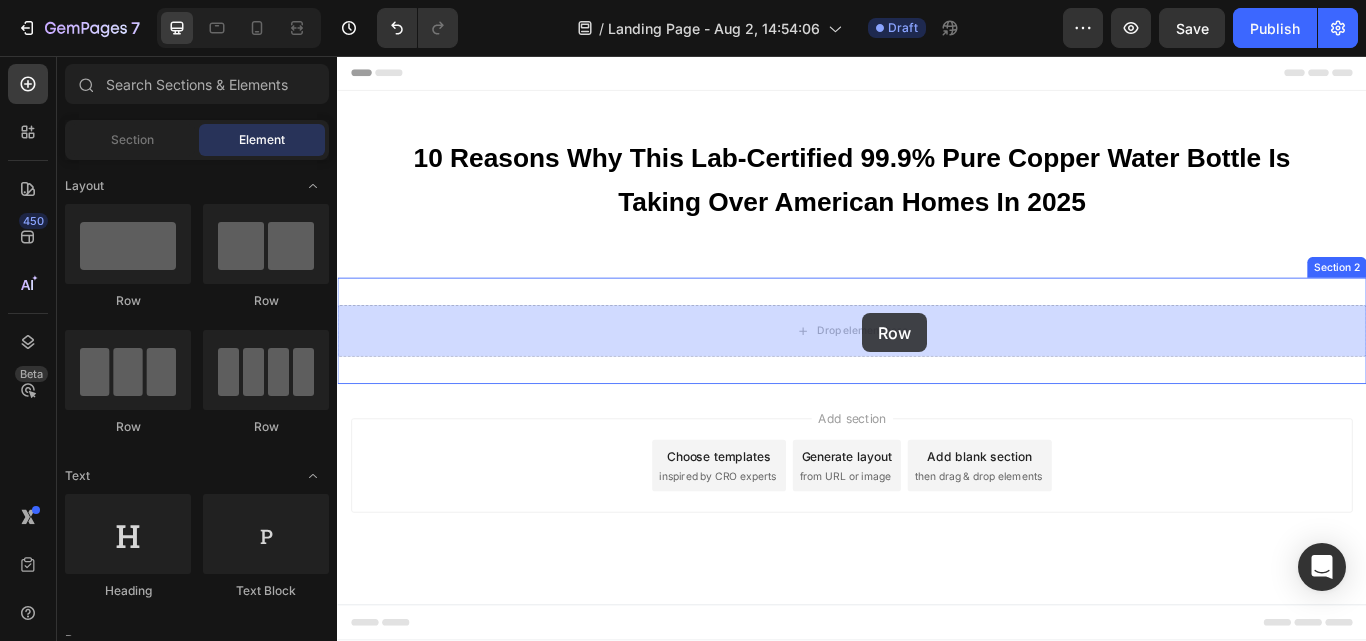 drag, startPoint x: 472, startPoint y: 304, endPoint x: 949, endPoint y: 356, distance: 479.82602 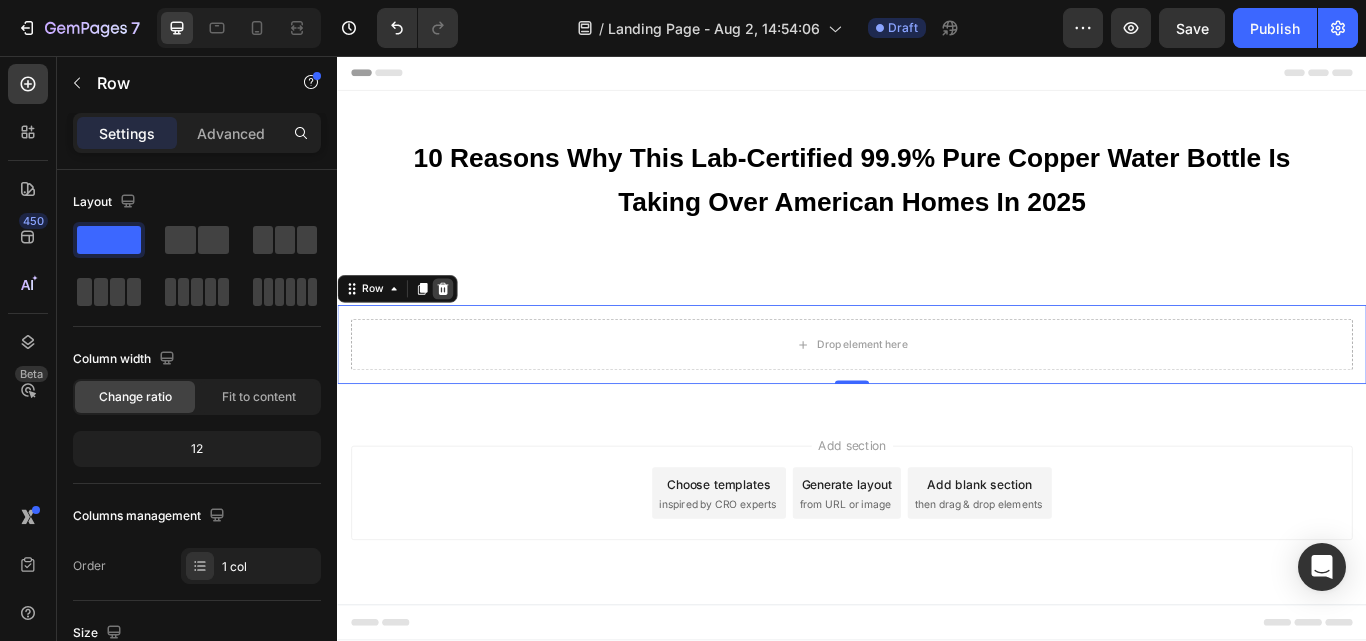 click 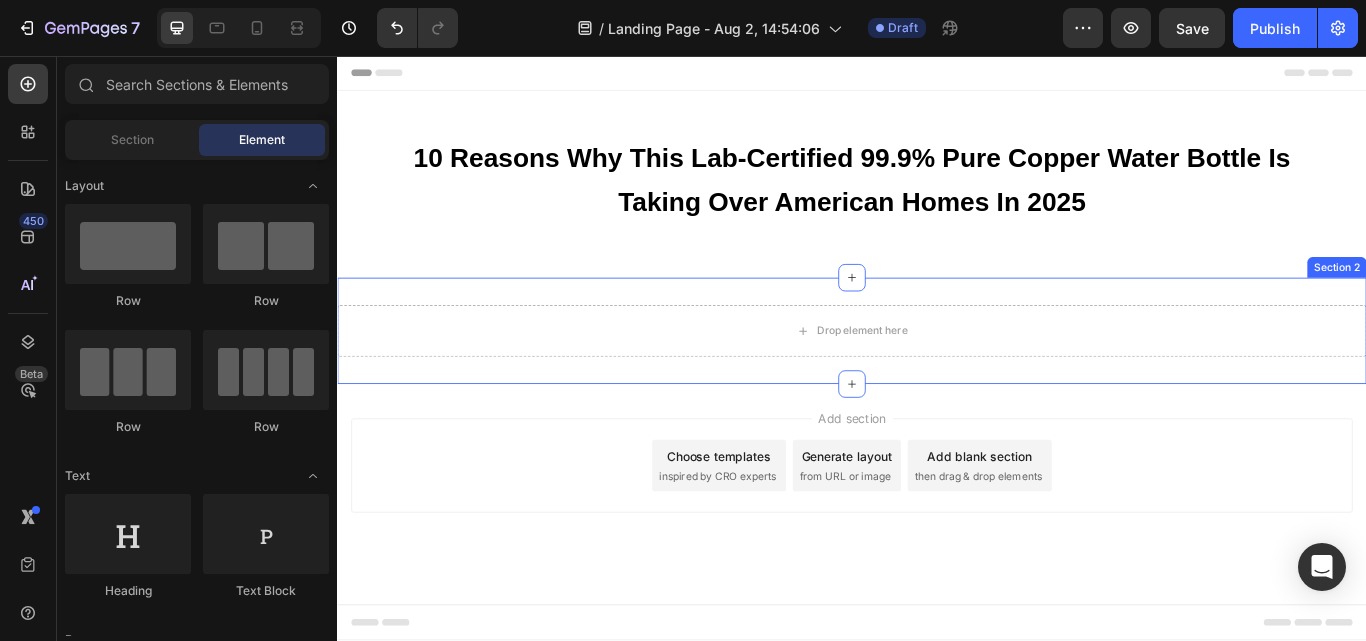 click on "Drop element here Section 2" at bounding box center (937, 377) 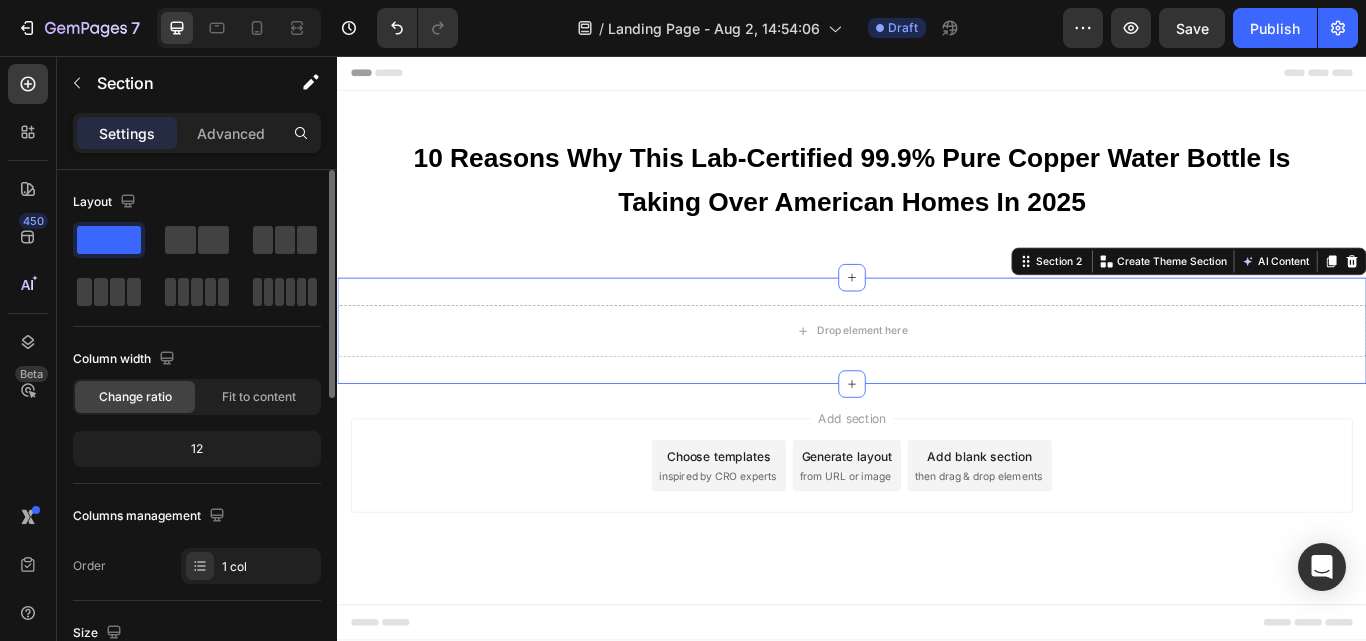 drag, startPoint x: 203, startPoint y: 239, endPoint x: 190, endPoint y: 268, distance: 31.780497 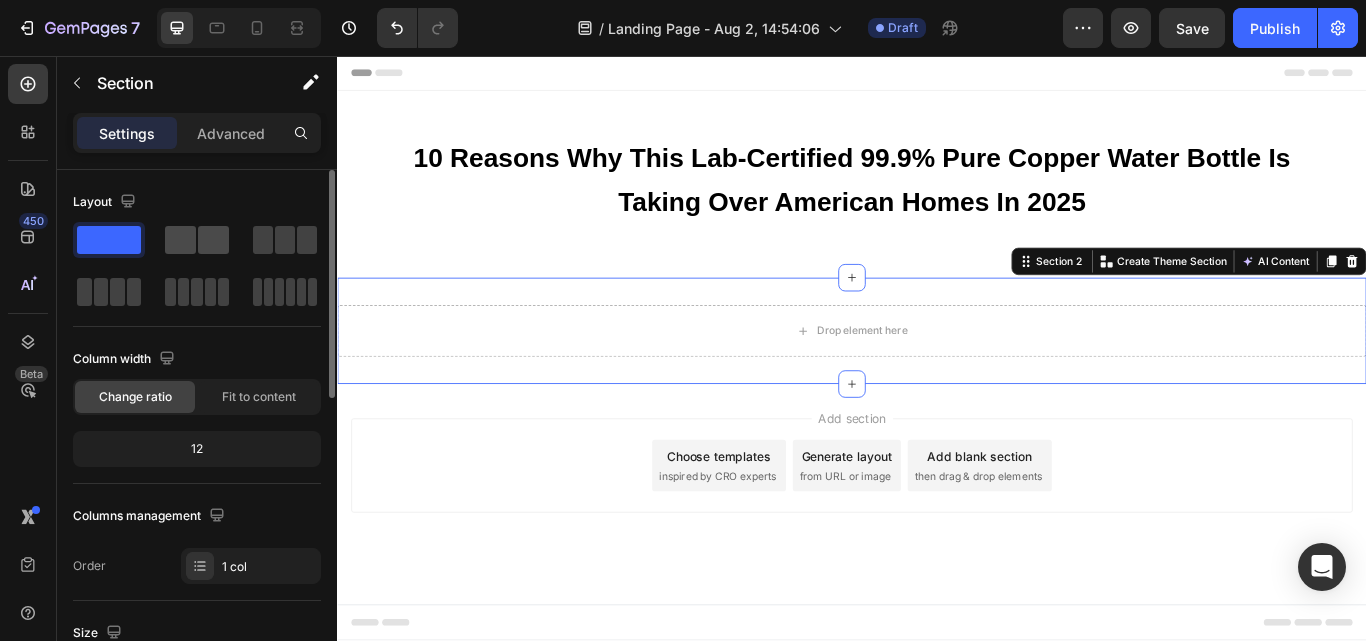 click 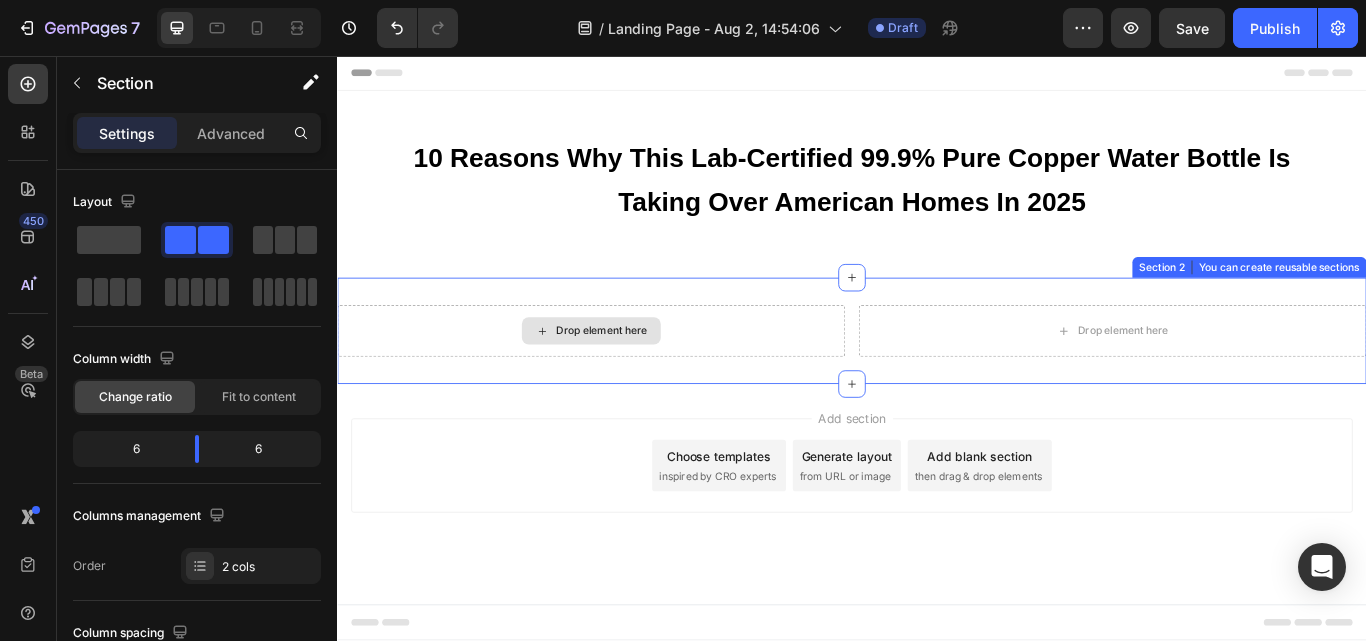 click on "Drop element here" at bounding box center [645, 377] 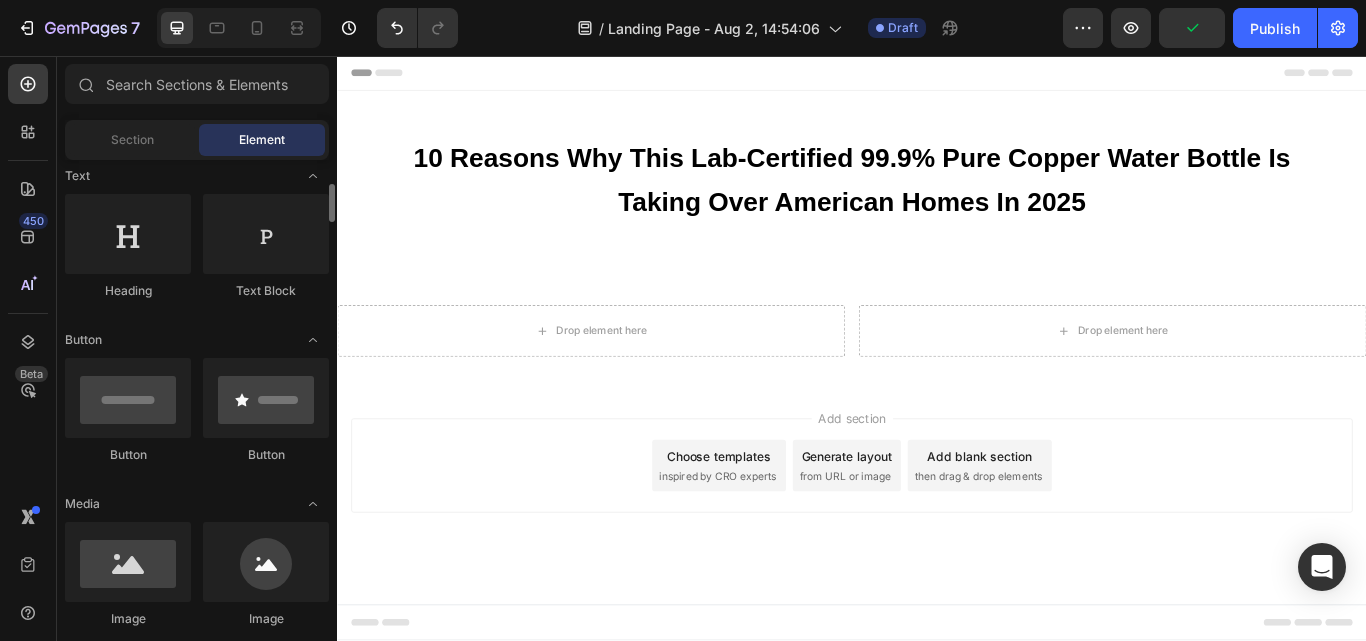 scroll, scrollTop: 400, scrollLeft: 0, axis: vertical 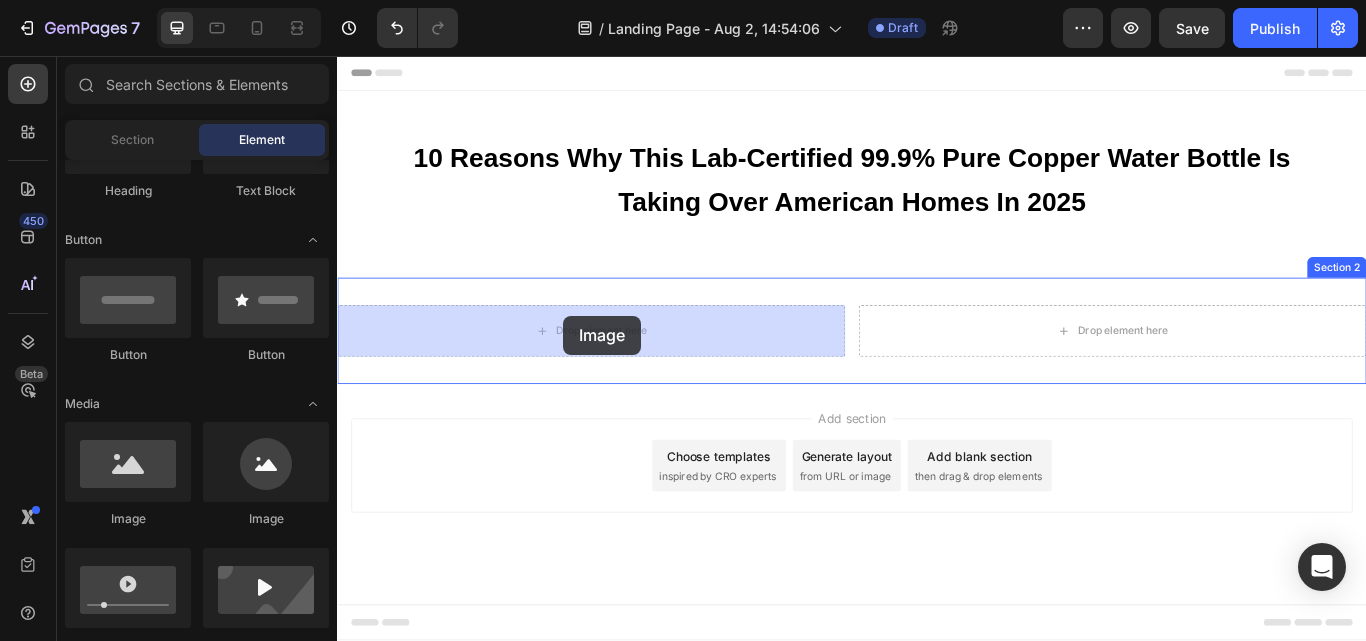 drag, startPoint x: 460, startPoint y: 536, endPoint x: 601, endPoint y: 359, distance: 226.29626 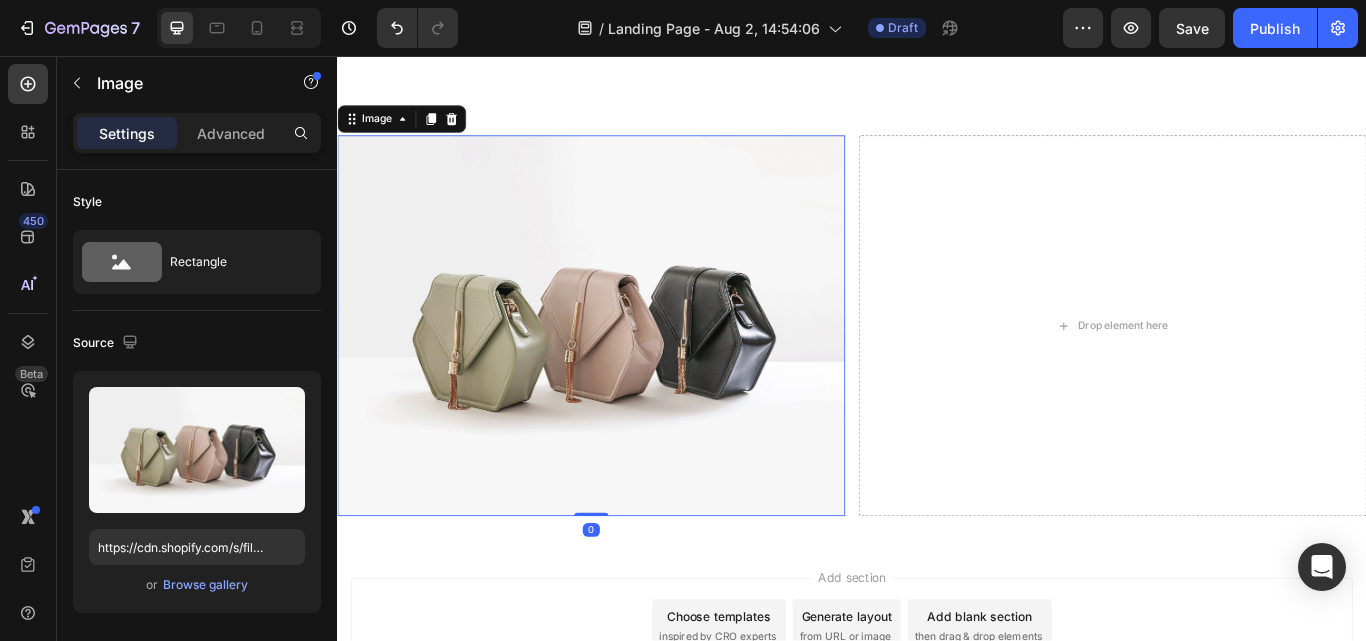 scroll, scrollTop: 200, scrollLeft: 0, axis: vertical 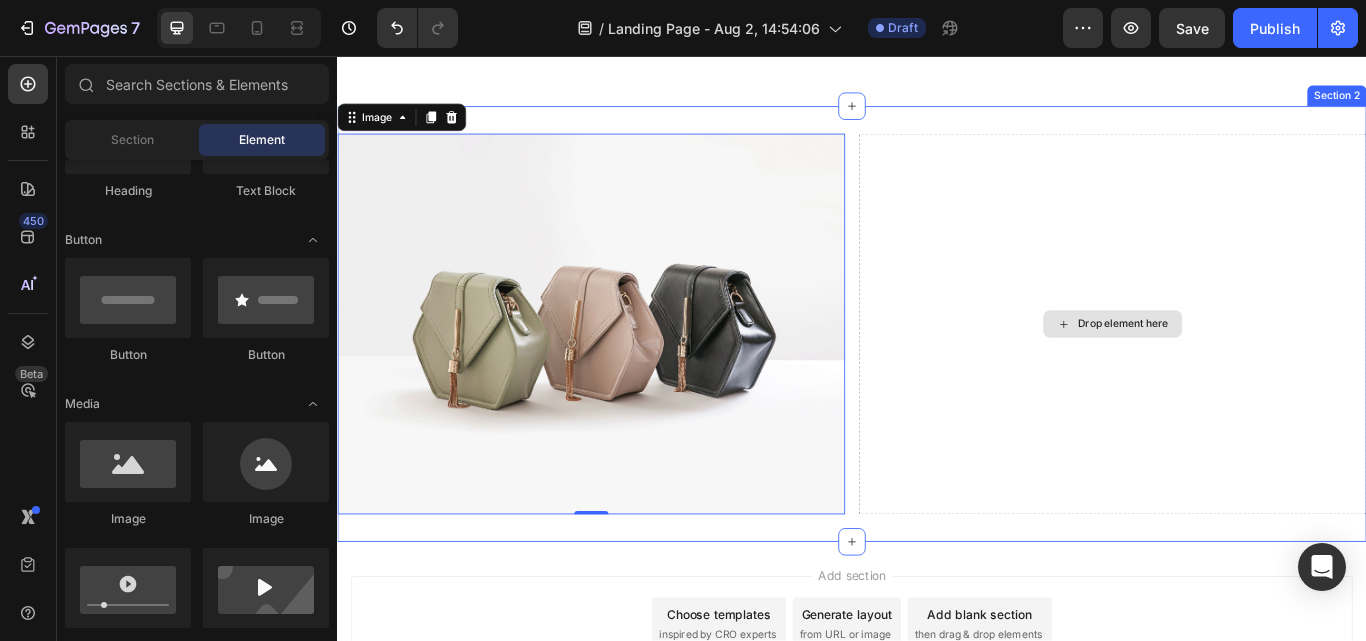 click on "Drop element here" at bounding box center (1253, 369) 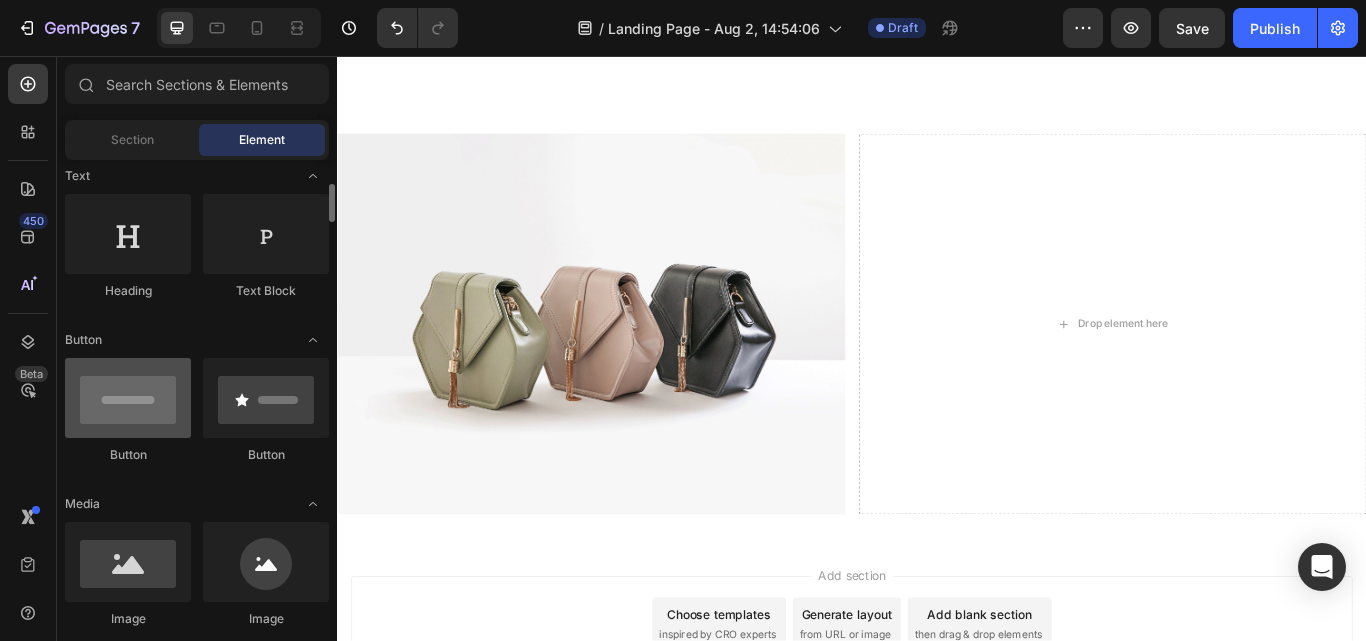 scroll, scrollTop: 200, scrollLeft: 0, axis: vertical 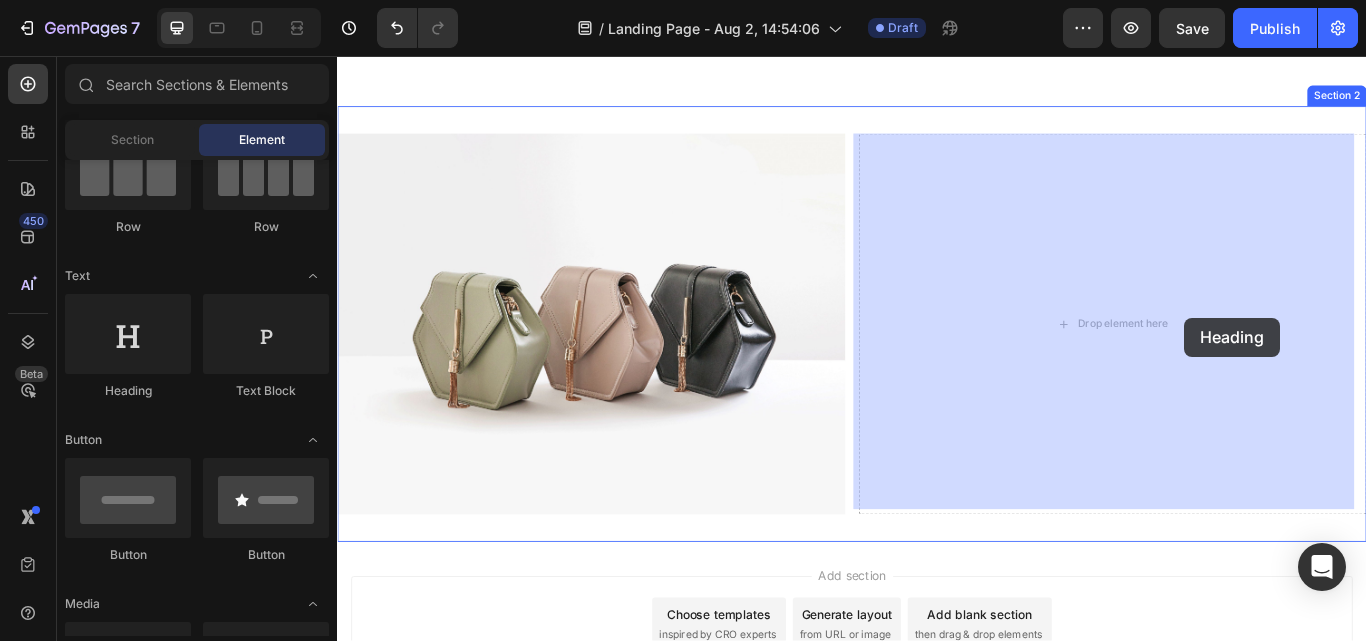 drag, startPoint x: 475, startPoint y: 406, endPoint x: 1325, endPoint y: 361, distance: 851.19037 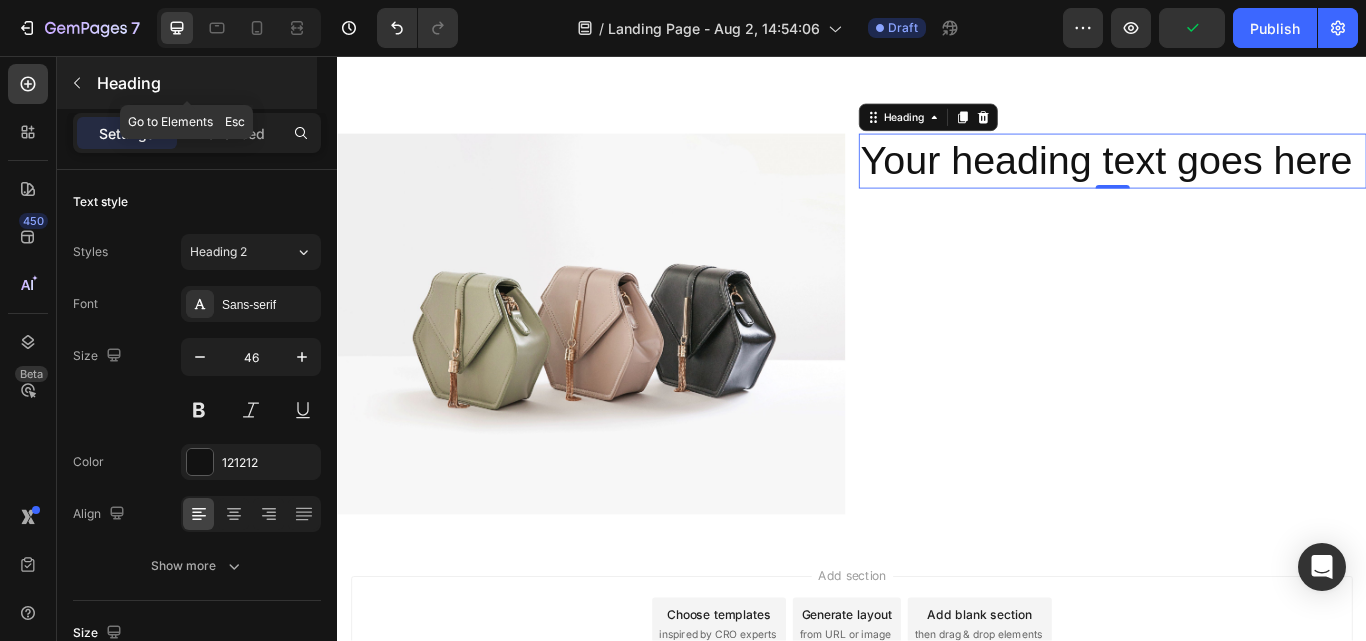 click 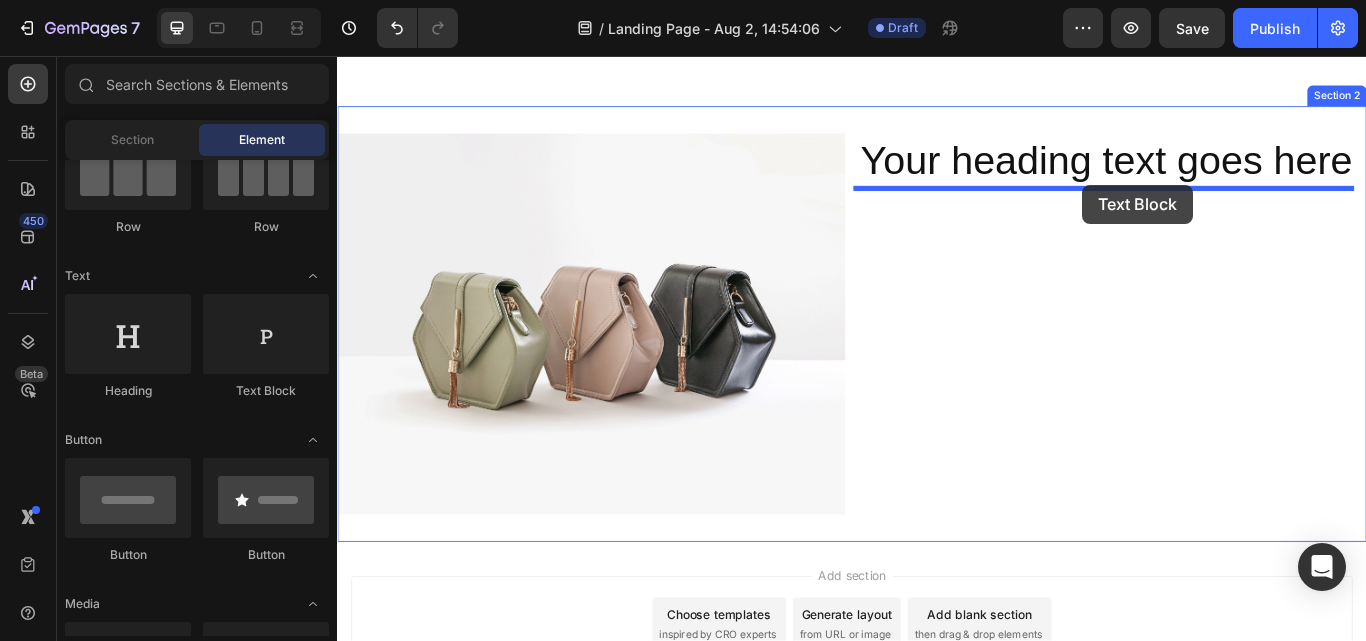drag, startPoint x: 585, startPoint y: 394, endPoint x: 1206, endPoint y: 206, distance: 648.83356 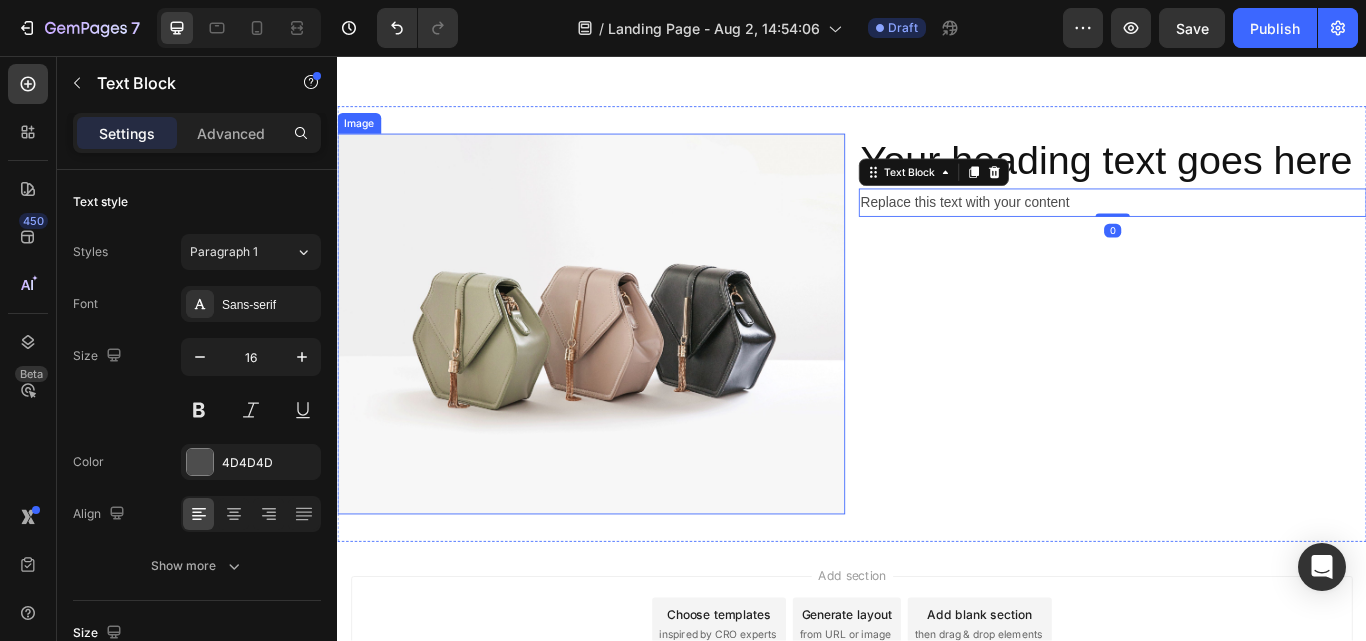 click at bounding box center [633, 369] 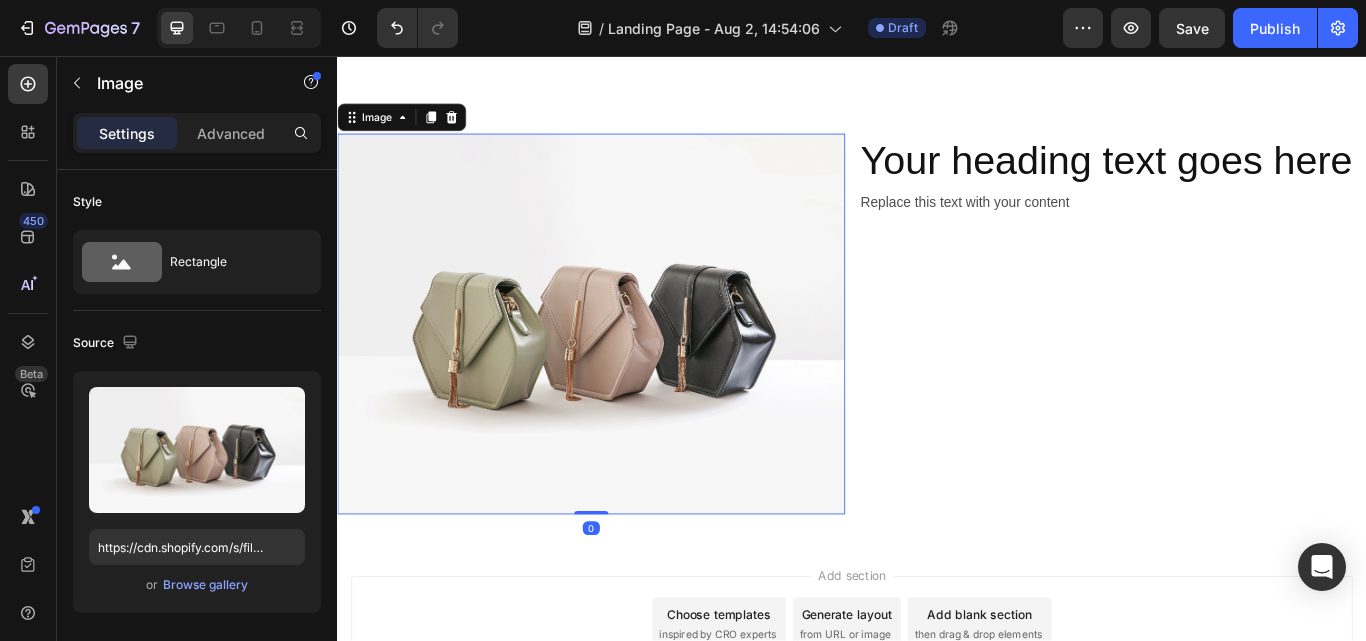 drag, startPoint x: 640, startPoint y: 584, endPoint x: 640, endPoint y: 502, distance: 82 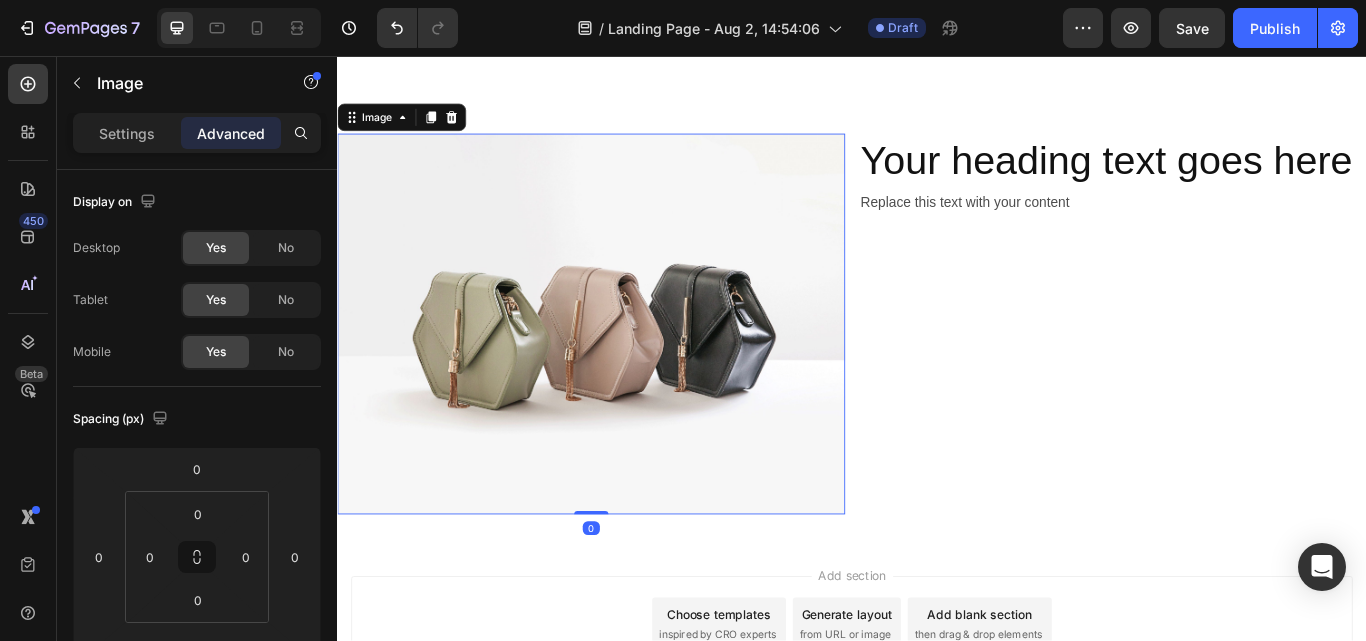 drag, startPoint x: 634, startPoint y: 583, endPoint x: 646, endPoint y: 473, distance: 110.65261 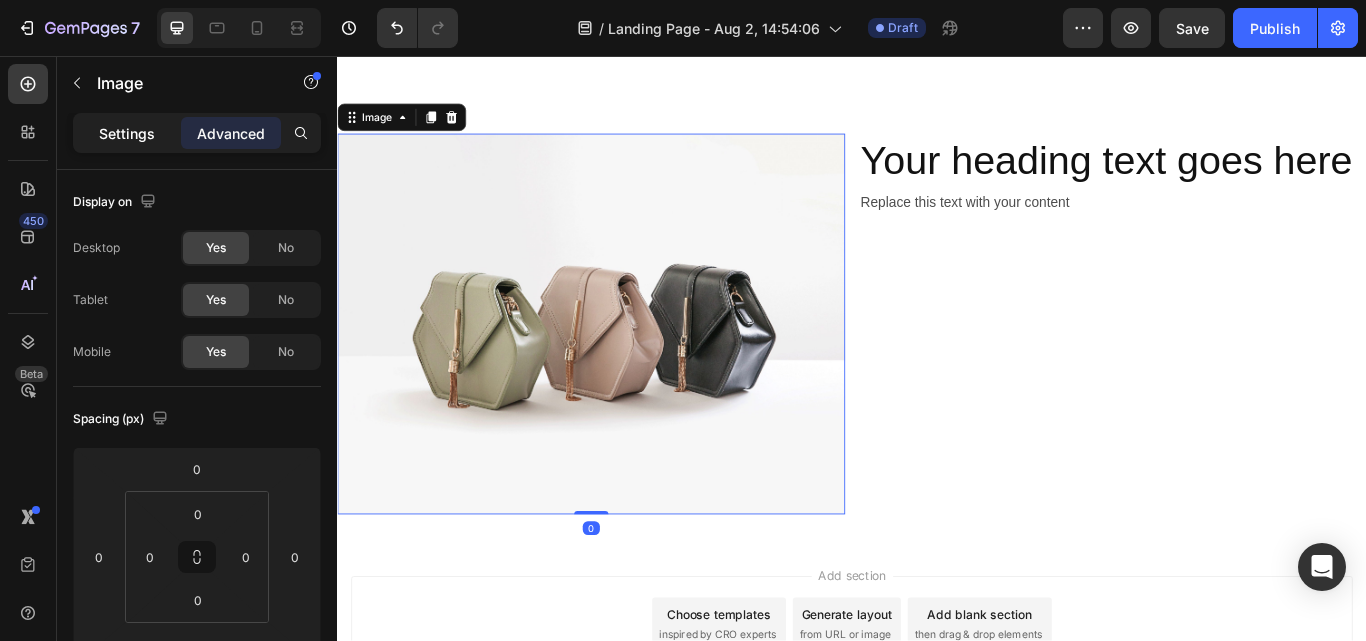 click on "Settings" at bounding box center (127, 133) 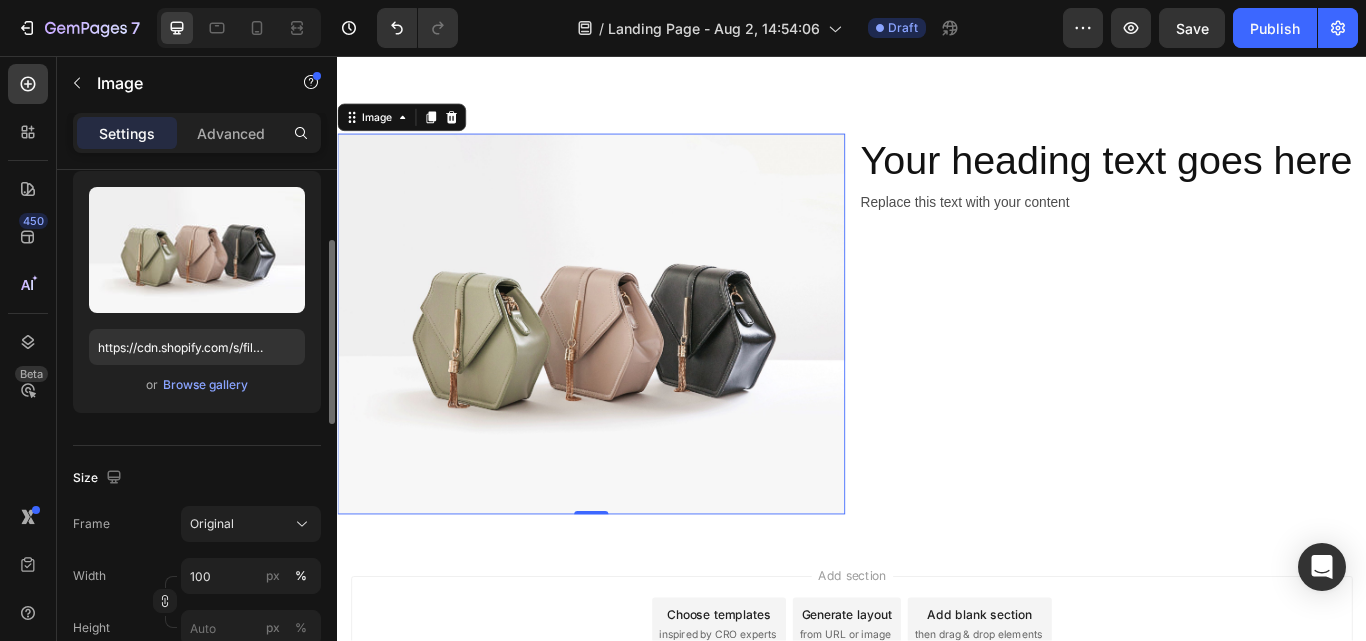 scroll, scrollTop: 300, scrollLeft: 0, axis: vertical 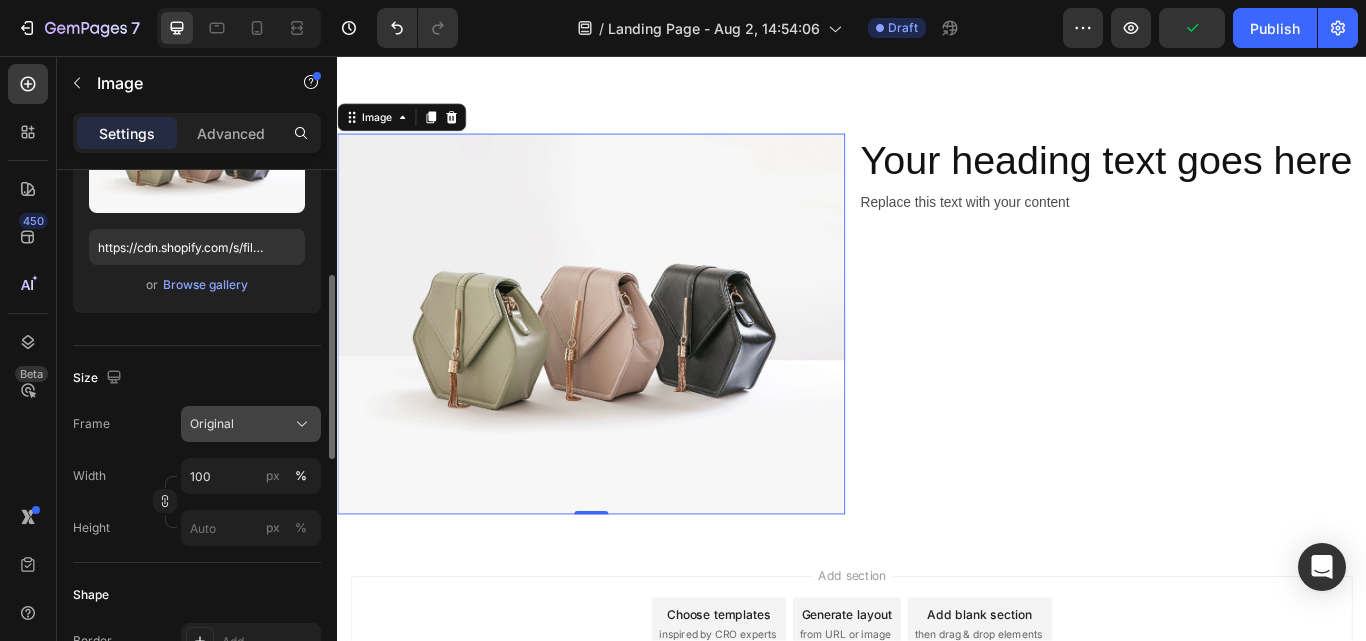 click on "Original" 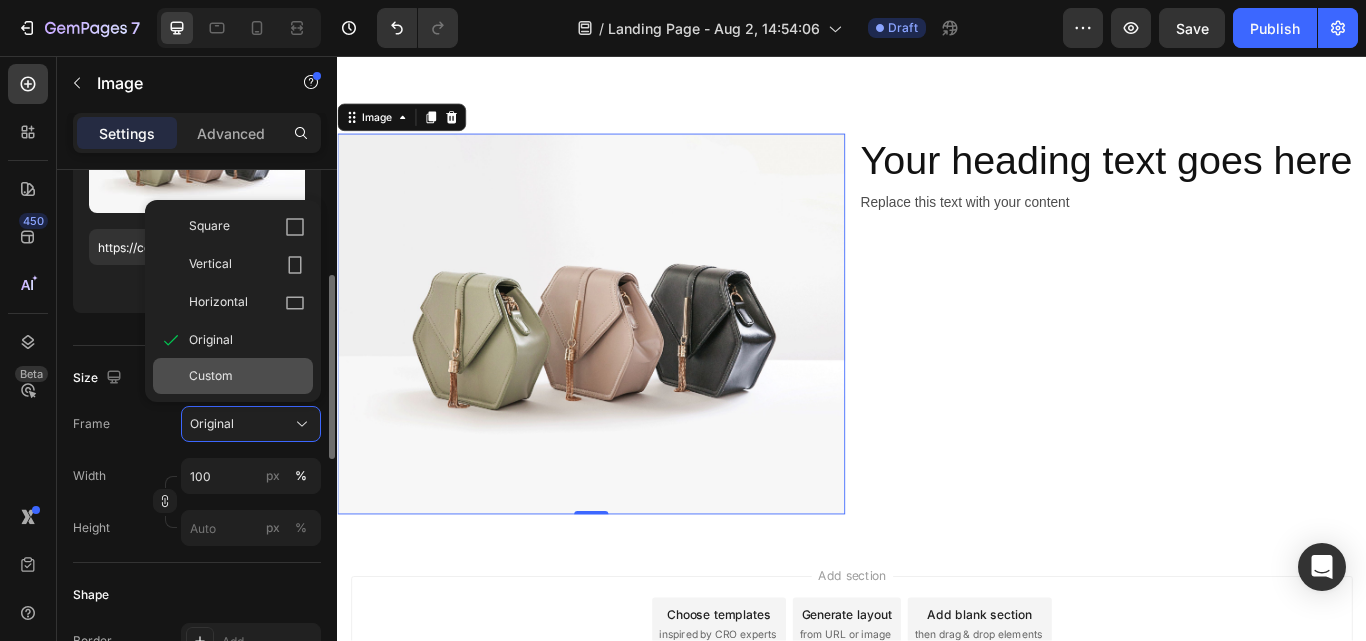 click on "Custom" at bounding box center (247, 376) 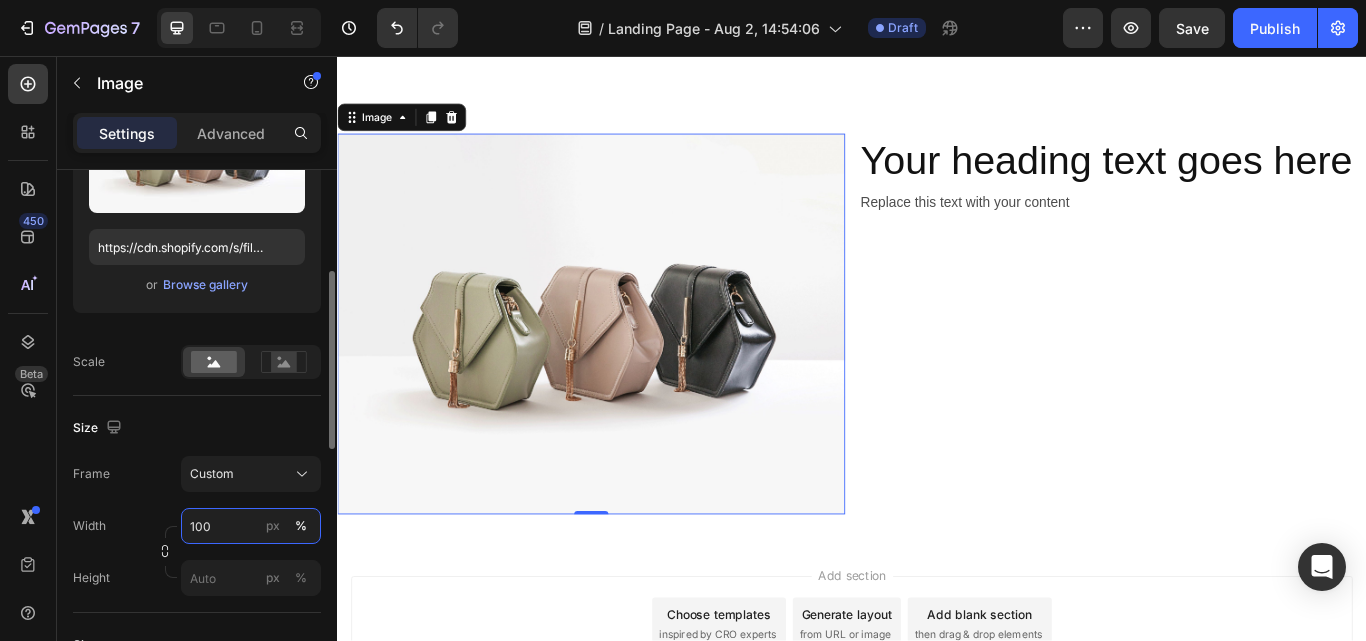 scroll, scrollTop: 500, scrollLeft: 0, axis: vertical 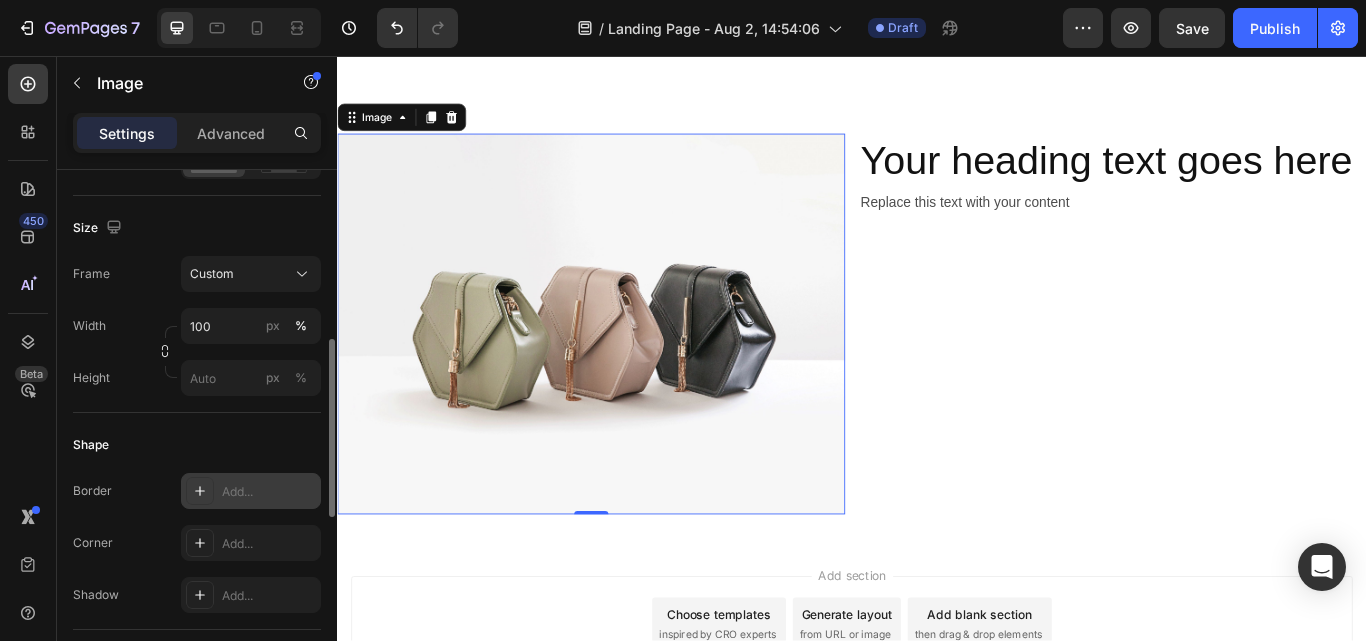 click on "Add..." at bounding box center (251, 491) 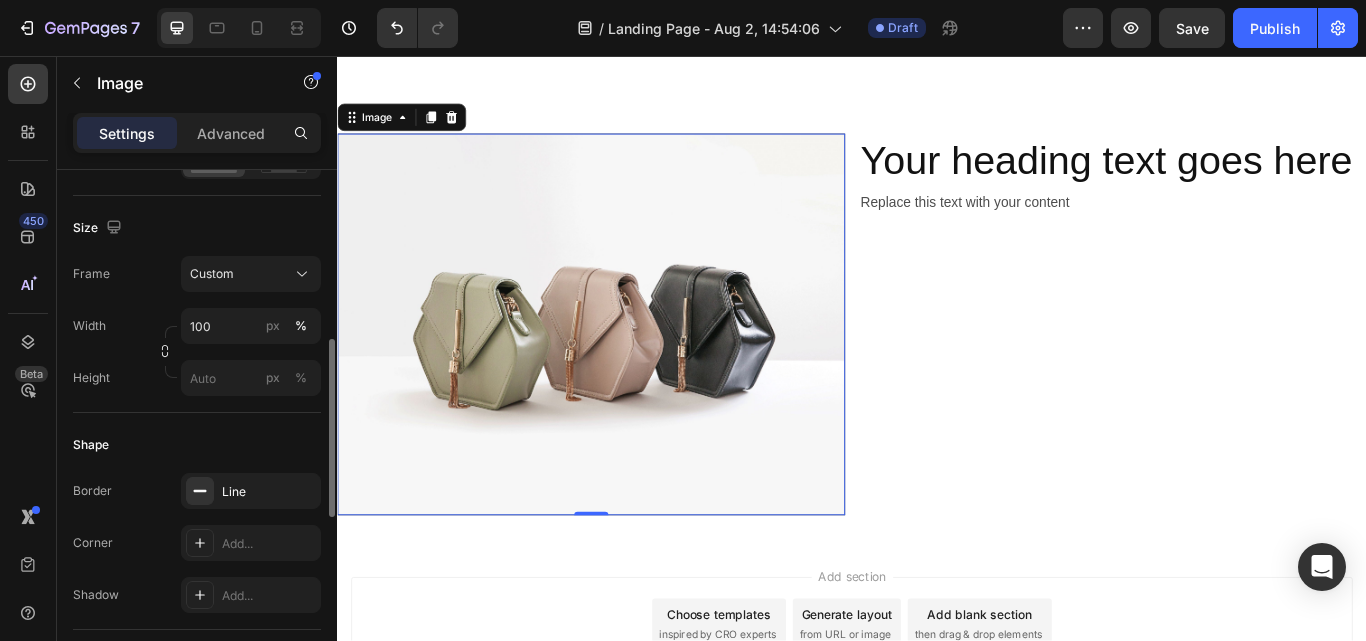 click on "Shape" at bounding box center (197, 445) 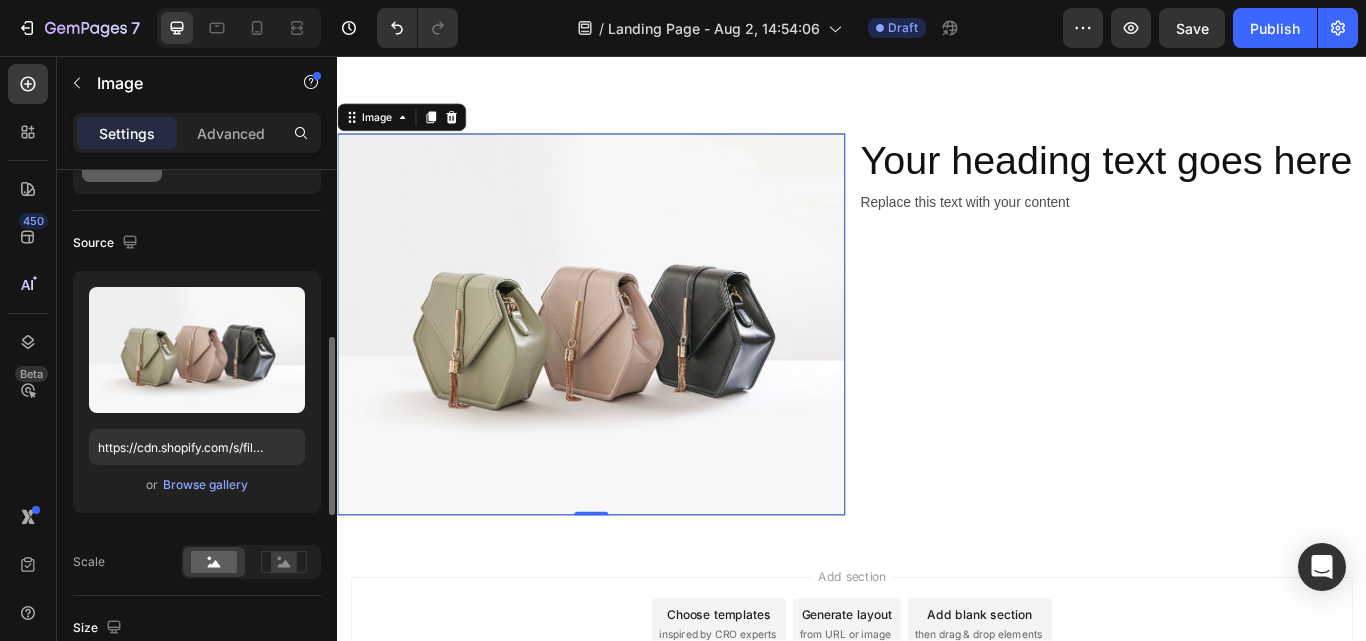 scroll, scrollTop: 300, scrollLeft: 0, axis: vertical 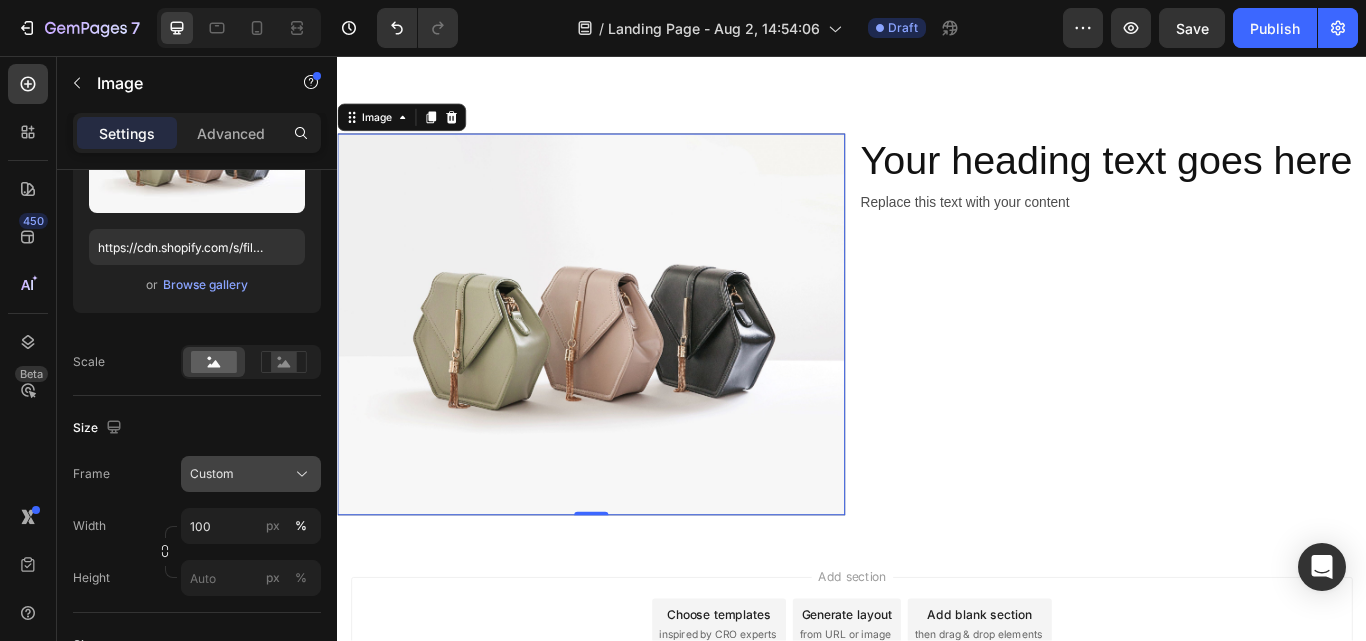 click on "Custom" at bounding box center (212, 474) 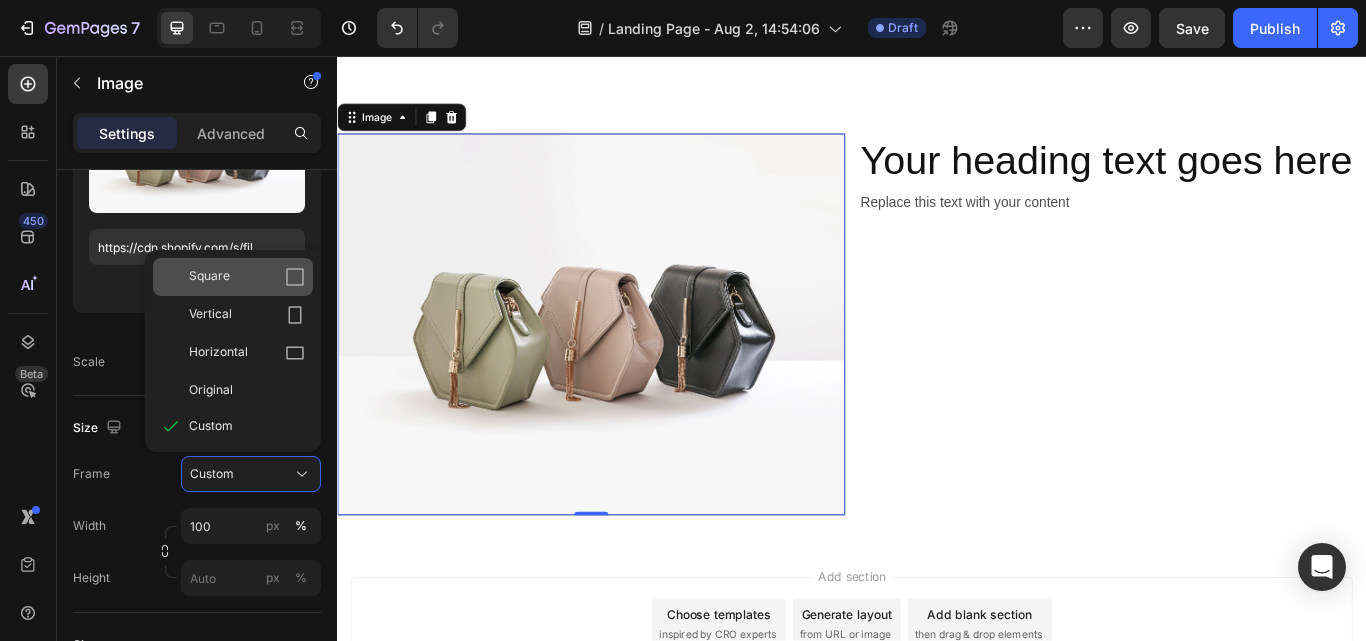 click on "Square" at bounding box center (209, 277) 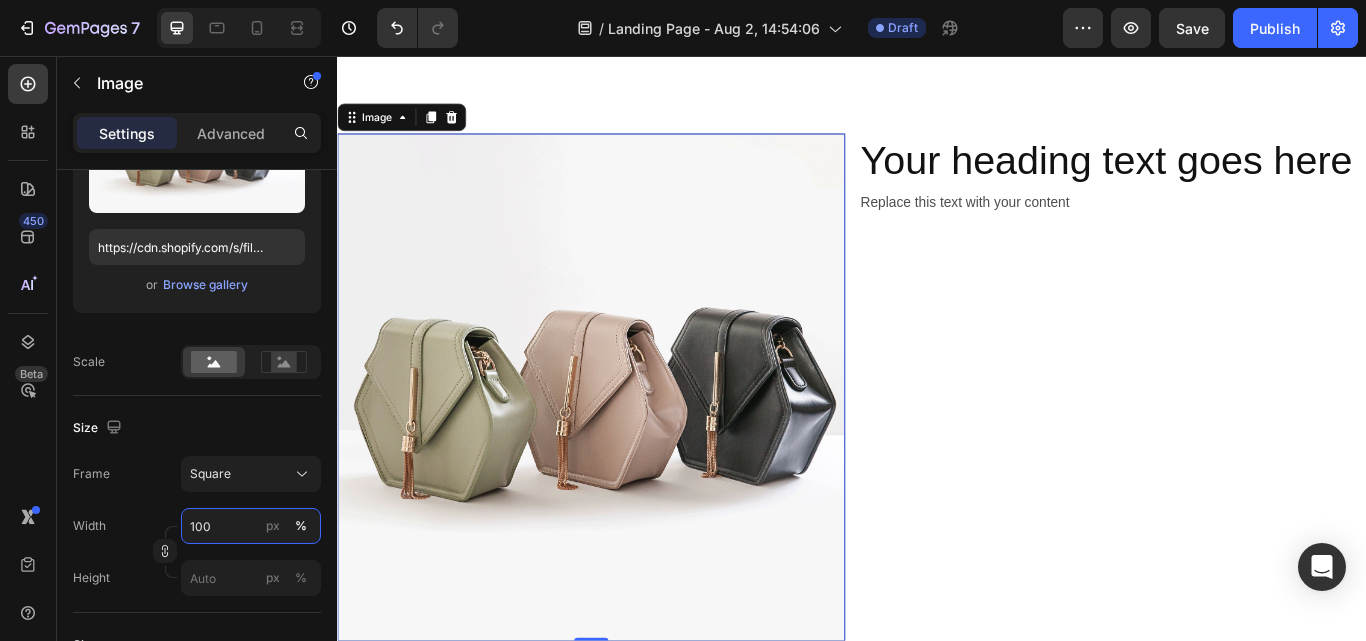 click on "100" at bounding box center (251, 526) 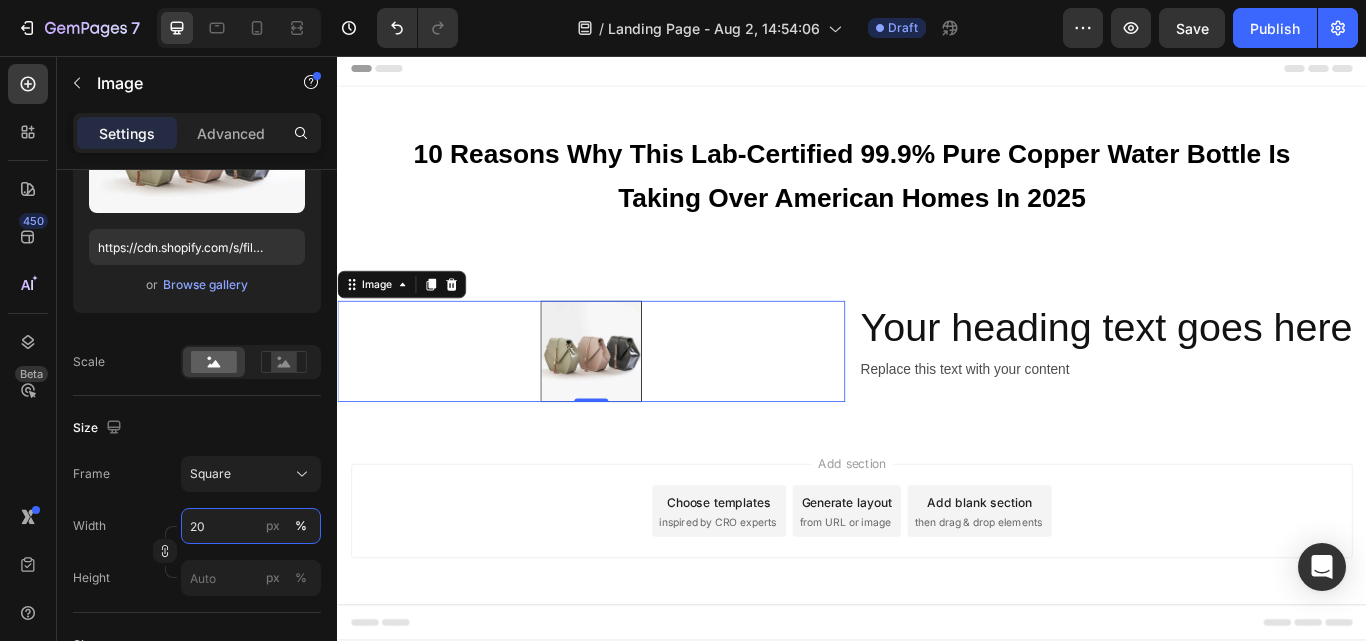 scroll, scrollTop: 0, scrollLeft: 0, axis: both 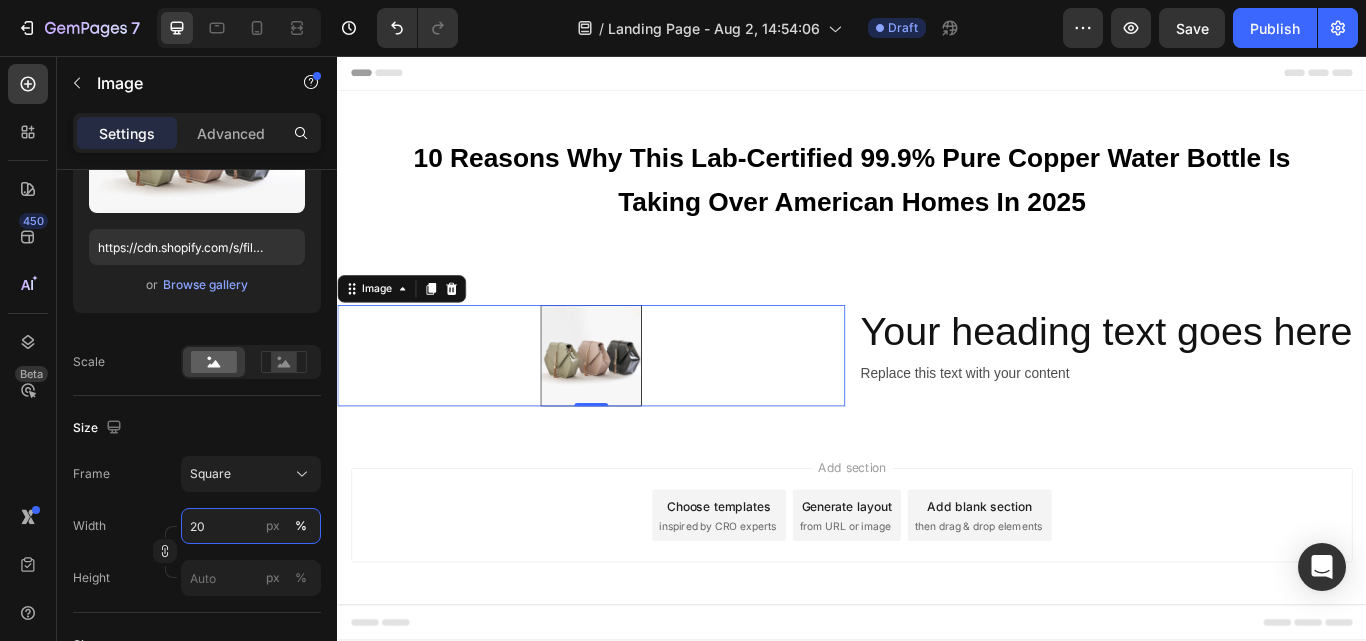 drag, startPoint x: 191, startPoint y: 528, endPoint x: 208, endPoint y: 528, distance: 17 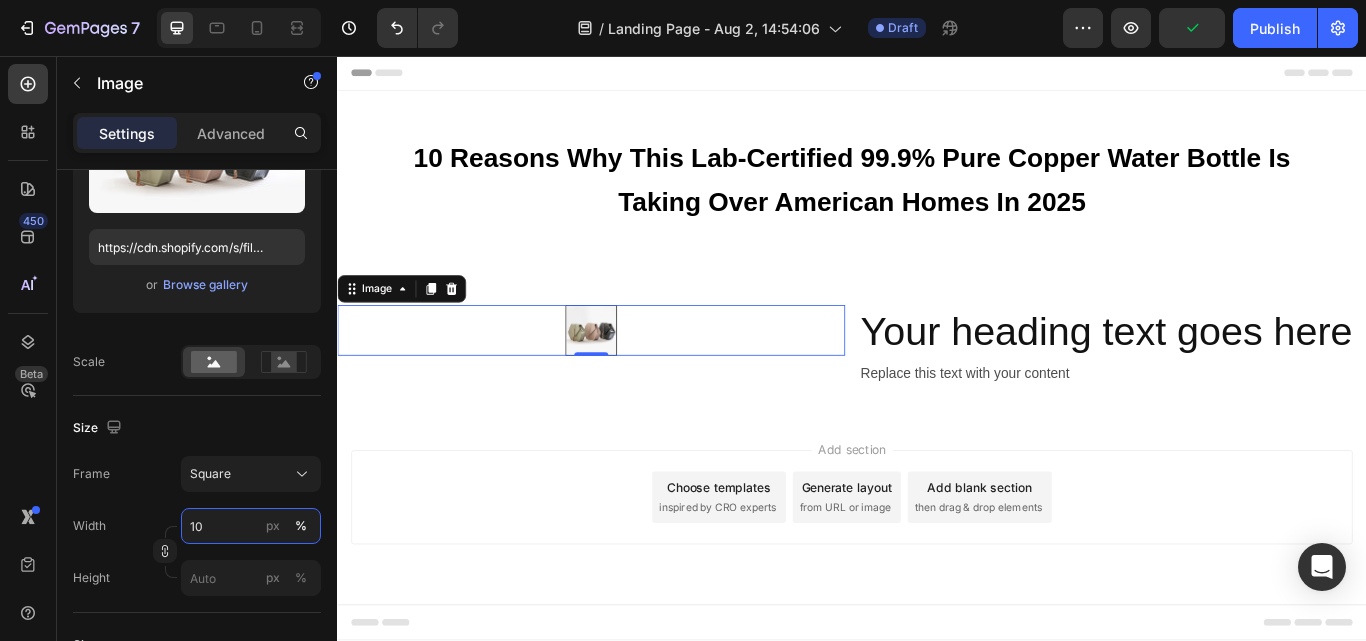 type on "10" 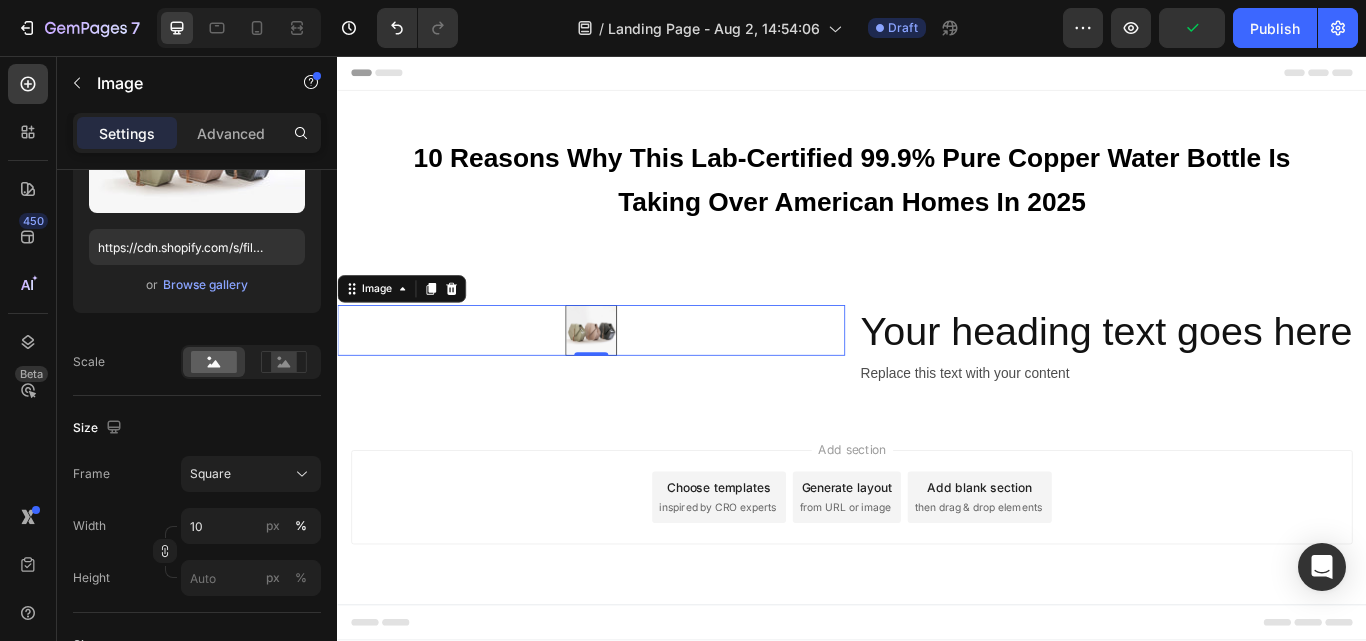 click on "Frame Square Width 10 px % Height px %" 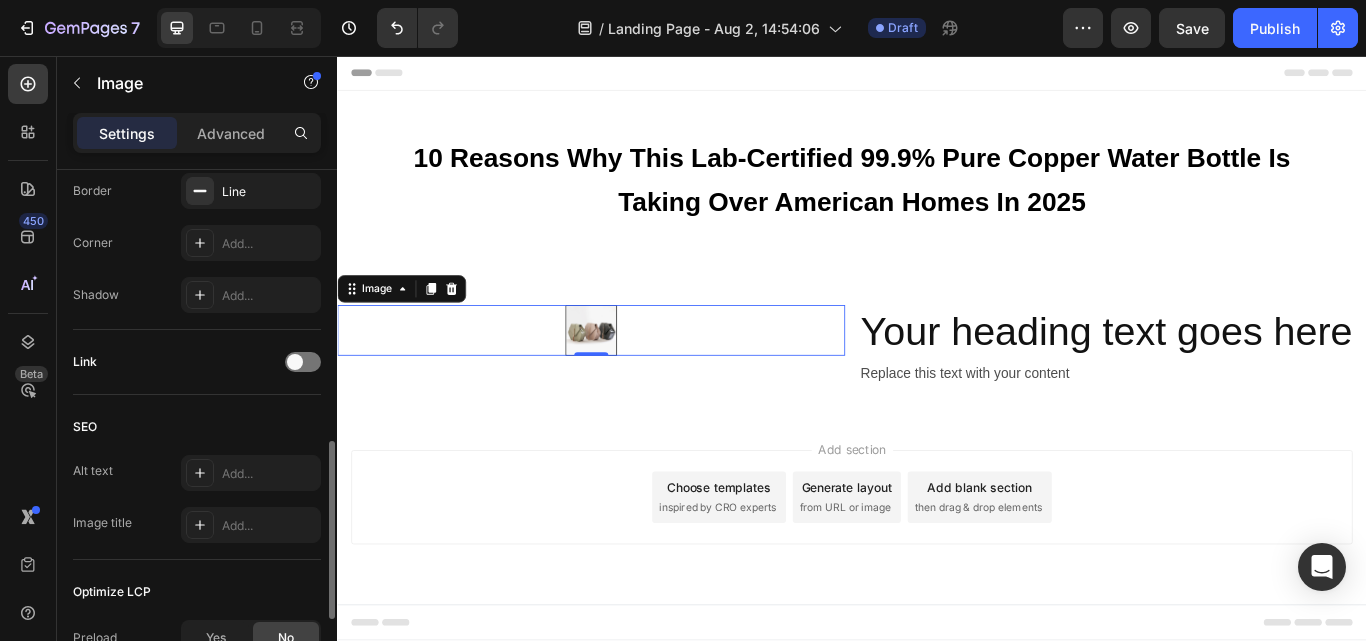 scroll, scrollTop: 1000, scrollLeft: 0, axis: vertical 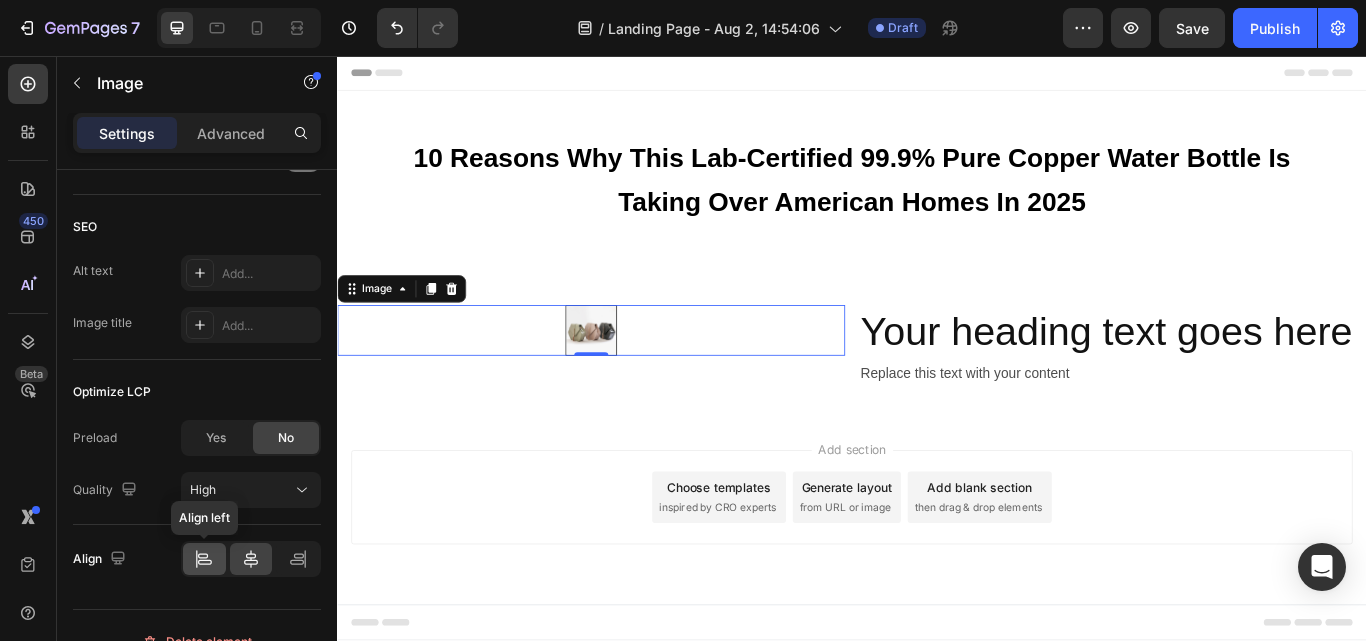 click 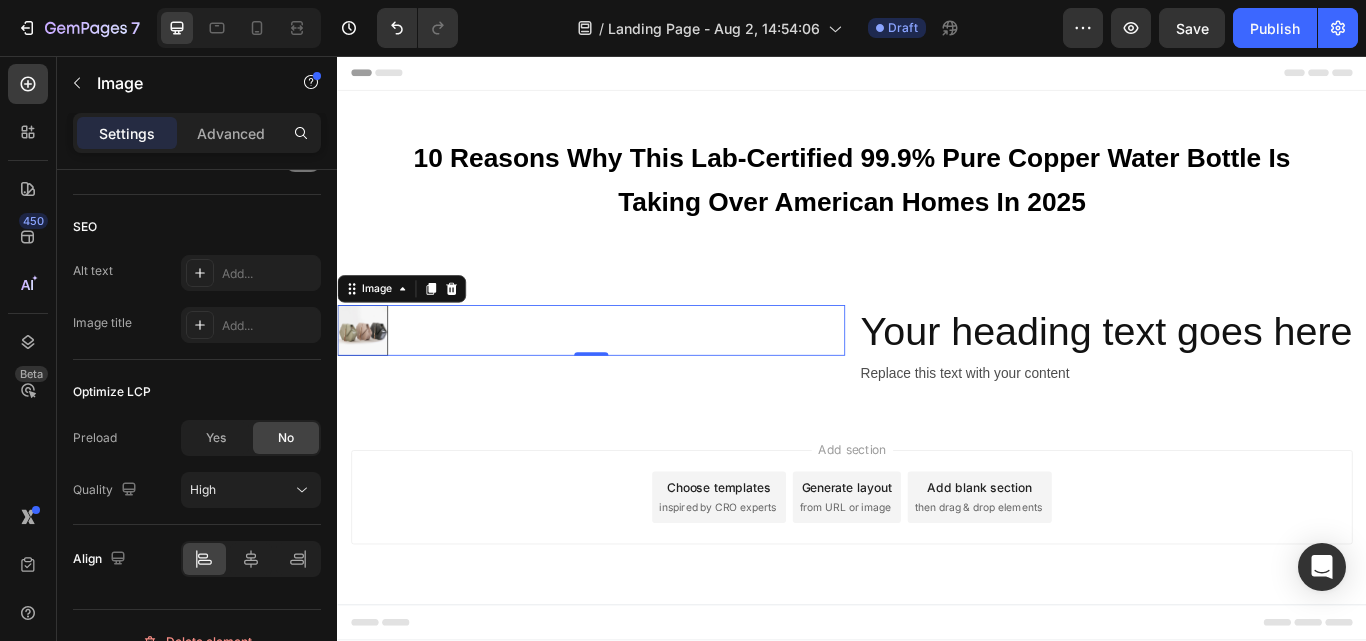 click at bounding box center (633, 376) 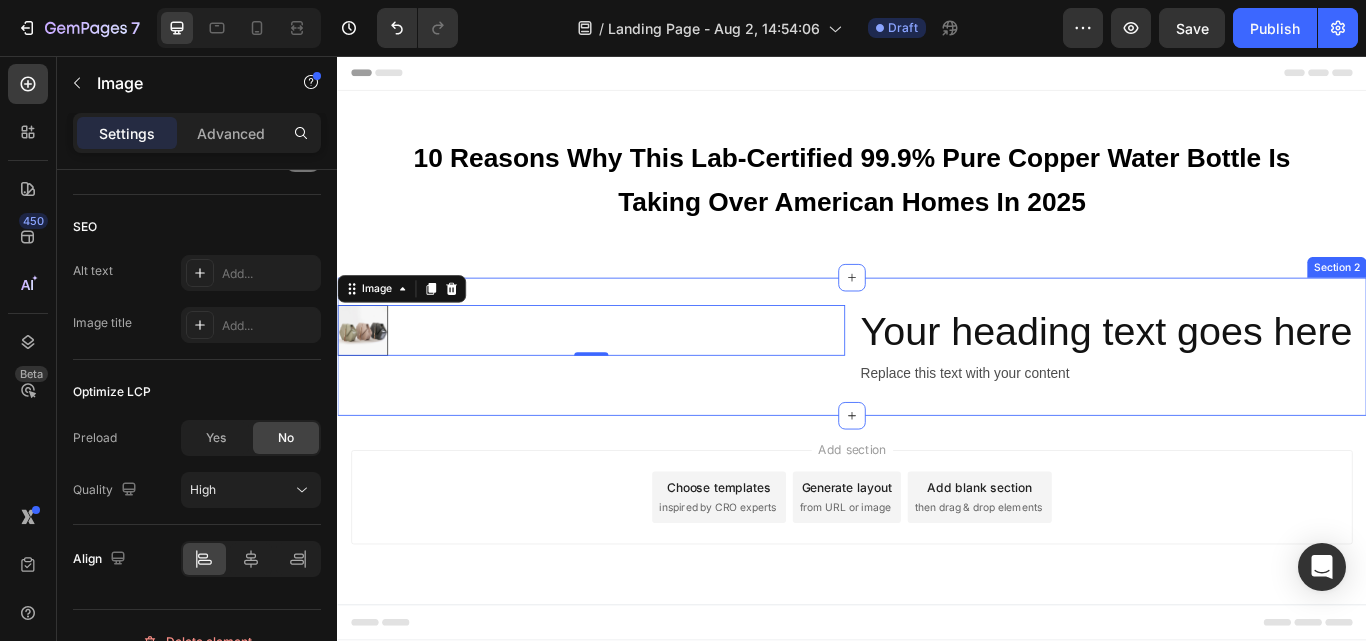 click on "Image 0 Your heading text goes here Heading Replace this text with your content Text Block Section 2" at bounding box center (937, 395) 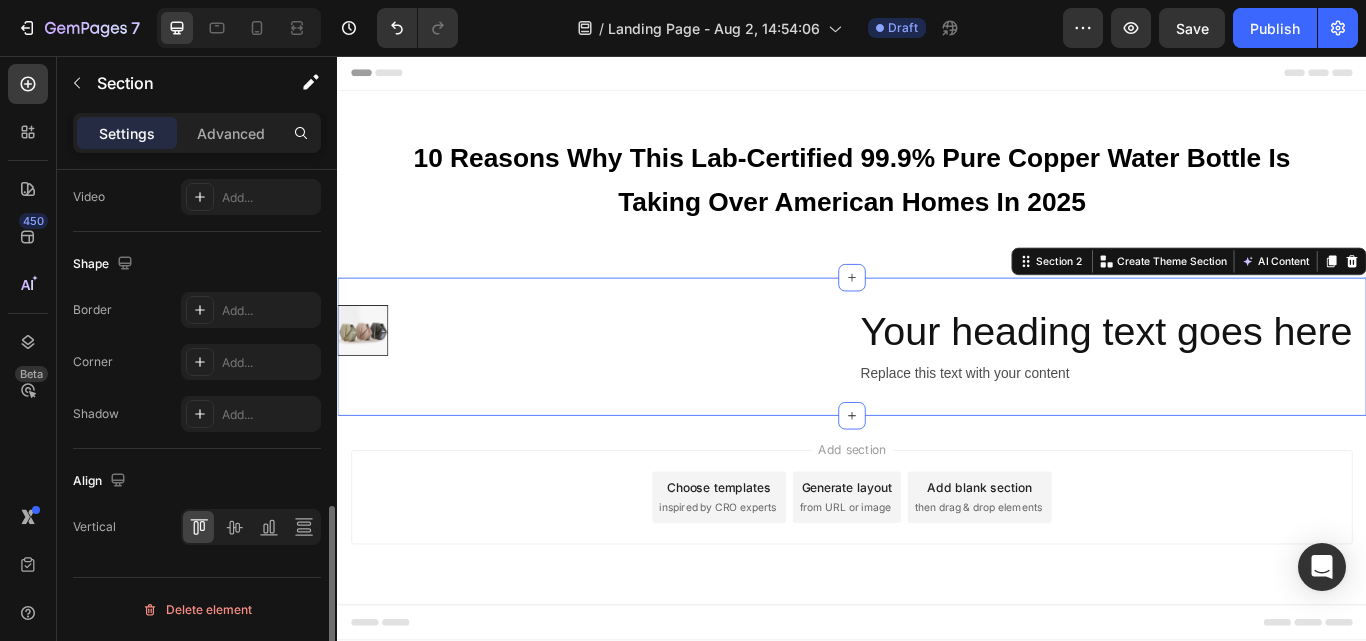 scroll, scrollTop: 0, scrollLeft: 0, axis: both 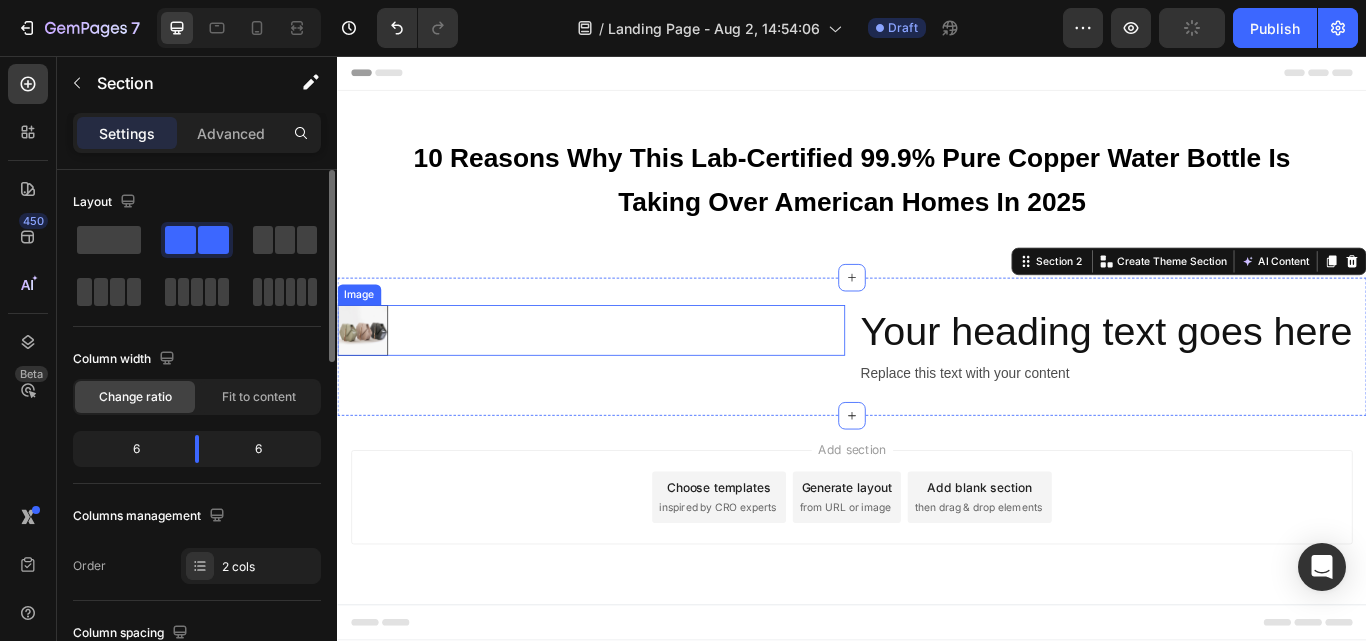 click at bounding box center [633, 376] 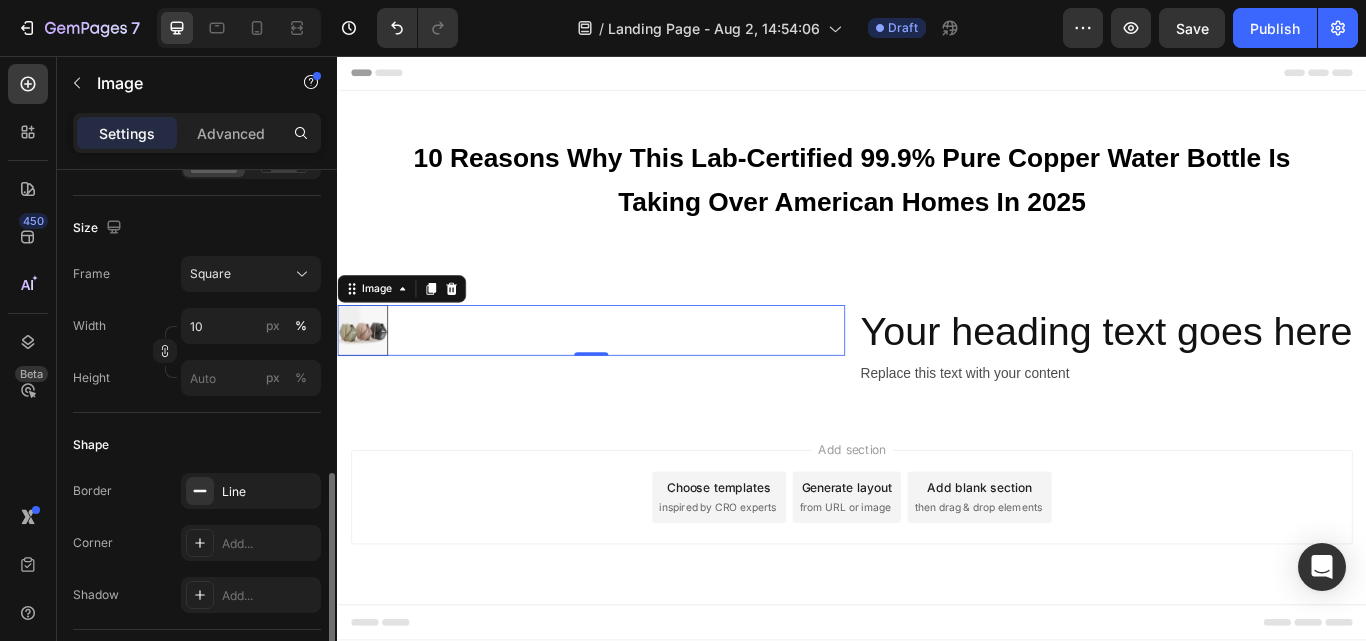 scroll, scrollTop: 600, scrollLeft: 0, axis: vertical 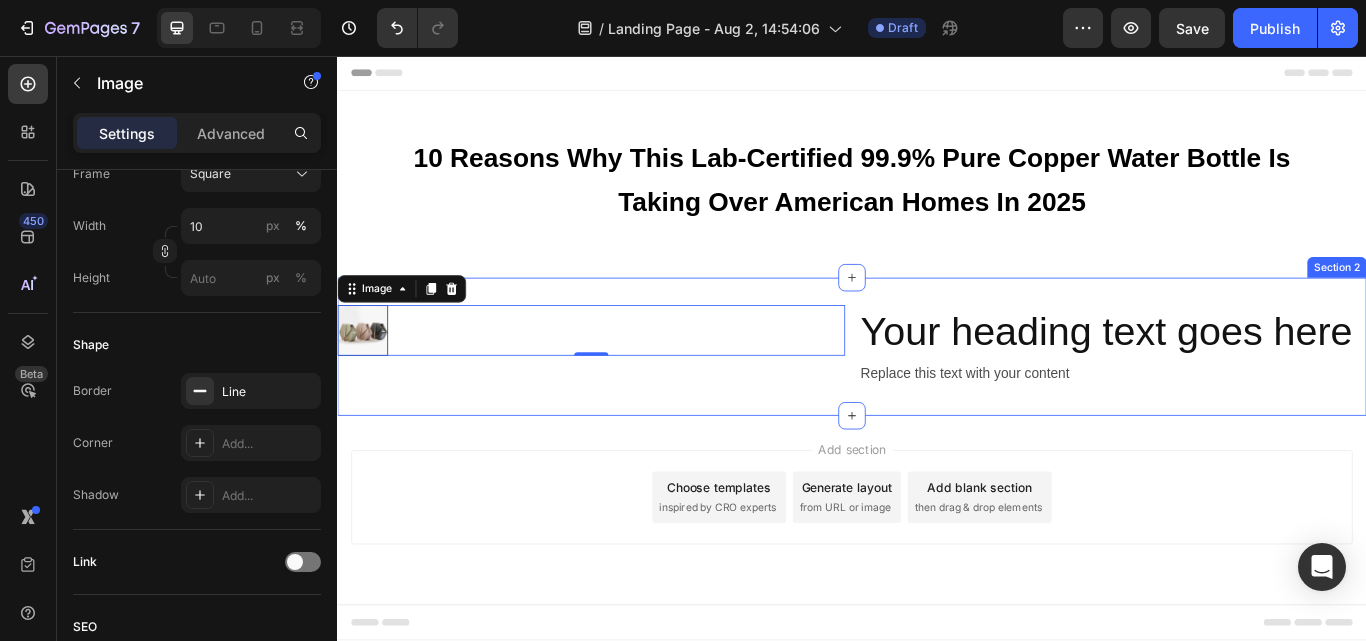 click on "Image 0 Your heading text goes here Heading Replace this text with your content Text Block Section 2" at bounding box center [937, 395] 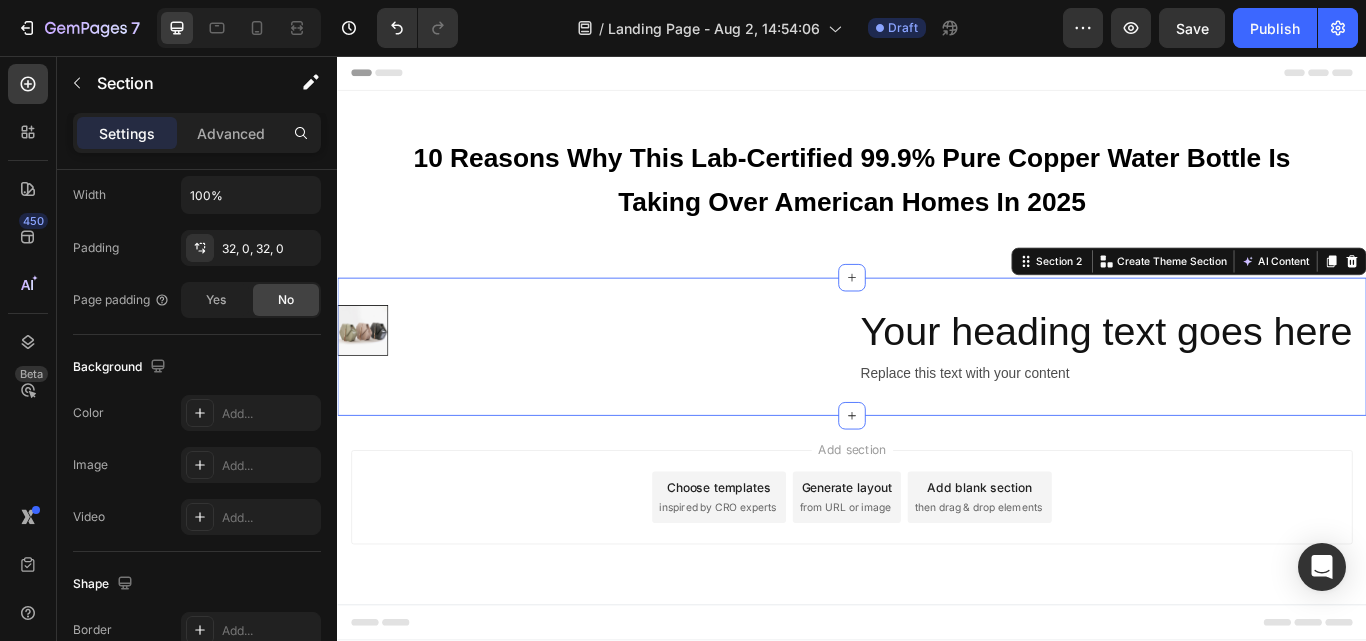 scroll, scrollTop: 0, scrollLeft: 0, axis: both 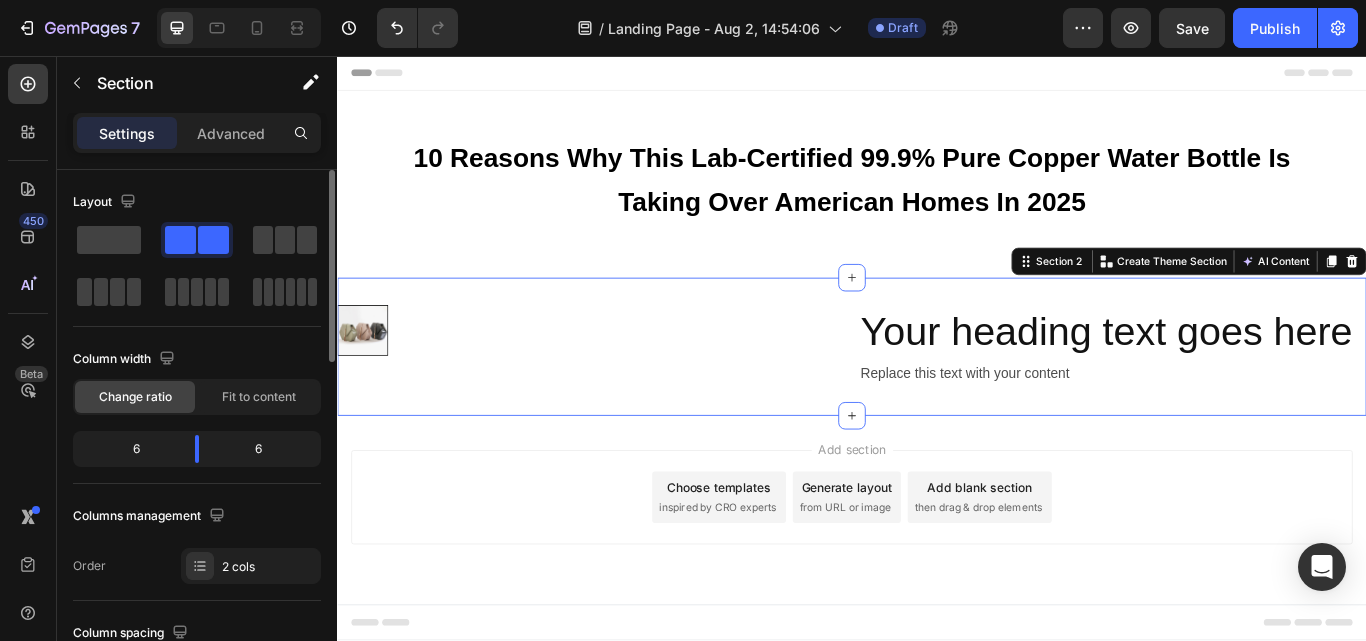 click on "6" 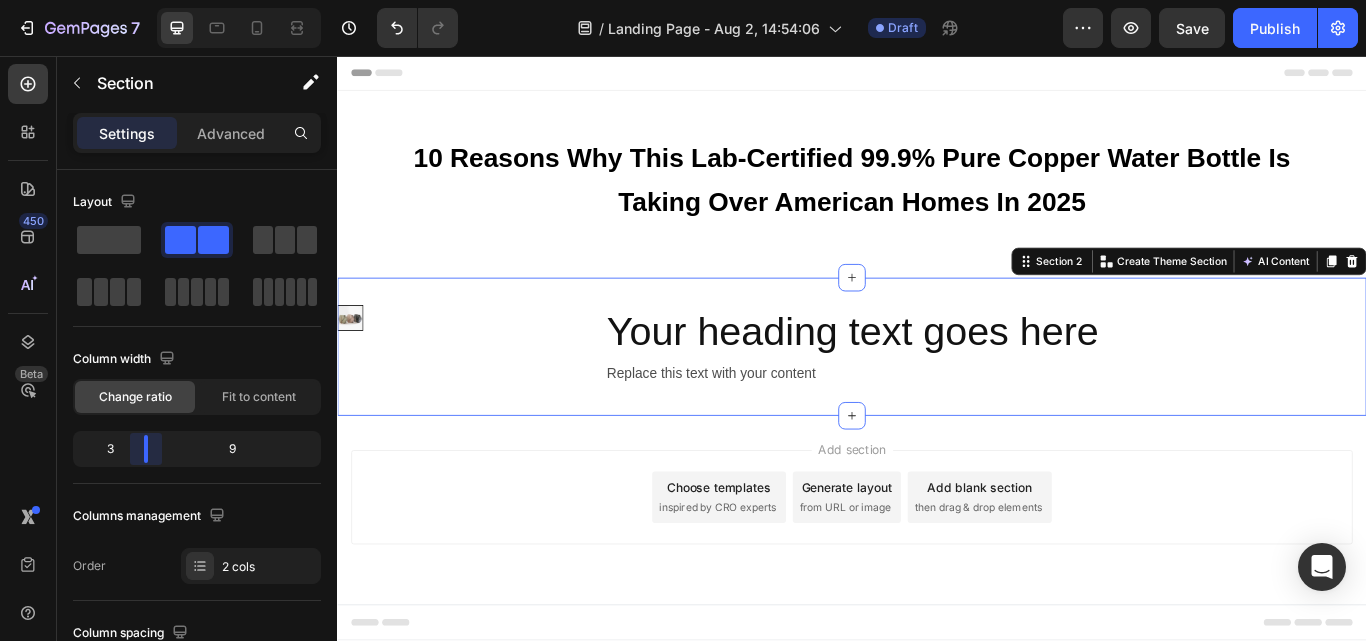 drag, startPoint x: 190, startPoint y: 450, endPoint x: 144, endPoint y: 450, distance: 46 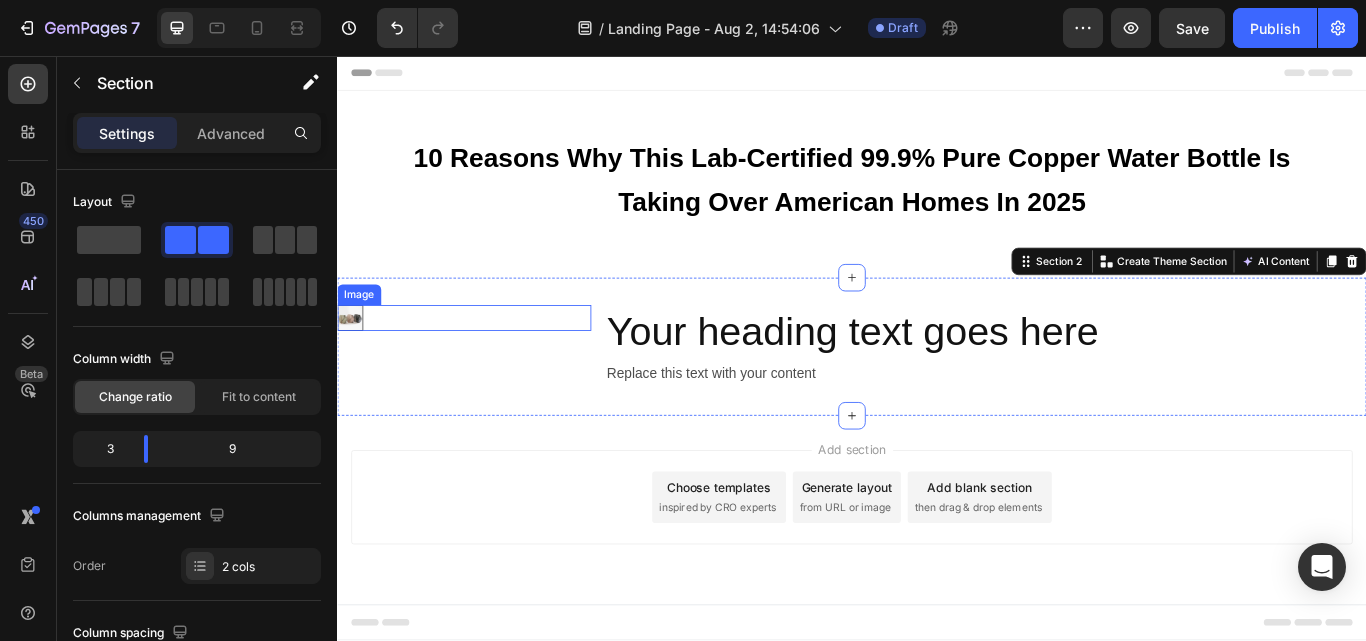 click at bounding box center (352, 362) 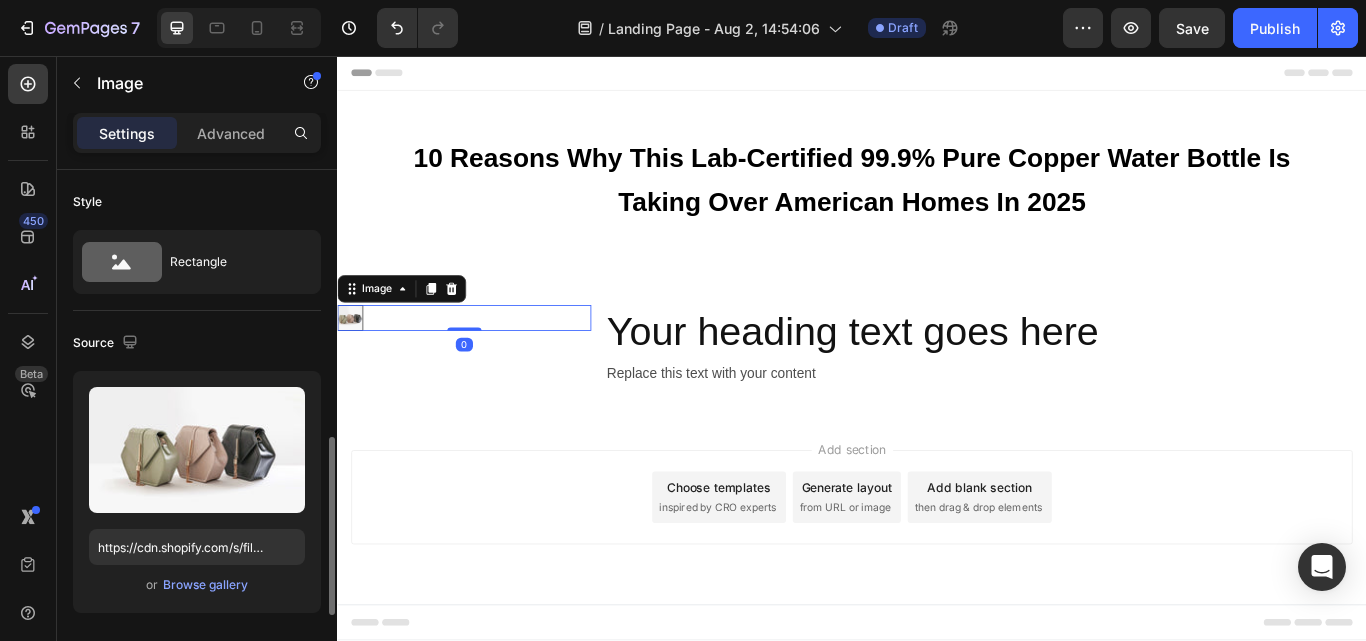 scroll, scrollTop: 300, scrollLeft: 0, axis: vertical 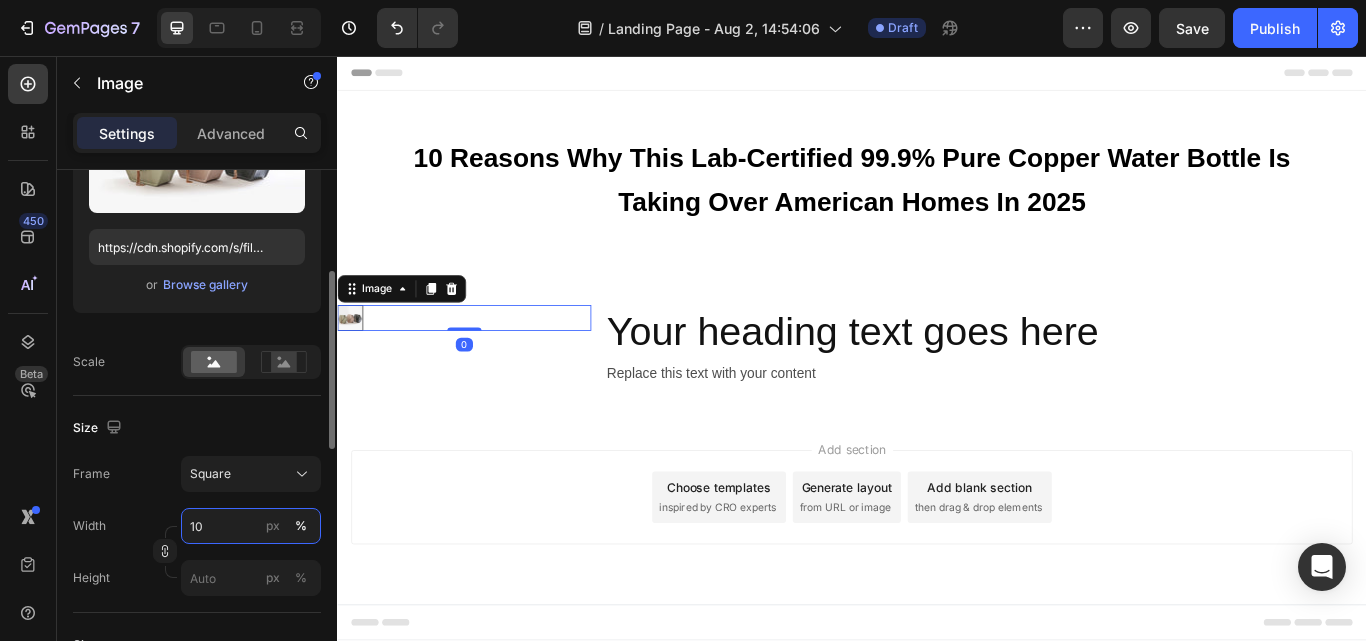 click on "10" at bounding box center [251, 526] 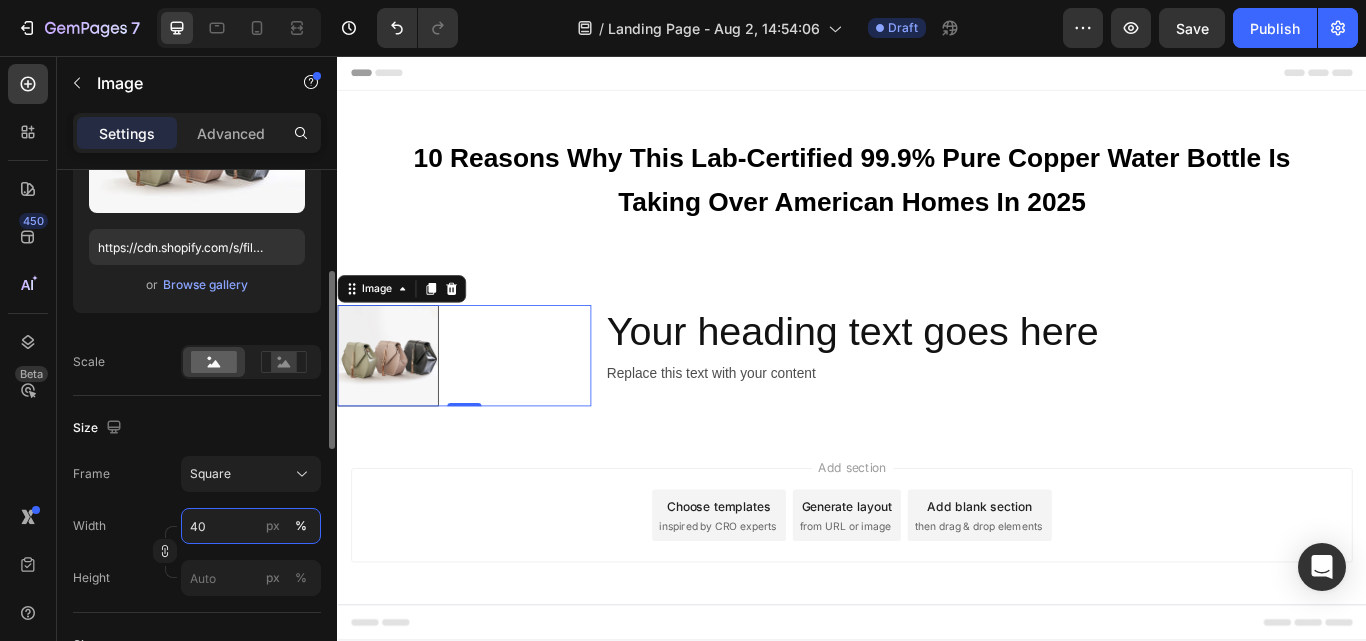 type on "40" 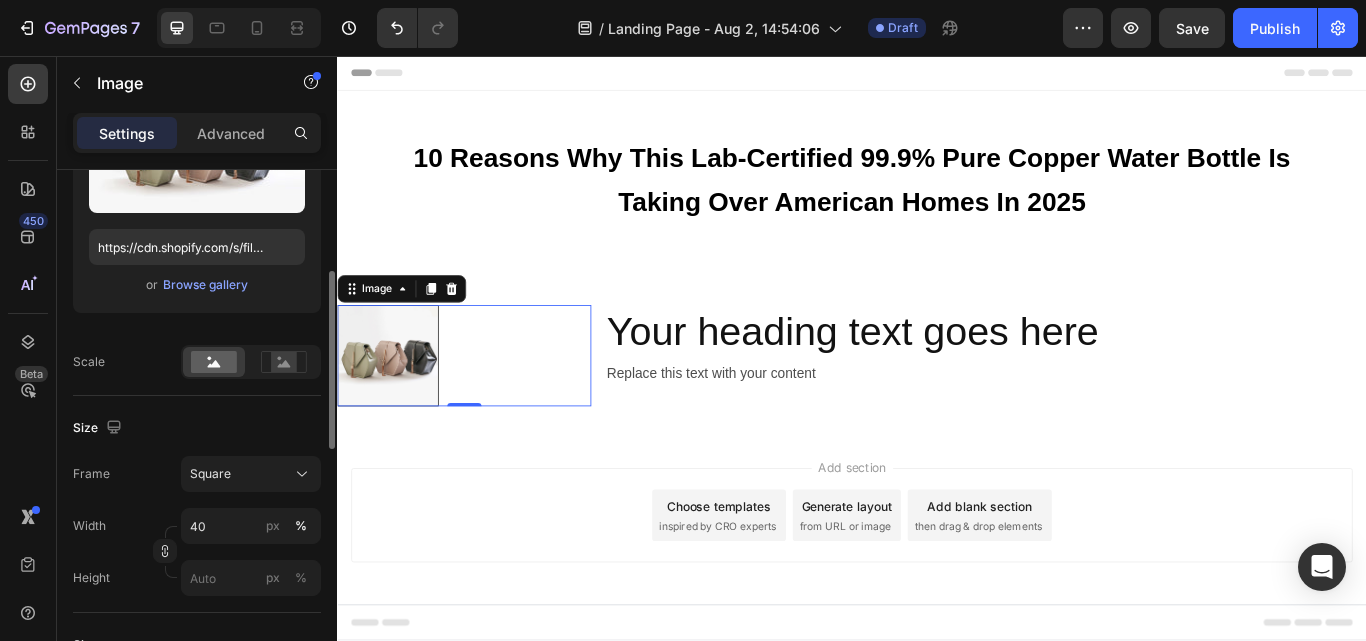 click on "Upload Image https://cdn.shopify.com/s/files/1/2005/9307/files/image_demo.jpg or Browse gallery Scale" at bounding box center [197, 225] 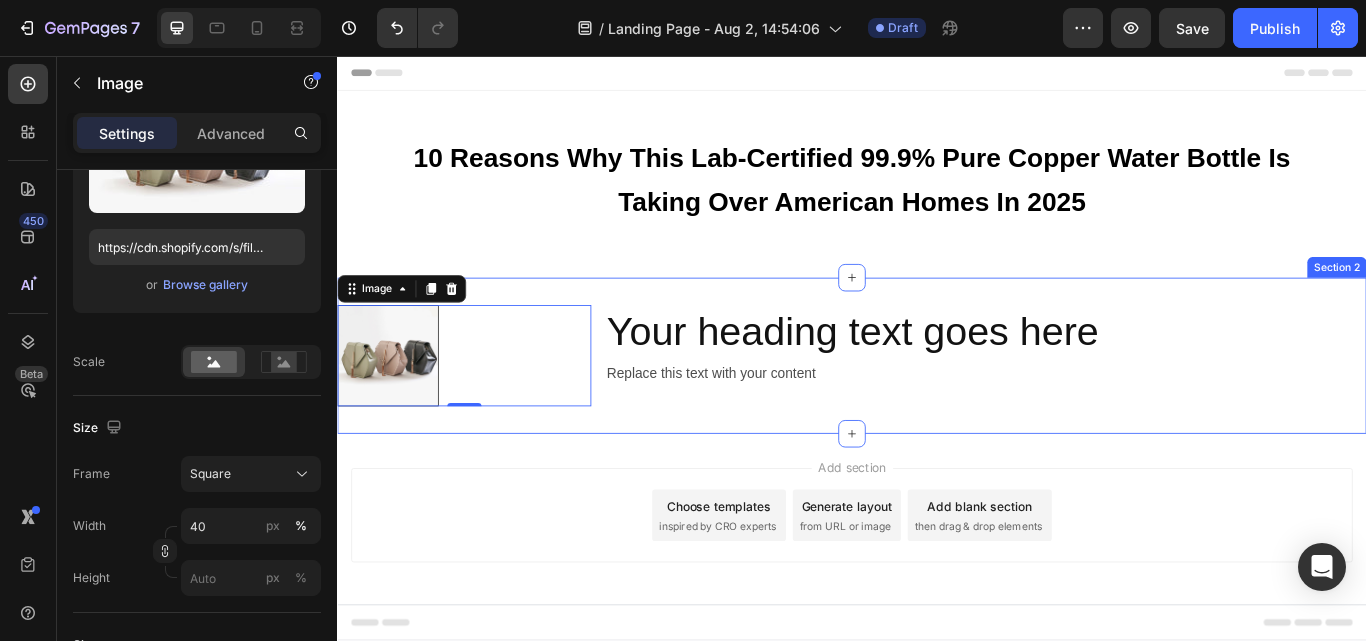 click on "Image 0 Your heading text goes here Heading Replace this text with your content Text Block Section 2" at bounding box center (937, 406) 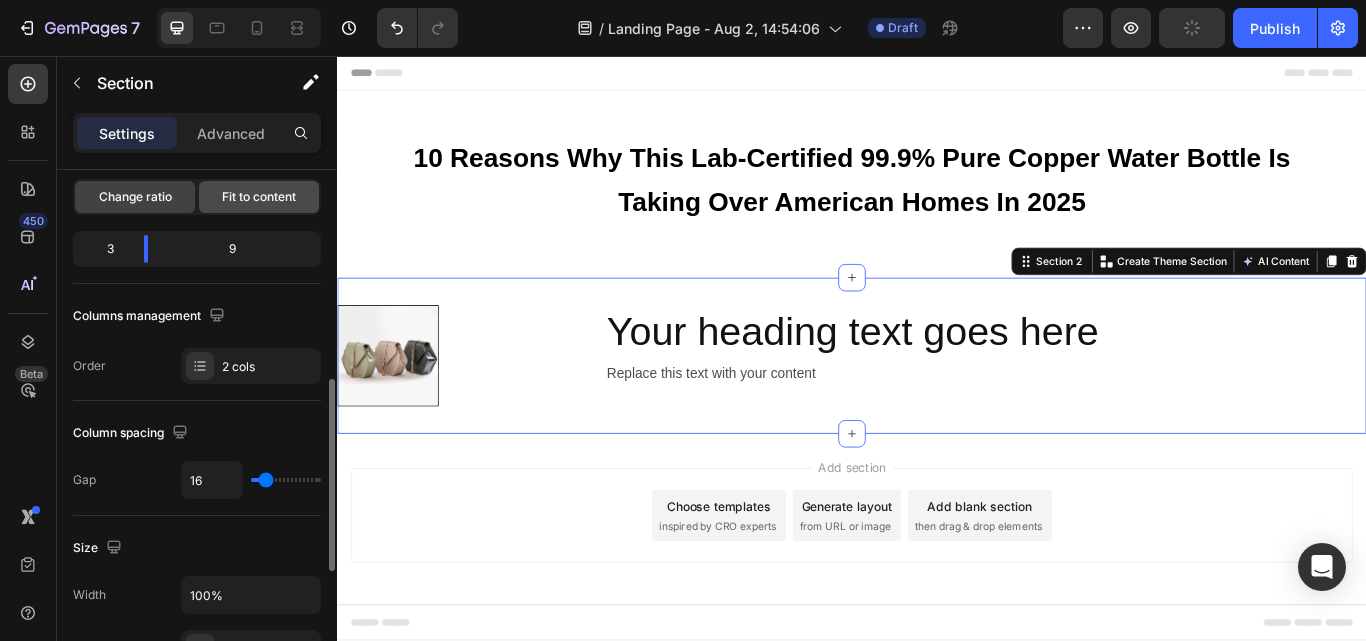 scroll, scrollTop: 300, scrollLeft: 0, axis: vertical 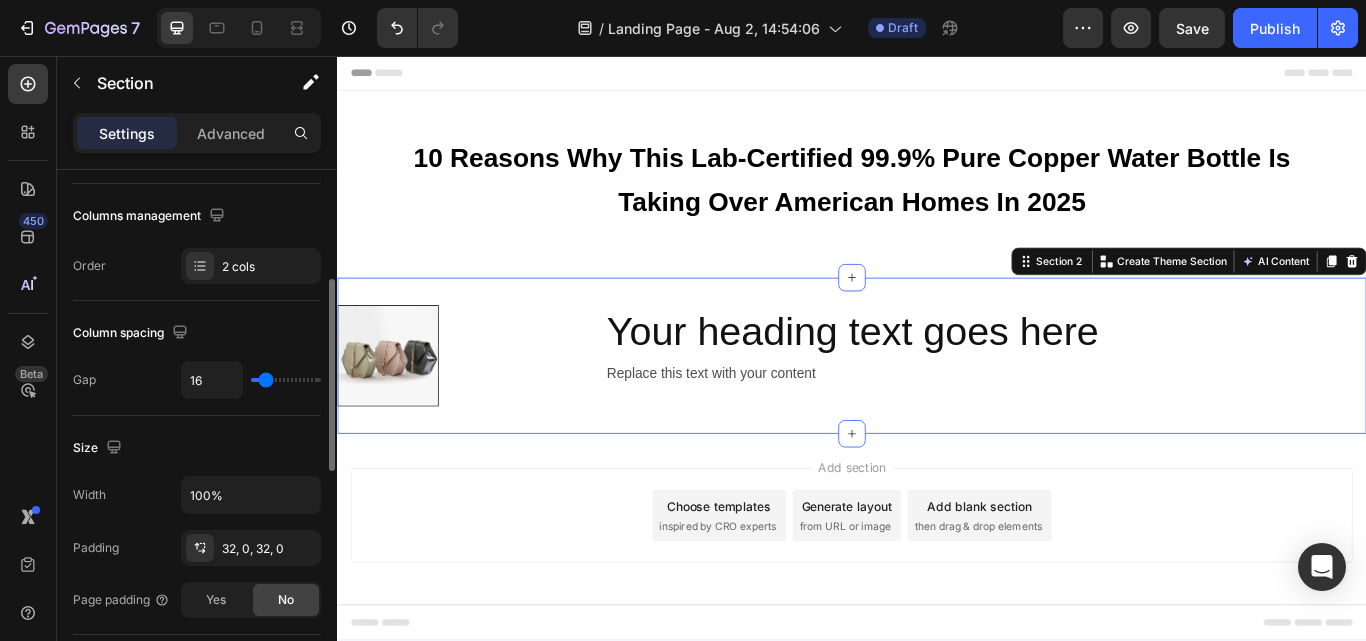 type on "0" 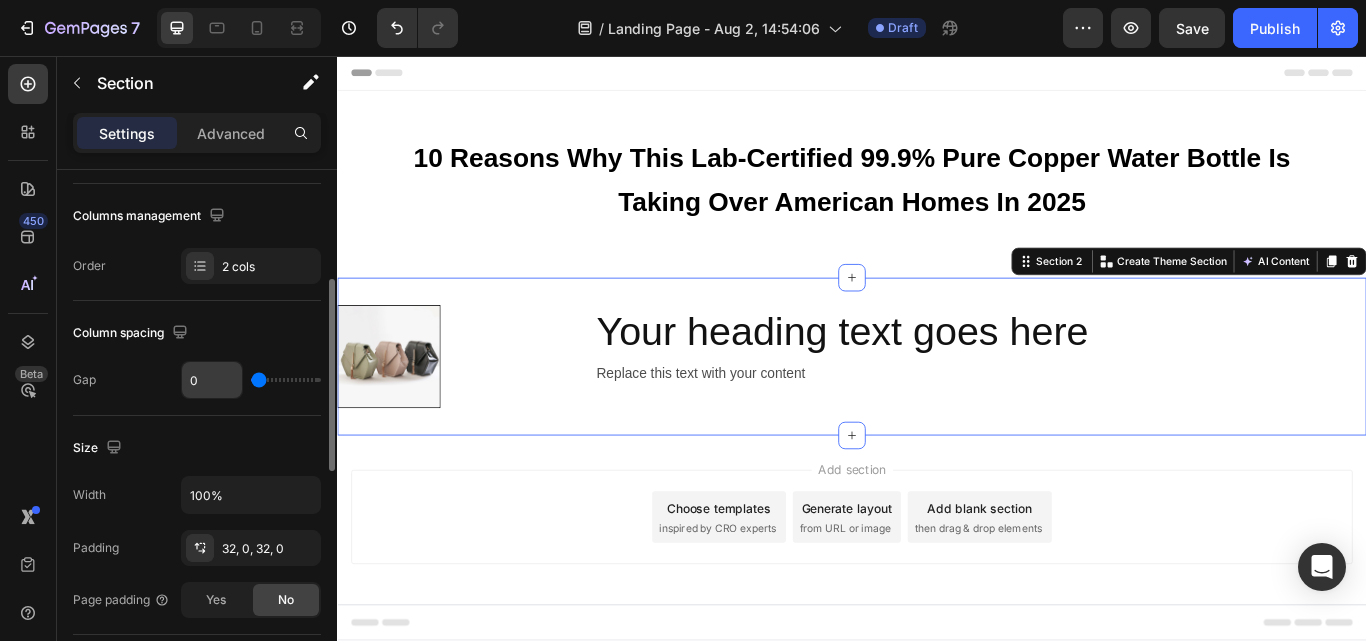 drag, startPoint x: 263, startPoint y: 381, endPoint x: 235, endPoint y: 386, distance: 28.442924 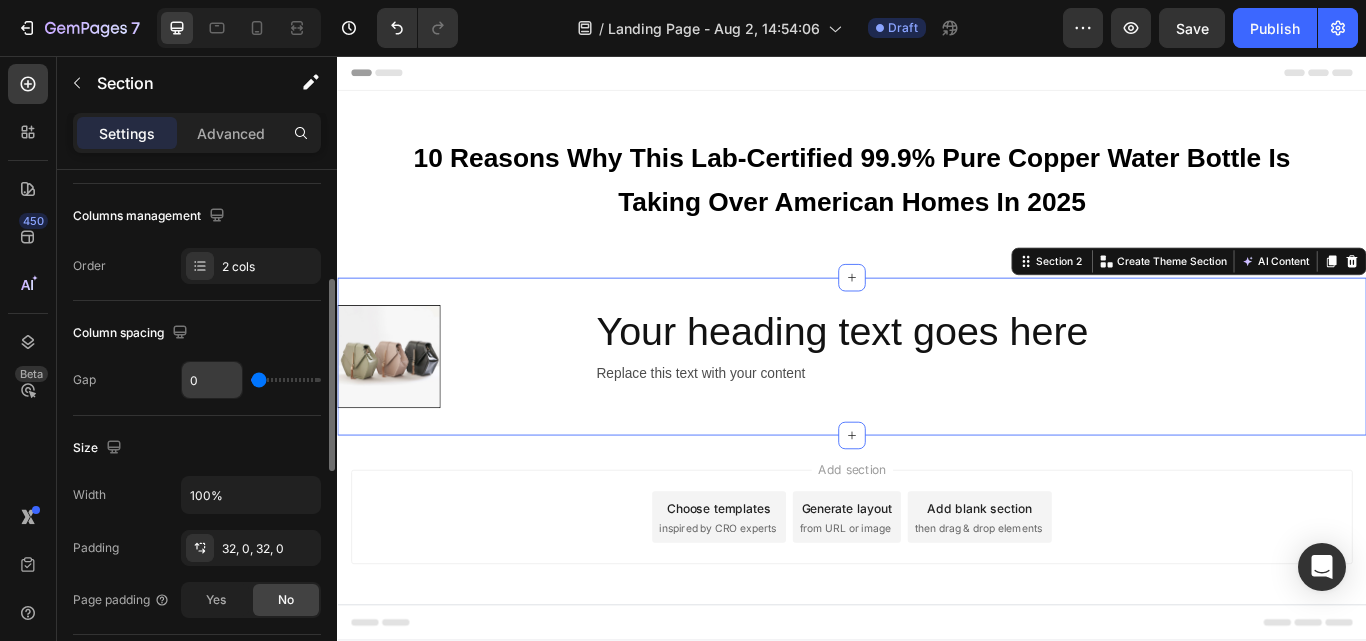 type on "0" 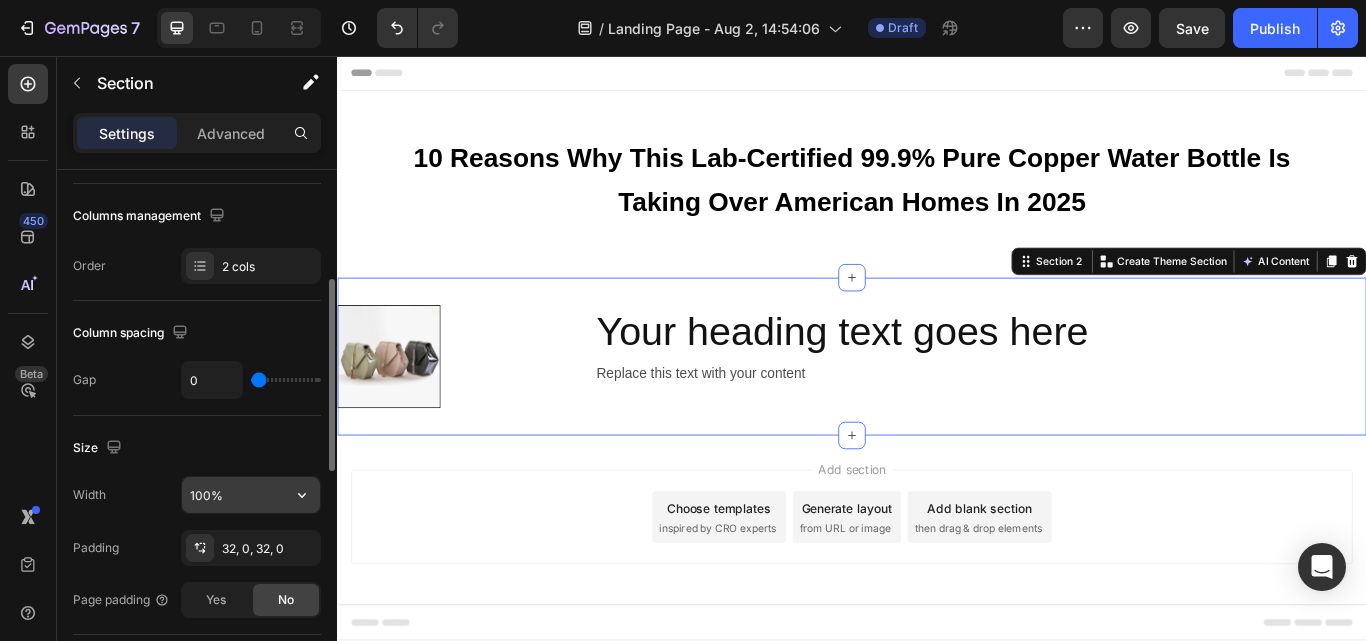 click on "100%" at bounding box center [251, 495] 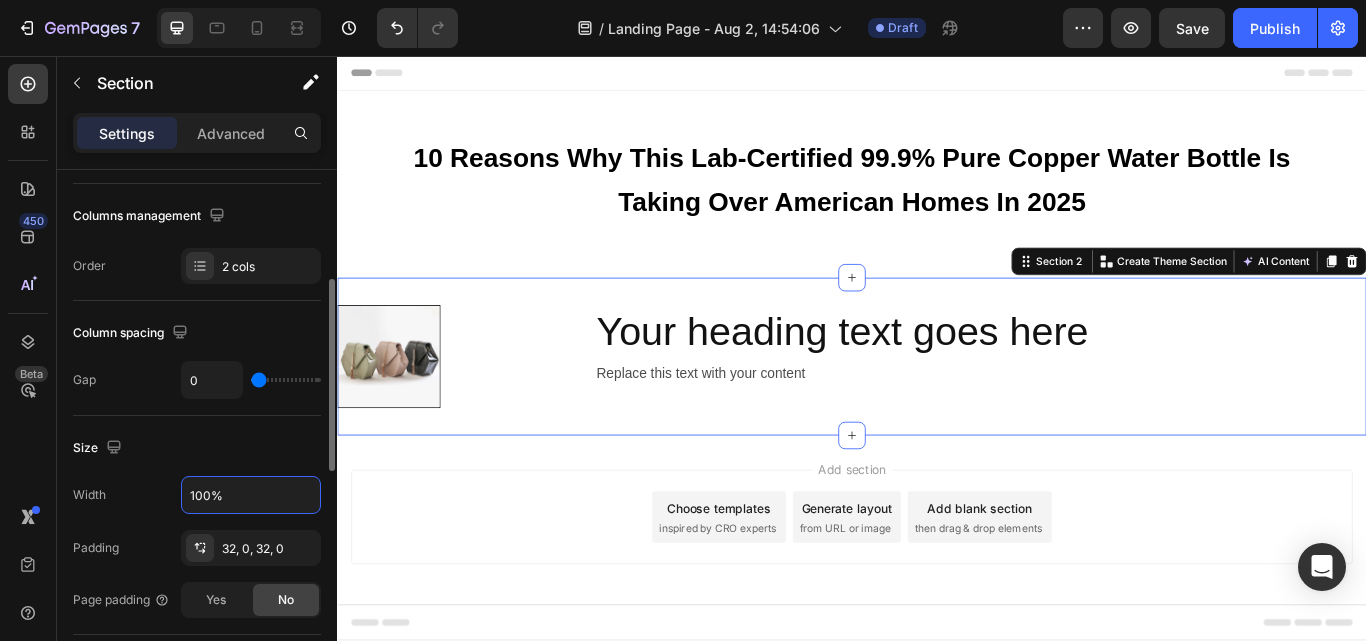 click on "Size" at bounding box center (197, 448) 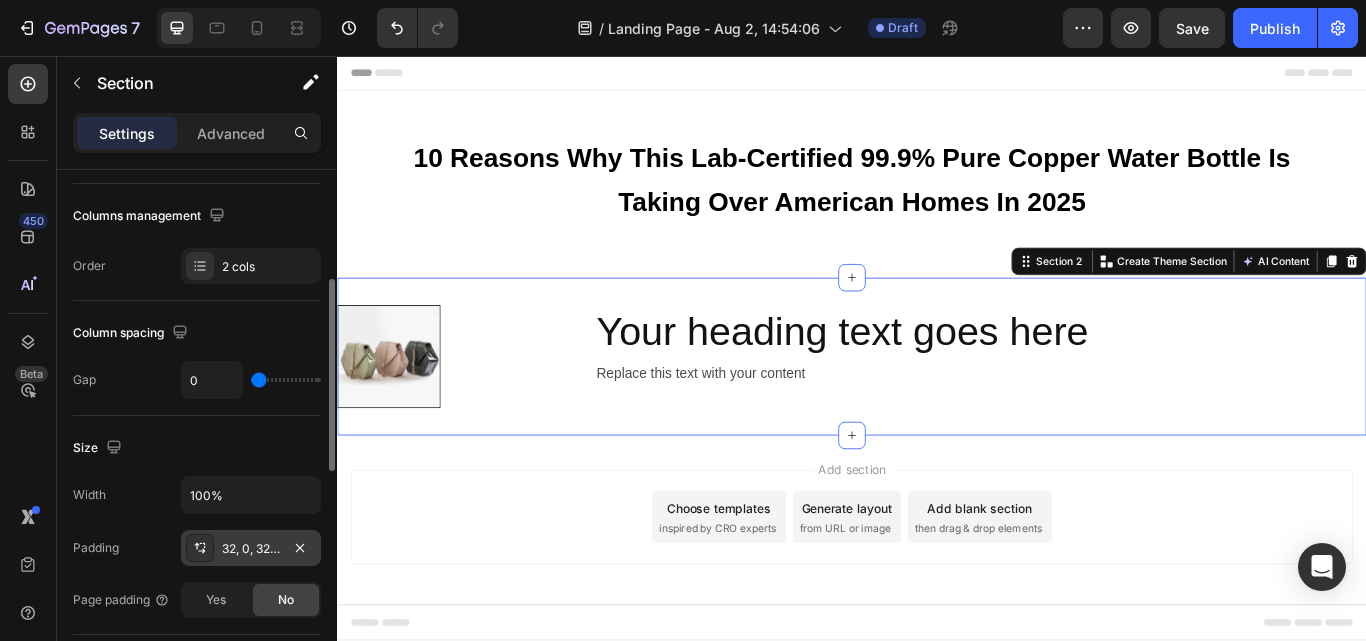 scroll, scrollTop: 400, scrollLeft: 0, axis: vertical 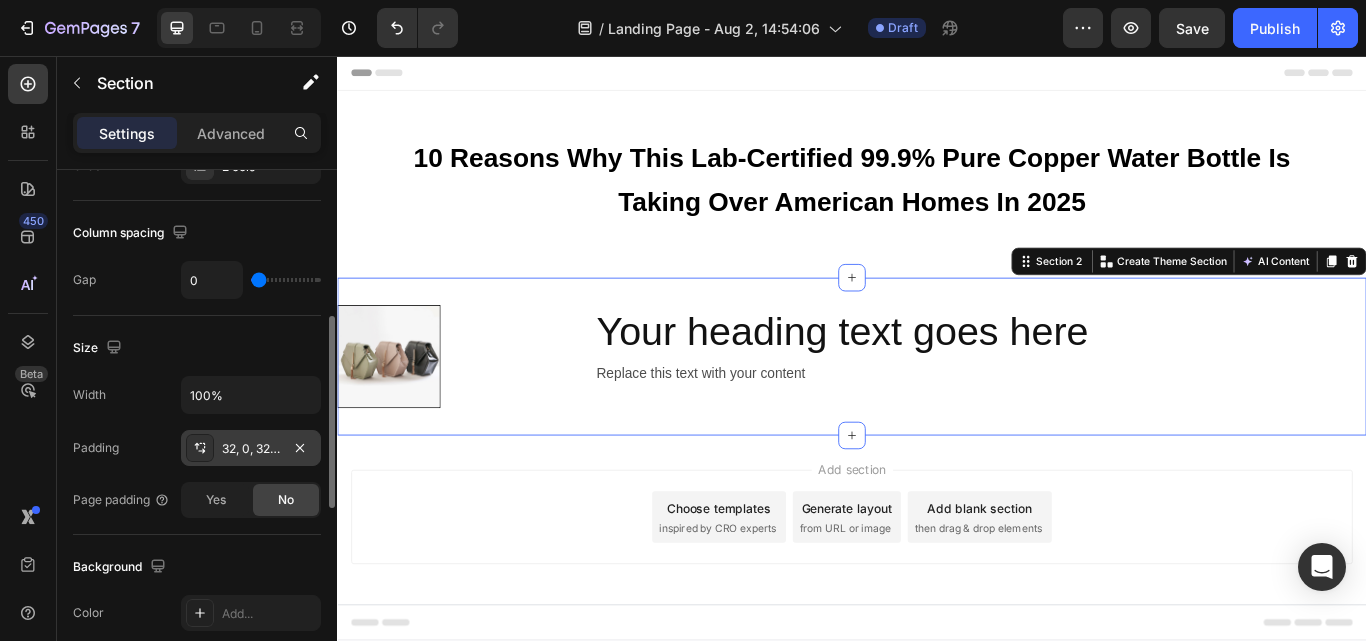 click on "32, 0, 32, 0" at bounding box center (251, 448) 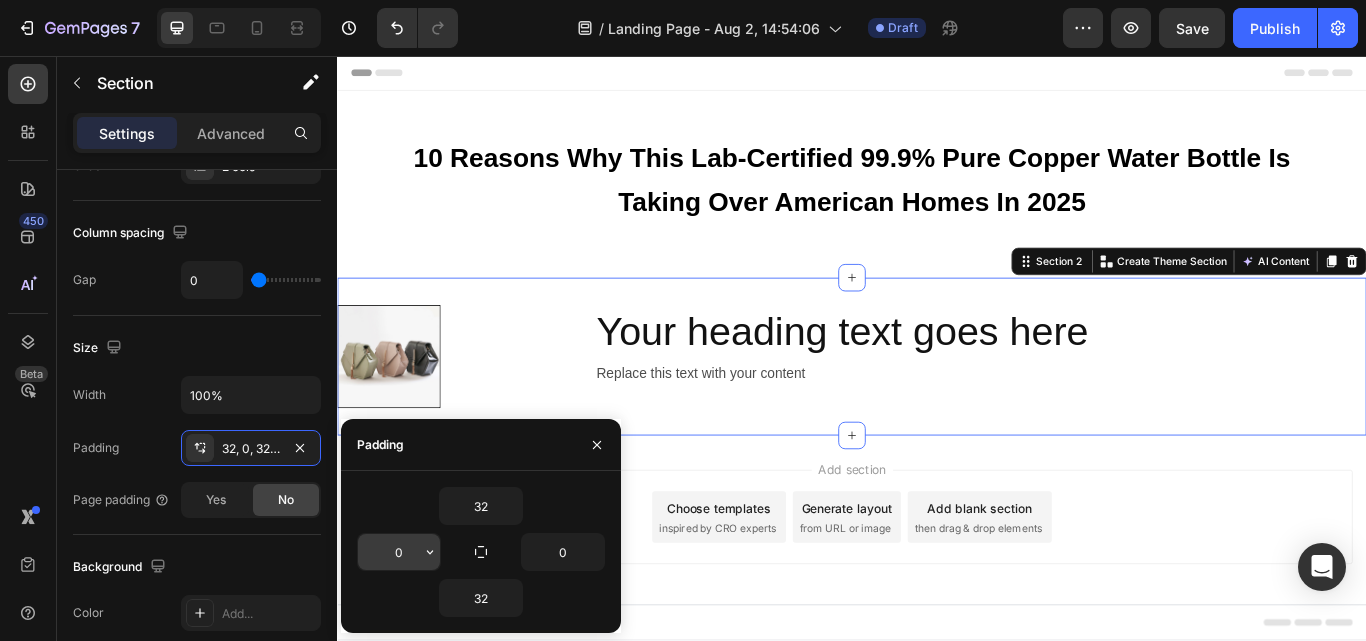 click on "0" at bounding box center [399, 552] 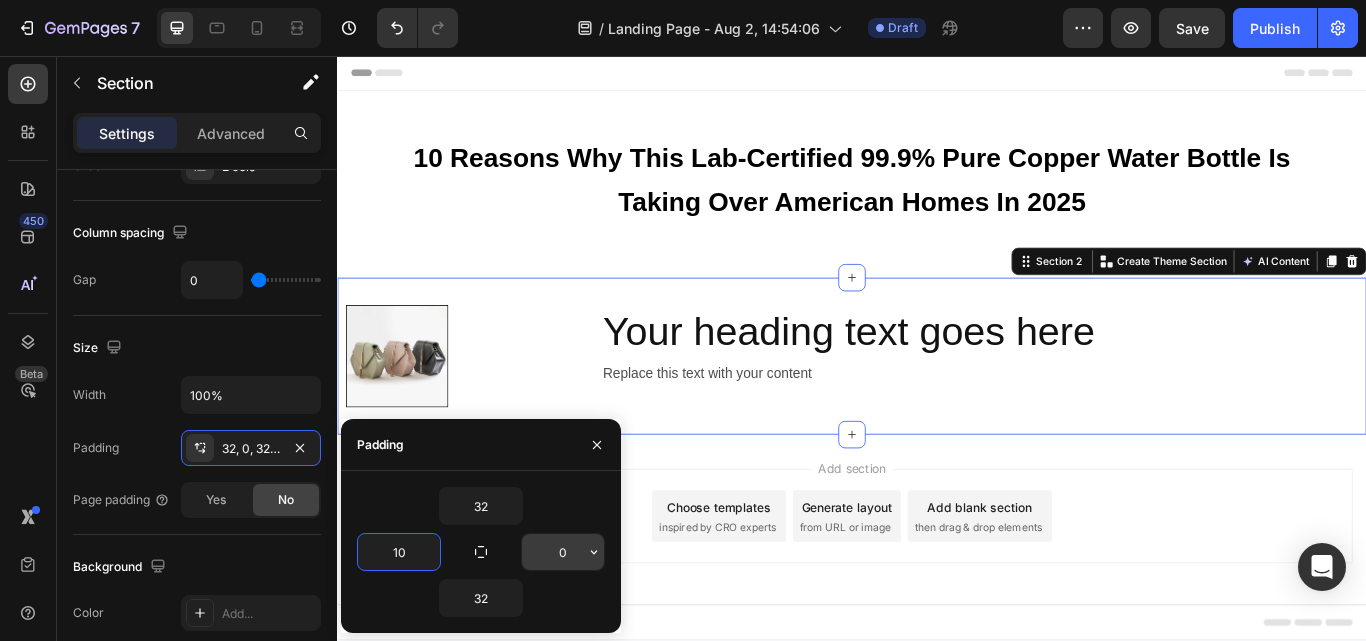 type on "10" 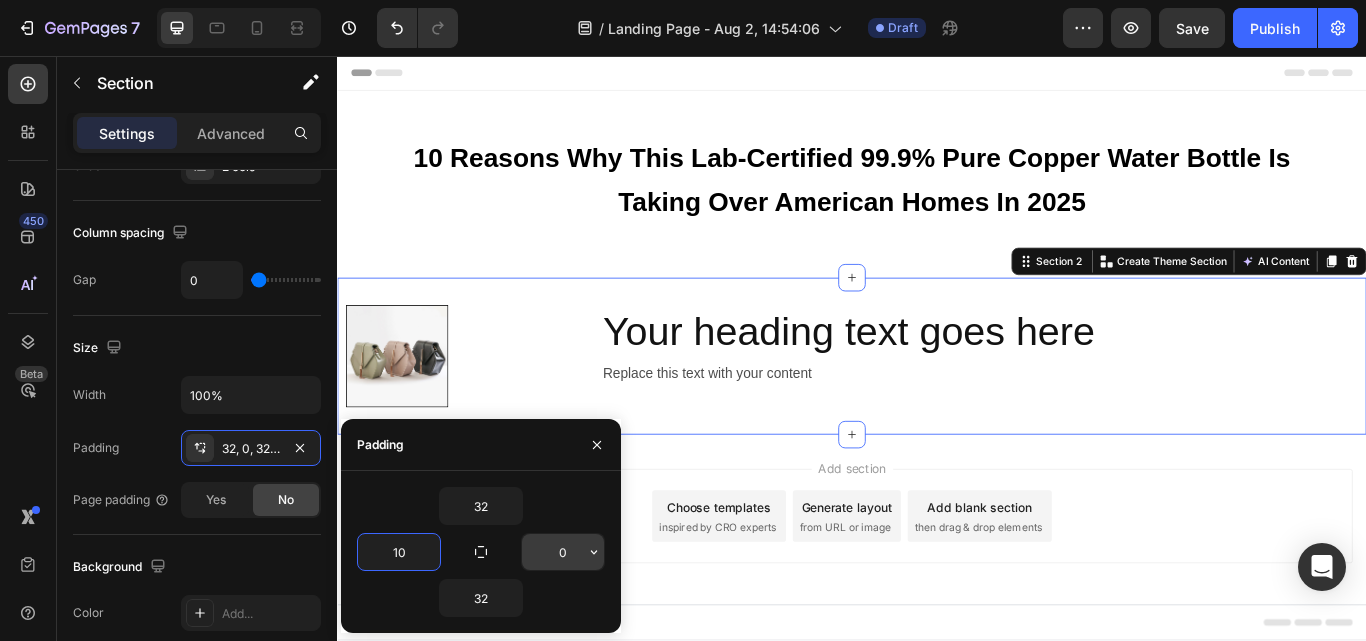 click on "0" at bounding box center (563, 552) 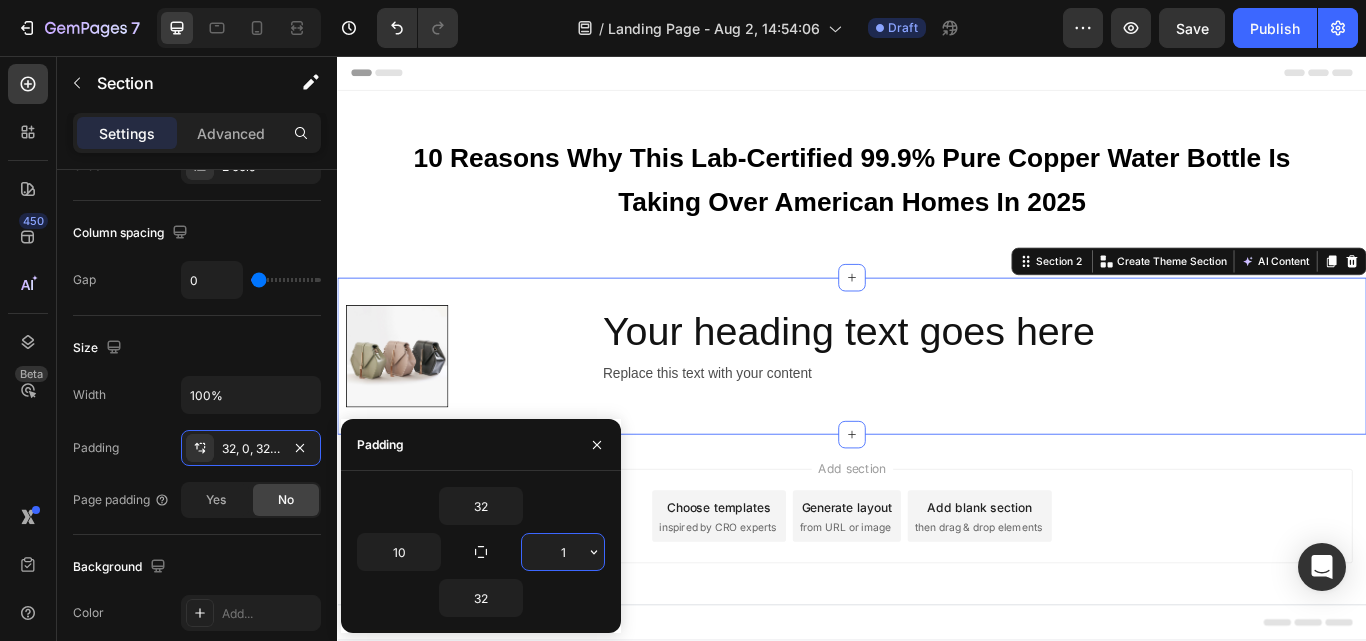 type on "10" 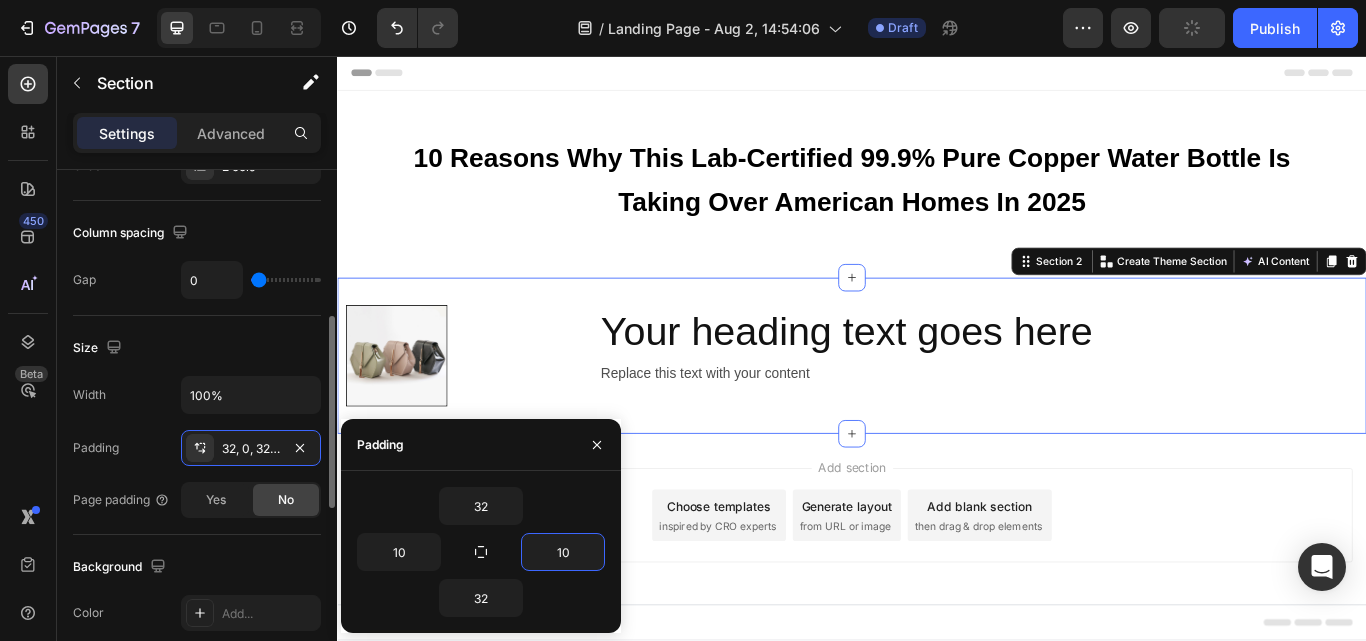 click on "Padding 32, 0, 32, 10" at bounding box center (197, 448) 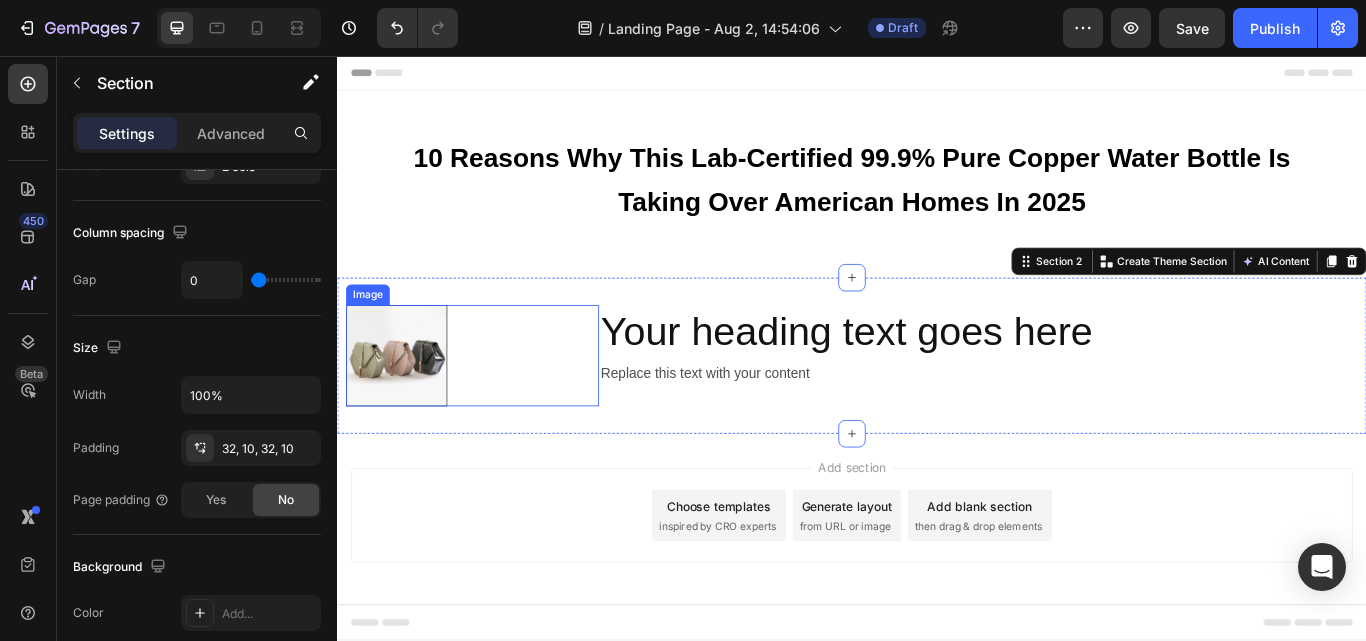 click at bounding box center [494, 406] 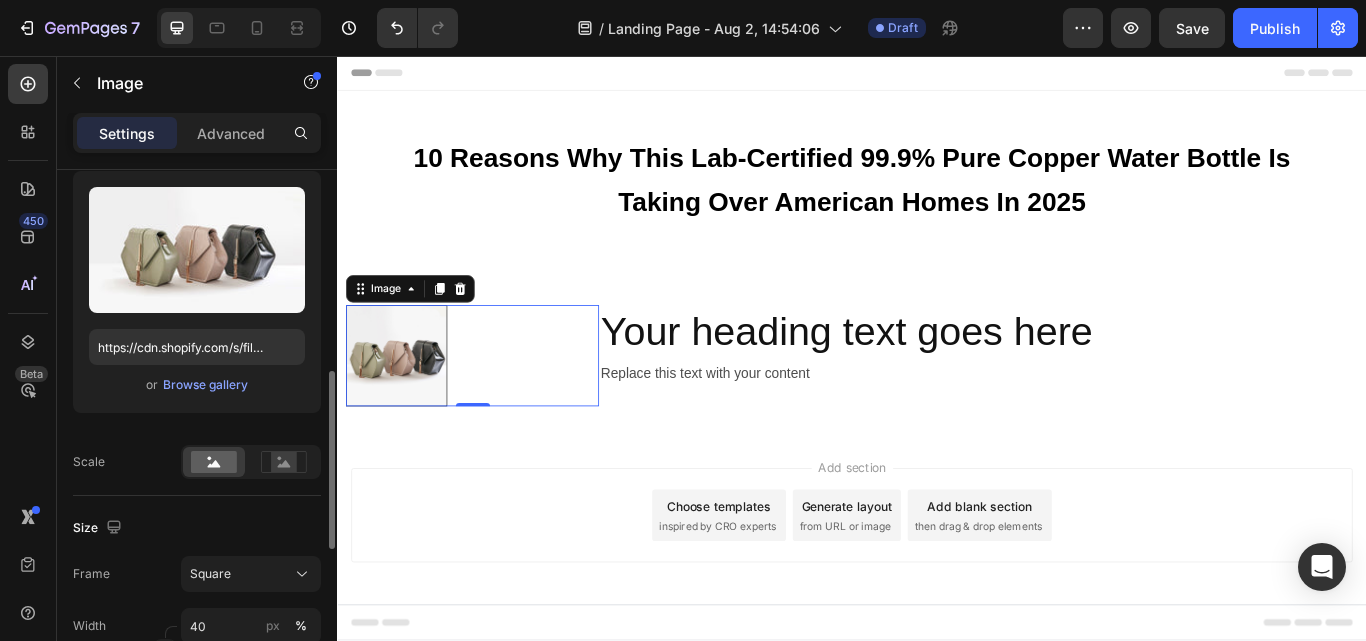scroll, scrollTop: 300, scrollLeft: 0, axis: vertical 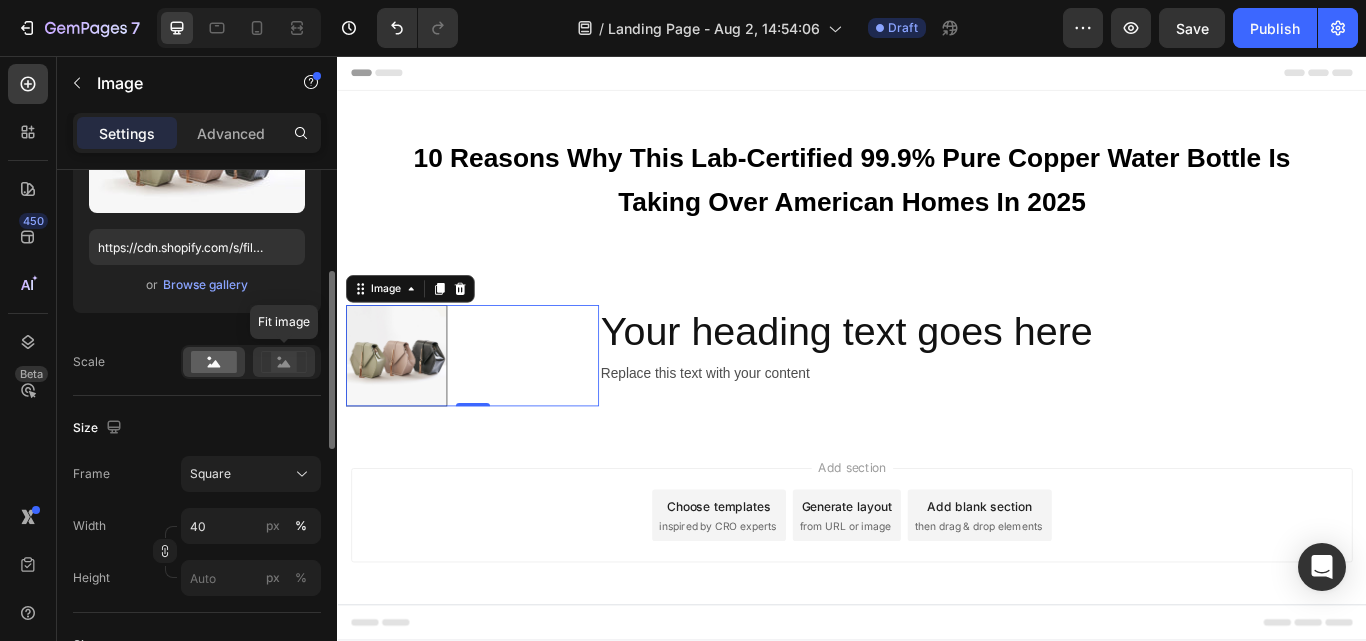 click 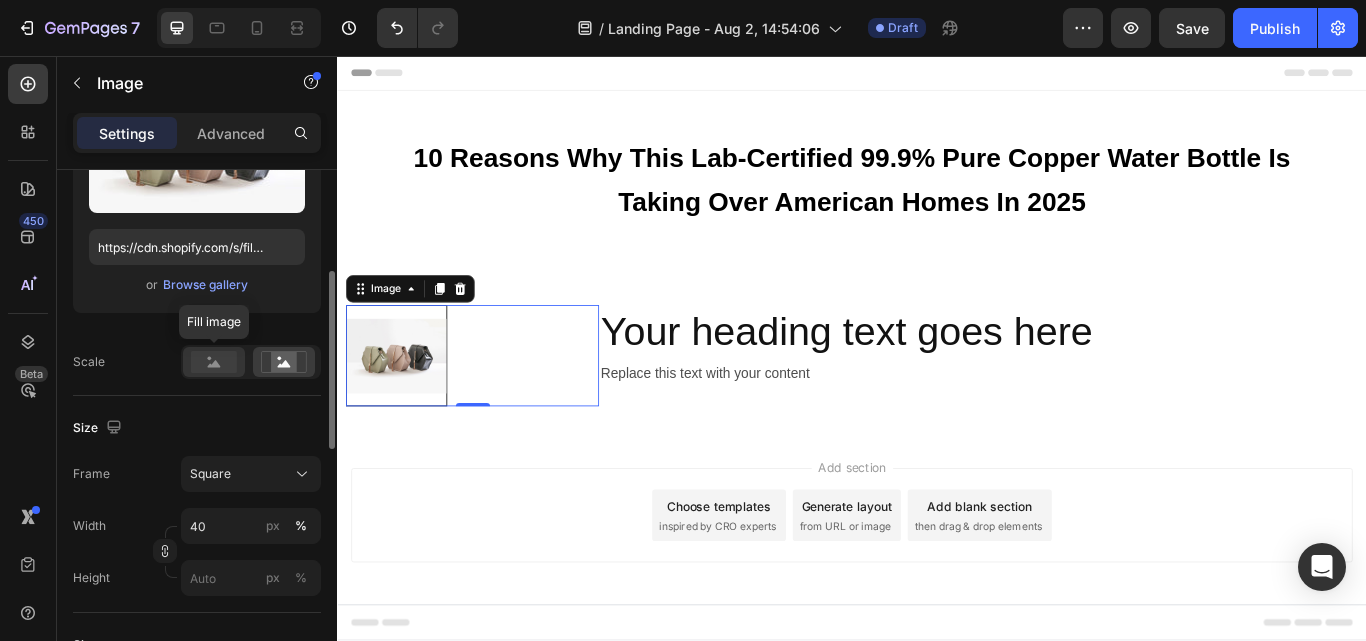click 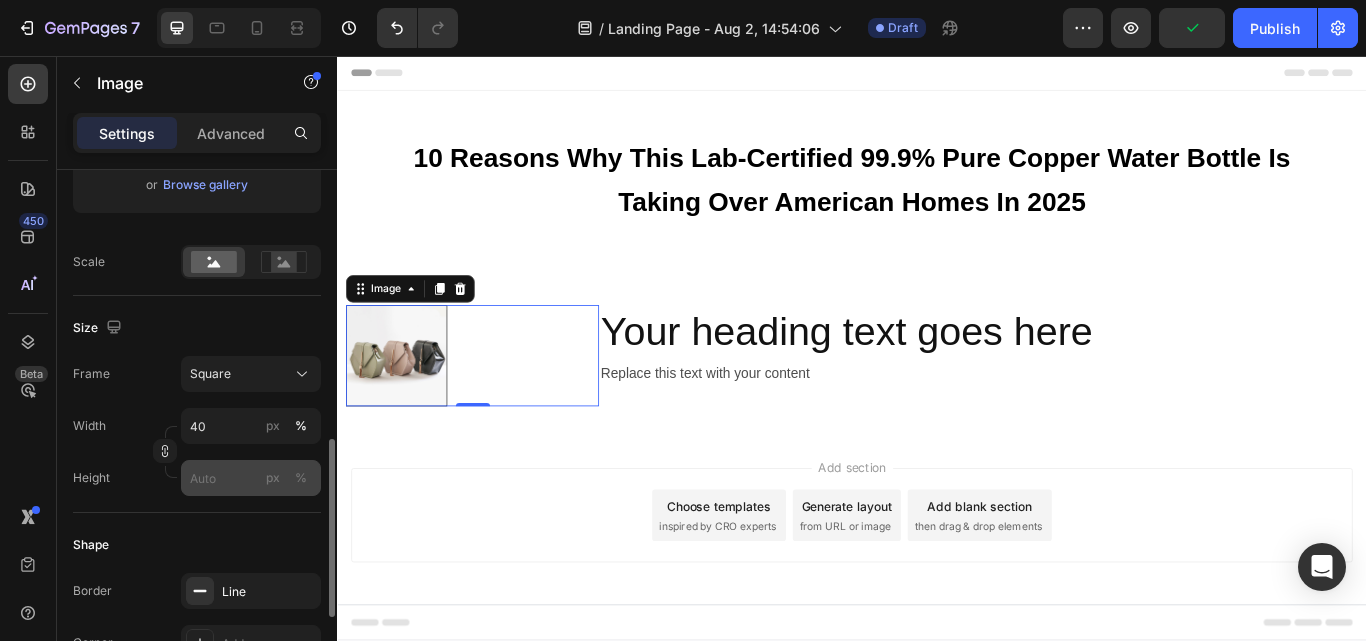 scroll, scrollTop: 600, scrollLeft: 0, axis: vertical 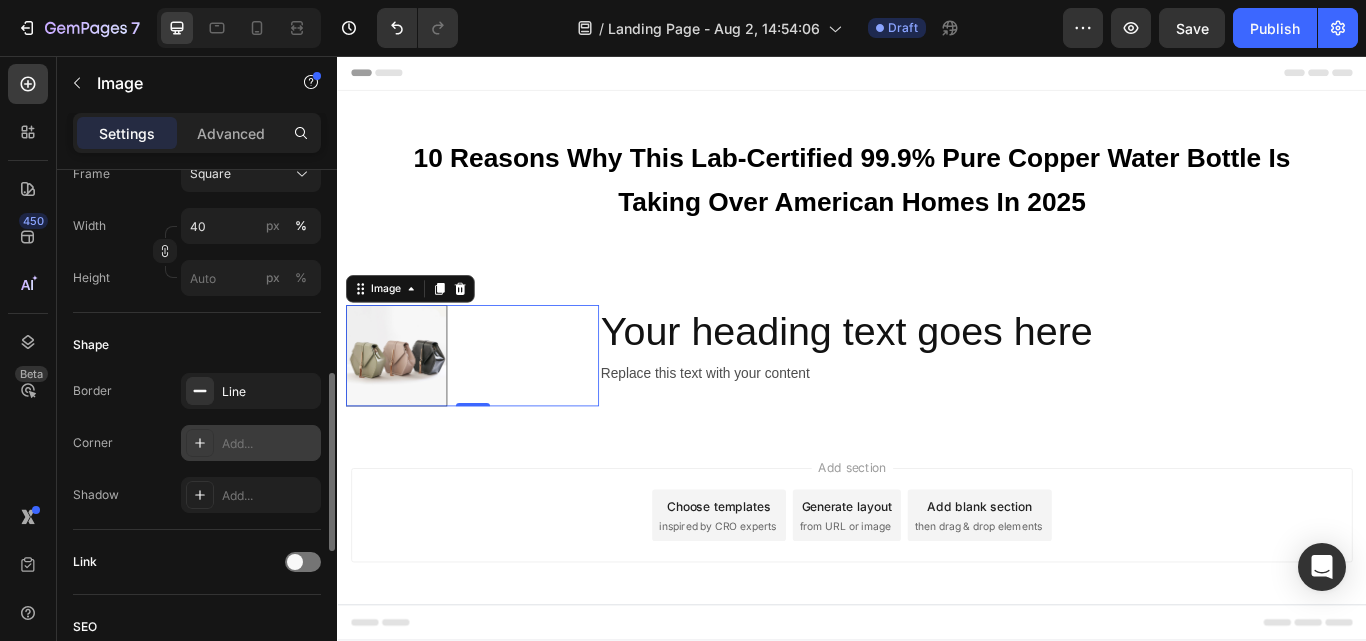 click on "Add..." at bounding box center [251, 443] 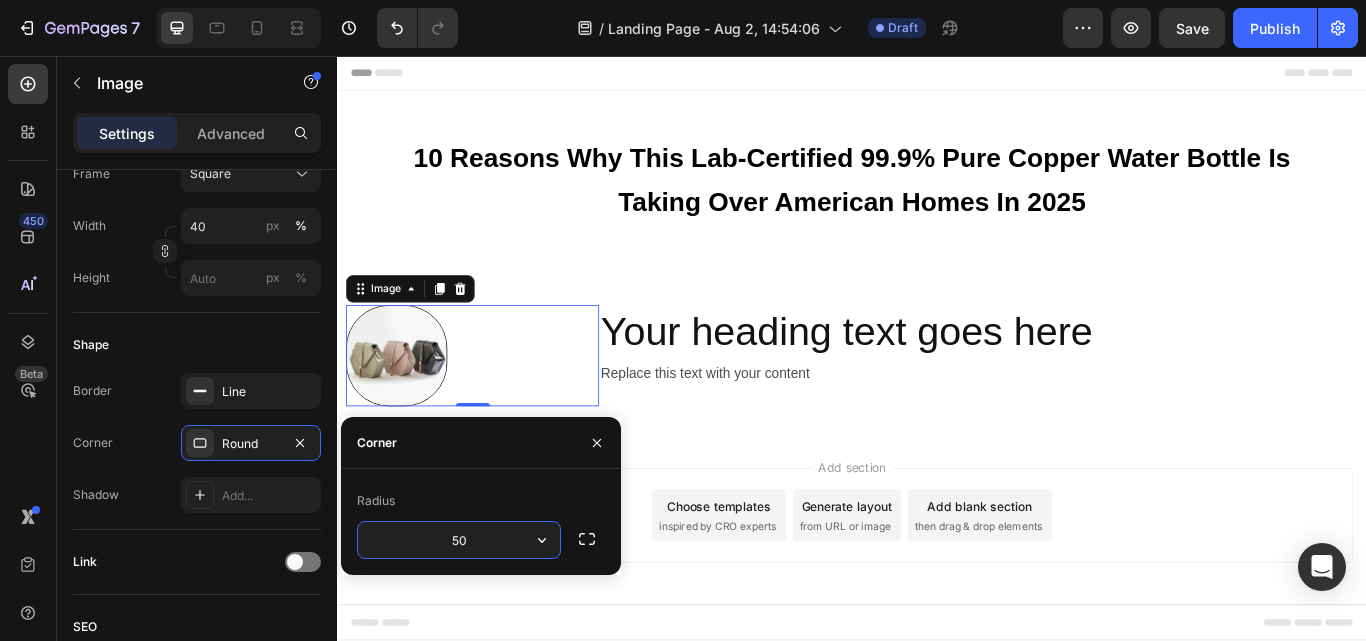type on "5" 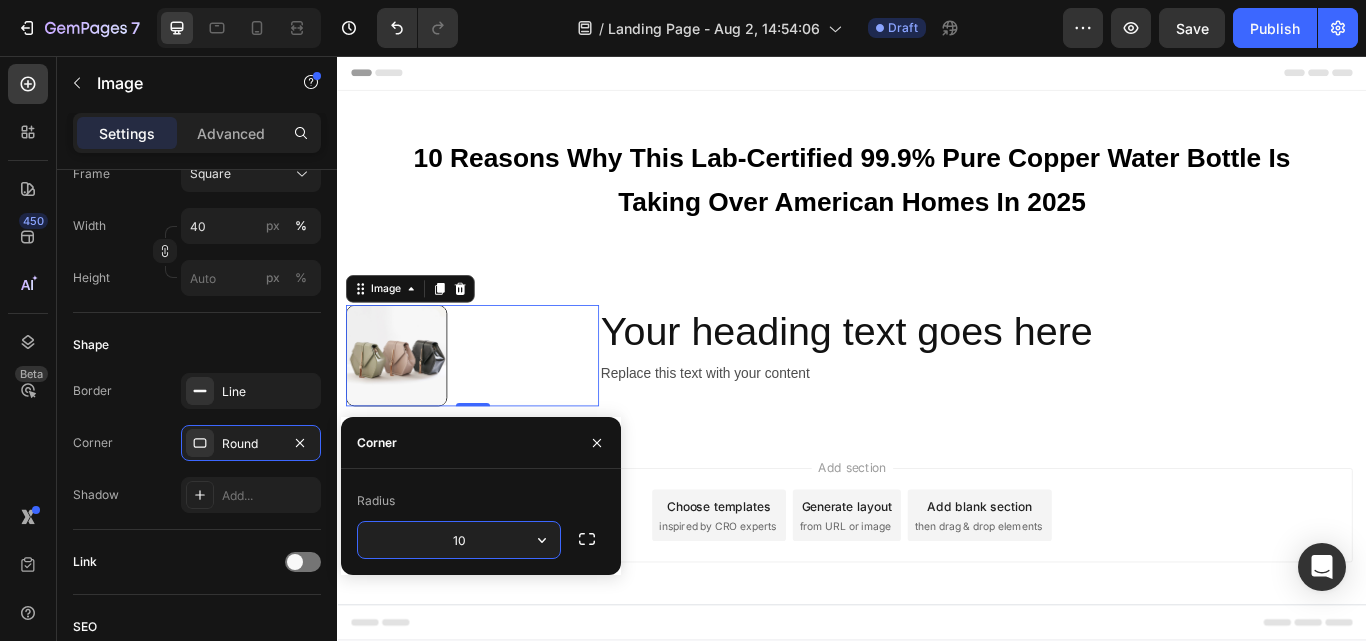 type on "100" 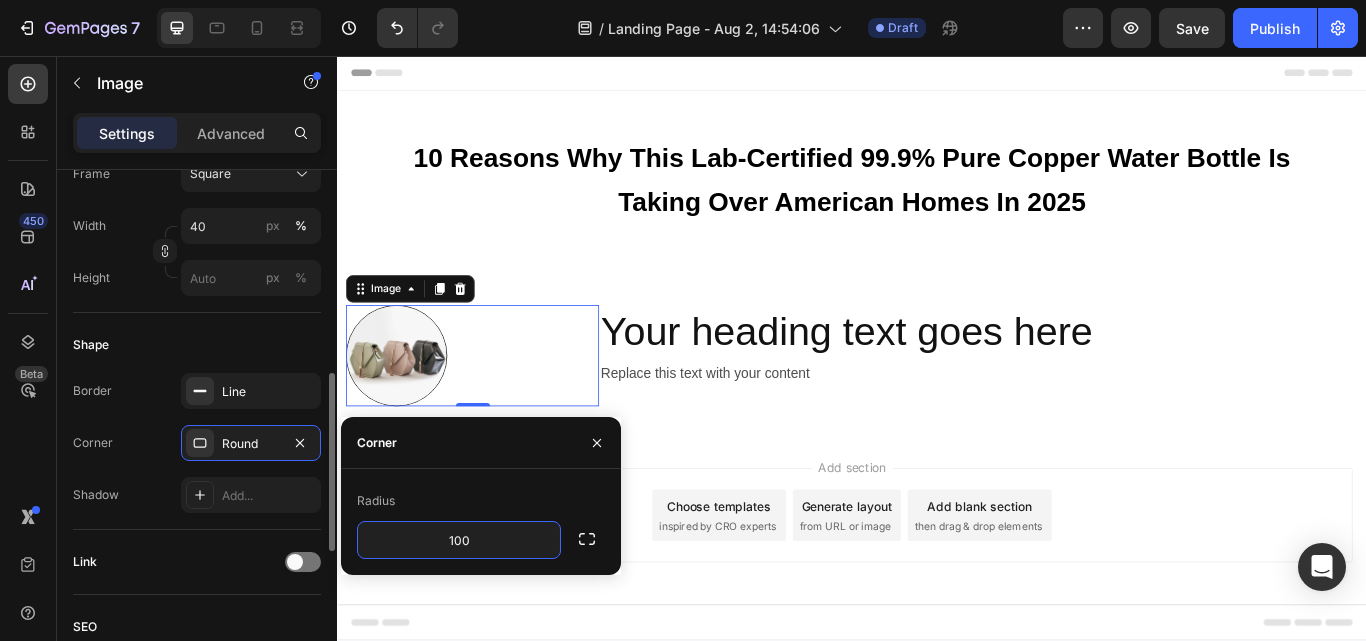 click on "Border Line Corner Round Shadow Add..." at bounding box center [197, 443] 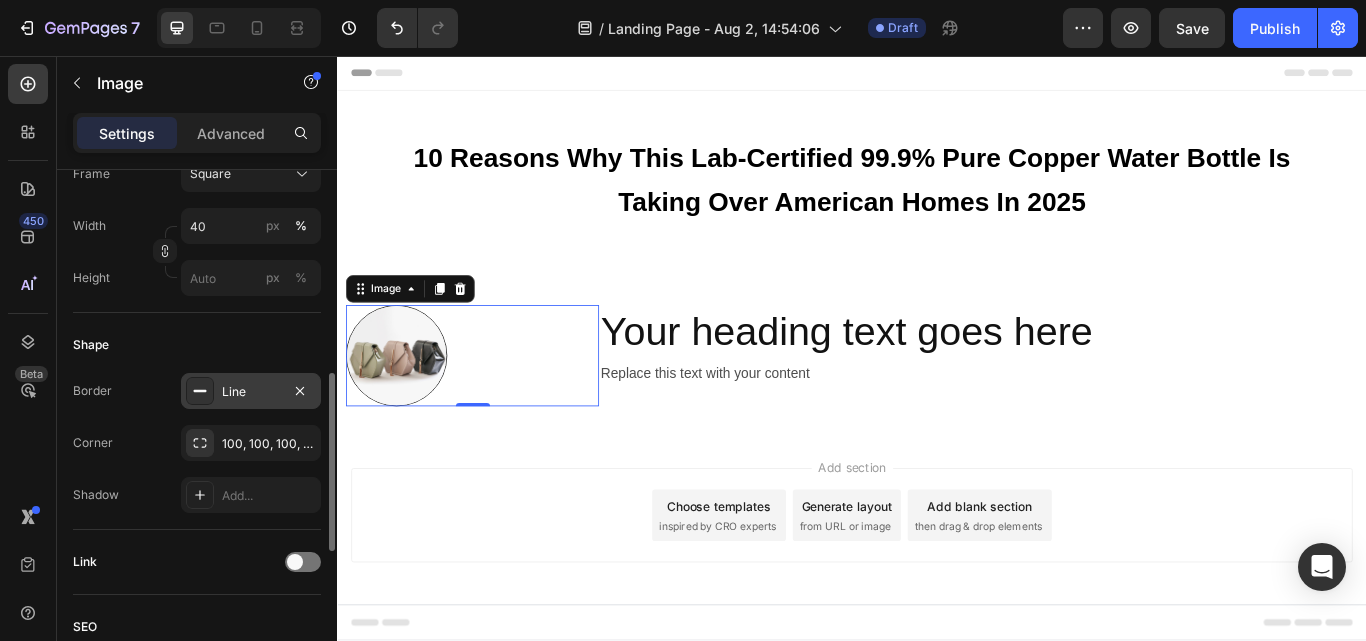 click on "Line" at bounding box center [251, 392] 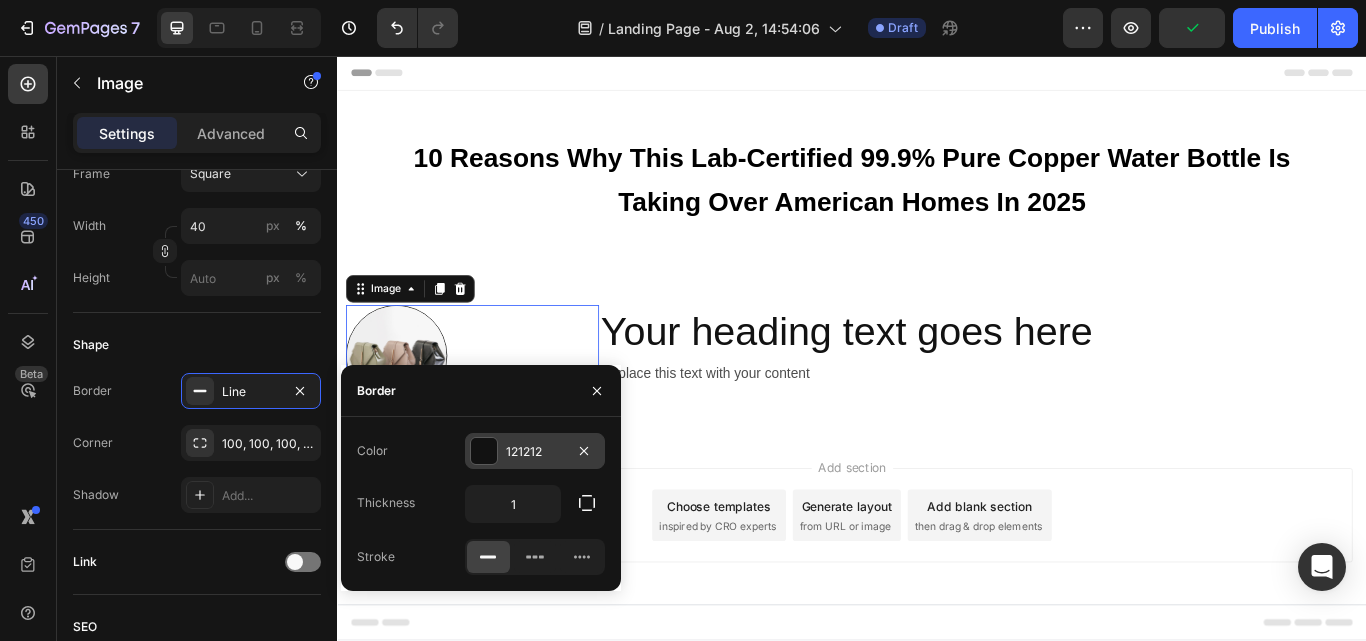 click on "121212" at bounding box center (535, 451) 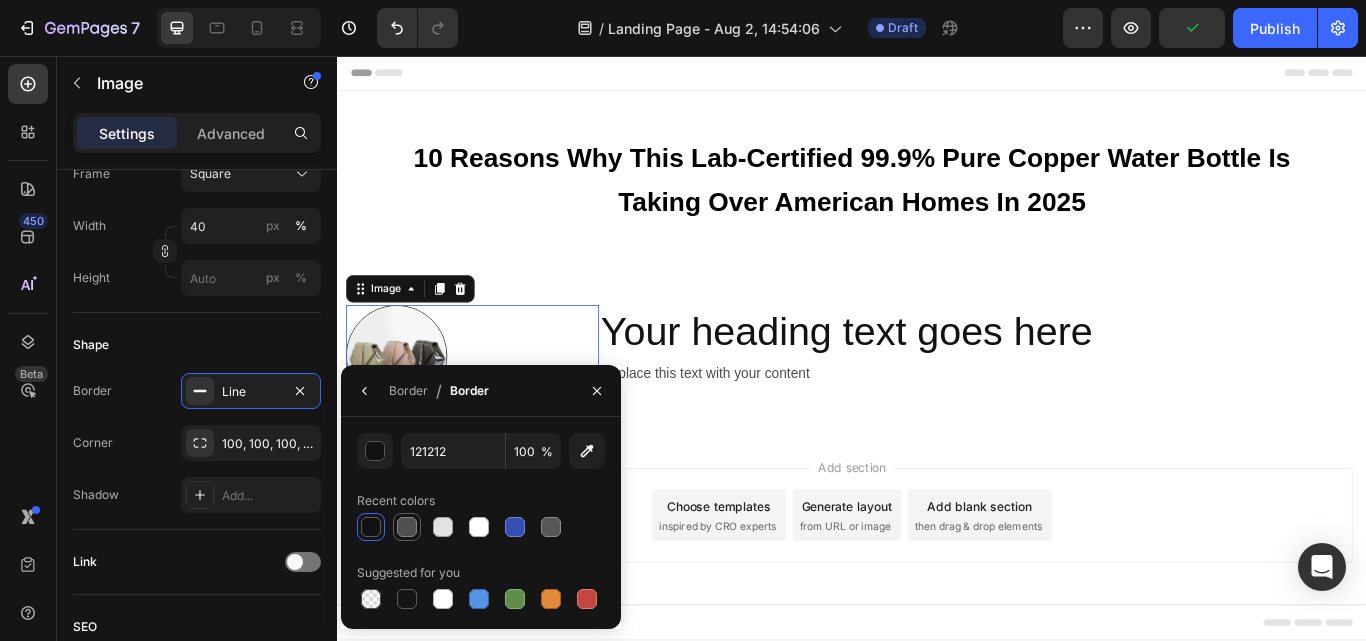 click at bounding box center (407, 527) 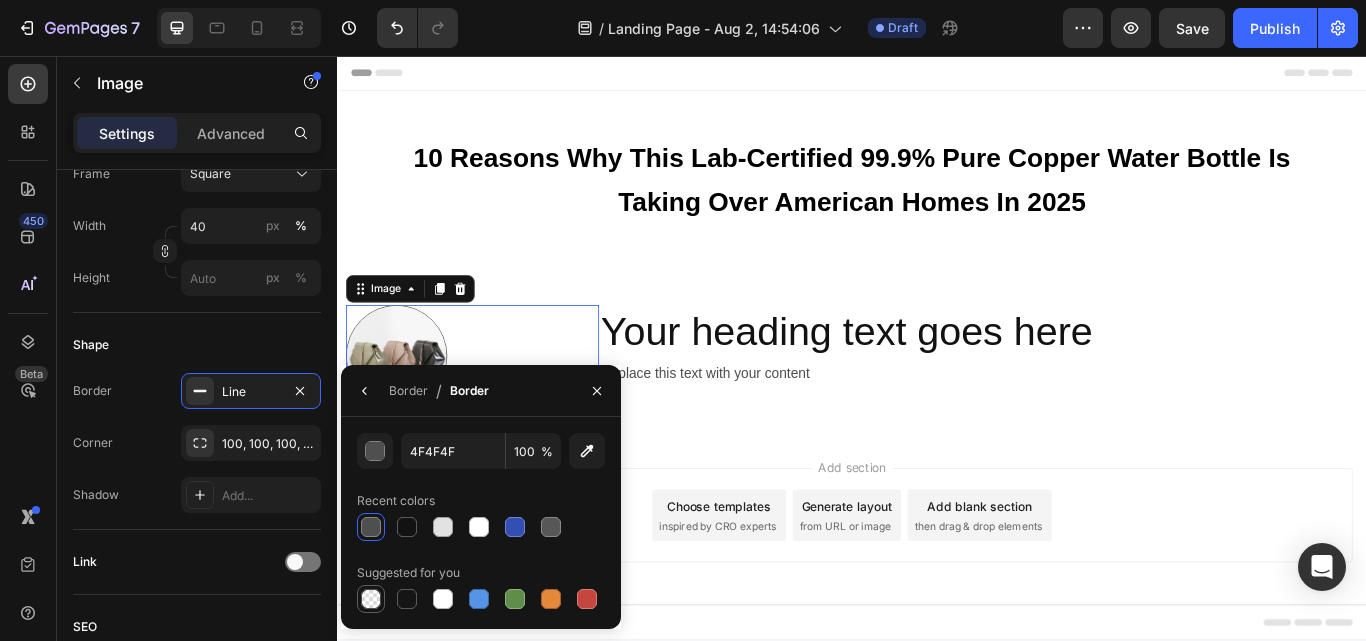 click at bounding box center (371, 599) 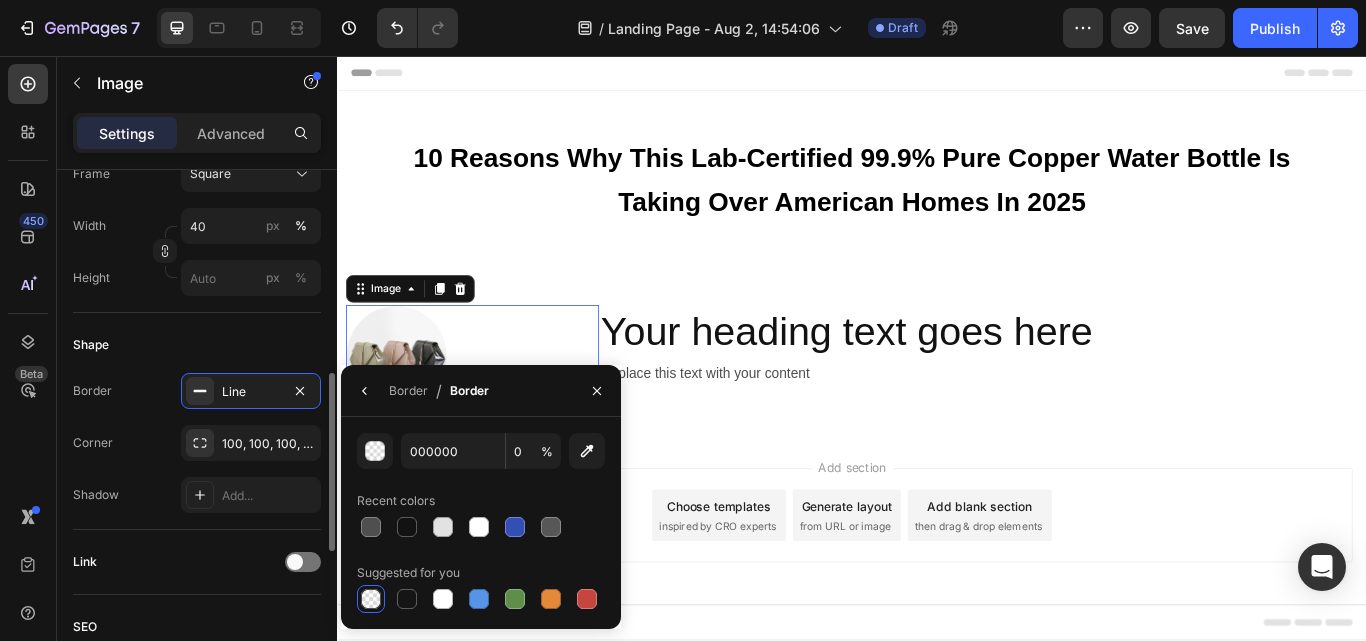 click on "Corner 100, 100, 100, 100" at bounding box center [197, 443] 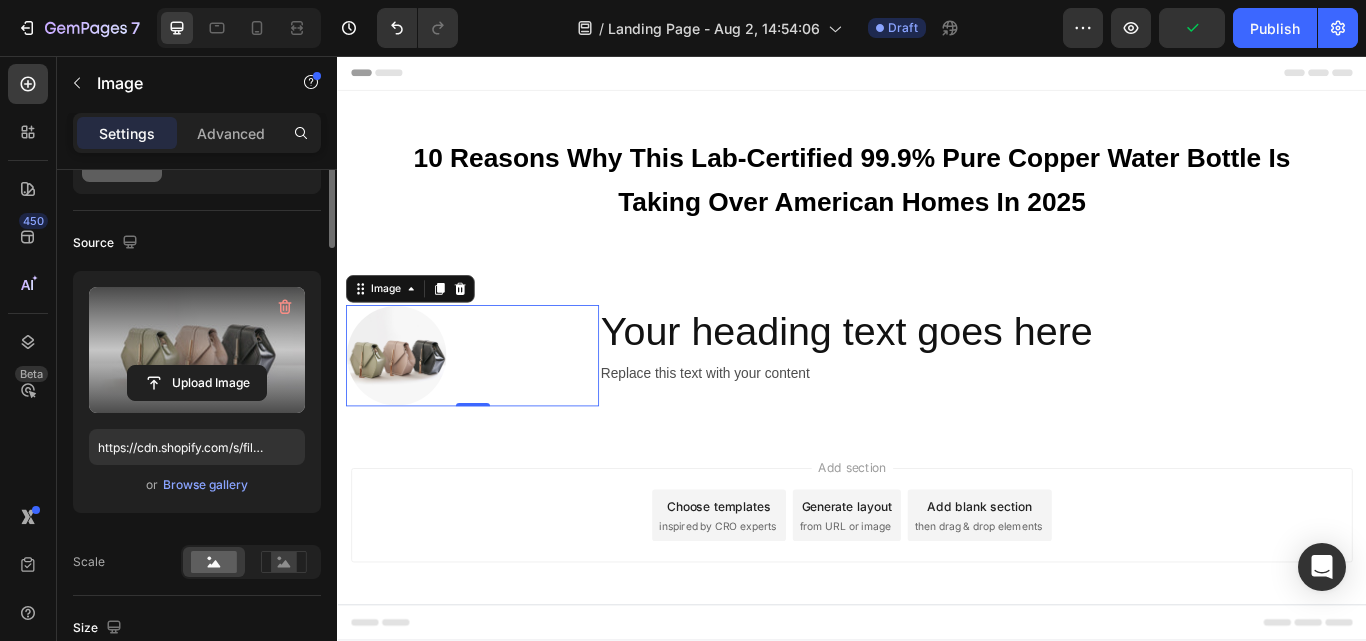 scroll, scrollTop: 0, scrollLeft: 0, axis: both 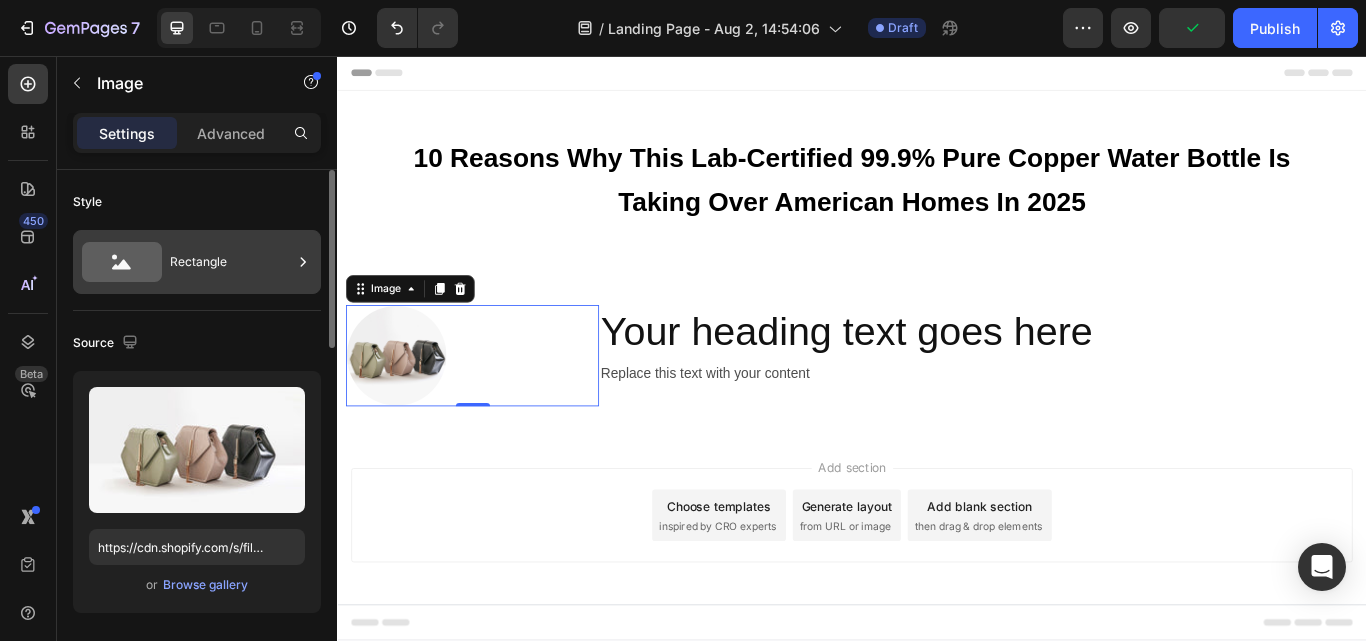 click on "Rectangle" at bounding box center (231, 262) 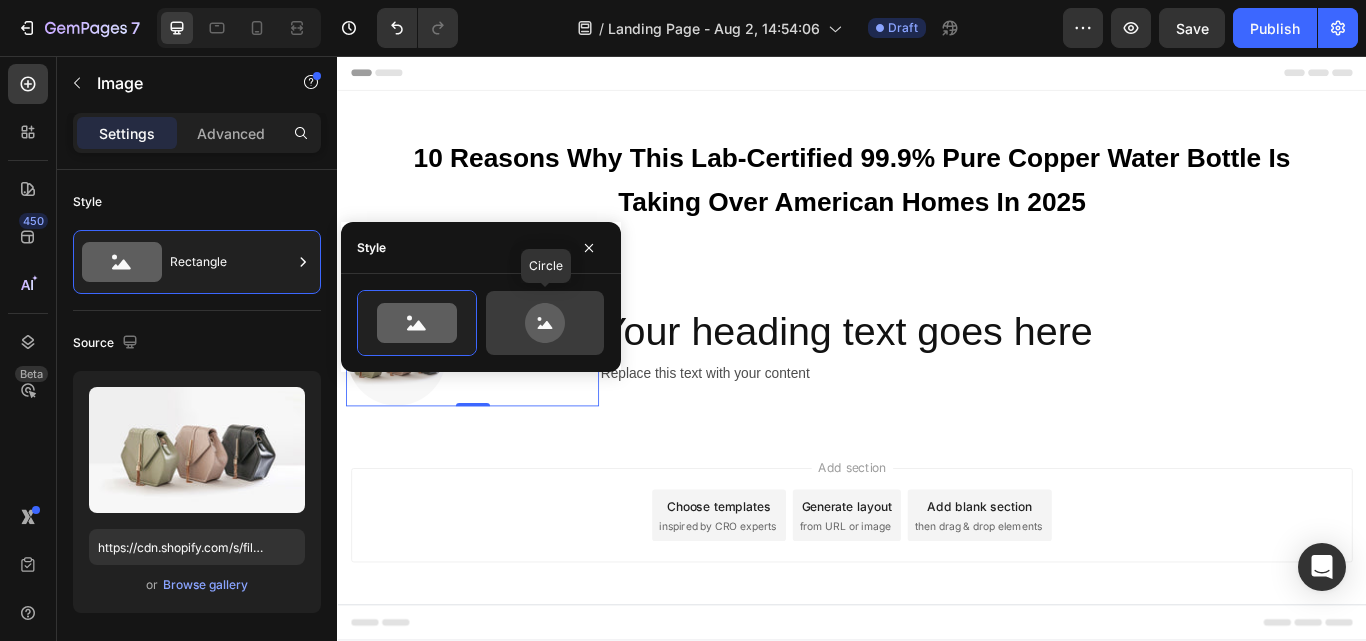 click 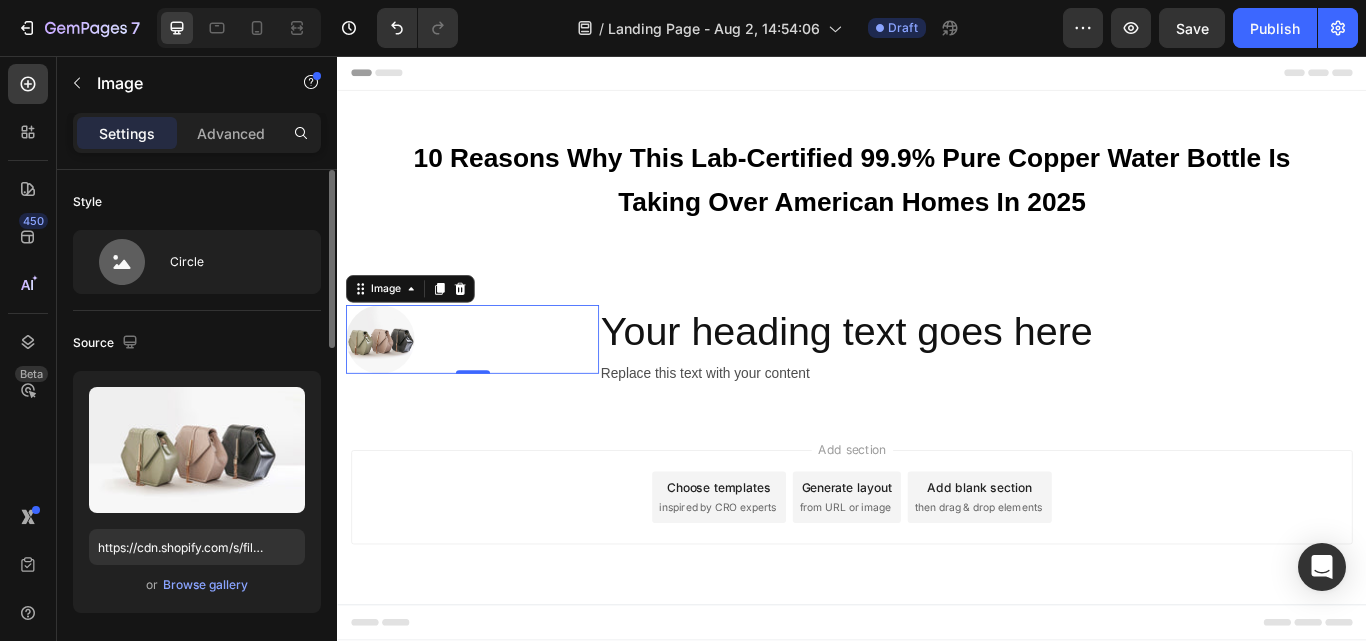 click on "Source" at bounding box center (197, 343) 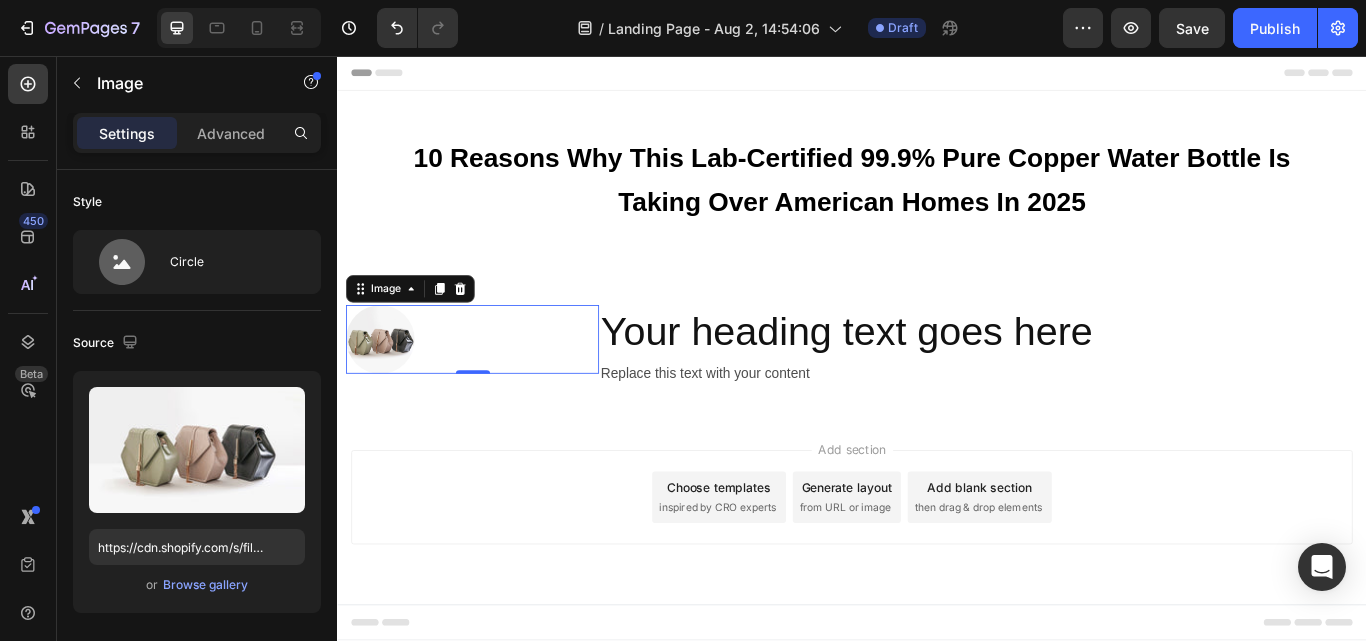 click at bounding box center [494, 387] 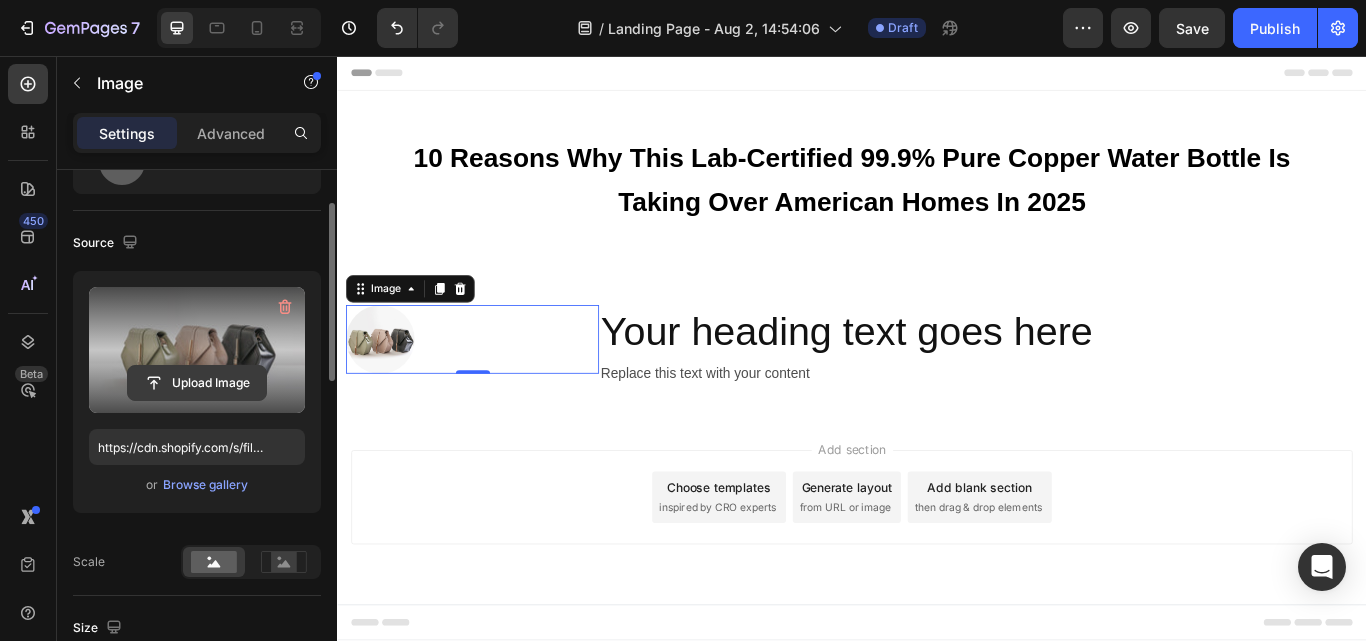 scroll, scrollTop: 400, scrollLeft: 0, axis: vertical 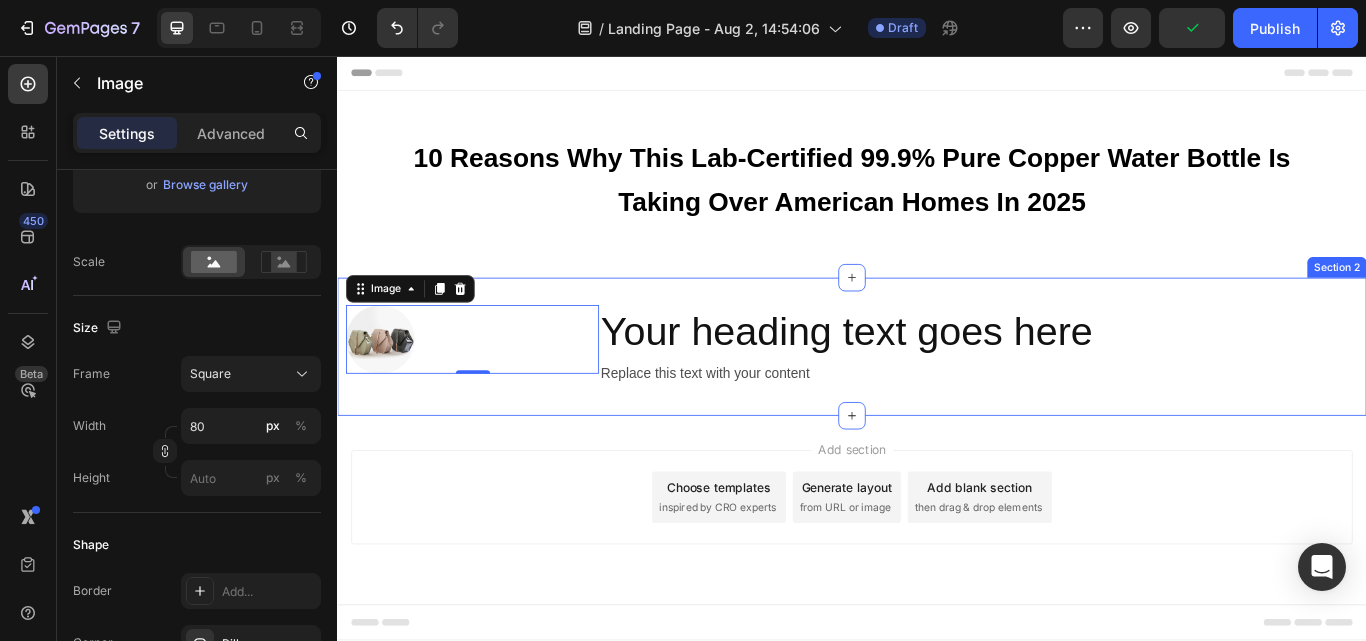 click on "Image 0 Your heading text goes here Heading Replace this text with your content Text Block Section 2" at bounding box center (937, 395) 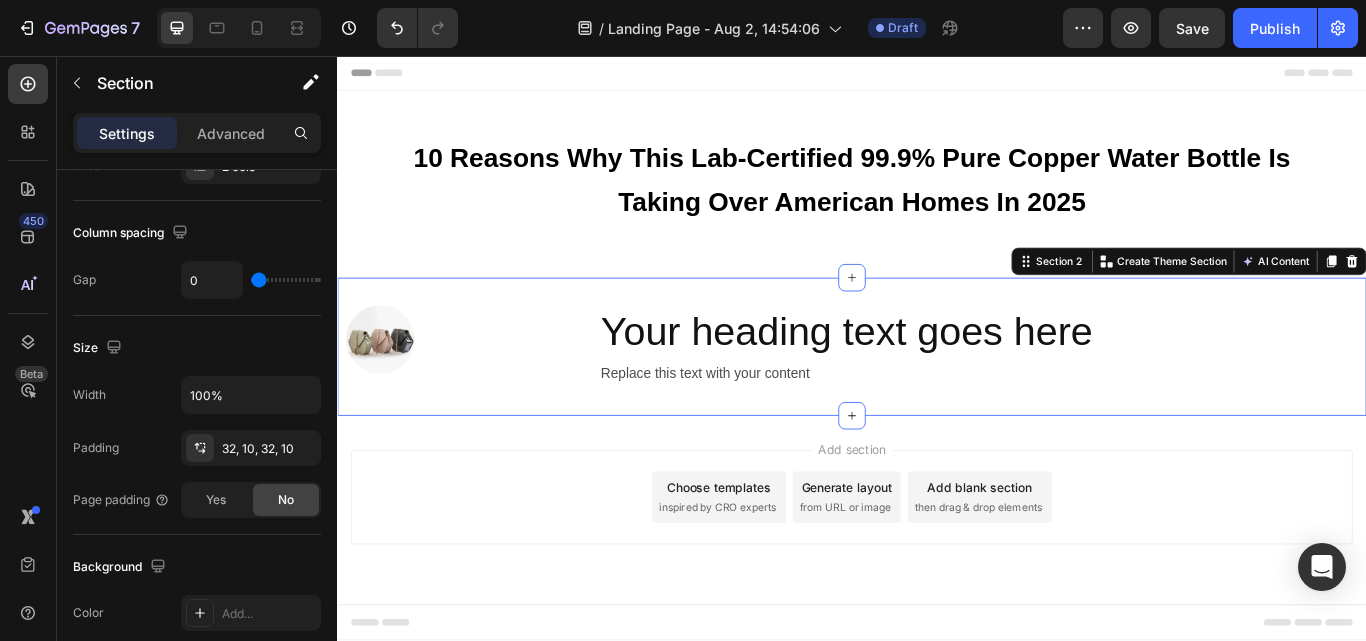 scroll, scrollTop: 0, scrollLeft: 0, axis: both 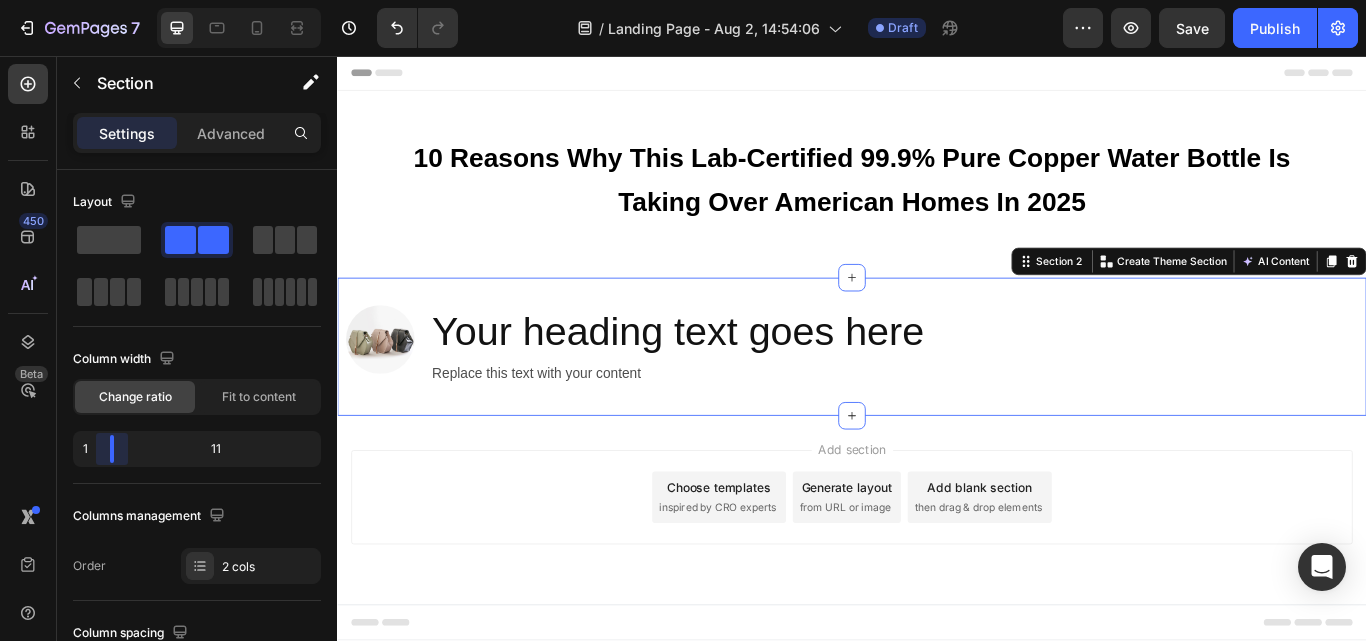 drag, startPoint x: 151, startPoint y: 453, endPoint x: 81, endPoint y: 448, distance: 70.178345 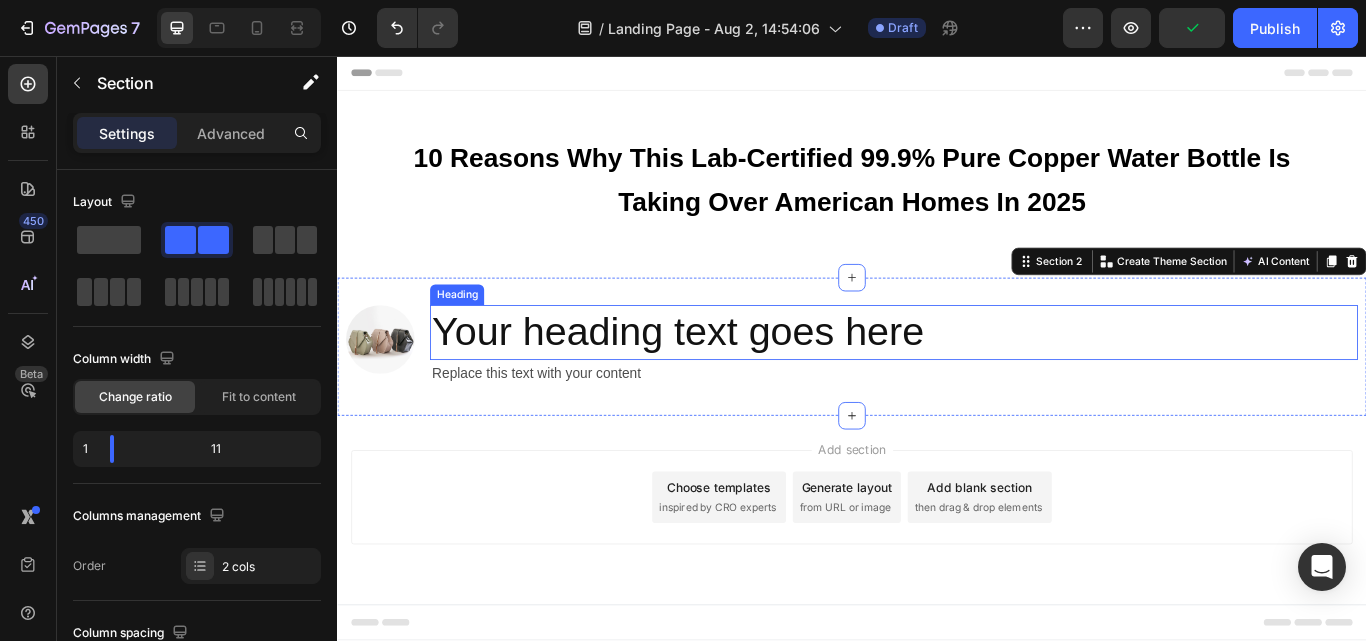 click on "Your heading text goes here" at bounding box center [986, 379] 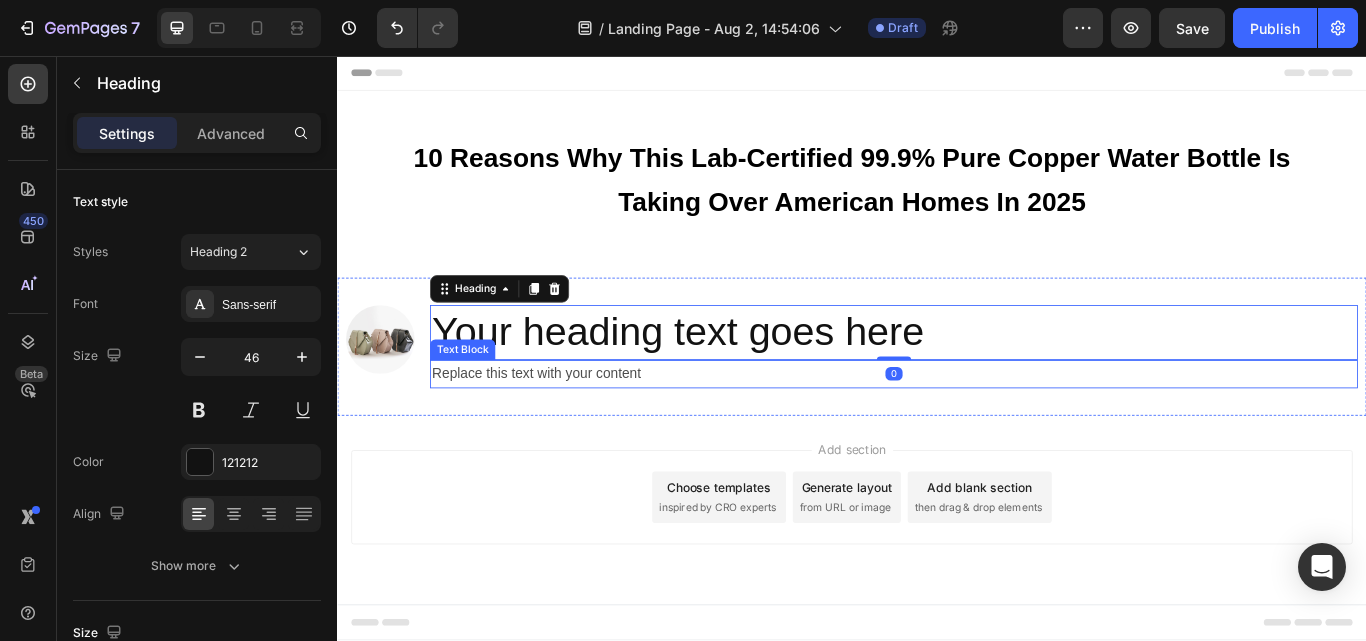 click on "Your heading text goes here" at bounding box center [986, 379] 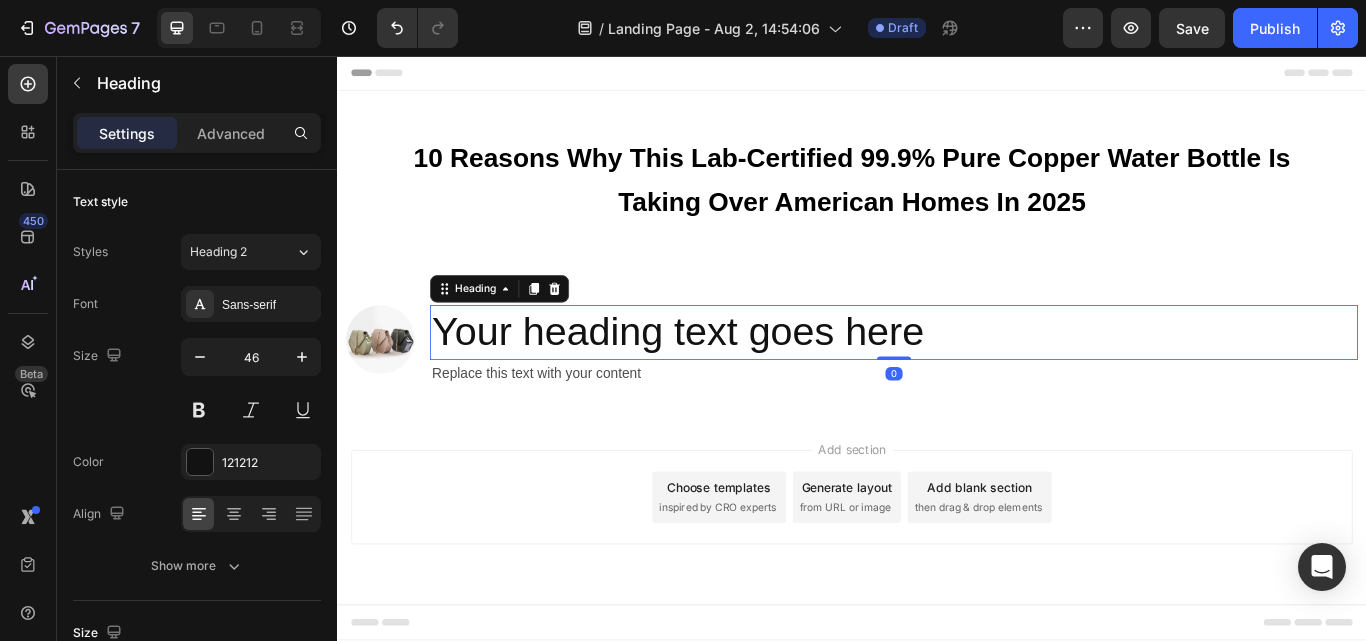 click on "Your heading text goes here" at bounding box center [986, 379] 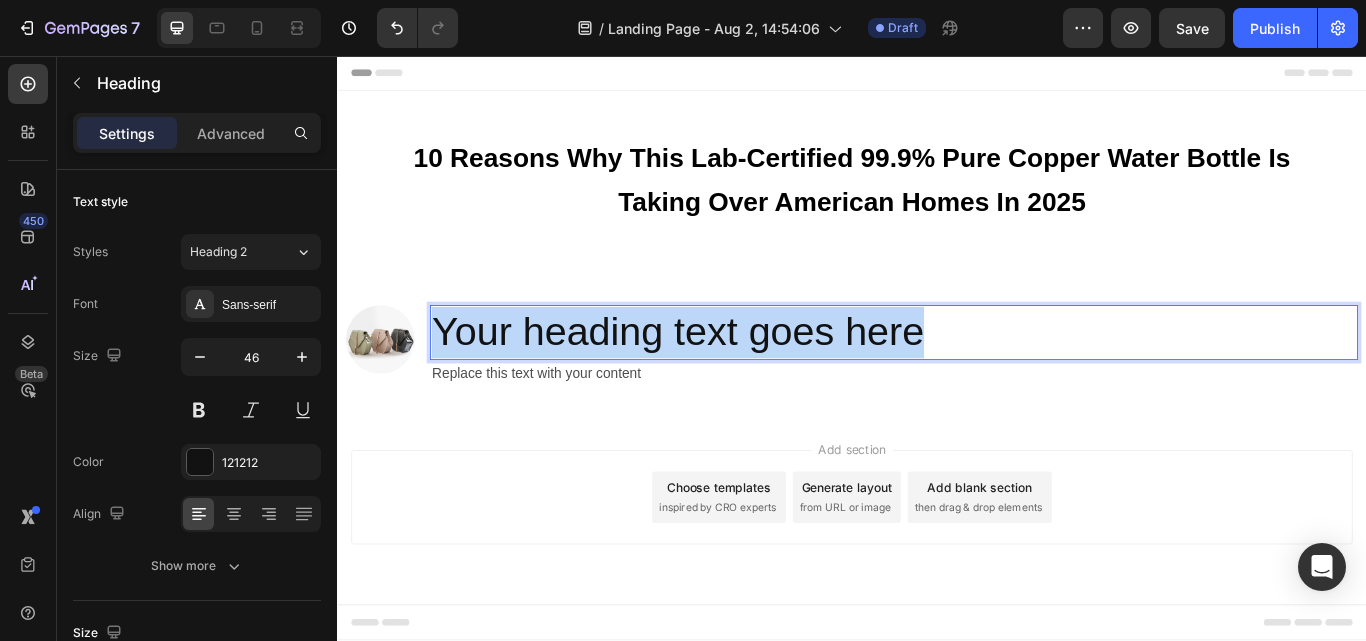 click on "Your heading text goes here" at bounding box center (986, 379) 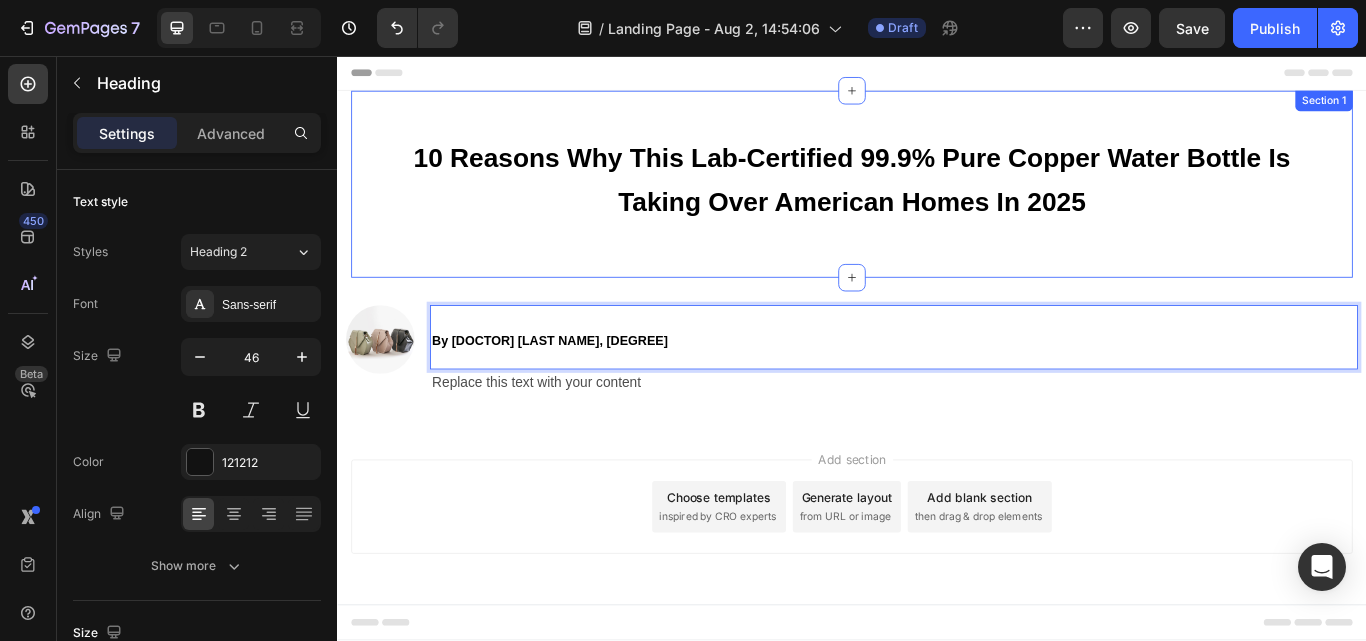 click on "10 Reasons Why This Lab-Certified 99.9% Pure Copper Water Bottle Is Taking Over American Homes In 2025 Heading Row Row Section 1" at bounding box center (937, 206) 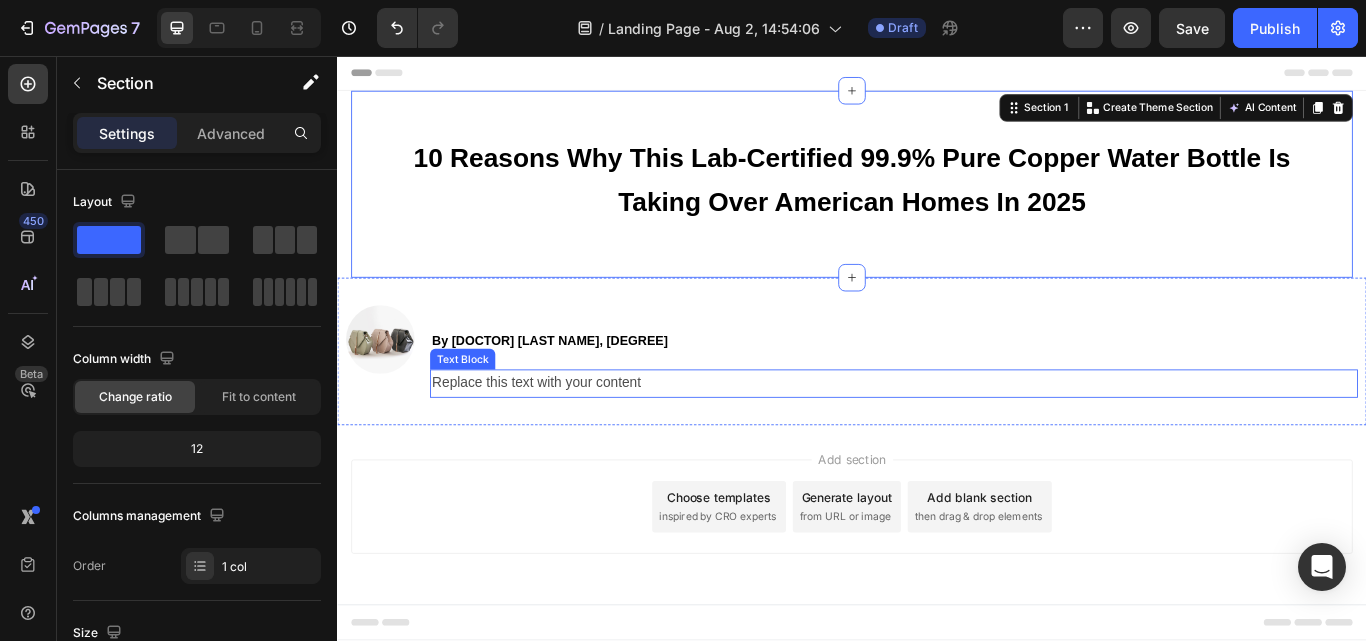 click on "Replace this text with your content" at bounding box center [986, 438] 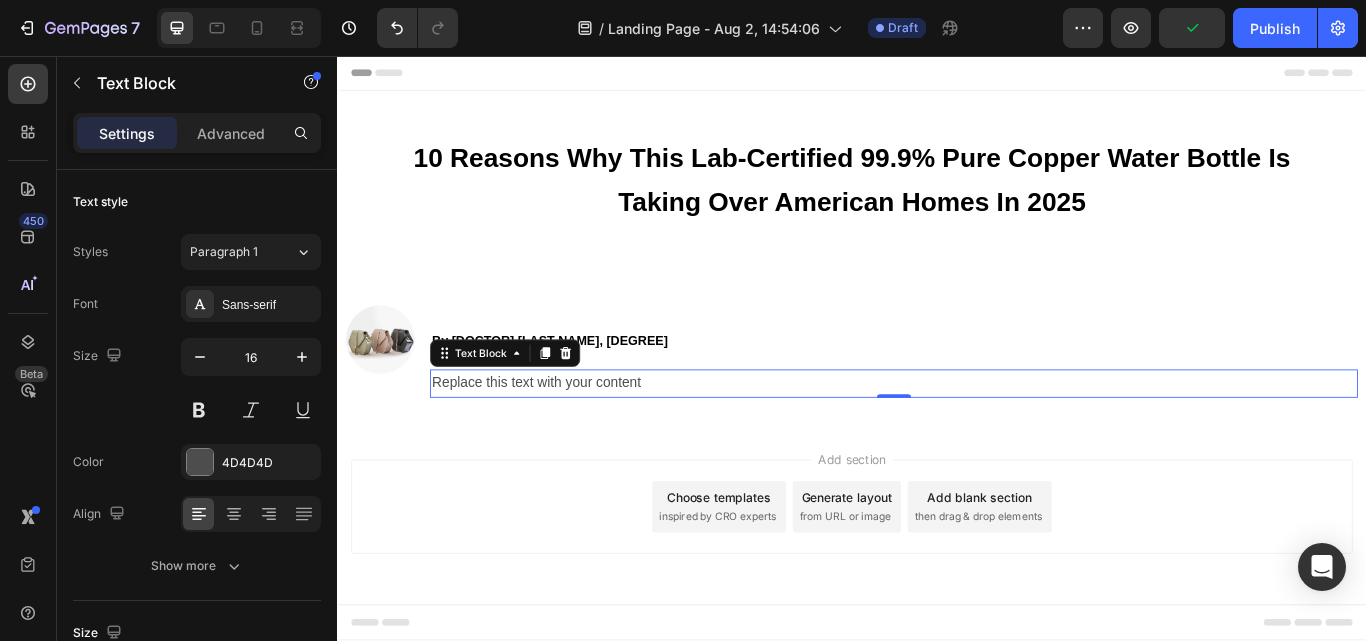 click on "Replace this text with your content" at bounding box center (986, 438) 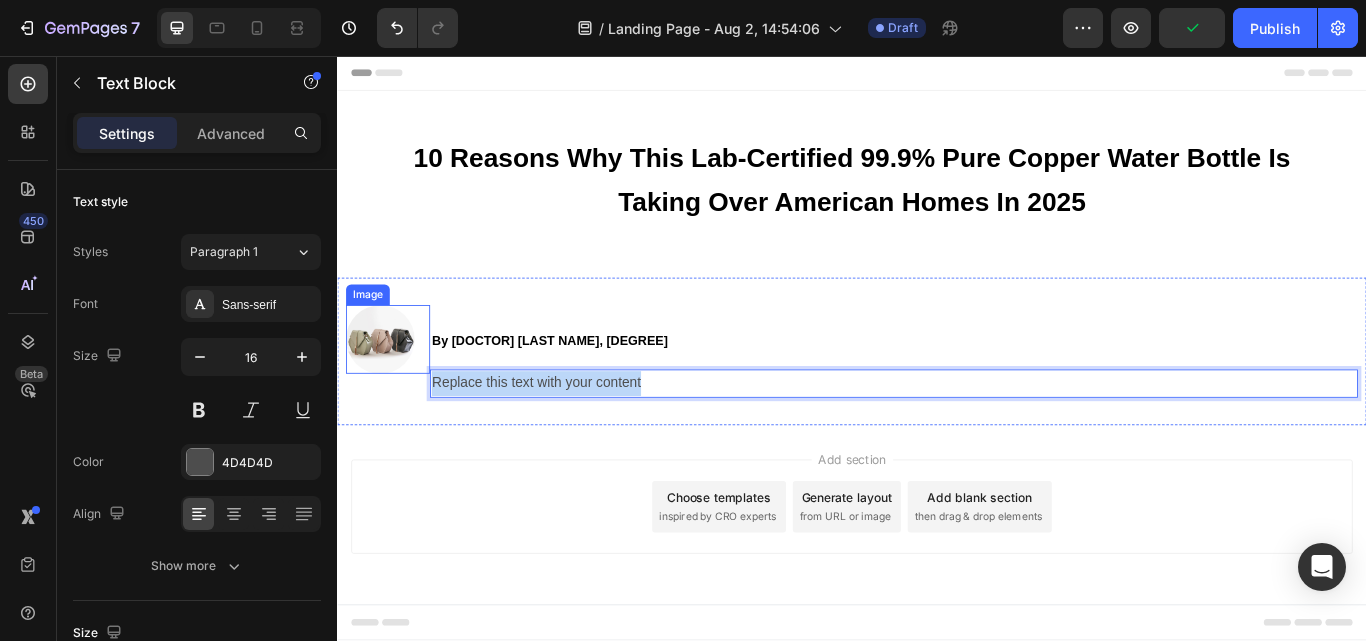 drag, startPoint x: 697, startPoint y: 440, endPoint x: 419, endPoint y: 420, distance: 278.7185 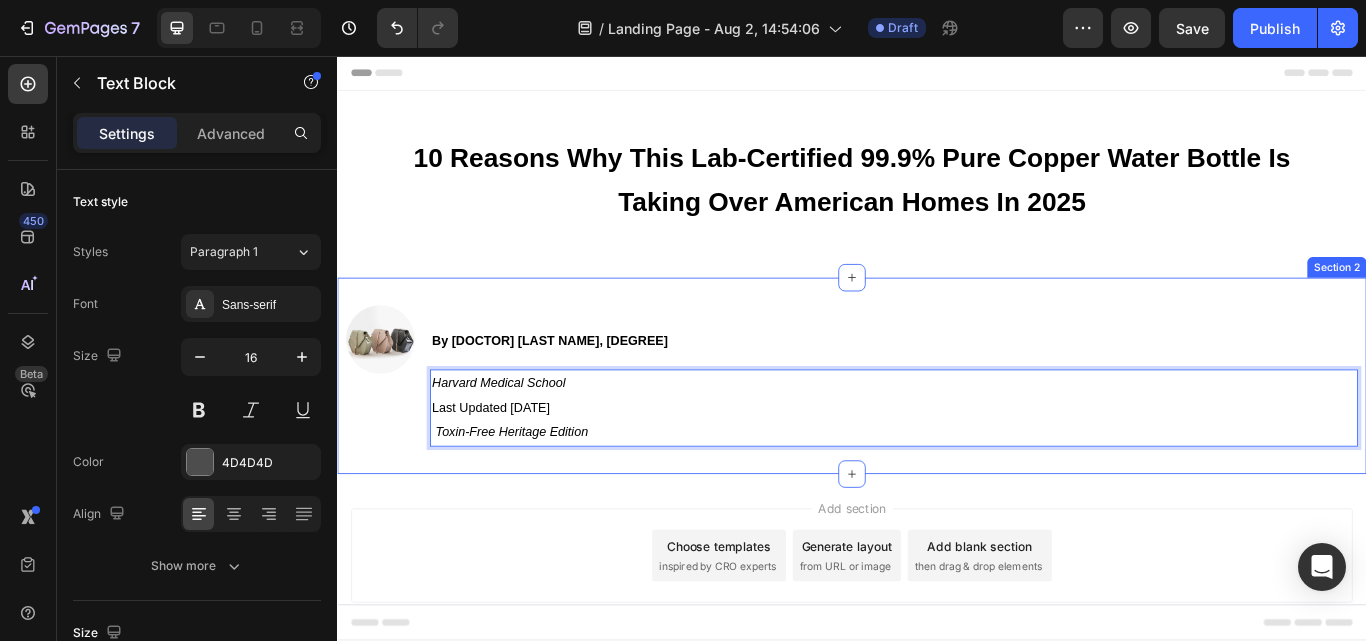 click on "Image ⁠⁠⁠⁠⁠⁠⁠ By [DOCTOR] [LAST NAME], [DEGREE] Heading [INSTITUTION] Last Updated [DATE]   Toxin-Free Heritage Edition Text Block   0 Section 2" at bounding box center (937, 429) 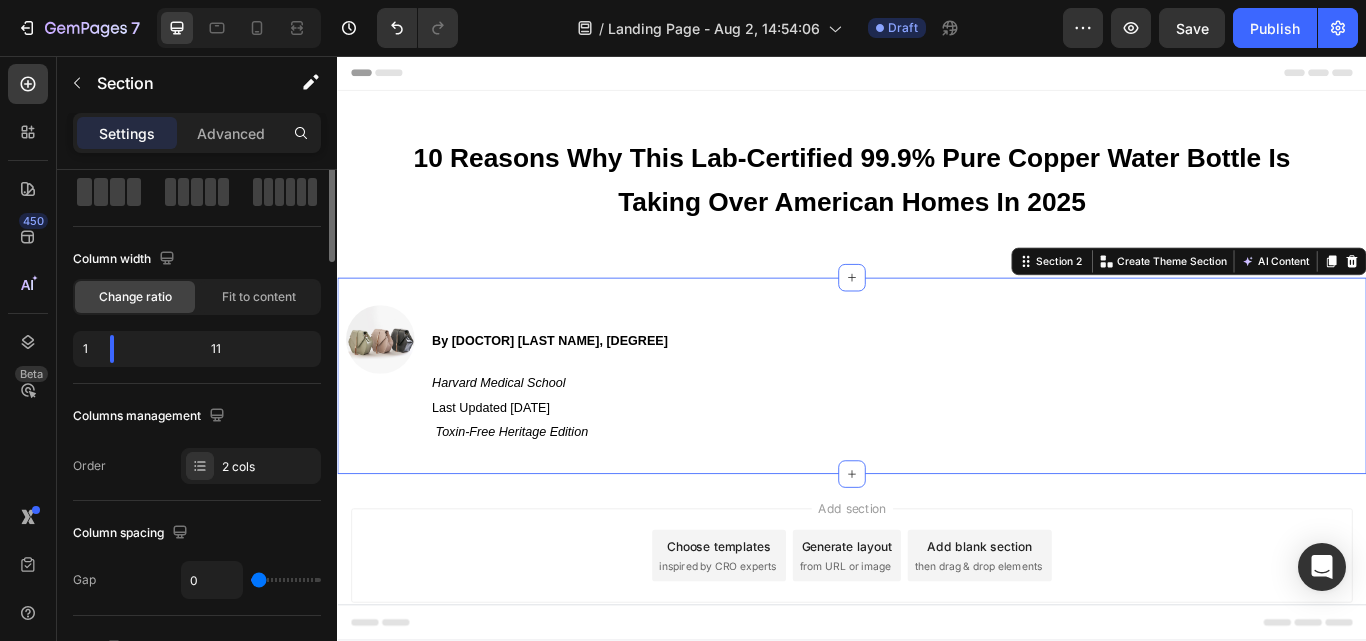 scroll, scrollTop: 0, scrollLeft: 0, axis: both 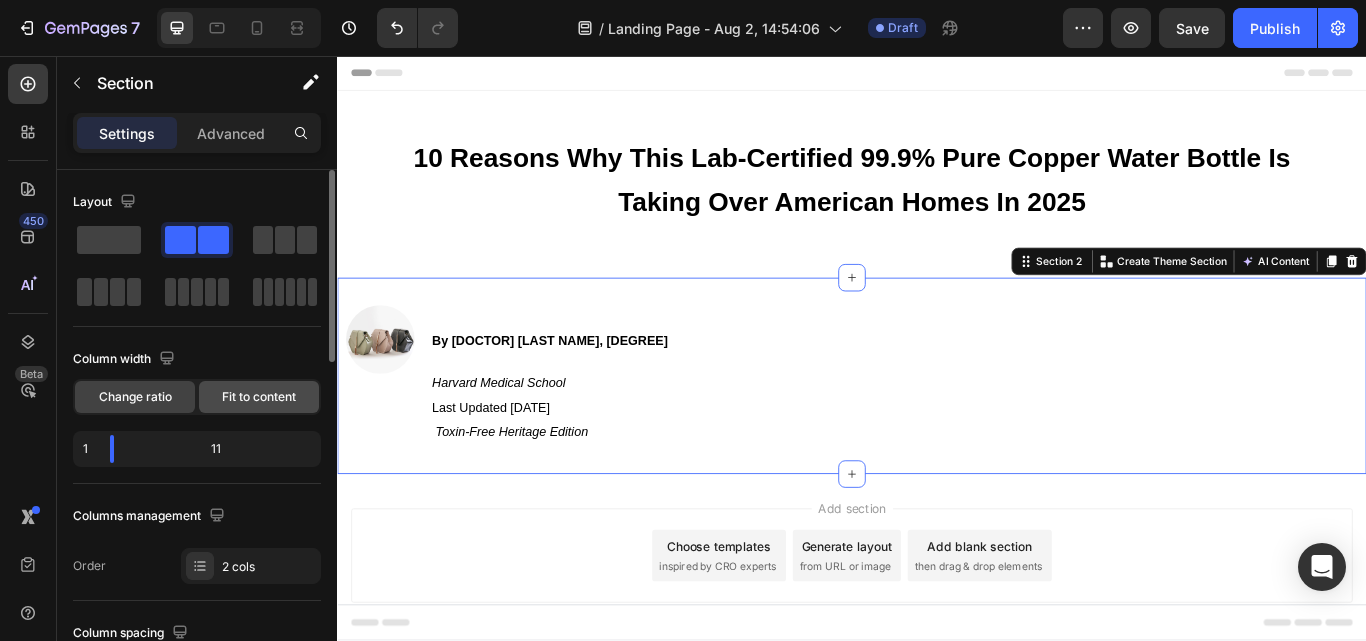 click on "Fit to content" 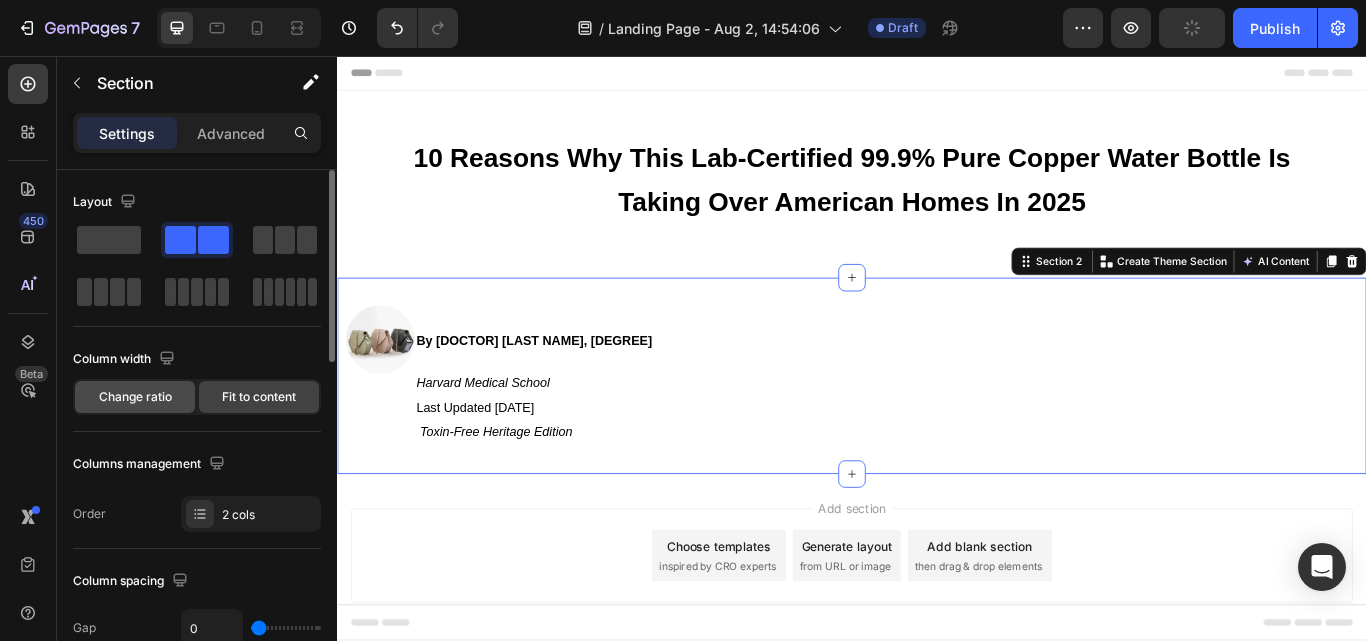 click on "Change ratio" 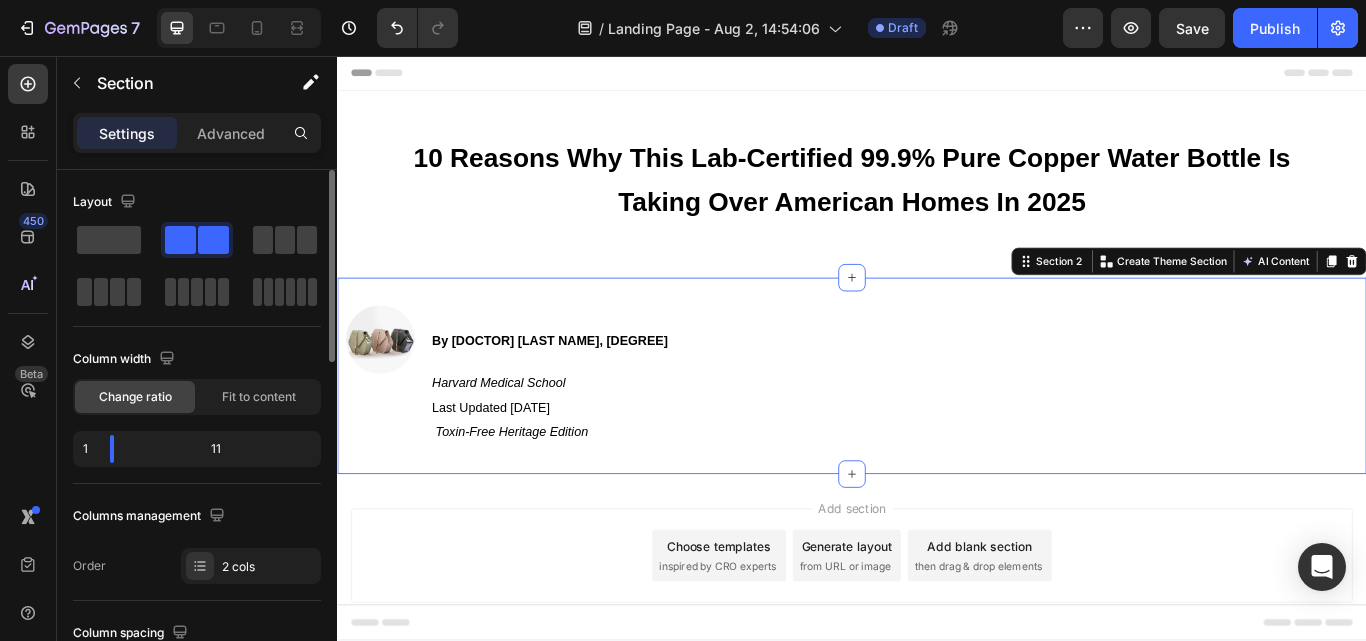 scroll, scrollTop: 100, scrollLeft: 0, axis: vertical 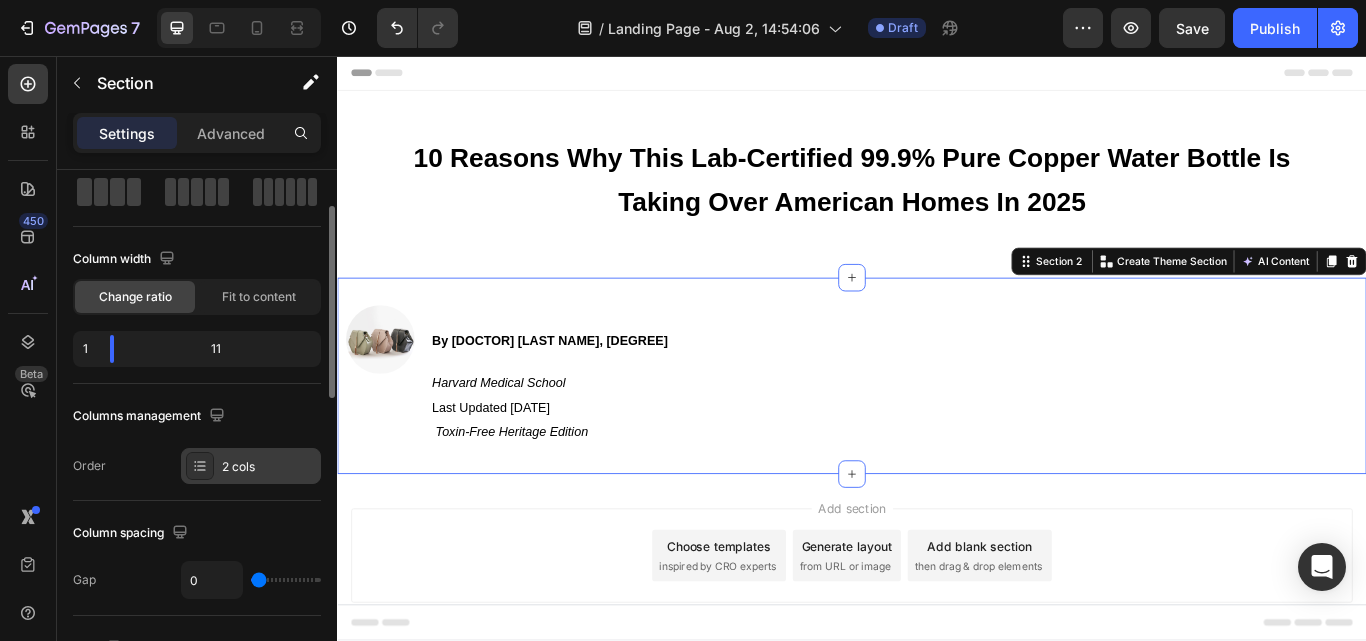 click on "2 cols" at bounding box center (269, 467) 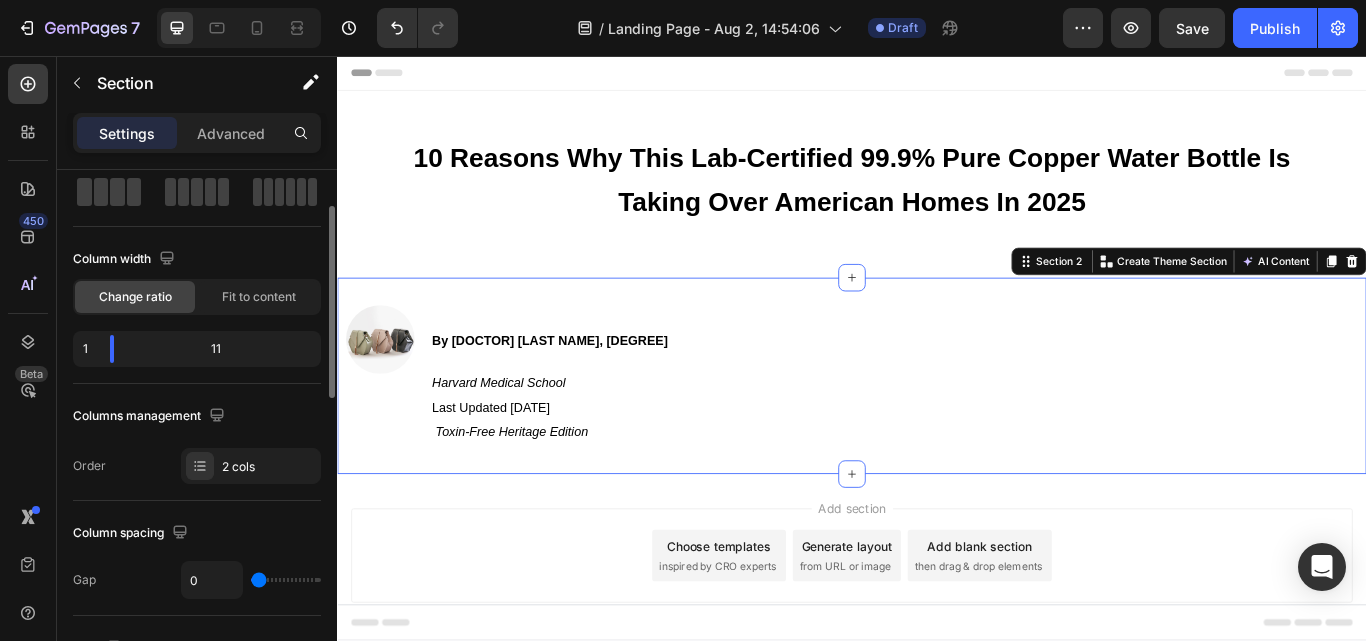 click on "Order 2 cols" at bounding box center [197, 466] 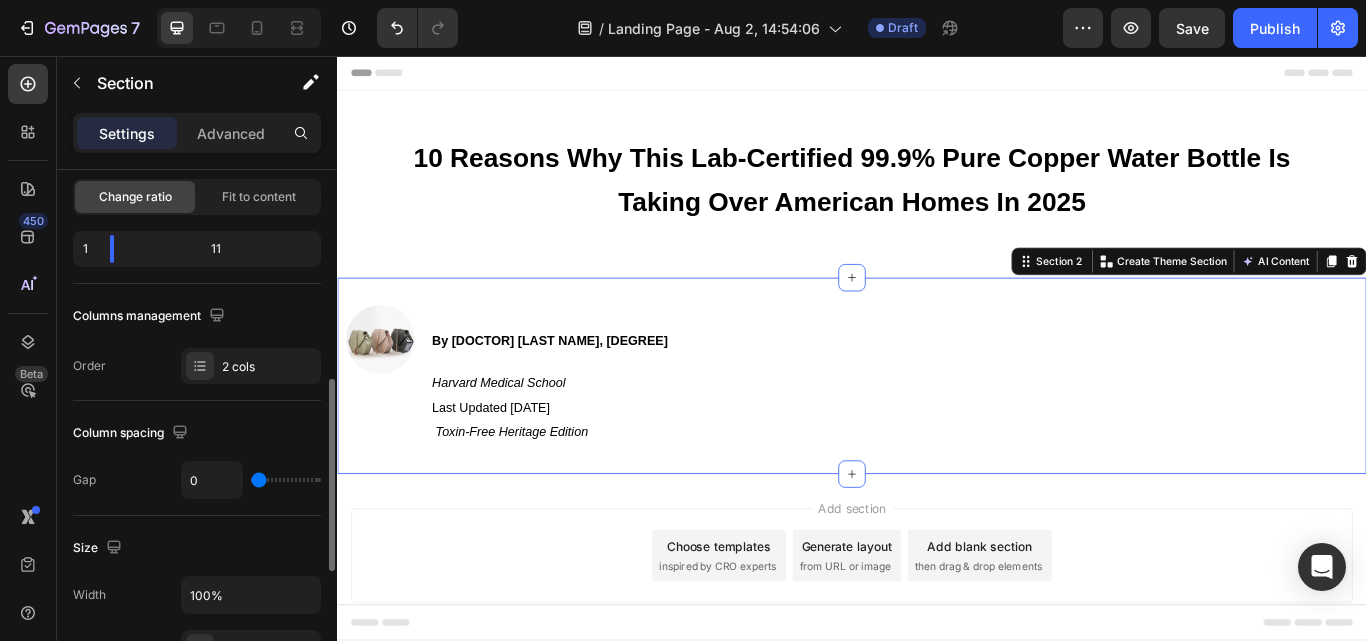 scroll, scrollTop: 300, scrollLeft: 0, axis: vertical 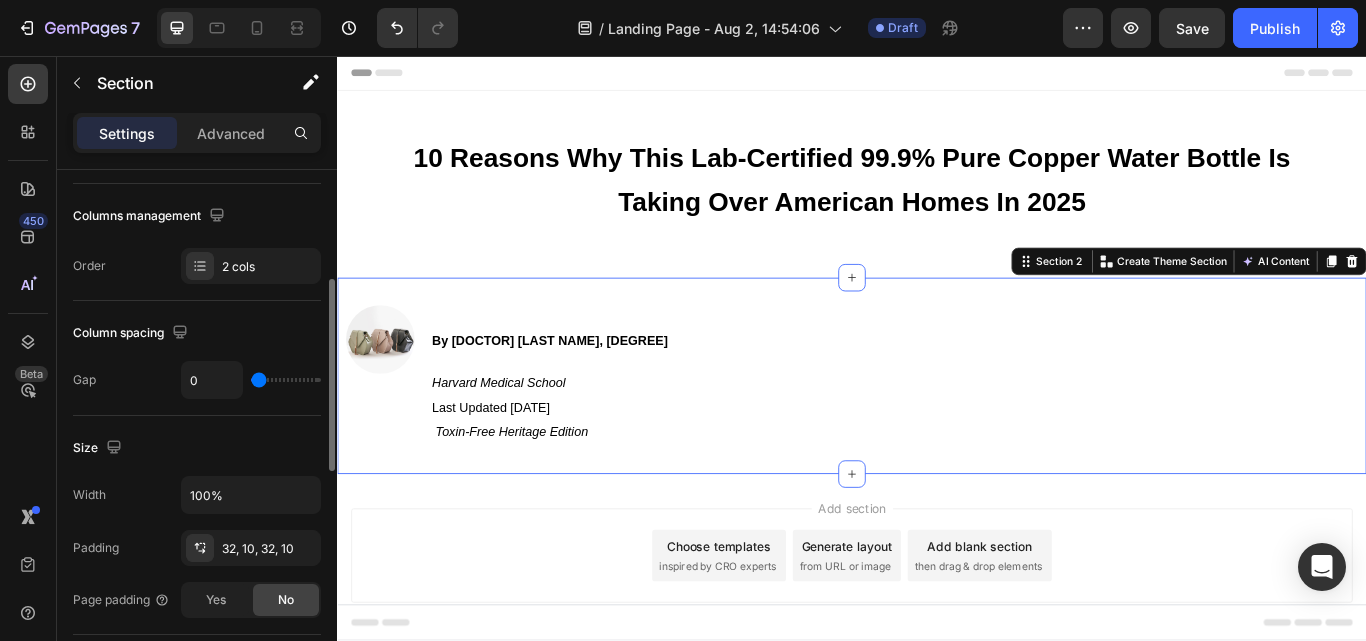 type on "9" 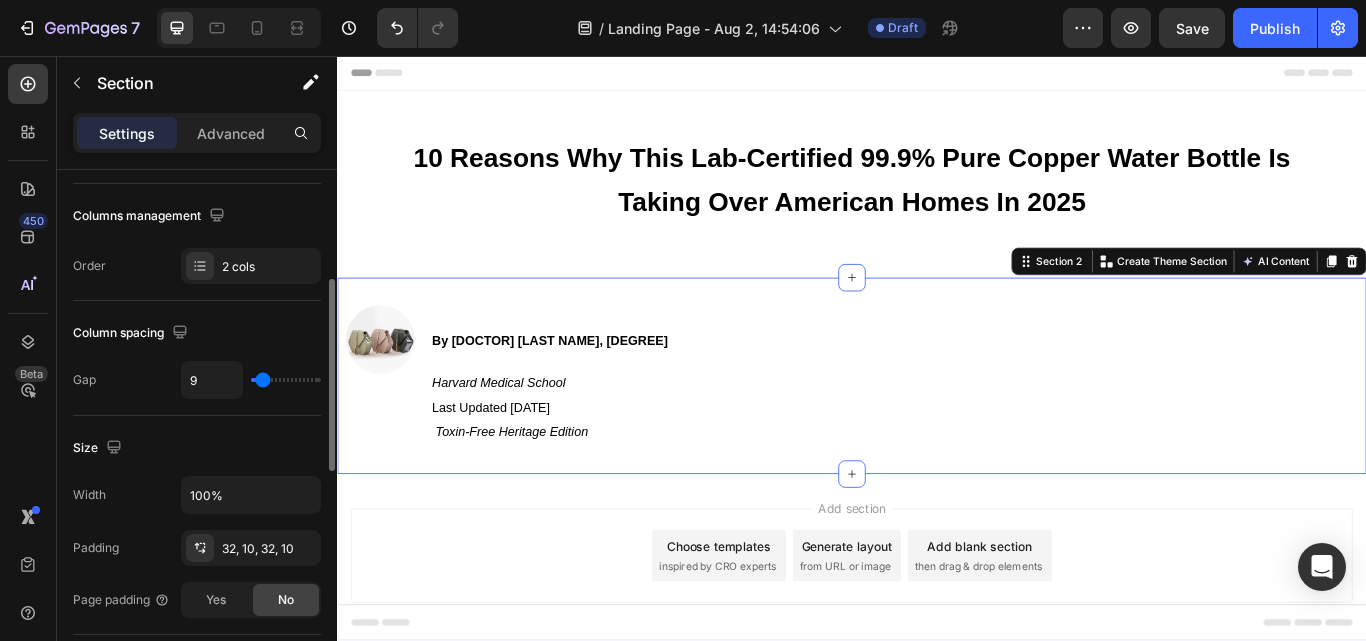 type on "18" 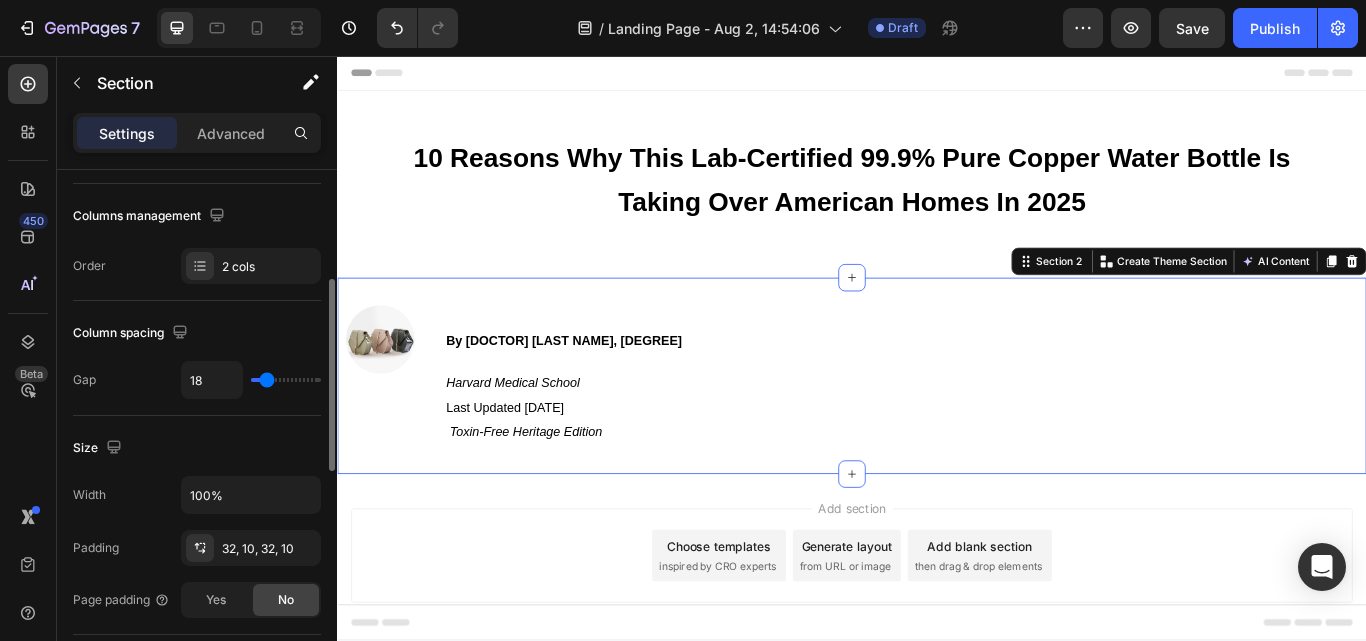 type on "20" 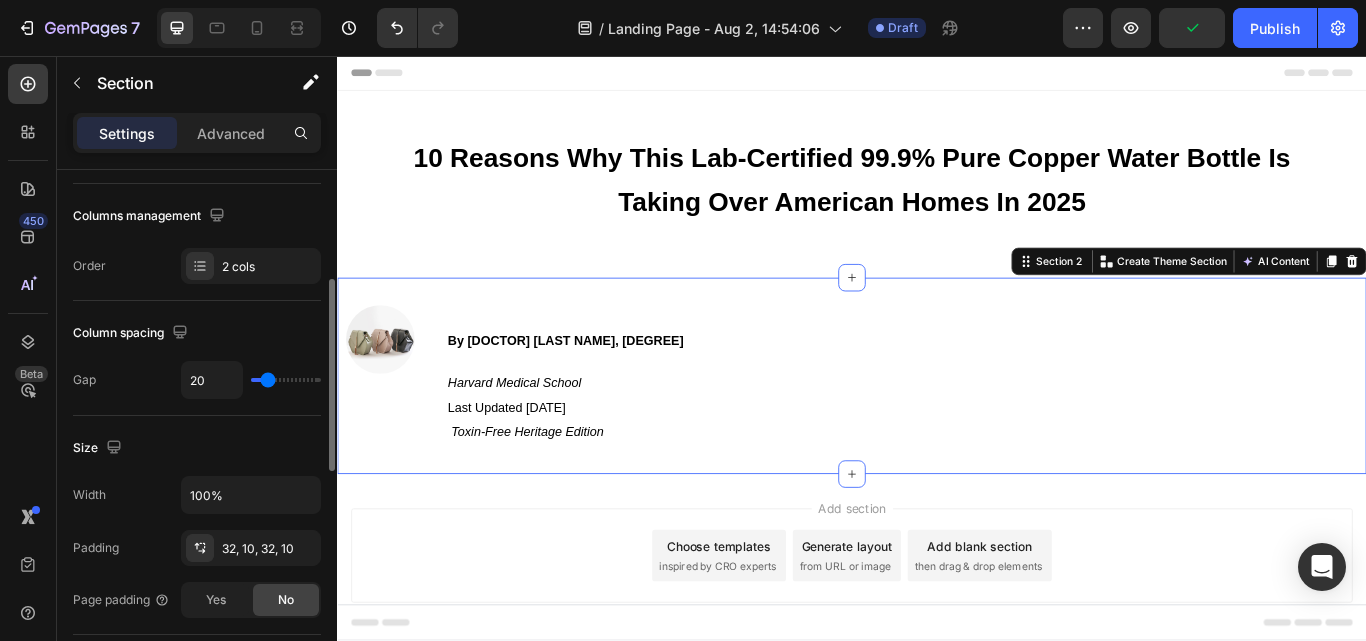 type on "18" 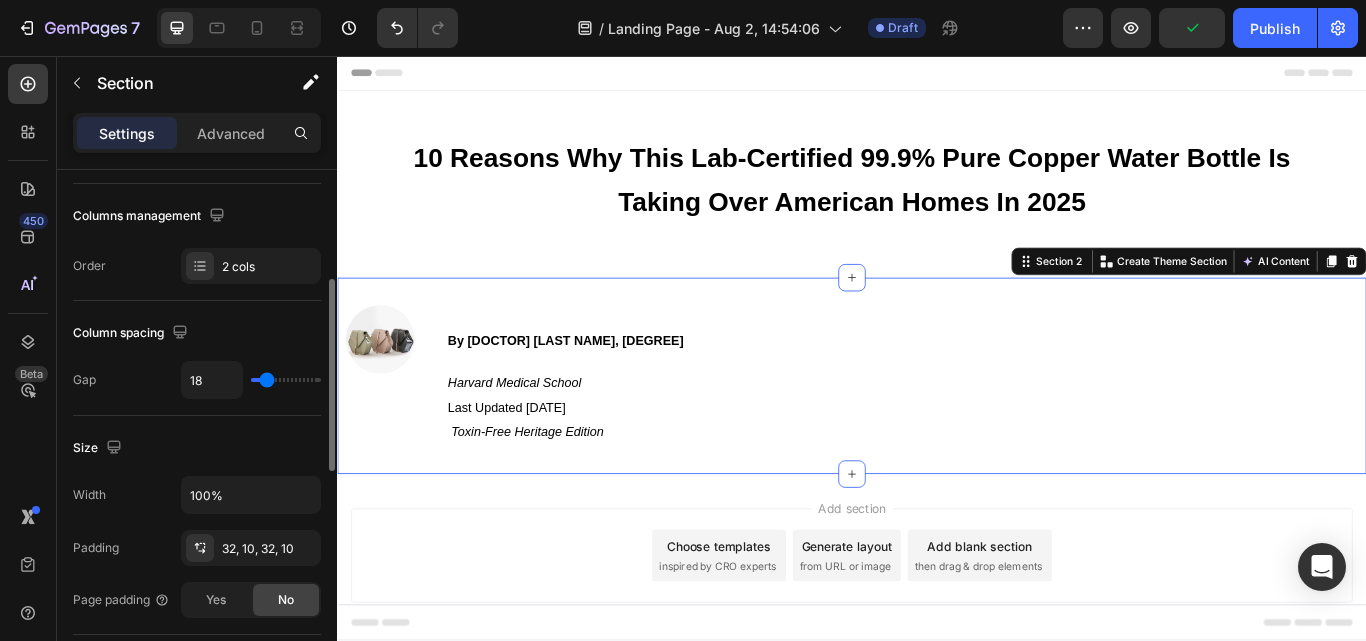 type on "16" 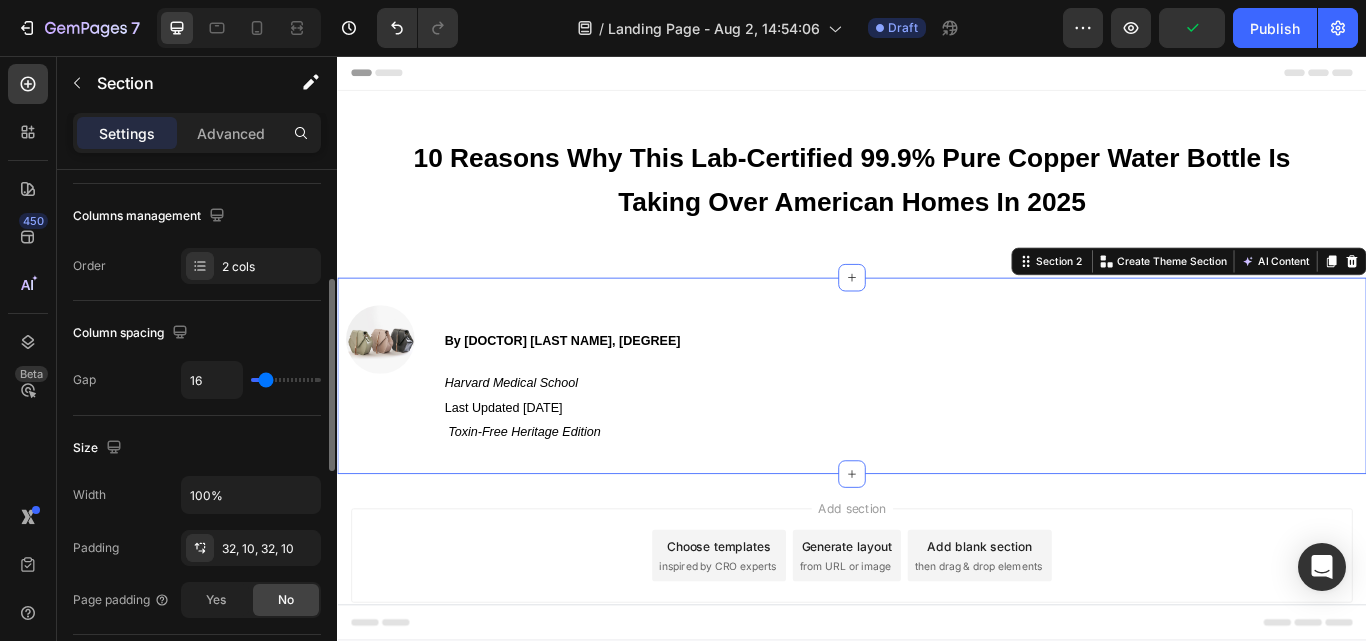type on "16" 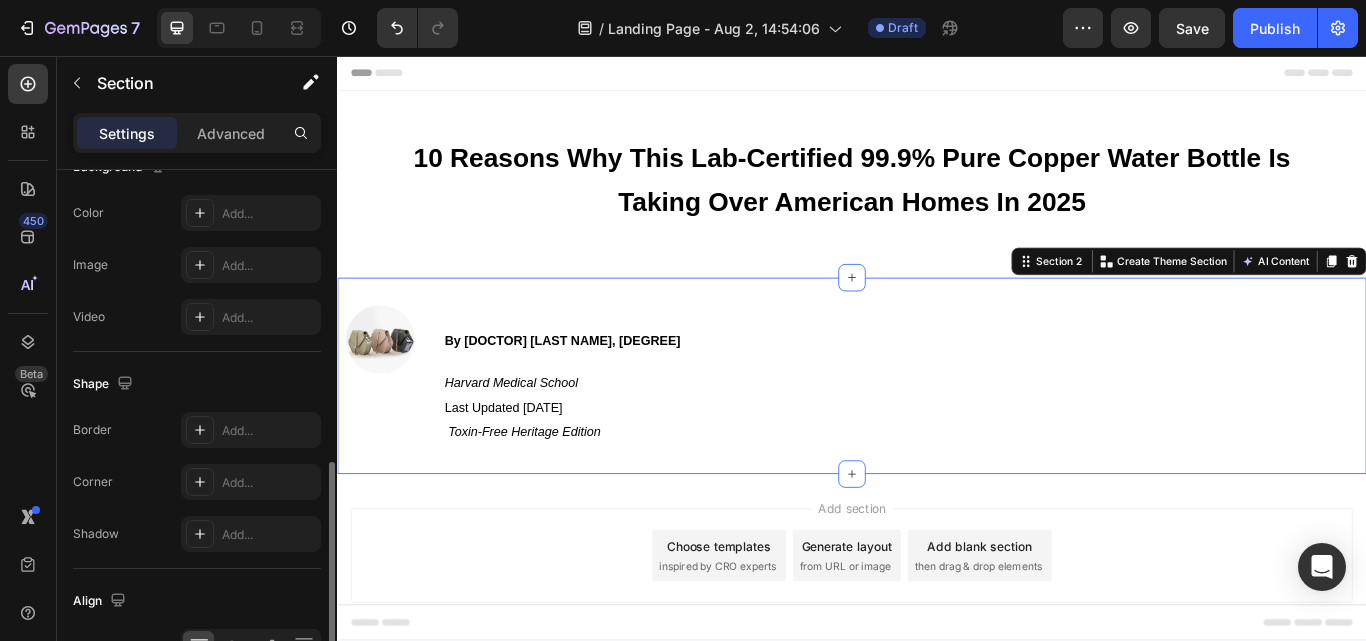 scroll, scrollTop: 900, scrollLeft: 0, axis: vertical 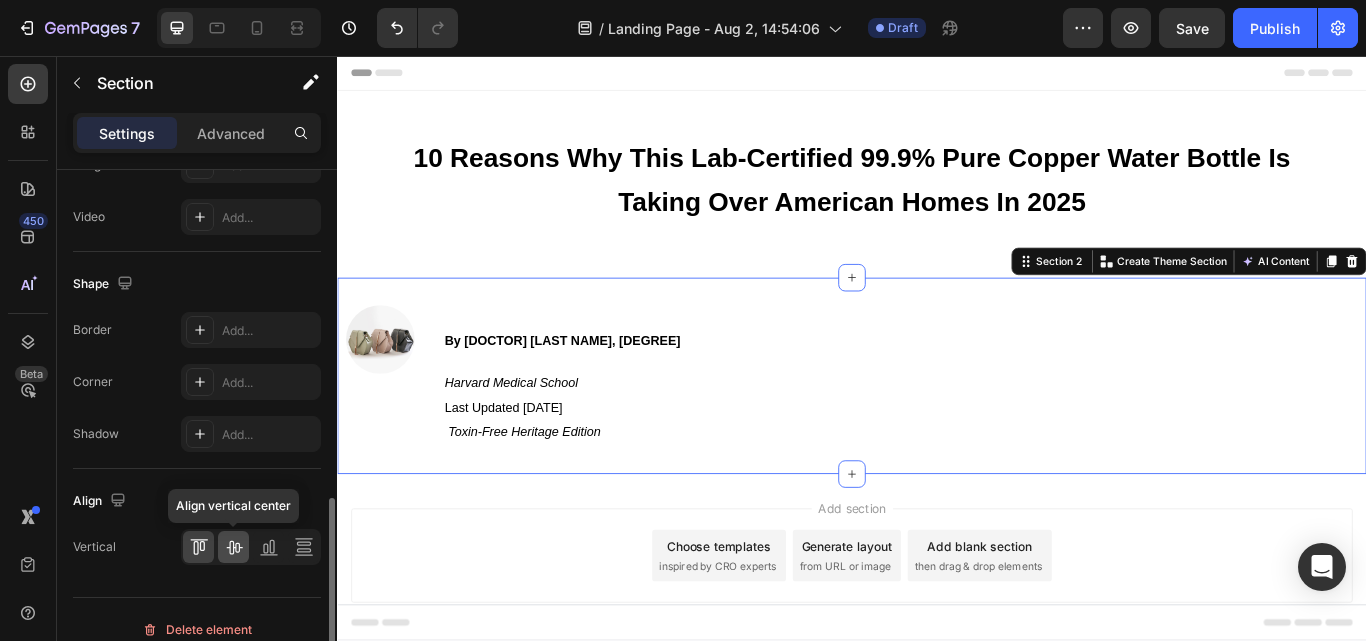 click 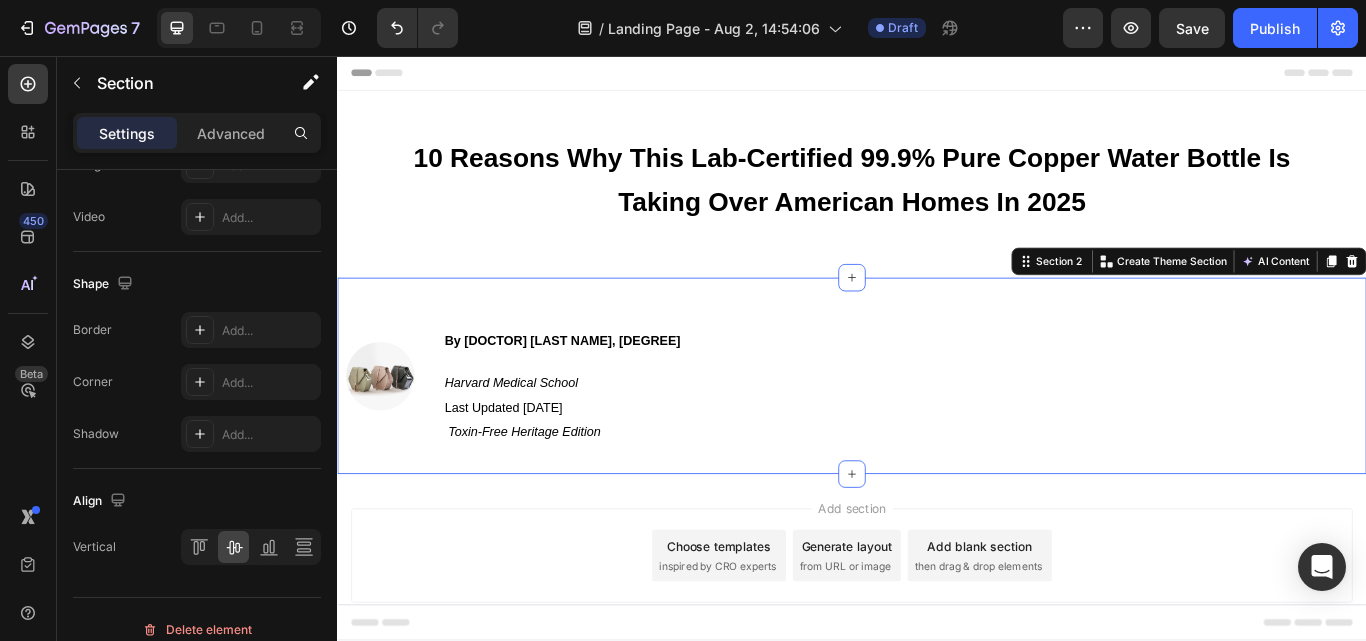 click on "Image ⁠⁠⁠⁠⁠⁠⁠ By [DOCTOR] [LAST NAME], [DEGREE] Heading [INSTITUTION] Last Updated [DATE]   Toxin-Free Heritage Edition Text Block Section 2   You can create reusable sections Create Theme Section AI Content Write with GemAI What would you like to describe here? Tone and Voice Persuasive Product Certified Ayurveda® Pure Copper Water Bottle - V2 Hand-Hammered Edition Show more Generate" at bounding box center (937, 429) 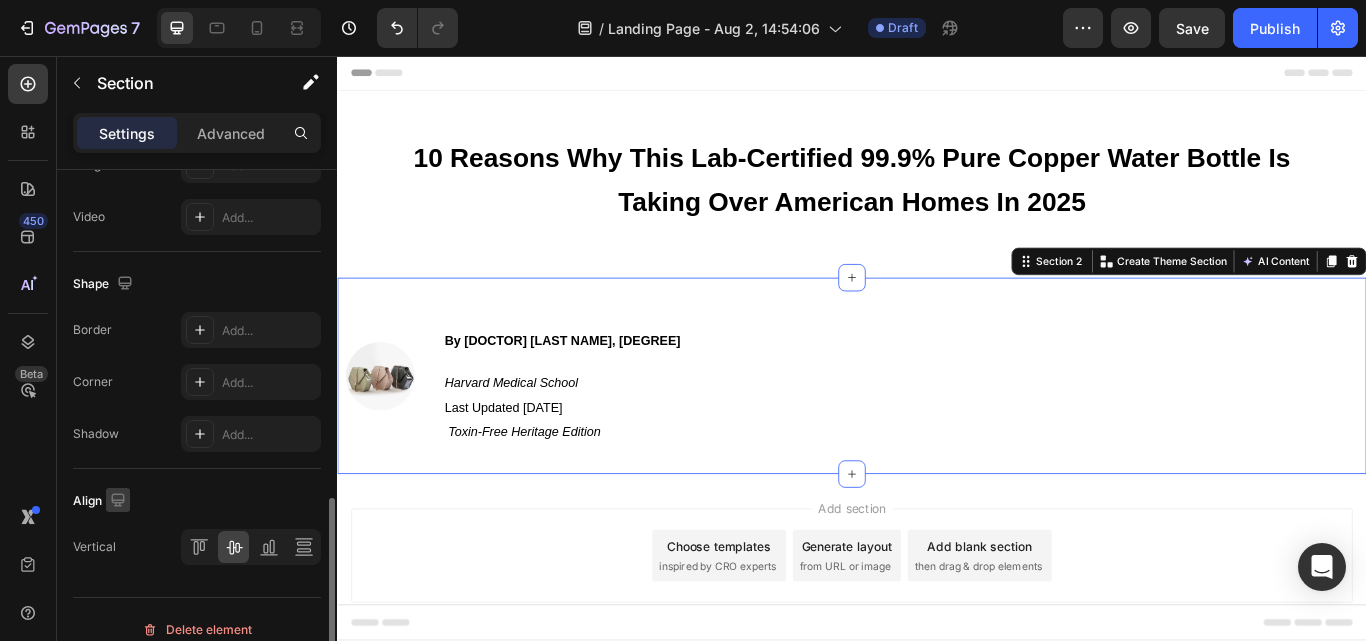 scroll, scrollTop: 920, scrollLeft: 0, axis: vertical 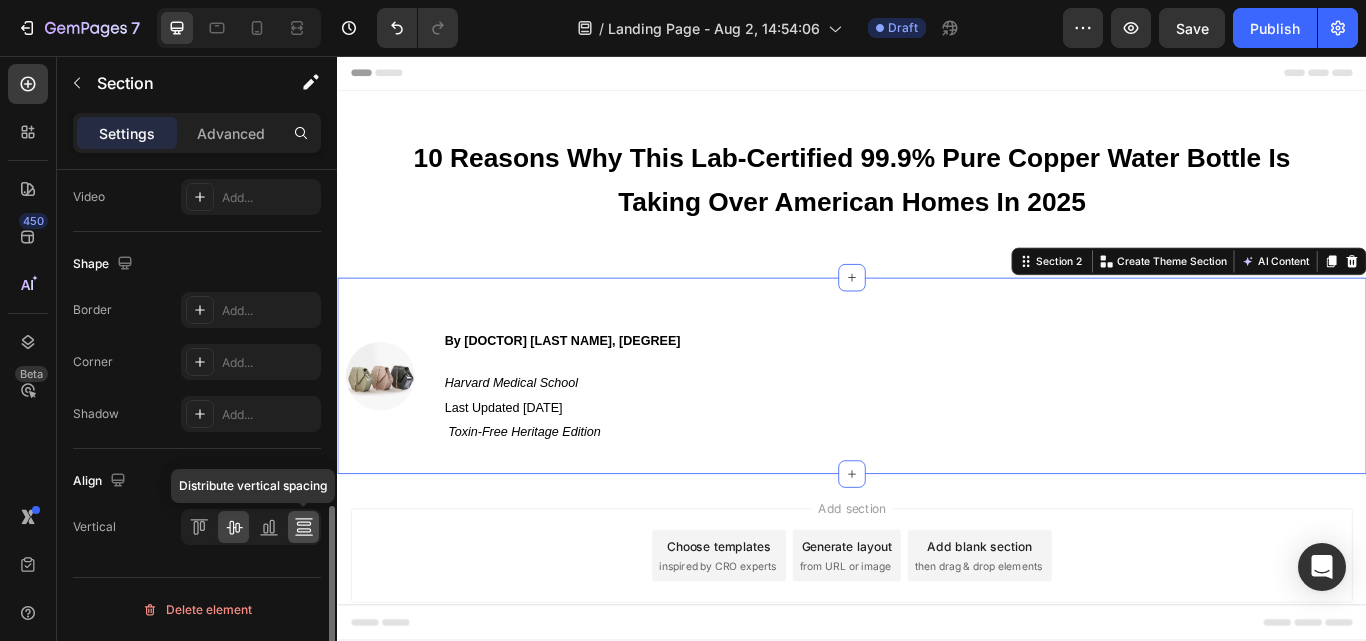 click 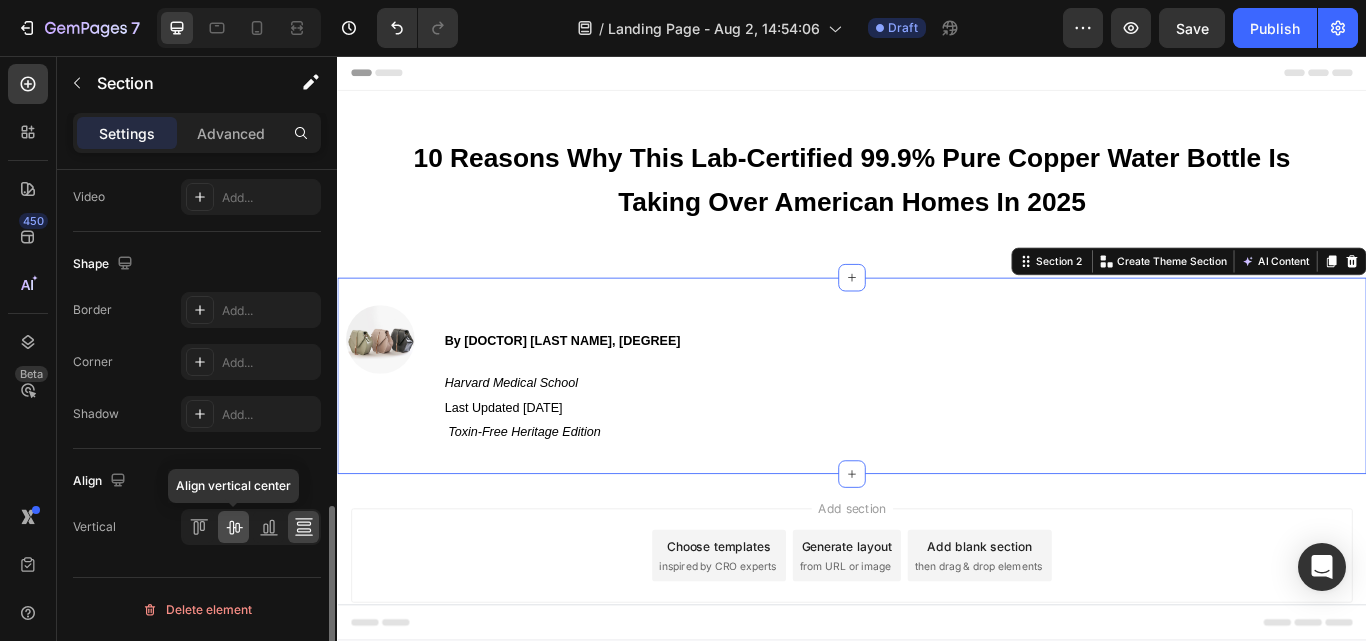click 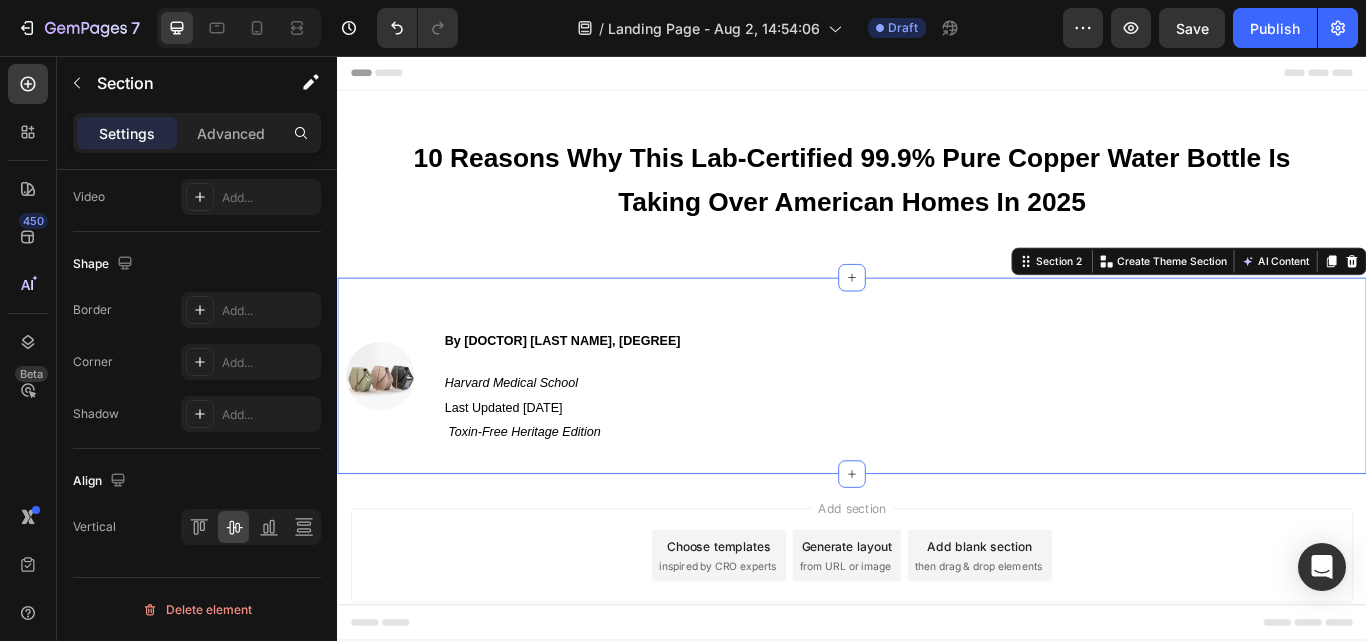 click on "Image ⁠⁠⁠⁠⁠⁠⁠ By [DOCTOR] [LAST NAME], [DEGREE] Heading [INSTITUTION] Last Updated [DATE]   Toxin-Free Heritage Edition Text Block Section 2   You can create reusable sections Create Theme Section AI Content Write with GemAI What would you like to describe here? Tone and Voice Persuasive Product Certified Ayurveda® Pure Copper Water Bottle - V2 Hand-Hammered Edition Show more Generate" at bounding box center (937, 429) 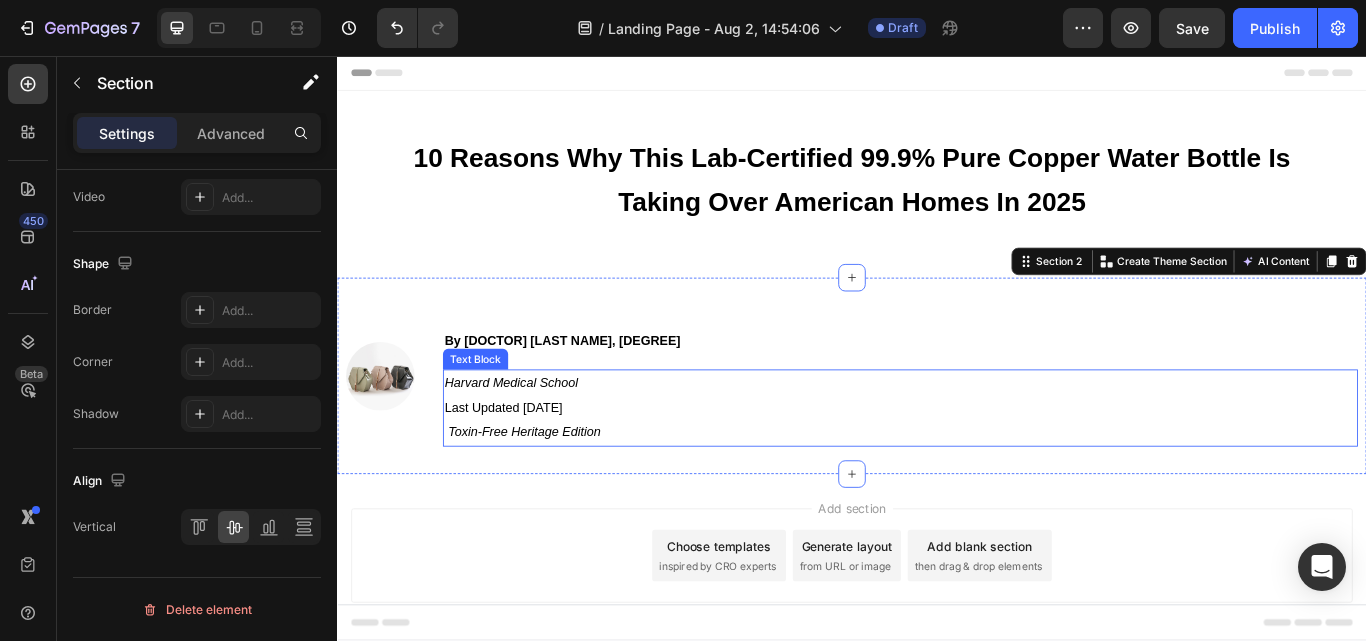click on "[INSTITUTION] Last Updated [DATE]   Toxin-Free Heritage Edition" at bounding box center (993, 467) 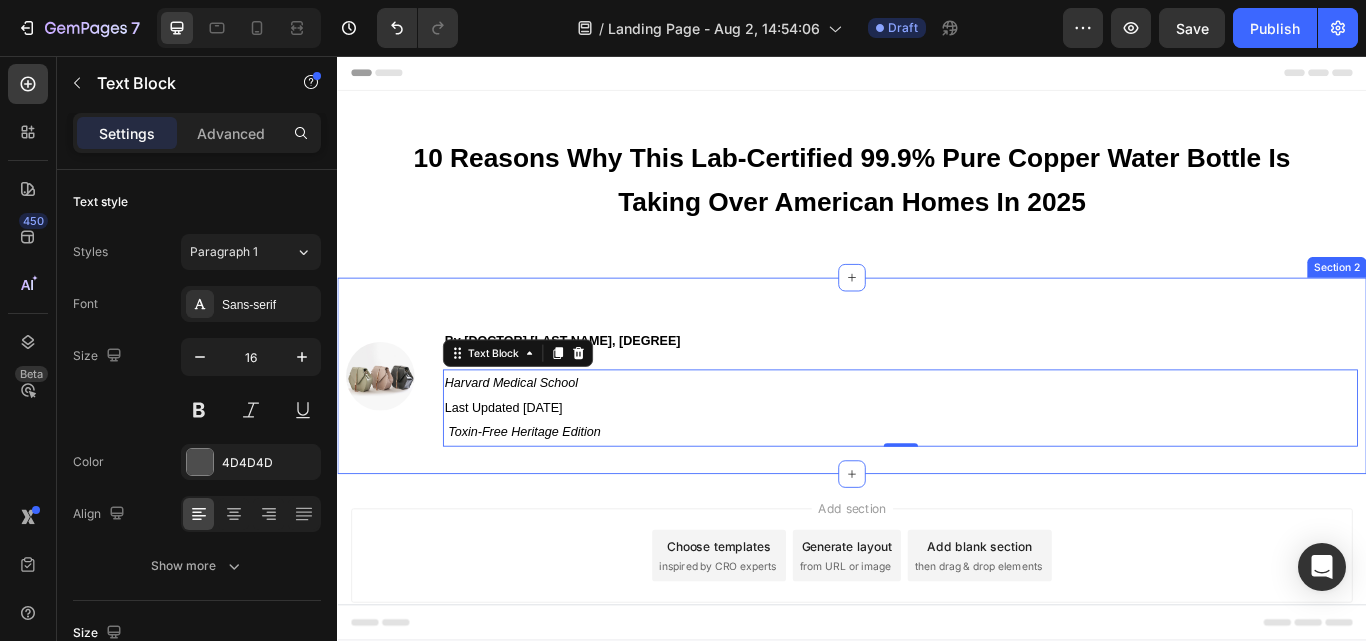 click on "Image ⁠⁠⁠⁠⁠⁠⁠ By [DOCTOR] [LAST NAME], [DEGREE] Heading [INSTITUTION] Last Updated [DATE]   Toxin-Free Heritage Edition Text Block   0 Section 2" at bounding box center (937, 429) 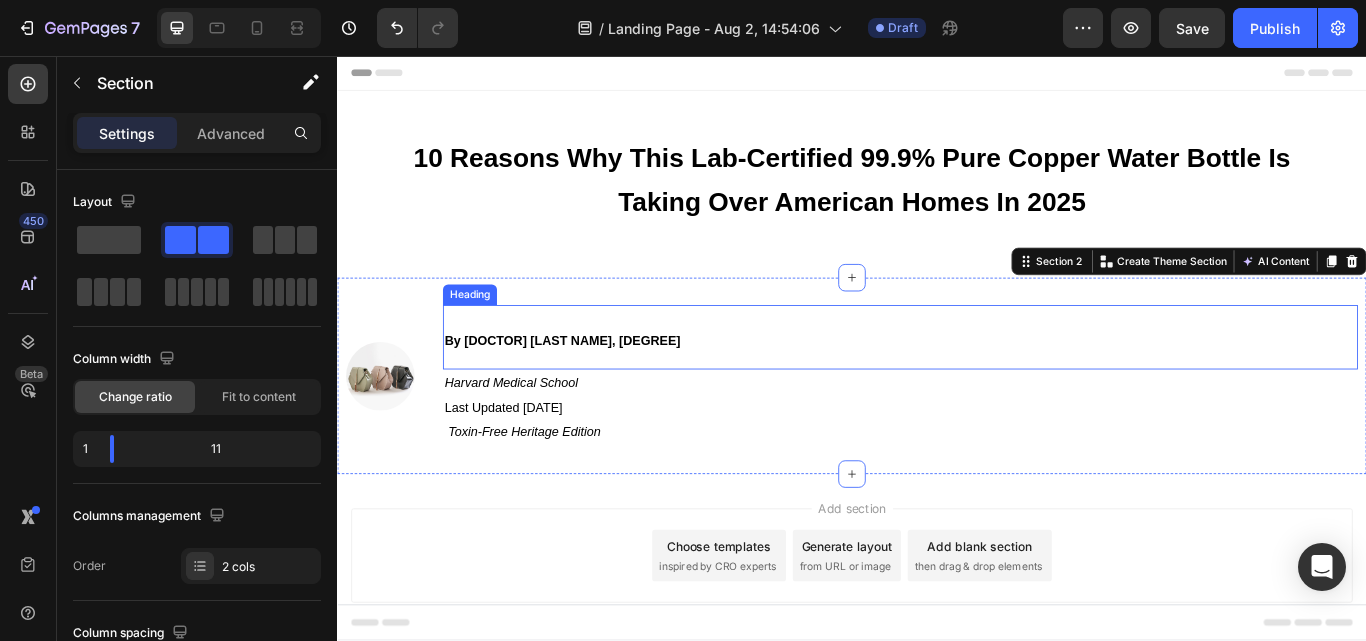 click on "⁠⁠⁠⁠⁠⁠⁠ By Dr. [NAME], MD" at bounding box center [993, 384] 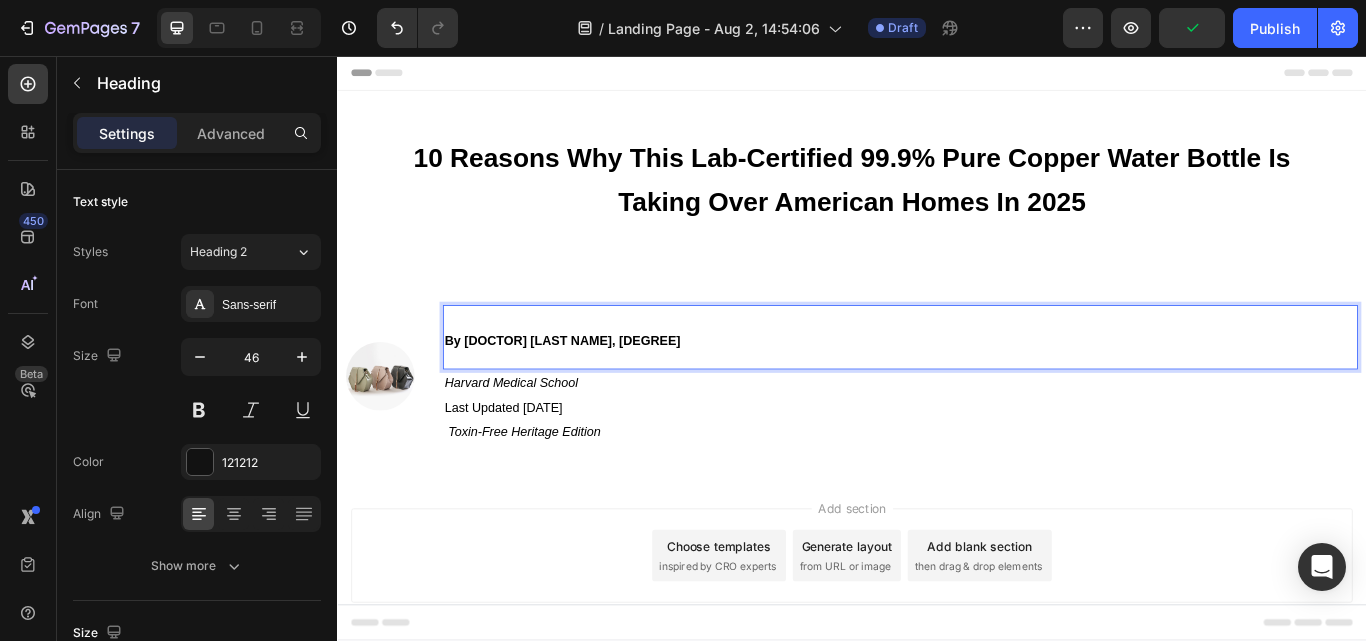 click on "By [DOCTOR] [LAST NAME], [DEGREE]" at bounding box center (993, 384) 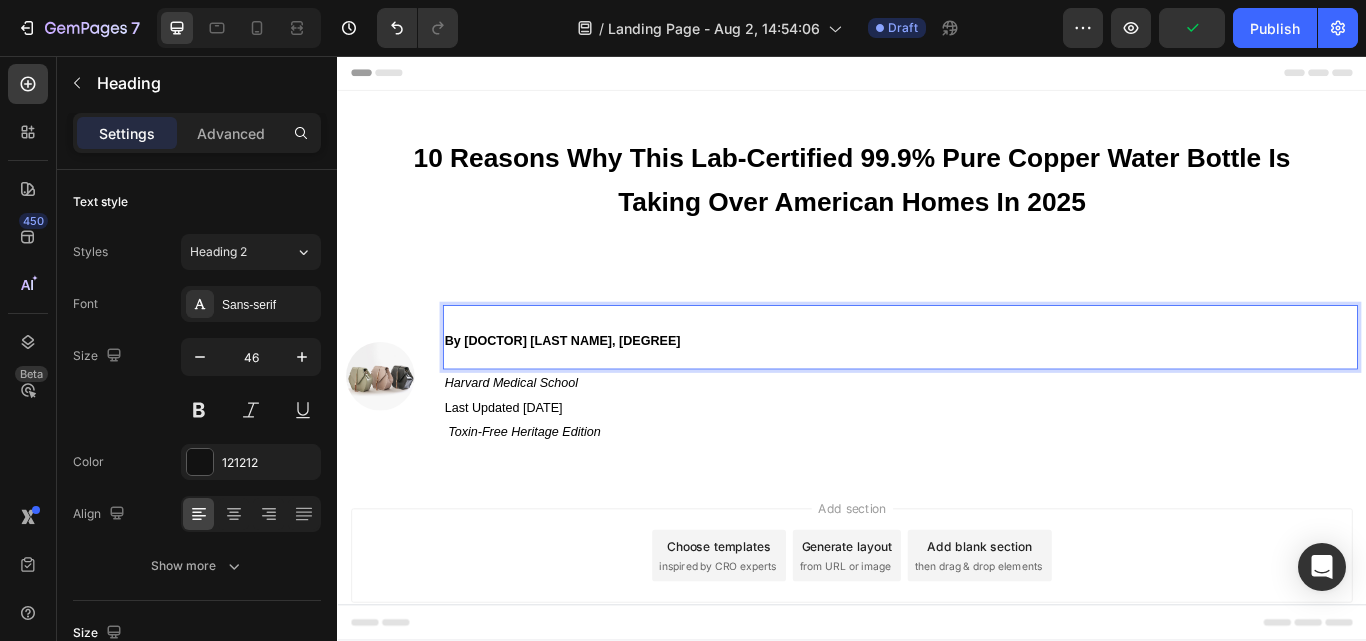 click on "By [DOCTOR] [LAST NAME], [DEGREE]" at bounding box center [993, 384] 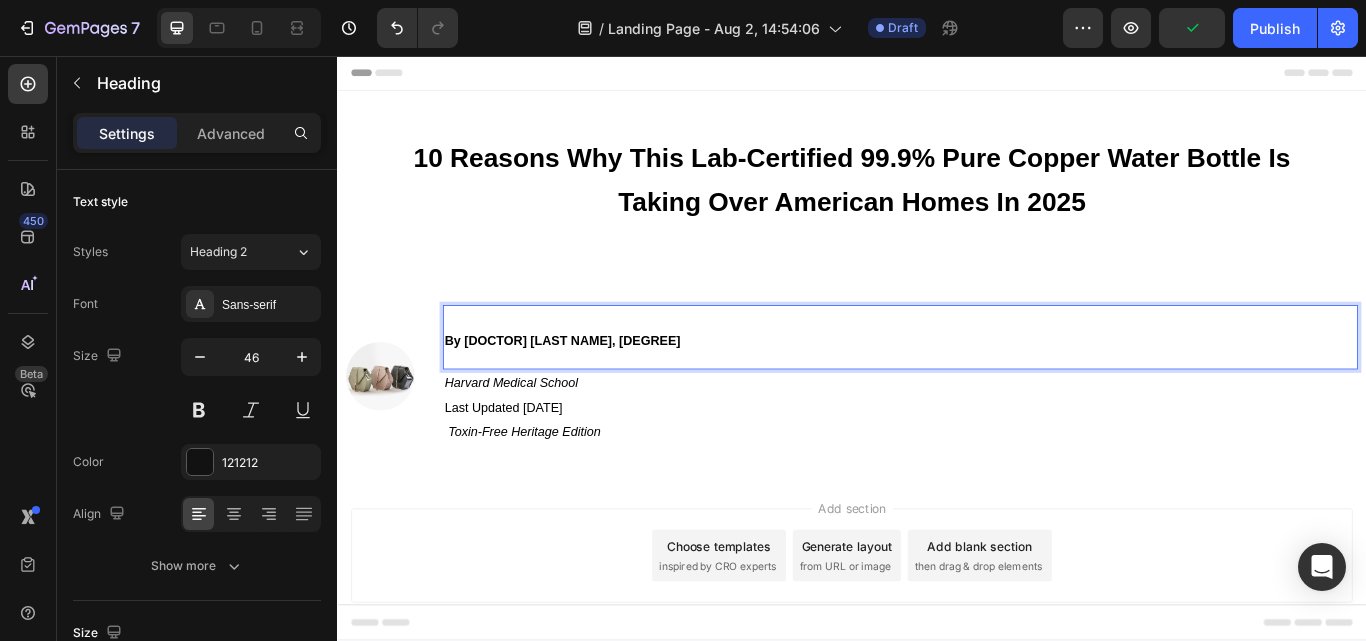 click on "By [DOCTOR] [LAST NAME], [DEGREE]" at bounding box center (993, 384) 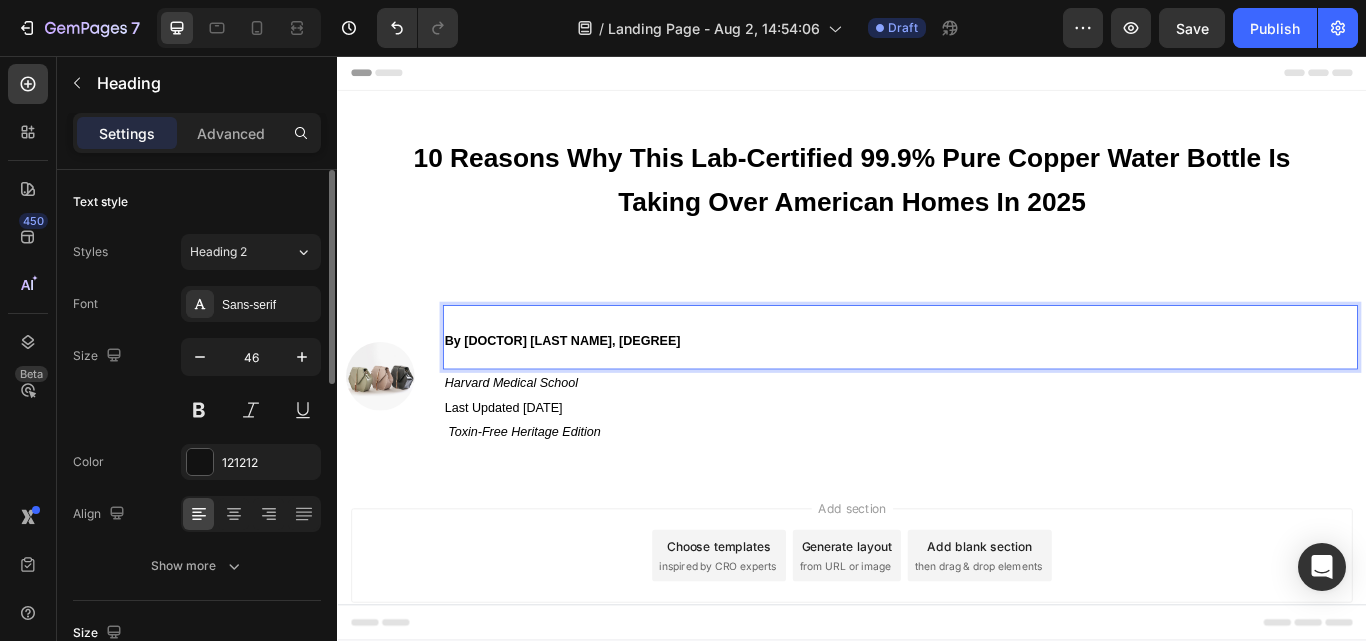 scroll, scrollTop: 200, scrollLeft: 0, axis: vertical 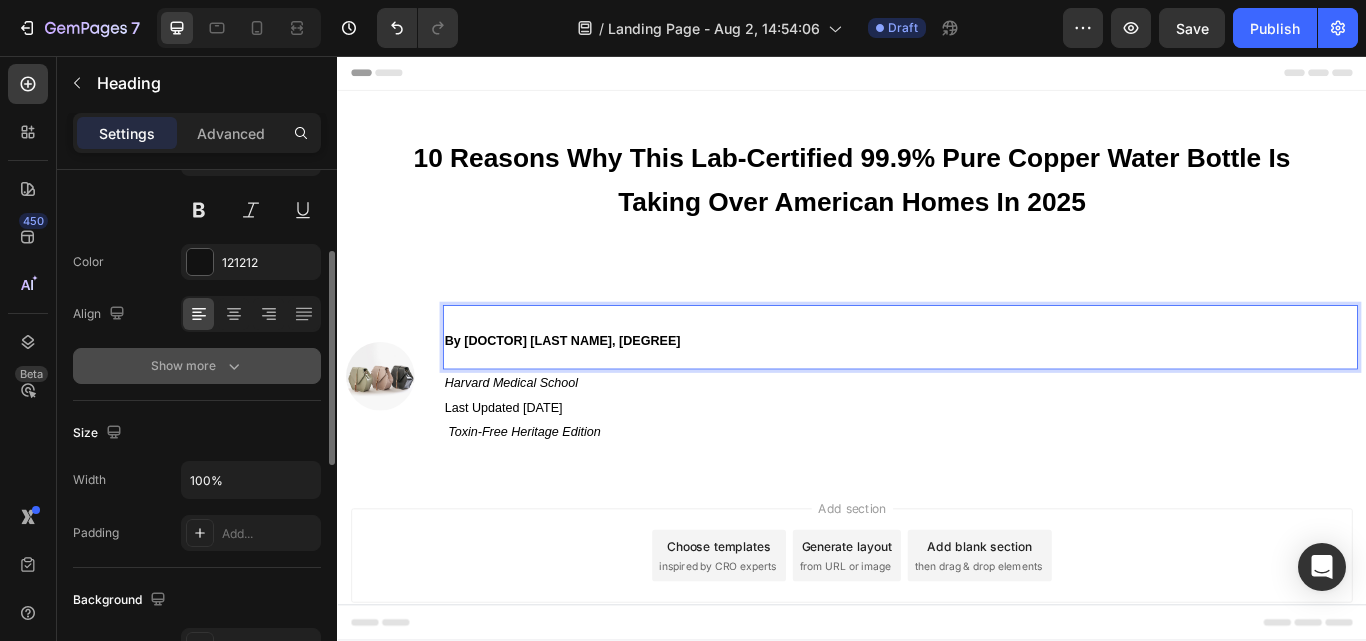 click on "Show more" at bounding box center [197, 366] 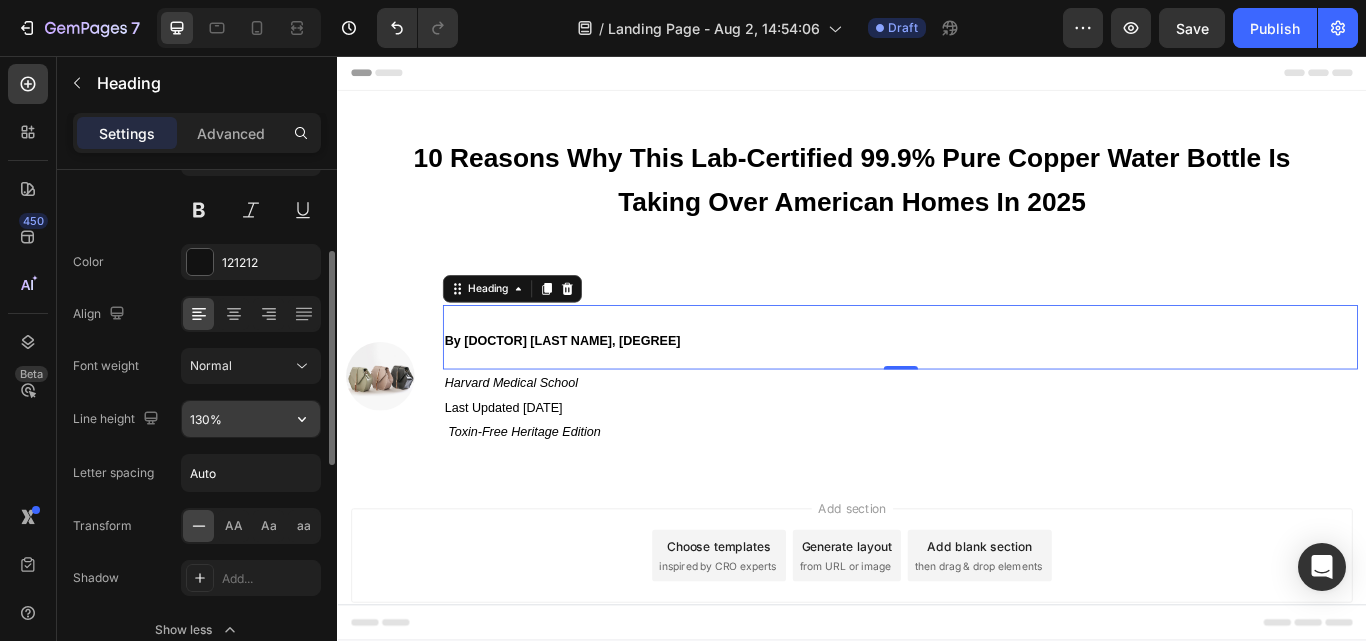 click on "130%" at bounding box center [251, 419] 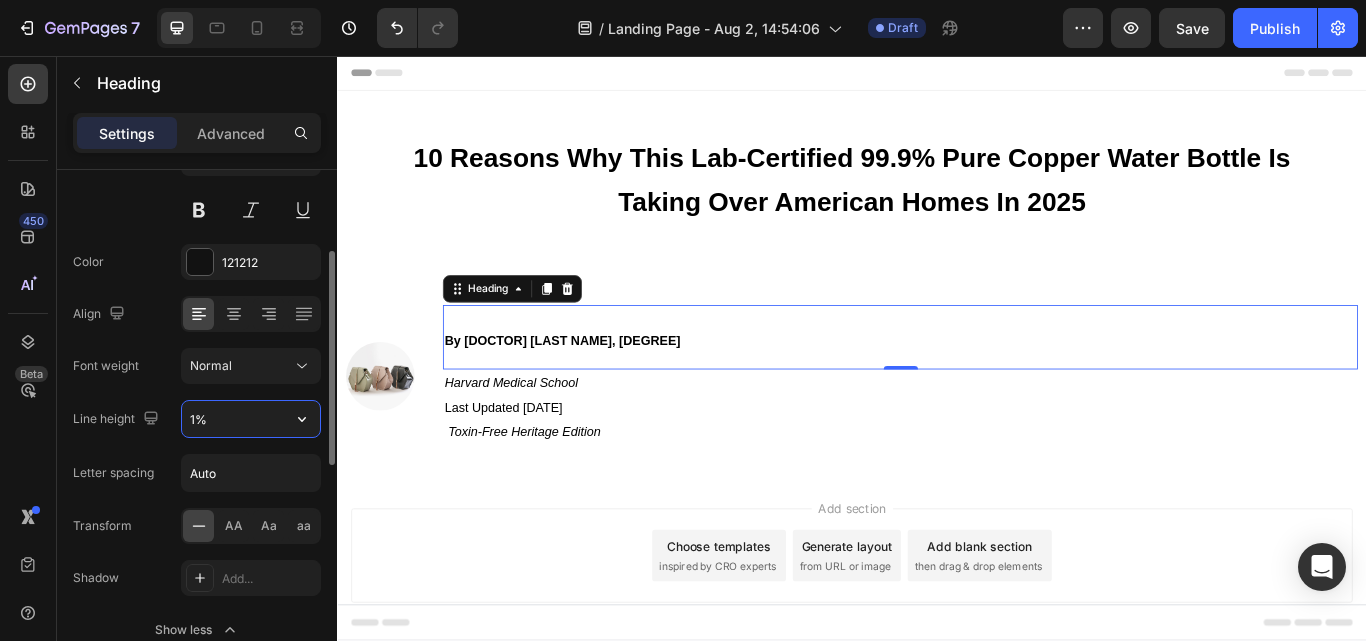 type on "10%" 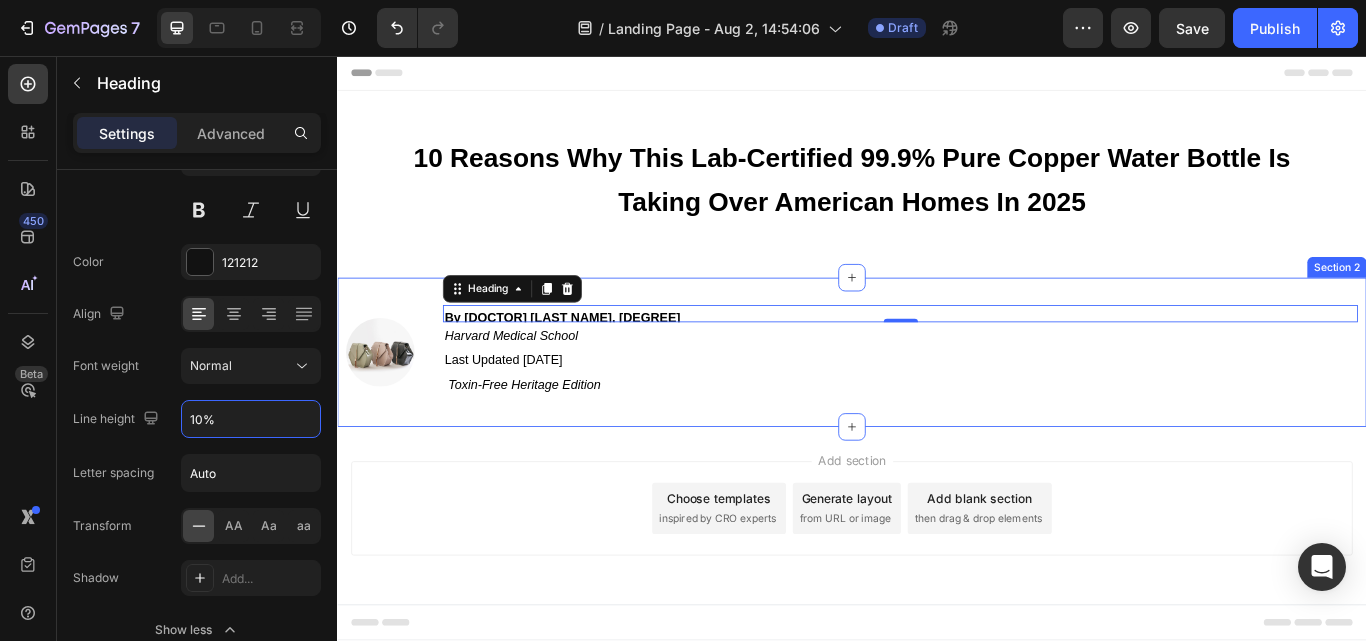 click on "Image ⁠⁠⁠⁠⁠⁠⁠ By [DOCTOR] [LAST NAME], [DEGREE] Heading   0 [INSTITUTION] Last Updated [DATE]   Toxin-Free Heritage Edition Text Block Section 2" at bounding box center (937, 402) 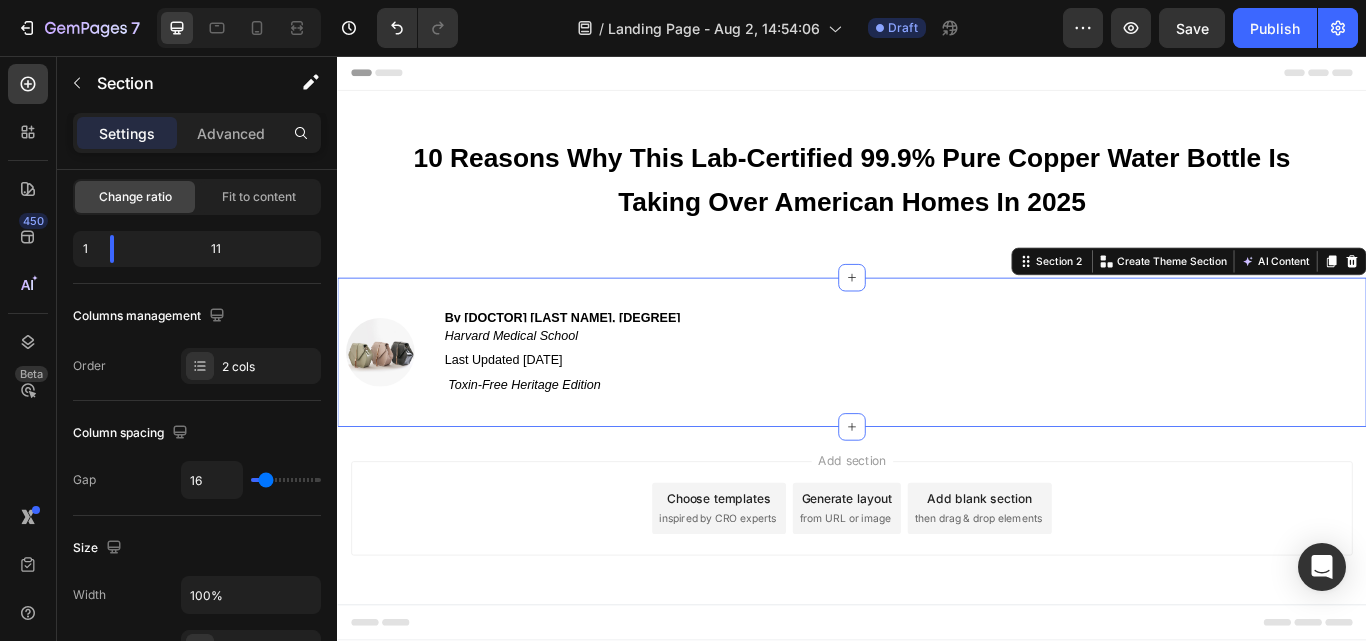 scroll, scrollTop: 0, scrollLeft: 0, axis: both 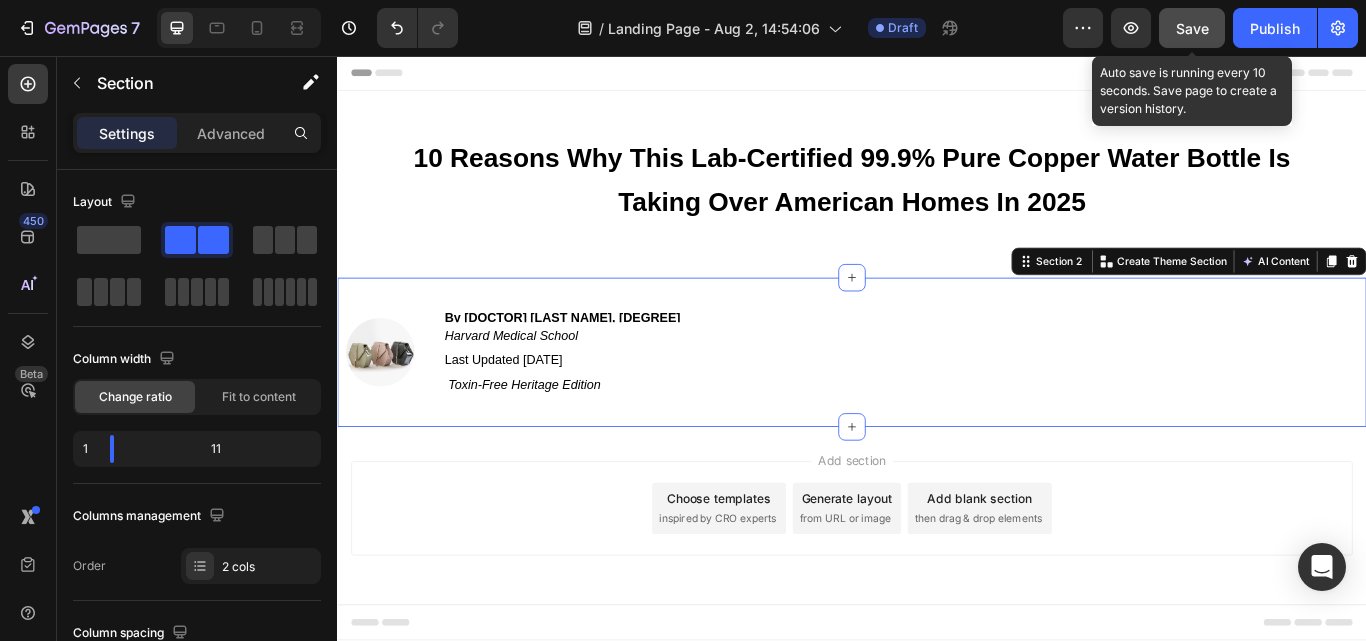 click on "Save" at bounding box center [1192, 28] 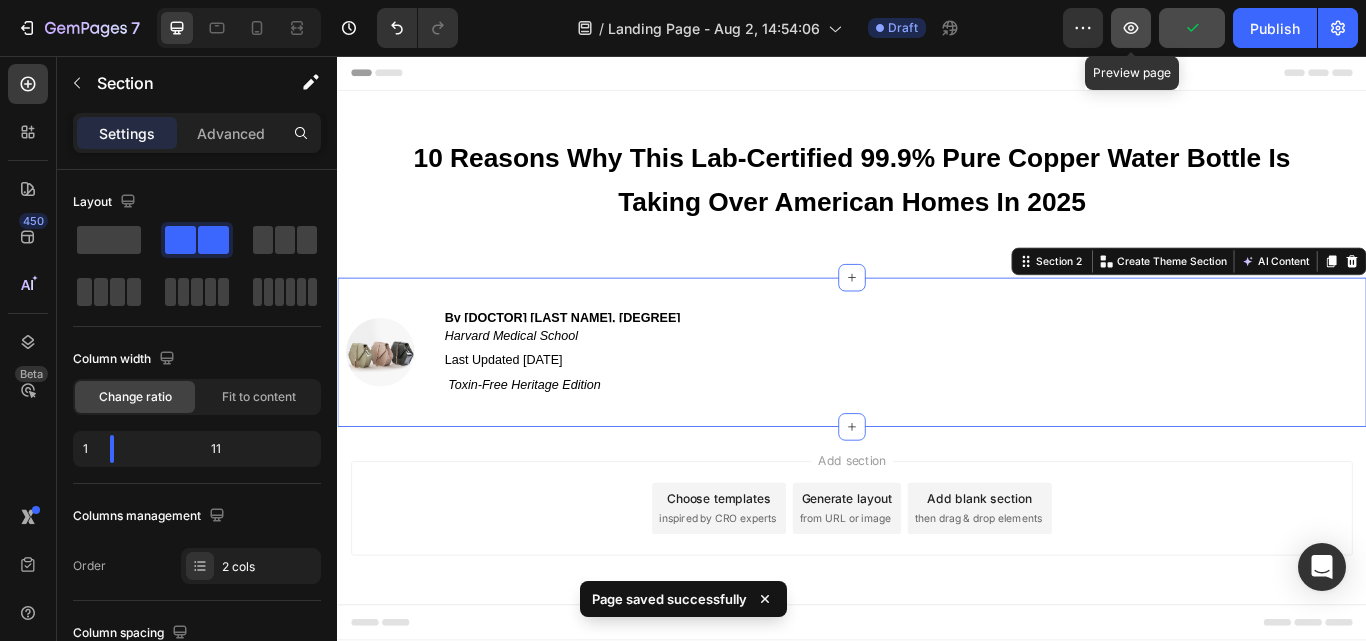 click 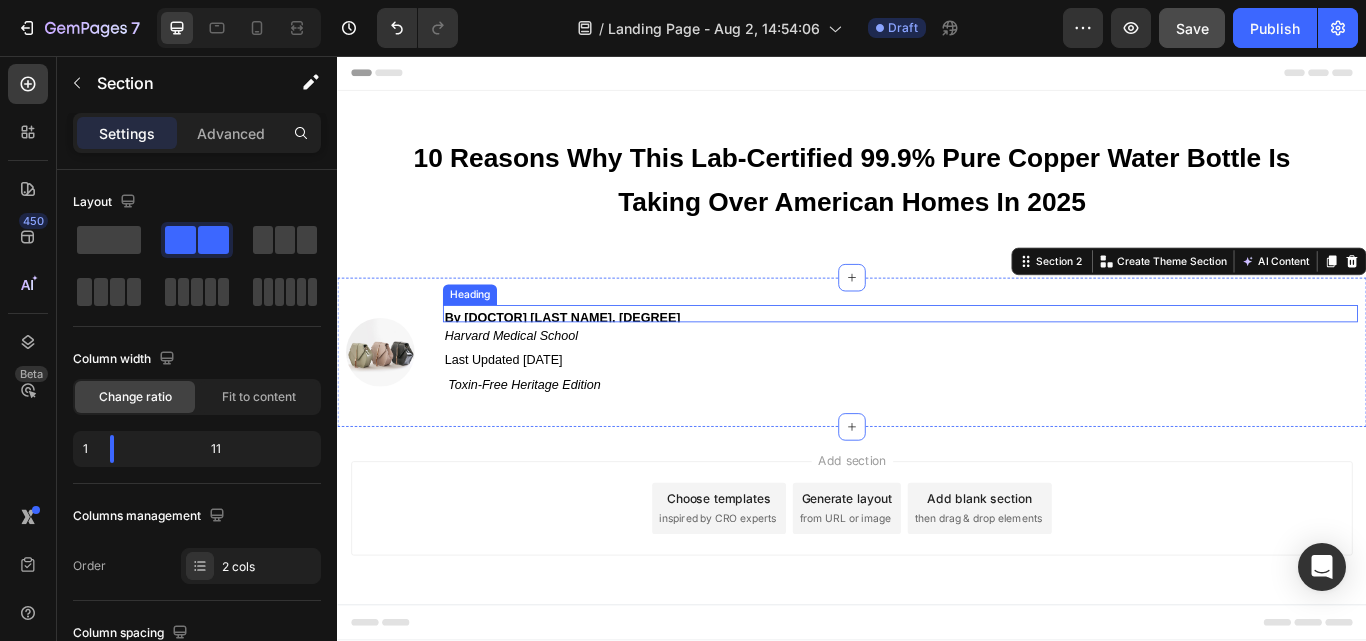 click on "By [DOCTOR] [LAST NAME], [DEGREE]" at bounding box center (599, 362) 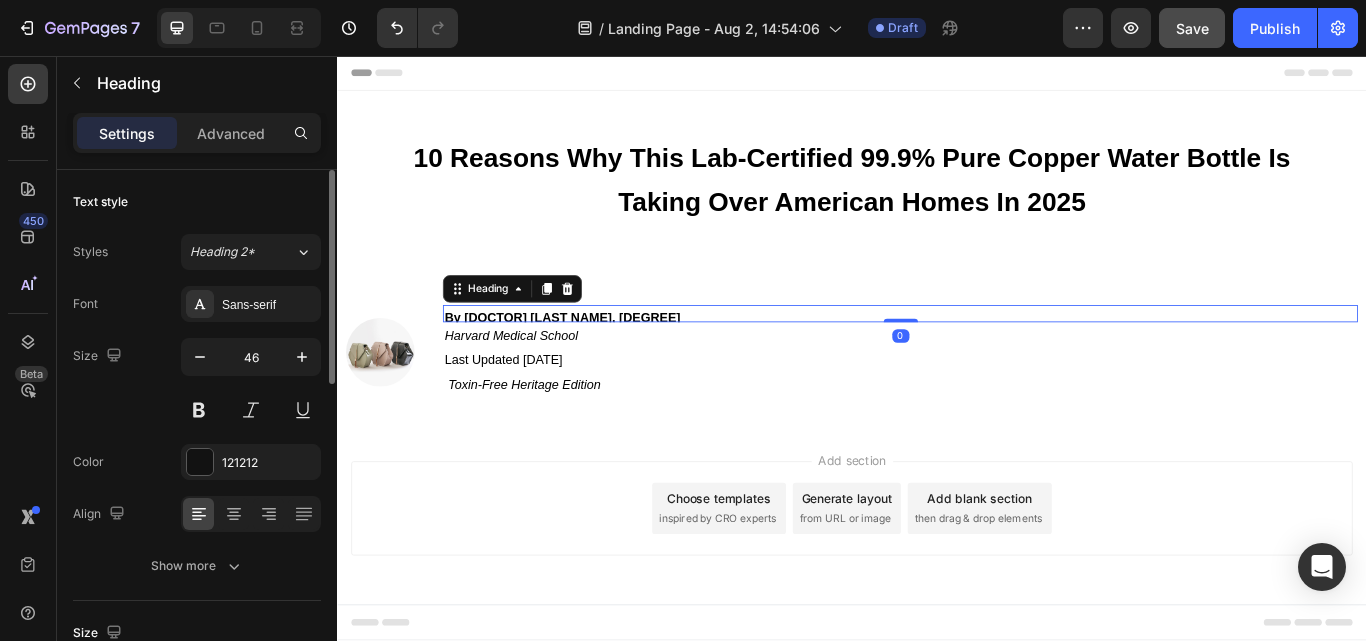 scroll, scrollTop: 300, scrollLeft: 0, axis: vertical 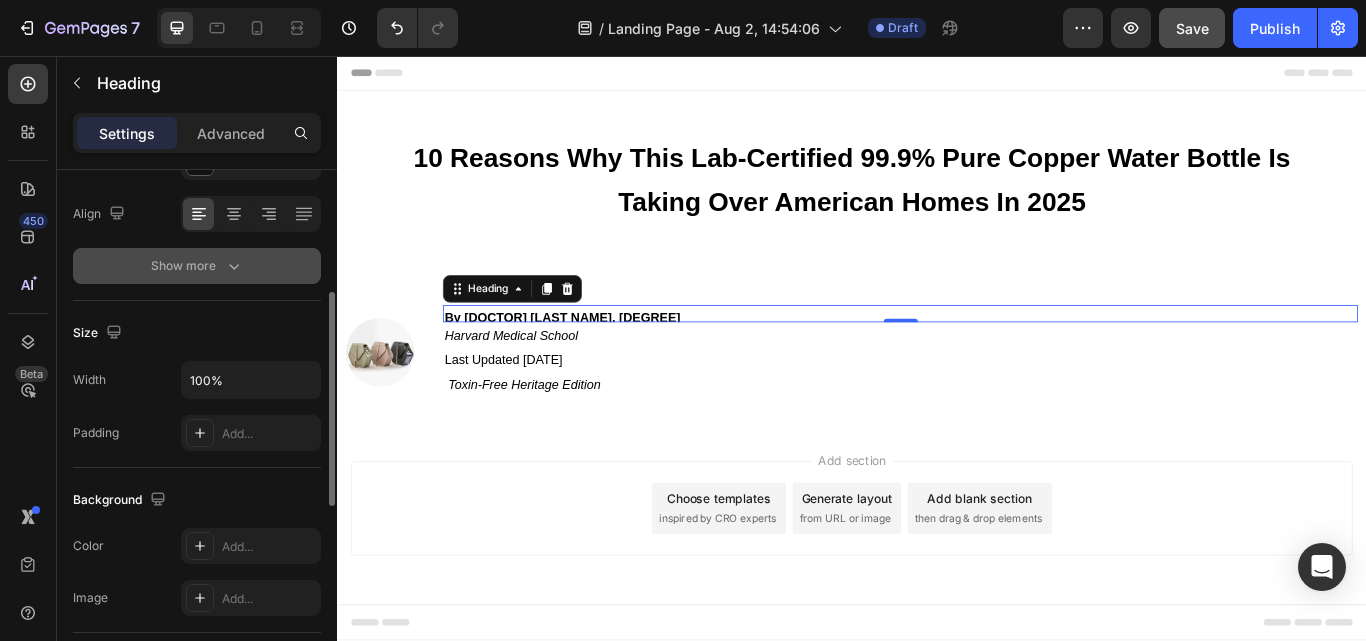 click on "Show more" at bounding box center (197, 266) 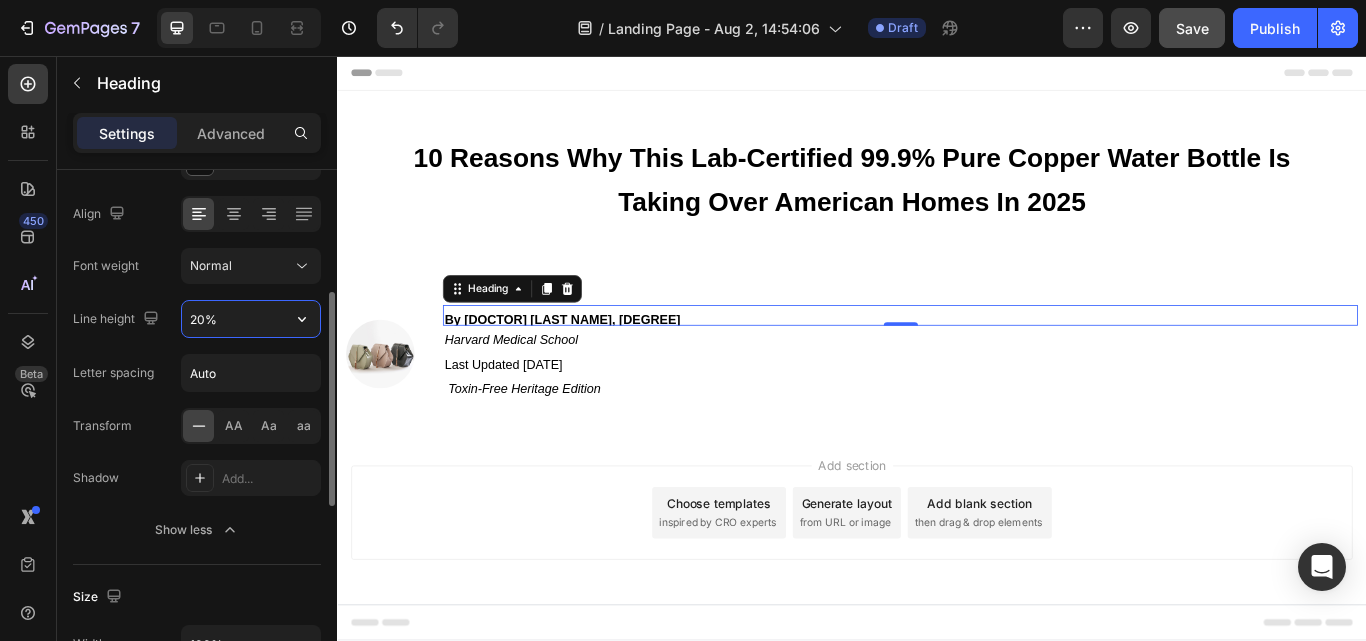 click on "20%" at bounding box center (251, 319) 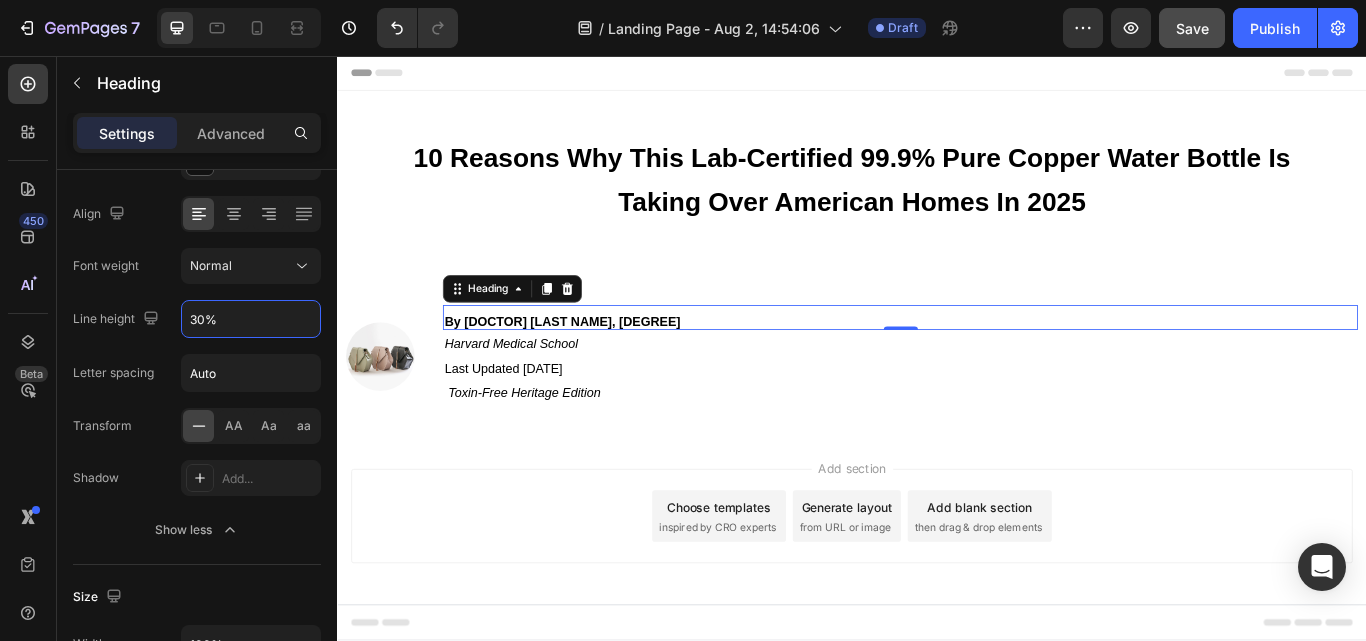 type on "30%" 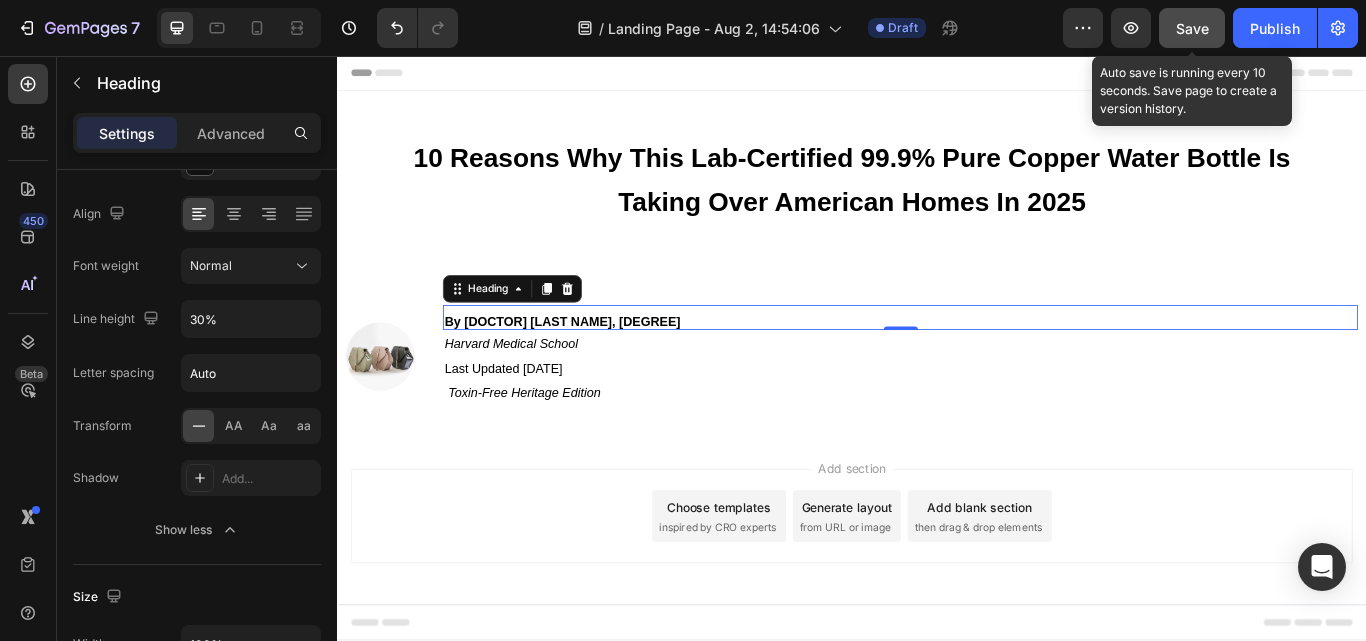 click on "Save" 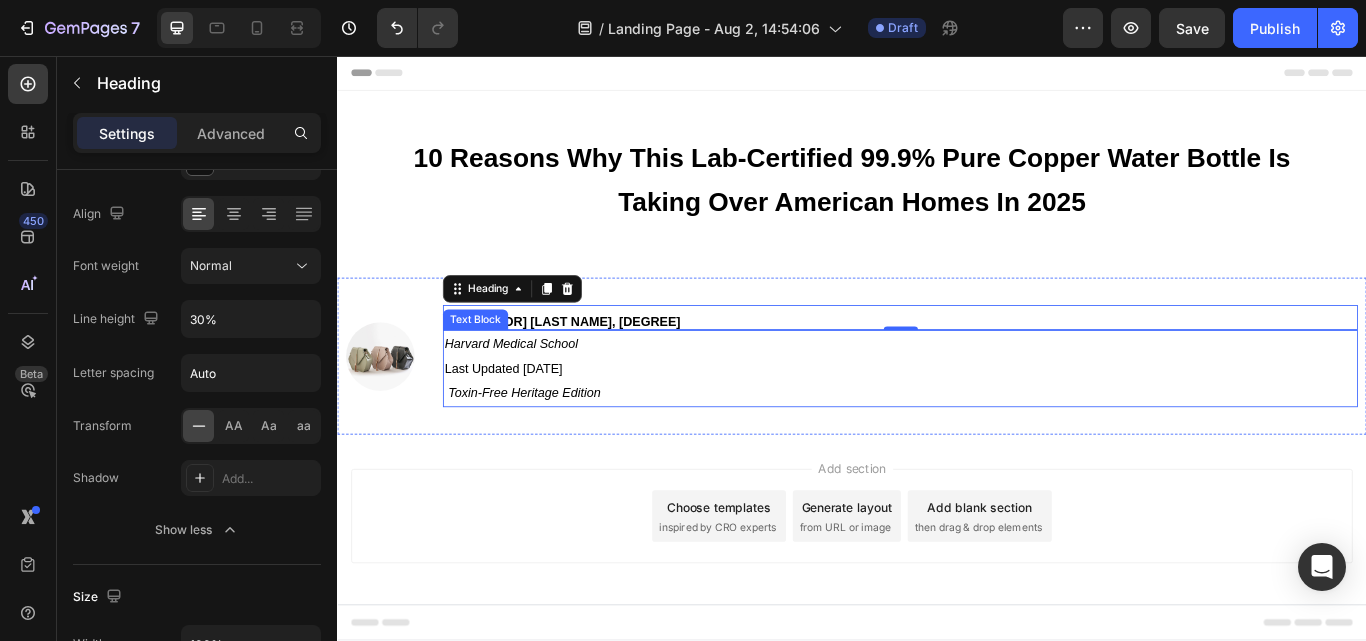click on "Last Updated [DATE]" at bounding box center [530, 421] 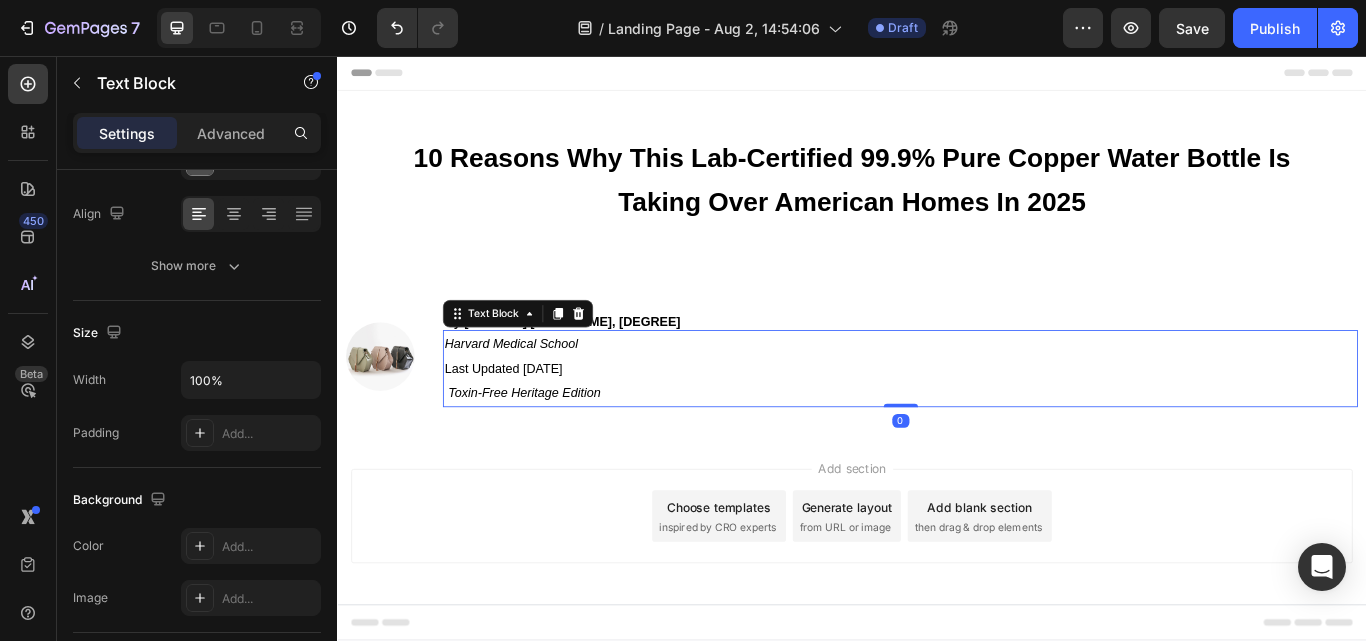 scroll, scrollTop: 0, scrollLeft: 0, axis: both 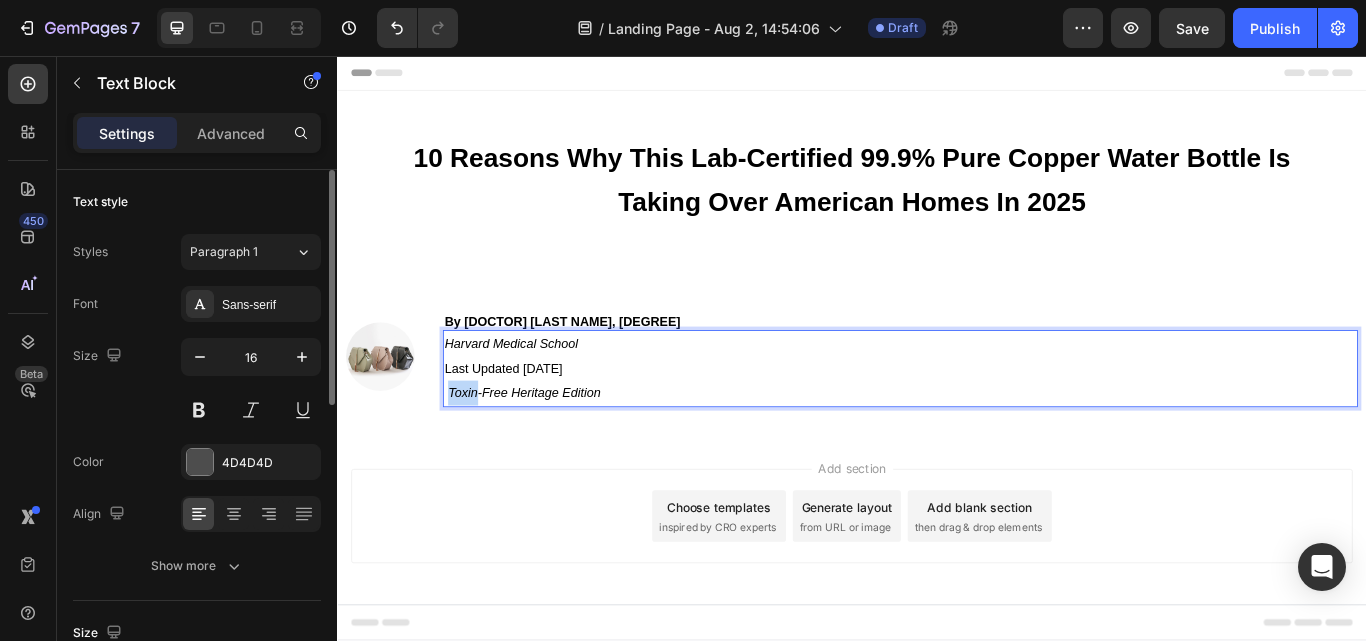 click on "Toxin-Free Heritage Edition" at bounding box center (555, 449) 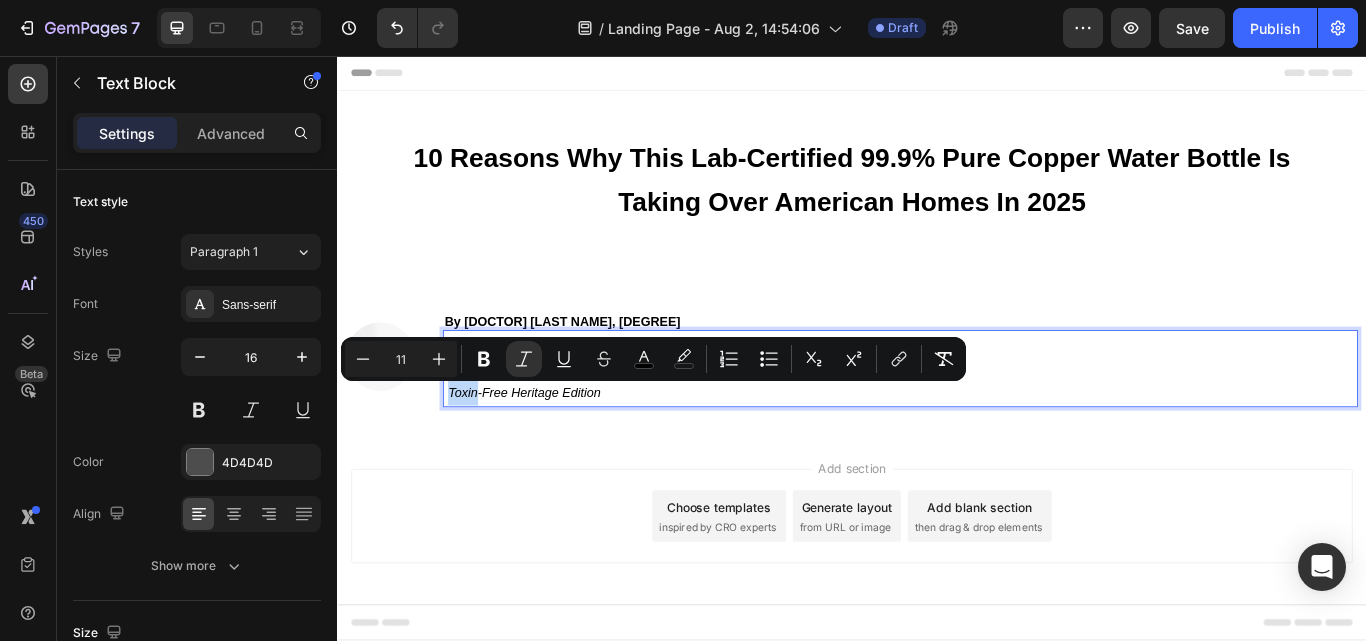 click on "Toxin-Free Heritage Edition" at bounding box center (555, 449) 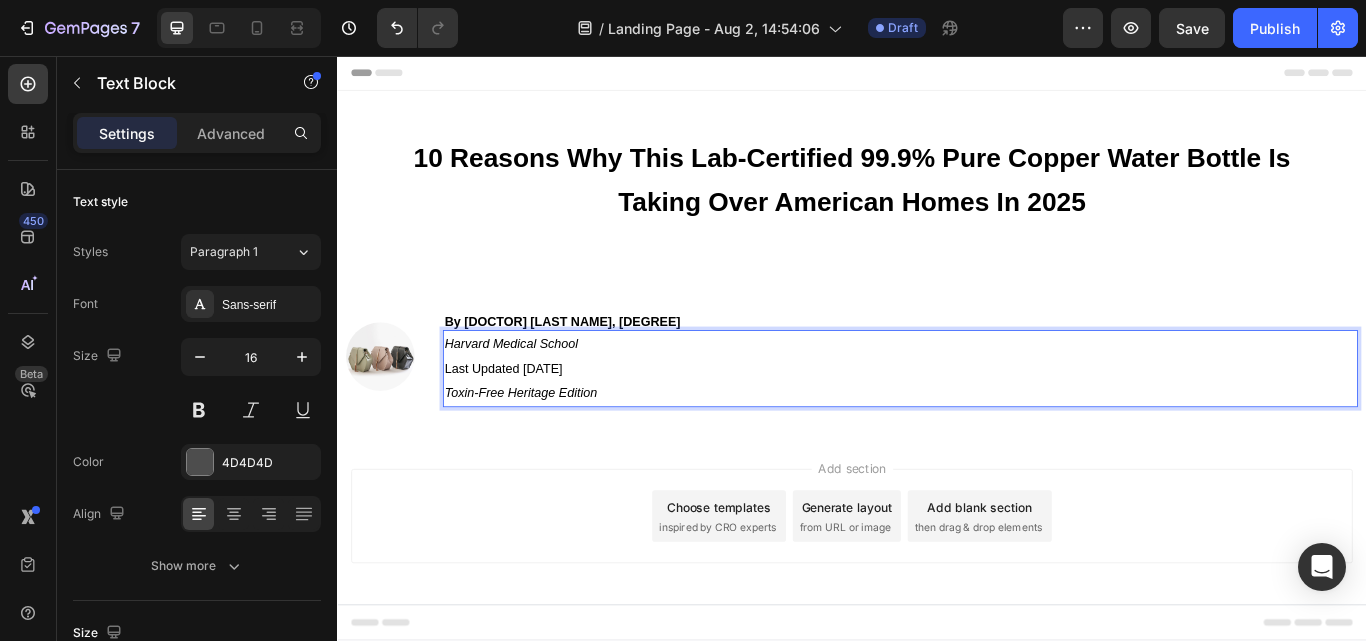 click on "Last Updated [DATE]" at bounding box center [530, 421] 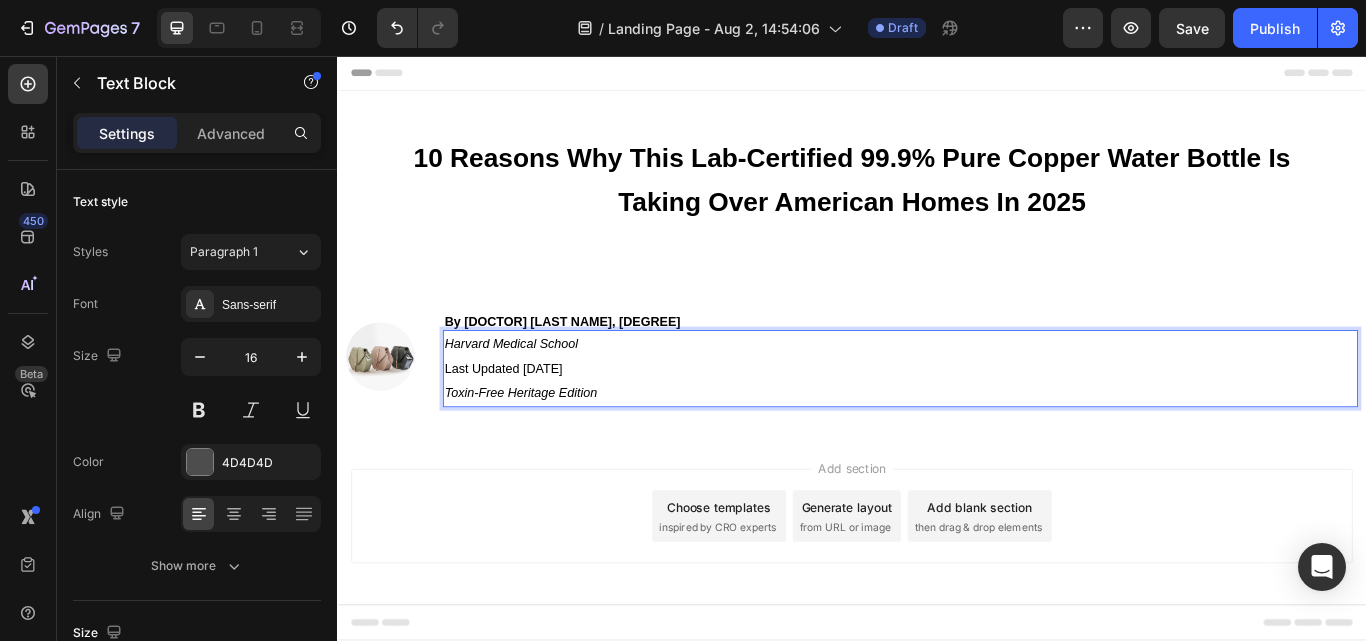 click on "Last Updated [DATE]" at bounding box center [530, 421] 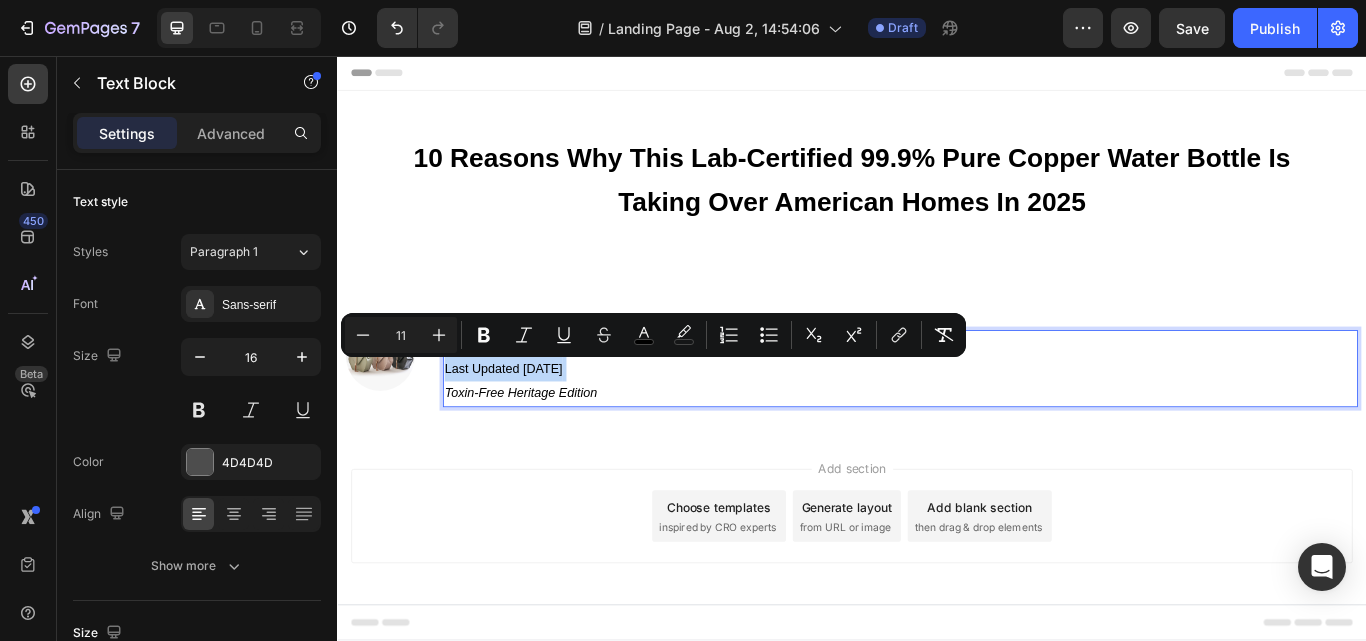 click on "Last Updated [DATE]" at bounding box center [530, 421] 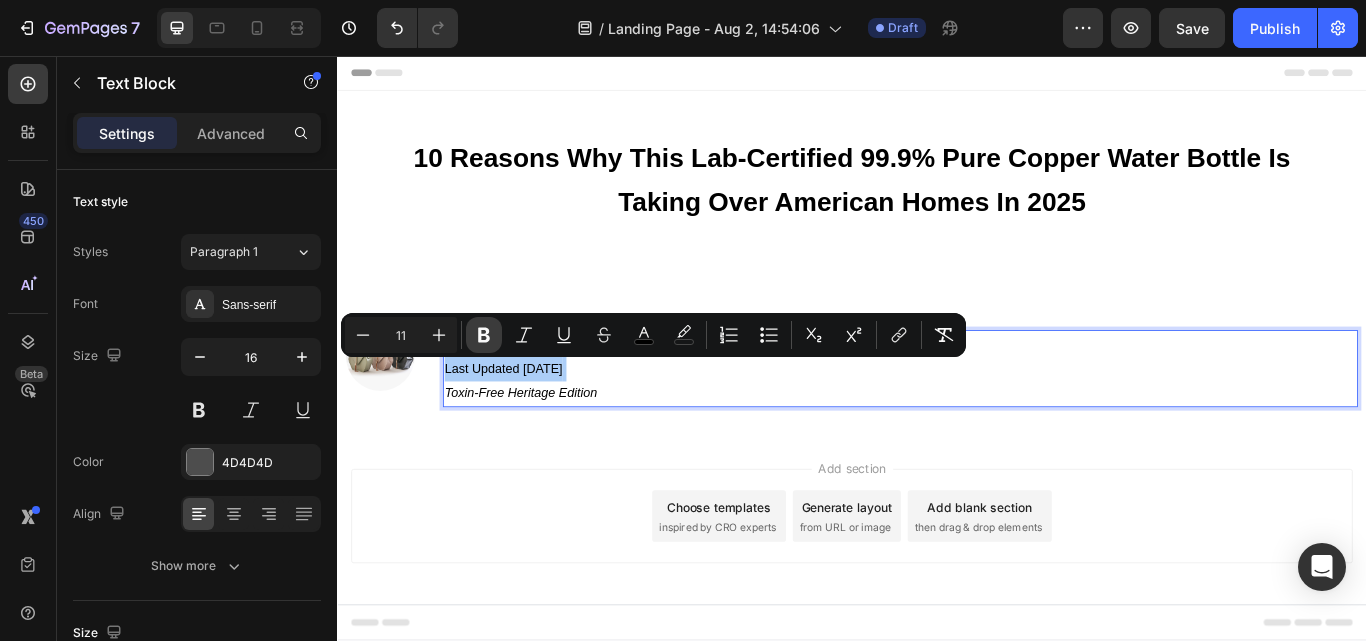 click 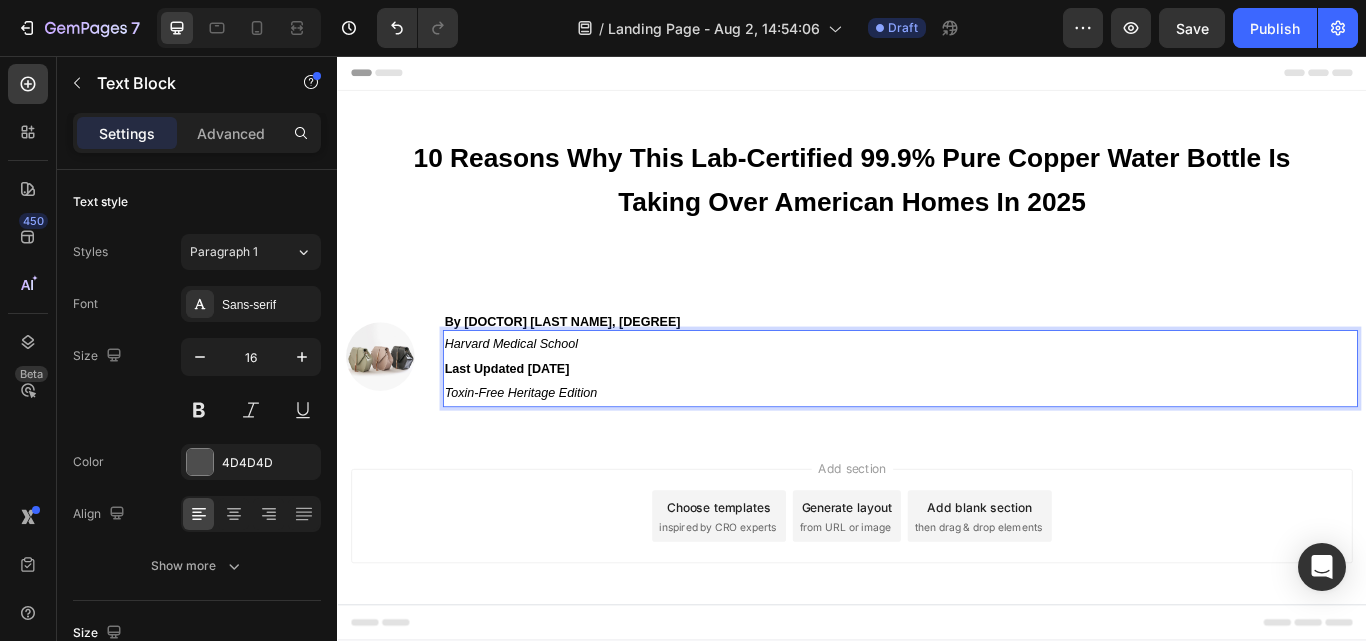 click on "[INSTITUTION] Last Updated [DATE] Toxin-Free Heritage Edition" at bounding box center (993, 421) 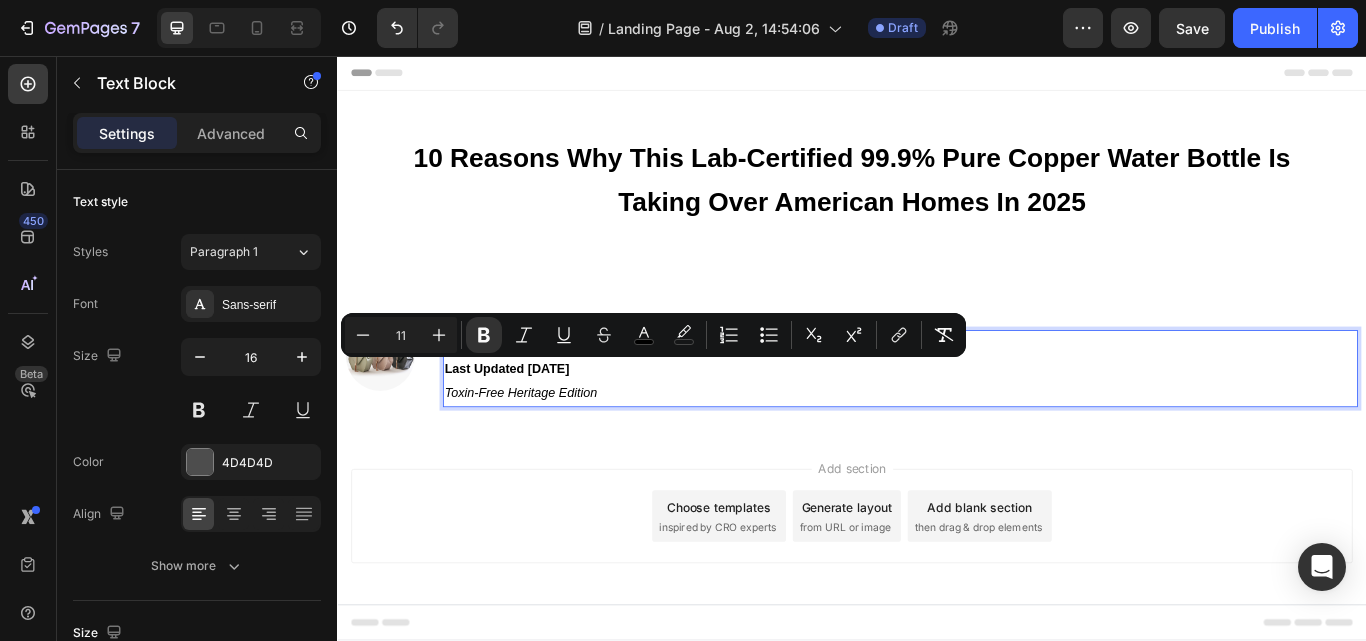 click on "[INSTITUTION] Last Updated [DATE] Toxin-Free Heritage Edition" at bounding box center [993, 421] 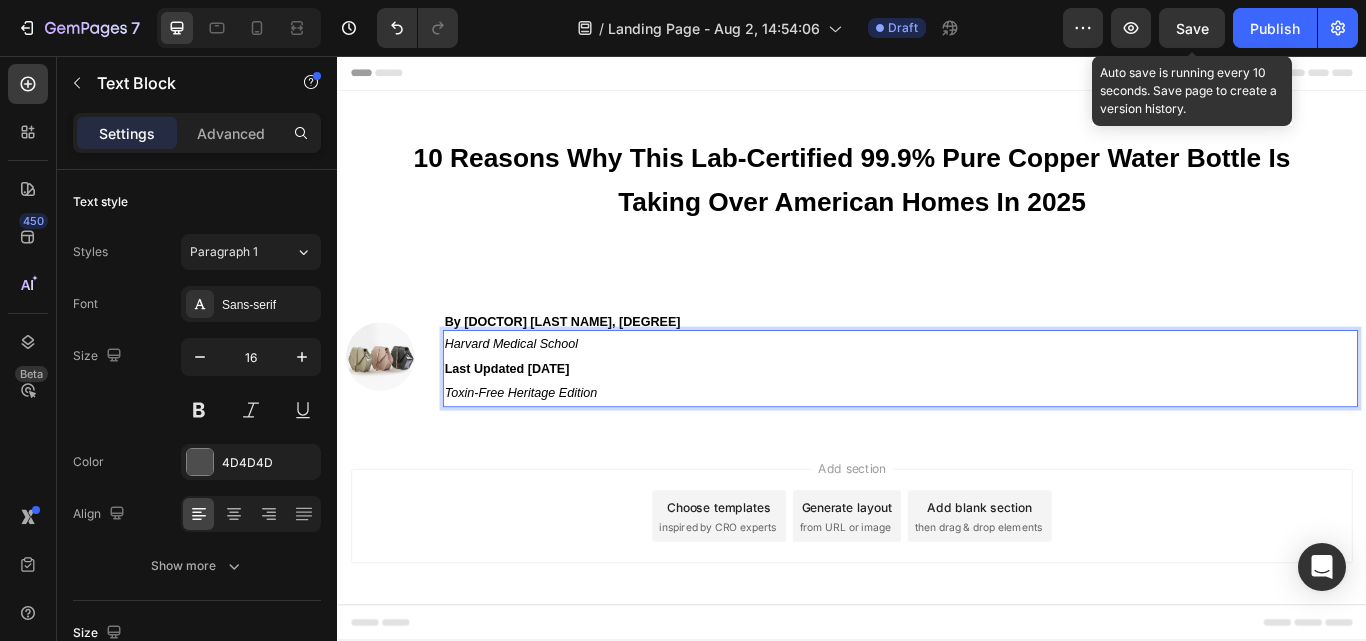 click on "Save" at bounding box center [1192, 28] 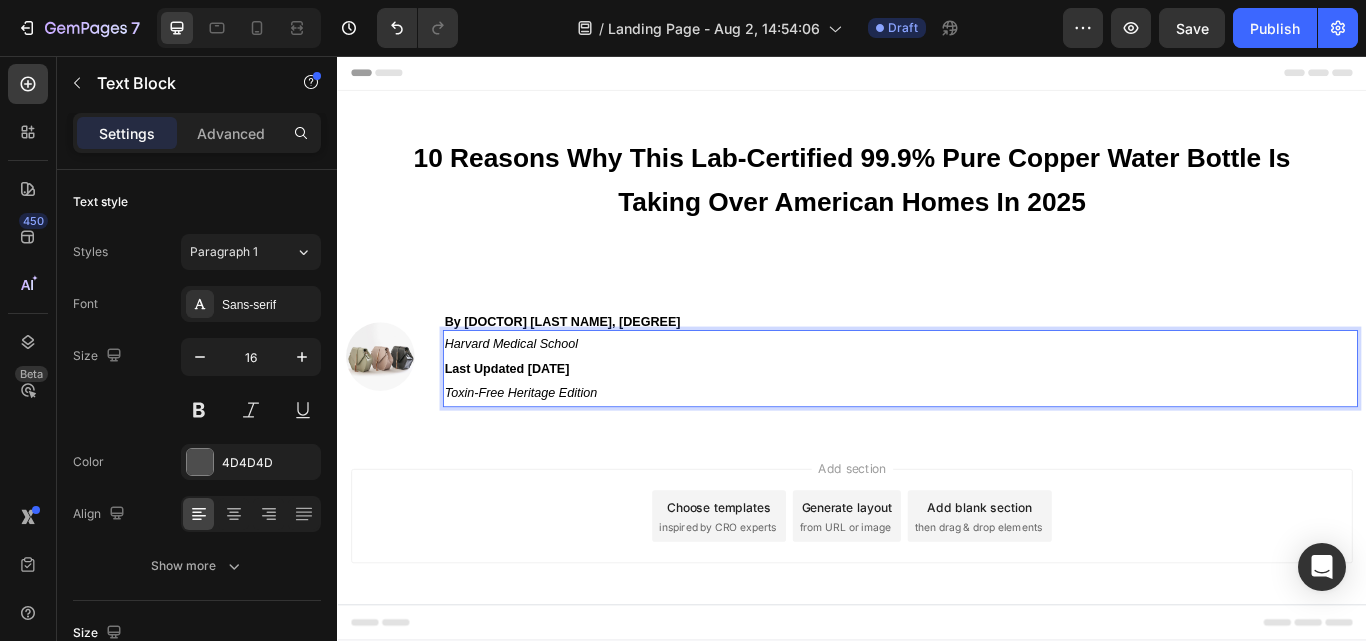 click on "[INSTITUTION] Last Updated [DATE] Toxin-Free Heritage Edition" at bounding box center [993, 421] 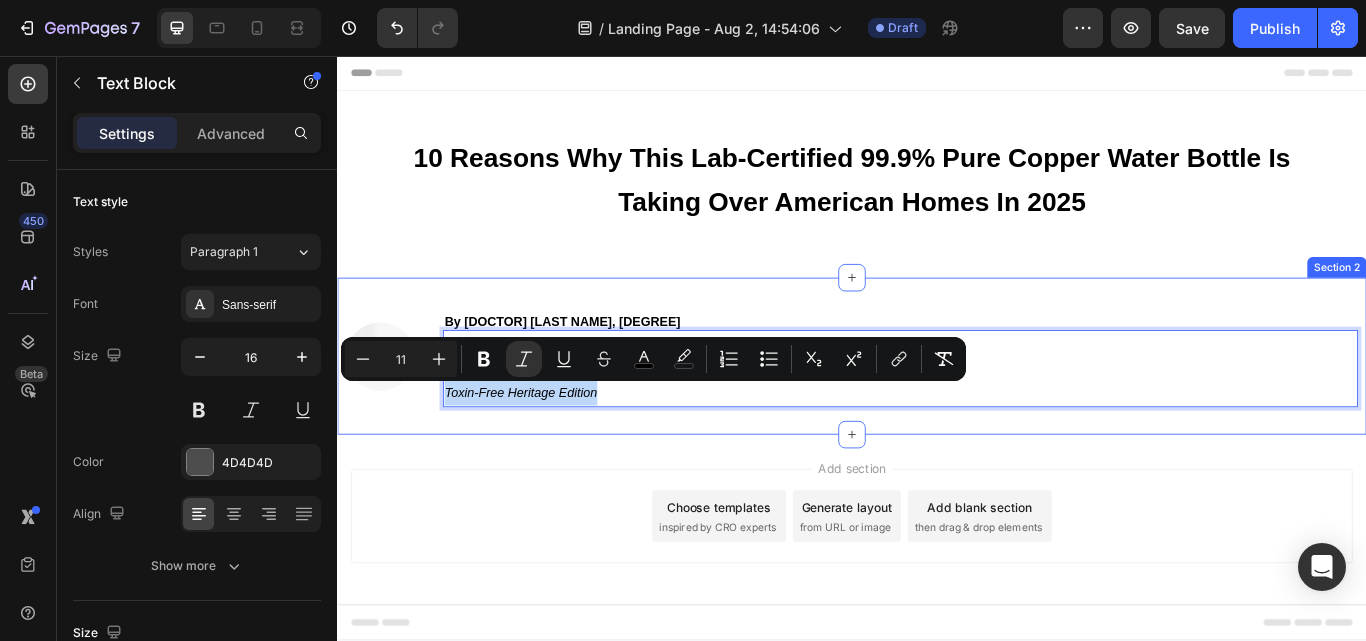 drag, startPoint x: 642, startPoint y: 448, endPoint x: 457, endPoint y: 448, distance: 185 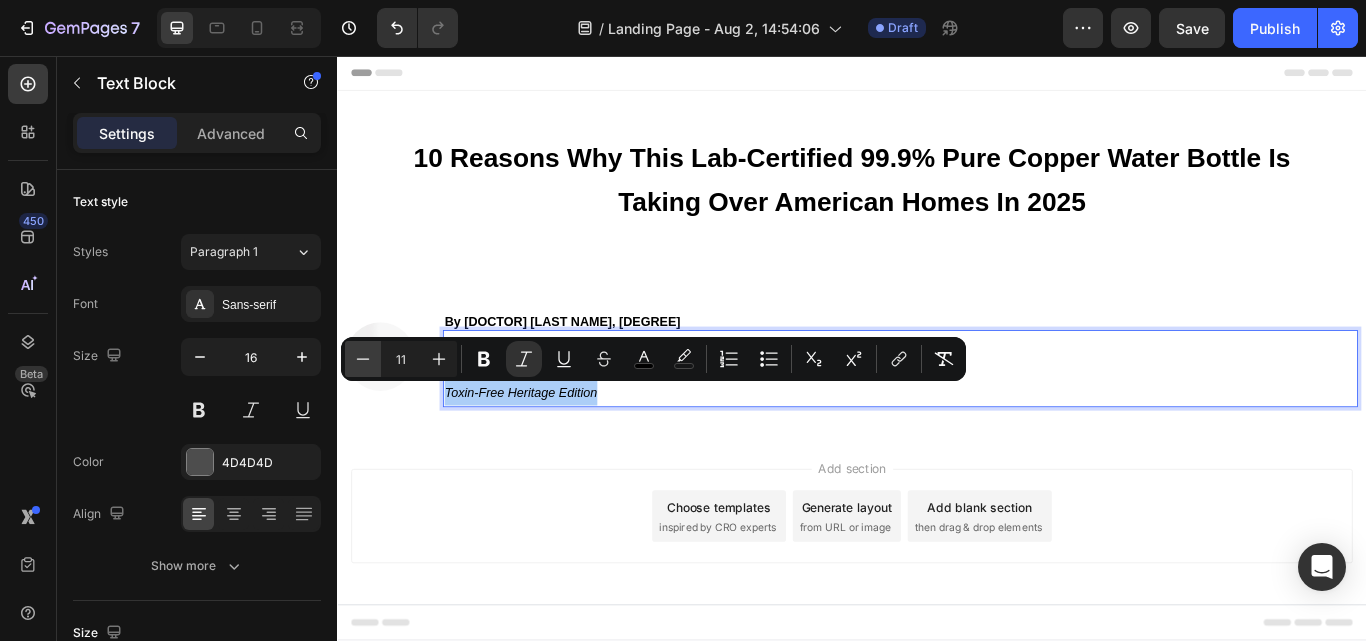 click 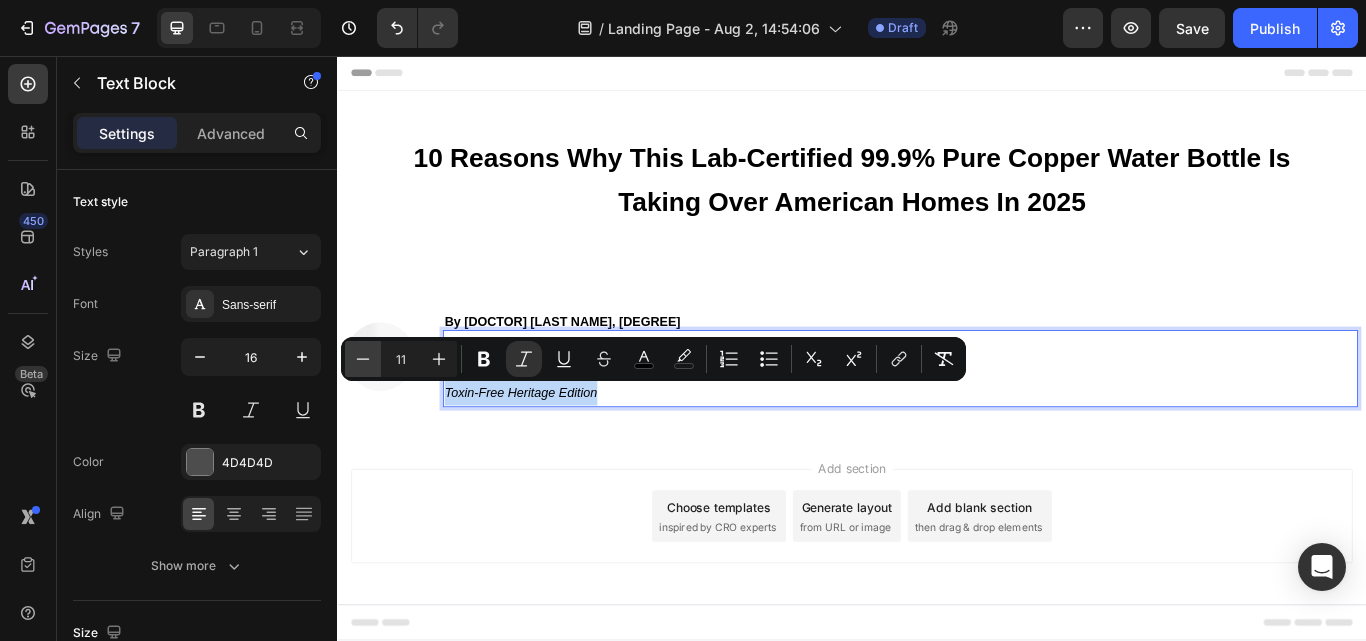 type on "10" 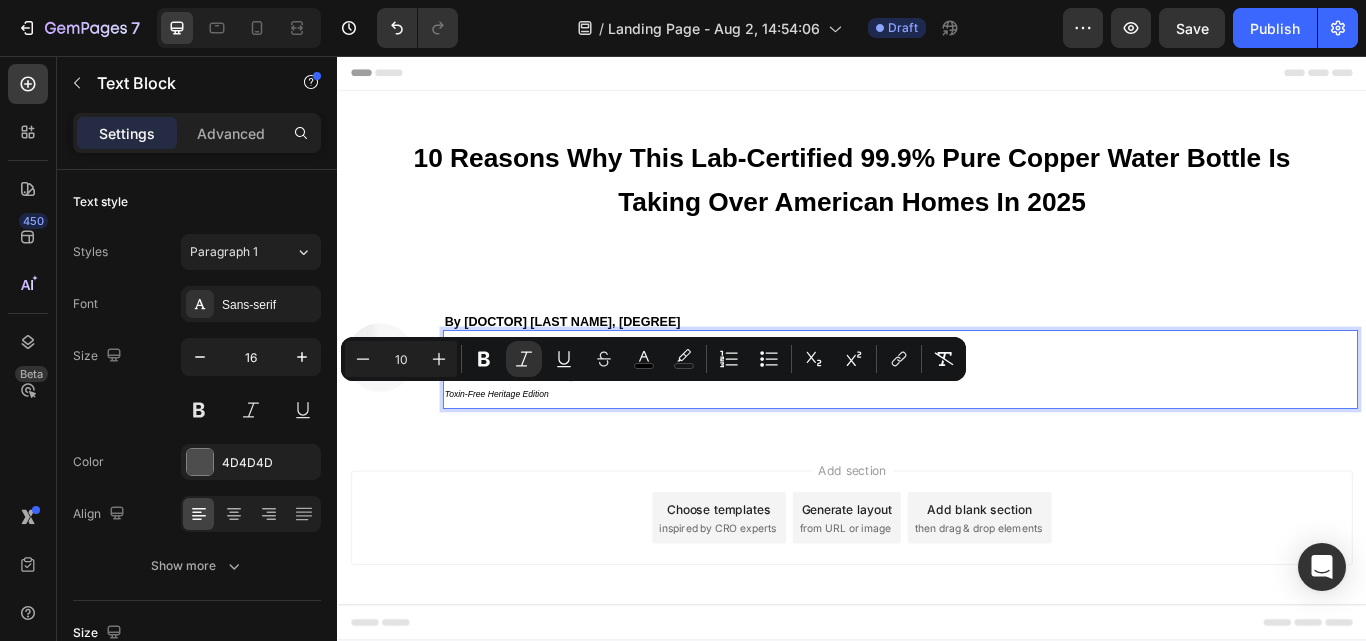 click on "[INSTITUTION] Last Updated [DATE] Toxin-Free Heritage Edition" at bounding box center (993, 422) 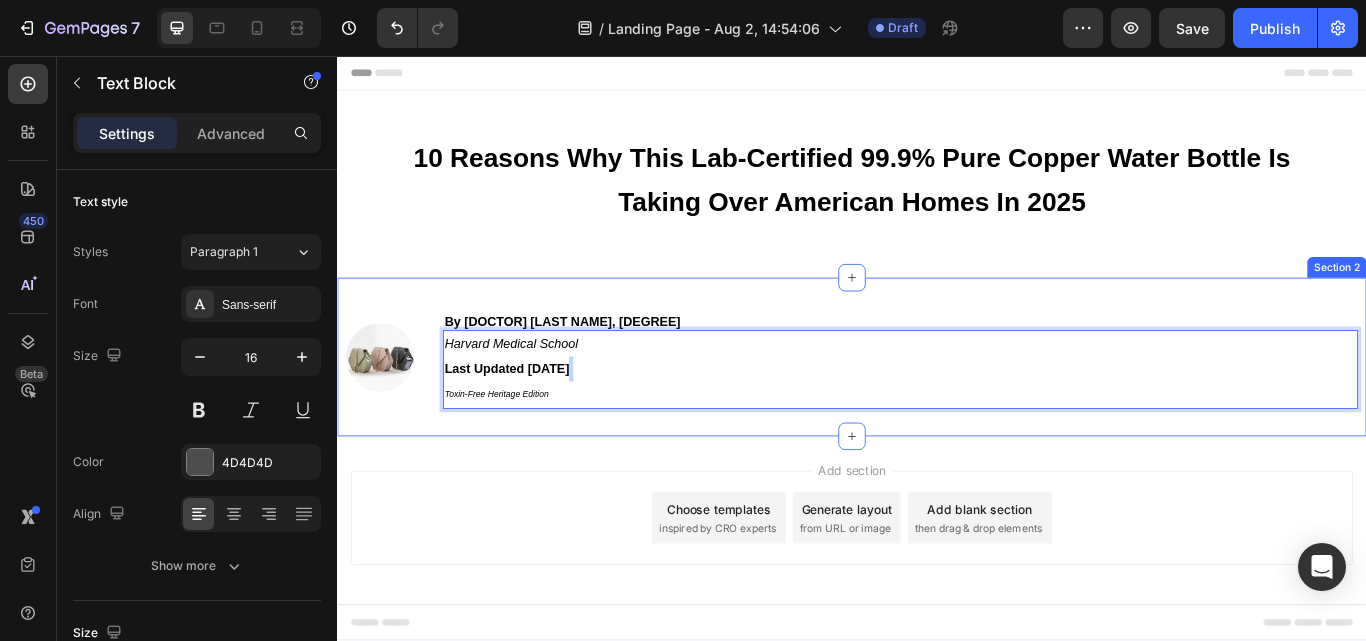 drag, startPoint x: 671, startPoint y: 416, endPoint x: 445, endPoint y: 420, distance: 226.0354 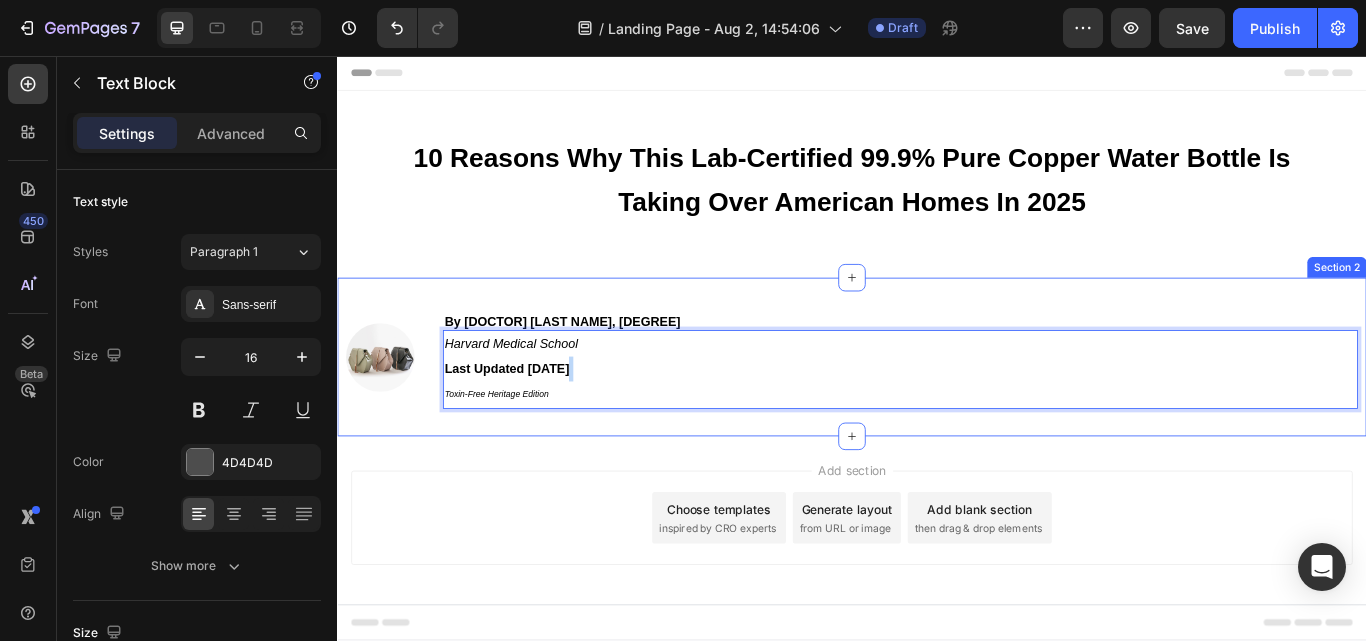 click on "Image ⁠⁠⁠⁠⁠⁠⁠ By [DOCTOR] [LAST NAME], [DEGREE] Heading [INSTITUTION] Last Updated [DATE] Toxin-Free Heritage Edition Text Block   0 Section 2" at bounding box center [937, 407] 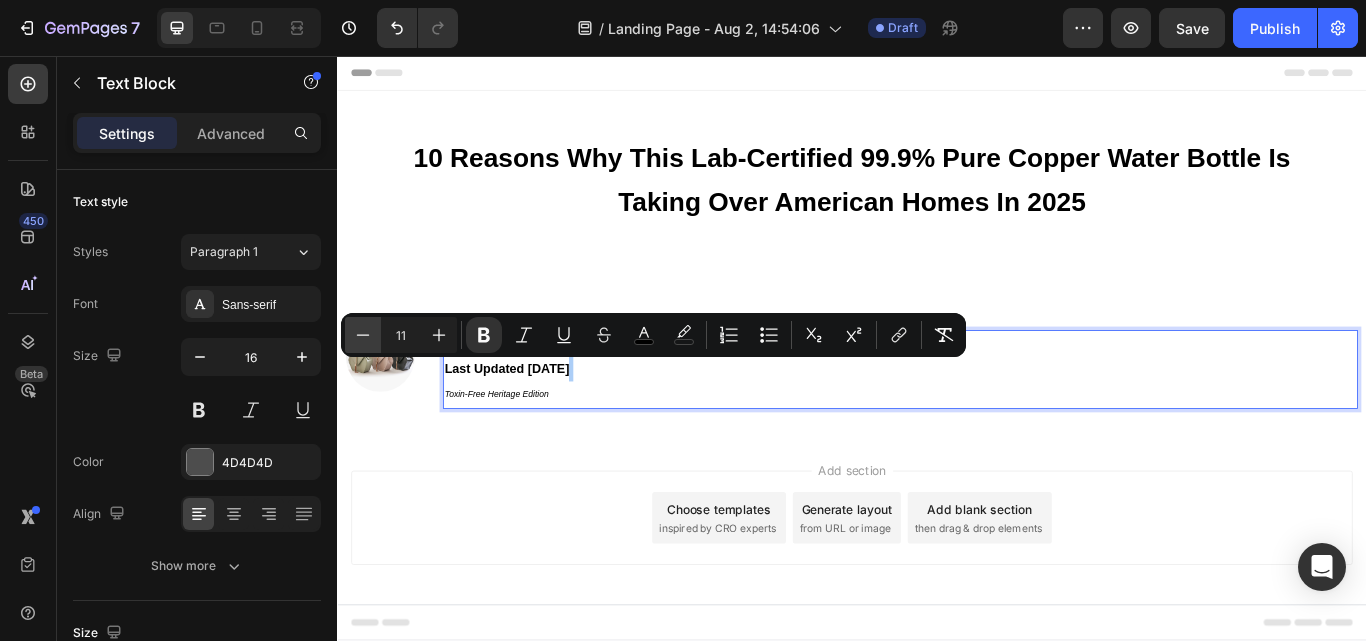 click 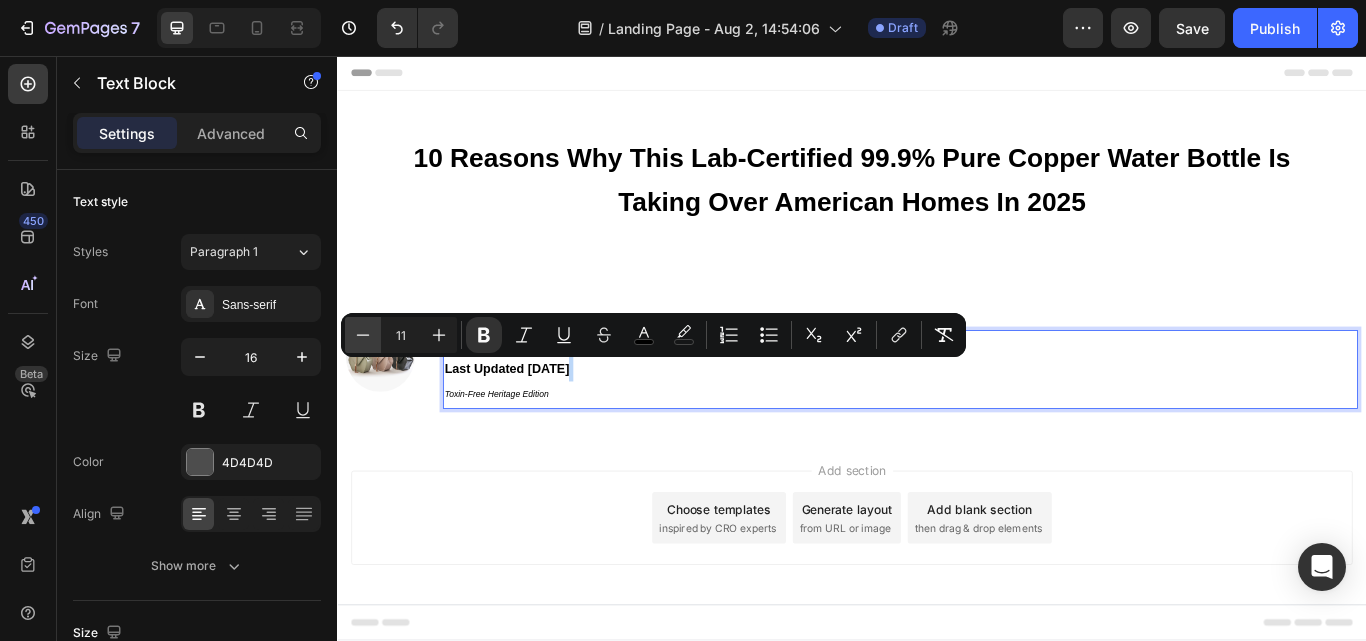 type on "10" 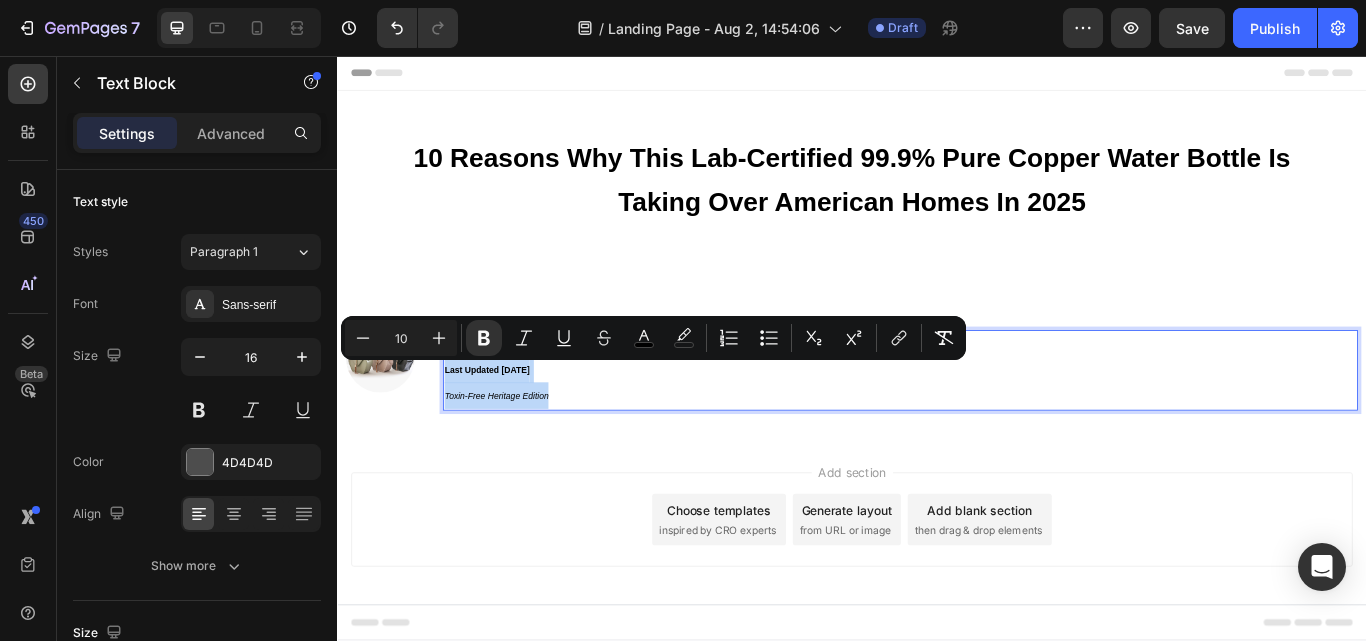 drag, startPoint x: 618, startPoint y: 452, endPoint x: 459, endPoint y: 431, distance: 160.3808 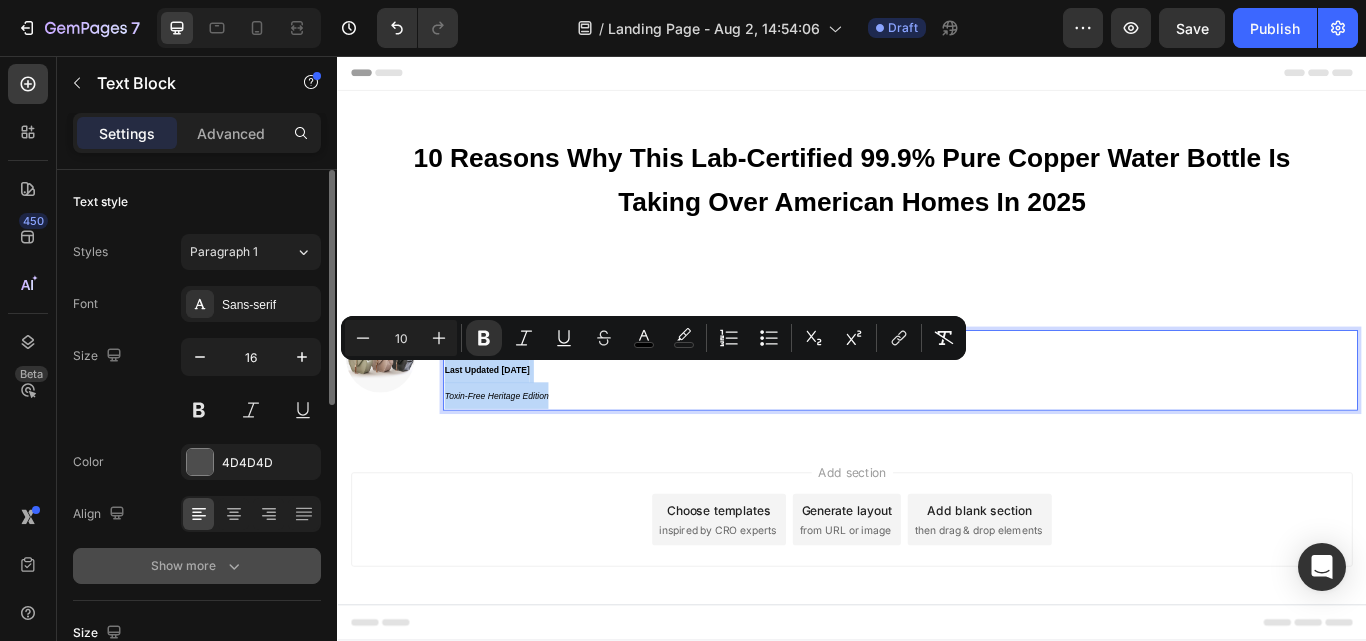 scroll, scrollTop: 200, scrollLeft: 0, axis: vertical 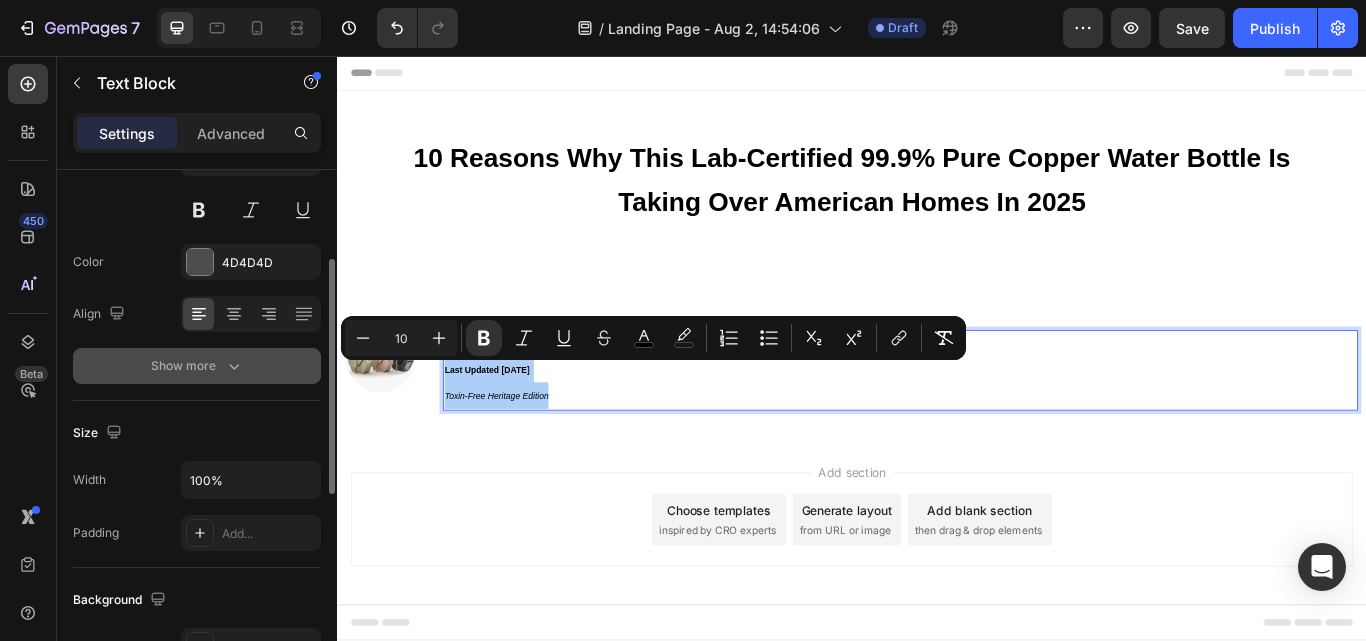 click on "Show more" at bounding box center (197, 366) 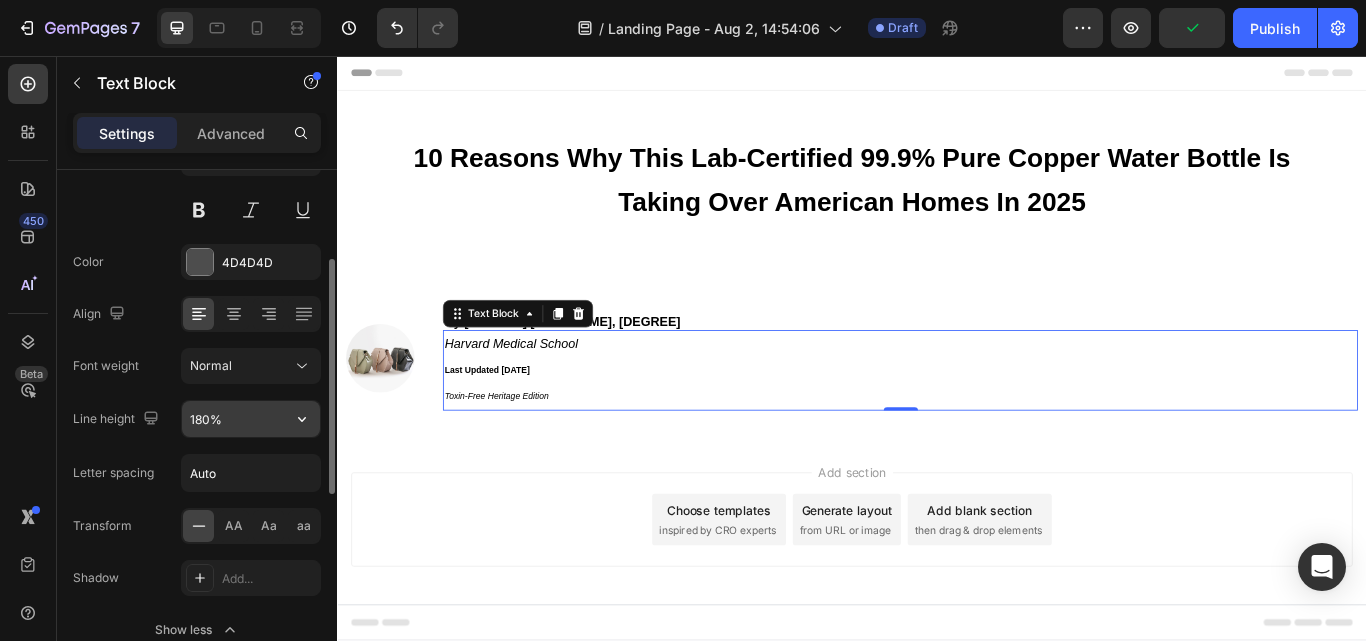 click on "180%" at bounding box center (251, 419) 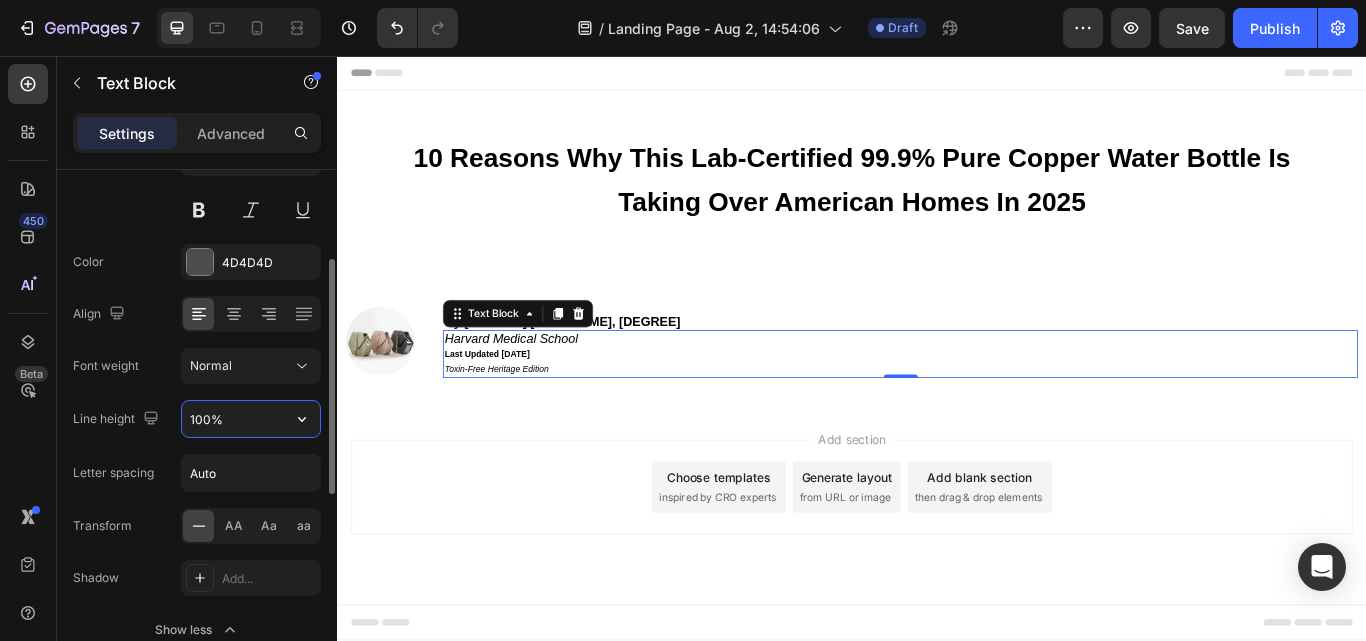 click on "100%" at bounding box center (251, 419) 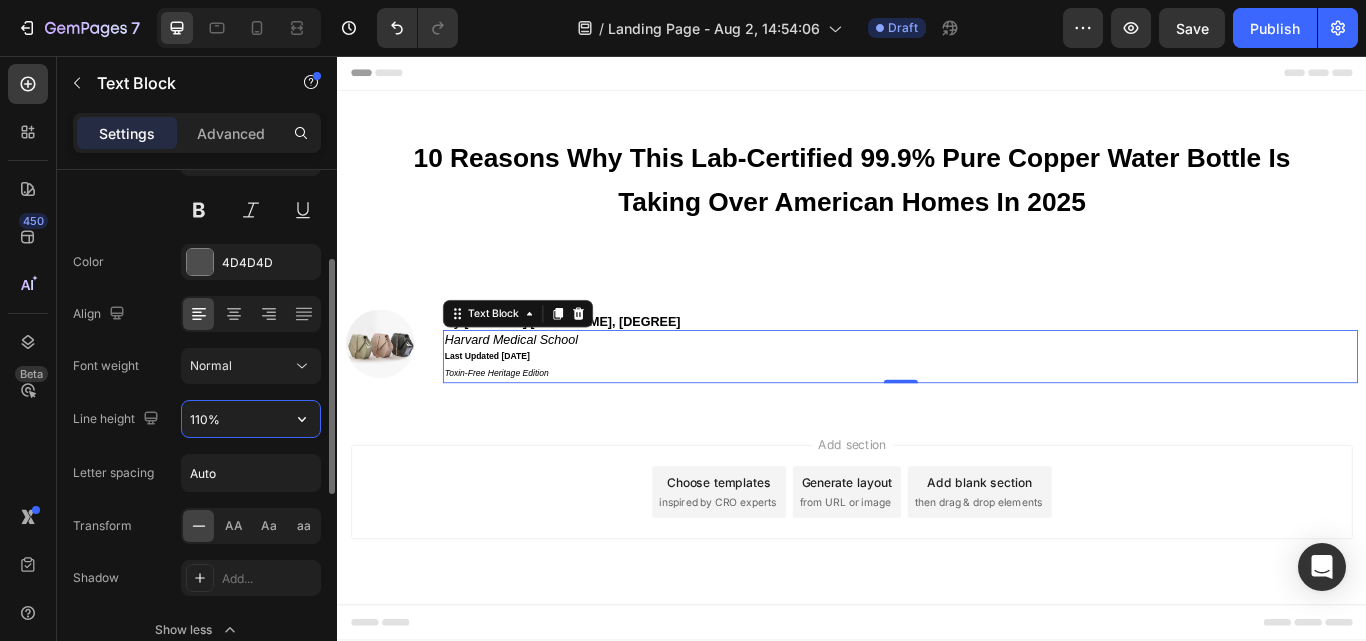click on "110%" at bounding box center (251, 419) 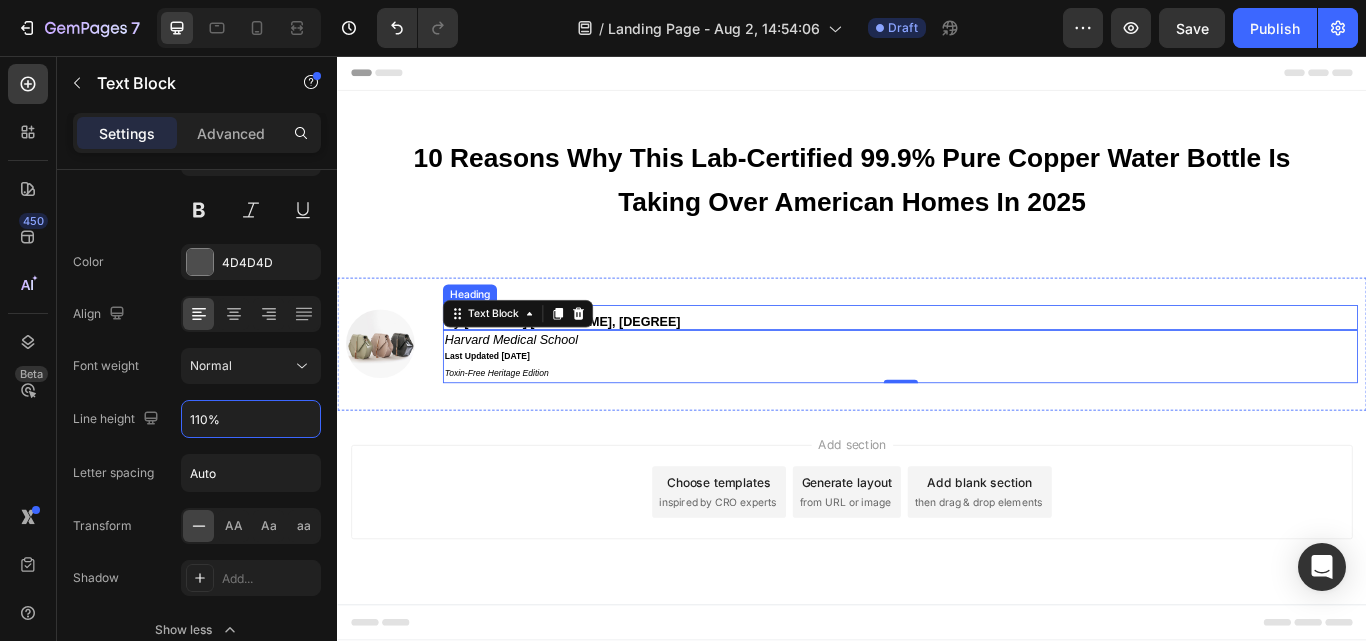 click on "⁠⁠⁠⁠⁠⁠⁠ By Dr. [NAME], MD" at bounding box center (993, 361) 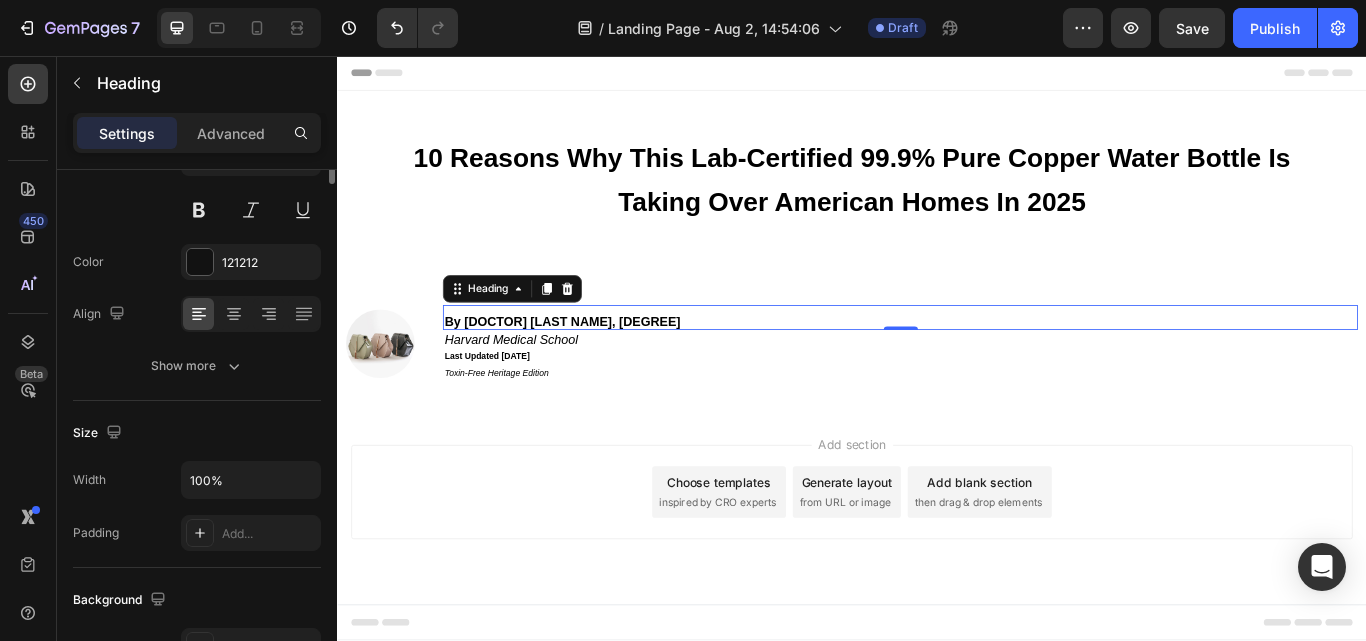 scroll, scrollTop: 0, scrollLeft: 0, axis: both 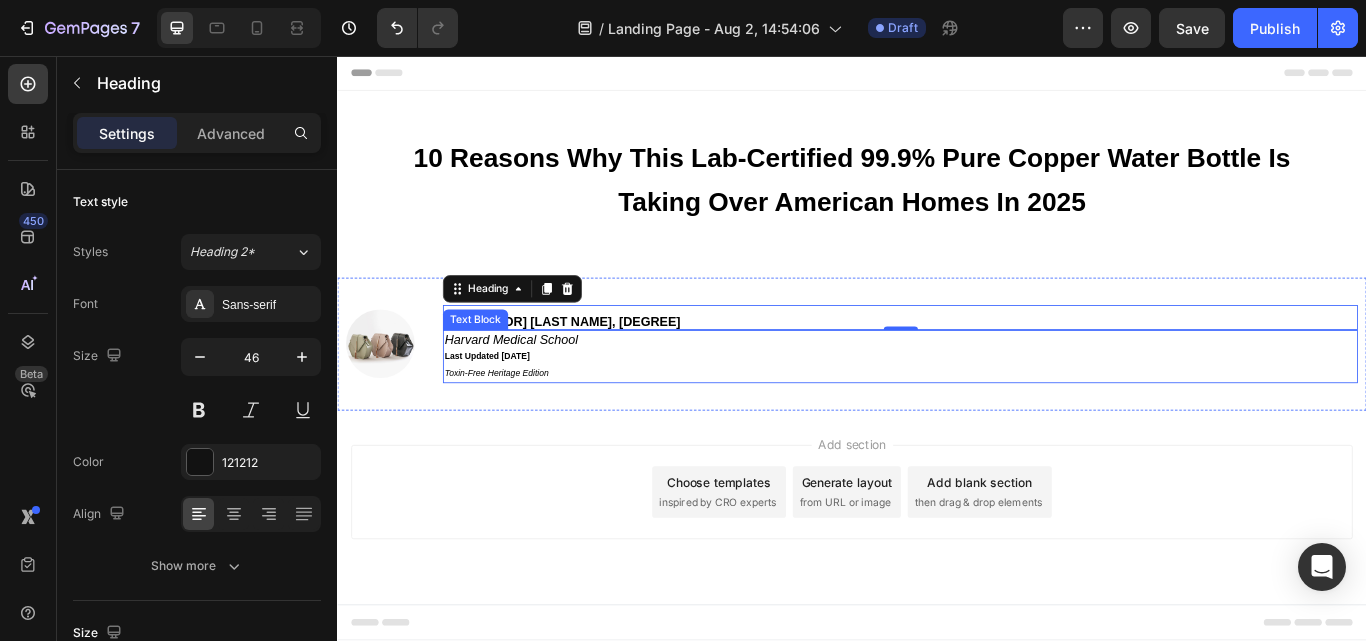 click on "Toxin-Free Heritage Edition" at bounding box center [522, 426] 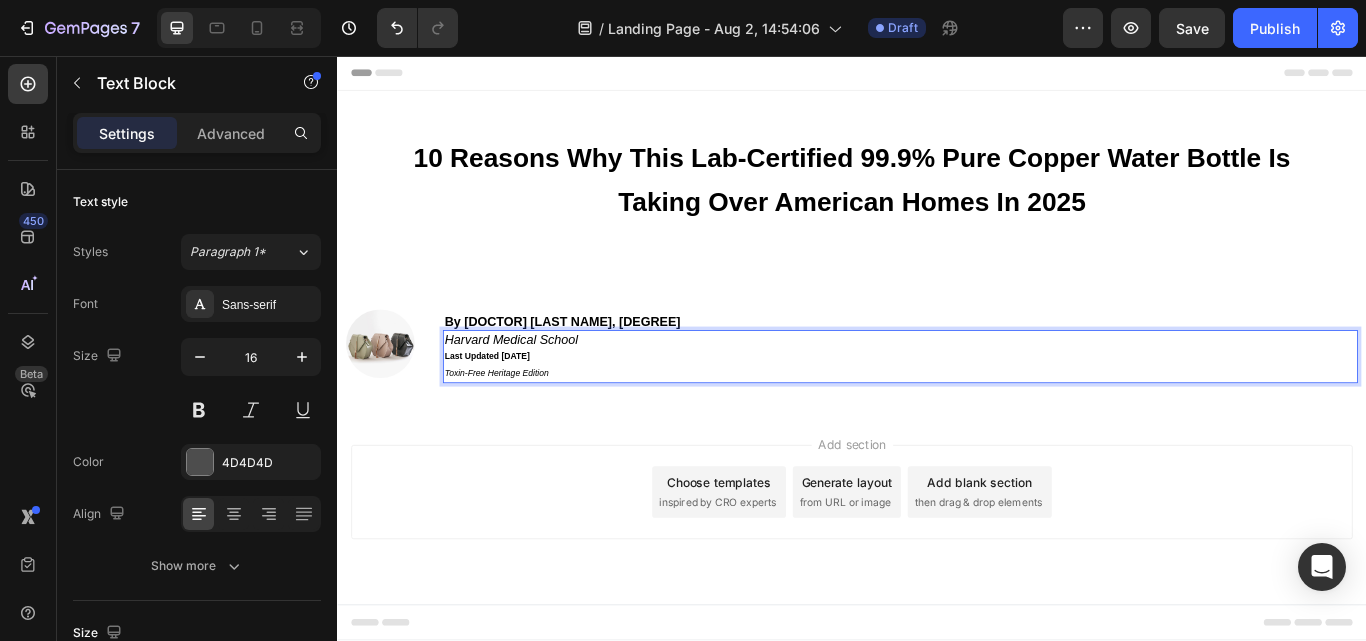 click on "[INSTITUTION] Last Updated [DATE] Toxin-Free Heritage Edition" at bounding box center [993, 407] 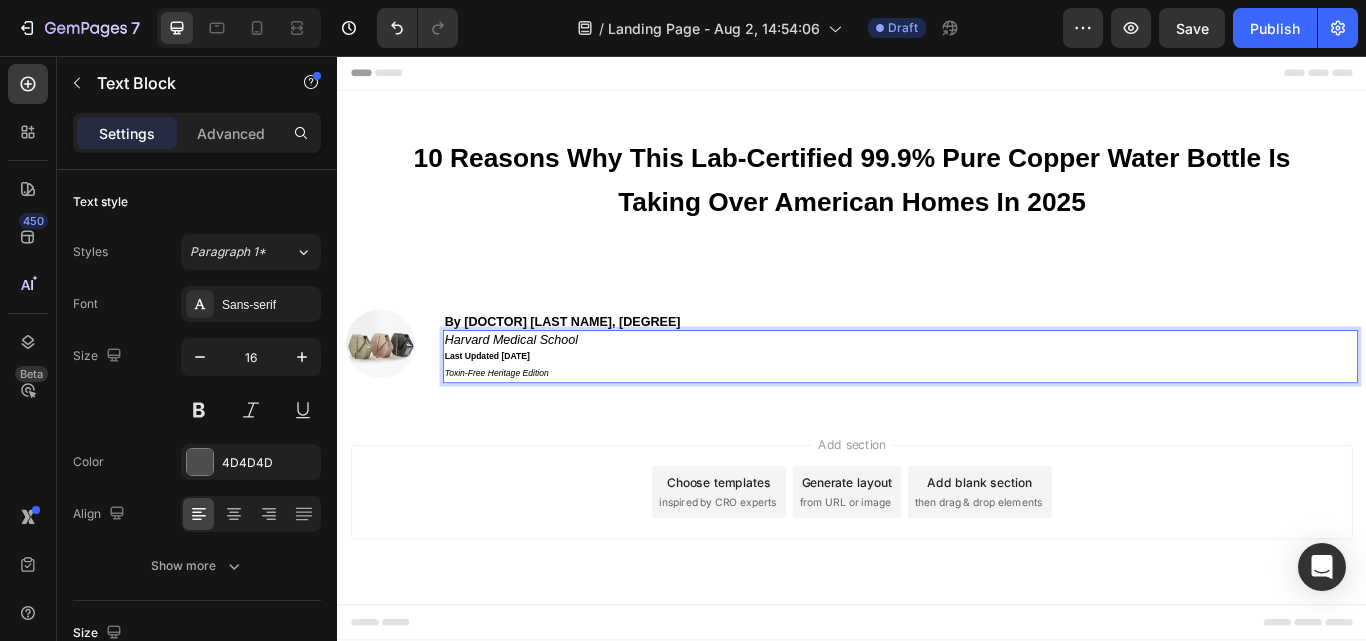 click on "[INSTITUTION] Last Updated [DATE] Toxin-Free Heritage Edition" at bounding box center [993, 407] 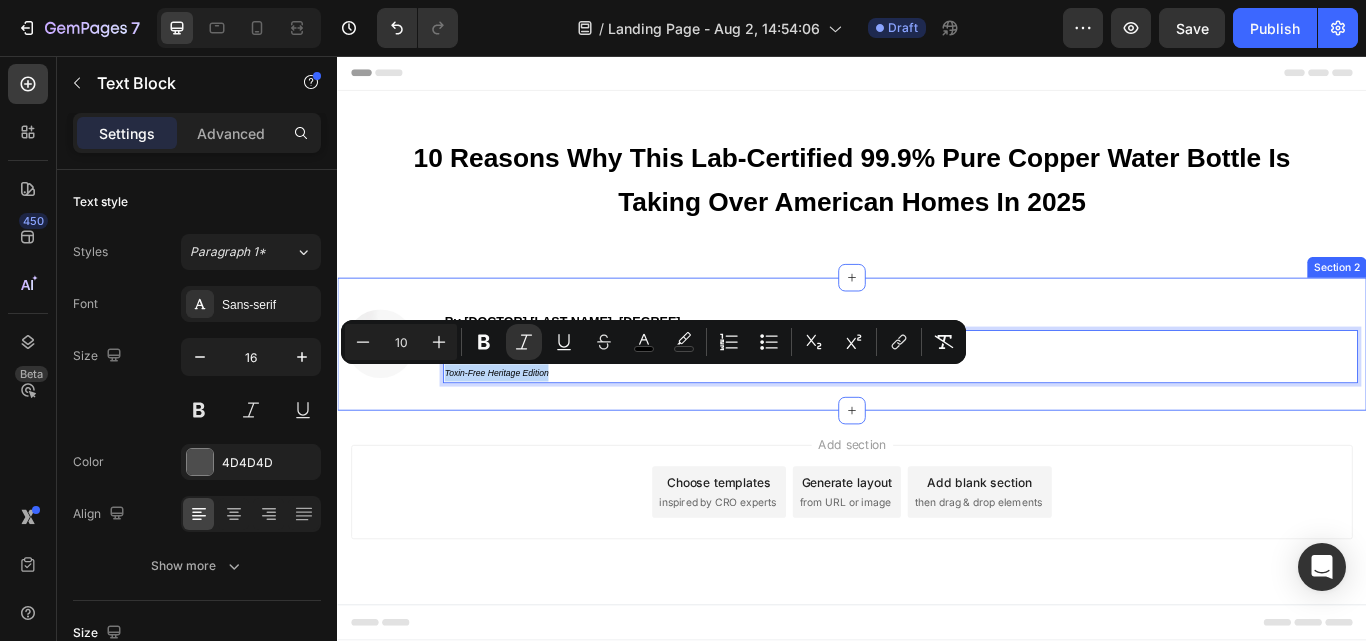 drag, startPoint x: 584, startPoint y: 430, endPoint x: 457, endPoint y: 431, distance: 127.00394 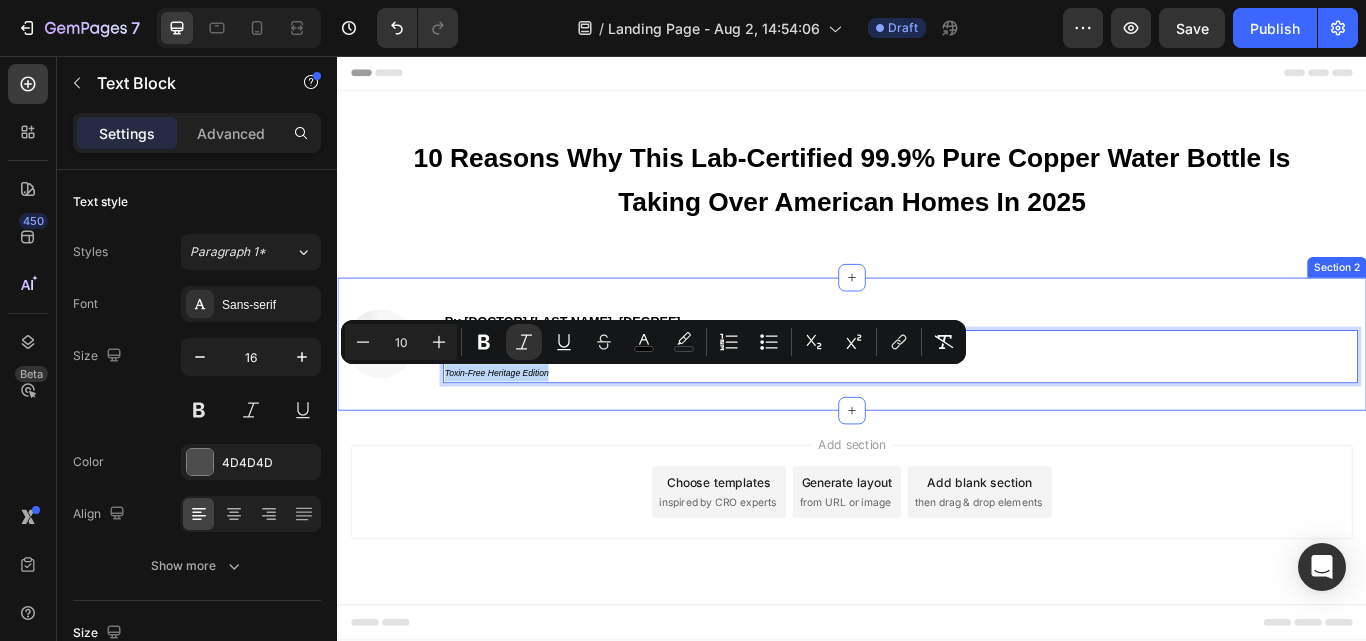 click on "Image ⁠⁠⁠⁠⁠⁠⁠ By [DOCTOR] [LAST NAME], [DEGREE] Heading [INSTITUTION] Last Updated [DATE] Toxin-Free Heritage Edition Text Block   0 Section 2" at bounding box center (937, 392) 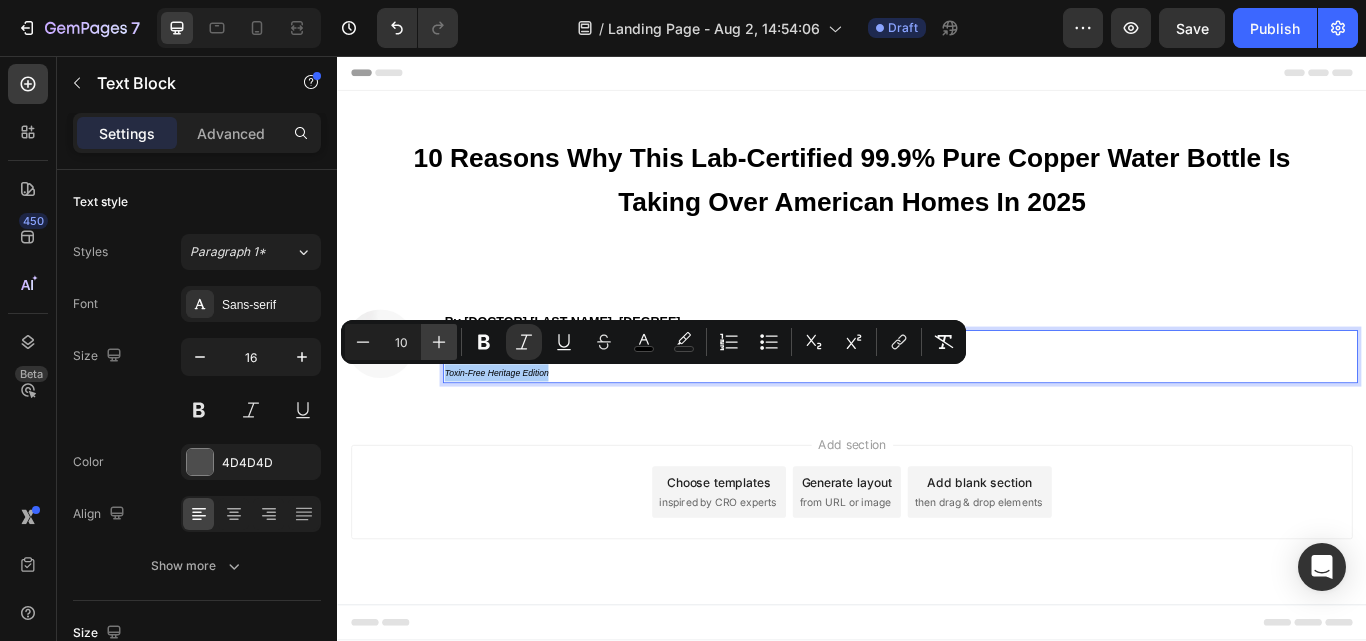 click 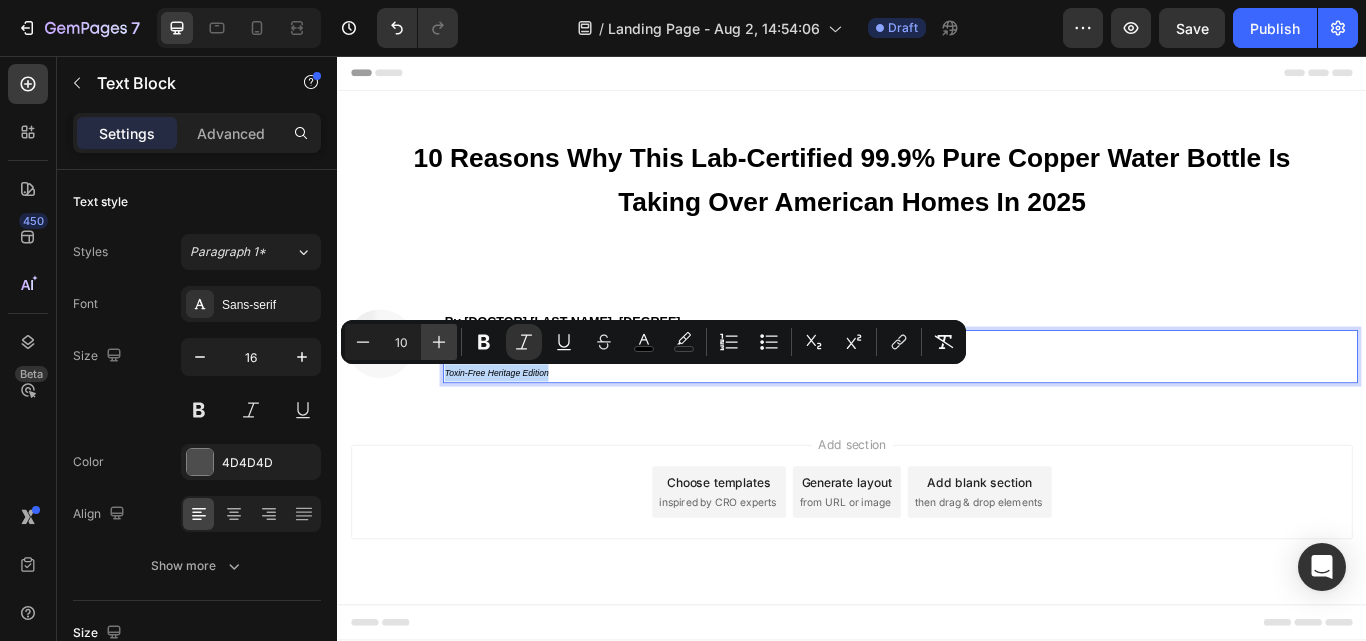 type on "11" 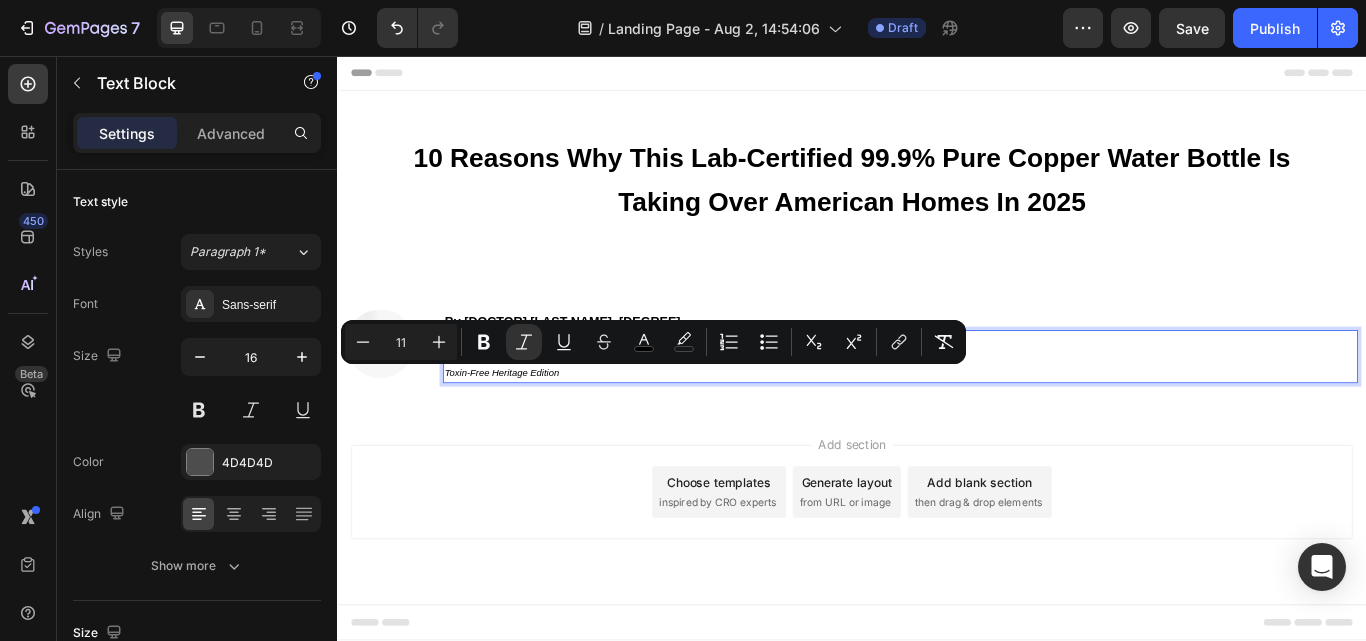 click on "Toxin-Free Heritage Edition" at bounding box center (529, 426) 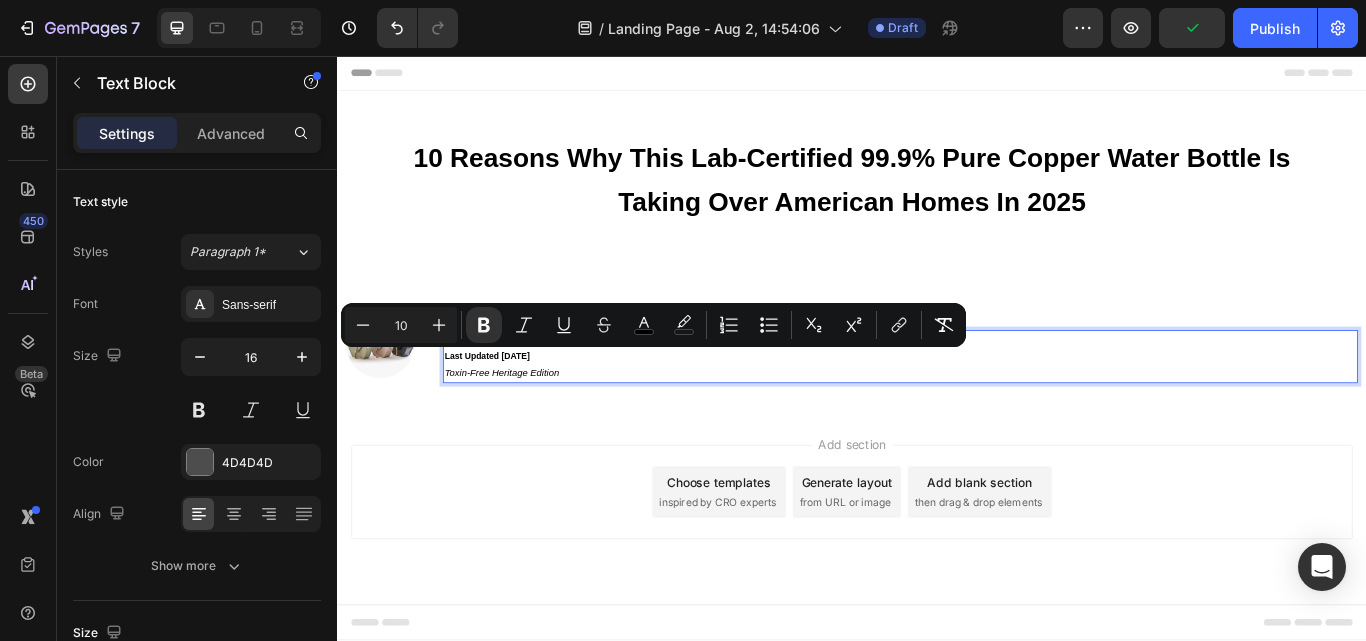 drag, startPoint x: 602, startPoint y: 401, endPoint x: 459, endPoint y: 404, distance: 143.03146 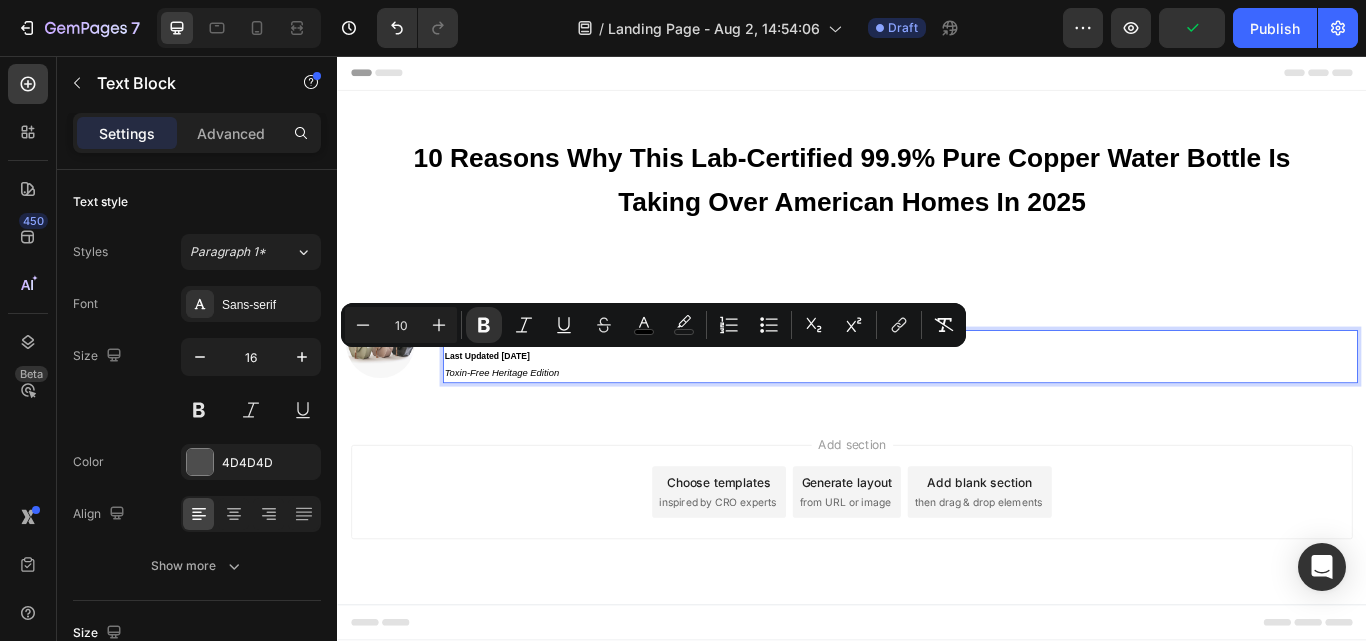 click on "[INSTITUTION] Last Updated [DATE] Toxin-Free Heritage Edition" at bounding box center [993, 407] 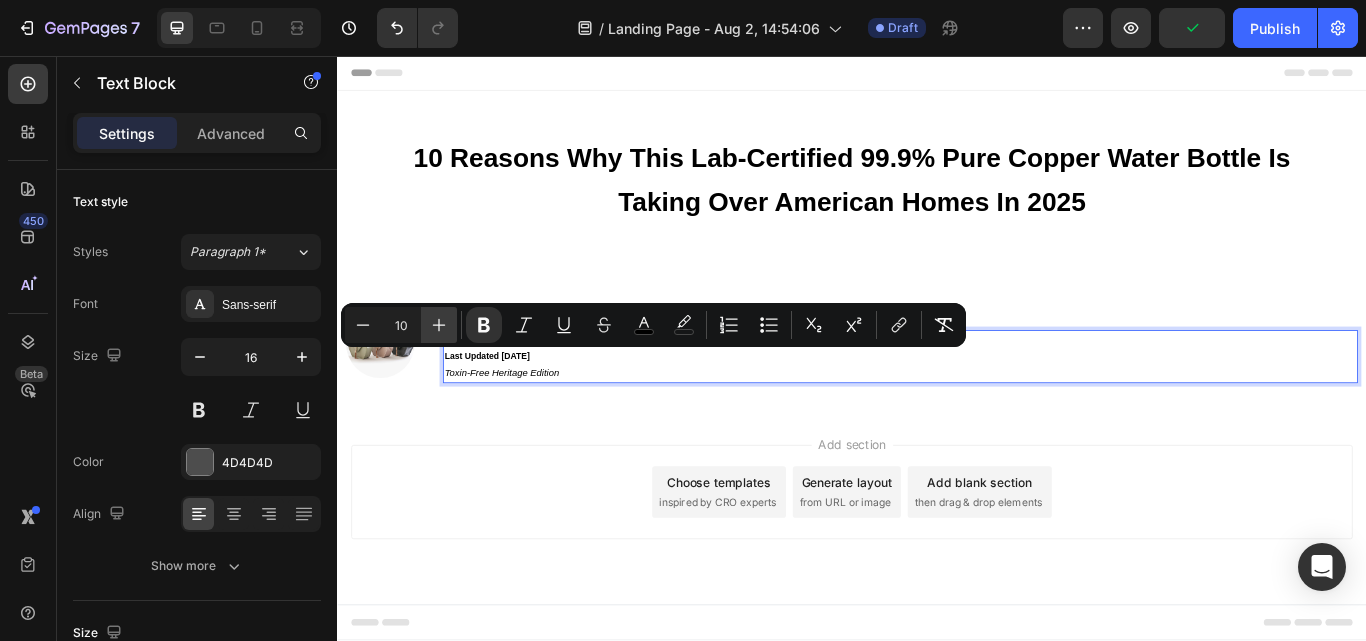 click on "Plus" at bounding box center [439, 325] 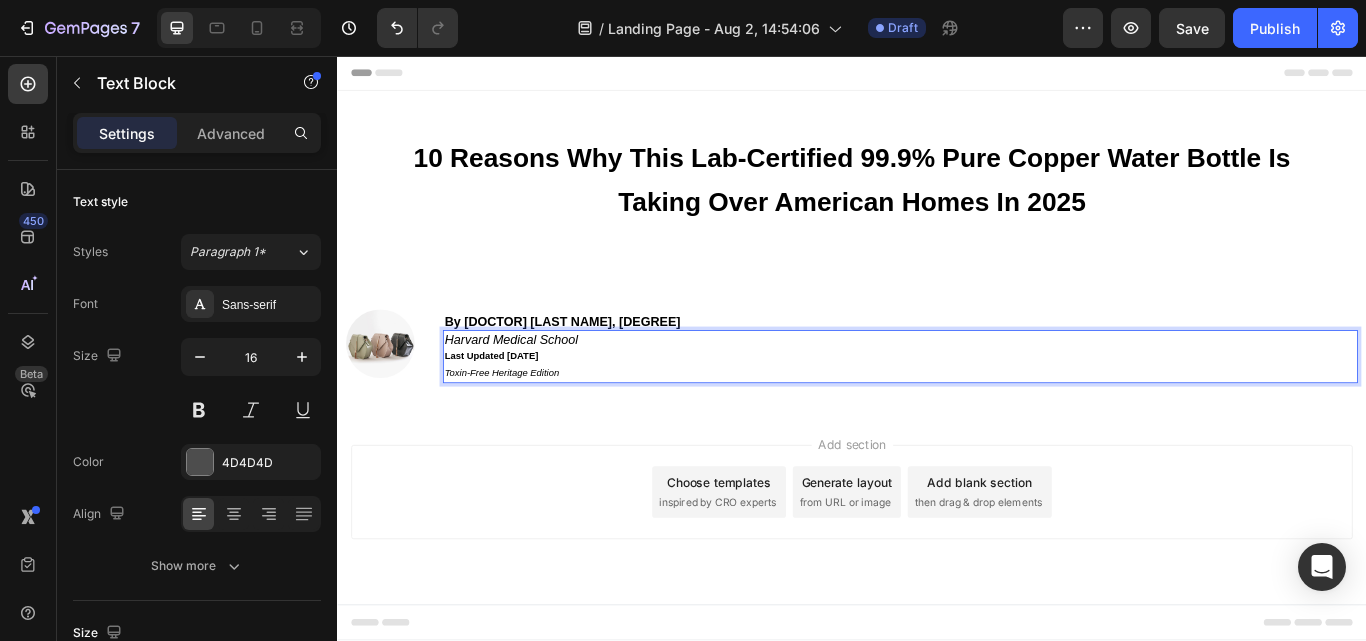 click on "[INSTITUTION] Last Updated [DATE] Toxin-Free Heritage Edition" at bounding box center (993, 407) 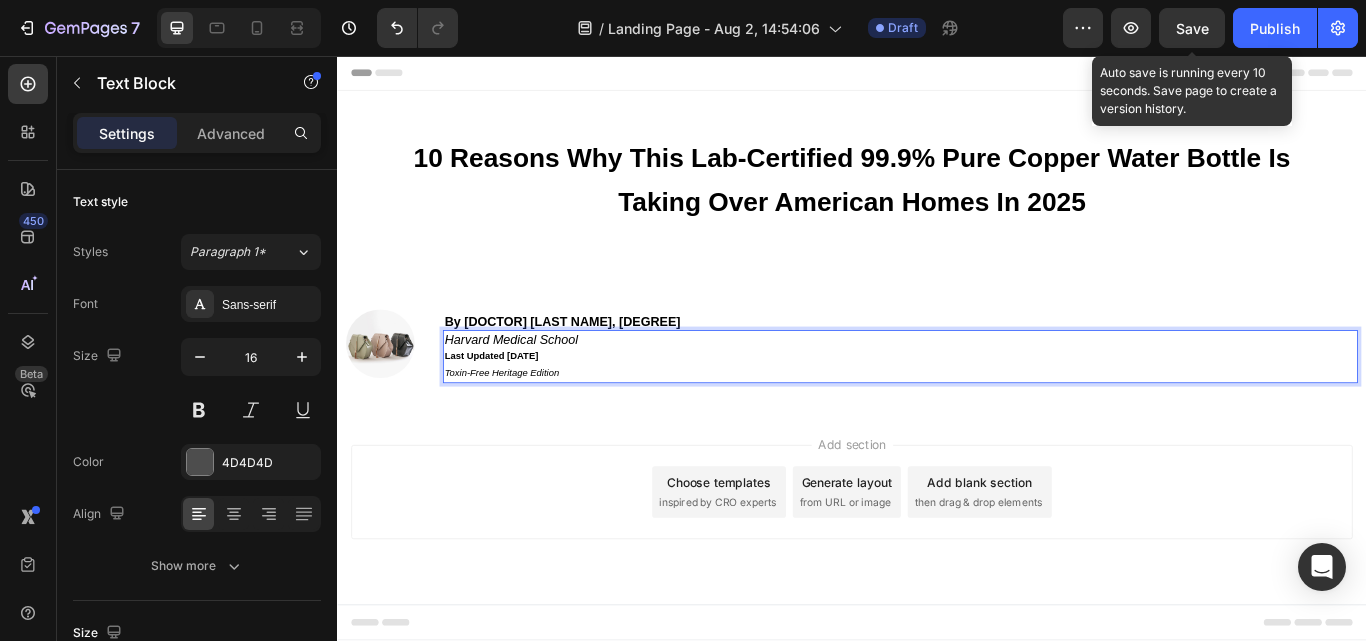 click on "Save" at bounding box center [1192, 28] 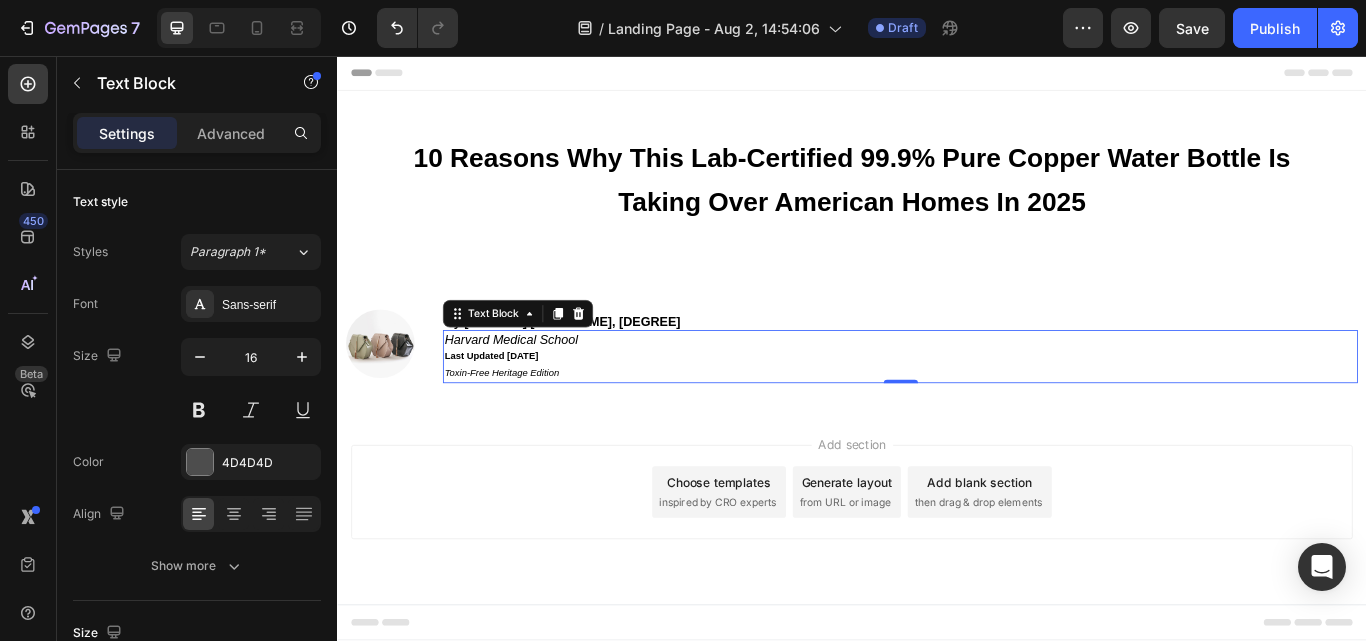 click on "Toxin-Free Heritage Edition" at bounding box center [529, 426] 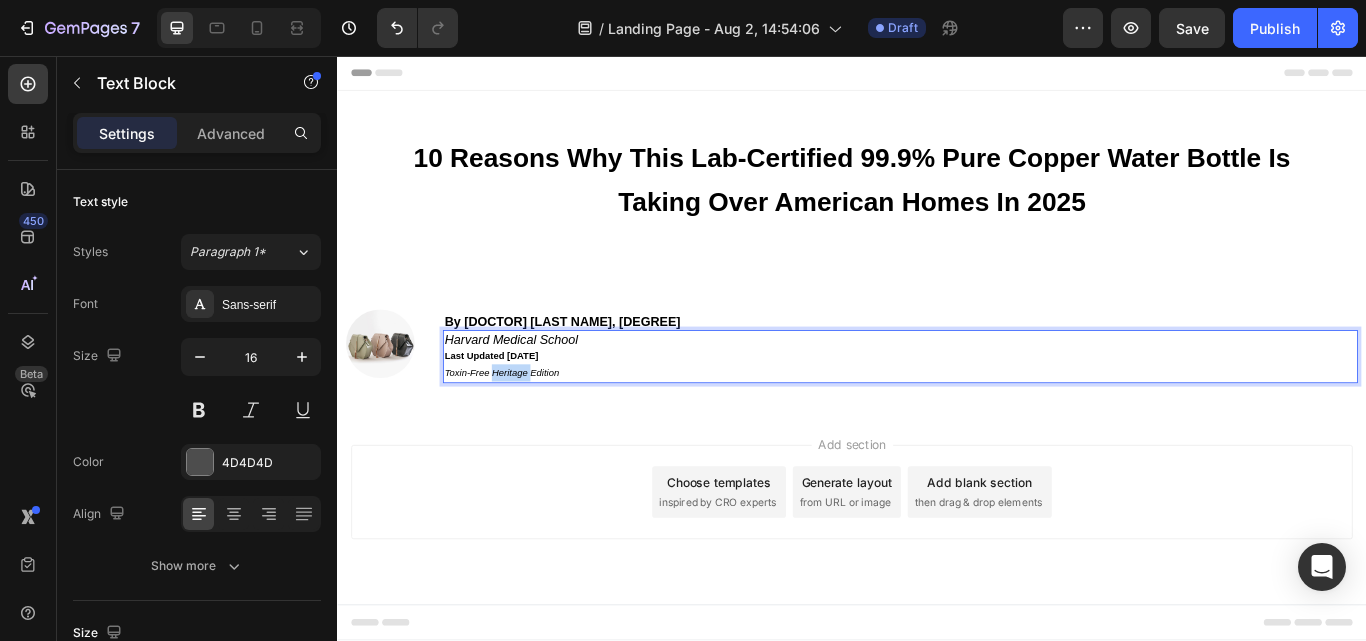 click on "Toxin-Free Heritage Edition" at bounding box center [529, 426] 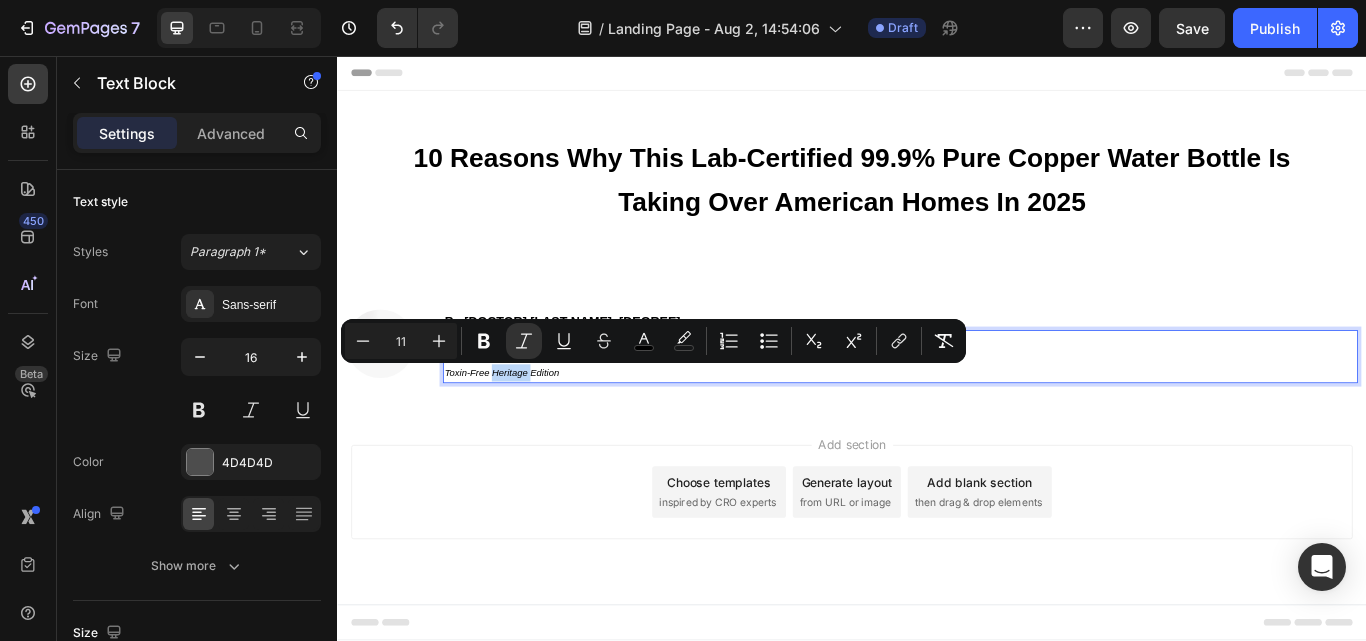 click on "Toxin-Free Heritage Edition" at bounding box center [529, 426] 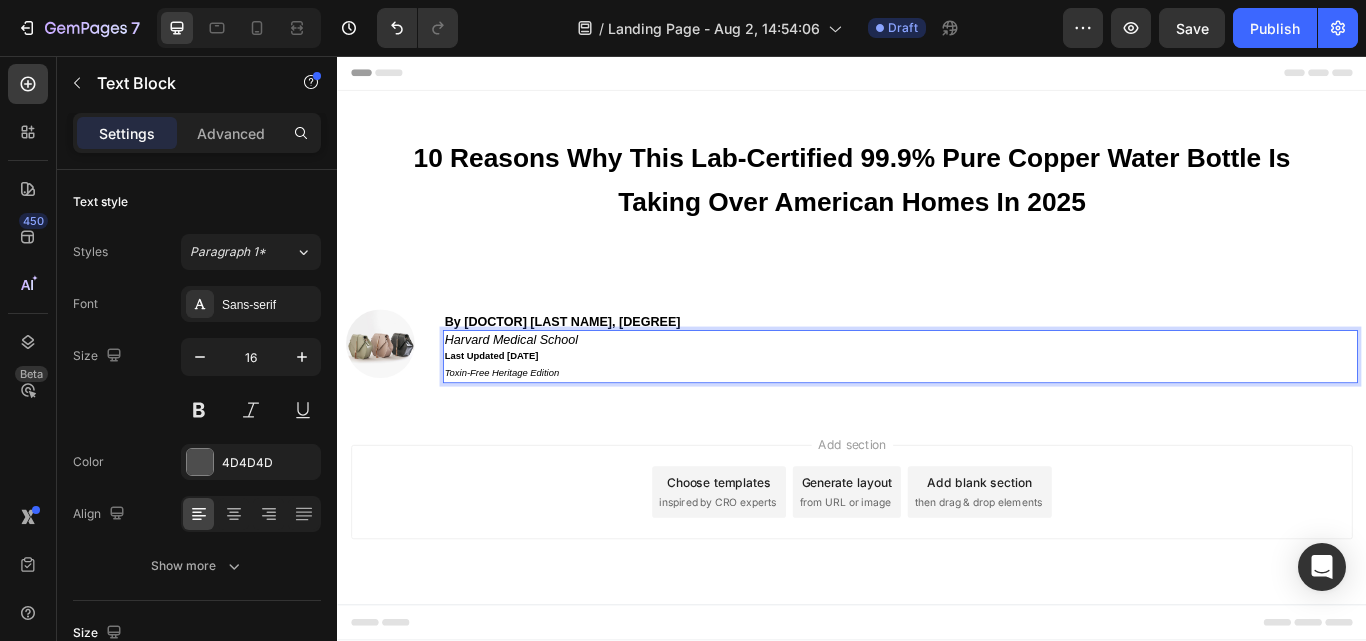 click on "Toxin-Free Heritage Edition" at bounding box center [529, 426] 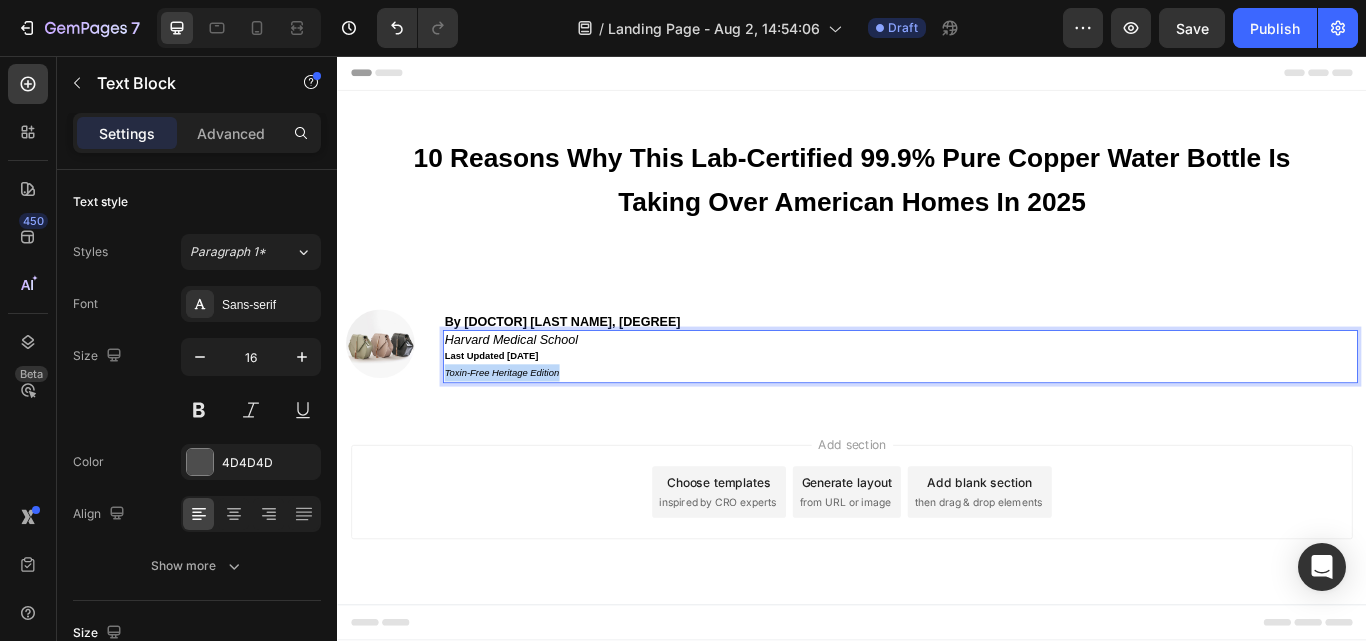 click on "Toxin-Free Heritage Edition" at bounding box center (529, 426) 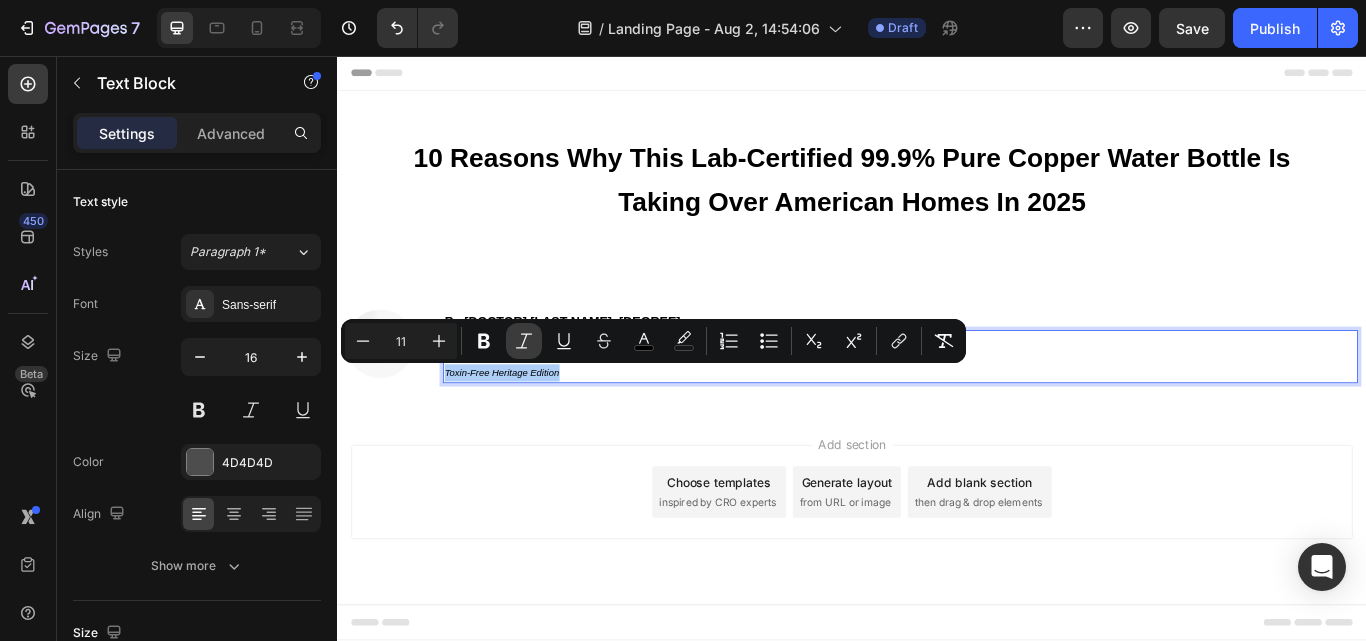 click 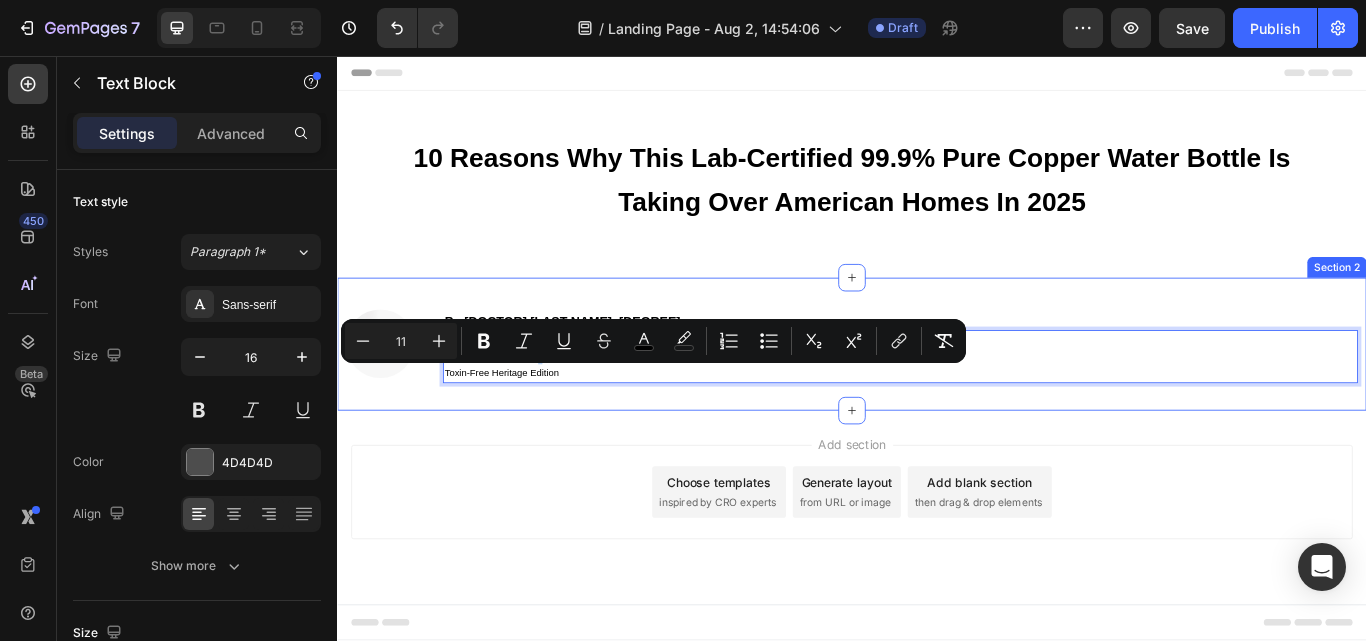 click on "Image ⁠⁠⁠⁠⁠⁠⁠ By [DOCTOR] [LAST NAME], [DEGREE] Heading [INSTITUTION] Last Updated [DATE] Toxin-Free Heritage Edition Text Block   0 Section 2" at bounding box center (937, 392) 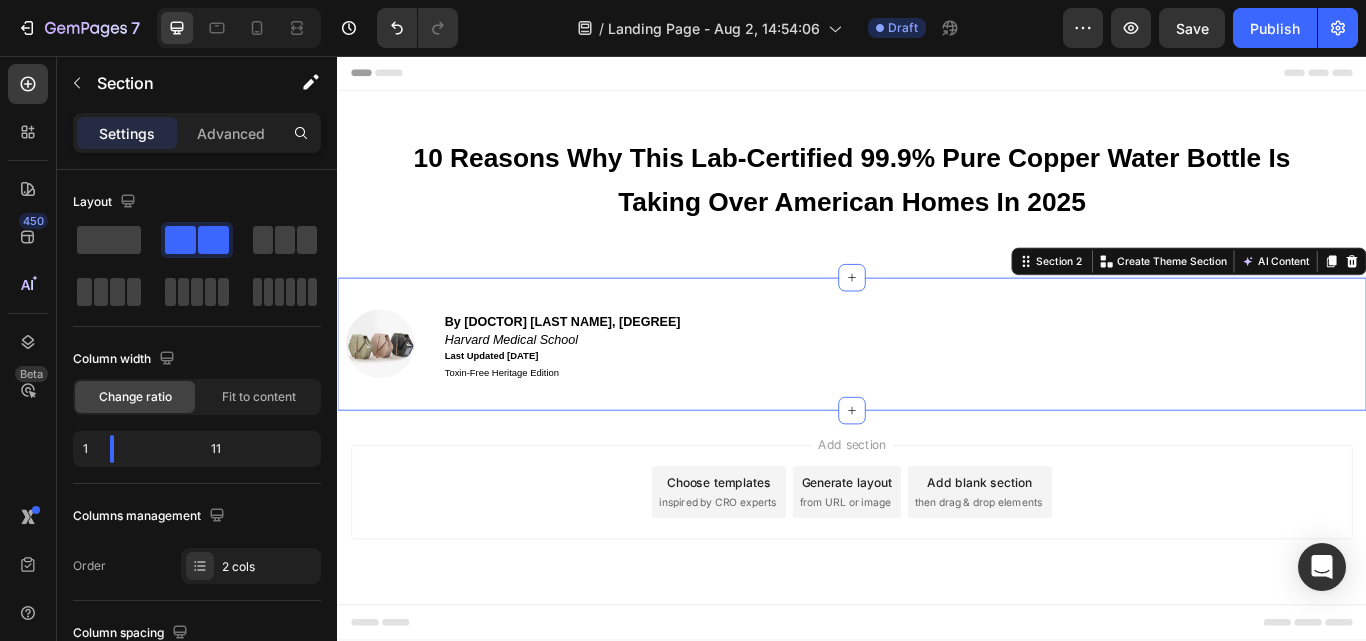 click on "Add section Choose templates inspired by CRO experts Generate layout from URL or image Add blank section then drag & drop elements" at bounding box center (937, 565) 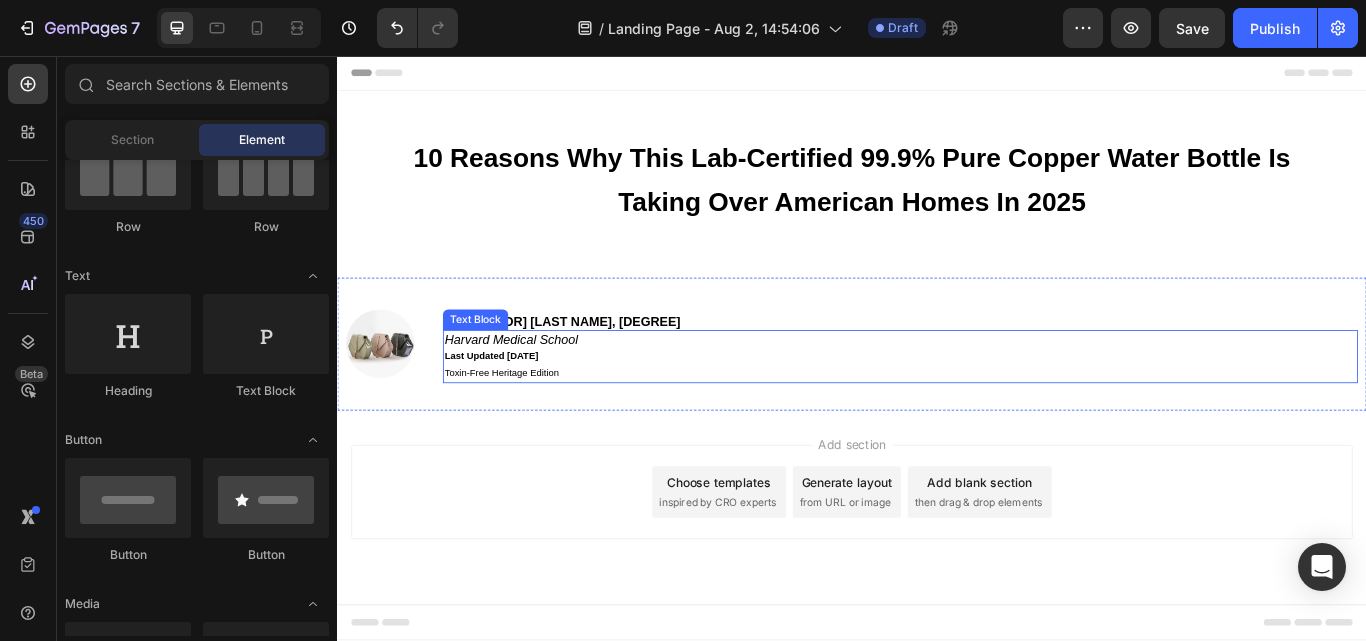 click on "[INSTITUTION] Last Updated [DATE] Toxin-Free Heritage Edition" at bounding box center [993, 407] 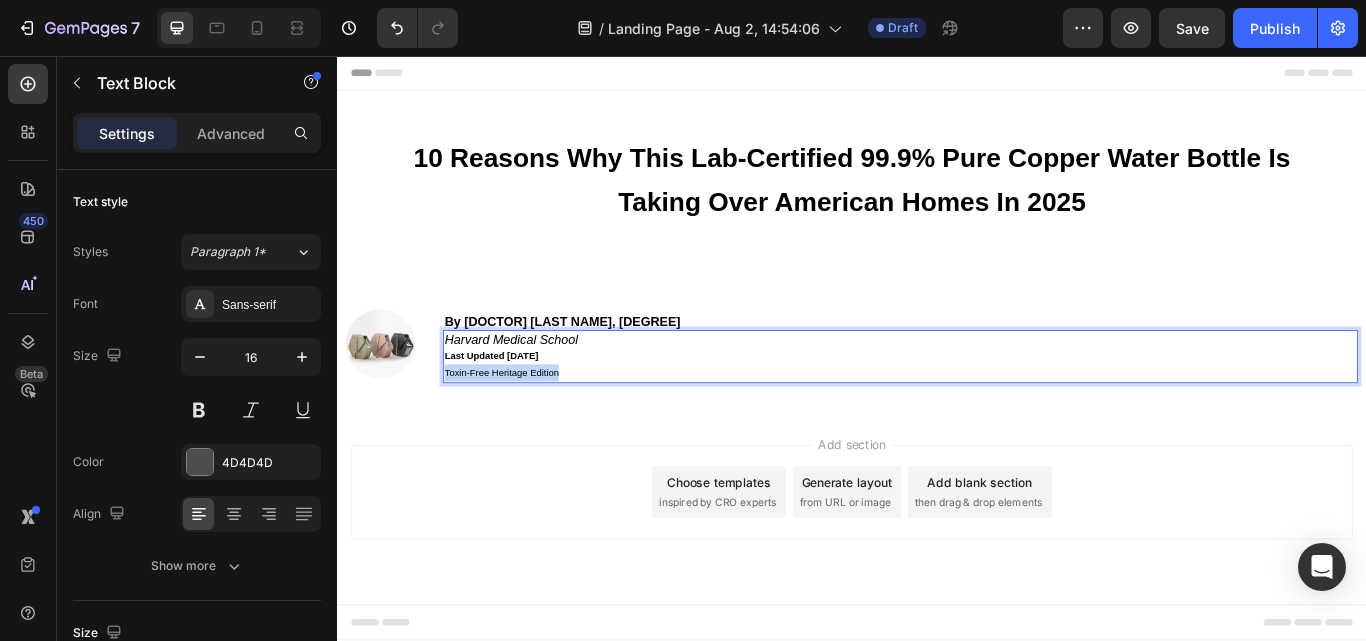 click on "[INSTITUTION] Last Updated [DATE] Toxin-Free Heritage Edition" at bounding box center [993, 407] 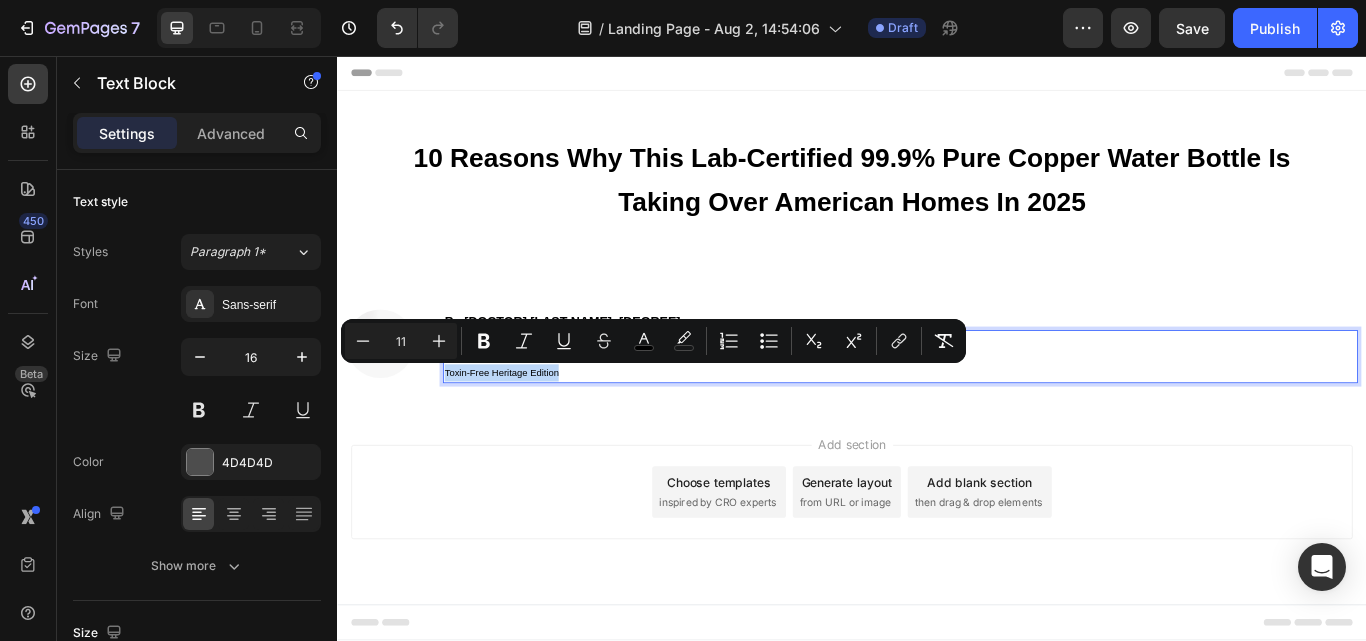 click on "[INSTITUTION] Last Updated [DATE] Toxin-Free Heritage Edition" at bounding box center (993, 407) 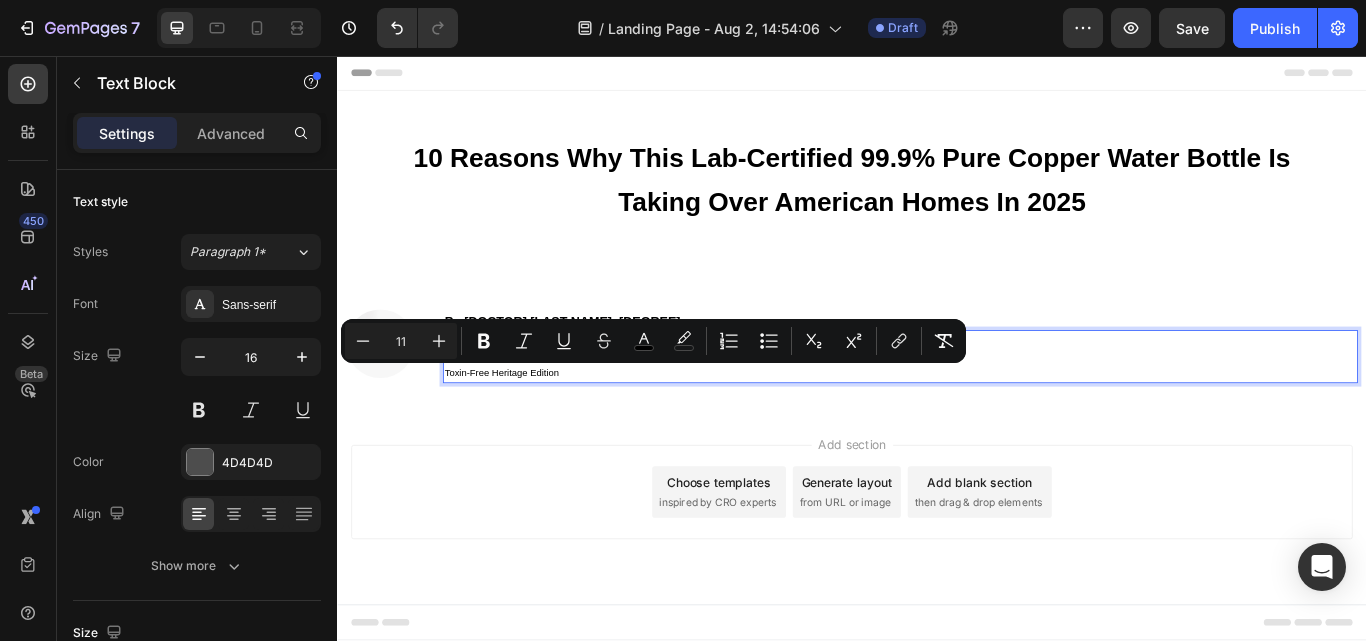 click on "[INSTITUTION] Last Updated [DATE] Toxin-Free Heritage Edition" at bounding box center (993, 407) 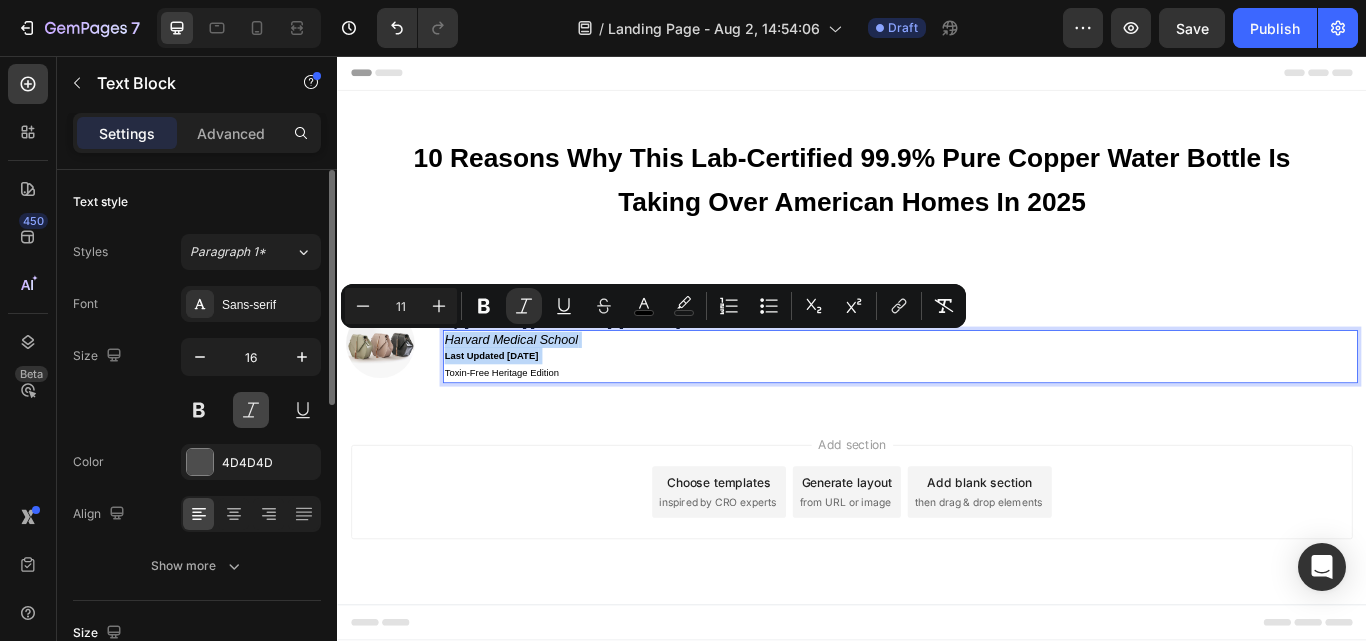 scroll, scrollTop: 100, scrollLeft: 0, axis: vertical 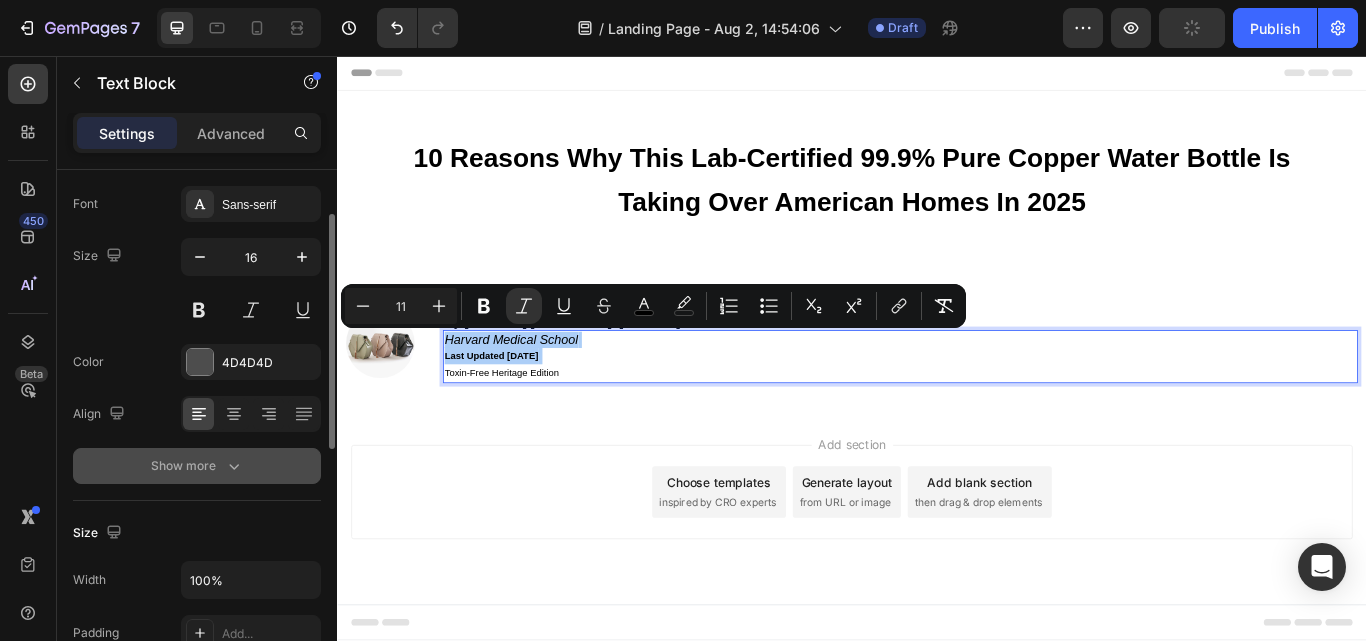 click 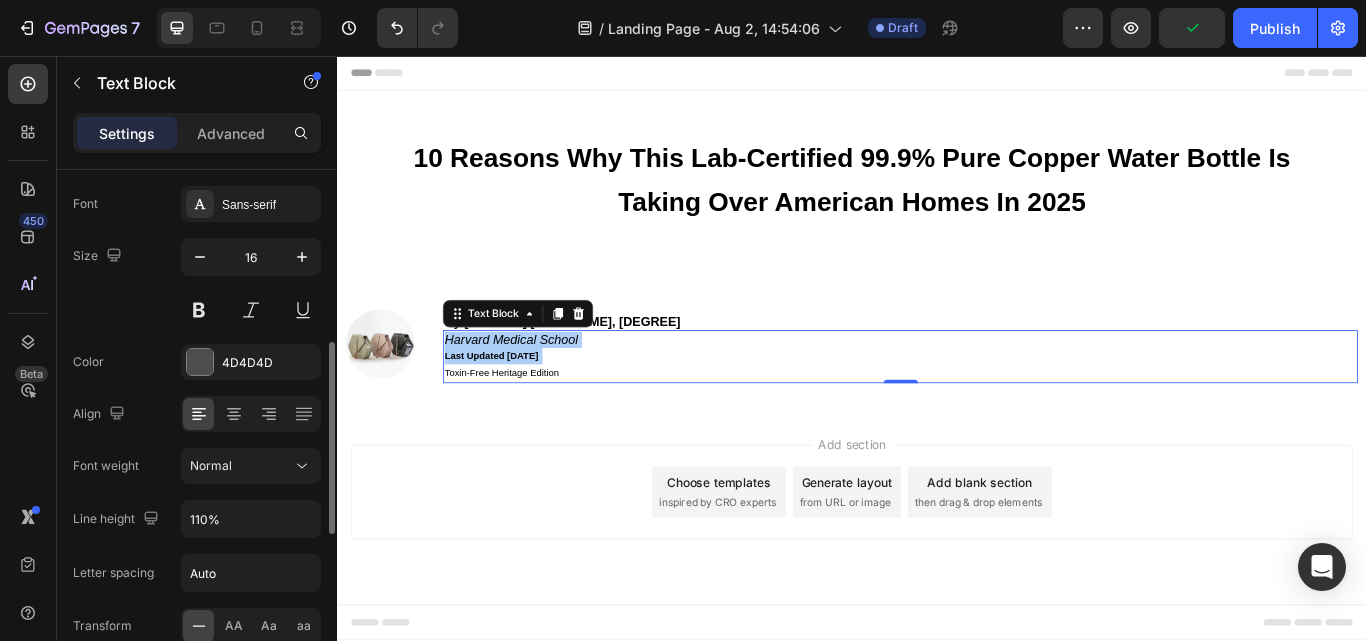scroll, scrollTop: 200, scrollLeft: 0, axis: vertical 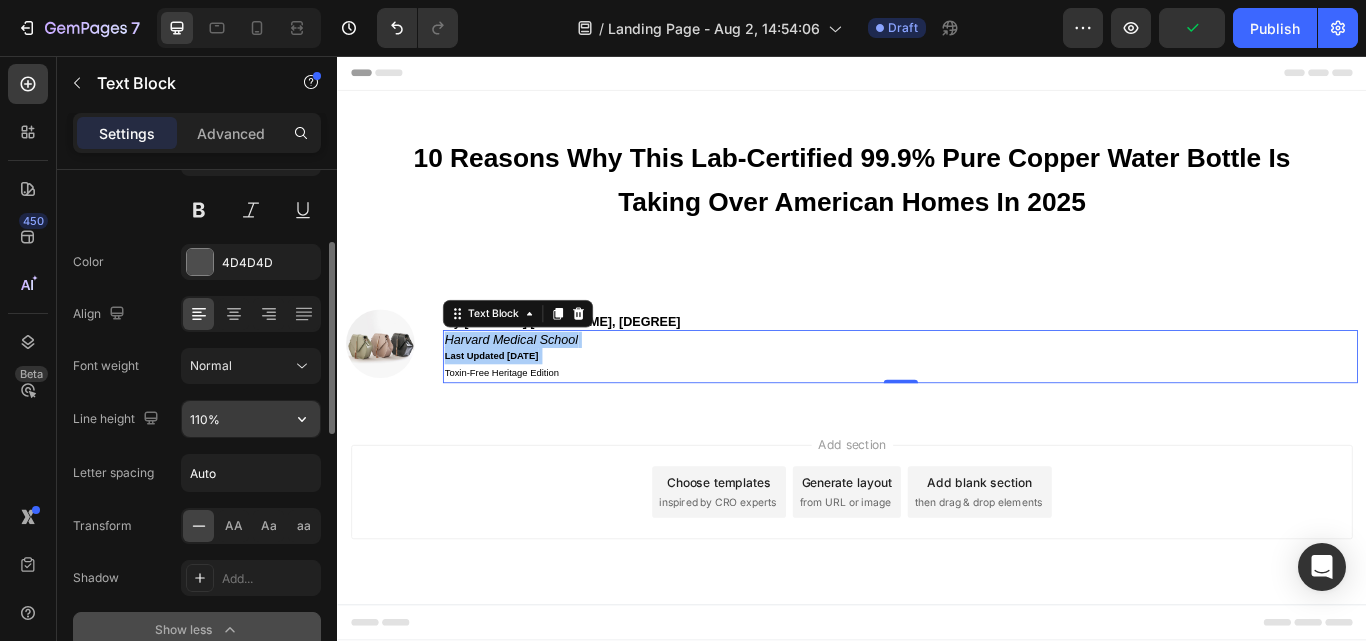 click on "110%" at bounding box center (251, 419) 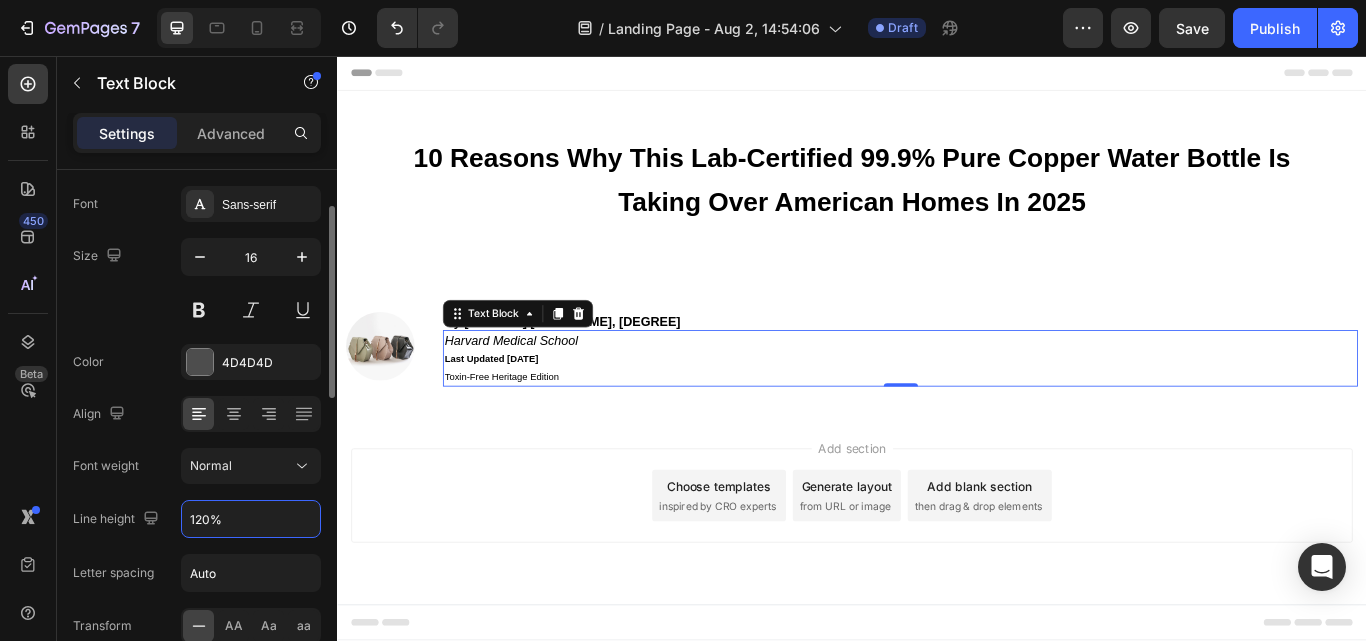 scroll, scrollTop: 0, scrollLeft: 0, axis: both 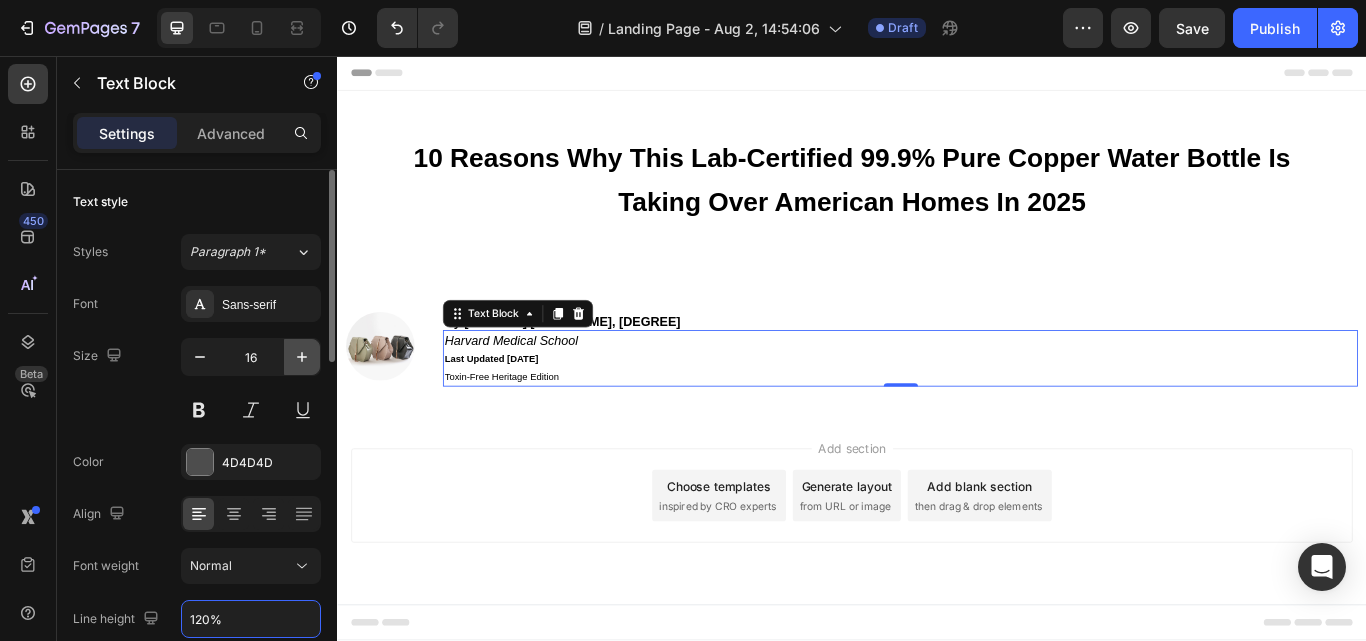 type on "120%" 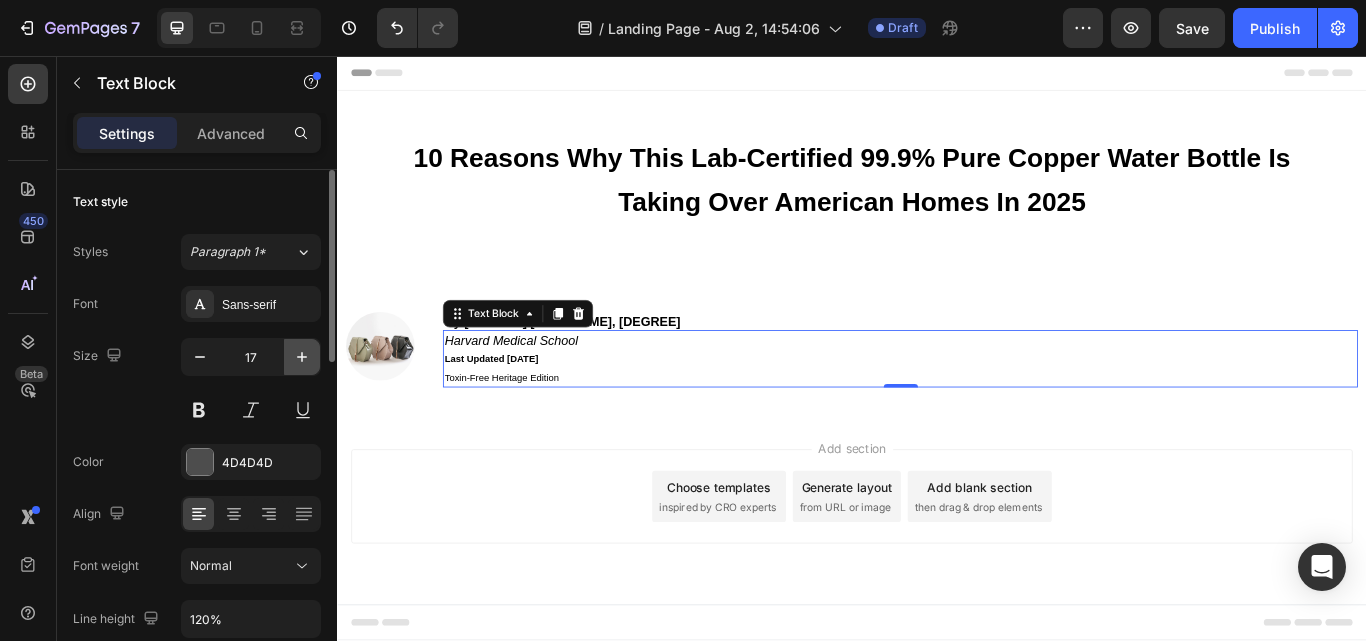 click 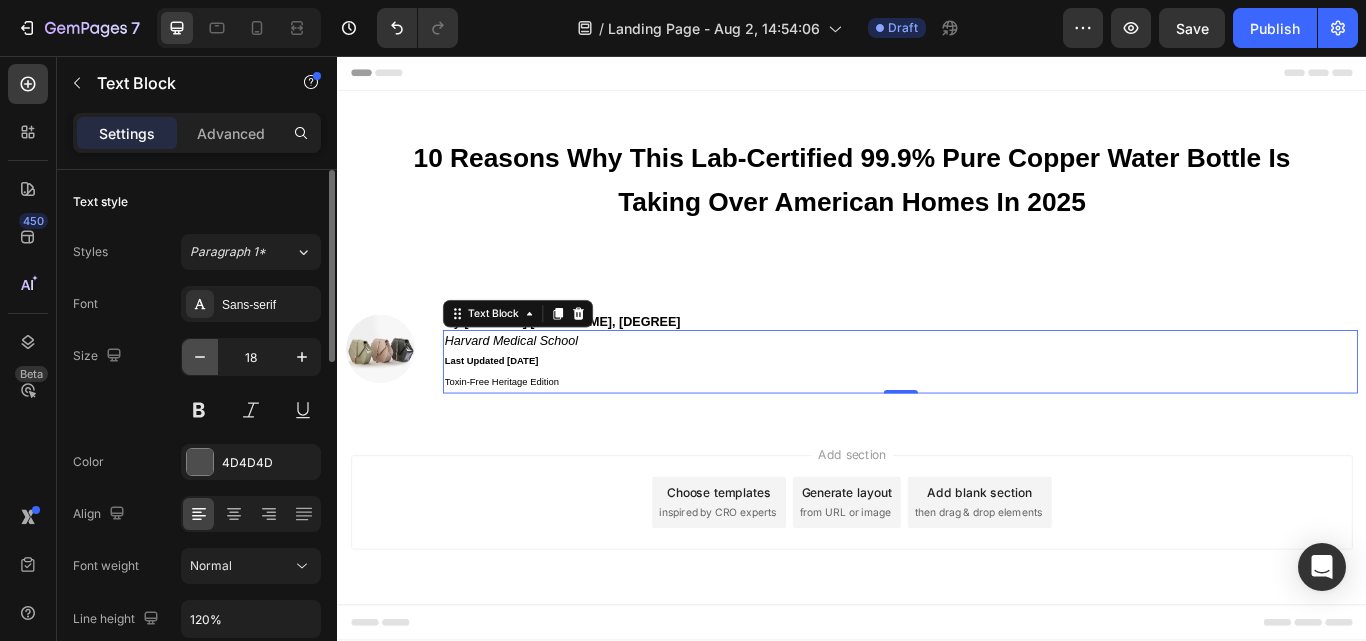 click 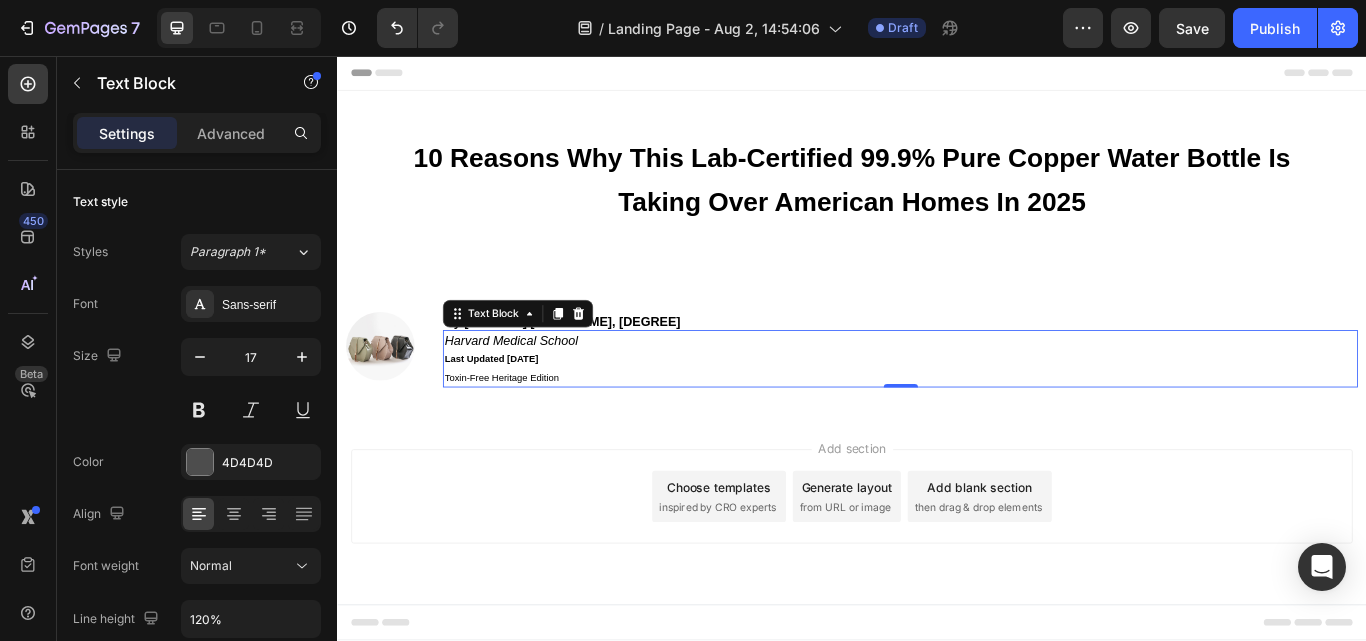 click on "7   /  Landing Page - [DATE] Draft Preview  Save   Publish" 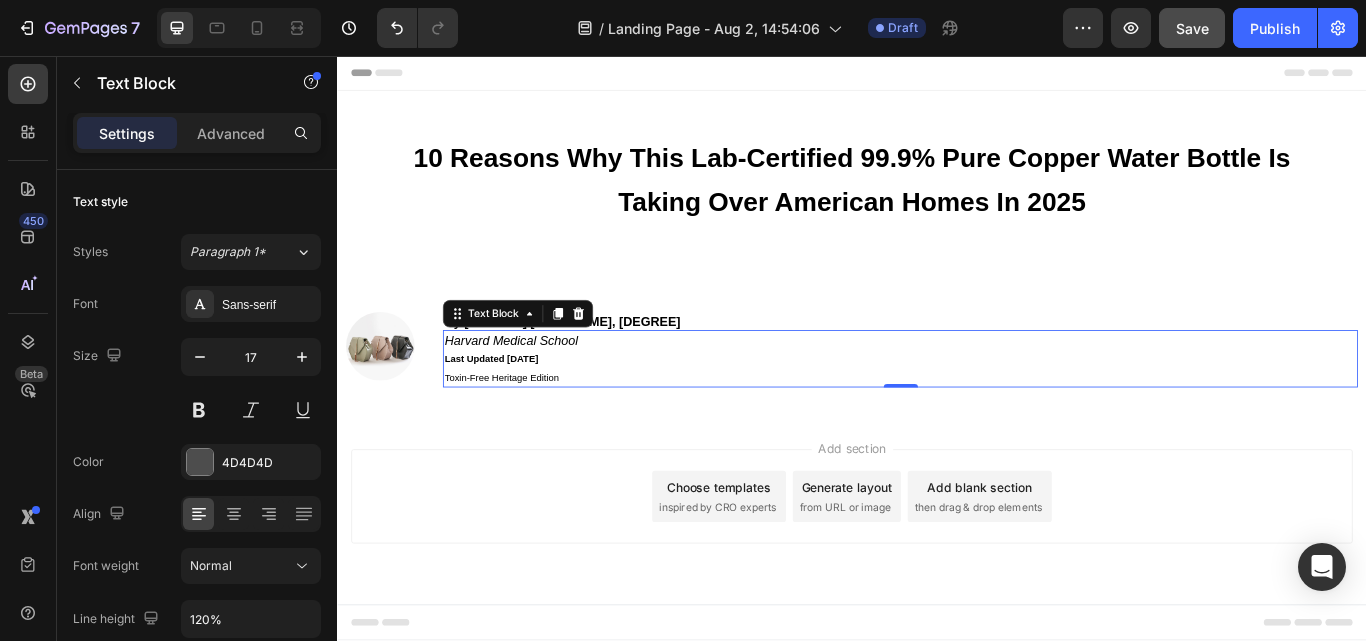 click on "Save" 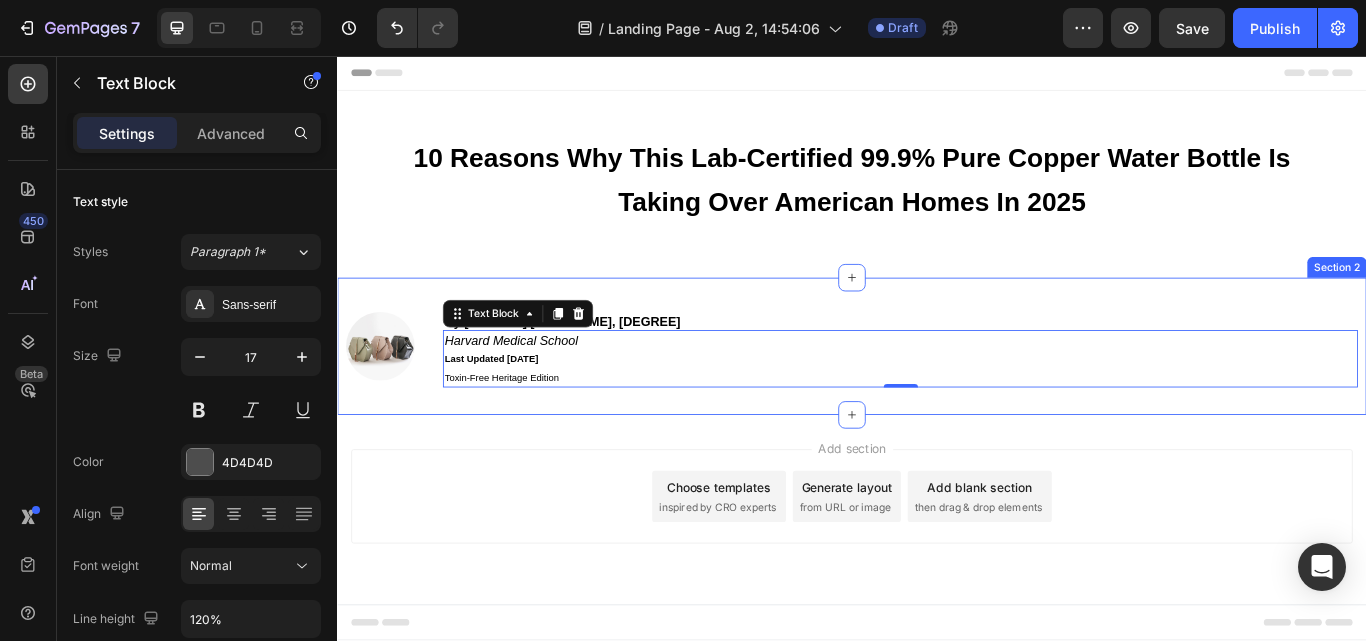 click on "Image ⁠⁠⁠⁠⁠⁠⁠ By [DOCTOR] [LAST NAME], [DEGREE] Heading [INSTITUTION] Last Updated [DATE] Toxin-Free Heritage Edition Text Block   0 Section 2" at bounding box center (937, 395) 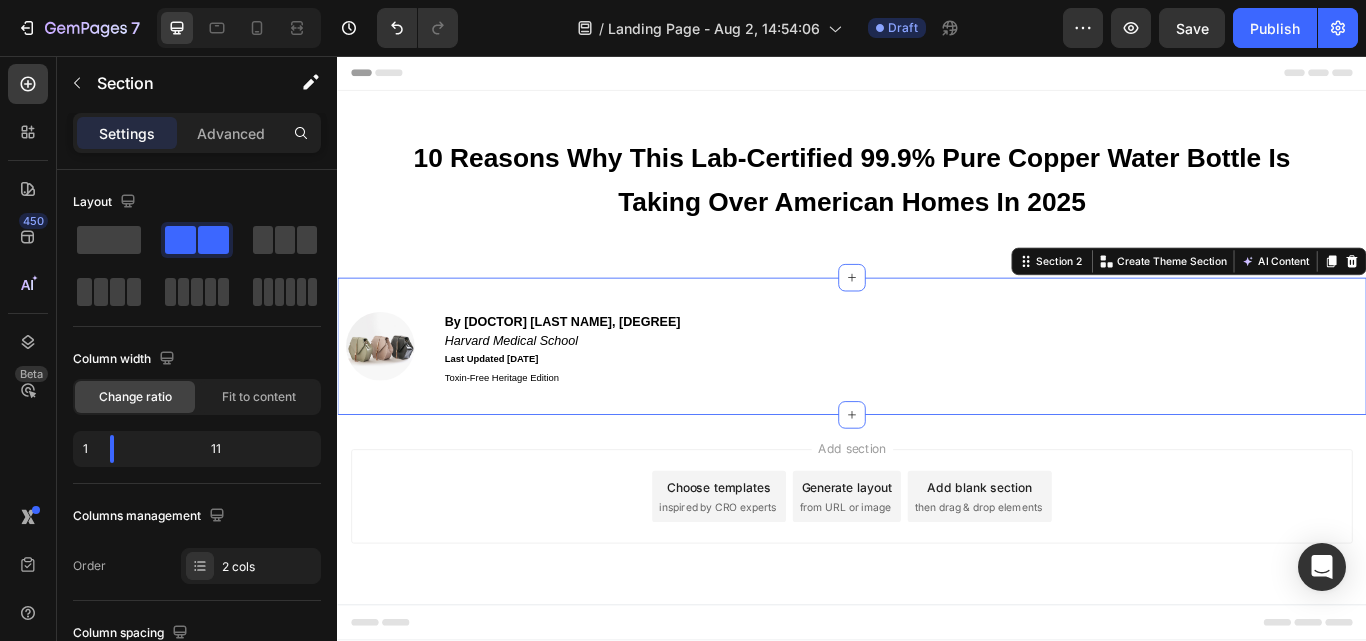 click on "Image ⁠⁠⁠⁠⁠⁠⁠ By [DOCTOR] [LAST NAME], [DEGREE] Heading [INSTITUTION] Last Updated [DATE] Toxin-Free Heritage Edition Text Block Section 2   You can create reusable sections Create Theme Section AI Content Write with GemAI What would you like to describe here? Tone and Voice Persuasive Product Certified Ayurveda® Pure Copper Water Bottle - V2 Hand-Hammered Edition Show more Generate" at bounding box center [937, 395] 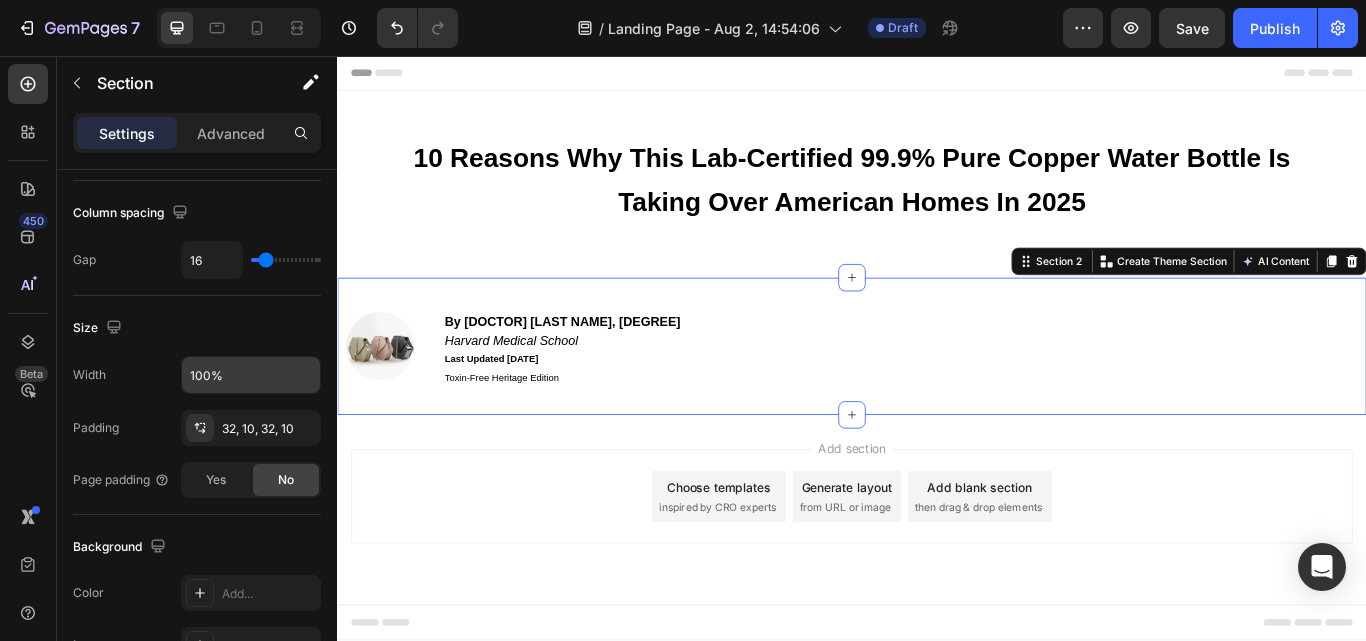 scroll, scrollTop: 0, scrollLeft: 0, axis: both 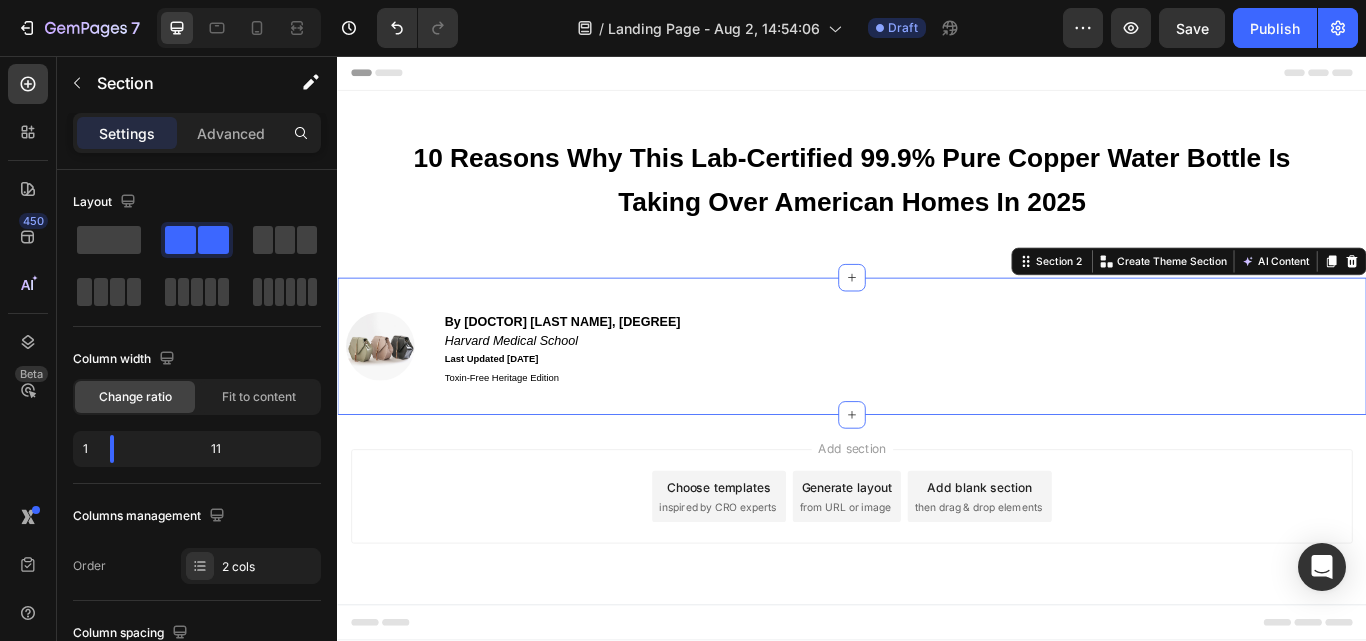 click on "Image ⁠⁠⁠⁠⁠⁠⁠ By [DOCTOR] [LAST NAME], [DEGREE] Heading [INSTITUTION] Last Updated [DATE] Toxin-Free Heritage Edition Text Block Section 2   You can create reusable sections Create Theme Section AI Content Write with GemAI What would you like to describe here? Tone and Voice Persuasive Product Certified Ayurveda® Pure Copper Water Bottle - V2 Hand-Hammered Edition Show more Generate" at bounding box center [937, 395] 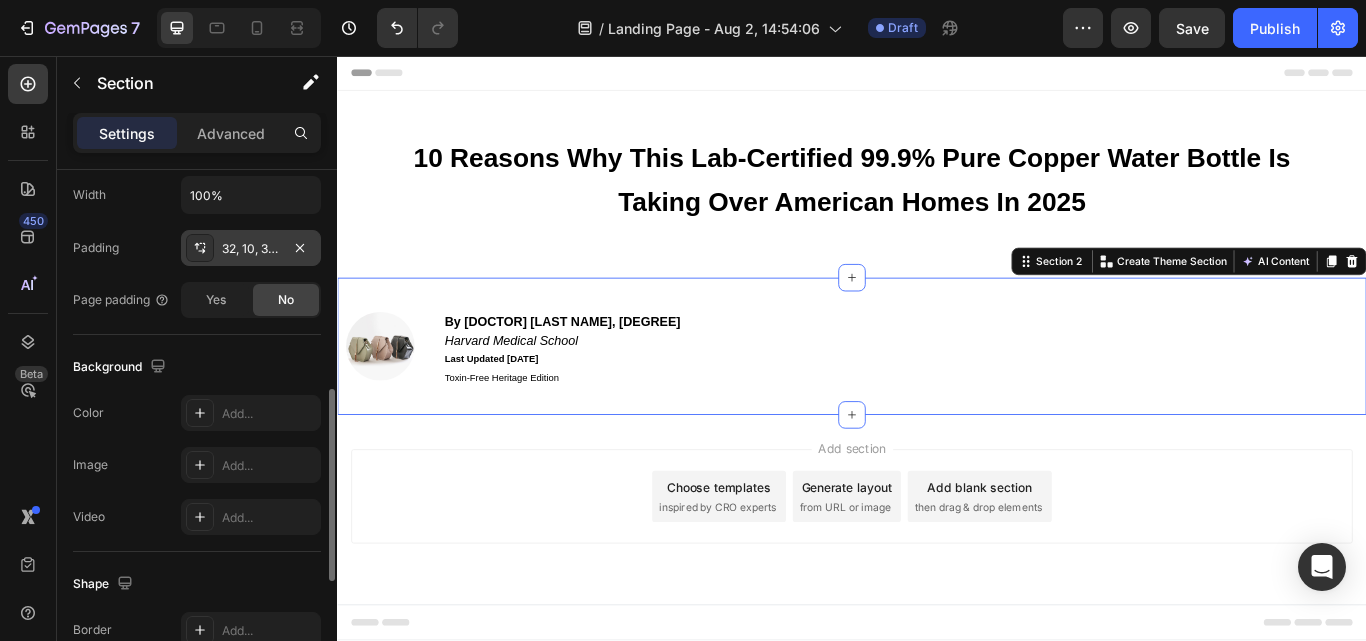 click on "32, 10, 32, 10" at bounding box center [251, 249] 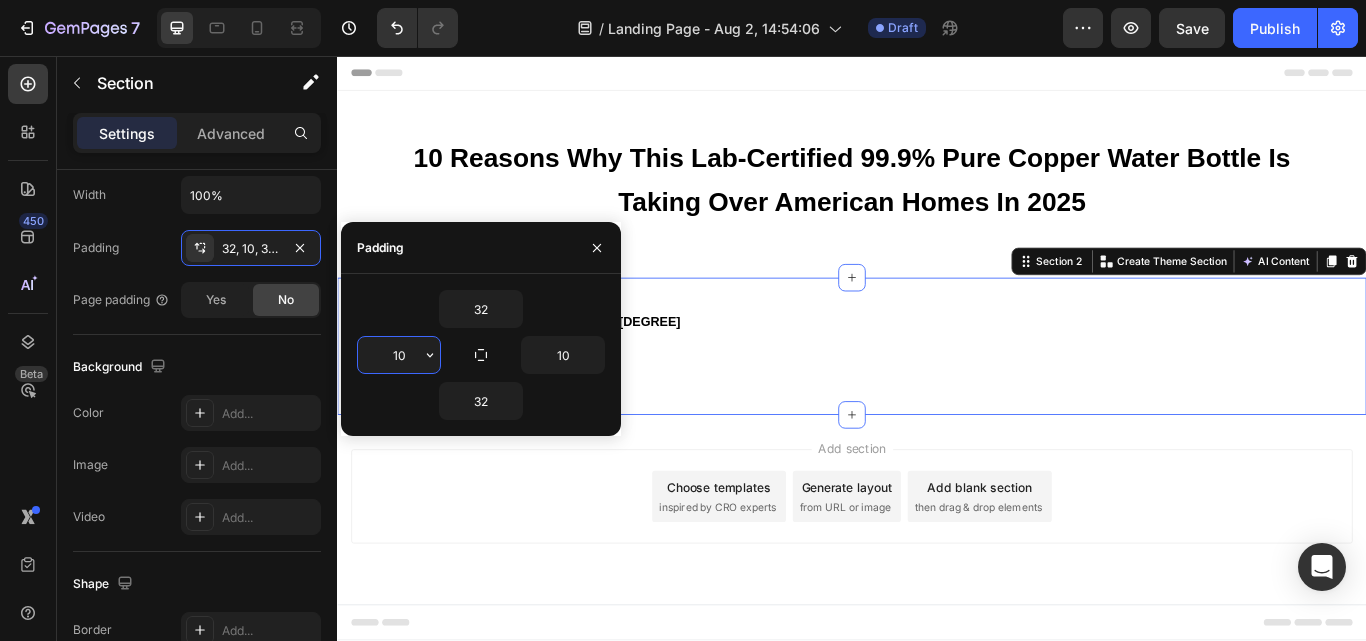 click on "10" at bounding box center (399, 355) 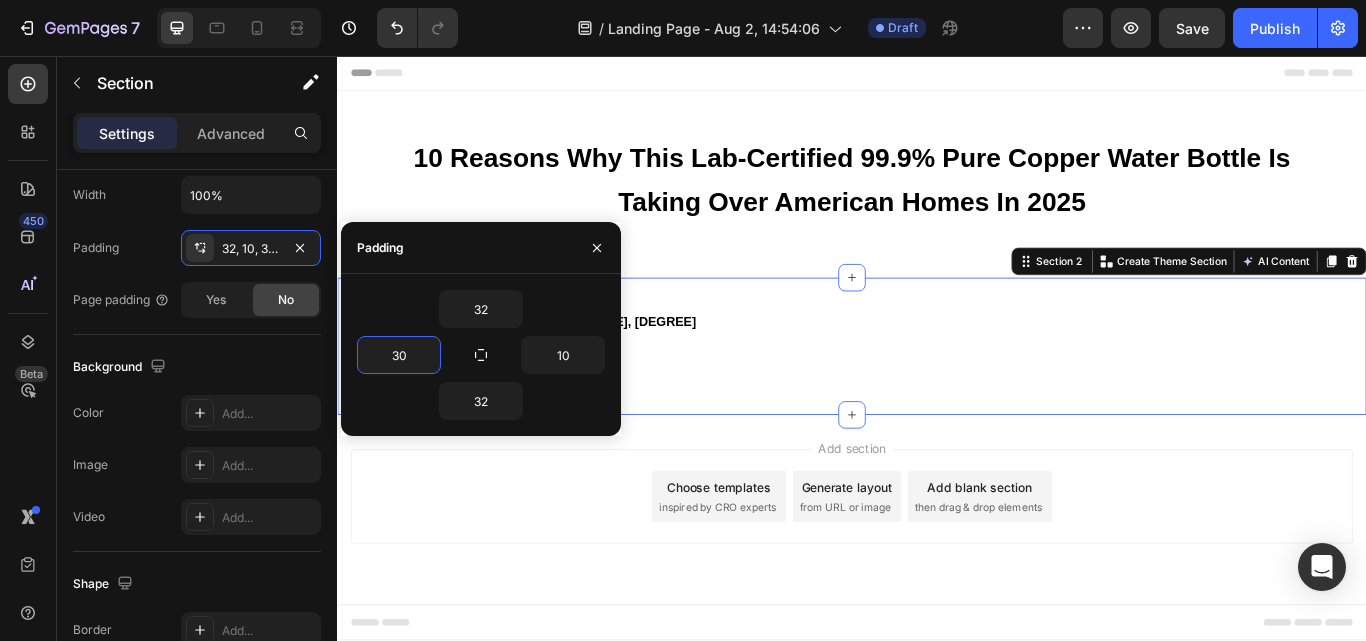 type on "30" 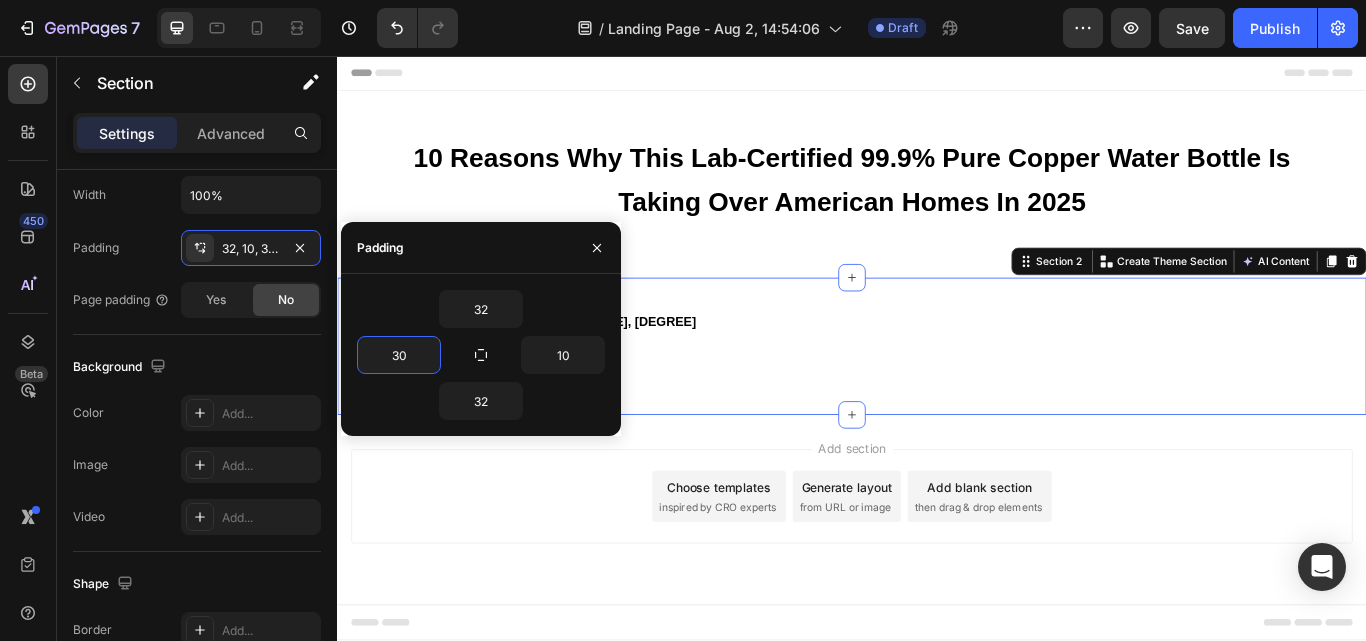 click on "32" at bounding box center [481, 401] 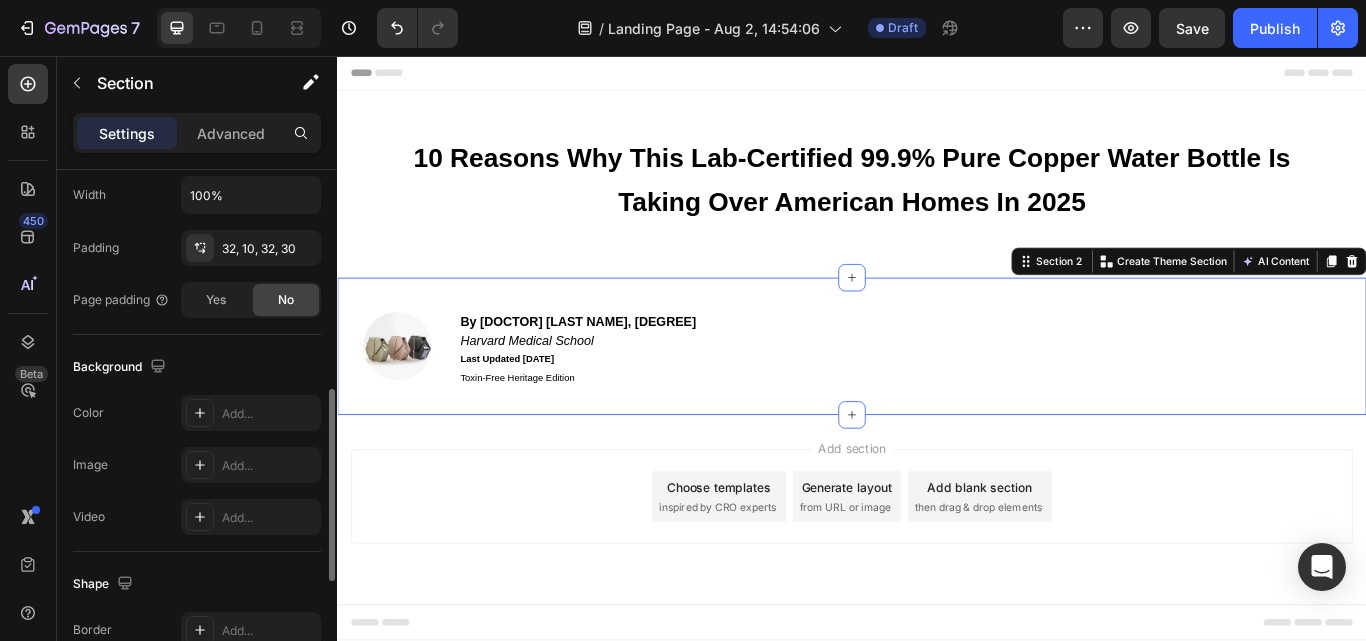 click on "Background" at bounding box center [197, 367] 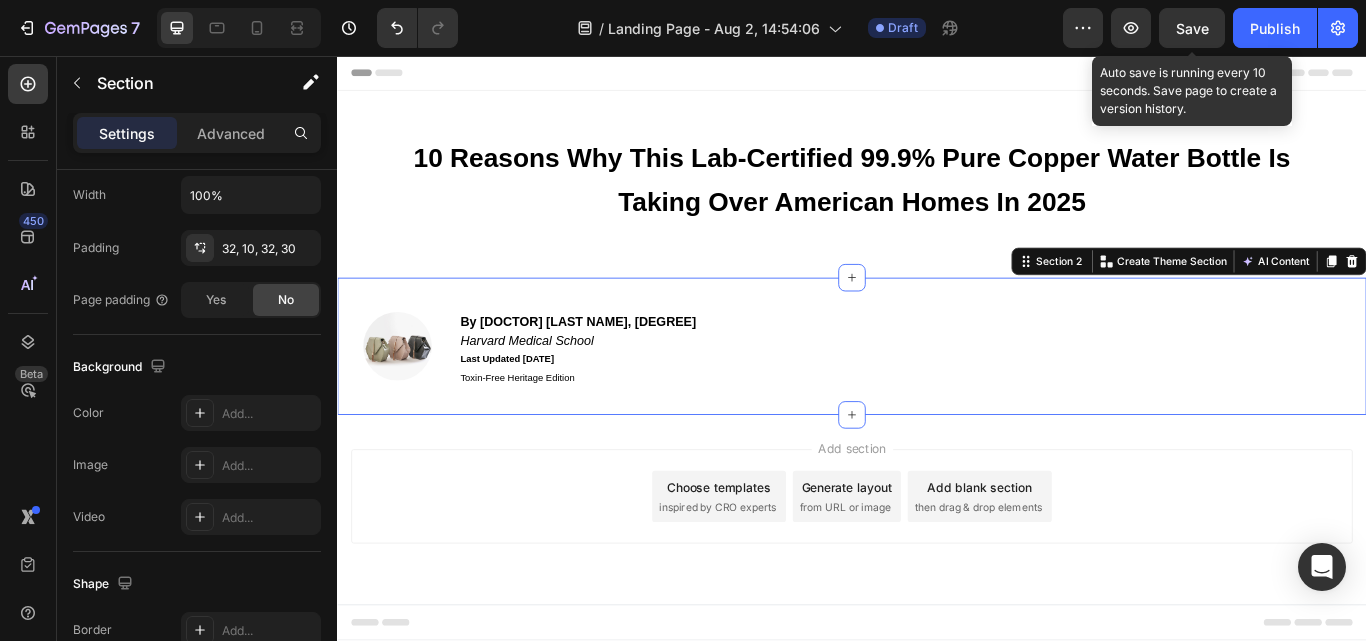 click on "Save" at bounding box center (1192, 28) 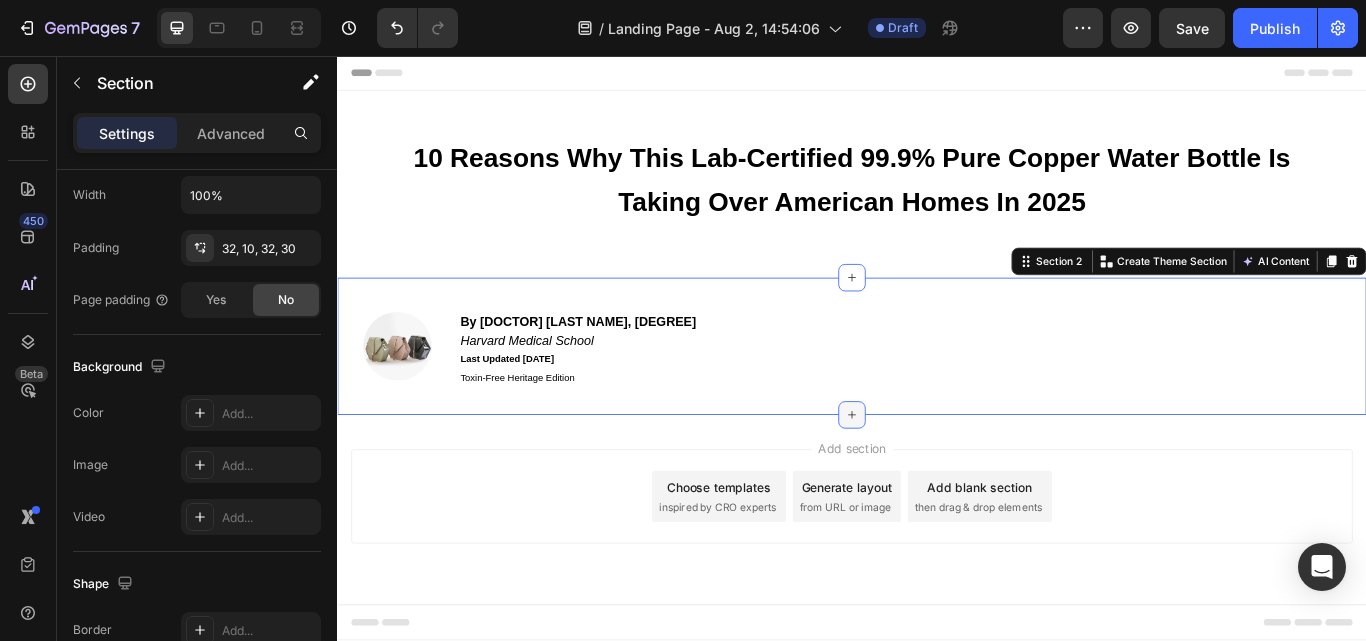 click 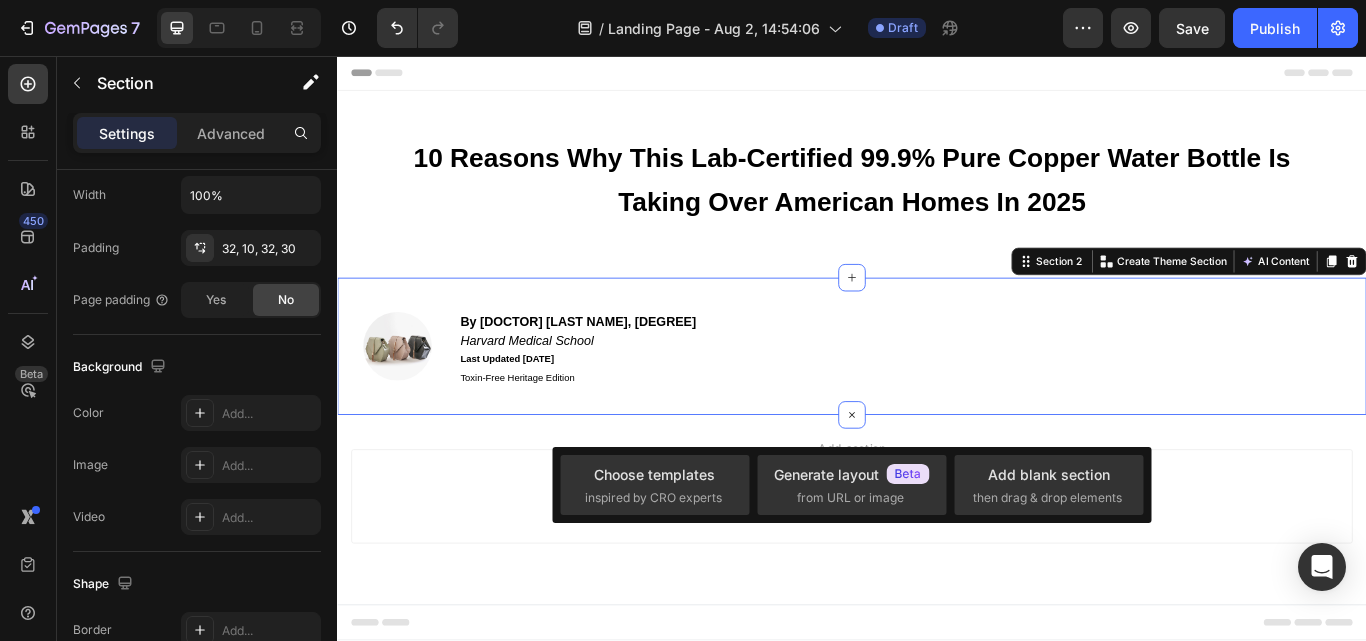 click on "Add section Choose templates inspired by CRO experts Generate layout from URL or image Add blank section then drag & drop elements" at bounding box center [937, 598] 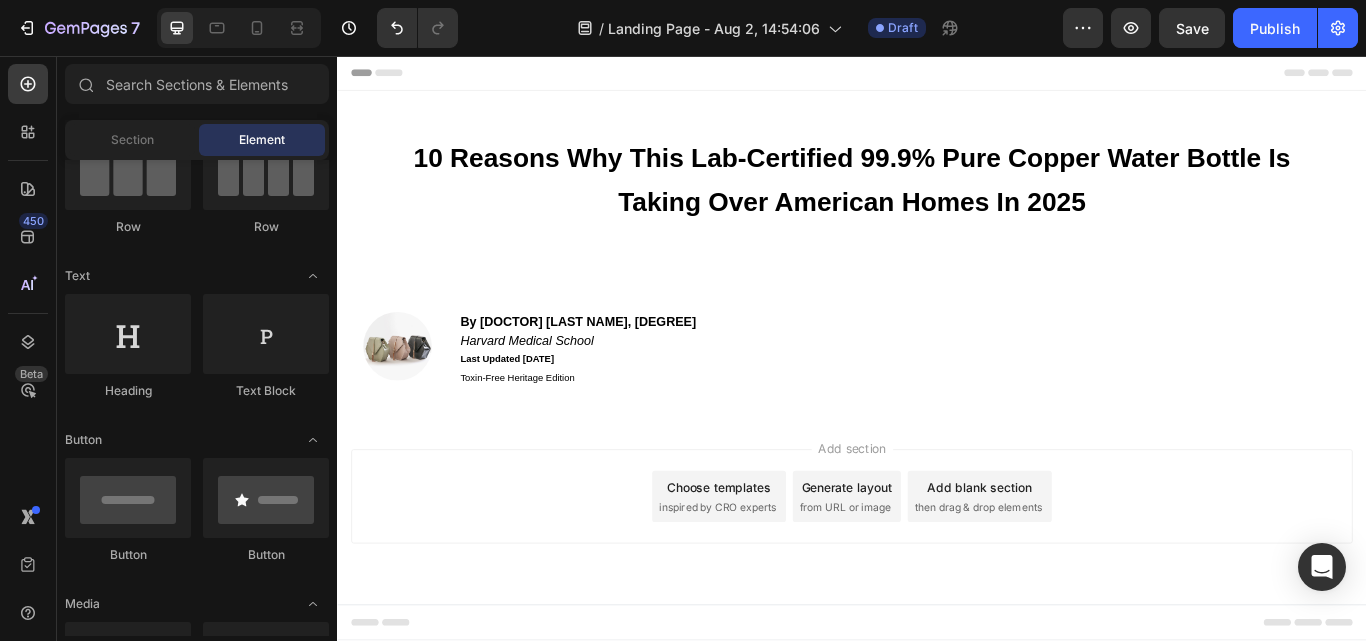 click on "Add blank section" at bounding box center (1086, 559) 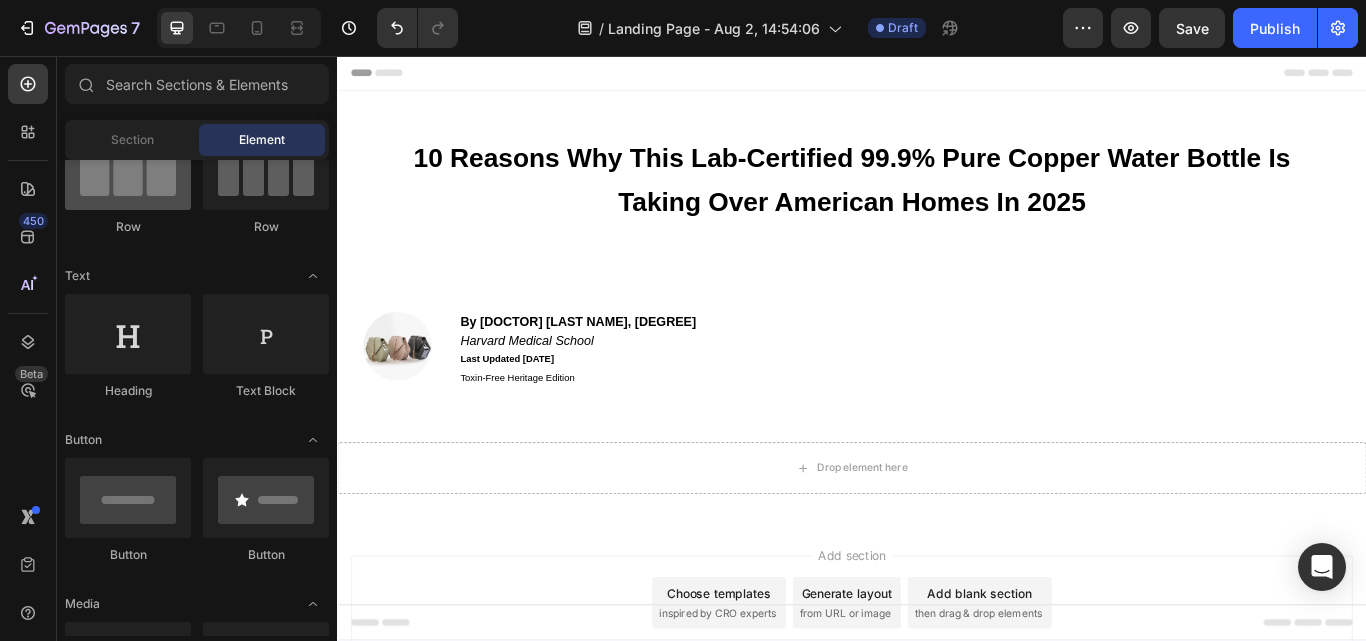 scroll, scrollTop: 0, scrollLeft: 0, axis: both 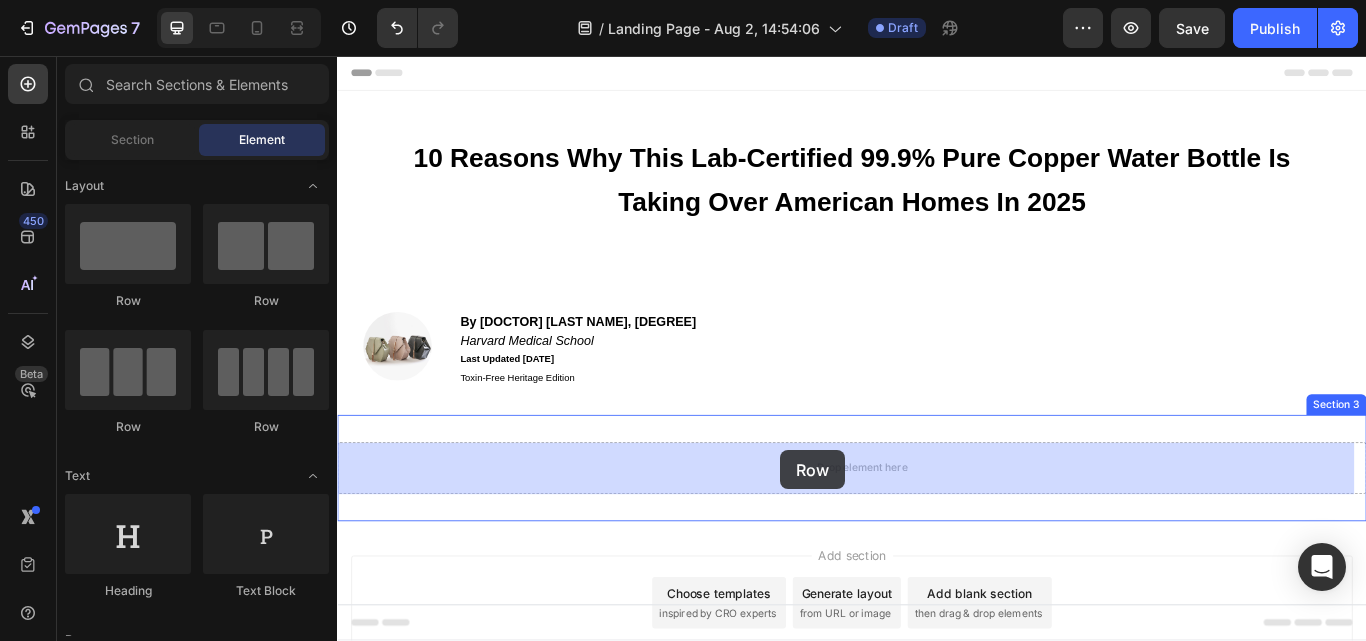 drag, startPoint x: 458, startPoint y: 302, endPoint x: 854, endPoint y: 516, distance: 450.12442 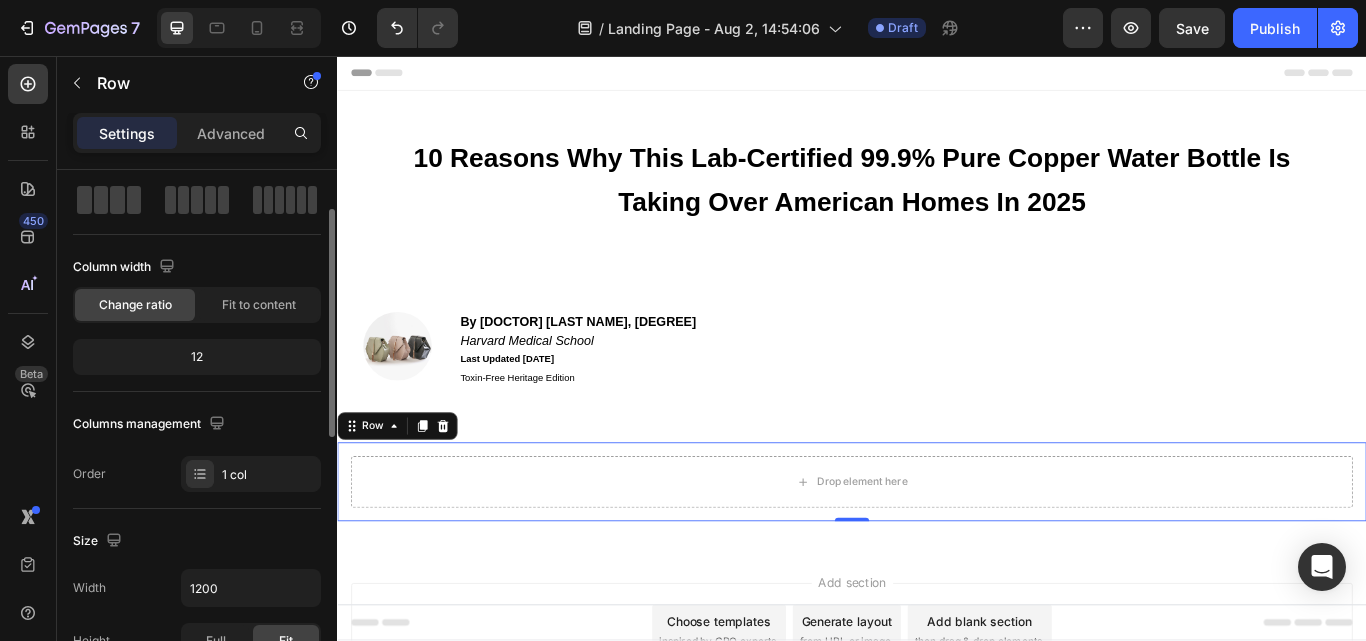 scroll, scrollTop: 0, scrollLeft: 0, axis: both 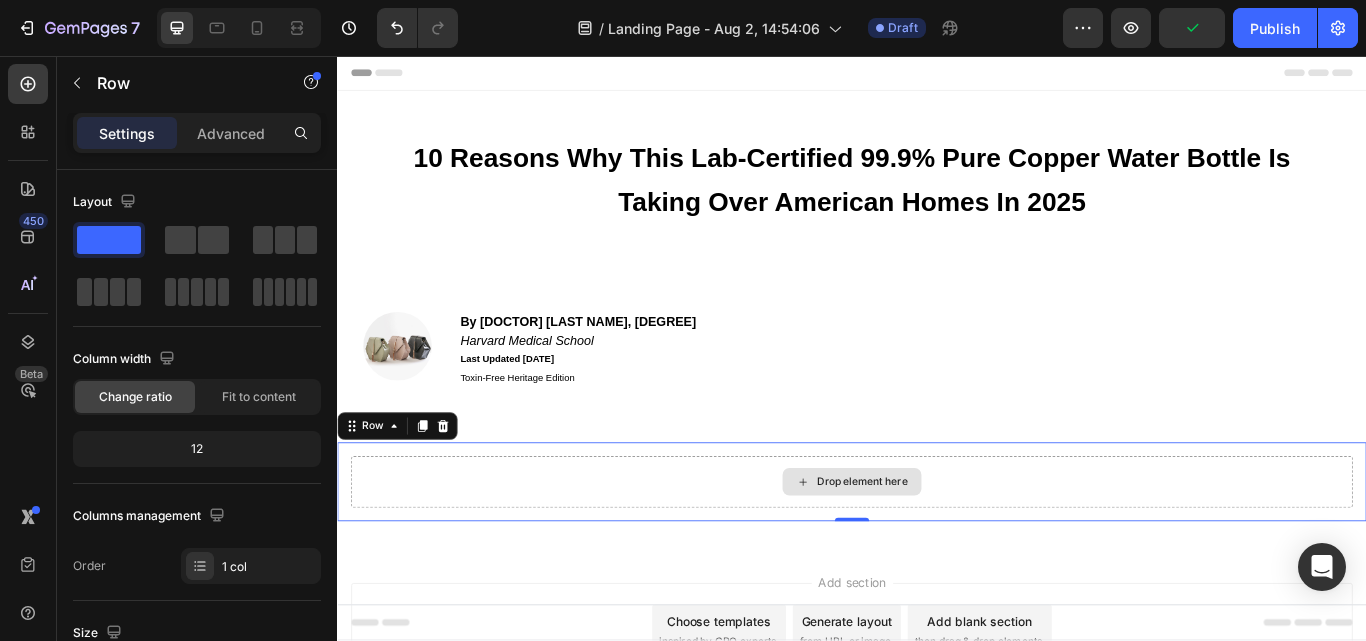 click on "Drop element here" at bounding box center [949, 553] 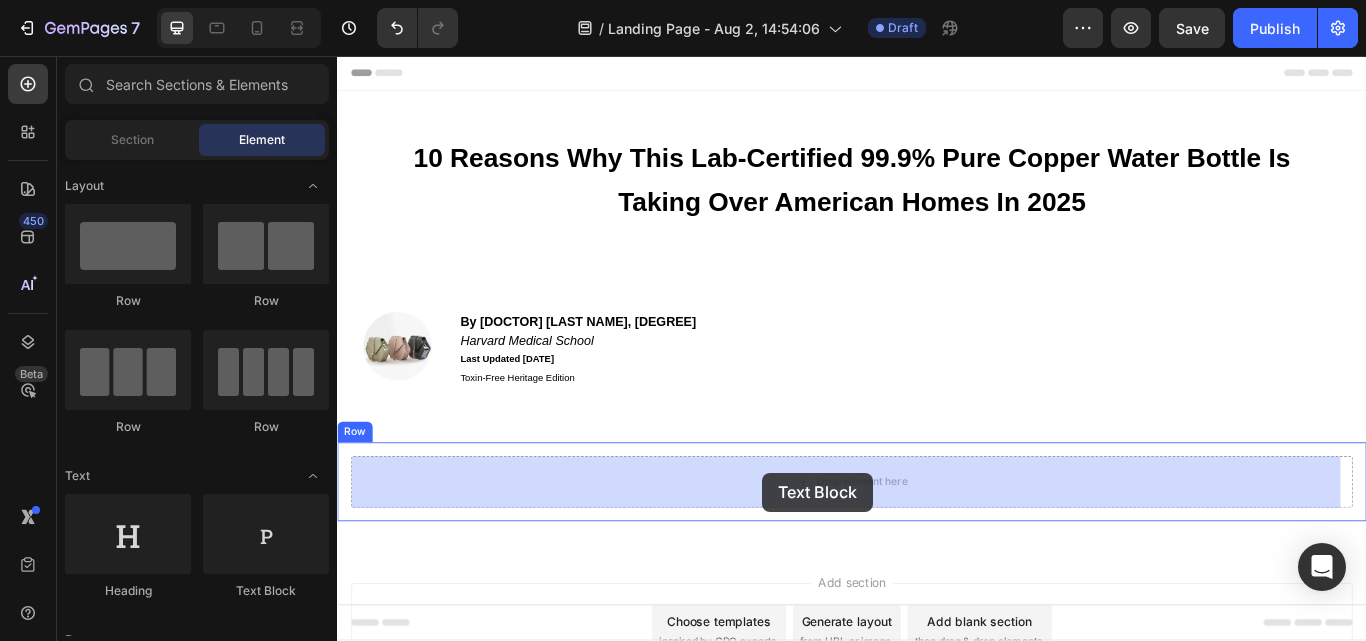 drag, startPoint x: 571, startPoint y: 590, endPoint x: 833, endPoint y: 542, distance: 266.36066 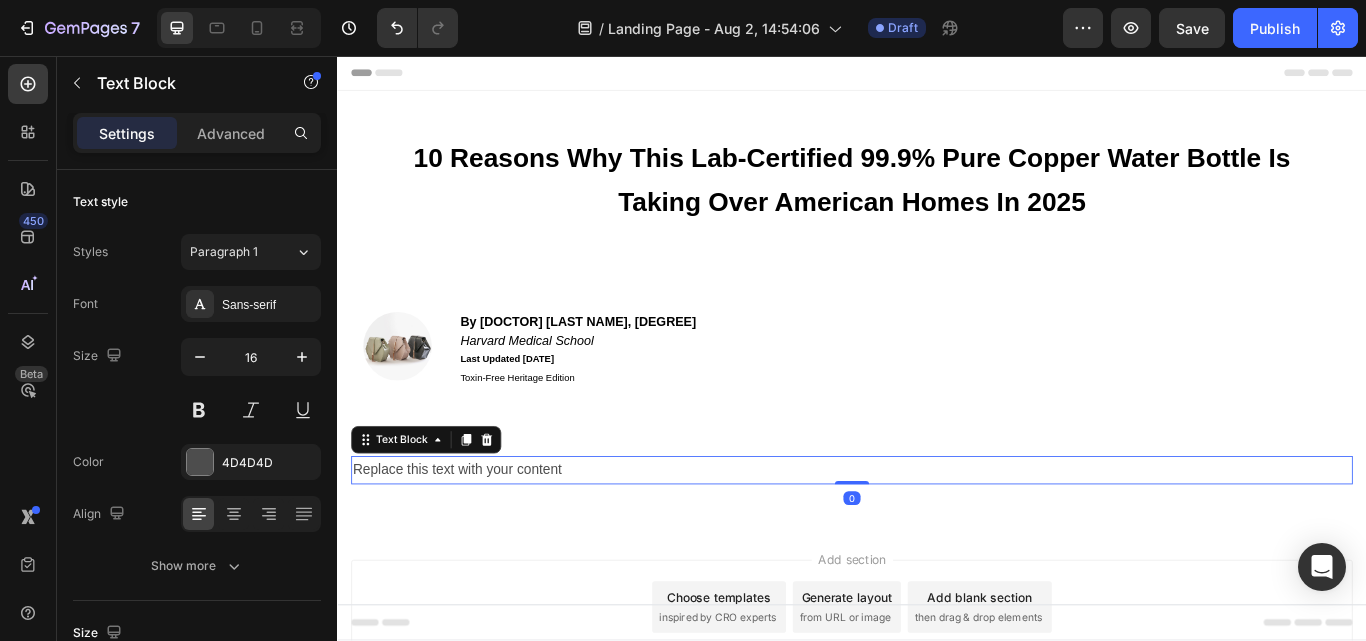 click on "Replace this text with your content" at bounding box center [937, 539] 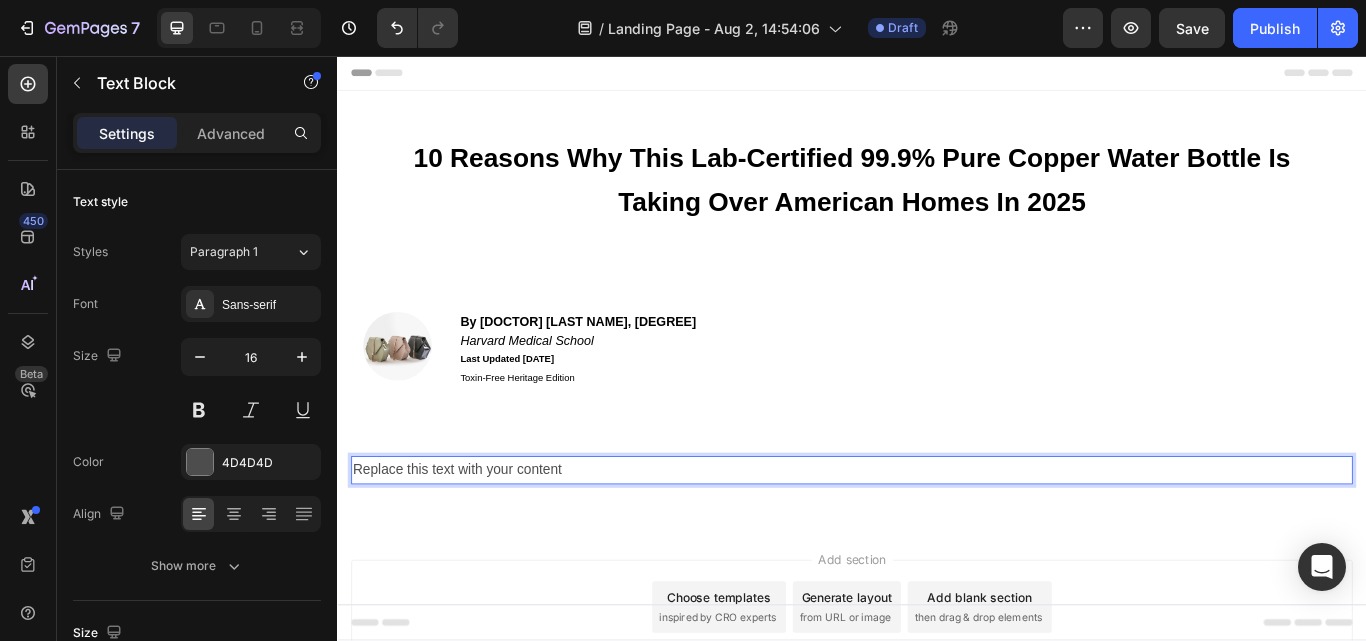 click on "Replace this text with your content" at bounding box center [937, 539] 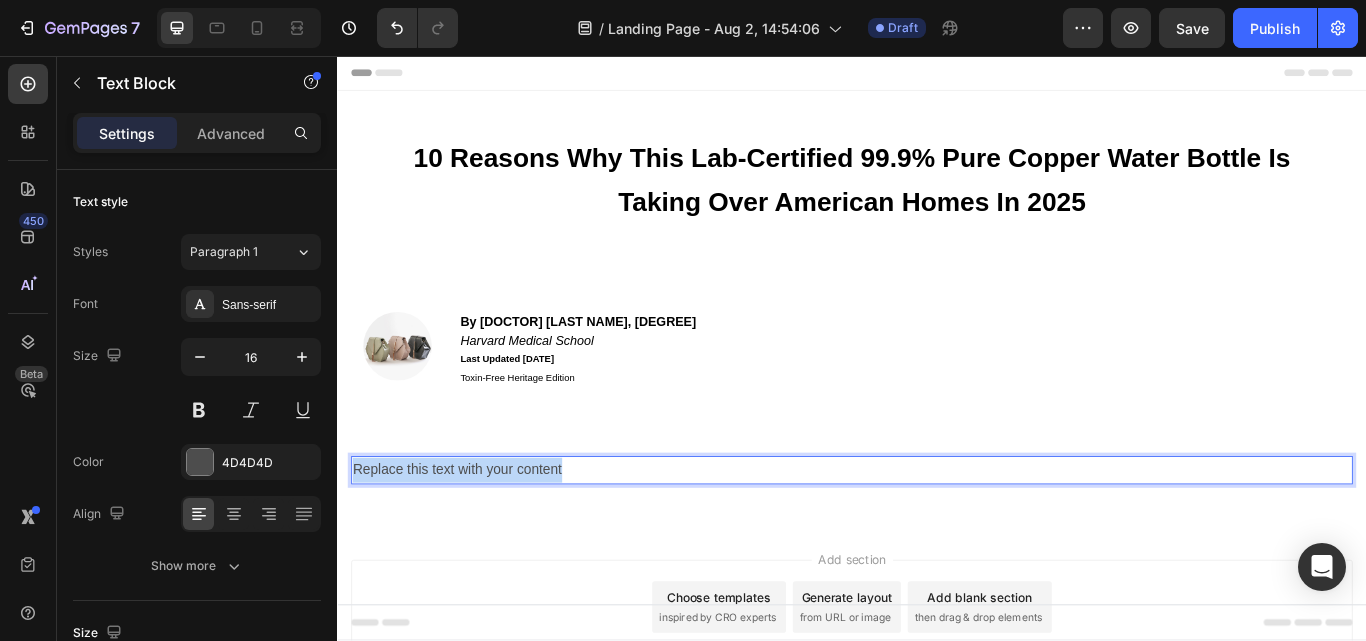click on "Replace this text with your content" at bounding box center (937, 539) 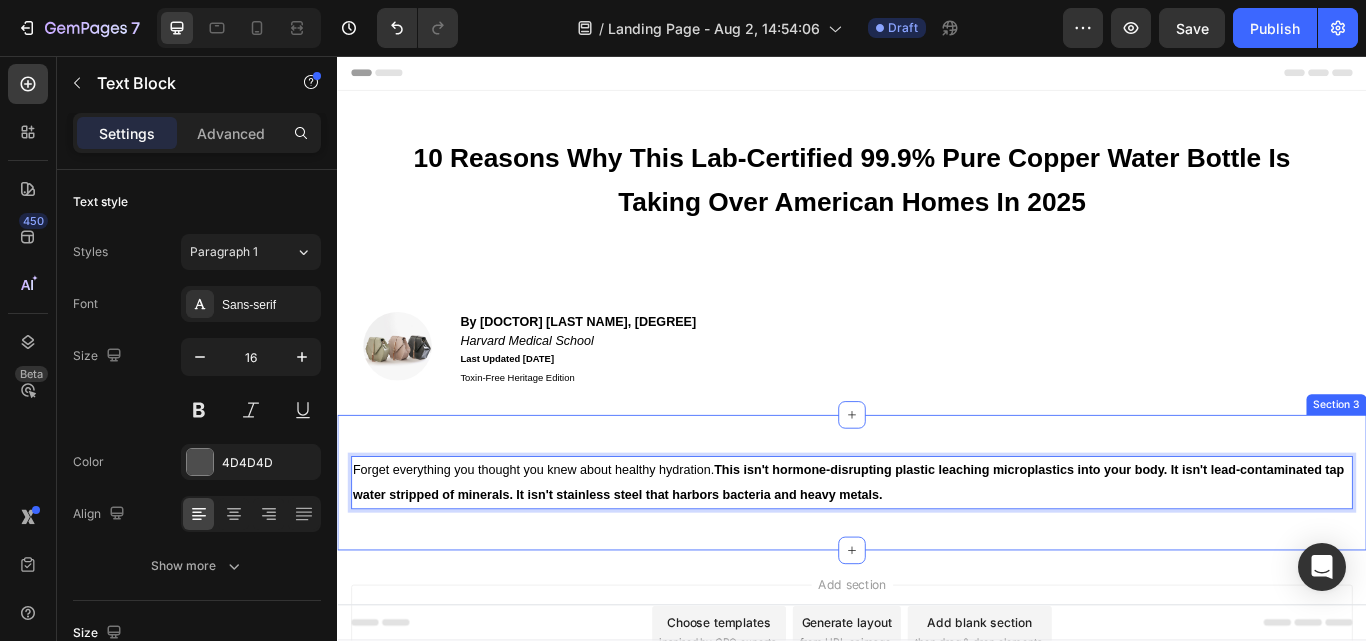 click on "Forget everything you thought you knew about healthy hydration.  This isn't hormone-disrupting plastic leaching microplastics into your body. It isn't lead-contaminated tap water stripped of minerals. It isn't stainless steel that harbors bacteria and heavy metals. Text Block   0 Row Section 3" at bounding box center (937, 554) 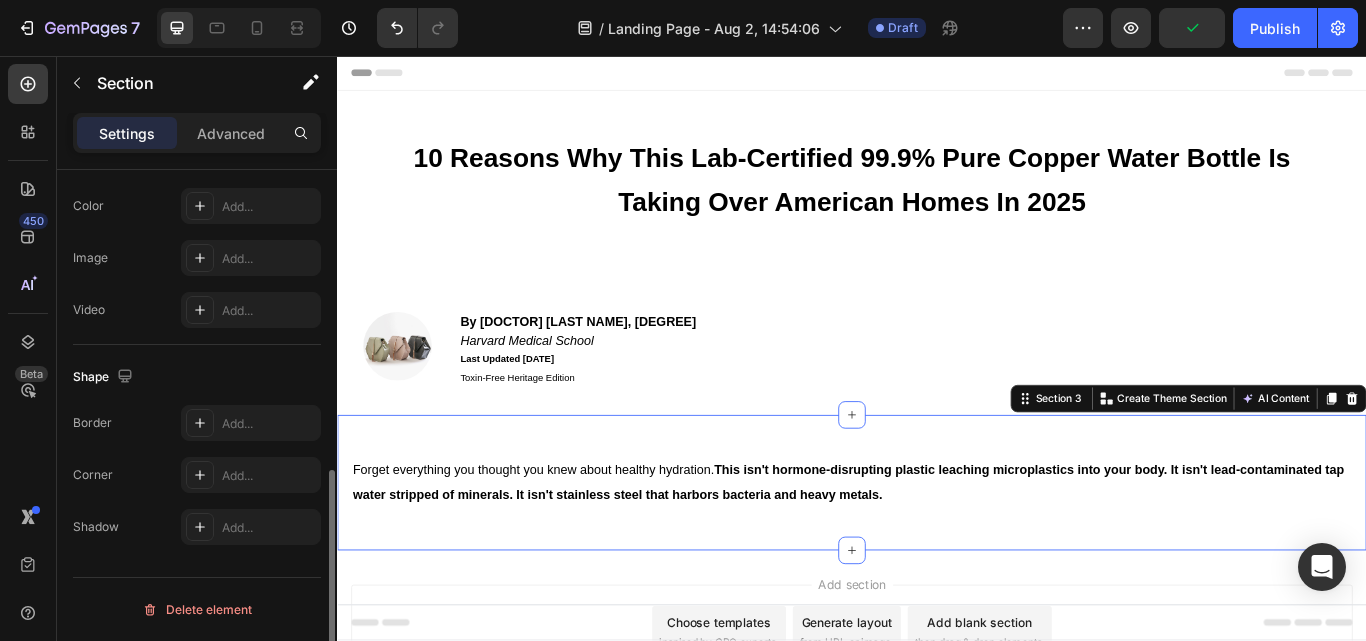 scroll, scrollTop: 392, scrollLeft: 0, axis: vertical 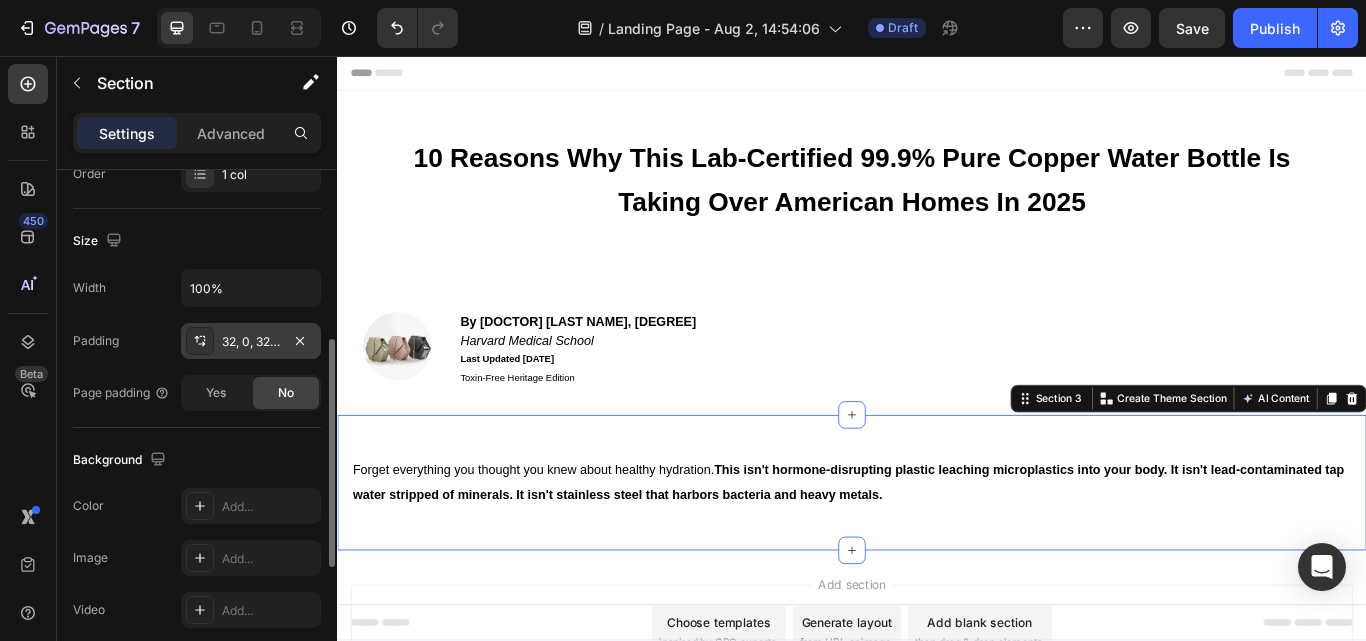 click on "32, 0, 32, 0" at bounding box center (251, 342) 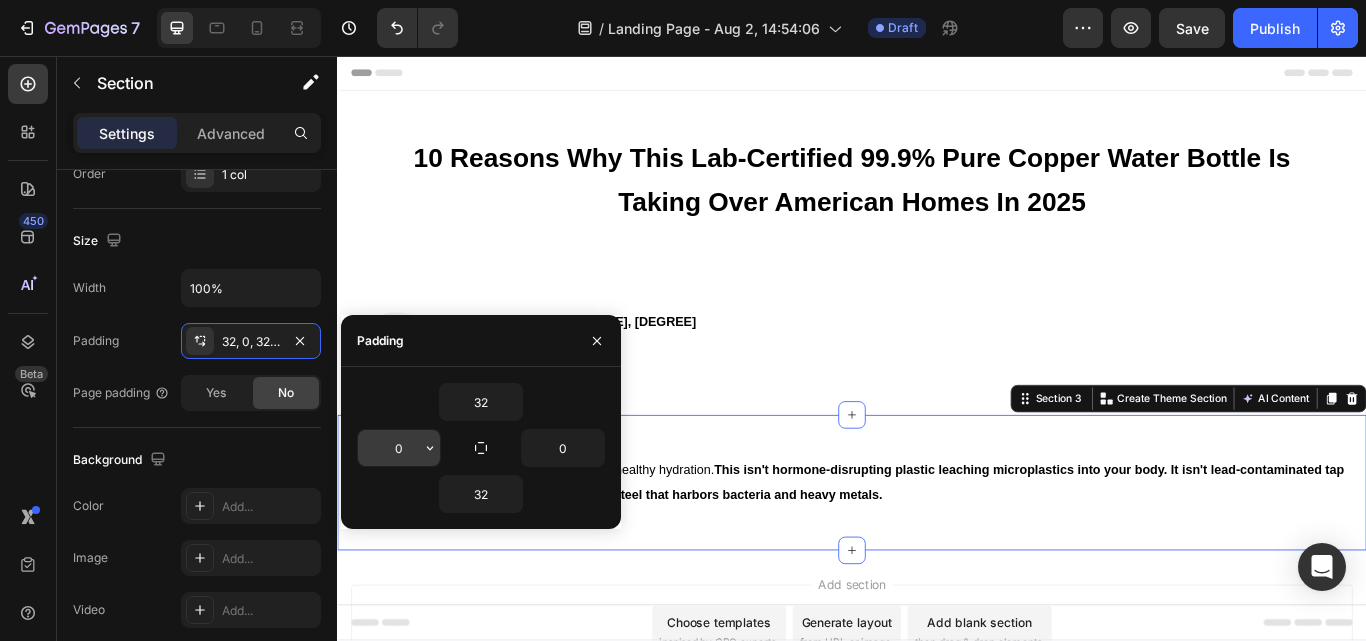 click on "0" at bounding box center [399, 448] 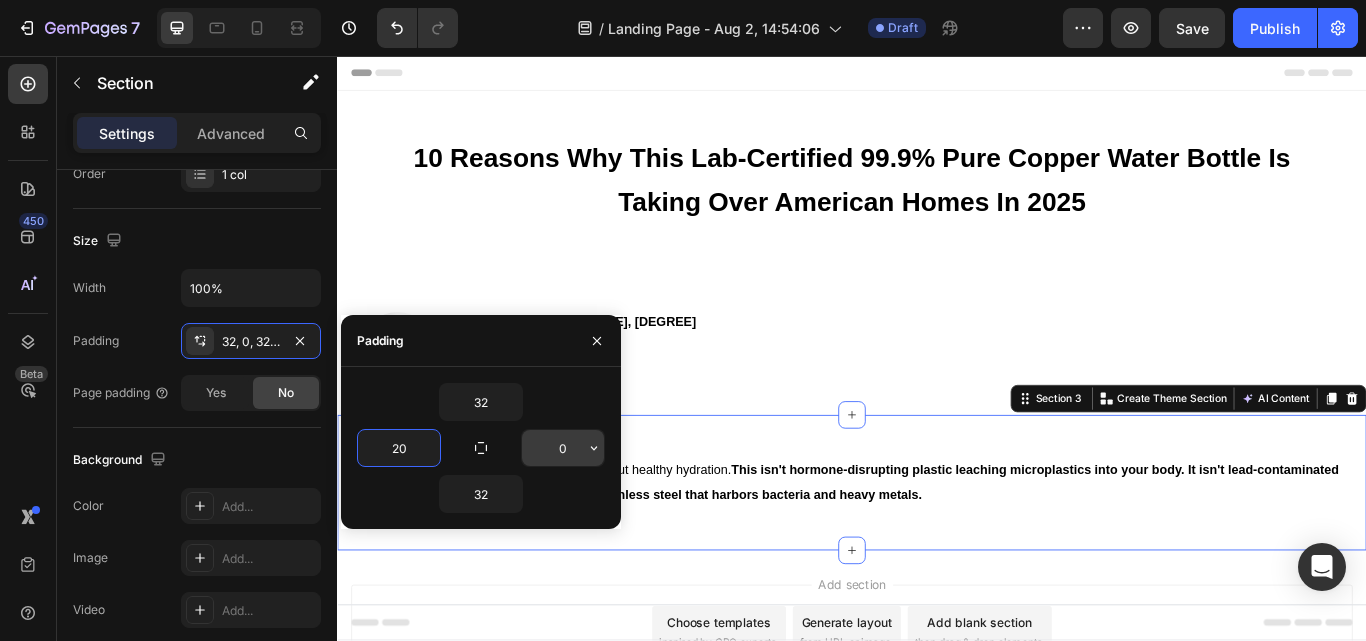 type on "20" 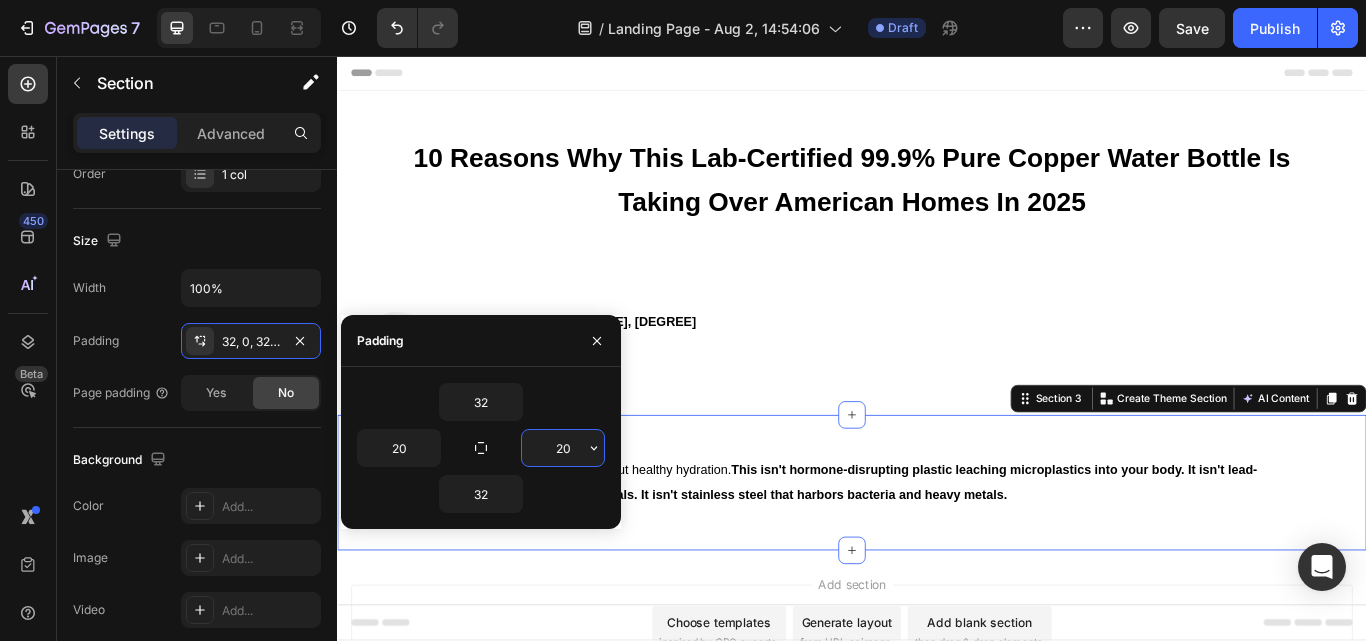 type on "20" 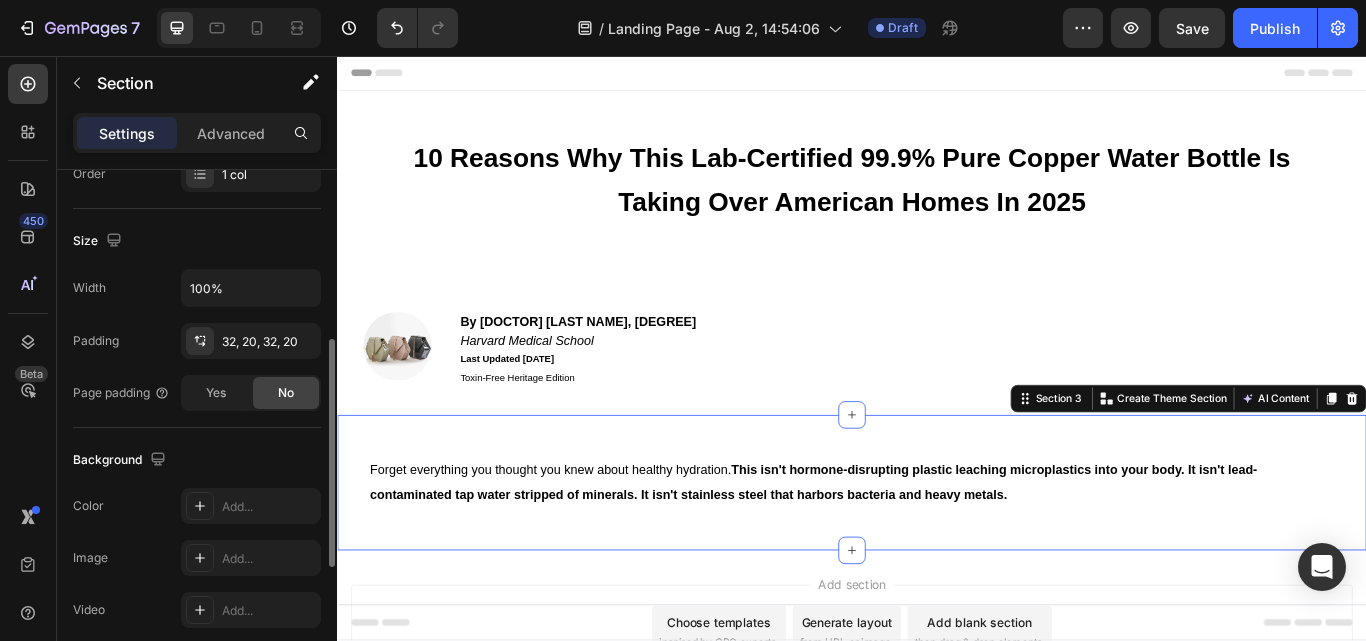 click on "Background The changes might be hidden by  the video. Color Add... Image Add... Video Add..." 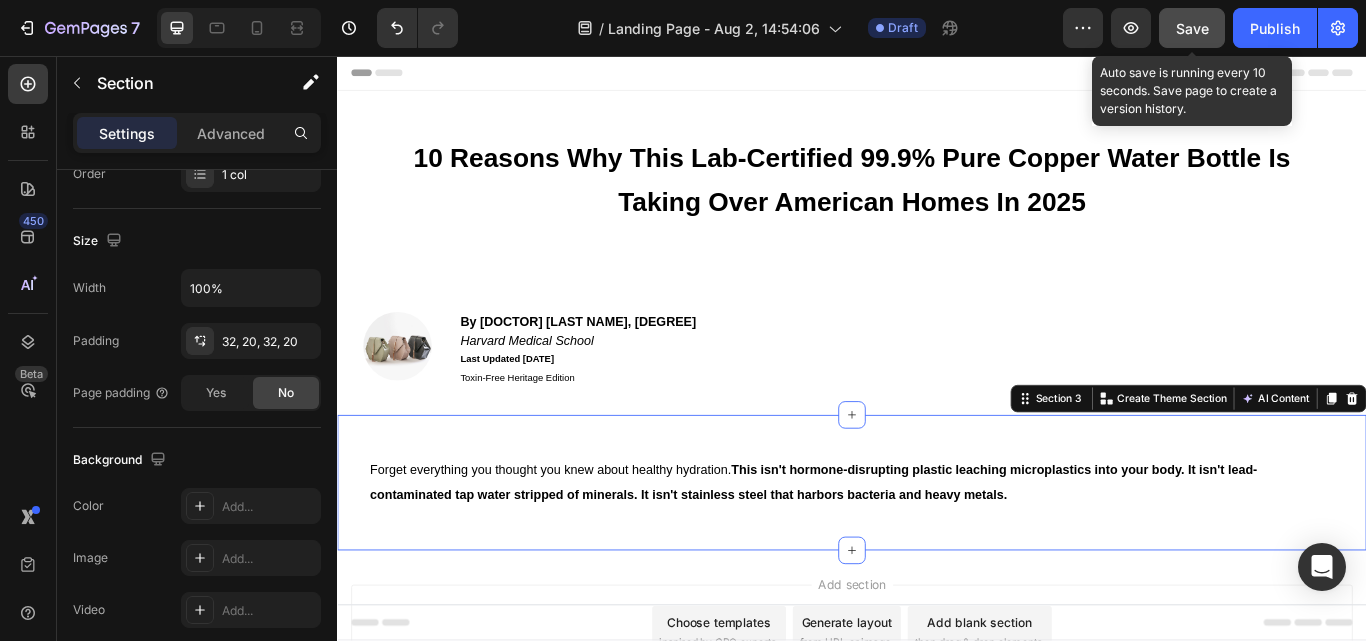drag, startPoint x: 990, startPoint y: 2, endPoint x: 1190, endPoint y: 39, distance: 203.3937 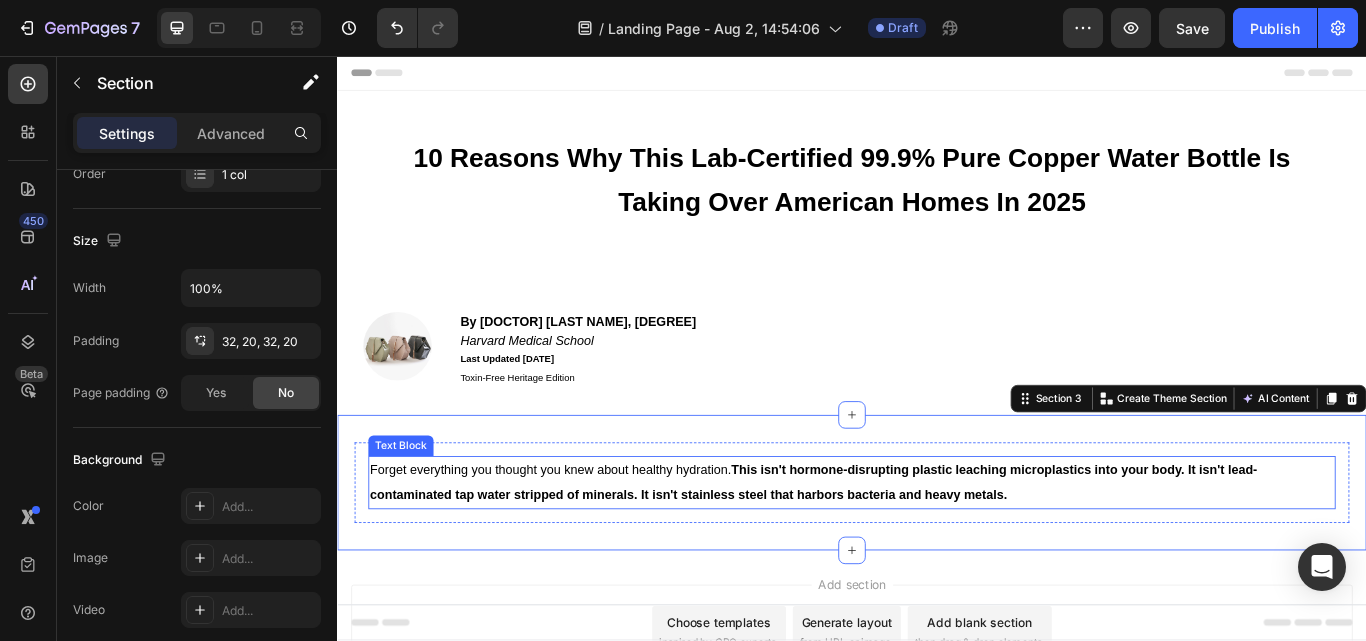 click on "Forget everything you thought you knew about healthy hydration.  This isn't hormone-disrupting plastic leaching microplastics into your body. It isn't lead-contaminated tap water stripped of minerals. It isn't stainless steel that harbors bacteria and heavy metals." at bounding box center (892, 553) 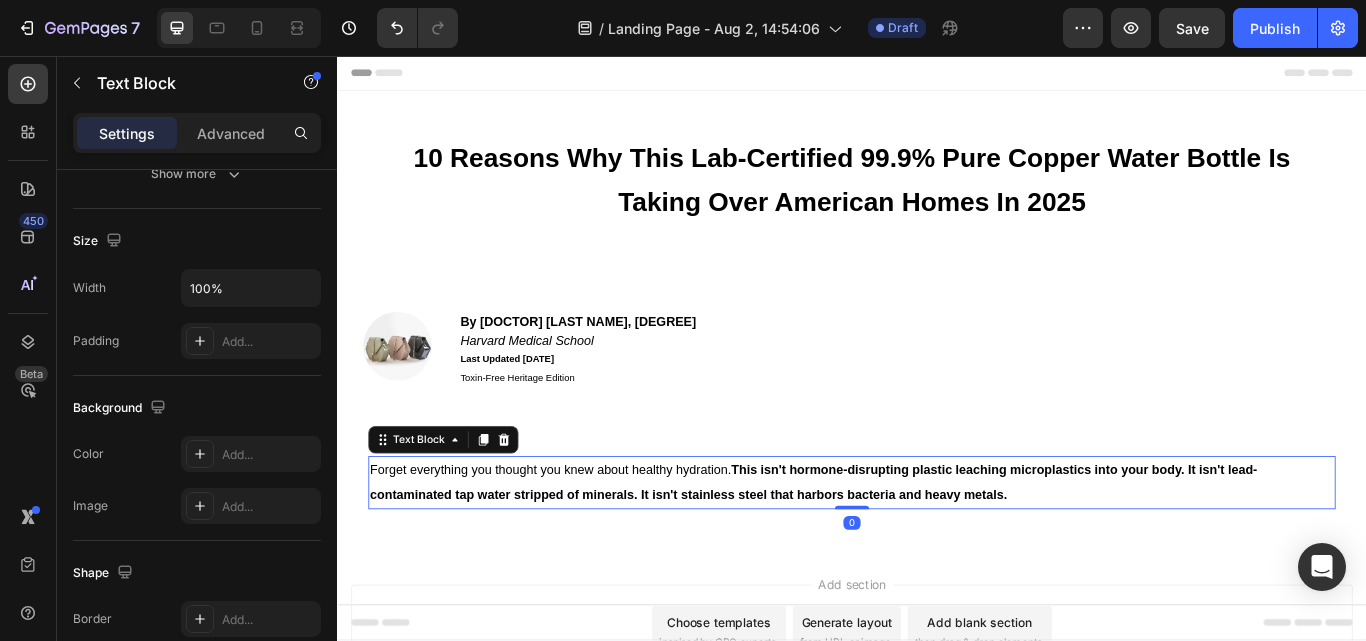 scroll, scrollTop: 0, scrollLeft: 0, axis: both 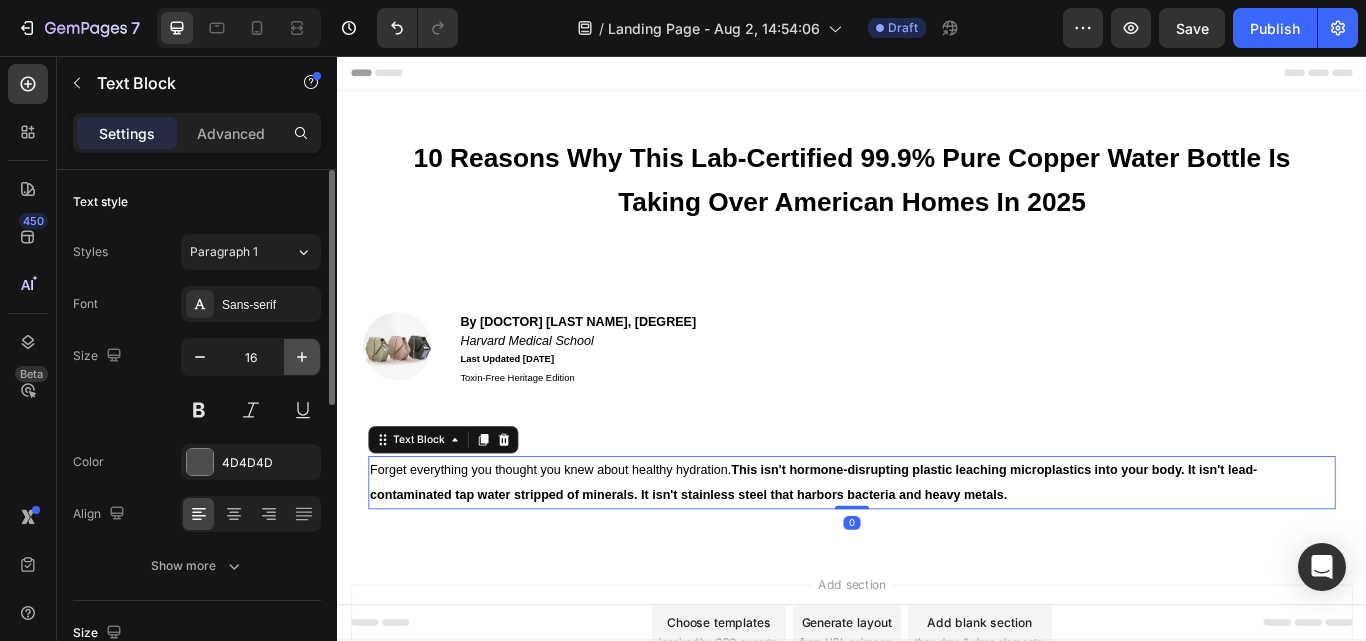 click 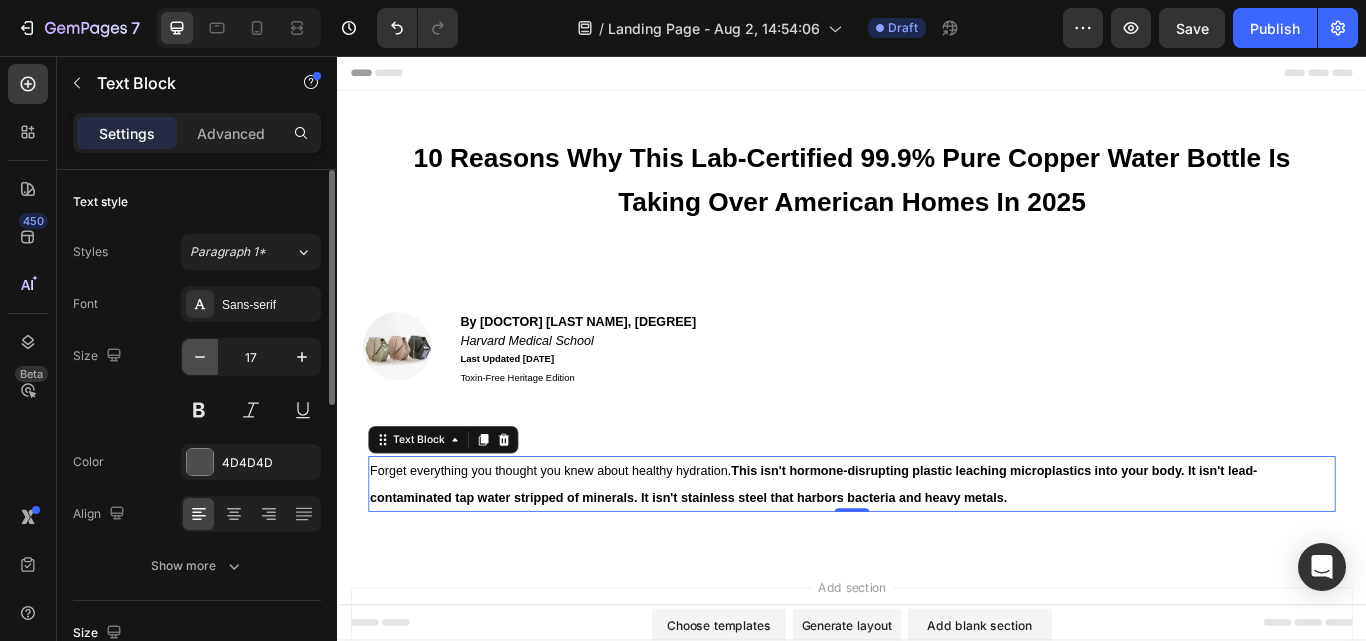 click 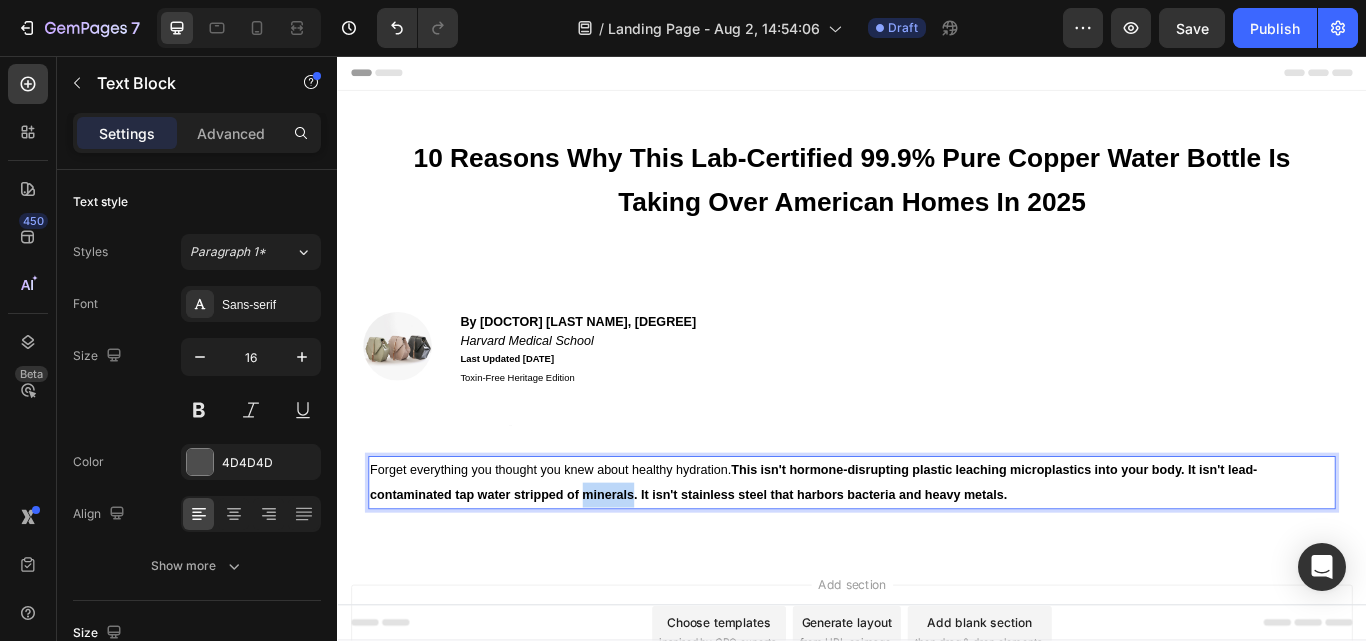 click on "Forget everything you thought you knew about healthy hydration.  This isn't hormone-disrupting plastic leaching microplastics into your body. It isn't lead-contaminated tap water stripped of minerals. It isn't stainless steel that harbors bacteria and heavy metals." at bounding box center (937, 554) 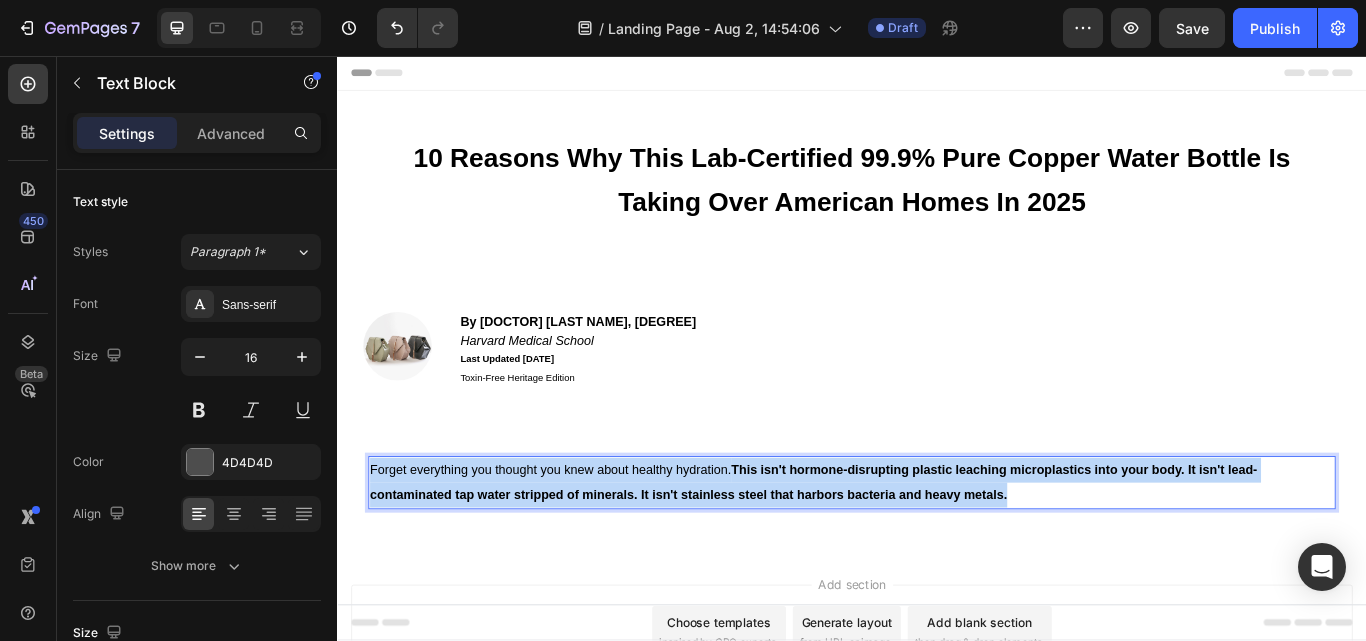 click on "Forget everything you thought you knew about healthy hydration.  This isn't hormone-disrupting plastic leaching microplastics into your body. It isn't lead-contaminated tap water stripped of minerals. It isn't stainless steel that harbors bacteria and heavy metals." at bounding box center [937, 554] 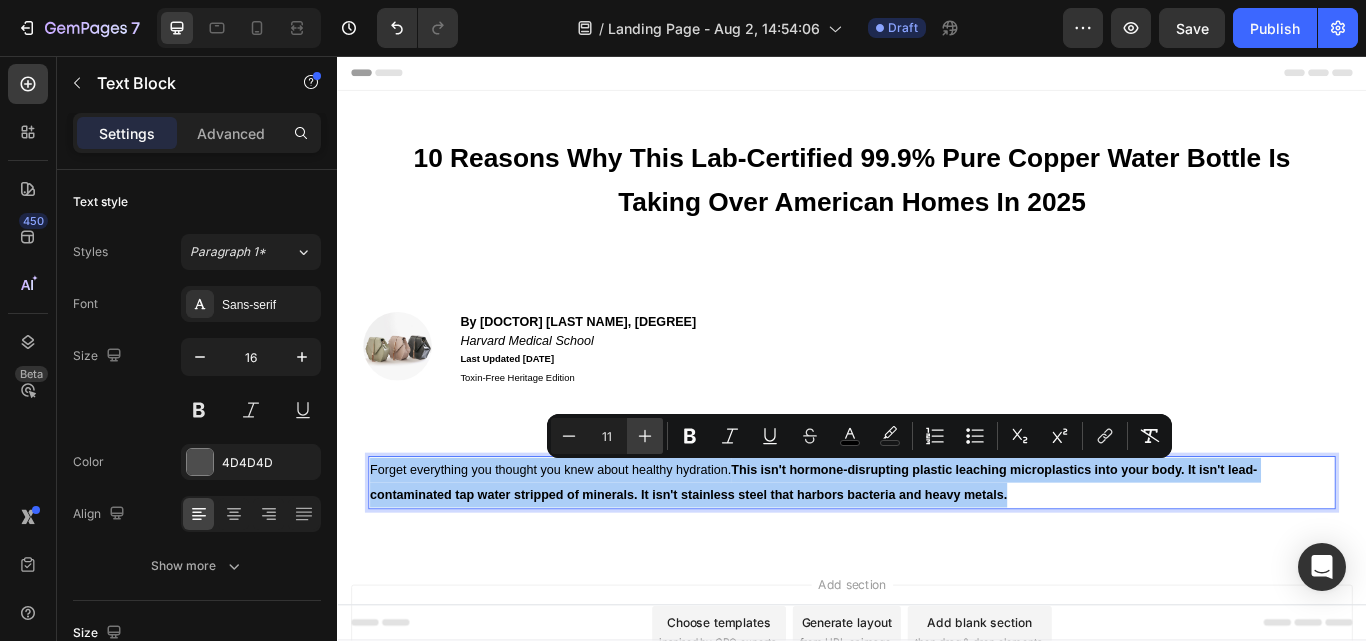click 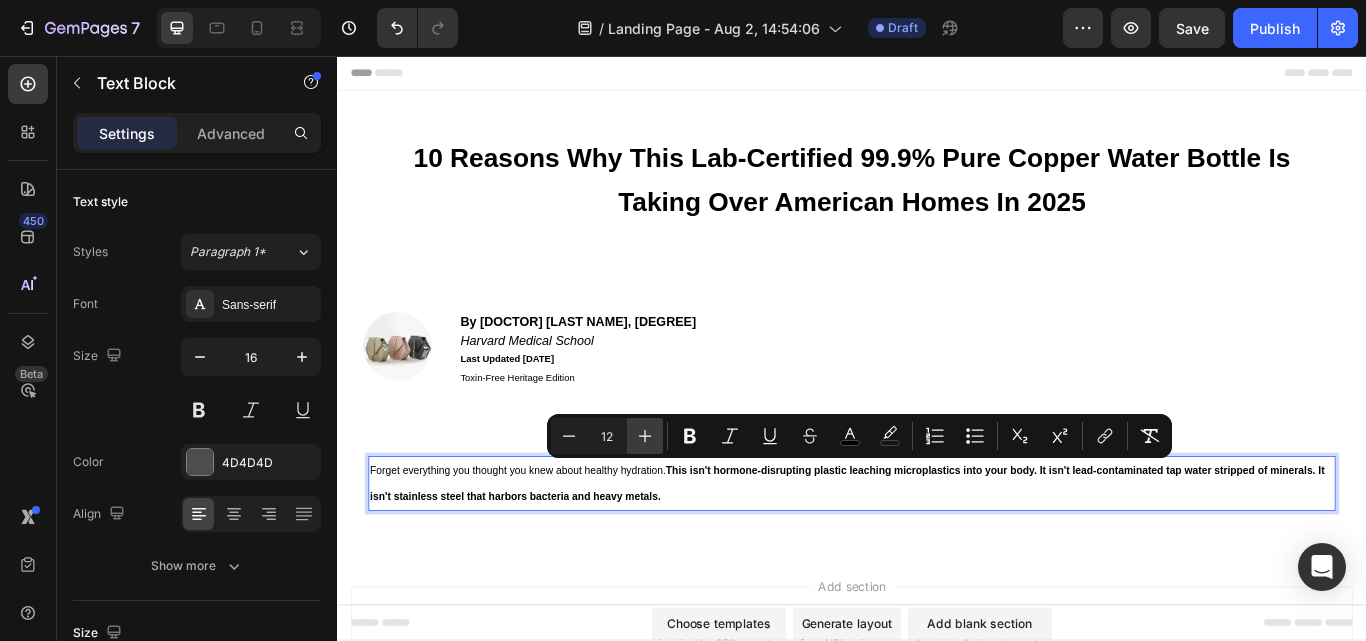 click 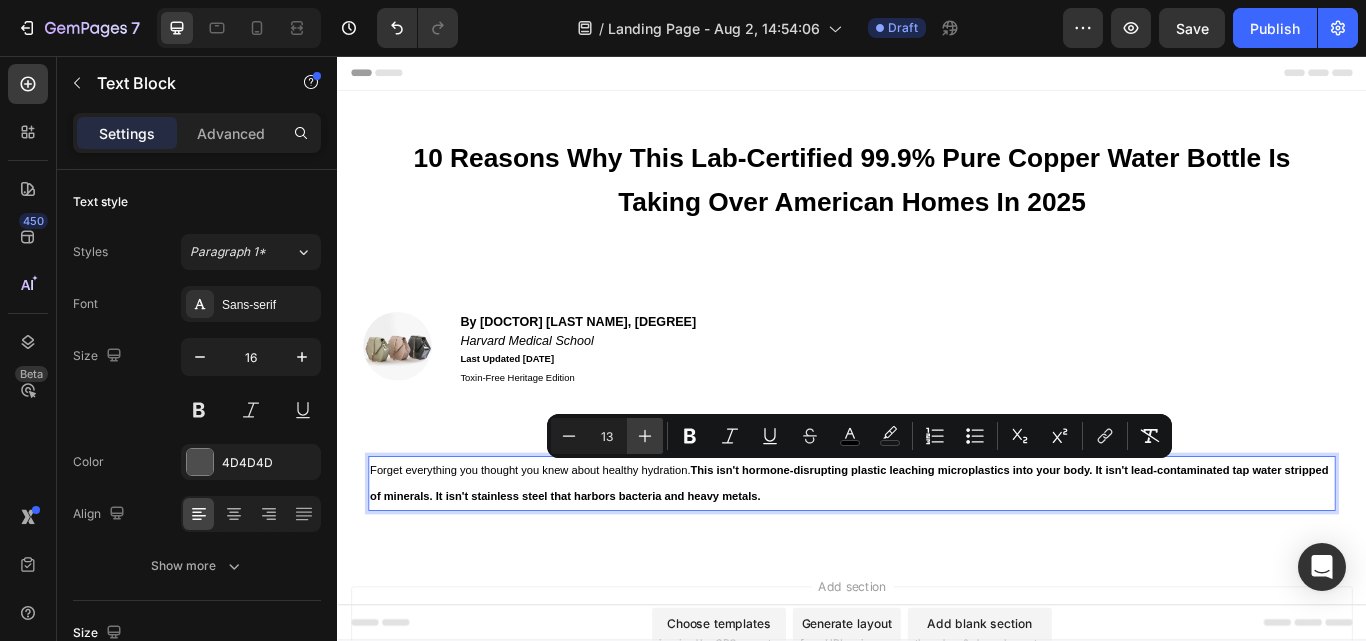 click 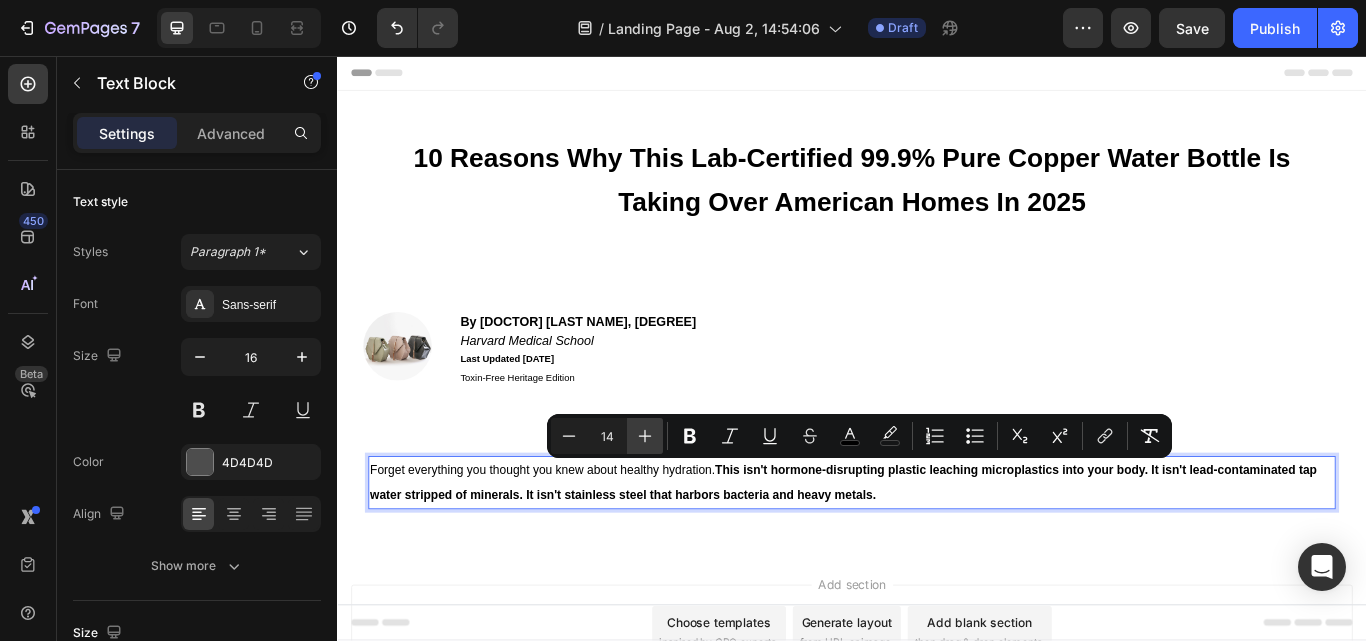 click 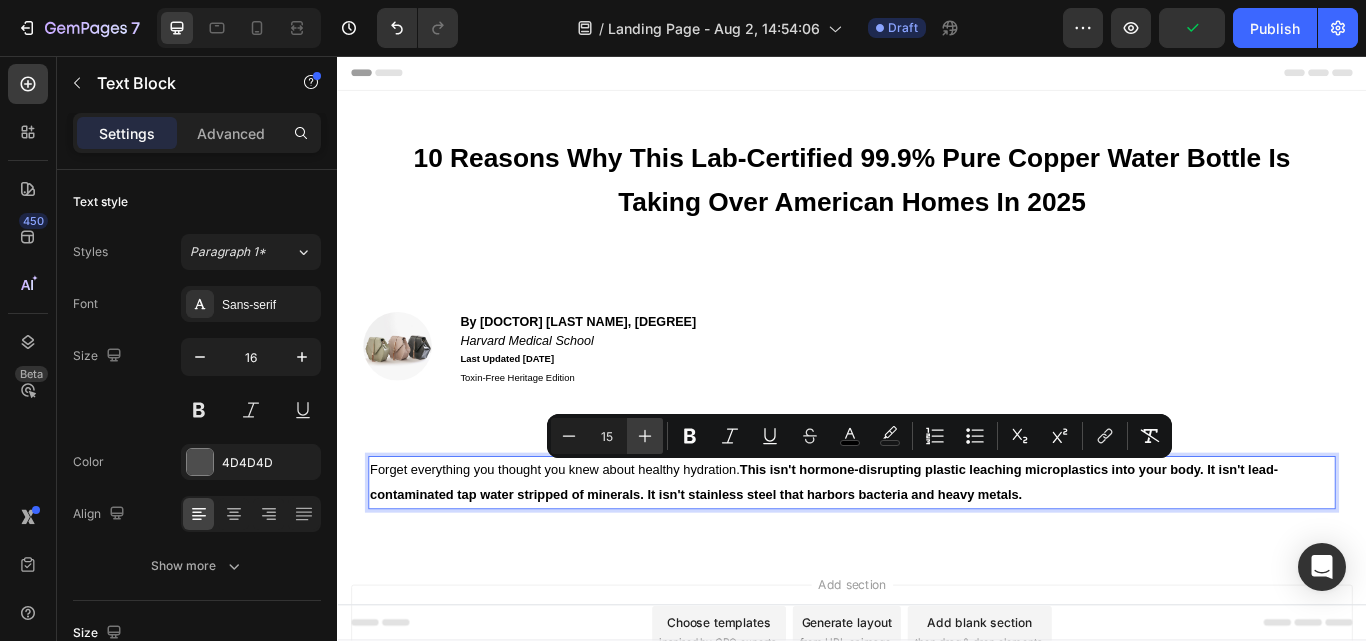 click 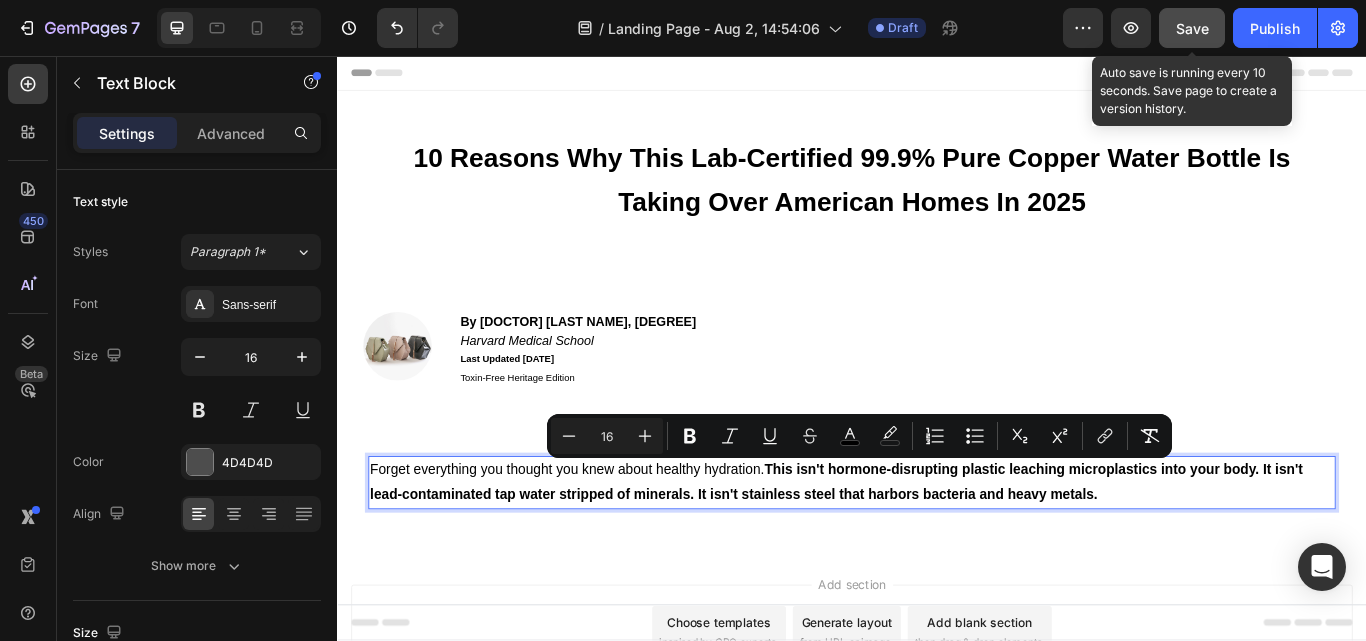 click on "Save" 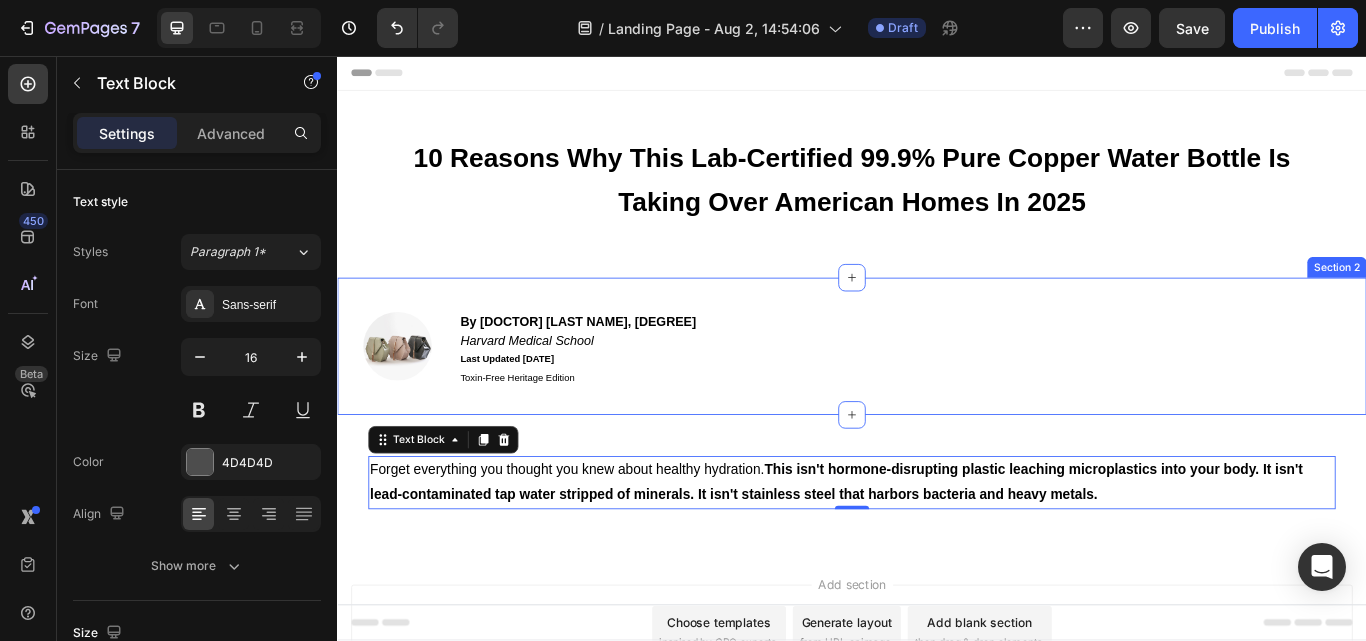 click on "Image" at bounding box center (414, 395) 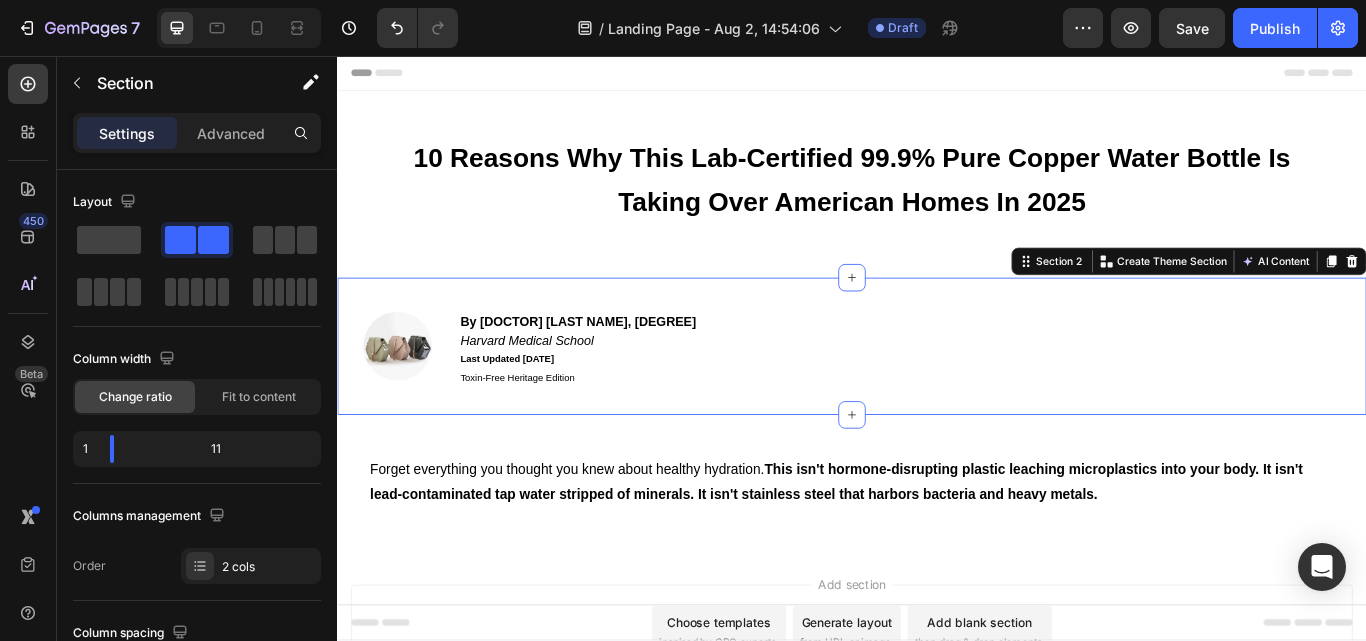 scroll, scrollTop: 100, scrollLeft: 0, axis: vertical 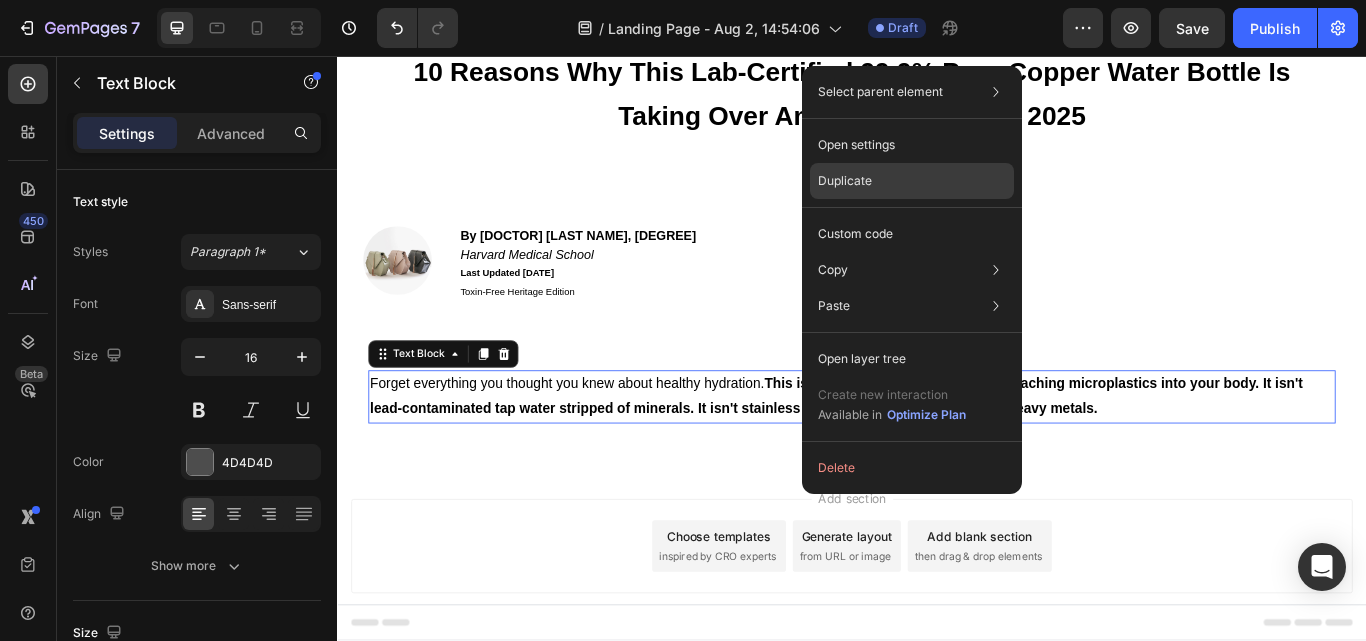 click on "Duplicate" at bounding box center (845, 181) 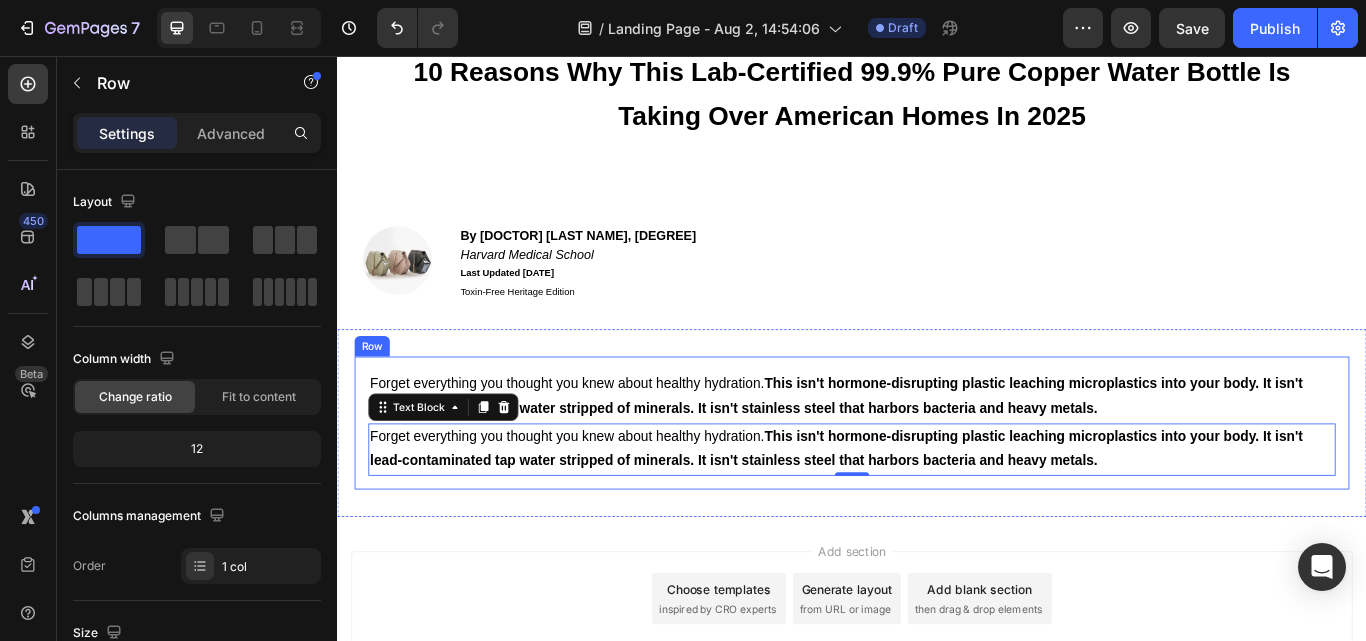 click on "Forget everything you thought you knew about healthy hydration.  This isn't hormone-disrupting plastic leaching microplastics into your body. It isn't lead-contaminated tap water stripped of minerals. It isn't stainless steel that harbors bacteria and heavy metals. Text Block Forget everything you thought you knew about healthy hydration.  This isn't hormone-disrupting plastic leaching microplastics into your body. It isn't lead-contaminated tap water stripped of minerals. It isn't stainless steel that harbors bacteria and heavy metals. Text Block   0 Row" at bounding box center [937, 484] 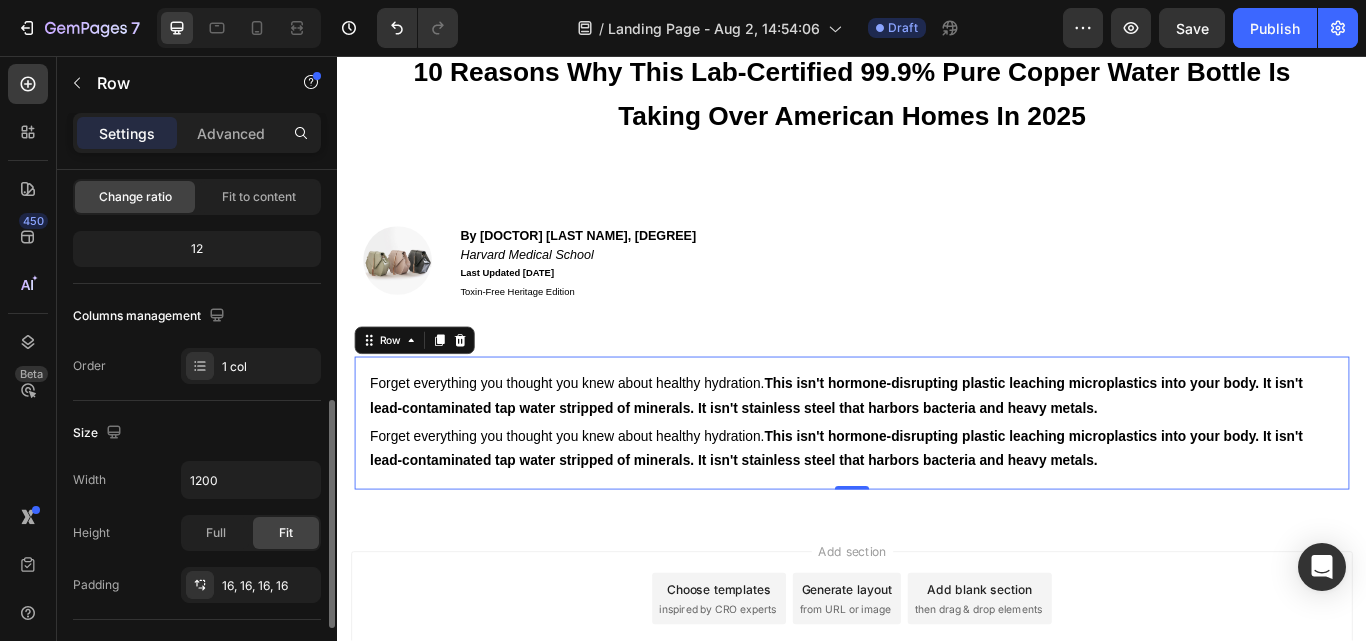 scroll, scrollTop: 300, scrollLeft: 0, axis: vertical 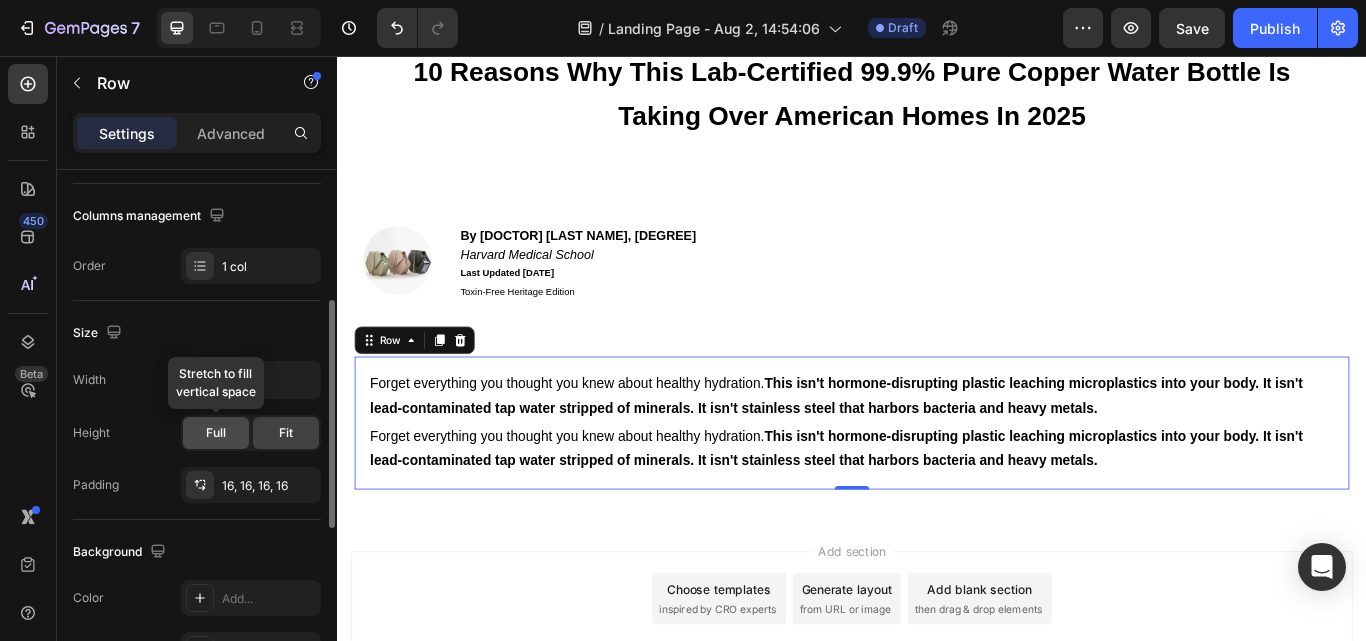 click on "Full" 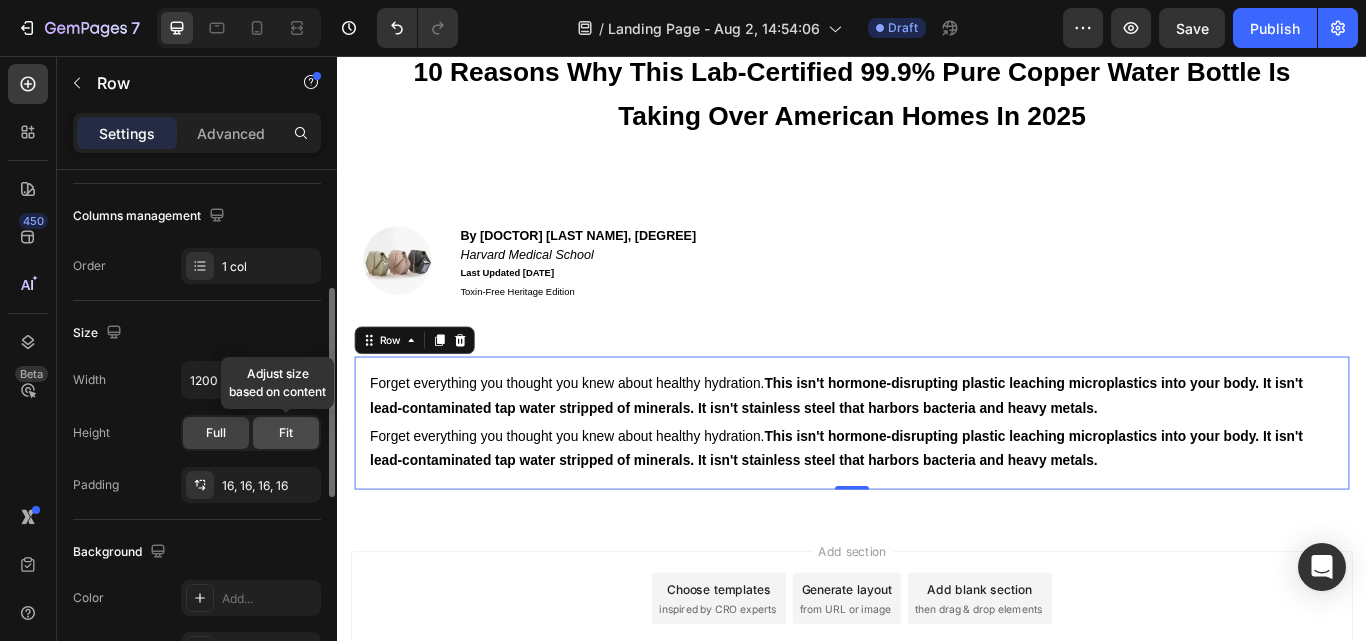 click on "Fit" 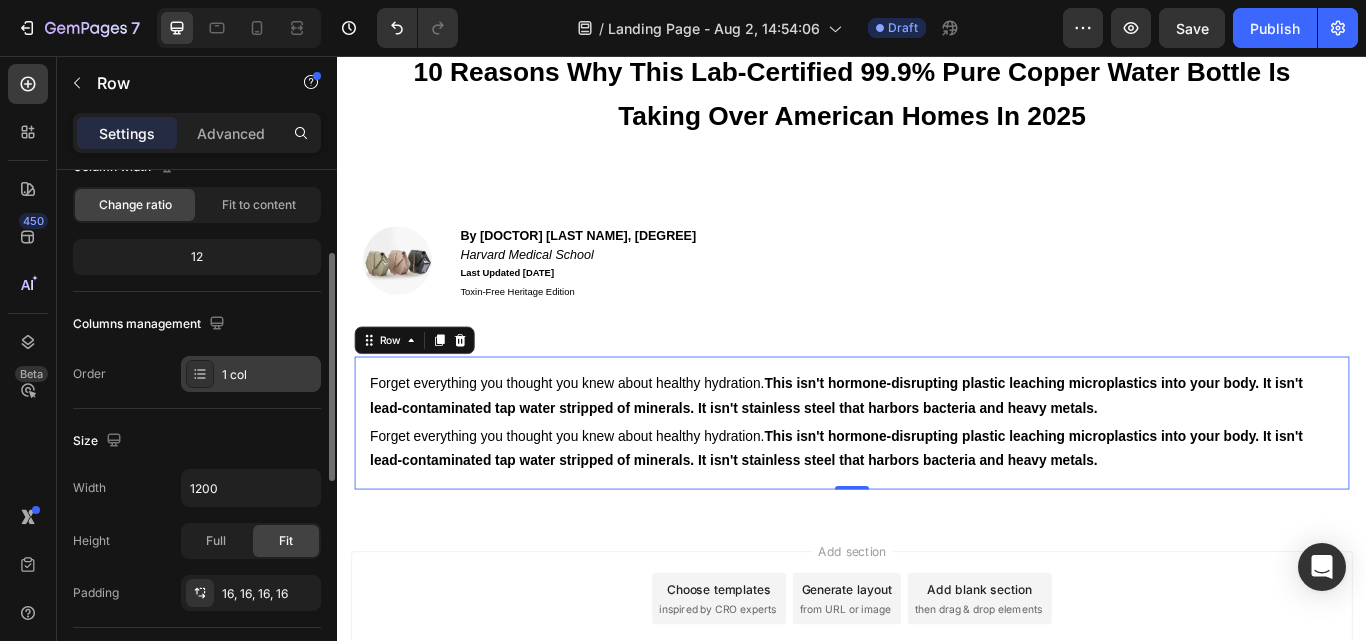 scroll, scrollTop: 0, scrollLeft: 0, axis: both 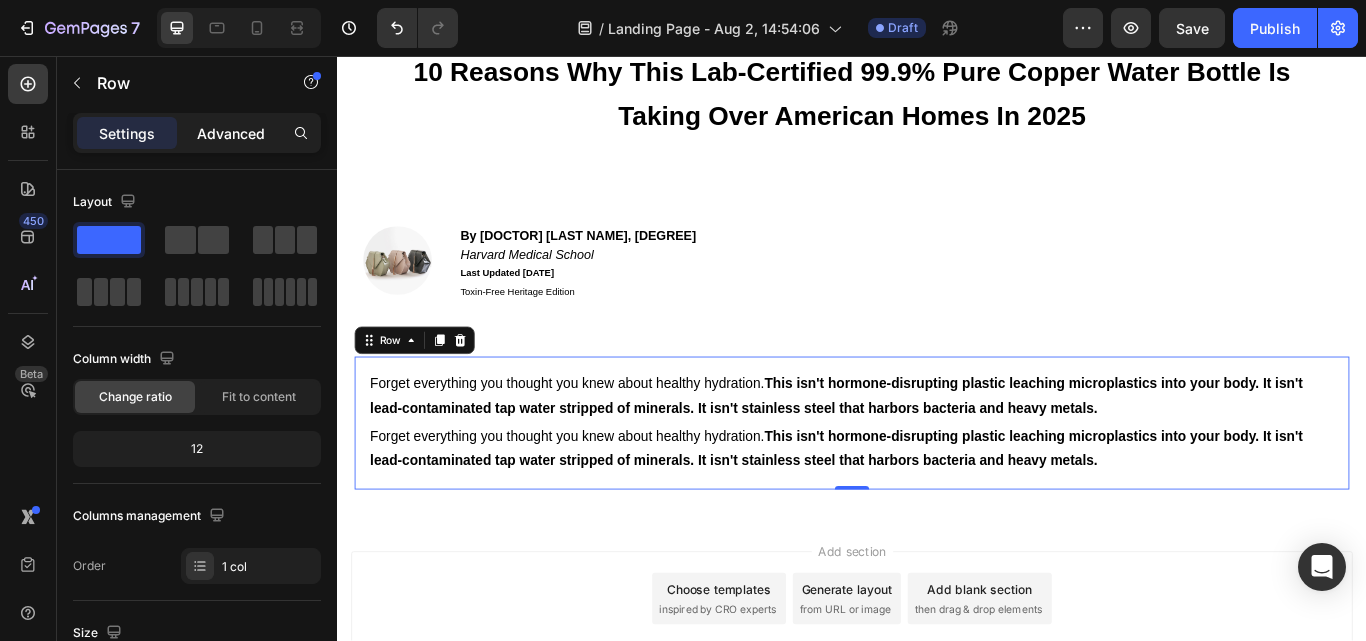 click on "Advanced" at bounding box center (231, 133) 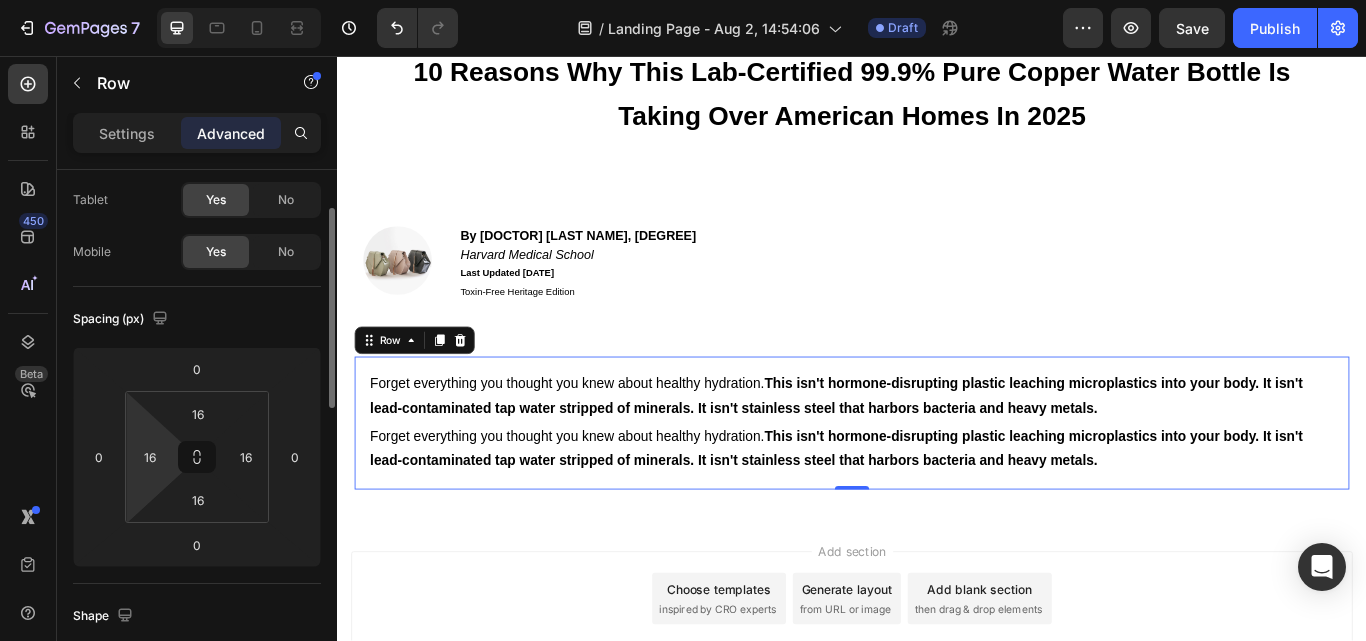 scroll, scrollTop: 0, scrollLeft: 0, axis: both 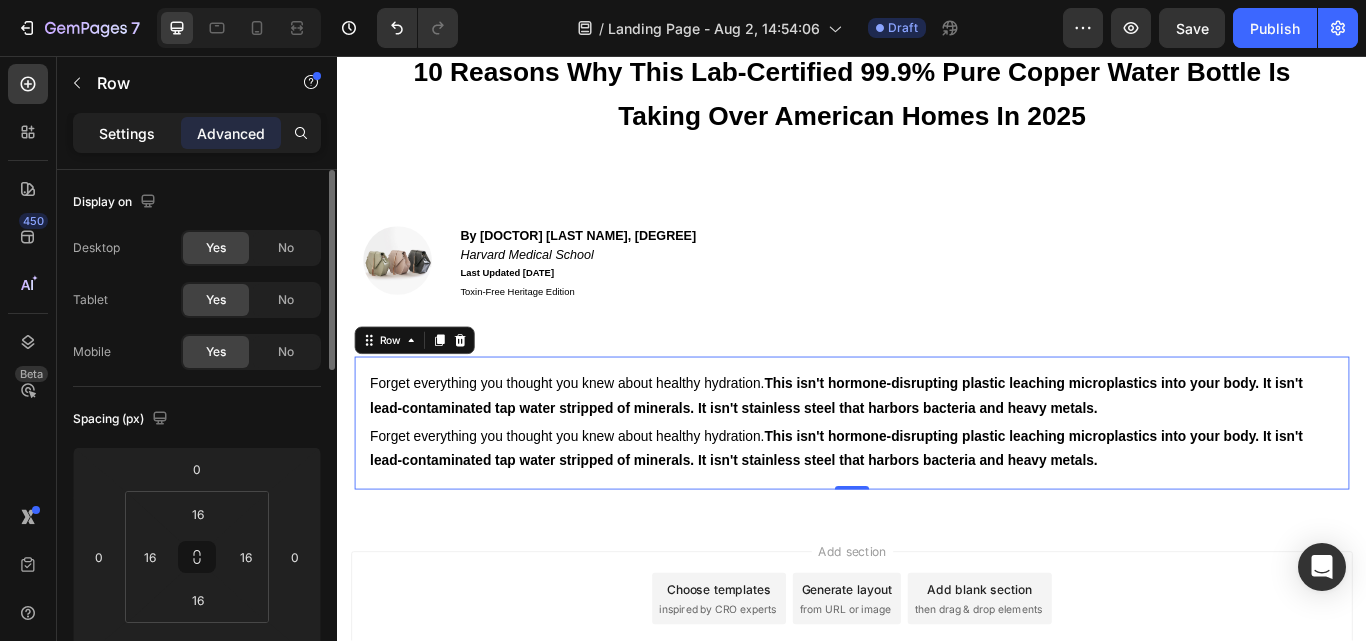 click on "Settings" at bounding box center [127, 133] 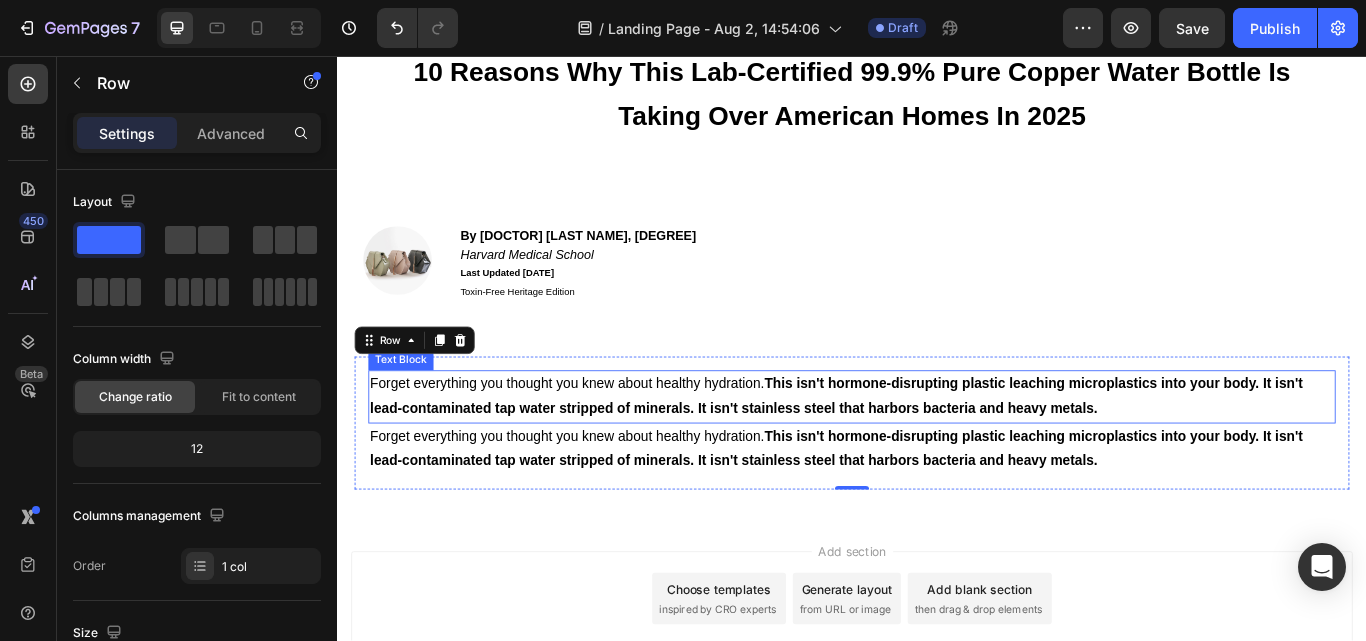 click on "Forget everything you thought you knew about healthy hydration.  This isn't hormone-disrupting plastic leaching microplastics into your body. It isn't lead-contaminated tap water stripped of minerals. It isn't stainless steel that harbors bacteria and heavy metals." at bounding box center (919, 453) 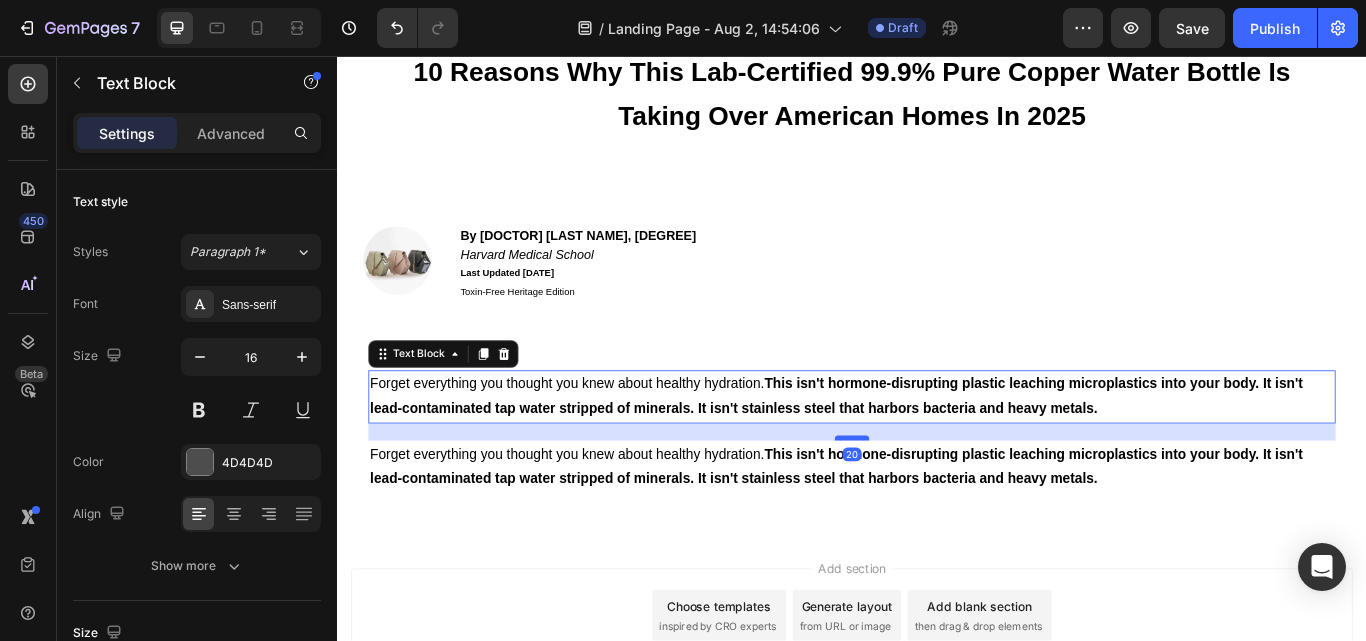drag, startPoint x: 935, startPoint y: 479, endPoint x: 934, endPoint y: 499, distance: 20.024984 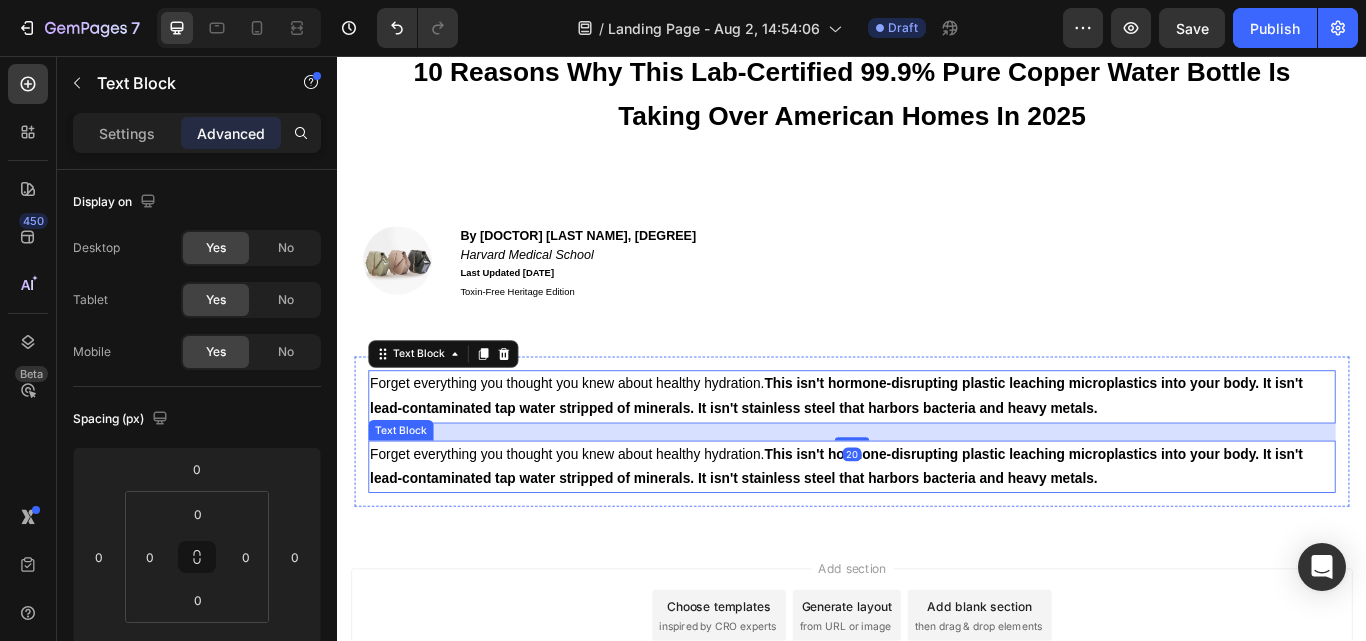 click on "Forget everything you thought you knew about healthy hydration.  This isn't hormone-disrupting plastic leaching microplastics into your body. It isn't lead-contaminated tap water stripped of minerals. It isn't stainless steel that harbors bacteria and heavy metals." at bounding box center [937, 536] 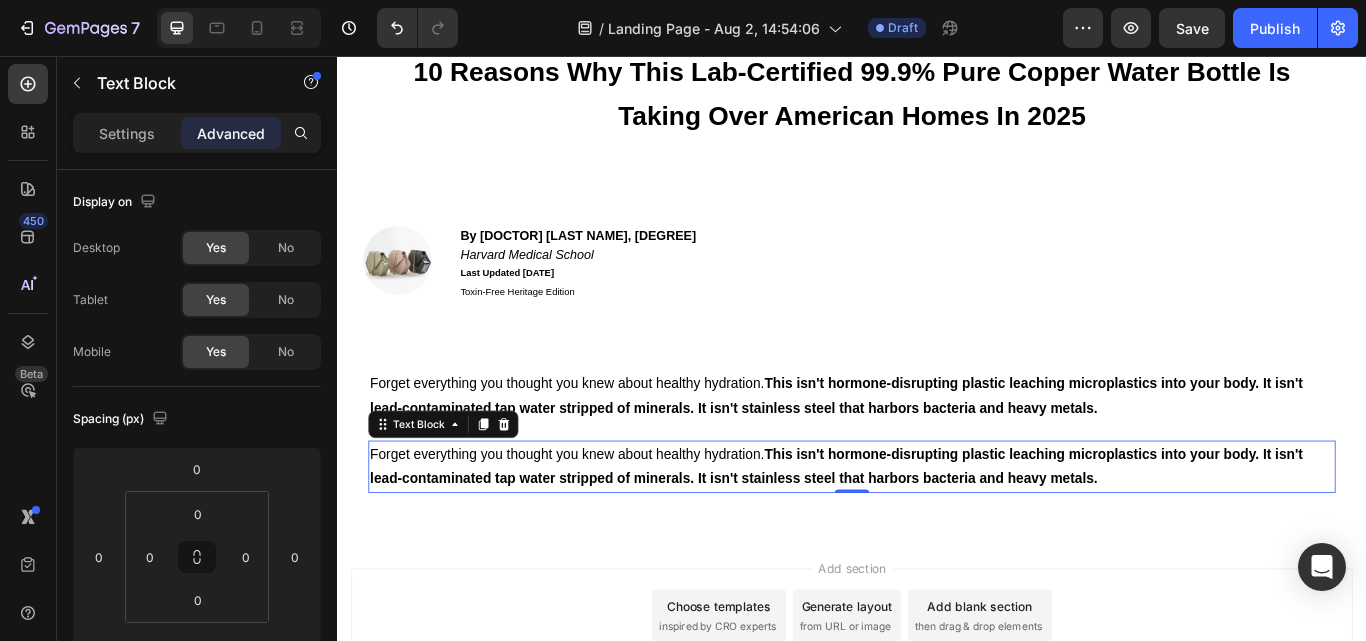 click on "This isn't hormone-disrupting plastic leaching microplastics into your body. It isn't lead-contaminated tap water stripped of minerals. It isn't stainless steel that harbors bacteria and heavy metals." at bounding box center (919, 535) 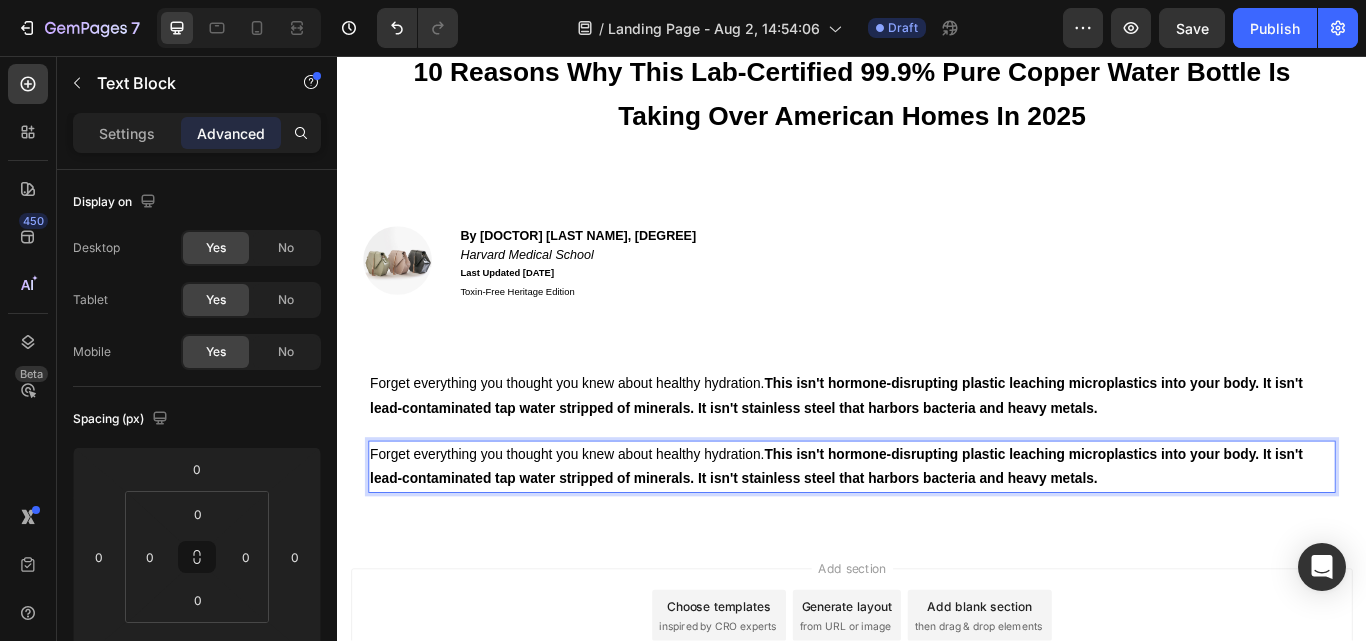 click on "Forget everything you thought you knew about healthy hydration.  This isn't hormone-disrupting plastic leaching microplastics into your body. It isn't lead-contaminated tap water stripped of minerals. It isn't stainless steel that harbors bacteria and heavy metals." at bounding box center (937, 536) 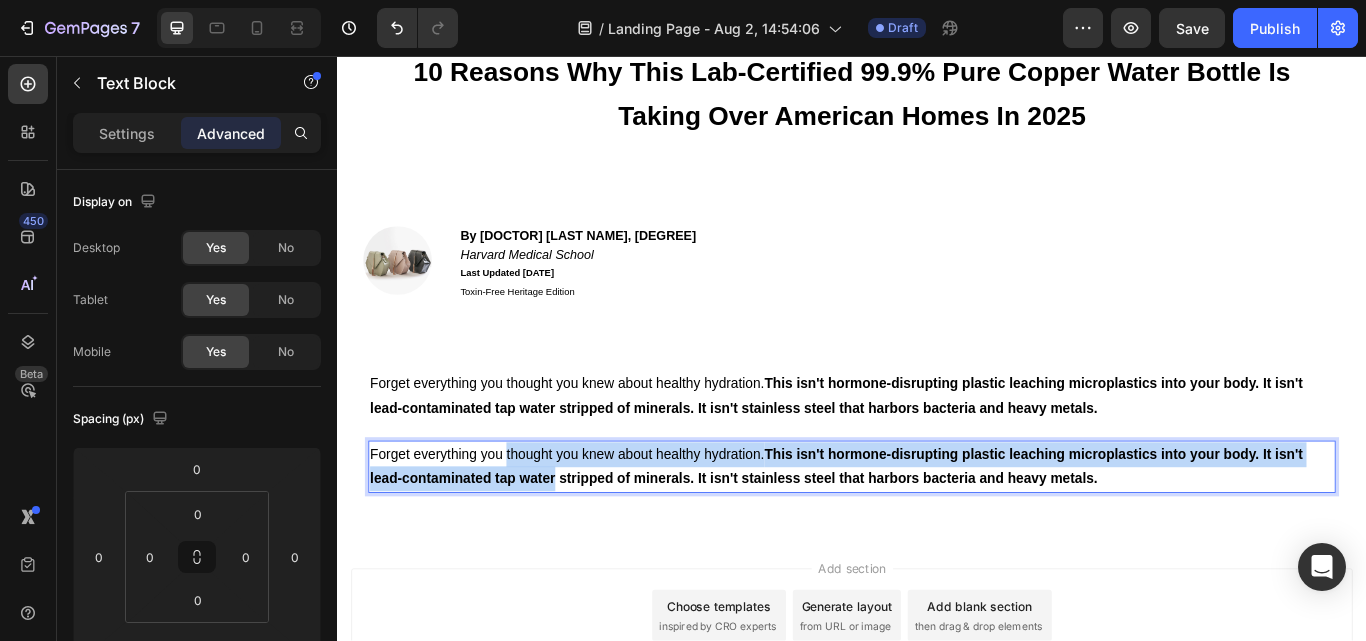 click on "Forget everything you thought you knew about healthy hydration.  This isn't hormone-disrupting plastic leaching microplastics into your body. It isn't lead-contaminated tap water stripped of minerals. It isn't stainless steel that harbors bacteria and heavy metals." at bounding box center [937, 536] 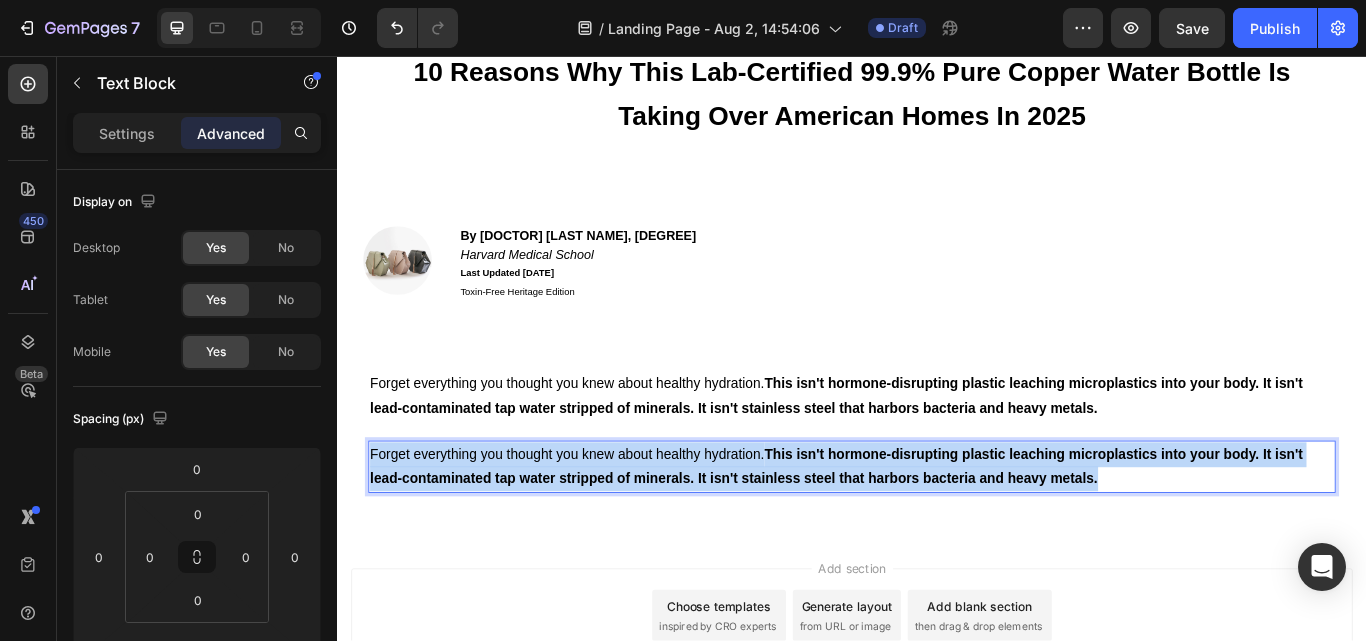 click on "Forget everything you thought you knew about healthy hydration.  This isn't hormone-disrupting plastic leaching microplastics into your body. It isn't lead-contaminated tap water stripped of minerals. It isn't stainless steel that harbors bacteria and heavy metals." at bounding box center (937, 536) 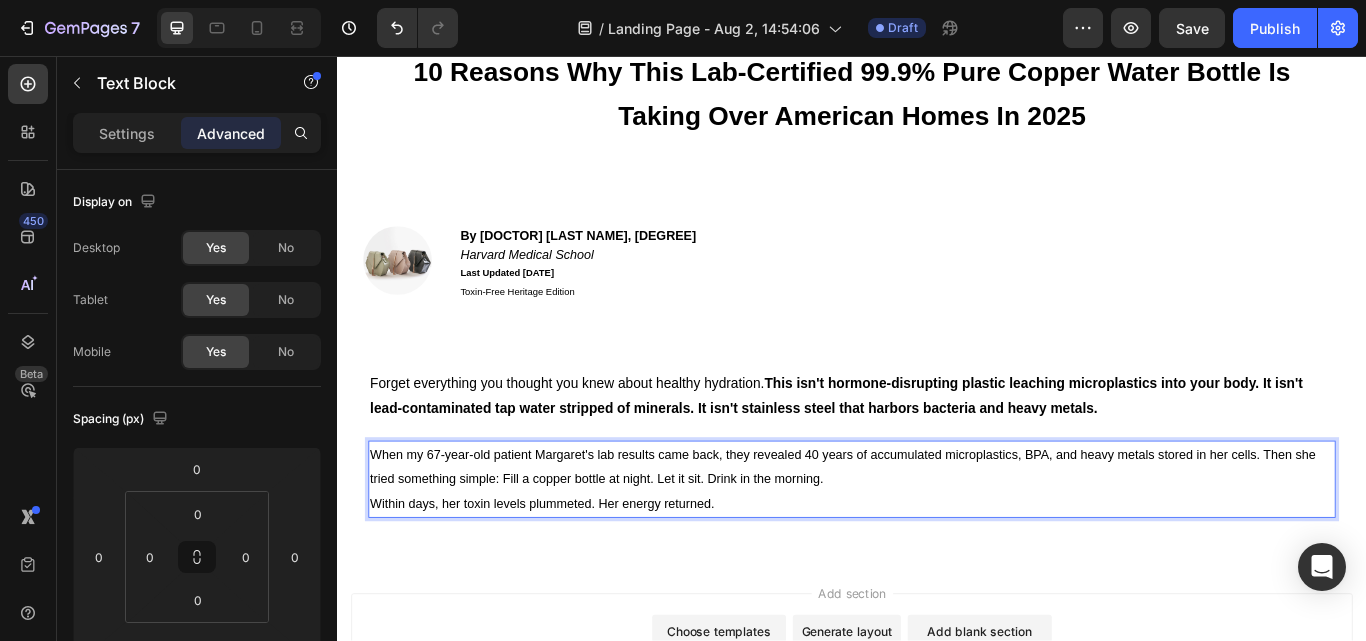 click on "When my 67-year-old patient Margaret's lab results came back, they revealed 40 years of accumulated microplastics, BPA, and heavy metals stored in her cells. Then she tried something simple: Fill a copper bottle at night. Let it sit. Drink in the morning." at bounding box center [937, 536] 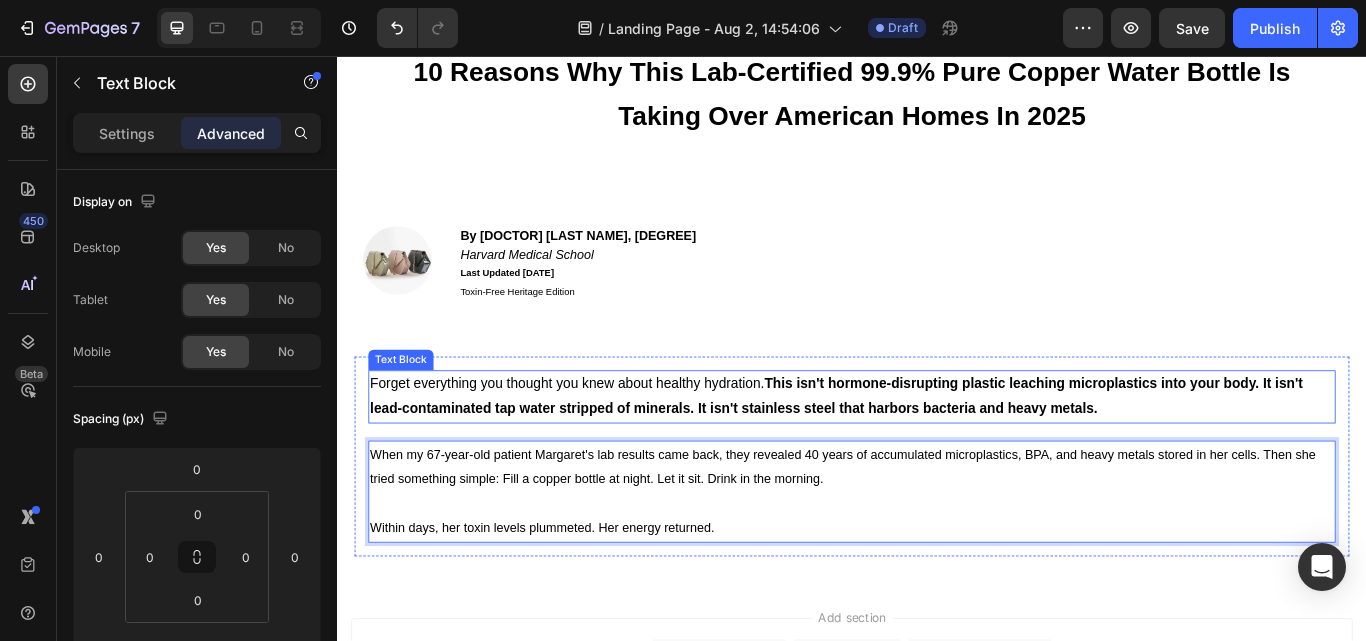 click on "This isn't hormone-disrupting plastic leaching microplastics into your body. It isn't lead-contaminated tap water stripped of minerals. It isn't stainless steel that harbors bacteria and heavy metals." at bounding box center (919, 453) 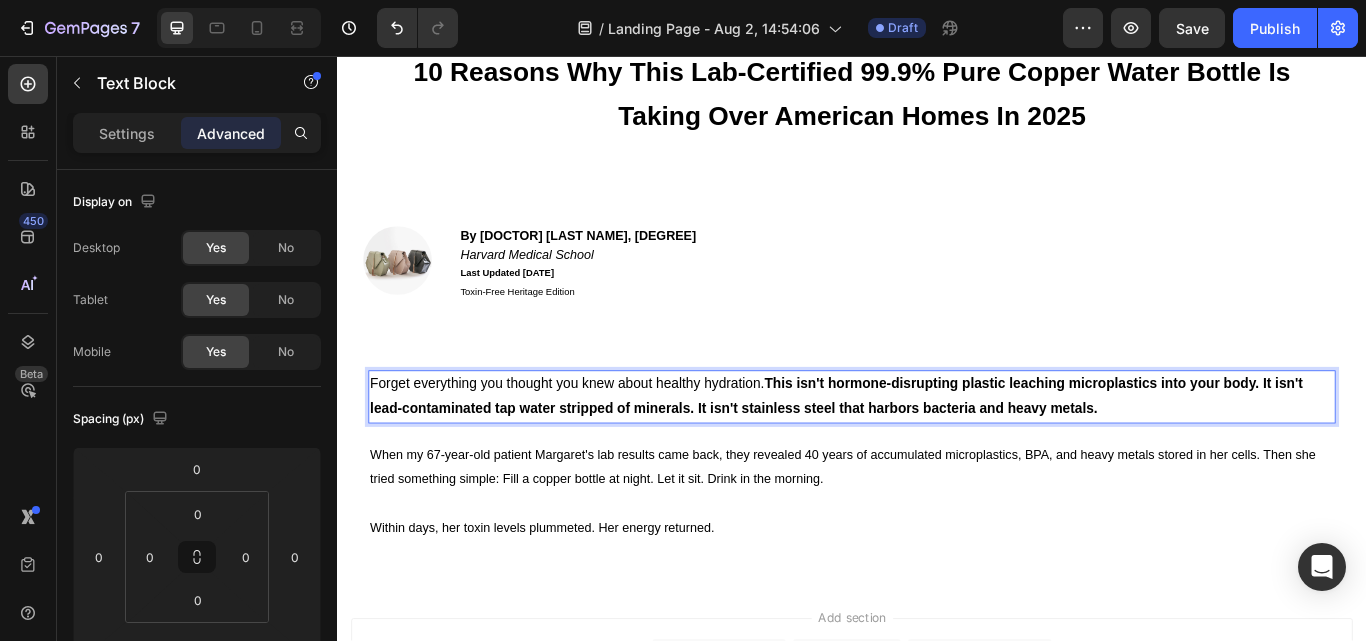 click on "This isn't hormone-disrupting plastic leaching microplastics into your body. It isn't lead-contaminated tap water stripped of minerals. It isn't stainless steel that harbors bacteria and heavy metals." at bounding box center [919, 453] 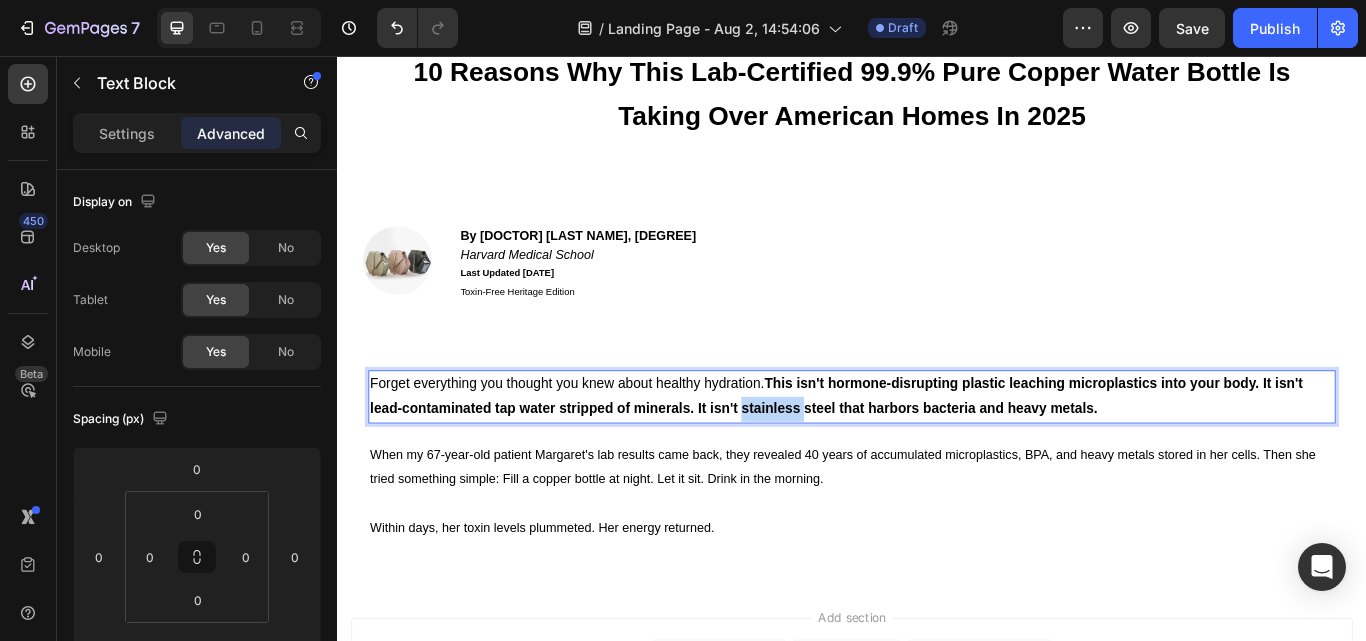 click on "This isn't hormone-disrupting plastic leaching microplastics into your body. It isn't lead-contaminated tap water stripped of minerals. It isn't stainless steel that harbors bacteria and heavy metals." at bounding box center [919, 453] 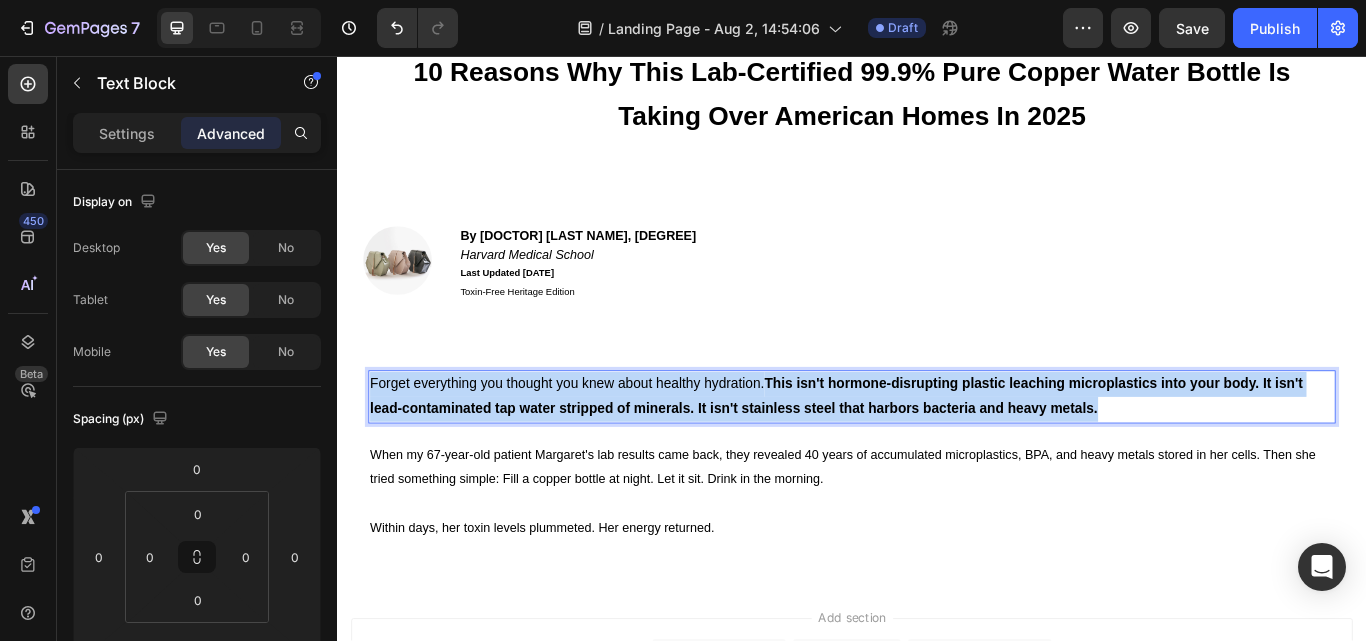 click on "This isn't hormone-disrupting plastic leaching microplastics into your body. It isn't lead-contaminated tap water stripped of minerals. It isn't stainless steel that harbors bacteria and heavy metals." at bounding box center (919, 453) 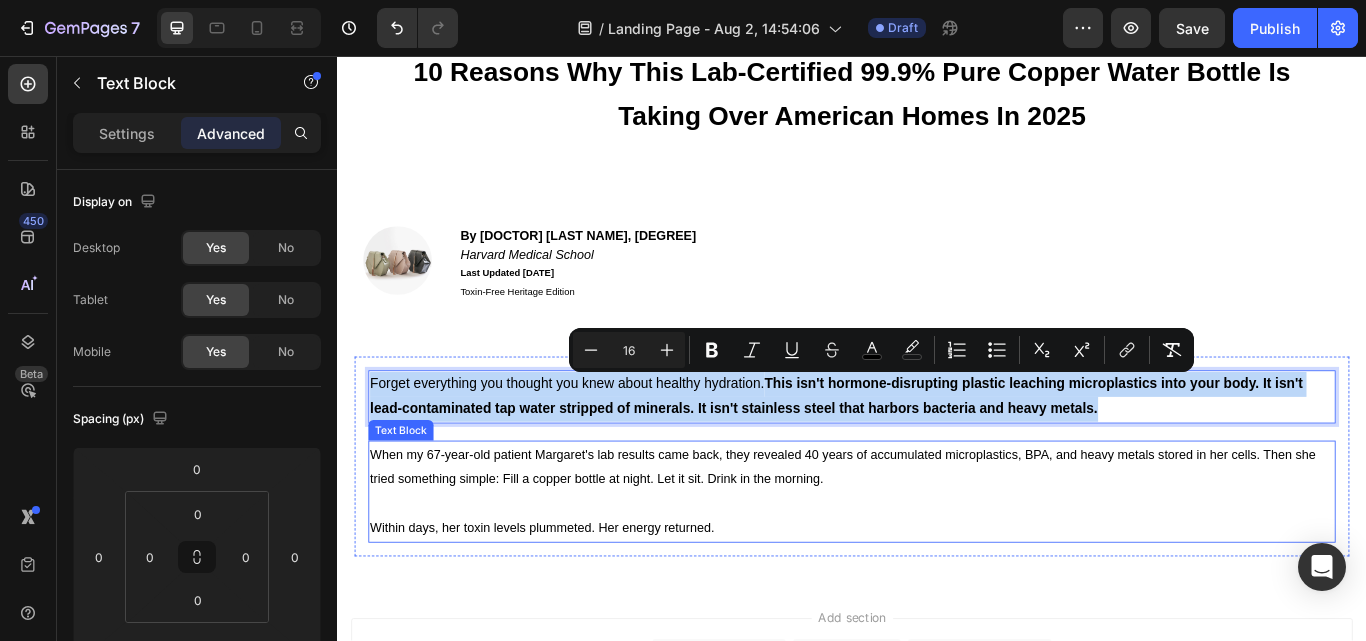click on "Within days, her toxin levels plummeted. Her energy returned." at bounding box center [576, 607] 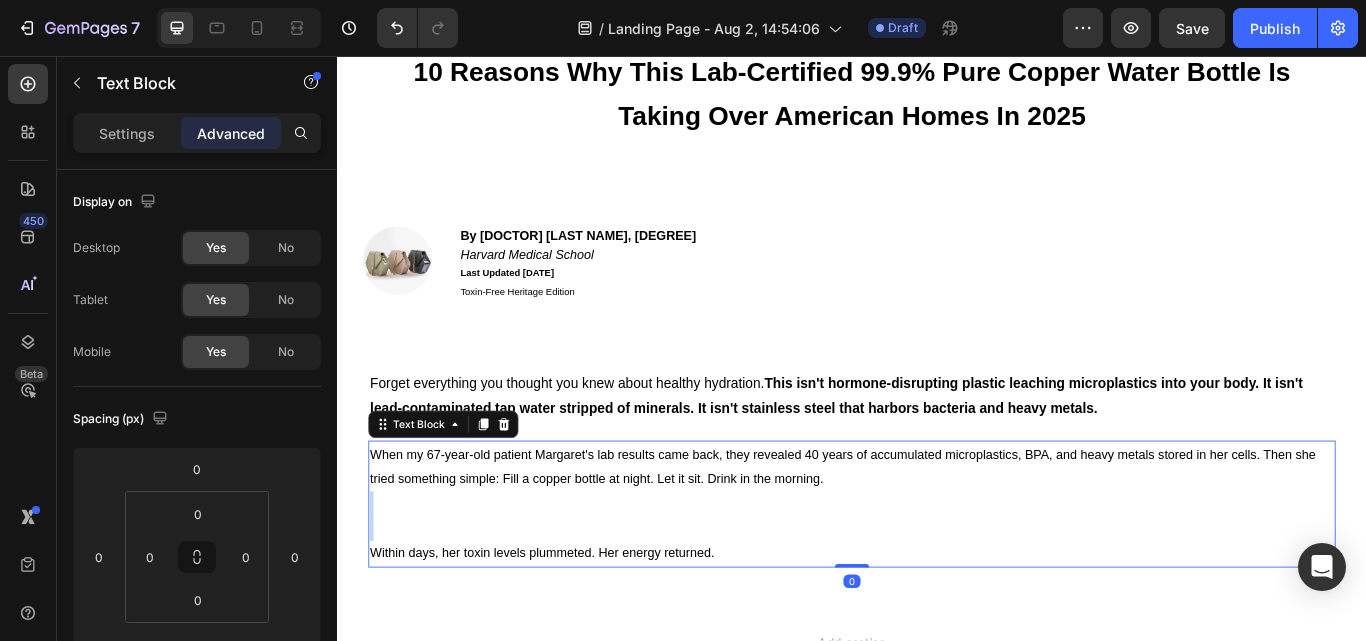 click at bounding box center (937, 593) 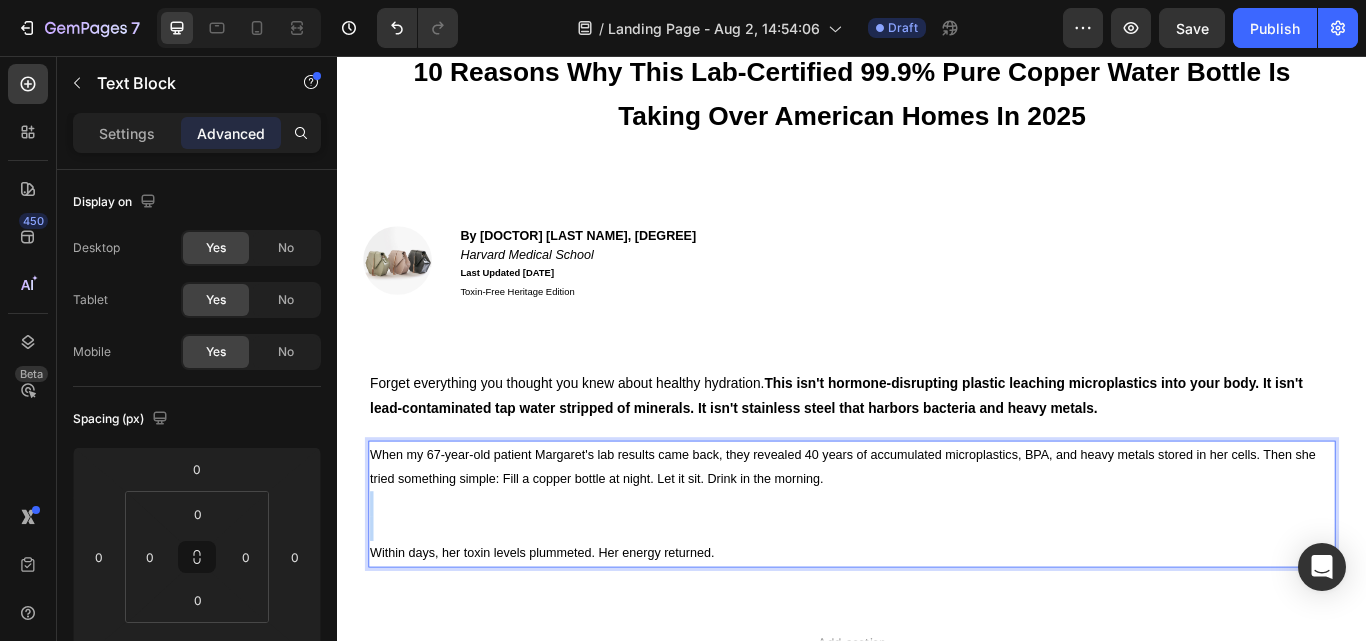 click at bounding box center (937, 593) 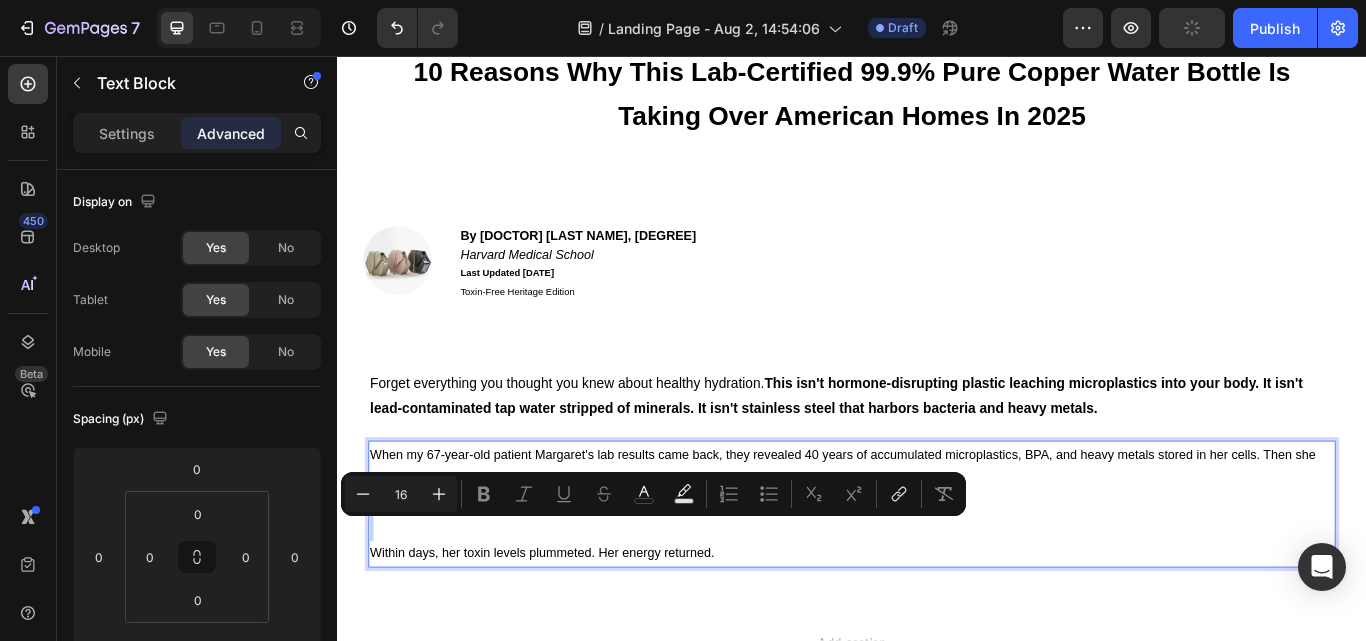 click at bounding box center [937, 593] 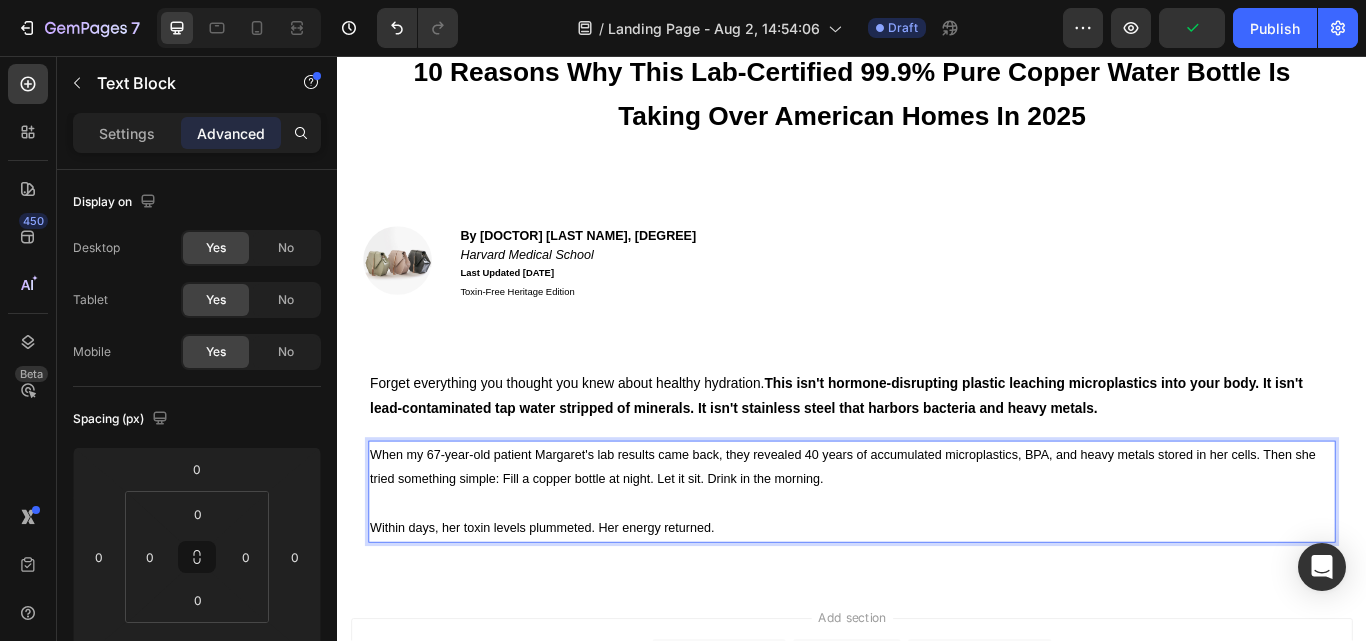 click on "Within days, her toxin levels plummeted. Her energy returned." at bounding box center (576, 607) 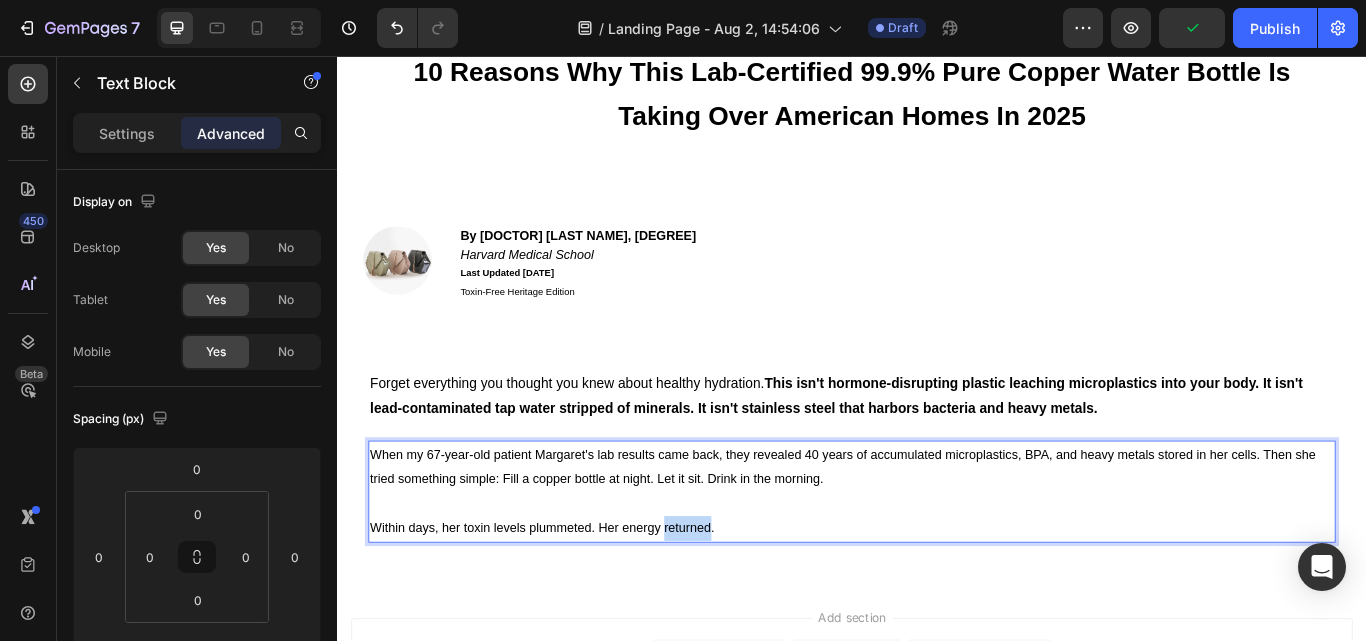 click on "Within days, her toxin levels plummeted. Her energy returned." at bounding box center [576, 607] 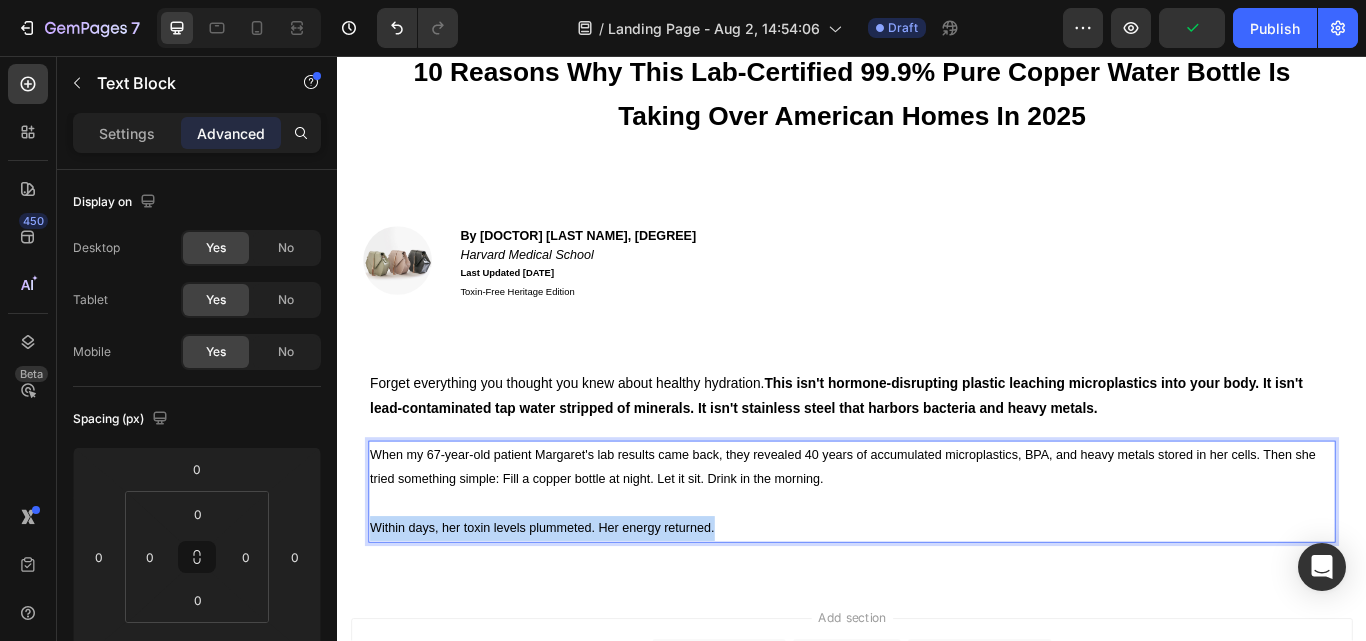 click on "Within days, her toxin levels plummeted. Her energy returned." at bounding box center (576, 607) 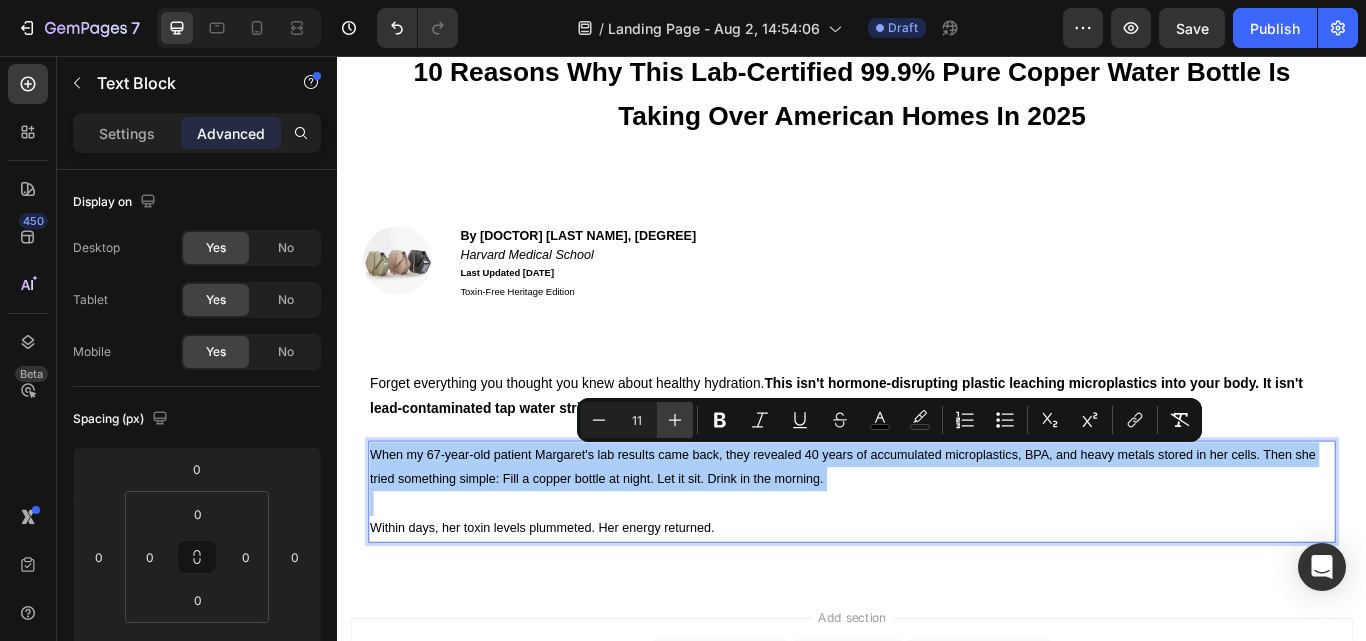 click 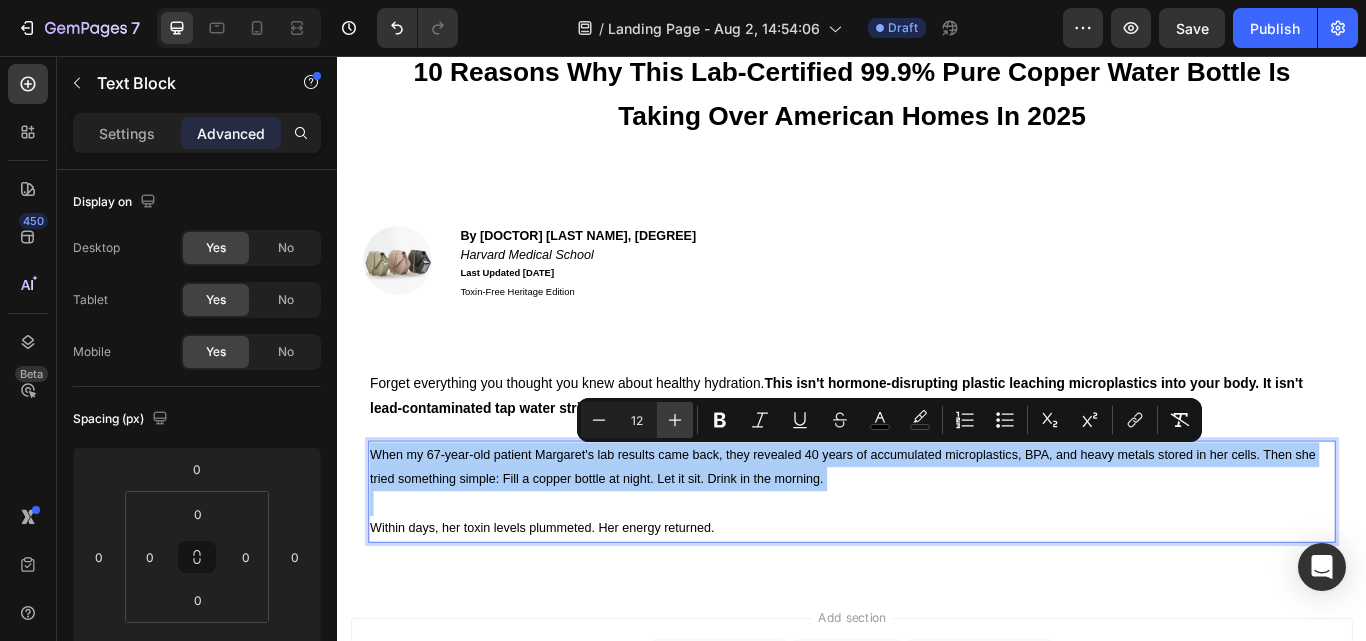 click 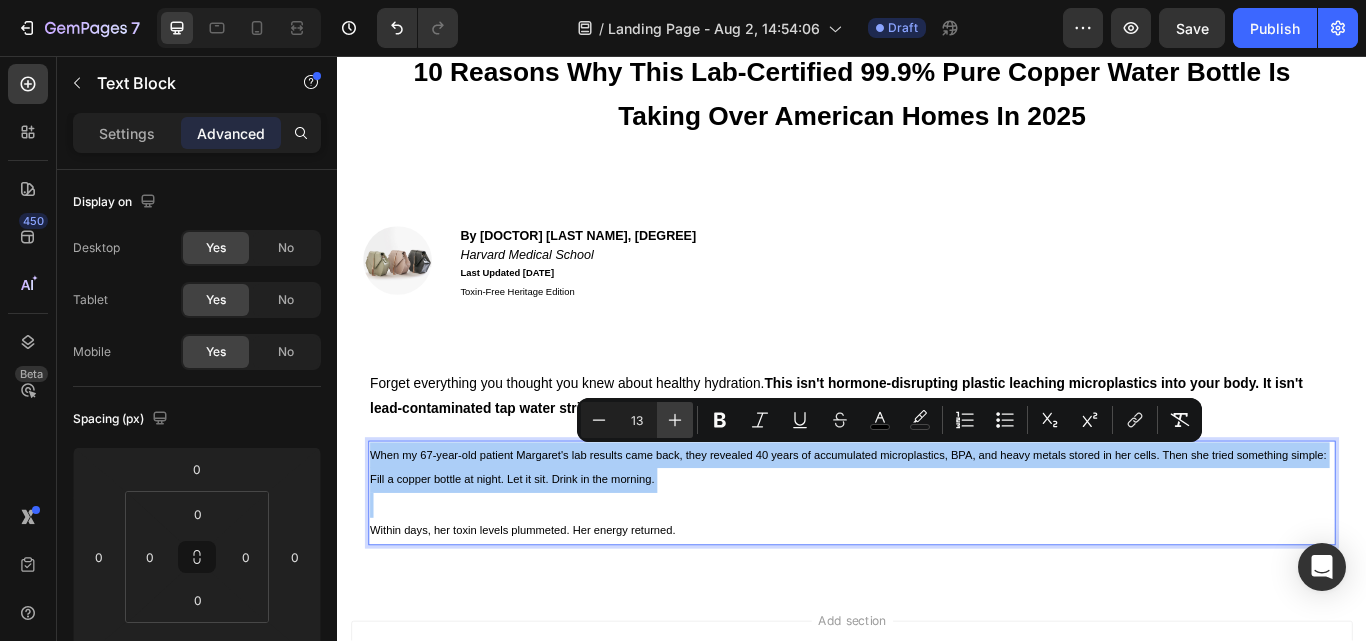 click 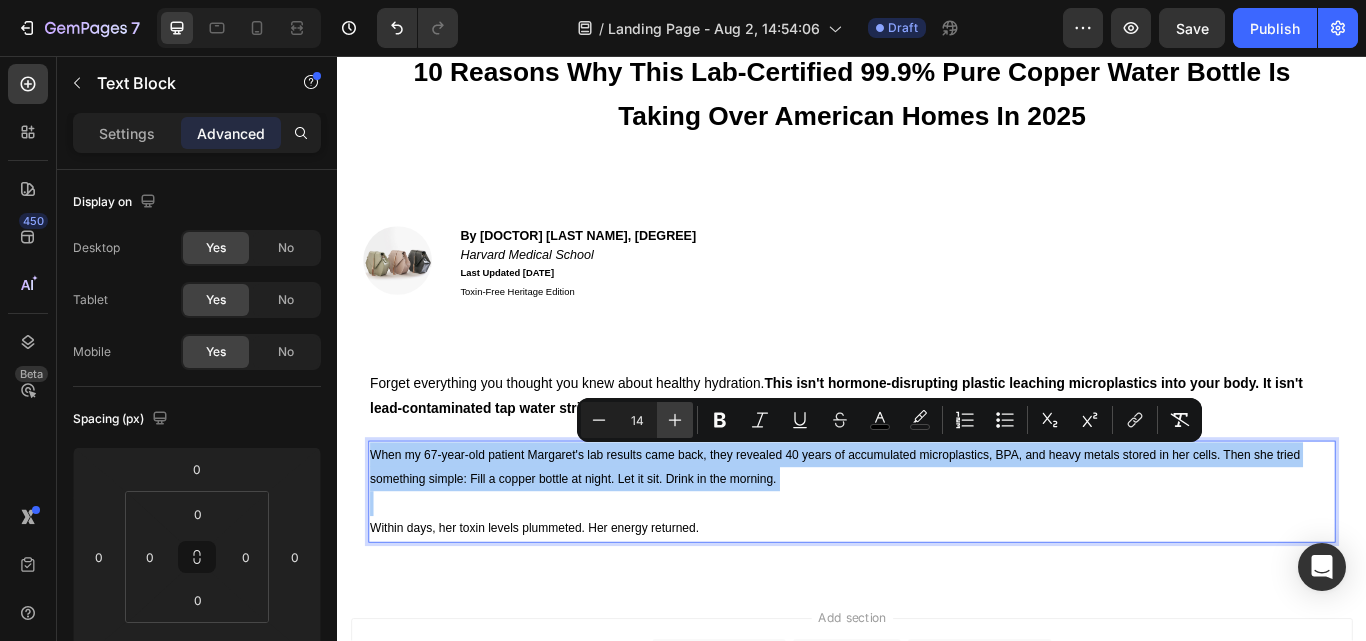 click 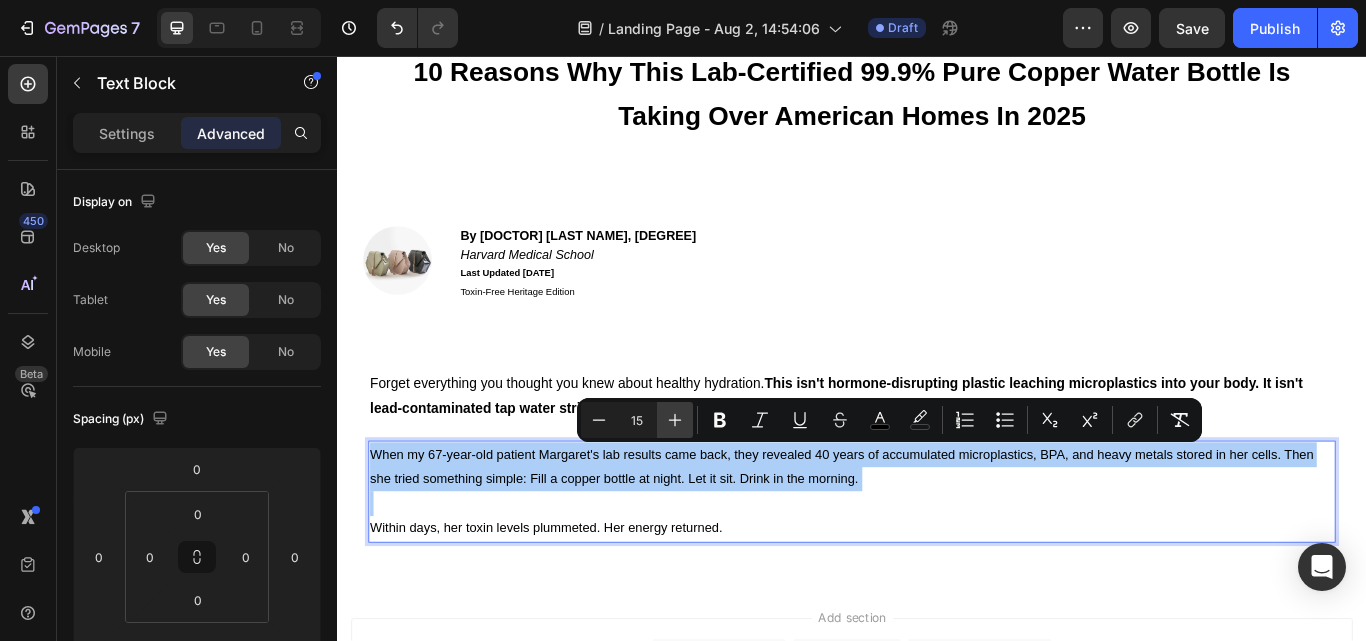 click 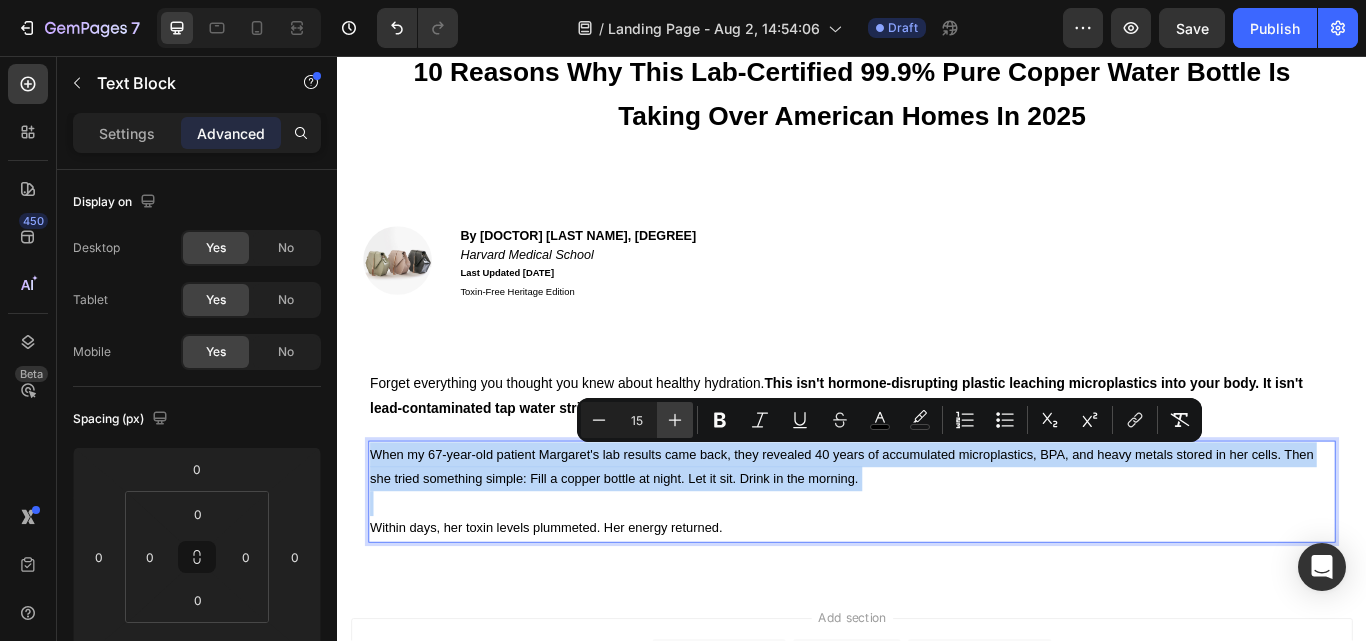 type on "16" 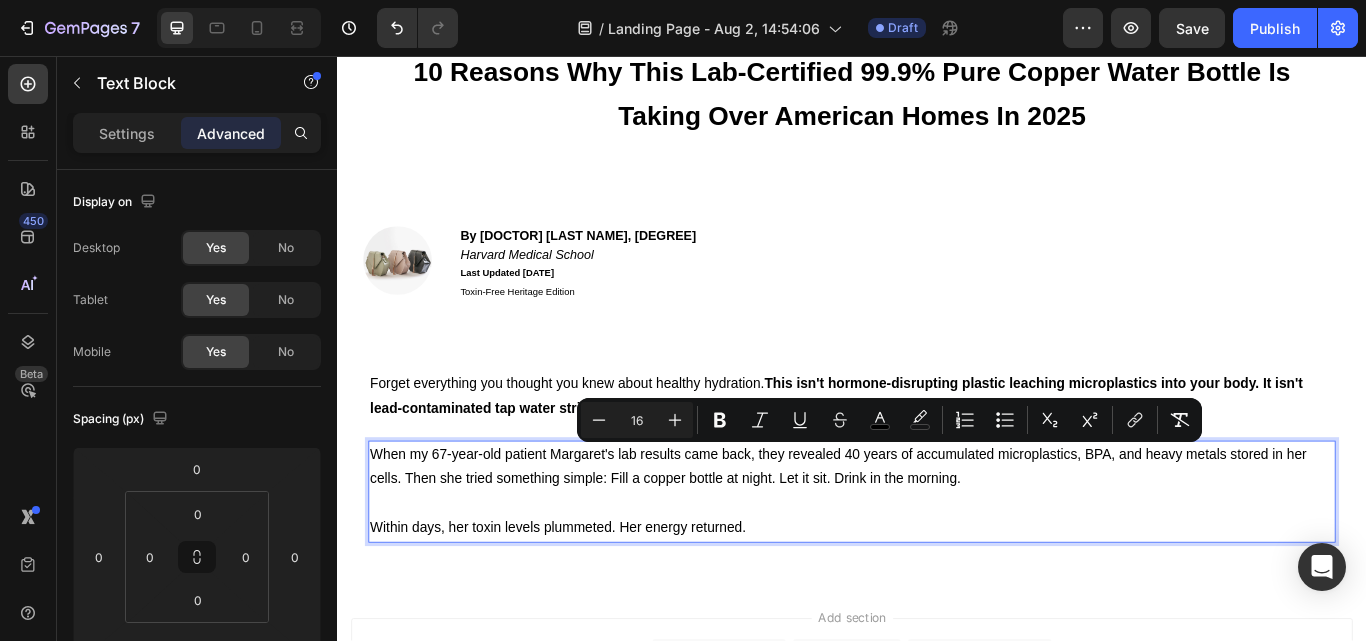 click on "Within days, her toxin levels plummeted. Her energy returned." at bounding box center (937, 607) 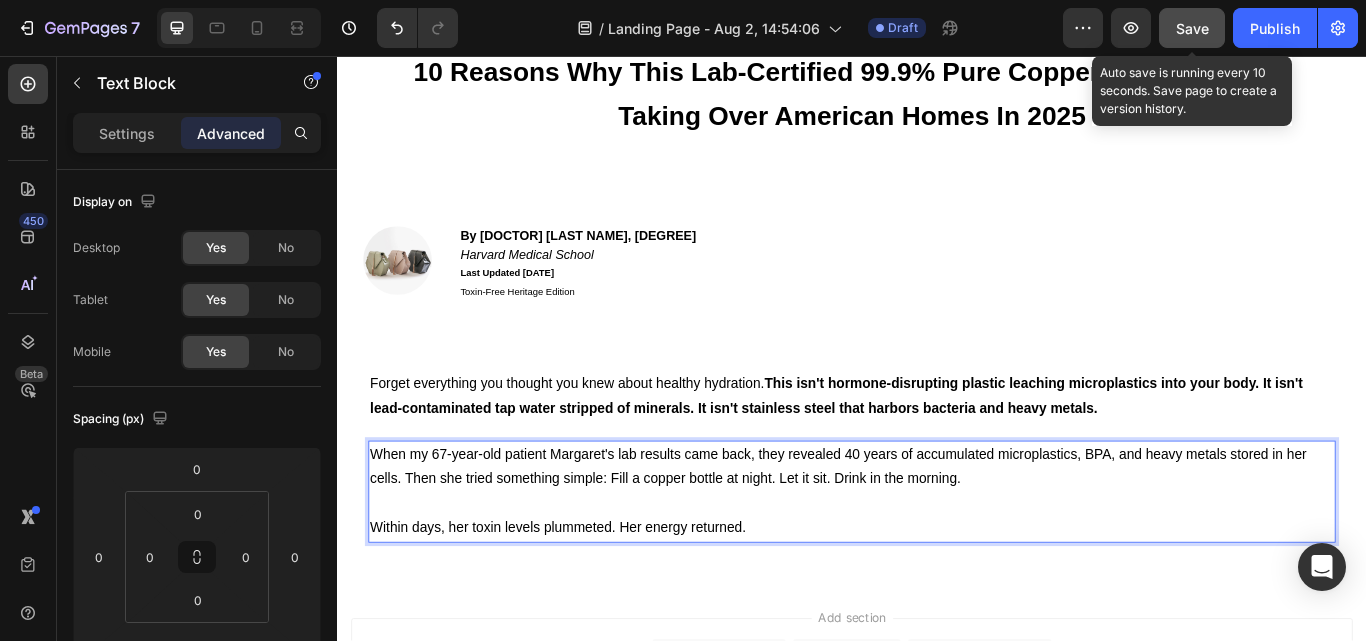click on "Save" 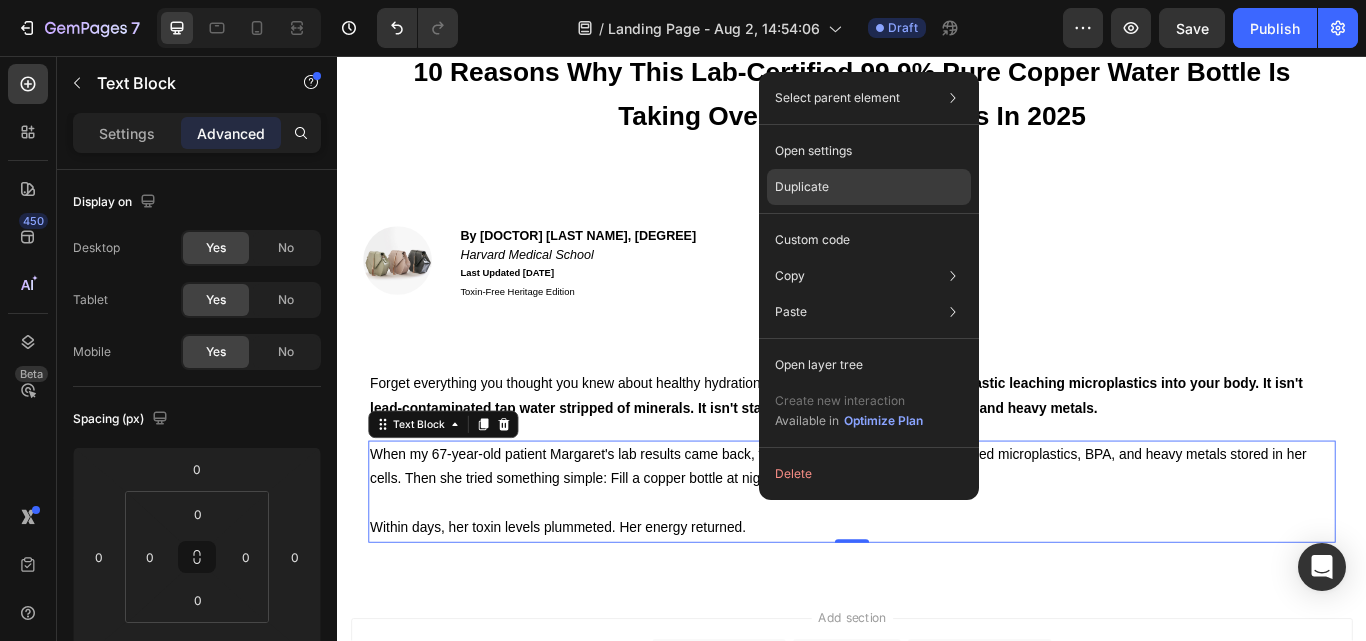 drag, startPoint x: 796, startPoint y: 188, endPoint x: 531, endPoint y: 176, distance: 265.27155 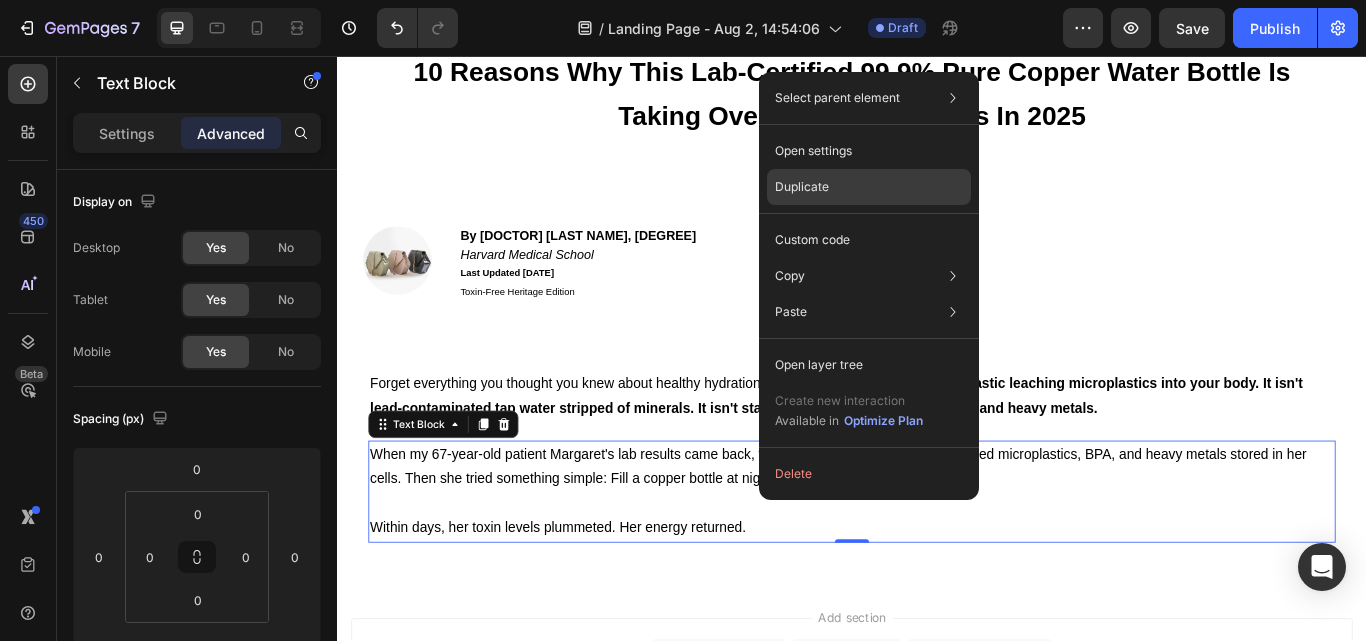 click on "Duplicate" at bounding box center [802, 187] 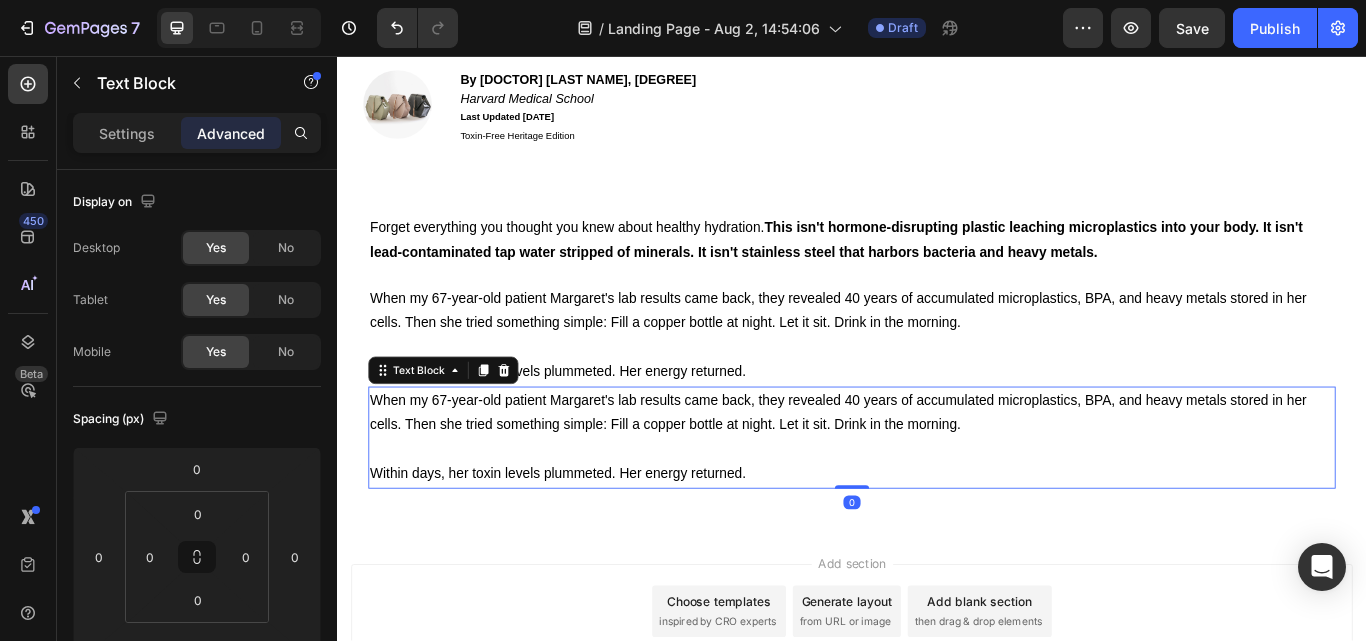 scroll, scrollTop: 300, scrollLeft: 0, axis: vertical 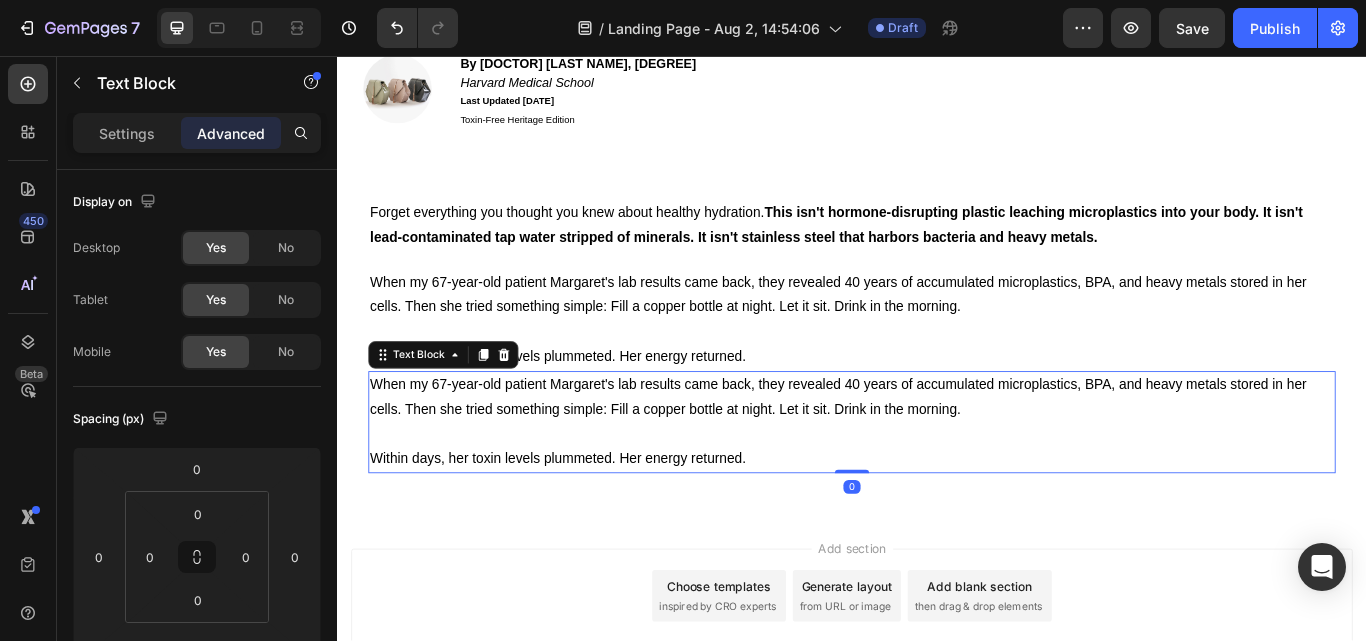 click on "When my 67-year-old patient Margaret's lab results came back, they revealed 40 years of accumulated microplastics, BPA, and heavy metals stored in her cells. Then she tried something simple: Fill a copper bottle at night. Let it sit. Drink in the morning." at bounding box center [921, 454] 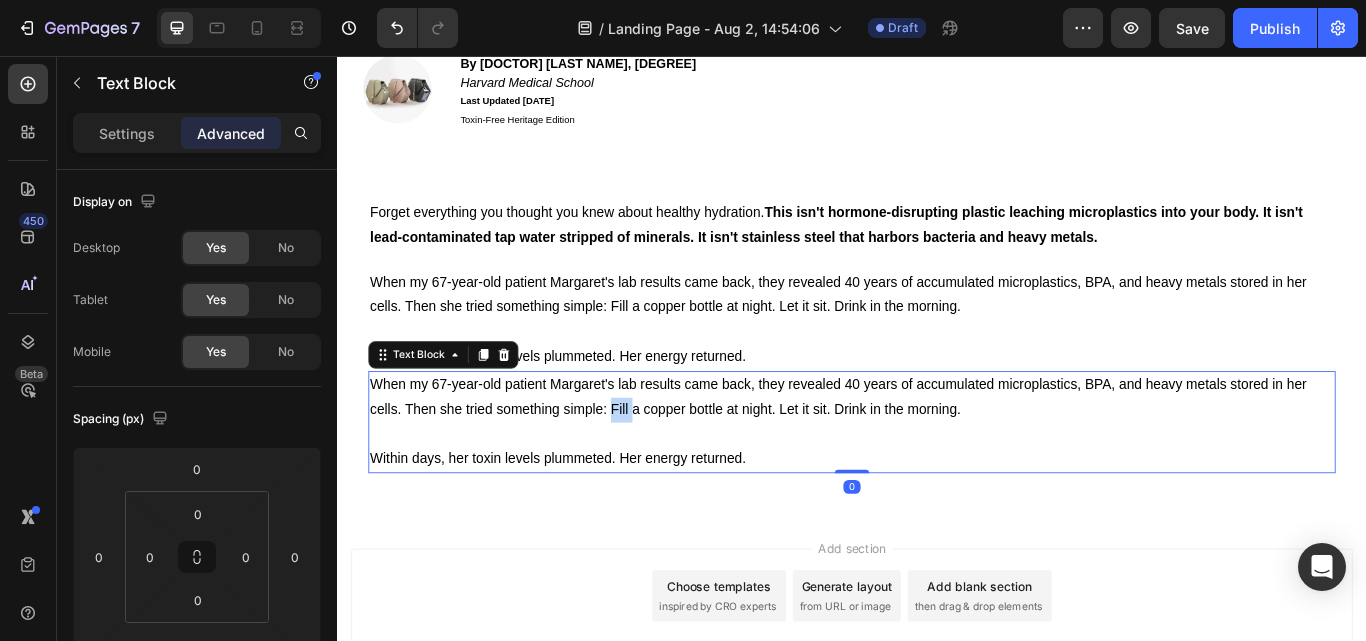 click on "When my 67-year-old patient Margaret's lab results came back, they revealed 40 years of accumulated microplastics, BPA, and heavy metals stored in her cells. Then she tried something simple: Fill a copper bottle at night. Let it sit. Drink in the morning." at bounding box center (921, 454) 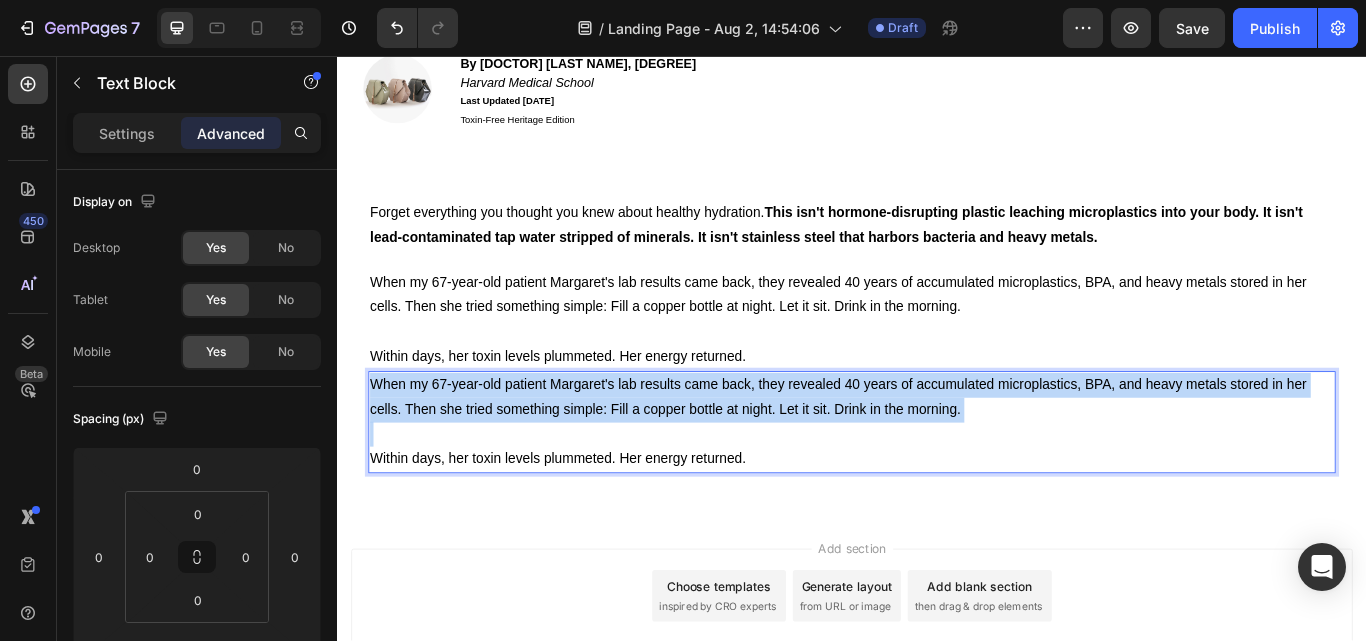 click on "When my 67-year-old patient Margaret's lab results came back, they revealed 40 years of accumulated microplastics, BPA, and heavy metals stored in her cells. Then she tried something simple: Fill a copper bottle at night. Let it sit. Drink in the morning." at bounding box center (921, 454) 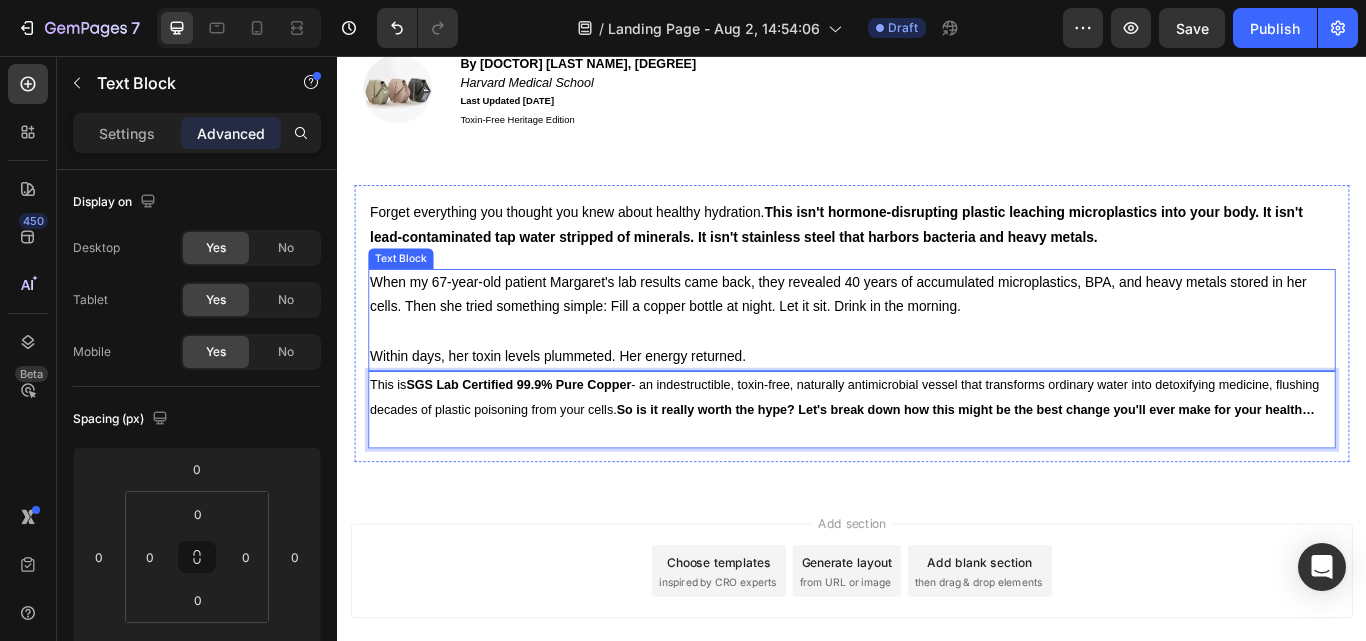 click at bounding box center (937, 378) 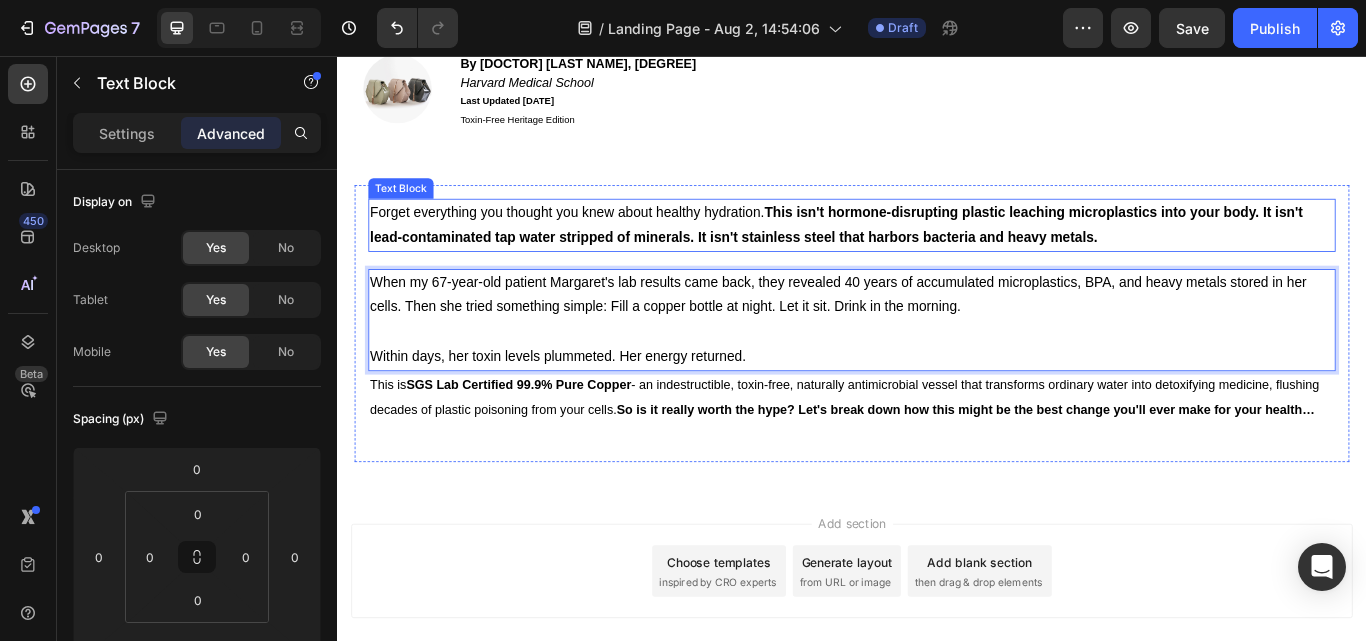 click on "Forget everything you thought you knew about healthy hydration.  This isn't hormone-disrupting plastic leaching microplastics into your body. It isn't lead-contaminated tap water stripped of minerals. It isn't stainless steel that harbors bacteria and heavy metals." at bounding box center [937, 254] 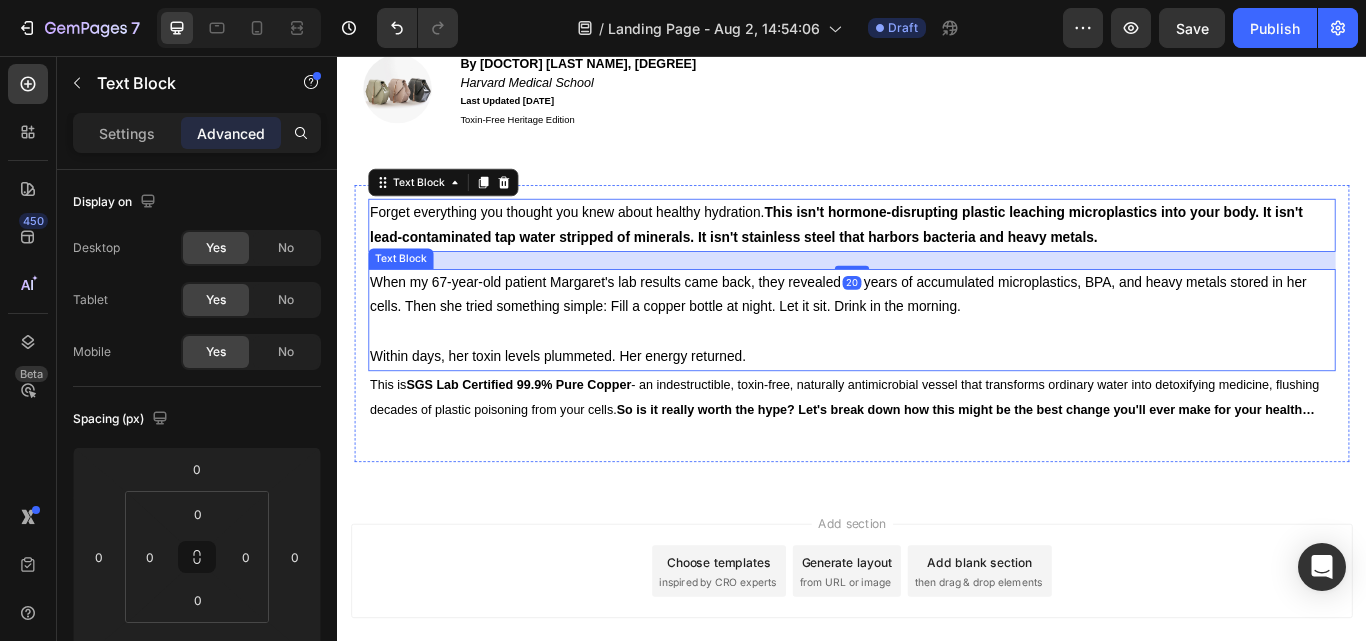 click on "Within days, her toxin levels plummeted. Her energy returned." at bounding box center [937, 407] 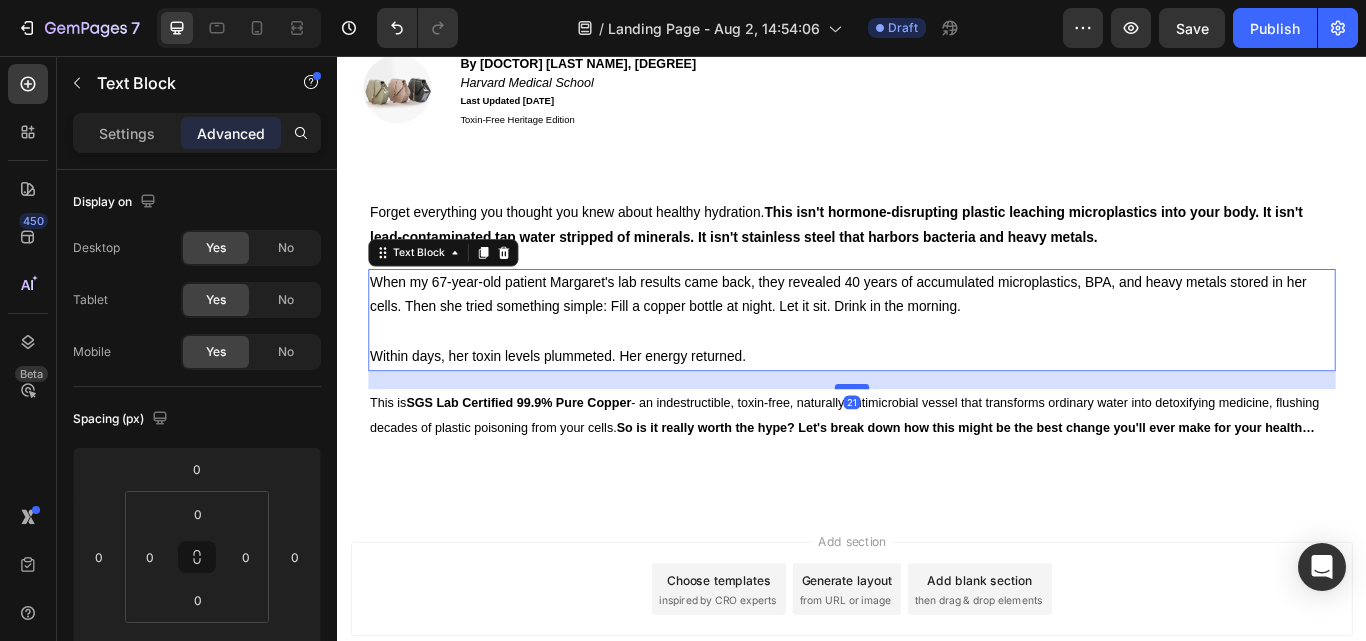 drag, startPoint x: 927, startPoint y: 422, endPoint x: 937, endPoint y: 443, distance: 23.259407 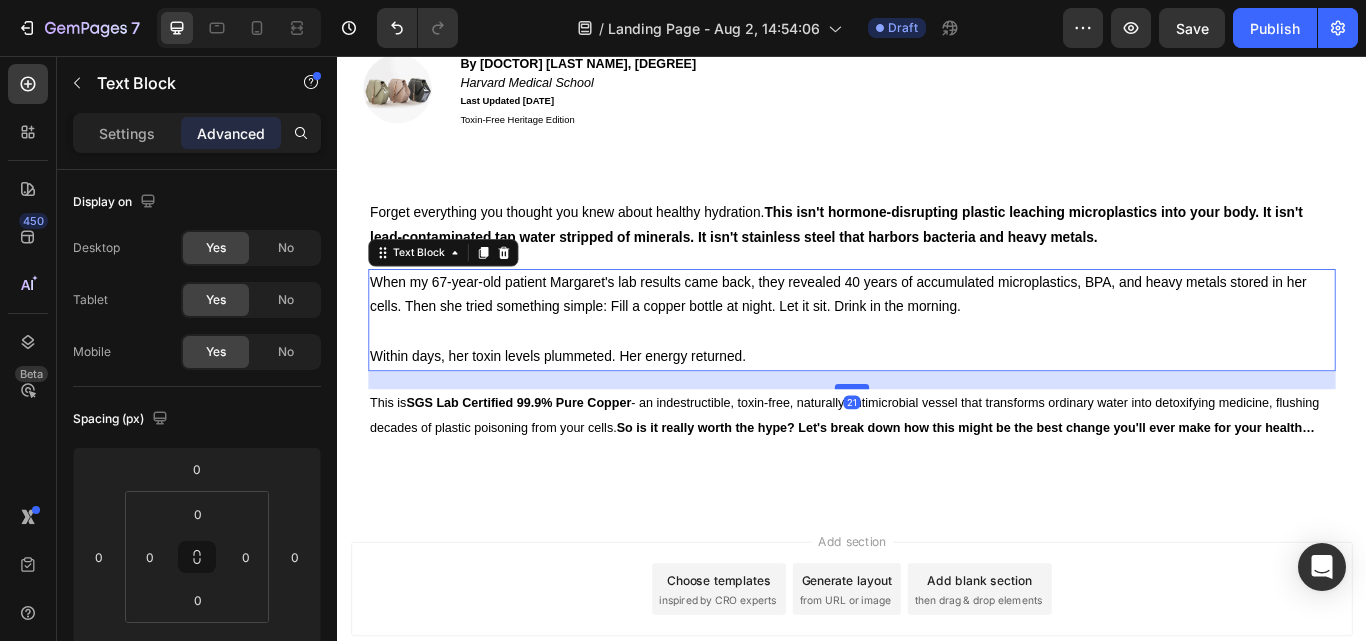 click at bounding box center (937, 442) 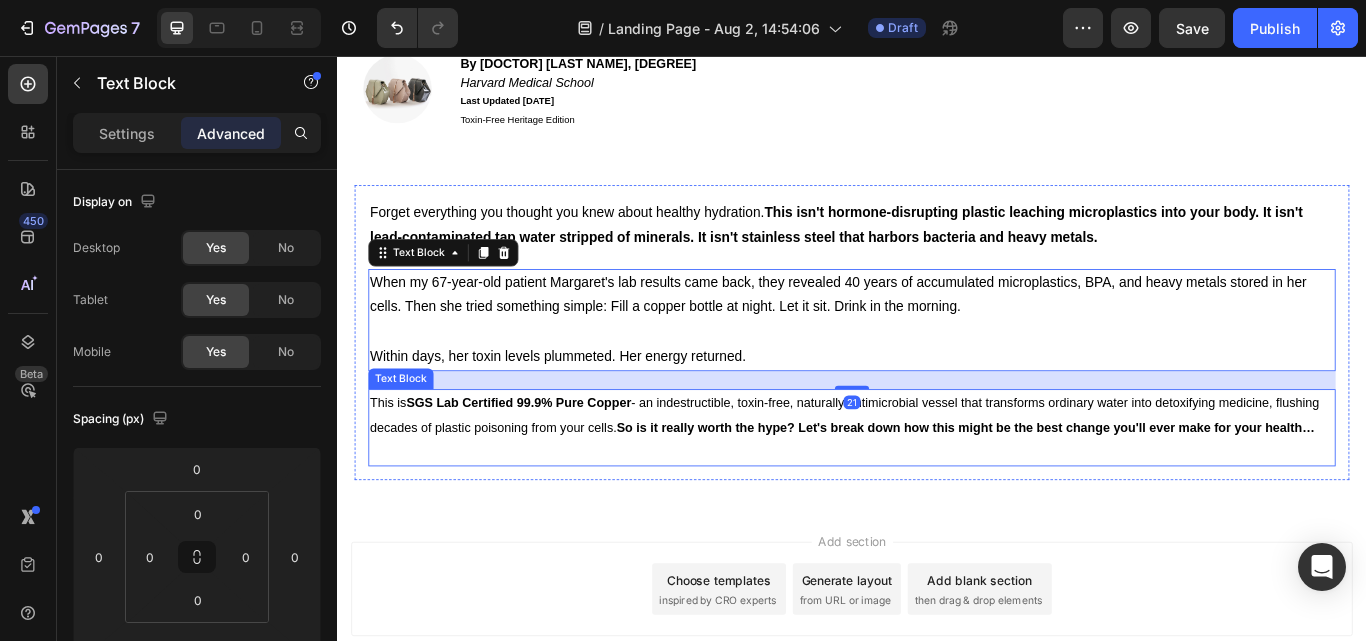 click on "This is SGS Lab Certified 99.9% Pure Copper - an indestructible, toxin-free, naturally antimicrobial vessel that transforms ordinary water into detoxifying medicine, flushing decades of plastic poisoning from your cells. So is it really worth the hype? Let's break down how this might be the best change you'll ever make for your health…" at bounding box center [928, 475] 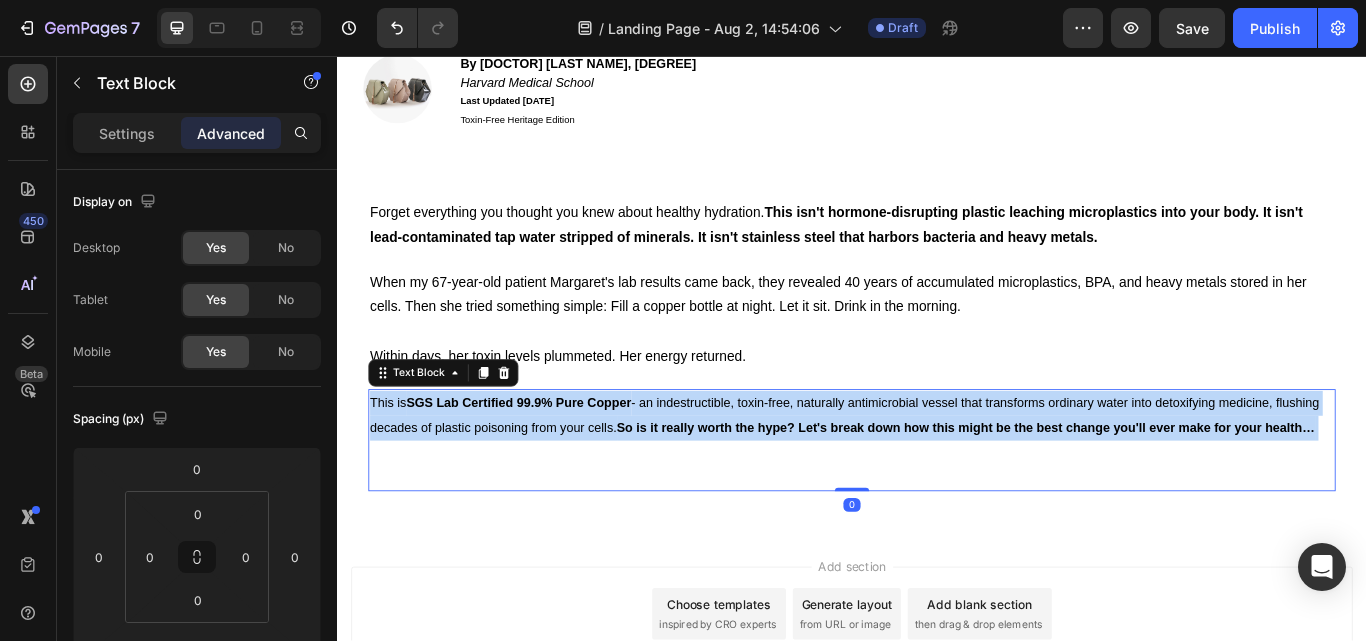 click on "This is SGS Lab Certified 99.9% Pure Copper - an indestructible, toxin-free, naturally antimicrobial vessel that transforms ordinary water into detoxifying medicine, flushing decades of plastic poisoning from your cells. So is it really worth the hype? Let's break down how this might be the best change you'll ever make for your health…" at bounding box center [928, 475] 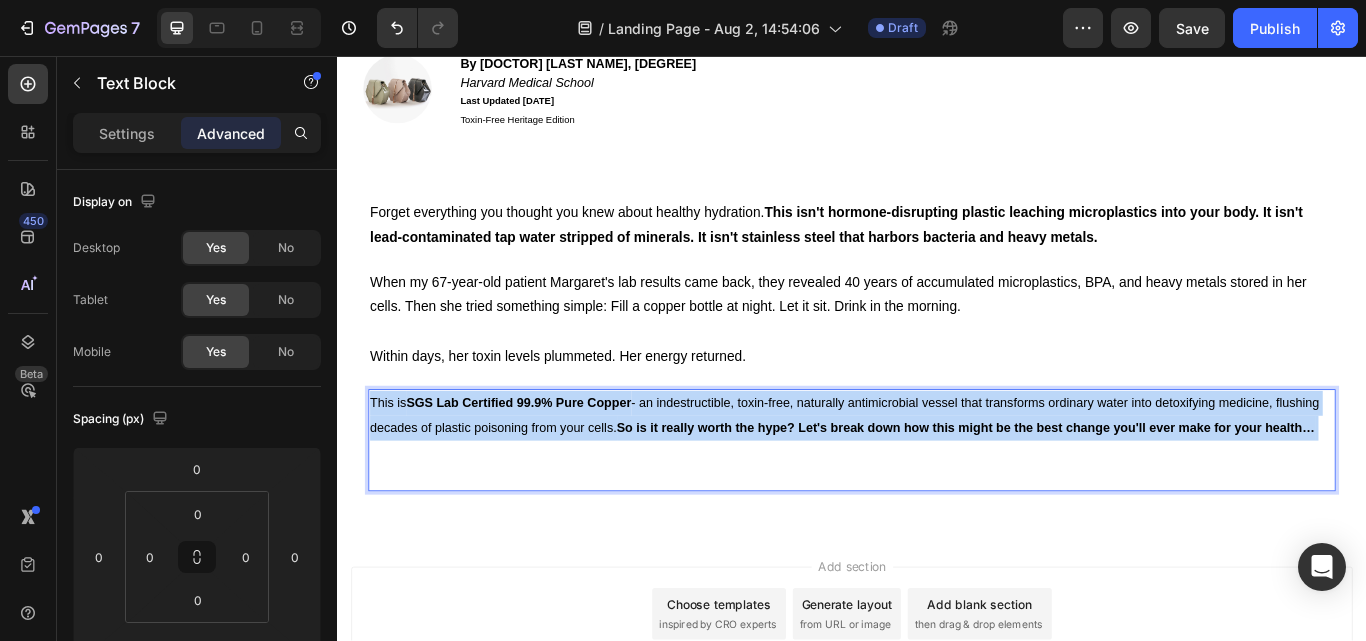 click on "This is SGS Lab Certified 99.9% Pure Copper - an indestructible, toxin-free, naturally antimicrobial vessel that transforms ordinary water into detoxifying medicine, flushing decades of plastic poisoning from your cells. So is it really worth the hype? Let's break down how this might be the best change you'll ever make for your health…" at bounding box center [928, 475] 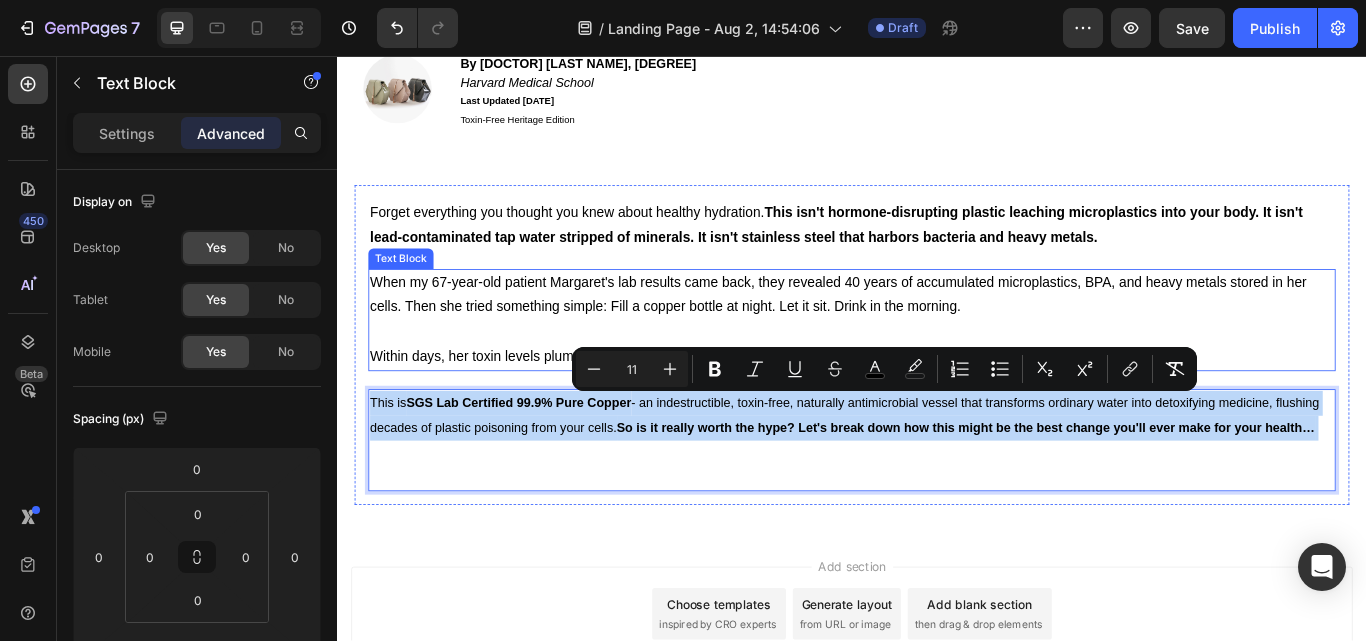 click at bounding box center [937, 378] 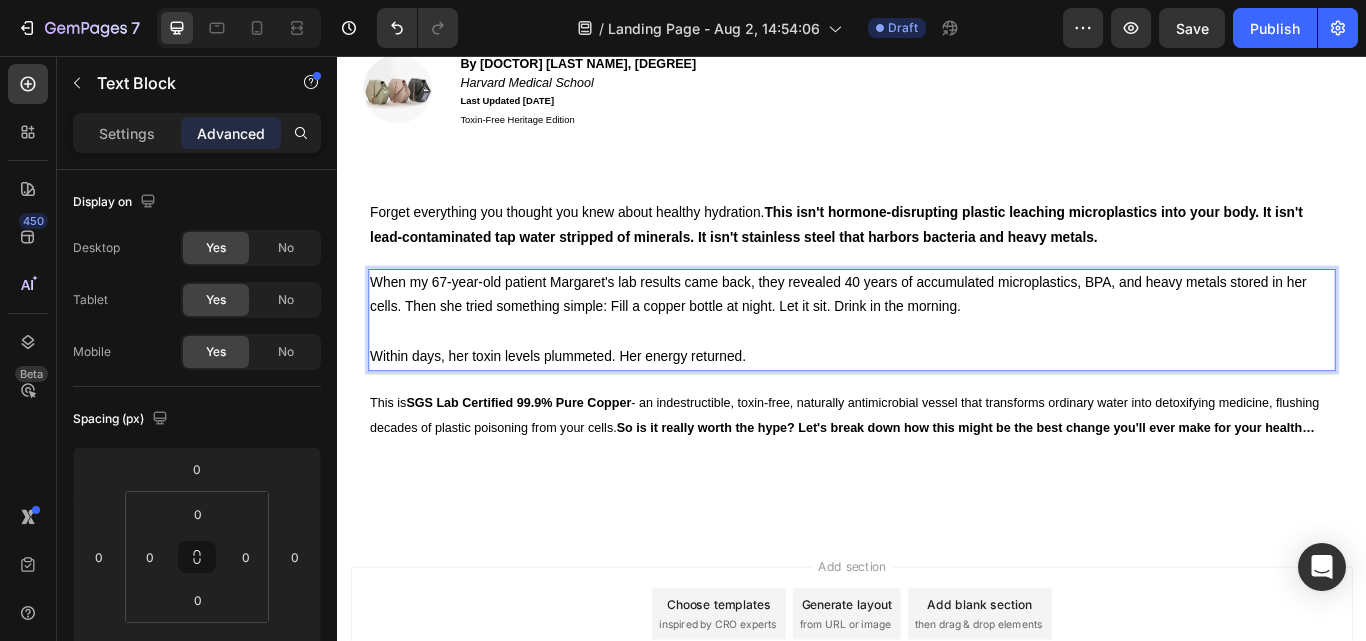 click on "Within days, her toxin levels plummeted. Her energy returned." at bounding box center (937, 407) 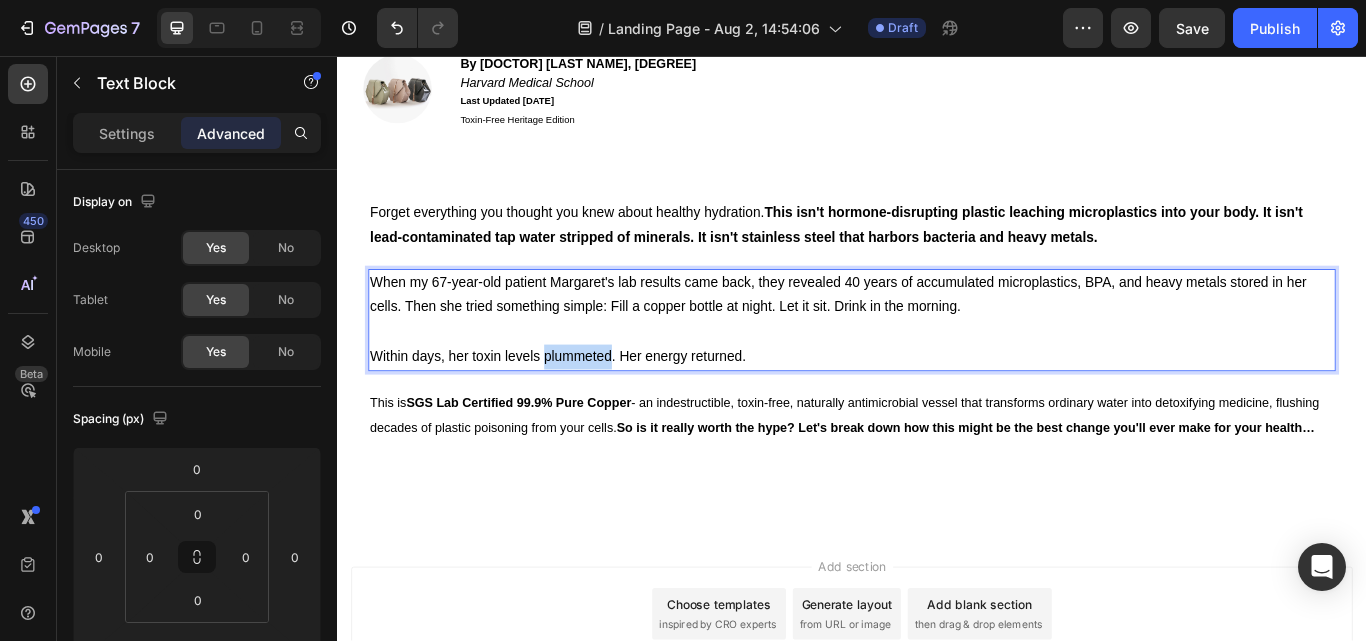 click on "Within days, her toxin levels plummeted. Her energy returned." at bounding box center [937, 407] 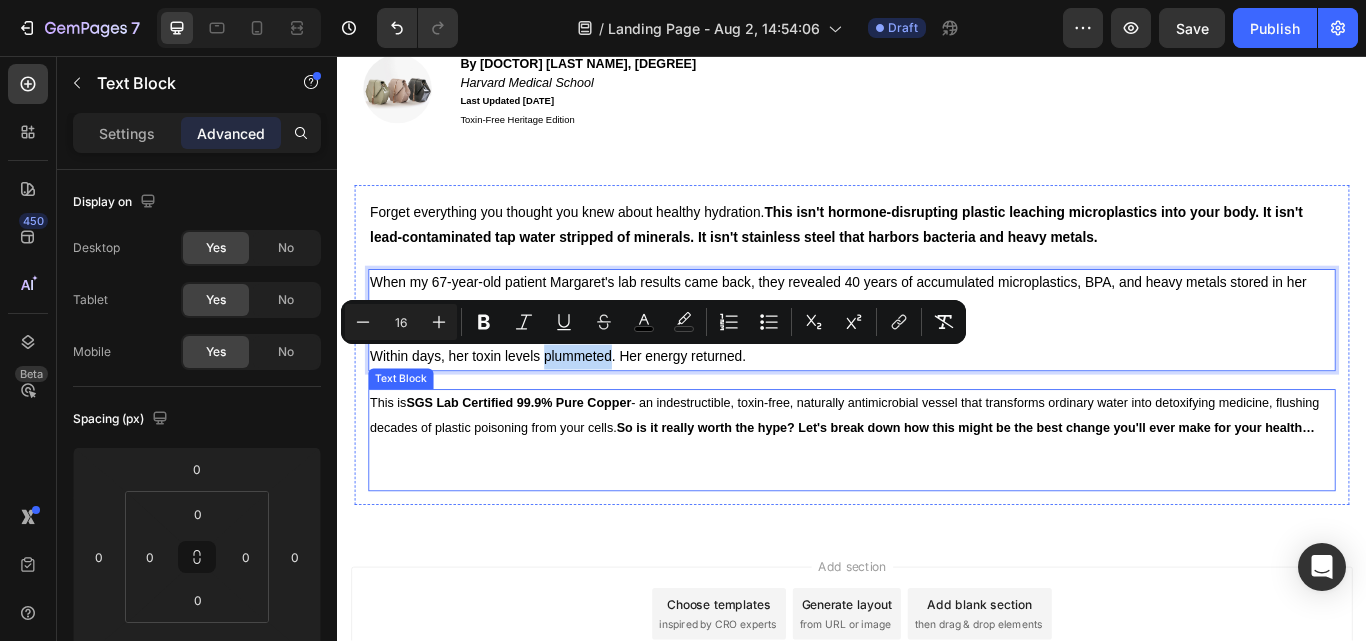click on "This is SGS Lab Certified 99.9% Pure Copper - an indestructible, toxin-free, naturally antimicrobial vessel that transforms ordinary water into detoxifying medicine, flushing decades of plastic poisoning from your cells. So is it really worth the hype? Let's break down how this might be the best change you'll ever make for your health…" at bounding box center [928, 475] 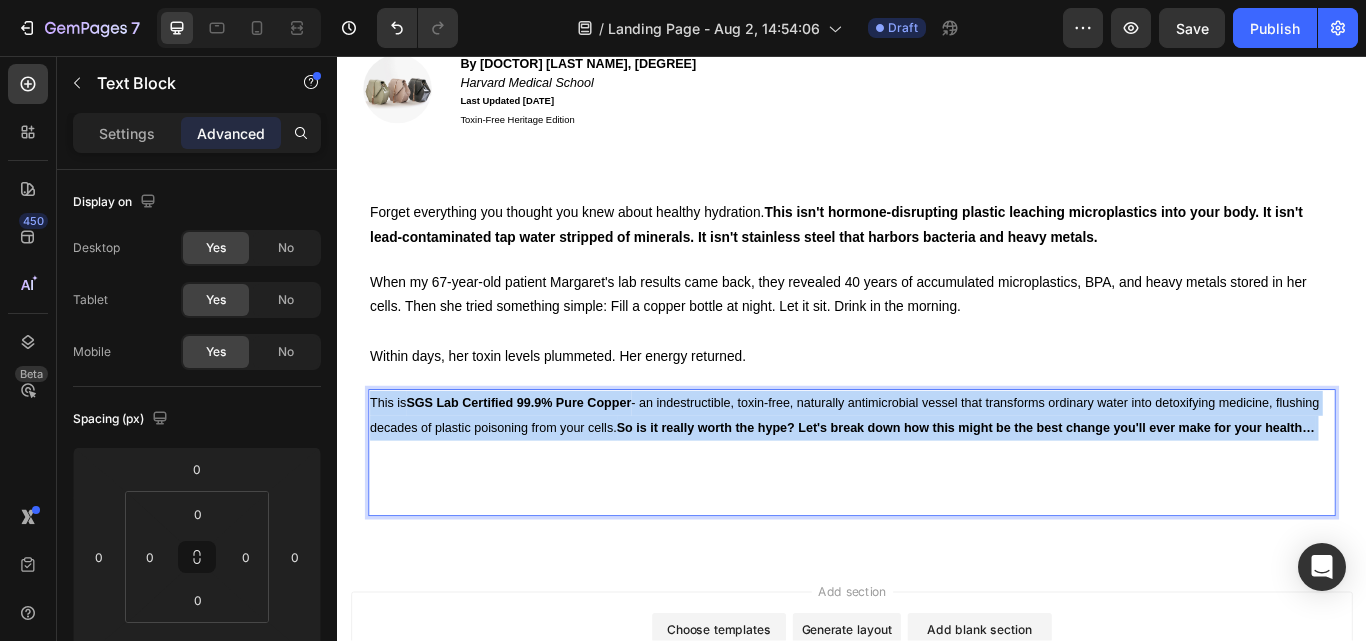 click on "This is SGS Lab Certified 99.9% Pure Copper - an indestructible, toxin-free, naturally antimicrobial vessel that transforms ordinary water into detoxifying medicine, flushing decades of plastic poisoning from your cells. So is it really worth the hype? Let's break down how this might be the best change you'll ever make for your health…" at bounding box center [928, 475] 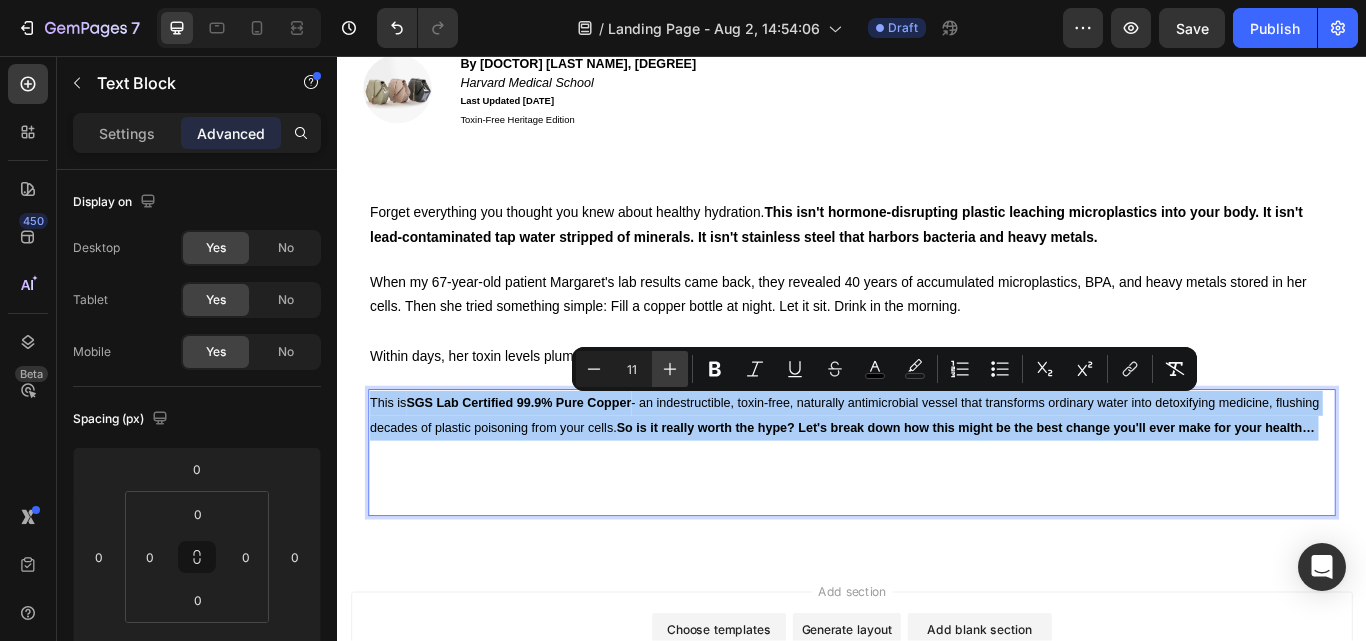 click 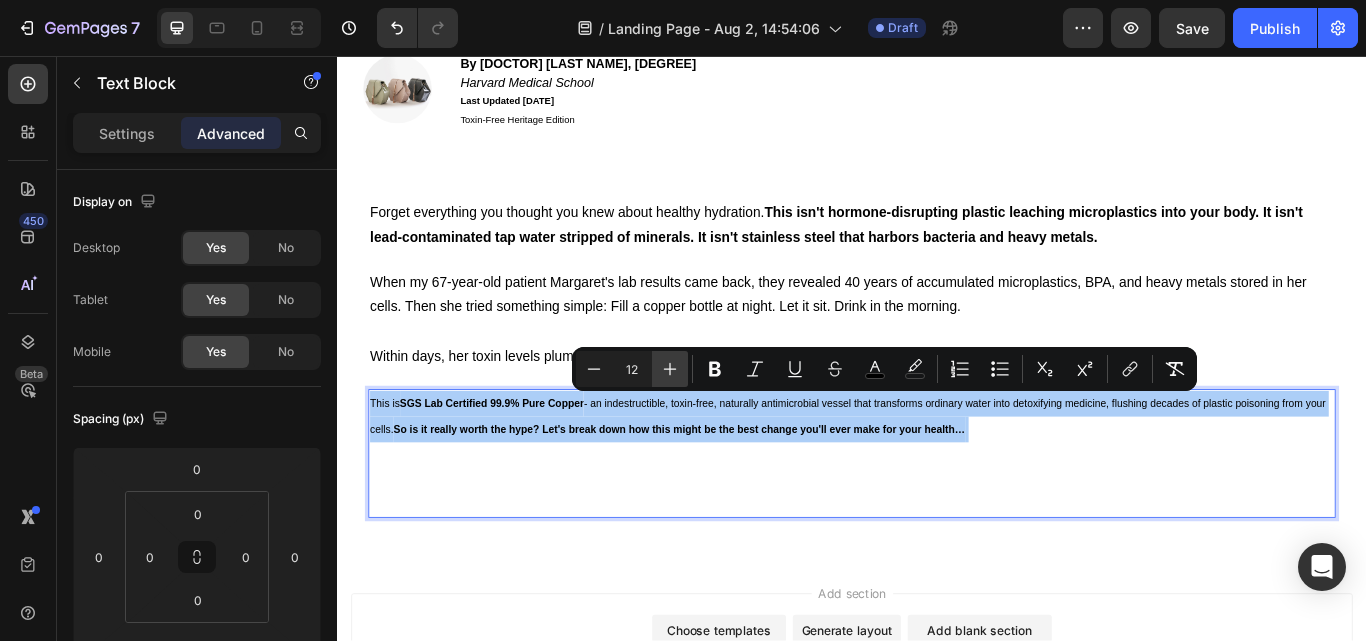 click 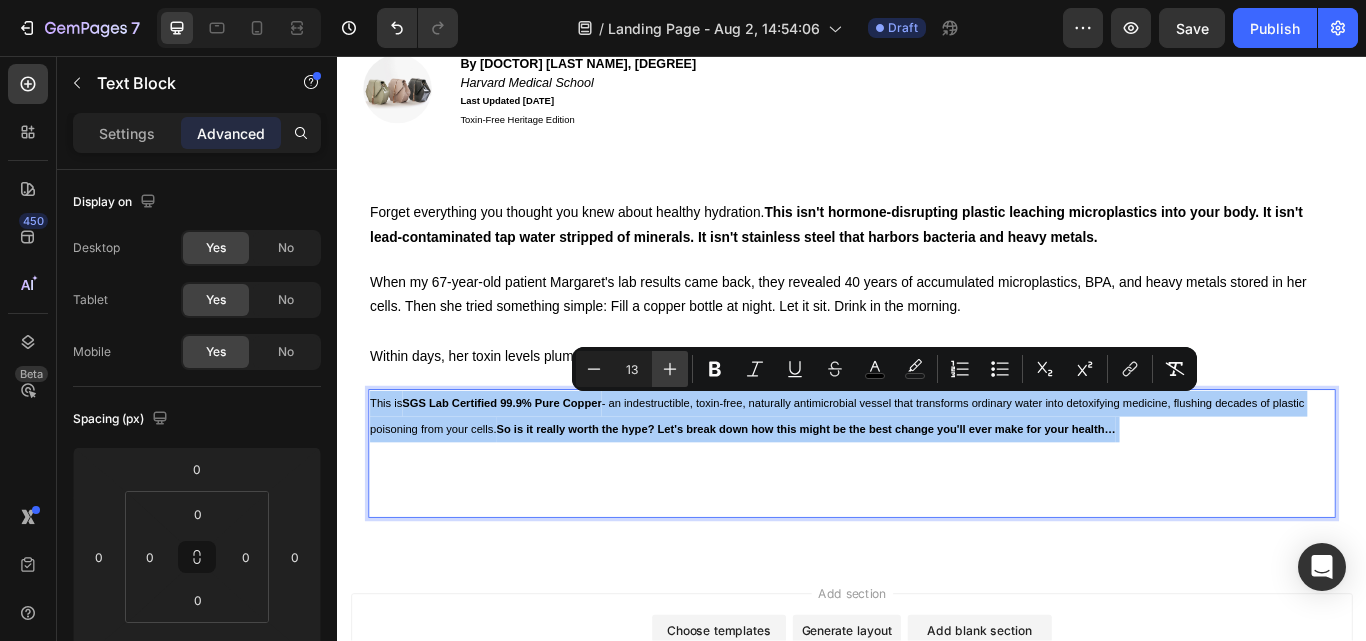 click 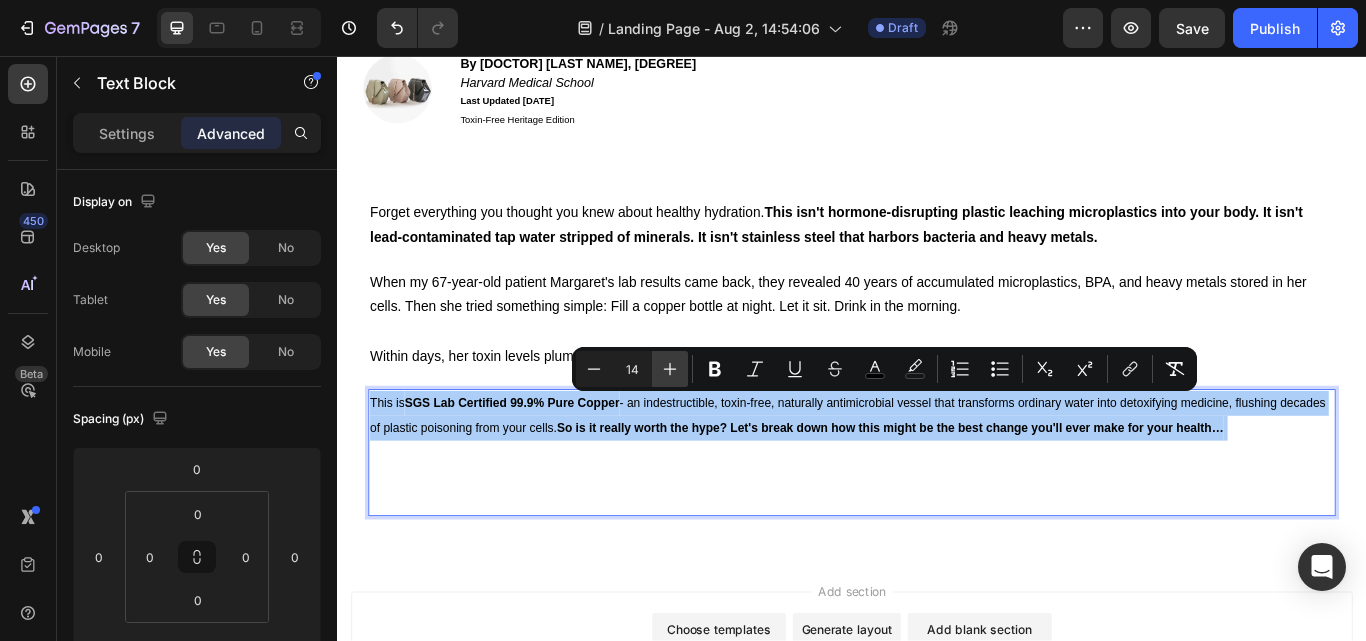 click 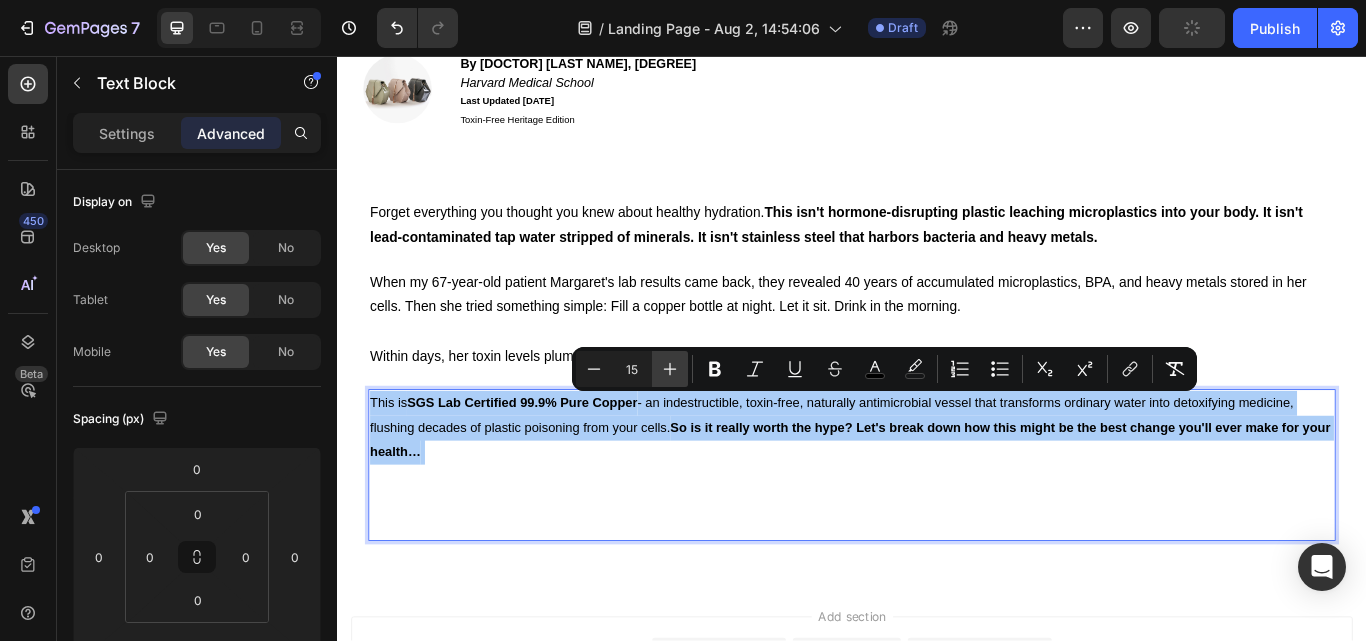 click 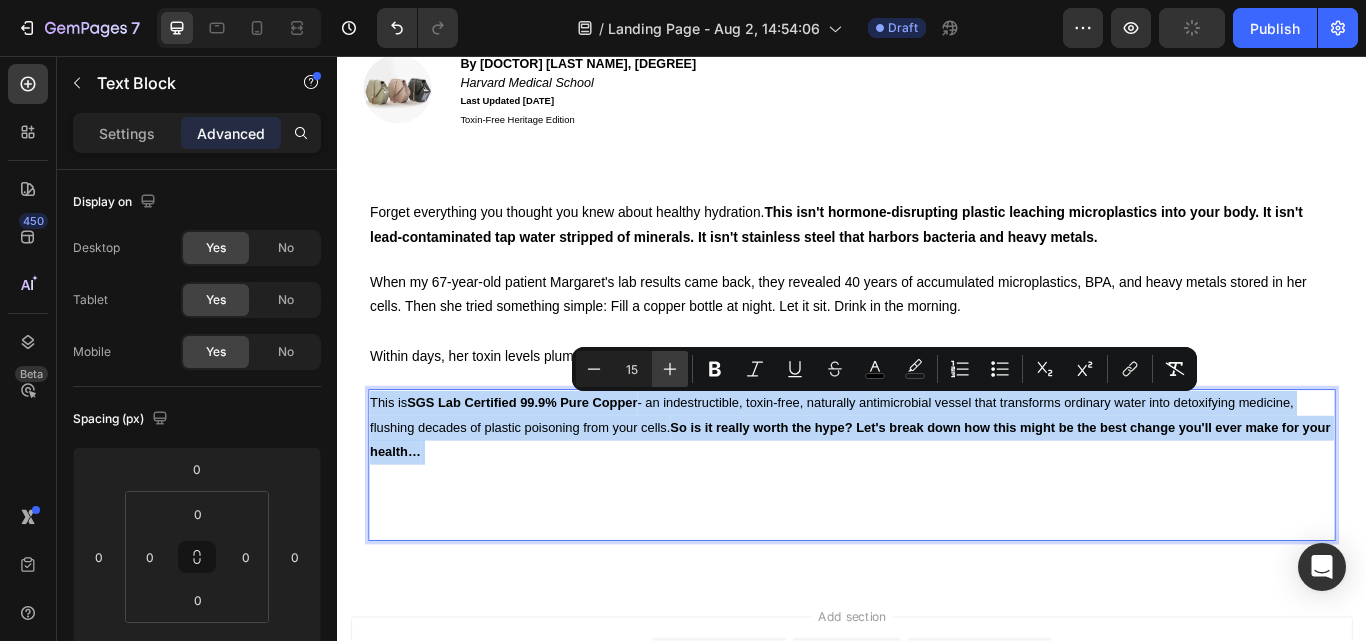 type on "16" 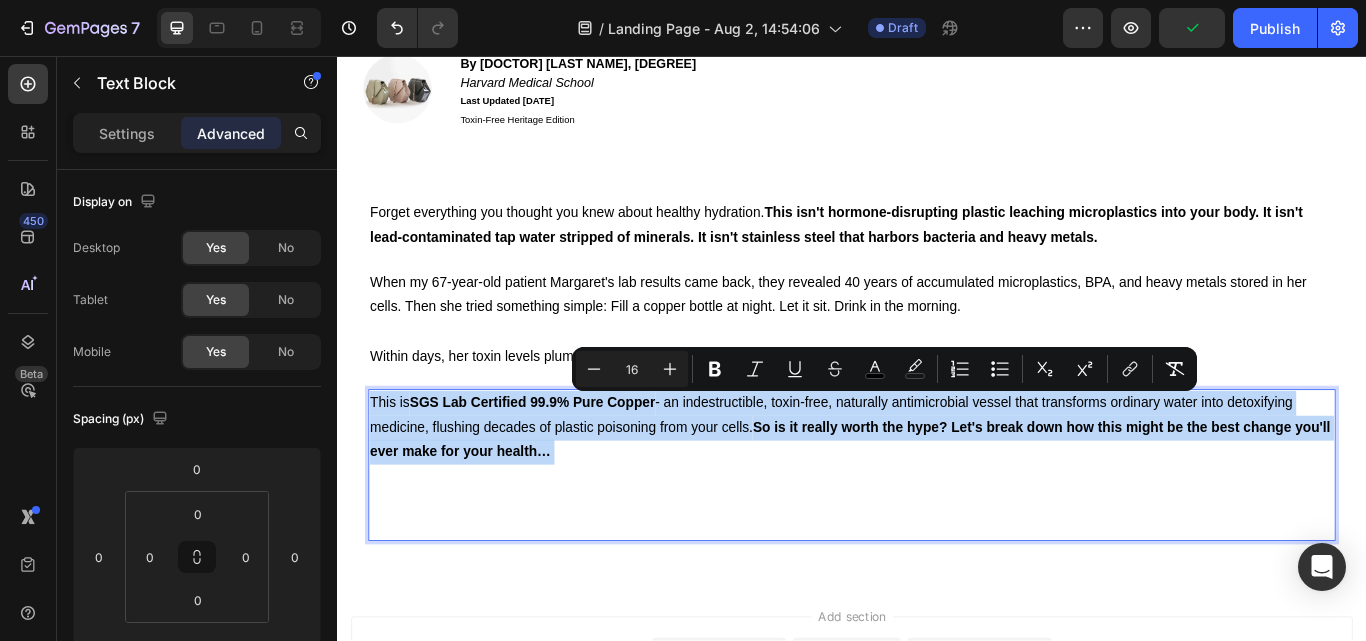 click on "This is SGS Lab Certified 99.9% Pure Copper - an indestructible, toxin-free, naturally antimicrobial vessel that transforms ordinary water into detoxifying medicine, flushing decades of plastic poisoning from your cells. So is it really worth the hype? Let's break down how this might be the best change you'll ever make for your health…" at bounding box center (937, 533) 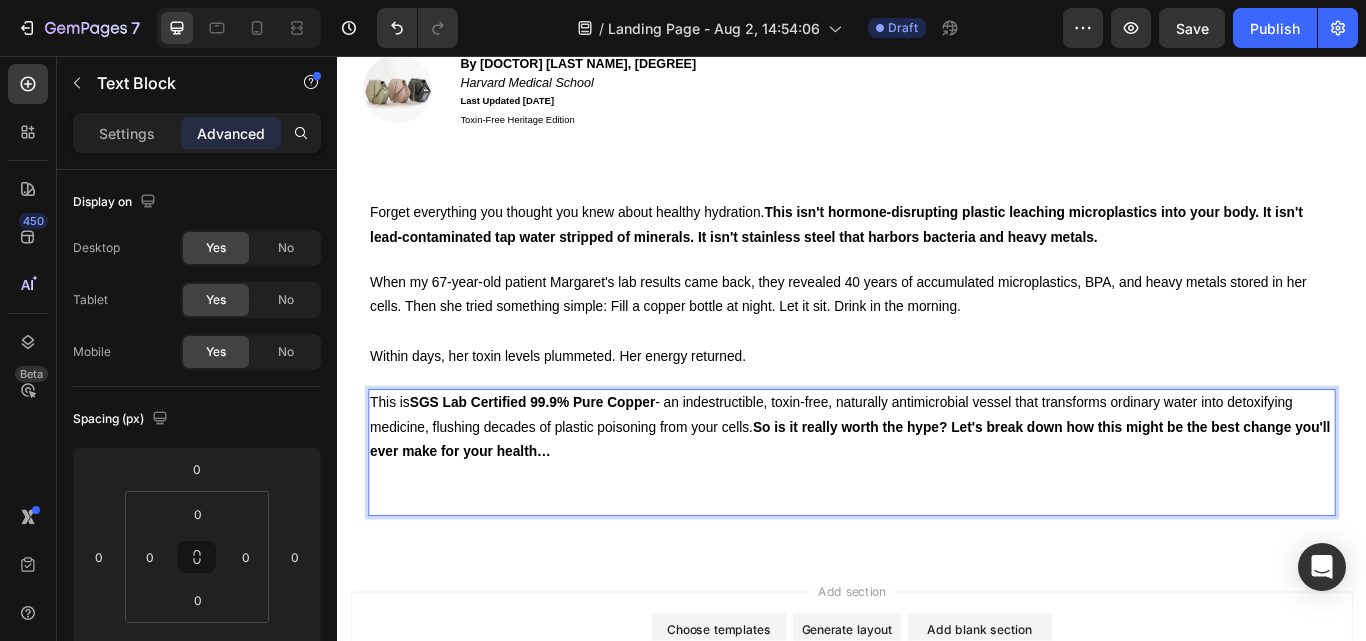 click on "This is SGS Lab Certified 99.9% Pure Copper - an indestructible, toxin-free, naturally antimicrobial vessel that transforms ordinary water into detoxifying medicine, flushing decades of plastic poisoning from your cells. So is it really worth the hype? Let's break down how this might be the best change you'll ever make for your health…" at bounding box center (937, 519) 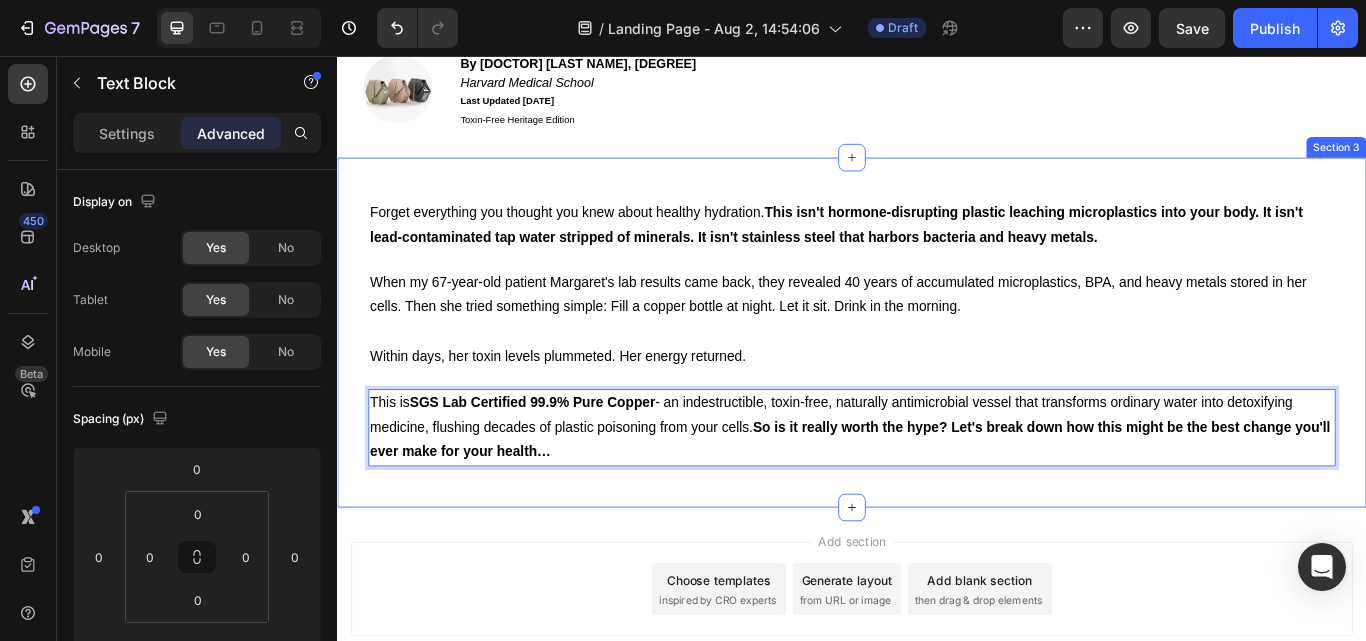 click on "Forget everything you thought you knew about healthy hydration.  This isn't hormone-disrupting plastic leaching microplastics into your body. It isn't lead-contaminated tap water stripped of minerals. It isn't stainless steel that harbors bacteria and heavy metals. Text Block When my 67-year-old patient Margaret's lab results came back, they revealed 40 years of accumulated microplastics, BPA, and heavy metals stored in her cells. Then she tried something simple: Fill a copper bottle at night. Let it sit. Drink in the morning. Within days, her toxin levels plummeted. Her energy returned. Text Block This is  SGS Lab Certified 99.9% Pure Copper  - an indestructible, toxin-free, naturally antimicrobial vessel that transforms ordinary water into detoxifying medicine, flushing decades of plastic poisoning from your cells.  So is it really worth the hype? Let's break down how this might be the best change you'll ever make for your health… Text Block   0 Row Section 3" at bounding box center [937, 379] 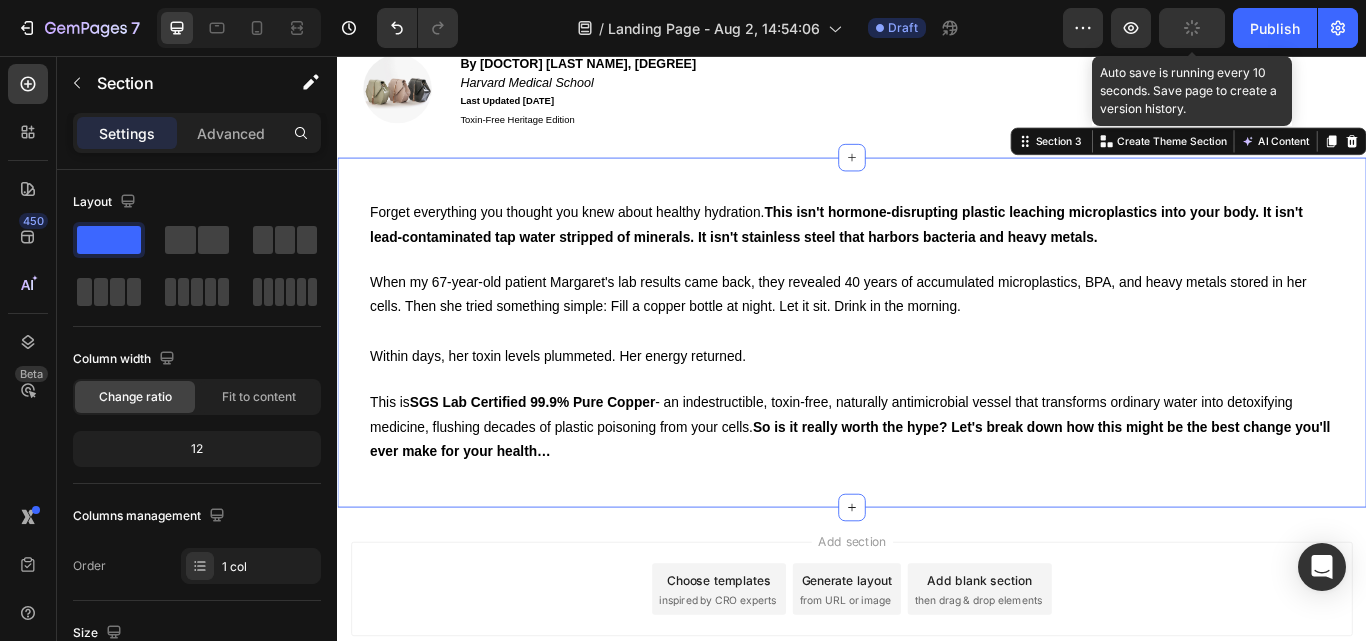 click 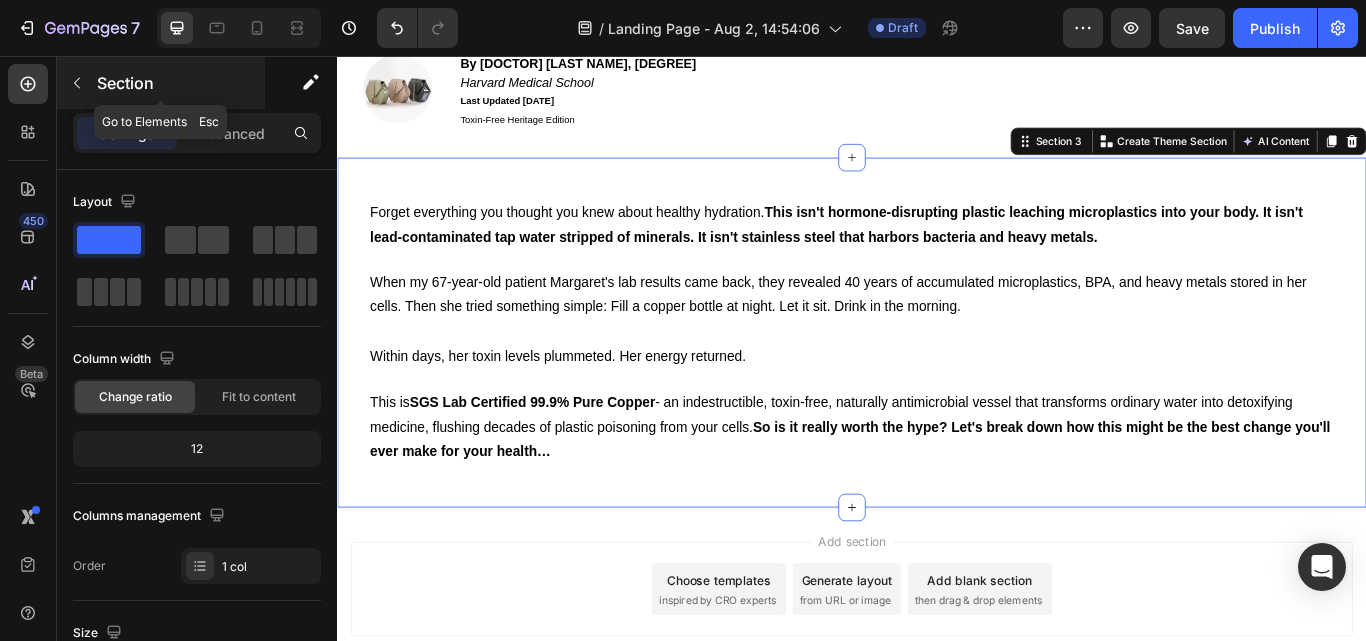click at bounding box center (77, 83) 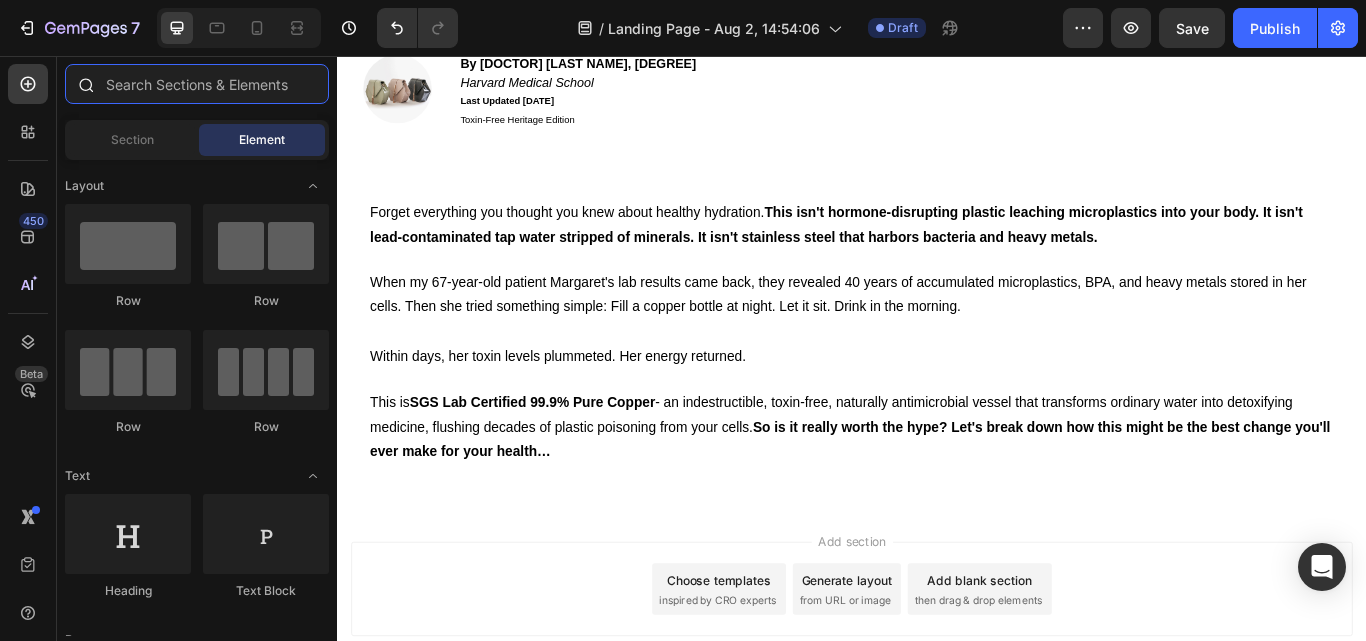 click at bounding box center [197, 84] 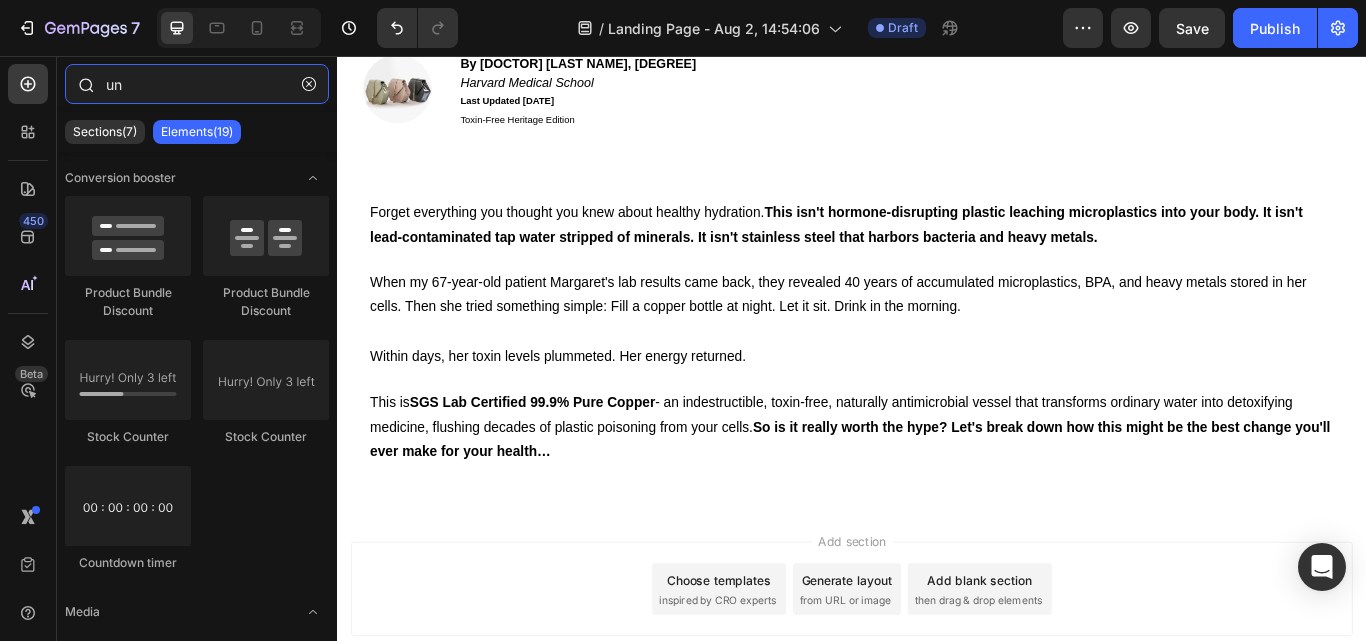 type on "u" 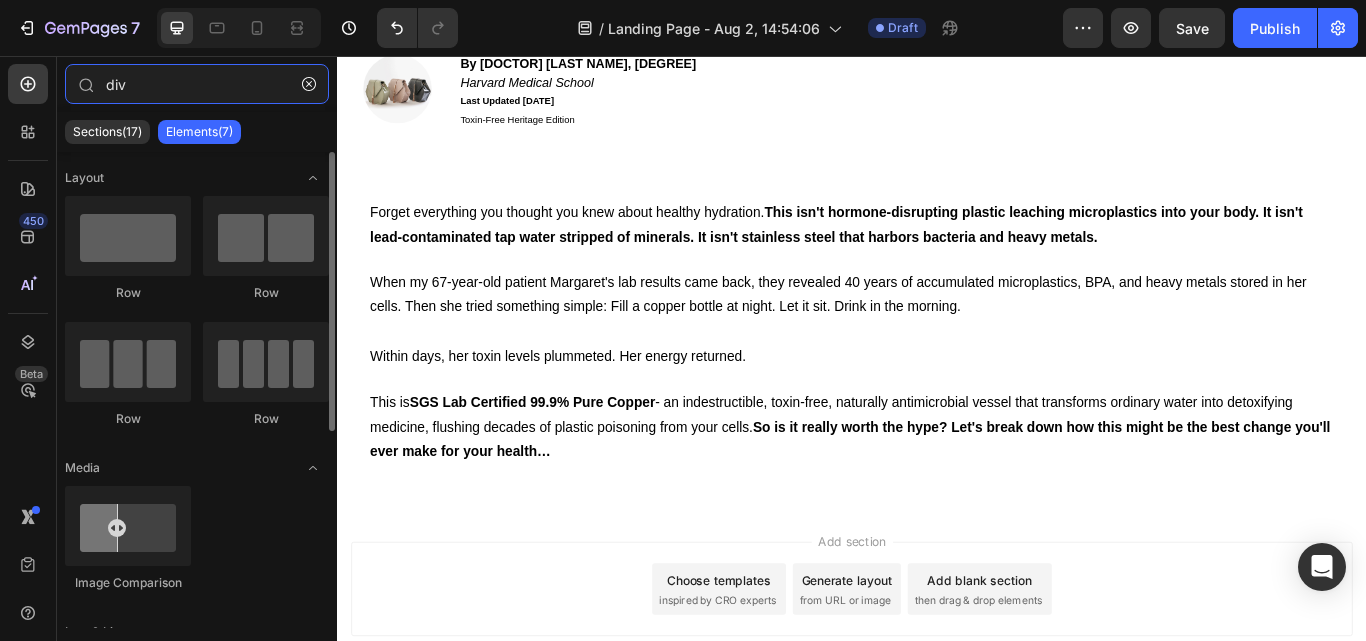 scroll, scrollTop: 300, scrollLeft: 0, axis: vertical 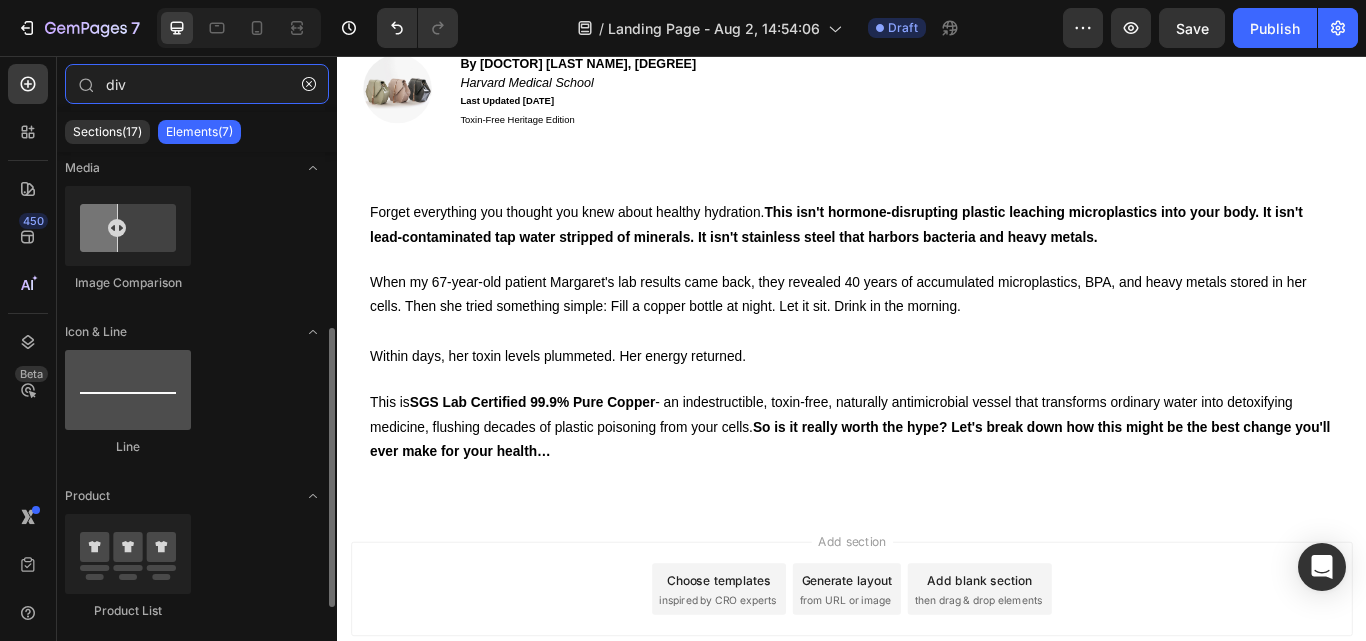 type on "div" 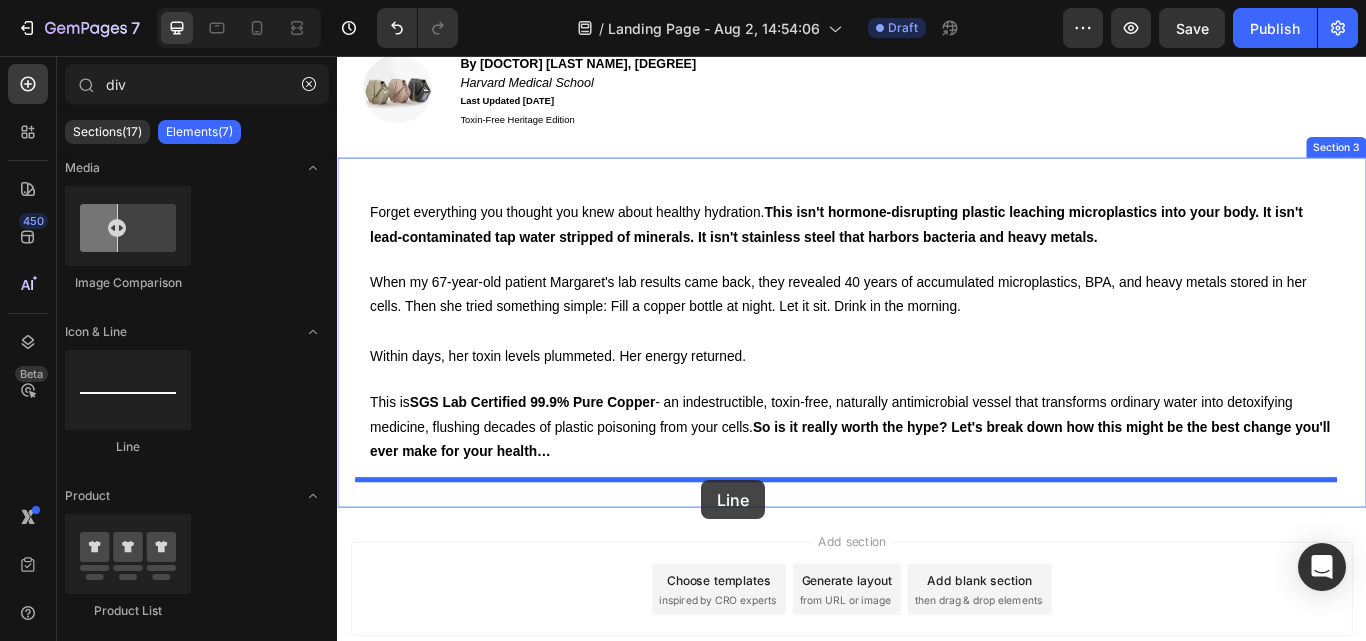 drag, startPoint x: 456, startPoint y: 454, endPoint x: 762, endPoint y: 551, distance: 321.00623 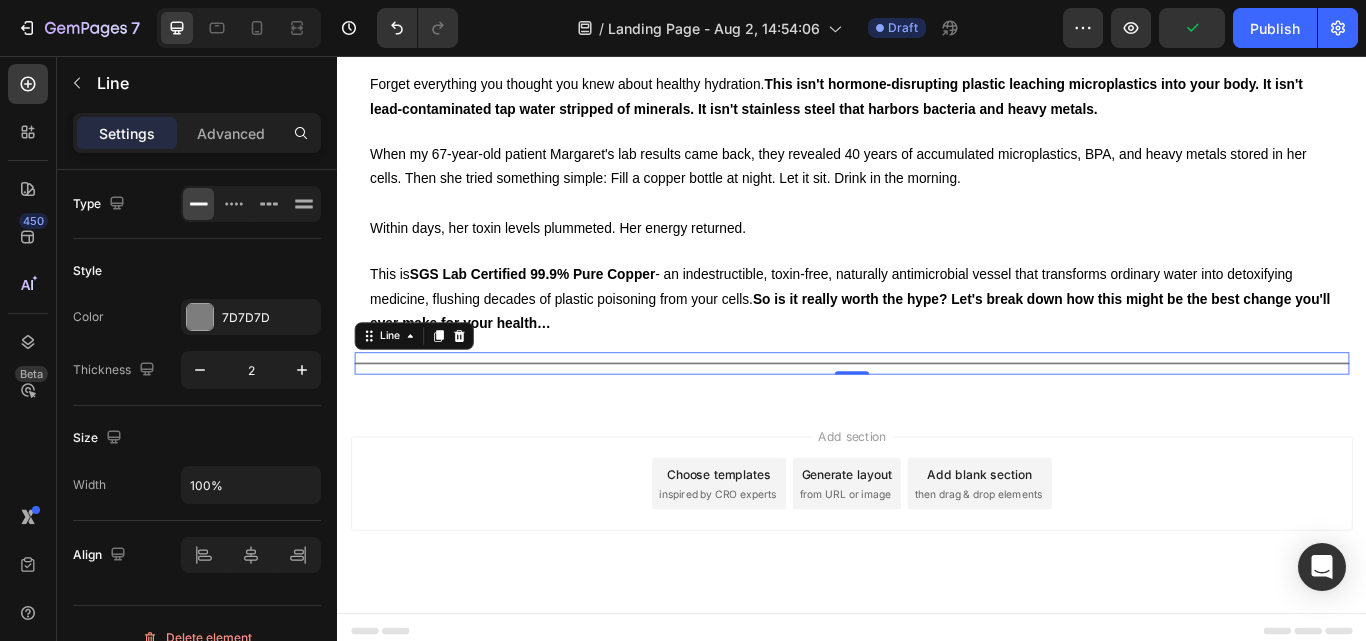 scroll, scrollTop: 459, scrollLeft: 0, axis: vertical 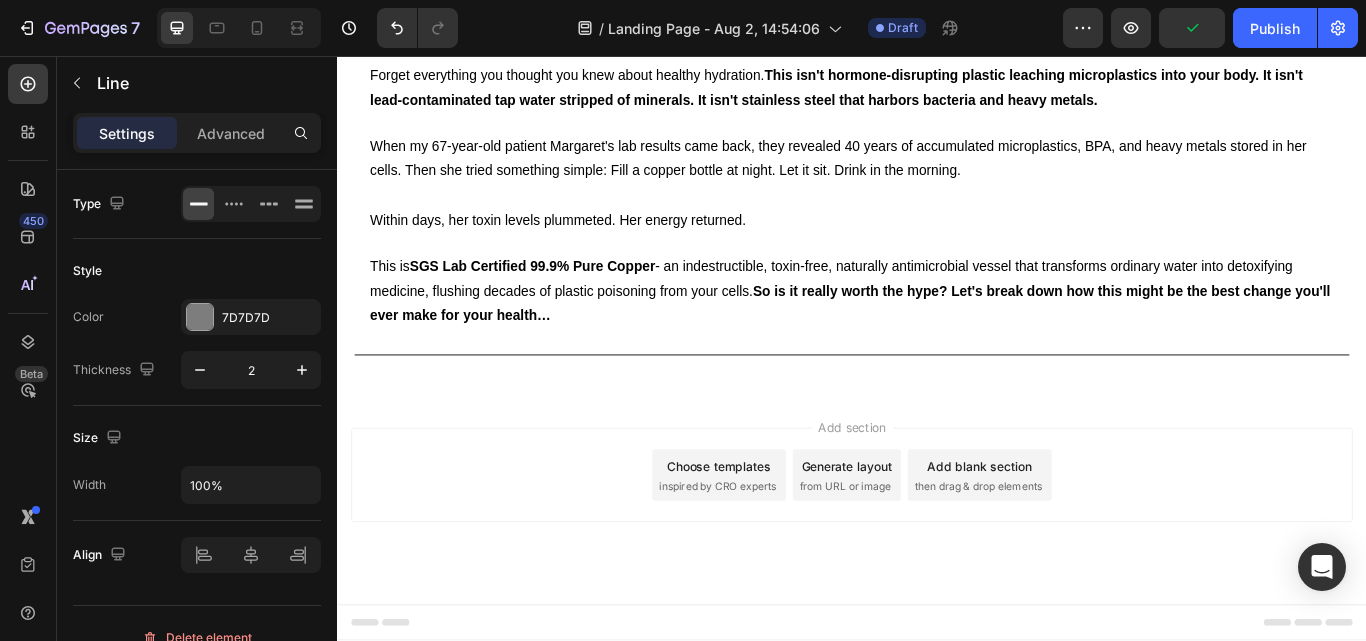 click on "then drag & drop elements" at bounding box center (1084, 558) 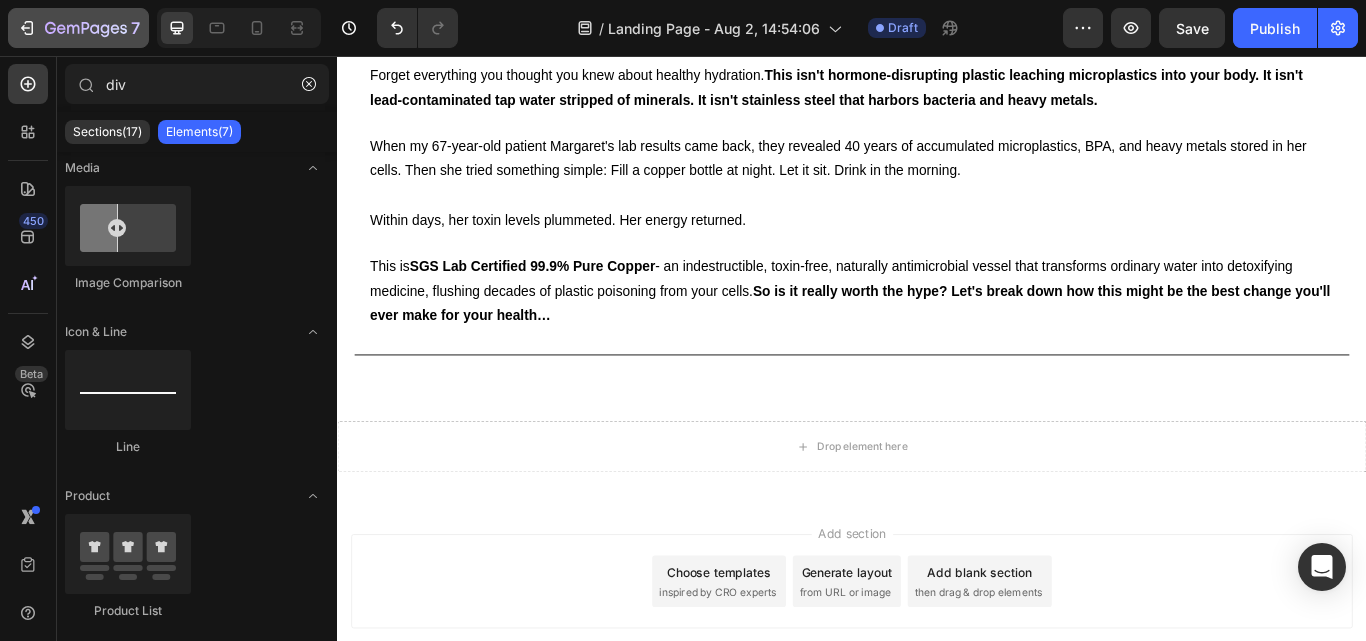 scroll, scrollTop: 0, scrollLeft: 0, axis: both 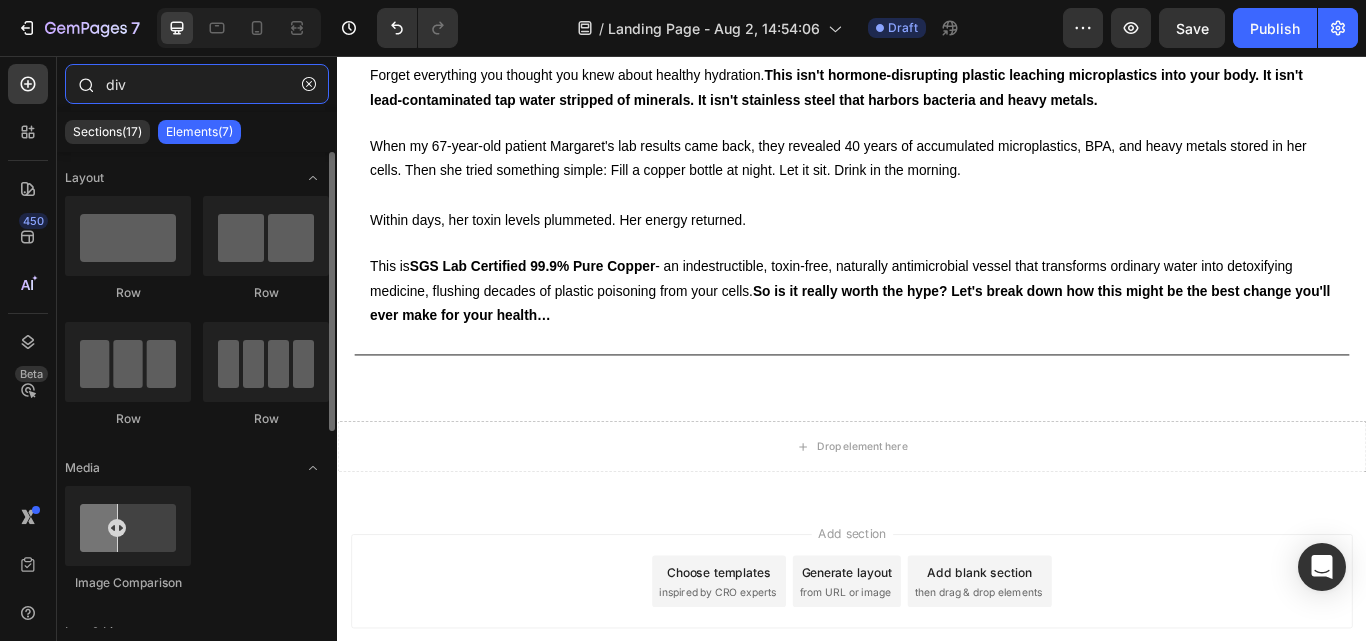 click on "div" 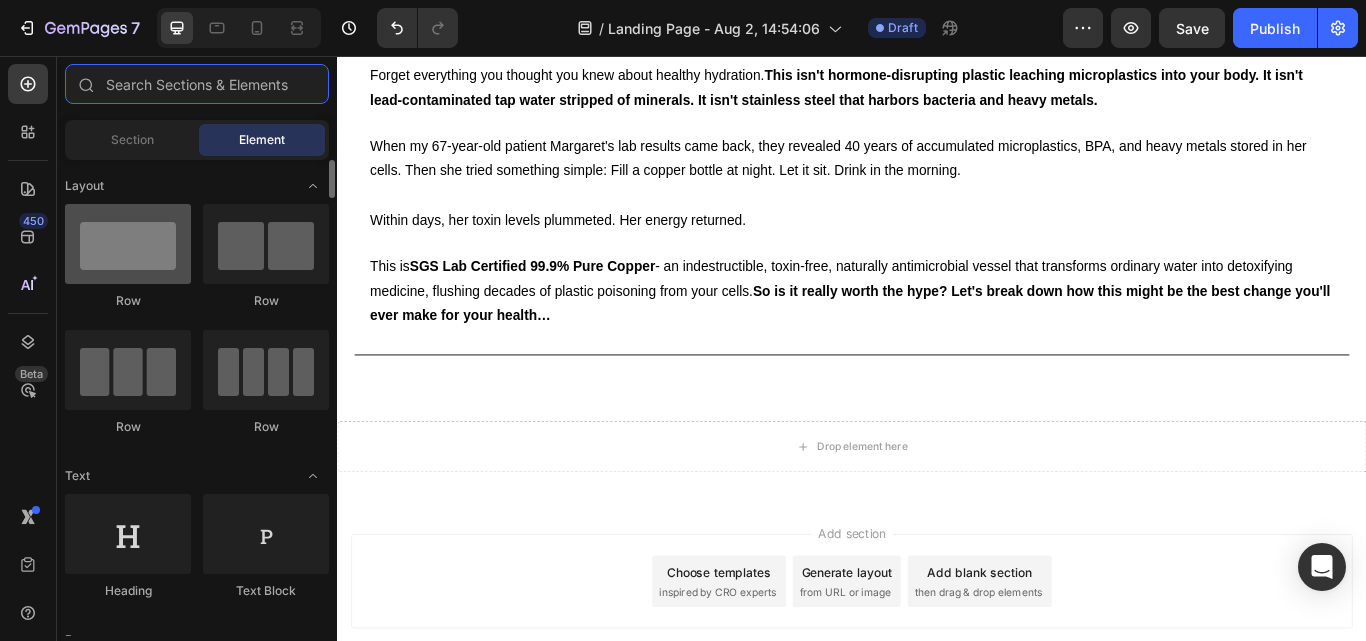 type 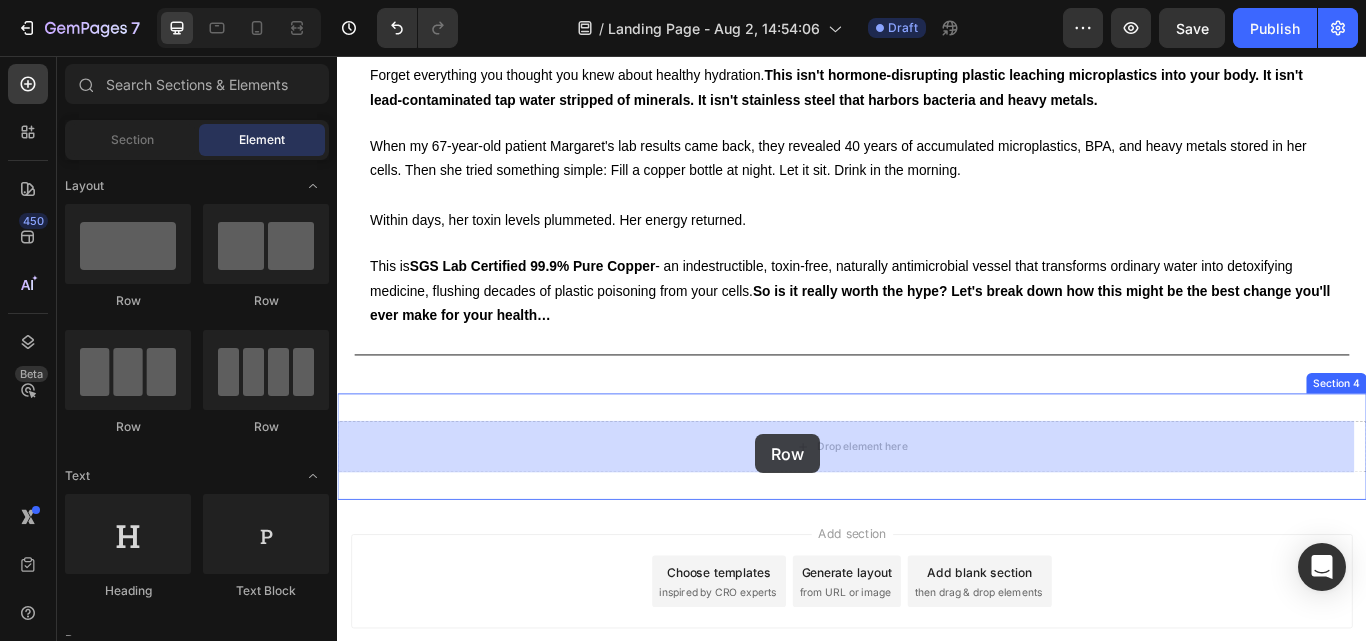 drag, startPoint x: 468, startPoint y: 317, endPoint x: 825, endPoint y: 497, distance: 399.81122 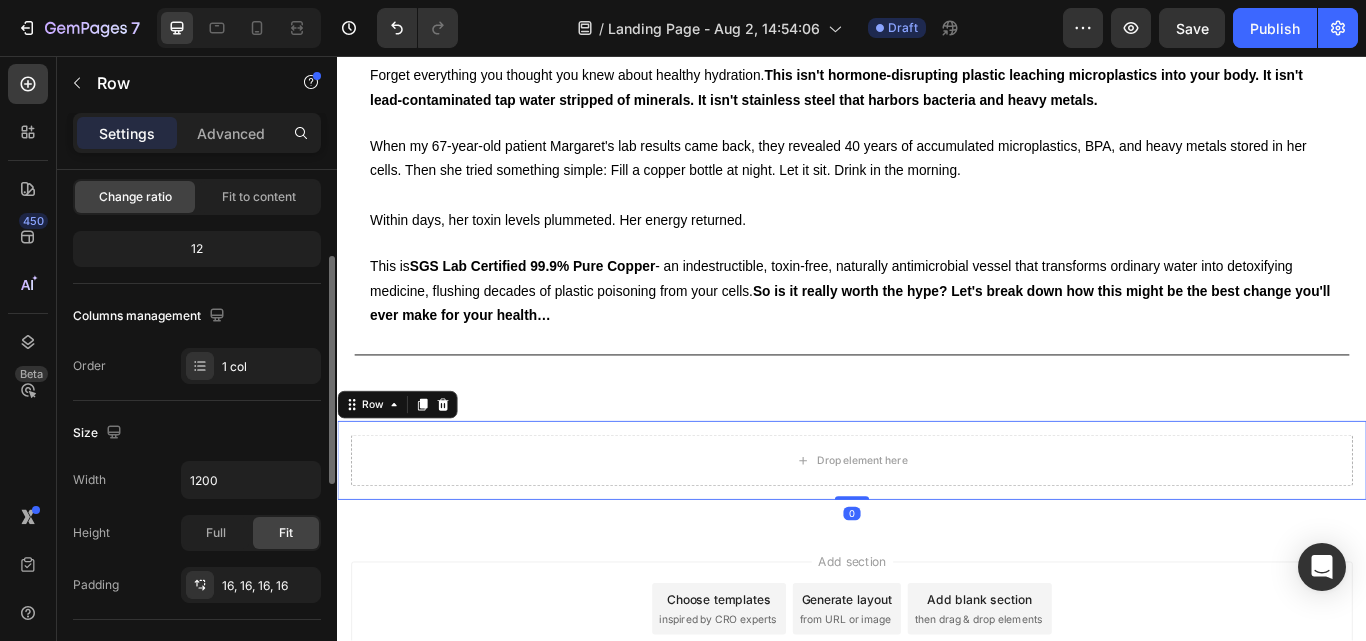 scroll, scrollTop: 0, scrollLeft: 0, axis: both 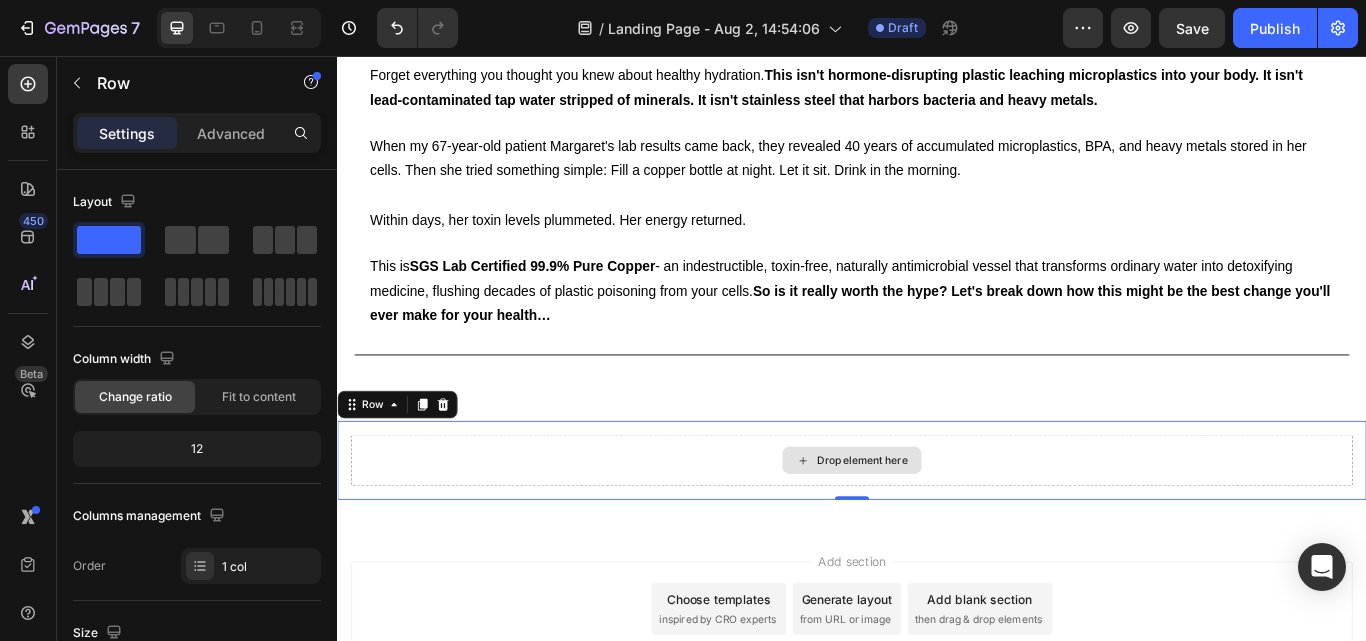 click on "Drop element here" at bounding box center (949, 528) 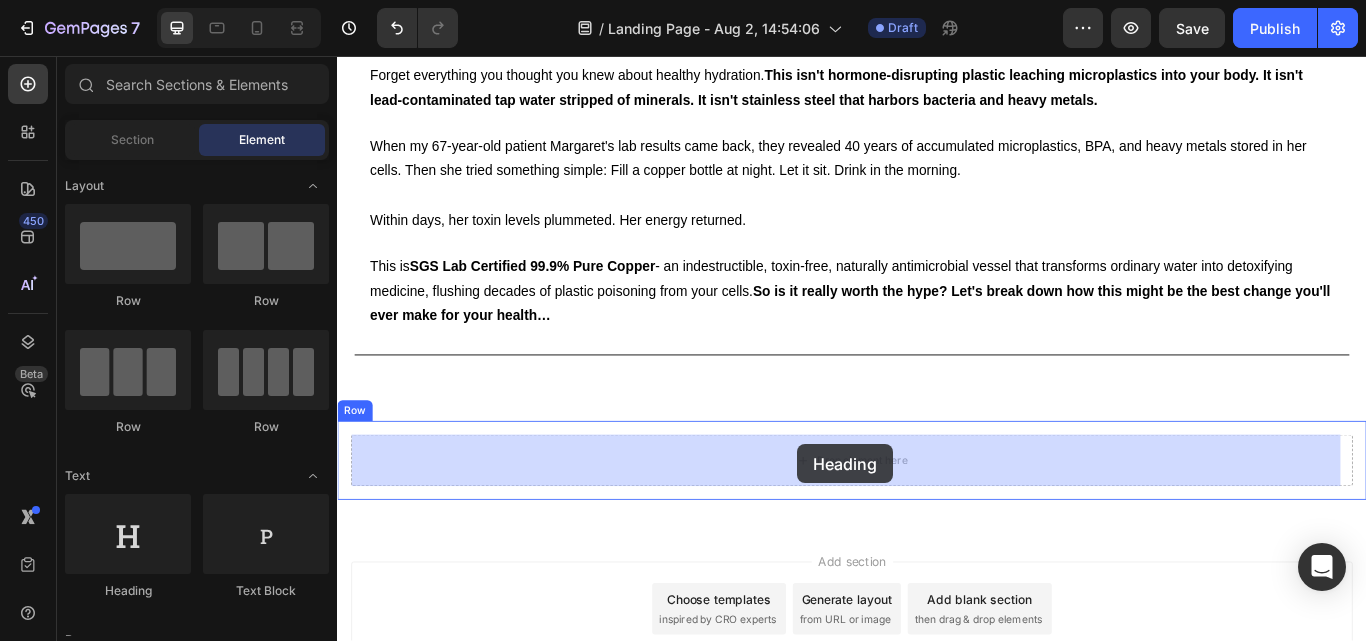drag, startPoint x: 464, startPoint y: 611, endPoint x: 873, endPoint y: 509, distance: 421.52698 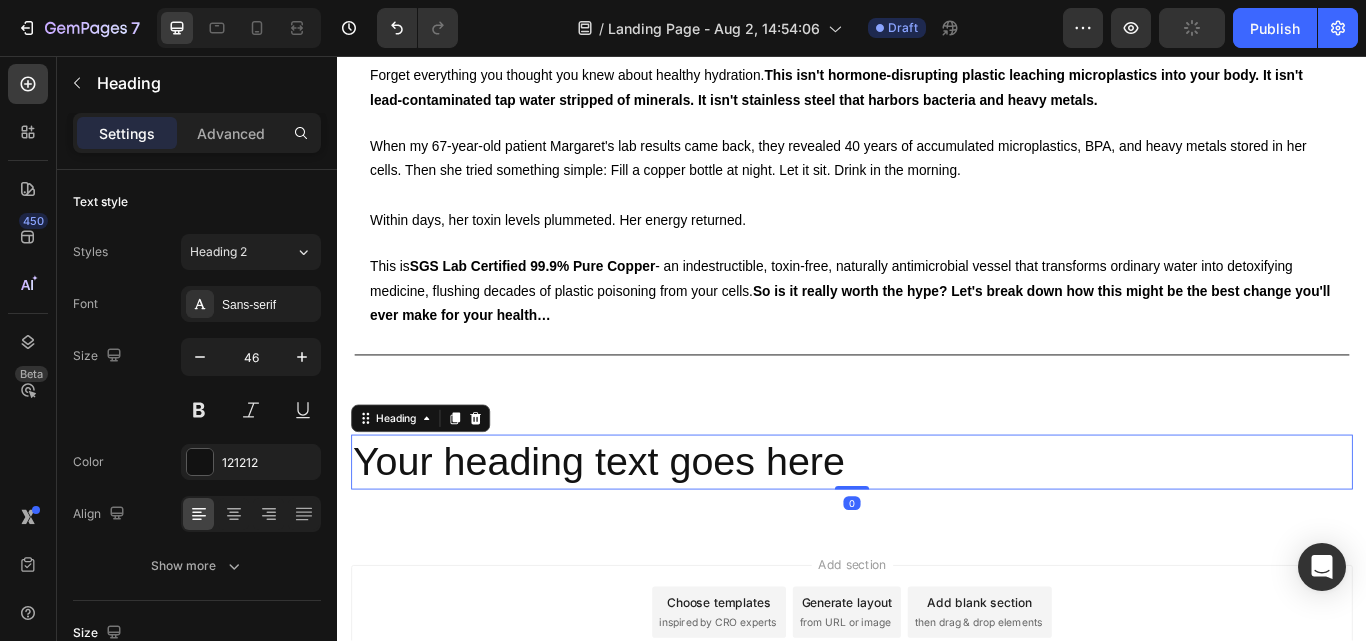 click on "Your heading text goes here" at bounding box center [937, 530] 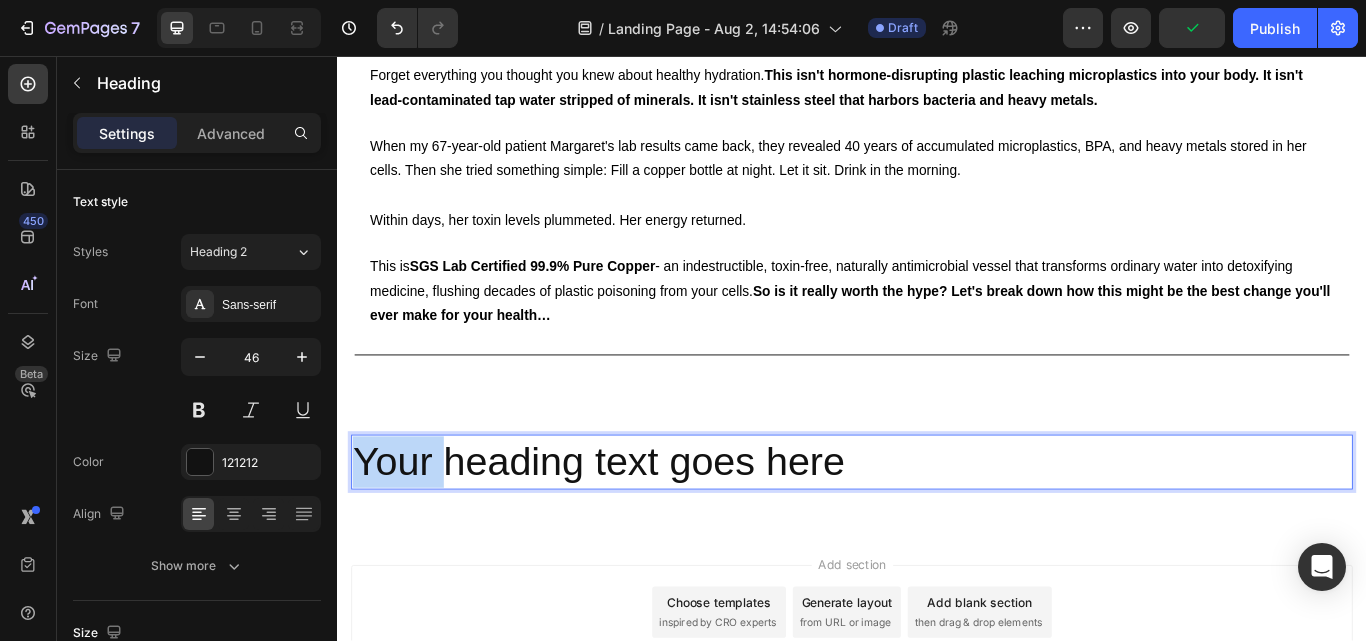 click on "Your heading text goes here" at bounding box center (937, 530) 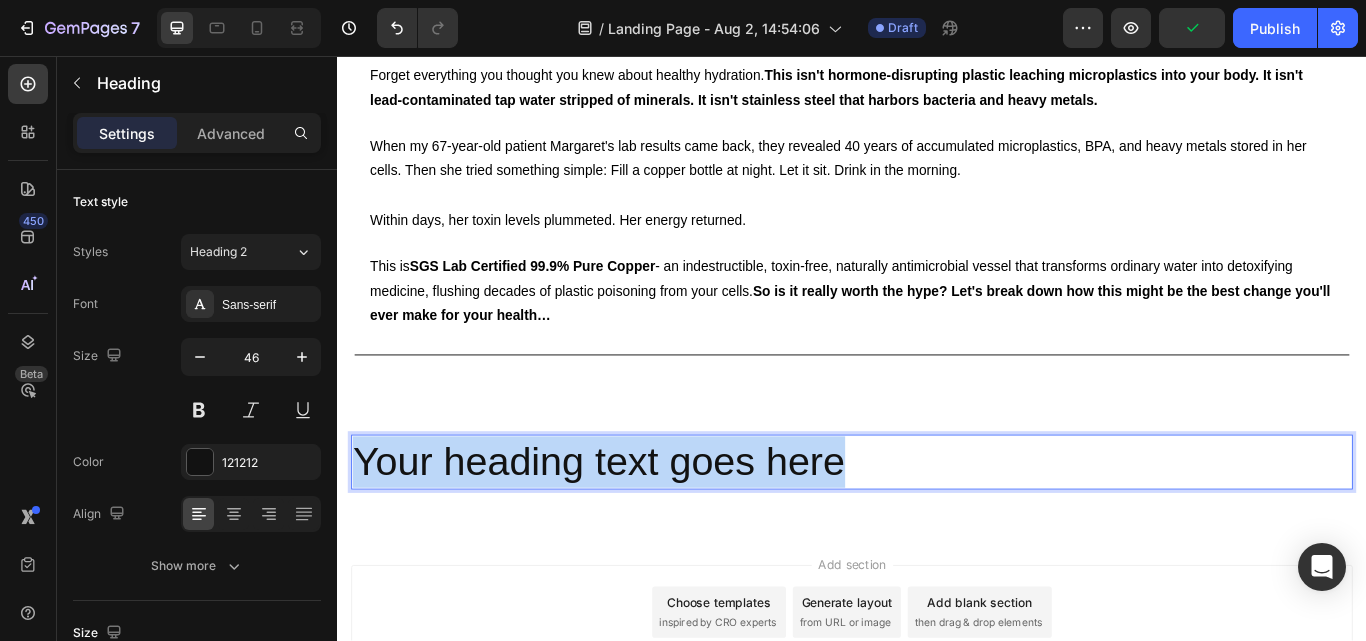 click on "Your heading text goes here" at bounding box center (937, 530) 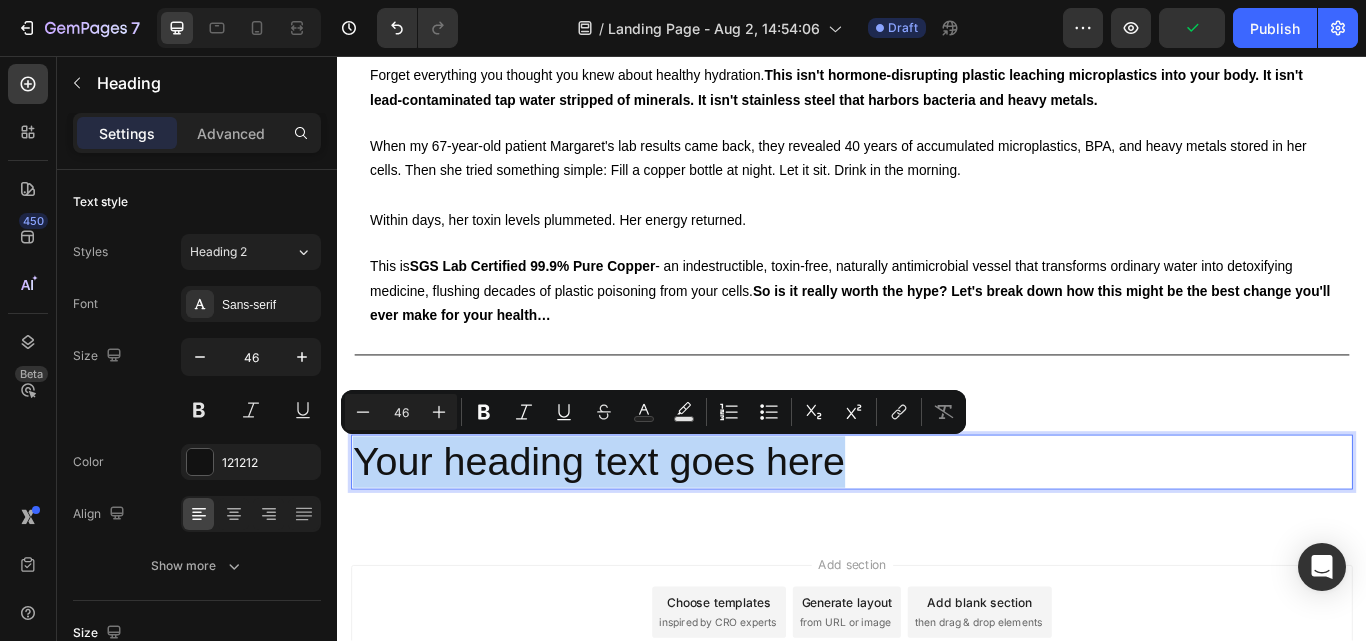 type on "11" 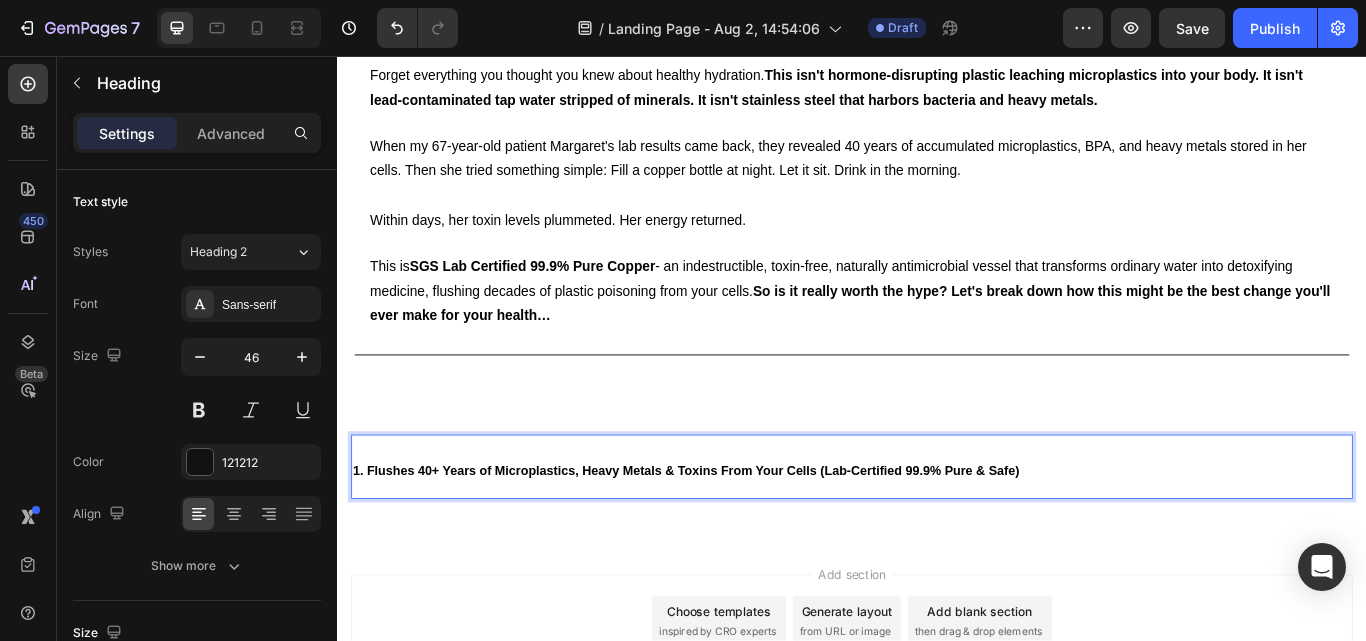 click on "1. Flushes 40+ Years of Microplastics, Heavy Metals & Toxins From Your Cells (Lab-Certified 99.9% Pure & Safe)" at bounding box center (937, 535) 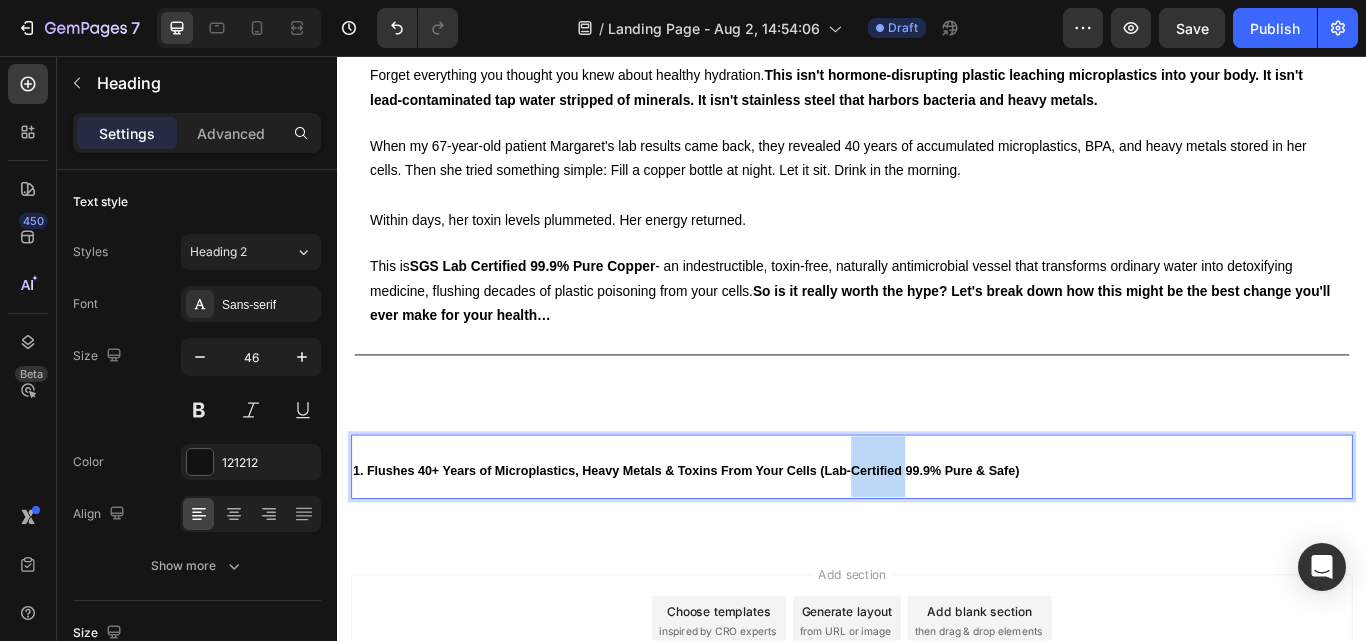 click on "1. Flushes 40+ Years of Microplastics, Heavy Metals & Toxins From Your Cells (Lab-Certified 99.9% Pure & Safe)" at bounding box center [937, 535] 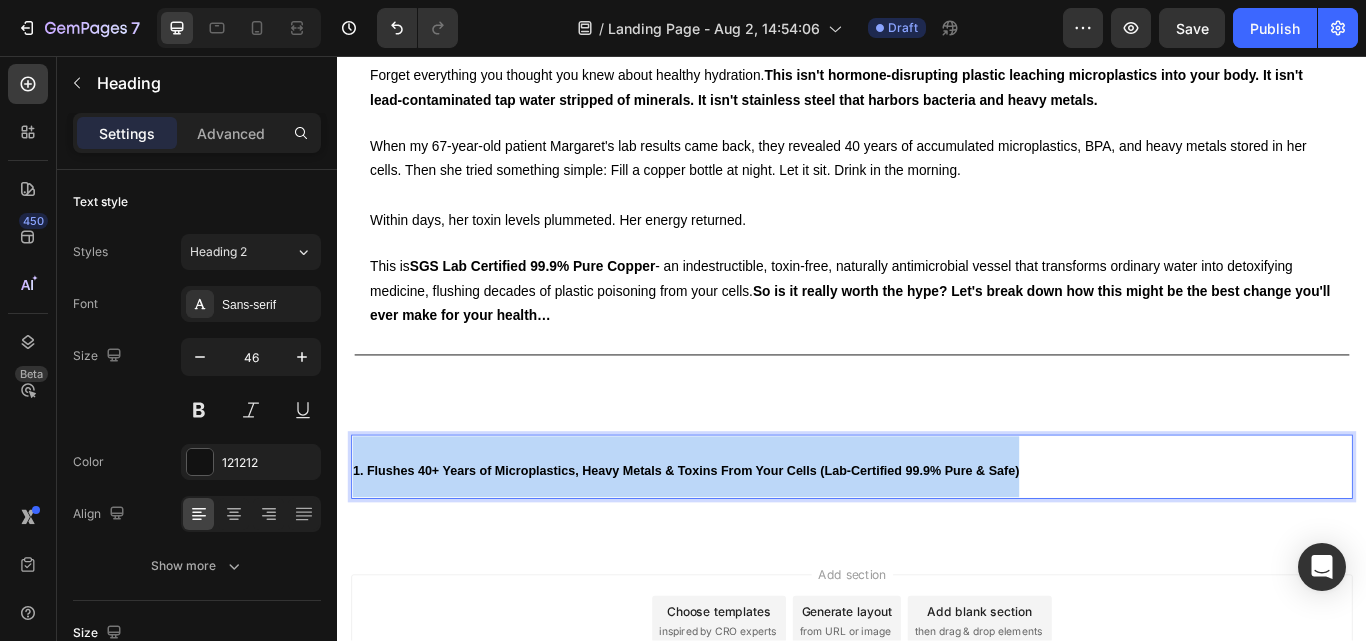 click on "1. Flushes 40+ Years of Microplastics, Heavy Metals & Toxins From Your Cells (Lab-Certified 99.9% Pure & Safe)" at bounding box center (937, 535) 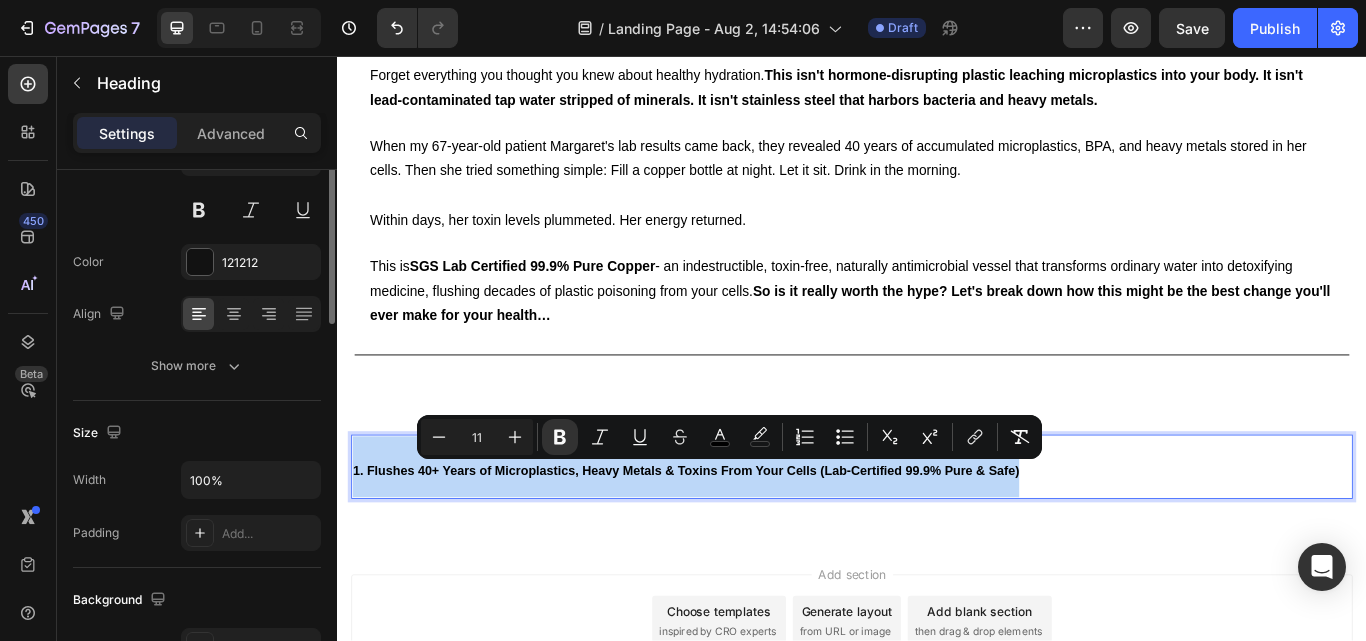 scroll, scrollTop: 100, scrollLeft: 0, axis: vertical 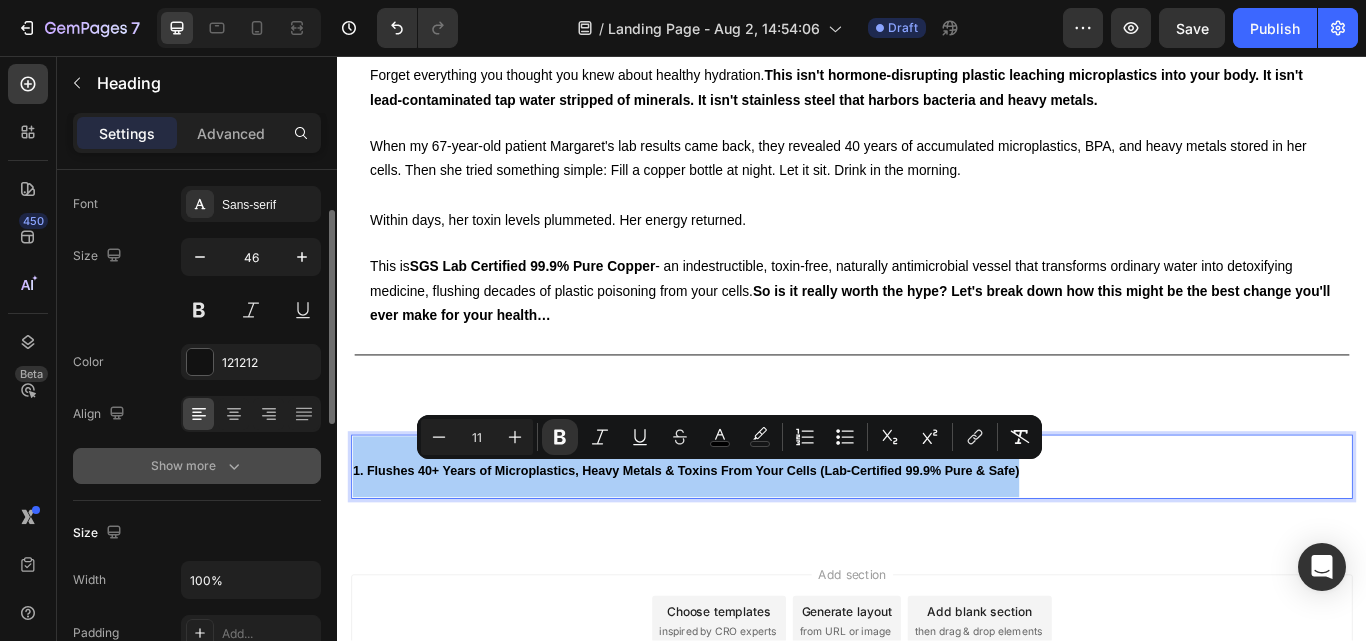 click on "Show more" at bounding box center [197, 466] 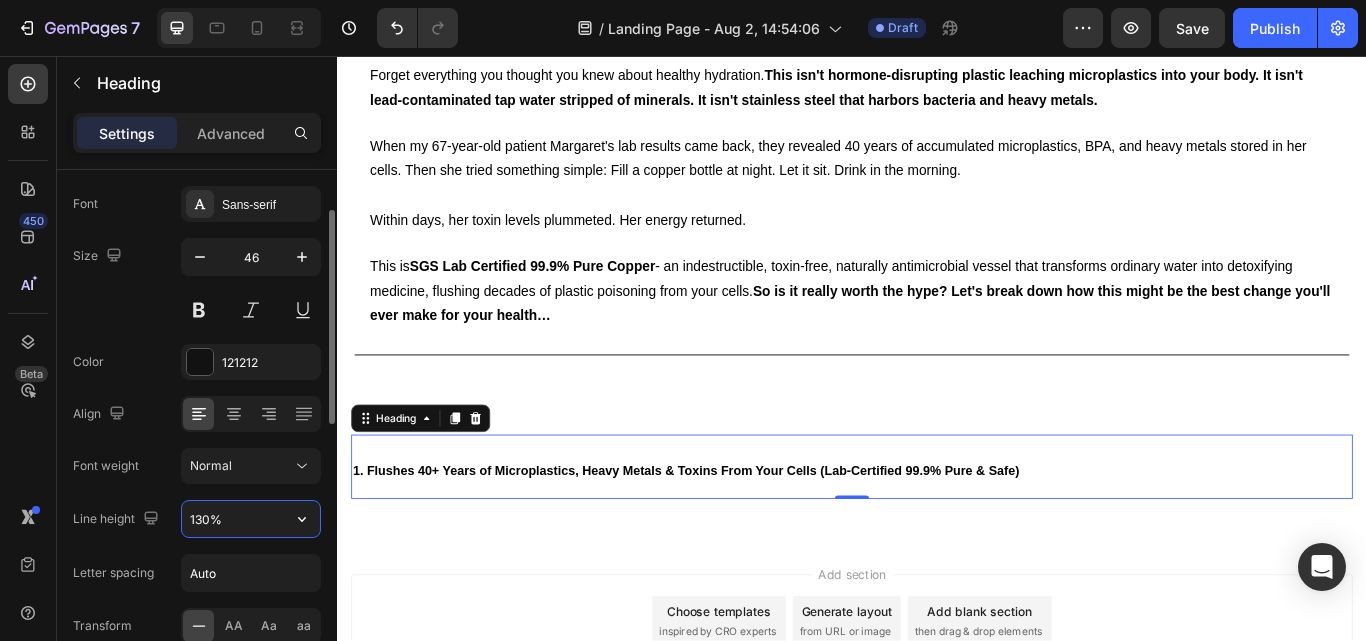 click on "130%" at bounding box center (251, 519) 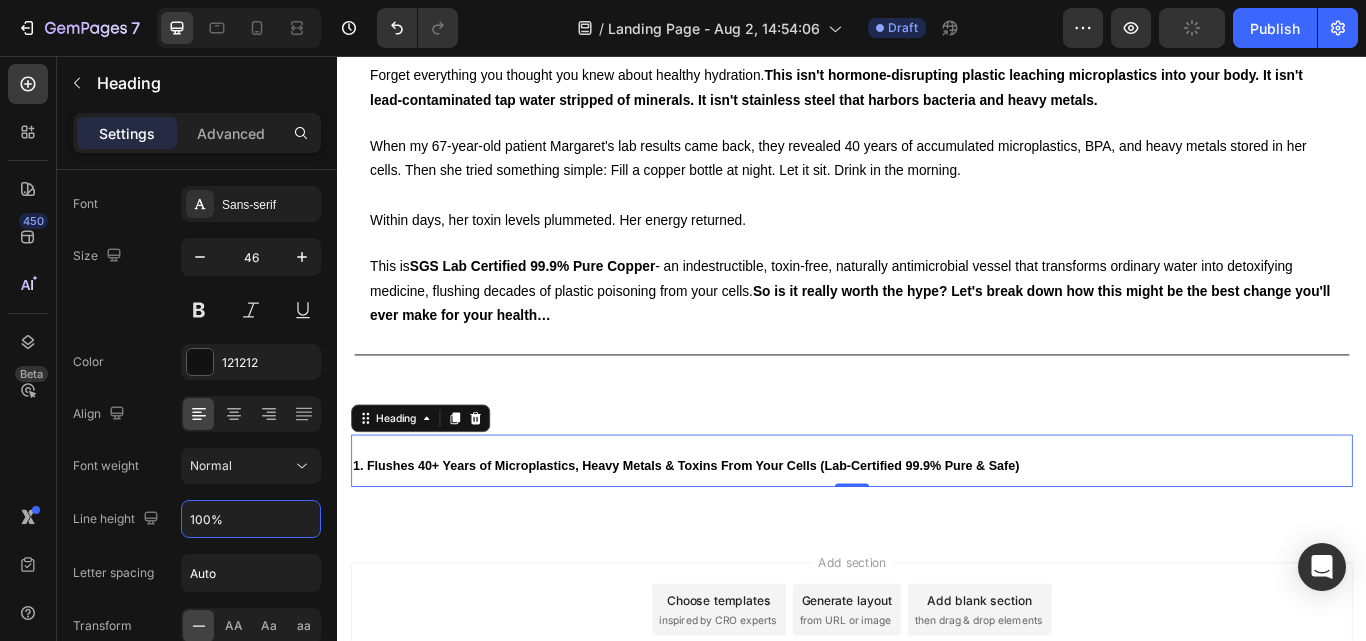 type on "100%" 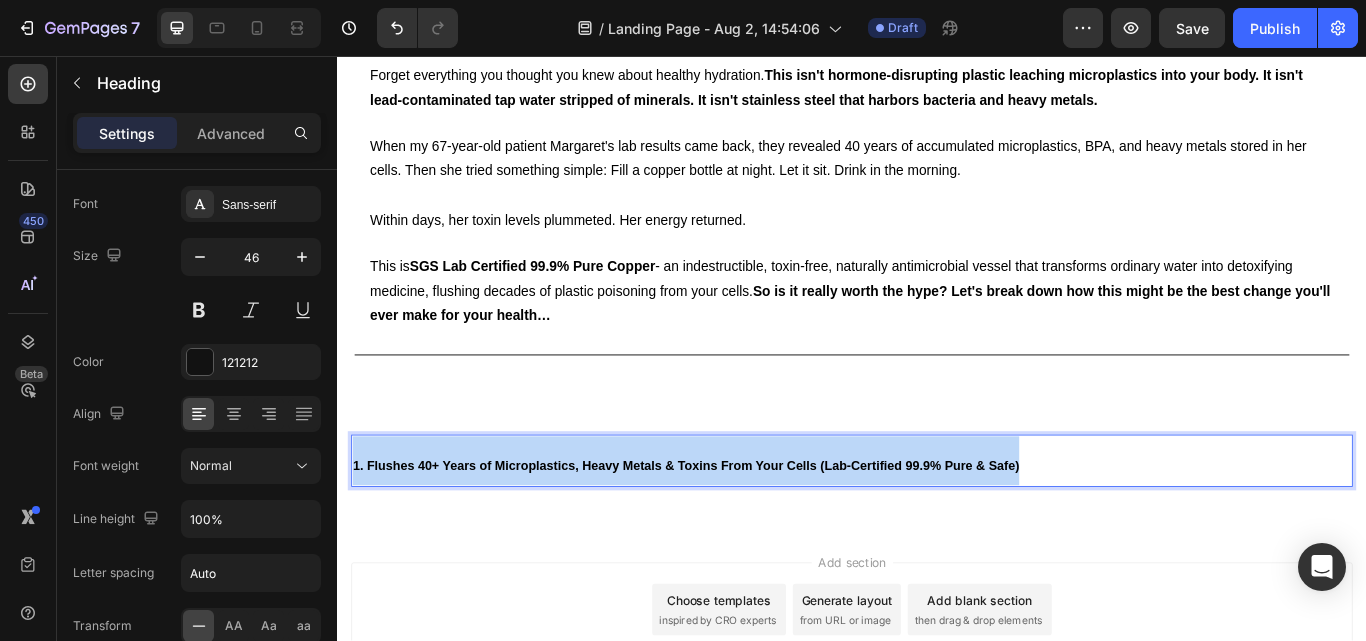 click on "1. Flushes 40+ Years of Microplastics, Heavy Metals & Toxins From Your Cells (Lab-Certified 99.9% Pure & Safe)" at bounding box center (743, 534) 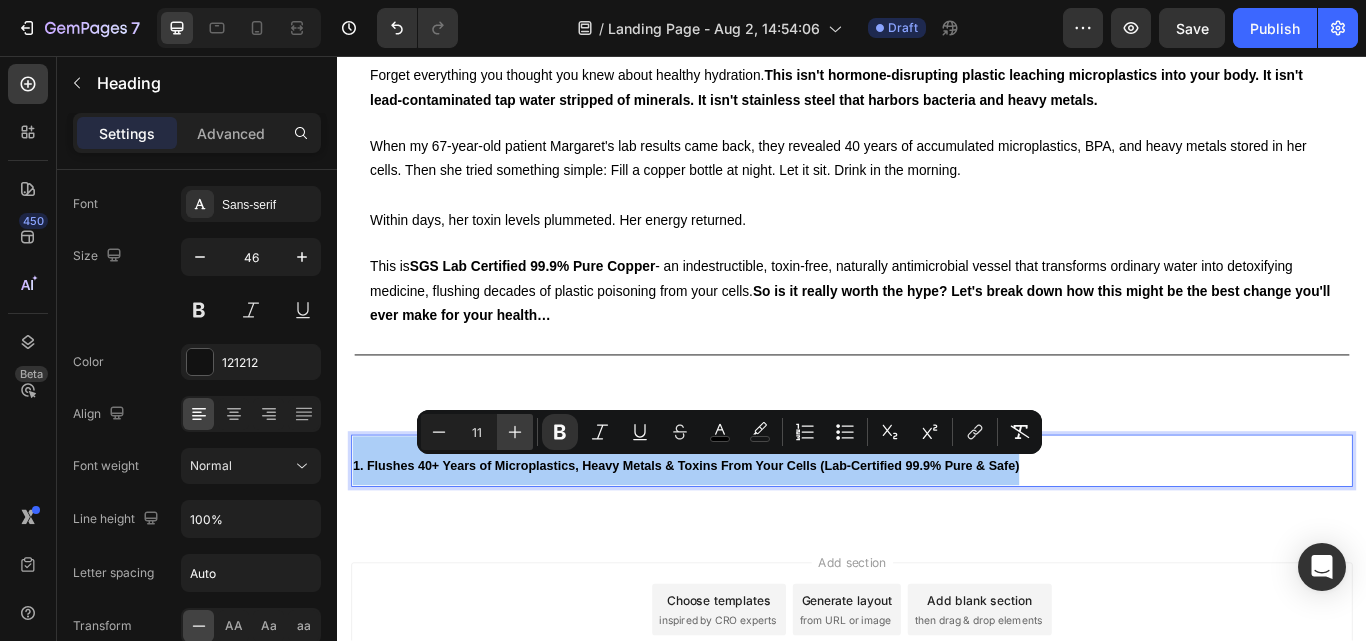 click 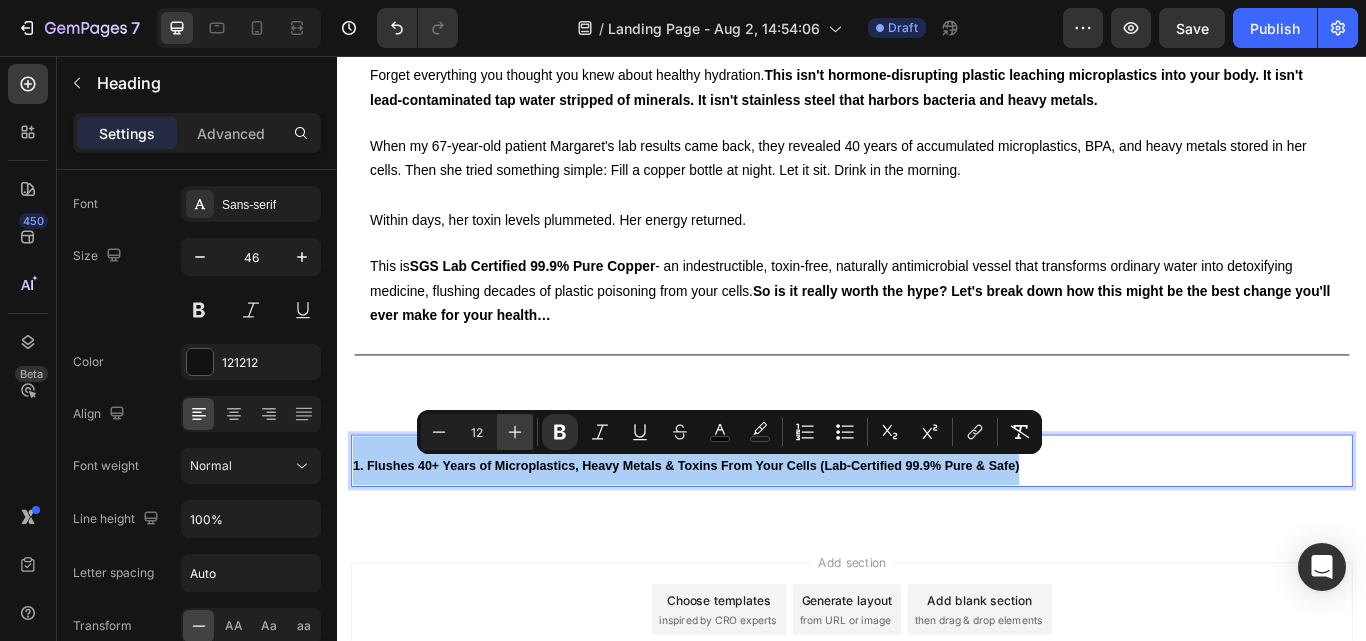 click 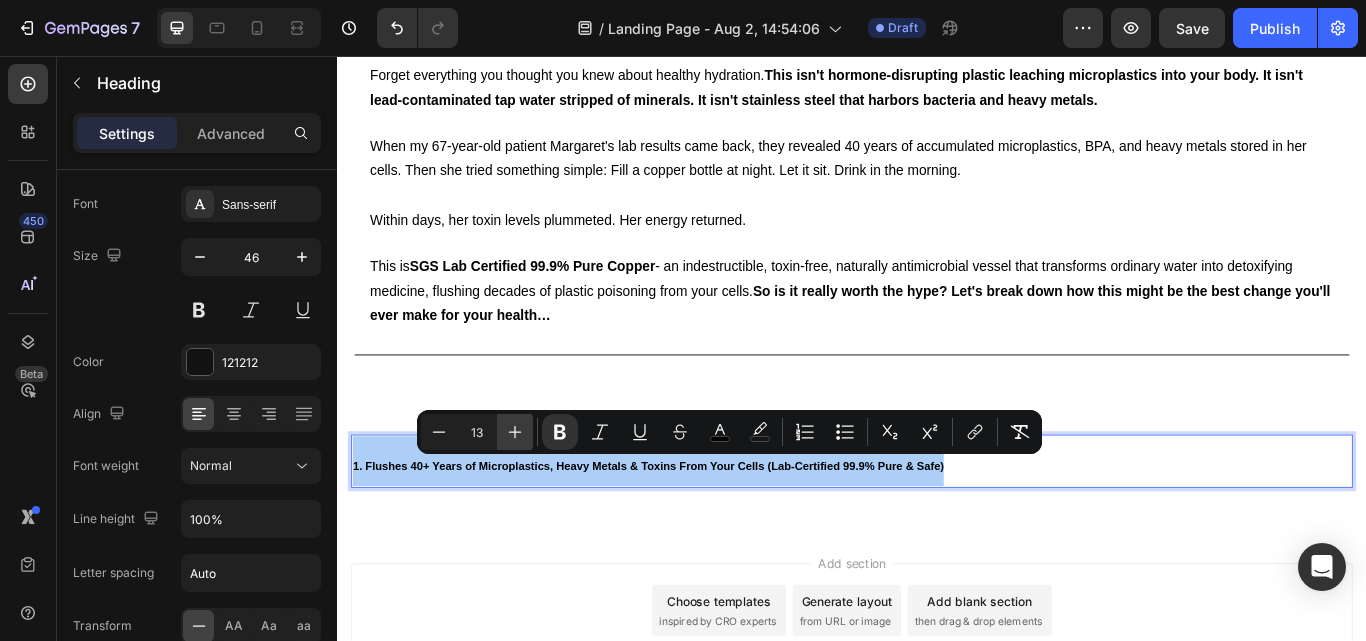 click 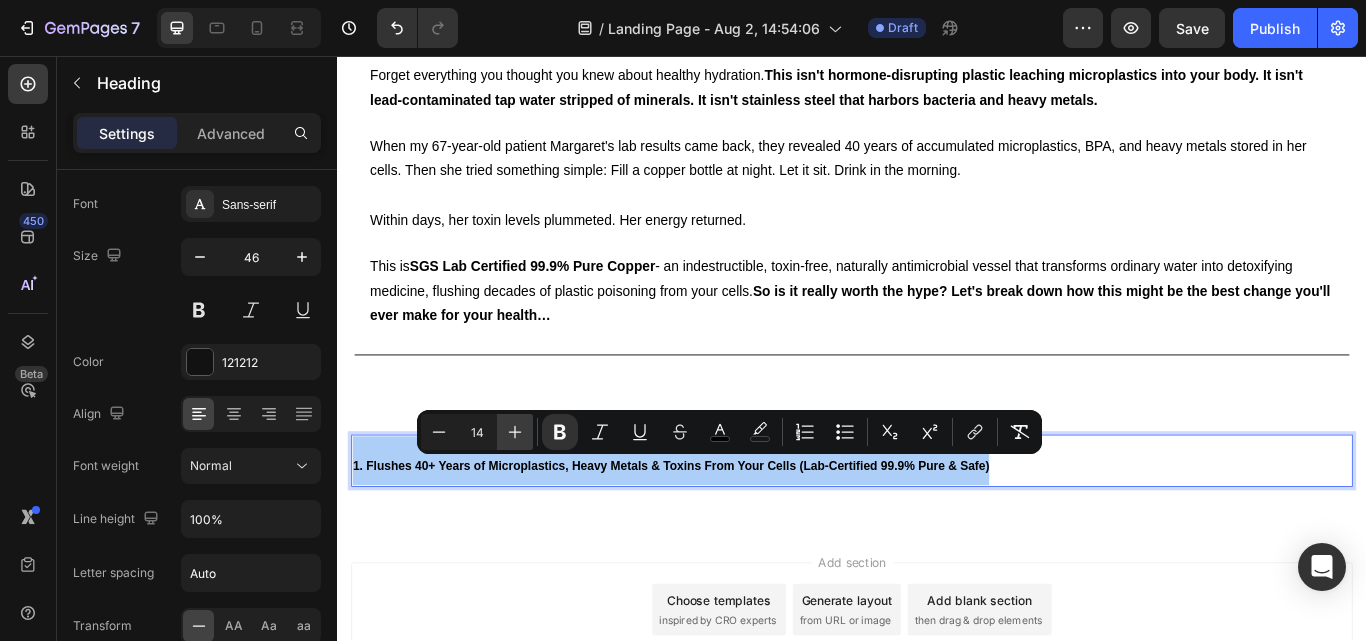 click 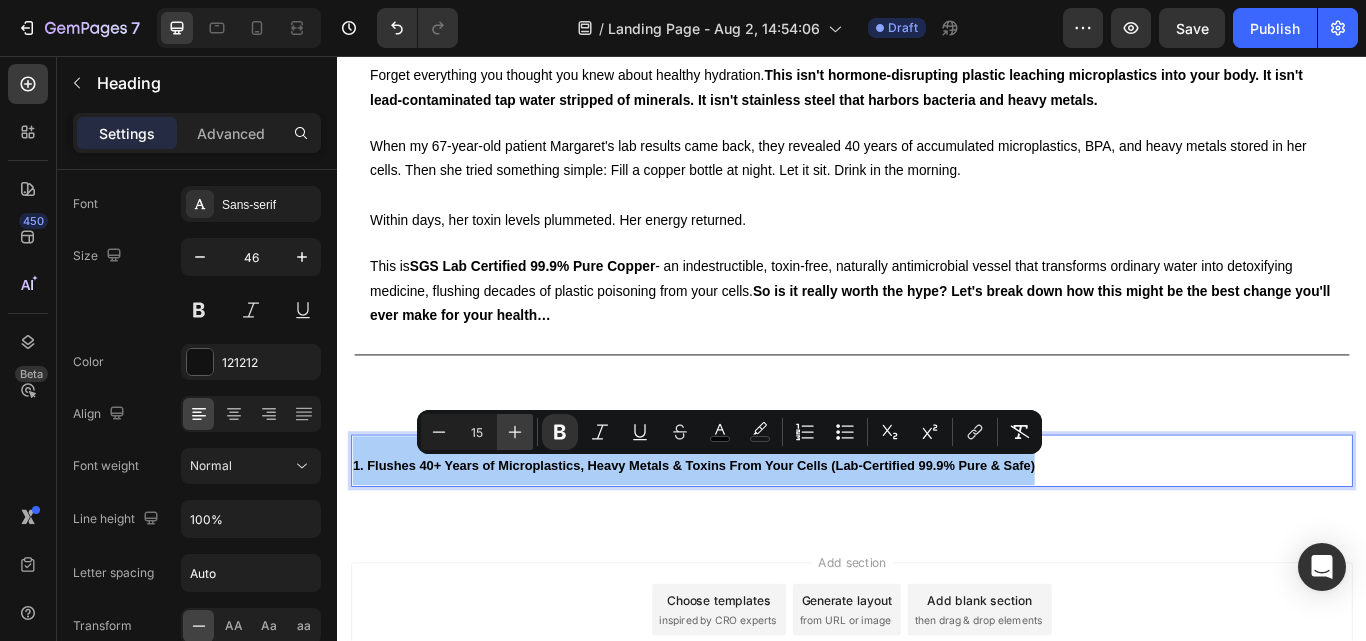 click 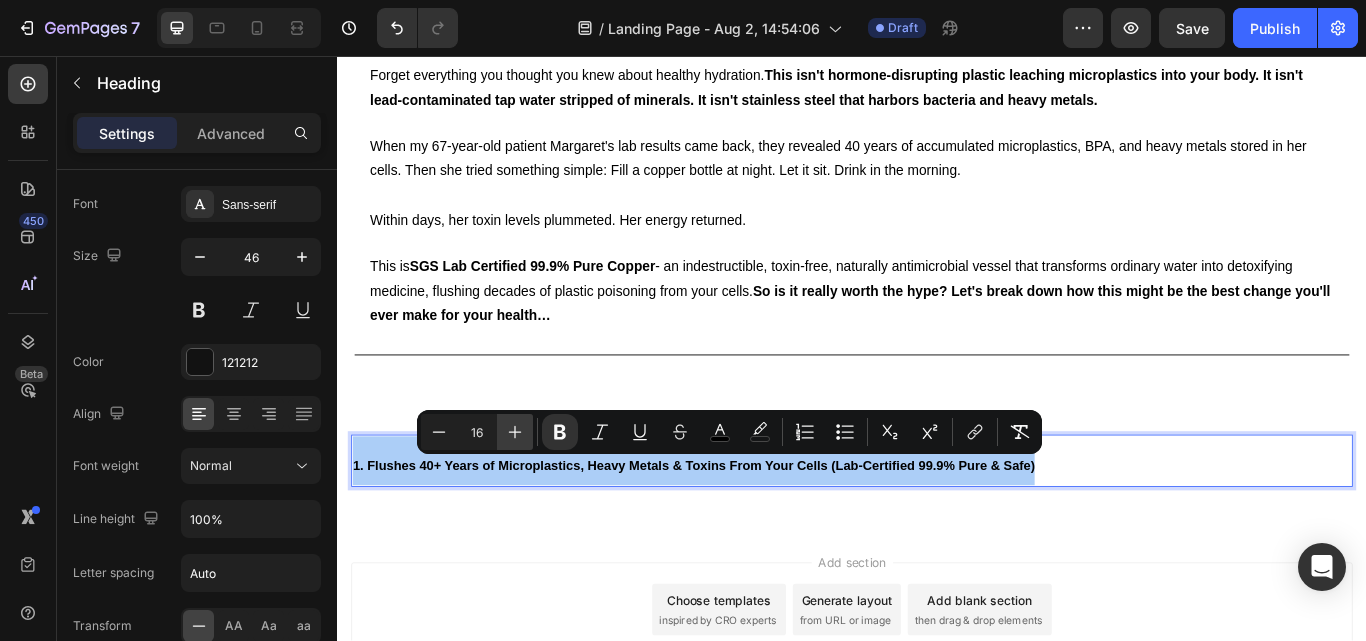 click 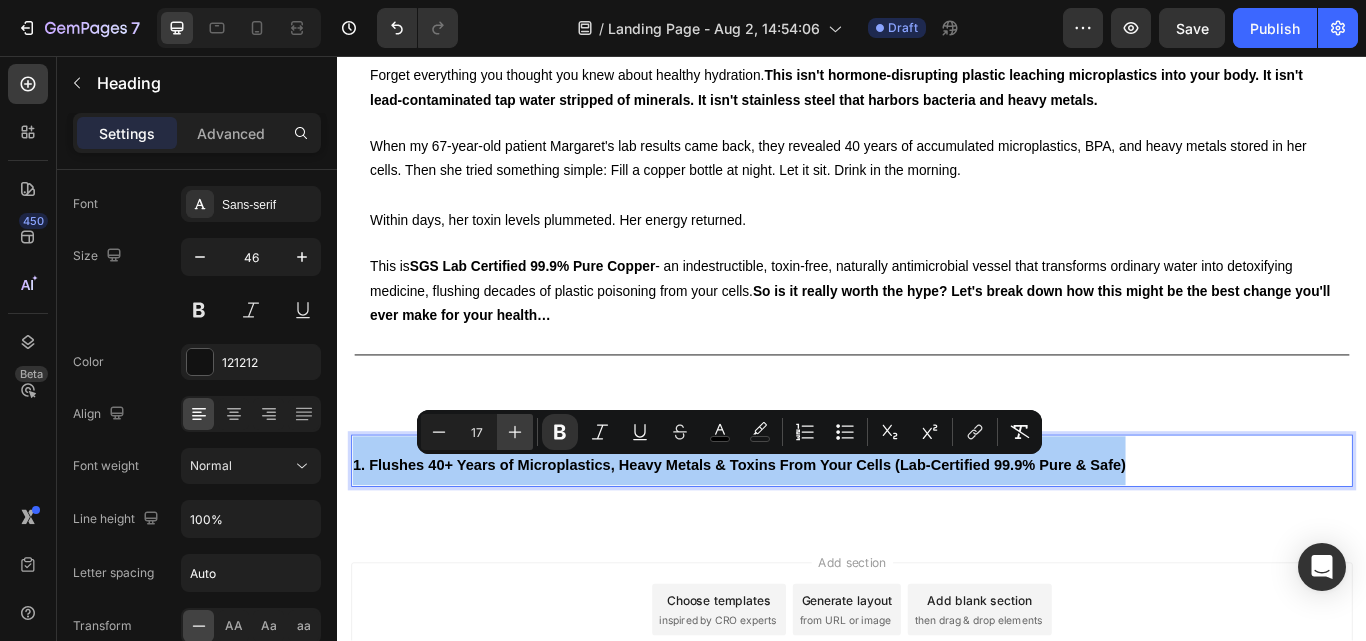 click 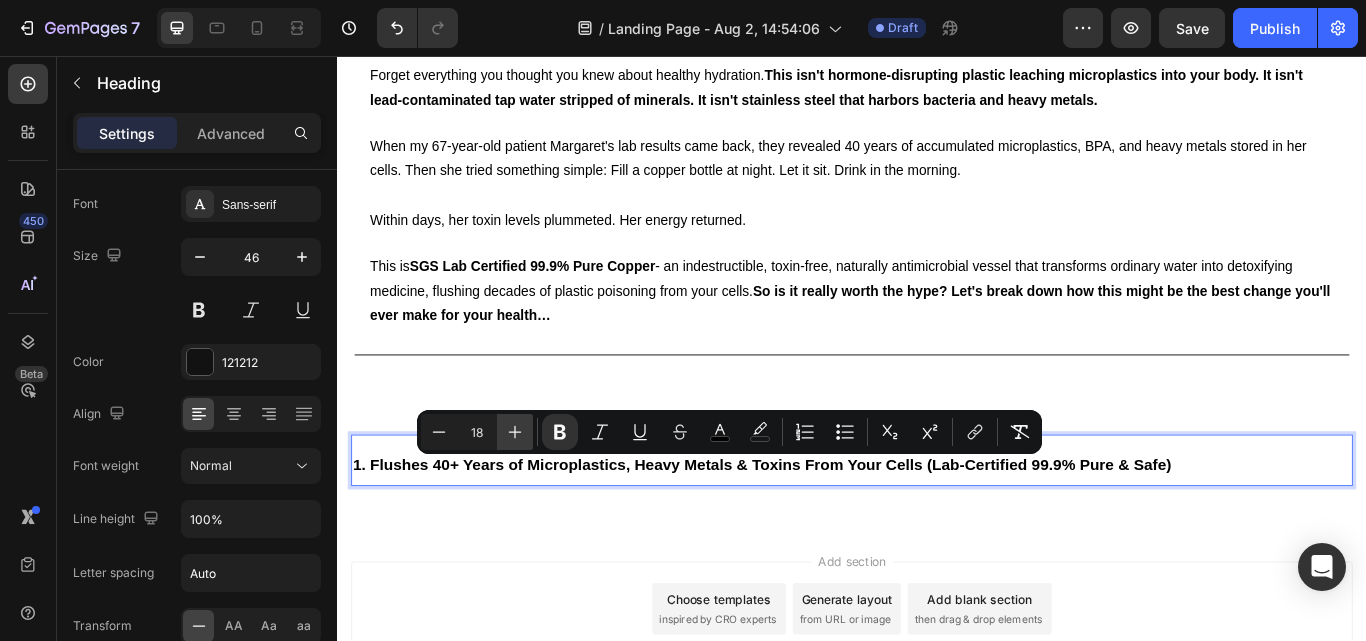 click 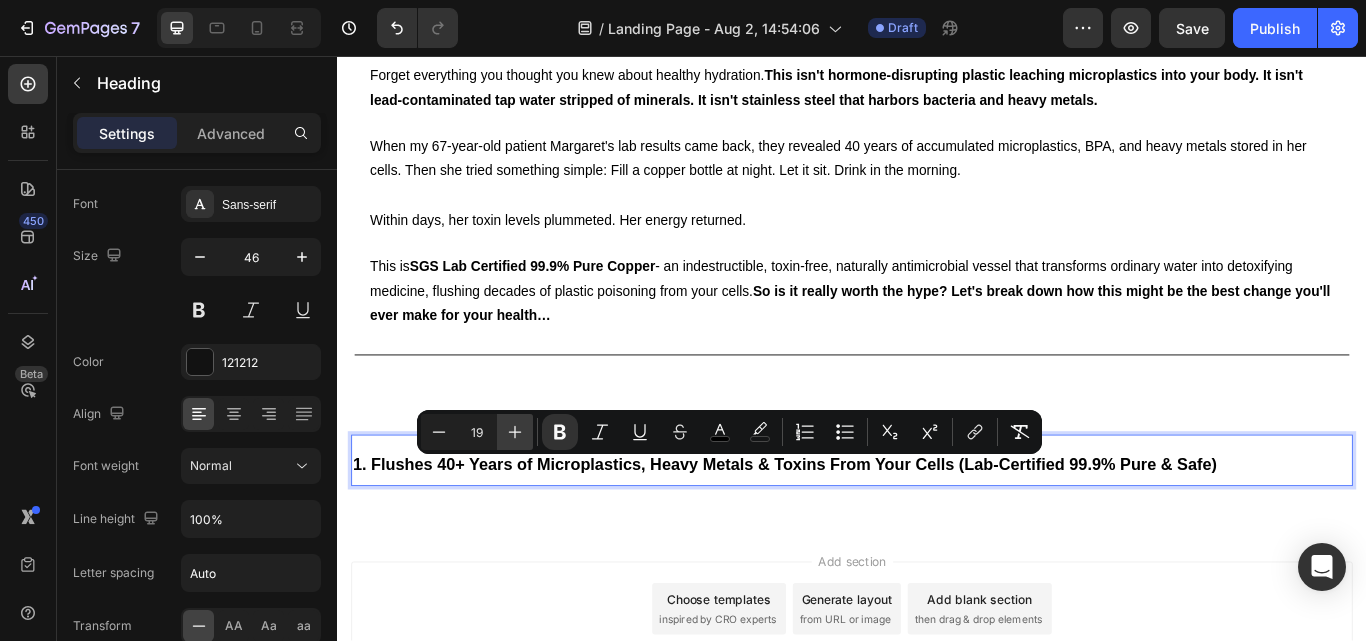 click 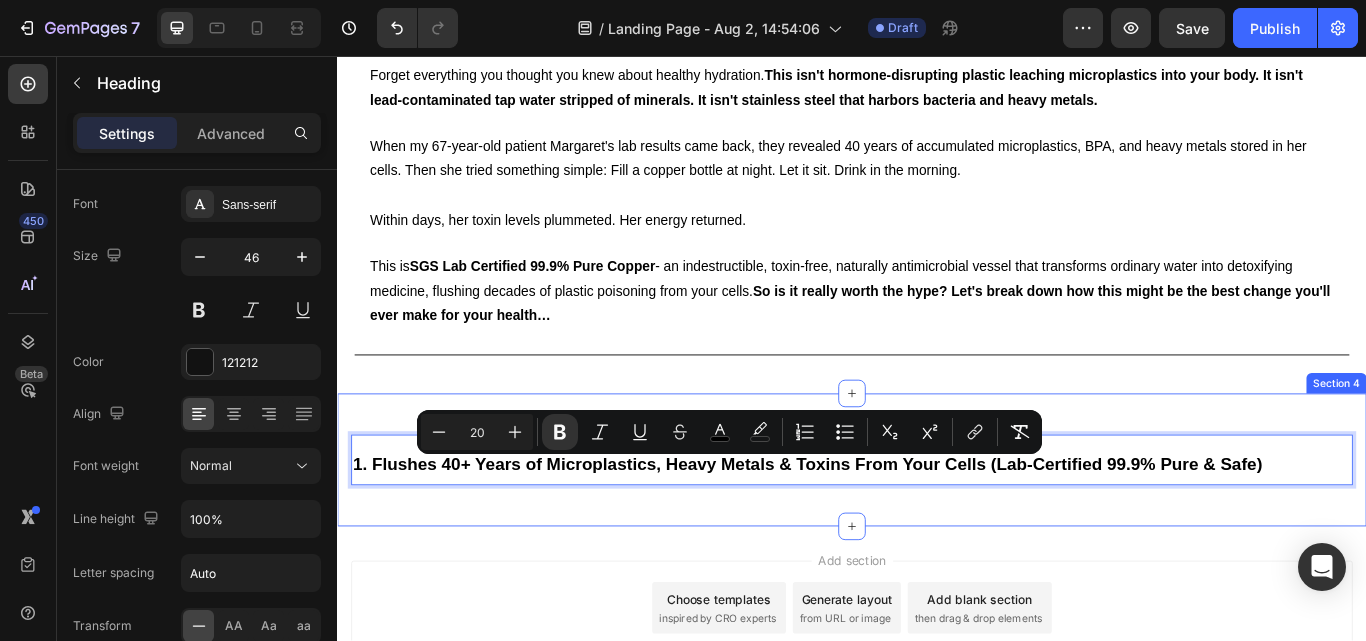 click on "1. Flushes 40+ Years of Microplastics, Heavy Metals & Toxins From Your Cells (Lab-Certified 99.9% Pure & Safe) Heading   0 Row Section 4" at bounding box center (937, 527) 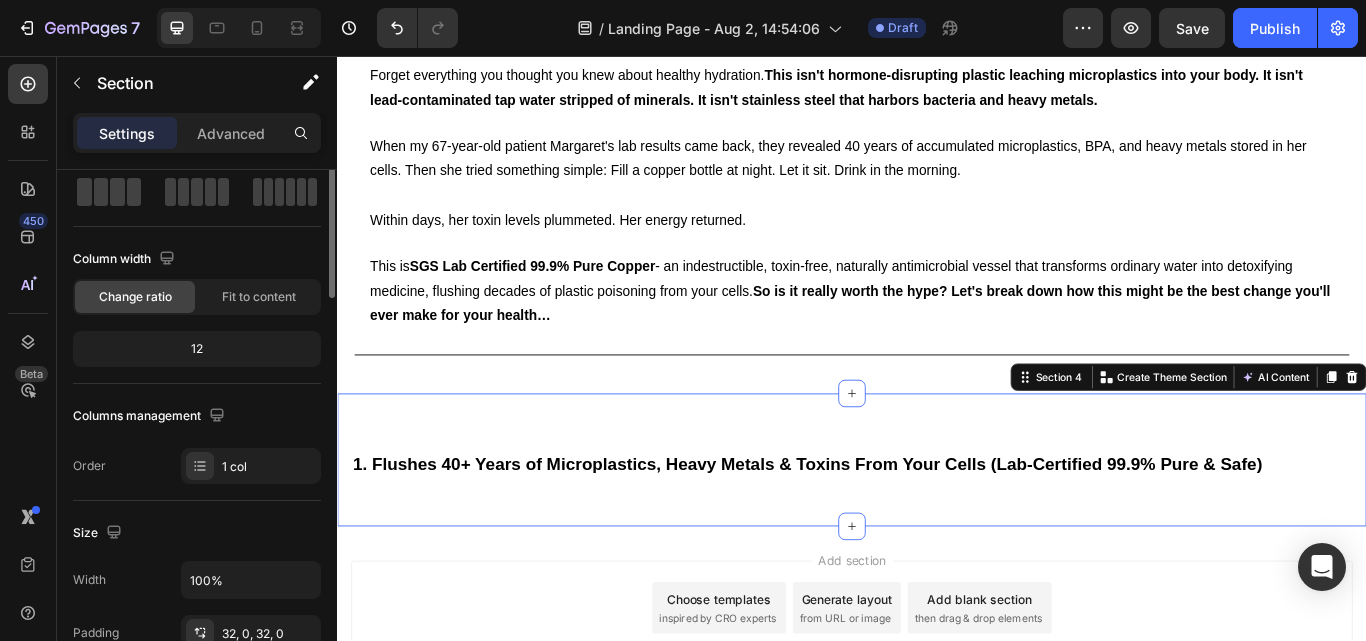 scroll, scrollTop: 0, scrollLeft: 0, axis: both 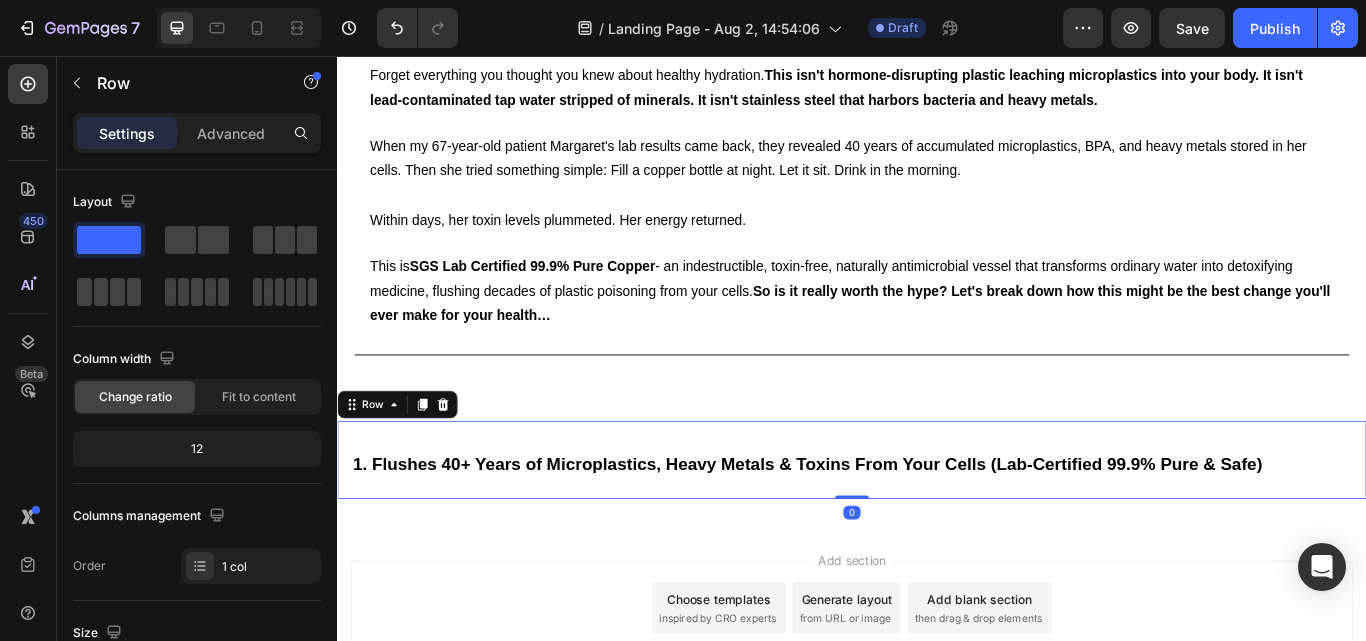 click on "⁠⁠⁠⁠⁠⁠⁠ 1. Flushes 40+ Years of Microplastics, Heavy Metals & Toxins From Your Cells (Lab-Certified 99.9% Pure & Safe) Heading Row 0" at bounding box center (937, 527) 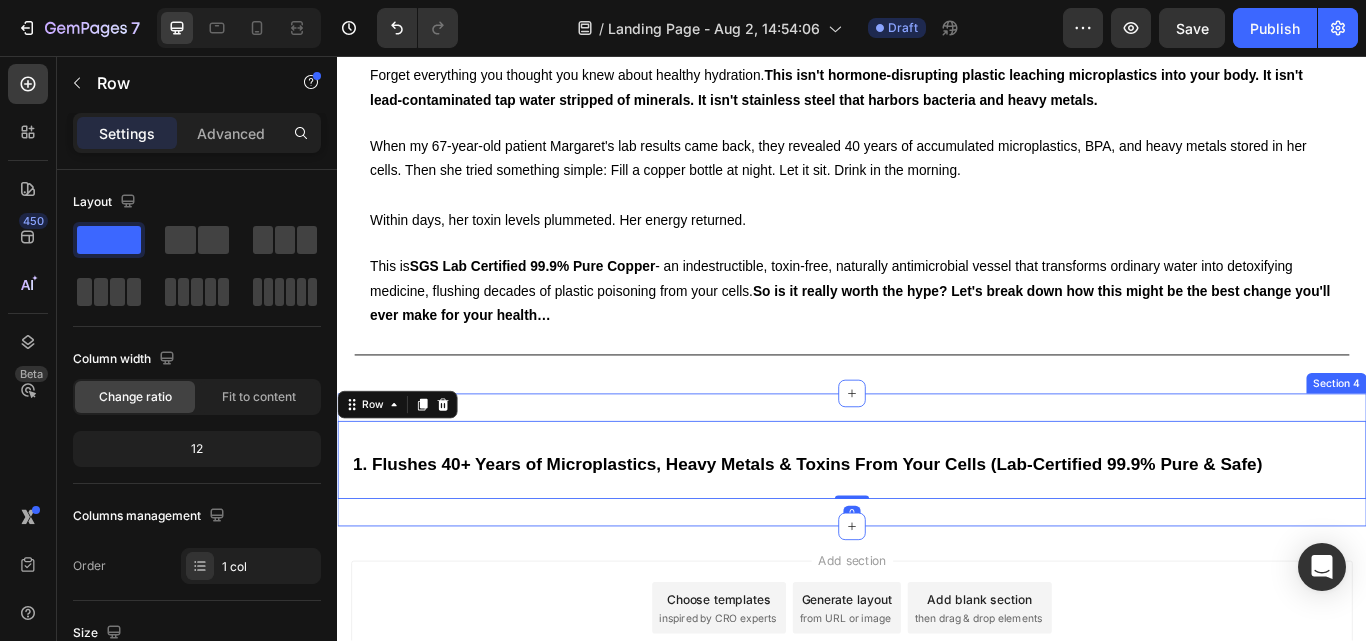click on "⁠⁠⁠⁠⁠⁠⁠ 1. Flushes 40+ Years of Microplastics, Heavy Metals & Toxins From Your Cells (Lab-Certified 99.9% Pure & Safe) Heading Row   0 Section 4" at bounding box center (937, 527) 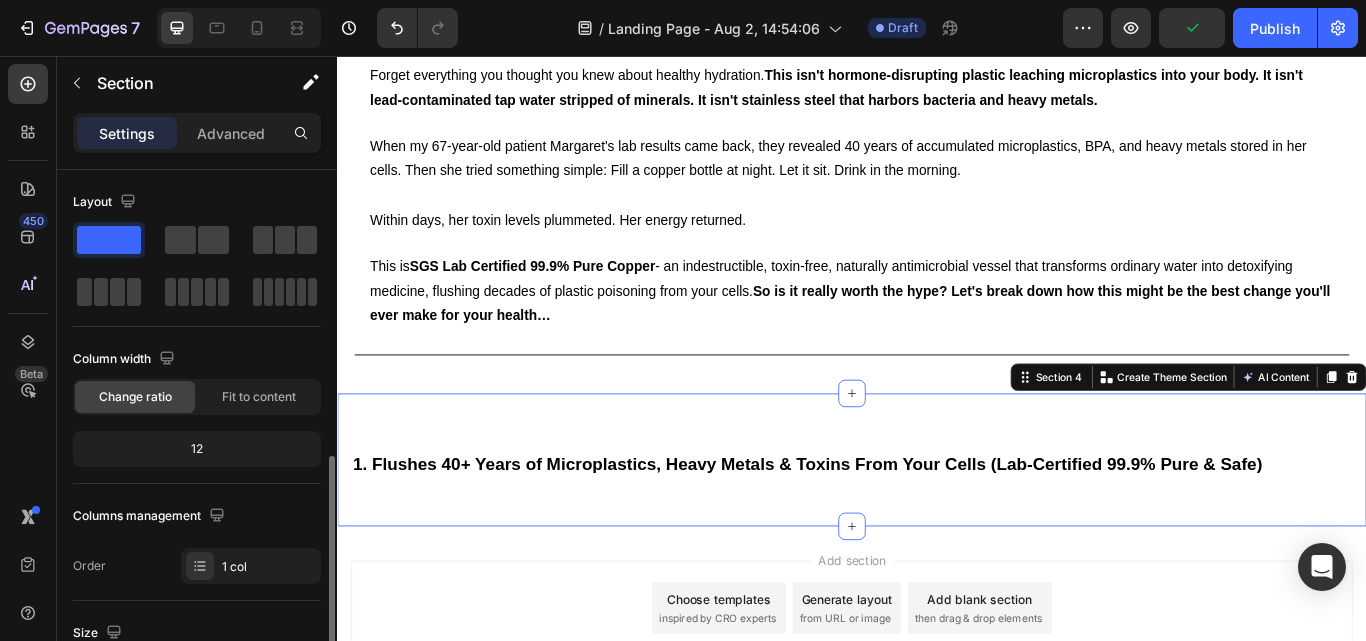 scroll, scrollTop: 300, scrollLeft: 0, axis: vertical 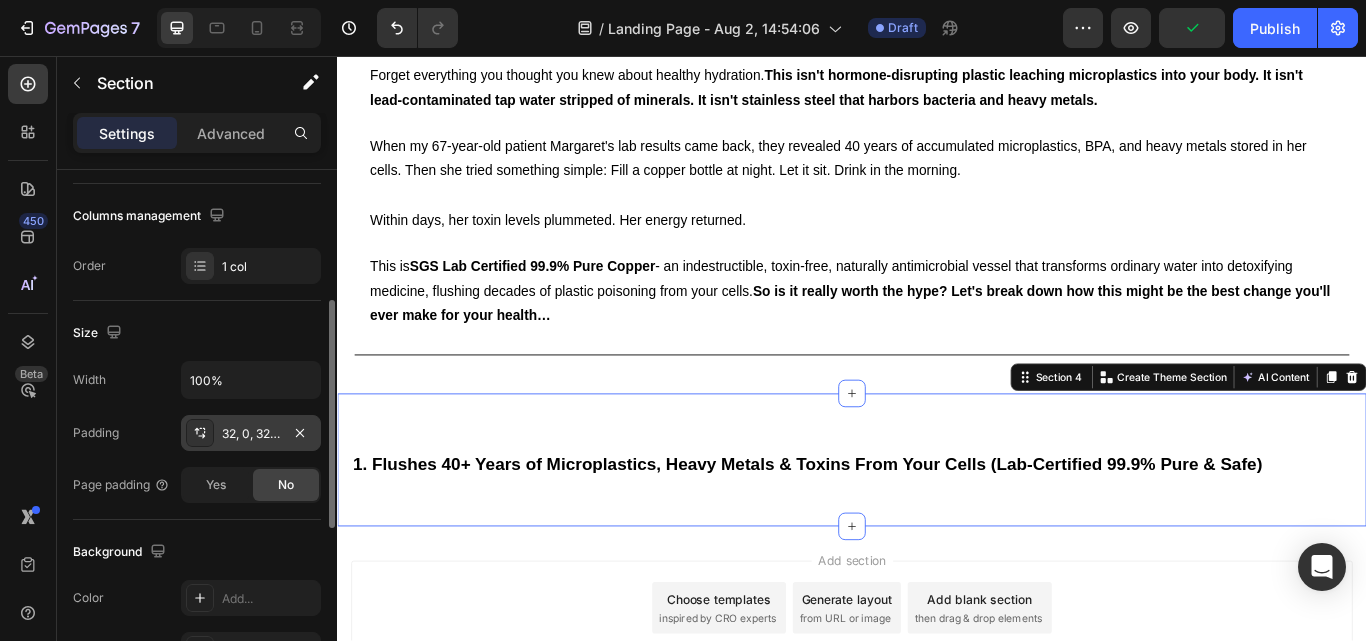 click on "32, 0, 32, 0" at bounding box center (251, 434) 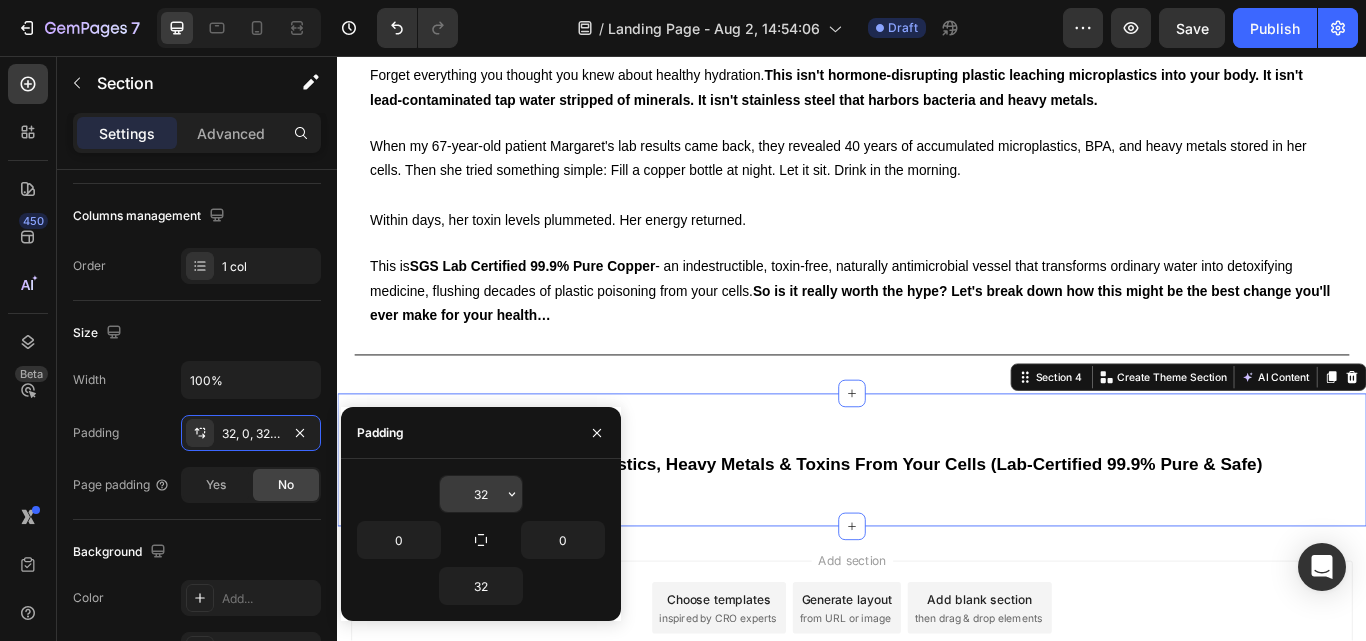 click on "32" at bounding box center [481, 494] 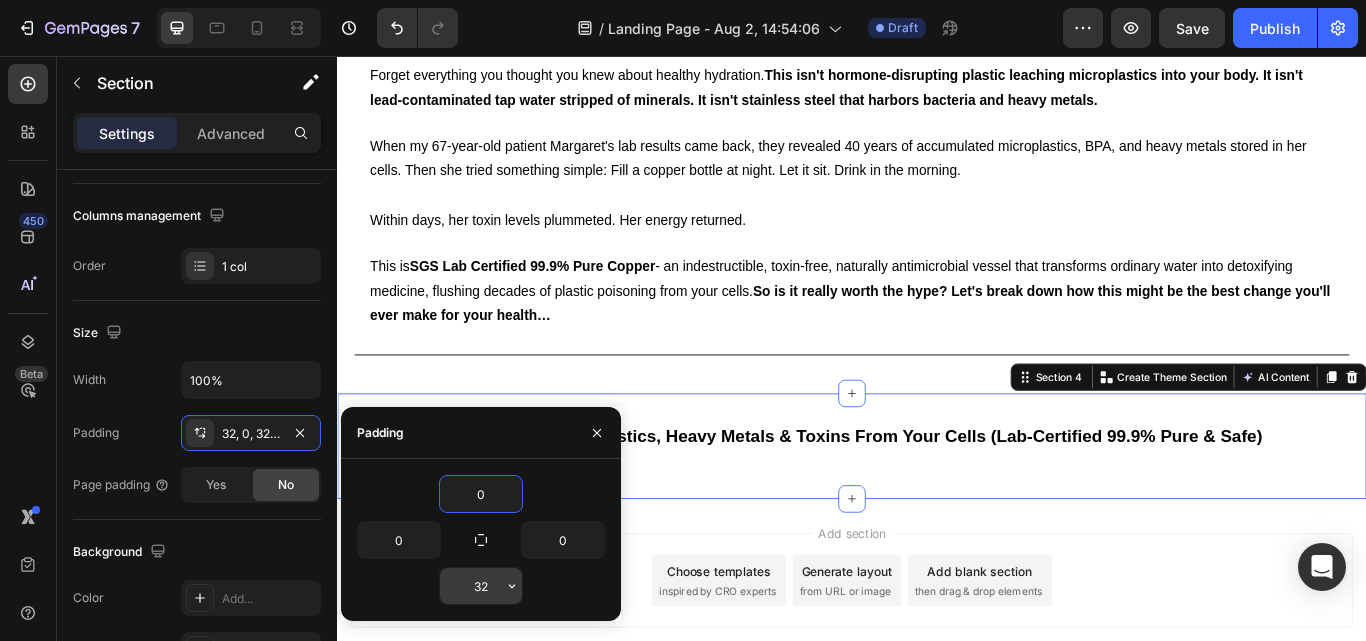 type on "0" 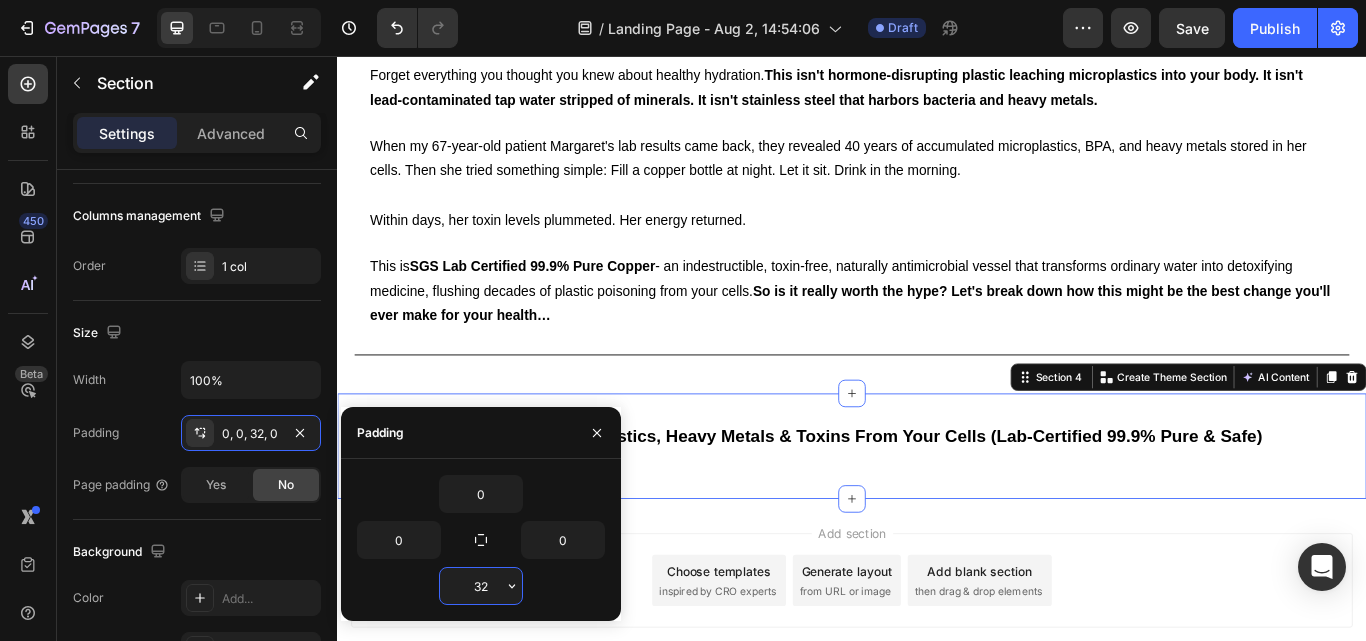 type on "0" 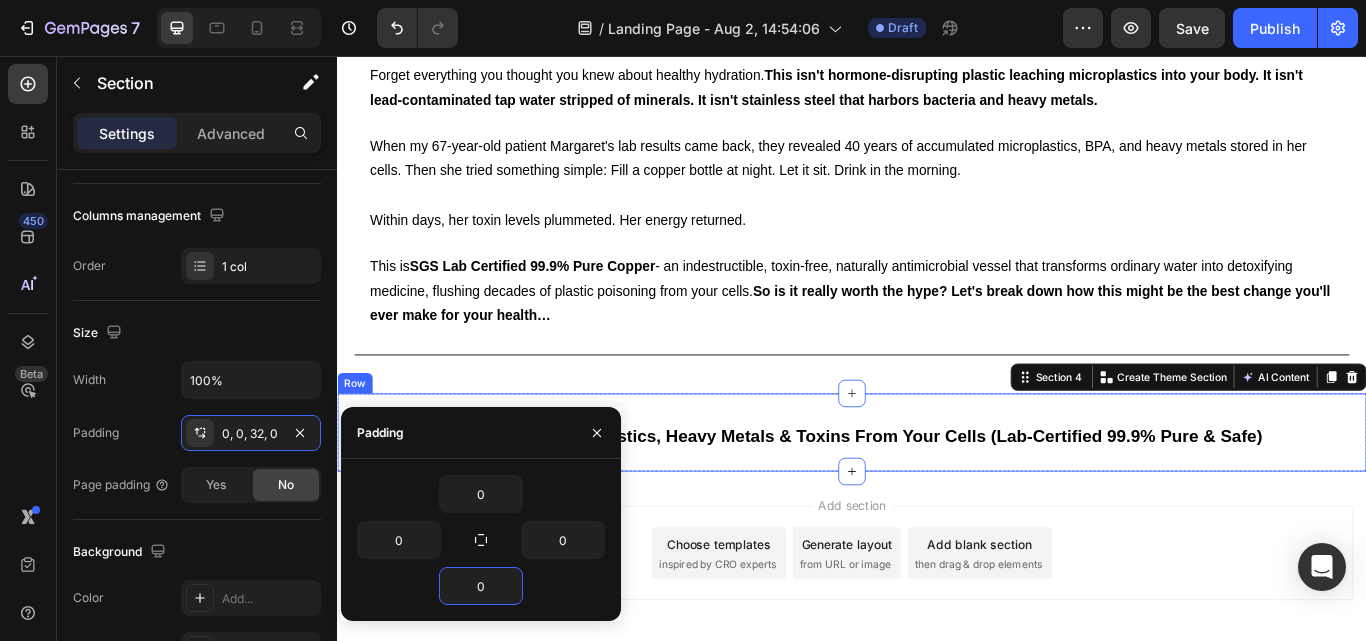 click on "⁠⁠⁠⁠⁠⁠⁠ 1. Flushes 40+ Years of Microplastics, Heavy Metals & Toxins From Your Cells (Lab-Certified 99.9% Pure & Safe) Heading Row" at bounding box center (937, 495) 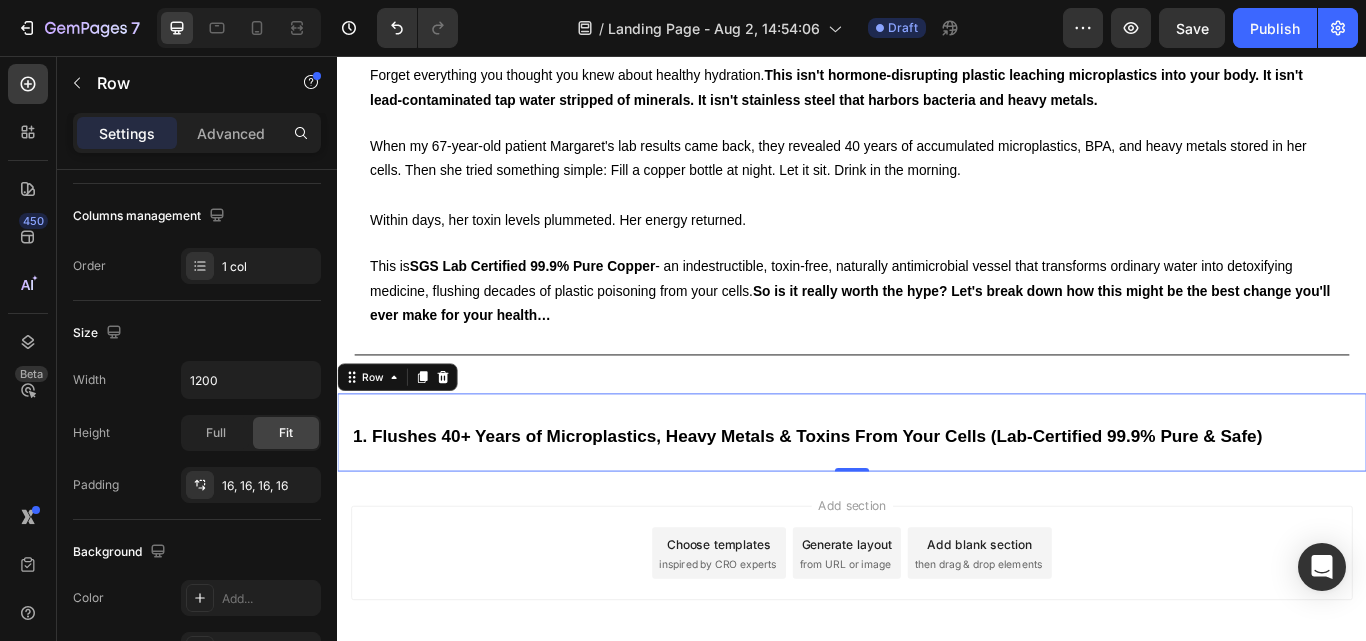 scroll, scrollTop: 0, scrollLeft: 0, axis: both 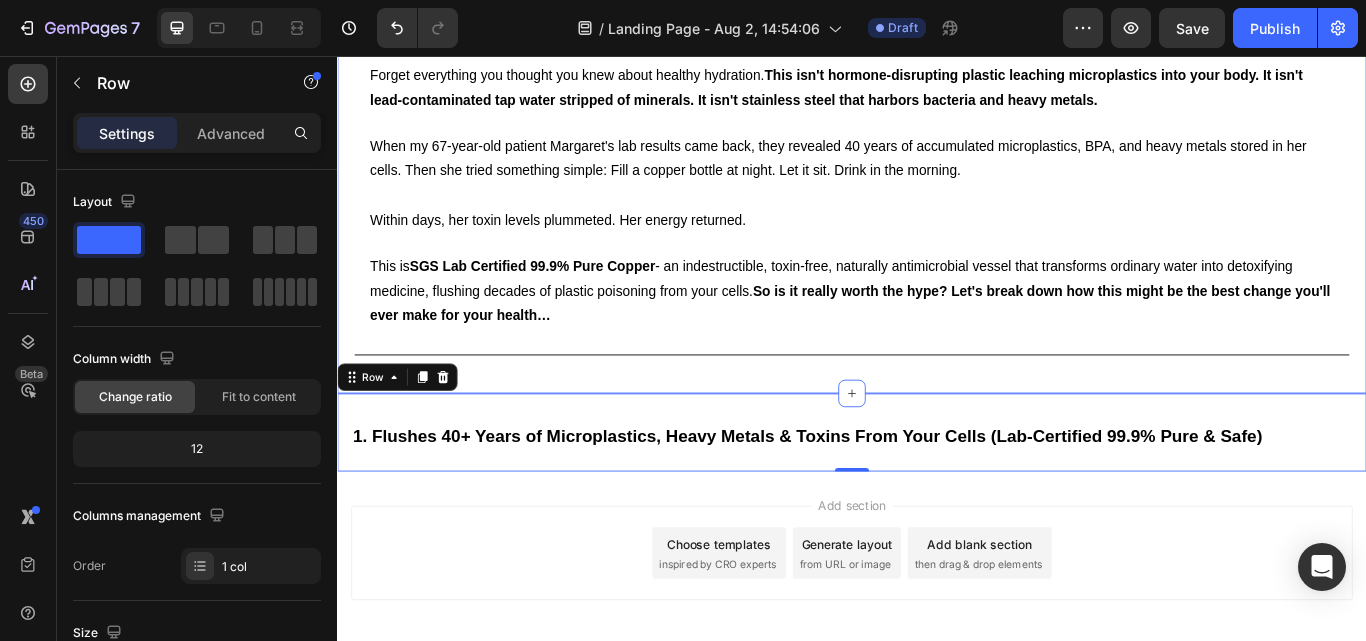 click on "Forget everything you thought you knew about healthy hydration. This isn't hormone-disrupting plastic leaching microplastics into your body. It isn't lead-contaminated tap water stripped of minerals. It isn't stainless steel that harbors bacteria and heavy metals. Text Block When my 67-year-old patient [NAME]’s lab results came back, they revealed 40 years of accumulated microplastics, BPA, and heavy metals stored in her cells. Then she tried something simple: Fill a copper bottle at night. Let it sit. Drink in the morning. Within days, her toxin levels plummeted. Her energy returned. Text Block This is SGS Lab Certified 99.9% Pure Copper - an indestructible, toxin-free, naturally antimicrobial vessel that transforms ordinary water into detoxifying medicine, flushing decades of plastic poisoning from your cells. So is it really worth the hype? Let's break down how this might be the best change you'll ever make for your health… Text Block Row Title Line Section 3" at bounding box center (937, 233) 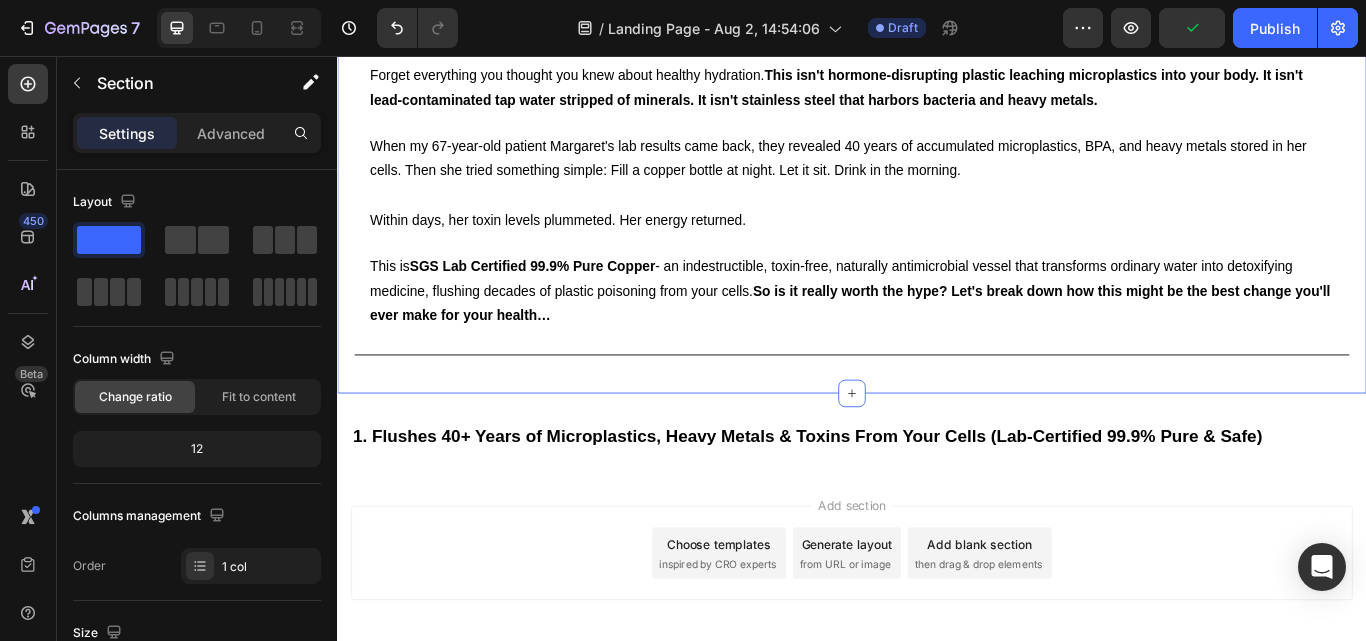 click on "Forget everything you thought you knew about healthy hydration.  This isn't hormone-disrupting plastic leaching microplastics into your body. It isn't lead-contaminated tap water stripped of minerals. It isn't stainless steel that harbors bacteria and heavy metals. Text Block When my 67-year-old patient Margaret's lab results came back, they revealed 40 years of accumulated microplastics, BPA, and heavy metals stored in her cells. Then she tried something simple: Fill a copper bottle at night. Let it sit. Drink in the morning. Within days, her toxin levels plummeted. Her energy returned. Text Block This is  SGS Lab Certified 99.9% Pure Copper  - an indestructible, toxin-free, naturally antimicrobial vessel that transforms ordinary water into detoxifying medicine, flushing decades of plastic poisoning from your cells.  So is it really worth the hype? Let's break down how this might be the best change you'll ever make for your health… Text Block Row                Title Line Section 3   AI Content Product" at bounding box center (937, 233) 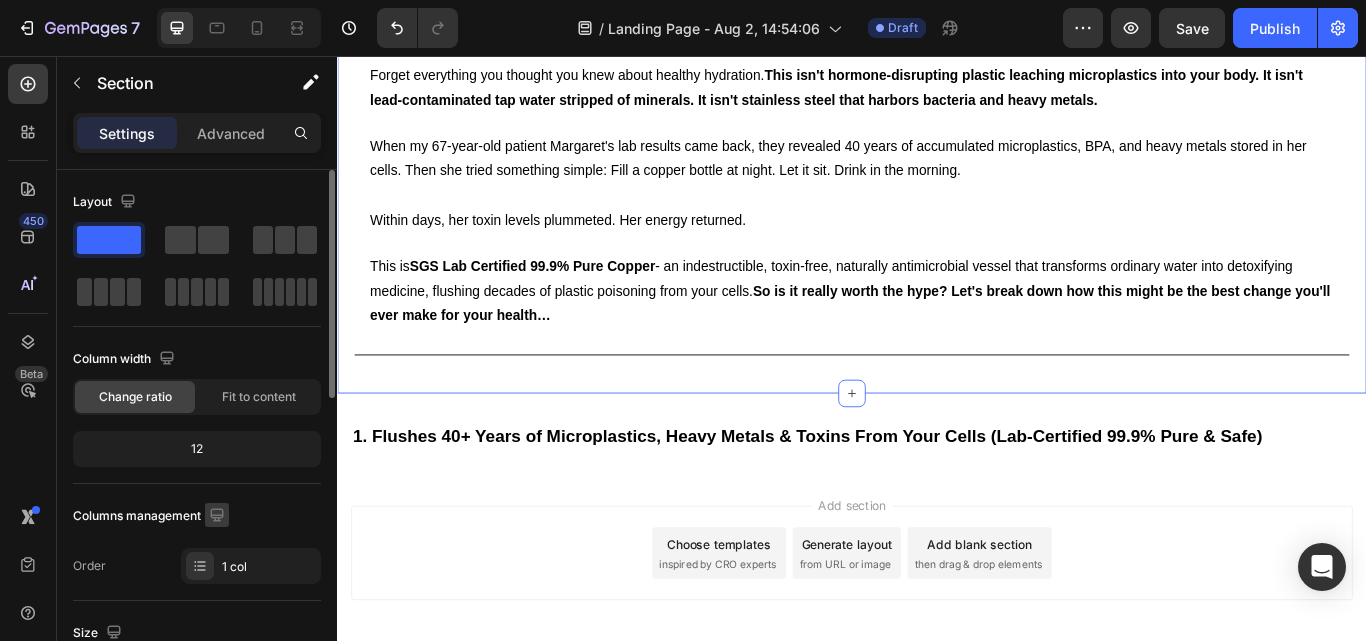 scroll, scrollTop: 200, scrollLeft: 0, axis: vertical 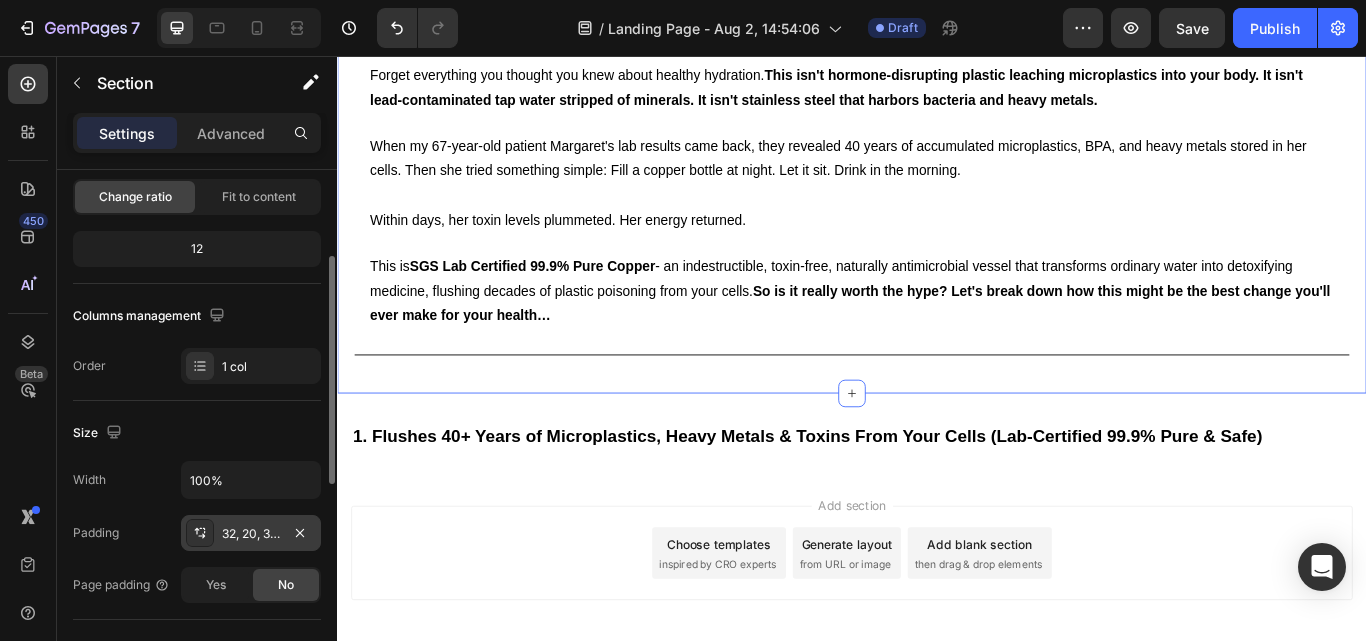 click on "32, 20, 32, 20" at bounding box center [251, 534] 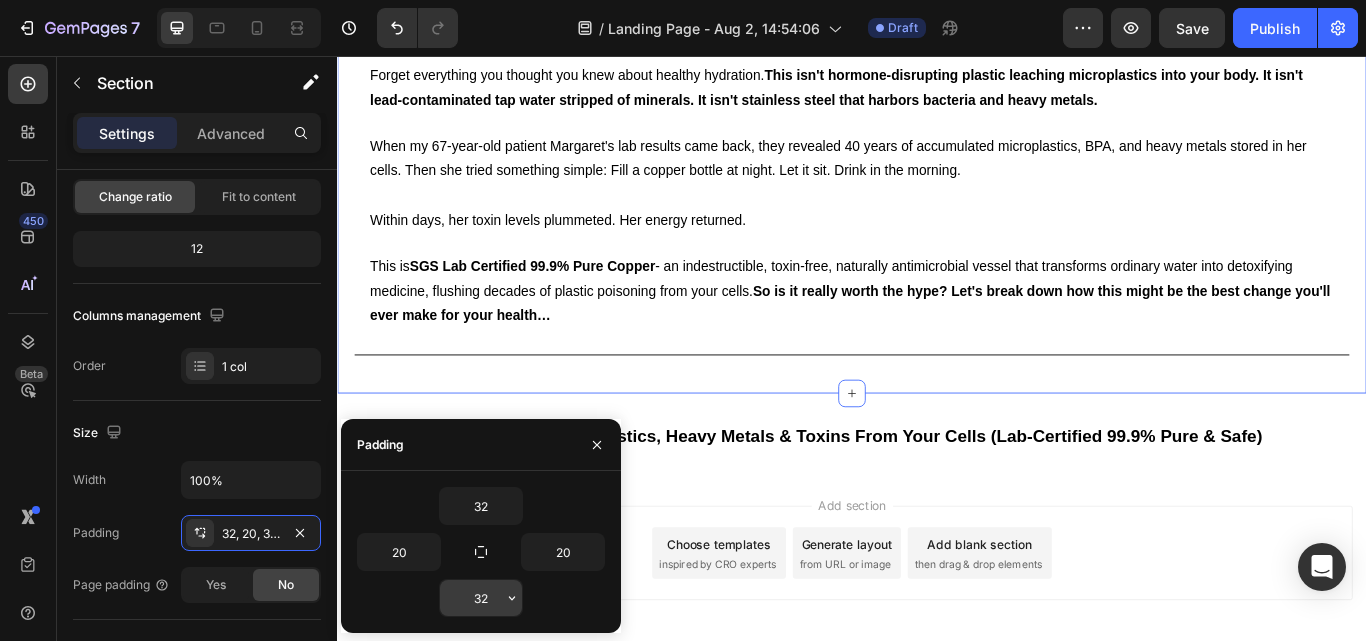click on "32" at bounding box center [481, 598] 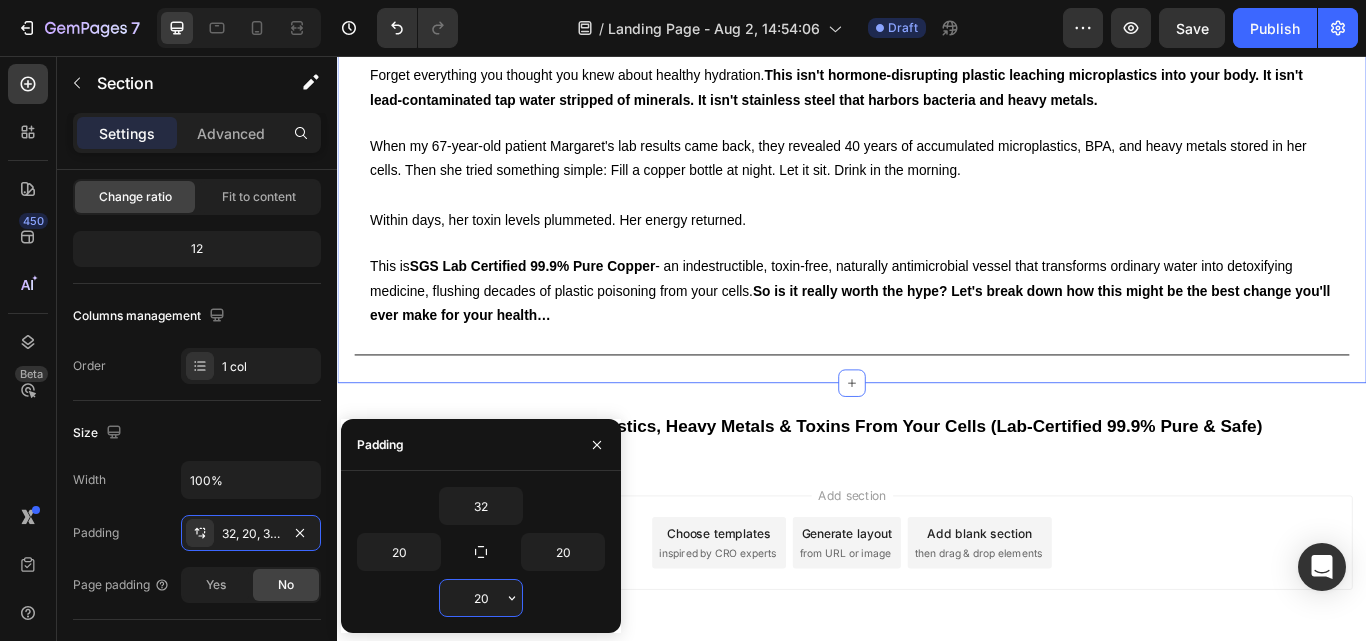click on "20" at bounding box center (481, 598) 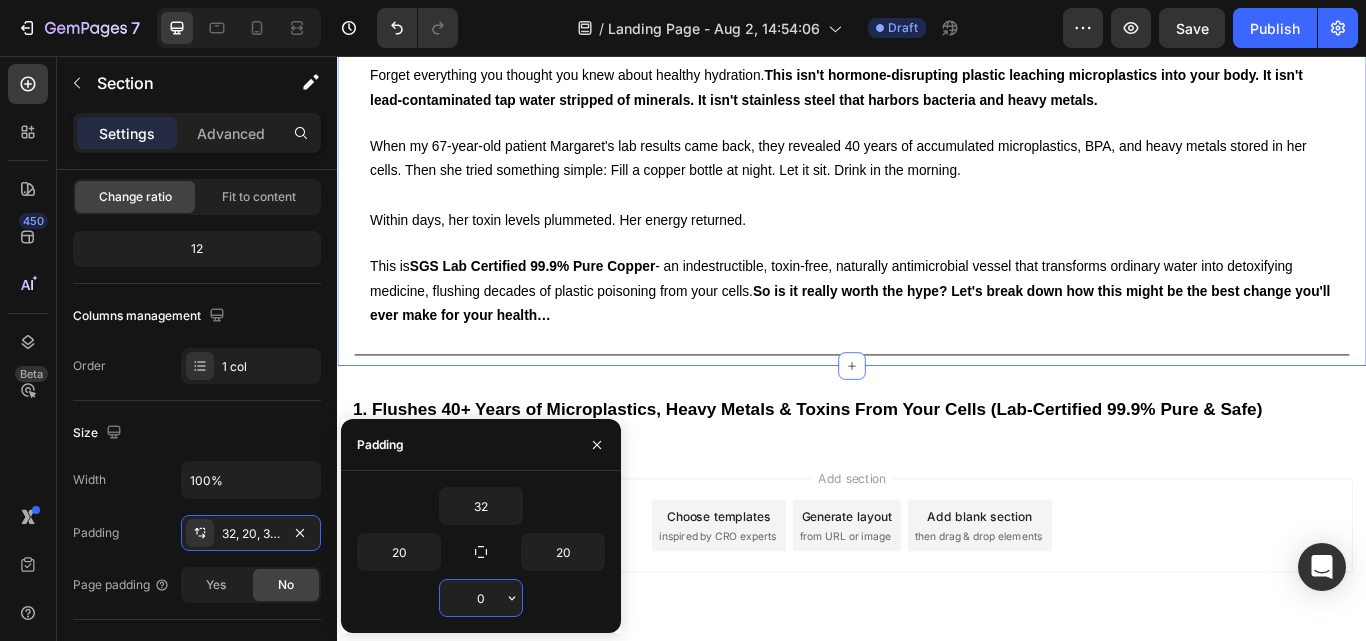 type on "10" 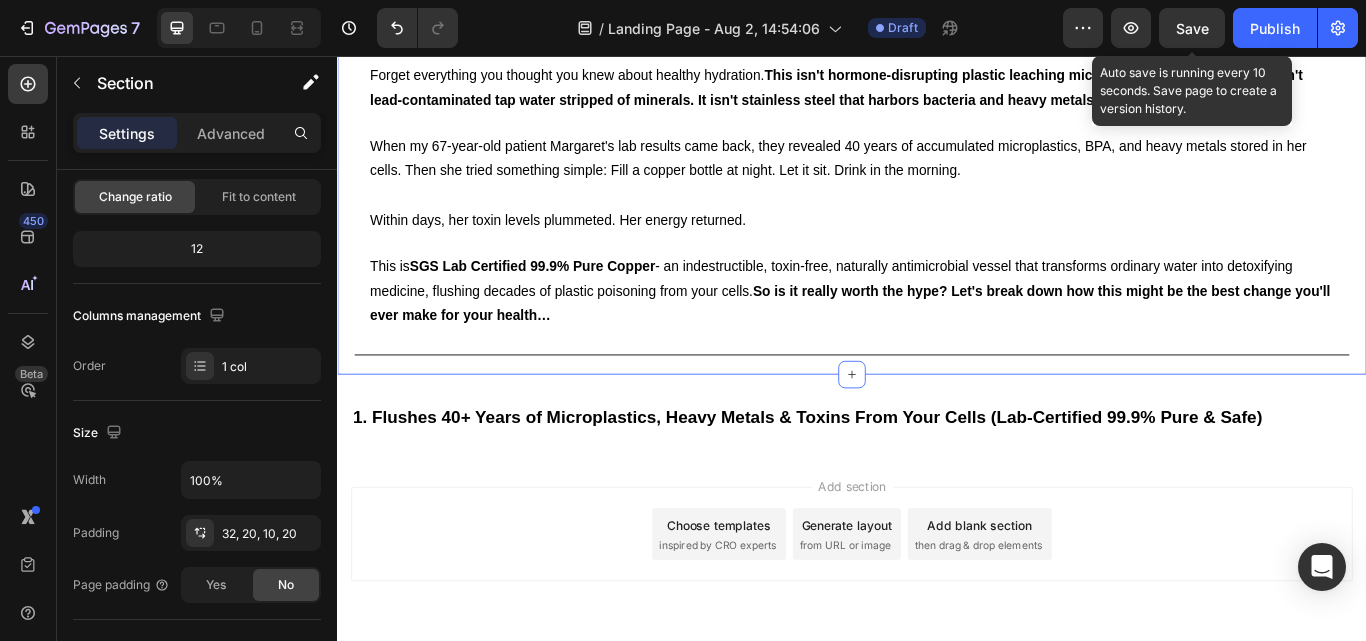 click on "Save" at bounding box center [1192, 28] 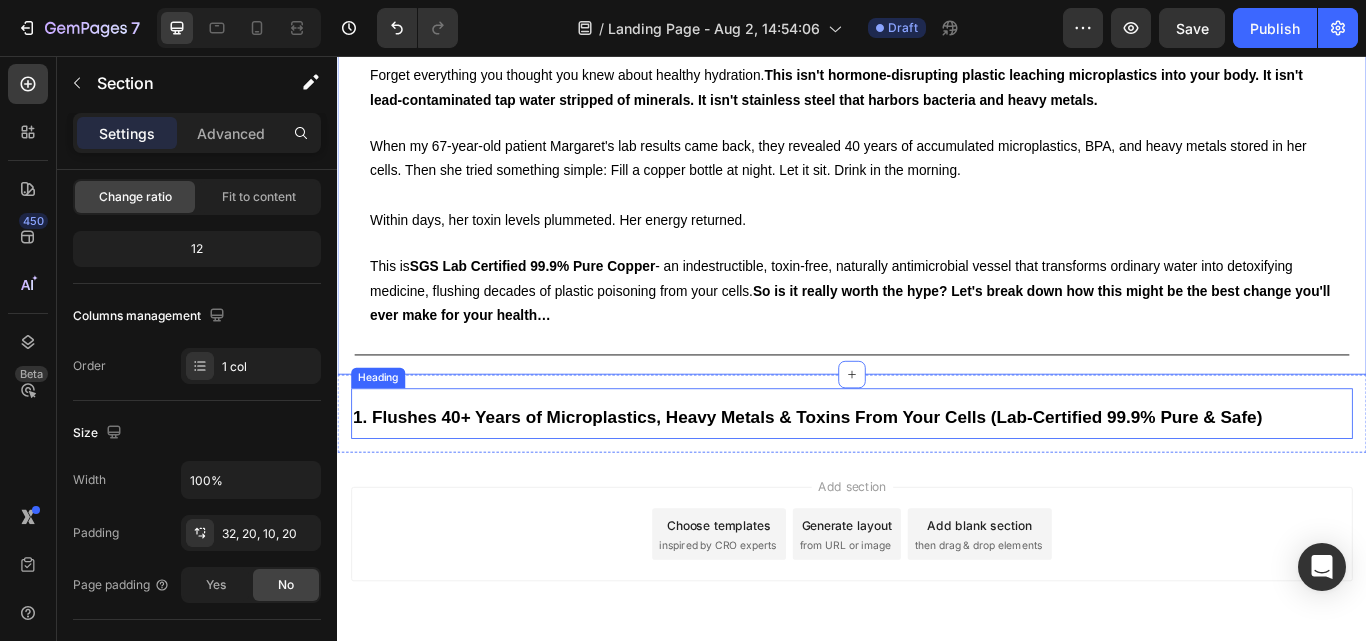 click on "1. Flushes 40+ Years of Microplastics, Heavy Metals & Toxins From Your Cells (Lab-Certified 99.9% Pure & Safe)" at bounding box center (885, 478) 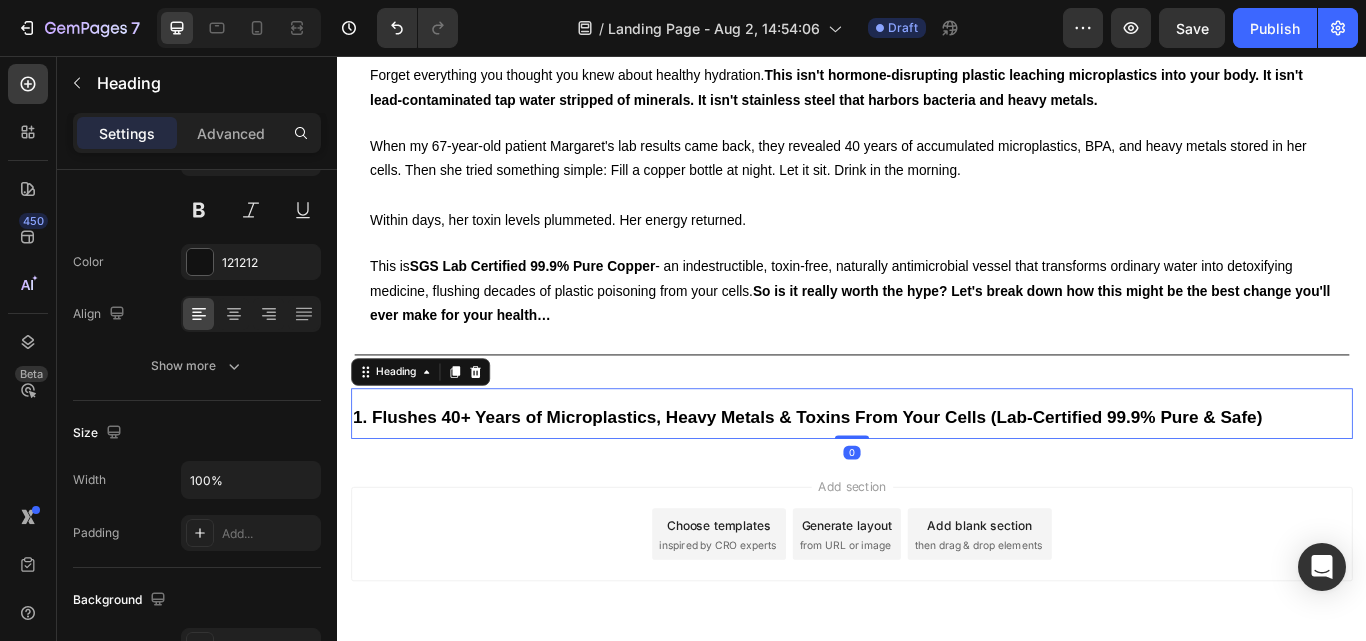 scroll, scrollTop: 0, scrollLeft: 0, axis: both 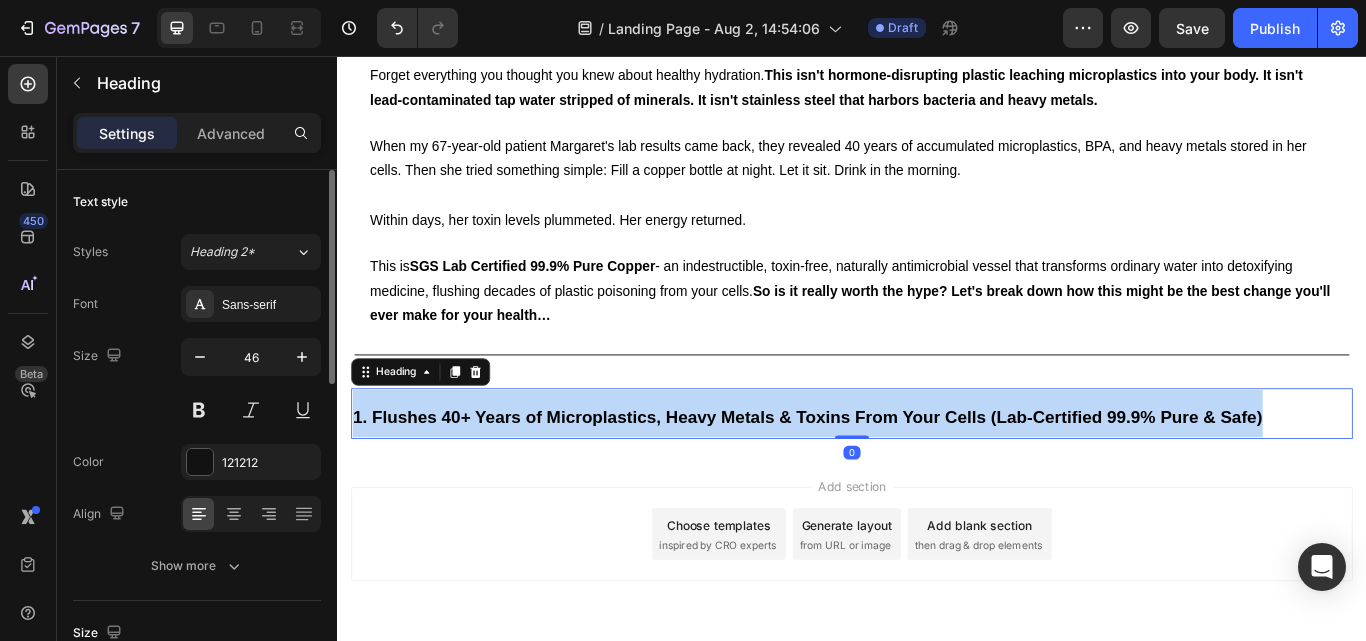 click on "1. Flushes 40+ Years of Microplastics, Heavy Metals & Toxins From Your Cells (Lab-Certified 99.9% Pure & Safe)" at bounding box center (885, 478) 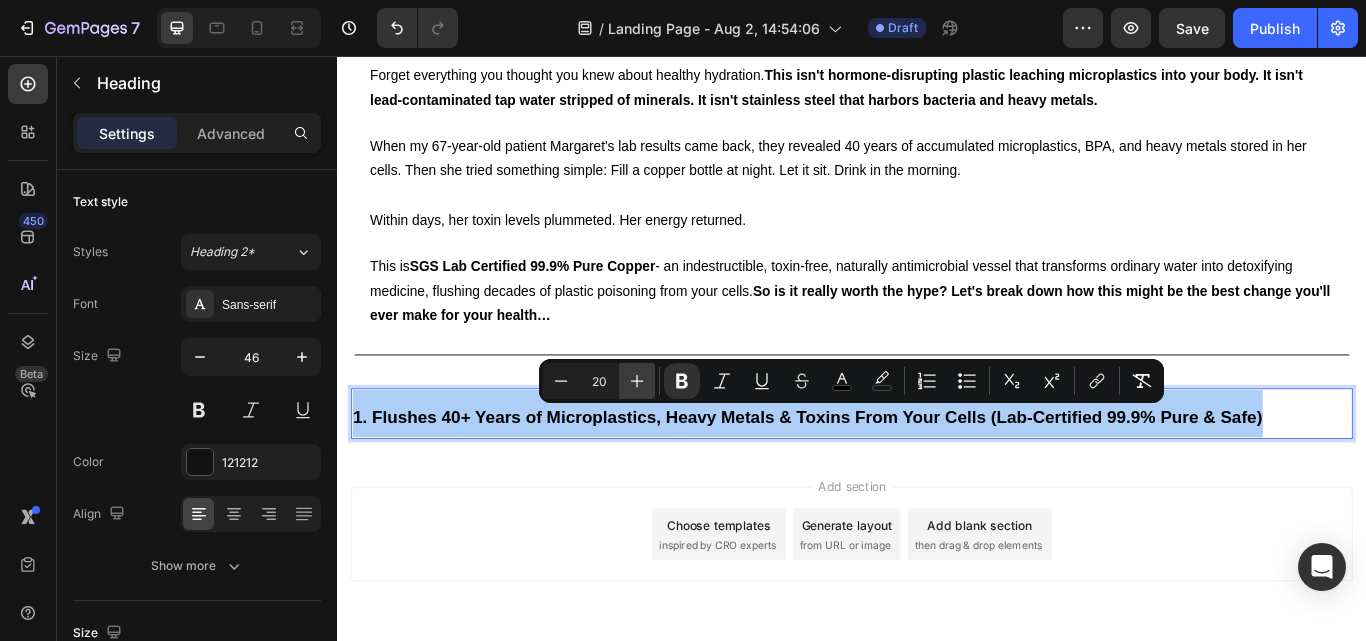 click 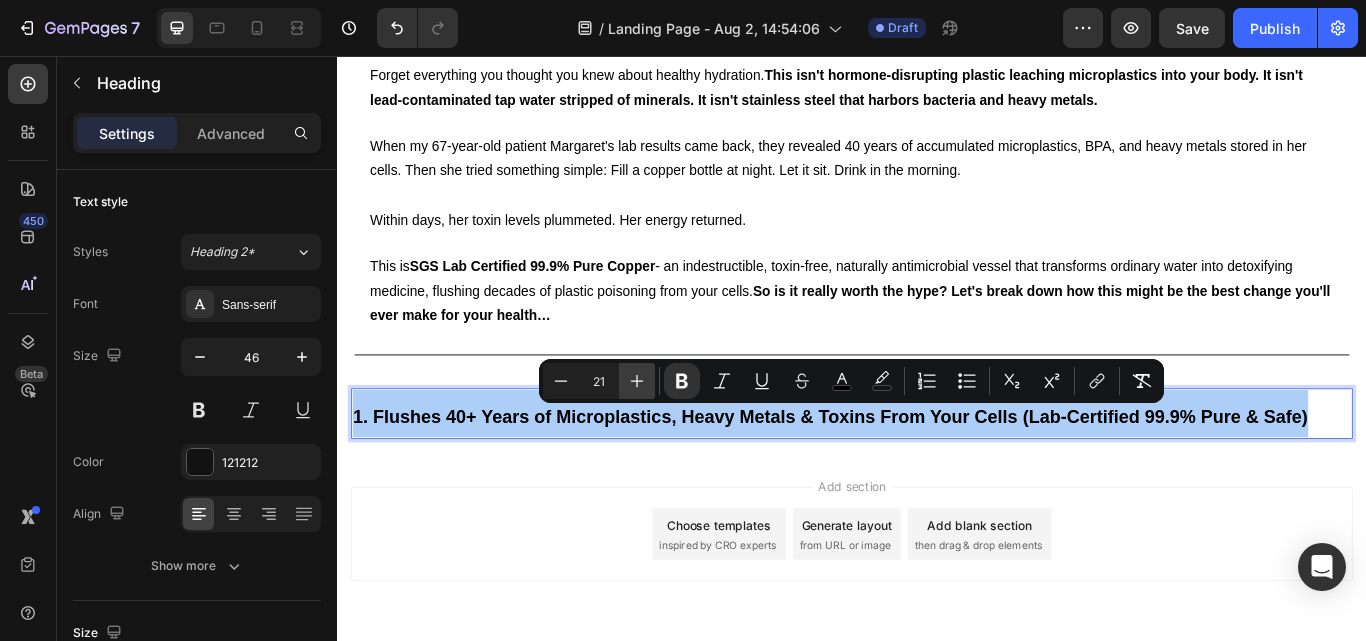 click 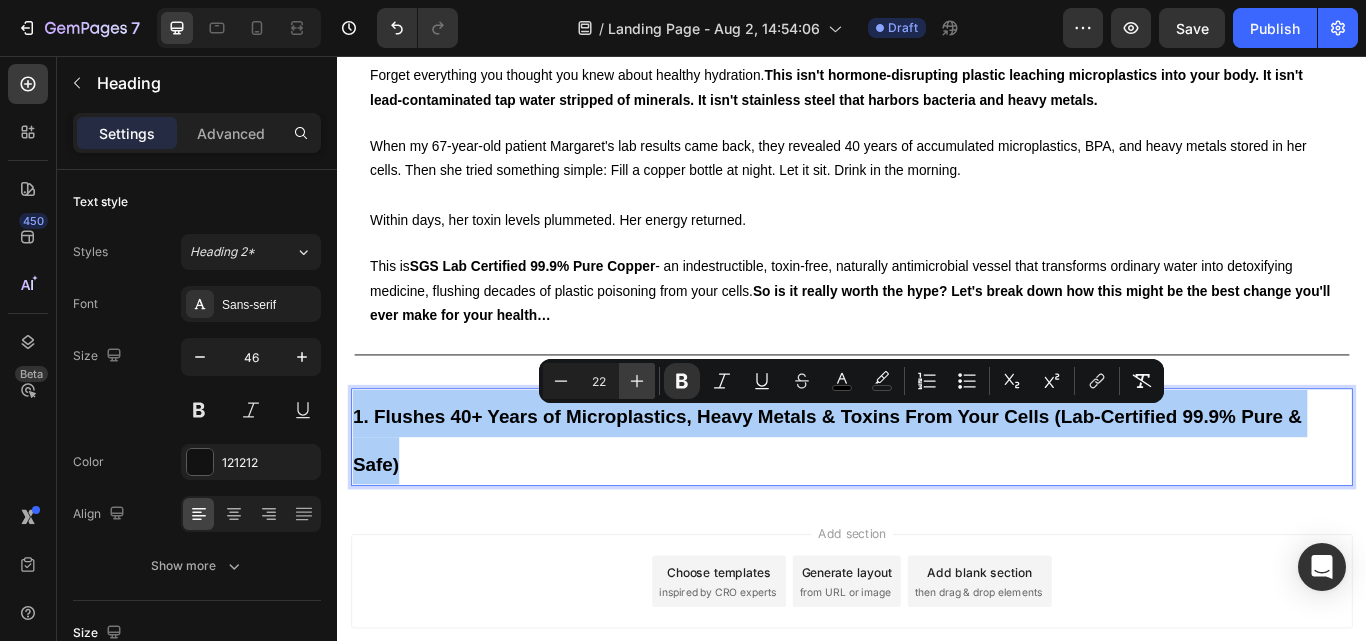 click 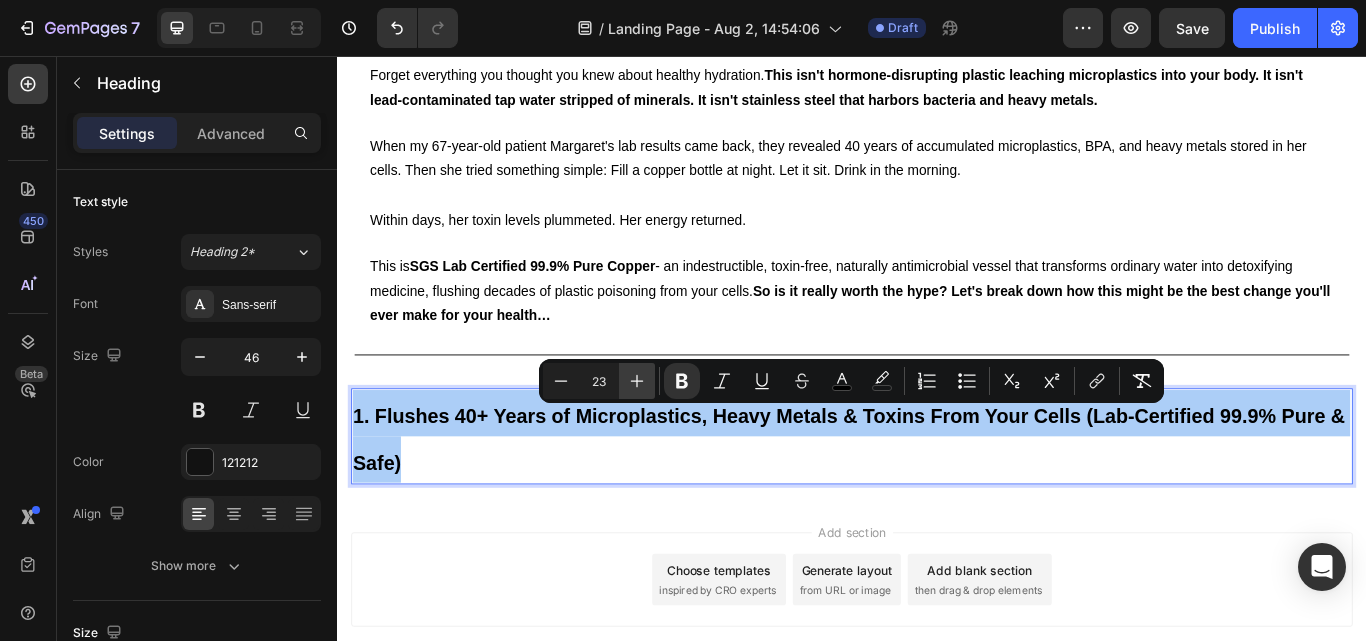 click 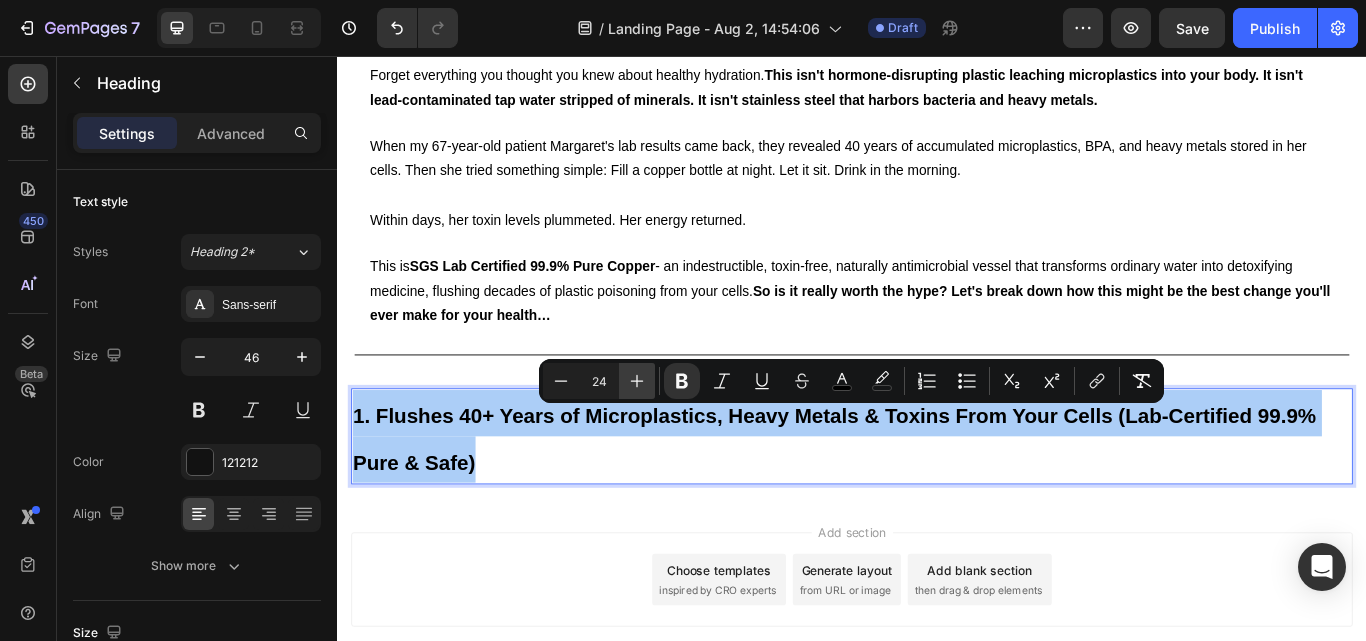 click 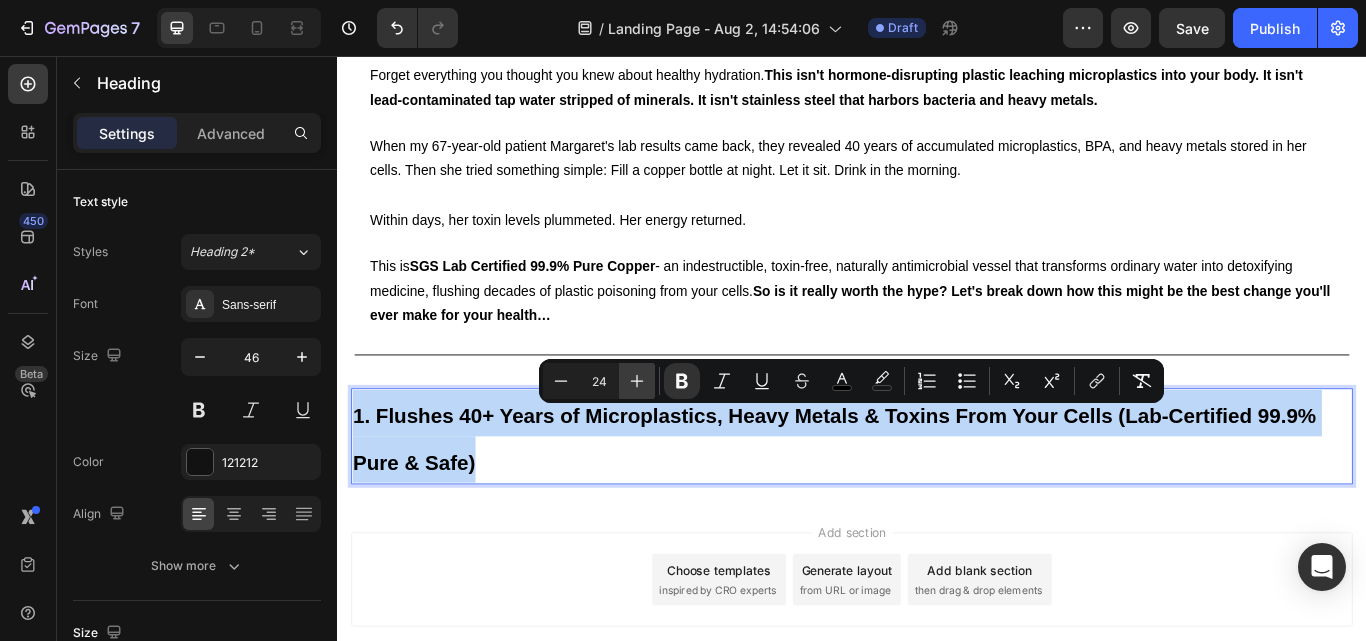 type on "25" 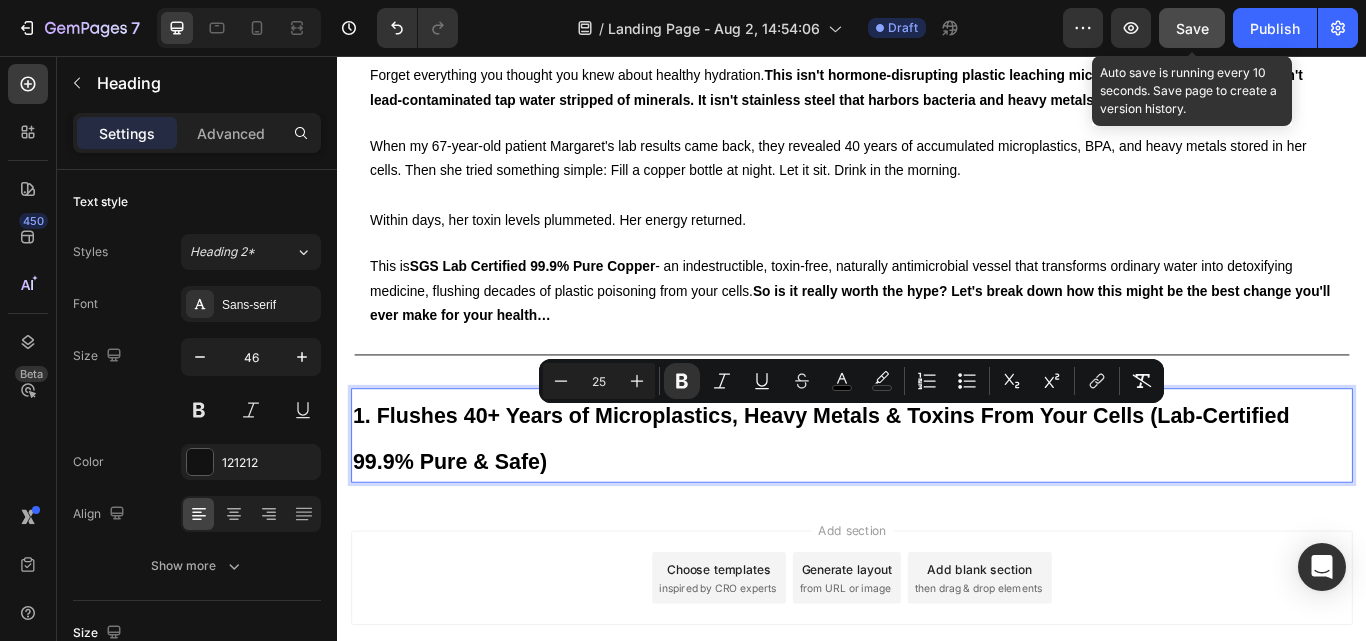 click on "Save" 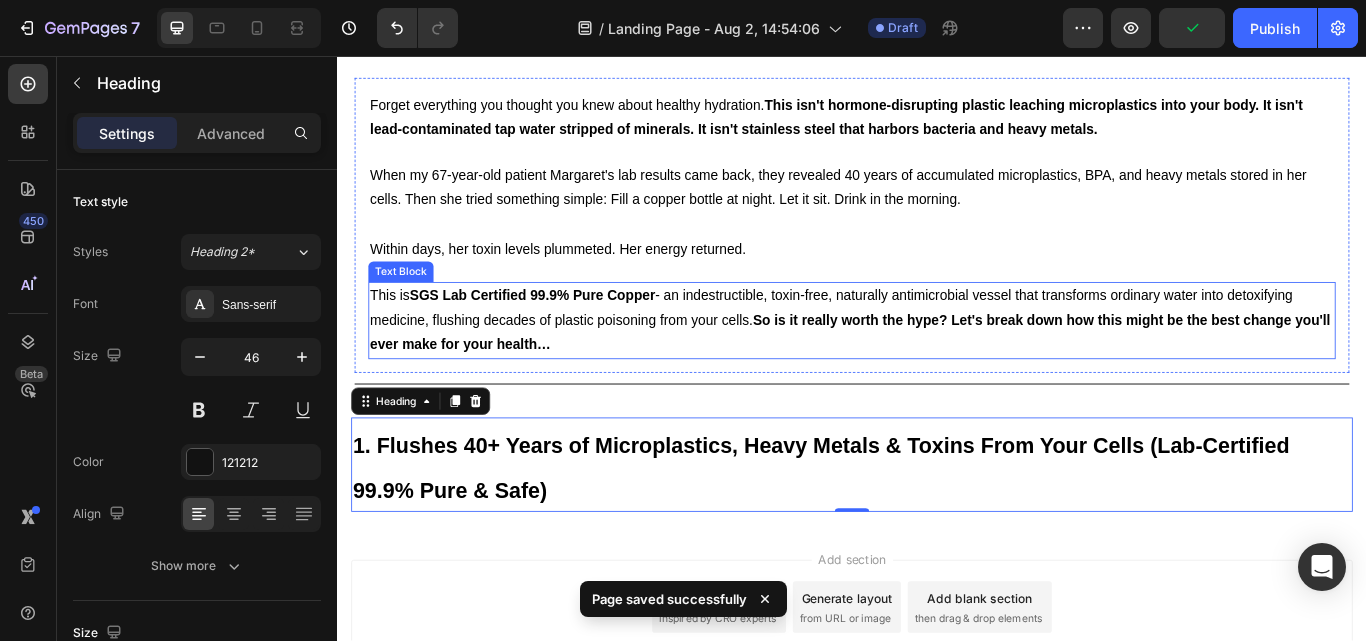 scroll, scrollTop: 0, scrollLeft: 0, axis: both 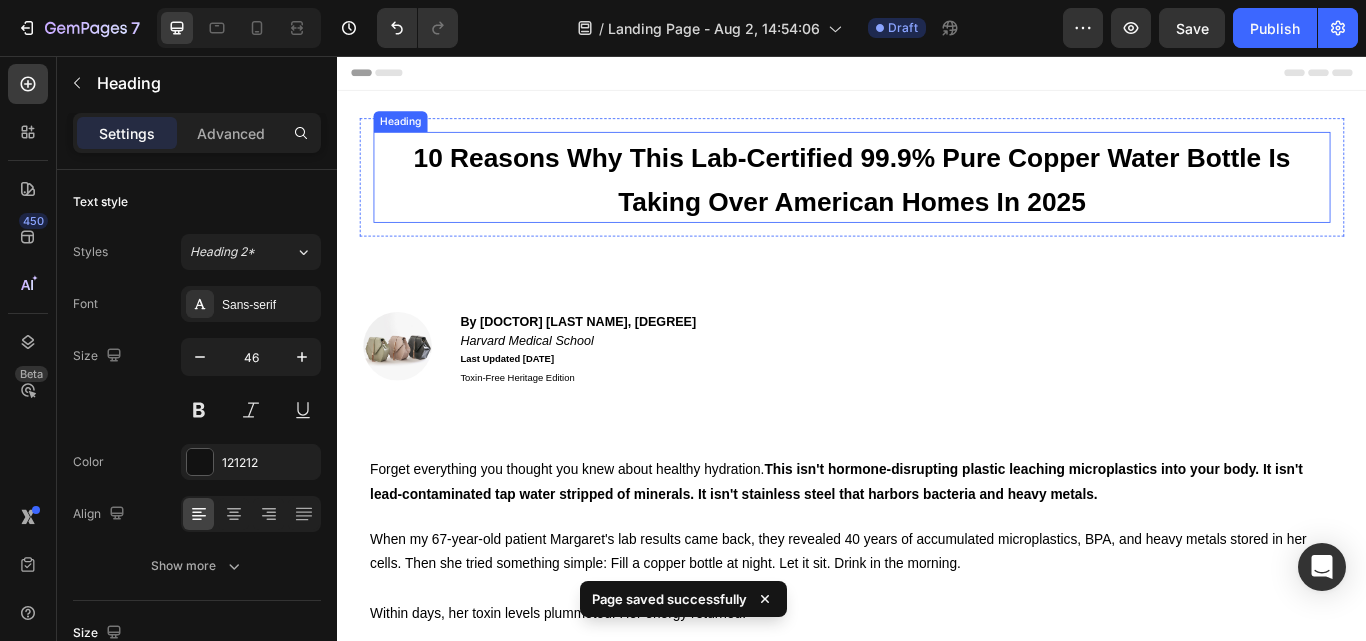 click on "10 Reasons Why This Lab-Certified 99.9% Pure Copper Water Bottle Is Taking Over American Homes In 2025" at bounding box center (937, 198) 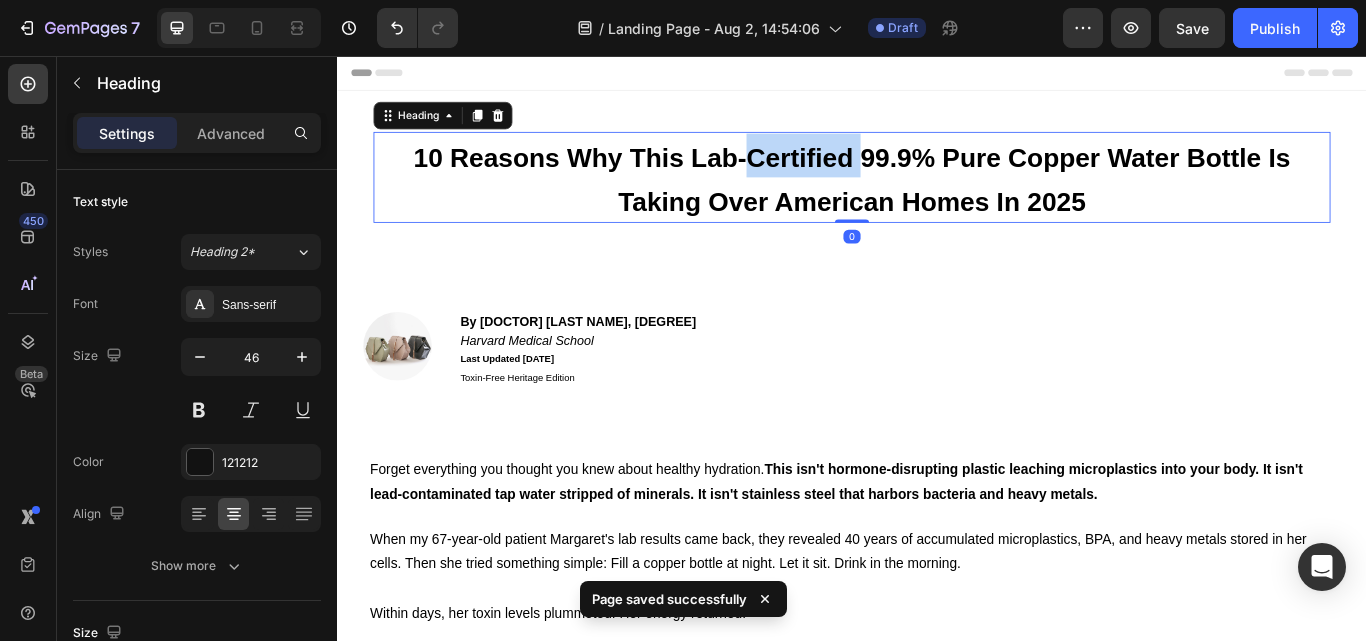 click on "10 Reasons Why This Lab-Certified 99.9% Pure Copper Water Bottle Is Taking Over American Homes In 2025" at bounding box center [937, 200] 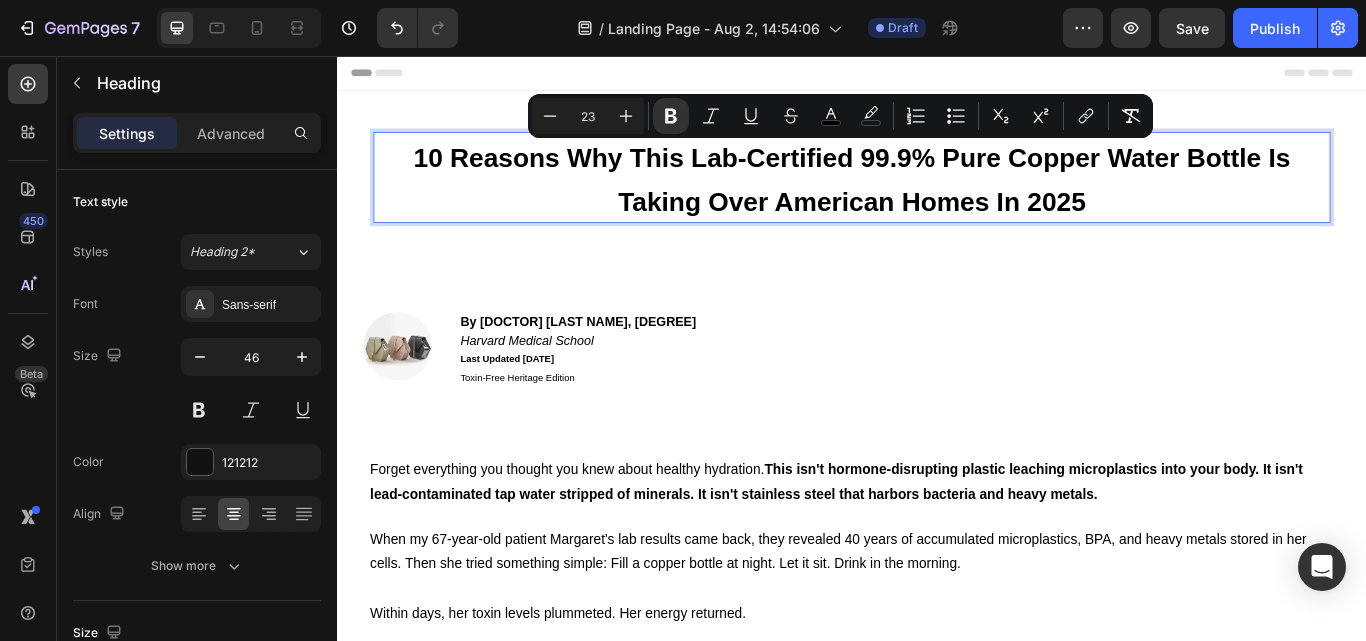 click on "10 Reasons Why This Lab-Certified 99.9% Pure Copper Water Bottle Is Taking Over American Homes In 2025" at bounding box center (937, 200) 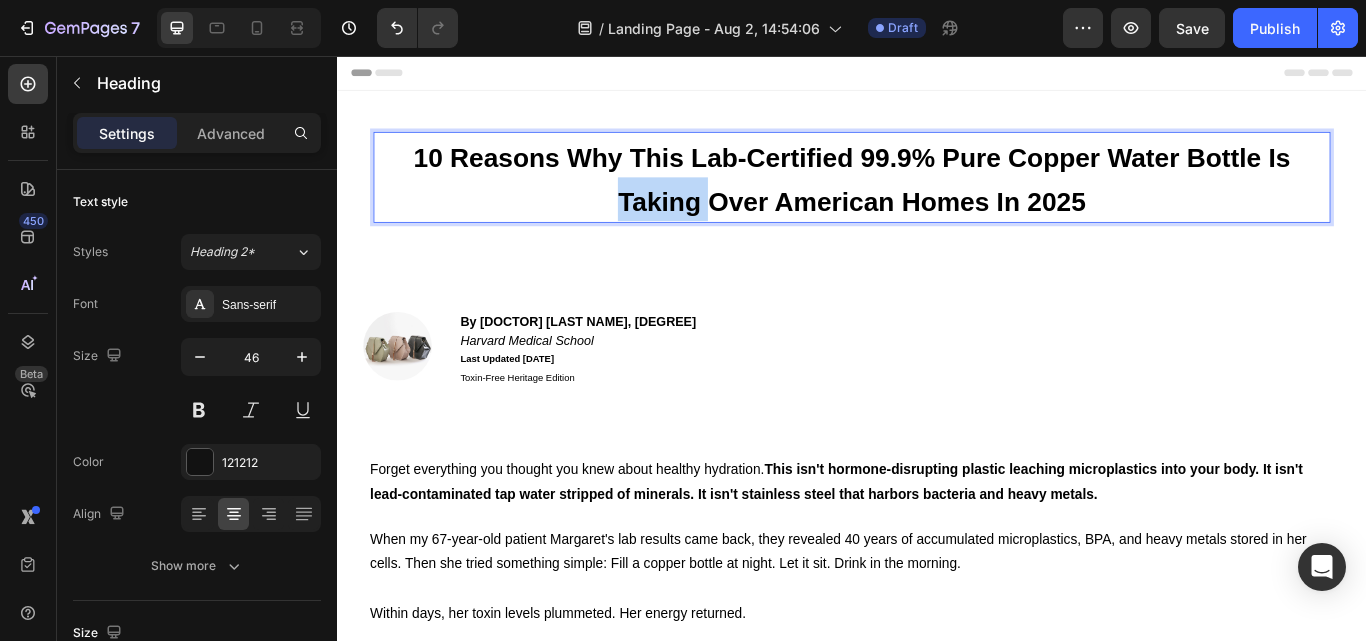 click on "10 Reasons Why This Lab-Certified 99.9% Pure Copper Water Bottle Is Taking Over American Homes In 2025" at bounding box center (937, 200) 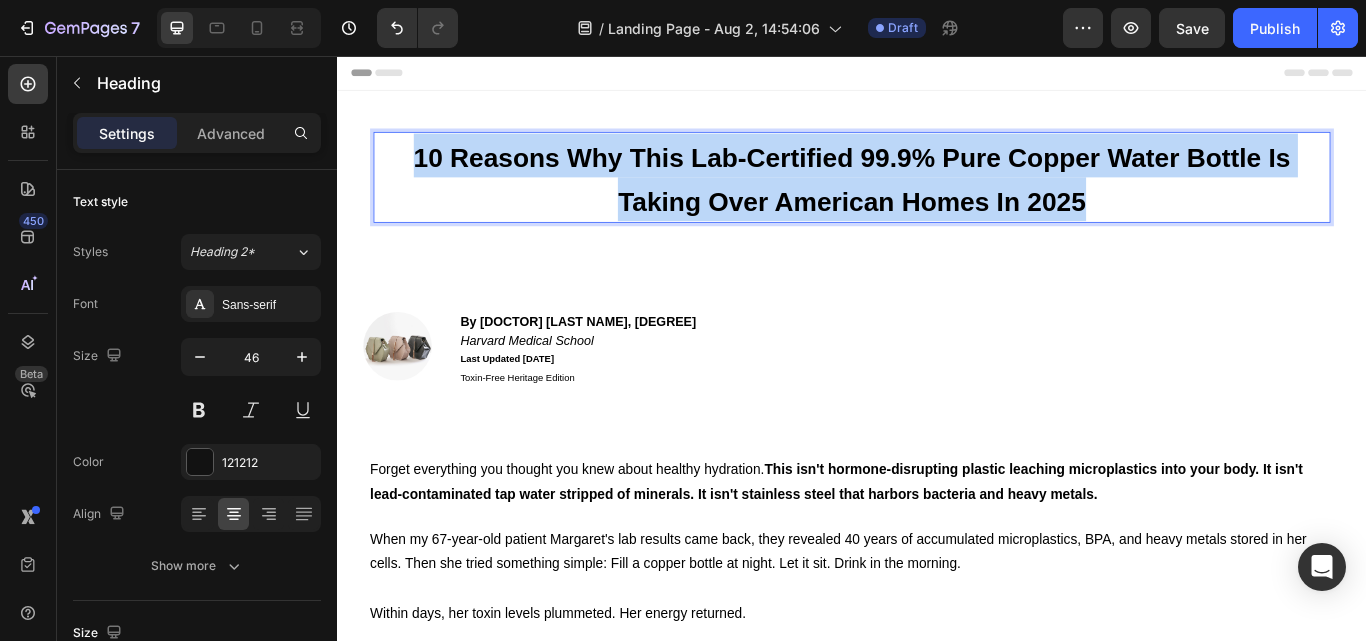 click on "10 Reasons Why This Lab-Certified 99.9% Pure Copper Water Bottle Is Taking Over American Homes In 2025" at bounding box center [937, 200] 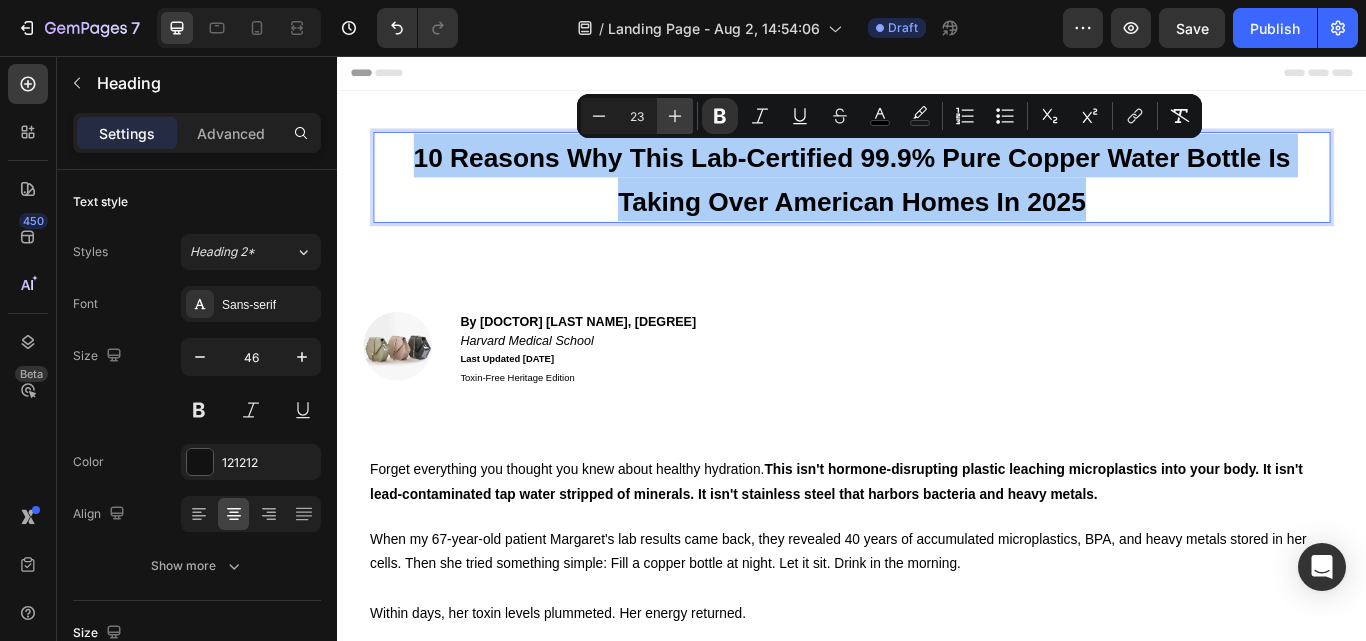 click 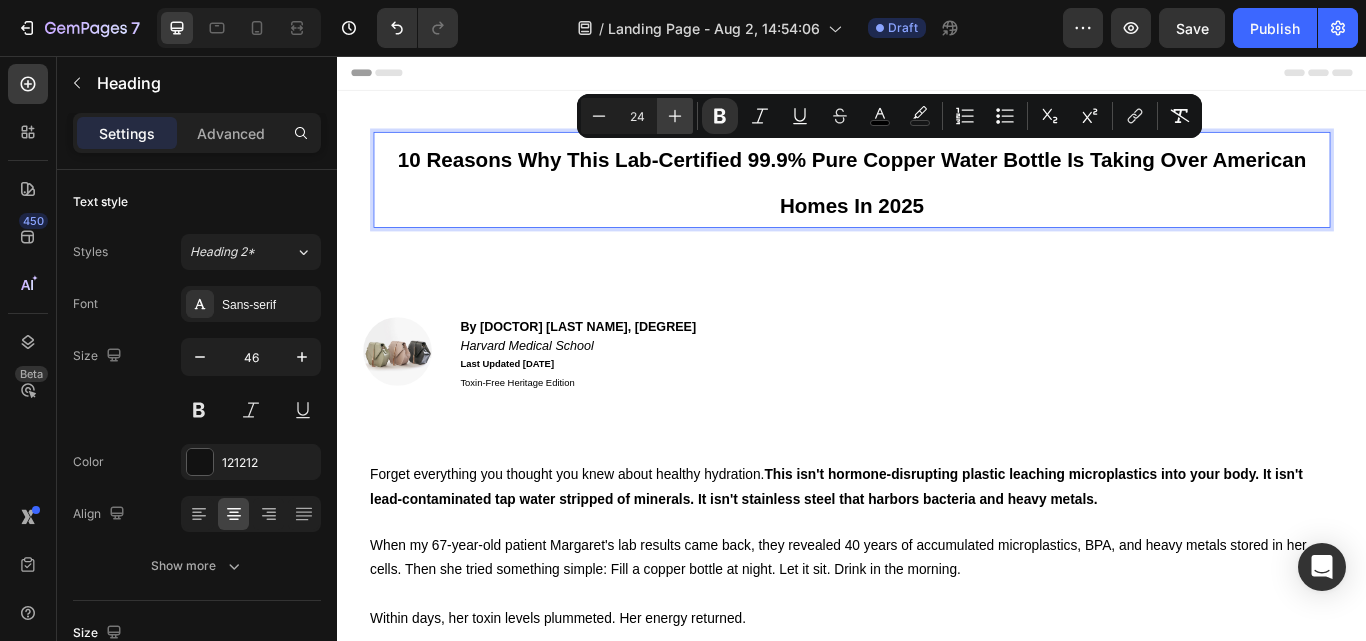 click 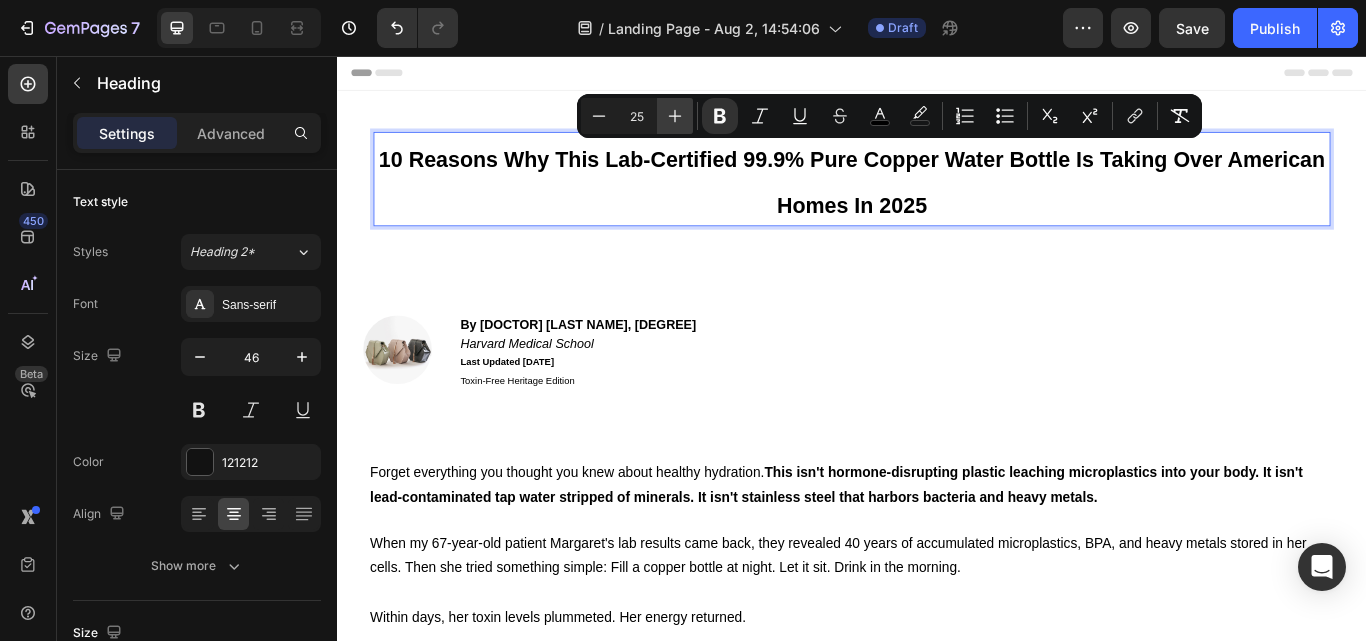 click 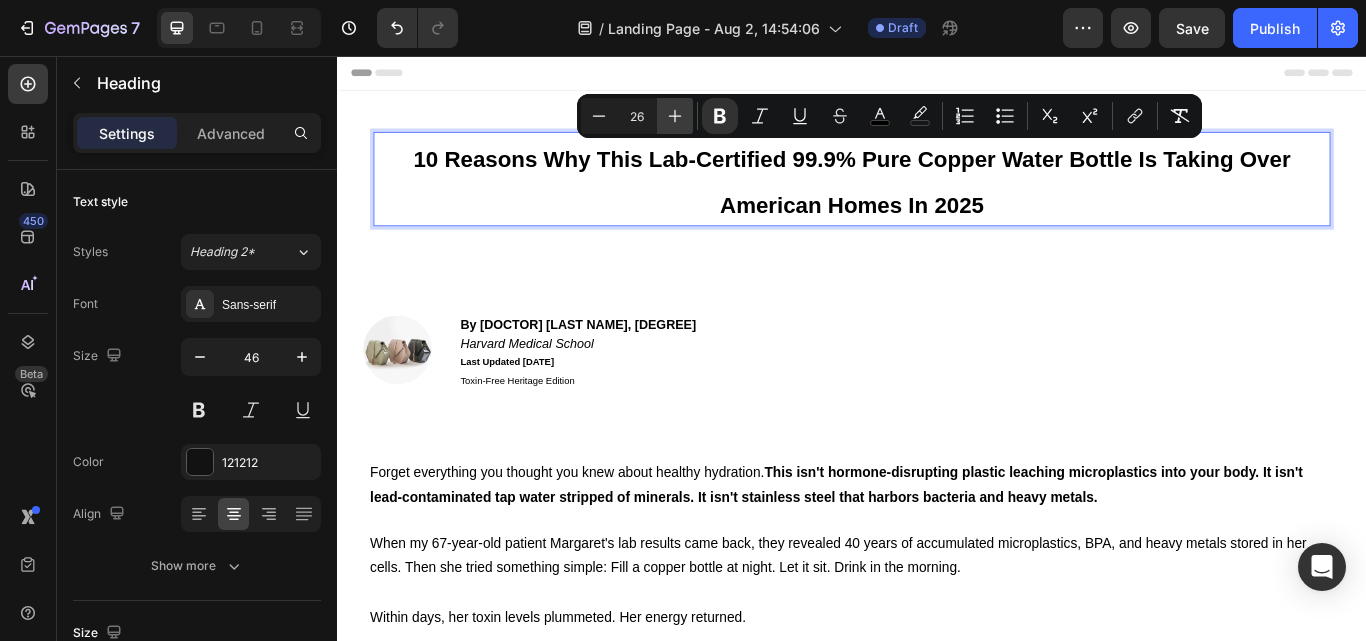 click 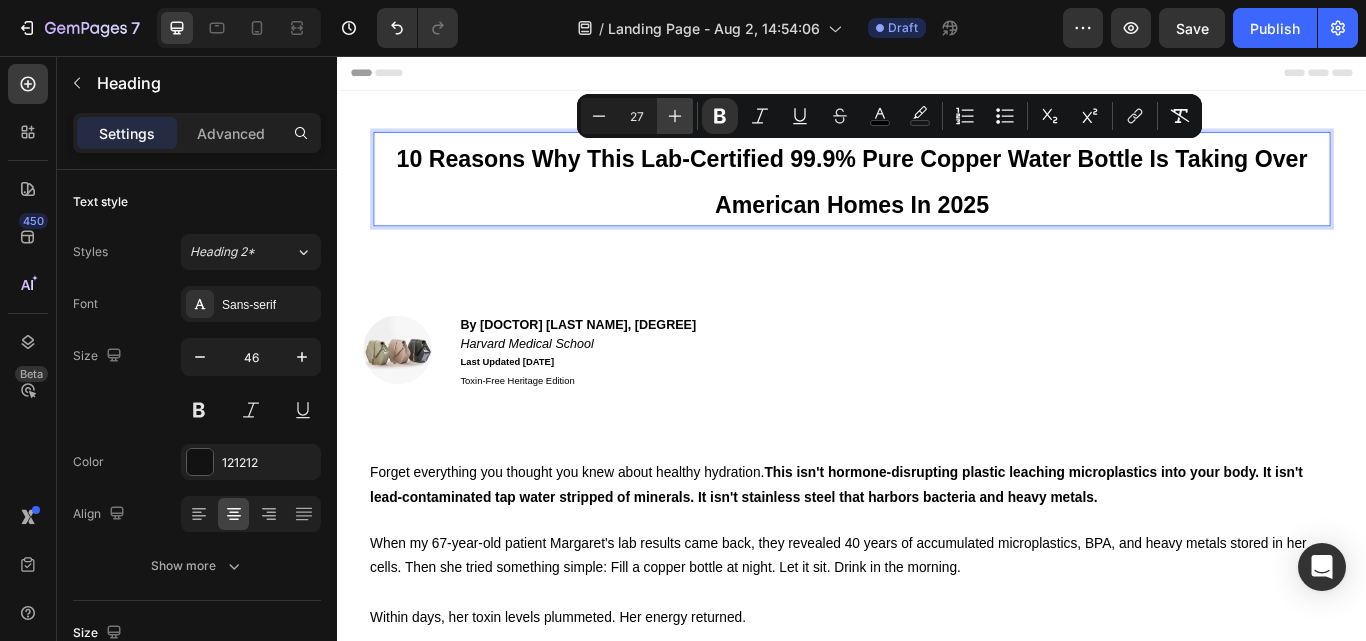 click 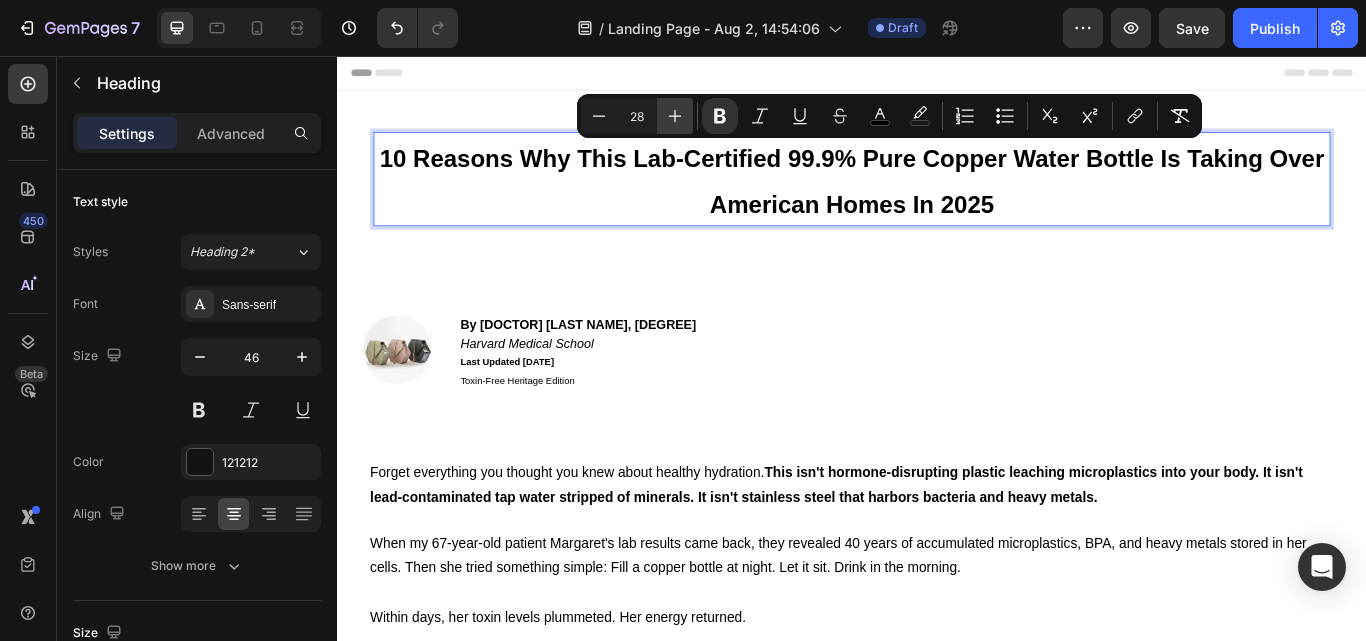 click 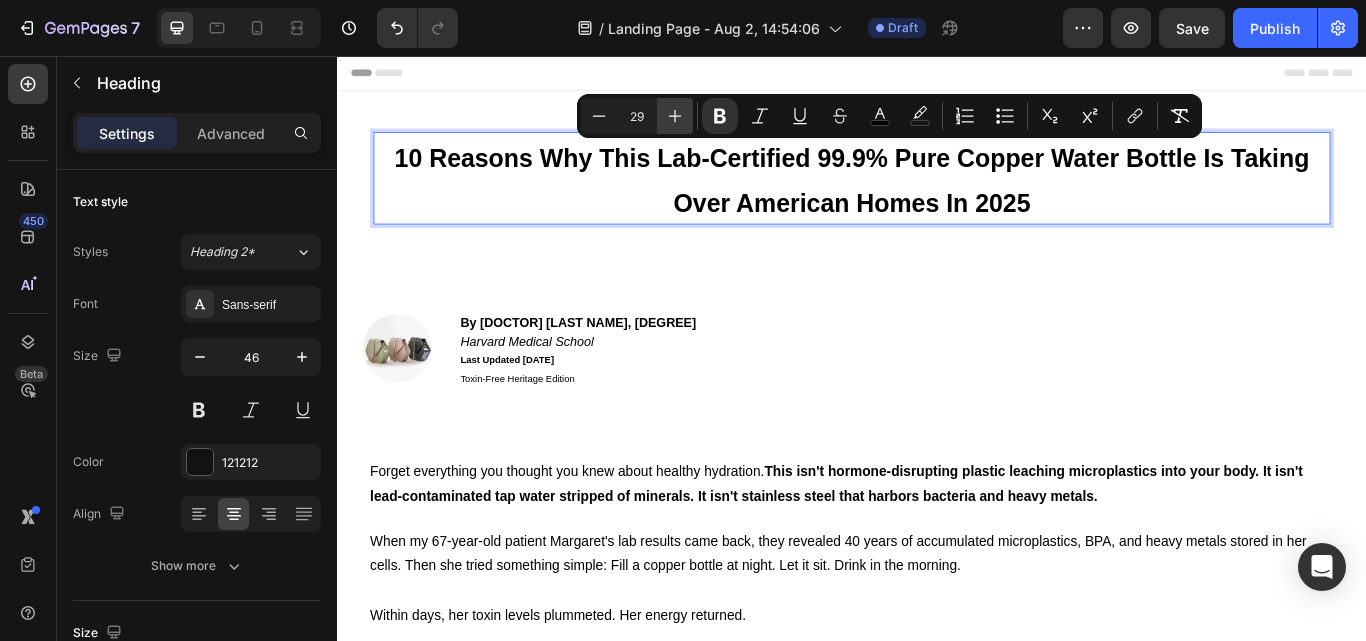 click 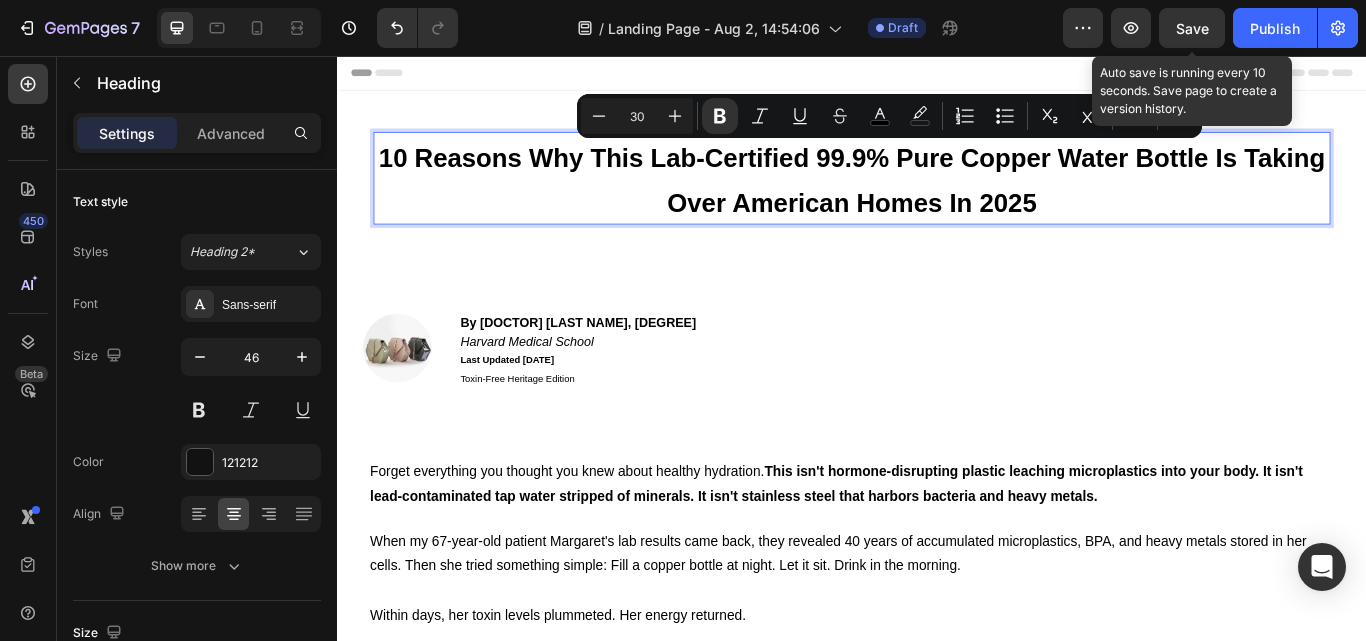 click on "Save" at bounding box center [1192, 28] 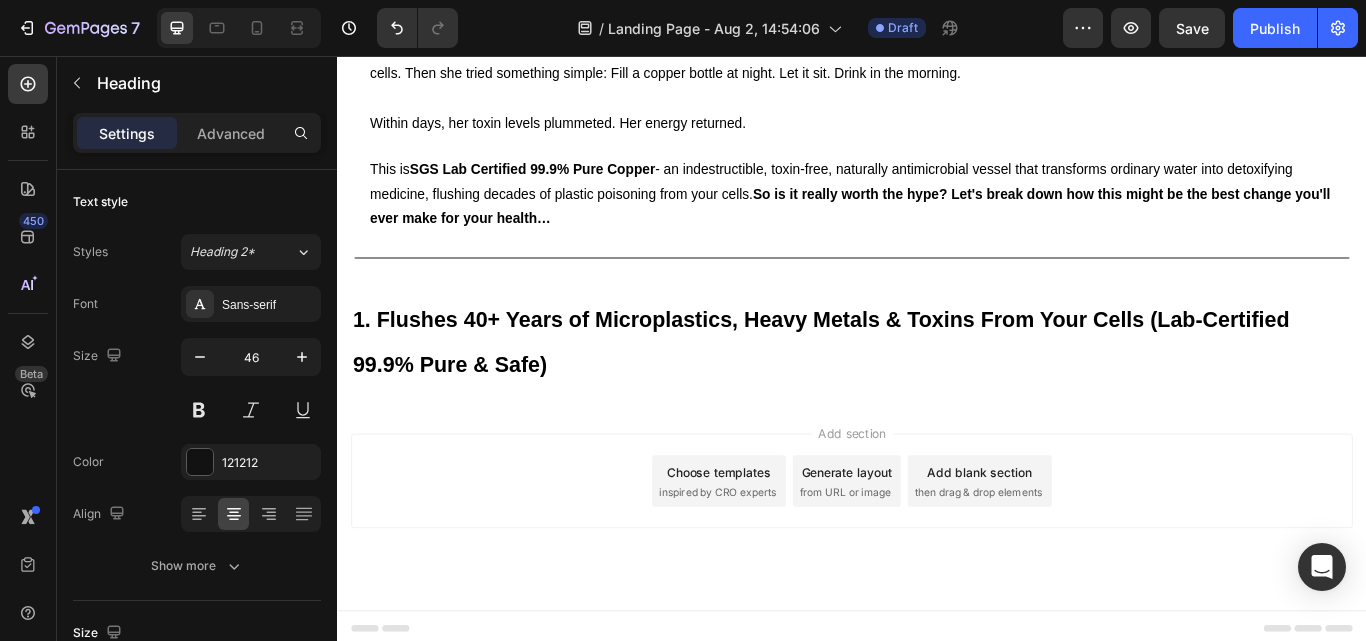 scroll, scrollTop: 581, scrollLeft: 0, axis: vertical 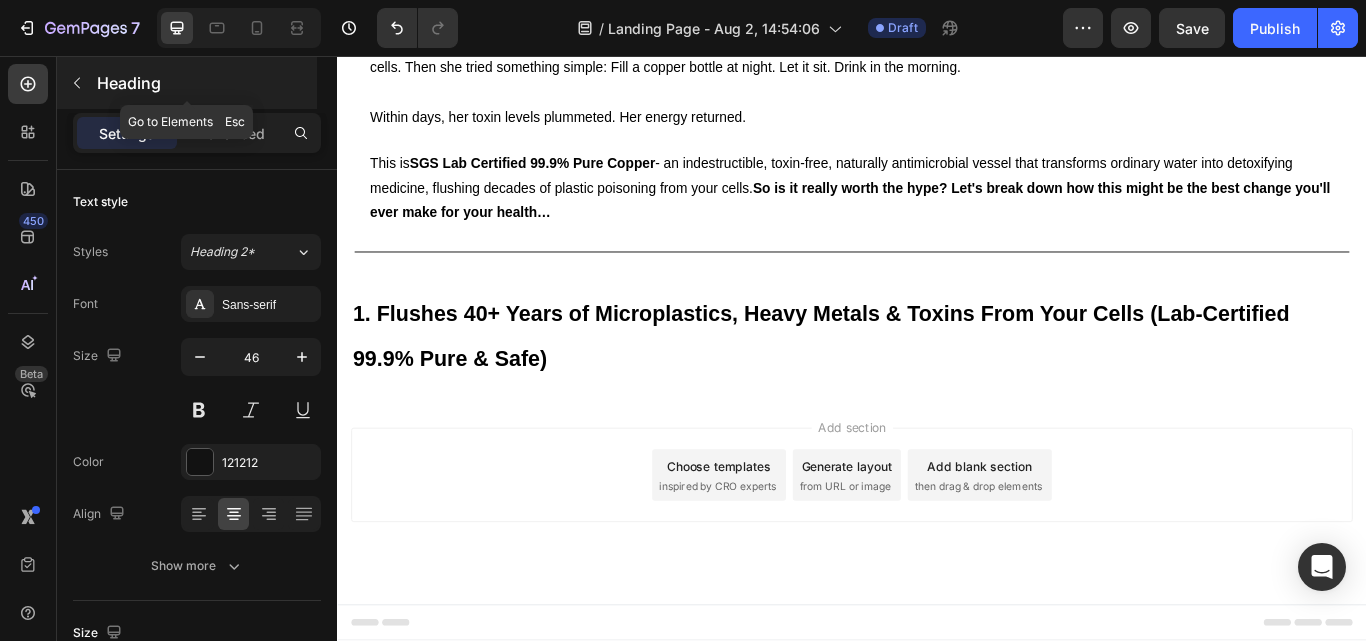 click 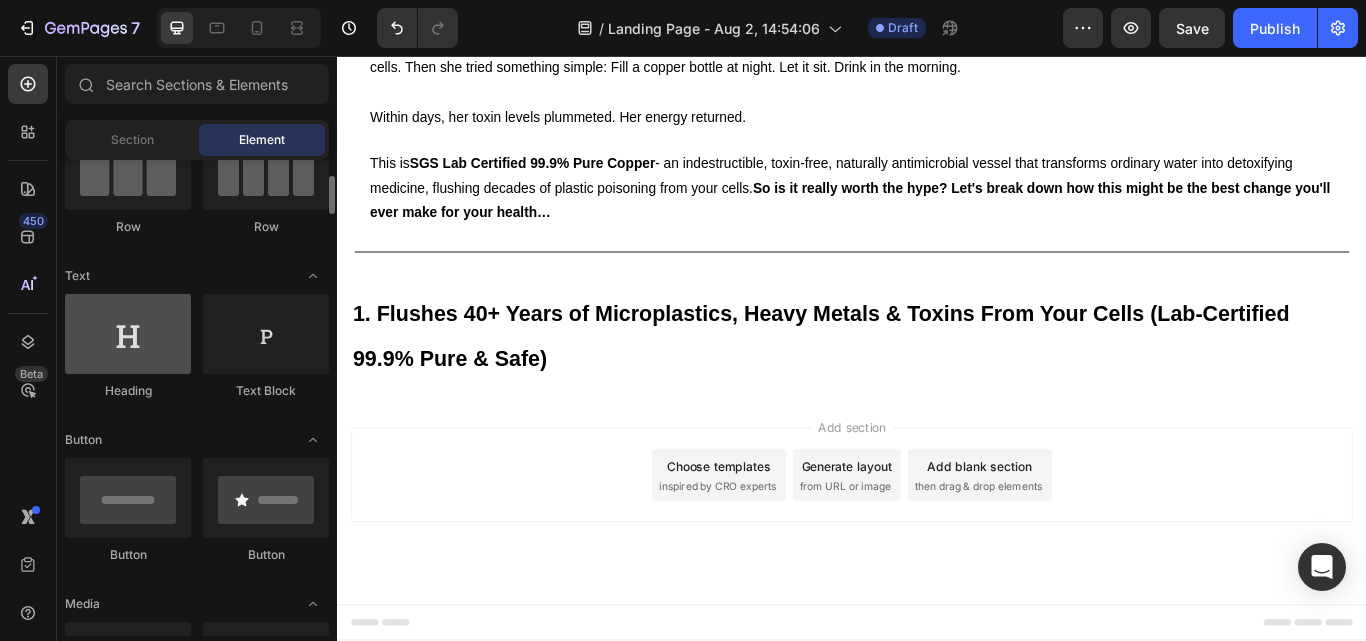 scroll, scrollTop: 300, scrollLeft: 0, axis: vertical 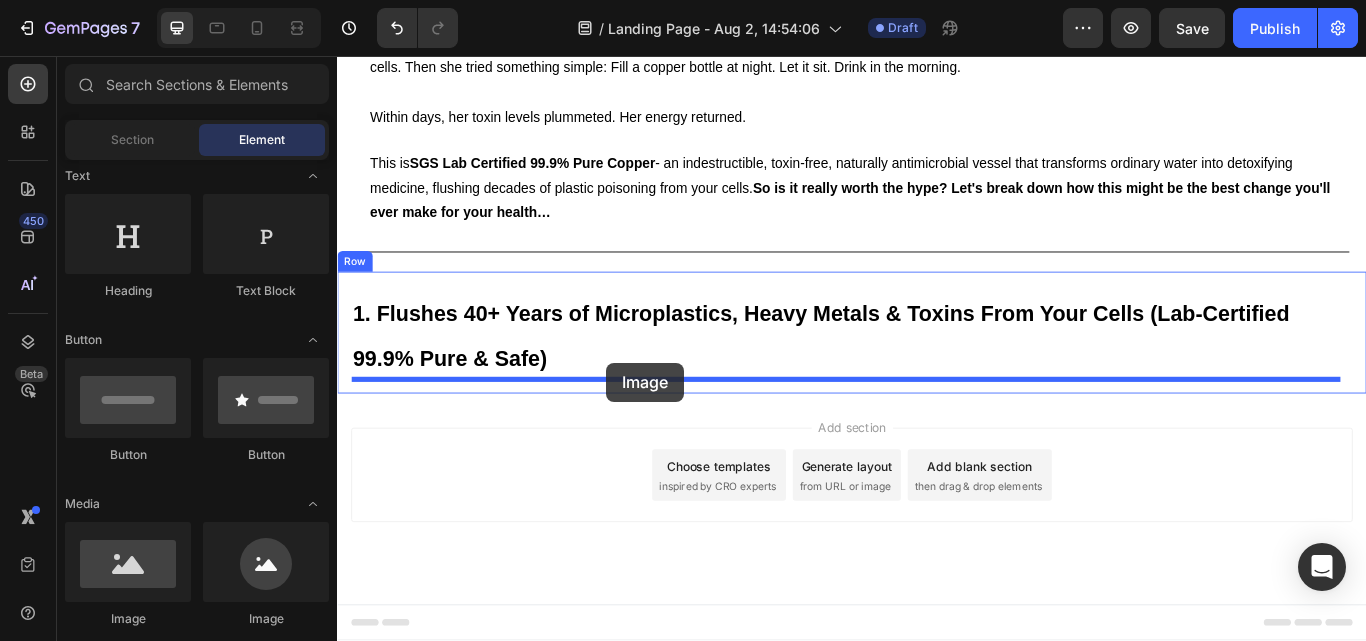 drag, startPoint x: 461, startPoint y: 633, endPoint x: 651, endPoint y: 414, distance: 289.93274 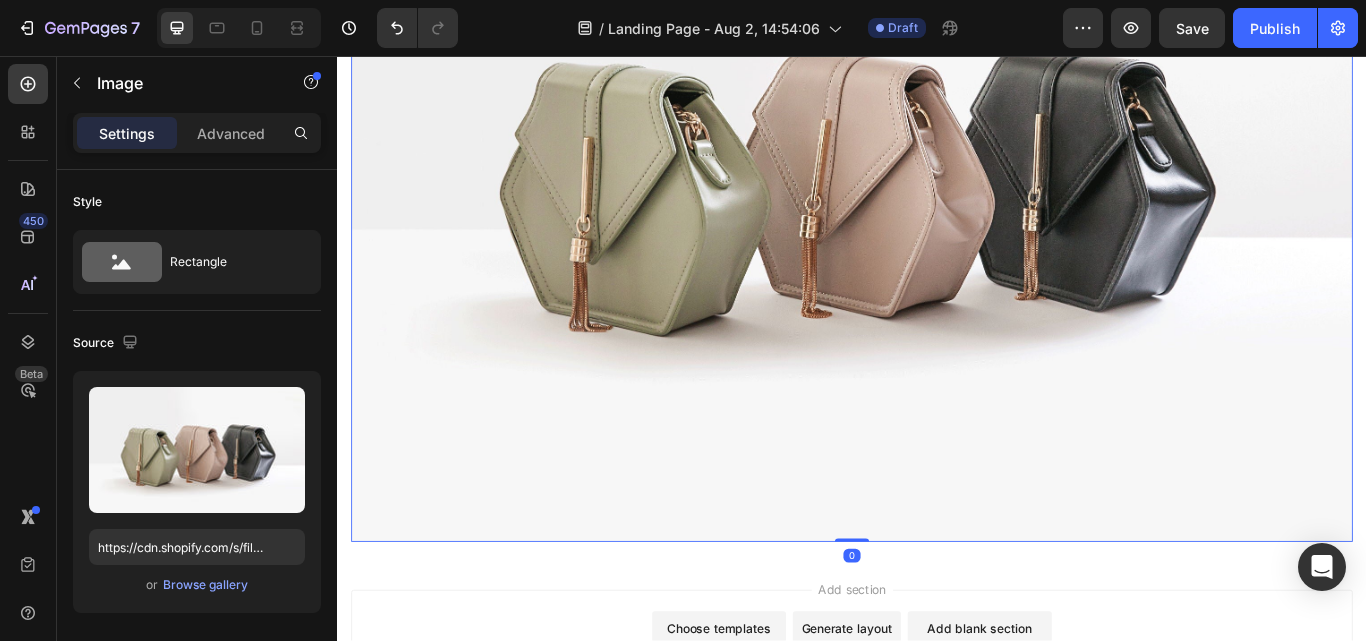 scroll, scrollTop: 1281, scrollLeft: 0, axis: vertical 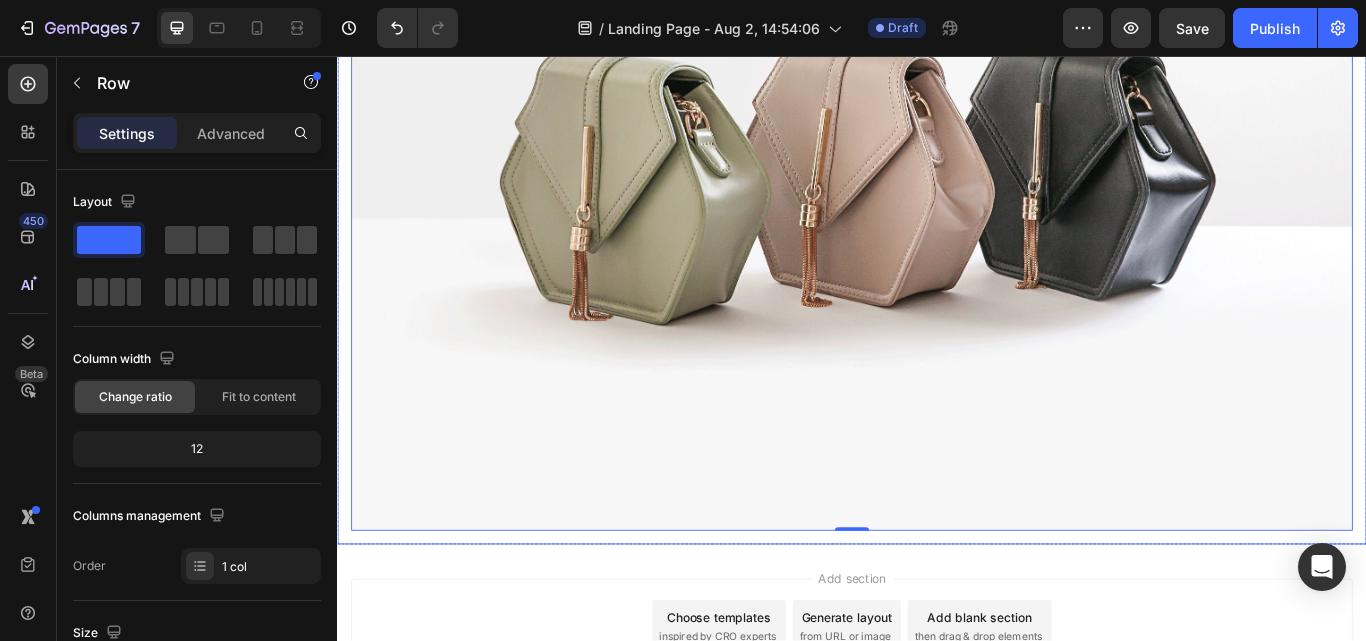 click on "1. Flushes 40+ Years of Microplastics, Heavy Metals & Toxins From Your Cells (Lab-Certified 99.9% Pure & Safe) Heading Image   0 Row" at bounding box center (937, 117) 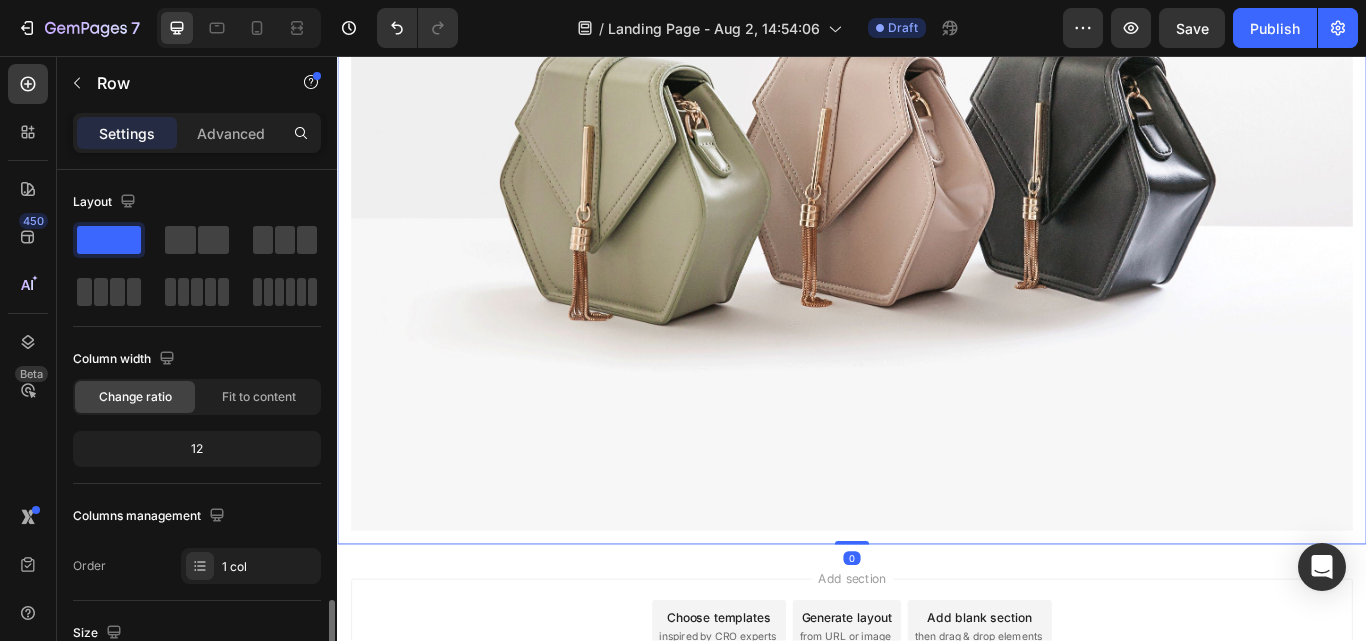 scroll, scrollTop: 400, scrollLeft: 0, axis: vertical 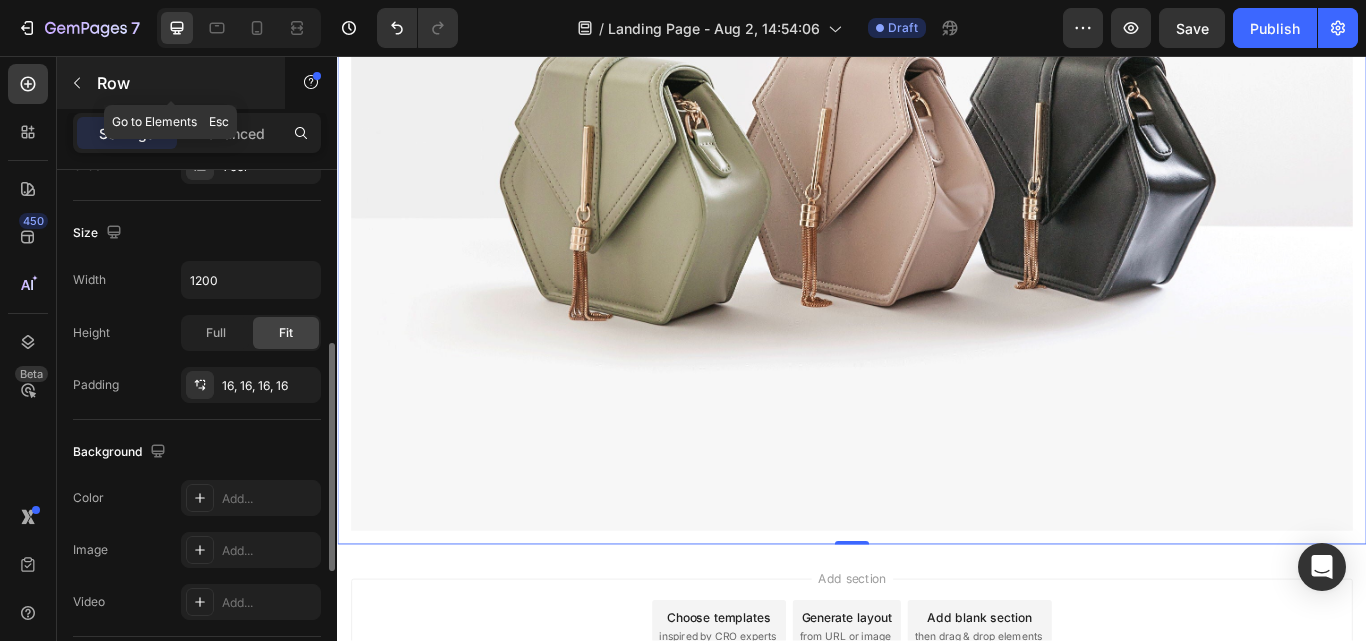 click 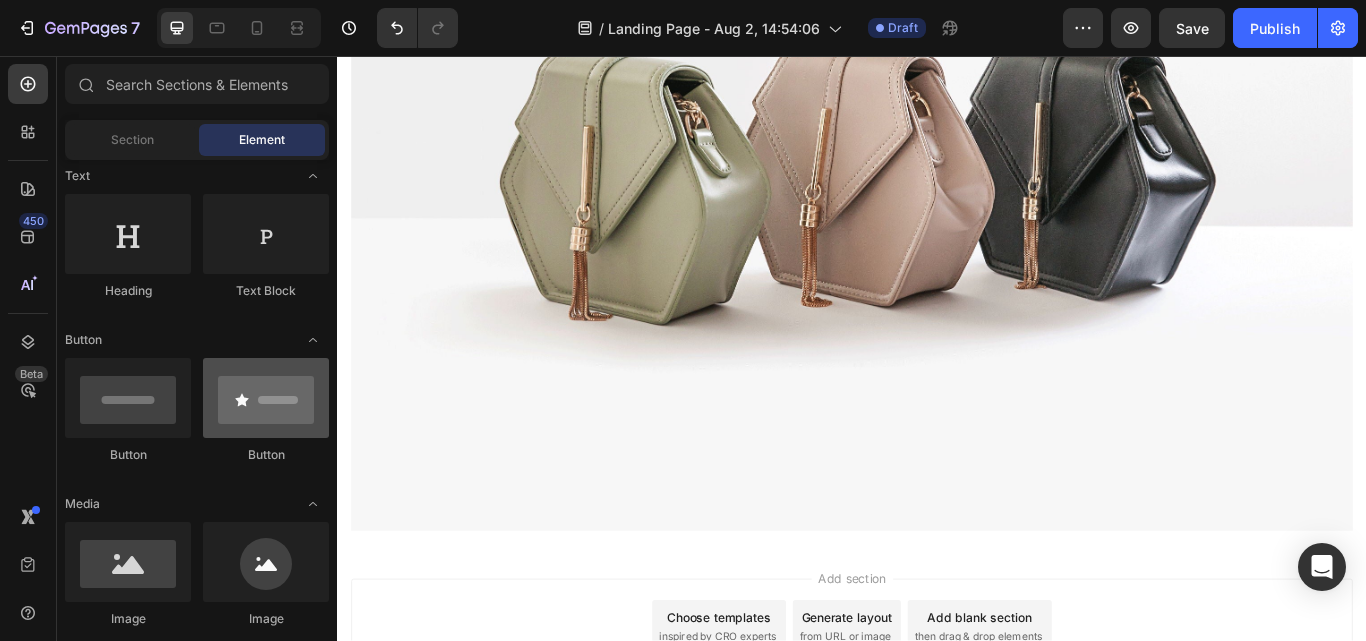 scroll, scrollTop: 200, scrollLeft: 0, axis: vertical 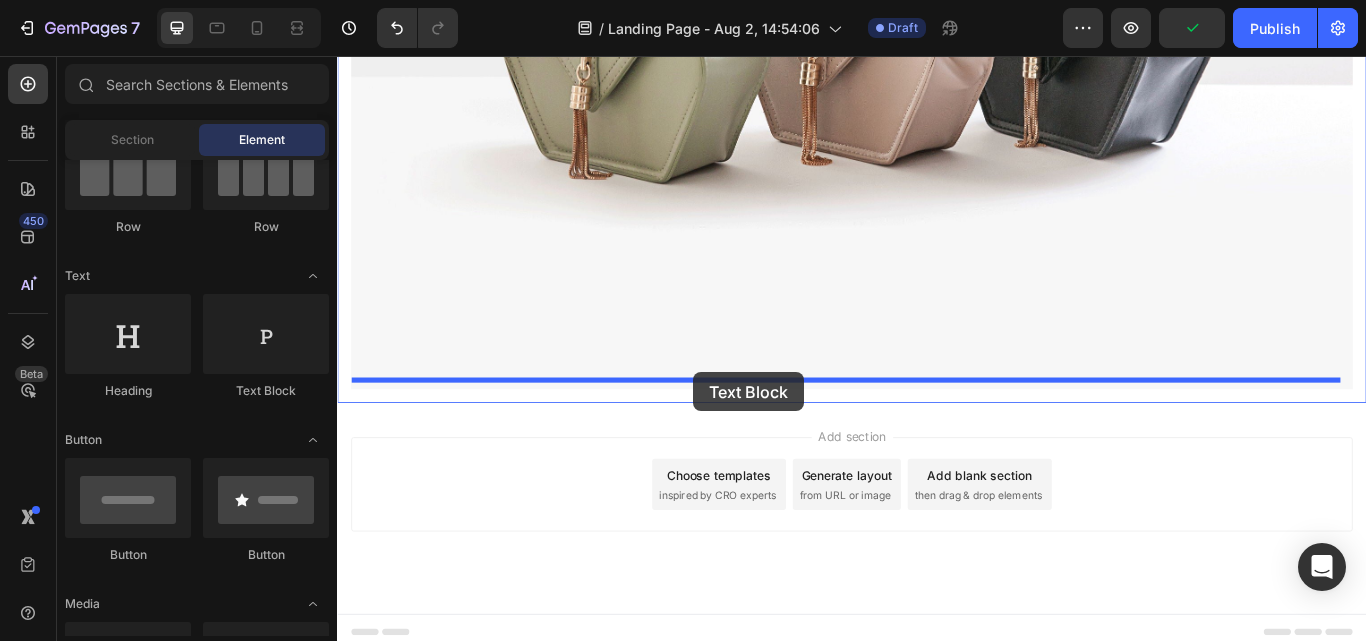 drag, startPoint x: 582, startPoint y: 403, endPoint x: 752, endPoint y: 425, distance: 171.41762 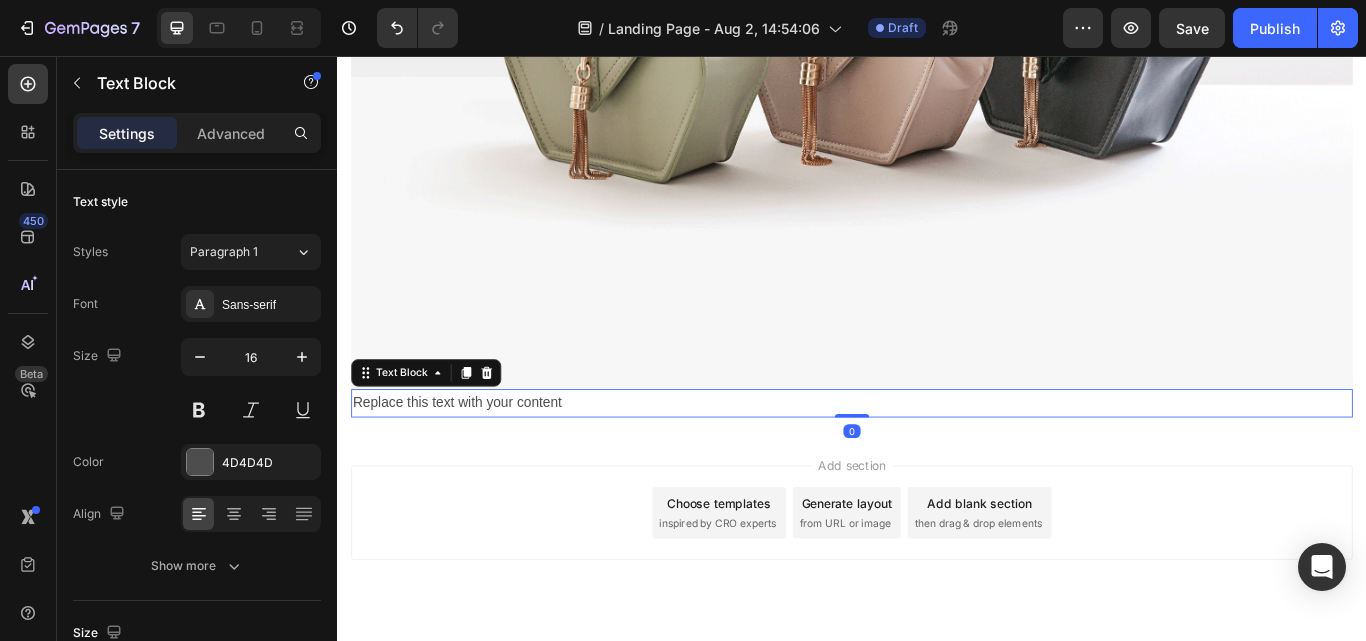 click on "Replace this text with your content" at bounding box center (937, 461) 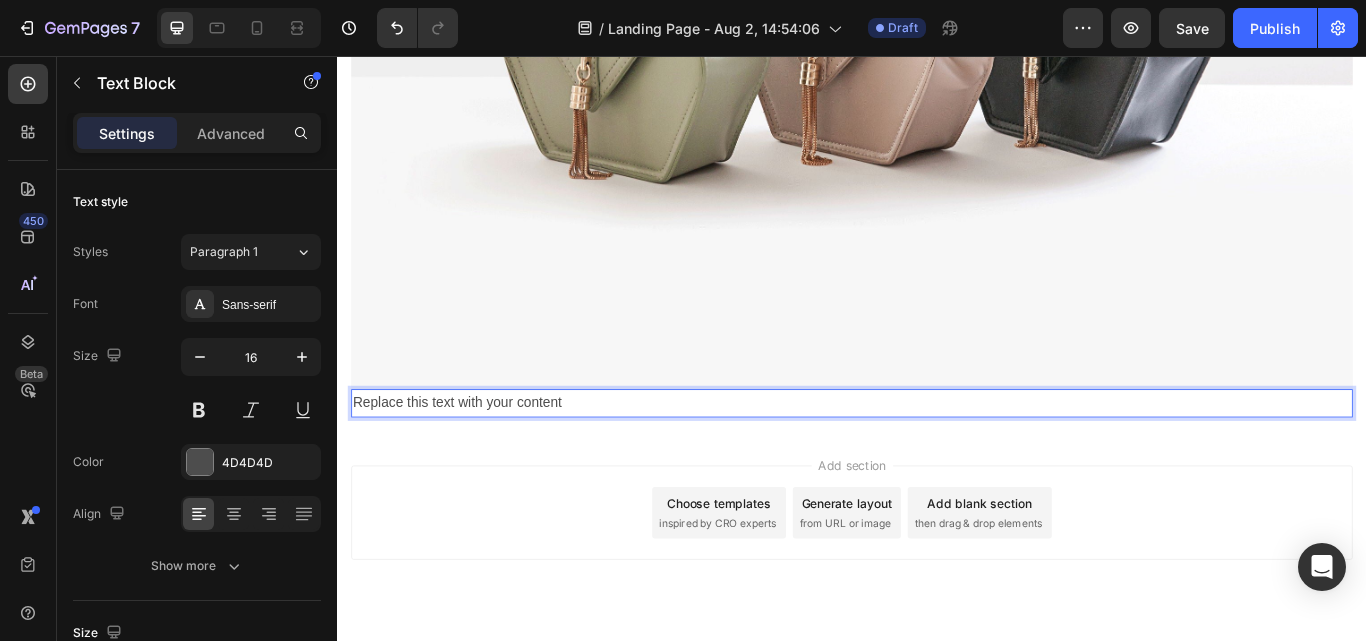 click on "Replace this text with your content" at bounding box center [937, 461] 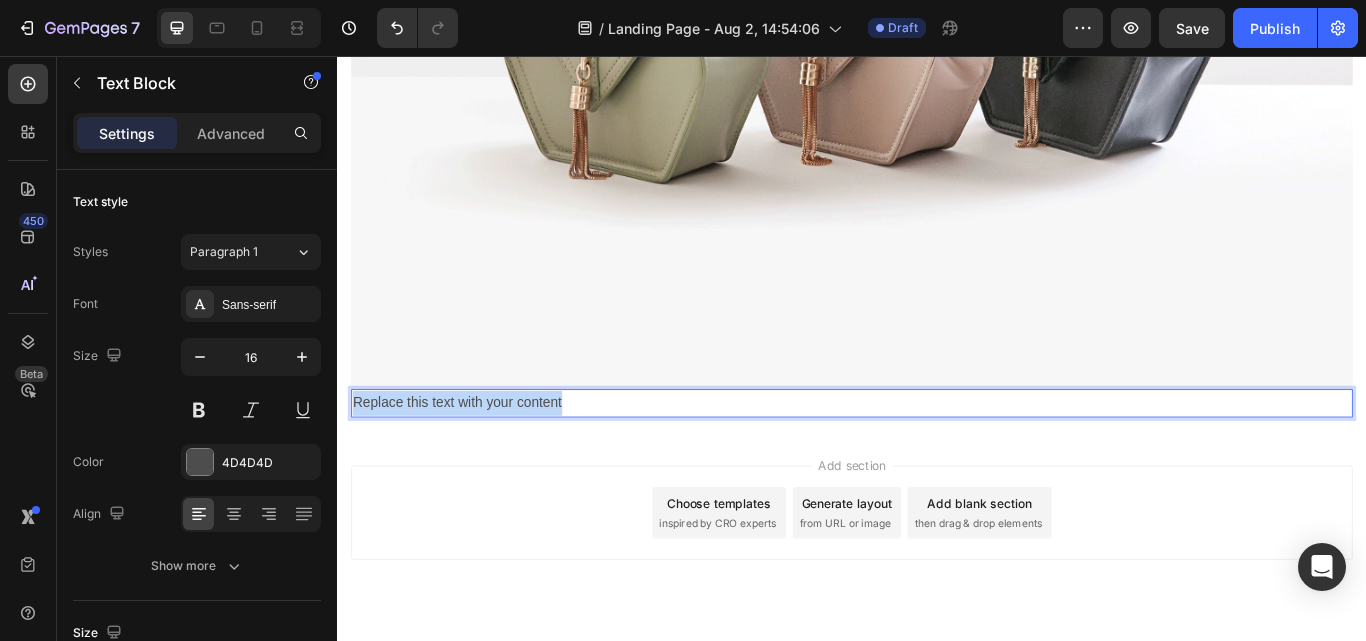 click on "Replace this text with your content" at bounding box center (937, 461) 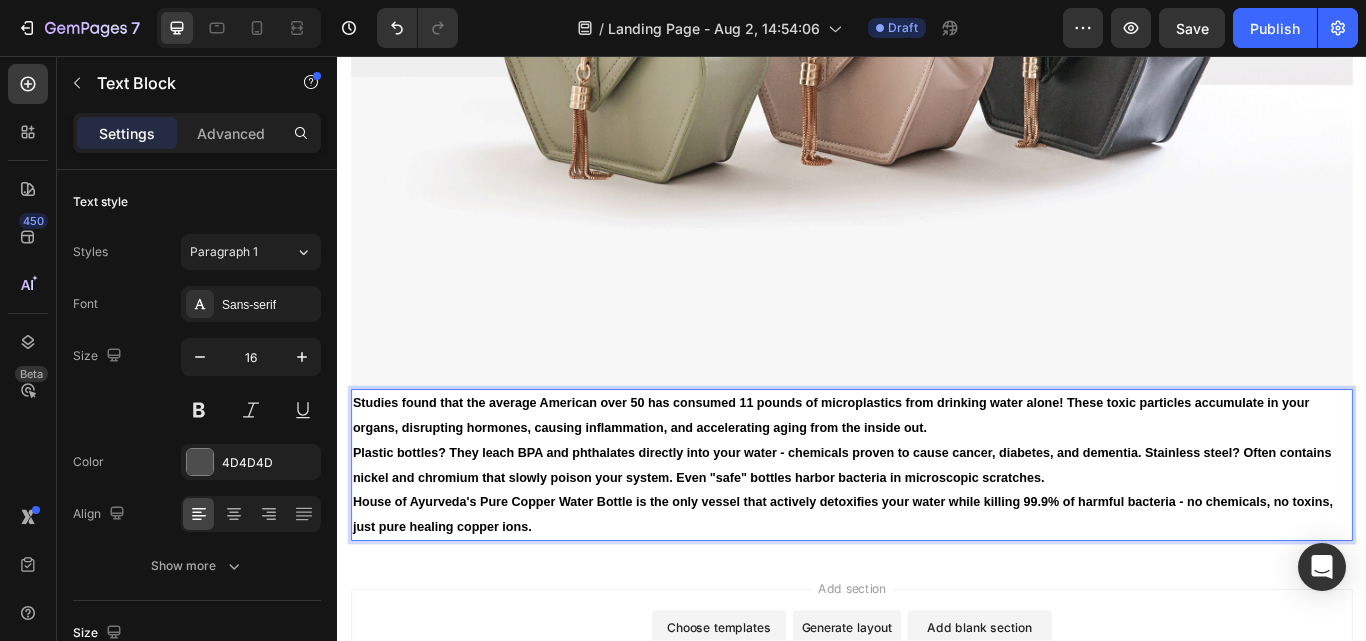 click on "Studies found that the average American over 50 has consumed 11 pounds of microplastics from drinking water alone! These toxic particles accumulate in your organs, disrupting hormones, causing inflammation, and accelerating aging from the inside out." at bounding box center (937, 476) 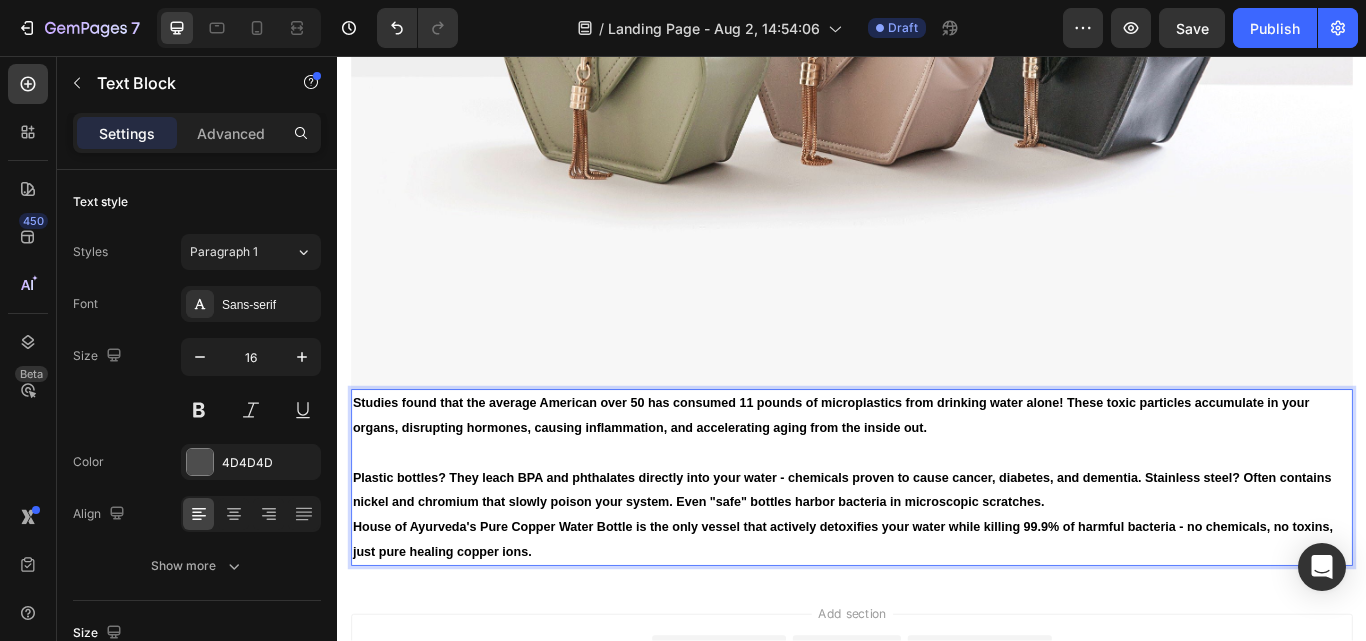 click on "Plastic bottles? They leach BPA and phthalates directly into your water - chemicals proven to cause cancer, diabetes, and dementia. Stainless steel? Often contains nickel and chromium that slowly poison your system. Even "safe" bottles harbor bacteria in microscopic scratches." at bounding box center [937, 563] 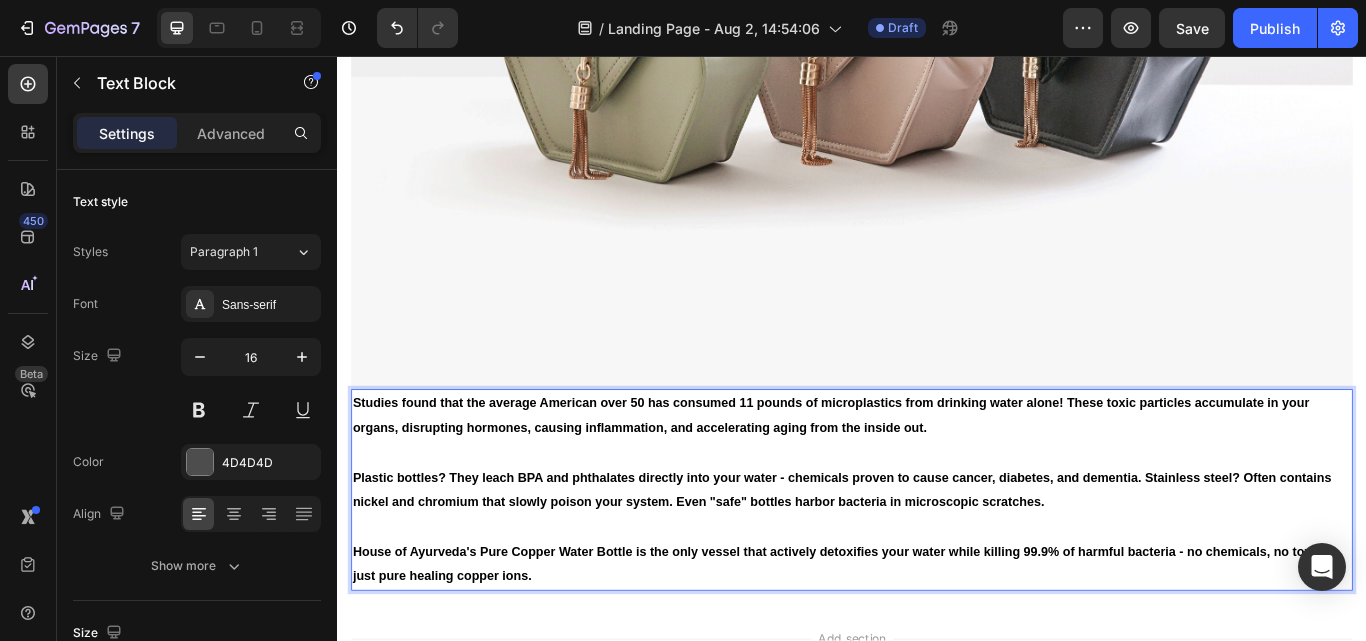 click on "Plastic bottles? They leach BPA and phthalates directly into your water - chemicals proven to cause cancer, diabetes, and dementia. Stainless steel? Often contains nickel and chromium that slowly poison your system. Even "safe" bottles harbor bacteria in microscopic scratches." at bounding box center (937, 563) 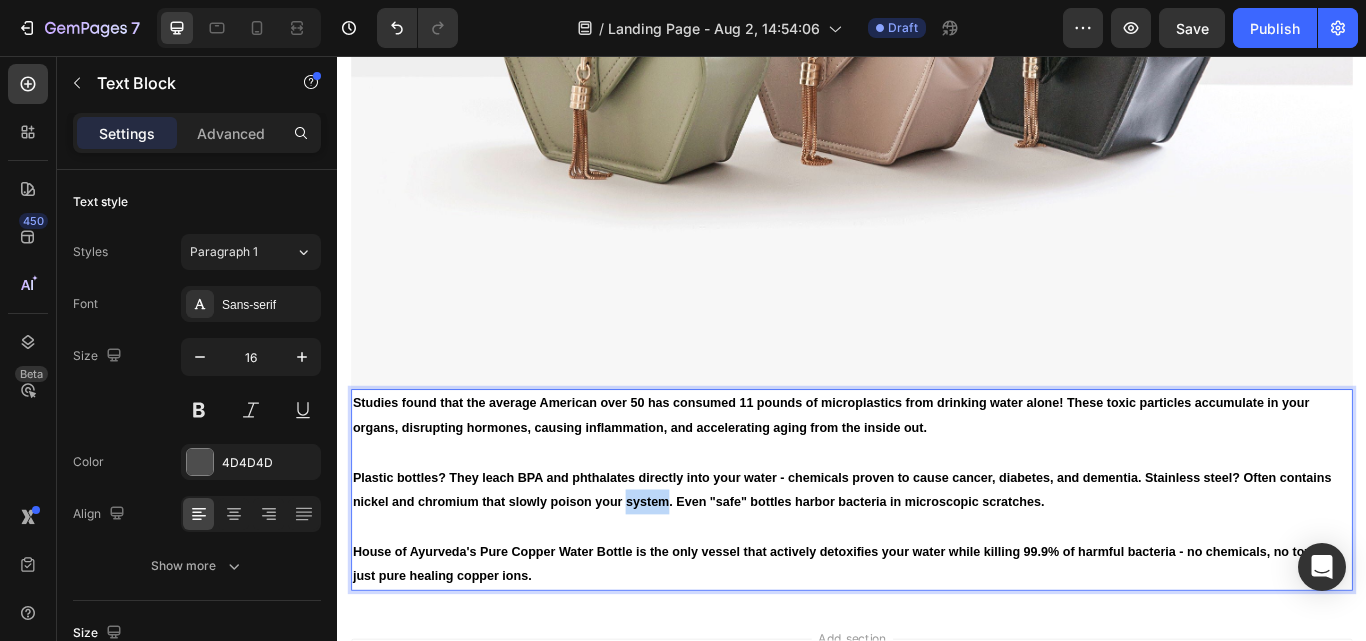 click on "Plastic bottles? They leach BPA and phthalates directly into your water - chemicals proven to cause cancer, diabetes, and dementia. Stainless steel? Often contains nickel and chromium that slowly poison your system. Even "safe" bottles harbor bacteria in microscopic scratches." at bounding box center [925, 562] 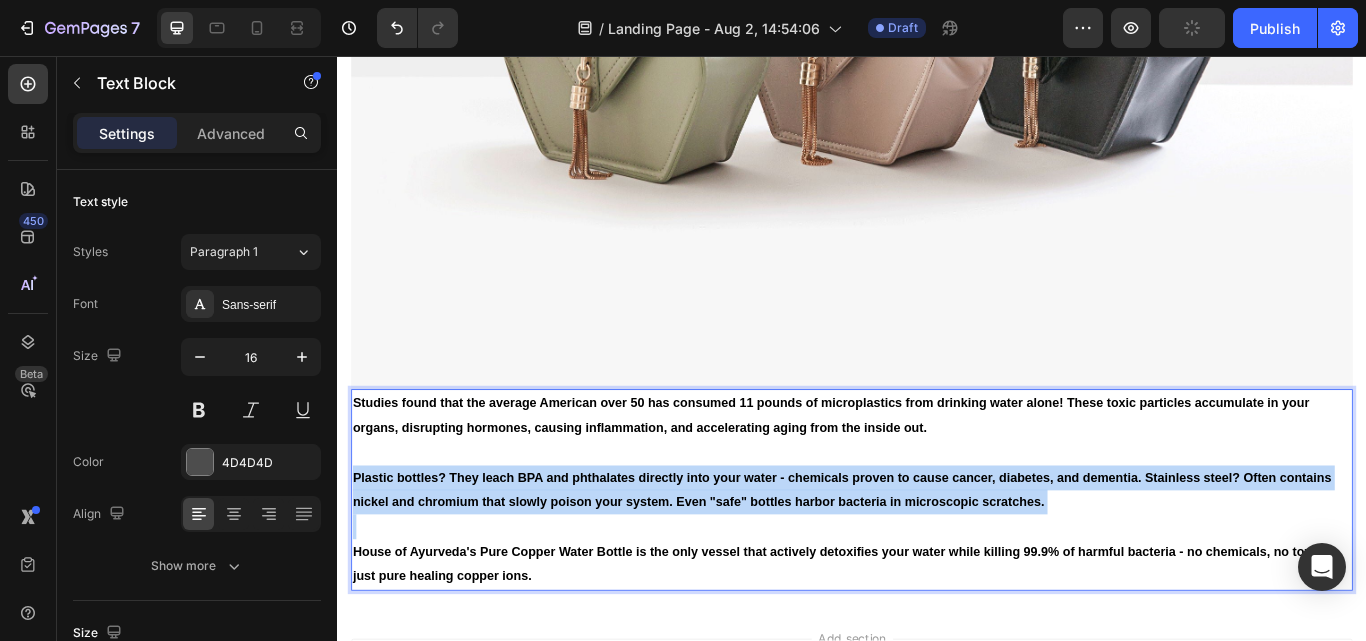 click on "Plastic bottles? They leach BPA and phthalates directly into your water - chemicals proven to cause cancer, diabetes, and dementia. Stainless steel? Often contains nickel and chromium that slowly poison your system. Even "safe" bottles harbor bacteria in microscopic scratches." at bounding box center (925, 562) 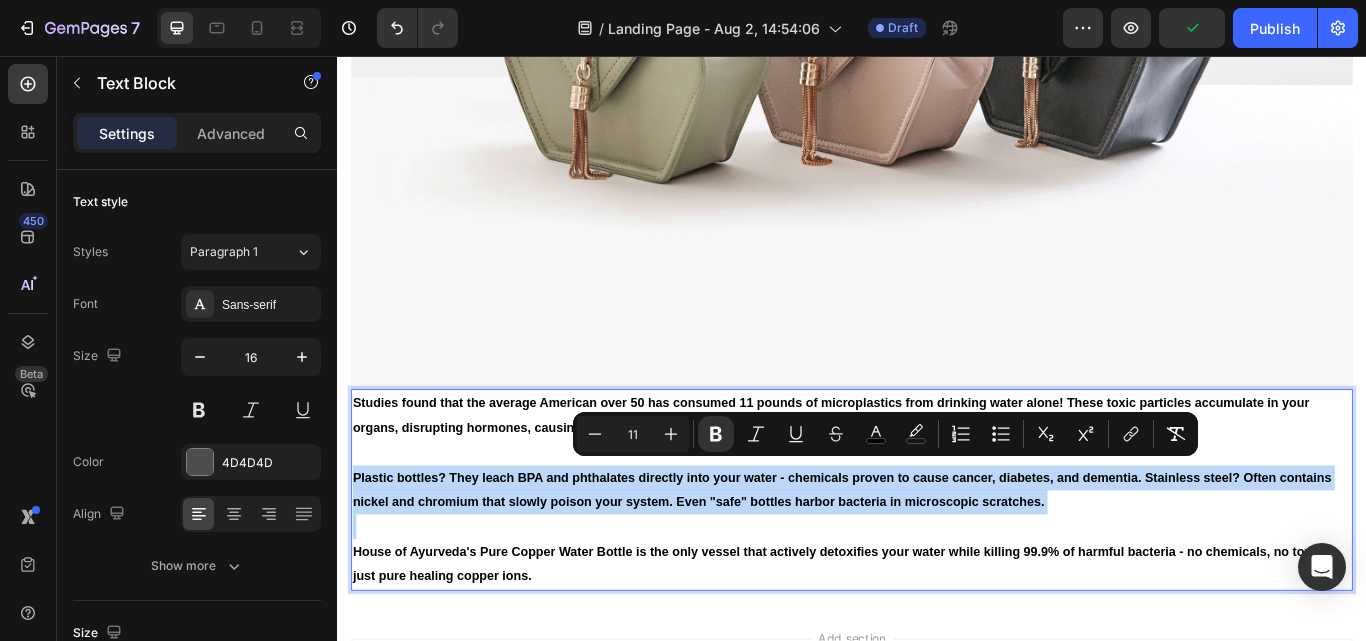 click on "Plastic bottles? They leach BPA and phthalates directly into your water - chemicals proven to cause cancer, diabetes, and dementia. Stainless steel? Often contains nickel and chromium that slowly poison your system. Even "safe" bottles harbor bacteria in microscopic scratches." at bounding box center [925, 562] 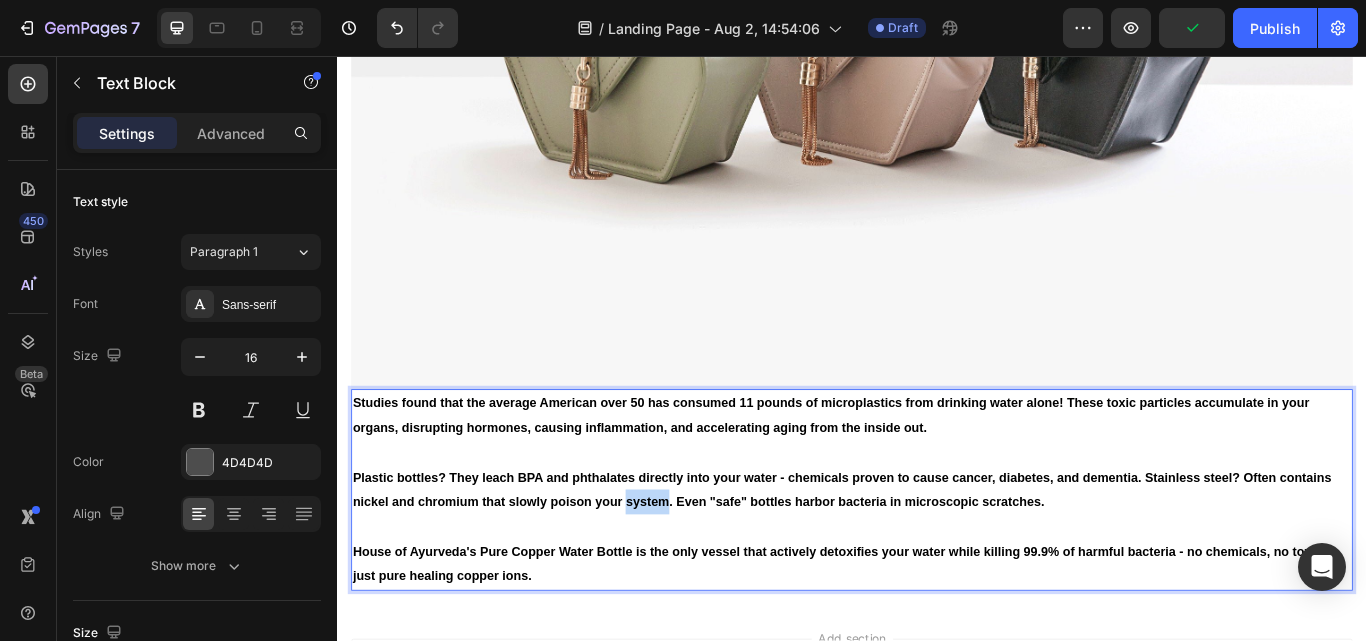 click on "Plastic bottles? They leach BPA and phthalates directly into your water - chemicals proven to cause cancer, diabetes, and dementia. Stainless steel? Often contains nickel and chromium that slowly poison your system. Even "safe" bottles harbor bacteria in microscopic scratches." at bounding box center [925, 562] 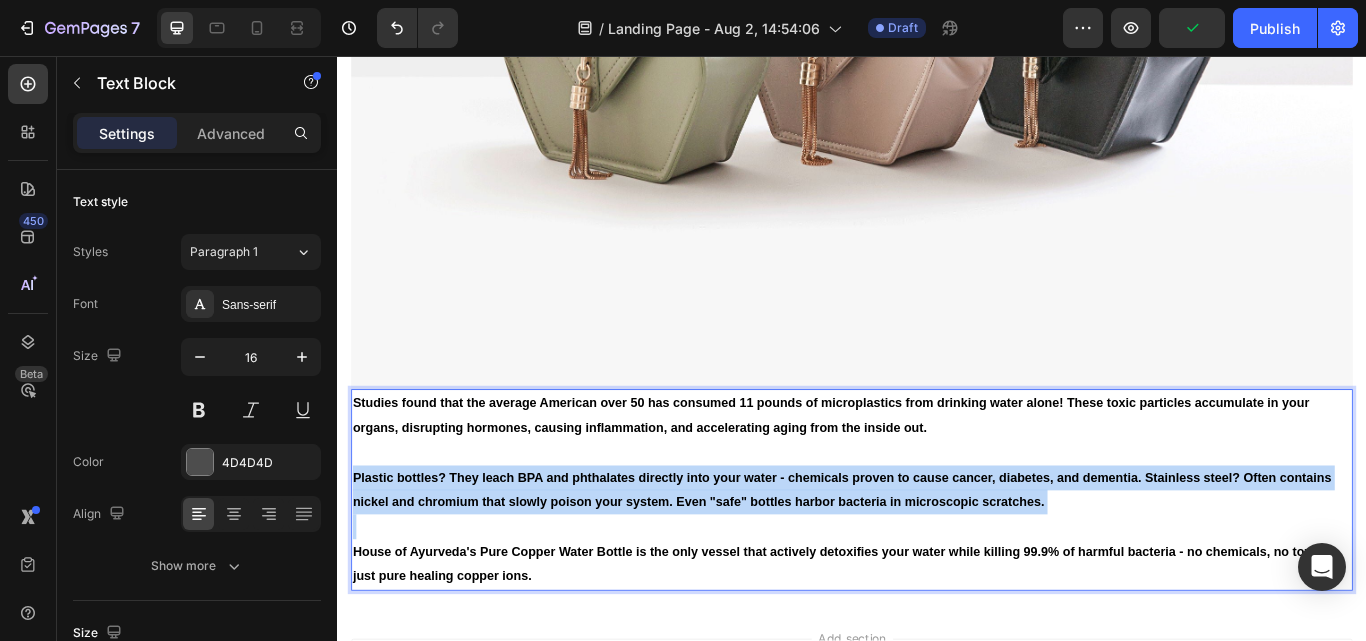 click on "Plastic bottles? They leach BPA and phthalates directly into your water - chemicals proven to cause cancer, diabetes, and dementia. Stainless steel? Often contains nickel and chromium that slowly poison your system. Even "safe" bottles harbor bacteria in microscopic scratches." at bounding box center (925, 562) 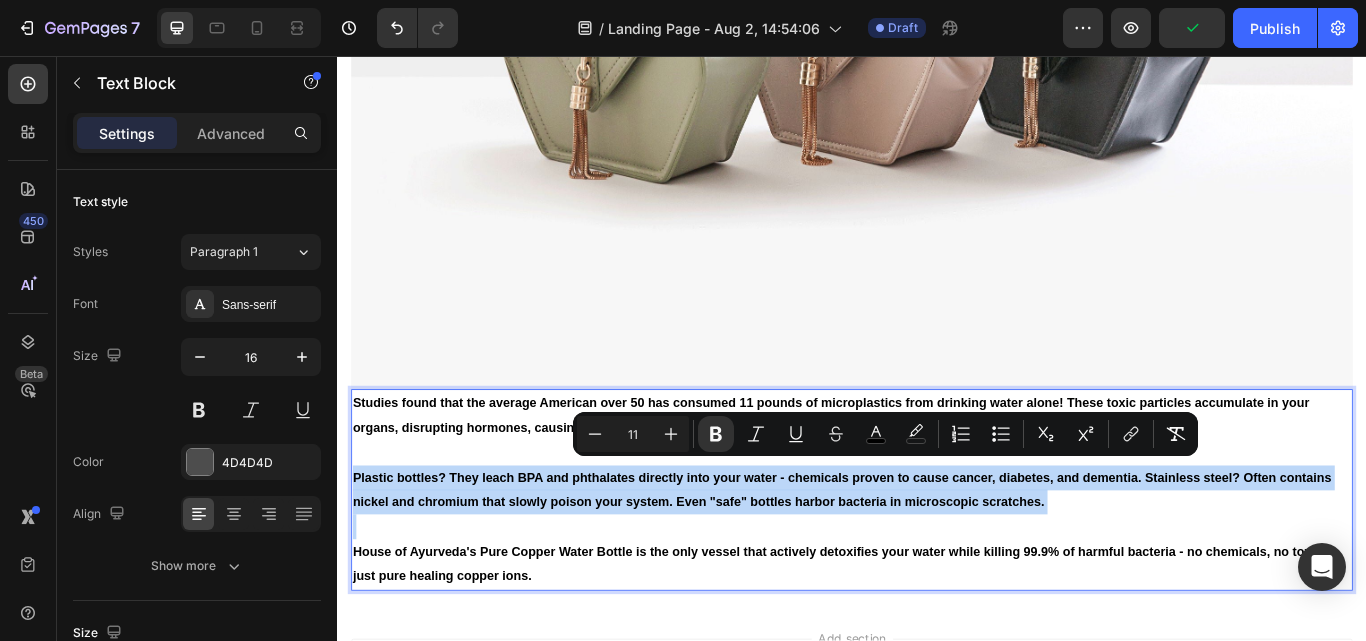 click on "Plastic bottles? They leach BPA and phthalates directly into your water - chemicals proven to cause cancer, diabetes, and dementia. Stainless steel? Often contains nickel and chromium that slowly poison your system. Even "safe" bottles harbor bacteria in microscopic scratches." at bounding box center [925, 562] 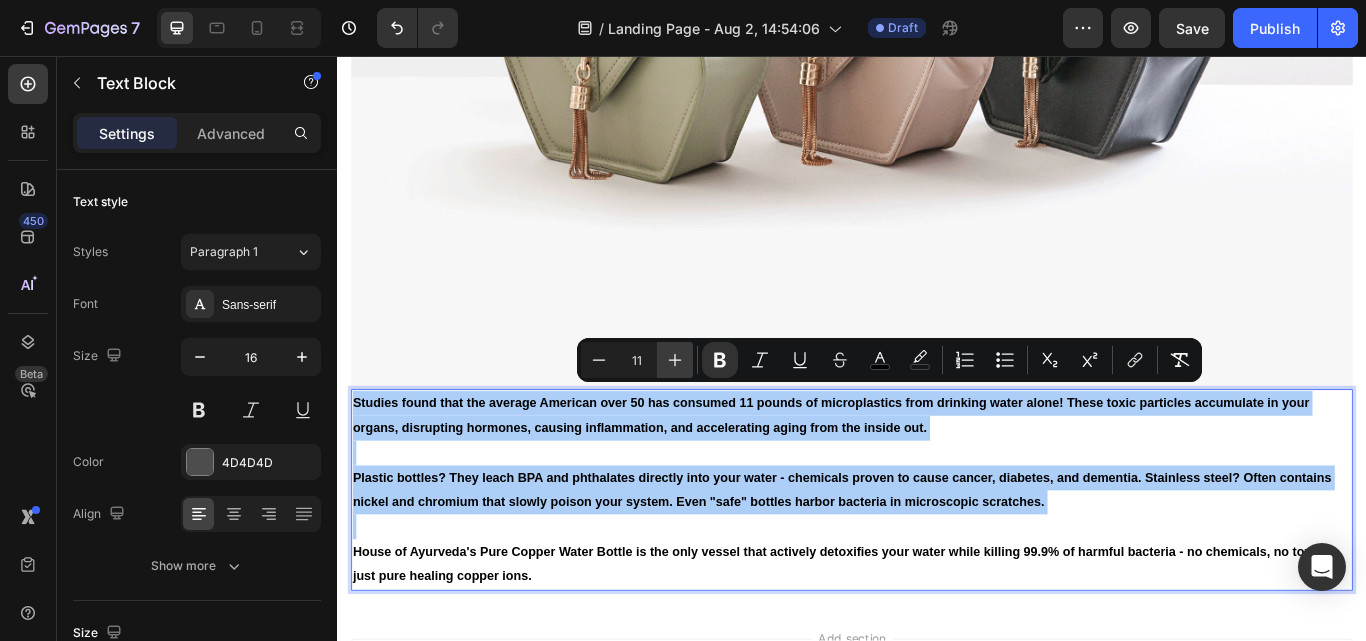 click 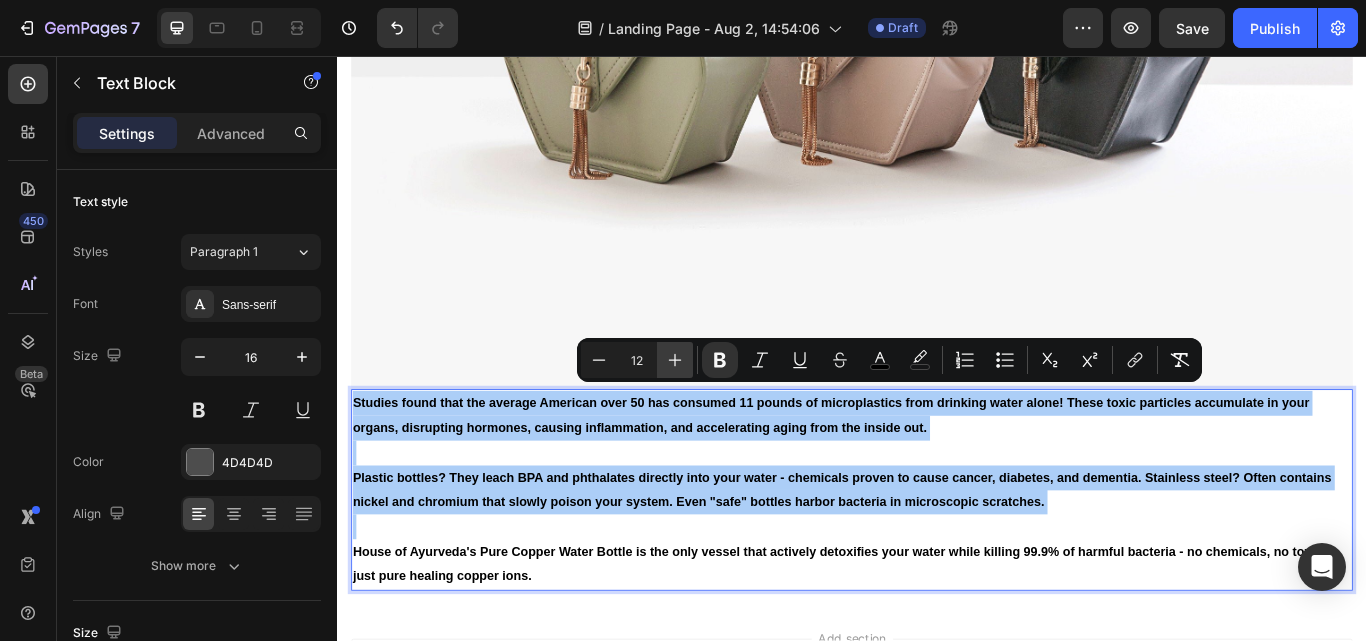 click 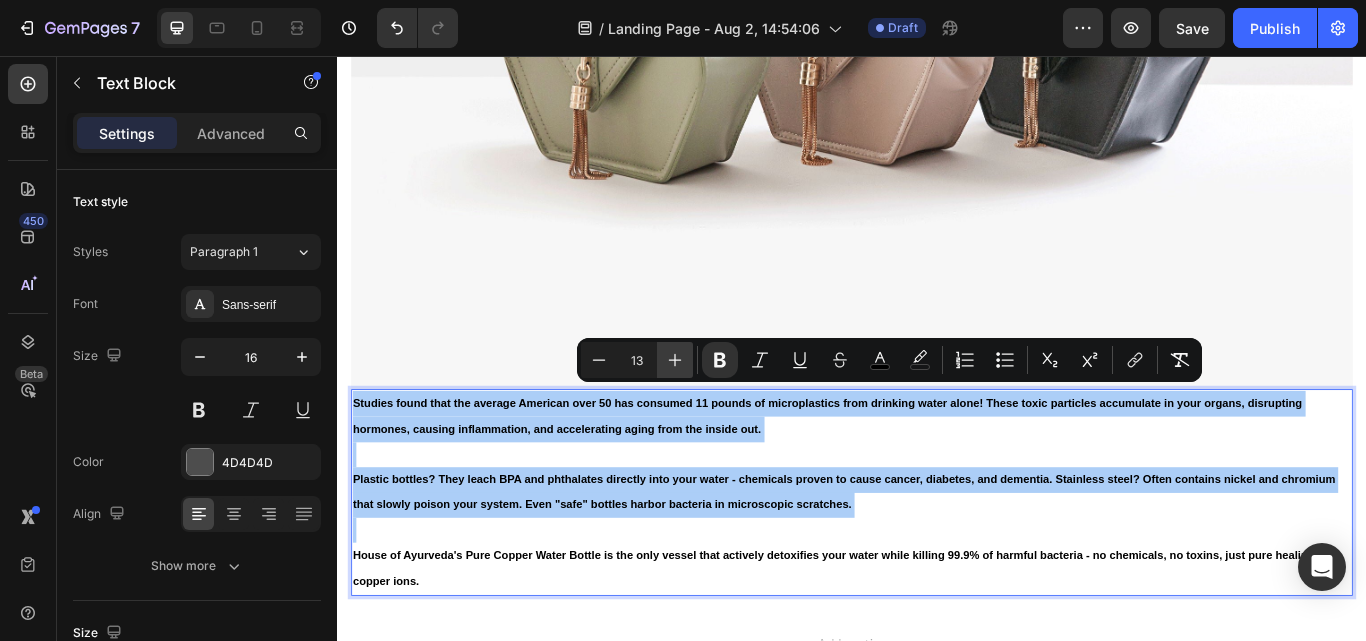 click 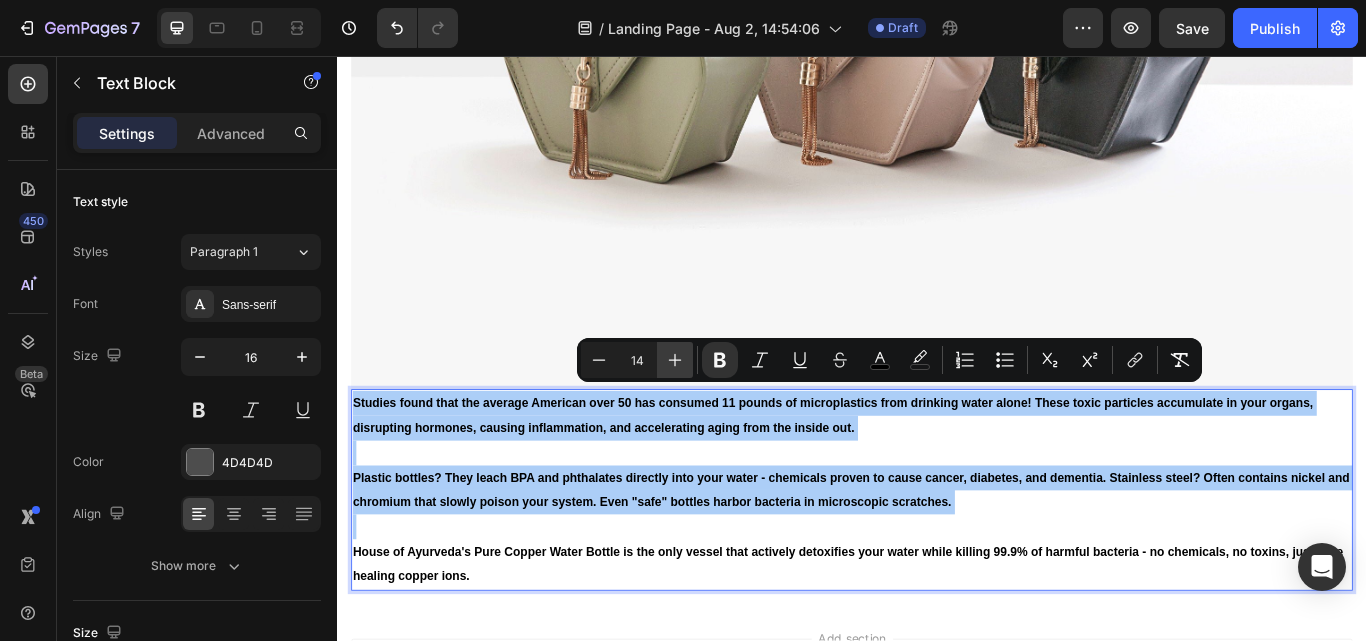 click 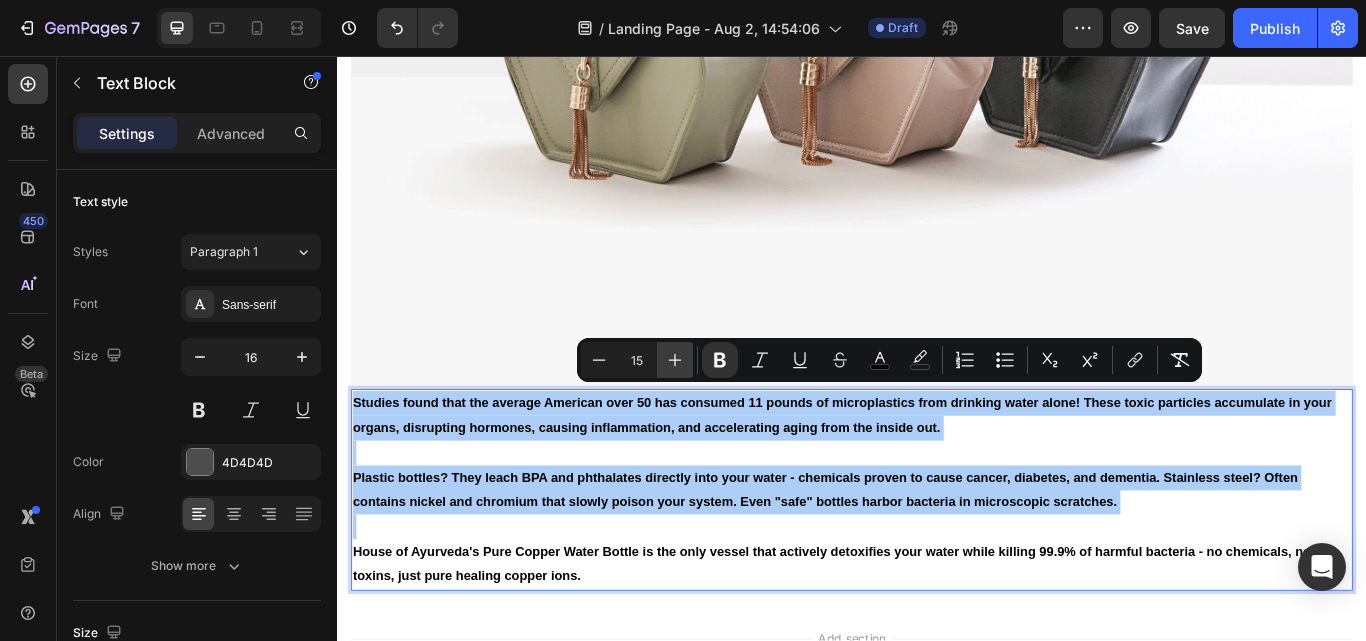 click 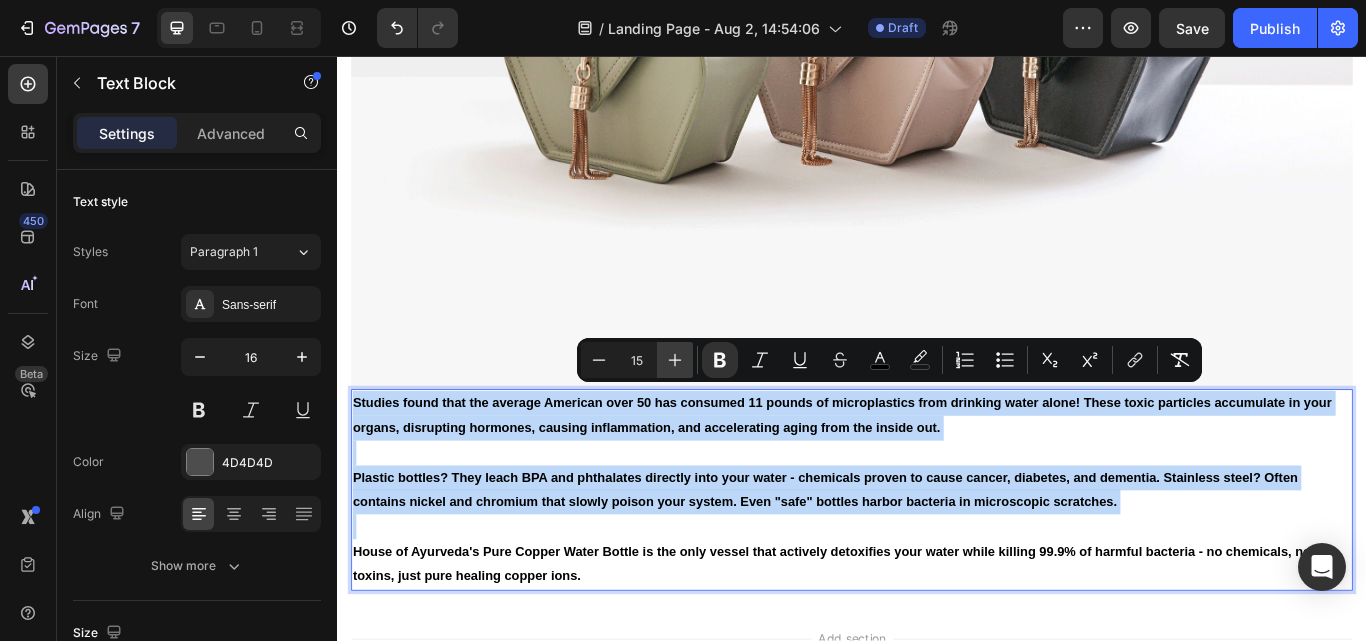 type on "16" 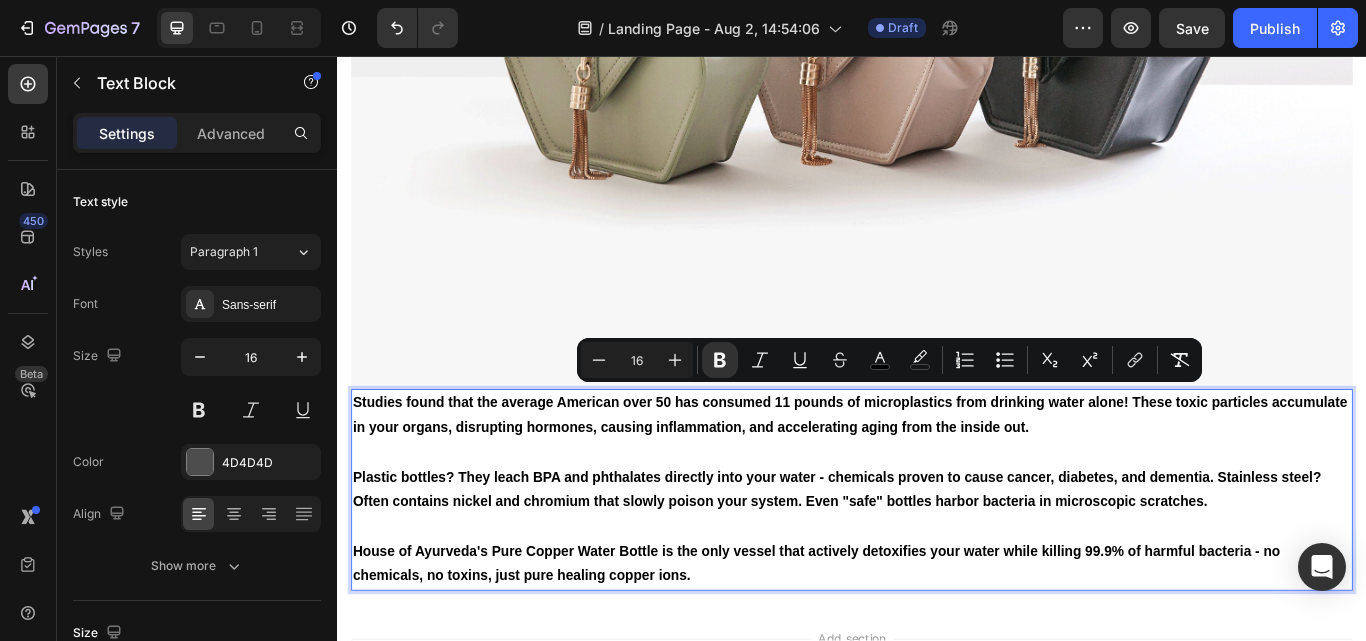 click on "Plastic bottles? They leach BPA and phthalates directly into your water - chemicals proven to cause cancer, diabetes, and dementia. Stainless steel? Often contains nickel and chromium that slowly poison your system. Even "safe" bottles harbor bacteria in microscopic scratches." at bounding box center (937, 563) 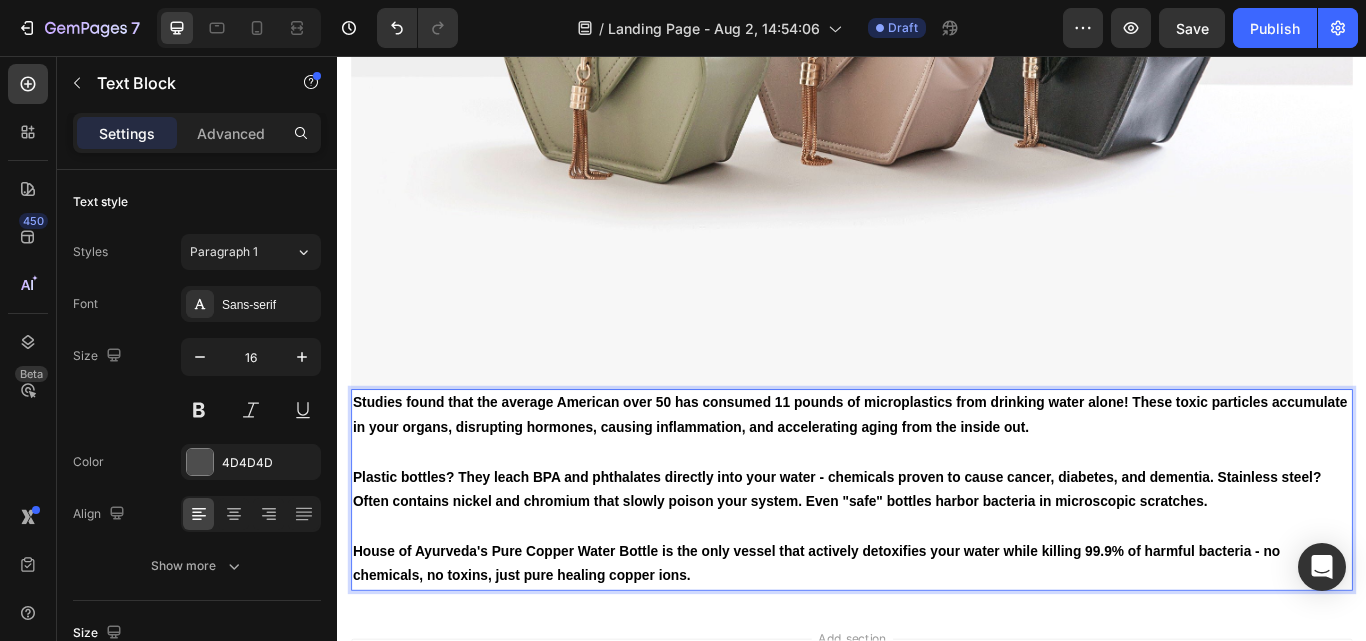 click on "Studies found that the average American over 50 has consumed 11 pounds of microplastics from drinking water alone! These toxic particles accumulate in your organs, disrupting hormones, causing inflammation, and accelerating aging from the inside out. Plastic bottles? They leach BPA and phthalates directly into your water - chemicals proven to cause cancer, diabetes, and dementia. Stainless steel? Often contains nickel and chromium that slowly poison your system. Even "safe" bottles harbor bacteria in microscopic scratches. House of Ayurveda's Pure Copper Water Bottle is the only vessel that actively detoxifies your water while killing 99.9% of harmful bacteria - no chemicals, no toxins, just pure healing copper ions." at bounding box center [937, 562] 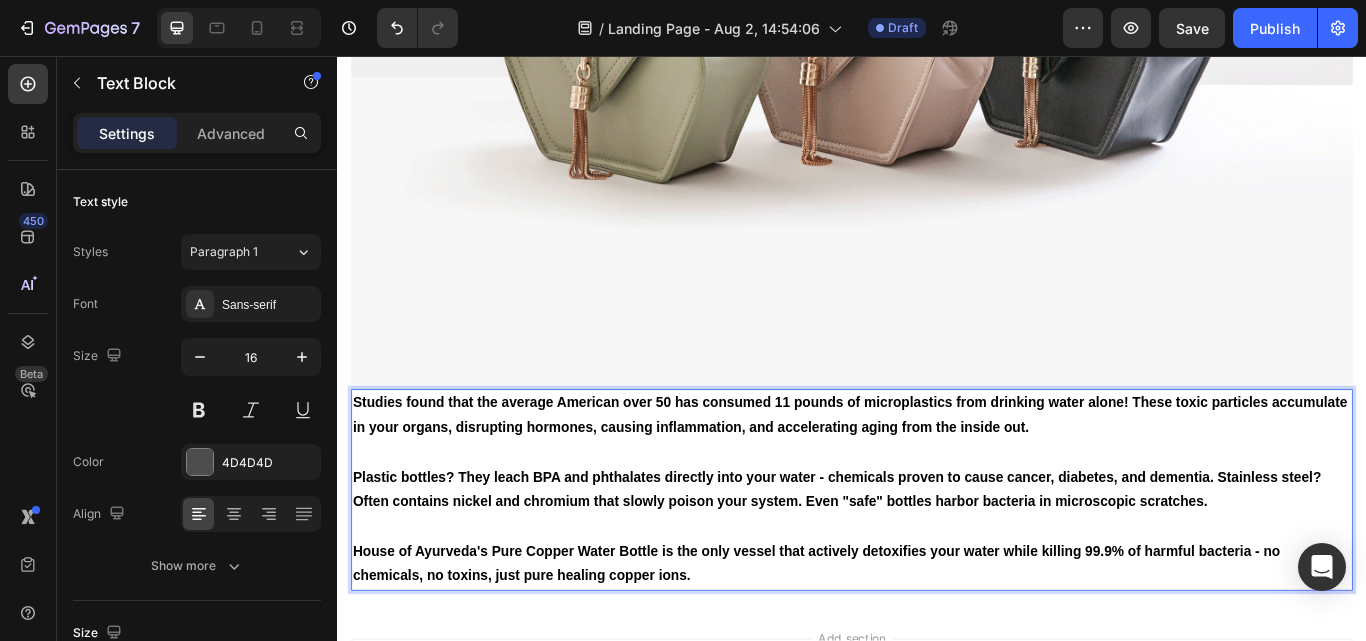 click on "Studies found that the average American over 50 has consumed 11 pounds of microplastics from drinking water alone! These toxic particles accumulate in your organs, disrupting hormones, causing inflammation, and accelerating aging from the inside out." at bounding box center (935, 475) 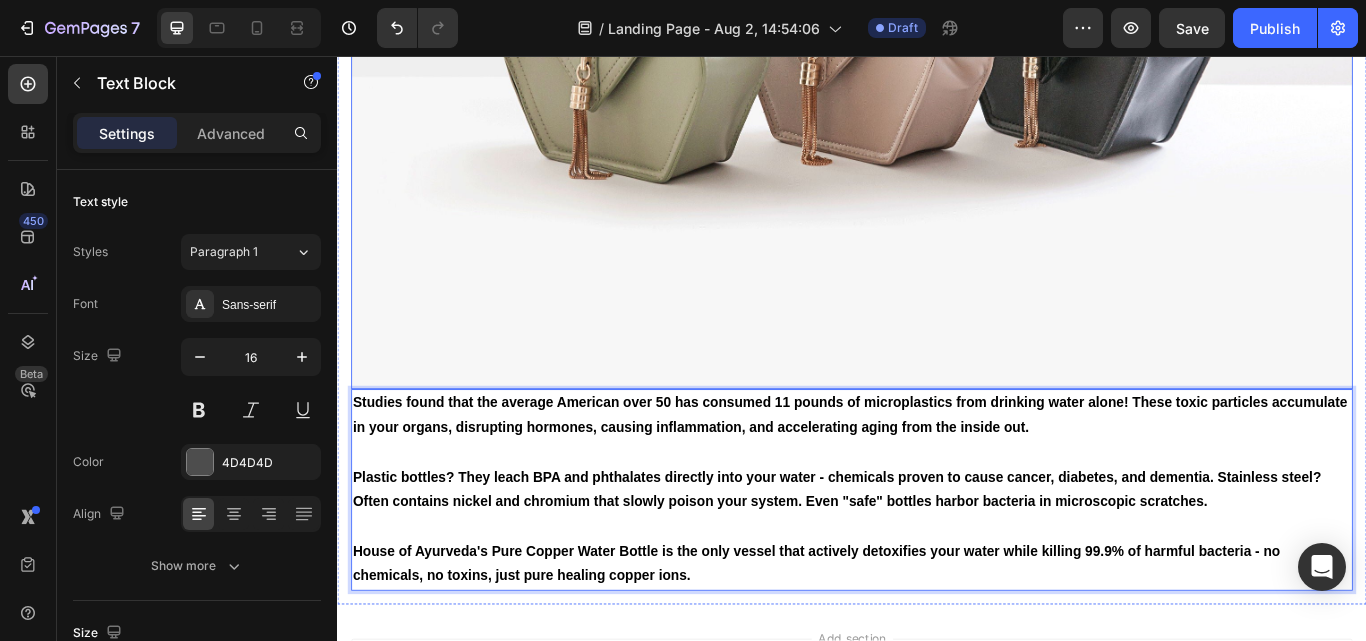 click at bounding box center [937, 7] 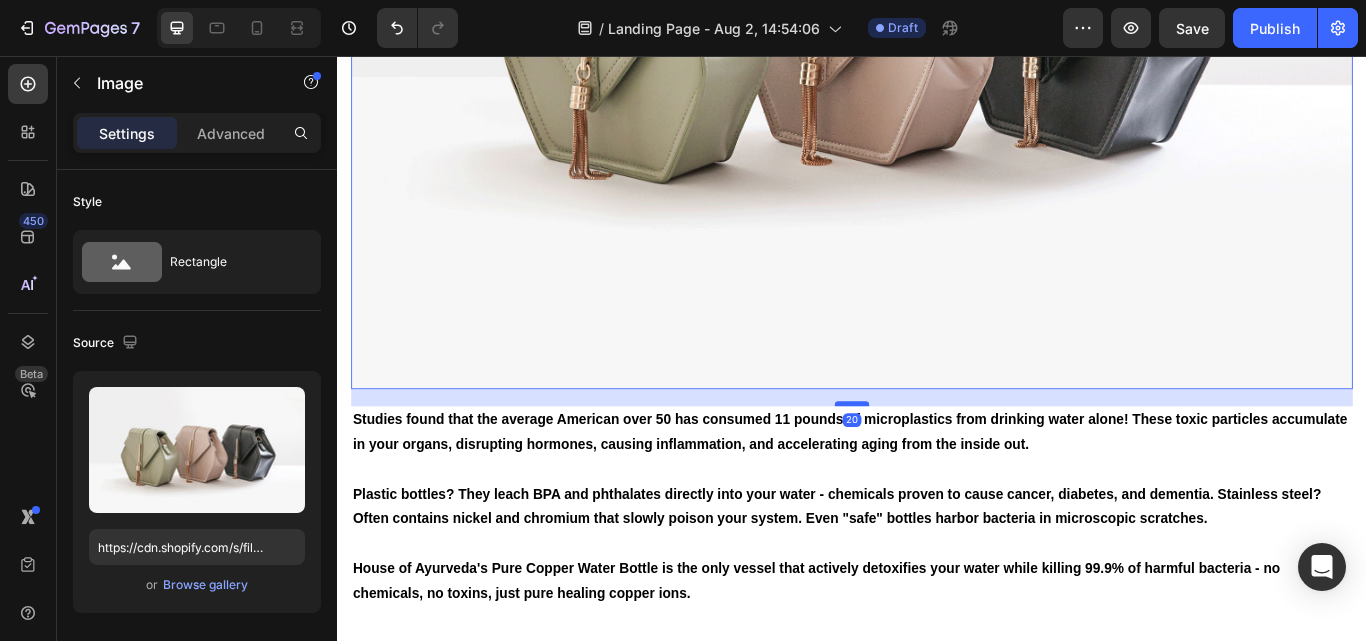 drag, startPoint x: 930, startPoint y: 430, endPoint x: 930, endPoint y: 450, distance: 20 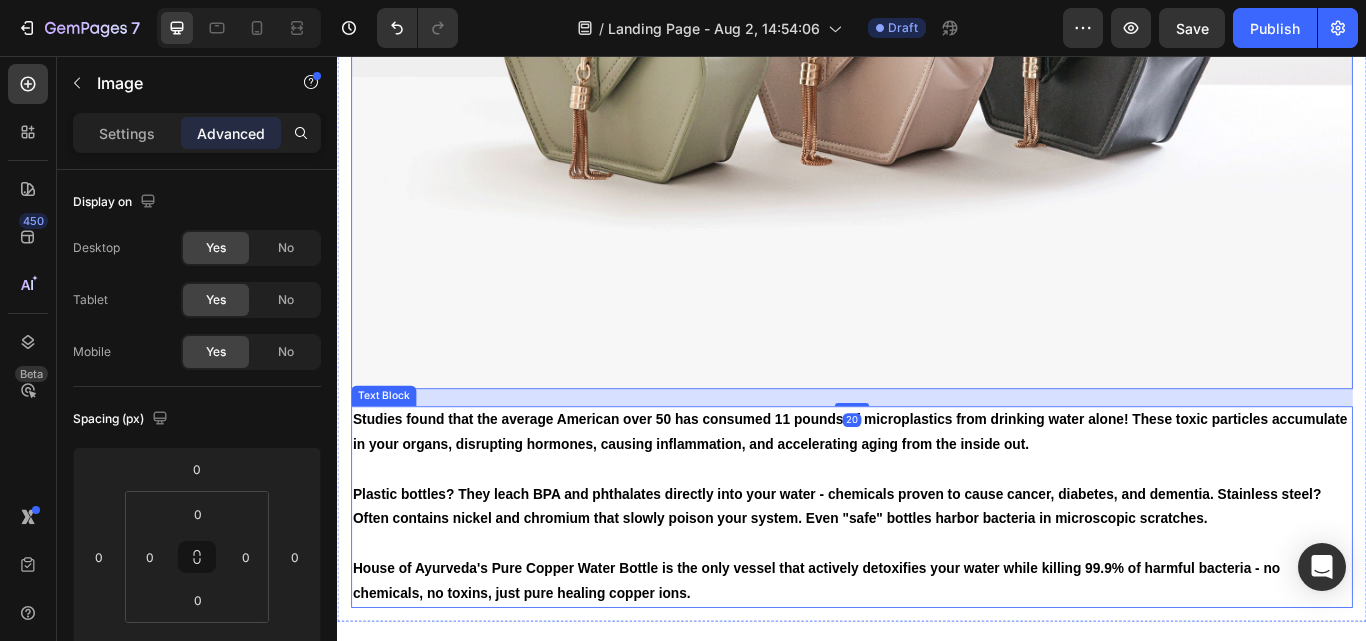 click on "Plastic bottles? They leach BPA and phthalates directly into your water - chemicals proven to cause cancer, diabetes, and dementia. Stainless steel? Often contains nickel and chromium that slowly poison your system. Even "safe" bottles harbor bacteria in microscopic scratches." at bounding box center [919, 582] 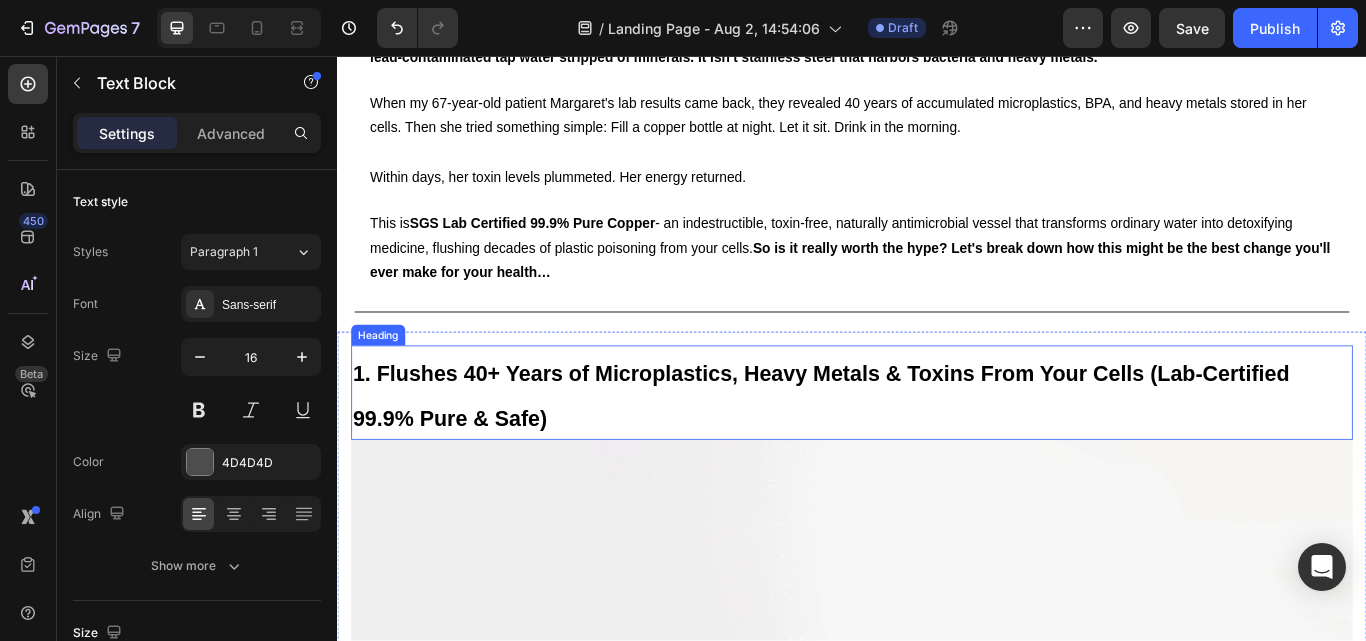 scroll, scrollTop: 546, scrollLeft: 0, axis: vertical 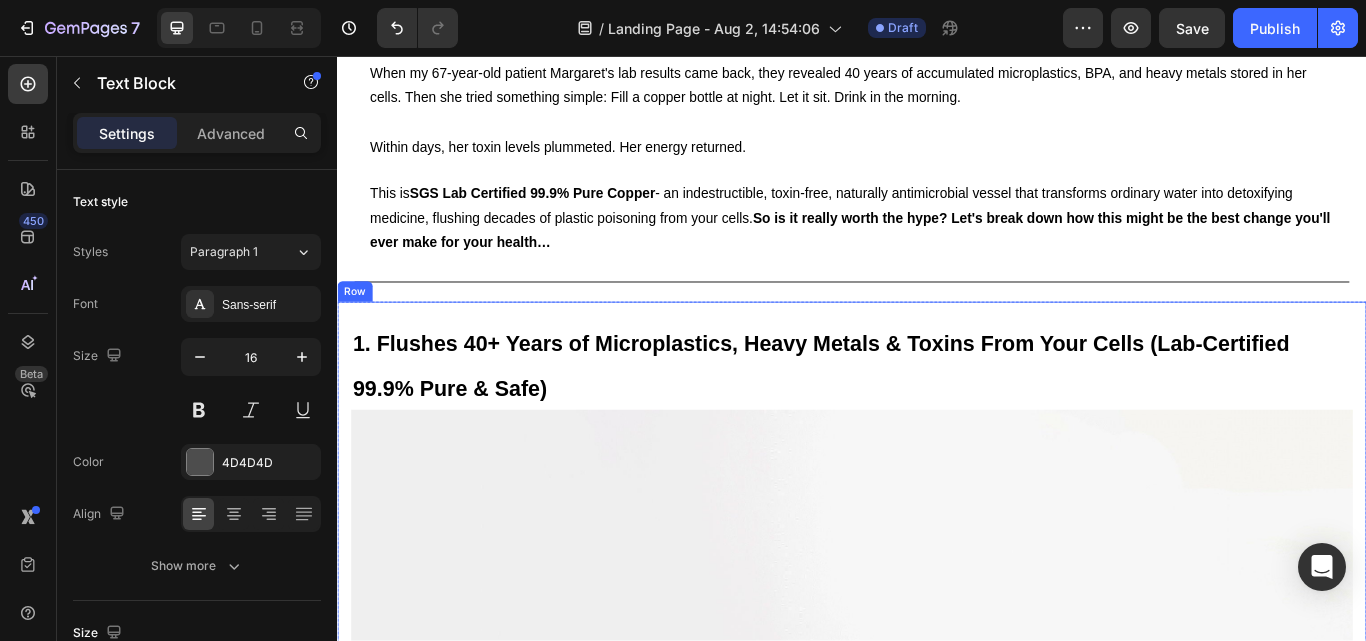 click on "1. Flushes 40+ Years of Microplastics, Heavy Metals & Toxins From Your Cells (Lab-Certified 99.9% Pure & Safe) Heading Image Studies found that the average American over 50 has consumed 11 pounds of microplastics from drinking water alone! These toxic particles accumulate in your organs, disrupting hormones, causing inflammation, and accelerating aging from the inside out. Plastic bottles? They leach BPA and phthalates directly into your water - chemicals proven to cause cancer, diabetes, and dementia. Stainless steel? Often contains nickel and chromium that slowly poison your system. Even "safe" bottles harbor bacteria in microscopic scratches. House of Ayurveda's Pure Copper Water Bottle is the only vessel that actively detoxifies your water while killing 99.9% of harmful bacteria - no chemicals, no toxins, just pure healing copper ions. Text Block   0 Row Section 3" at bounding box center [937, 979] 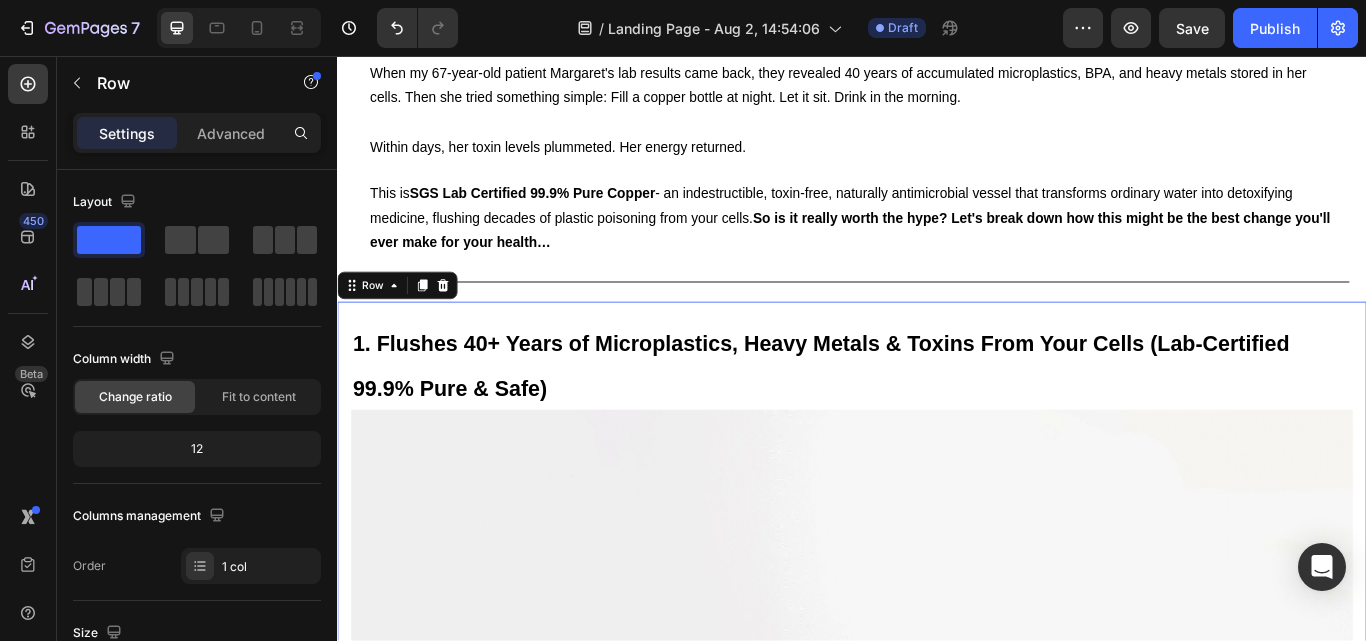 click on "1. Flushes 40+ Years of Microplastics, Heavy Metals & Toxins From Your Cells (Lab-Certified 99.9% Pure & Safe) Heading Image Studies found that the average American over 50 has consumed 11 pounds of microplastics from drinking water alone! These toxic particles accumulate in your organs, disrupting hormones, causing inflammation, and accelerating aging from the inside out. Plastic bottles? They leach BPA and phthalates directly into your water - chemicals proven to cause cancer, diabetes, and dementia. Stainless steel? Often contains nickel and chromium that slowly poison your system. Even "safe" bottles harbor bacteria in microscopic scratches. House of Ayurveda's Pure Copper Water Bottle is the only vessel that actively detoxifies your water while killing 99.9% of harmful bacteria - no chemicals, no toxins, just pure healing copper ions. Text Block Row 0" at bounding box center (937, 979) 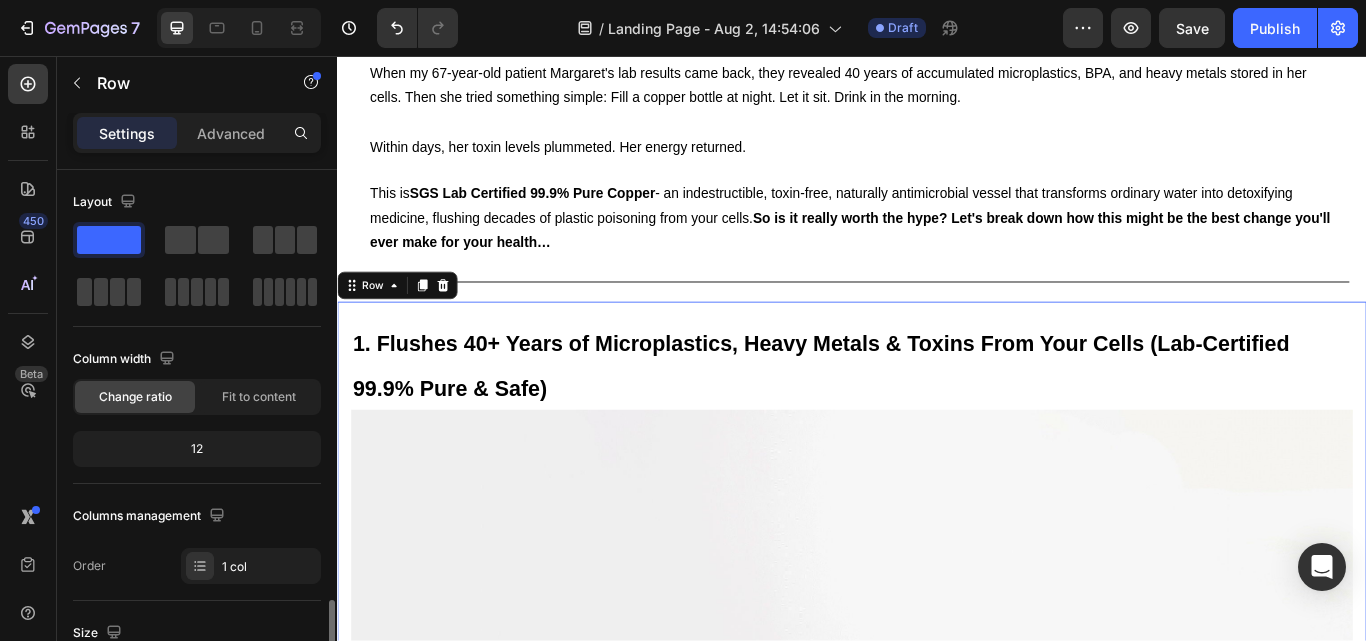 scroll, scrollTop: 400, scrollLeft: 0, axis: vertical 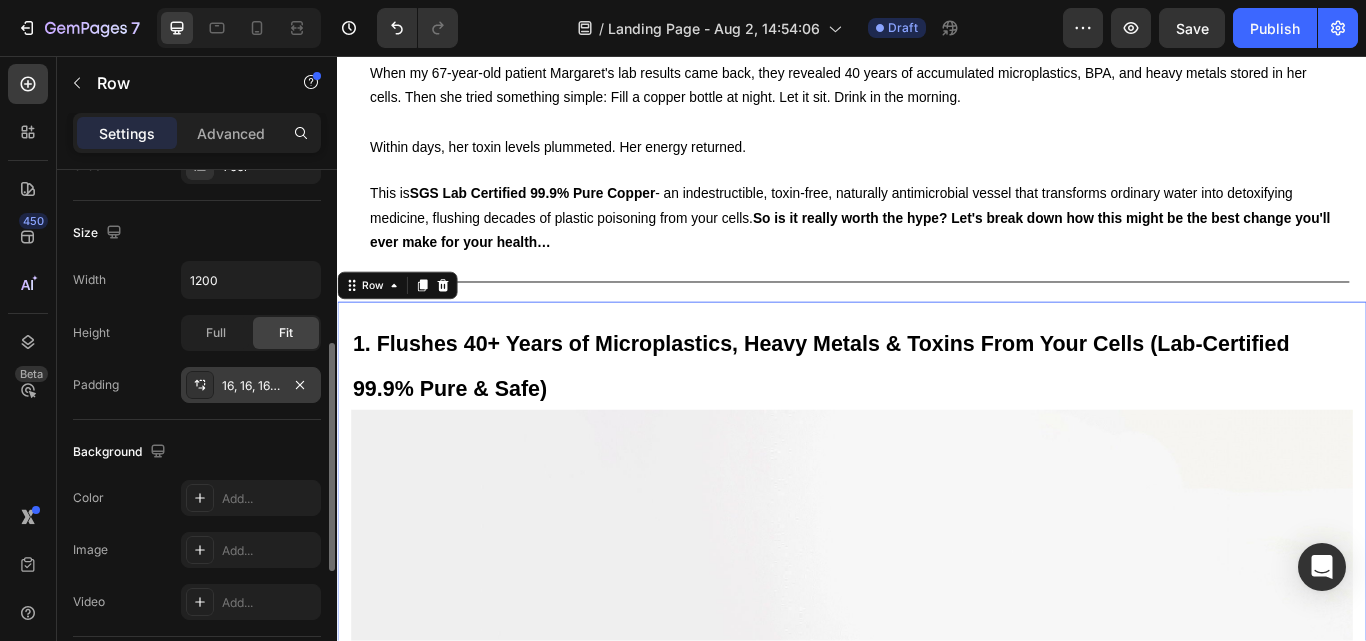 click on "16, 16, 16, 16" at bounding box center (251, 386) 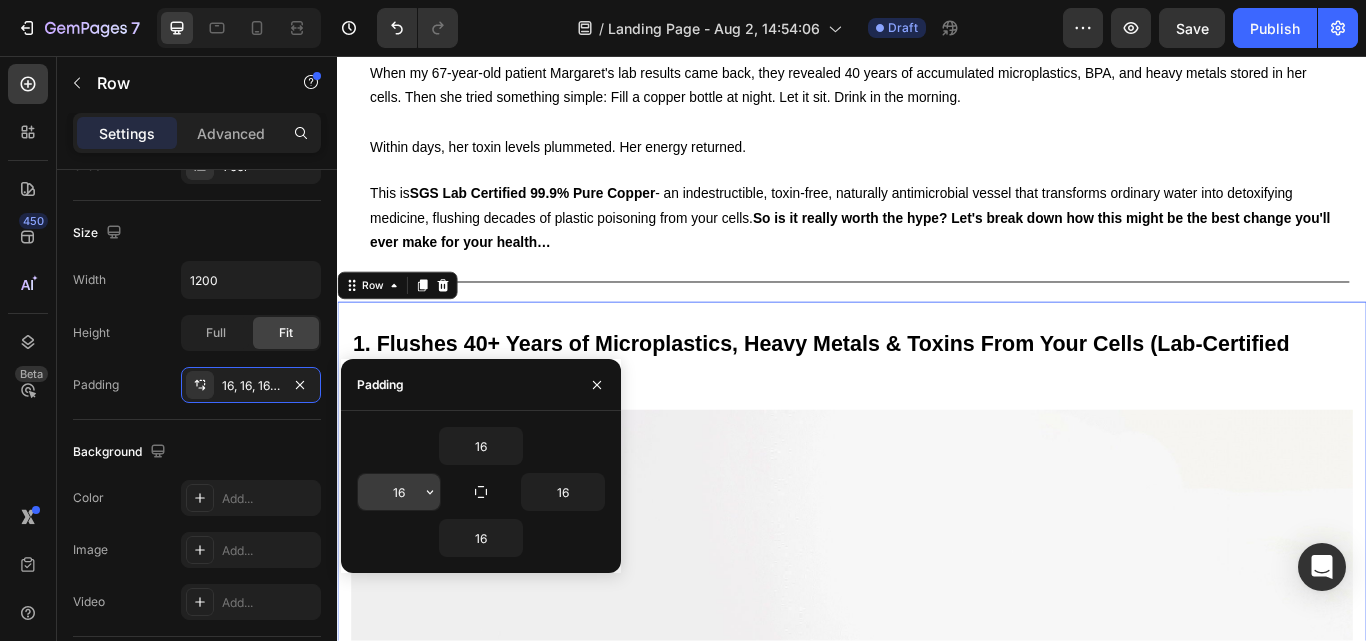 click on "16" at bounding box center [399, 492] 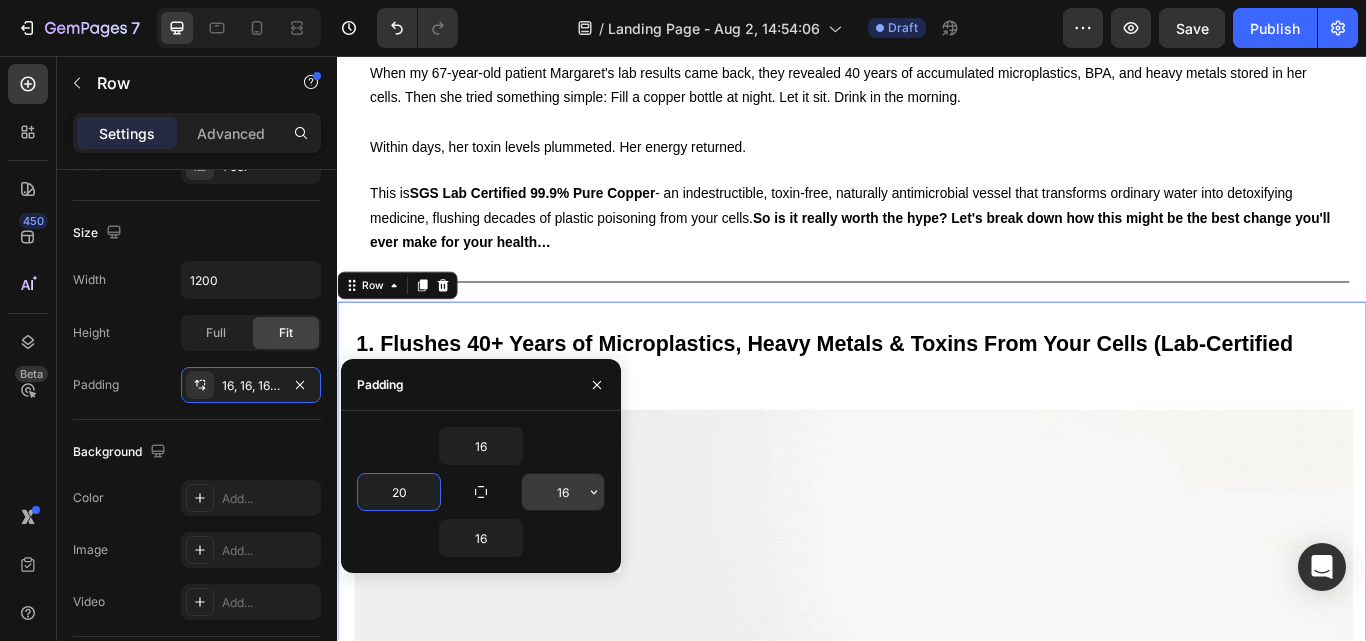 type on "20" 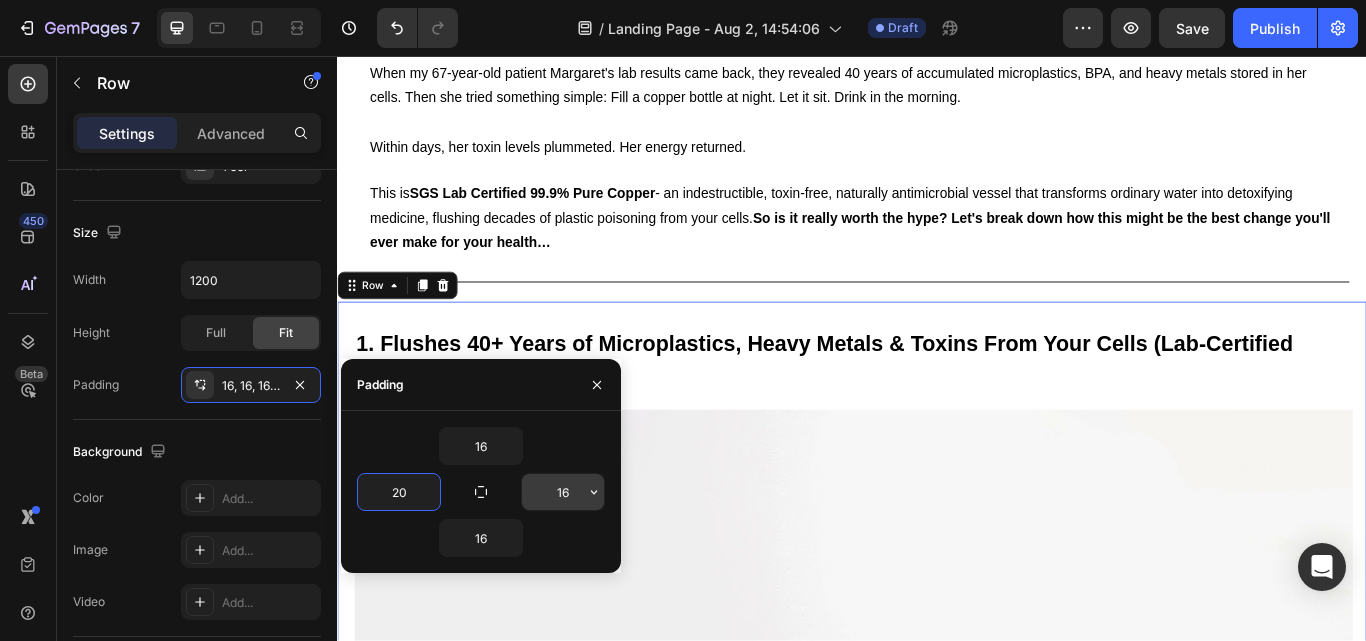 click on "16" at bounding box center [563, 492] 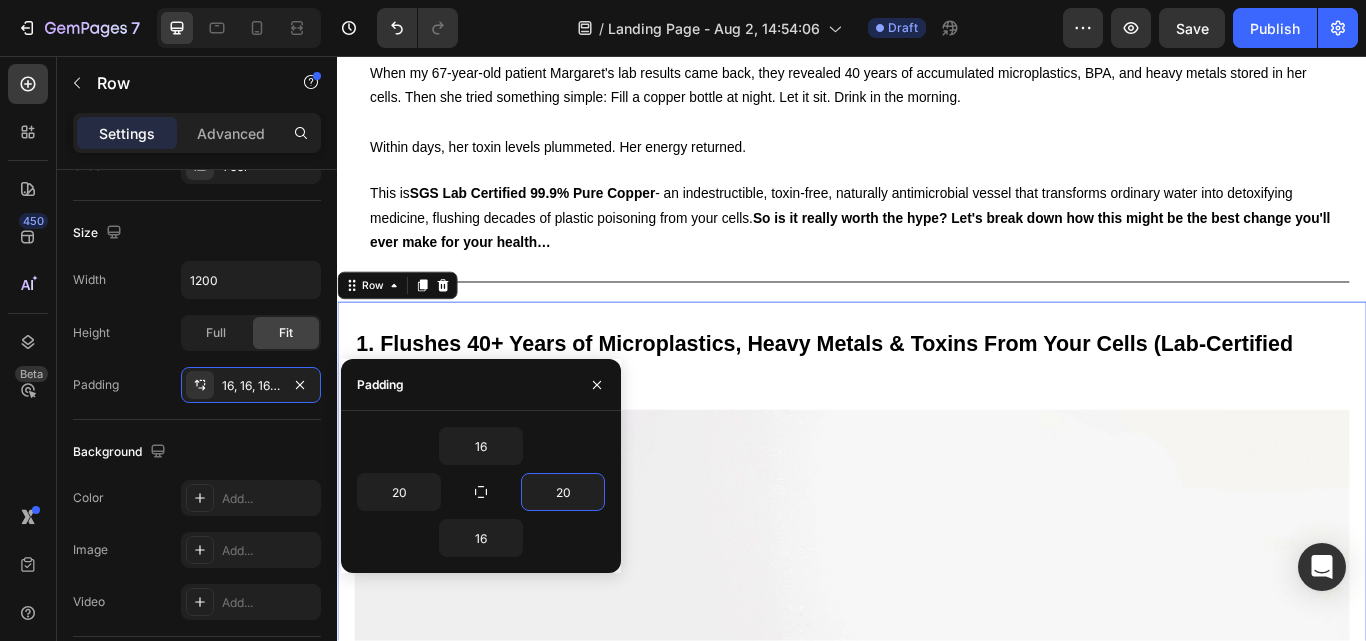 type on "20" 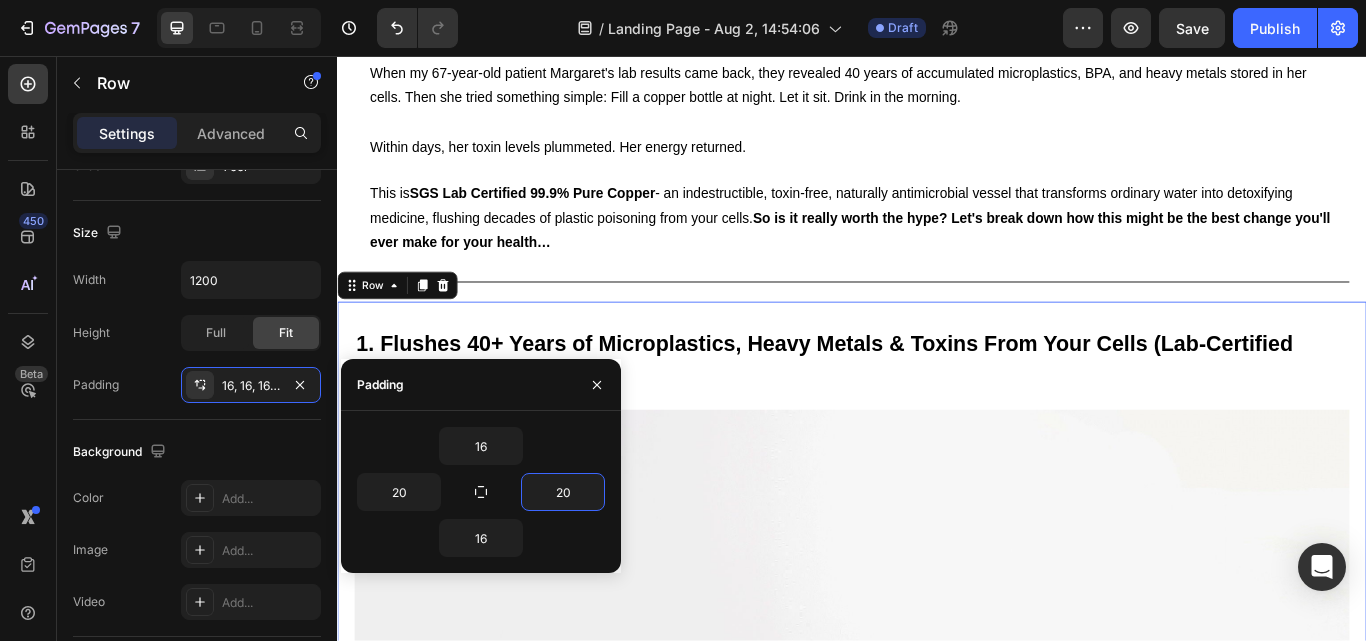 click on "16" at bounding box center (481, 446) 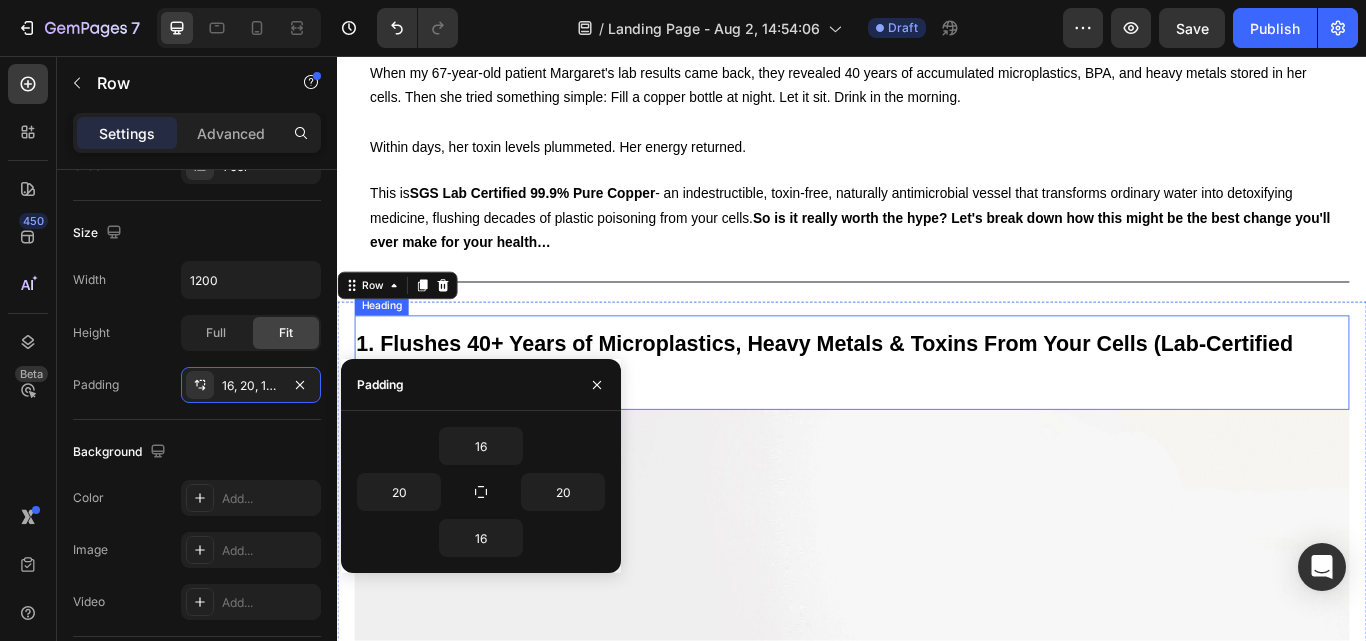 click on "1. Flushes 40+ Years of Microplastics, Heavy Metals & Toxins From Your Cells (Lab-Certified 99.9% Pure & Safe)" at bounding box center [905, 417] 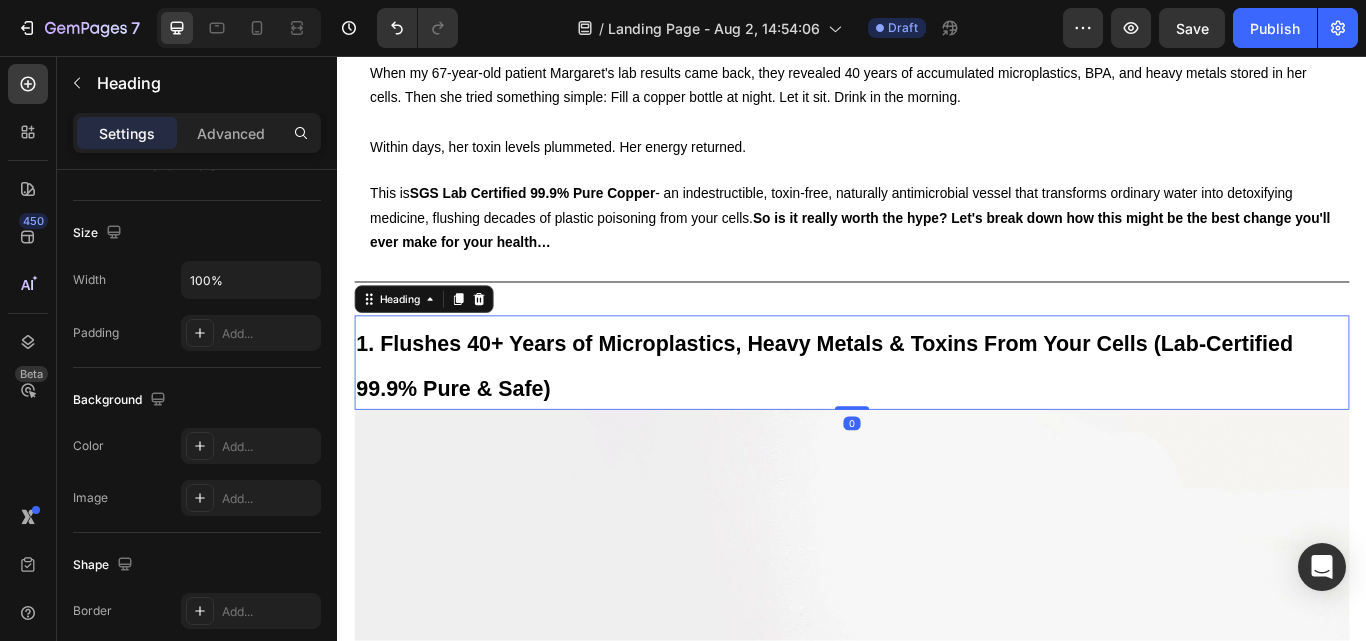 click on "So is it really worth the hype? Let's break down how this might be the best change you'll ever make for your health…" at bounding box center [935, 260] 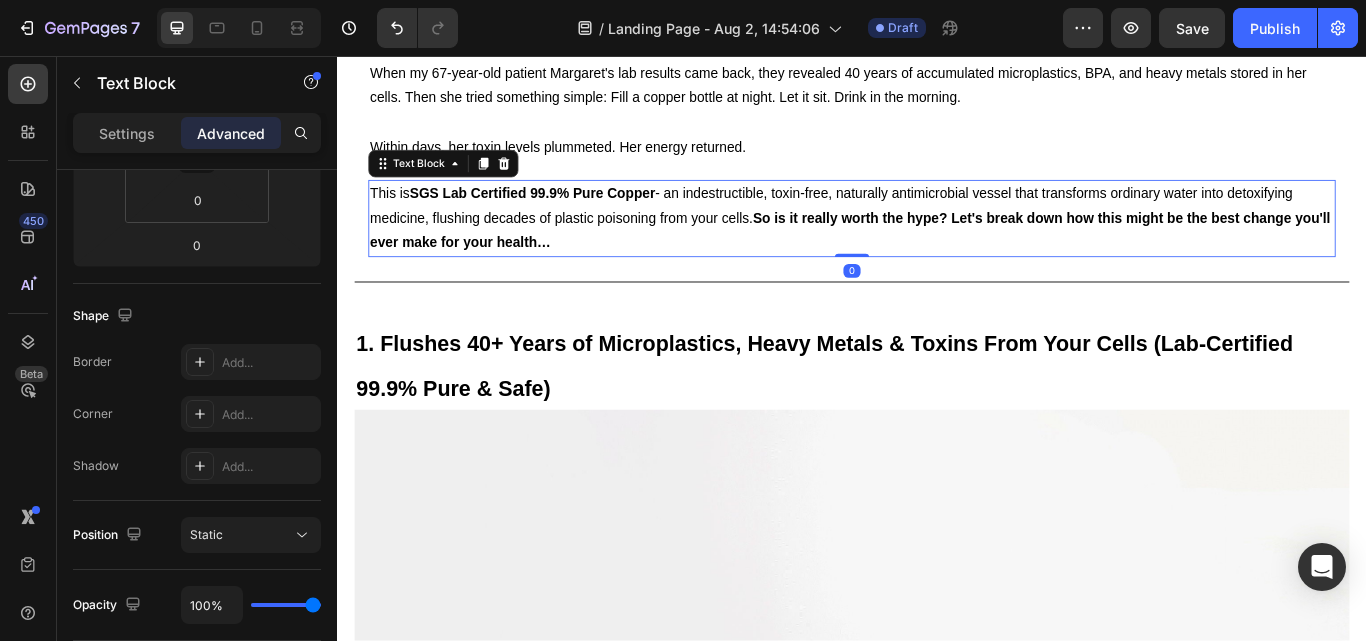 click on "1. Flushes 40+ Years of Microplastics, Heavy Metals & Toxins From Your Cells (Lab-Certified 99.9% Pure & Safe)" at bounding box center [937, 414] 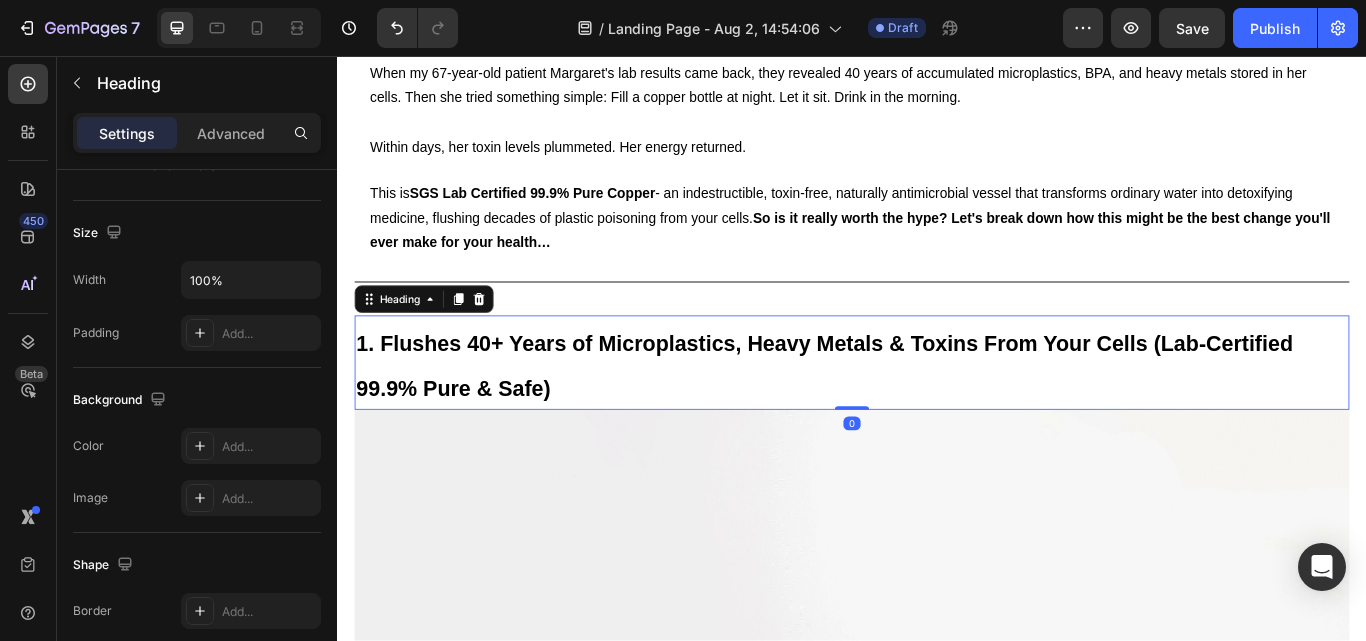 scroll, scrollTop: 0, scrollLeft: 0, axis: both 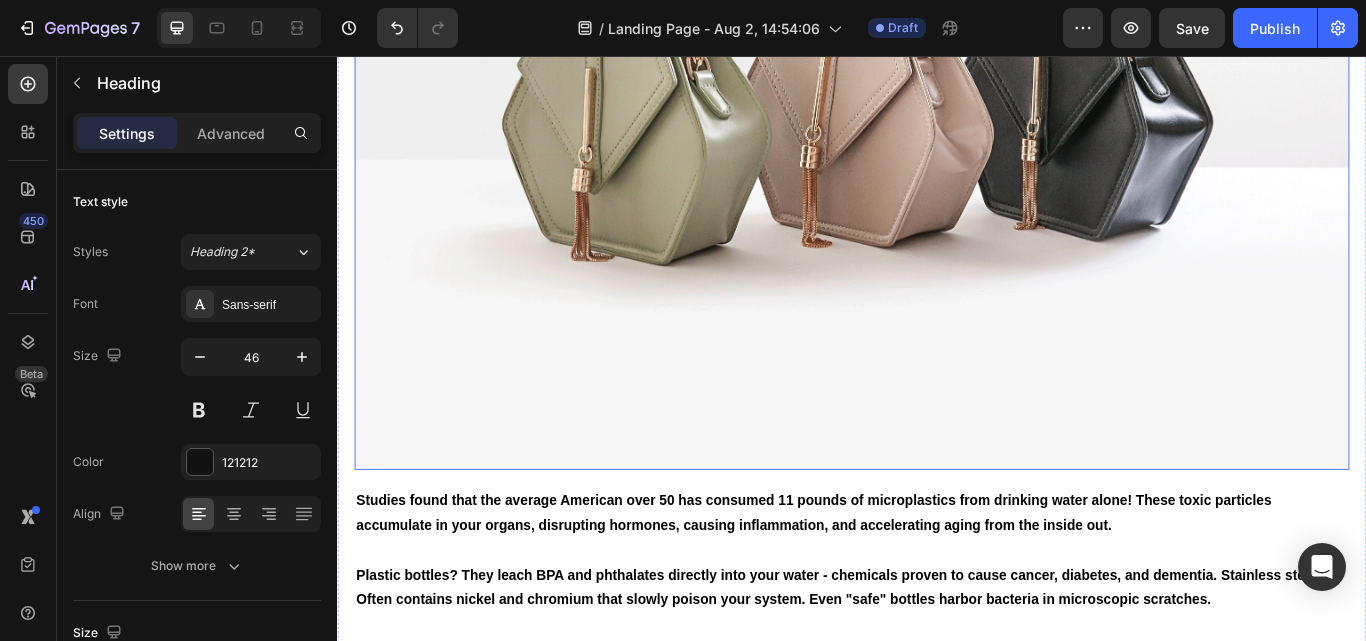 click at bounding box center (937, 104) 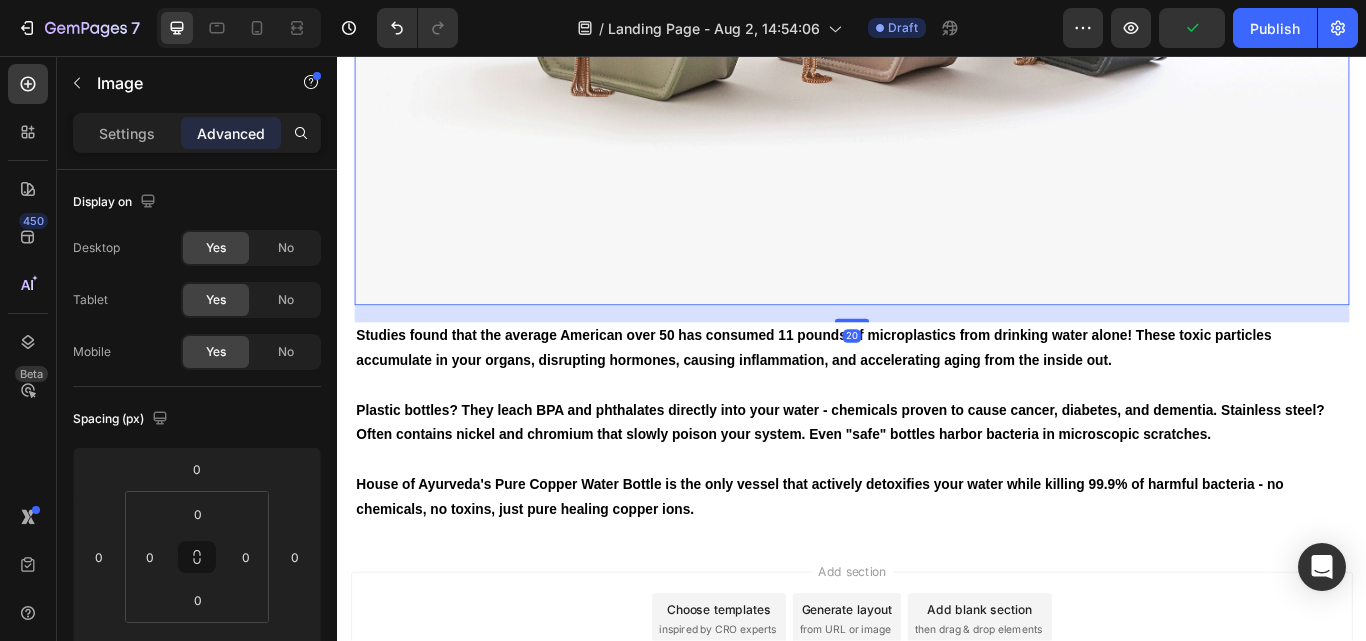 scroll, scrollTop: 1546, scrollLeft: 0, axis: vertical 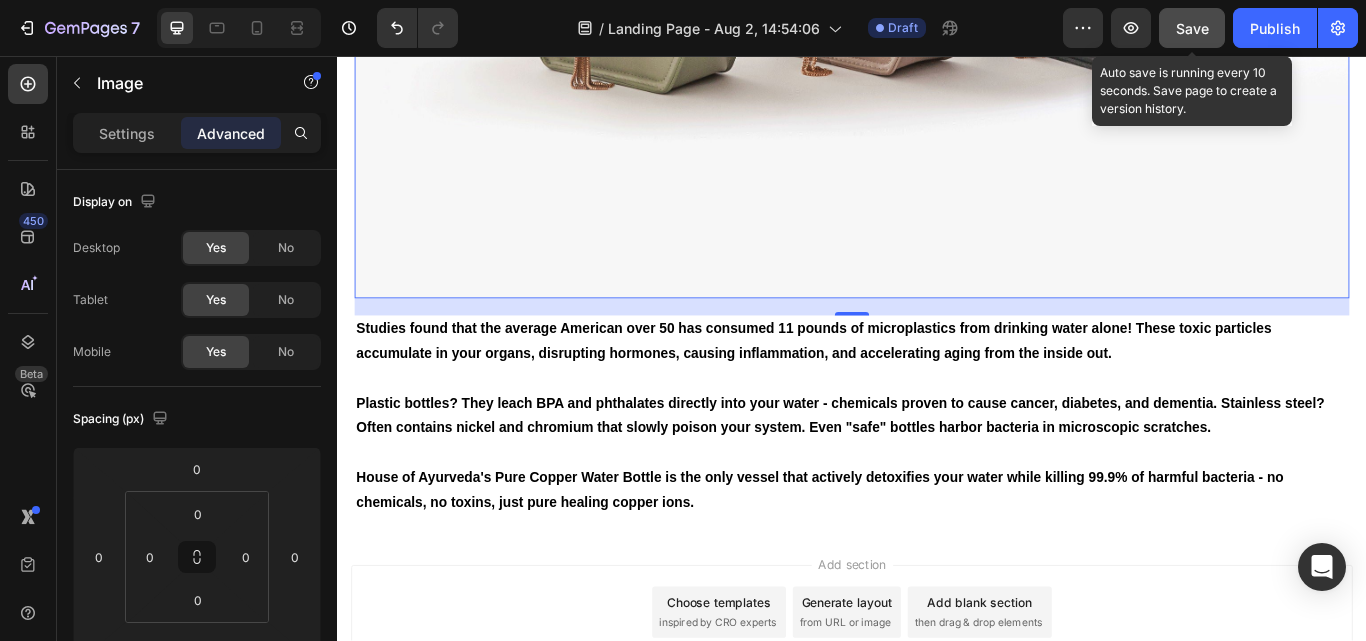 click on "Save" 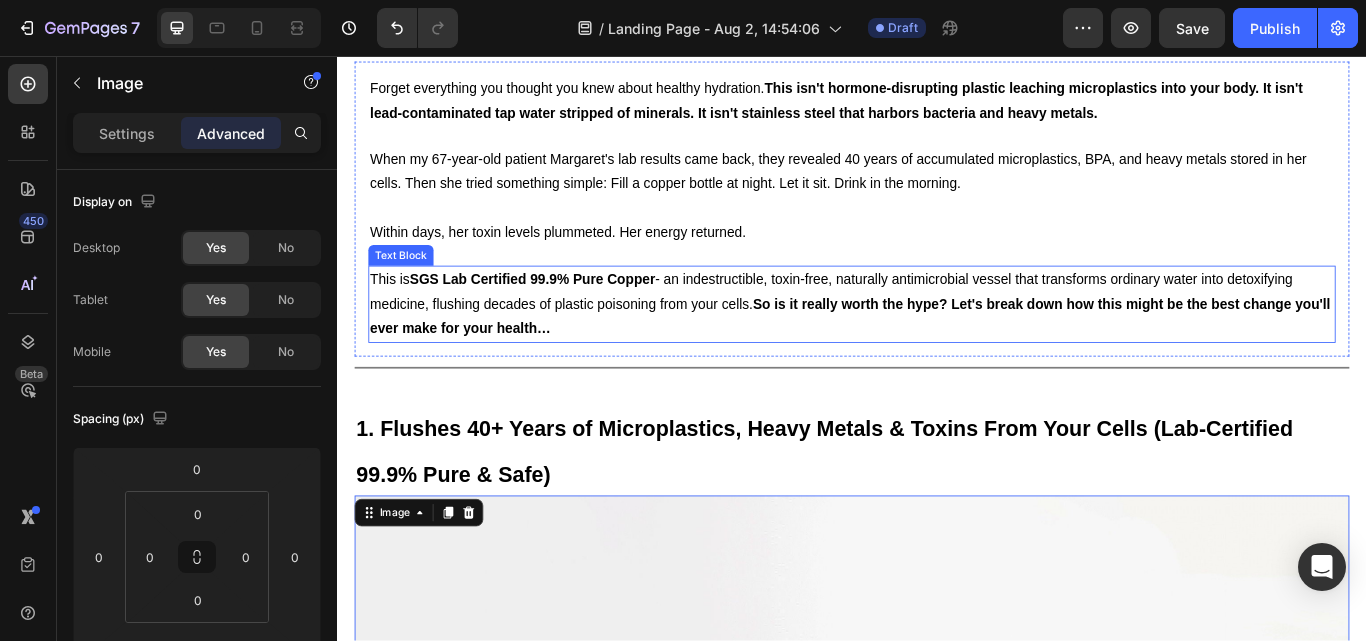 scroll, scrollTop: 0, scrollLeft: 0, axis: both 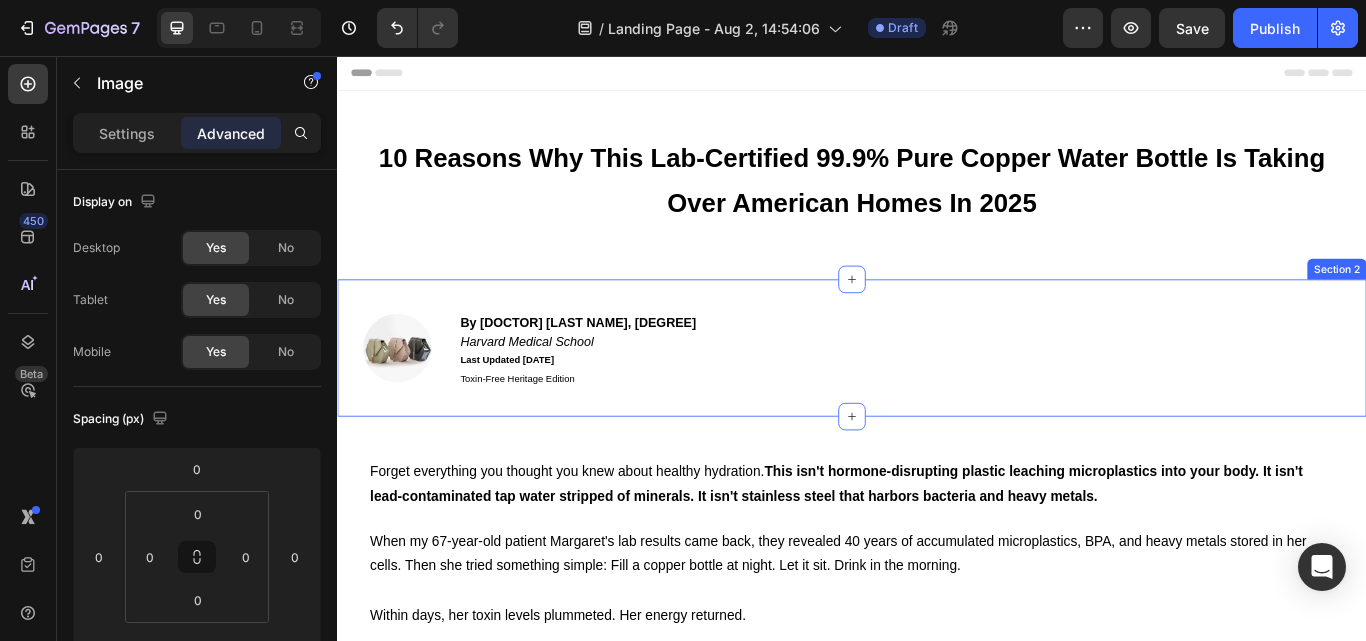 click on "Image By [DOCTOR] [LAST NAME], [DEGREE] Heading [INSTITUTION] Last Updated [DATE] Toxin-Free Heritage Edition Text Block Section 2" at bounding box center [937, 397] 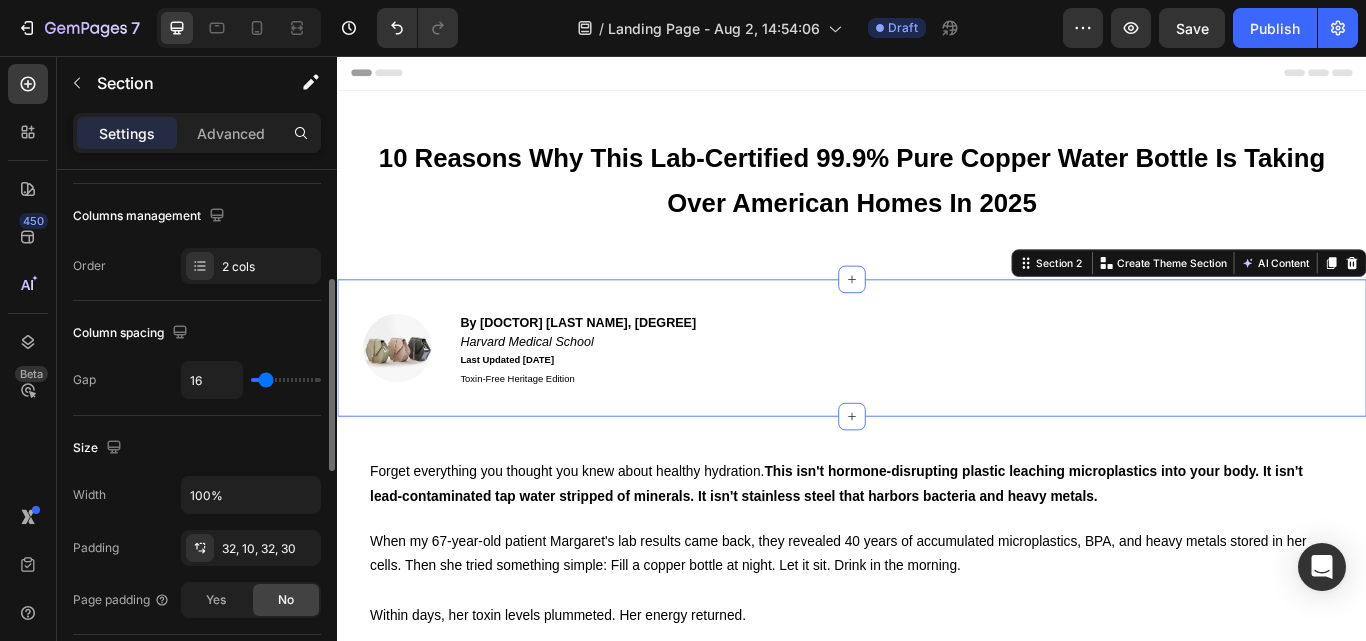 scroll, scrollTop: 500, scrollLeft: 0, axis: vertical 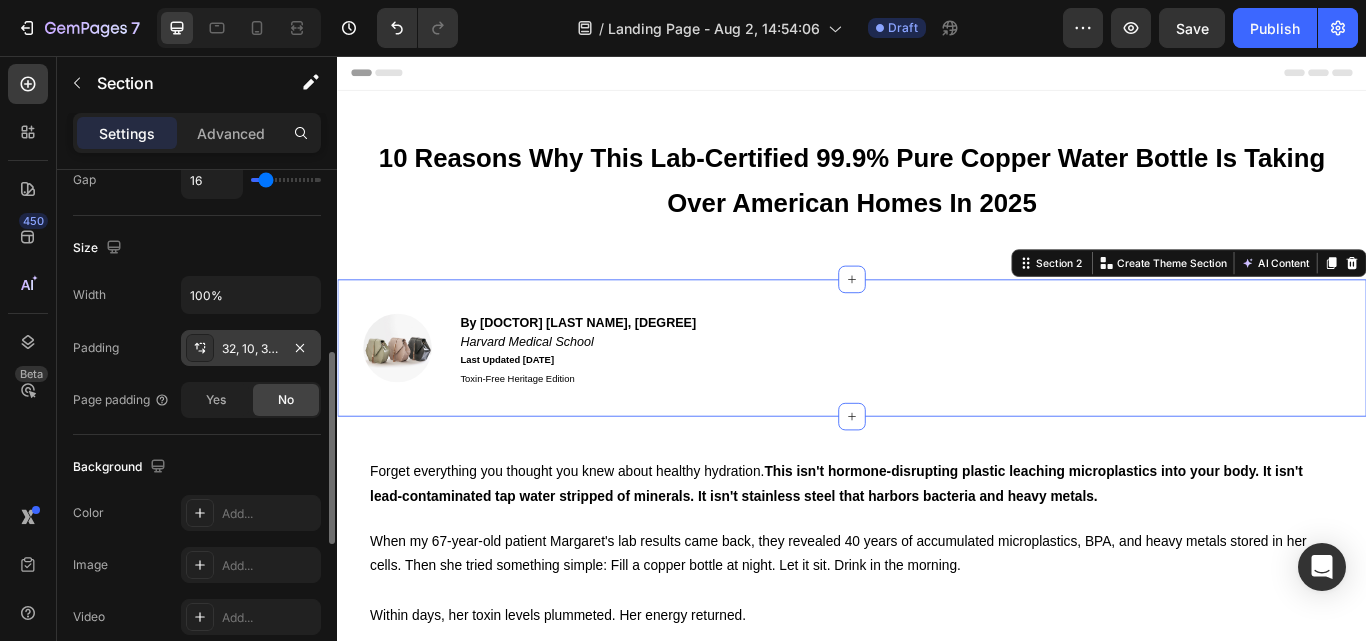 click on "32, 10, 32, 30" at bounding box center (251, 349) 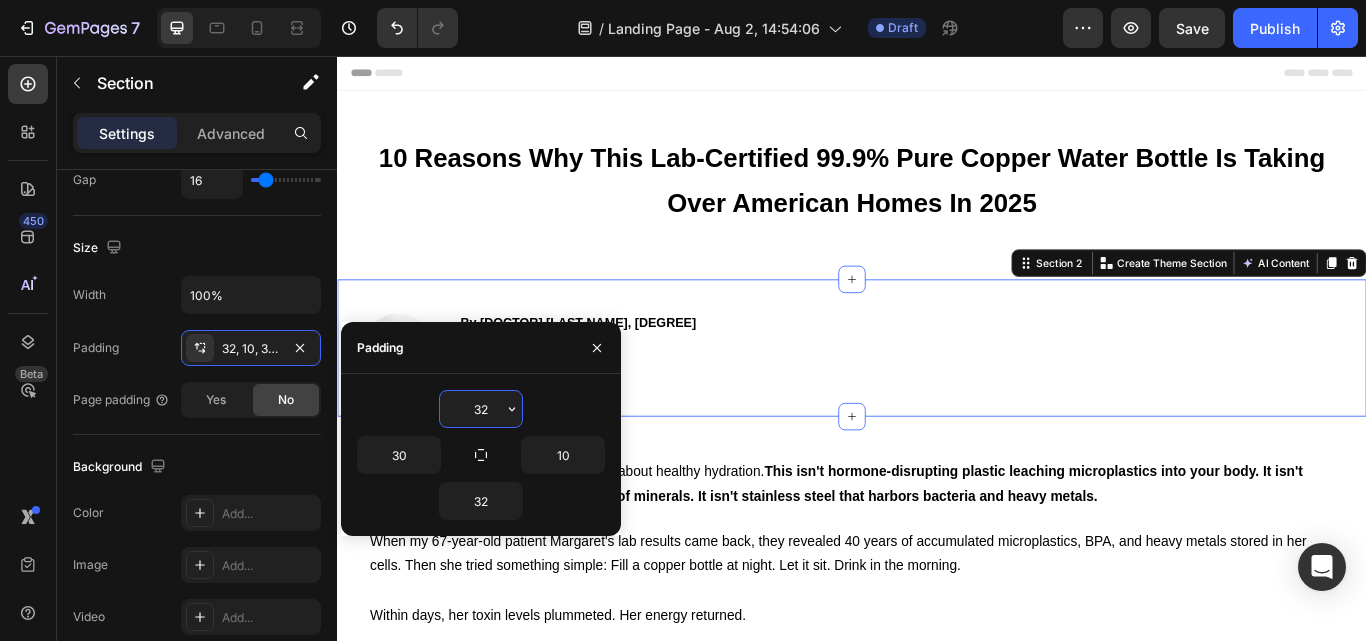 click on "32" at bounding box center (481, 409) 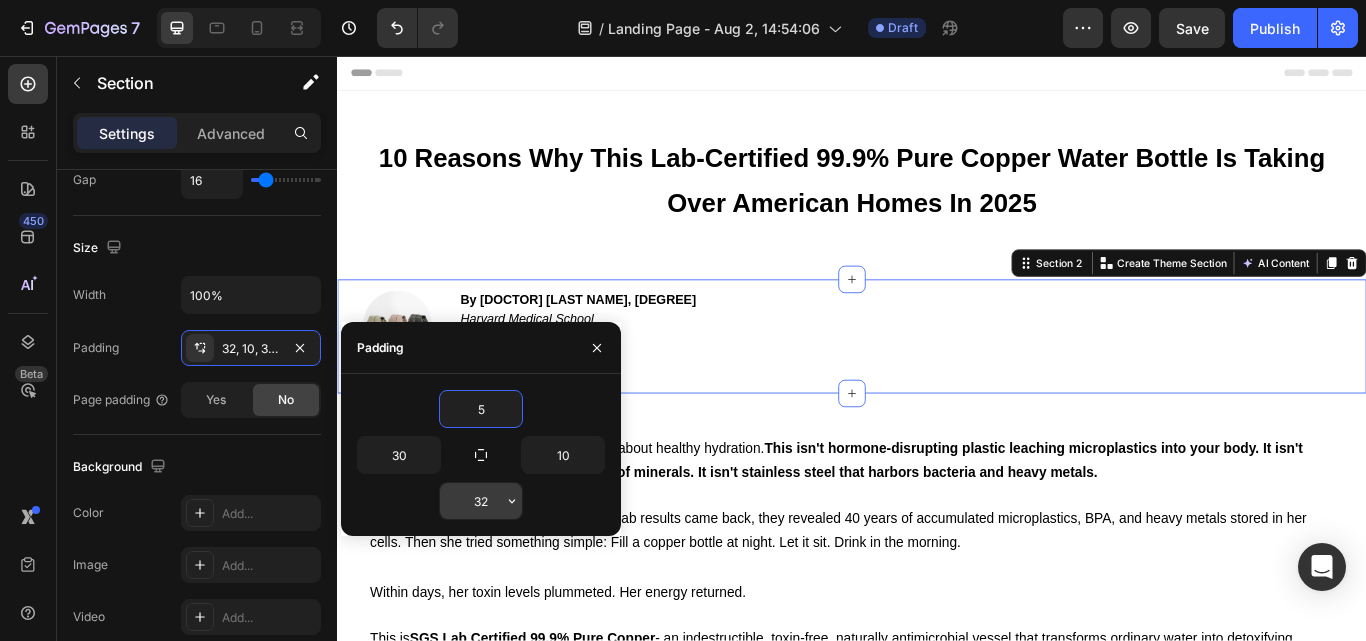 type on "5" 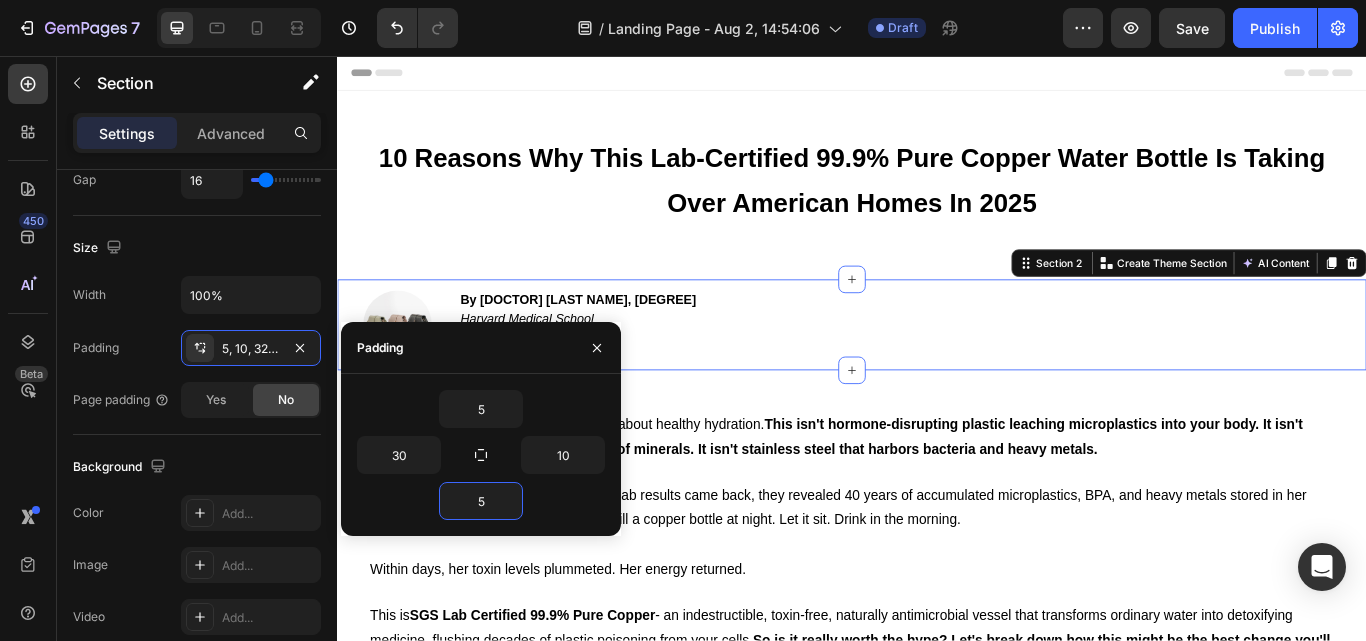 type on "5" 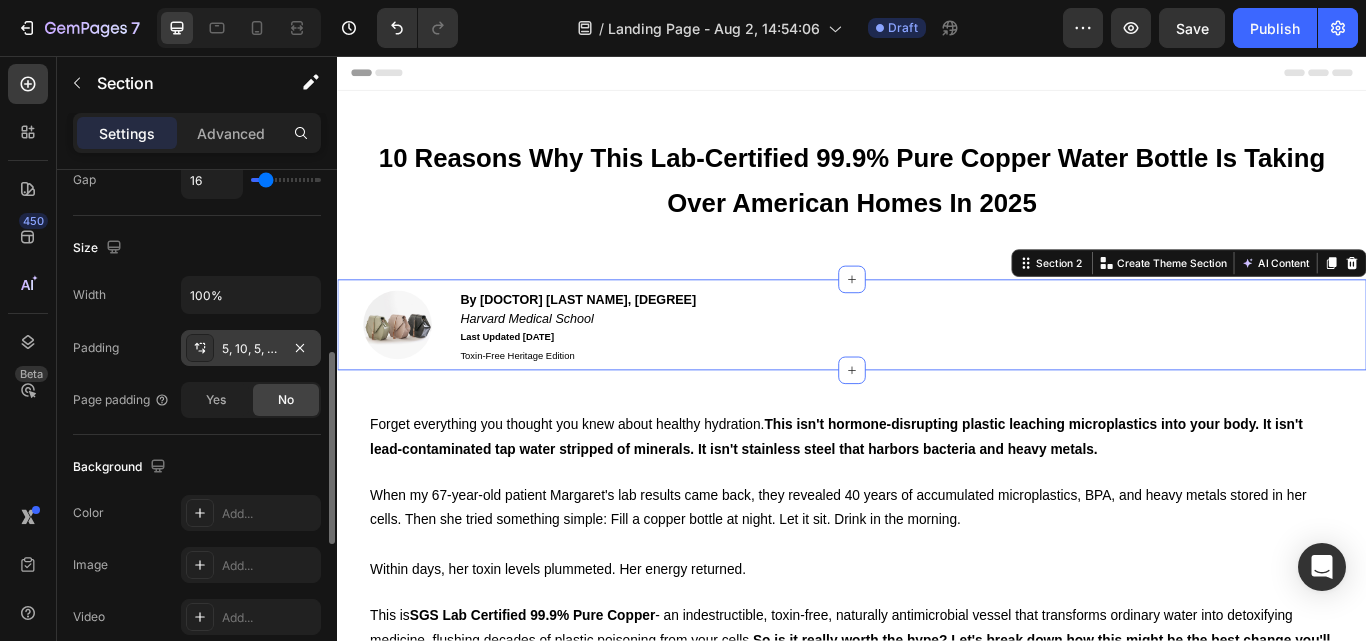 click on "5, 10, 5, 30" at bounding box center (251, 349) 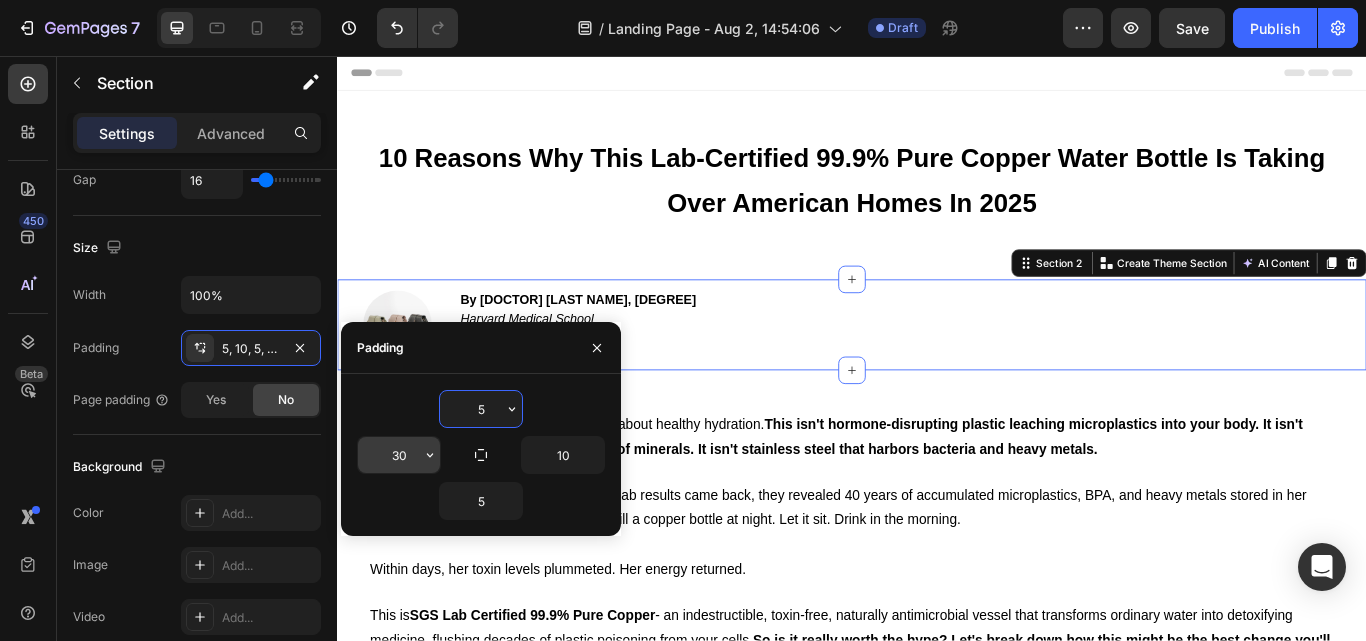 click on "30" at bounding box center [399, 455] 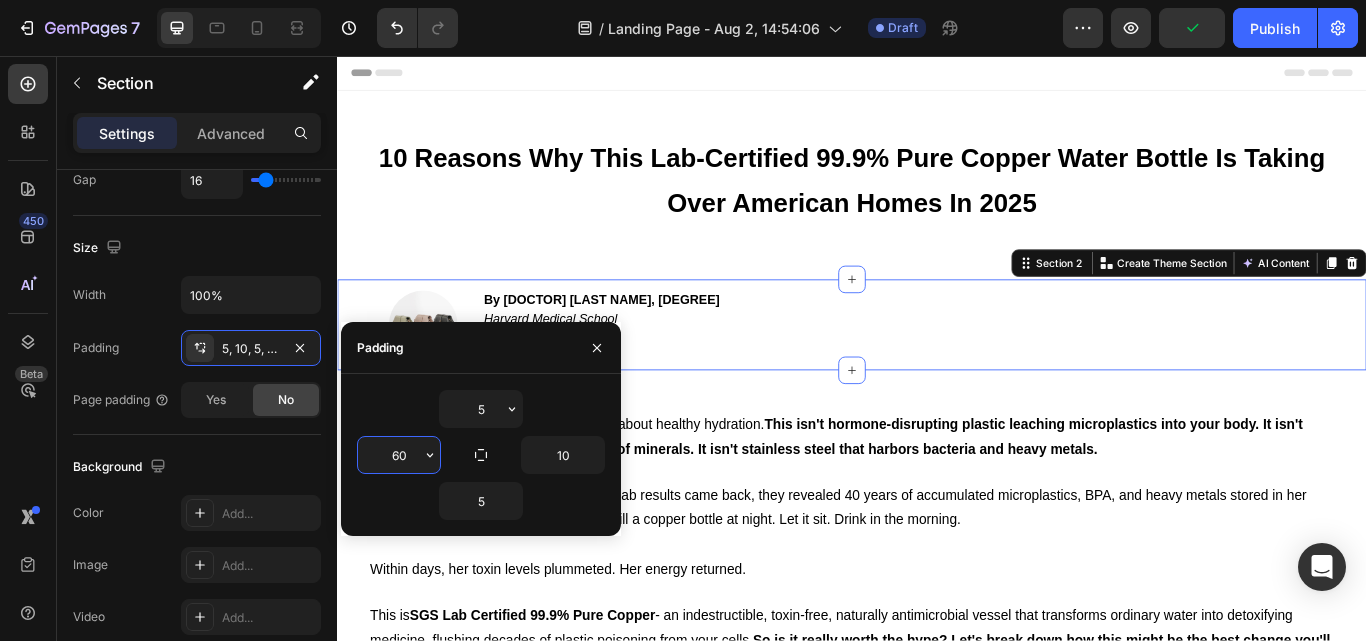 type on "6" 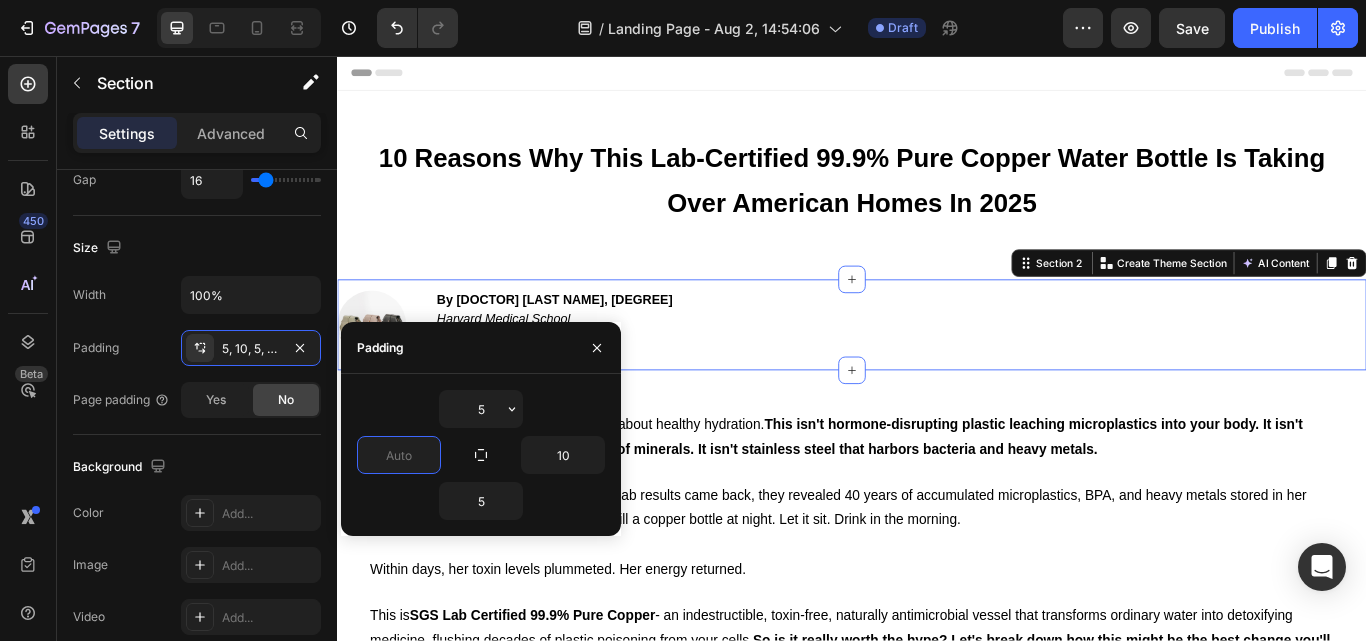 click on "5" at bounding box center [481, 409] 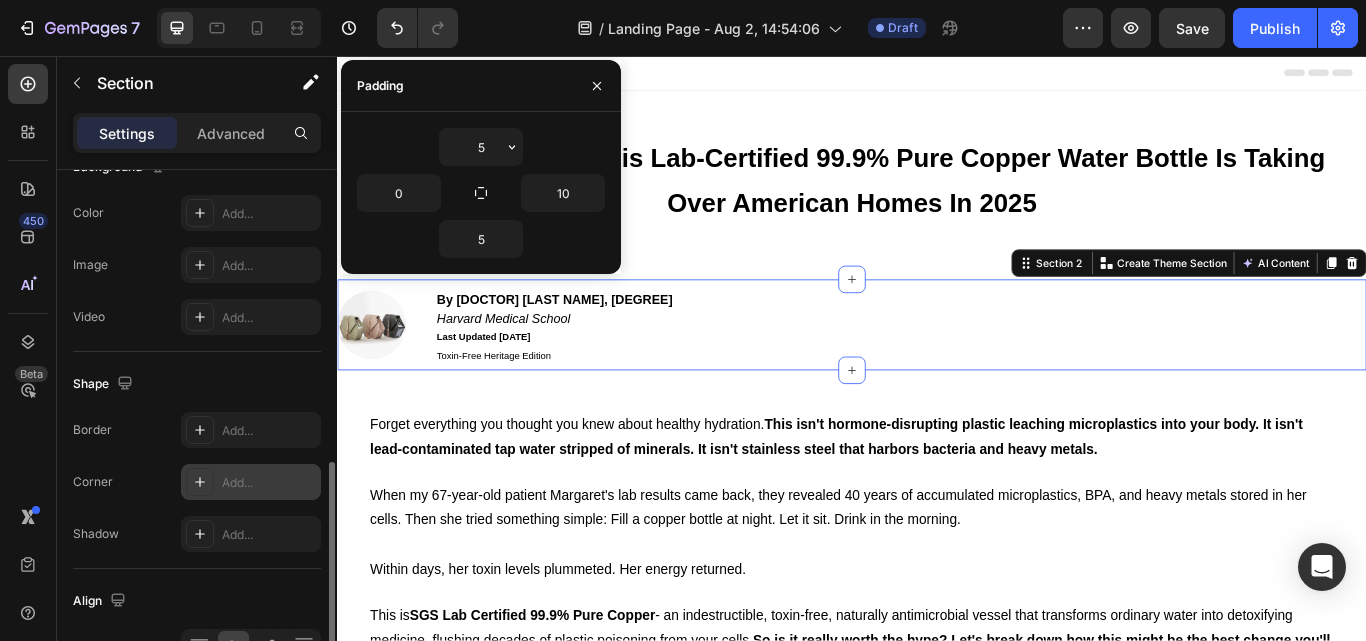 scroll, scrollTop: 500, scrollLeft: 0, axis: vertical 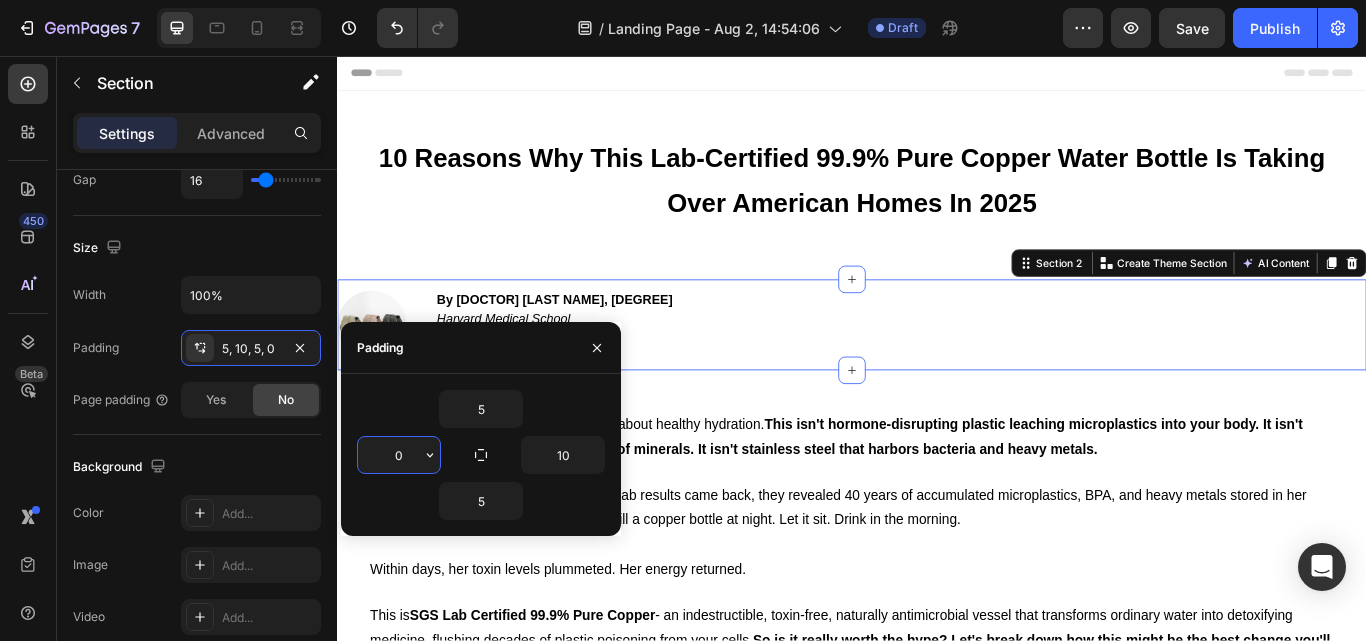 click on "0" at bounding box center (399, 455) 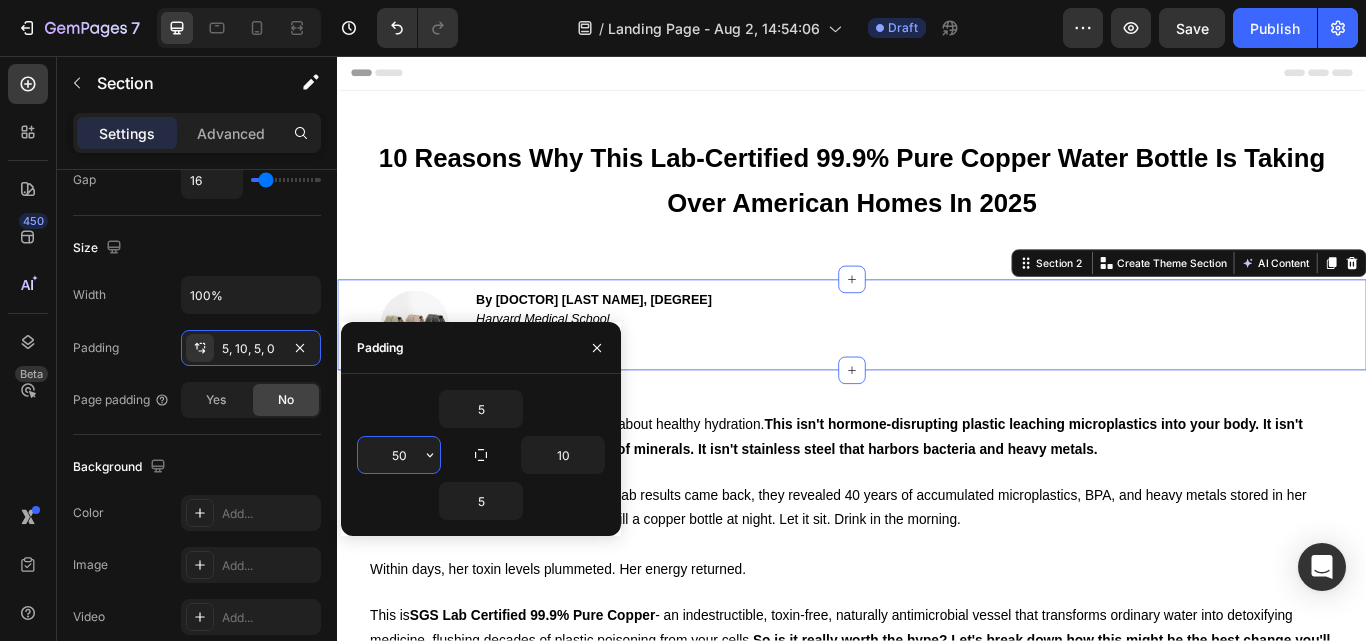 type on "5" 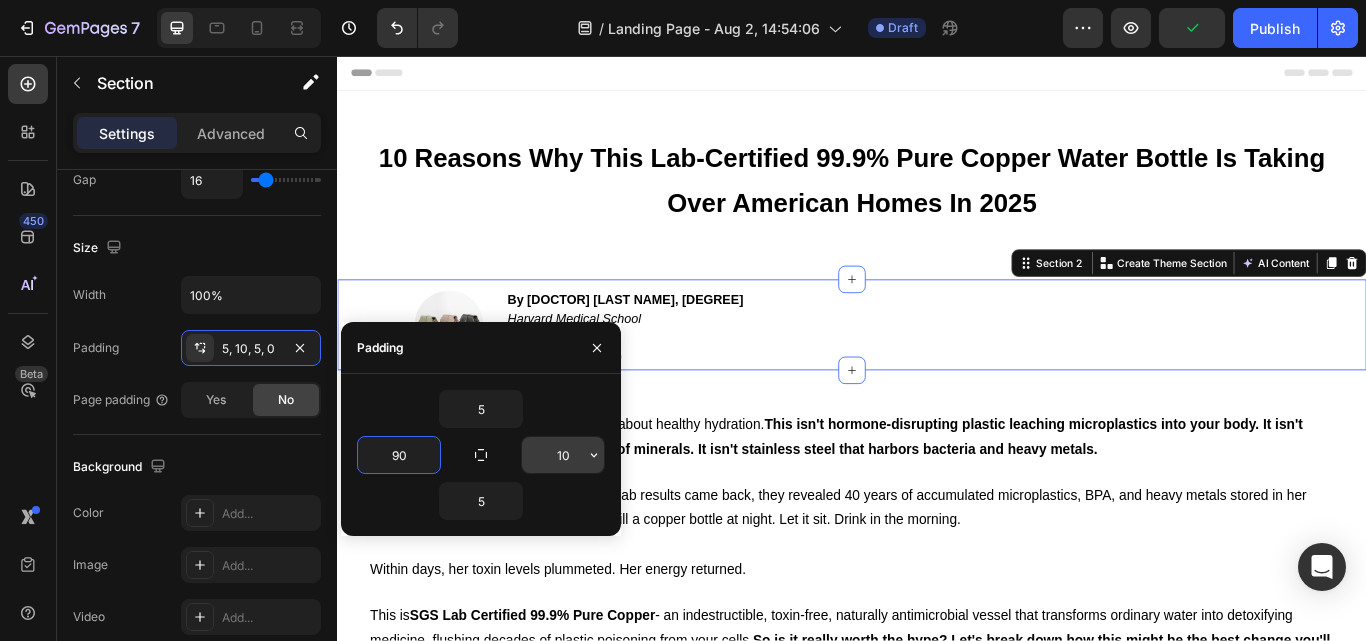 type on "90" 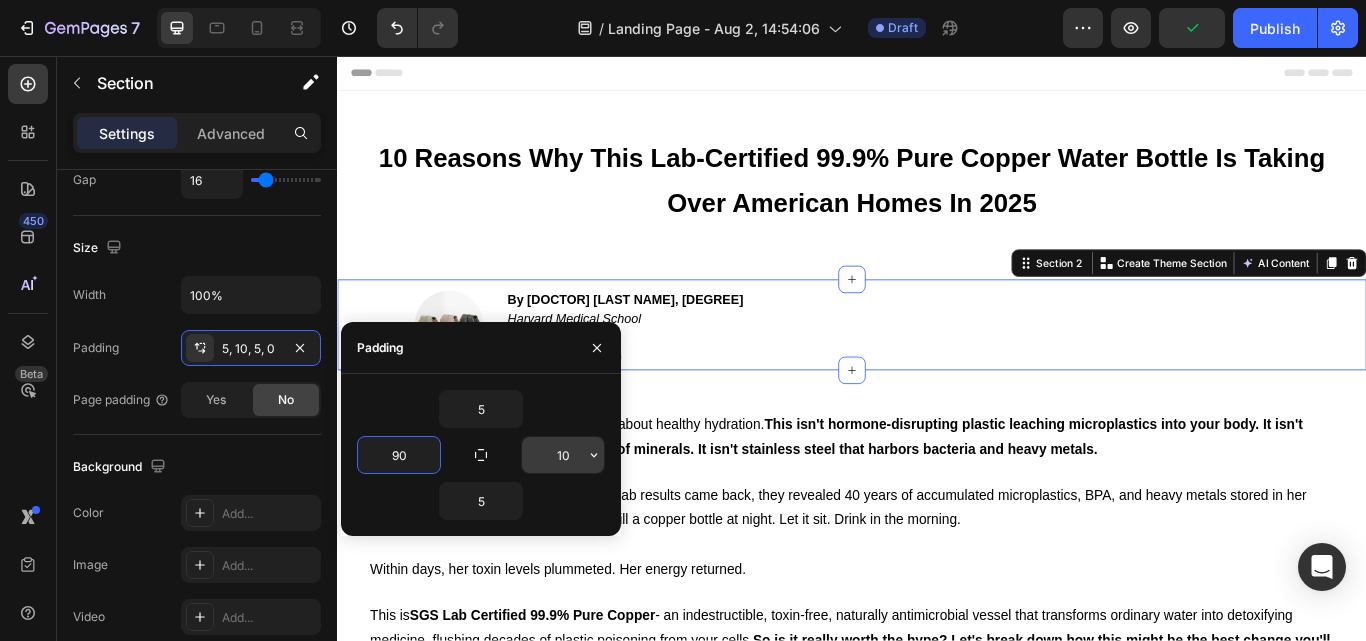 click on "10" at bounding box center (563, 455) 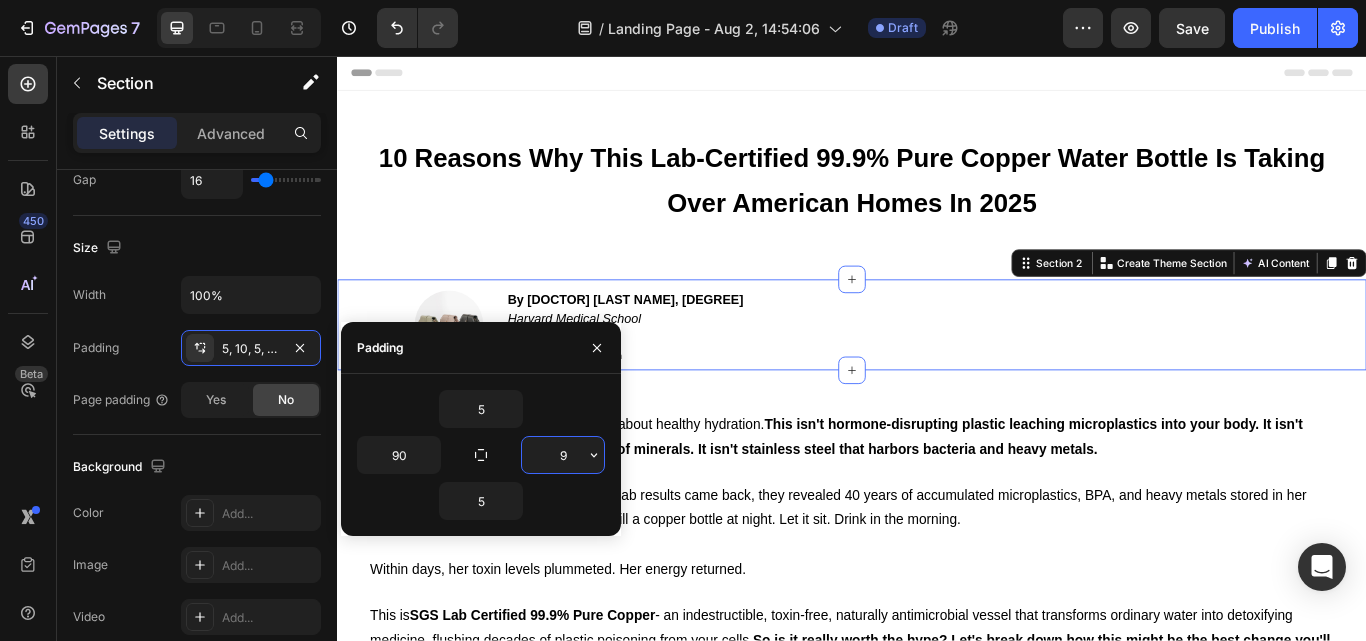 type on "90" 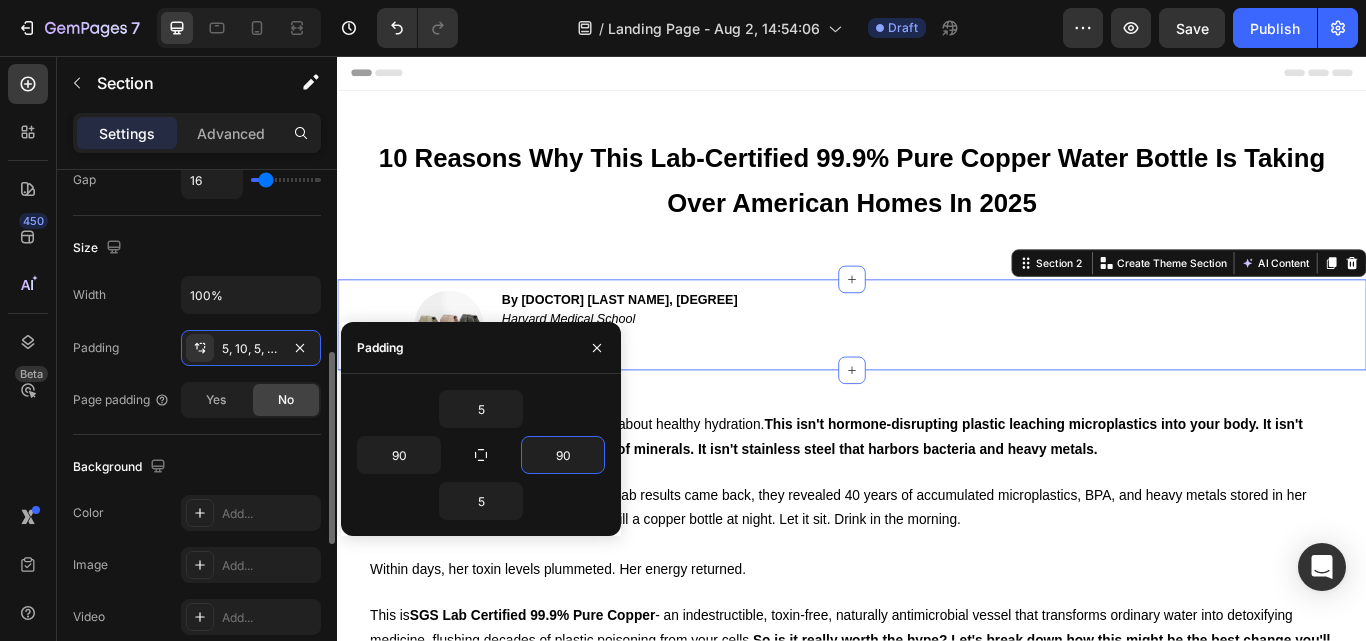 click on "Background" at bounding box center (197, 467) 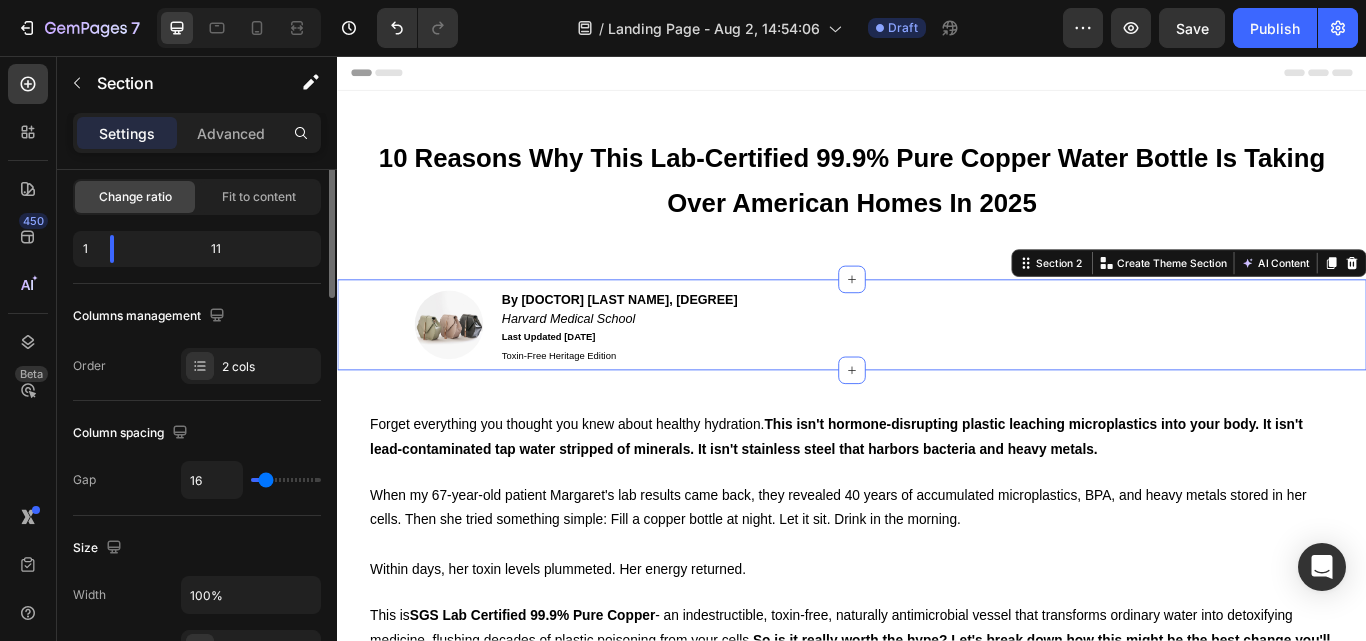 scroll, scrollTop: 100, scrollLeft: 0, axis: vertical 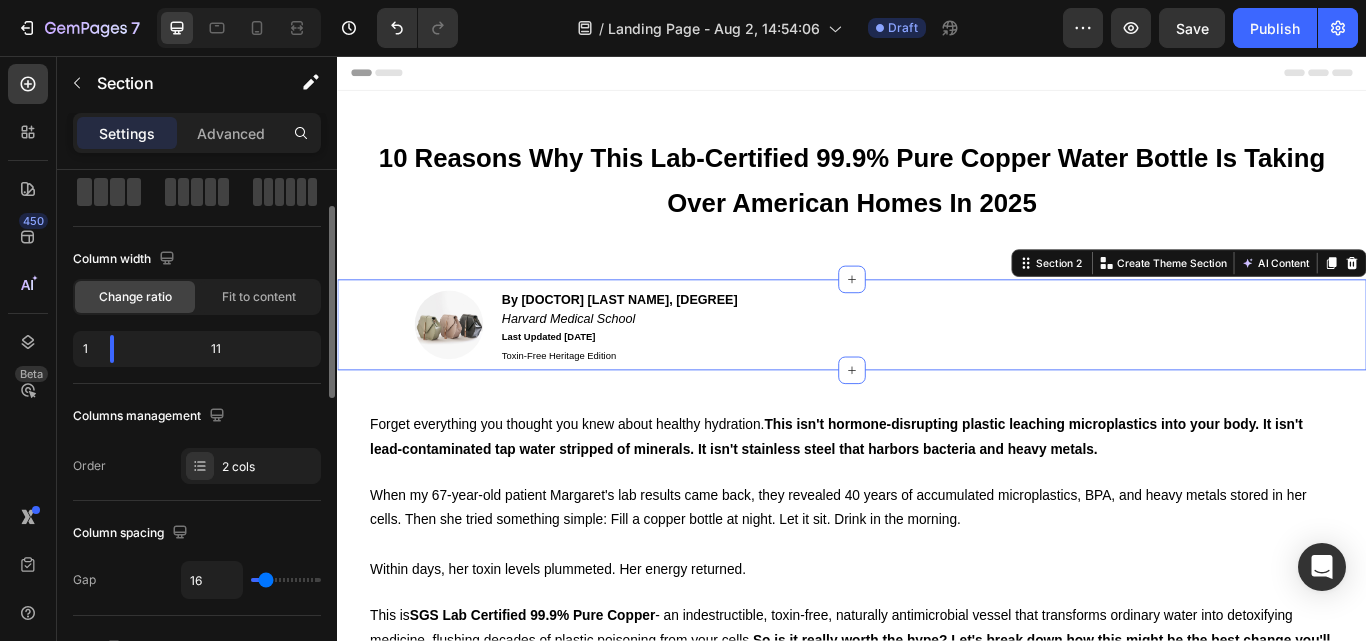 type on "4" 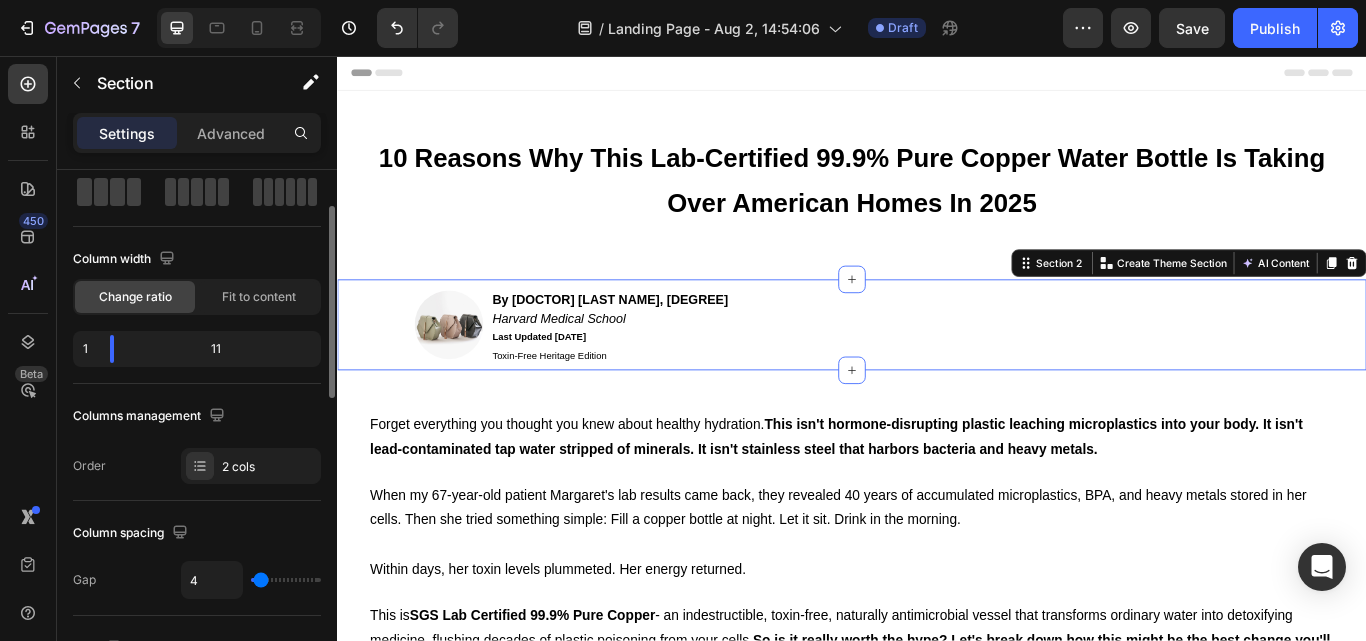 type on "9" 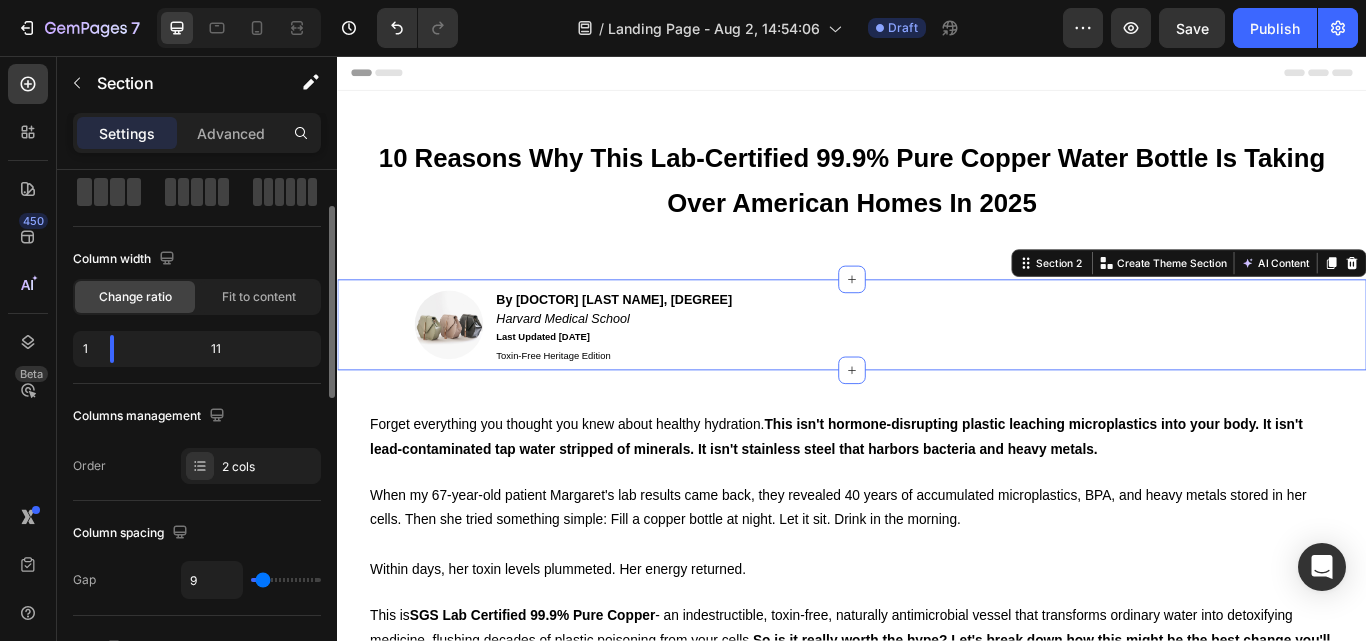 type on "11" 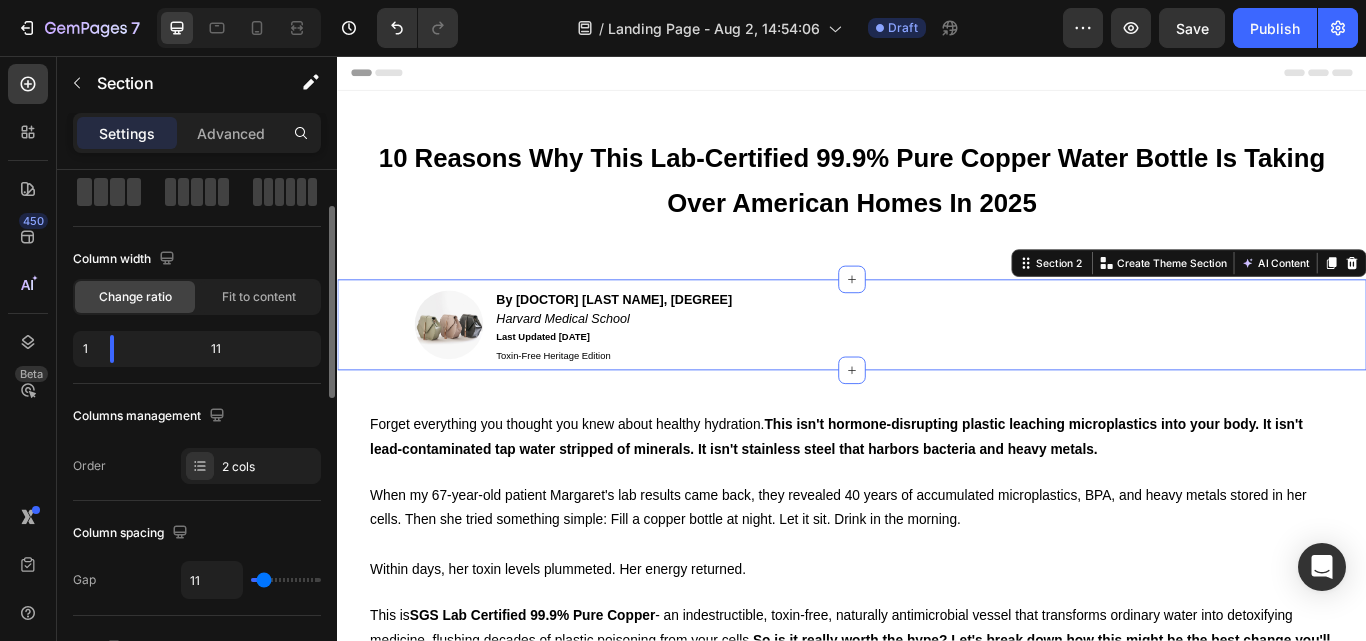 type on "16" 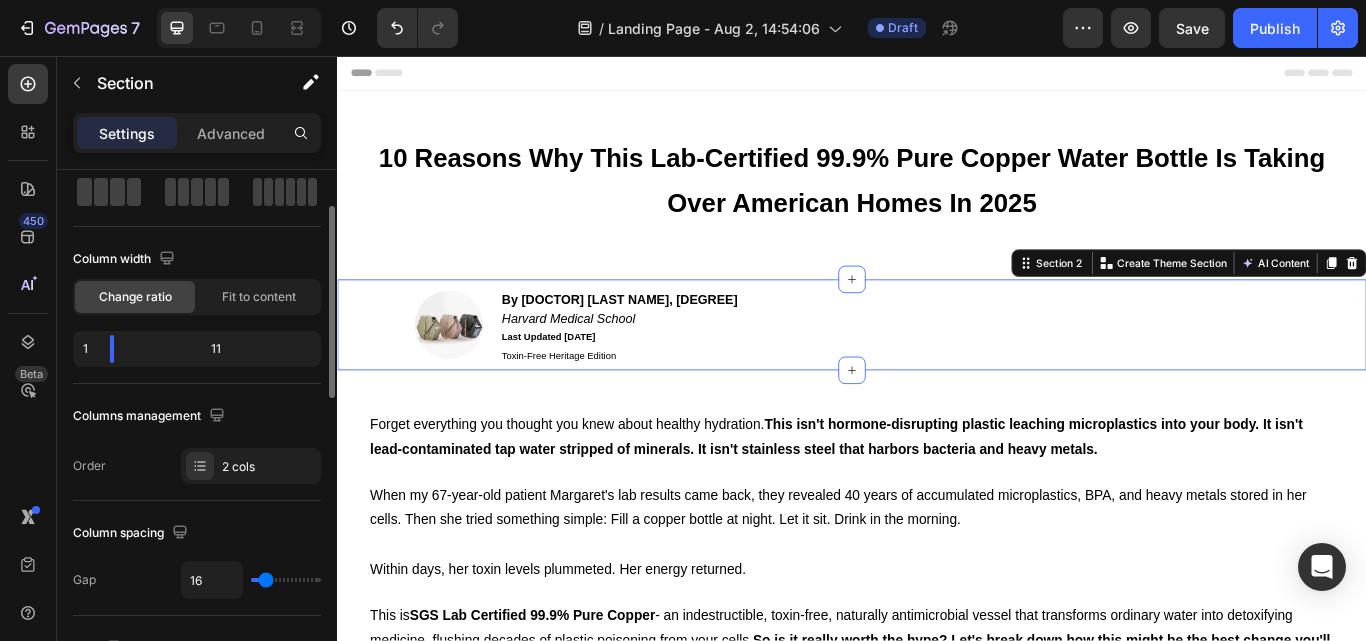 type on "20" 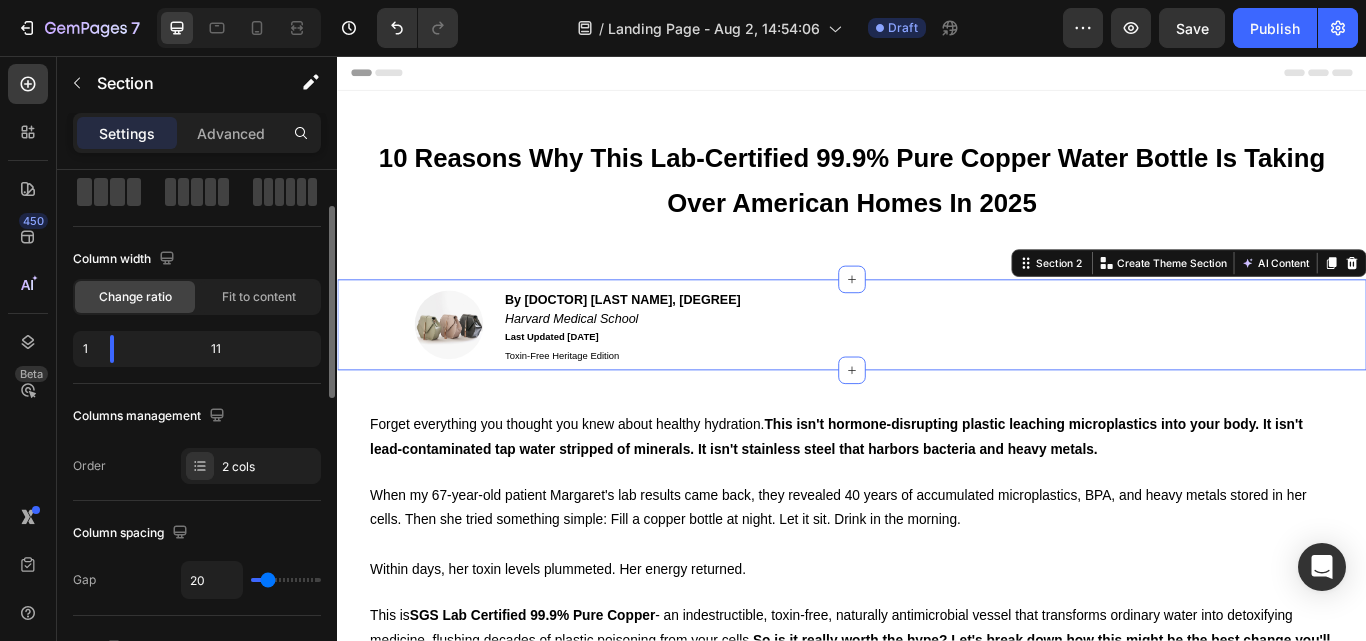 type on "20" 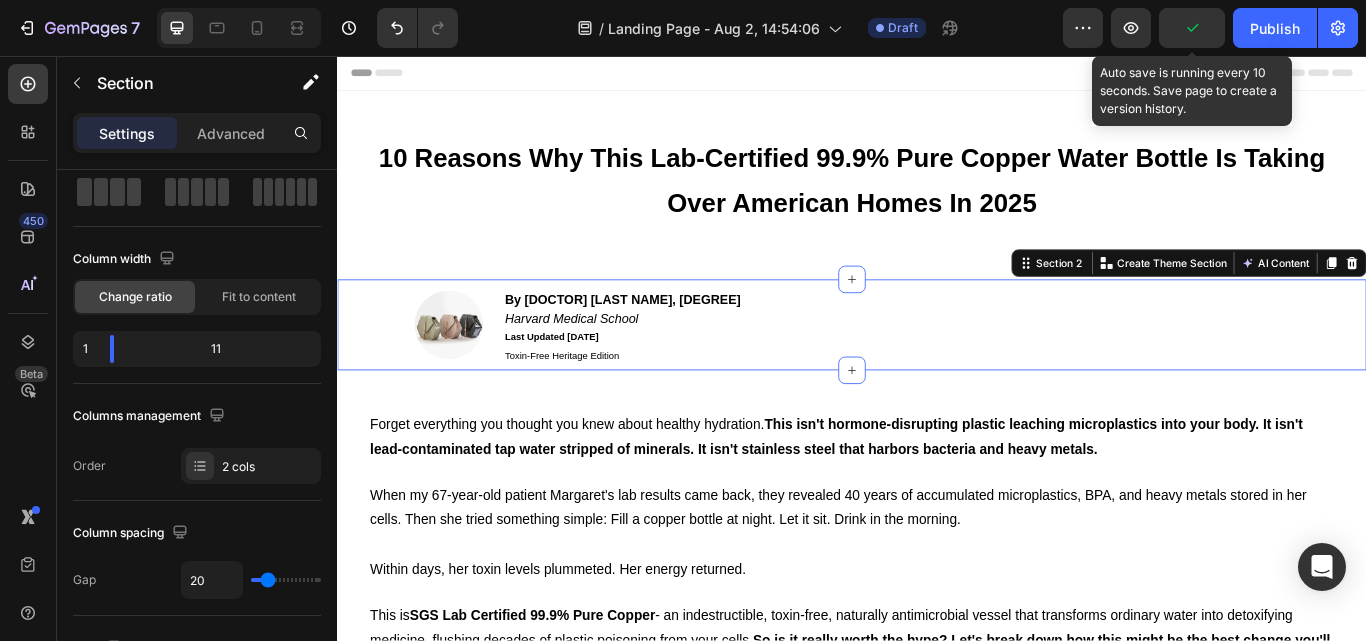 click 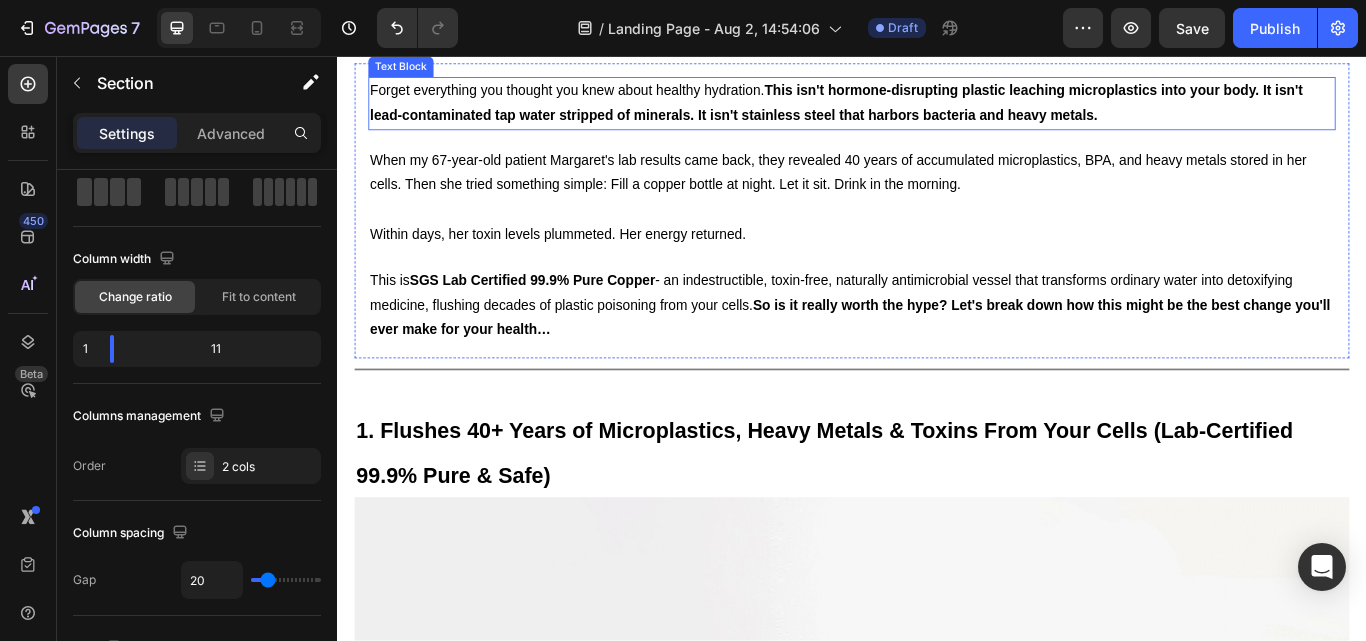 scroll, scrollTop: 400, scrollLeft: 0, axis: vertical 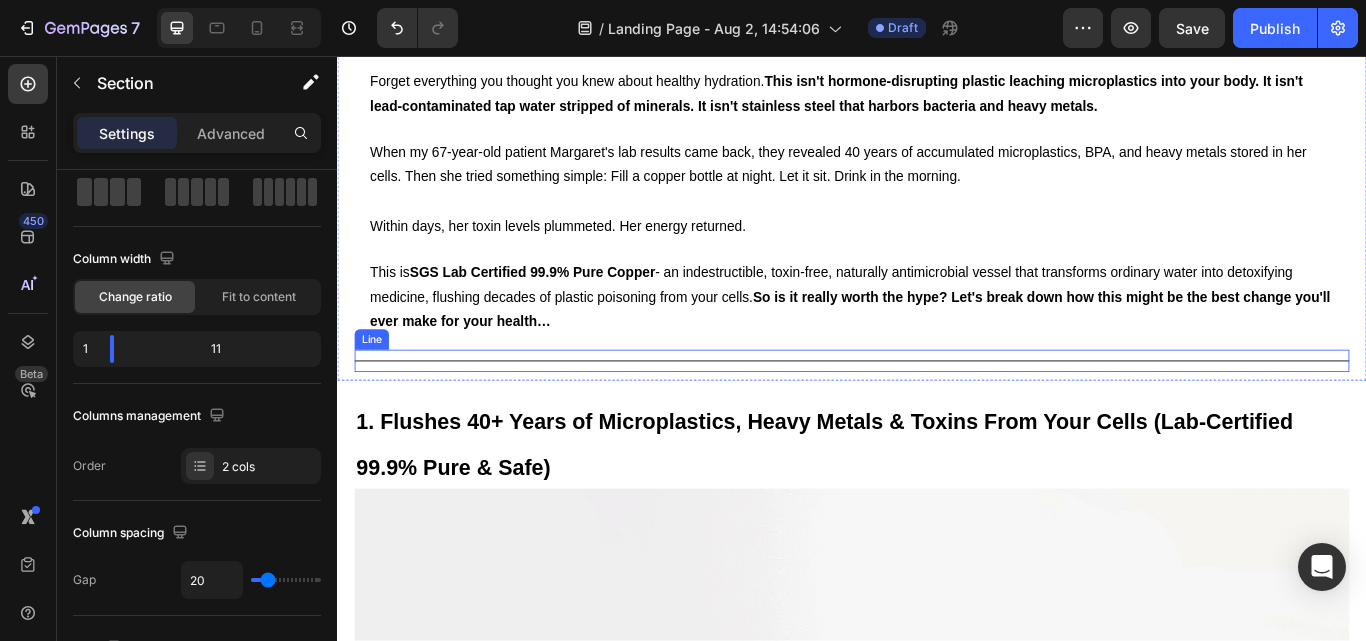 click on "Title Line" at bounding box center [937, 412] 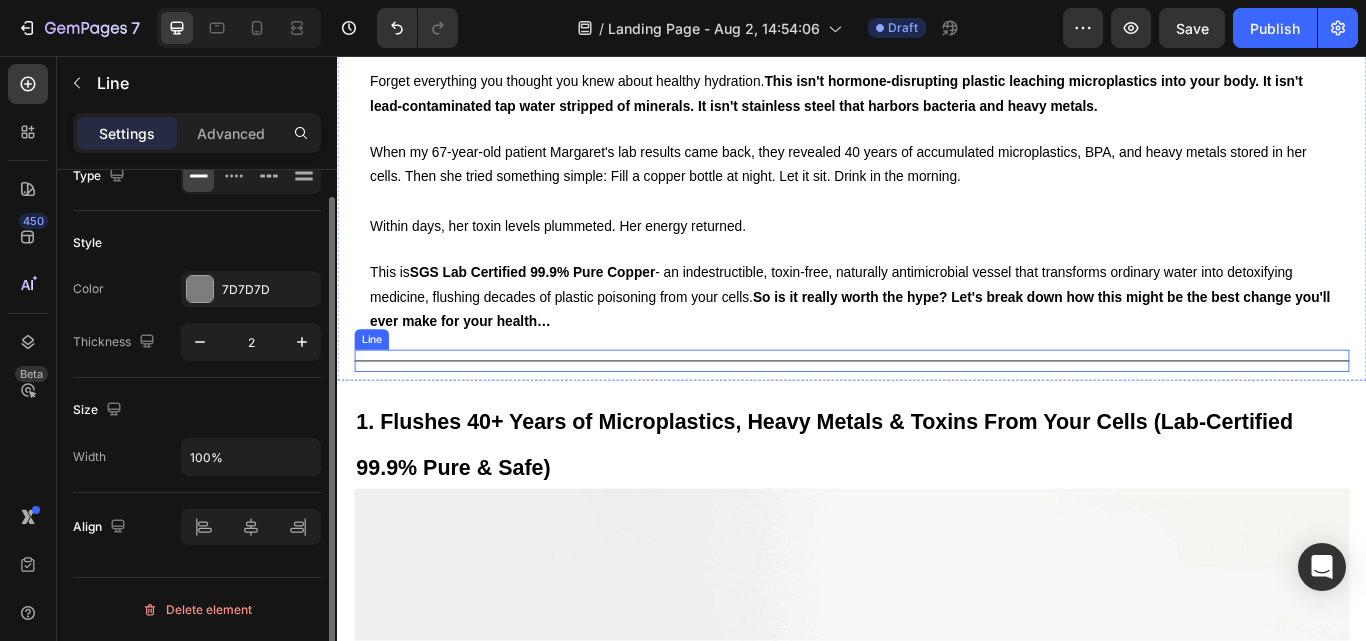 scroll, scrollTop: 0, scrollLeft: 0, axis: both 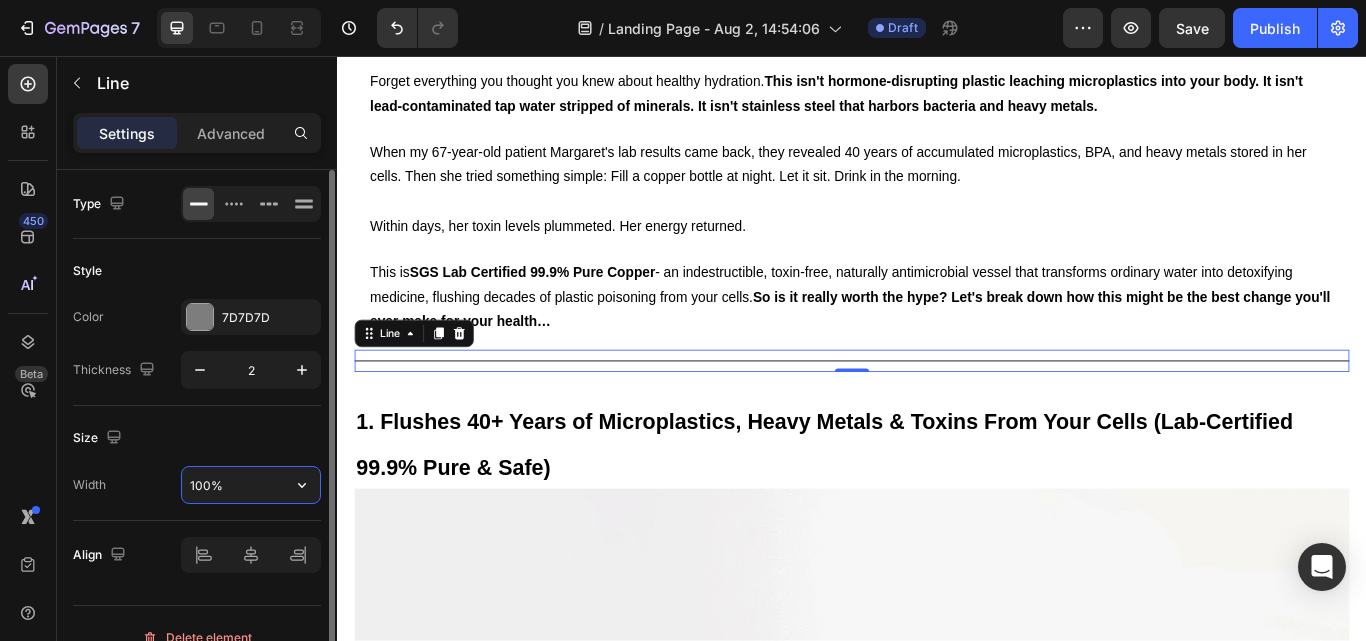 click on "100%" at bounding box center [251, 485] 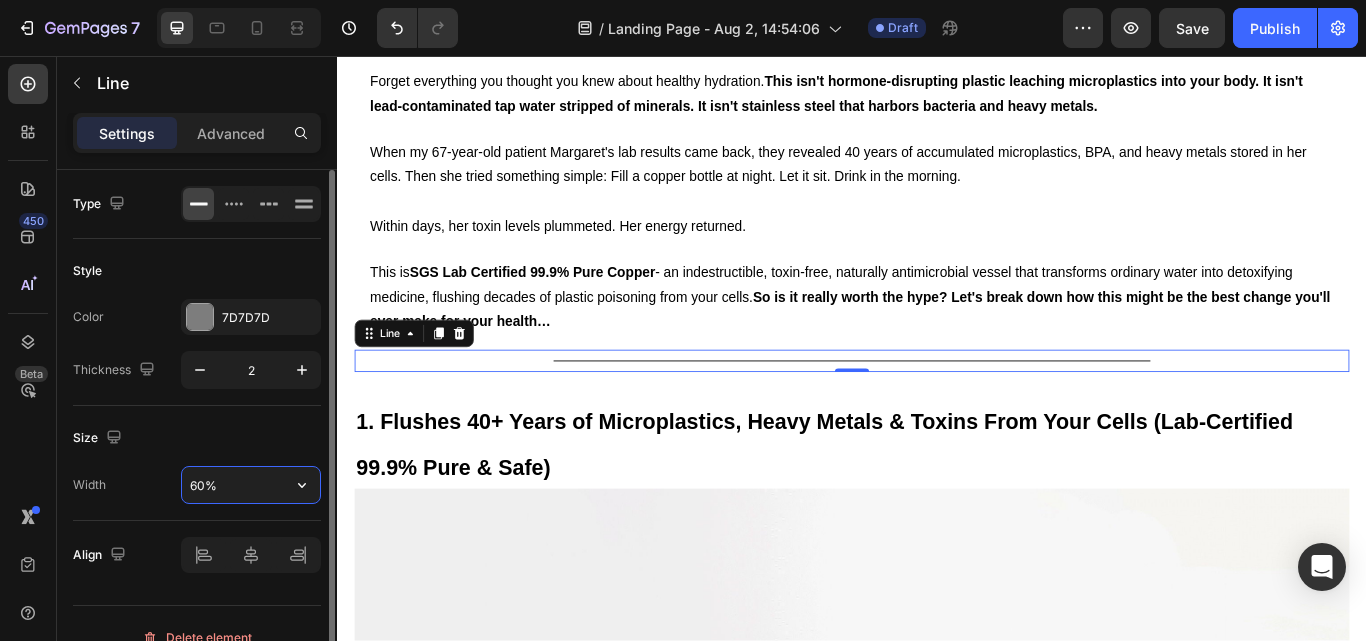 click on "60%" at bounding box center [251, 485] 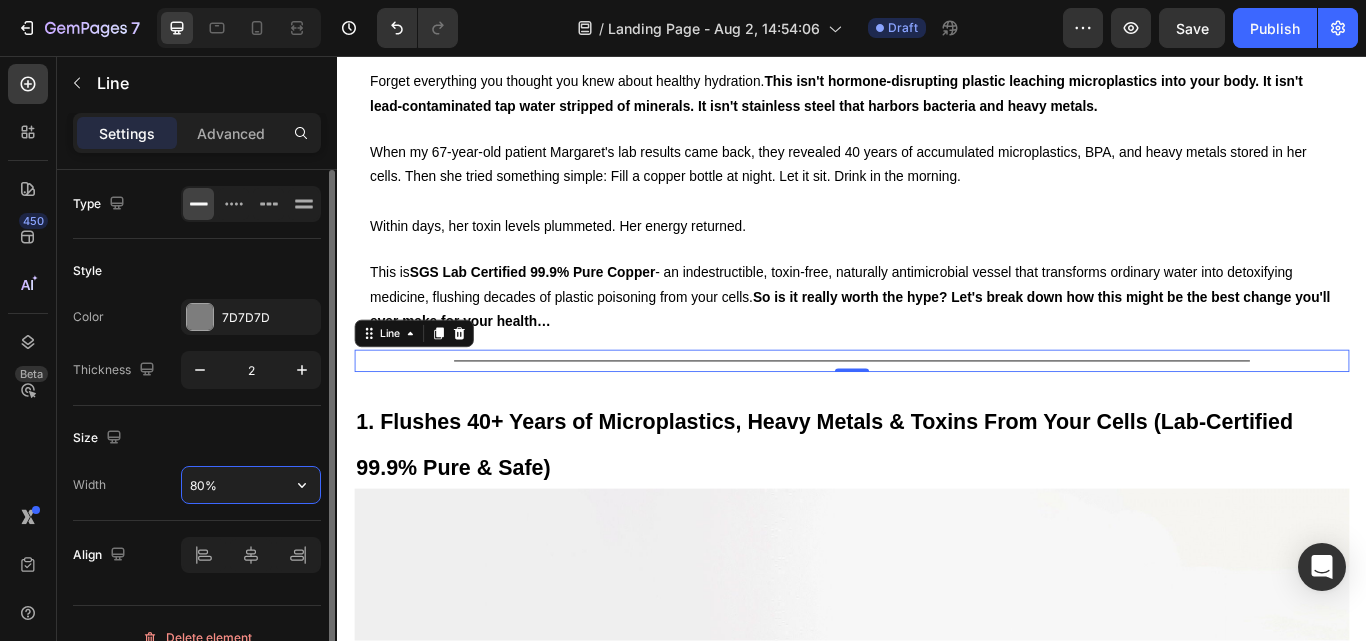 click on "80%" at bounding box center [251, 485] 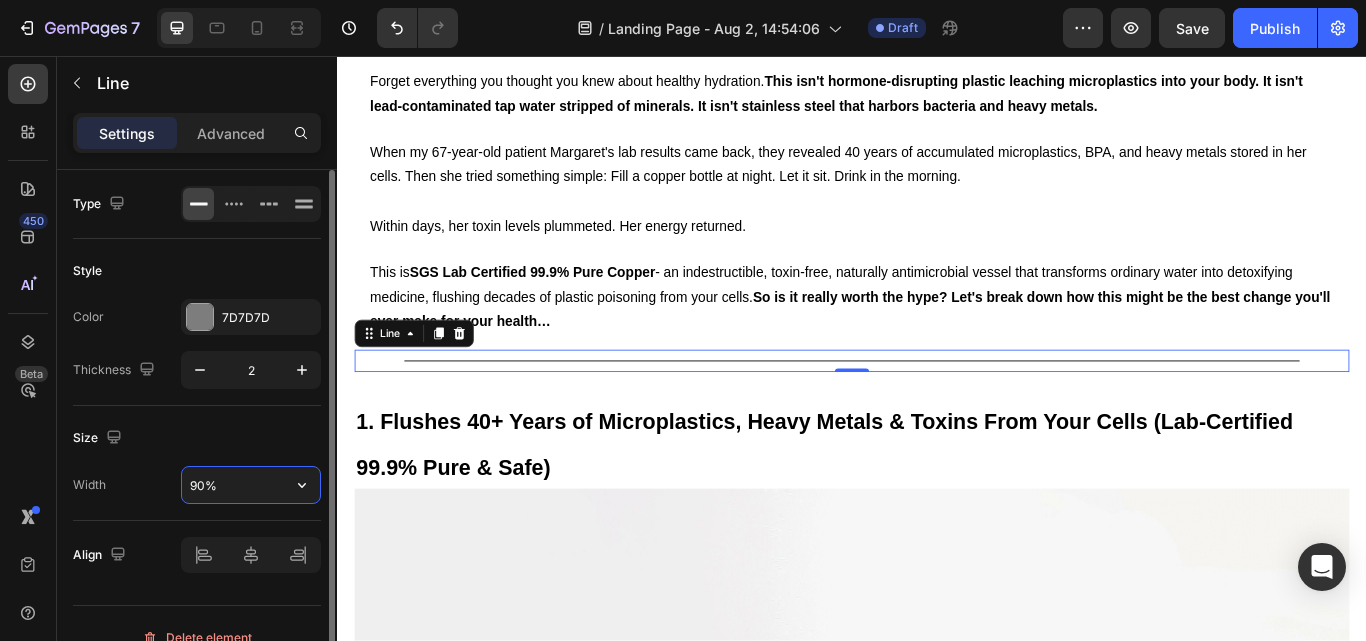 click on "90%" at bounding box center (251, 485) 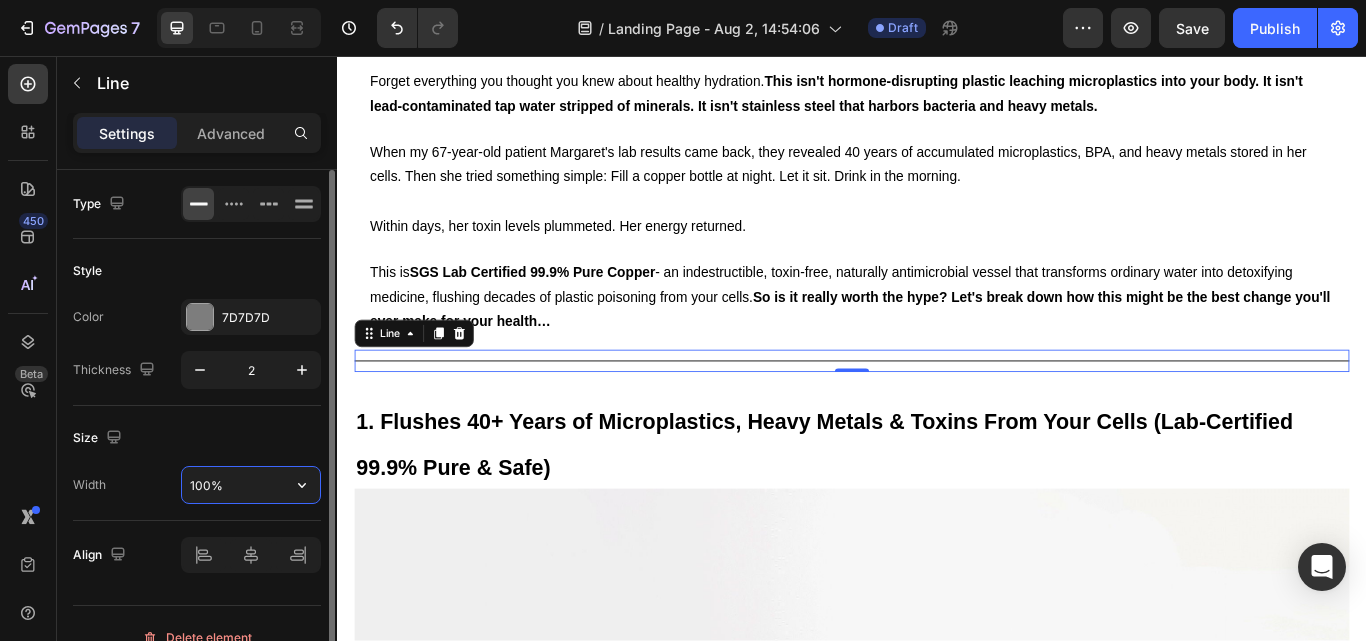 drag, startPoint x: 190, startPoint y: 484, endPoint x: 208, endPoint y: 484, distance: 18 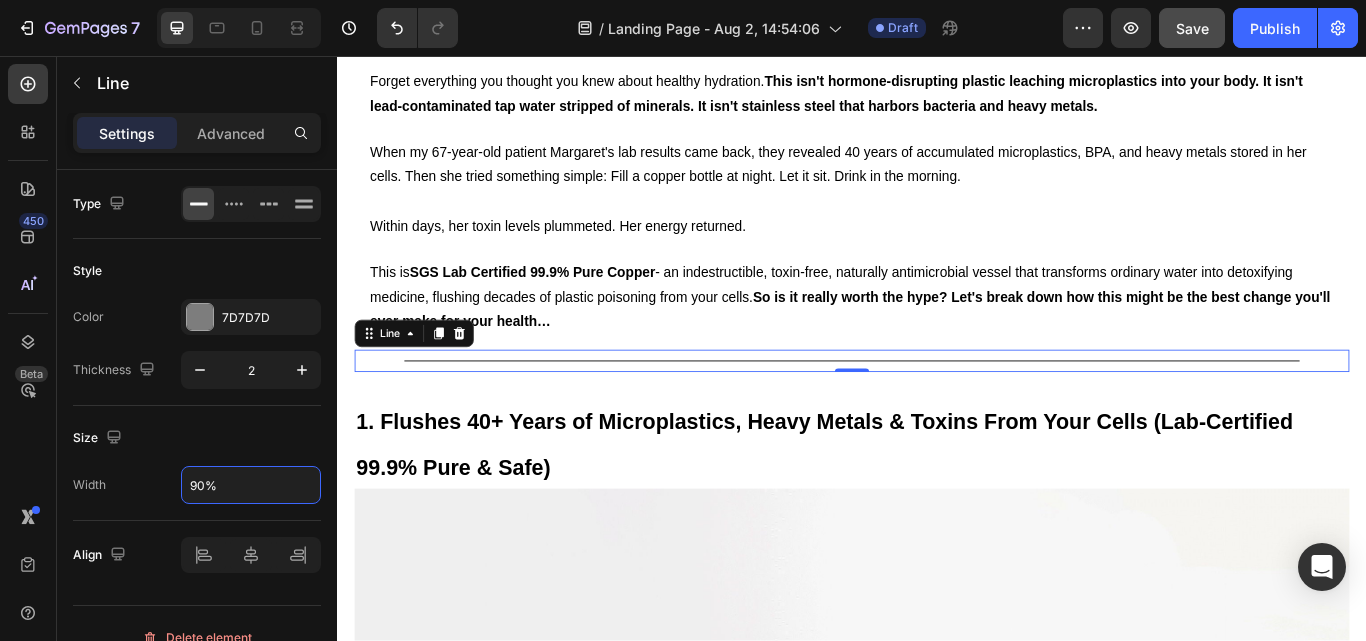 type on "90%" 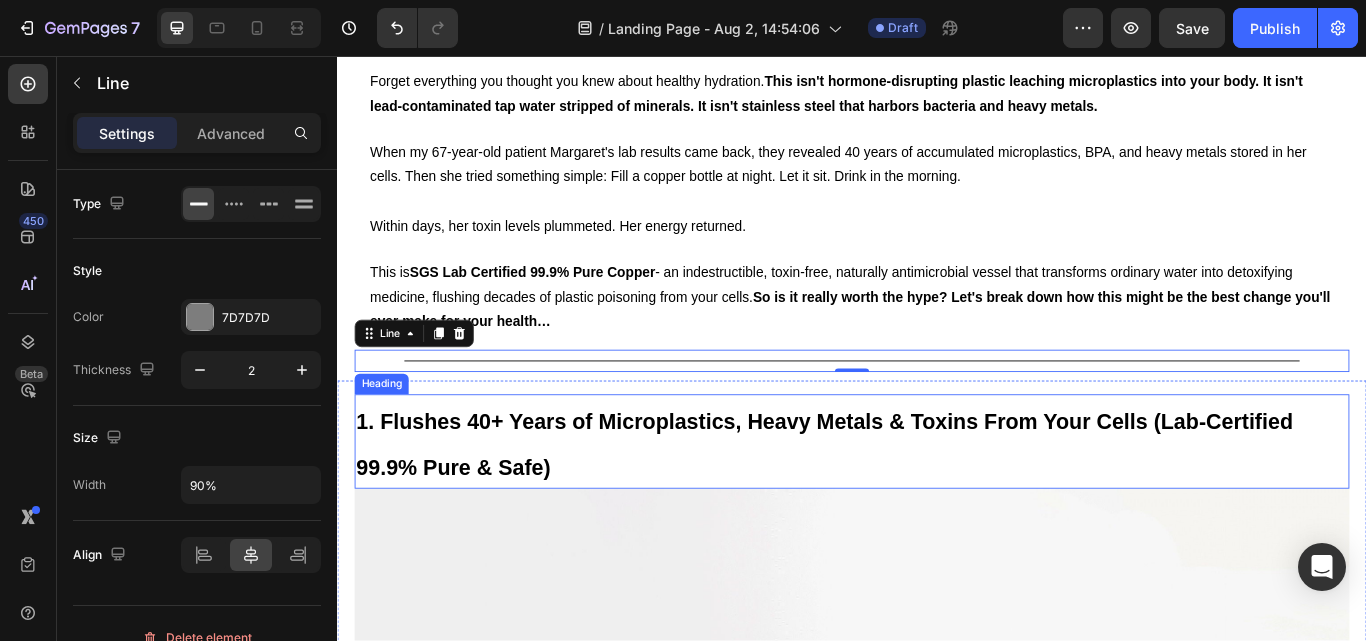 scroll, scrollTop: 500, scrollLeft: 0, axis: vertical 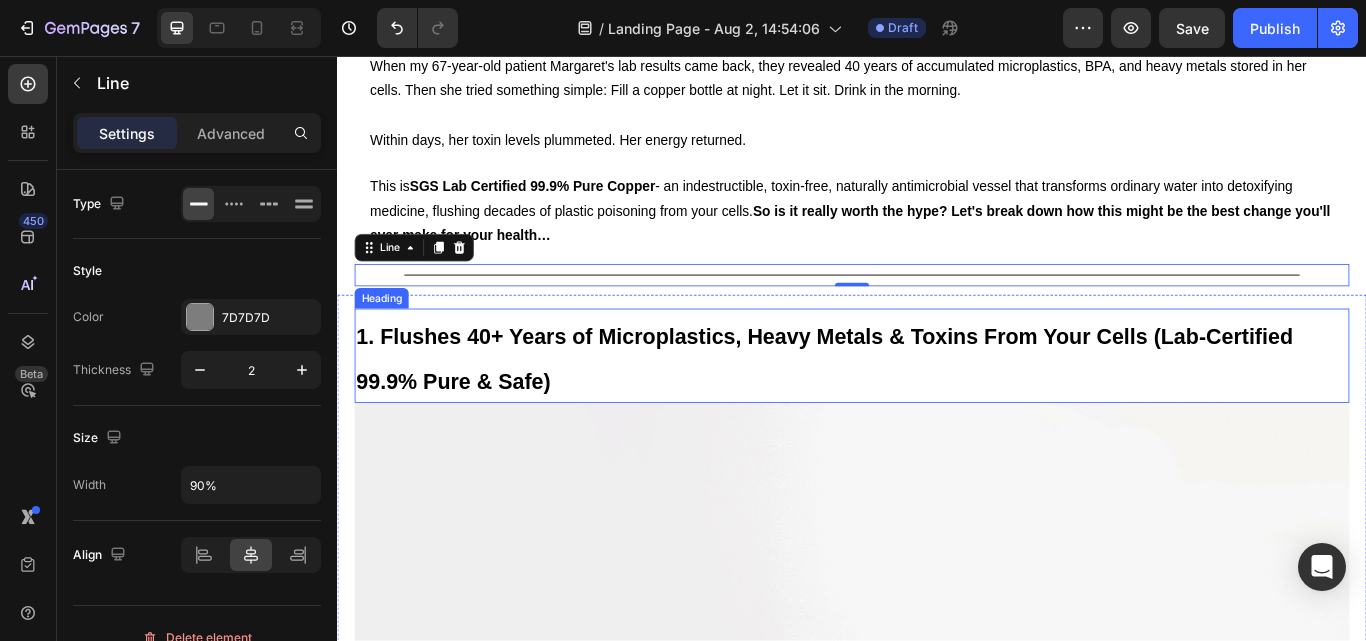 click on "1. Flushes 40+ Years of Microplastics, Heavy Metals & Toxins From Your Cells (Lab-Certified 99.9% Pure & Safe)" at bounding box center [937, 406] 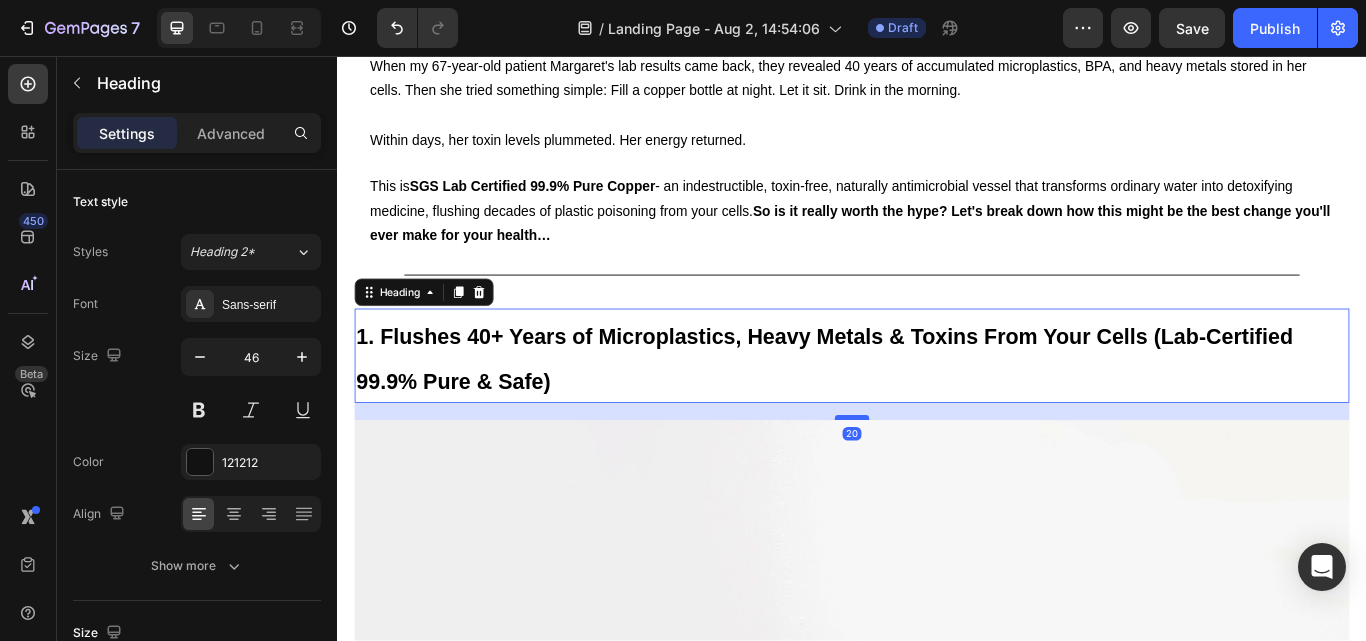 drag, startPoint x: 935, startPoint y: 458, endPoint x: 935, endPoint y: 478, distance: 20 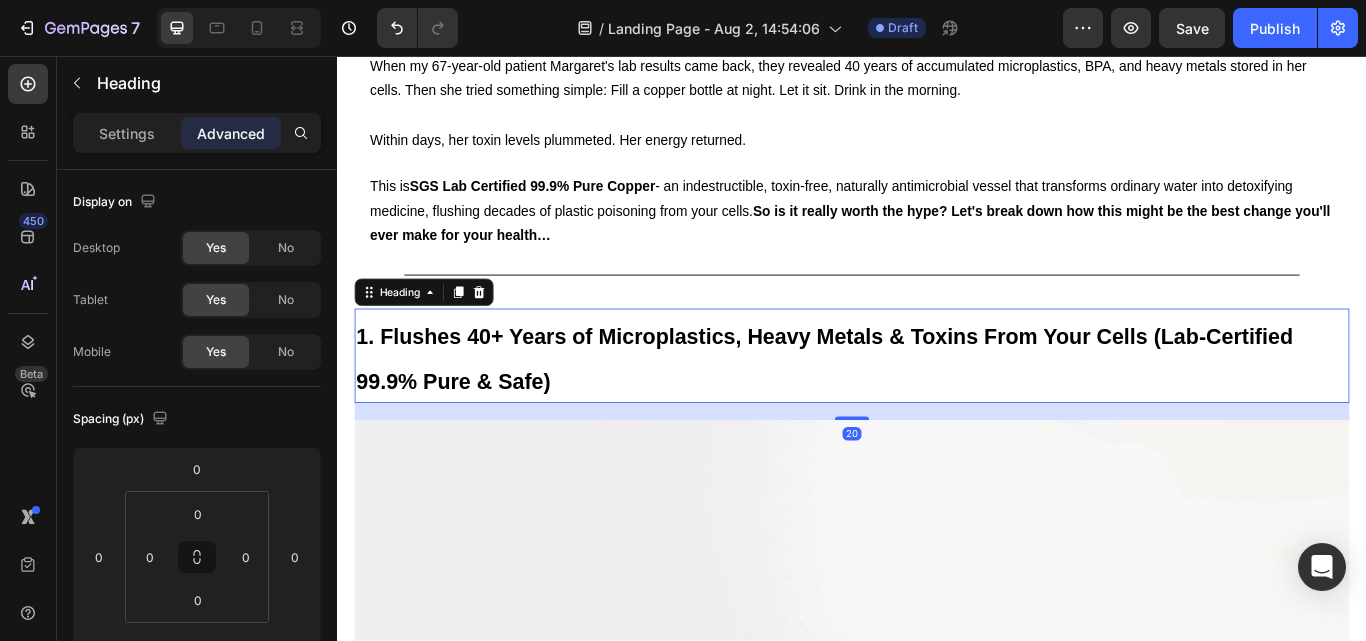 click on "1. Flushes 40+ Years of Microplastics, Heavy Metals & Toxins From Your Cells (Lab-Certified 99.9% Pure & Safe)" at bounding box center (937, 406) 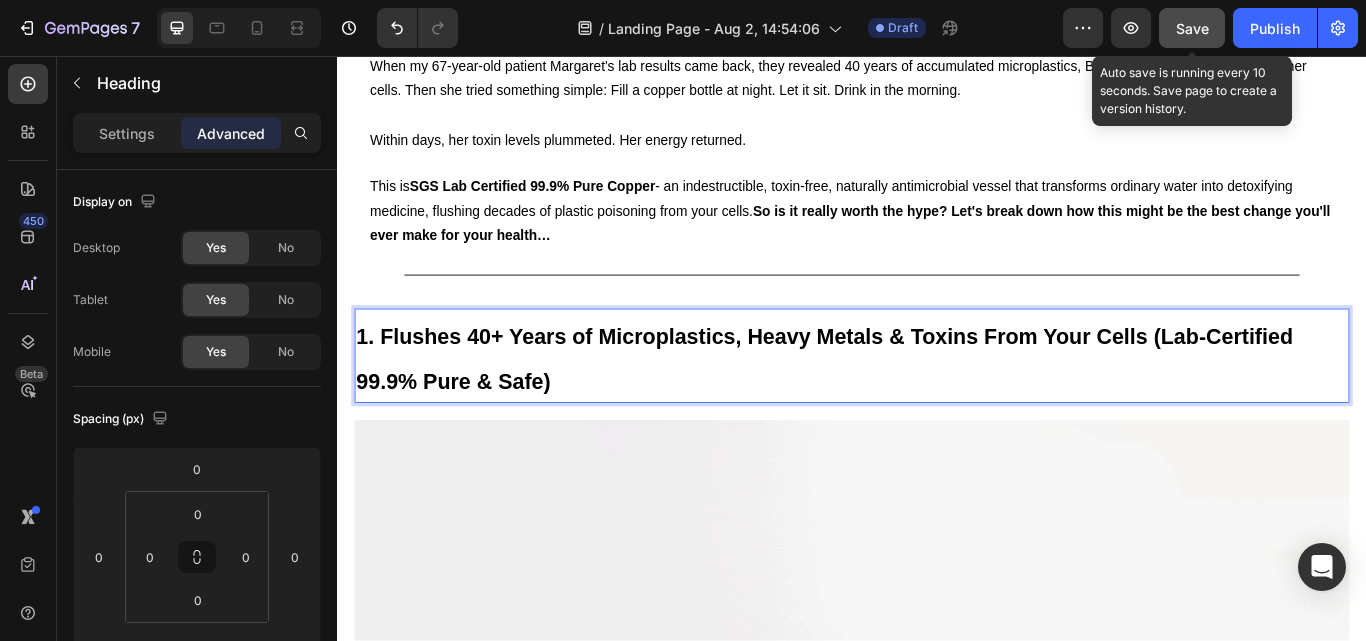click on "Save" 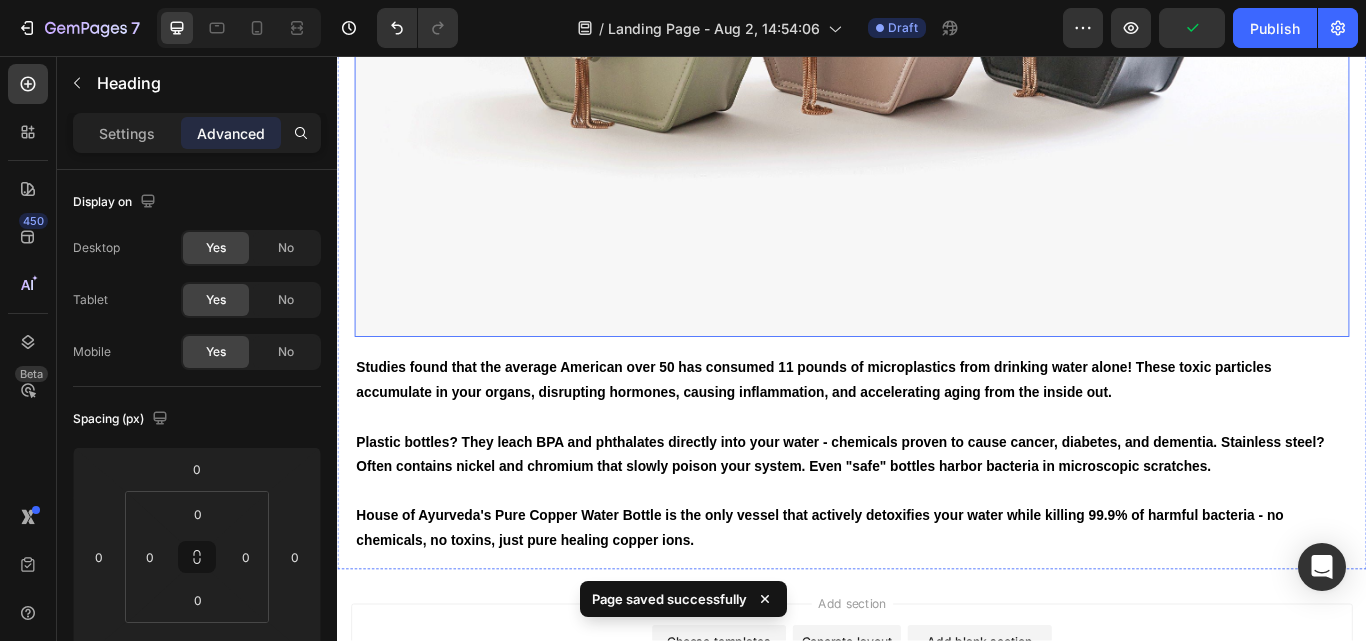 scroll, scrollTop: 1600, scrollLeft: 0, axis: vertical 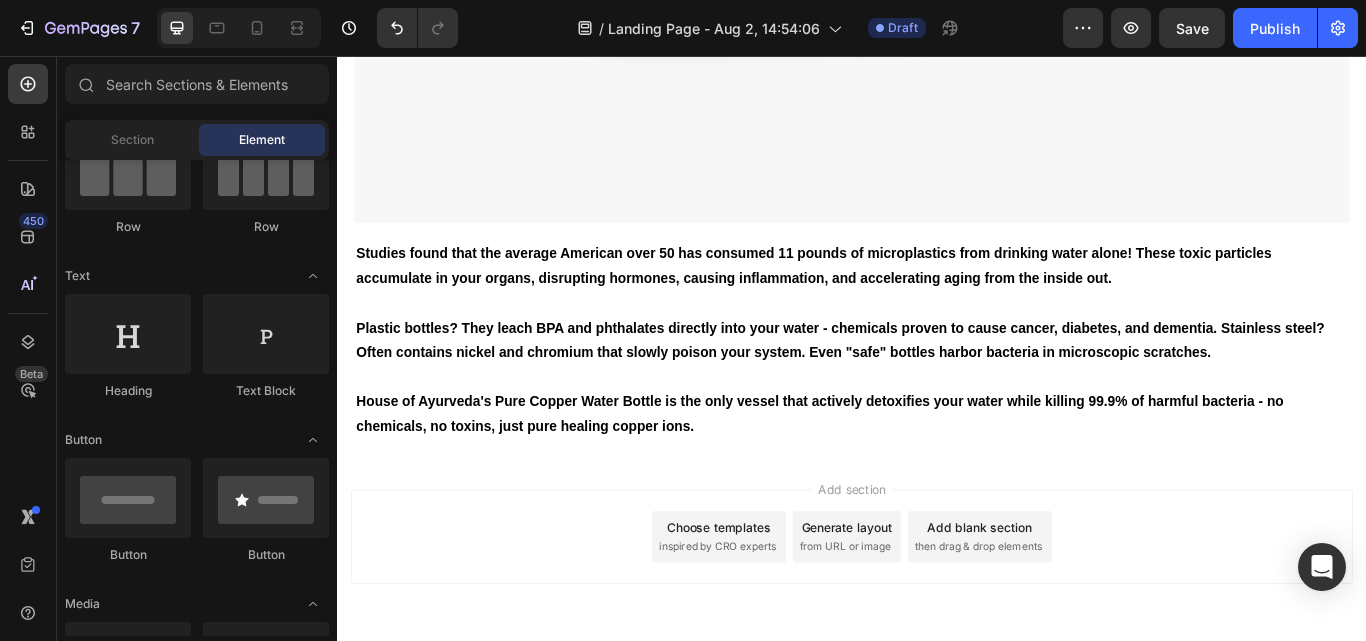 click on "Add blank section then drag & drop elements" at bounding box center (1086, 617) 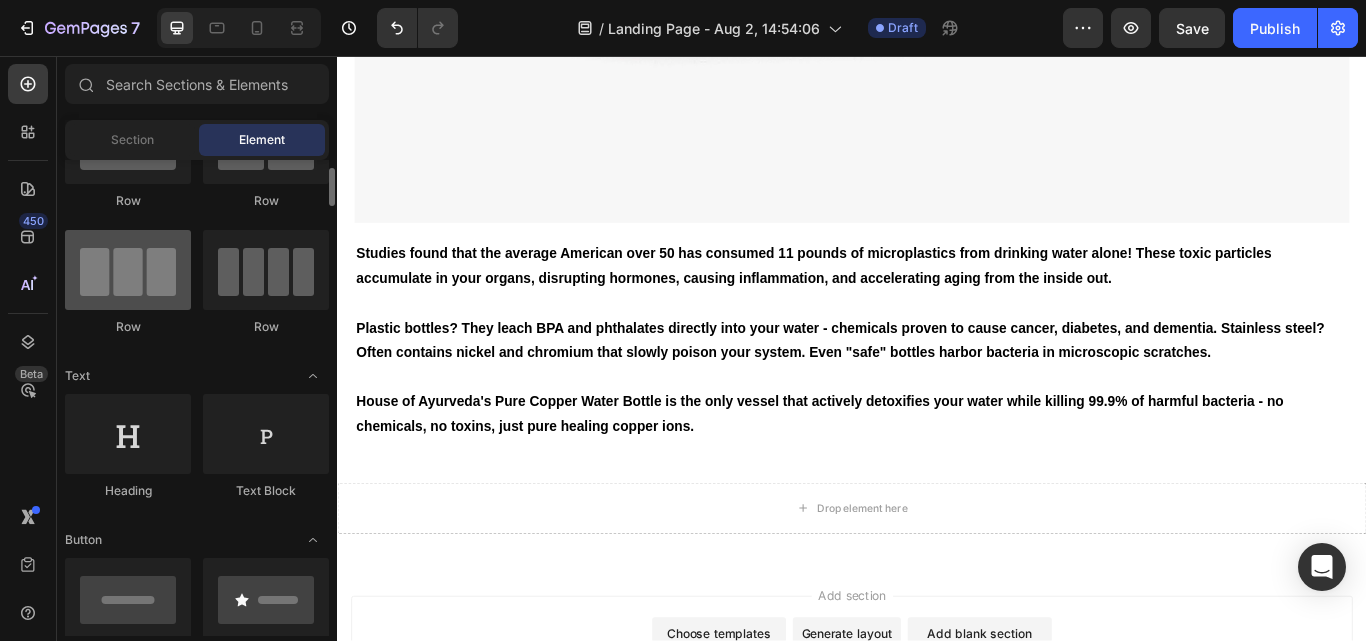 scroll, scrollTop: 0, scrollLeft: 0, axis: both 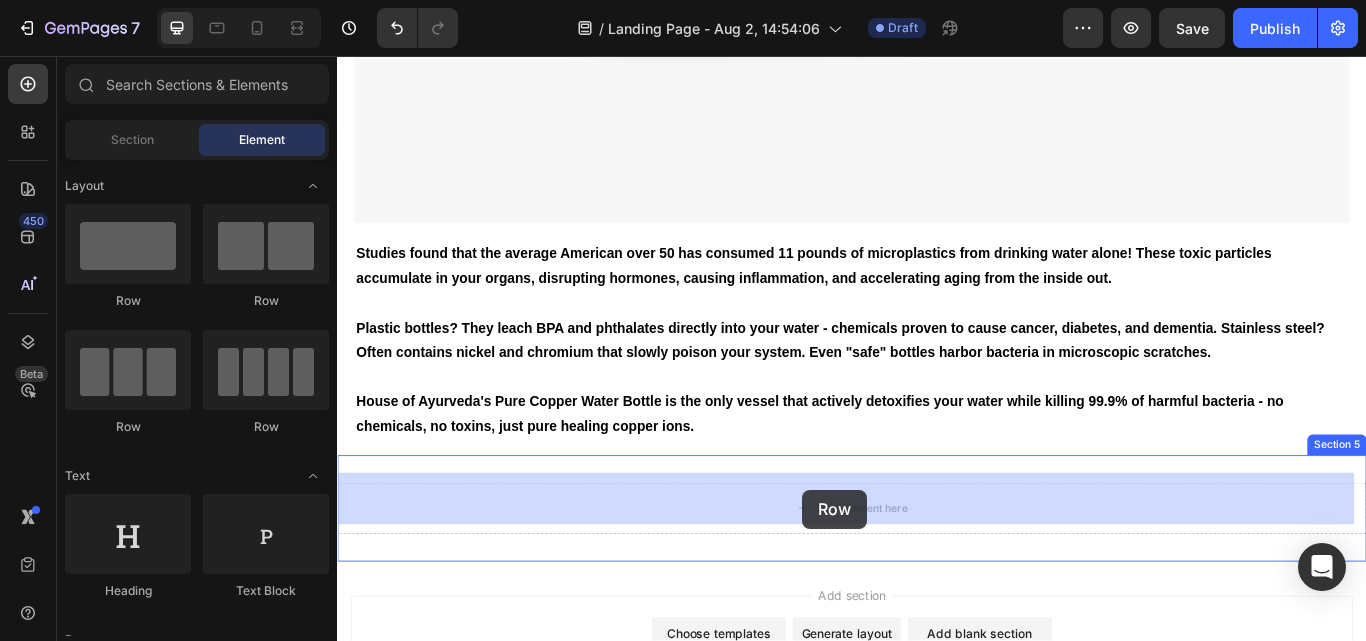 drag, startPoint x: 465, startPoint y: 316, endPoint x: 879, endPoint y: 562, distance: 481.57242 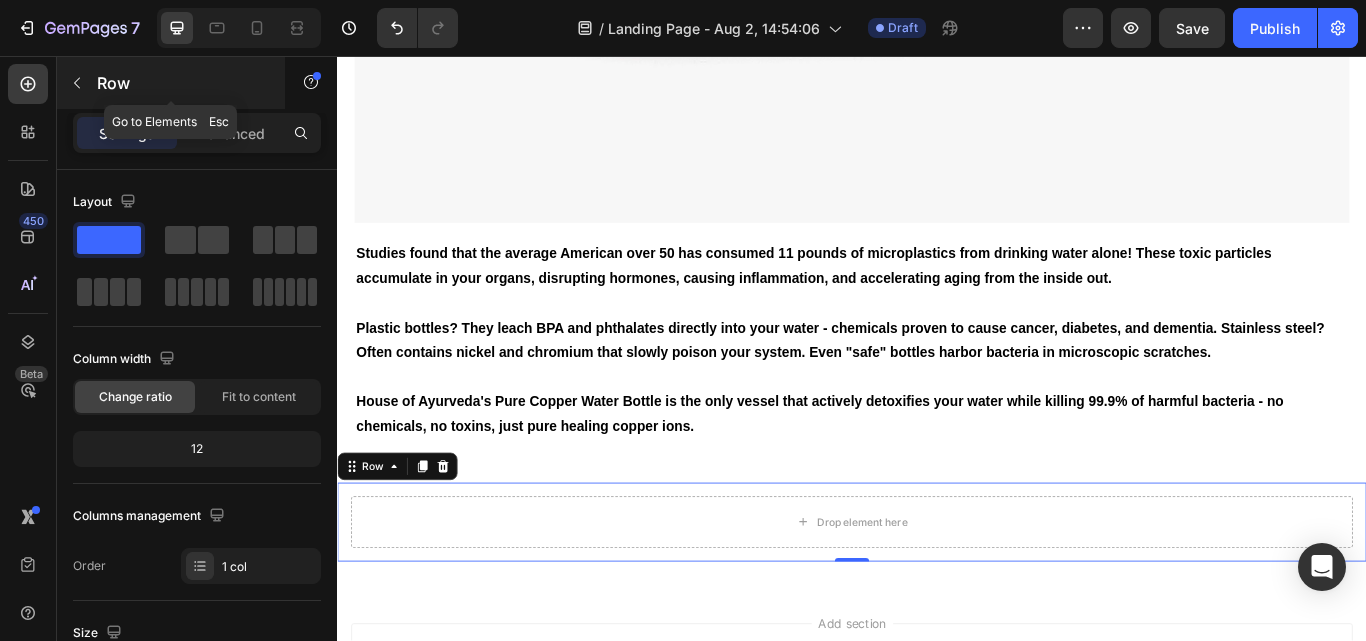 click 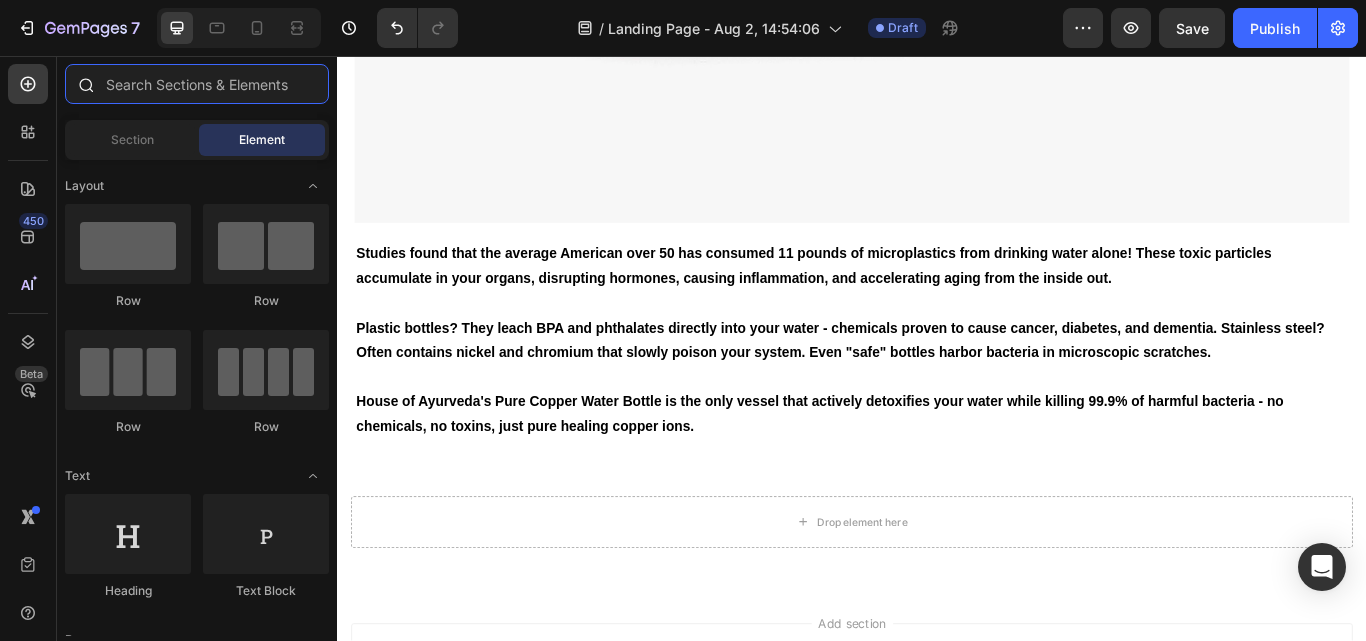 click at bounding box center (197, 84) 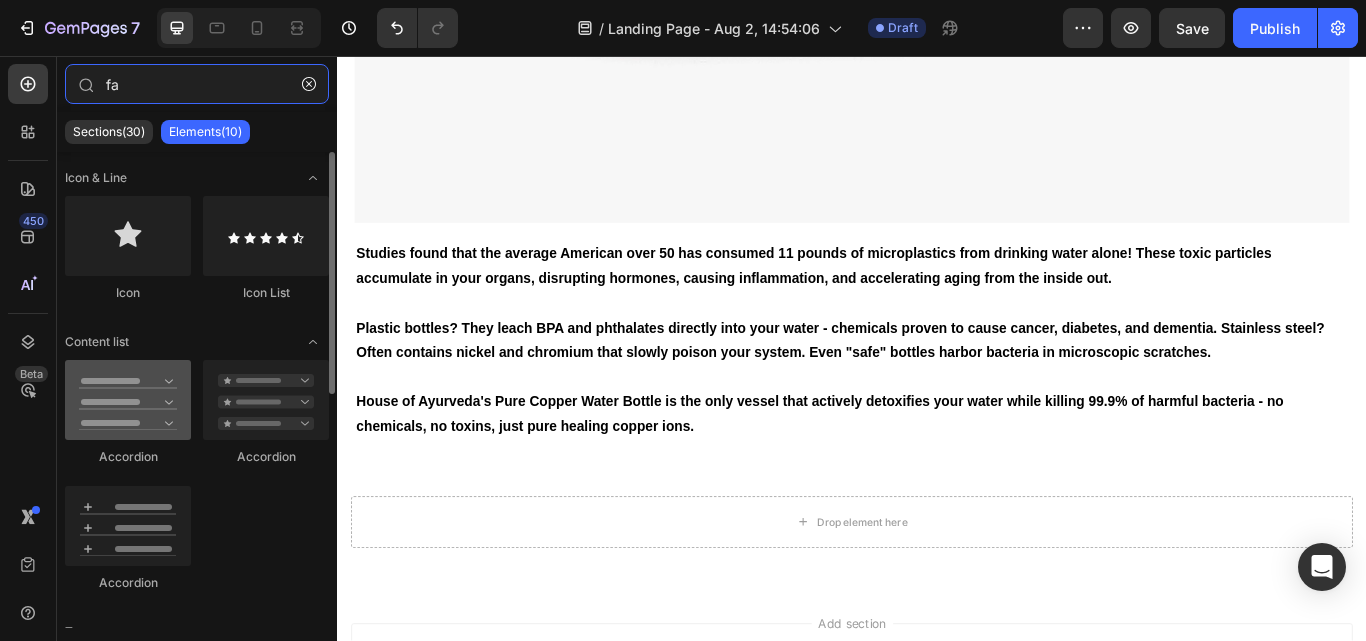type on "fa" 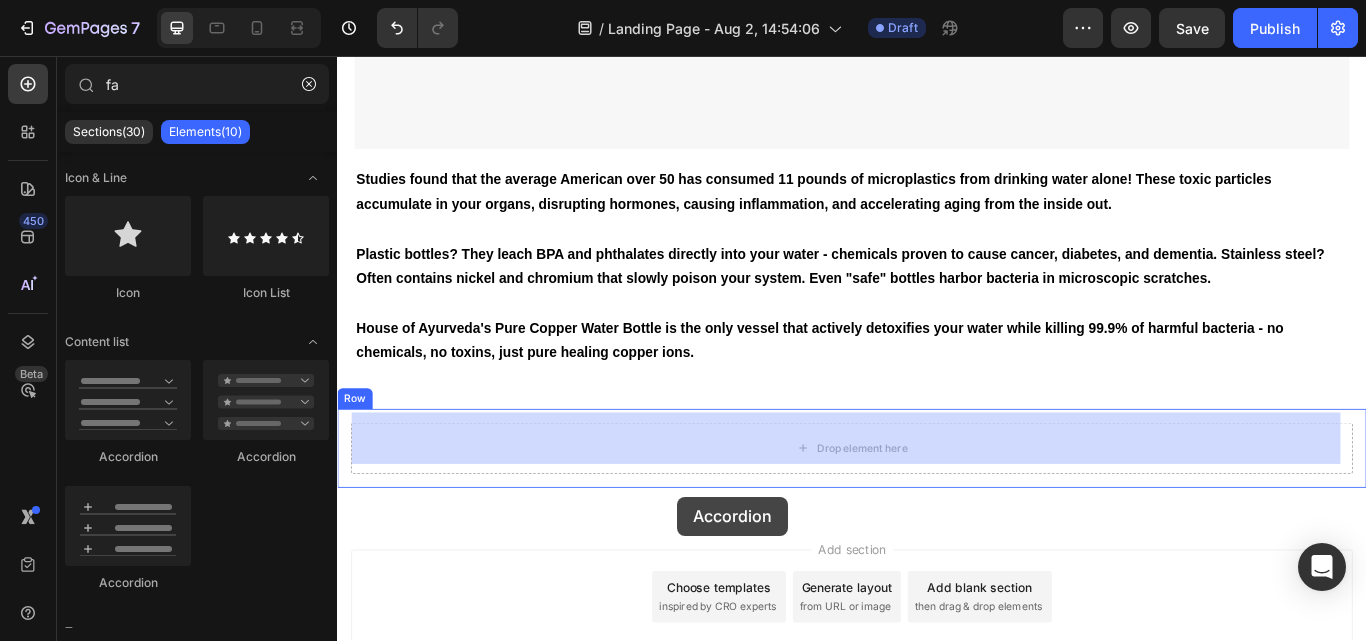 scroll, scrollTop: 1710, scrollLeft: 0, axis: vertical 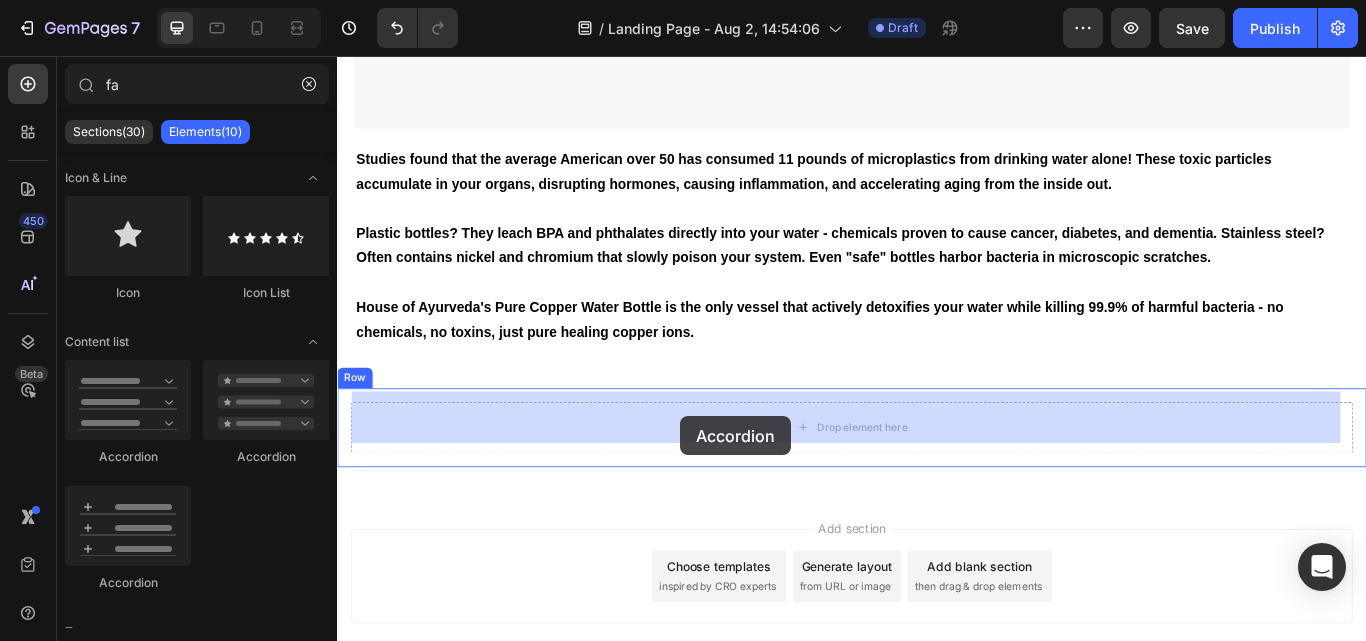 drag, startPoint x: 455, startPoint y: 458, endPoint x: 737, endPoint y: 476, distance: 282.57388 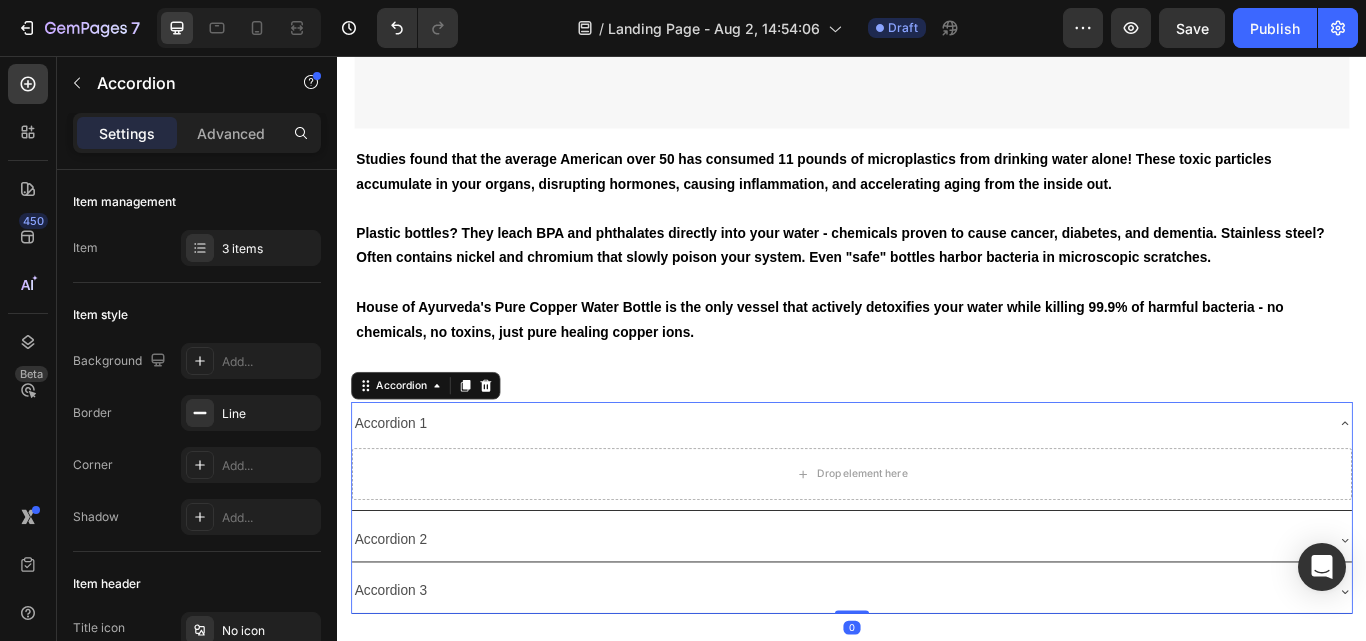 click on "Accordion 1" at bounding box center [921, 485] 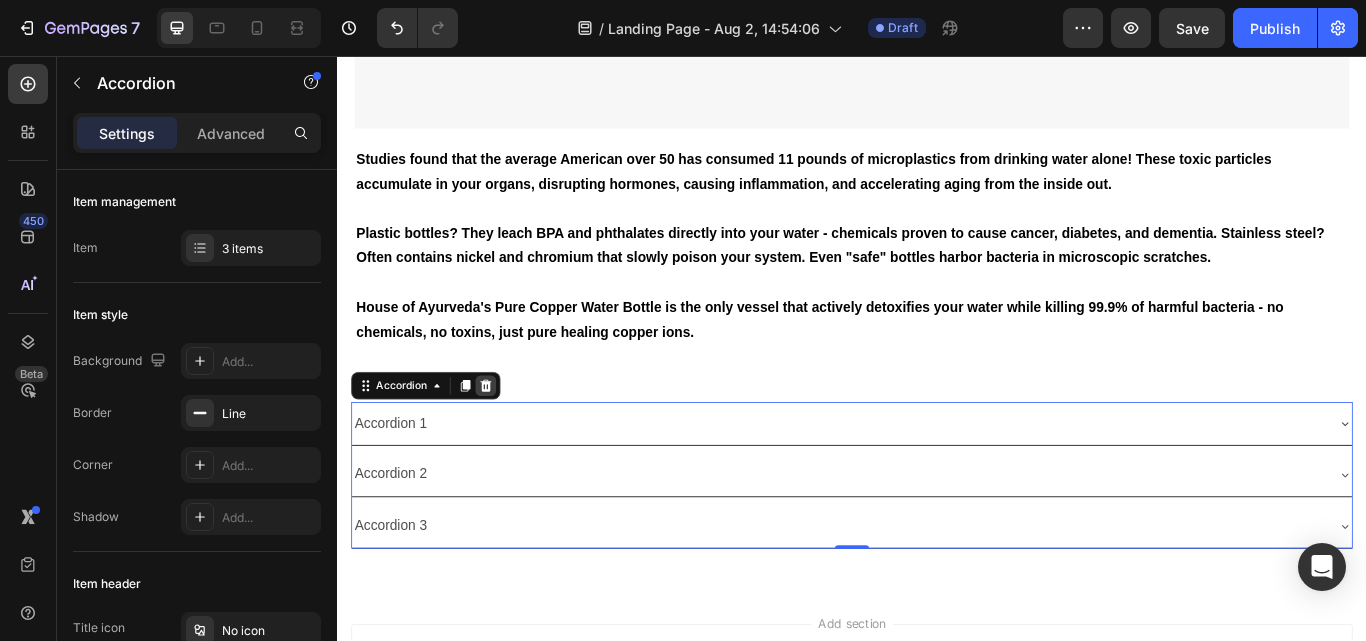 click 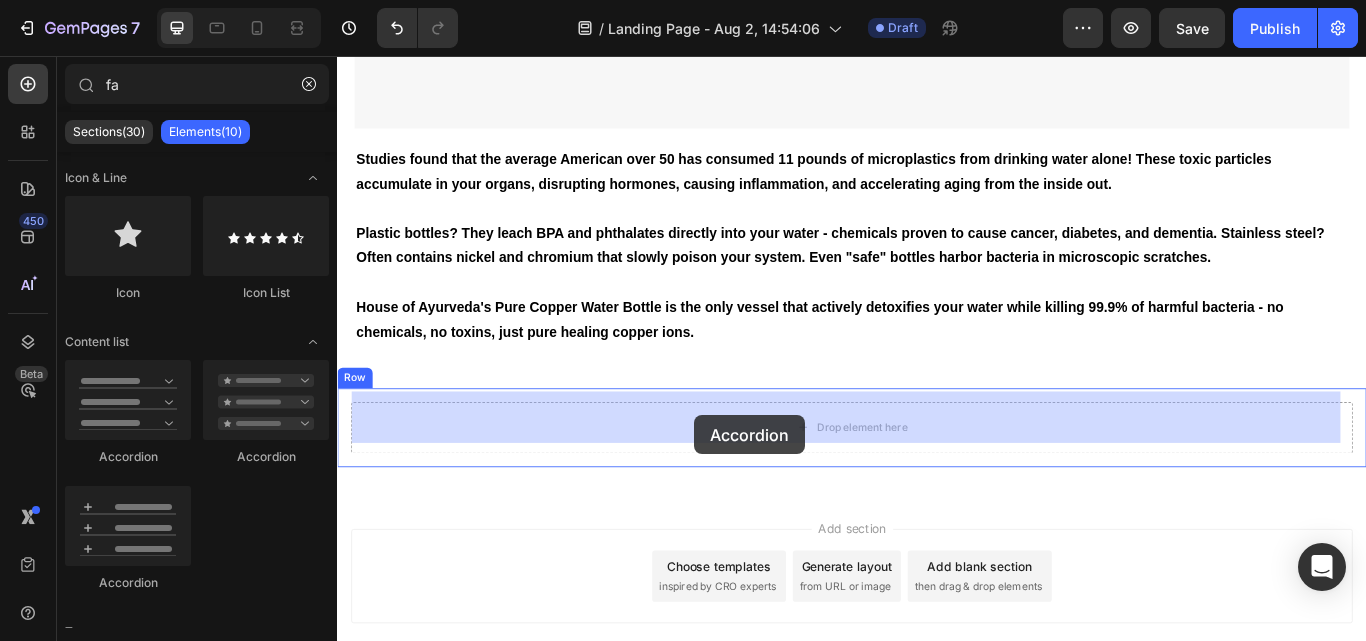 drag, startPoint x: 574, startPoint y: 474, endPoint x: 753, endPoint y: 475, distance: 179.00279 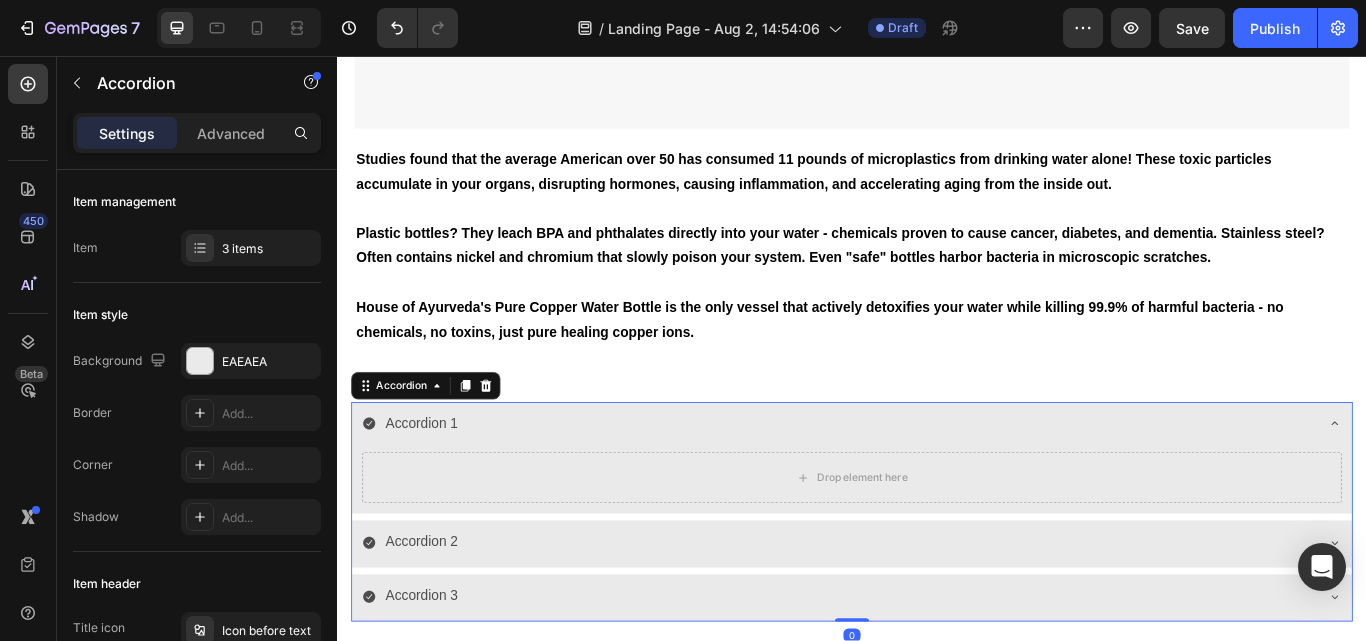 click on "Accordion 1" at bounding box center [921, 485] 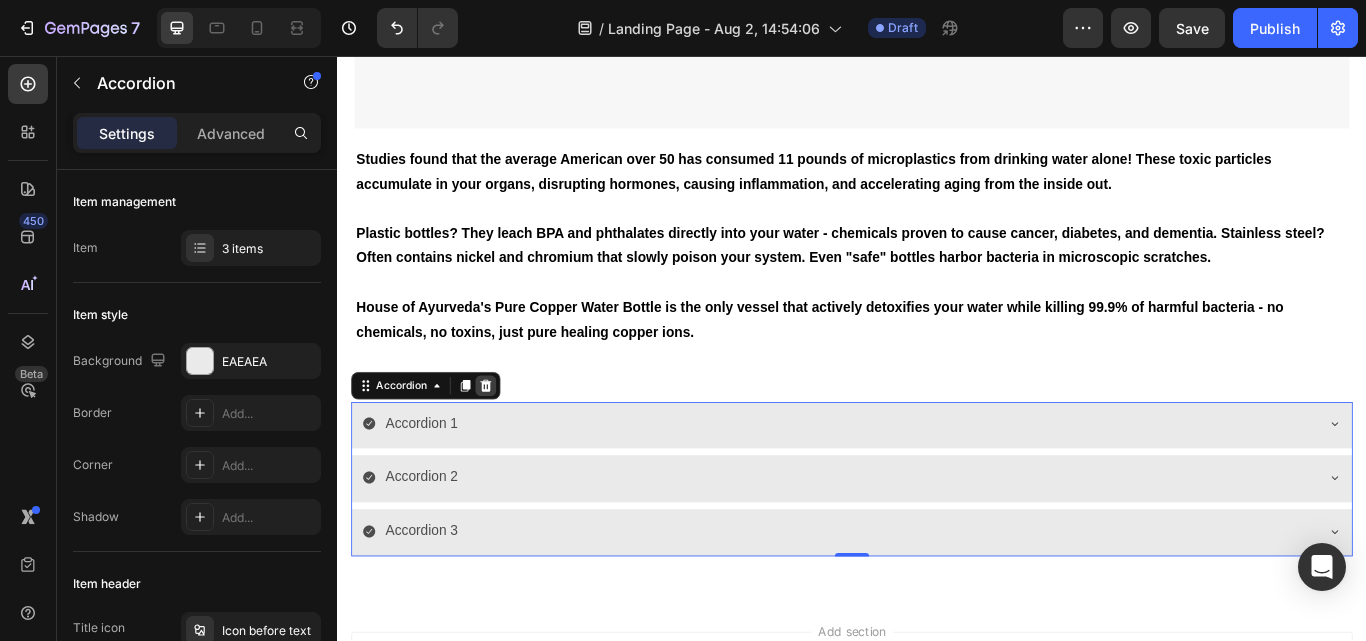 click 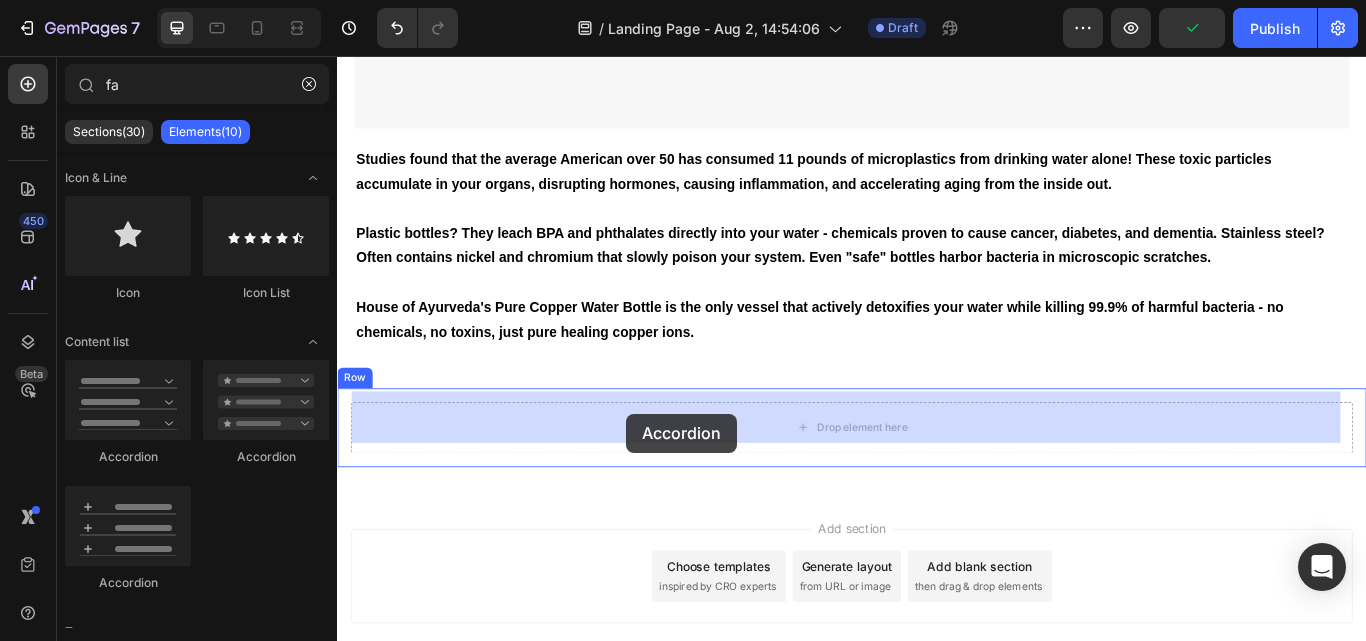 drag, startPoint x: 468, startPoint y: 603, endPoint x: 674, endPoint y: 473, distance: 243.58981 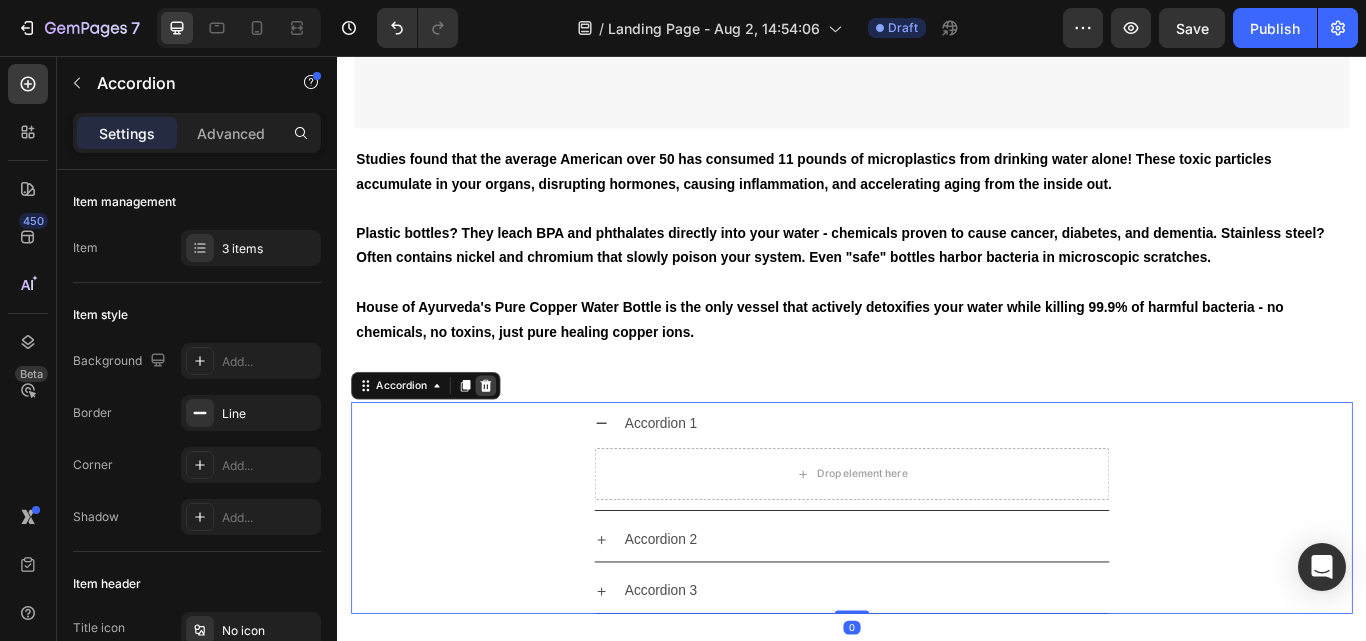 click 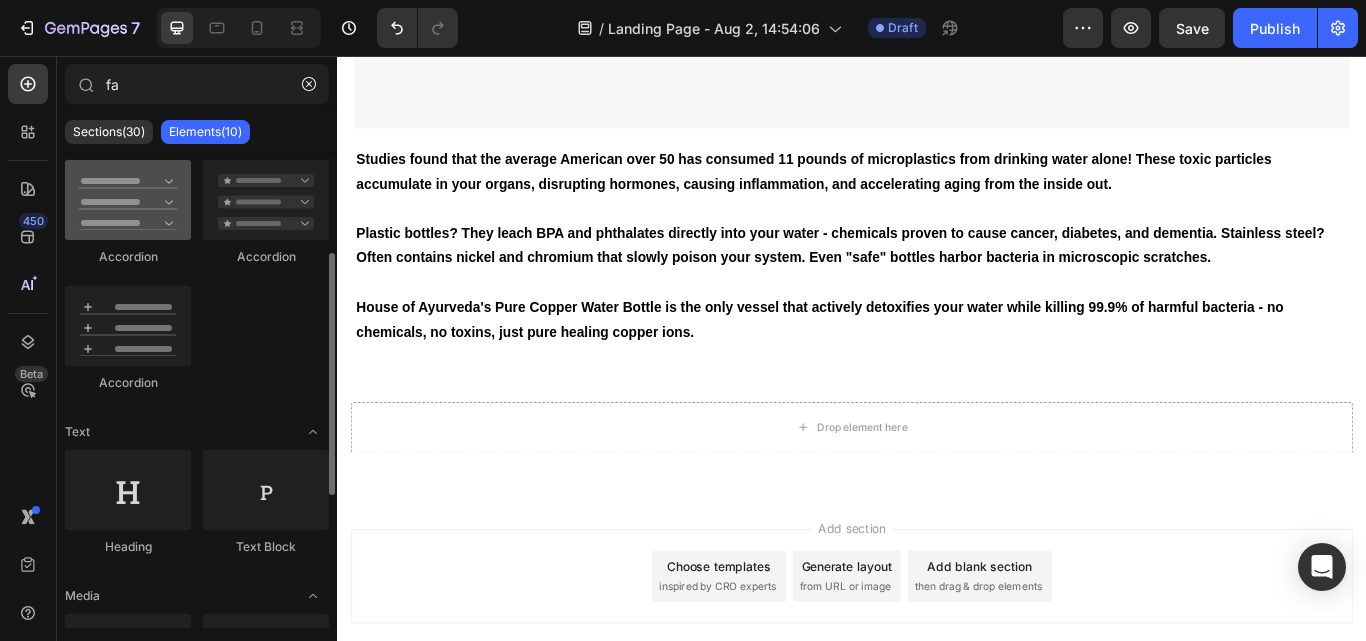 scroll, scrollTop: 0, scrollLeft: 0, axis: both 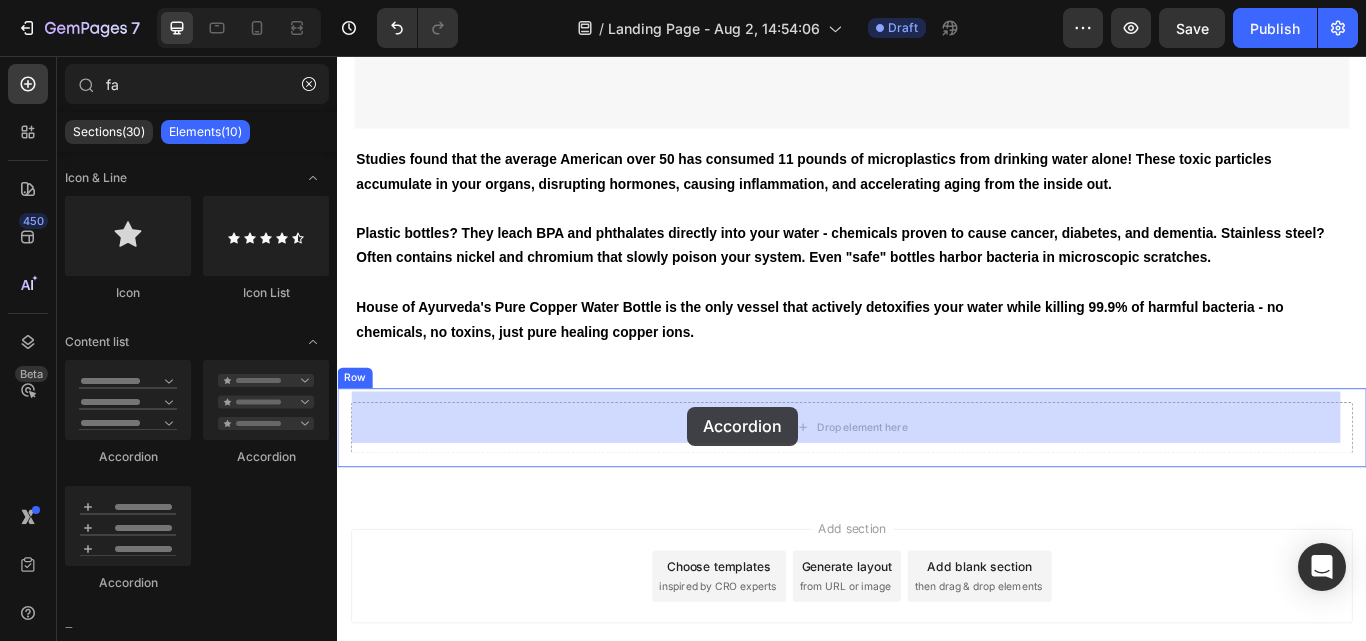 drag, startPoint x: 467, startPoint y: 467, endPoint x: 745, endPoint y: 465, distance: 278.0072 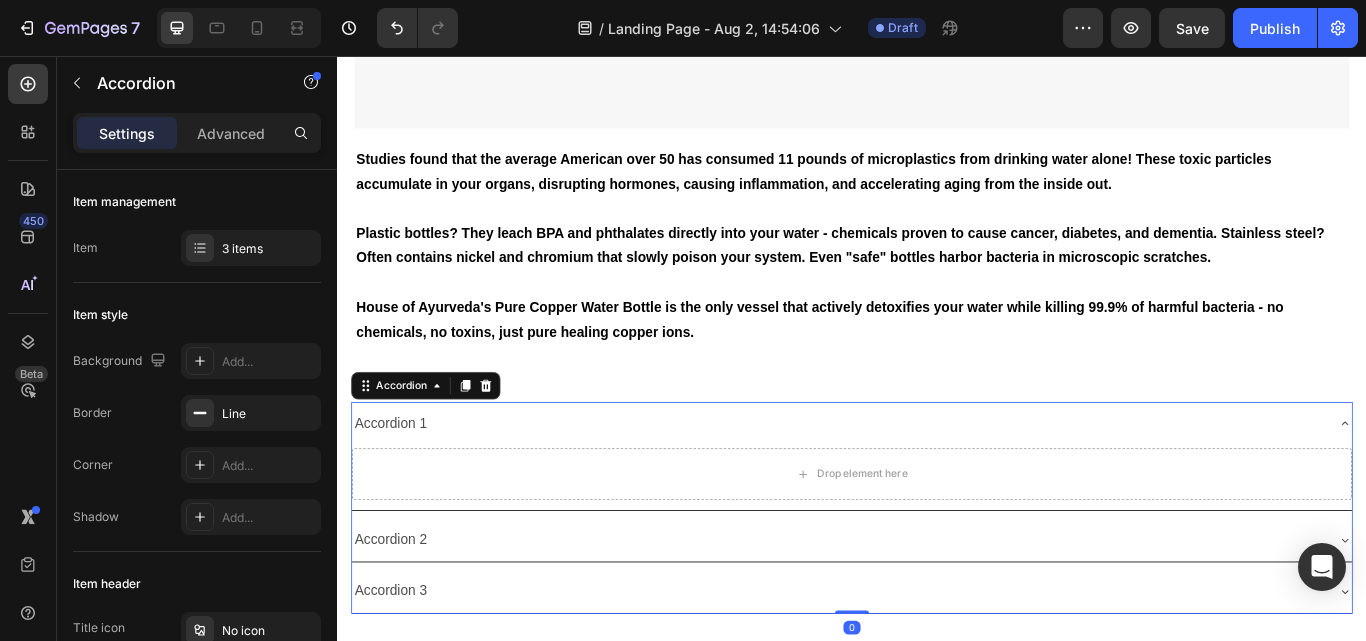 click on "Accordion 1" at bounding box center (921, 485) 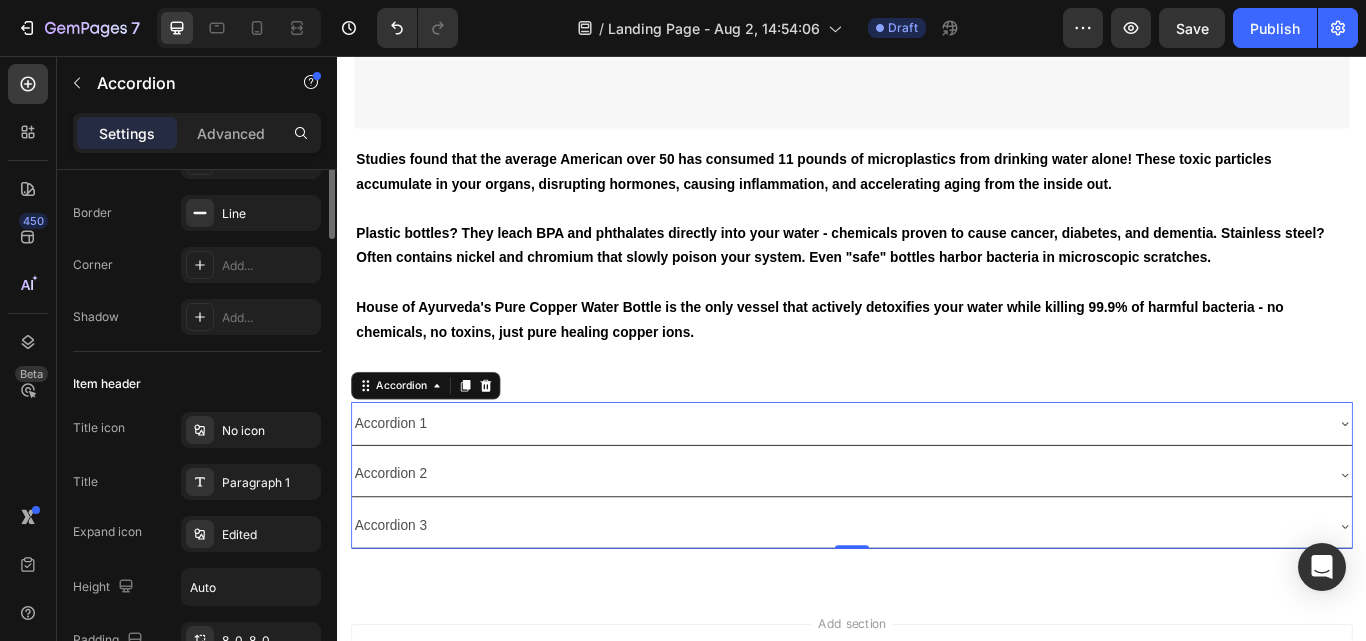 scroll, scrollTop: 0, scrollLeft: 0, axis: both 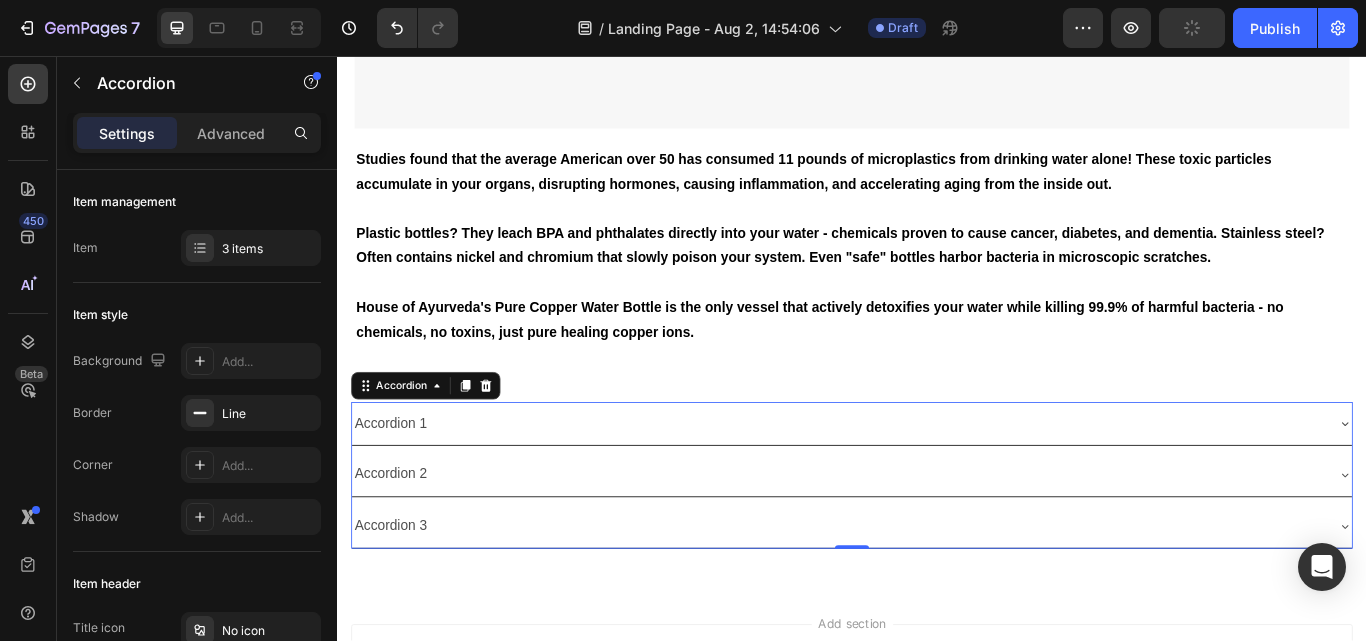 click on "Accordion 1" at bounding box center (921, 485) 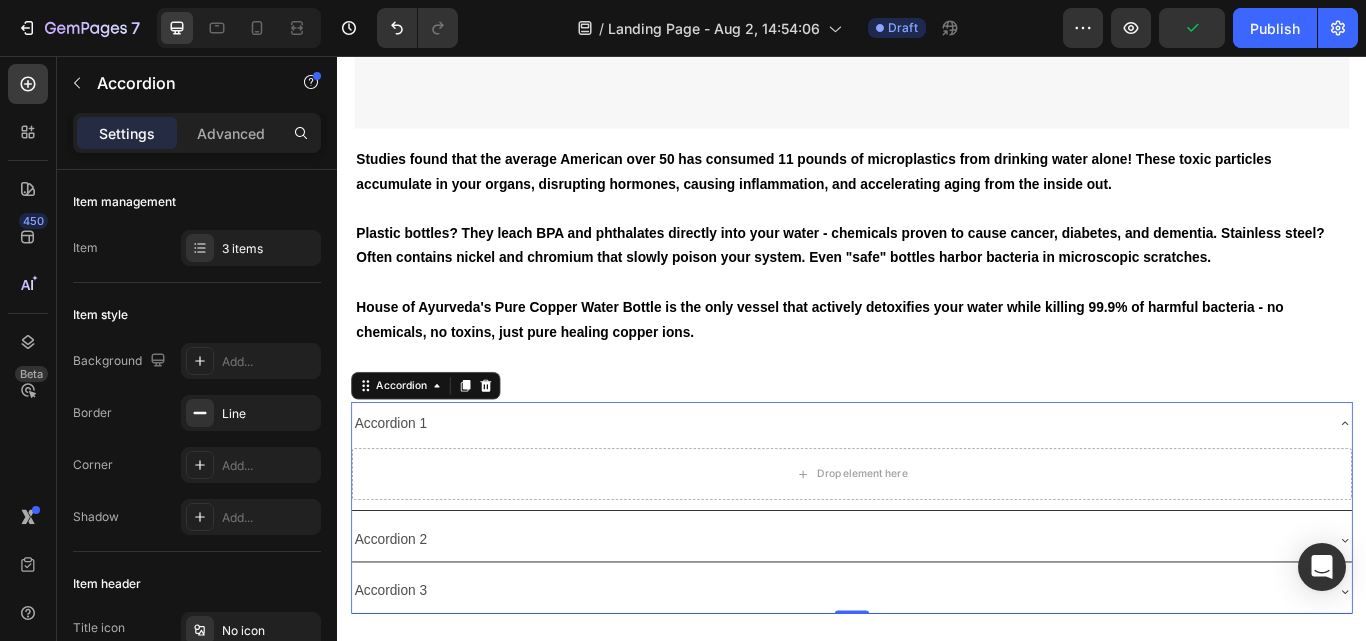 click on "Accordion 1" at bounding box center (399, 485) 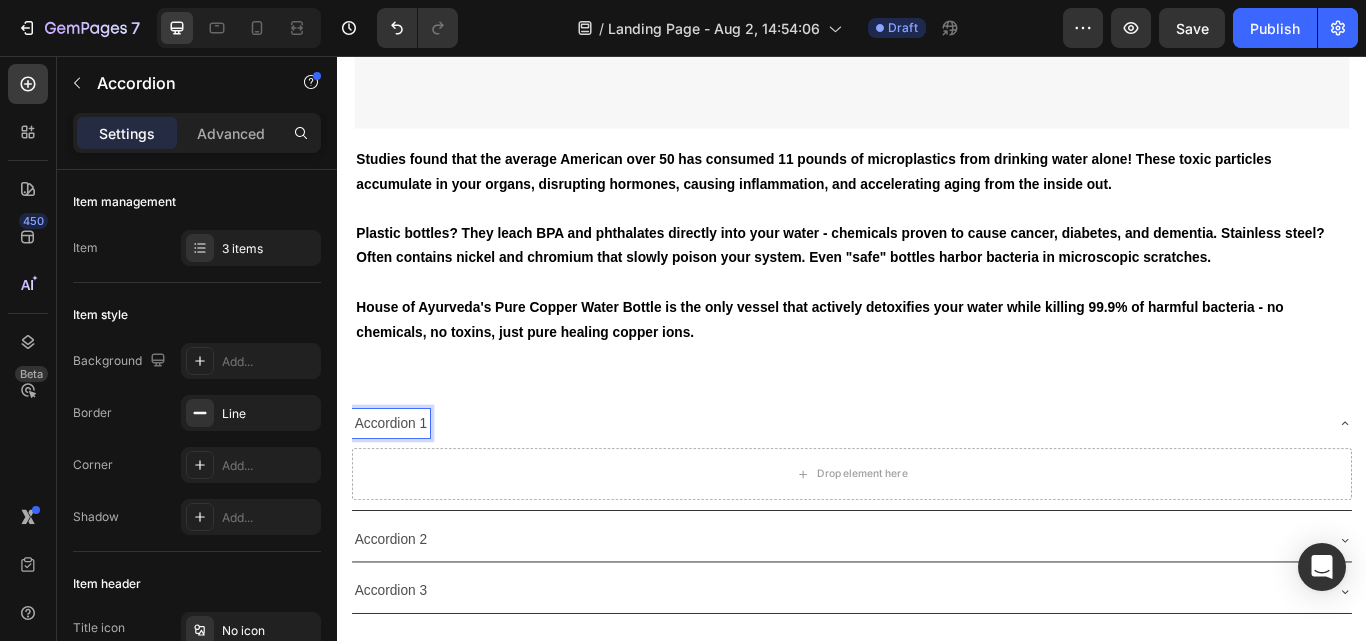 click on "Accordion 1" at bounding box center (399, 485) 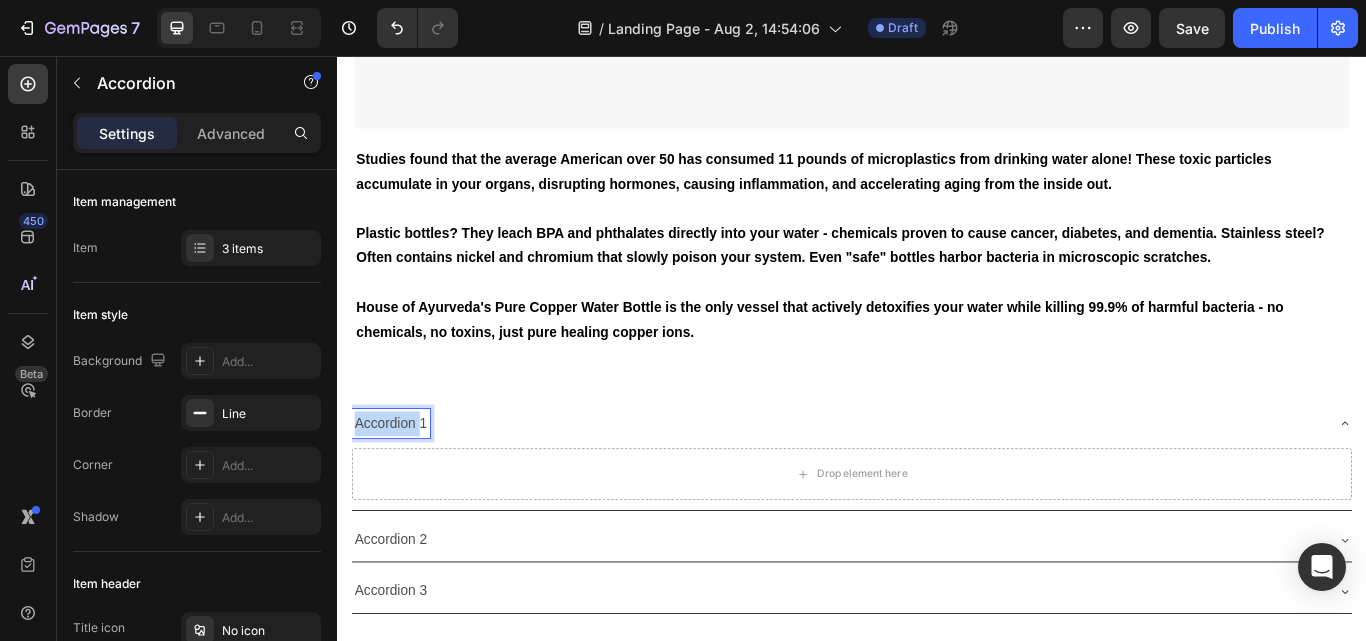 click on "Accordion 1" at bounding box center (399, 485) 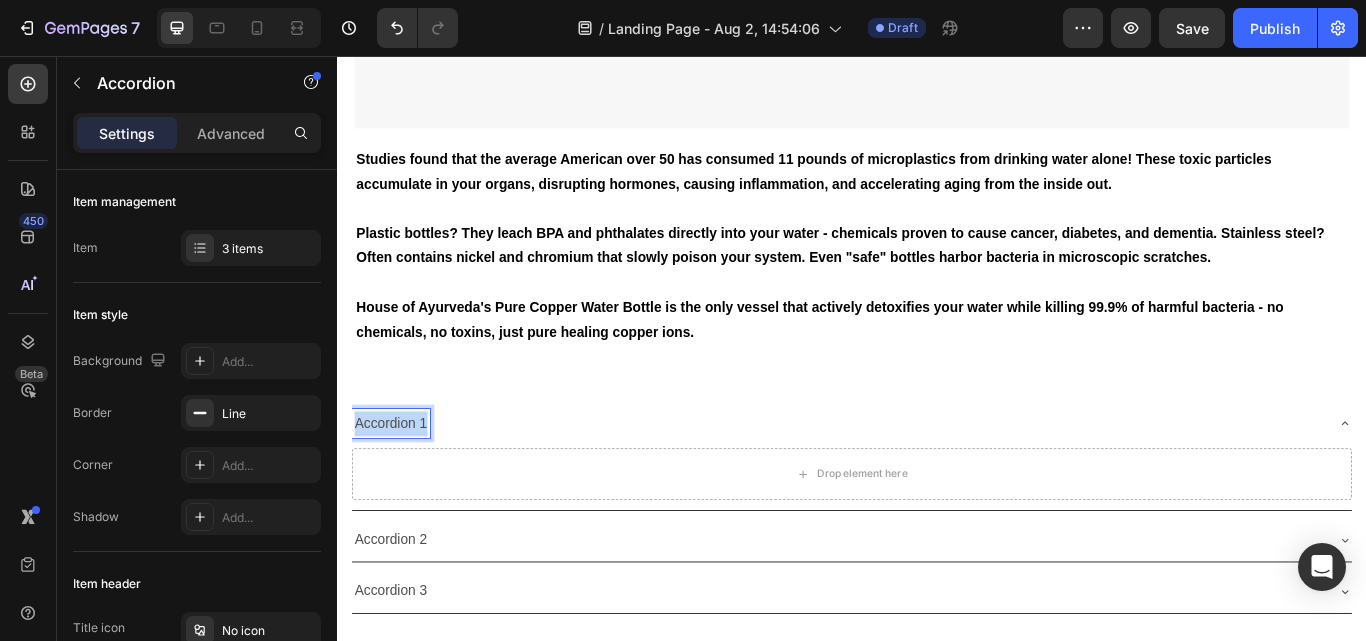 click on "Accordion 1" at bounding box center (399, 485) 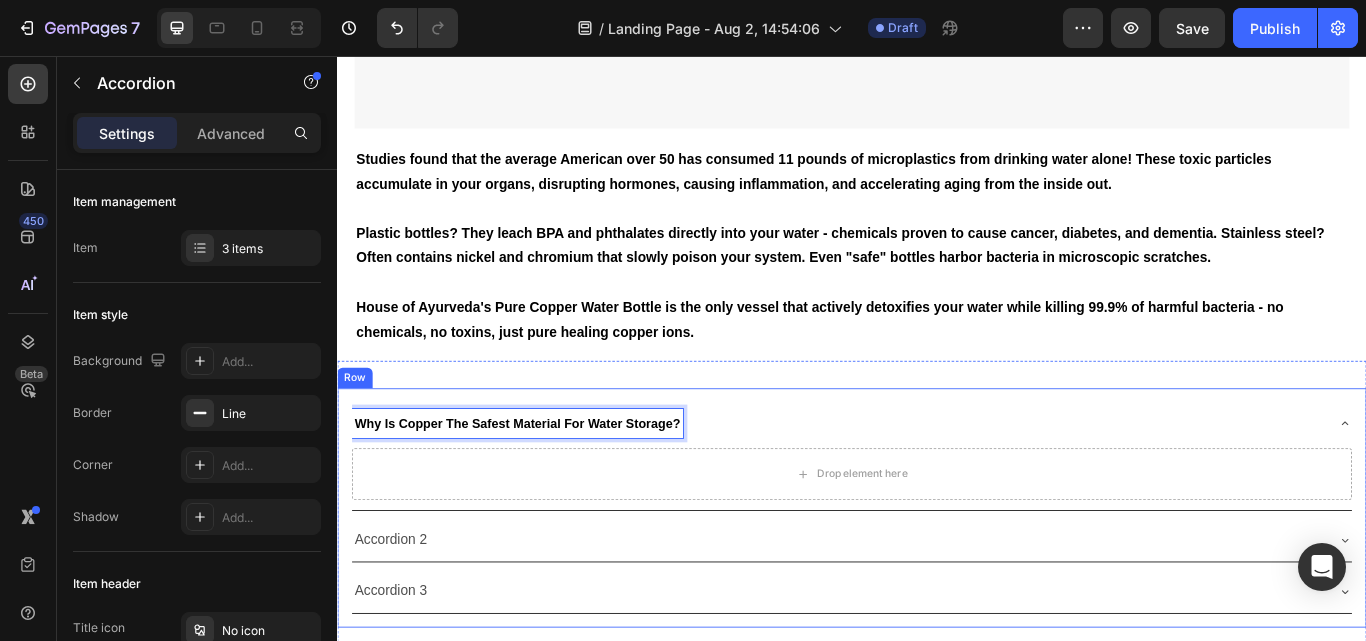 click on "Why Is Copper The Safest Material For Water Storage?
Drop element here
Accordion 2
Accordion 3 Accordion 0 Row" at bounding box center [937, 583] 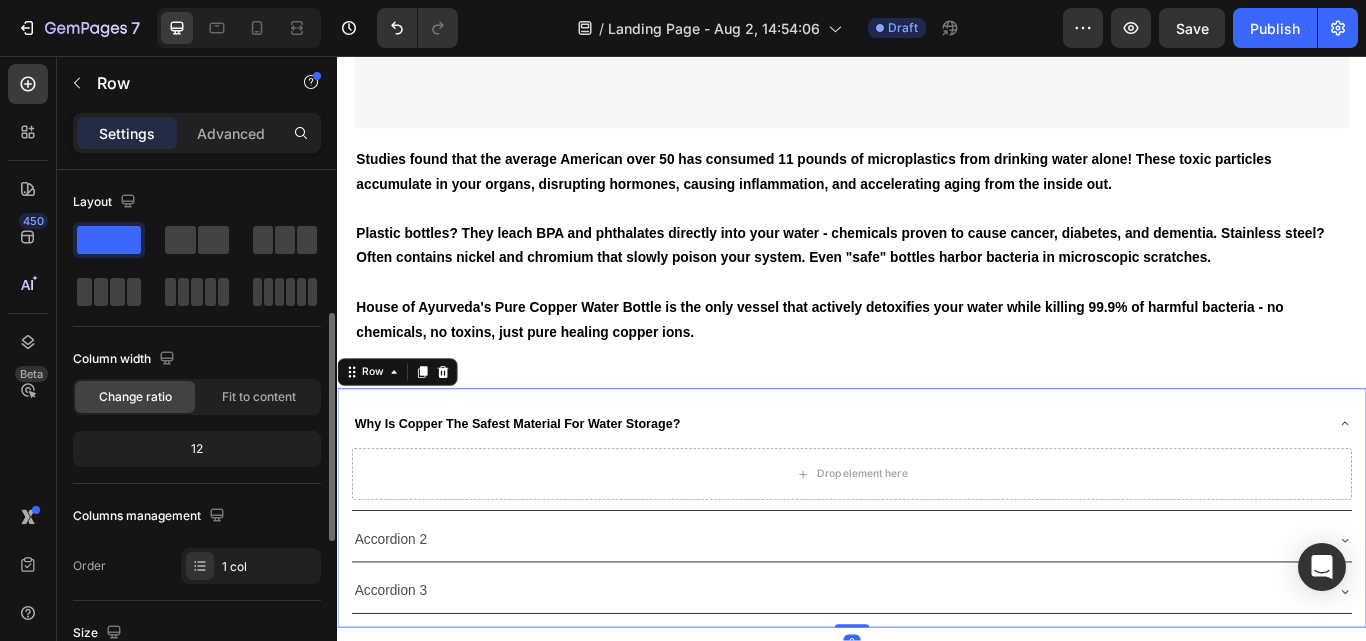 scroll, scrollTop: 200, scrollLeft: 0, axis: vertical 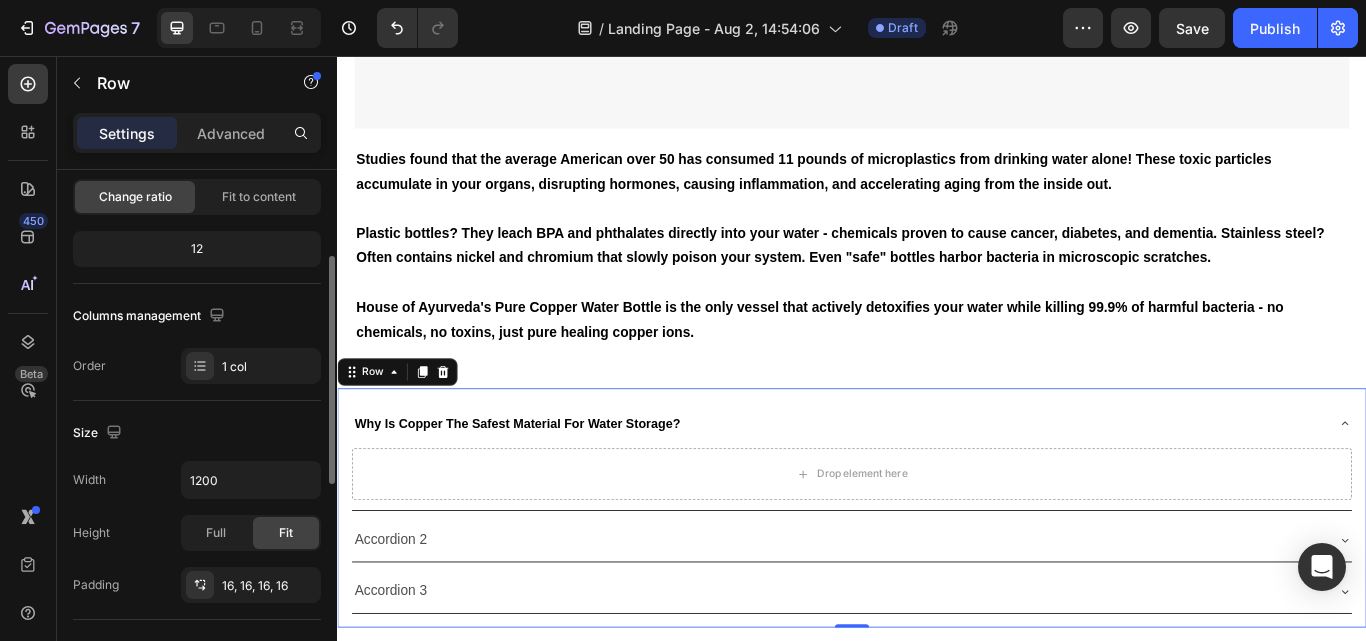 click on "Size Width 1200 Height Full Fit Padding 16, 16, 16, 16" 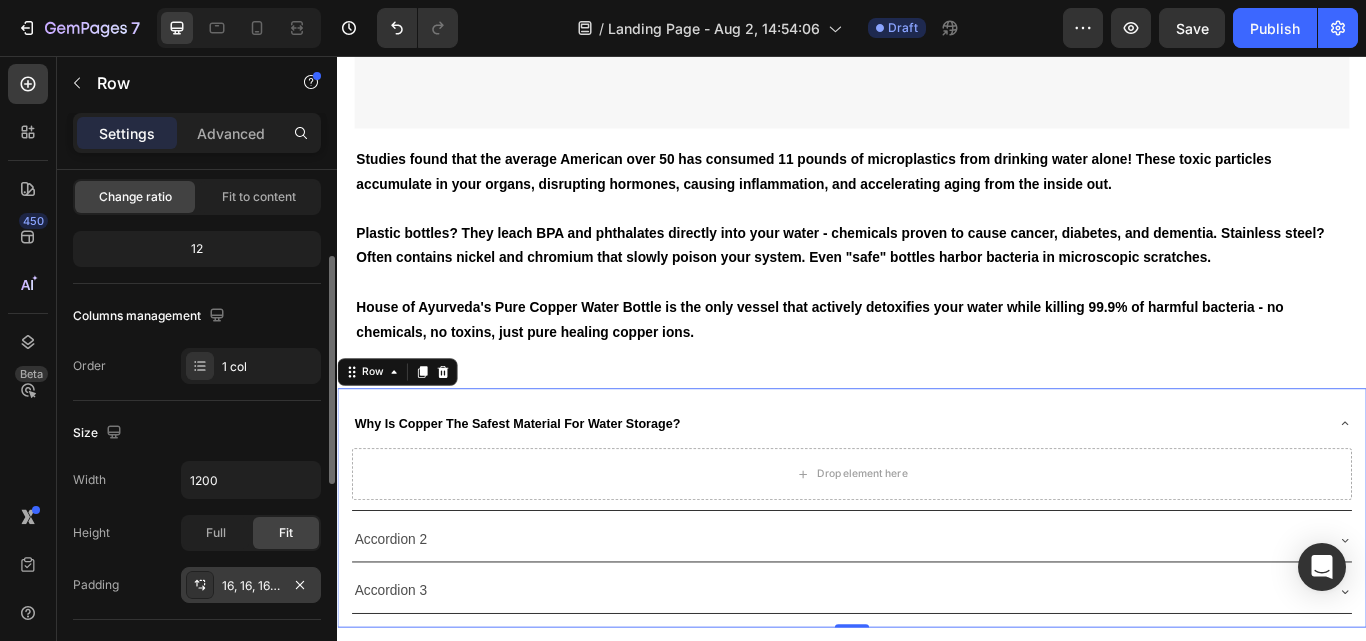 click on "16, 16, 16, 16" at bounding box center (251, 586) 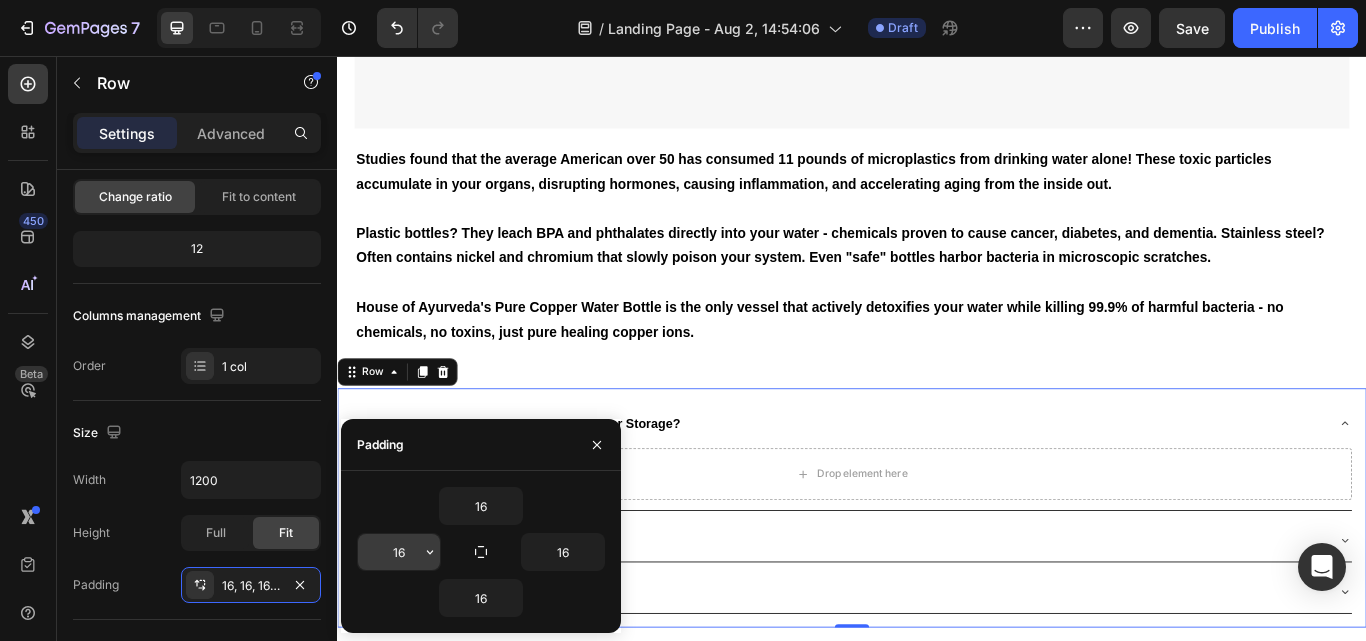 click on "16" at bounding box center (399, 552) 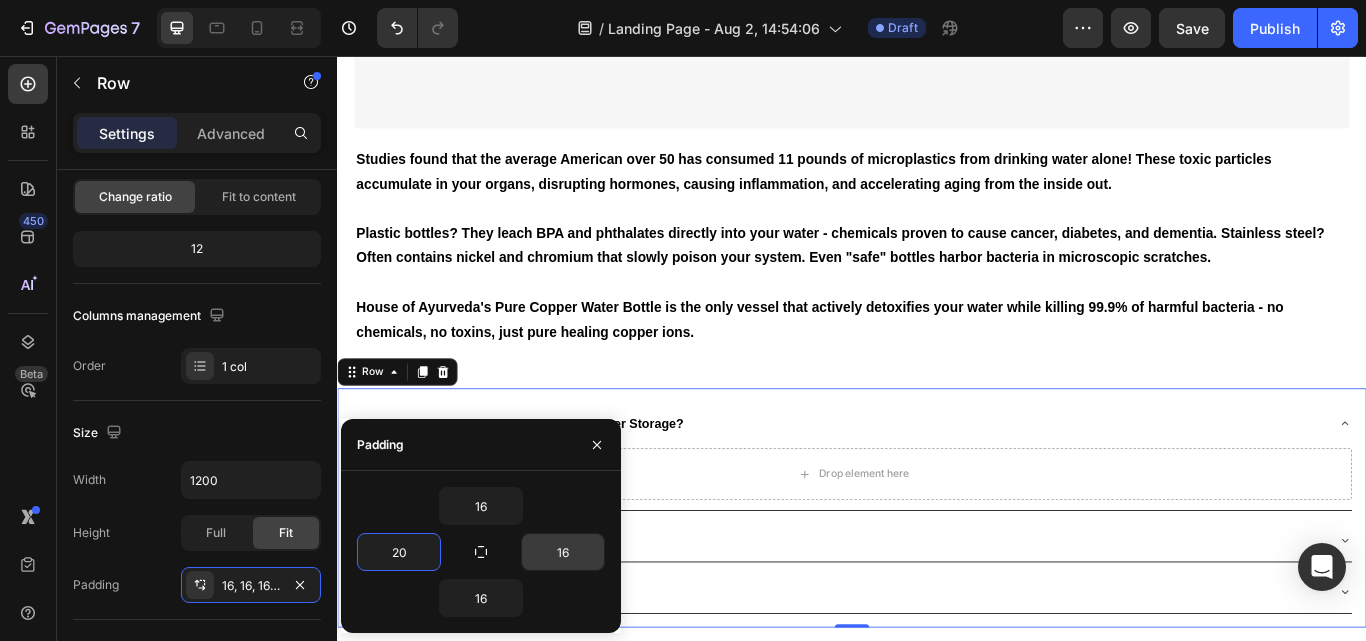 type on "20" 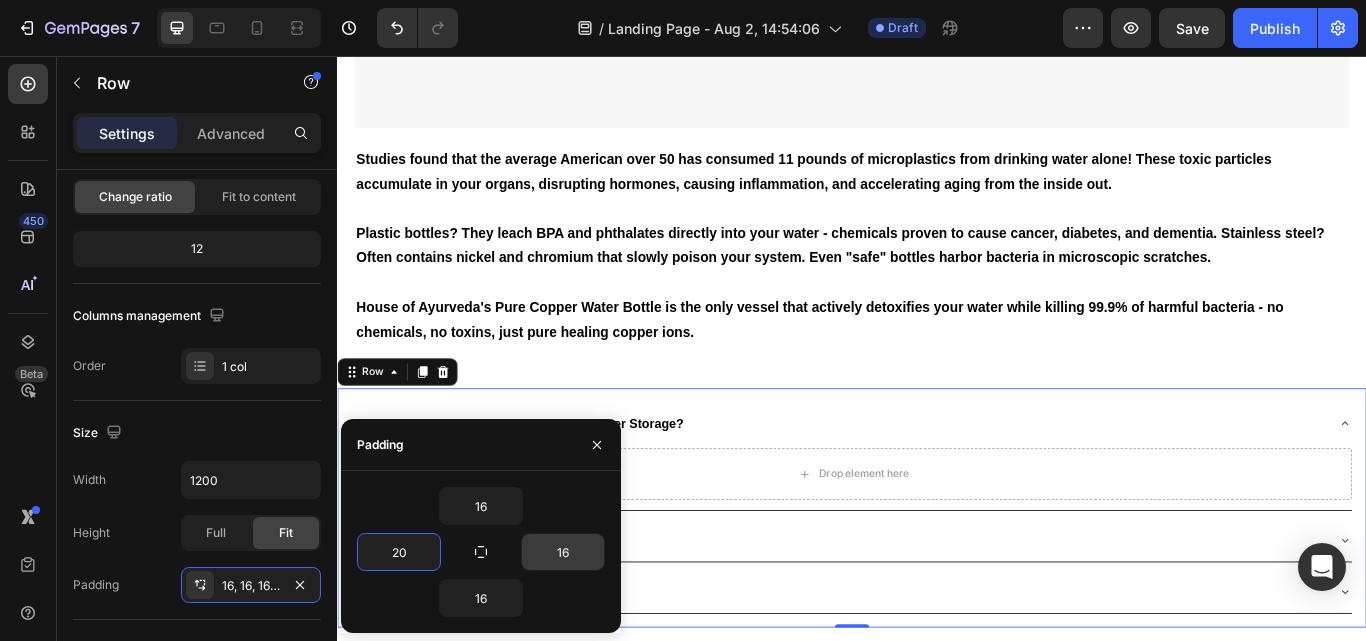 click on "16" at bounding box center [563, 552] 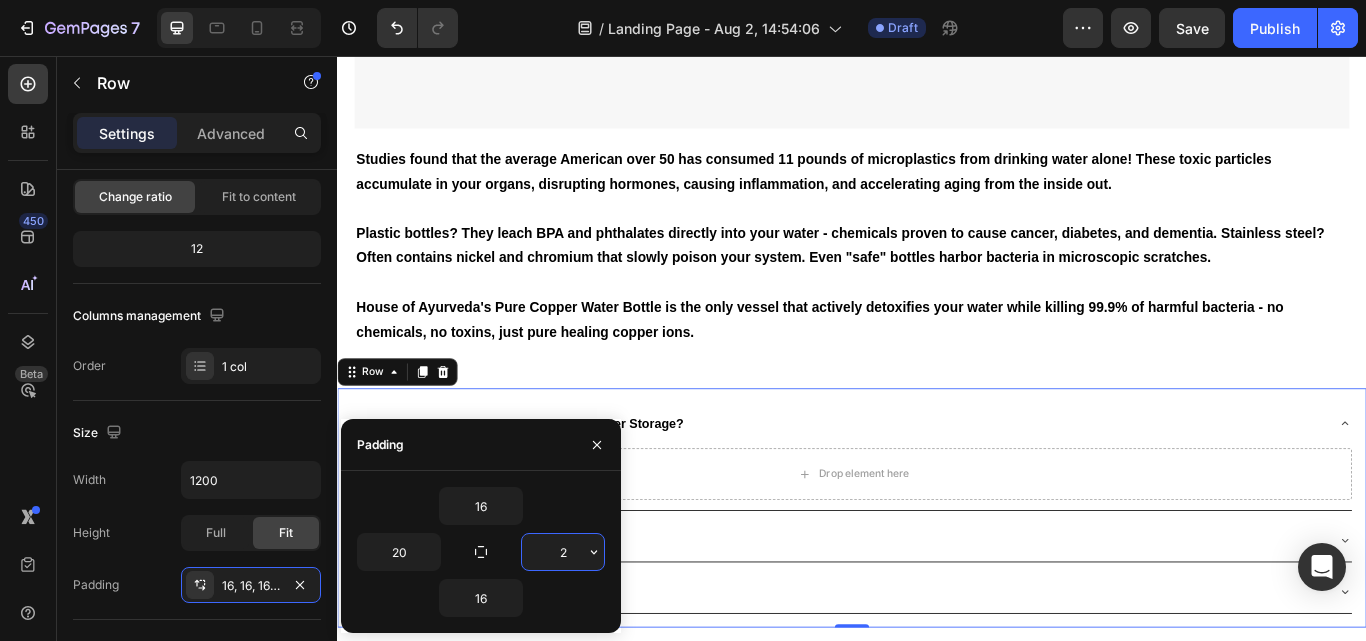 type on "20" 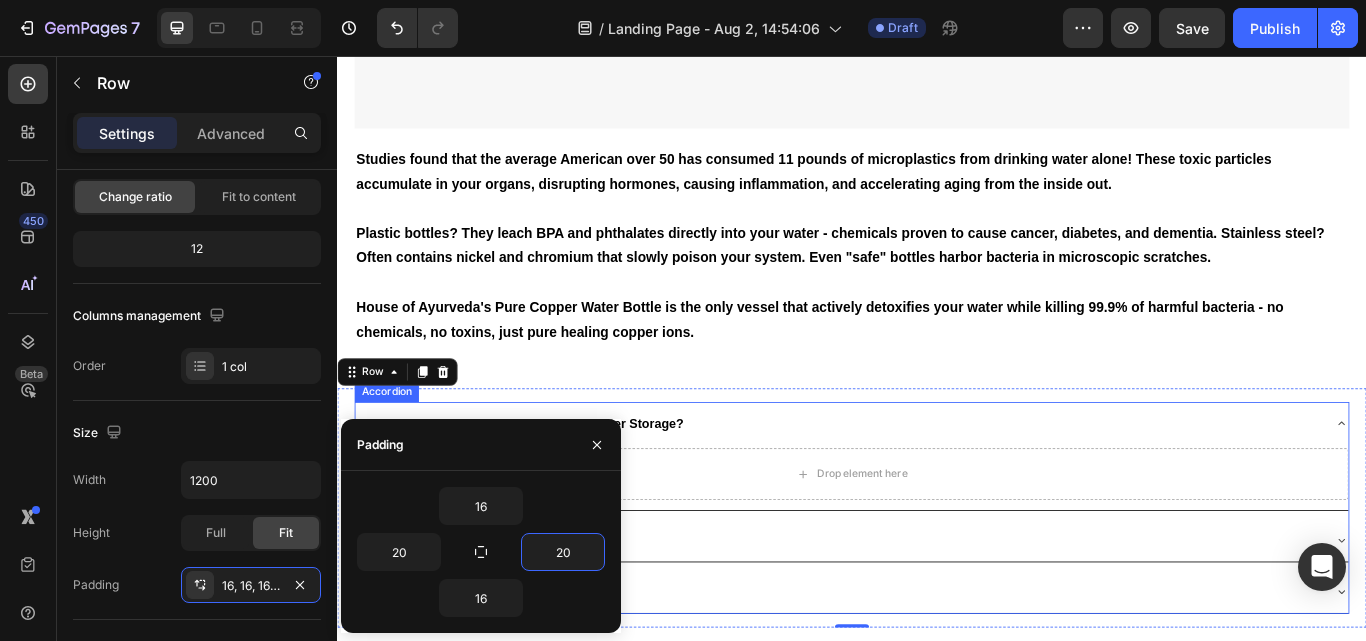 click on "Why Is Copper The Safest Material For Water Storage?" at bounding box center [921, 485] 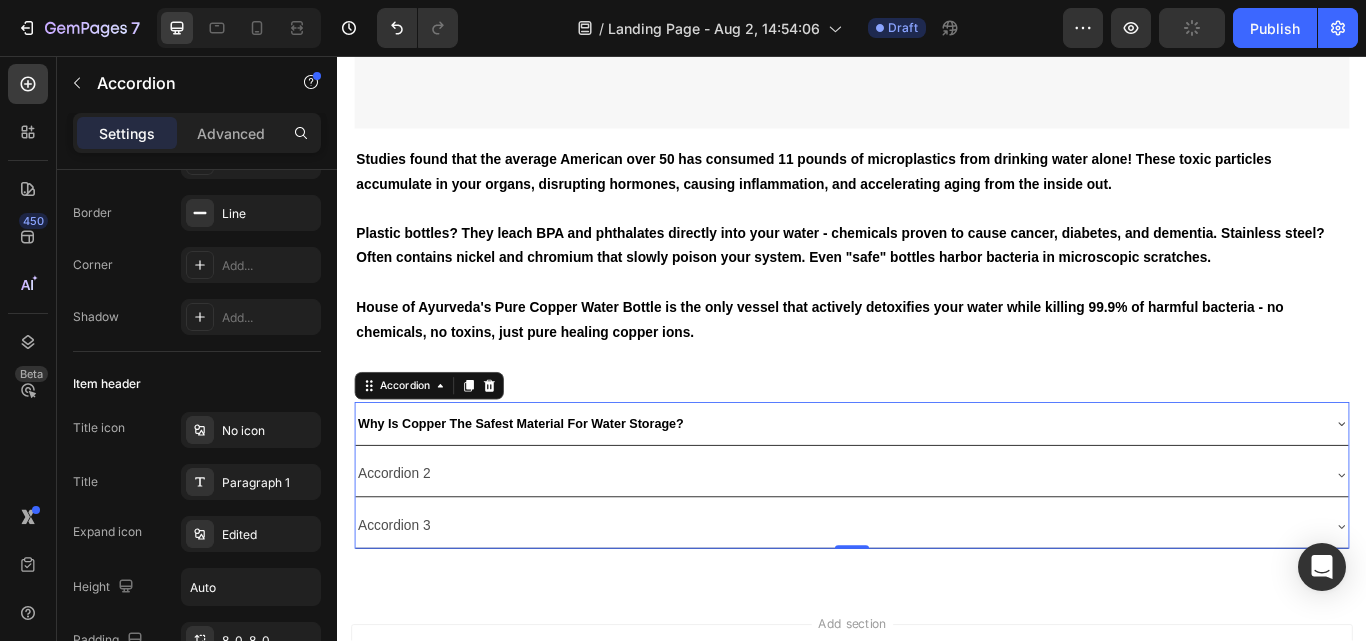 scroll, scrollTop: 0, scrollLeft: 0, axis: both 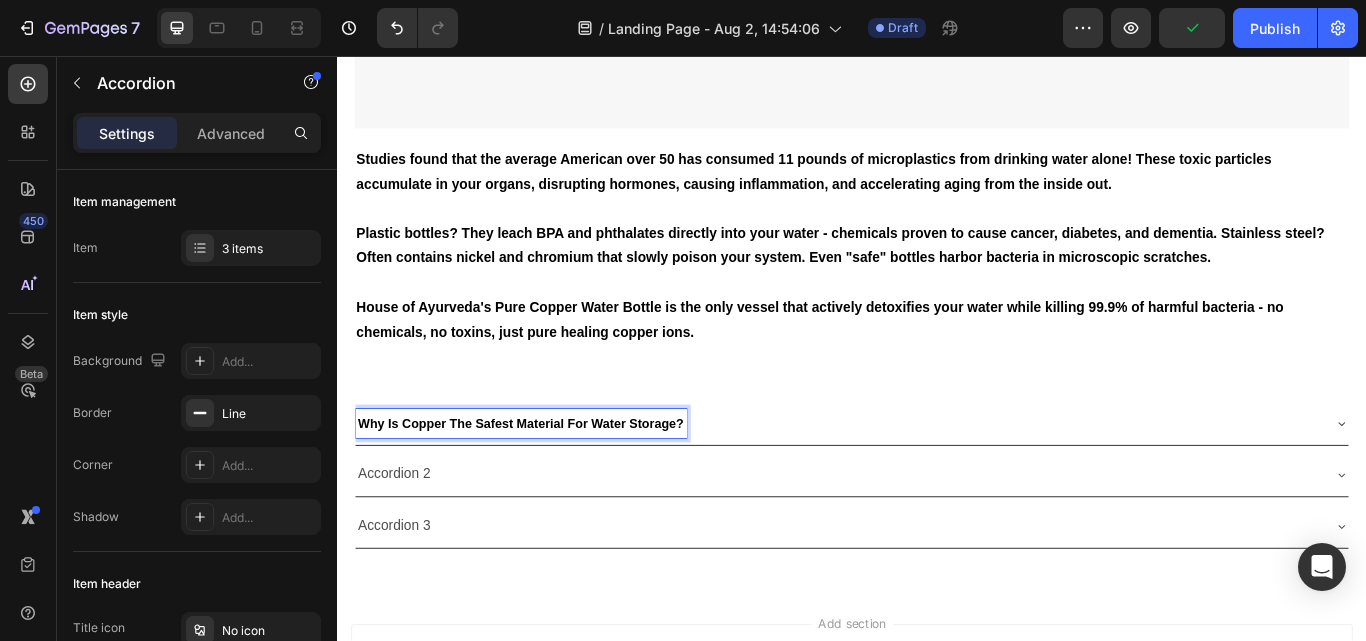 click on "Why Is Copper The Safest Material For Water Storage?" at bounding box center (551, 485) 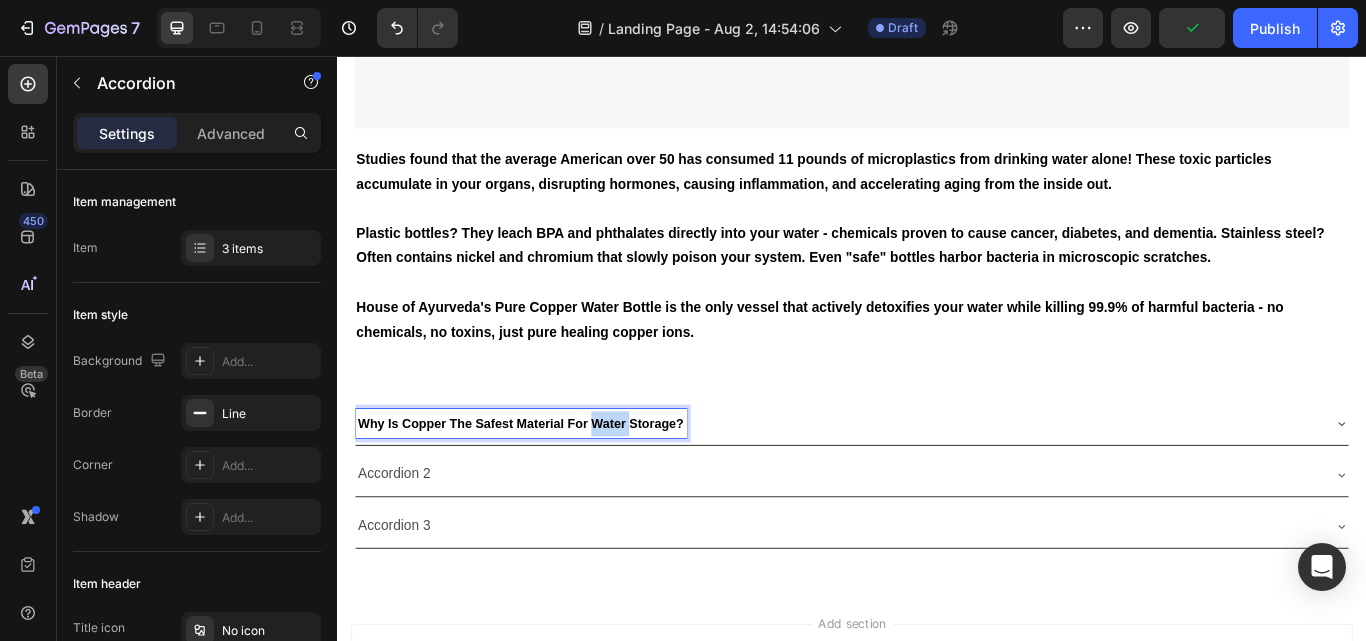 click on "Why Is Copper The Safest Material For Water Storage?" at bounding box center [551, 485] 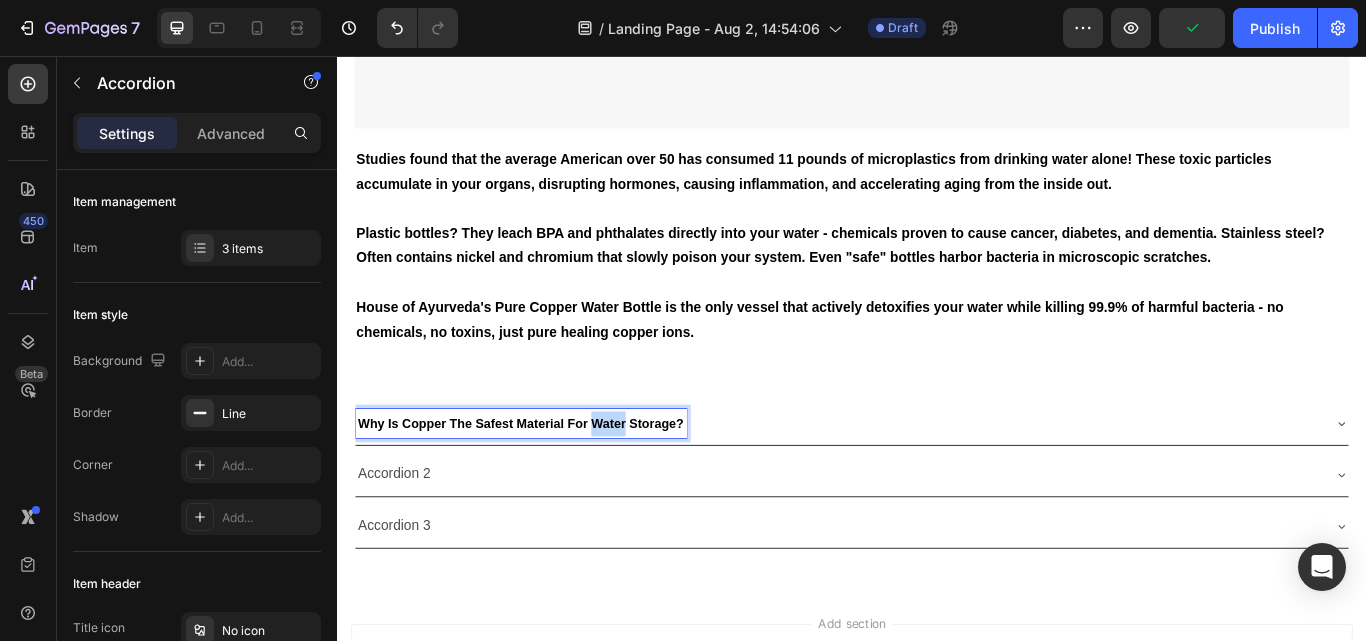 click on "Why Is Copper The Safest Material For Water Storage?" at bounding box center (551, 485) 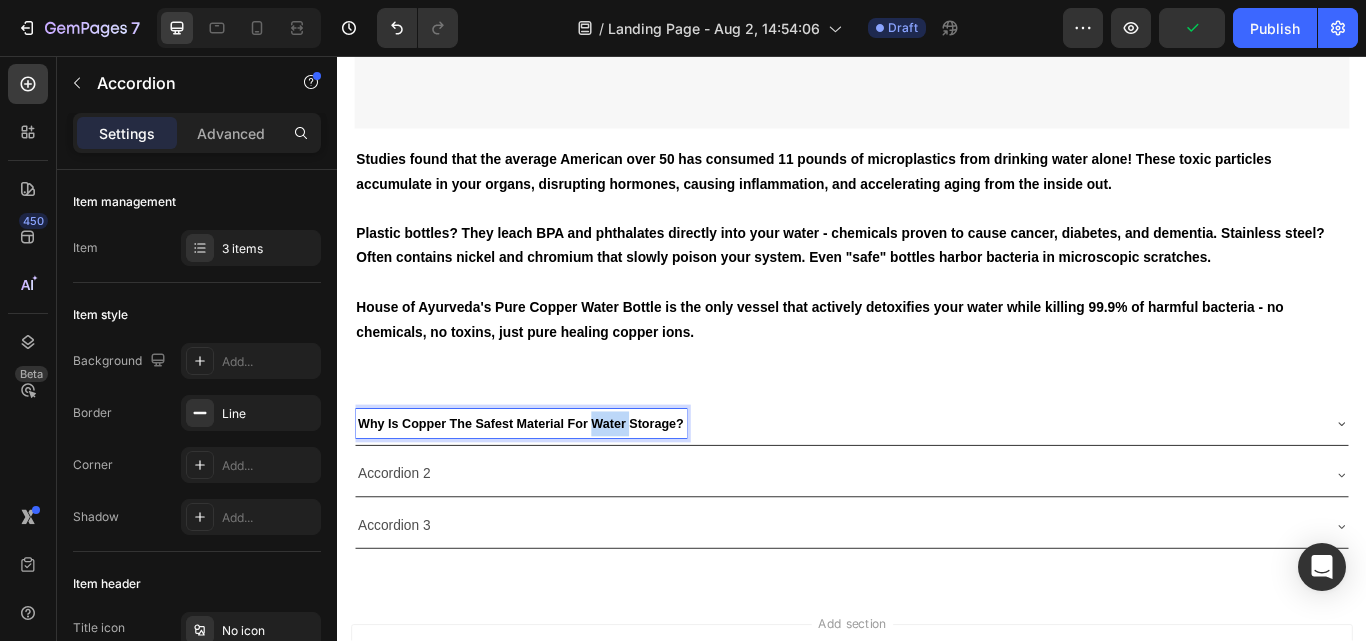 click on "Why Is Copper The Safest Material For Water Storage?" at bounding box center (551, 485) 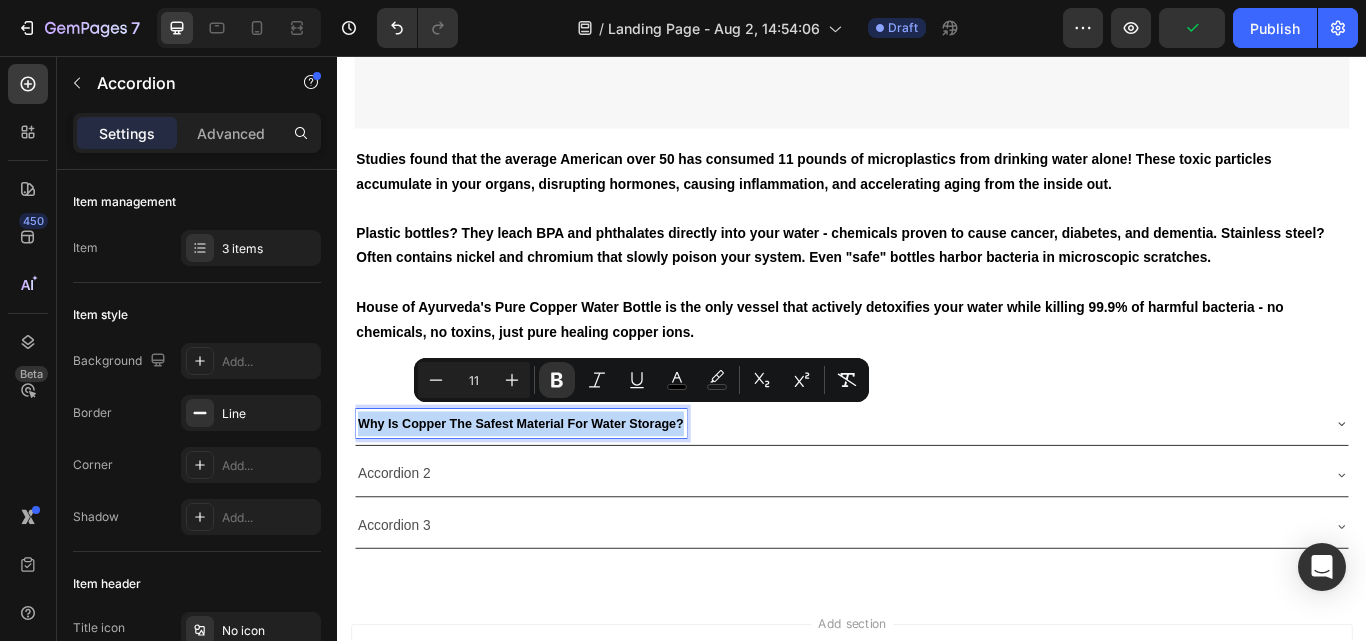 click on "Why Is Copper The Safest Material For Water Storage?" at bounding box center (551, 485) 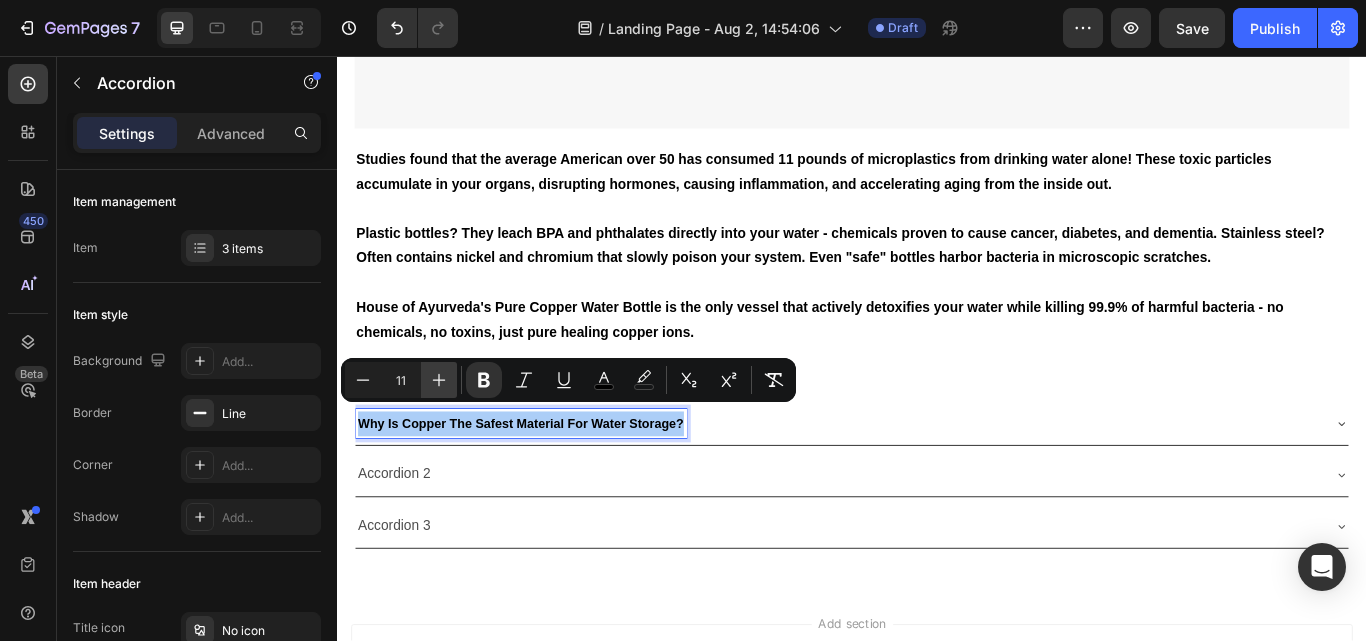 click 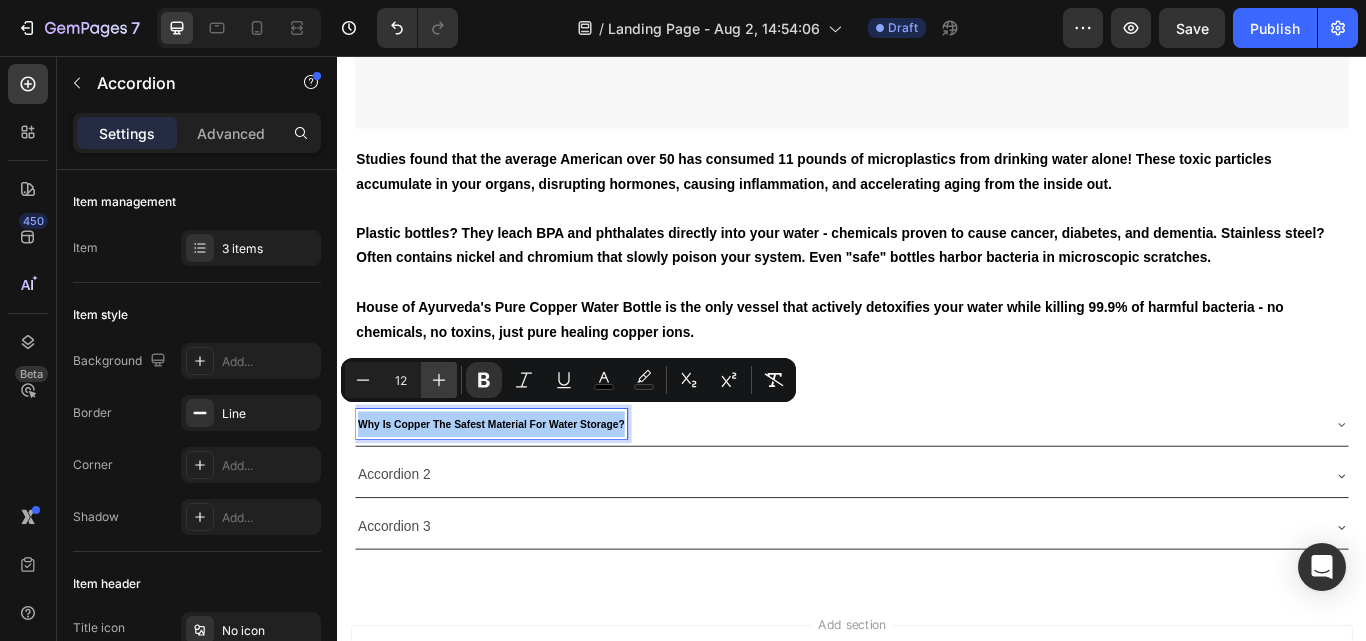 click 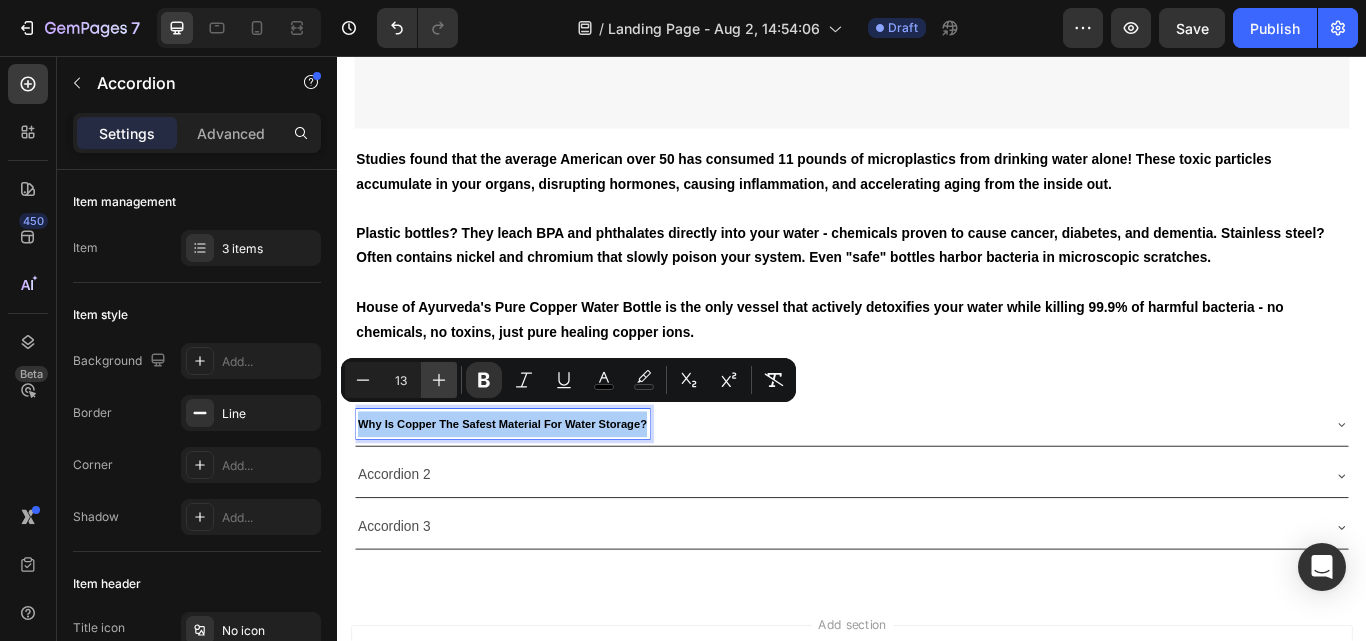 click 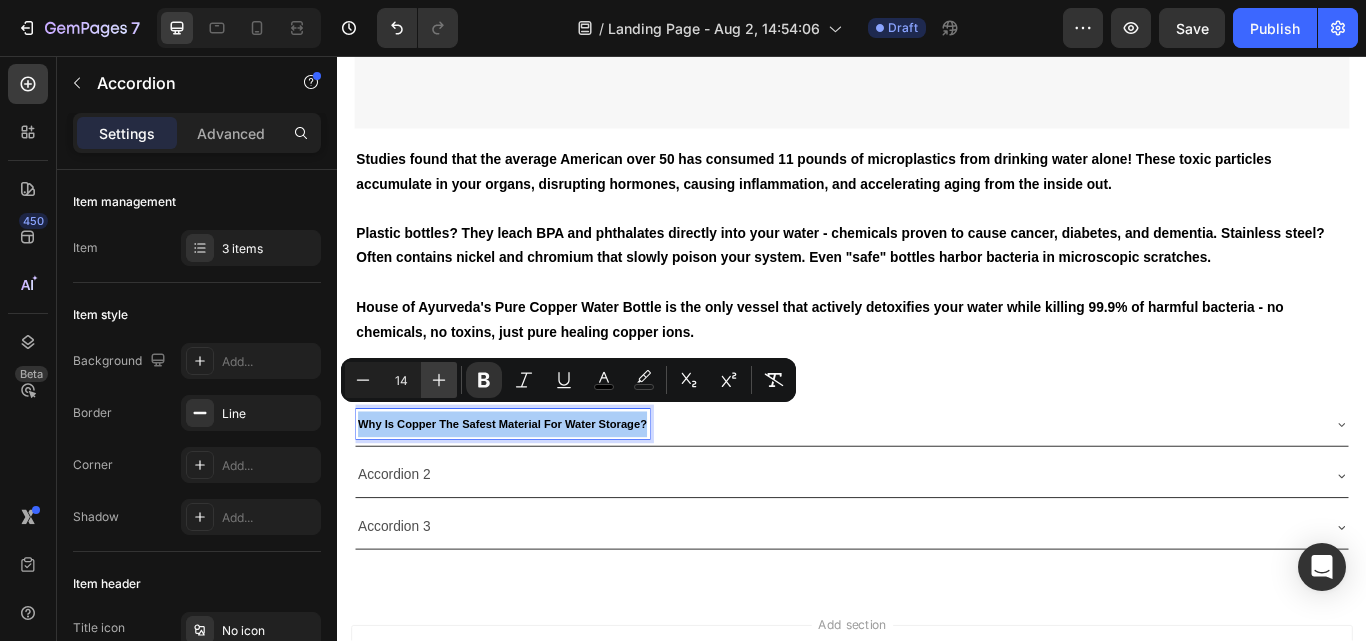click 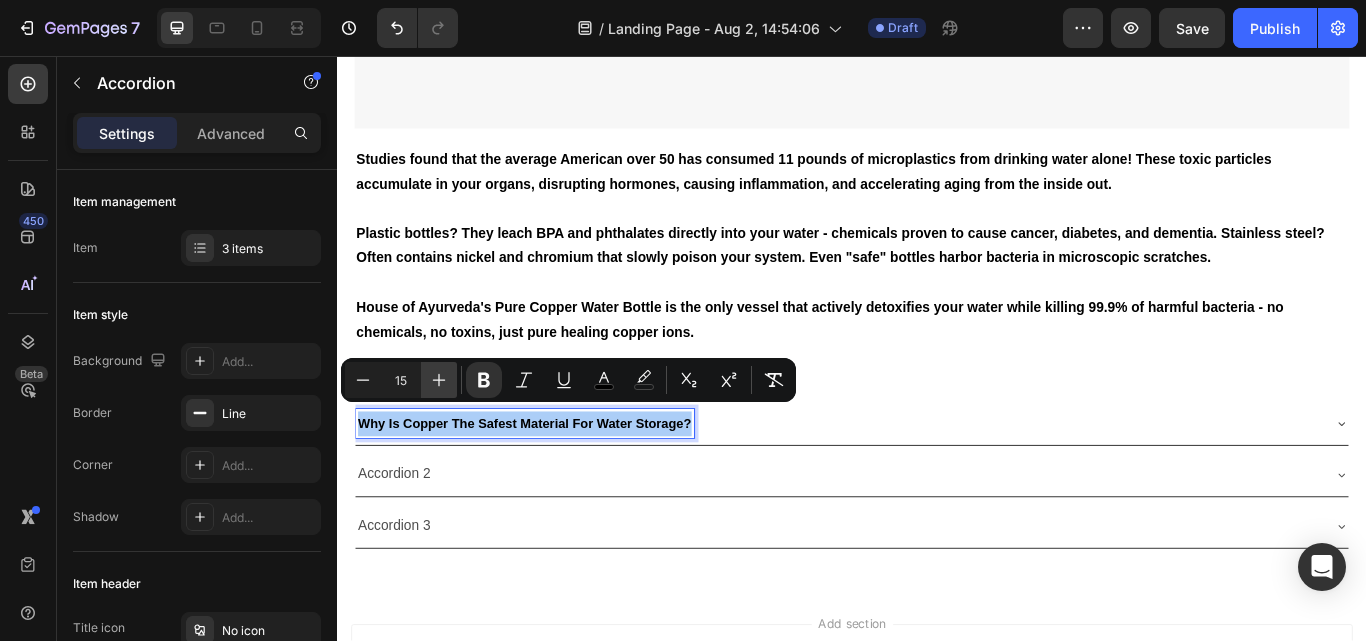 click 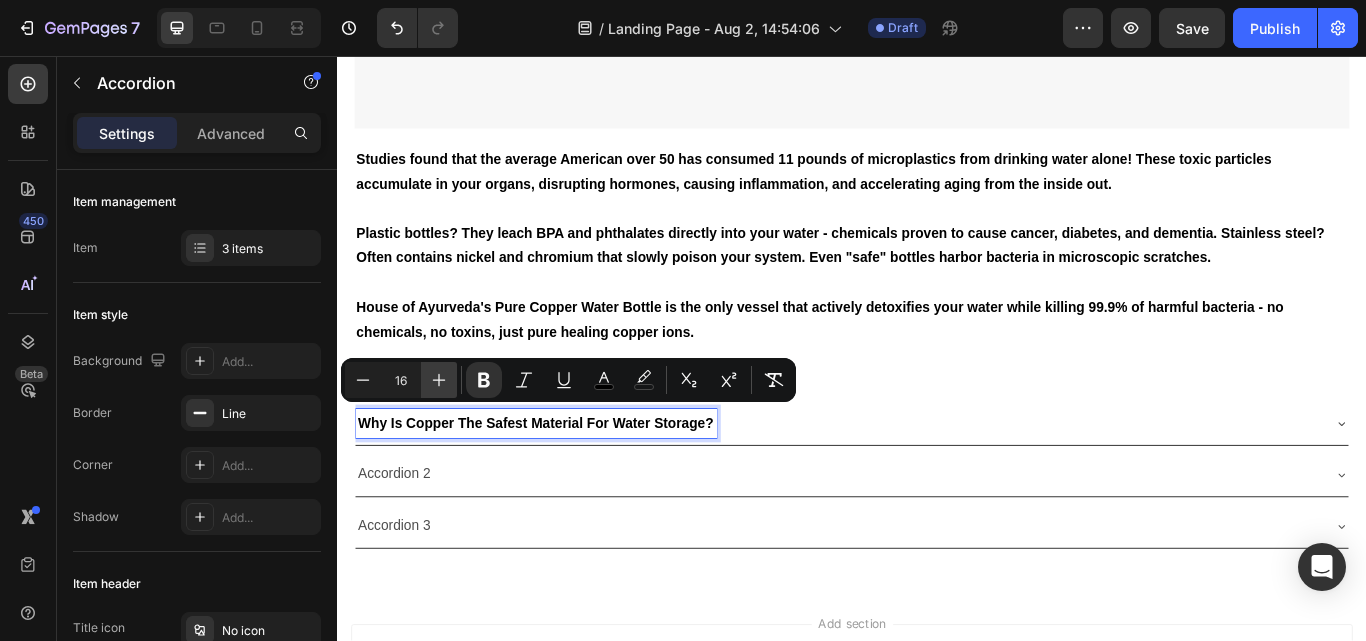 click 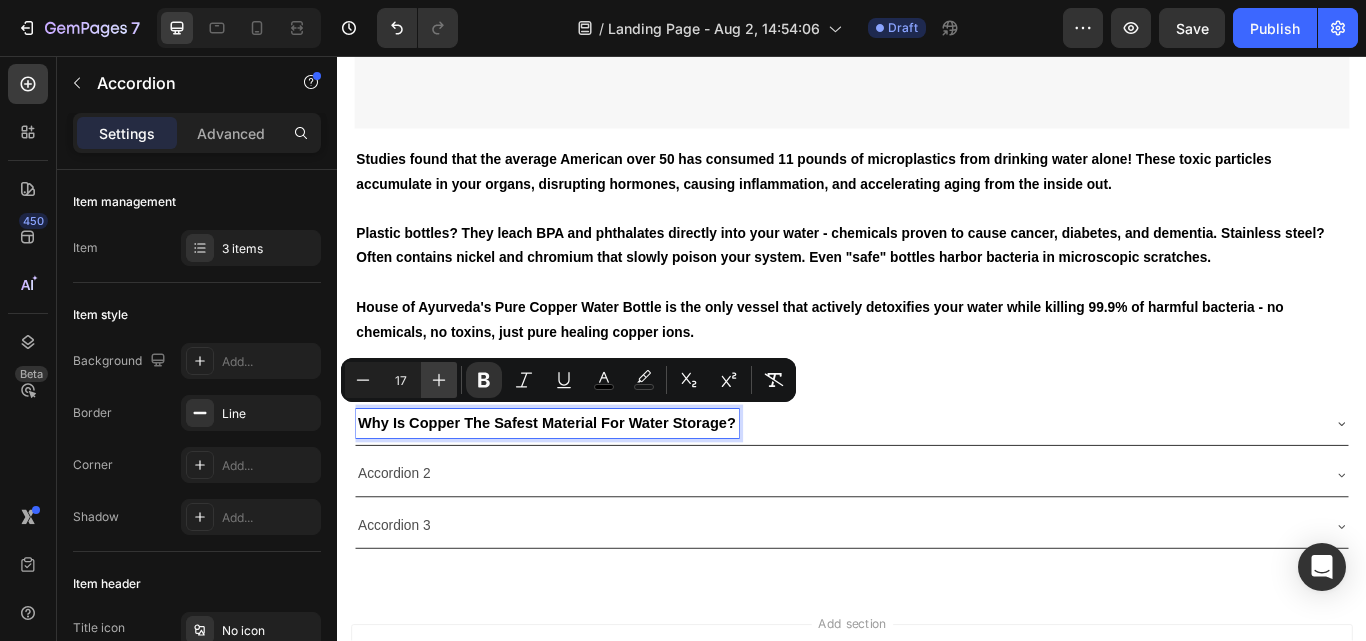 click 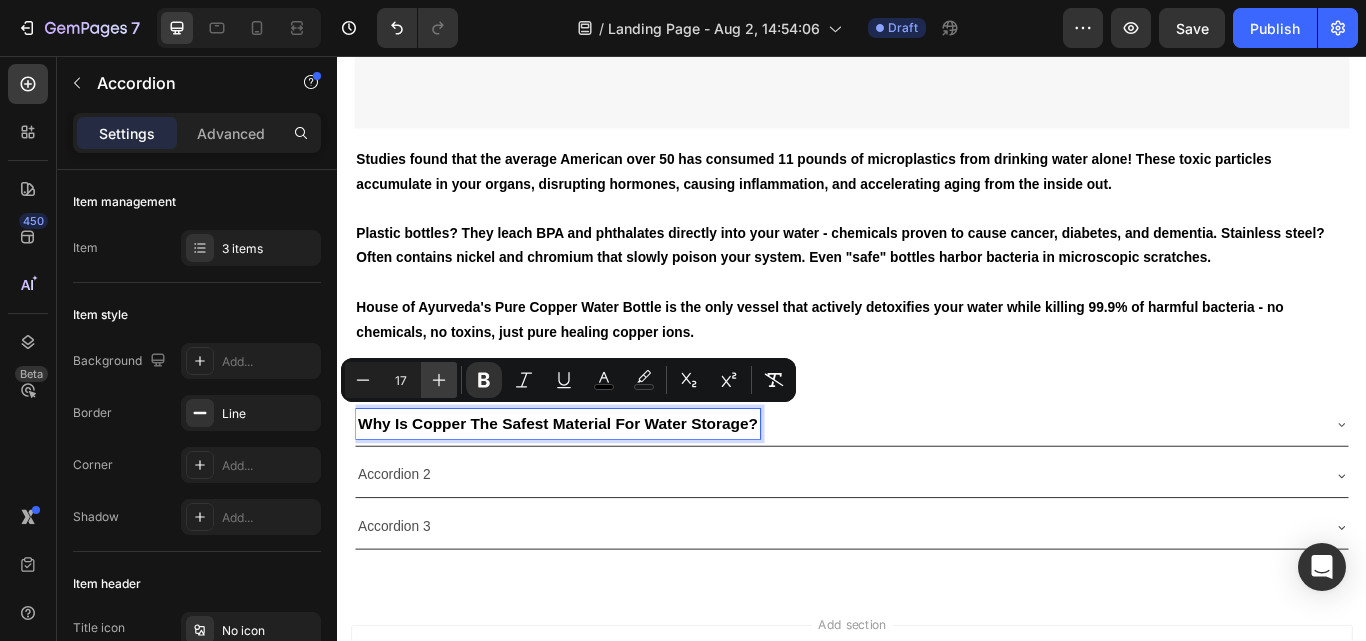 type on "18" 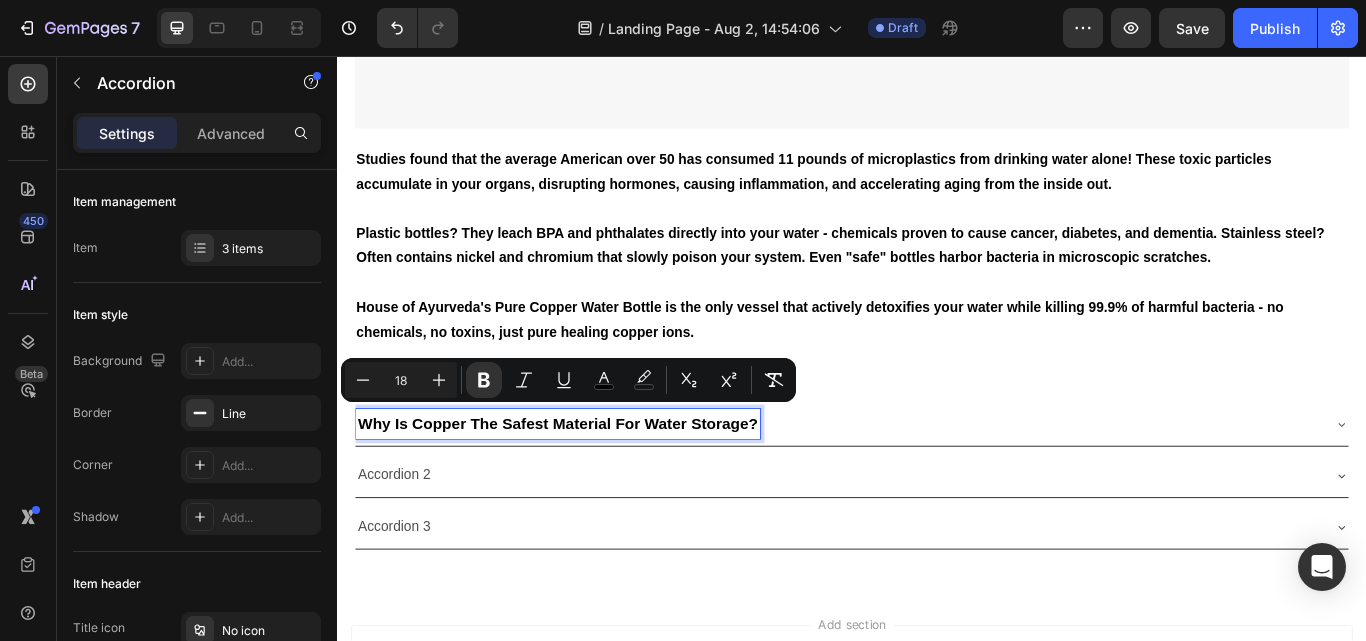 click on "Accordion 2" at bounding box center (921, 545) 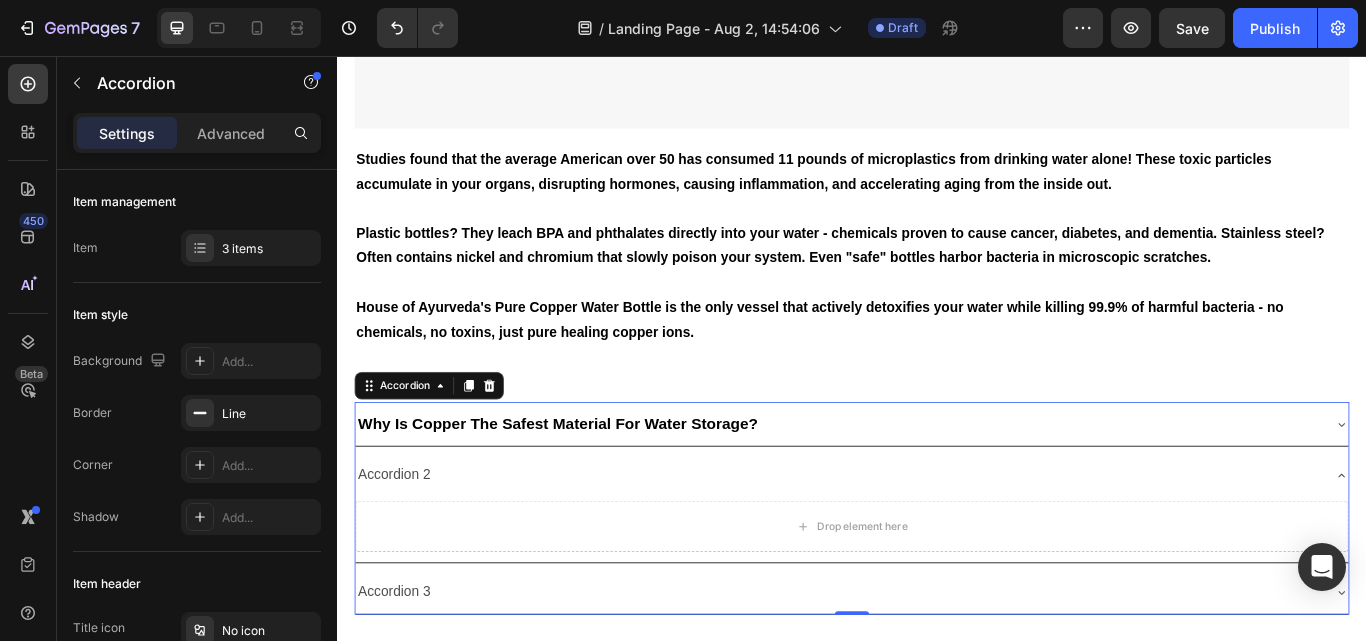 click on "Why Is Copper The Safest Material For Water Storage?" at bounding box center (921, 486) 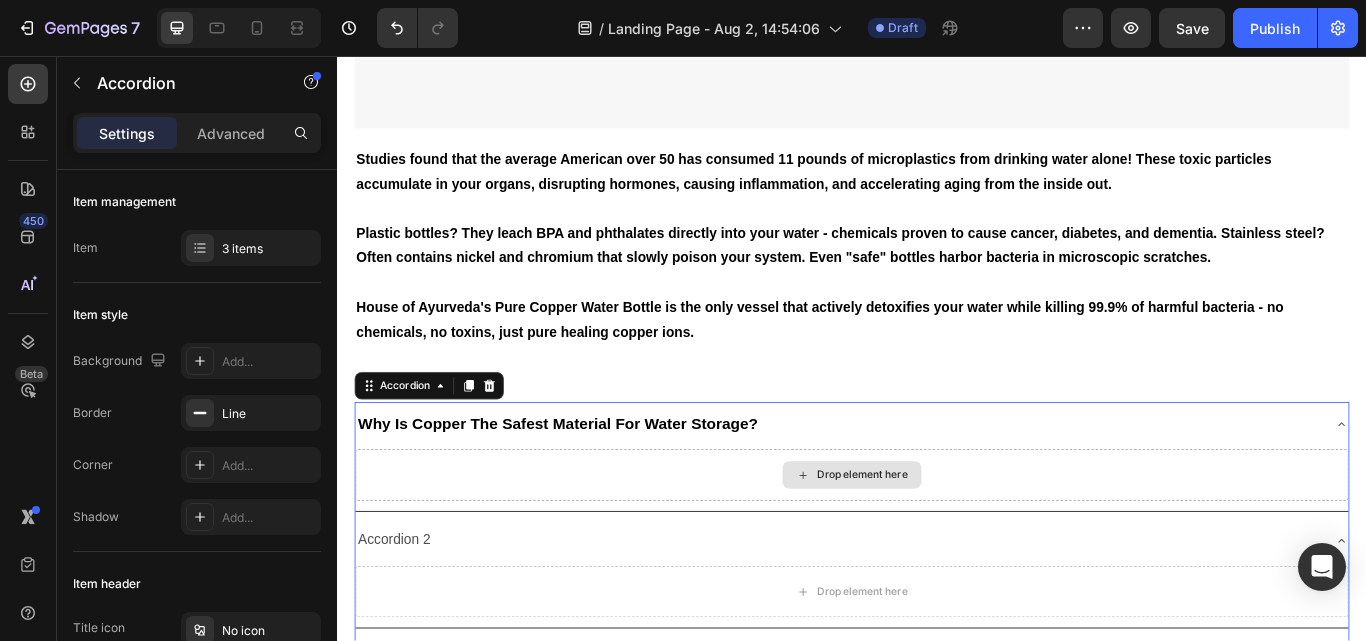 click on "Drop element here" at bounding box center (937, 545) 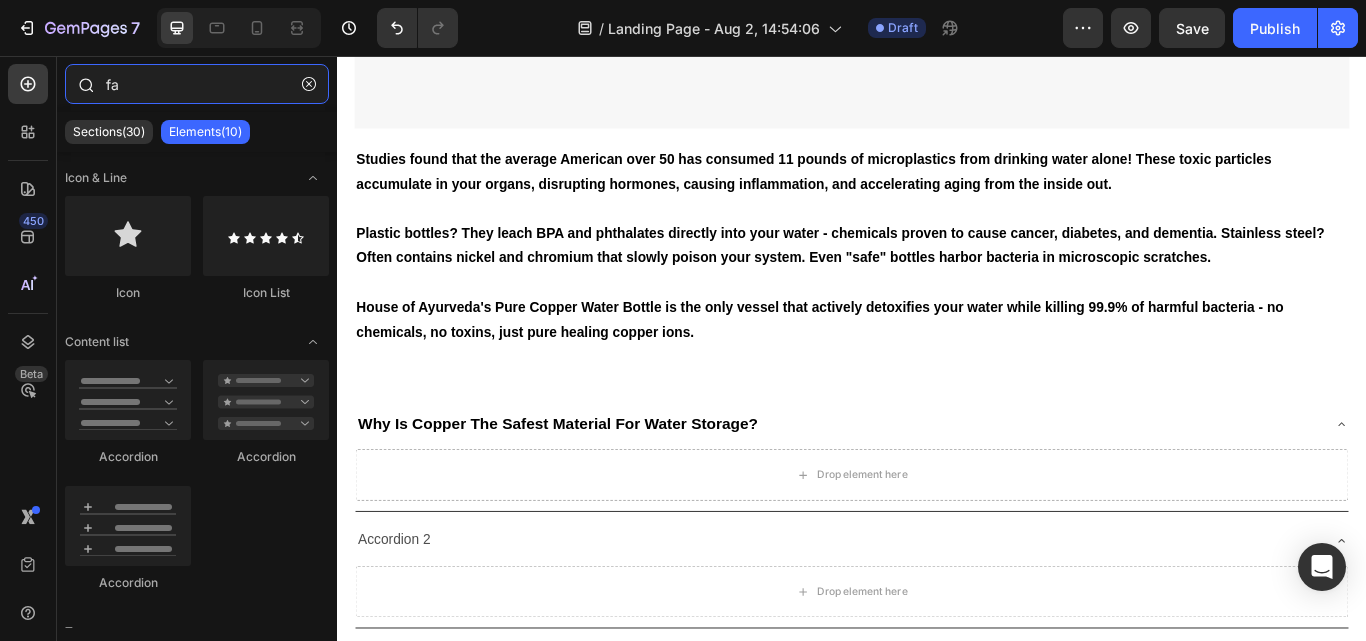 drag, startPoint x: 118, startPoint y: 72, endPoint x: 95, endPoint y: 69, distance: 23.194826 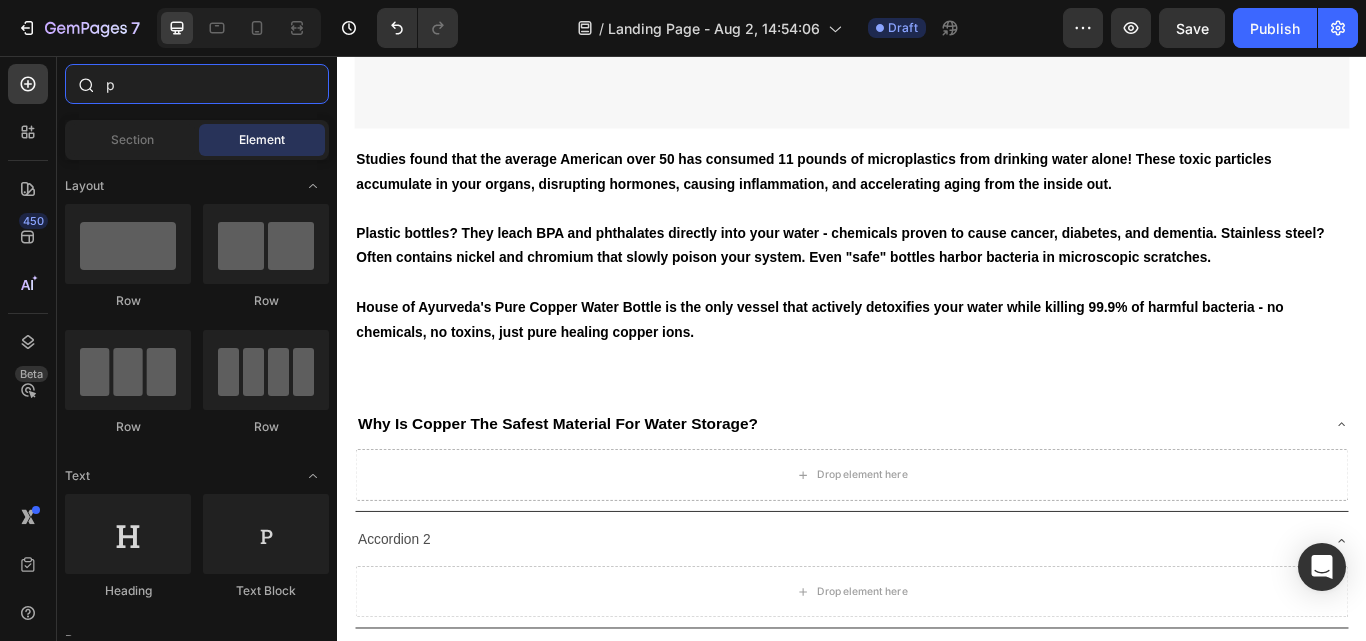 type on "pa" 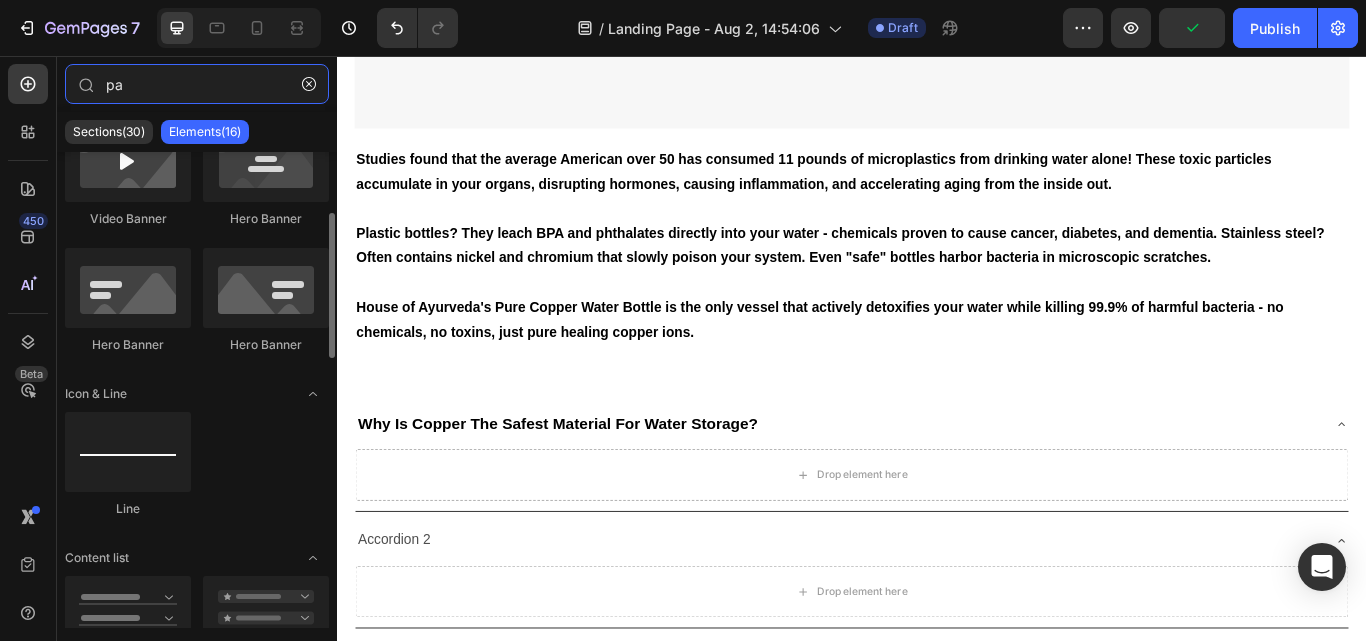 scroll, scrollTop: 0, scrollLeft: 0, axis: both 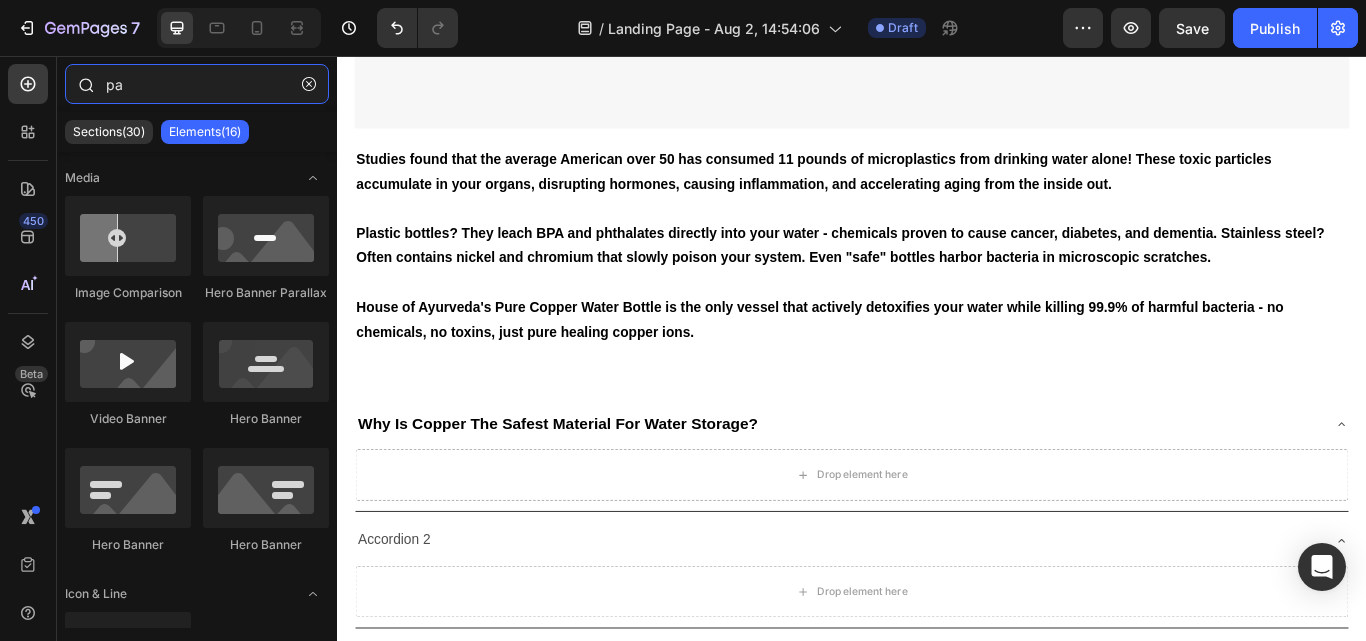 drag, startPoint x: 139, startPoint y: 90, endPoint x: 77, endPoint y: 82, distance: 62.514 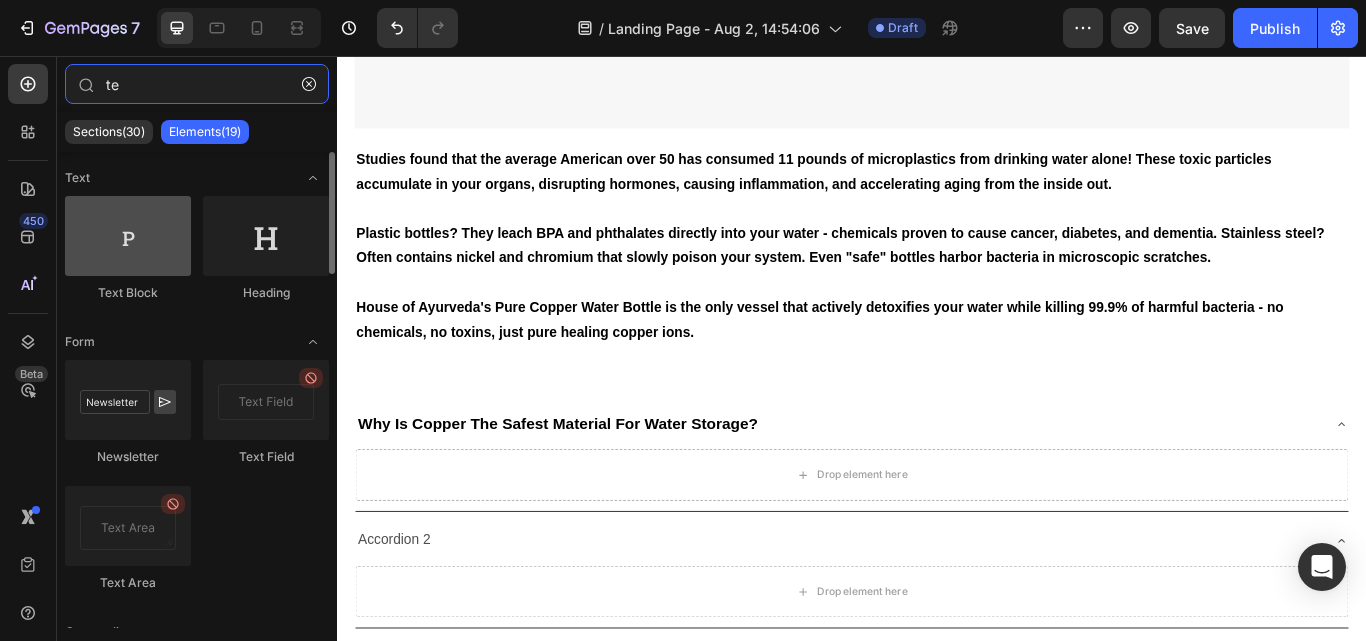 type on "te" 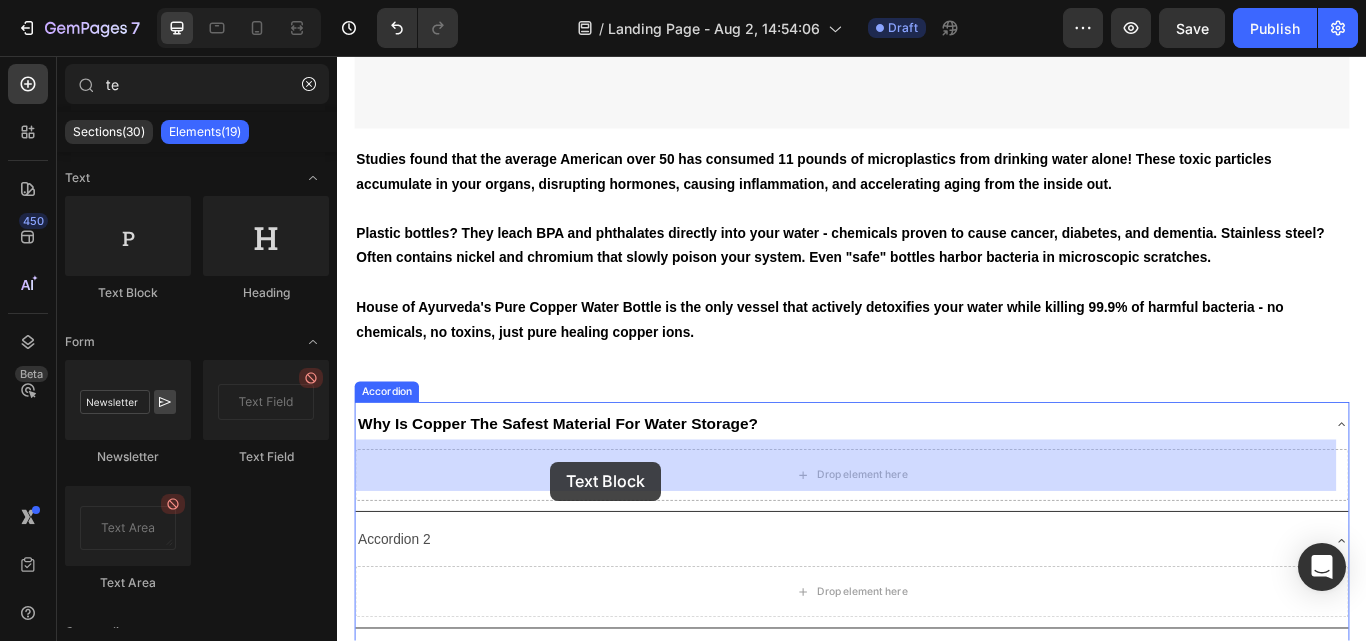 drag, startPoint x: 466, startPoint y: 291, endPoint x: 585, endPoint y: 529, distance: 266.0921 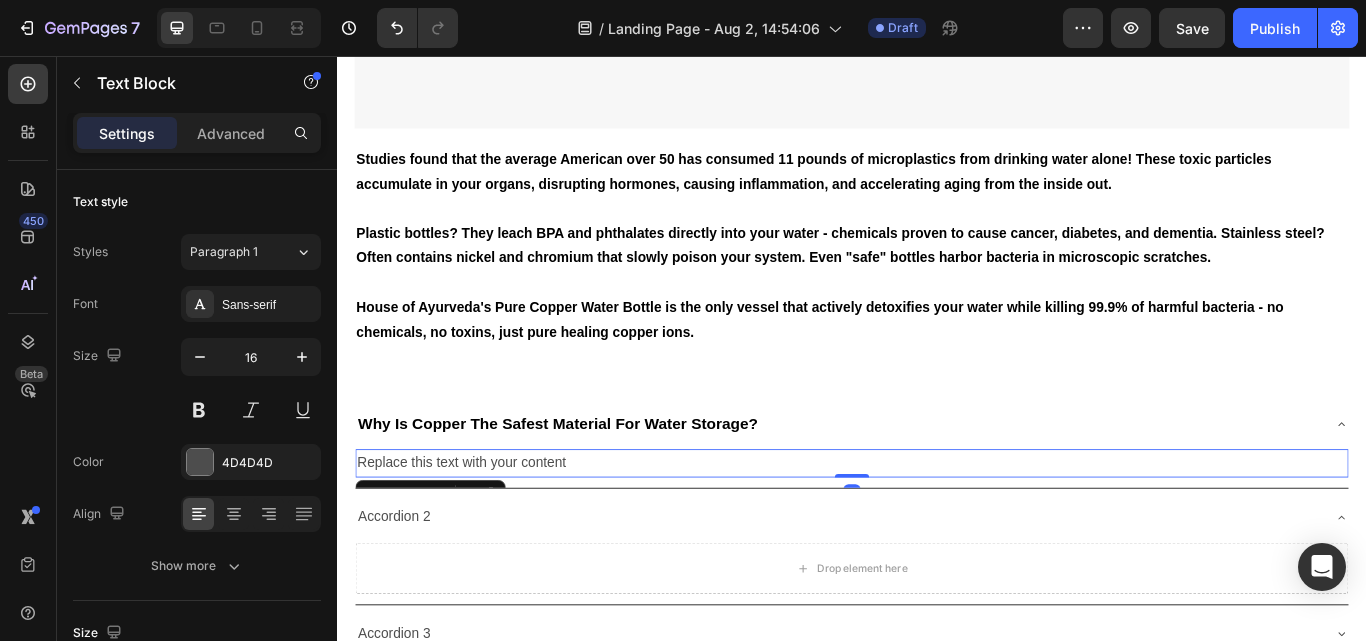 click on "Replace this text with your content" at bounding box center (937, 531) 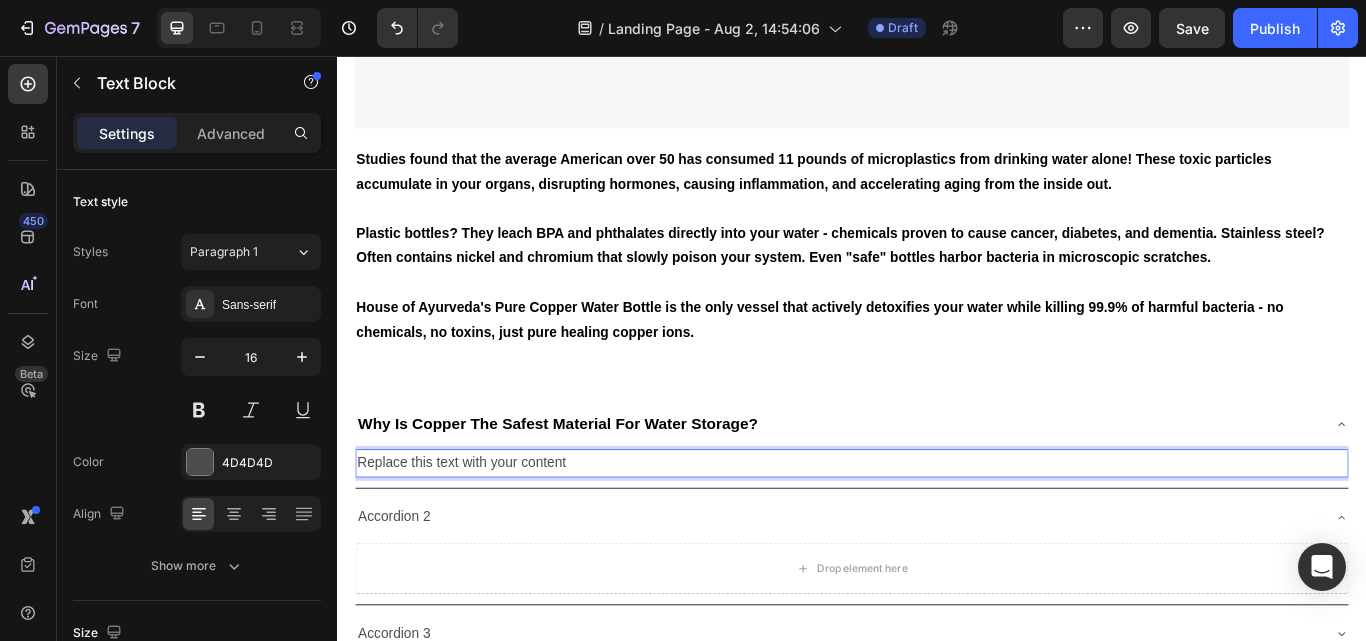 click on "Replace this text with your content" at bounding box center (937, 531) 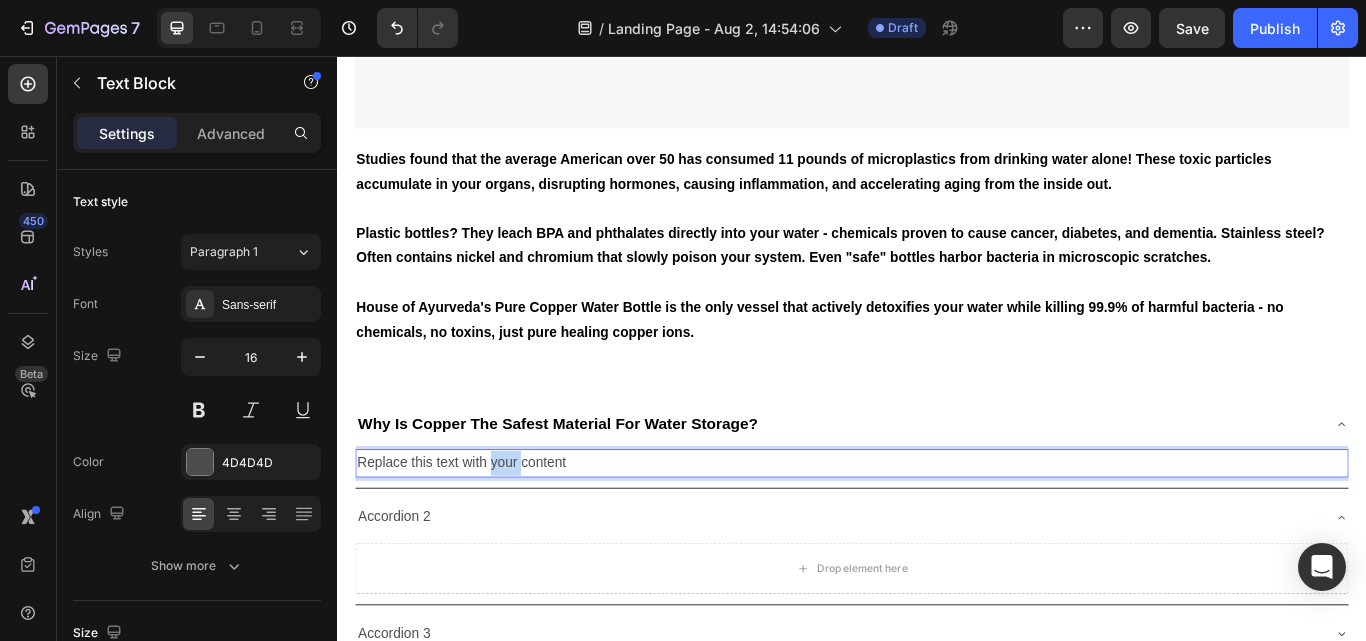 click on "Replace this text with your content" at bounding box center [937, 531] 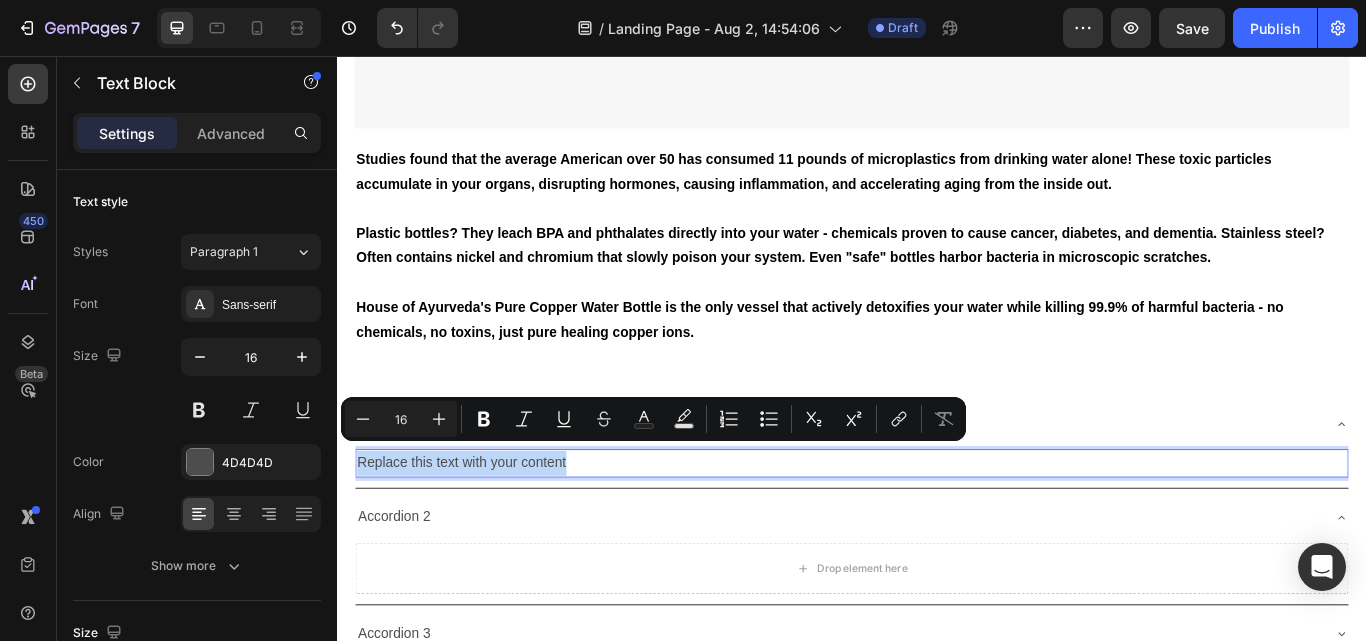 click on "Replace this text with your content" at bounding box center (937, 531) 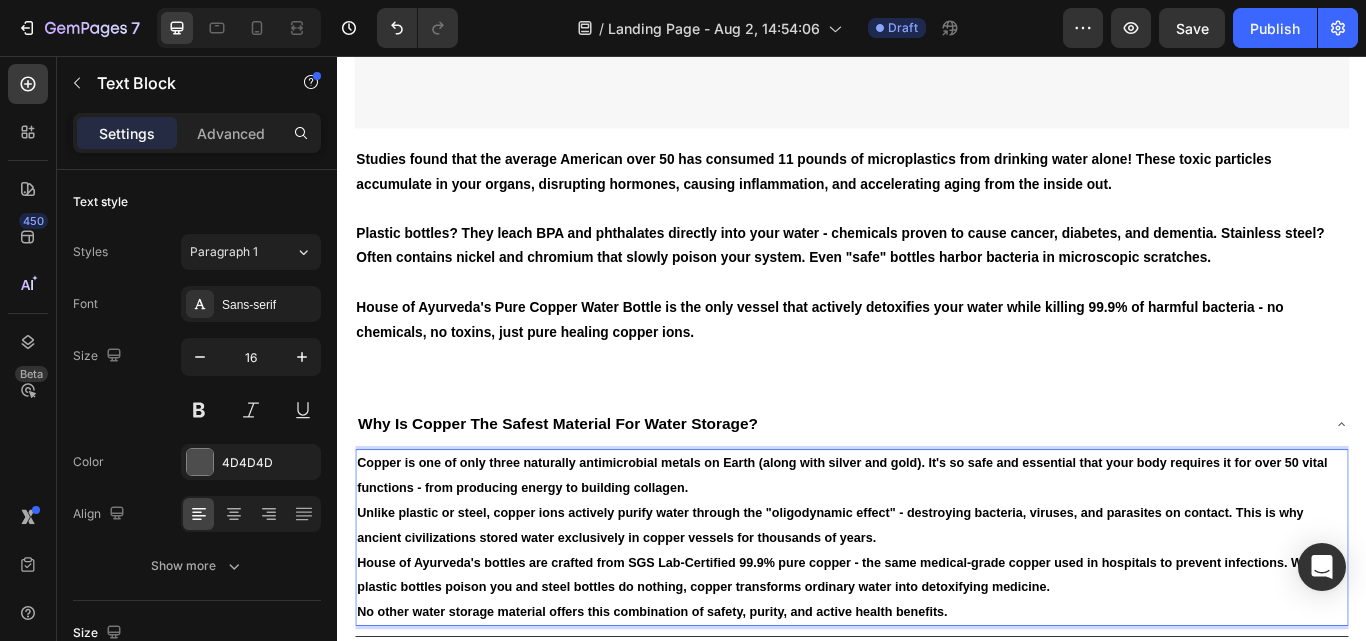 click on "Copper is one of only three naturally antimicrobial metals on Earth (along with silver and gold). It's so safe and essential that your body requires it for over 50 vital functions - from producing energy to building collagen." at bounding box center [937, 546] 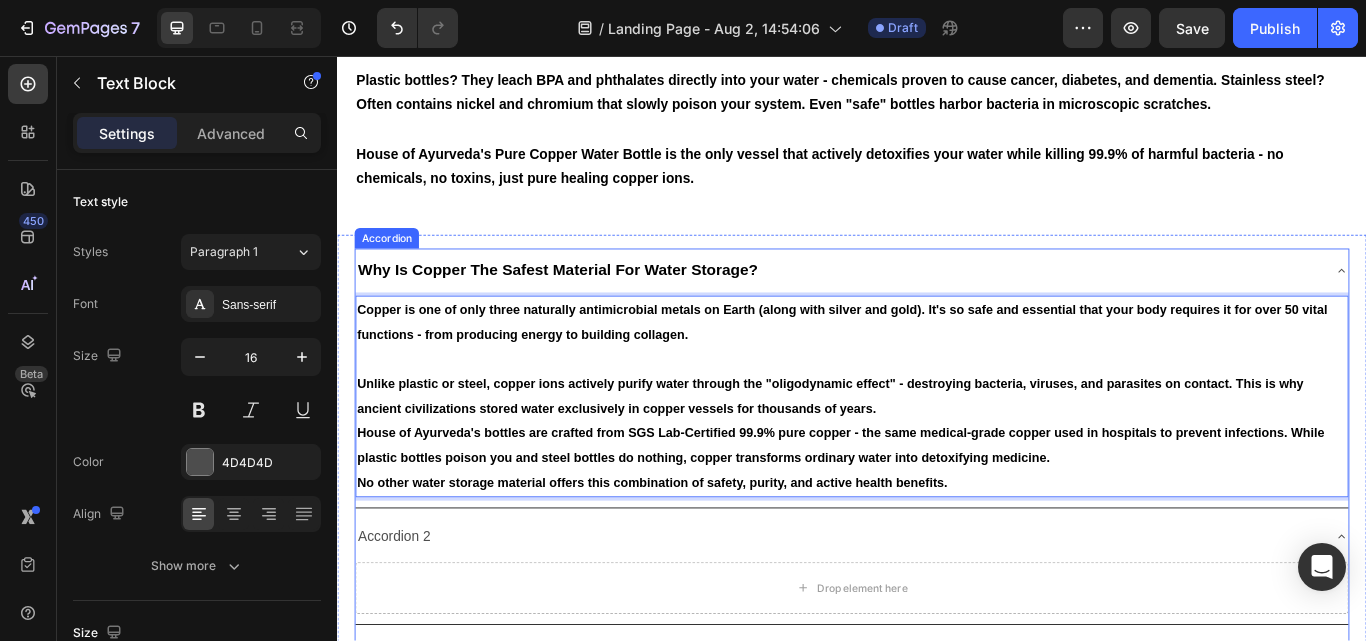 scroll, scrollTop: 1910, scrollLeft: 0, axis: vertical 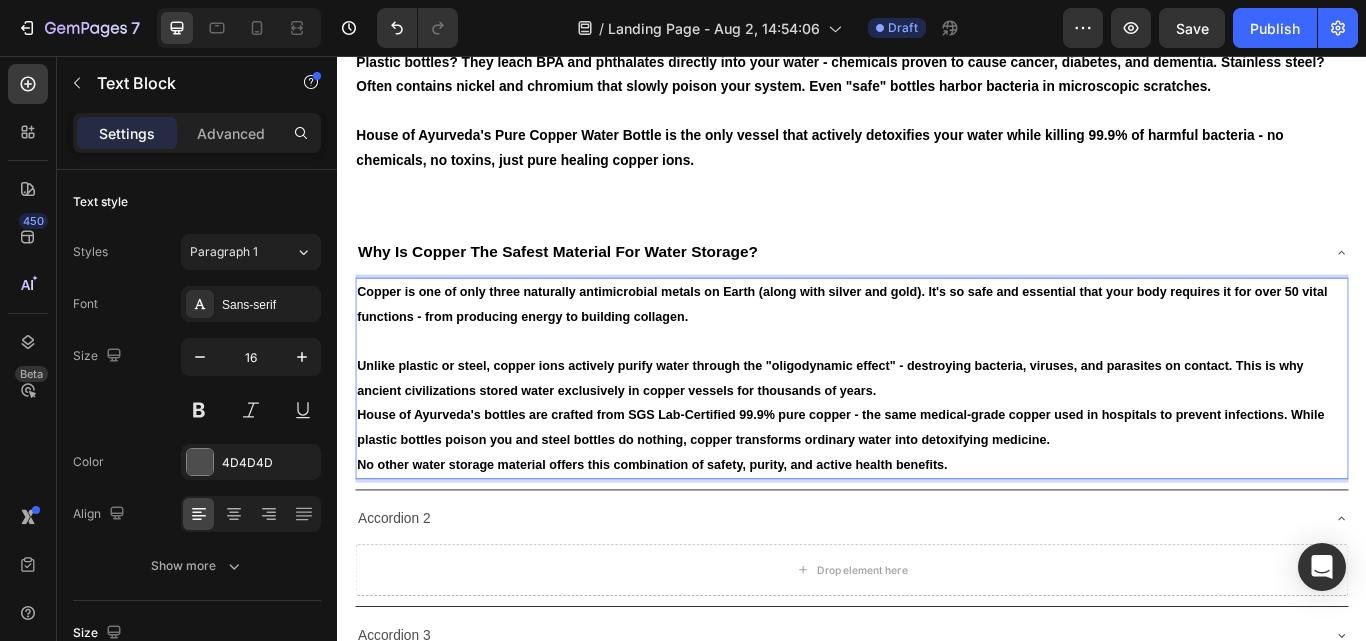 click on "Unlike plastic or steel, copper ions actively purify water through the "oligodynamic effect" - destroying bacteria, viruses, and parasites on contact. This is why ancient civilizations stored water exclusively in copper vessels for thousands of years." at bounding box center [937, 433] 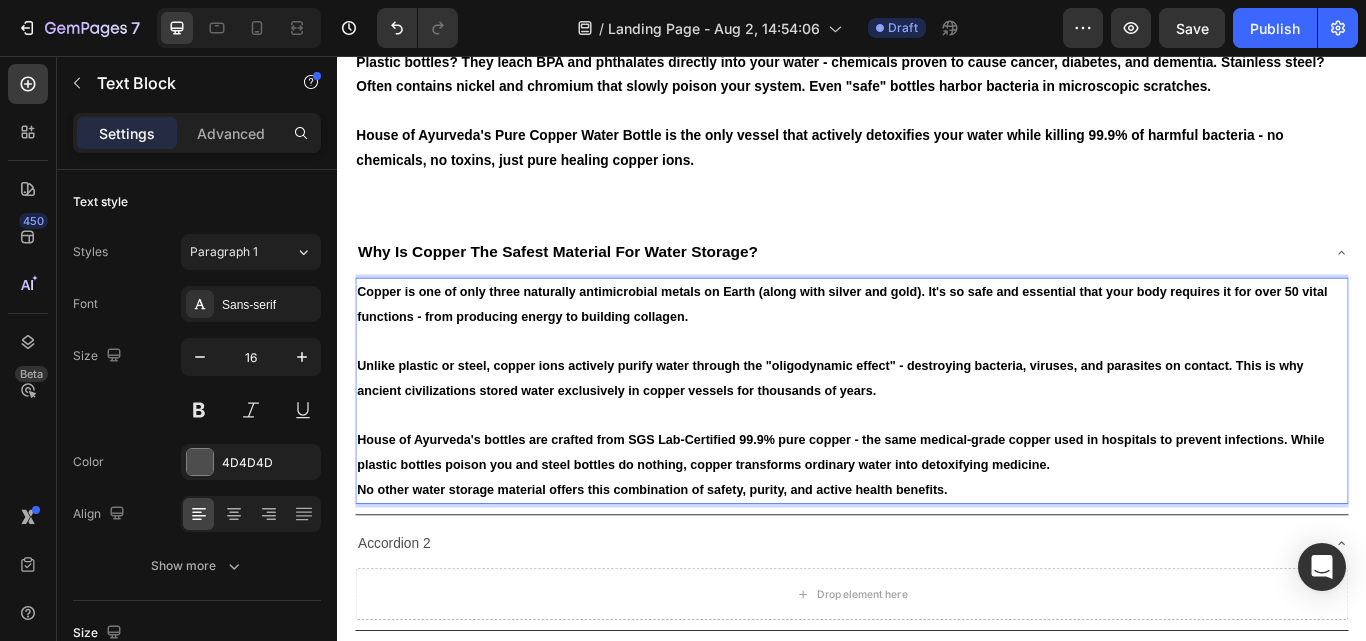 click on "House of Ayurveda's bottles are crafted from SGS Lab-Certified 99.9% pure copper - the same medical-grade copper used in hospitals to prevent infections. While plastic bottles poison you and steel bottles do nothing, copper transforms ordinary water into detoxifying medicine." at bounding box center [937, 519] 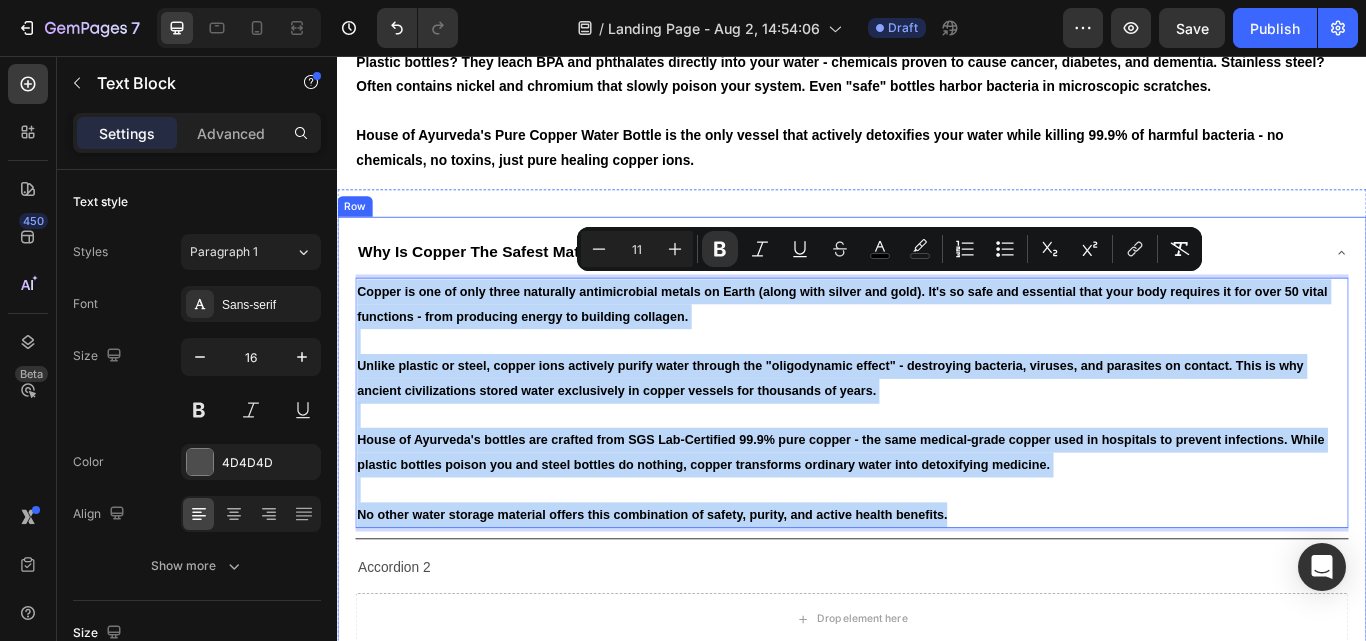 drag, startPoint x: 1065, startPoint y: 580, endPoint x: 341, endPoint y: 314, distance: 771.31836 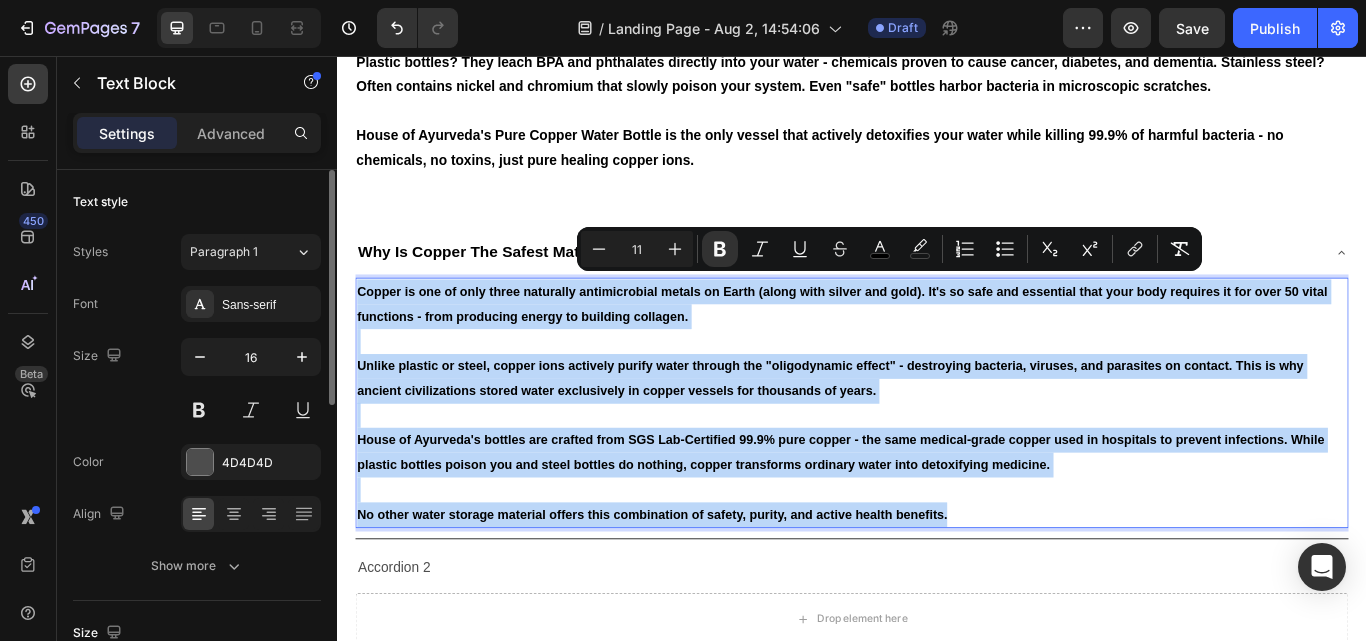 scroll, scrollTop: 200, scrollLeft: 0, axis: vertical 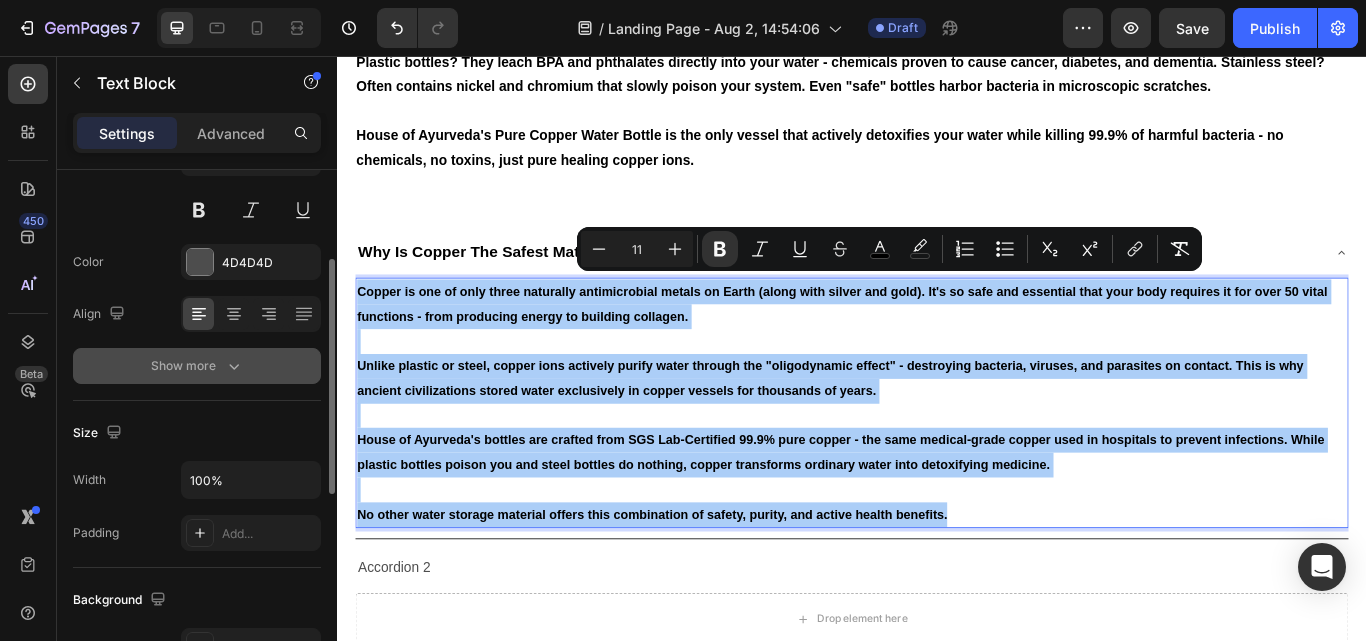 click on "Show more" at bounding box center [197, 366] 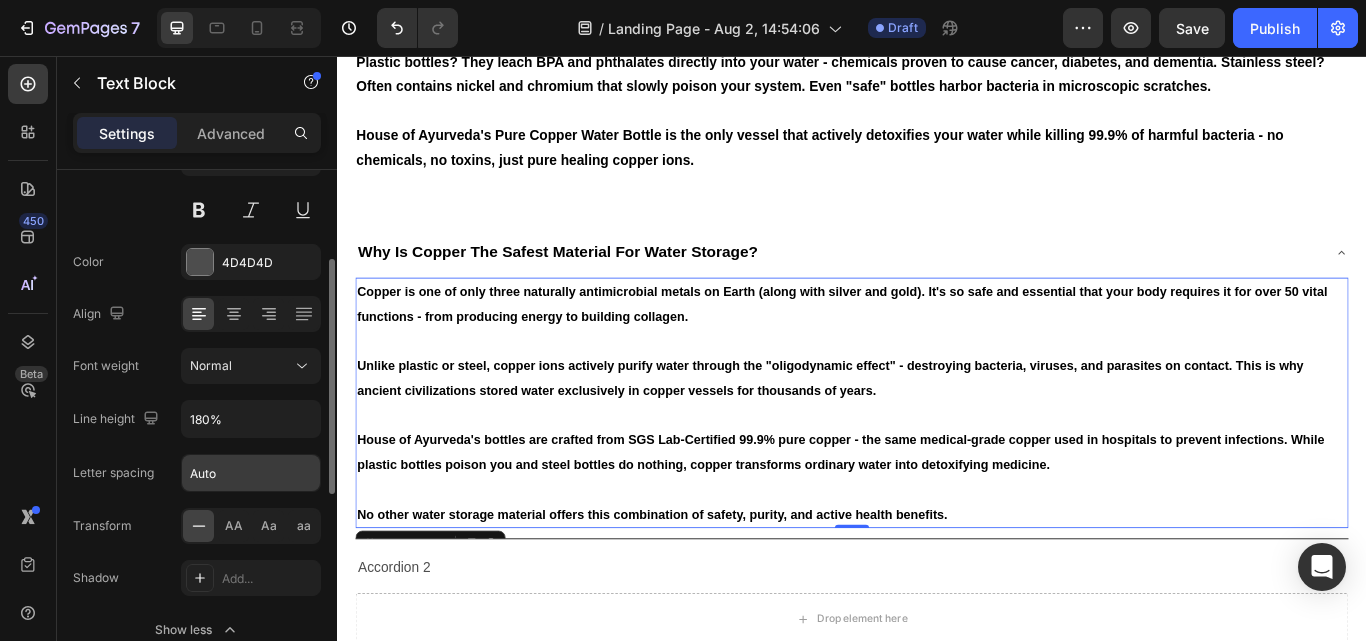 scroll, scrollTop: 300, scrollLeft: 0, axis: vertical 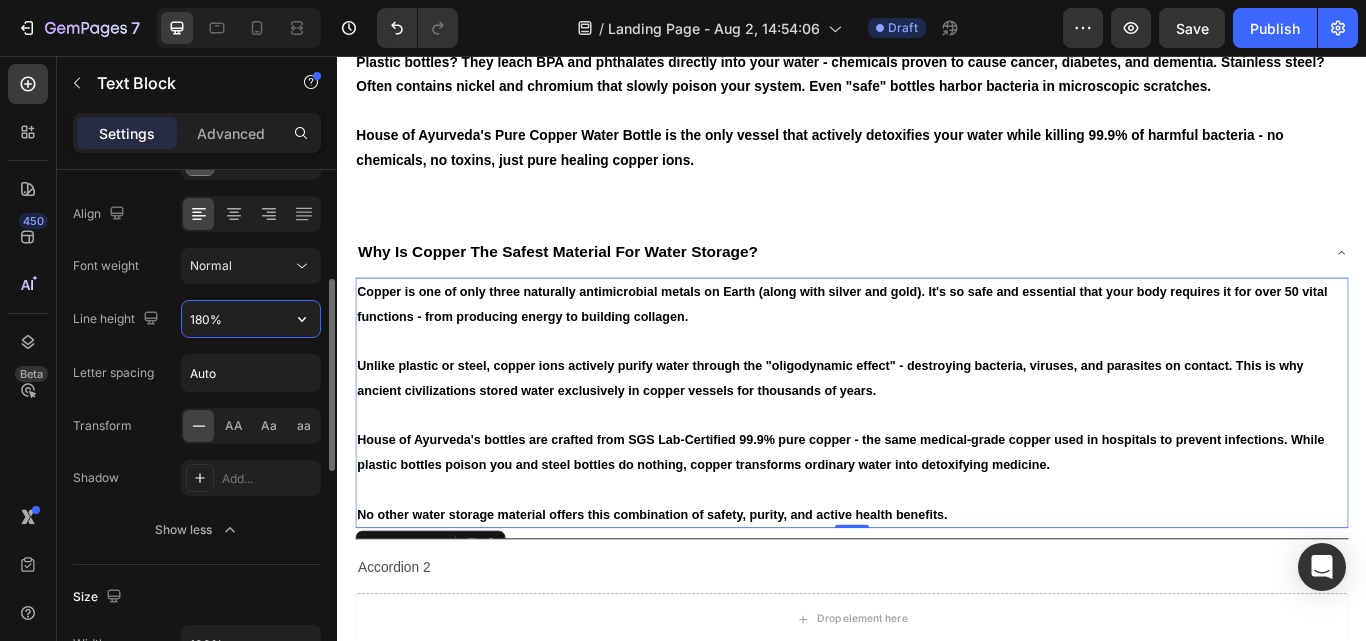 click on "180%" at bounding box center (251, 319) 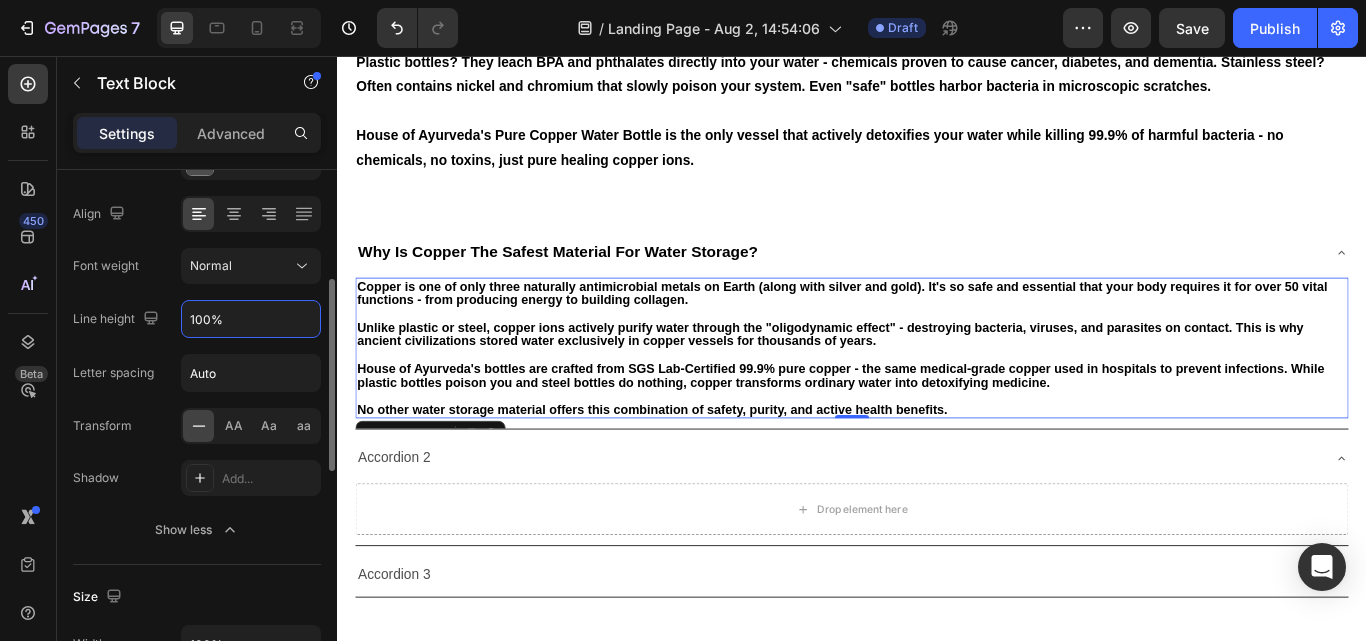 type on "100%" 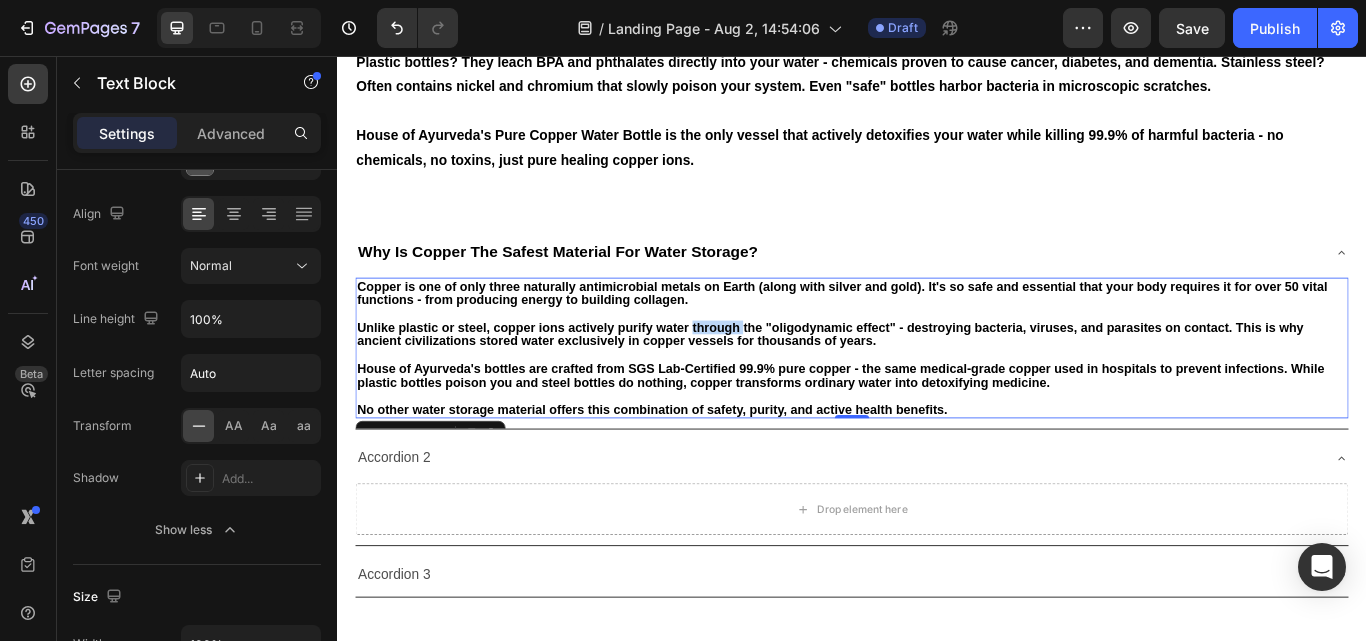 click on "Unlike plastic or steel, copper ions actively purify water through the "oligodynamic effect" - destroying bacteria, viruses, and parasites on contact. This is why ancient civilizations stored water exclusively in copper vessels for thousands of years." at bounding box center [912, 381] 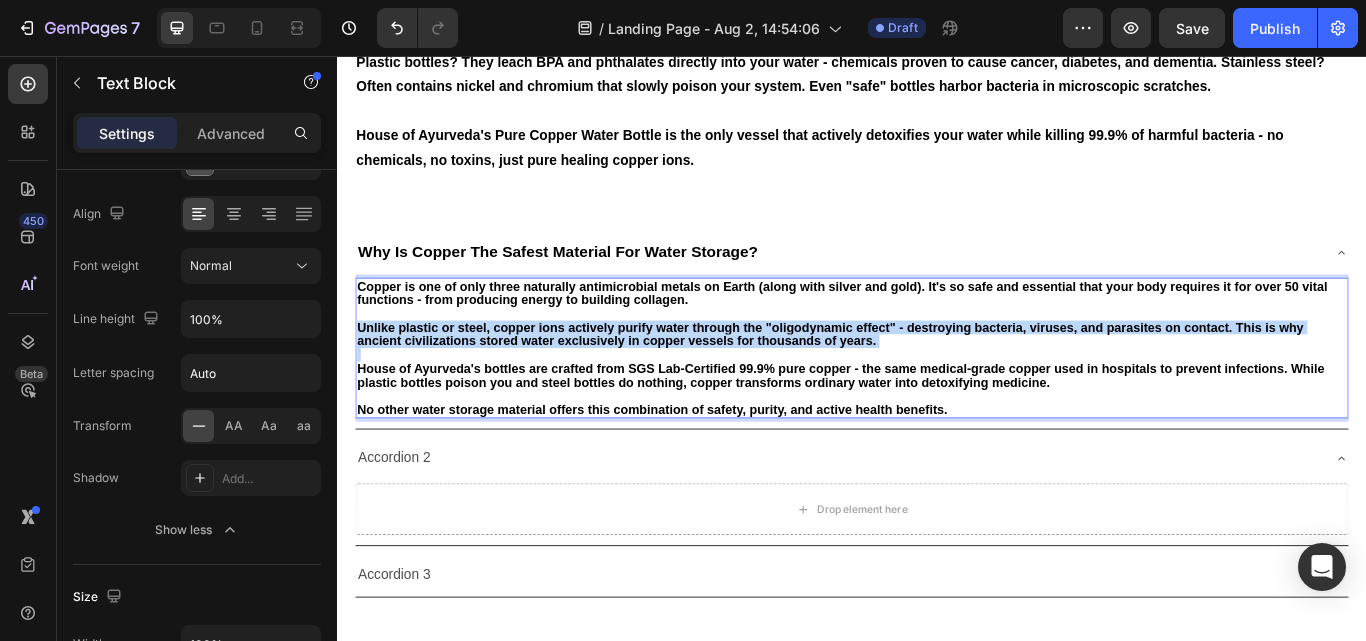 click on "Unlike plastic or steel, copper ions actively purify water through the "oligodynamic effect" - destroying bacteria, viruses, and parasites on contact. This is why ancient civilizations stored water exclusively in copper vessels for thousands of years." at bounding box center [912, 381] 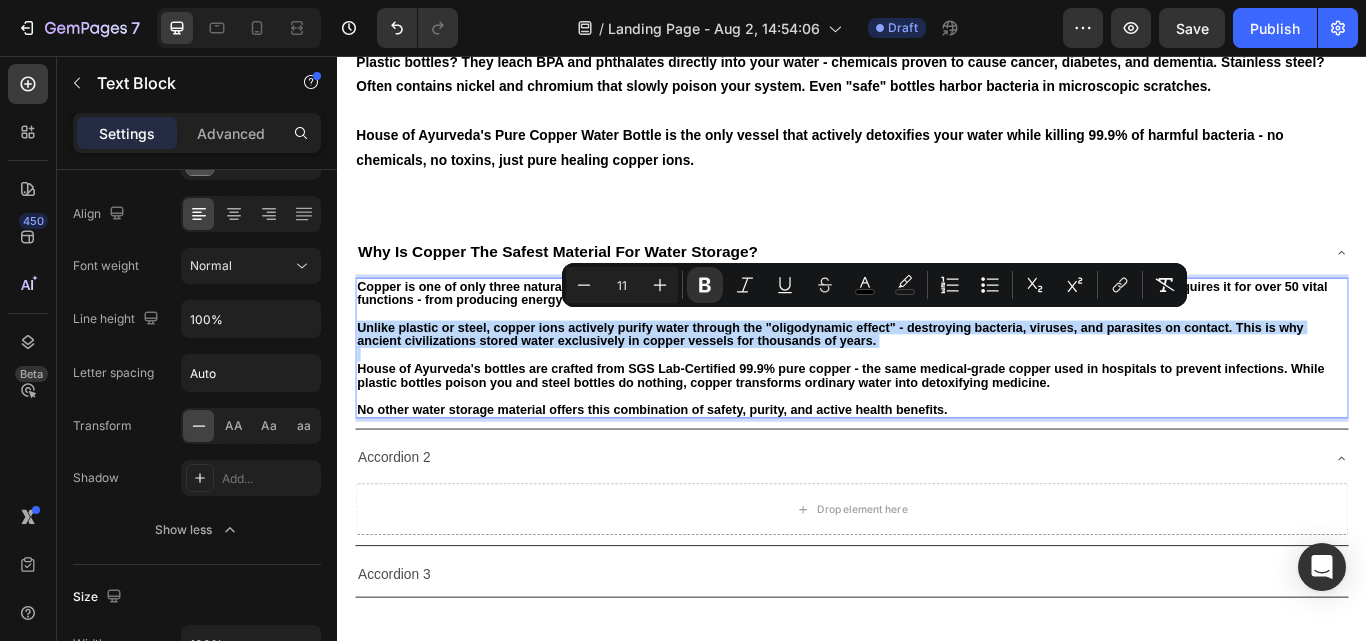 click on "Unlike plastic or steel, copper ions actively purify water through the "oligodynamic effect" - destroying bacteria, viruses, and parasites on contact. This is why ancient civilizations stored water exclusively in copper vessels for thousands of years." at bounding box center [912, 381] 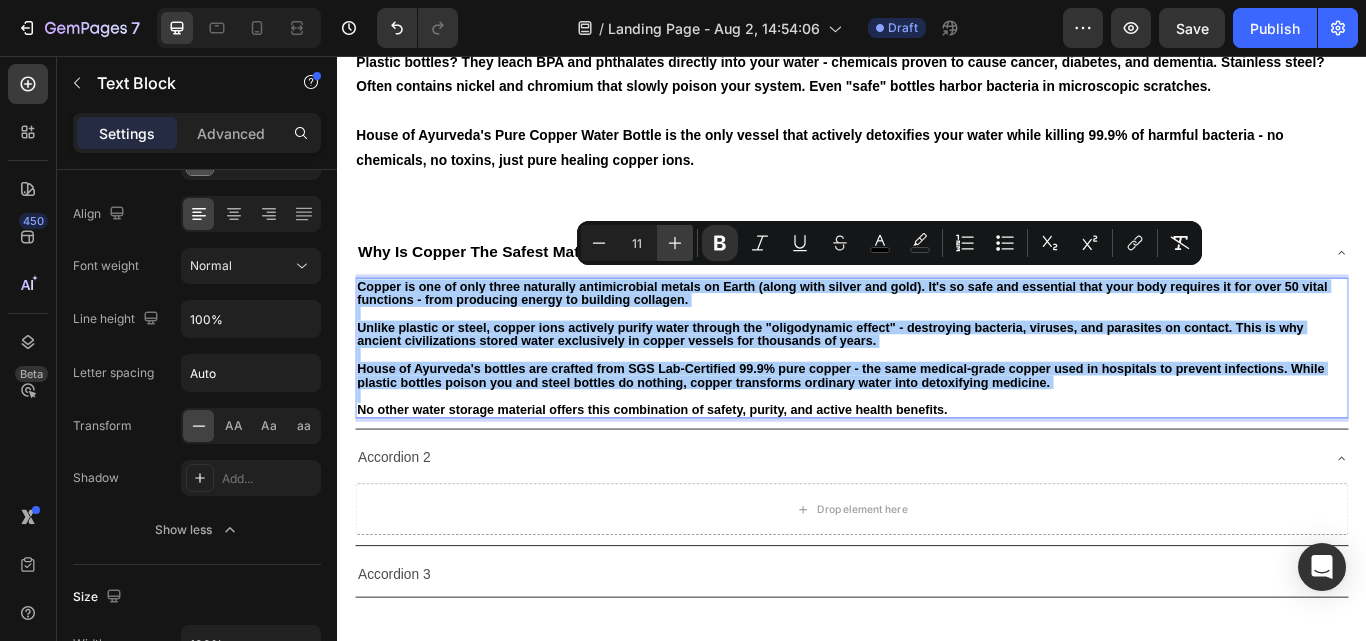 click 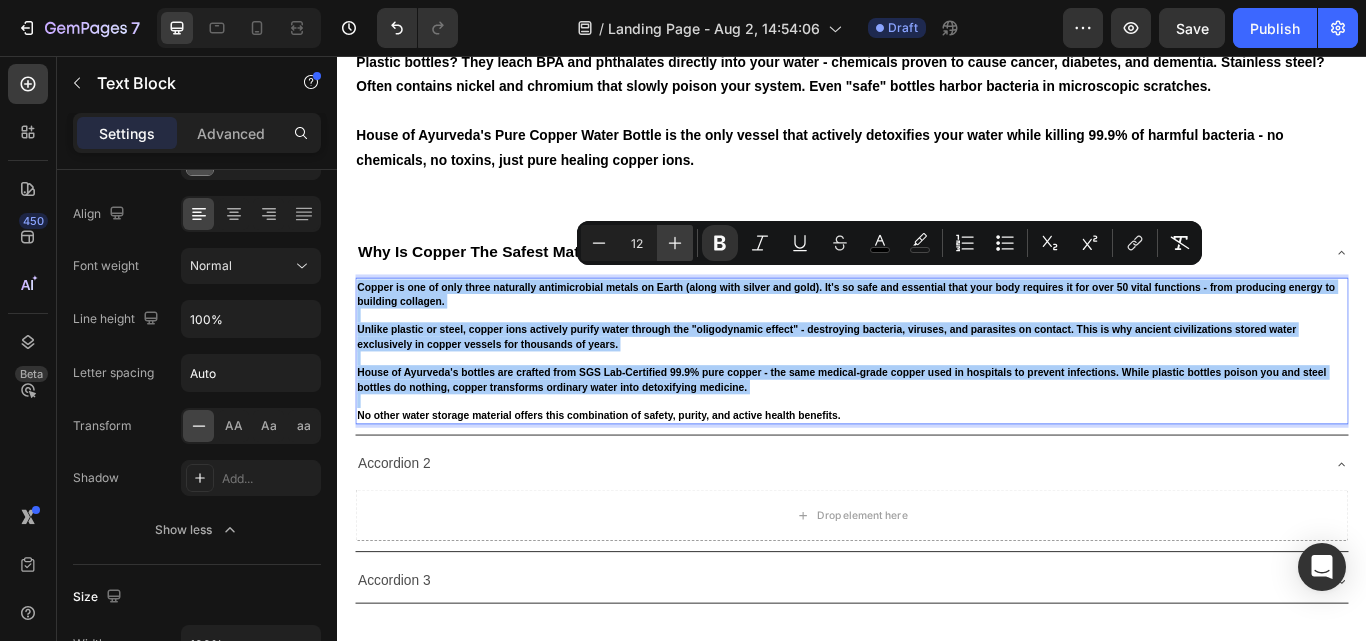 click 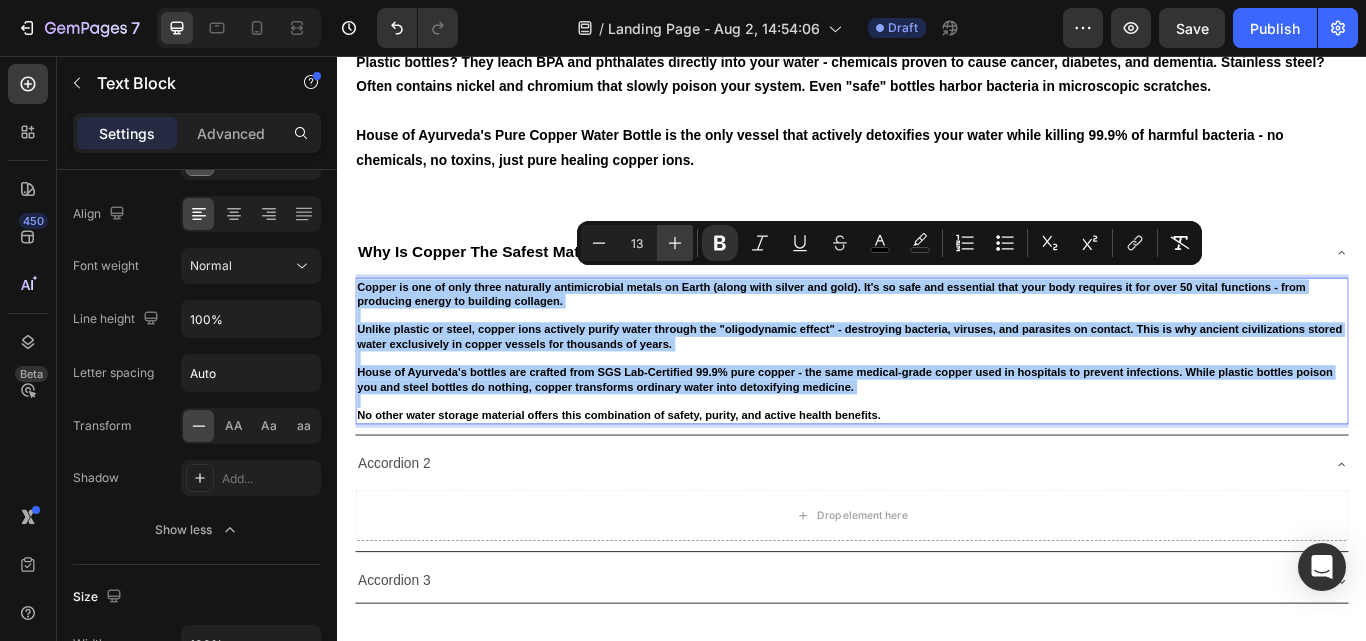 click 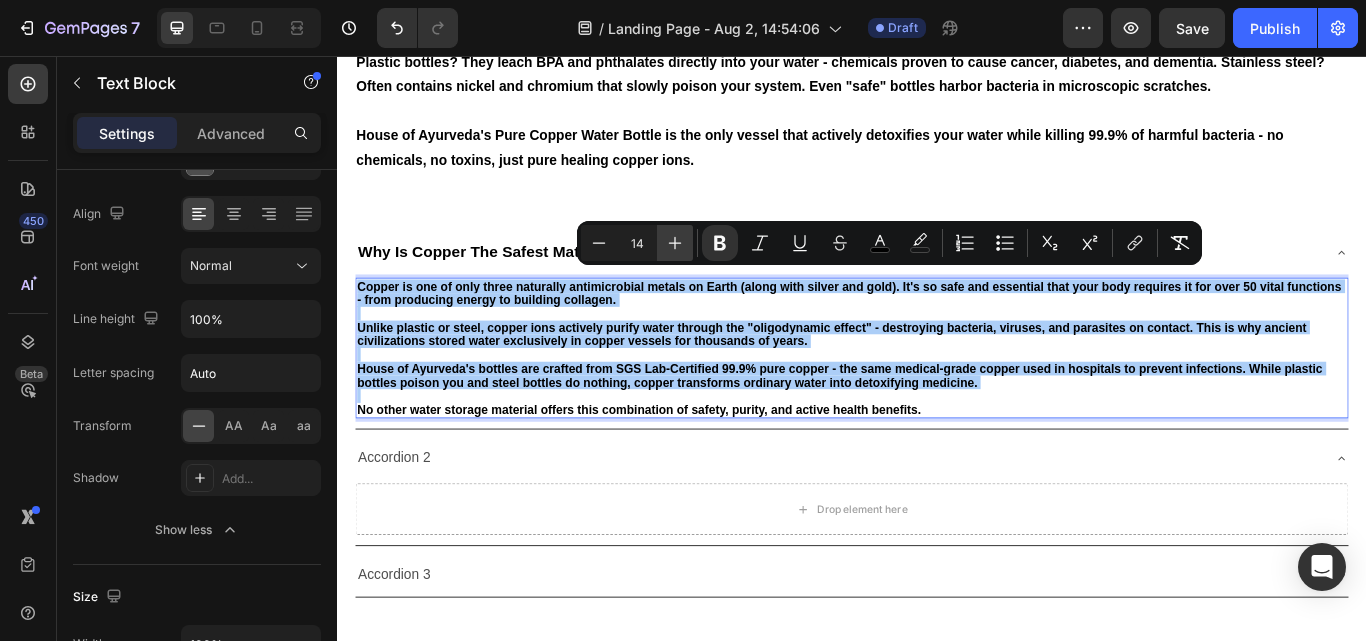 click 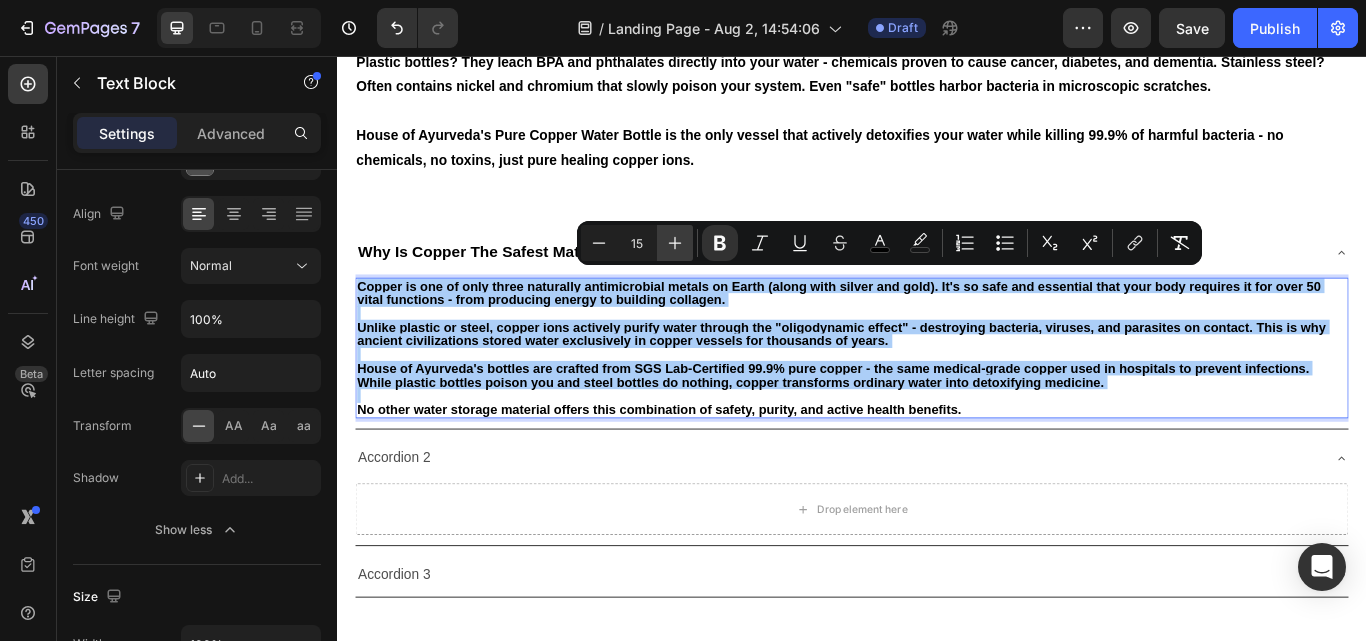 click 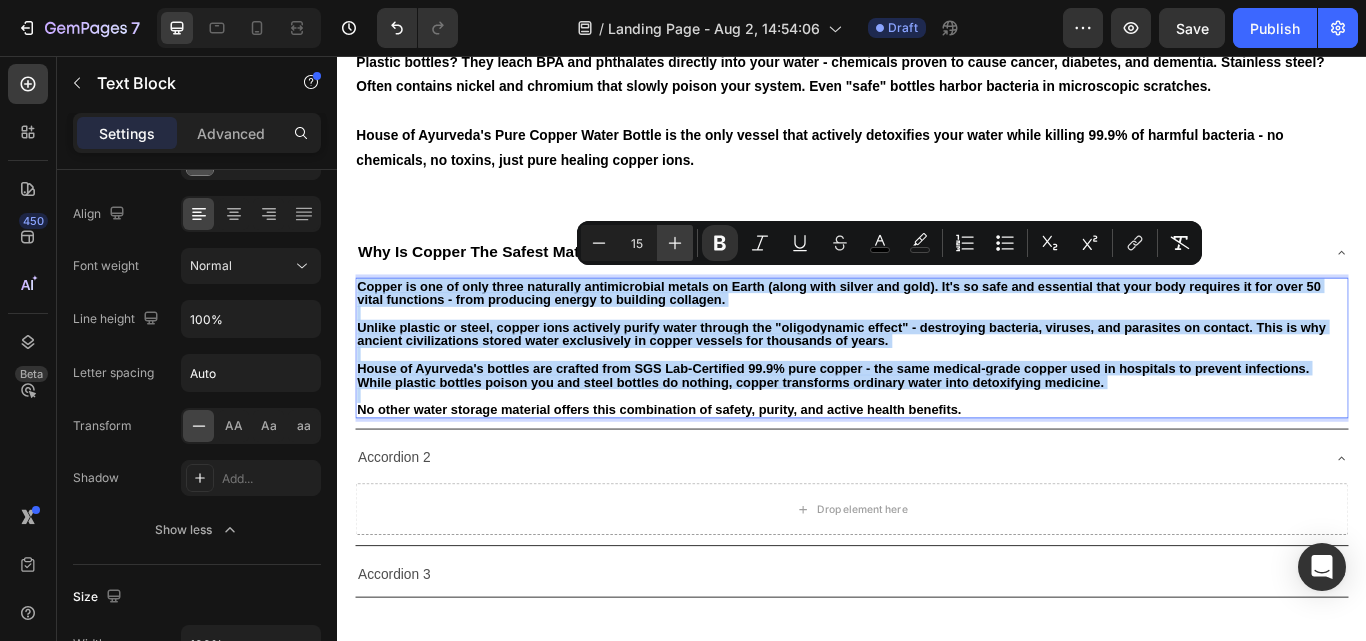 type on "16" 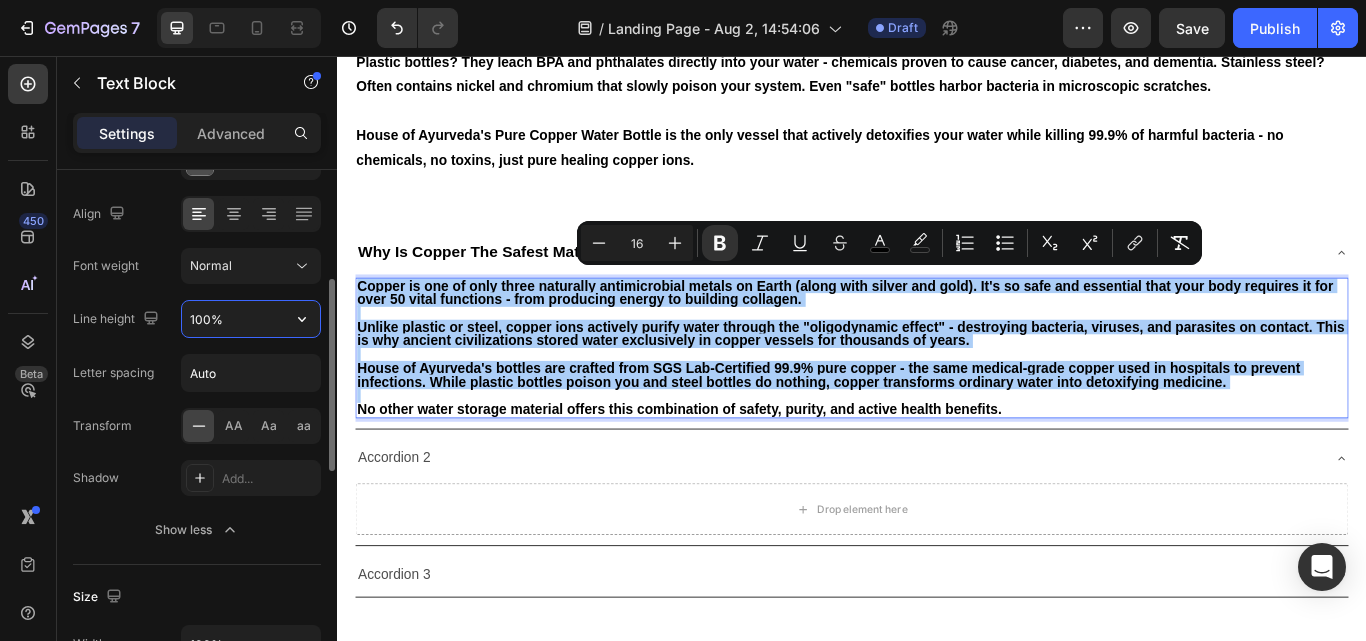 click on "100%" at bounding box center [251, 319] 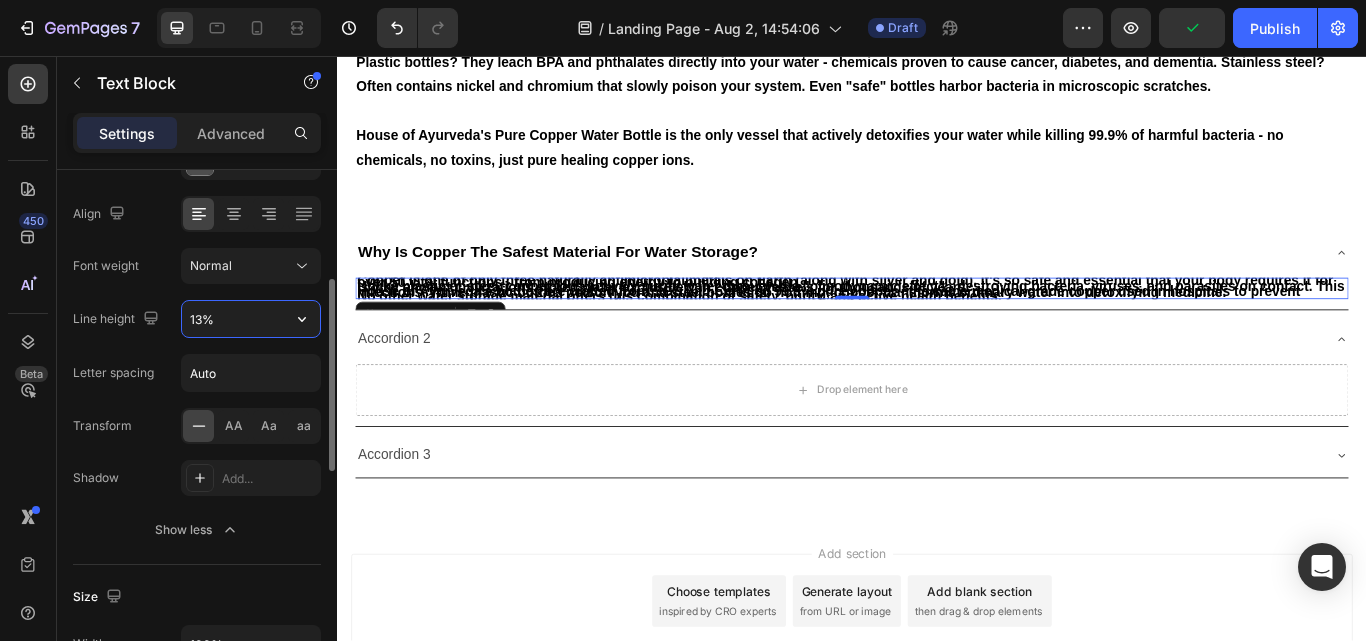 type on "130%" 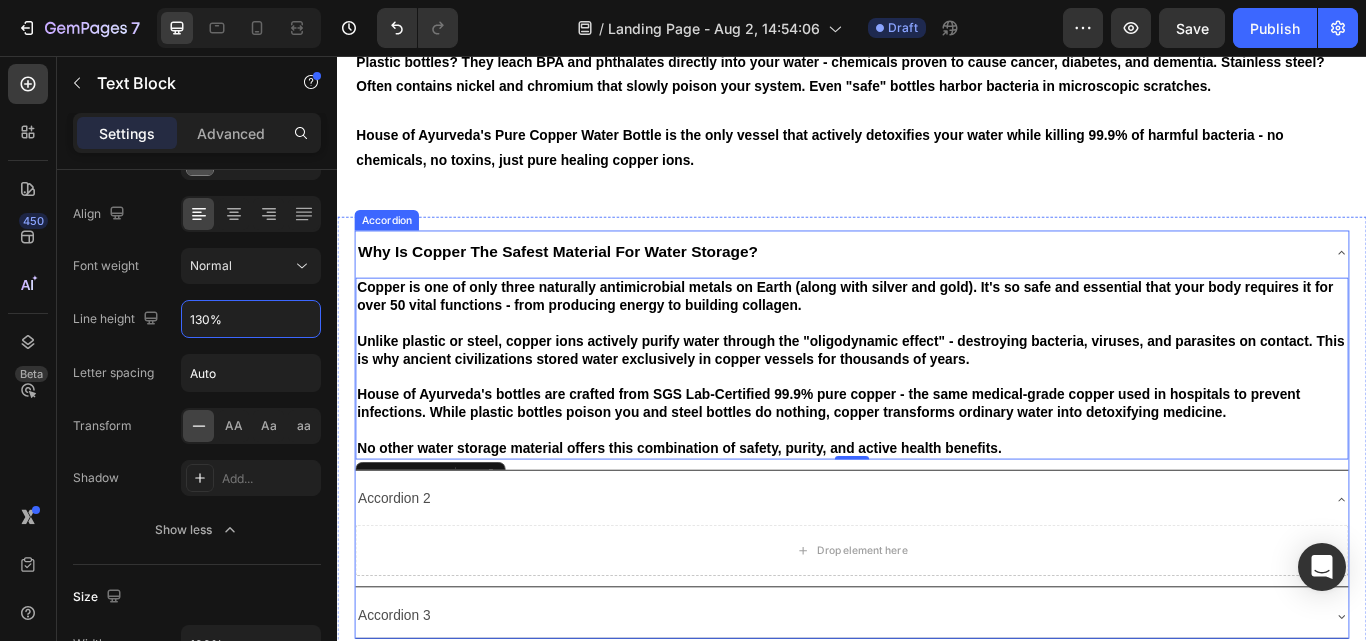 click on "Why Is Copper The Safest Material For Water Storage?" at bounding box center (921, 286) 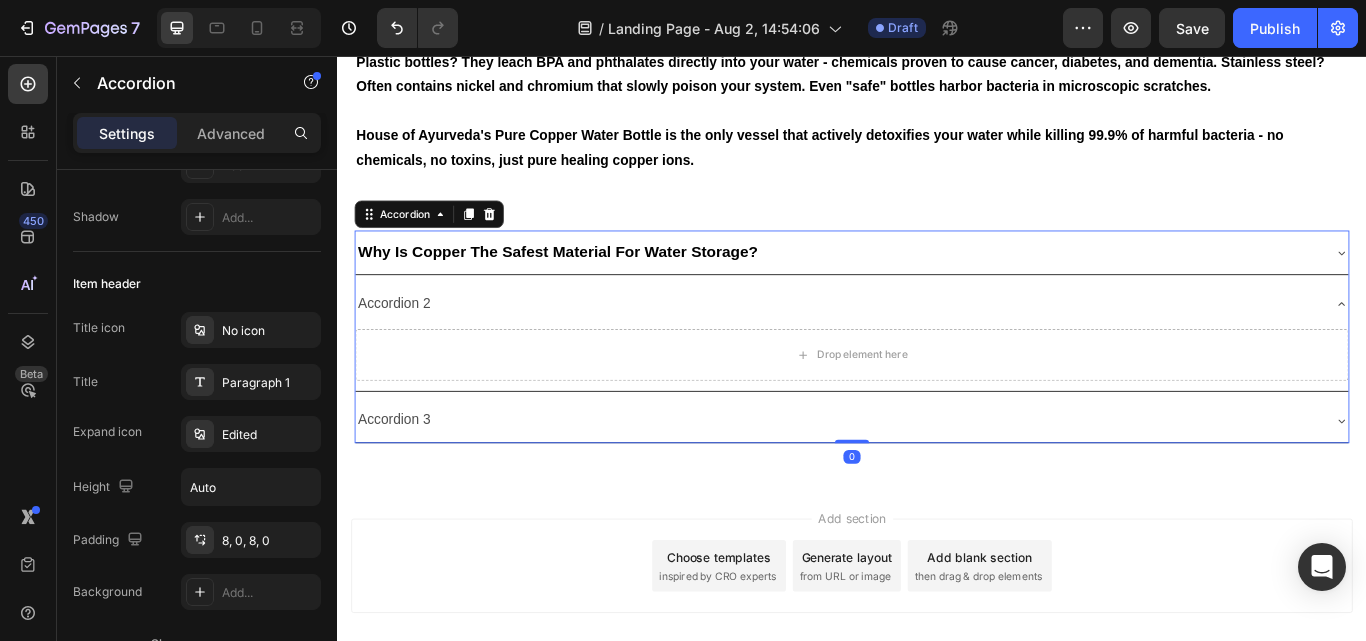 scroll, scrollTop: 0, scrollLeft: 0, axis: both 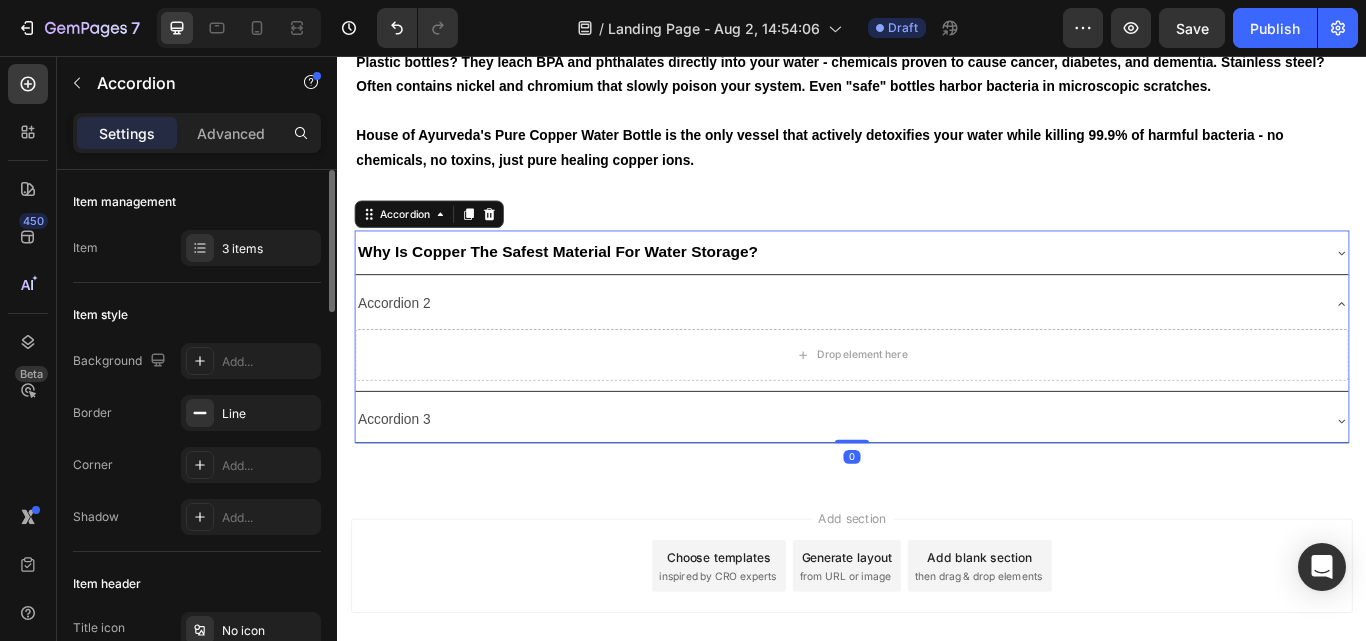 click on "Why Is Copper The Safest Material For Water Storage?" at bounding box center (921, 286) 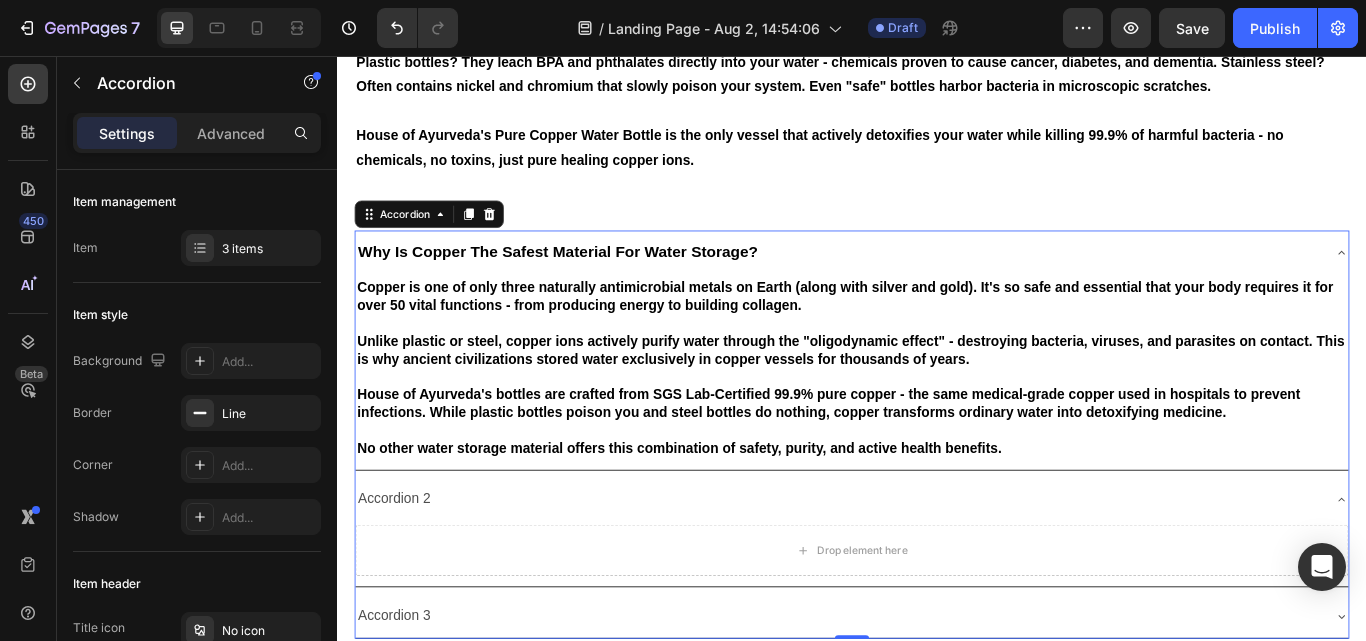click on "Unlike plastic or steel, copper ions actively purify water through the "oligodynamic effect" - destroying bacteria, viruses, and parasites on contact. This is why ancient civilizations stored water exclusively in copper vessels for thousands of years." at bounding box center [935, 400] 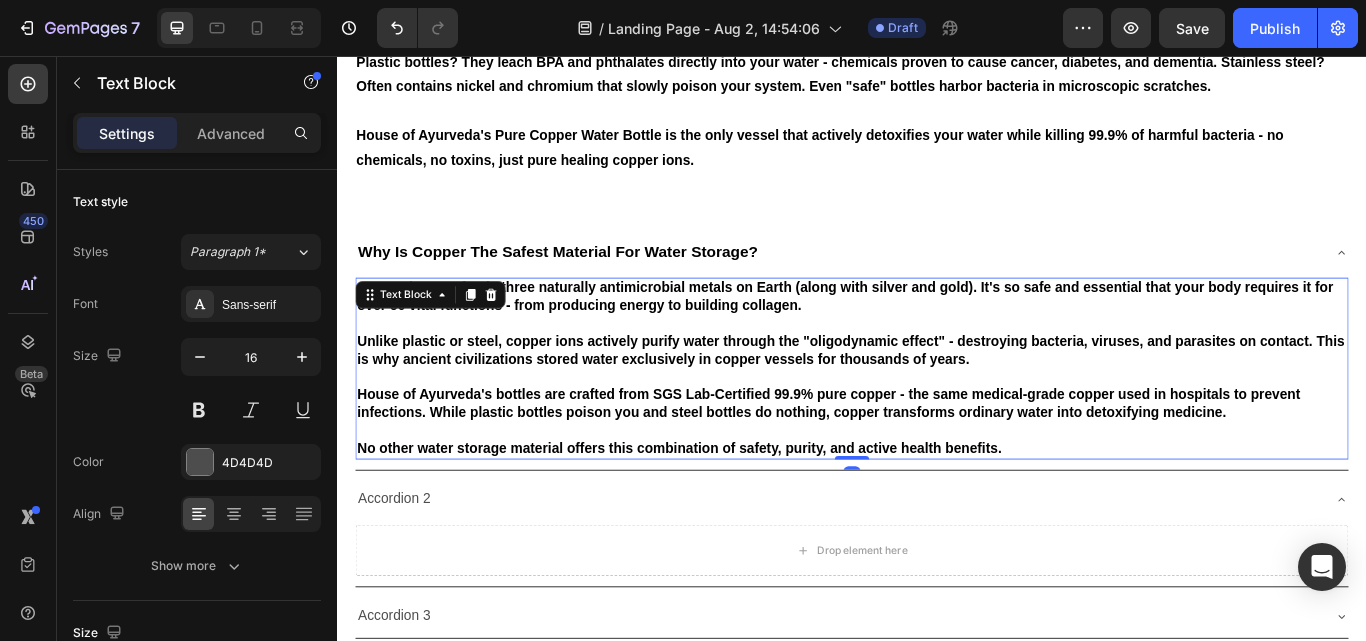 click on "Unlike plastic or steel, copper ions actively purify water through the "oligodynamic effect" - destroying bacteria, viruses, and parasites on contact. This is why ancient civilizations stored water exclusively in copper vessels for thousands of years." at bounding box center (935, 400) 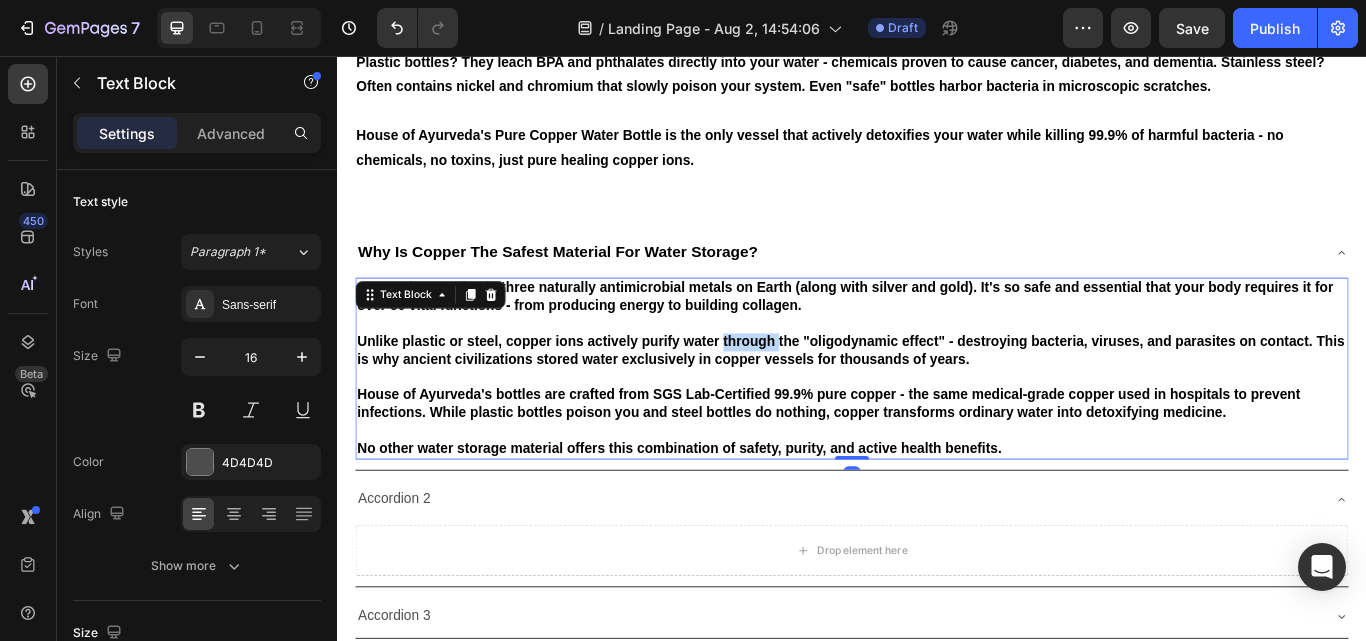 click on "Unlike plastic or steel, copper ions actively purify water through the "oligodynamic effect" - destroying bacteria, viruses, and parasites on contact. This is why ancient civilizations stored water exclusively in copper vessels for thousands of years." at bounding box center [935, 400] 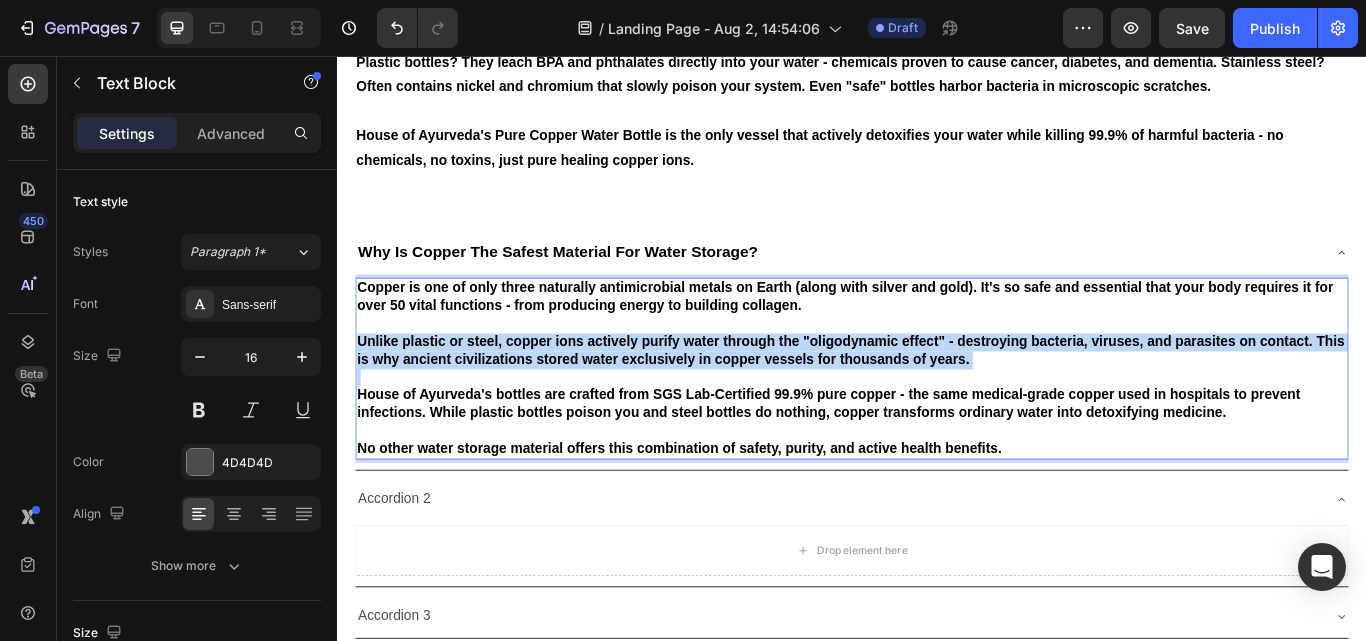 click on "Unlike plastic or steel, copper ions actively purify water through the "oligodynamic effect" - destroying bacteria, viruses, and parasites on contact. This is why ancient civilizations stored water exclusively in copper vessels for thousands of years." at bounding box center (935, 400) 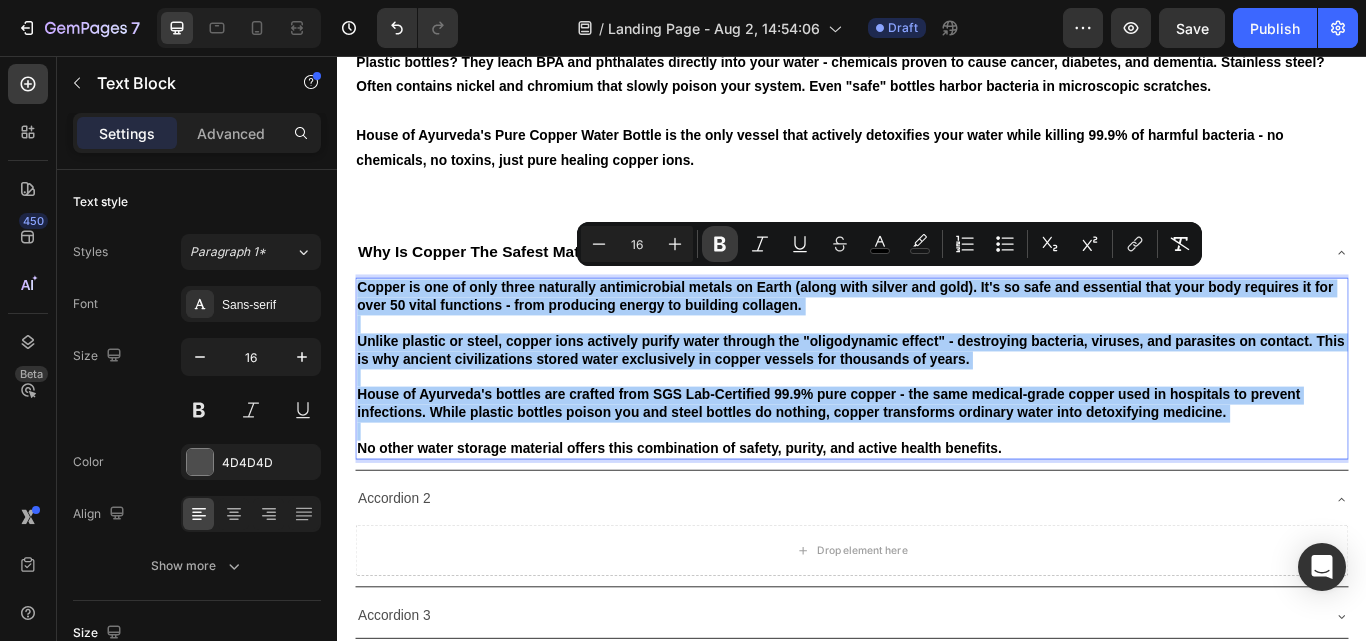 click 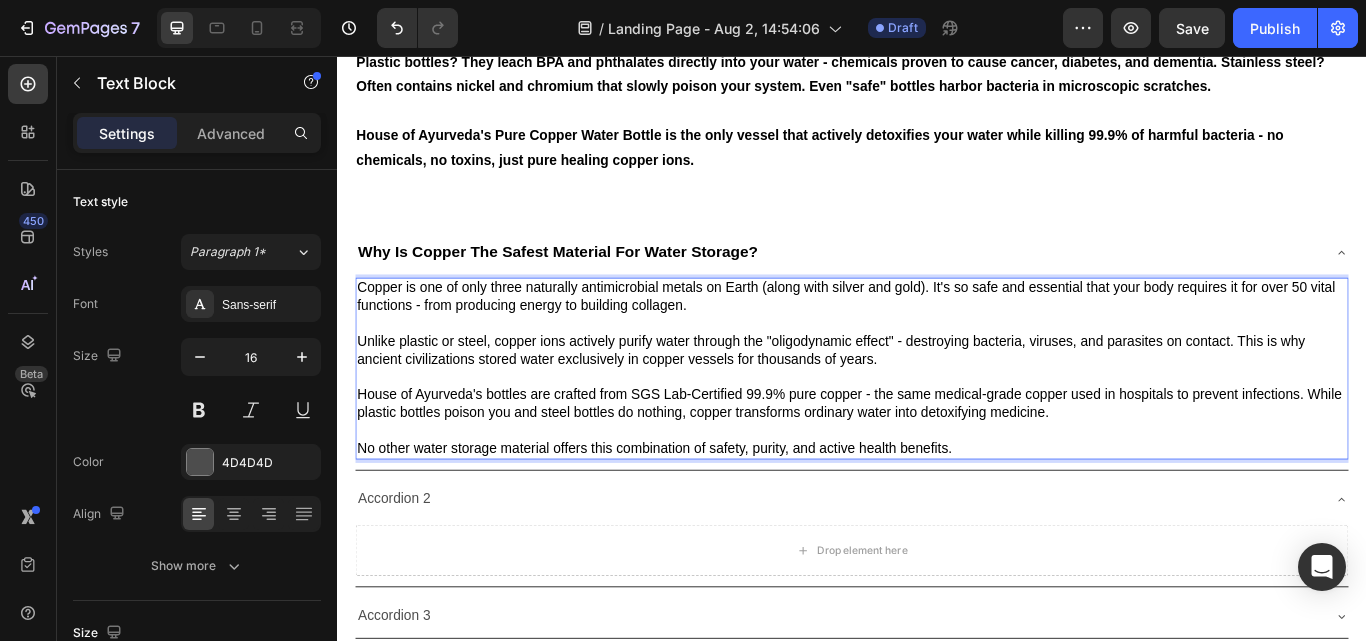 click on "Copper is one of only three naturally antimicrobial metals on Earth (along with silver and gold). It's so safe and essential that your body requires it for over 50 vital functions - from producing energy to building collagen." at bounding box center (937, 338) 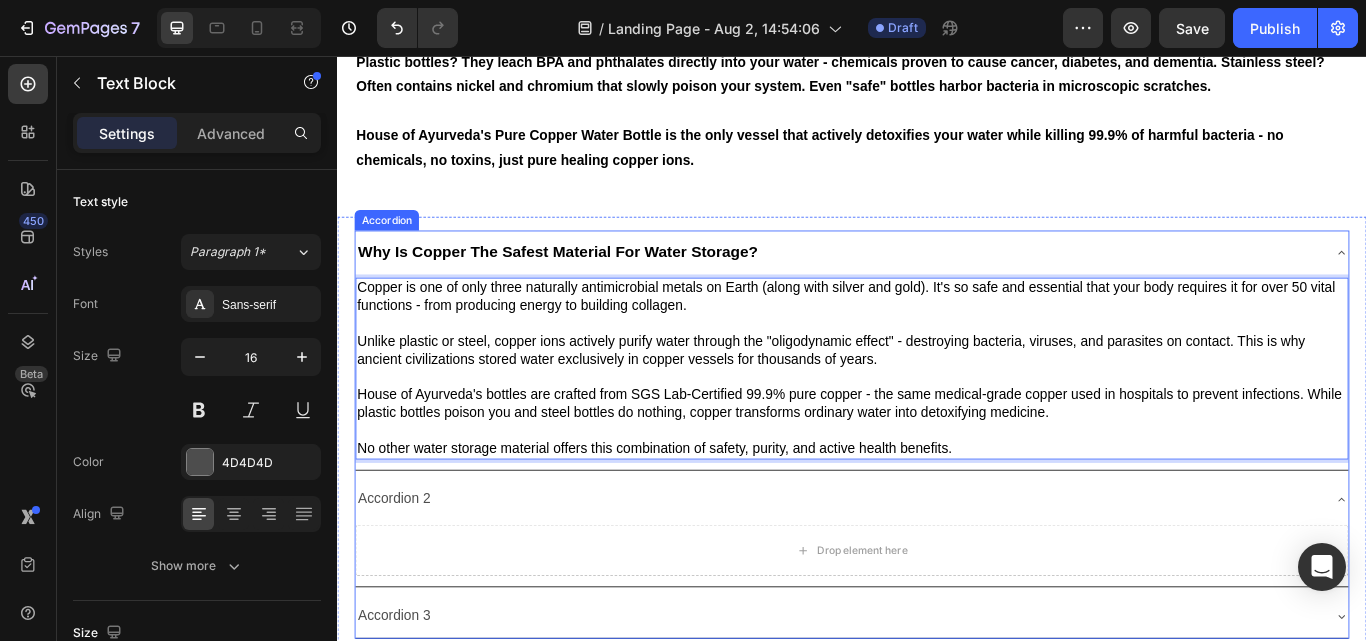 click on "Why Is Copper The Safest Material For Water Storage?" at bounding box center [921, 286] 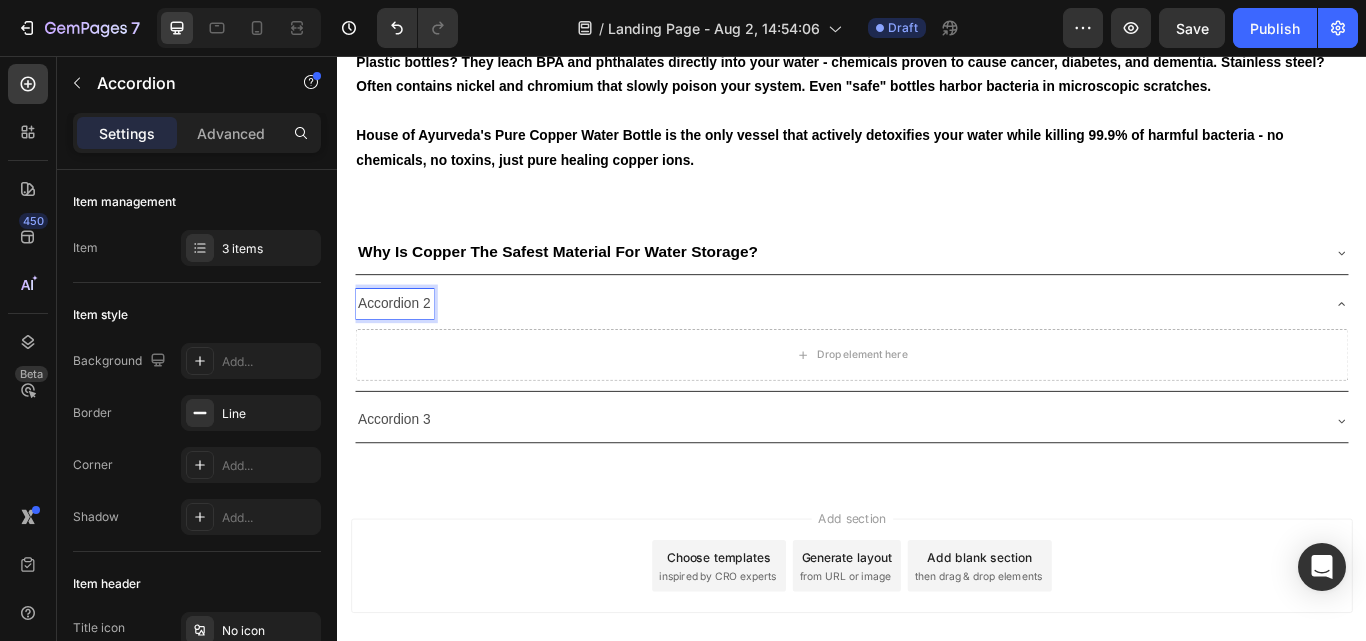 click on "Accordion 2" at bounding box center (937, 345) 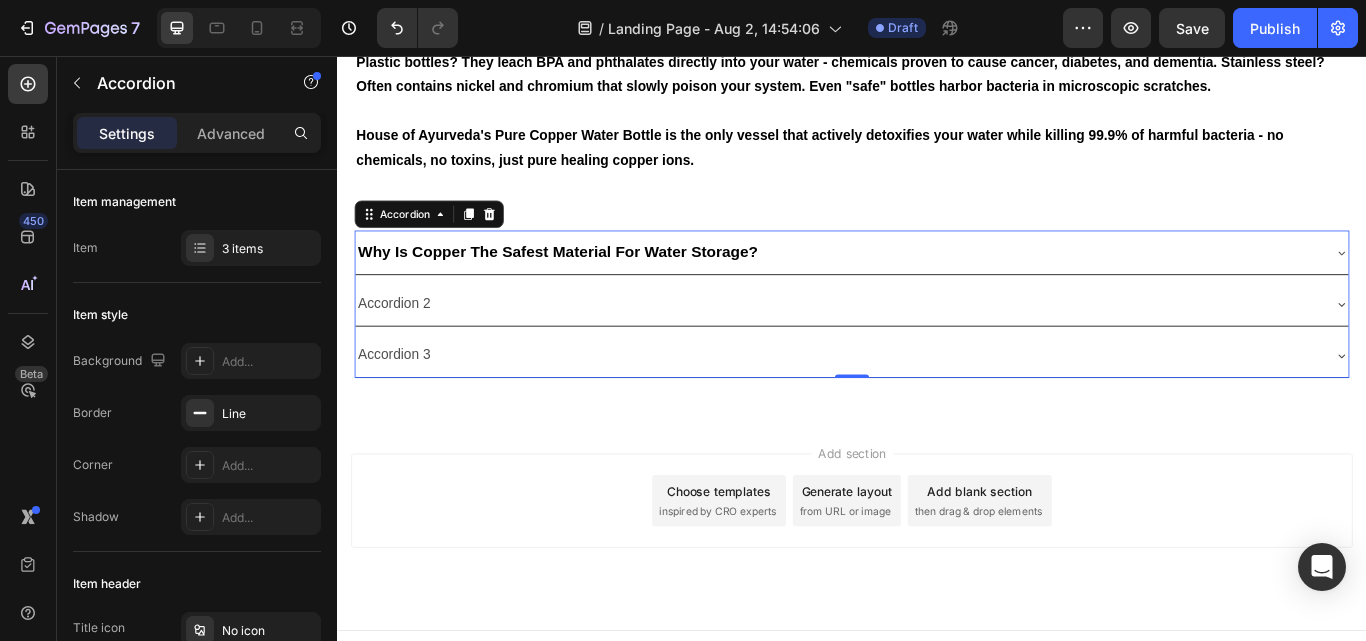 click on "Accordion 2" at bounding box center (403, 345) 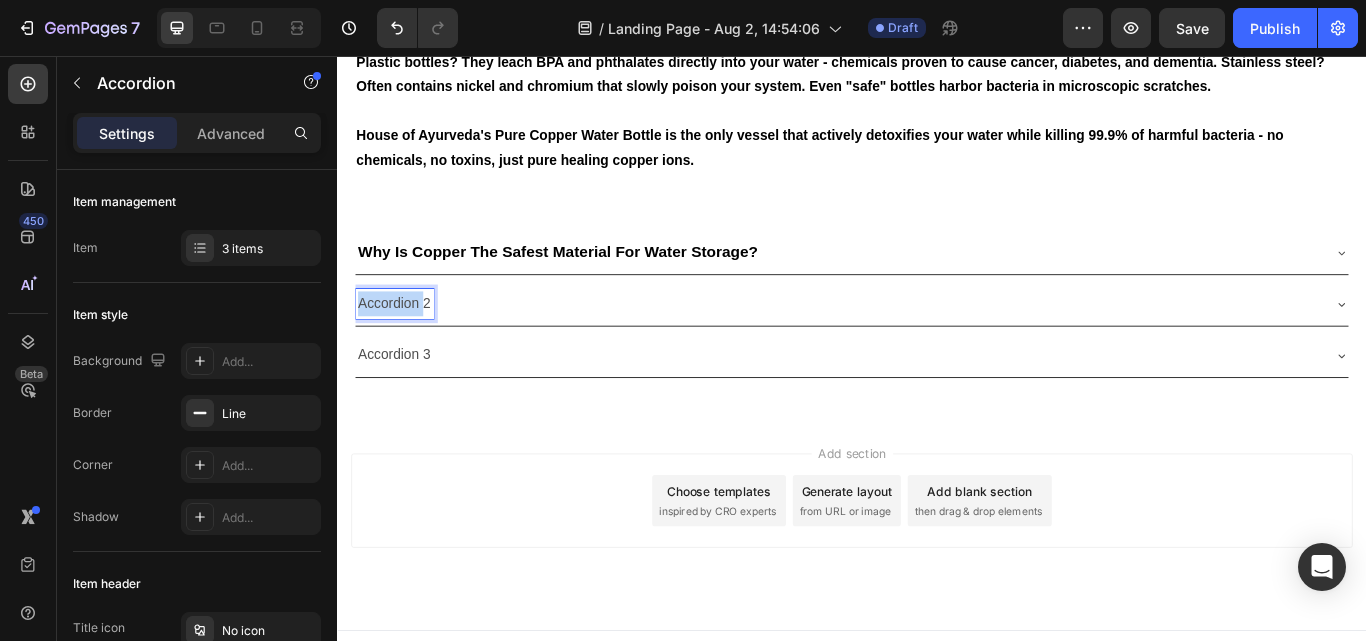 click on "Accordion 2" at bounding box center (403, 345) 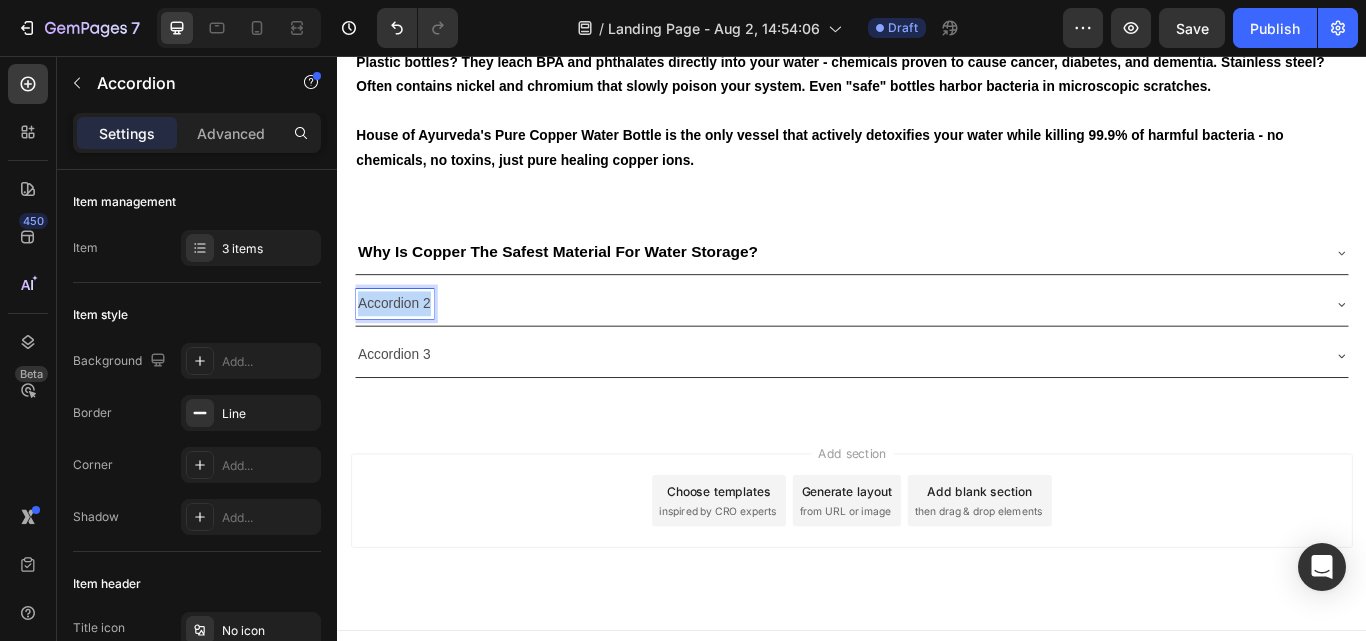 click on "Accordion 2" at bounding box center (403, 345) 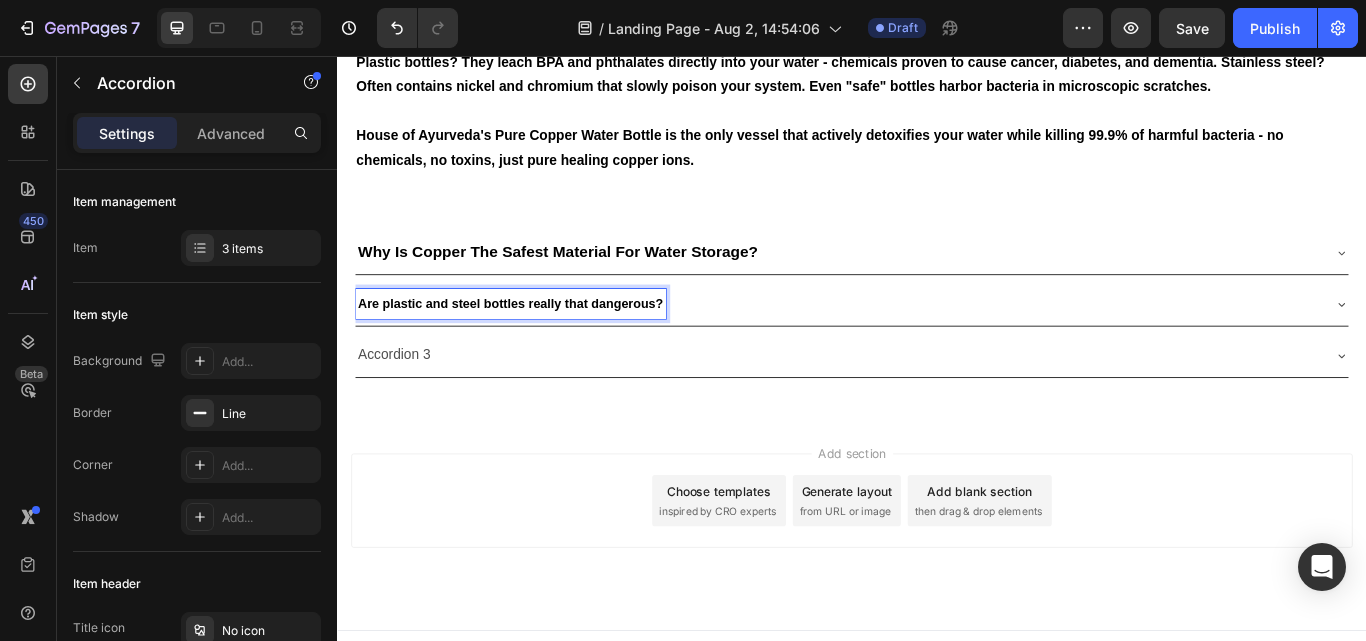 click on "Why Is Copper The Safest Material For Water Storage?" at bounding box center [594, 285] 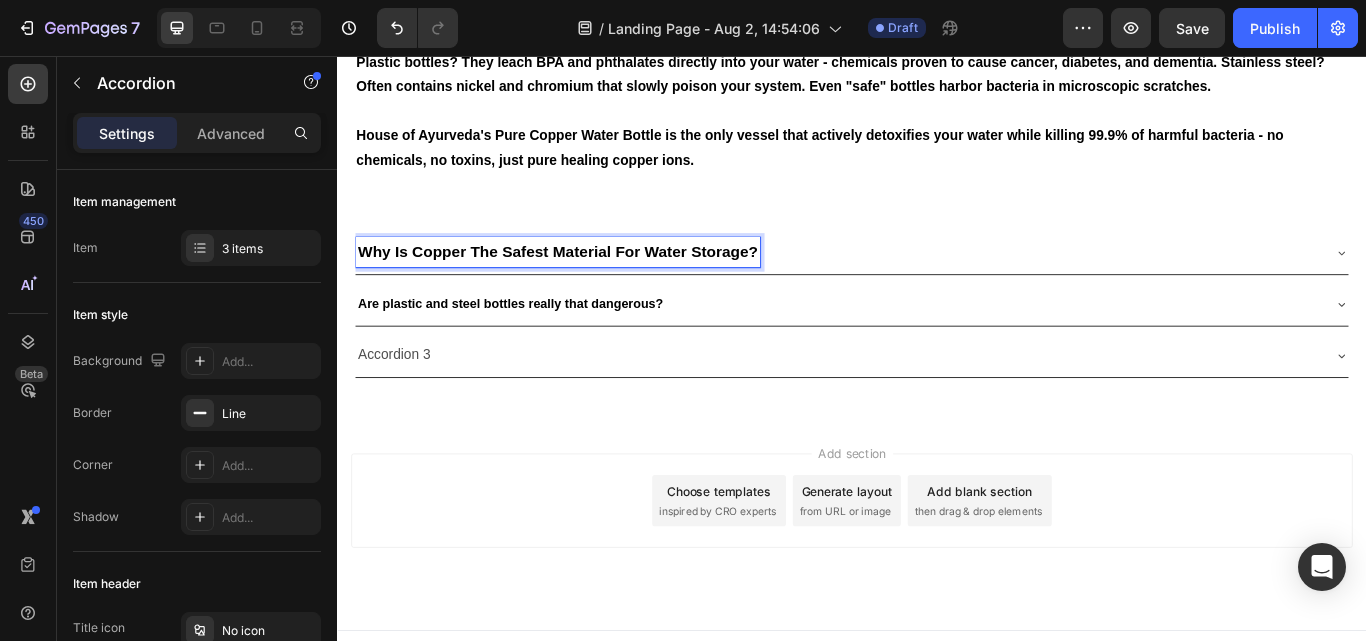 click on "Why Is Copper The Safest Material For Water Storage?" at bounding box center [594, 285] 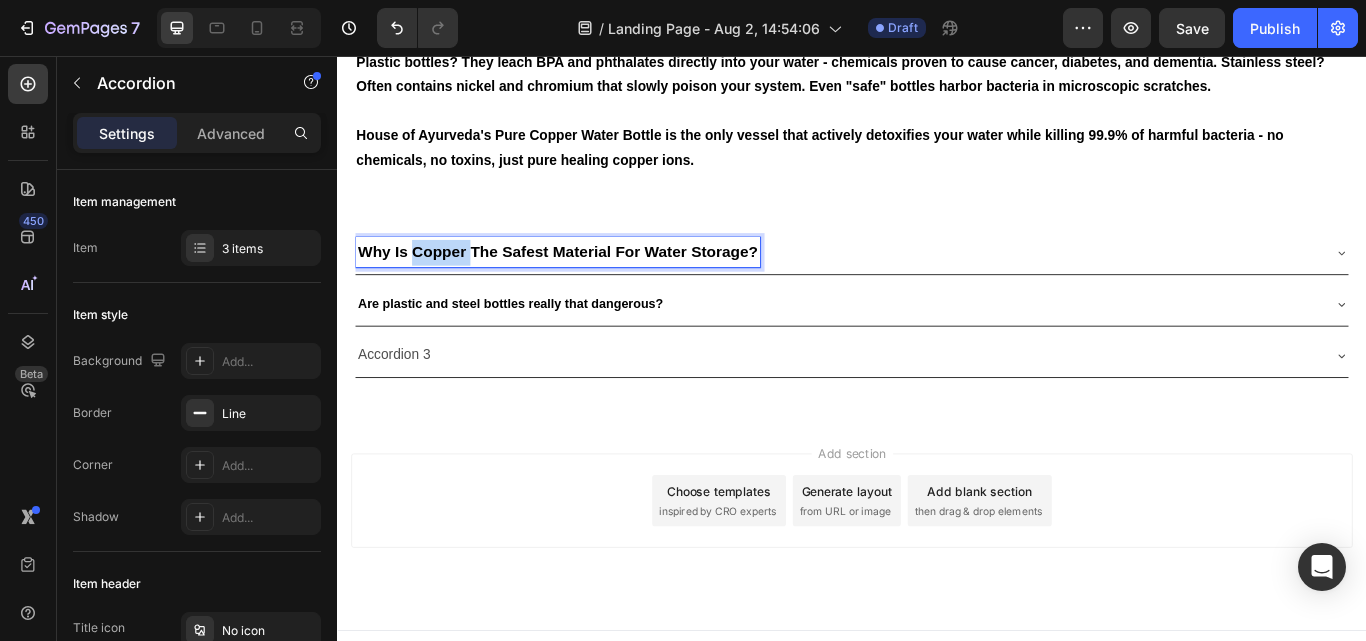 click on "Why Is Copper The Safest Material For Water Storage?" at bounding box center (594, 285) 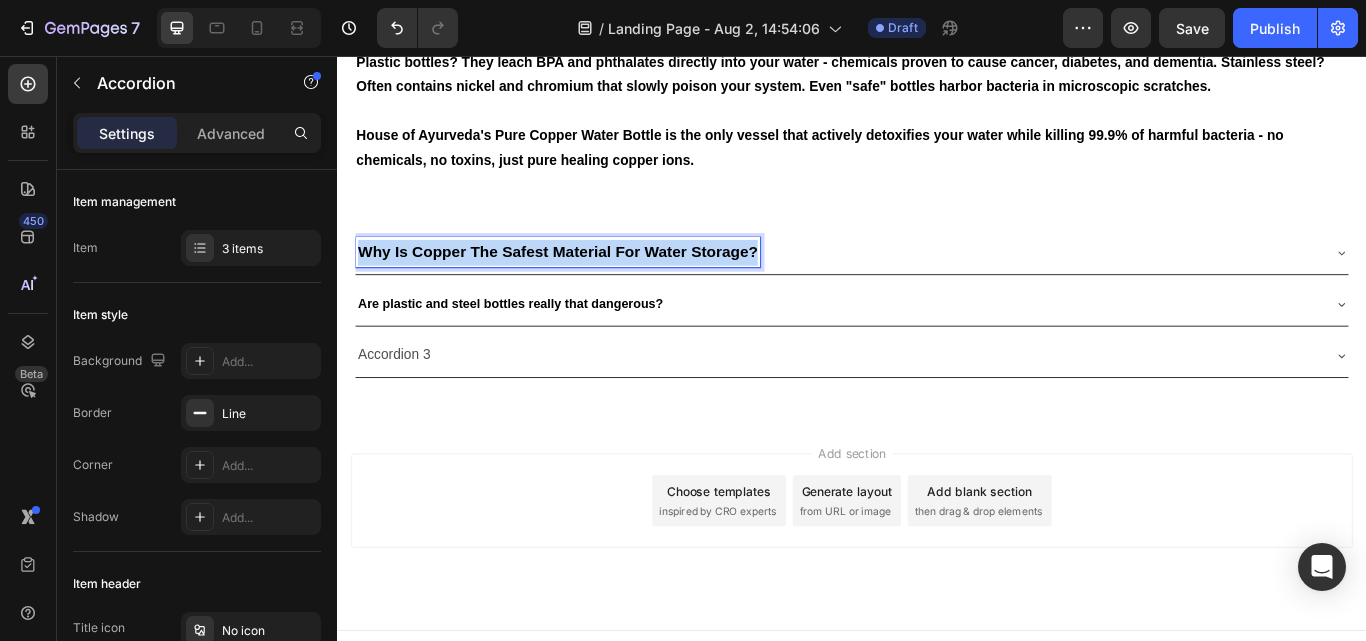 click on "Why Is Copper The Safest Material For Water Storage?" at bounding box center [594, 285] 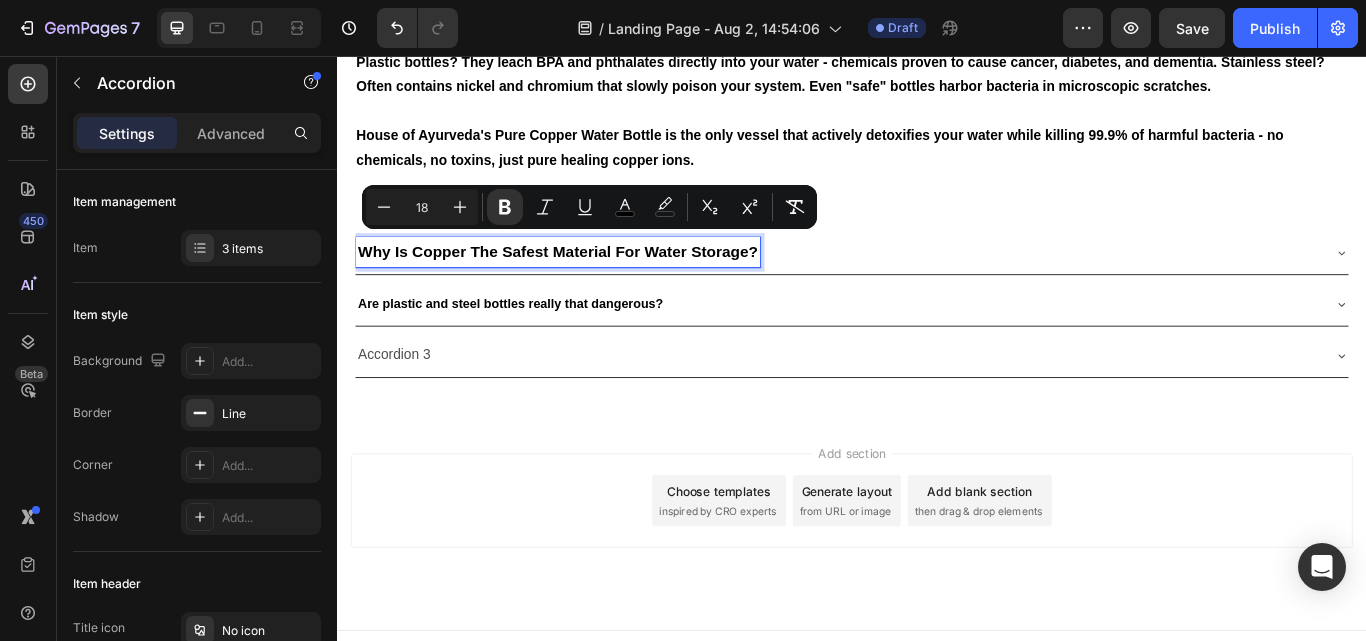 click on "Are plastic and steel bottles really that dangerous?" at bounding box center (539, 345) 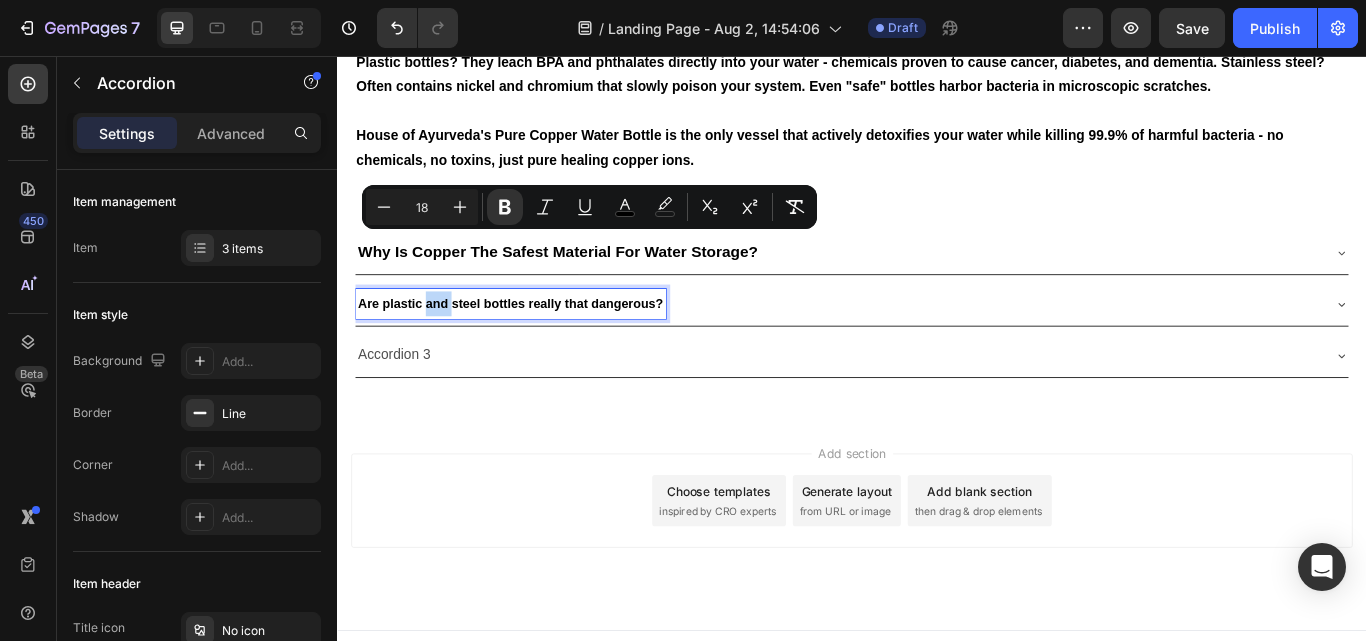 click on "Are plastic and steel bottles really that dangerous?" at bounding box center (539, 345) 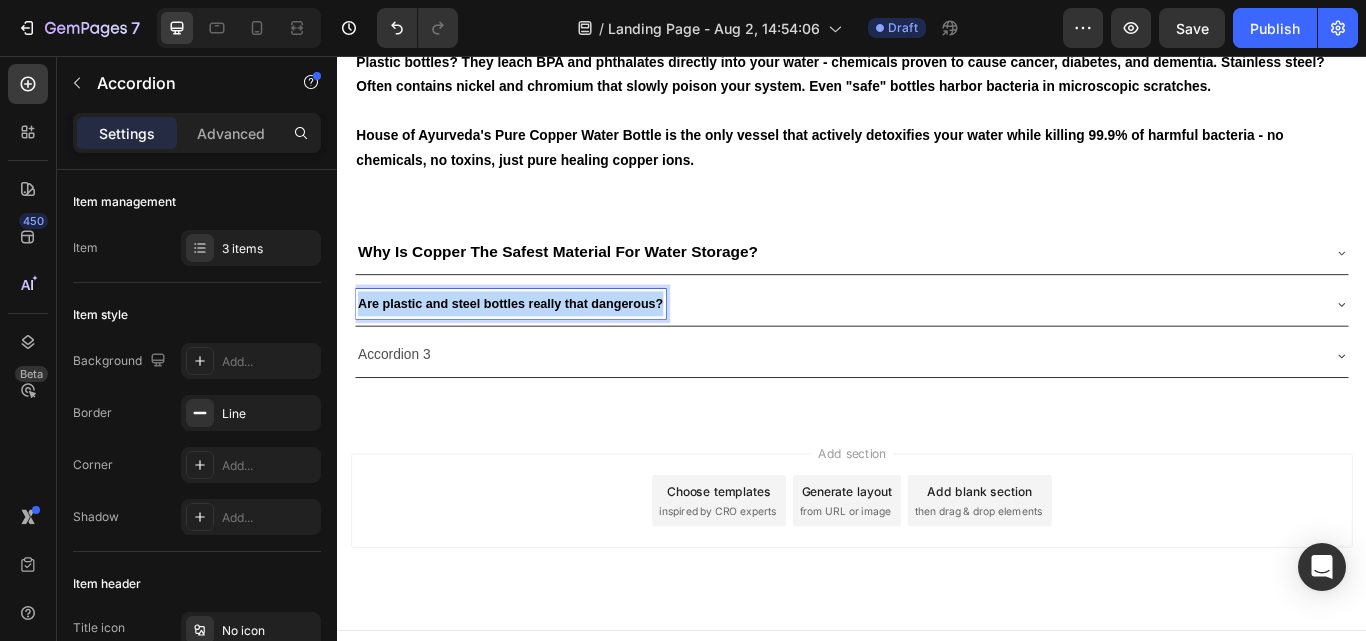 click on "Are plastic and steel bottles really that dangerous?" at bounding box center [539, 345] 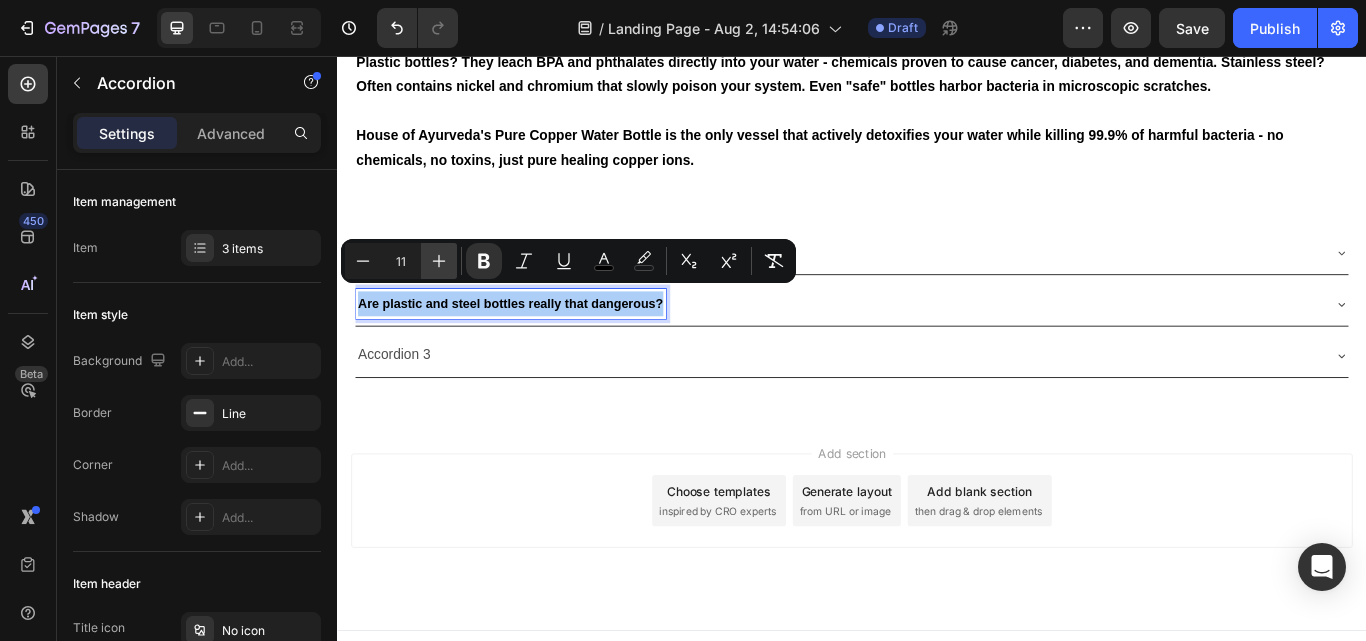 click 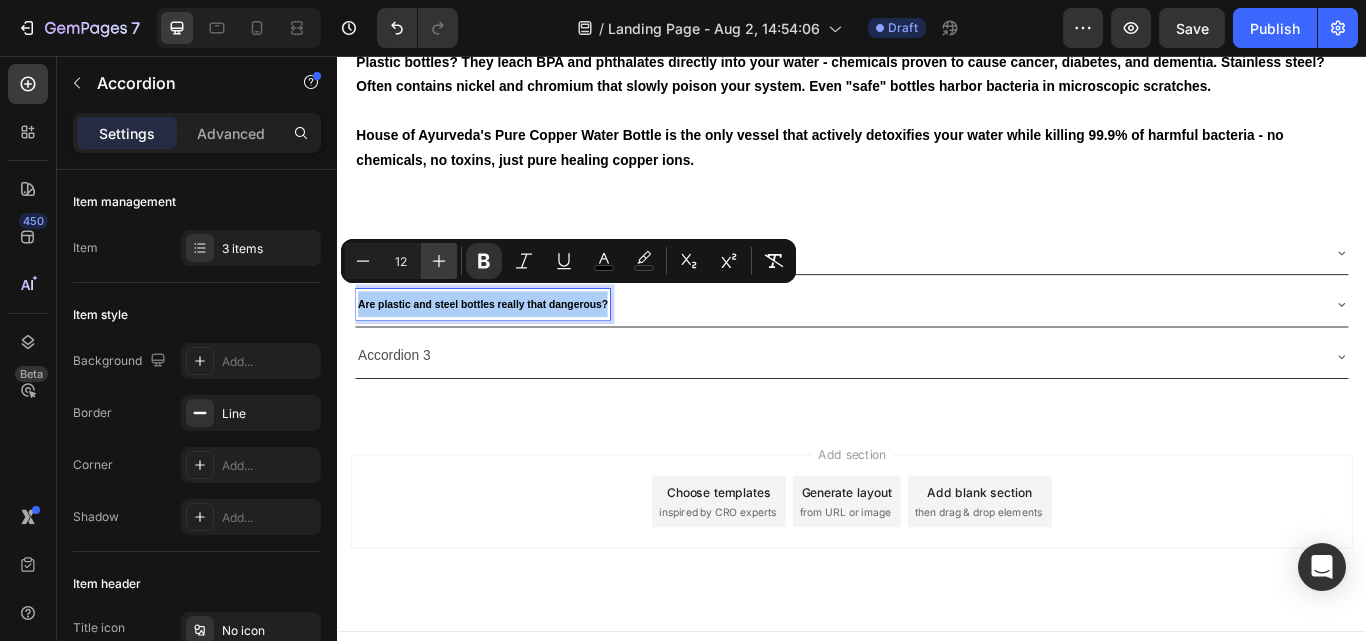 click 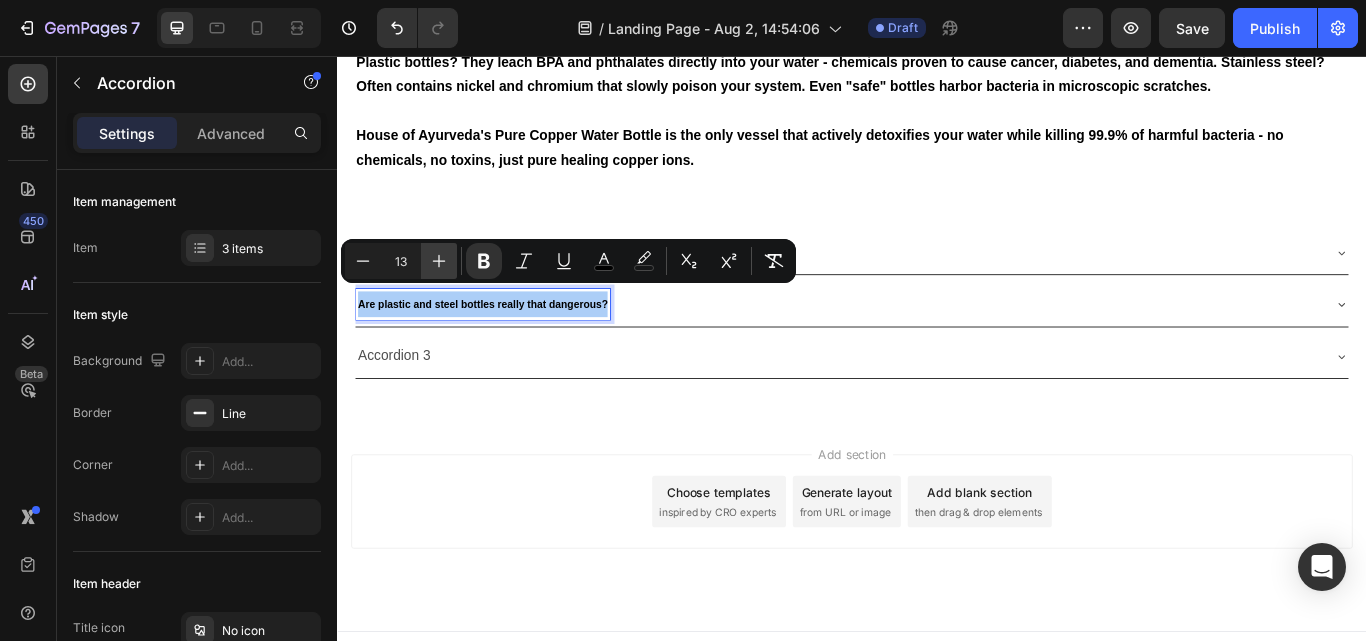 click 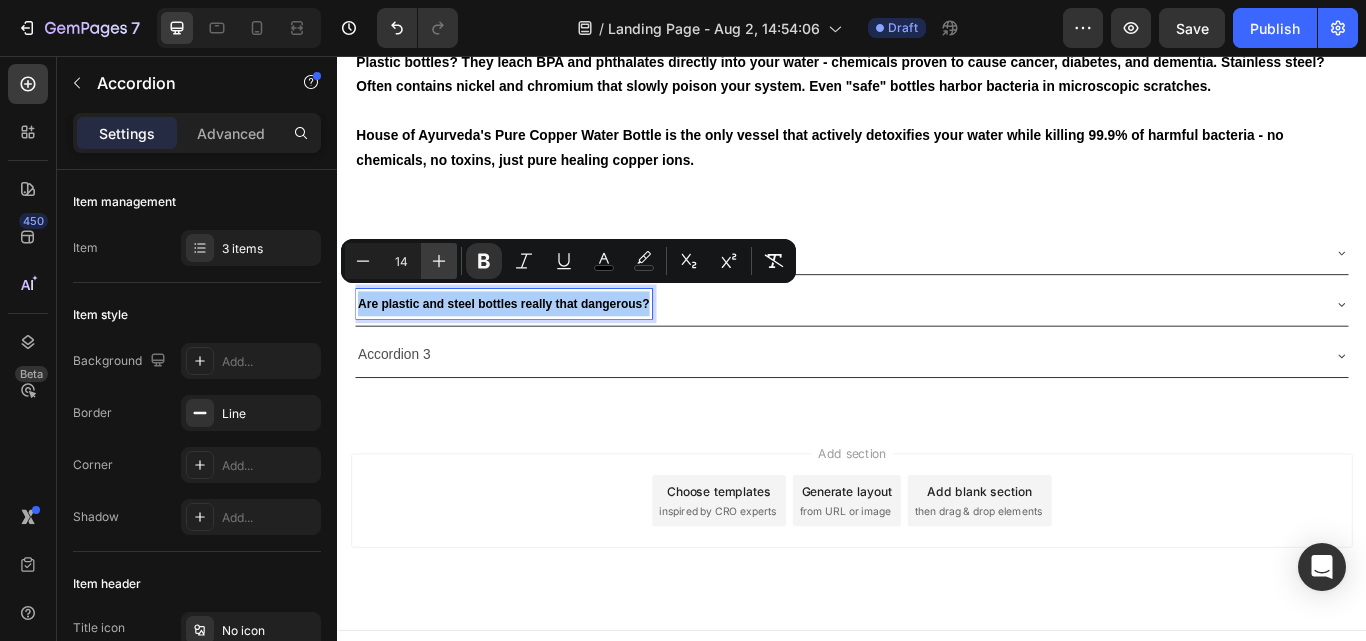 click 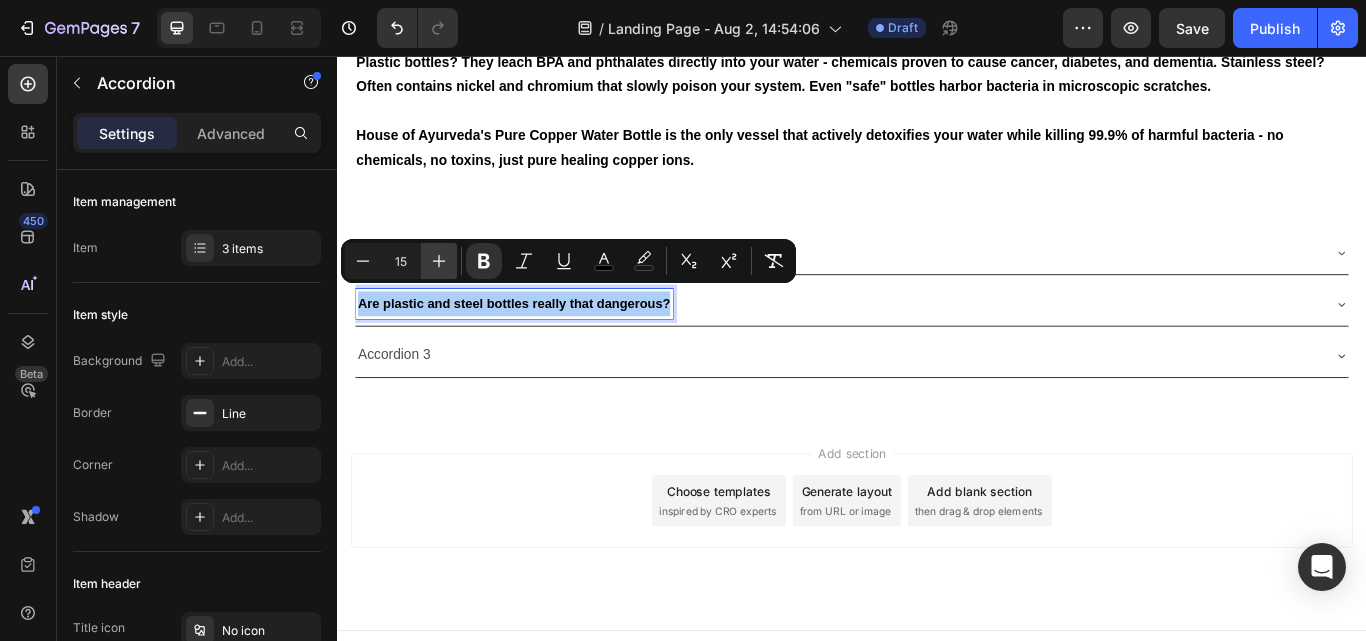 click 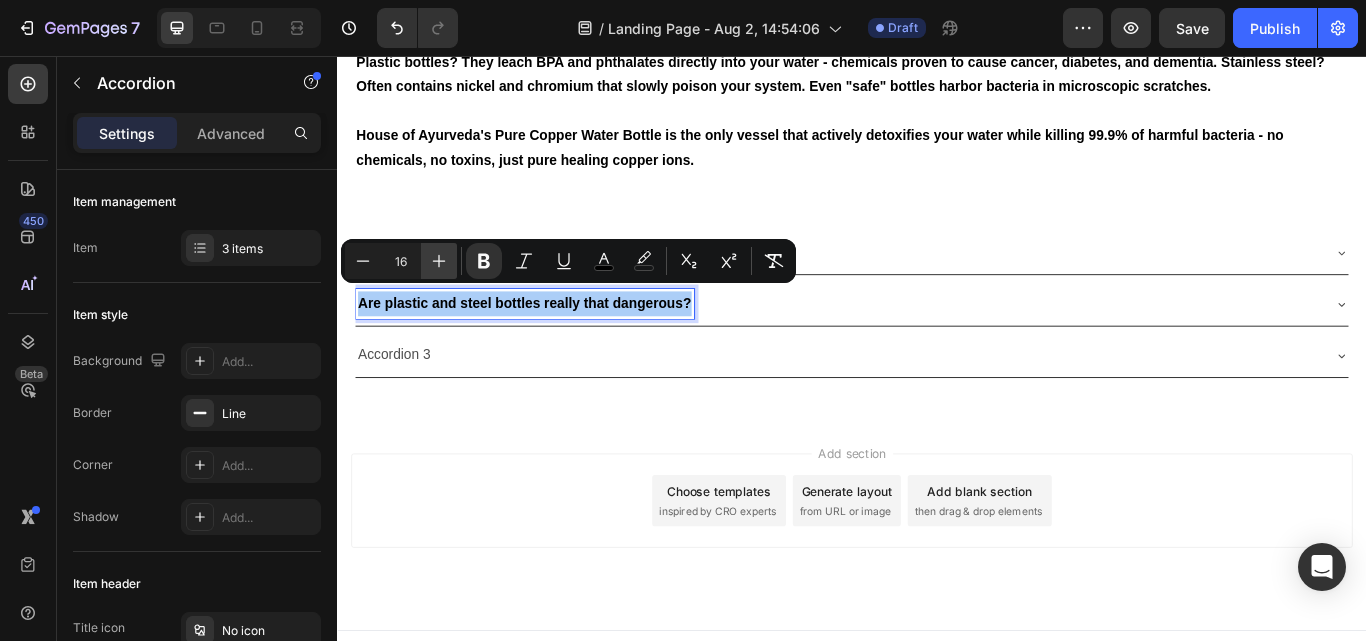 click 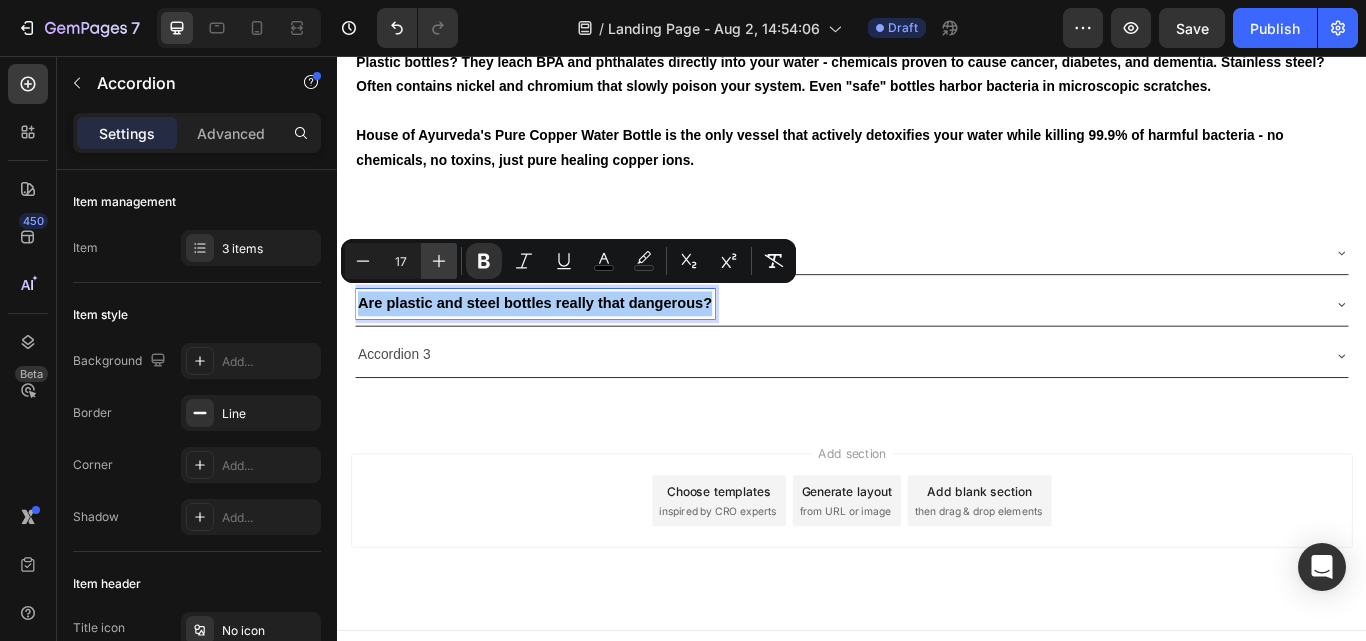 click 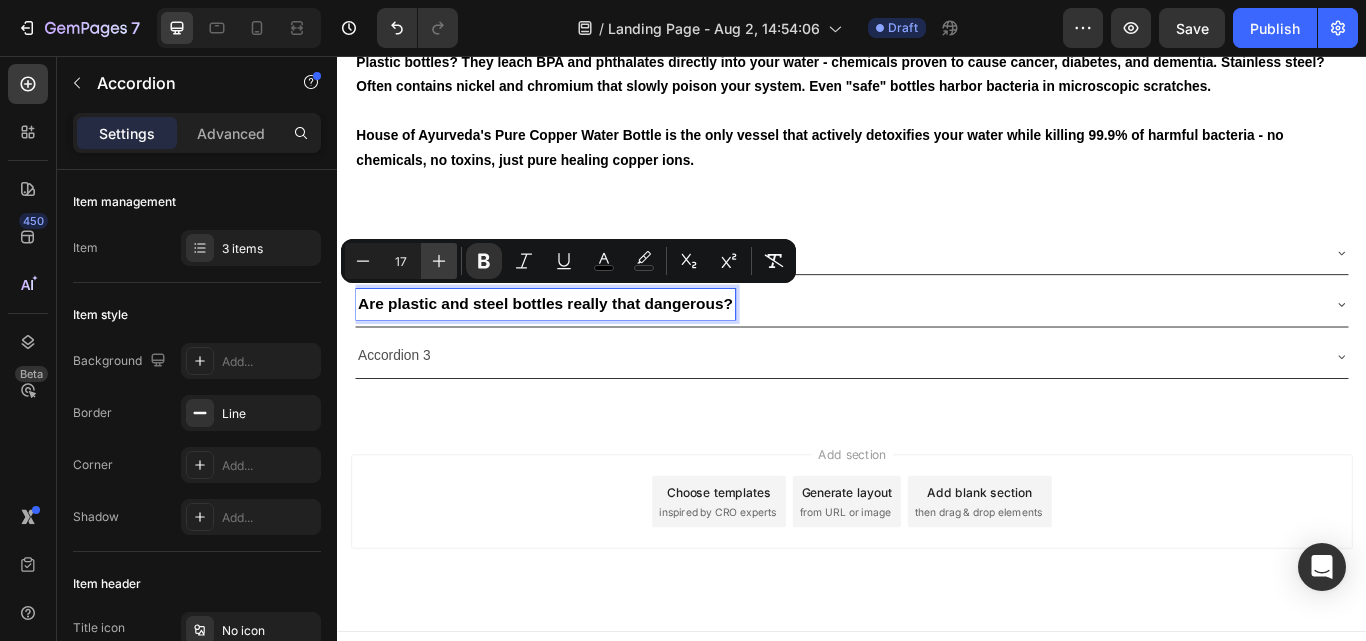 type on "18" 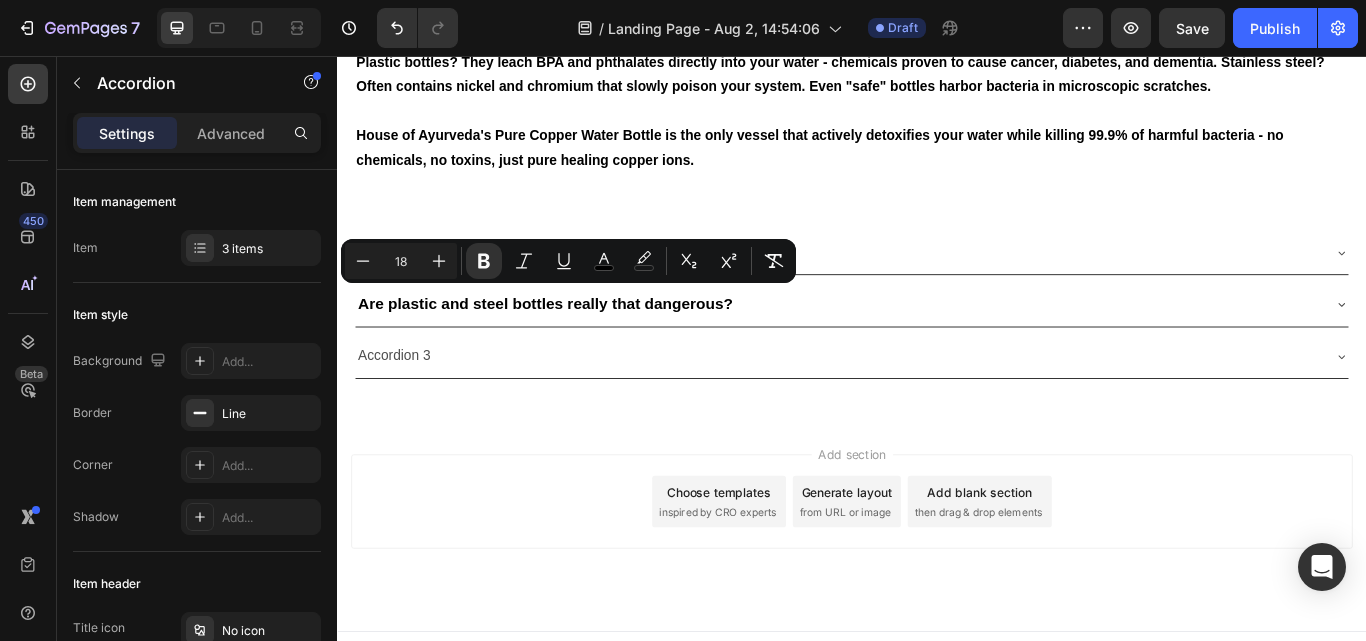 click on "Are plastic and steel bottles really that dangerous?" at bounding box center [921, 346] 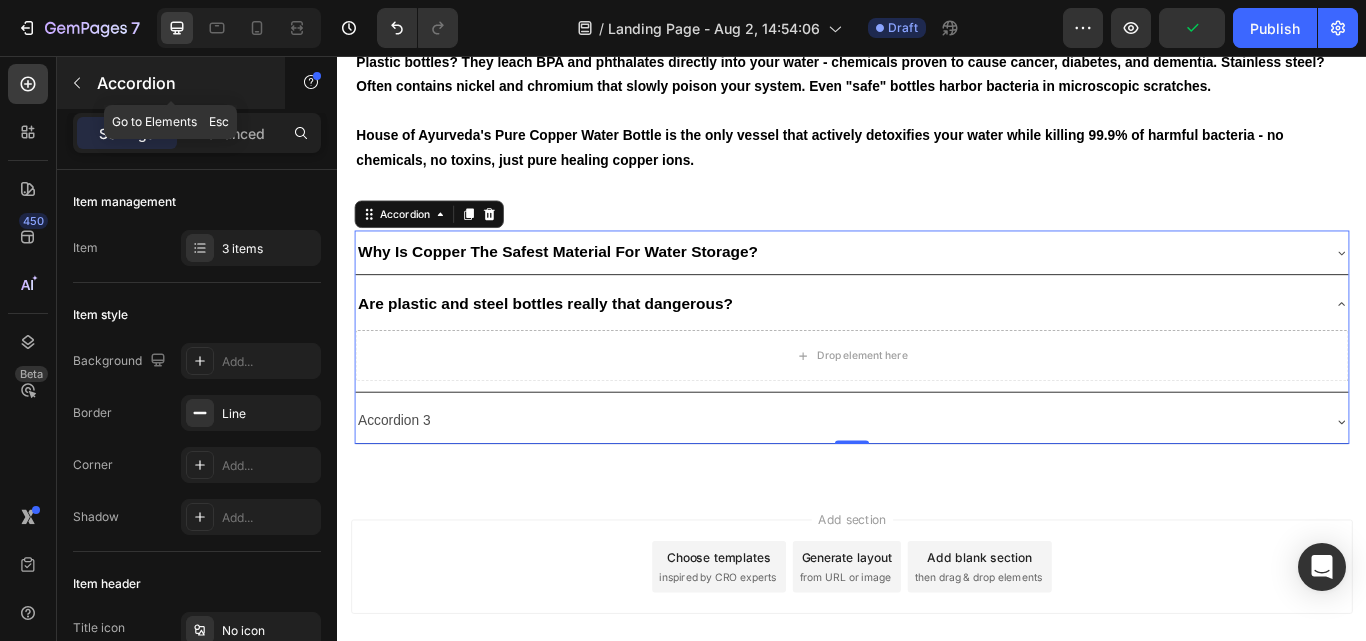 click 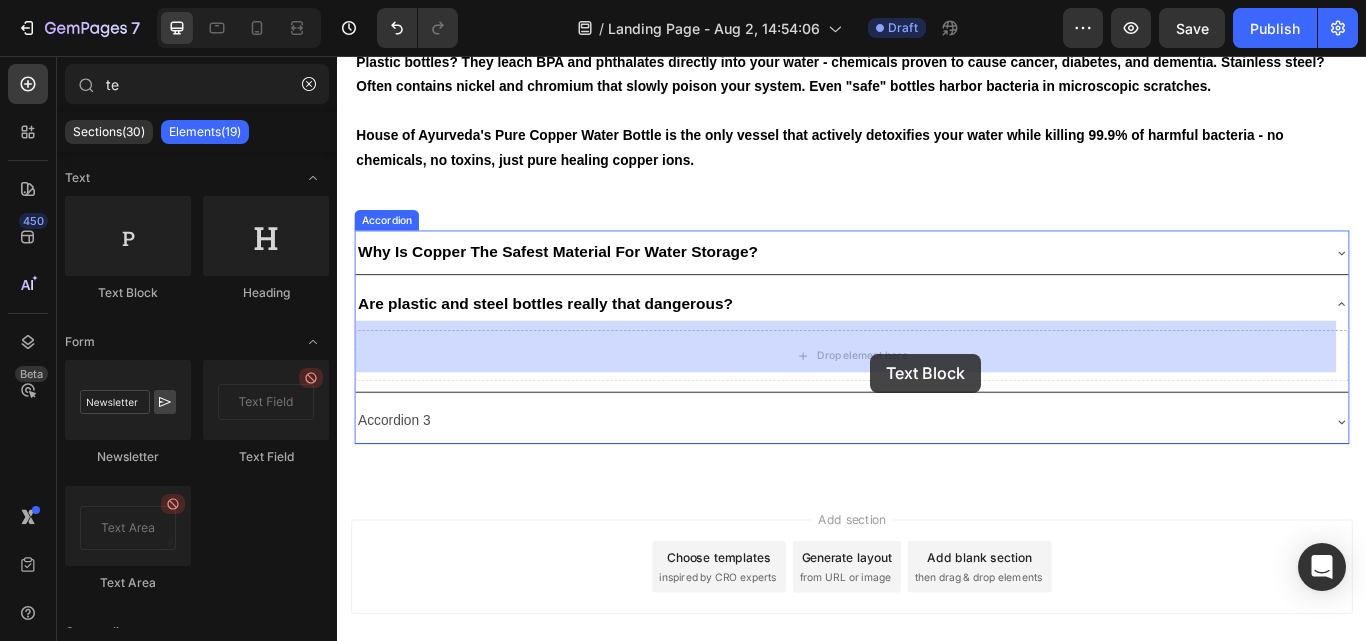 drag, startPoint x: 463, startPoint y: 307, endPoint x: 959, endPoint y: 403, distance: 505.2049 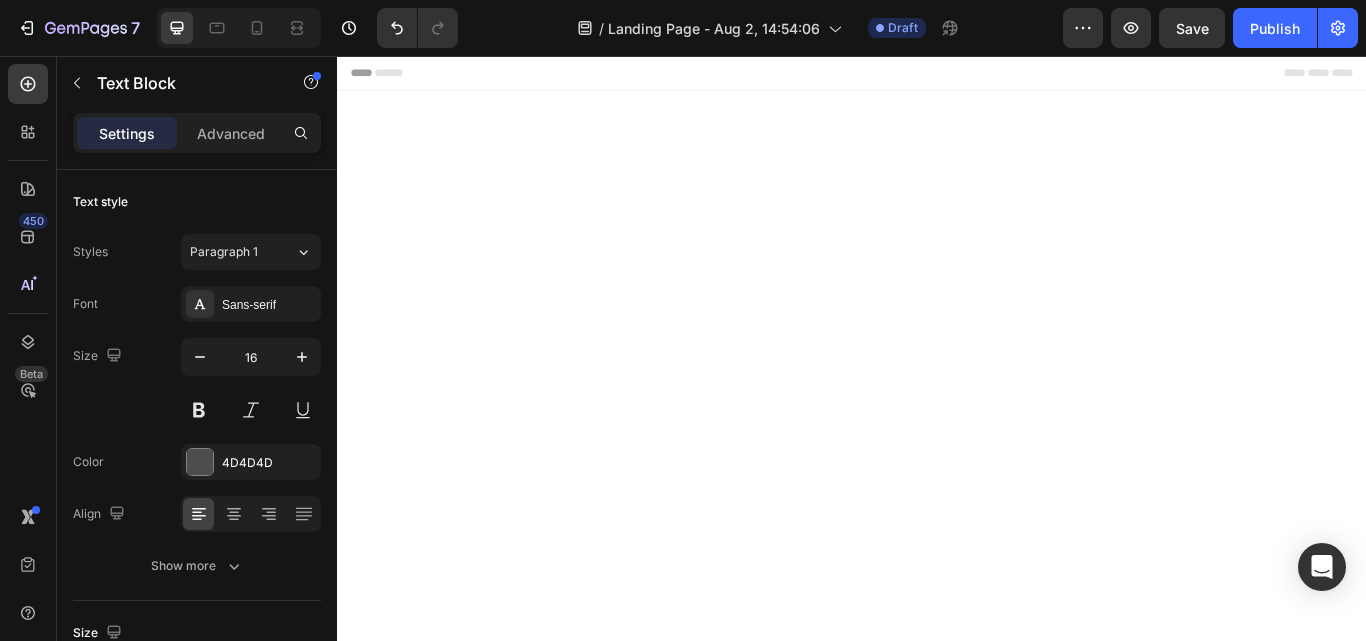 scroll, scrollTop: 0, scrollLeft: 0, axis: both 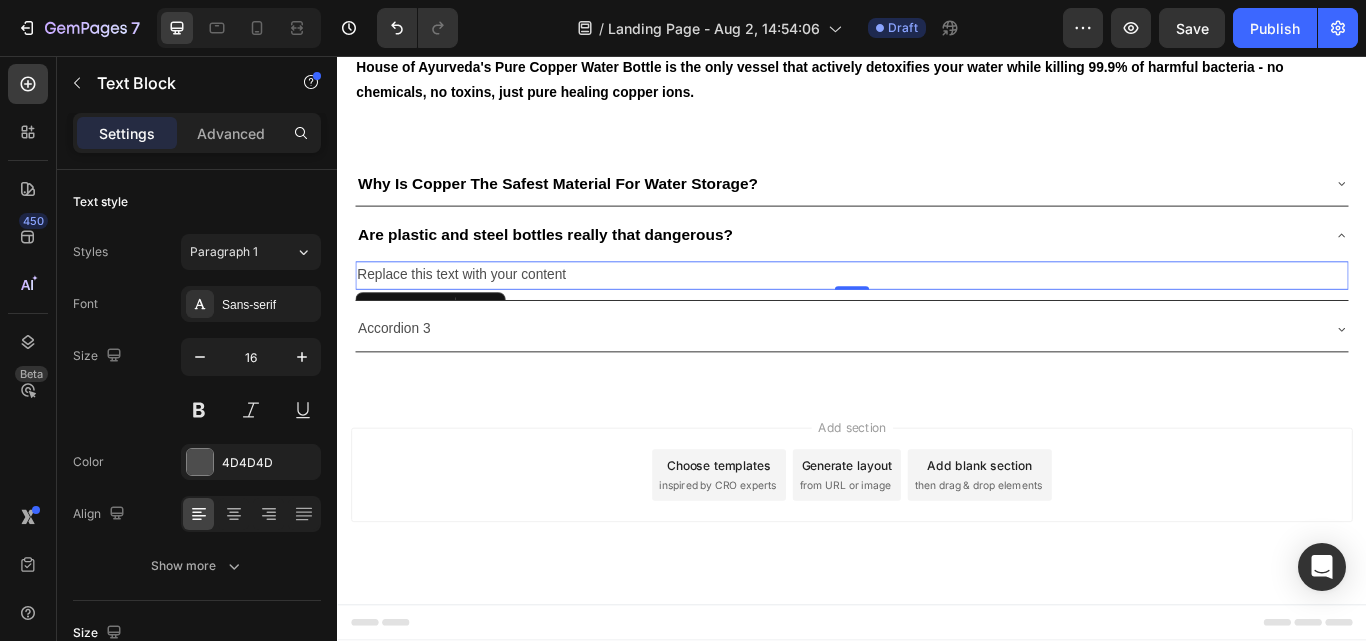 click on "Replace this text with your content" at bounding box center [937, 312] 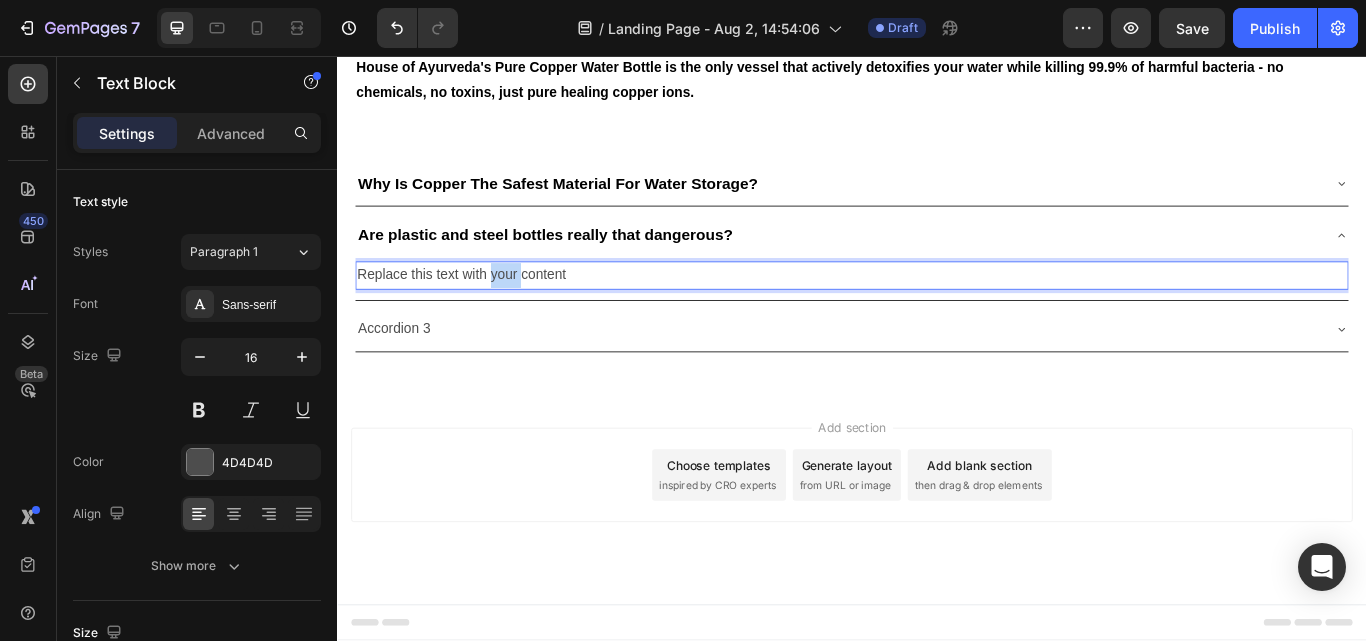 click on "Replace this text with your content" at bounding box center (937, 312) 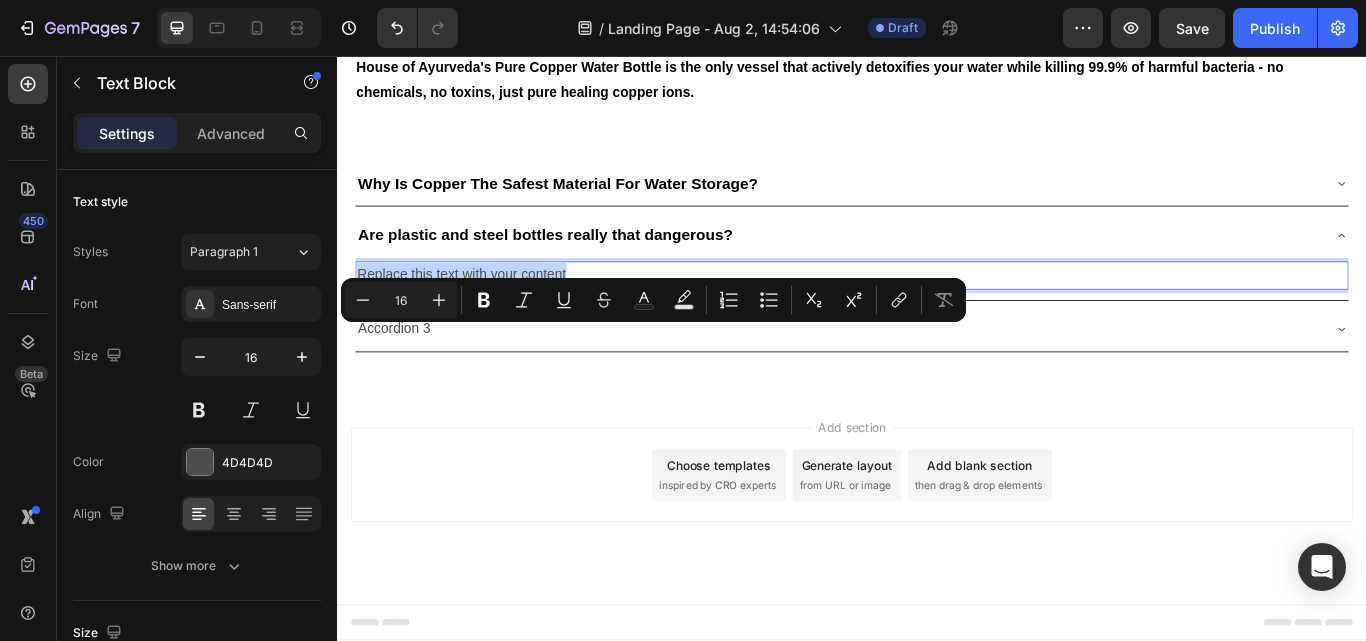 type on "11" 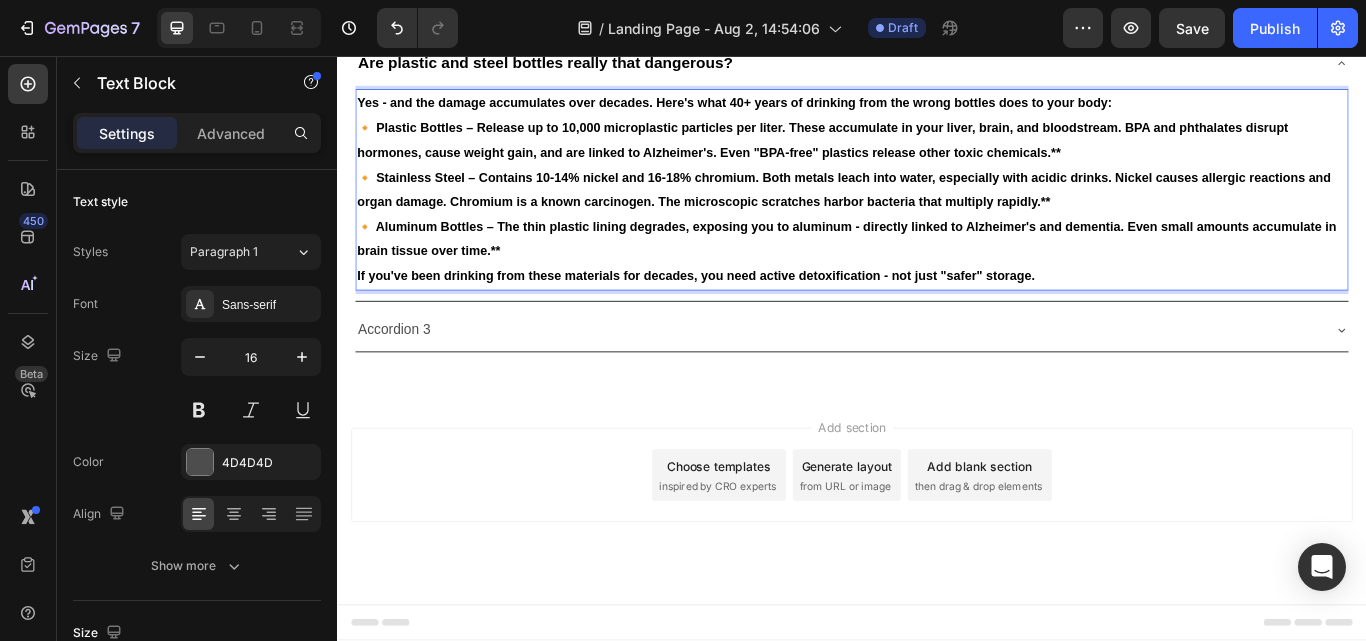 click on "🔸 Plastic Bottles – Release up to 10,000 microplastic particles per liter. These accumulate in your liver, brain, and bloodstream. BPA and phthalates disrupt hormones, cause weight gain, and are linked to Alzheimer's. Even "BPA-free" plastics release other toxic chemicals.**" at bounding box center (937, 155) 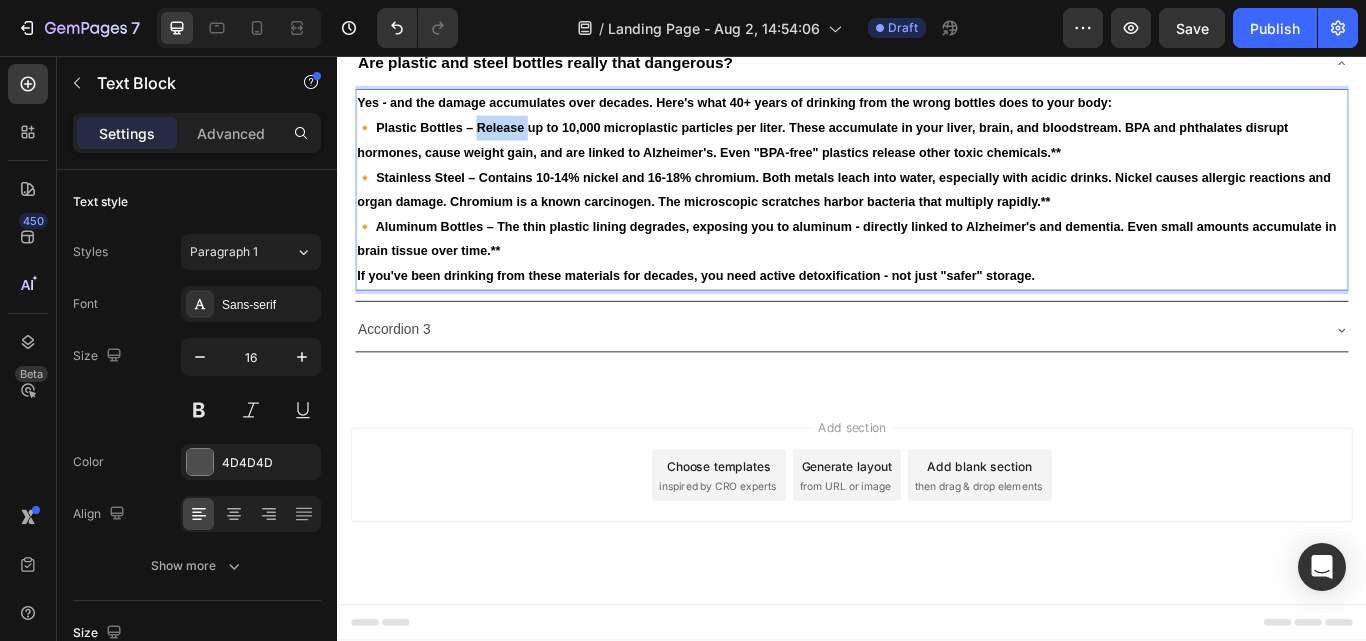 click on "🔸 Plastic Bottles – Release up to 10,000 microplastic particles per liter. These accumulate in your liver, brain, and bloodstream. BPA and phthalates disrupt hormones, cause weight gain, and are linked to Alzheimer's. Even "BPA-free" plastics release other toxic chemicals.**" at bounding box center [937, 155] 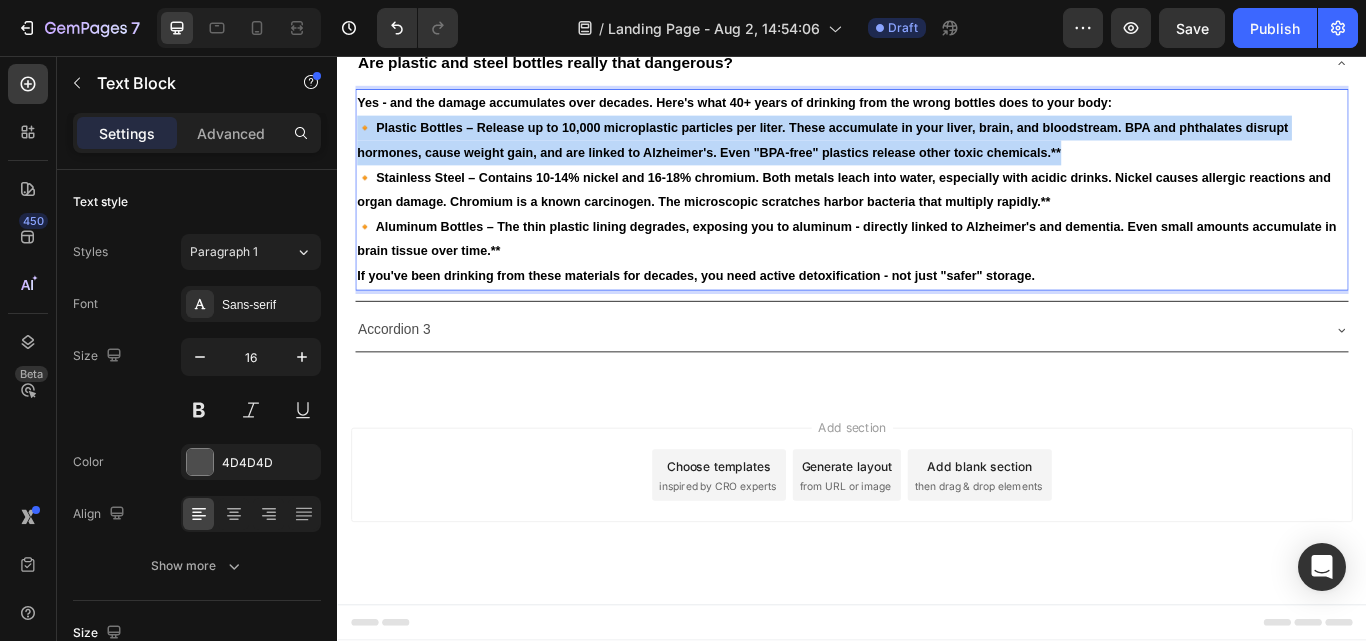 click on "🔸 Plastic Bottles – Release up to 10,000 microplastic particles per liter. These accumulate in your liver, brain, and bloodstream. BPA and phthalates disrupt hormones, cause weight gain, and are linked to Alzheimer's. Even "BPA-free" plastics release other toxic chemicals.**" at bounding box center (937, 155) 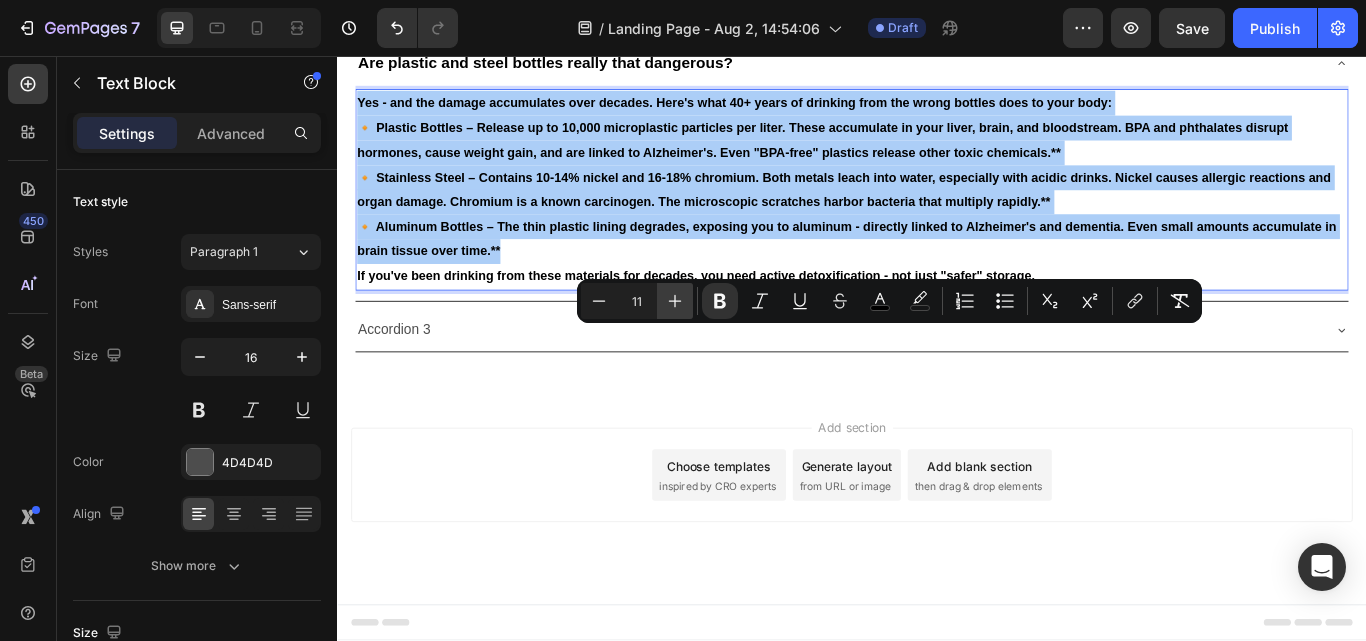 click 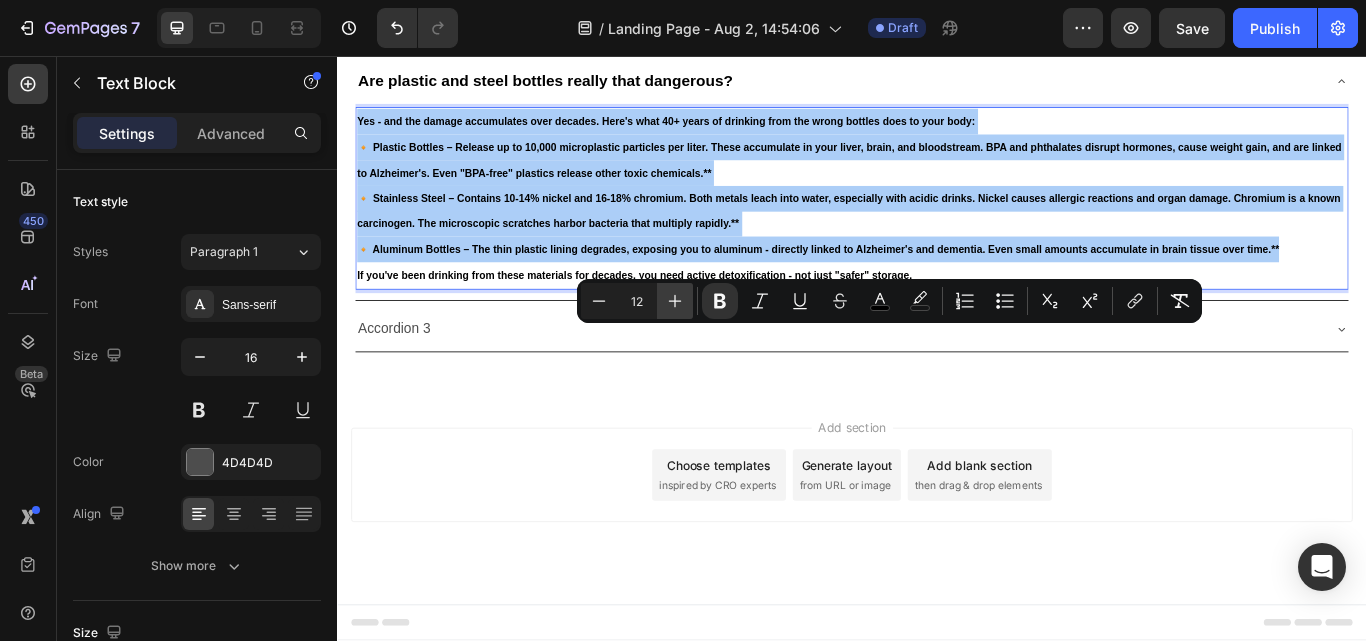 click 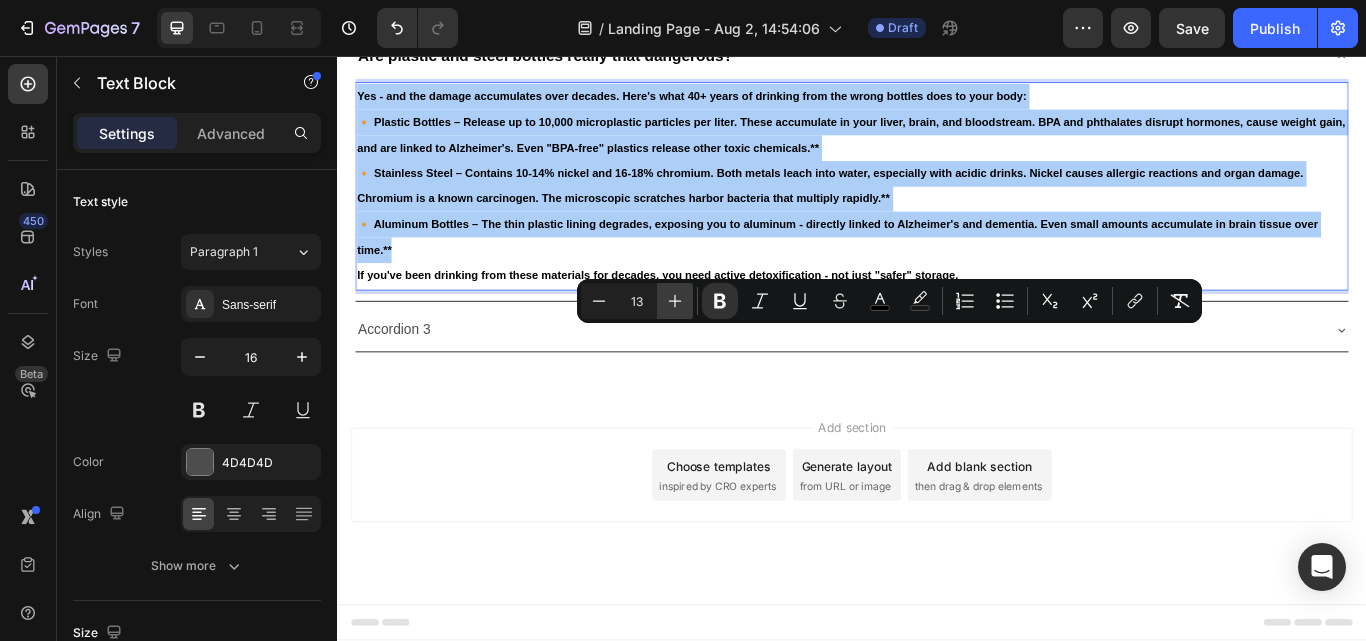 click 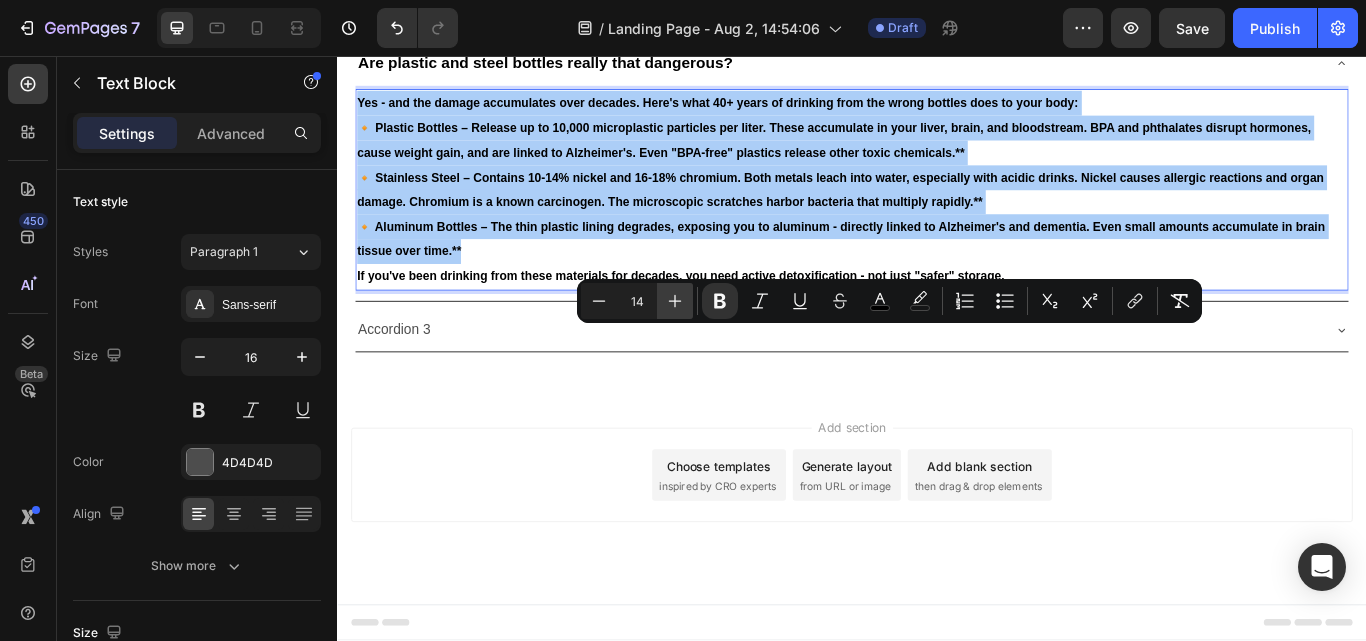 click 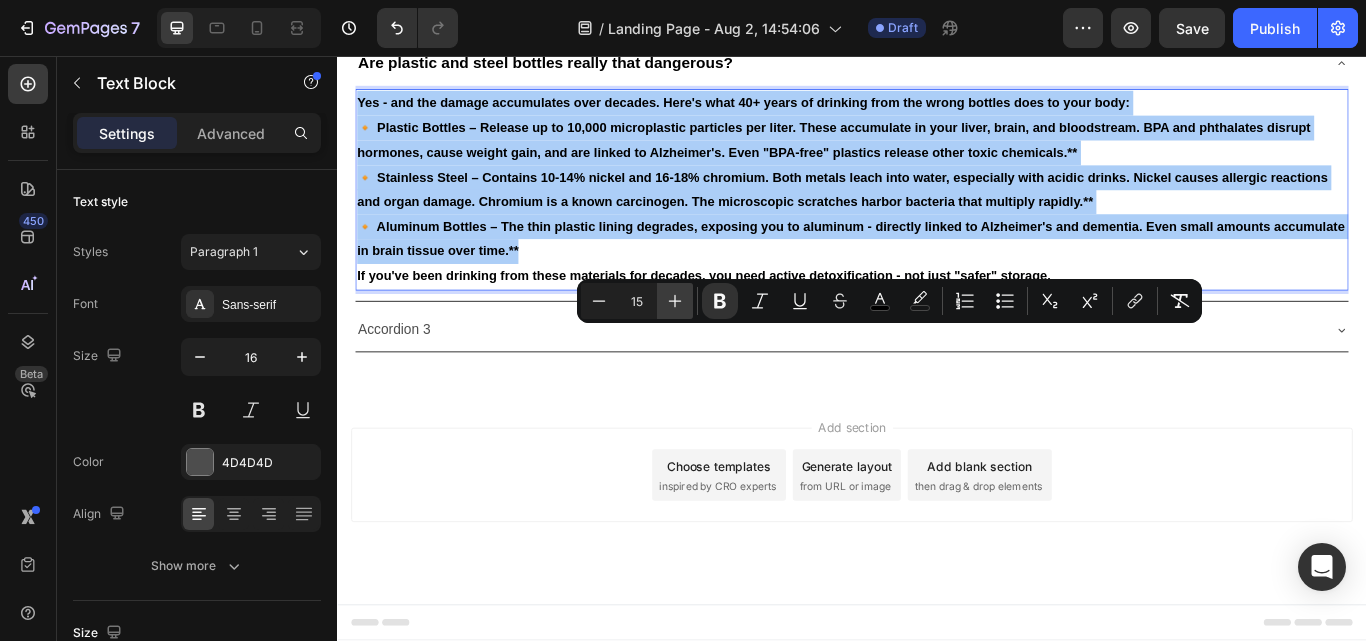 click 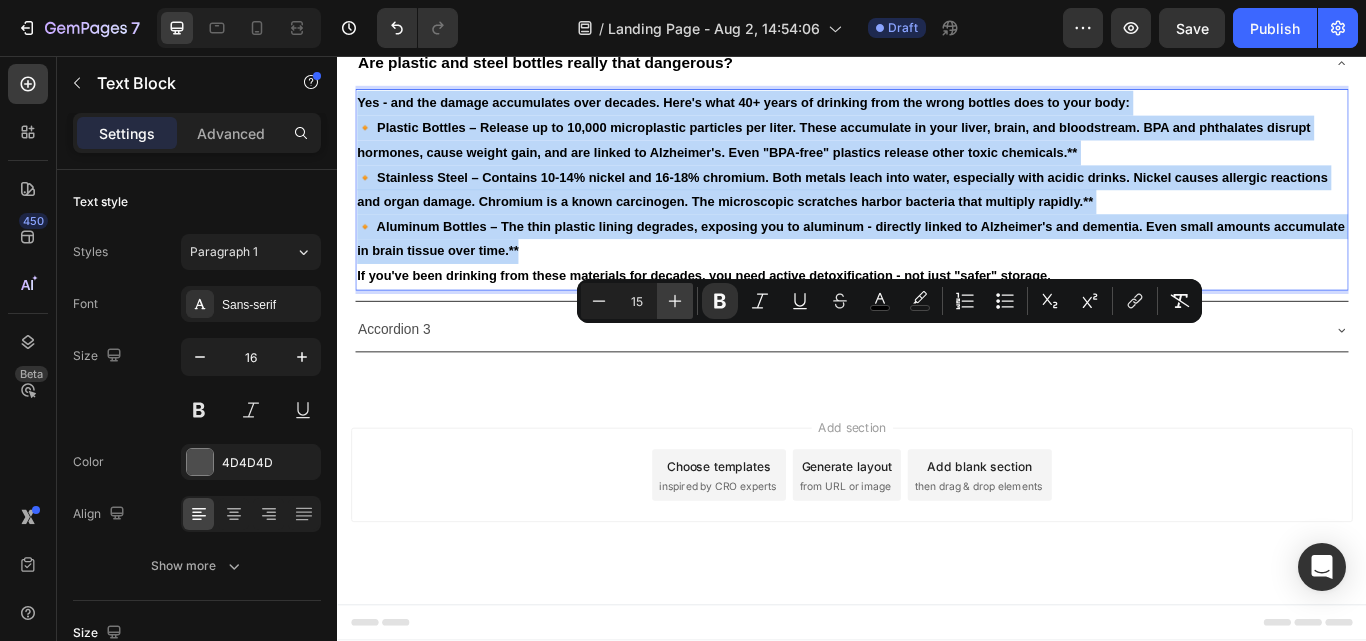 type on "16" 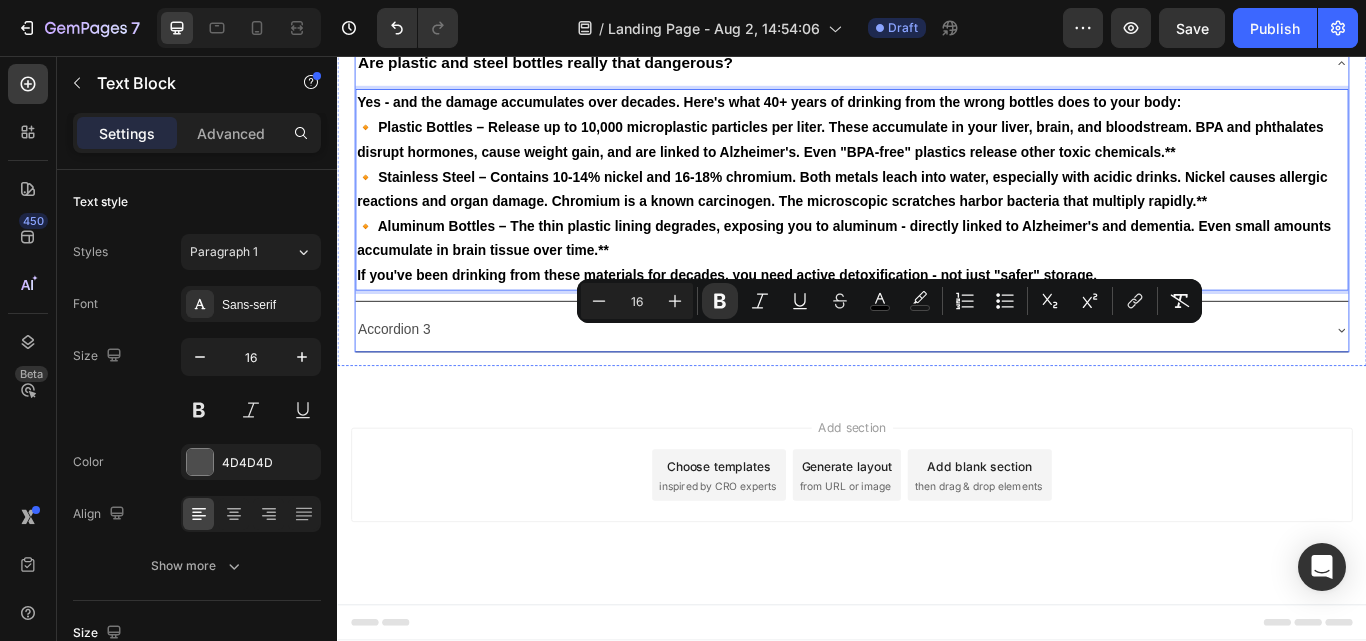 click on "Why Is Copper The Safest Material For Water Storage?" at bounding box center [594, 4] 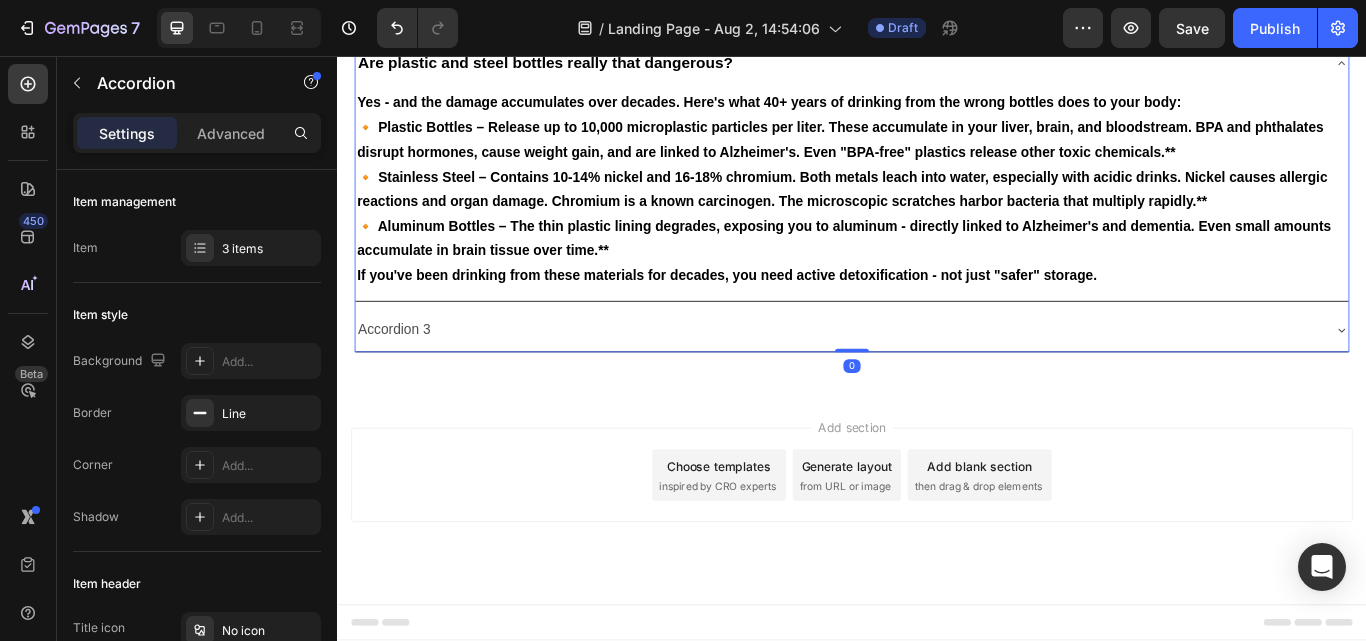click on "Why Is Copper The Safest Material For Water Storage?" at bounding box center [921, 5] 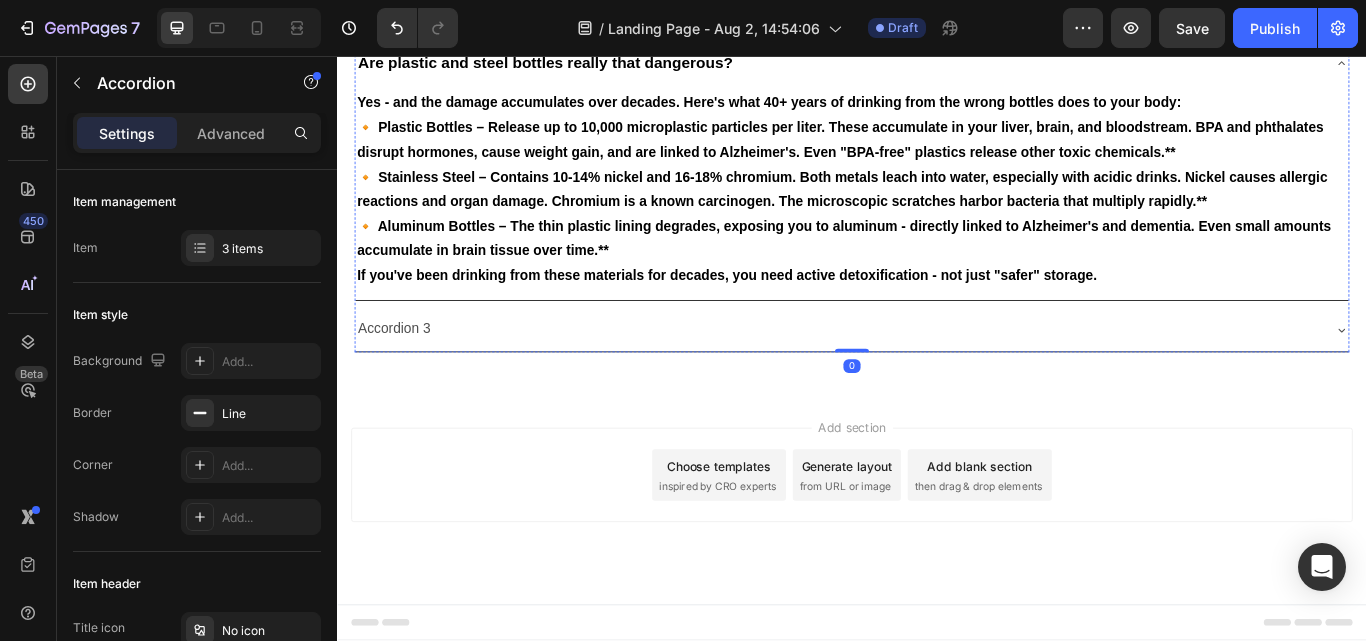 click on "Copper is one of only three naturally antimicrobial metals on Earth (along with silver and gold). It's so safe and essential that your body requires it for over 50 vital functions - from producing energy to building collagen." at bounding box center (937, -171) 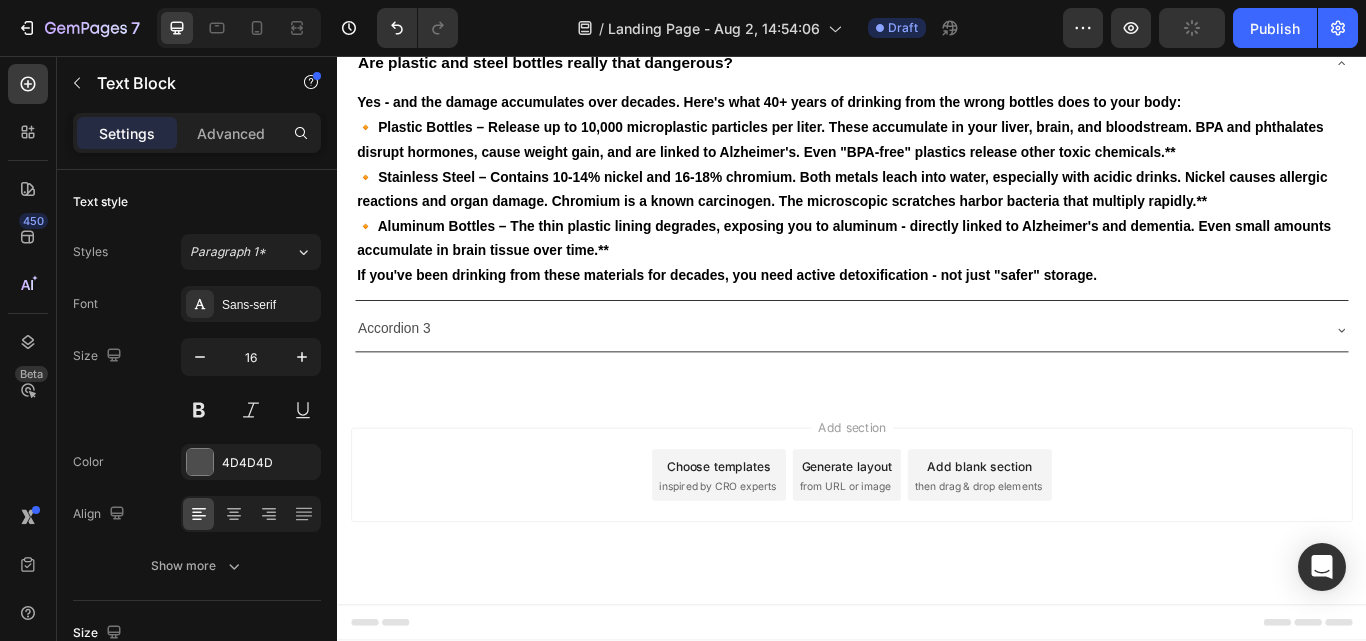 click on "Copper is one of only three naturally antimicrobial metals on Earth (along with silver and gold). It's so safe and essential that your body requires it for over 50 vital functions - from producing energy to building collagen." at bounding box center (937, -171) 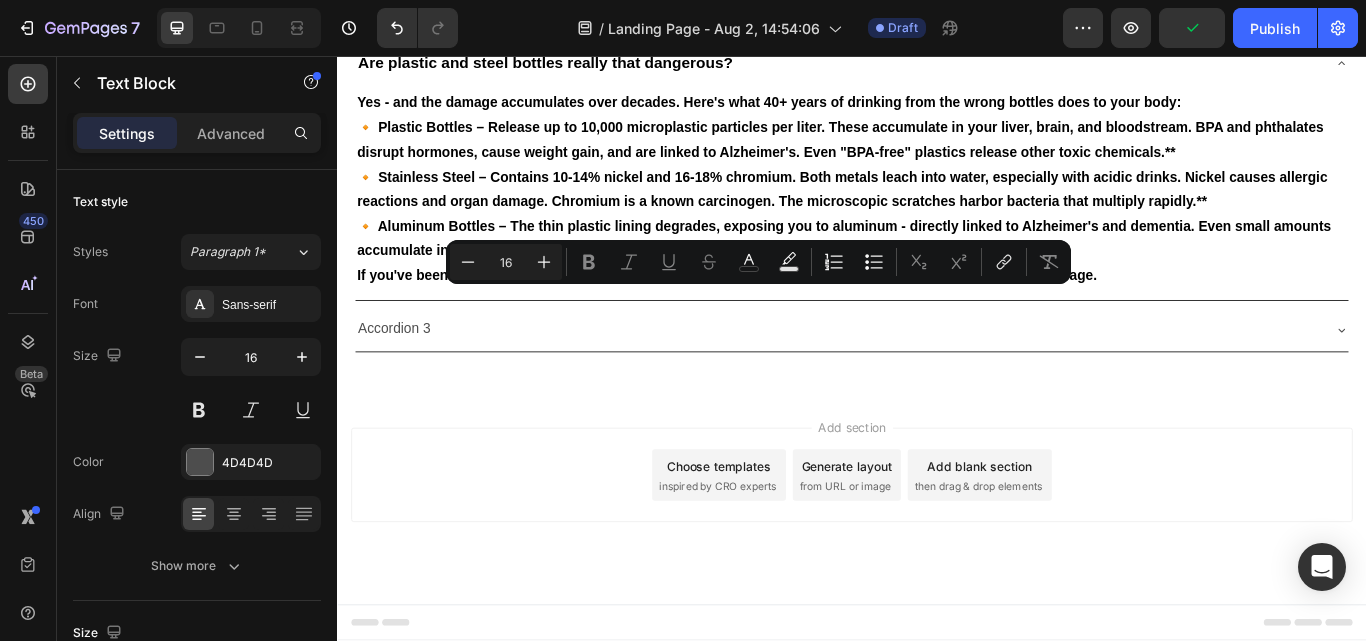 click on "Copper is one of only three naturally antimicrobial metals on Earth (along with silver and gold). It's so safe and essential that your body requires it for over 50 vital functions - from producing energy to building collagen." at bounding box center (930, -172) 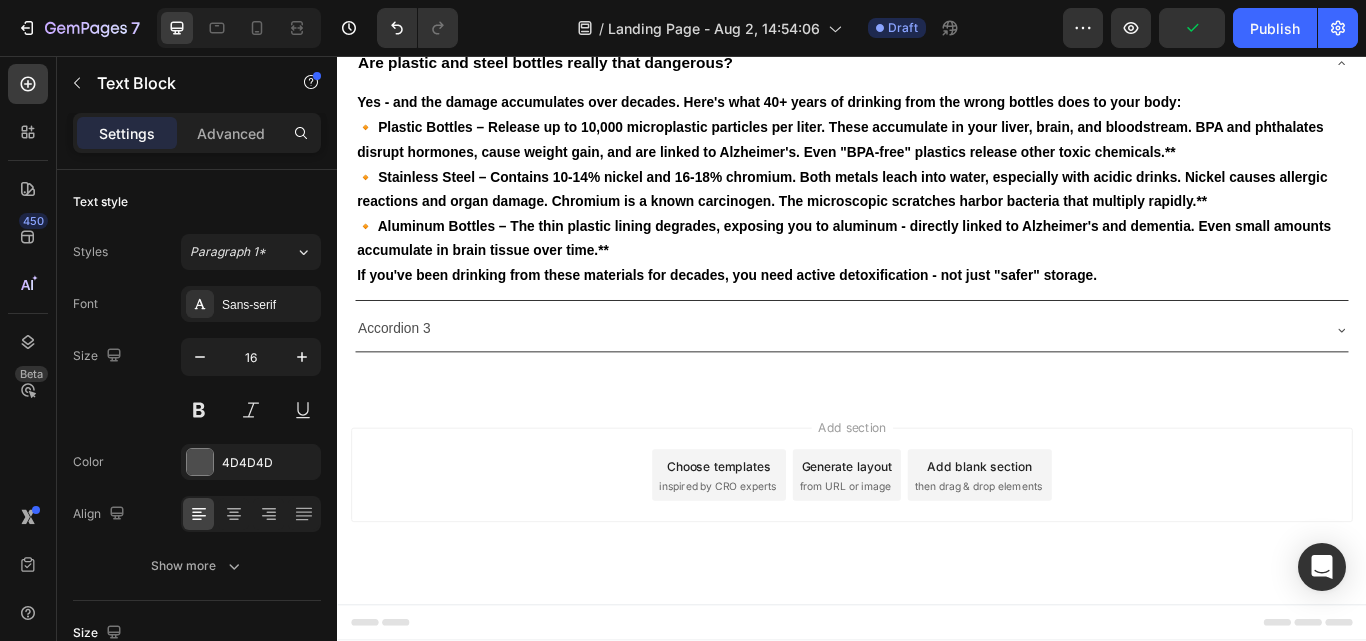 click on "Copper is one of only three naturally antimicrobial metals on Earth (along with silver and gold). It's so safe and essential that your body requires it for over 50 vital functions - from producing energy to building collagen." at bounding box center (930, -172) 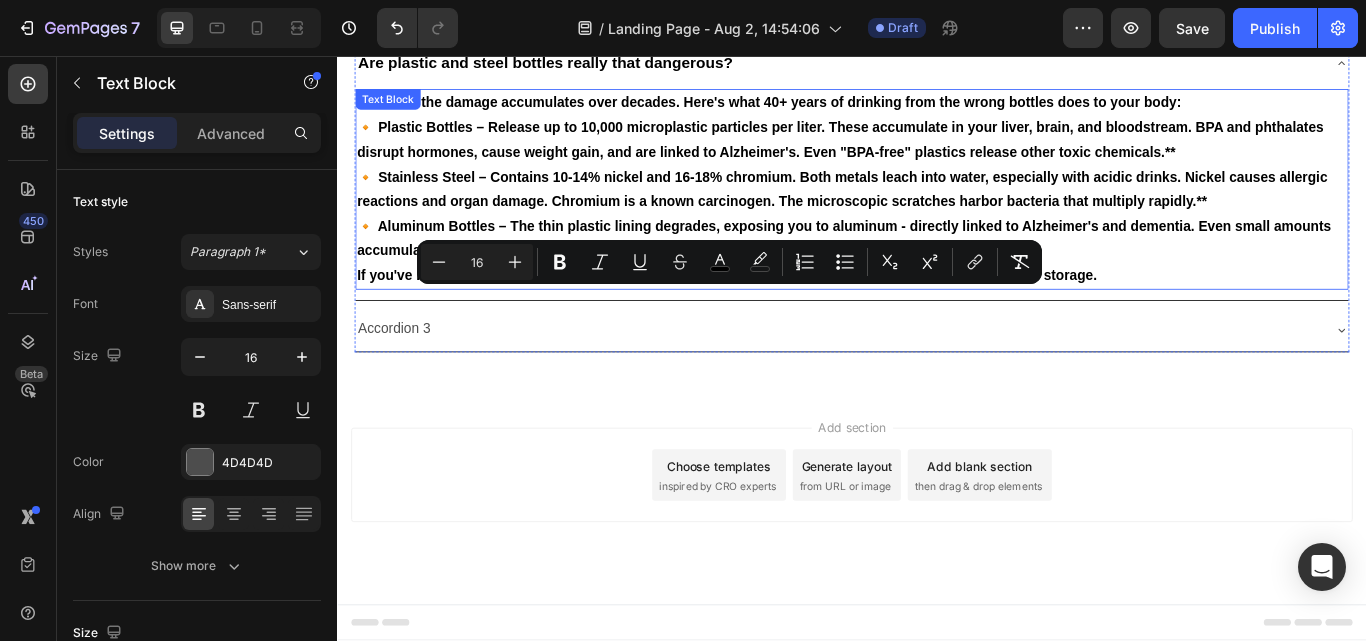 click on "🔸 Plastic Bottles – Release up to 10,000 microplastic particles per liter. These accumulate in your liver, brain, and bloodstream. BPA and phthalates disrupt hormones, cause weight gain, and are linked to Alzheimer's. Even "BPA-free" plastics release other toxic chemicals.**" at bounding box center (923, 154) 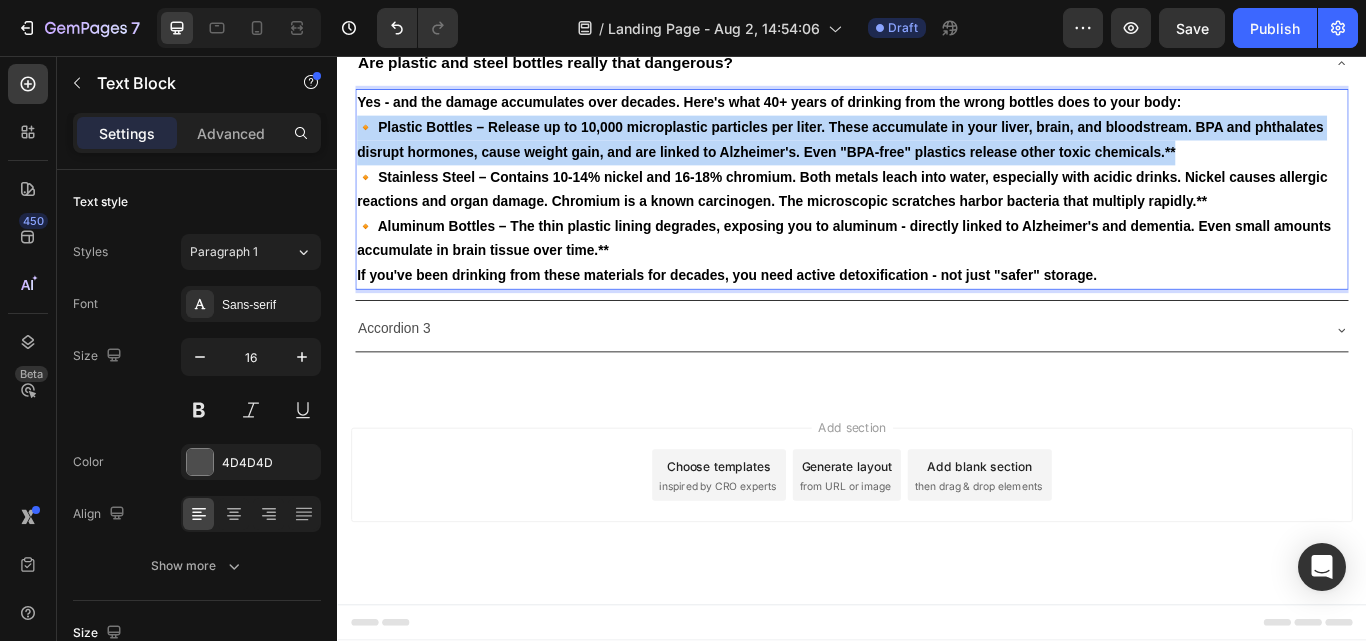 click on "🔸 Plastic Bottles – Release up to 10,000 microplastic particles per liter. These accumulate in your liver, brain, and bloodstream. BPA and phthalates disrupt hormones, cause weight gain, and are linked to Alzheimer's. Even "BPA-free" plastics release other toxic chemicals.**" at bounding box center (937, 155) 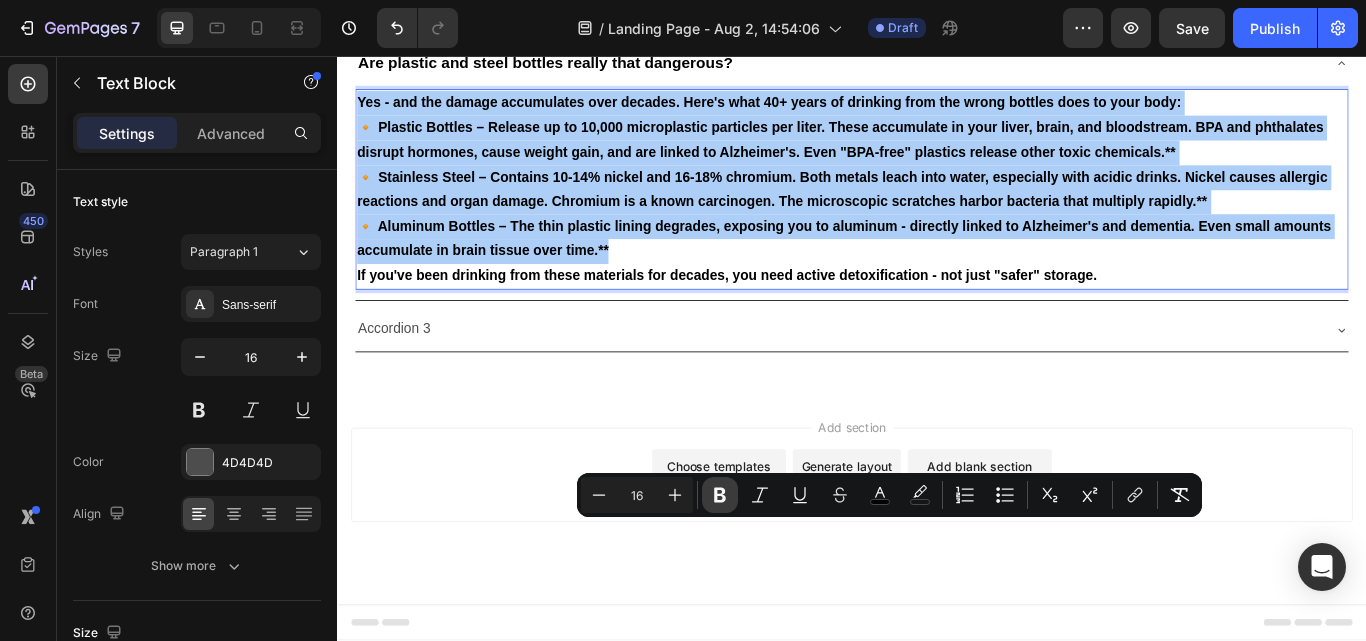 click 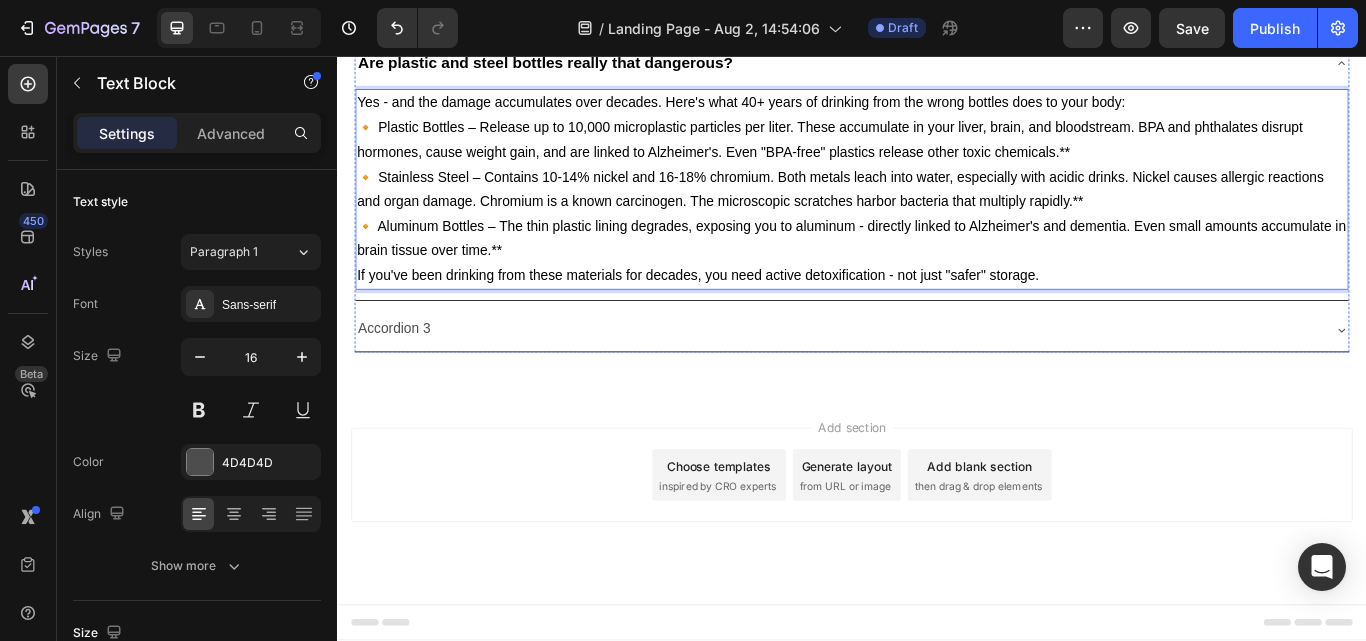 click on "Unlike plastic or steel, copper ions actively purify water through the "oligodynamic effect" - destroying bacteria, viruses, and parasites on contact. This is why ancient civilizations stored water exclusively in copper vessels for thousands of years." at bounding box center [913, -109] 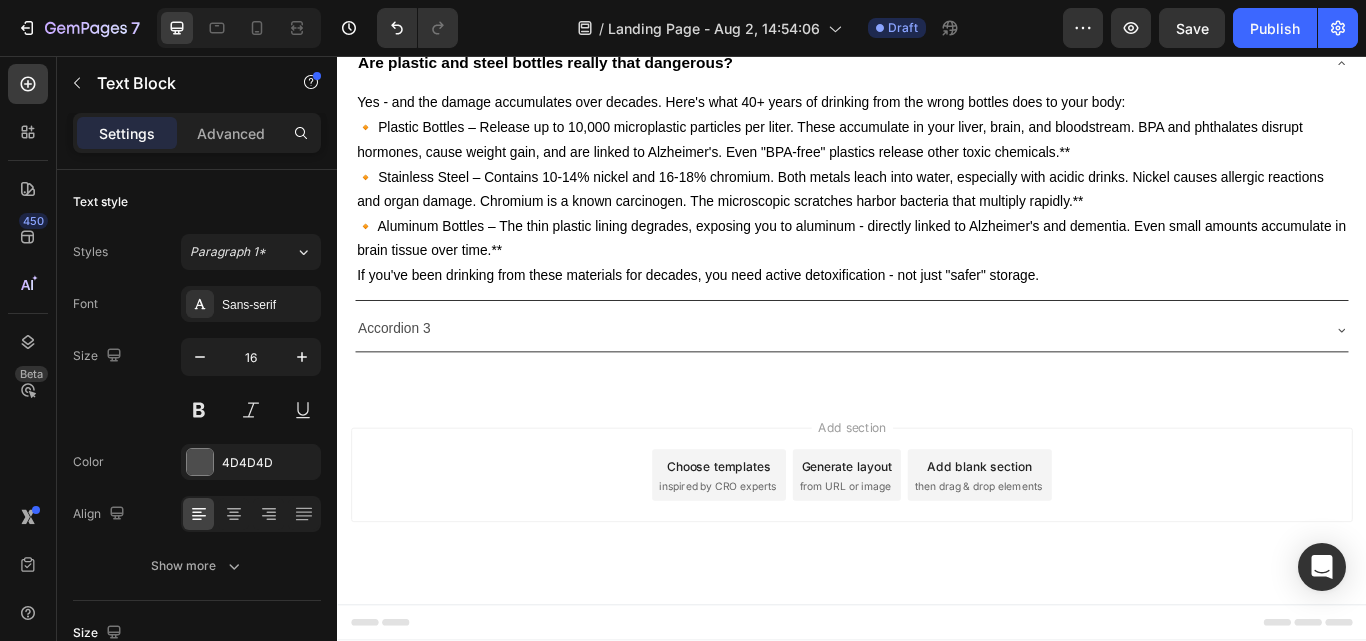 click on "Unlike plastic or steel, copper ions actively purify water through the "oligodynamic effect" - destroying bacteria, viruses, and parasites on contact. This is why ancient civilizations stored water exclusively in copper vessels for thousands of years." at bounding box center (913, -109) 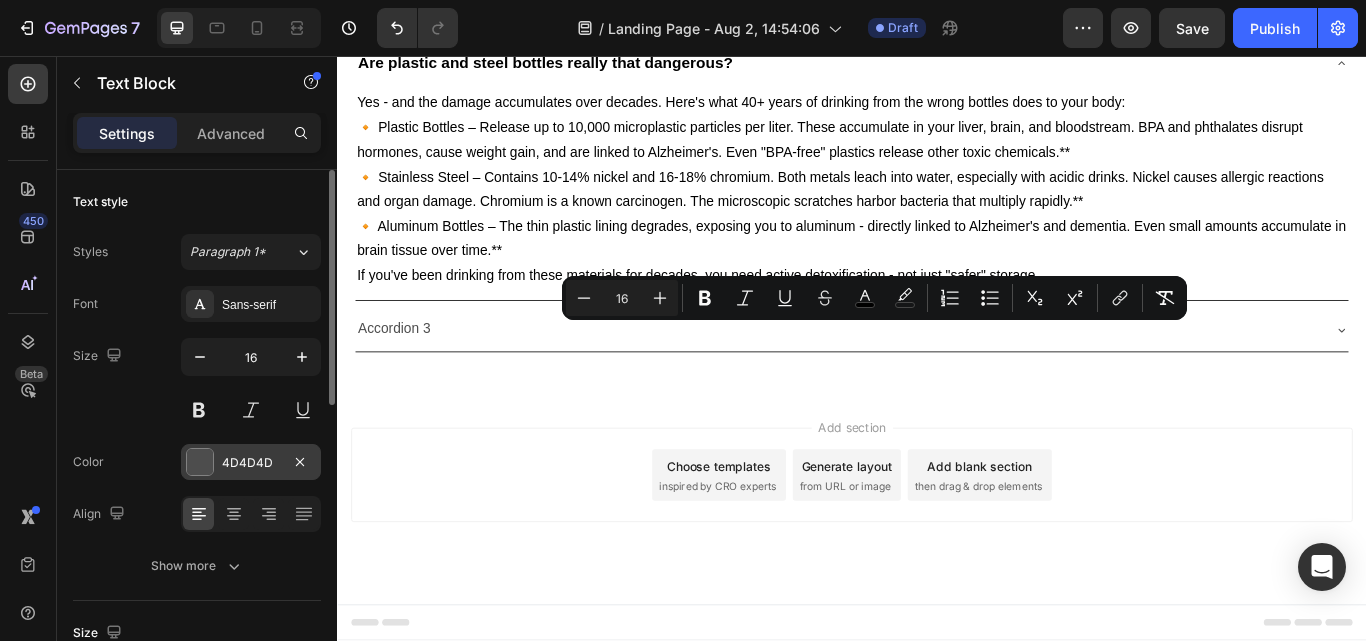 scroll, scrollTop: 100, scrollLeft: 0, axis: vertical 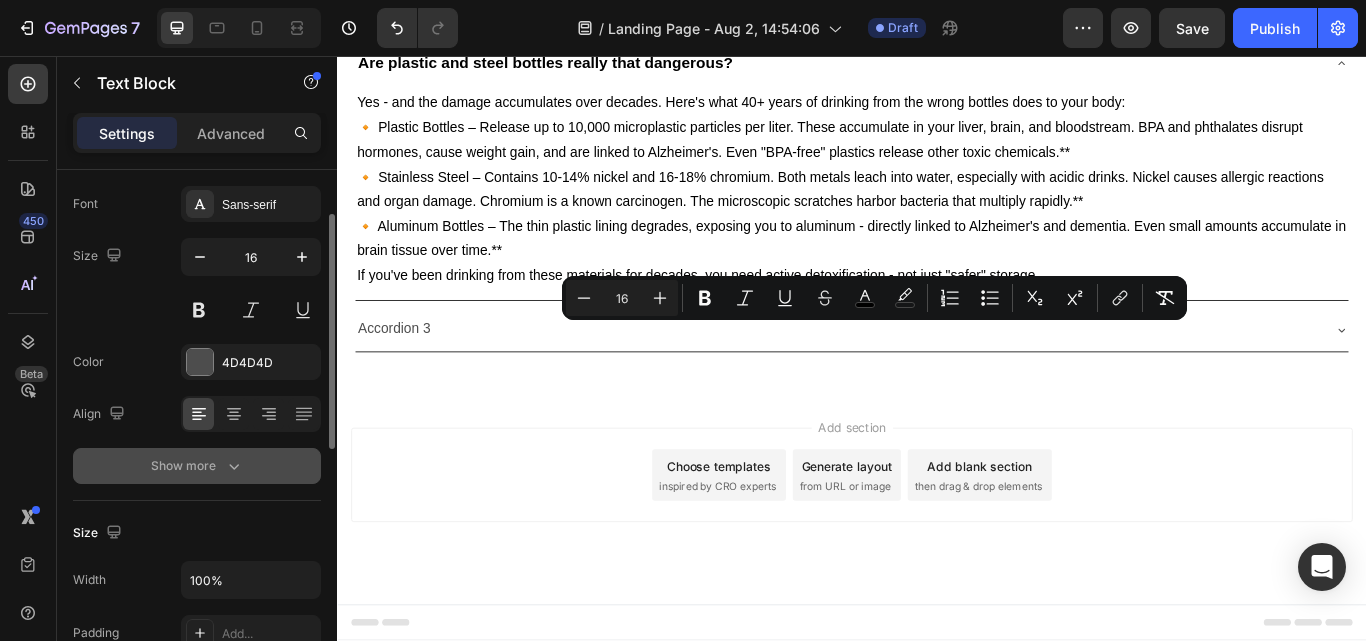 click 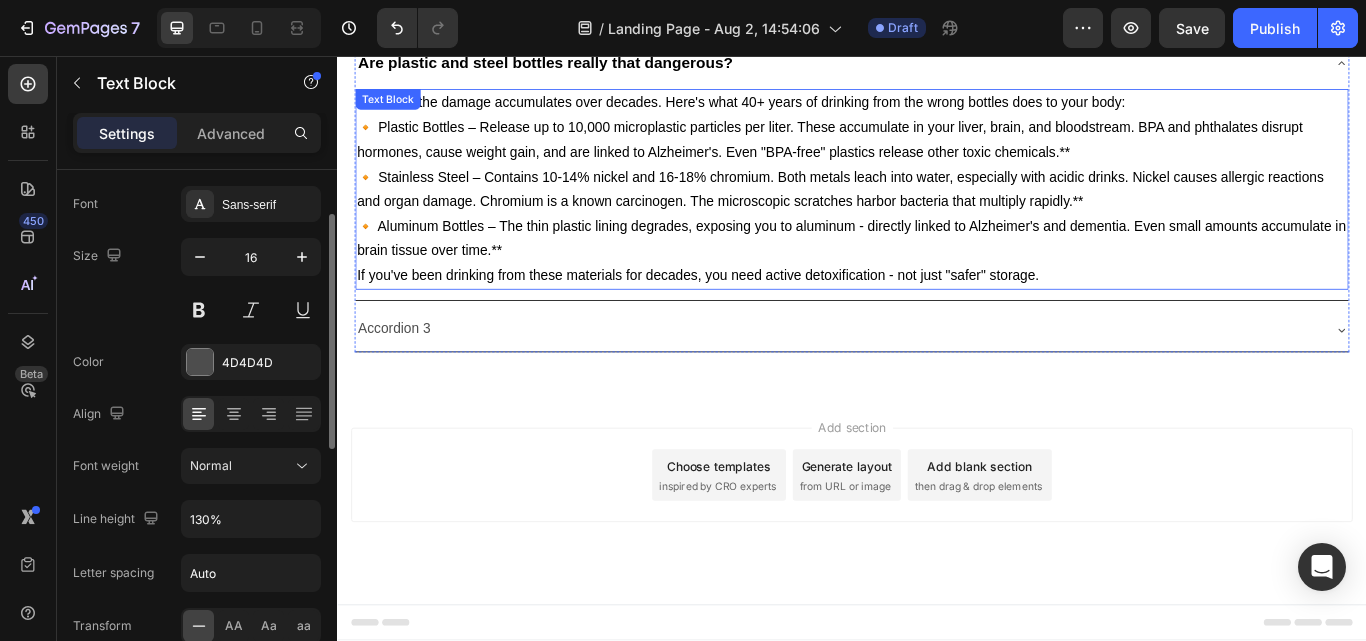 click on "🔸 Plastic Bottles – Release up to 10,000 microplastic particles per liter. These accumulate in your liver, brain, and bloodstream. BPA and phthalates disrupt hormones, cause weight gain, and are linked to Alzheimer's. Even "BPA-free" plastics release other toxic chemicals.**" at bounding box center [911, 154] 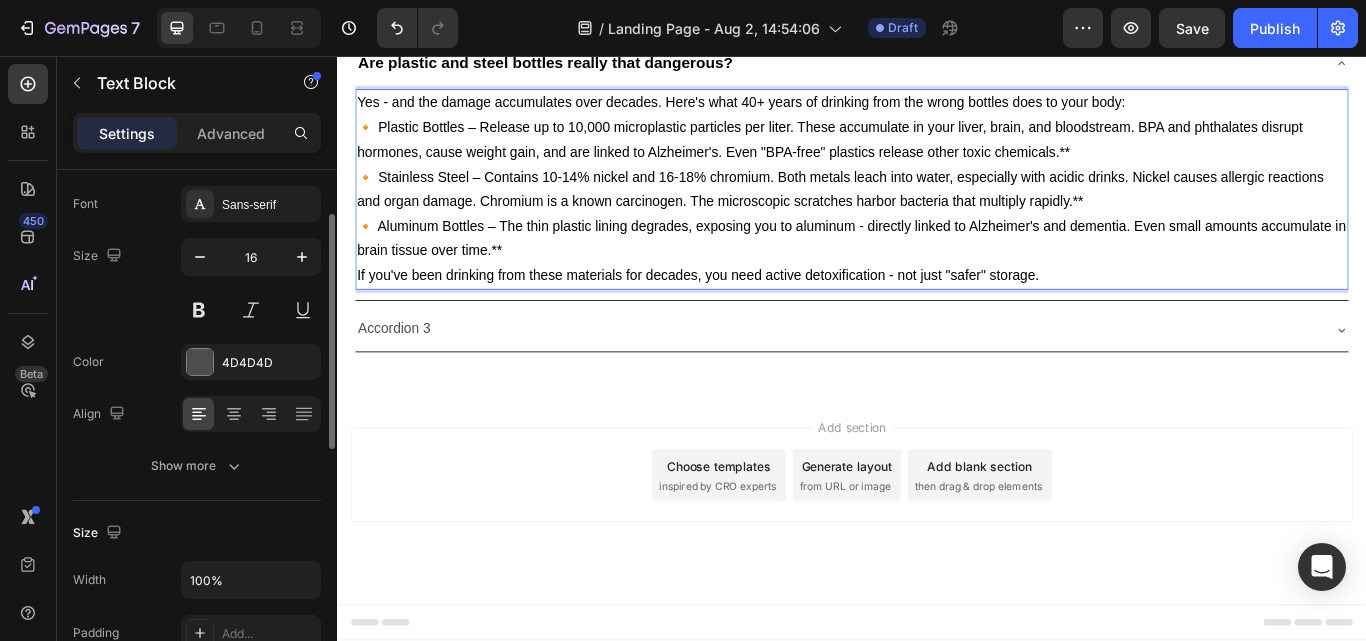 click on "🔸 Plastic Bottles – Release up to 10,000 microplastic particles per liter. These accumulate in your liver, brain, and bloodstream. BPA and phthalates disrupt hormones, cause weight gain, and are linked to Alzheimer's. Even "BPA-free" plastics release other toxic chemicals.**" at bounding box center (911, 154) 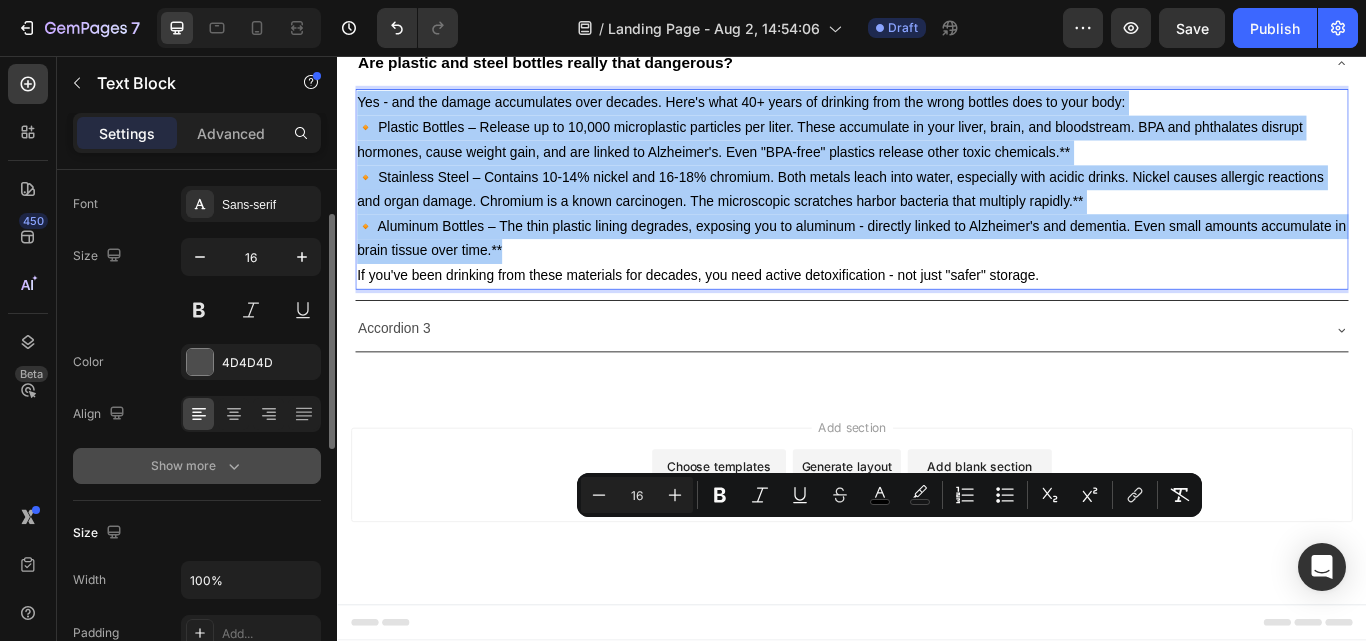 click on "Show more" at bounding box center (197, 466) 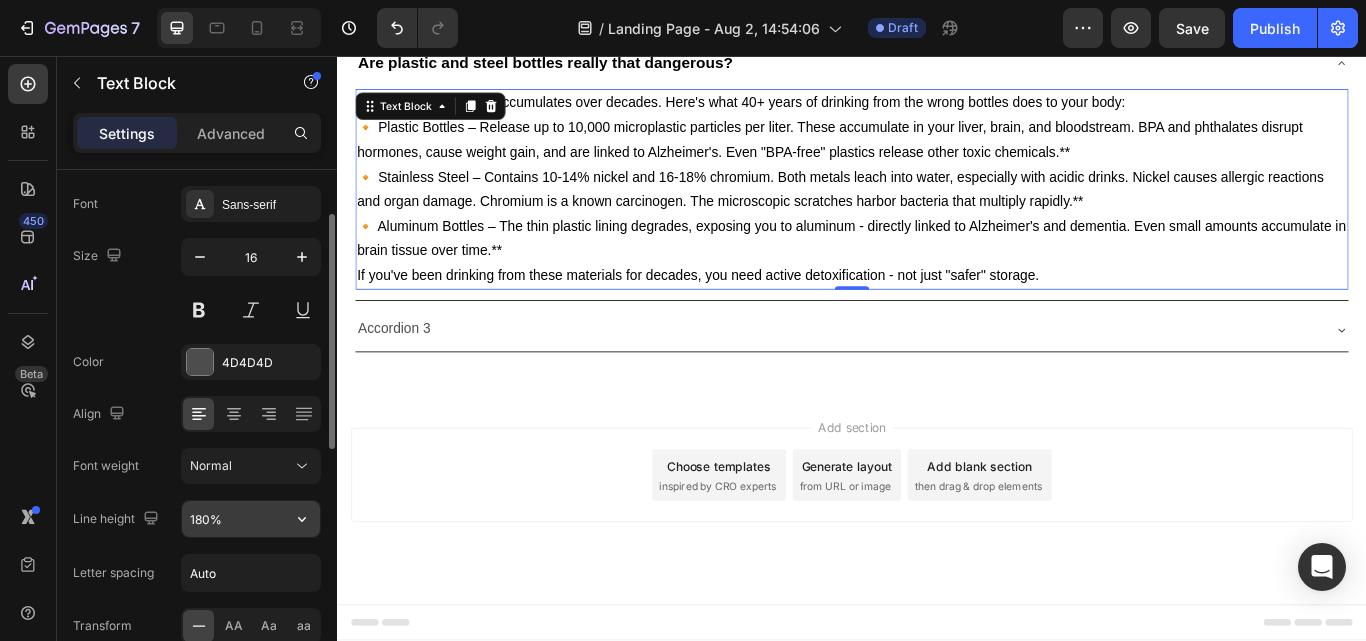 click on "180%" at bounding box center (251, 519) 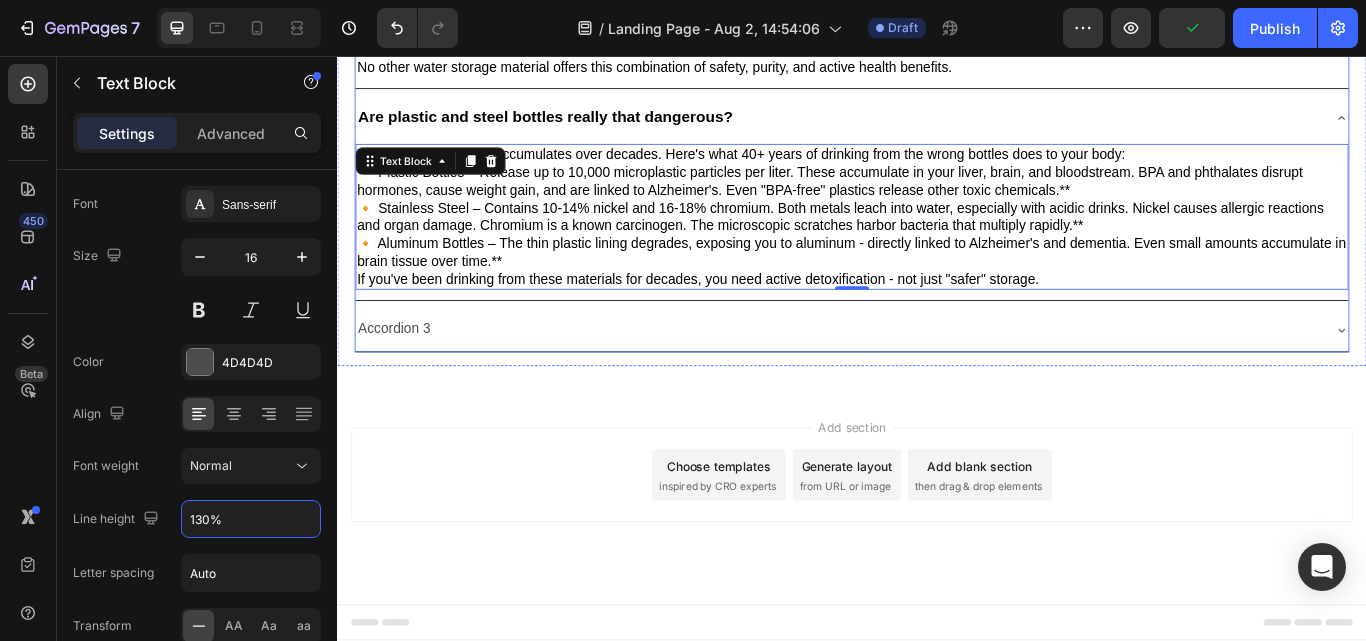 scroll, scrollTop: 2110, scrollLeft: 0, axis: vertical 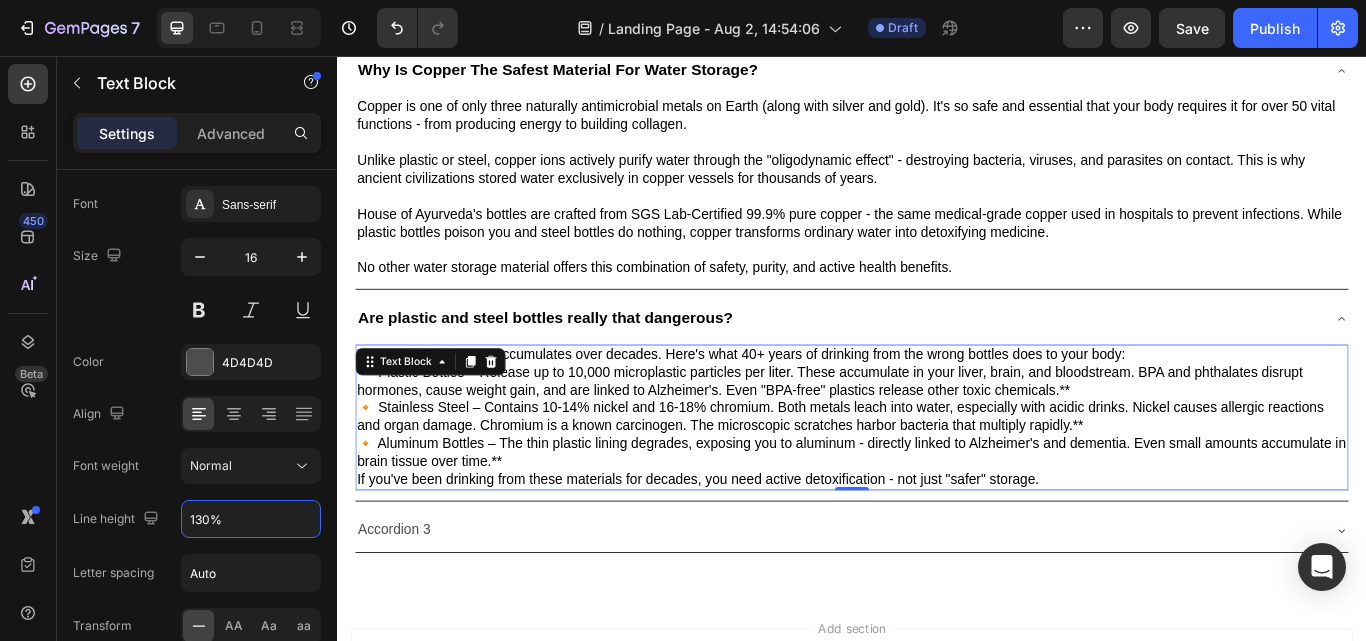type on "130%" 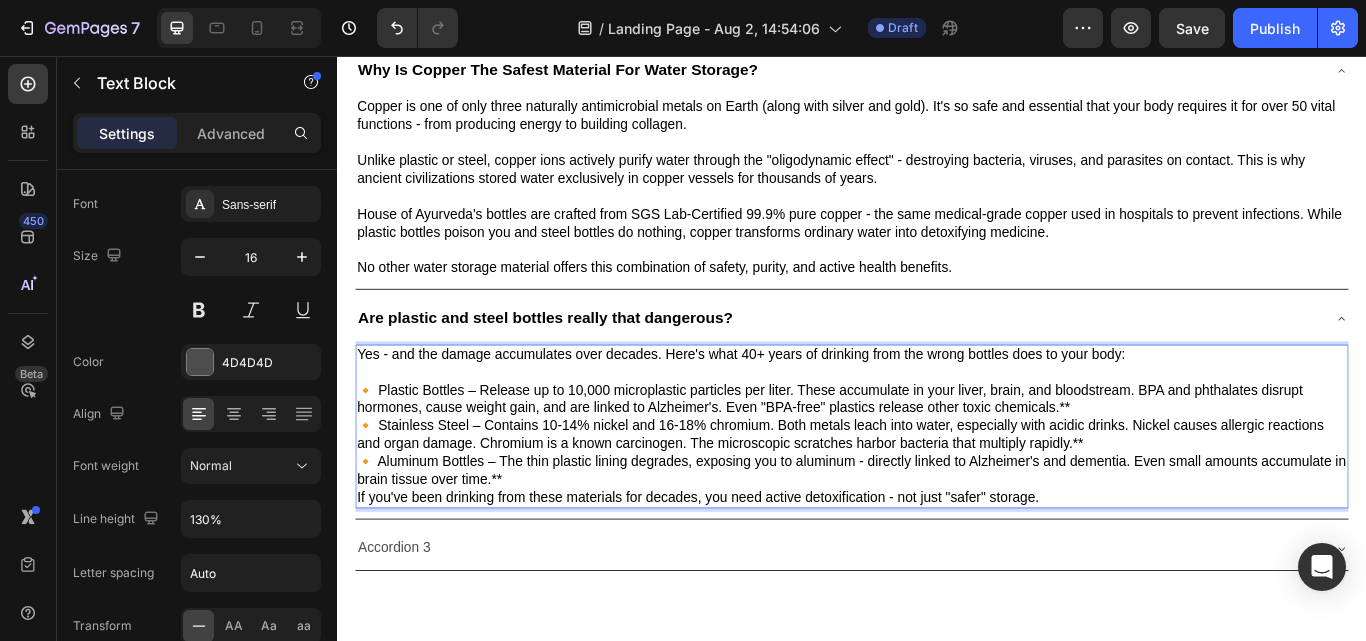 click on "🔸 Plastic Bottles – Release up to 10,000 microplastic particles per liter. These accumulate in your liver, brain, and bloodstream. BPA and phthalates disrupt hormones, cause weight gain, and are linked to Alzheimer's. Even "BPA-free" plastics release other toxic chemicals.**" at bounding box center (937, 458) 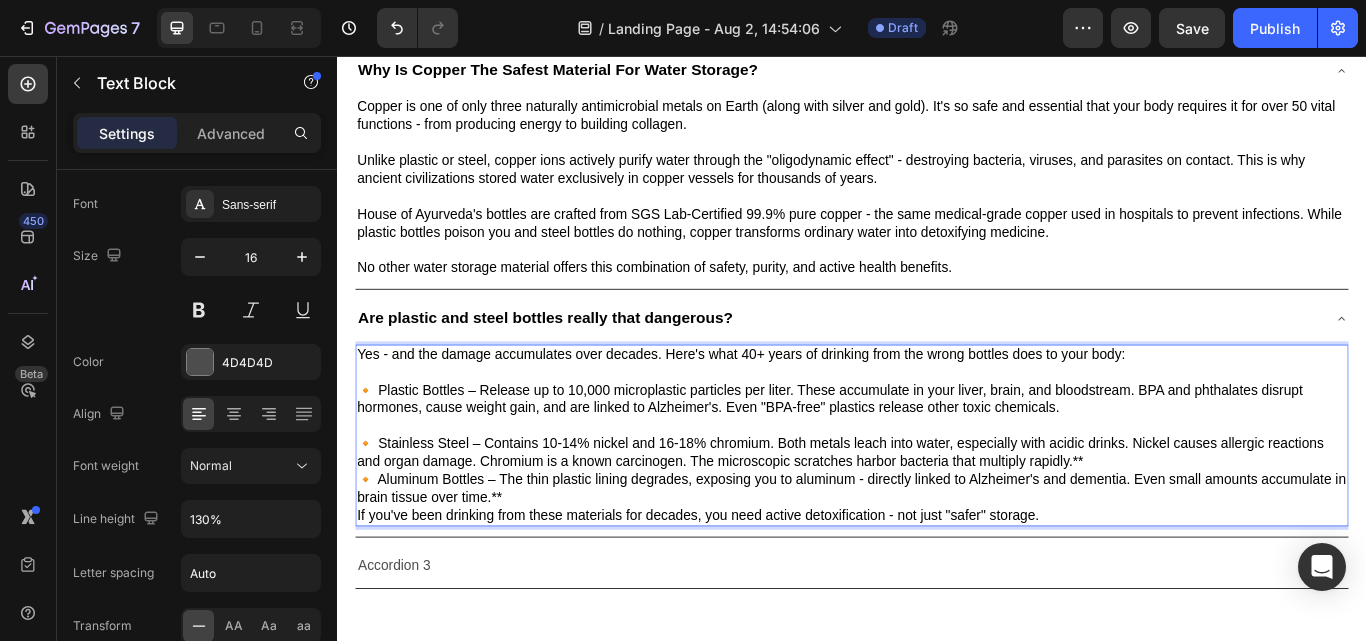 click on "🔸 Stainless Steel – Contains 10-14% nickel and 16-18% chromium. Both metals leach into water, especially with acidic drinks. Nickel causes allergic reactions and organ damage. Chromium is a known carcinogen. The microscopic scratches harbor bacteria that multiply rapidly.**" at bounding box center [937, 520] 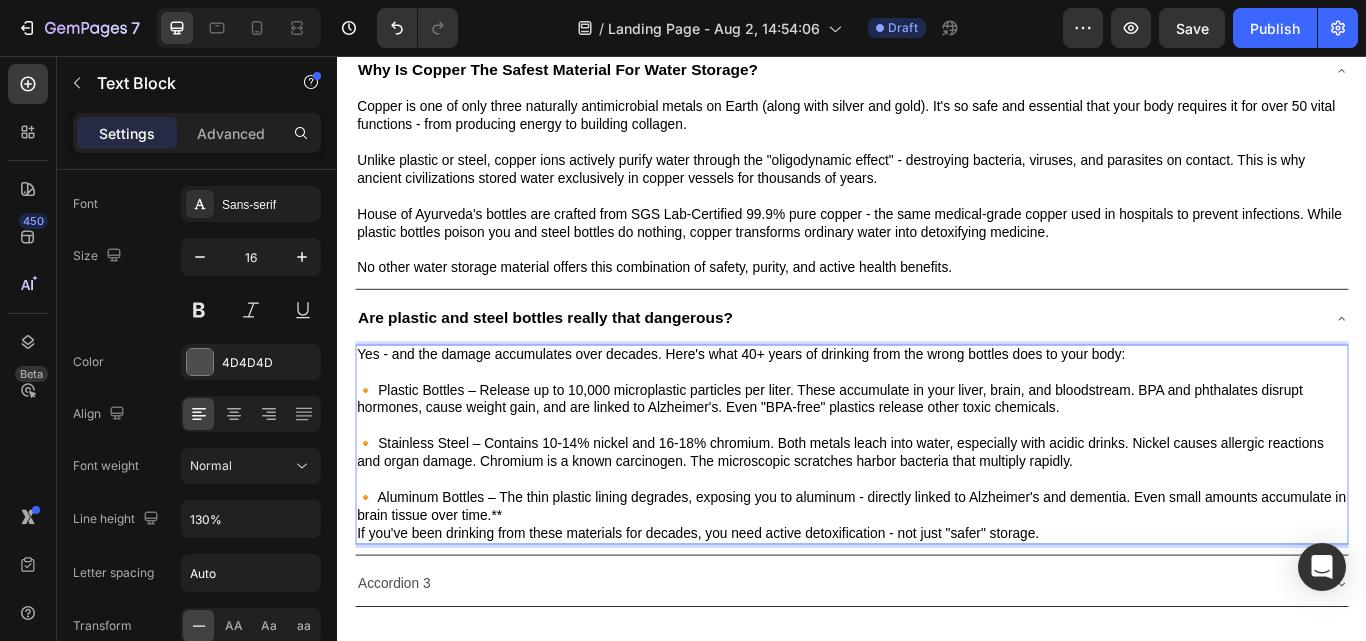 click on "🔸 Aluminum Bottles – The thin plastic lining degrades, exposing you to aluminum - directly linked to Alzheimer's and dementia. Even small amounts accumulate in brain tissue over time.**" at bounding box center [937, 582] 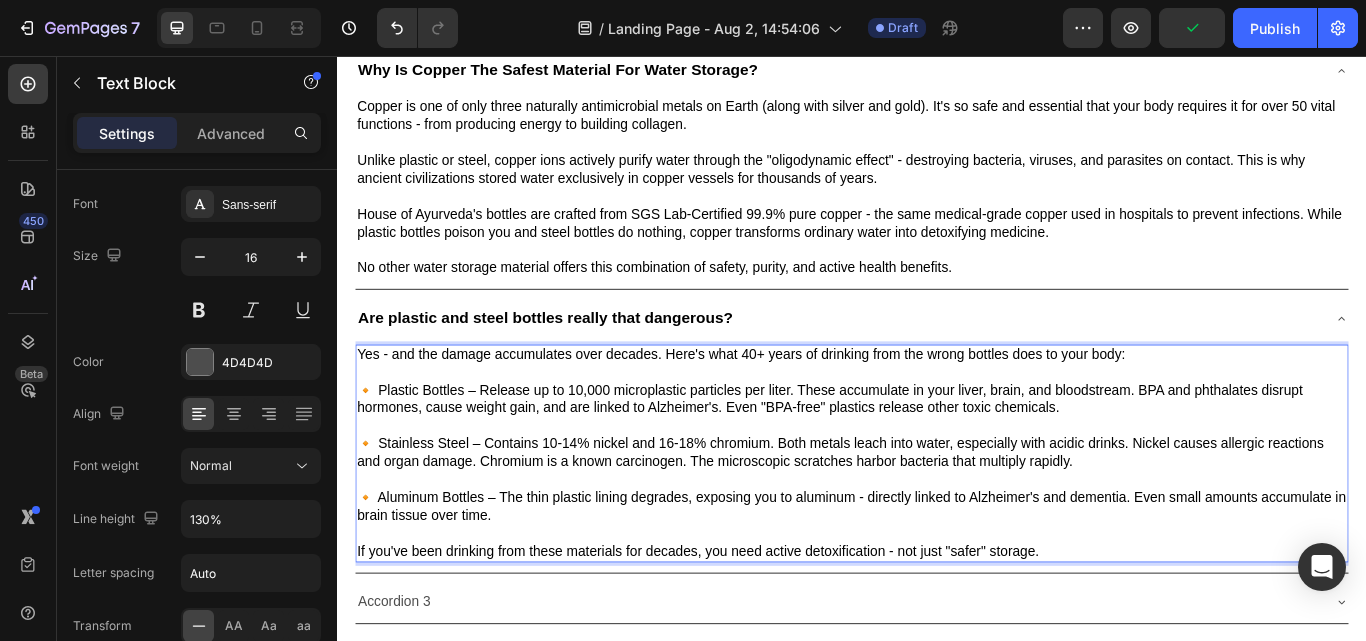 click on "🔸 Aluminum Bottles – The thin plastic lining degrades, exposing you to aluminum - directly linked to Alzheimer's and dementia. Even small amounts accumulate in brain tissue over time." at bounding box center [936, 581] 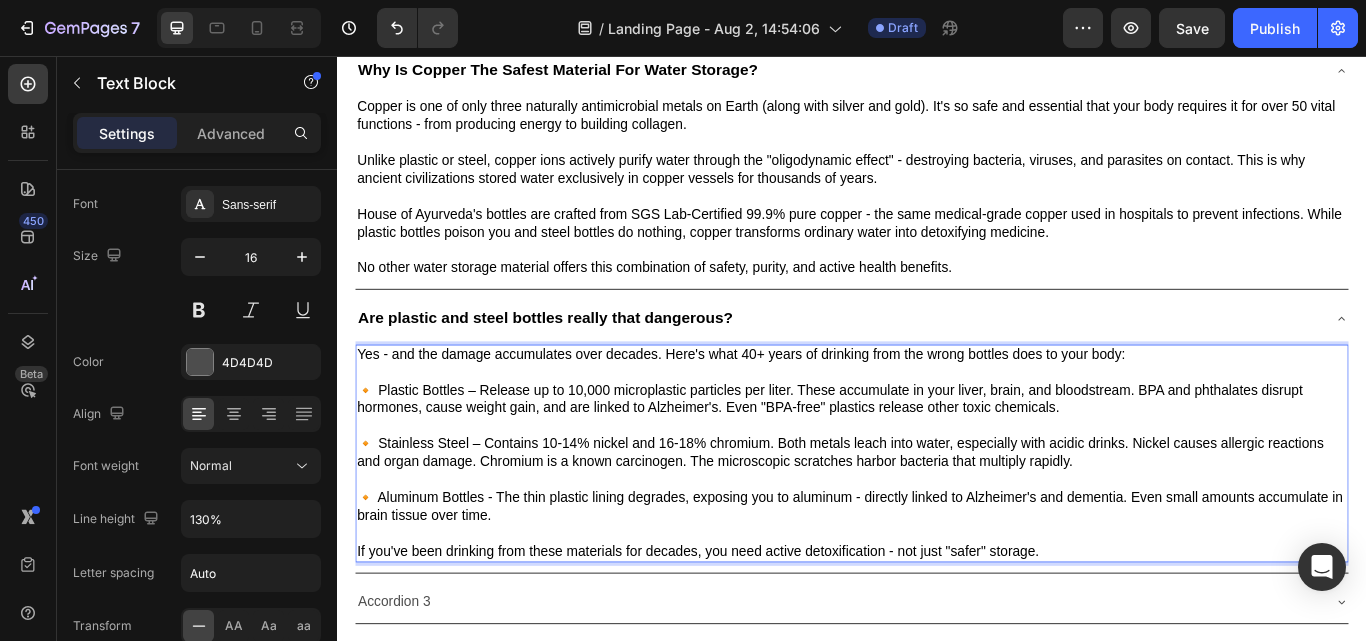 click on "🔸 Stainless Steel – Contains 10-14% nickel and 16-18% chromium. Both metals leach into water, especially with acidic drinks. Nickel causes allergic reactions and organ damage. Chromium is a known carcinogen. The microscopic scratches harbor bacteria that multiply rapidly." at bounding box center [923, 519] 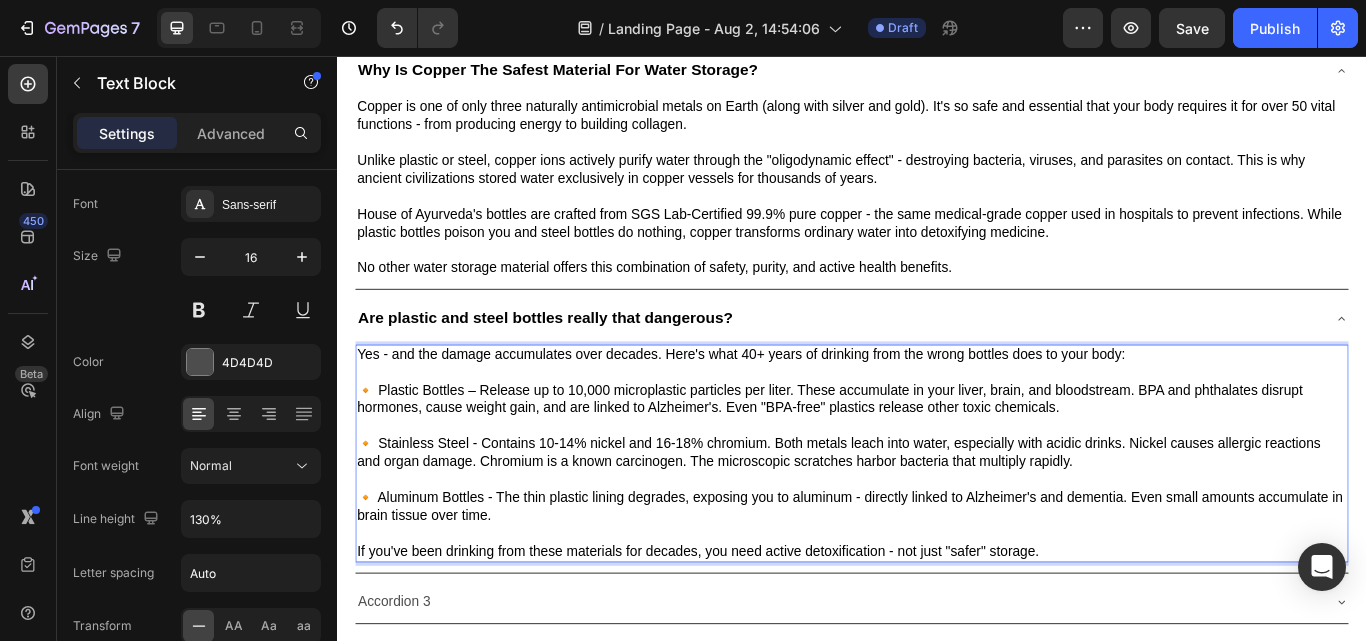 drag, startPoint x: 499, startPoint y: 448, endPoint x: 676, endPoint y: 468, distance: 178.12636 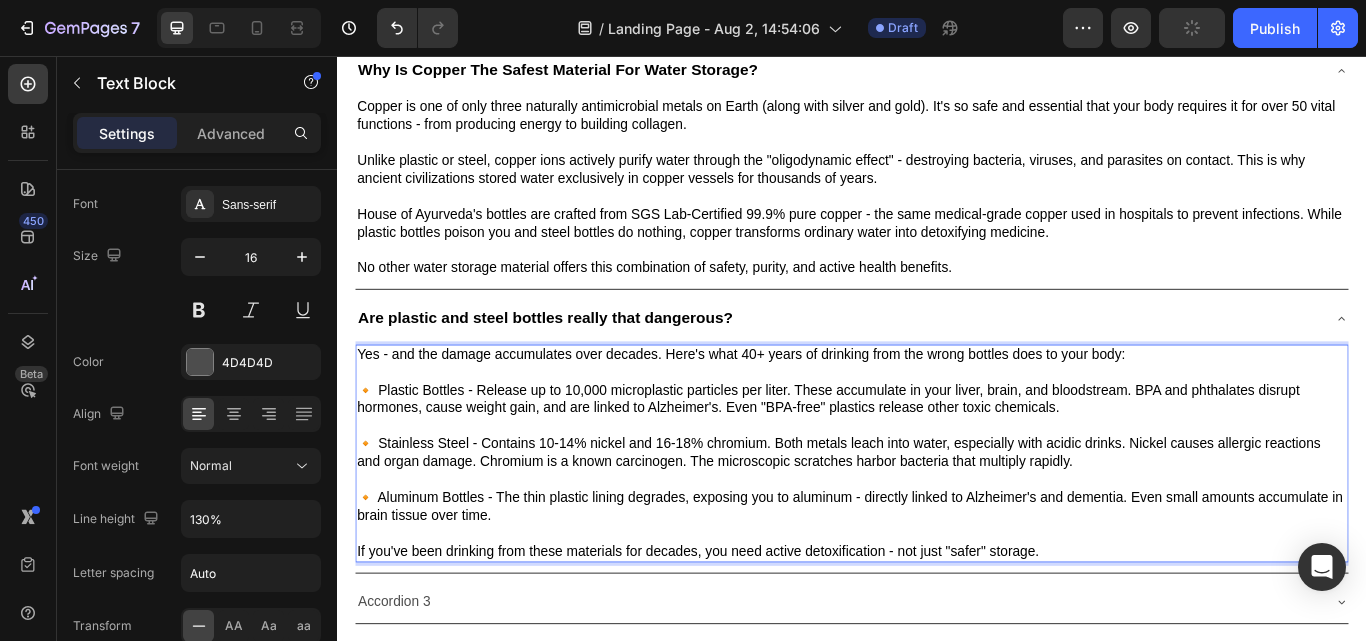 click on "If you've been drinking from these materials for decades, you need active detoxification - not just "safer" storage." at bounding box center [757, 633] 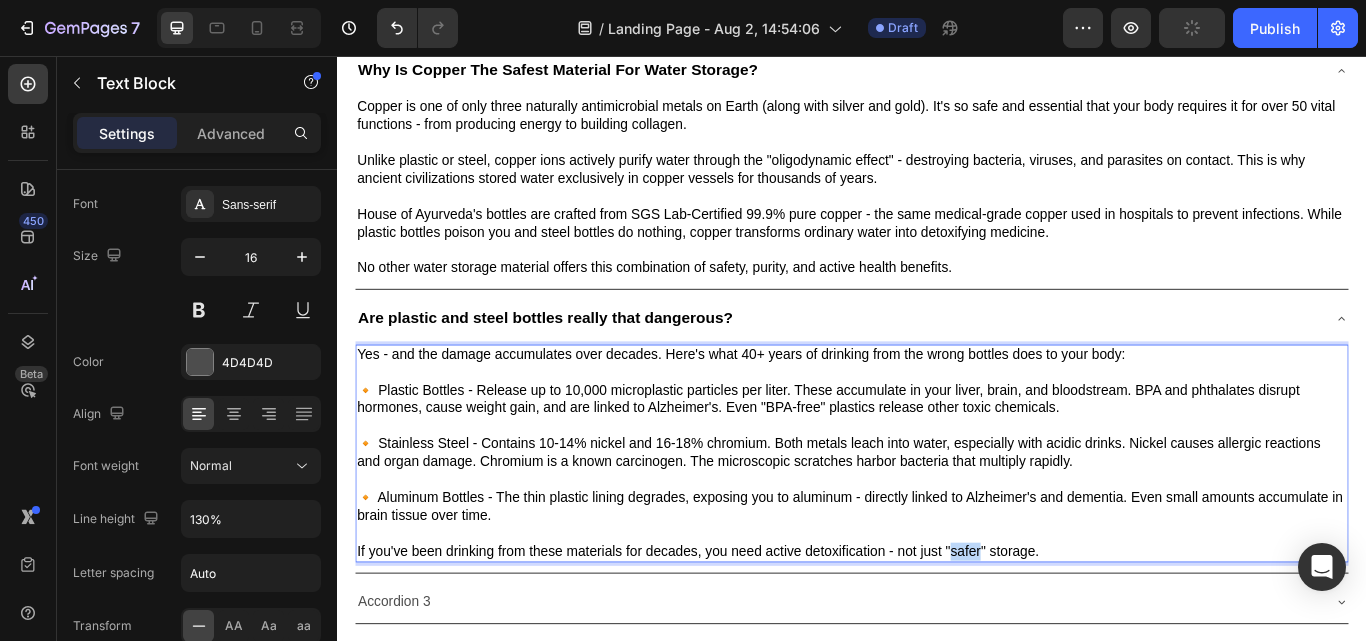 click on "If you've been drinking from these materials for decades, you need active detoxification - not just "safer" storage." at bounding box center (757, 633) 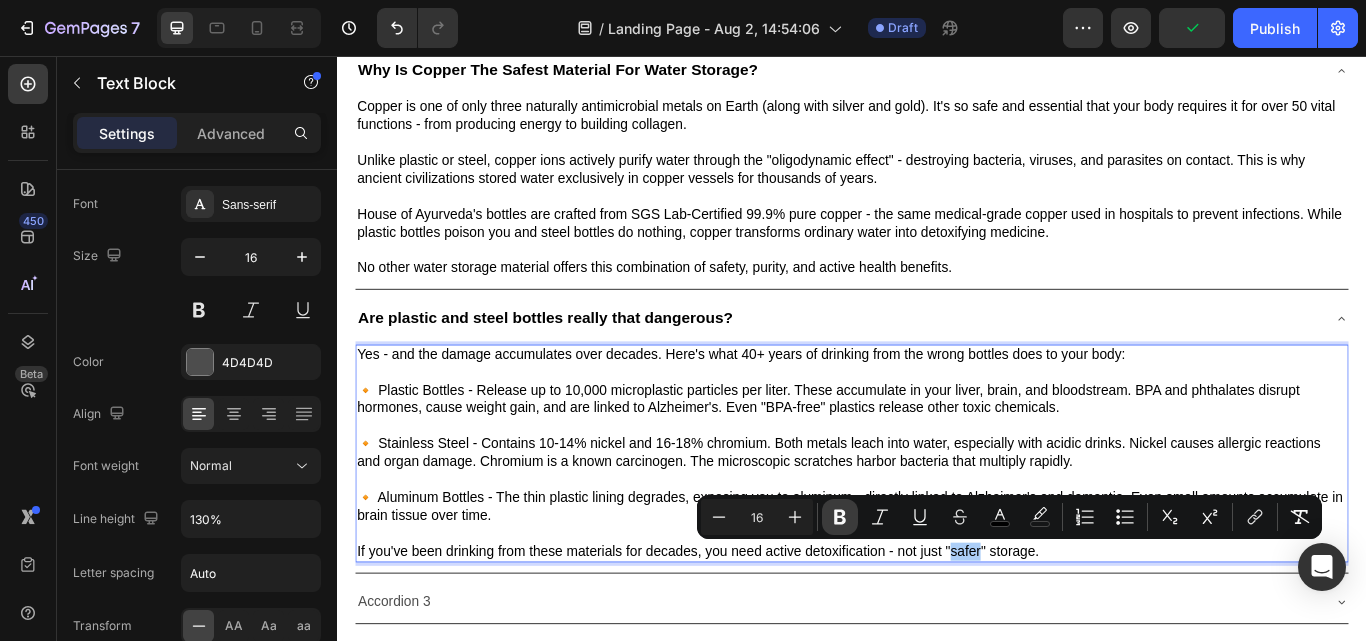 click 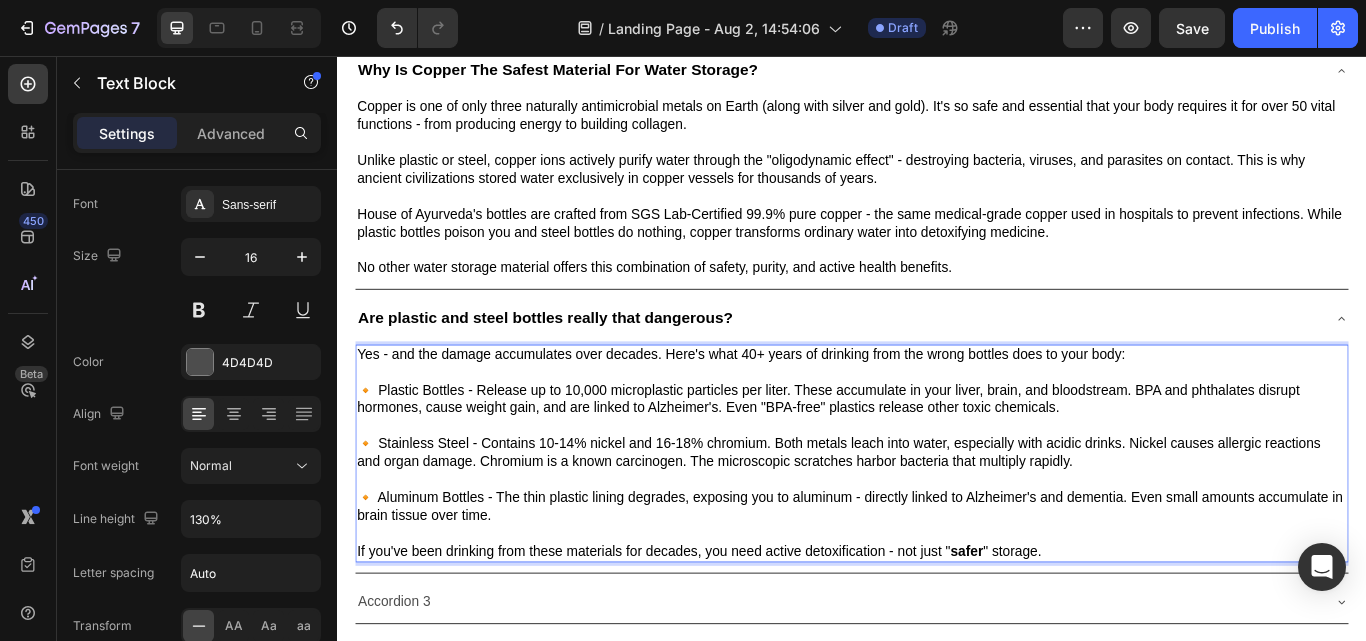 click on "Yes - and the damage accumulates over decades. Here's what 40+ years of drinking from the wrong bottles does to your body:" at bounding box center (808, 404) 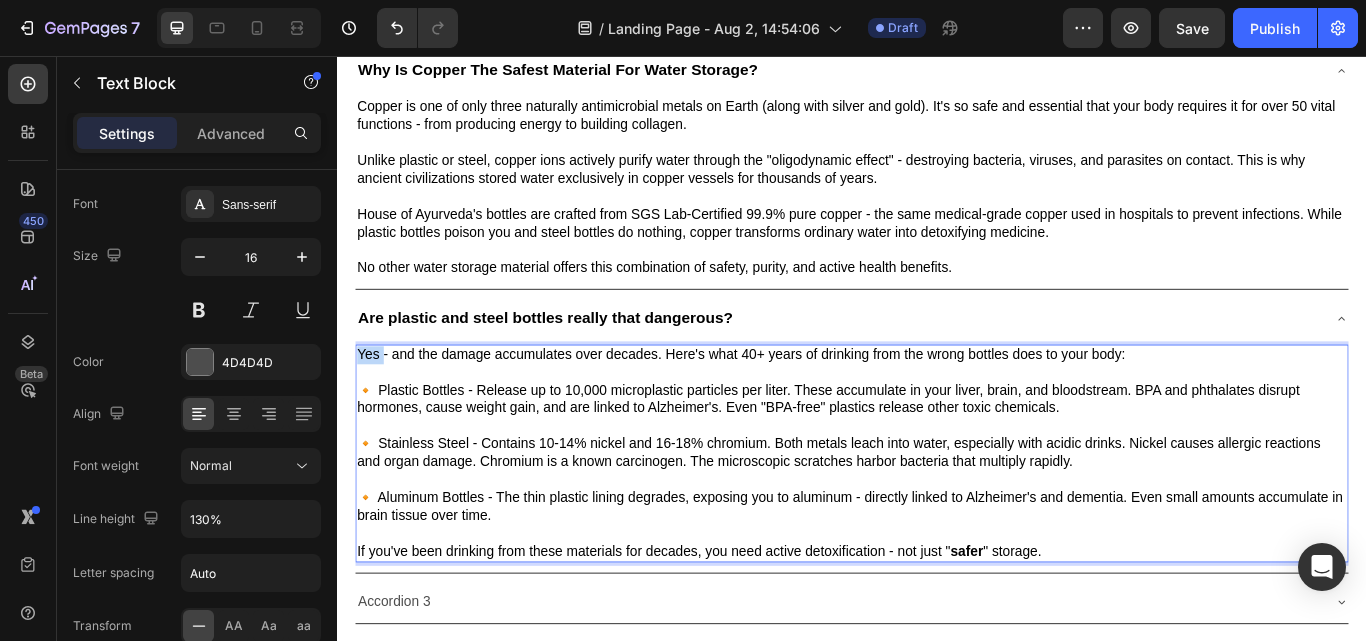 click on "Yes - and the damage accumulates over decades. Here's what 40+ years of drinking from the wrong bottles does to your body:" at bounding box center (808, 404) 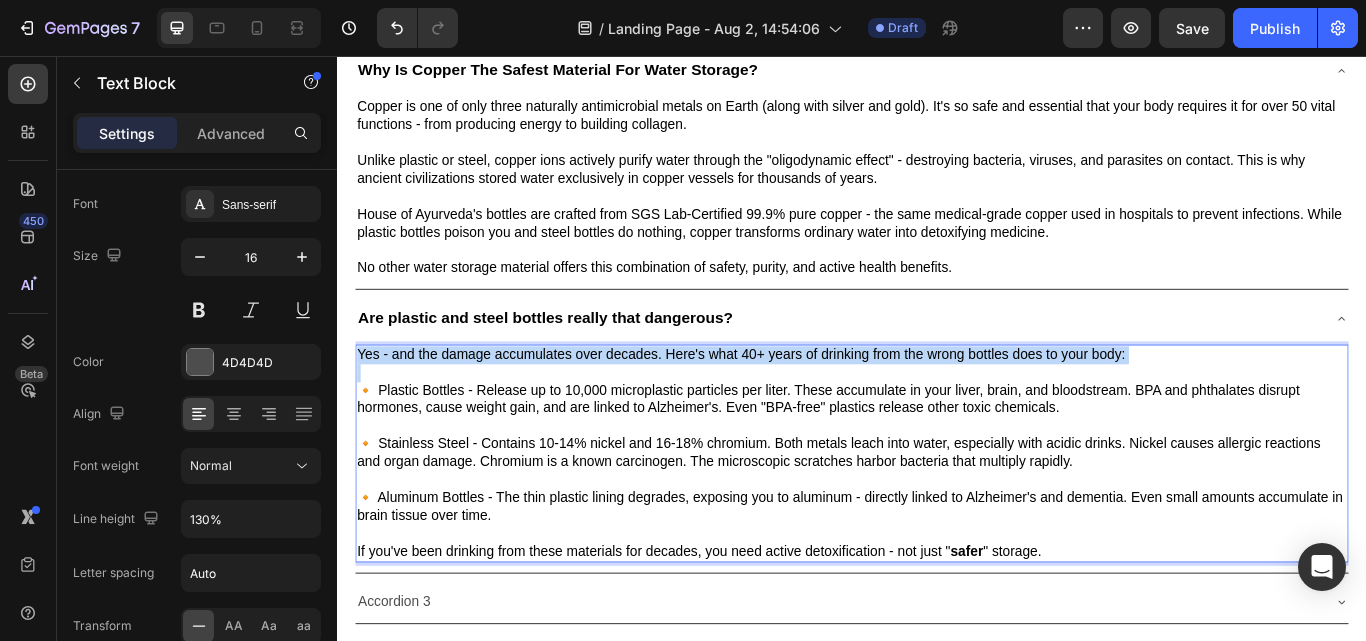 click on "Yes - and the damage accumulates over decades. Here's what 40+ years of drinking from the wrong bottles does to your body:" at bounding box center (808, 404) 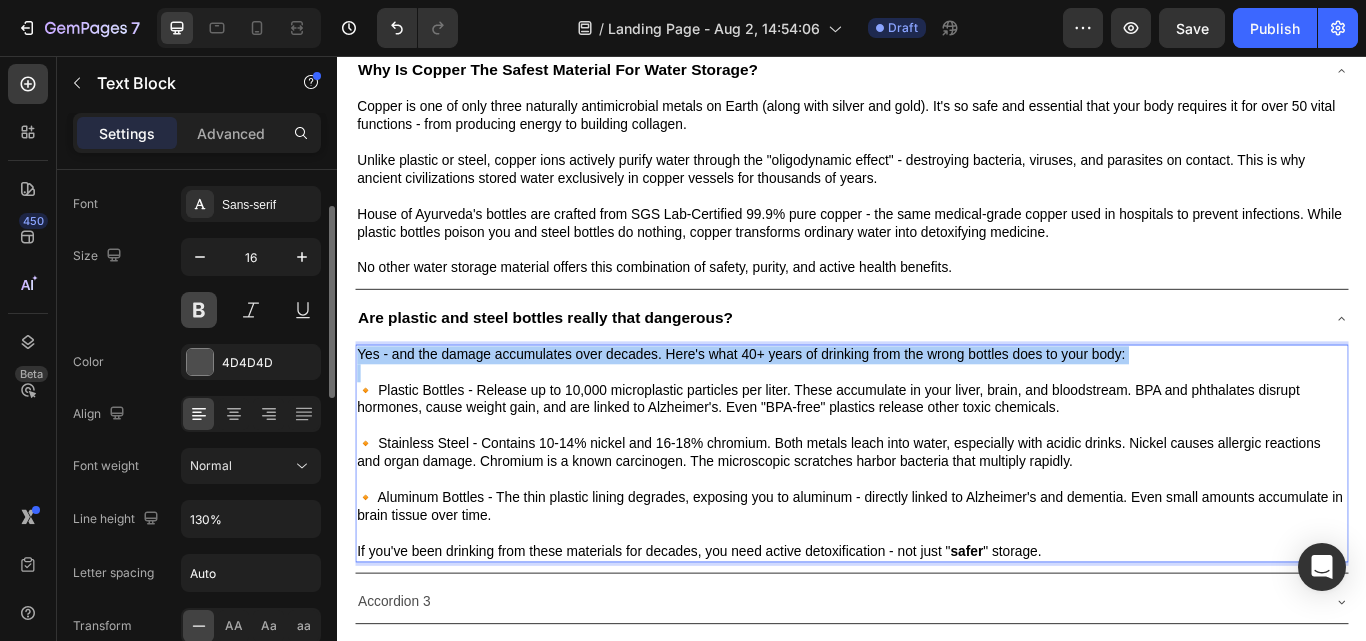 click at bounding box center (199, 310) 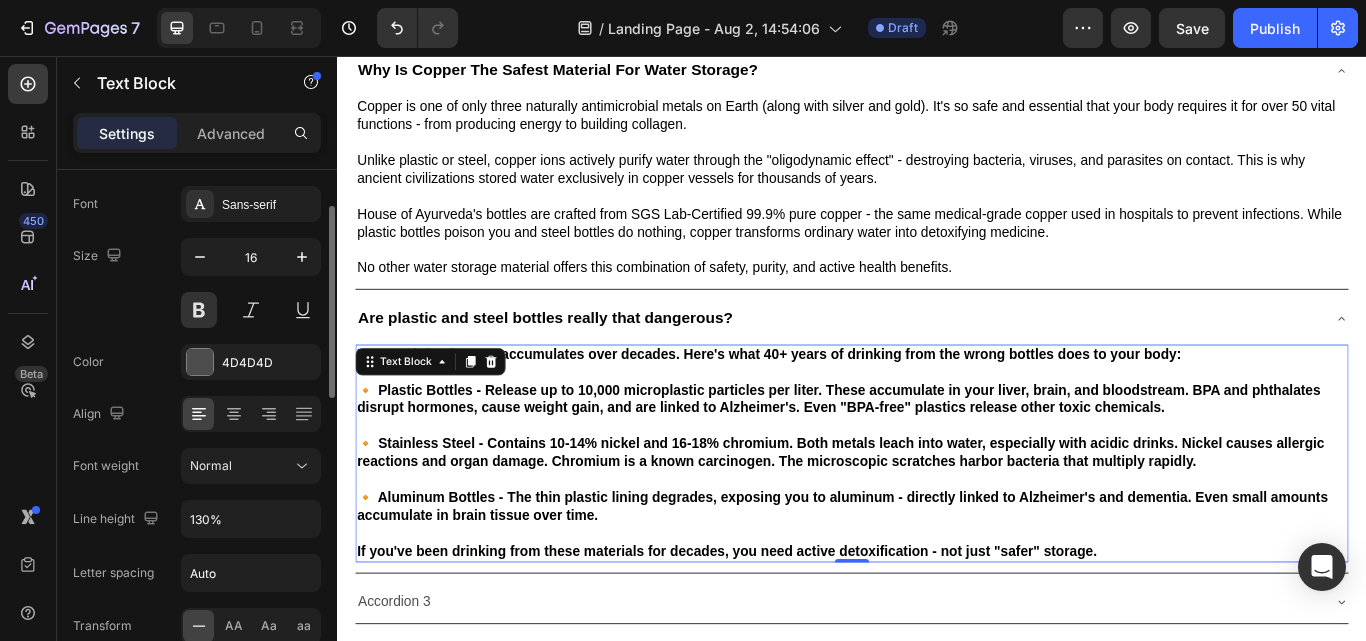 type 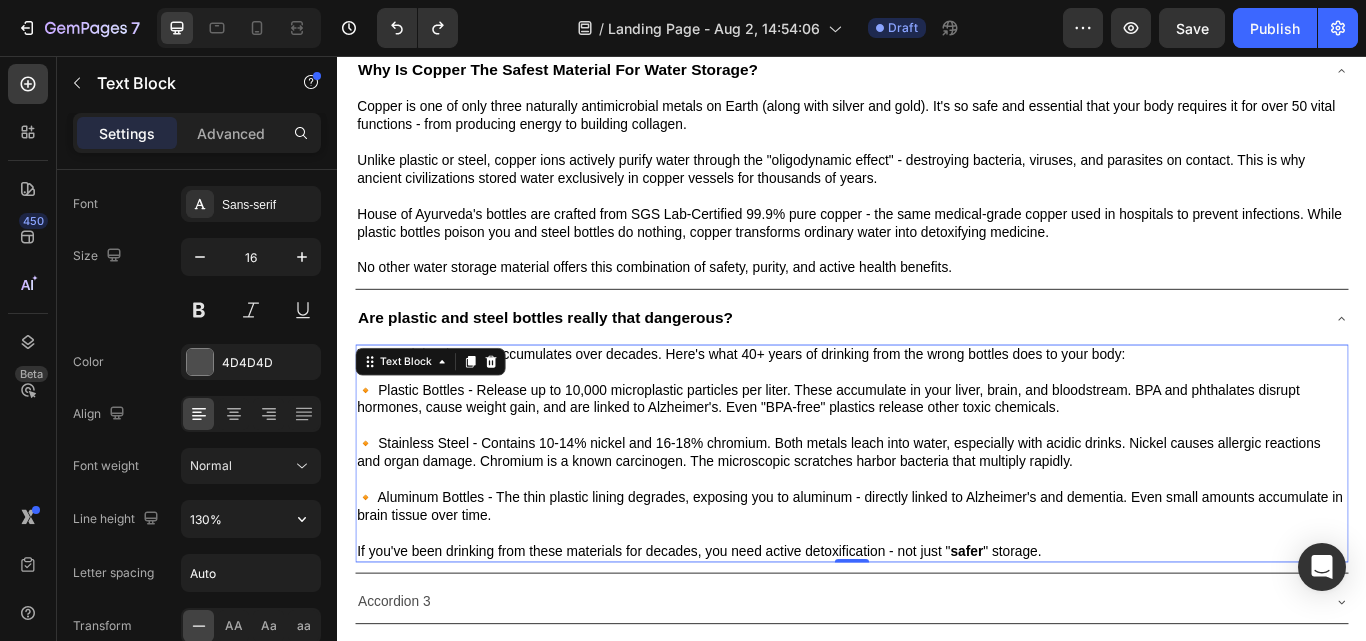click at bounding box center (937, 488) 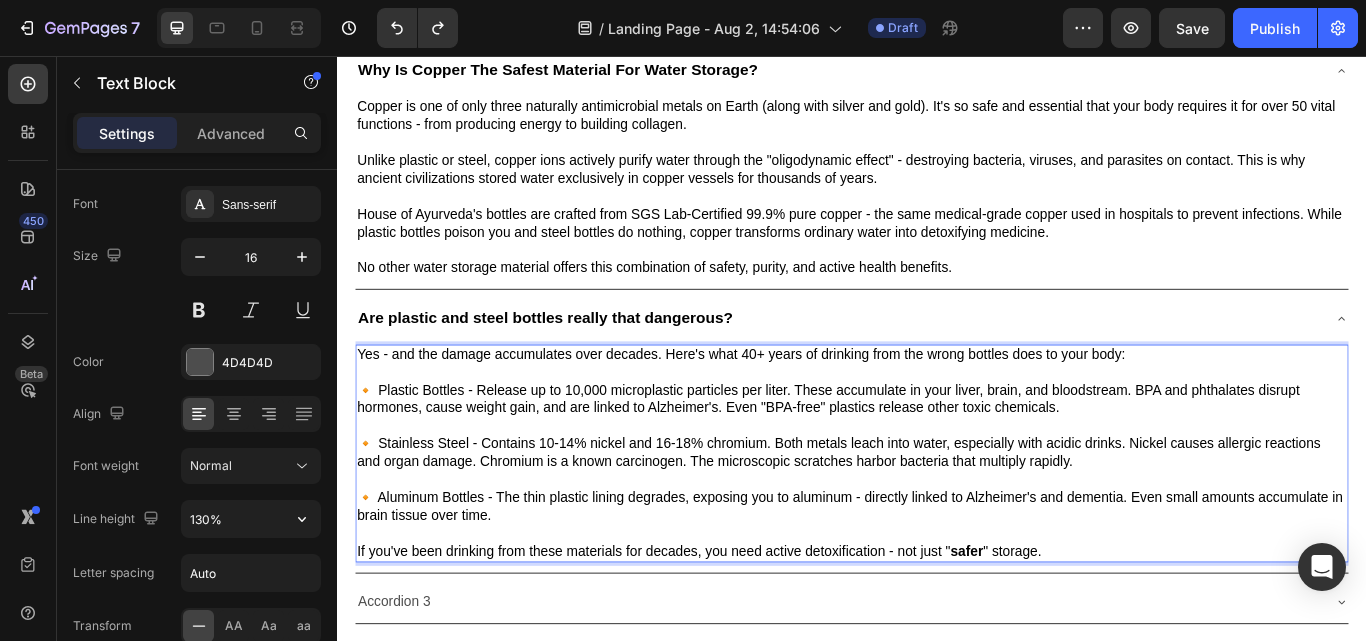 click on "Yes - and the damage accumulates over decades. Here's what 40+ years of drinking from the wrong bottles does to your body:" at bounding box center (808, 404) 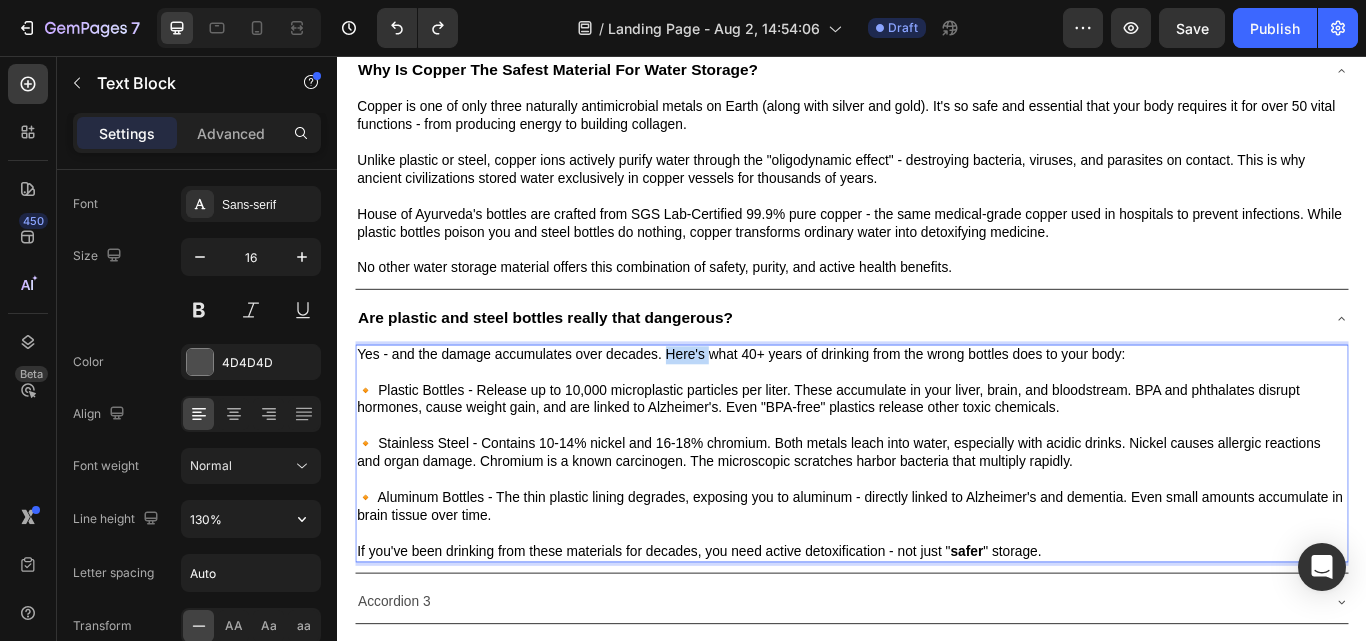 click on "Yes - and the damage accumulates over decades. Here's what 40+ years of drinking from the wrong bottles does to your body:" at bounding box center [808, 404] 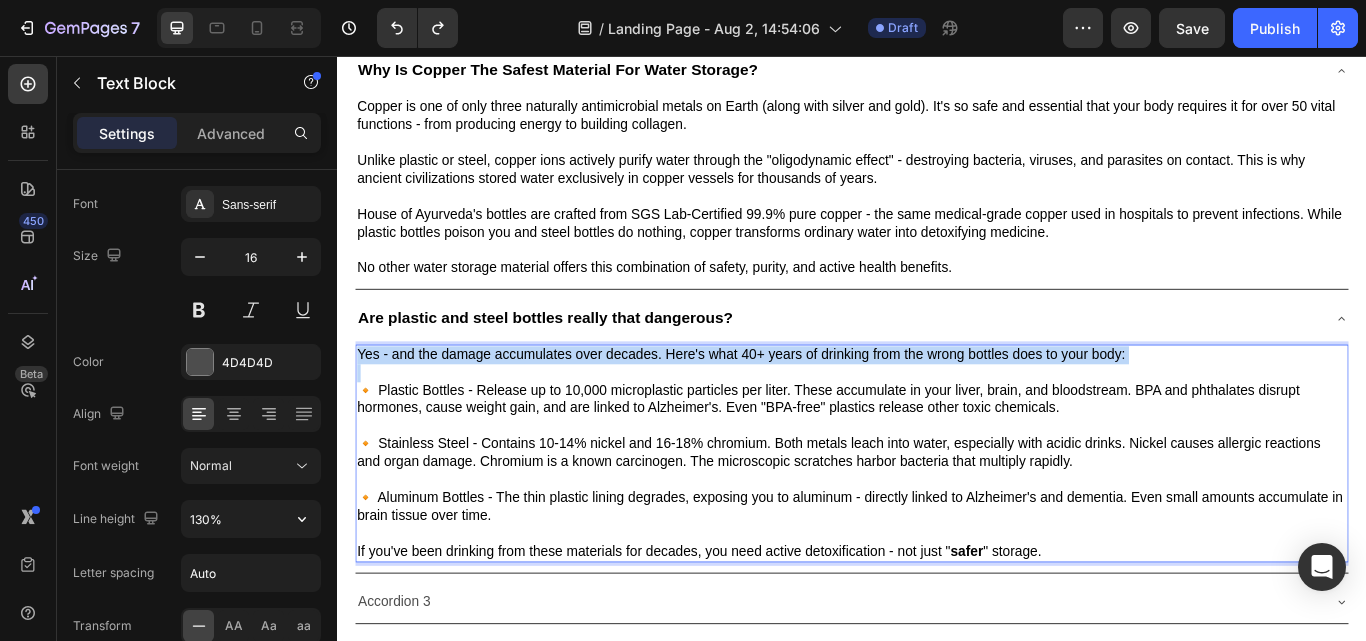 click on "Yes - and the damage accumulates over decades. Here's what 40+ years of drinking from the wrong bottles does to your body:" at bounding box center (808, 404) 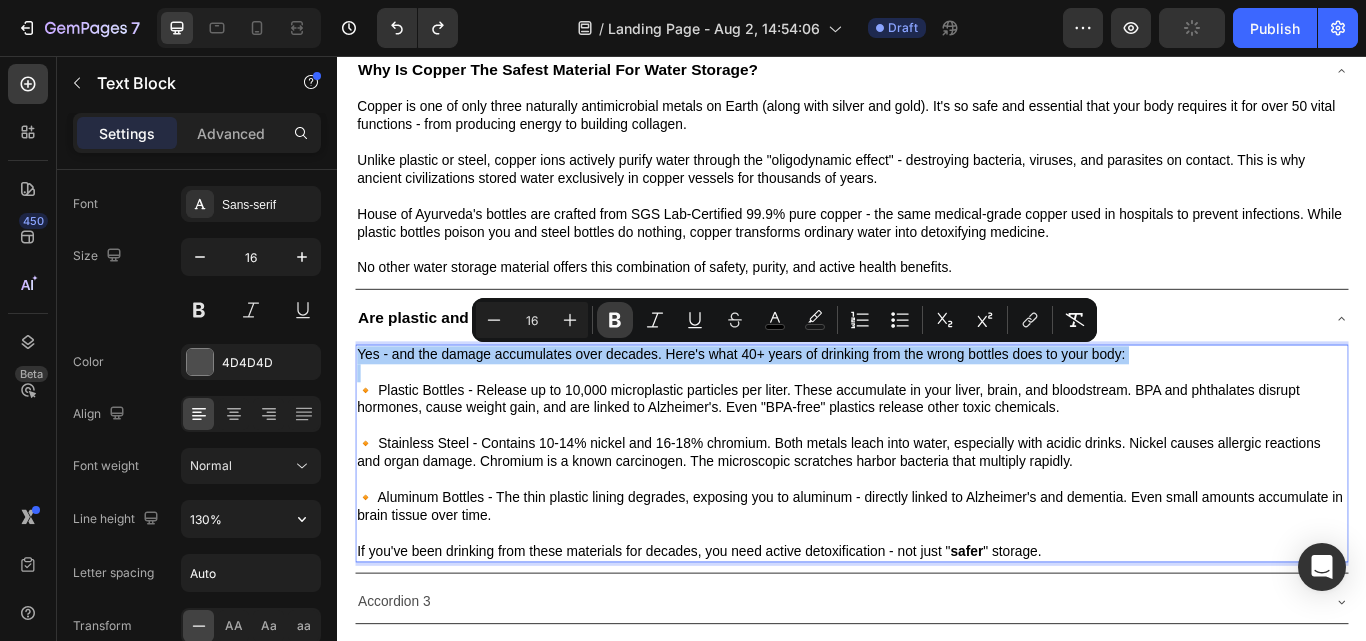 click 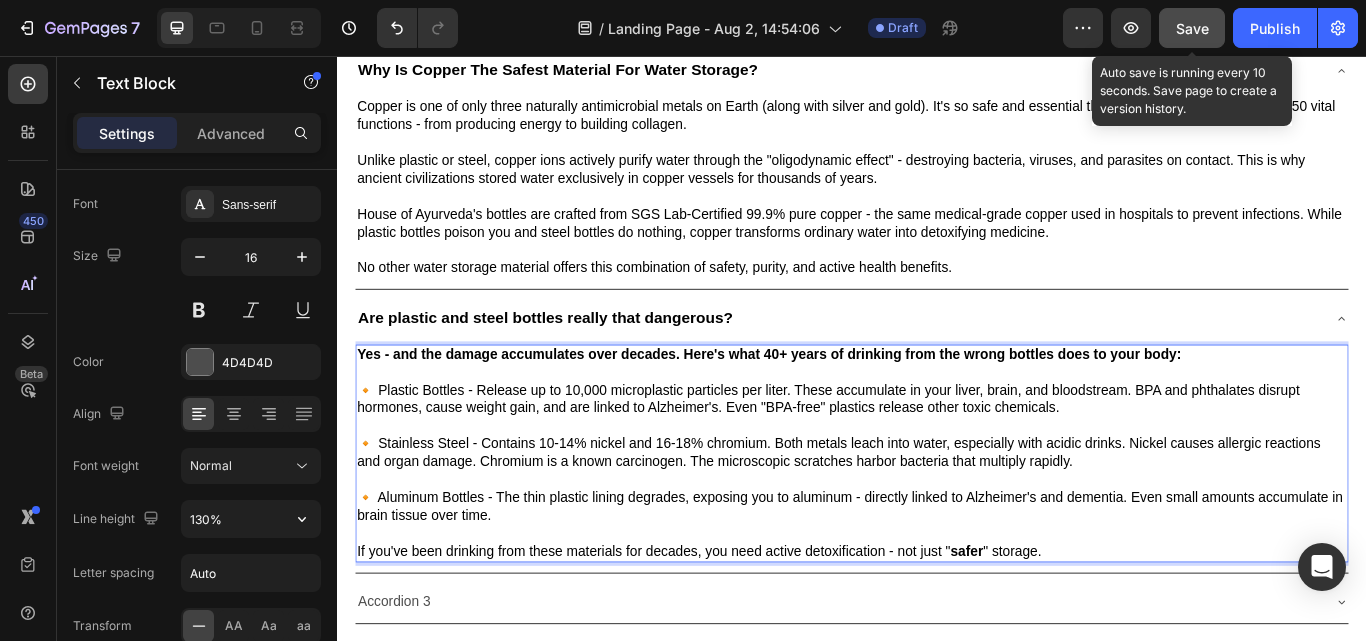 click on "Save" at bounding box center [1192, 28] 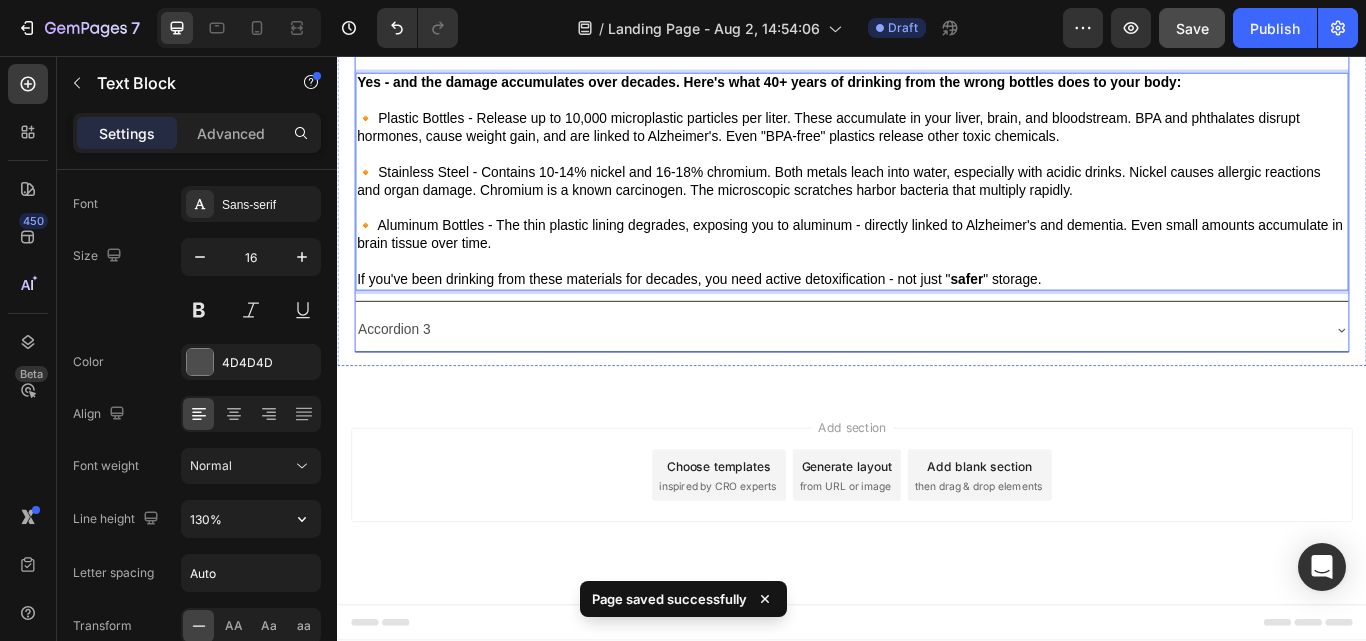 scroll, scrollTop: 1810, scrollLeft: 0, axis: vertical 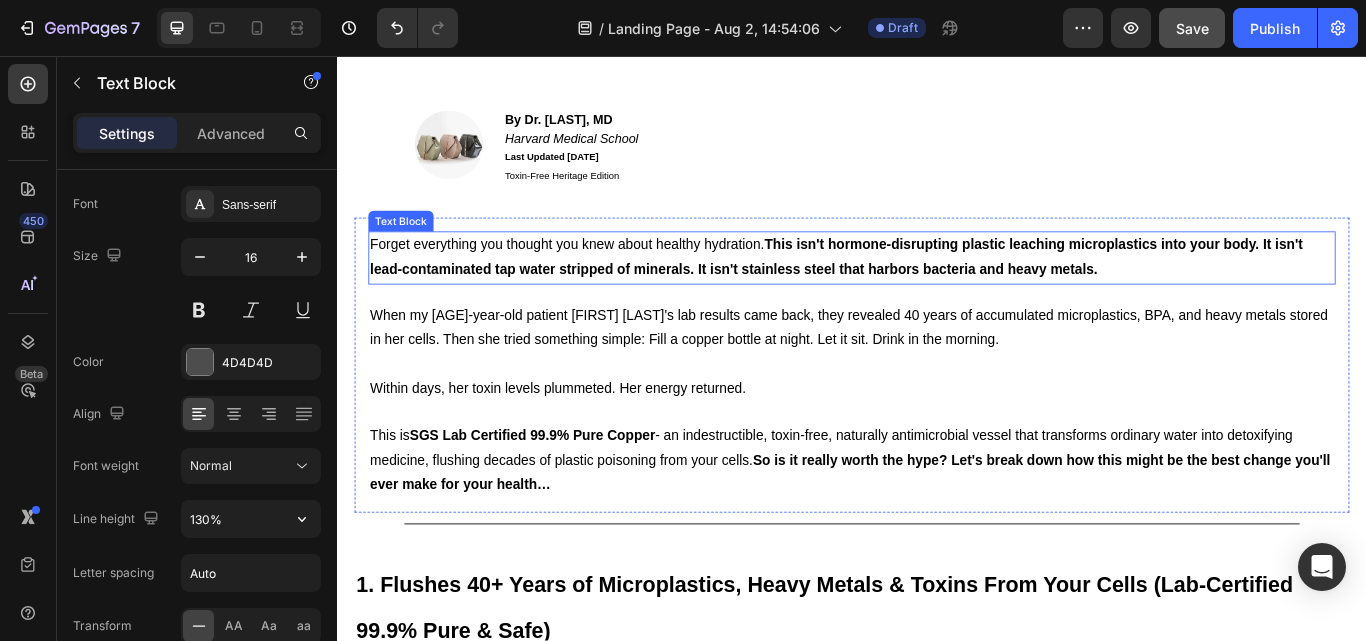 click on "This isn't hormone-disrupting plastic leaching microplastics into your body. It isn't lead-contaminated tap water stripped of minerals. It isn't stainless steel that harbors bacteria and heavy metals." at bounding box center [919, 291] 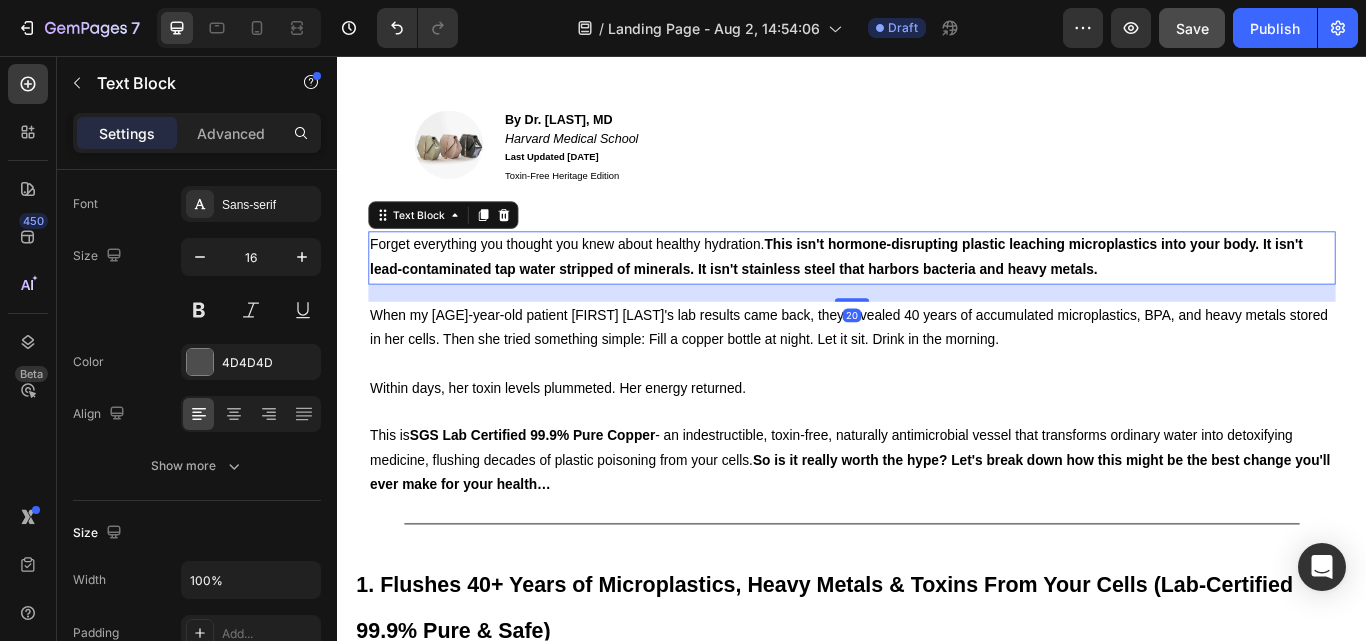 click on "This isn't hormone-disrupting plastic leaching microplastics into your body. It isn't lead-contaminated tap water stripped of minerals. It isn't stainless steel that harbors bacteria and heavy metals." at bounding box center [919, 291] 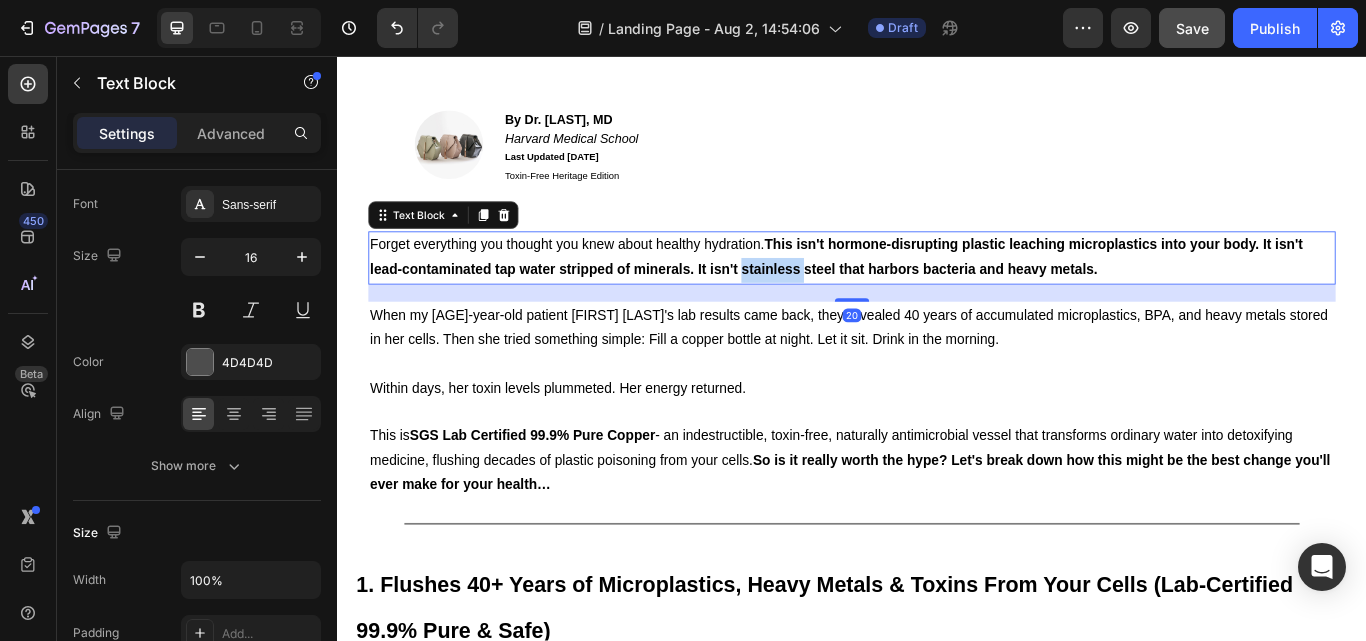 click on "This isn't hormone-disrupting plastic leaching microplastics into your body. It isn't lead-contaminated tap water stripped of minerals. It isn't stainless steel that harbors bacteria and heavy metals." at bounding box center (919, 291) 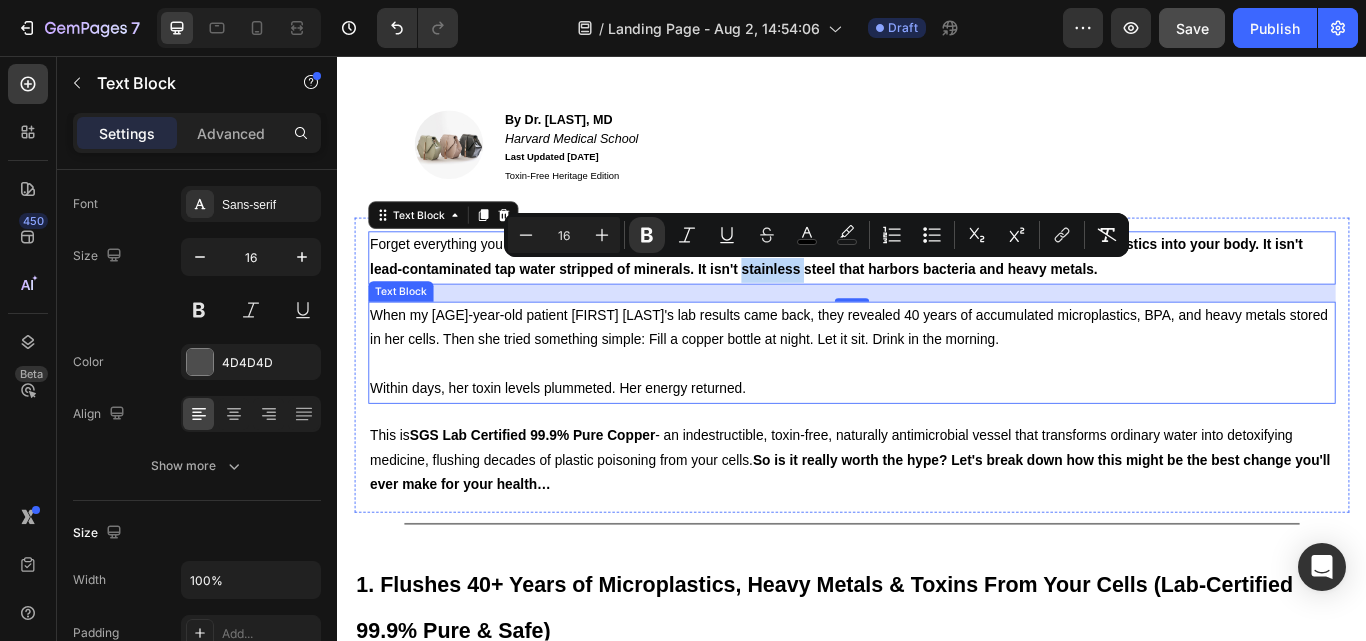 click at bounding box center (937, 416) 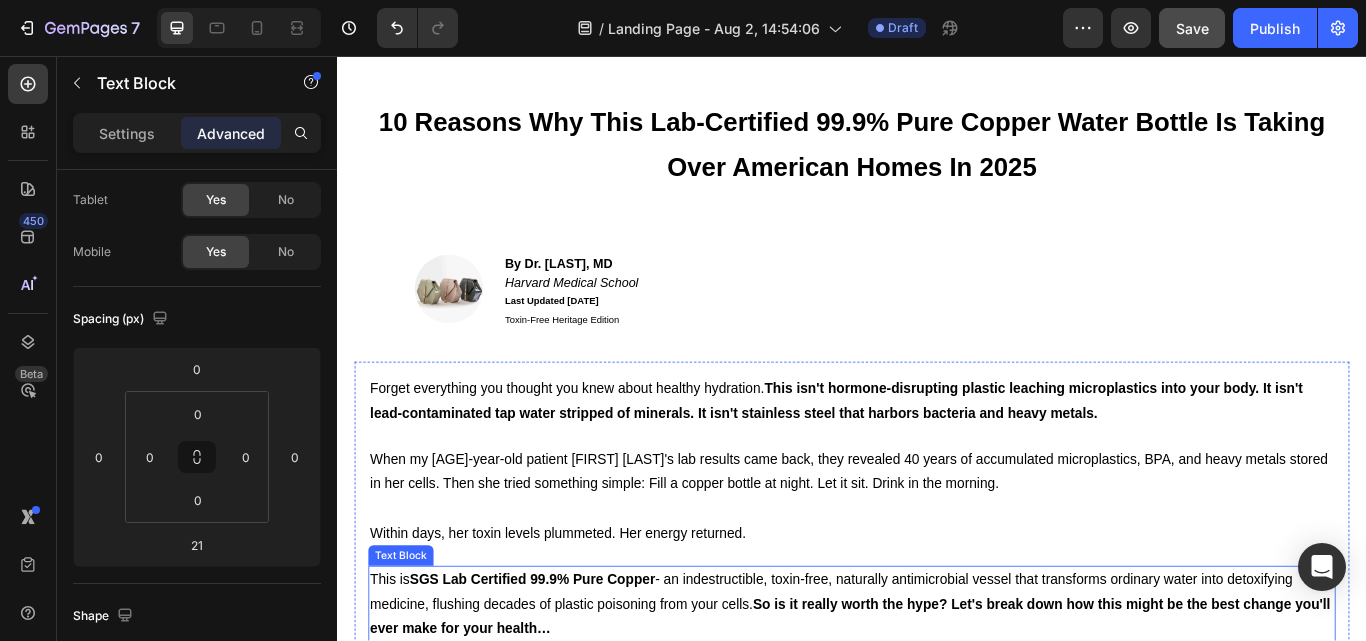 scroll, scrollTop: 0, scrollLeft: 0, axis: both 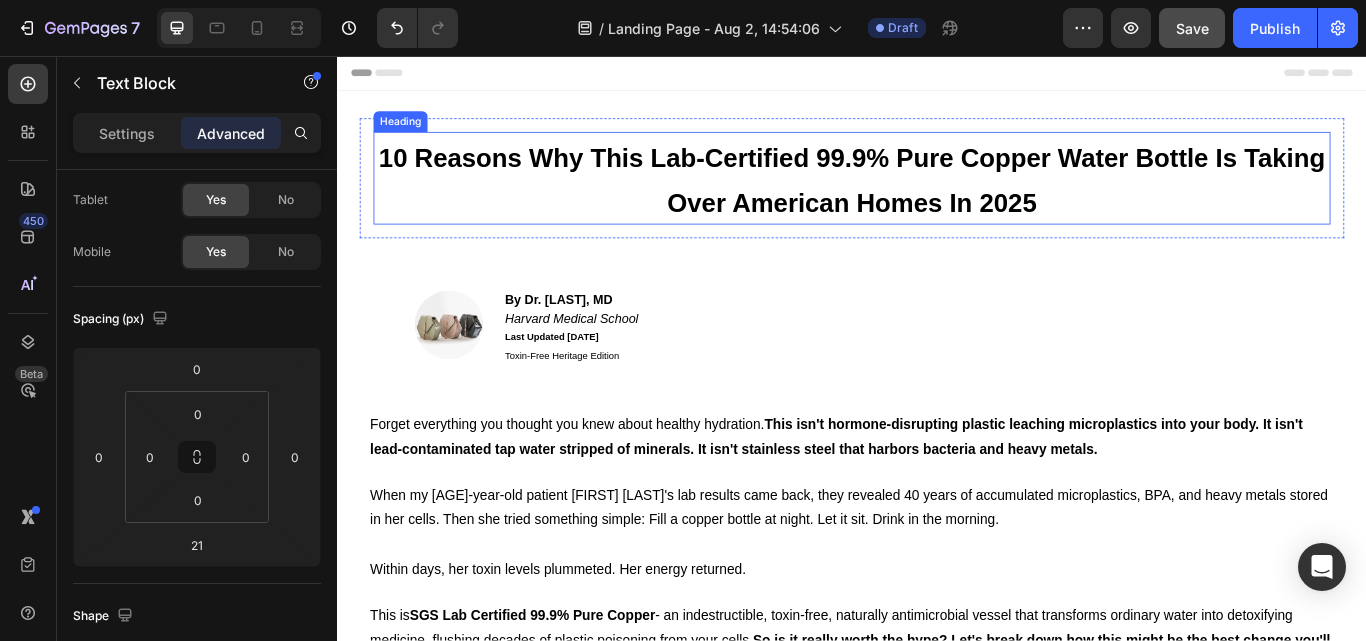 click on "10 Reasons Why This Lab-Certified 99.9% Pure Copper Water Bottle Is Taking Over American Homes In 2025" at bounding box center [937, 201] 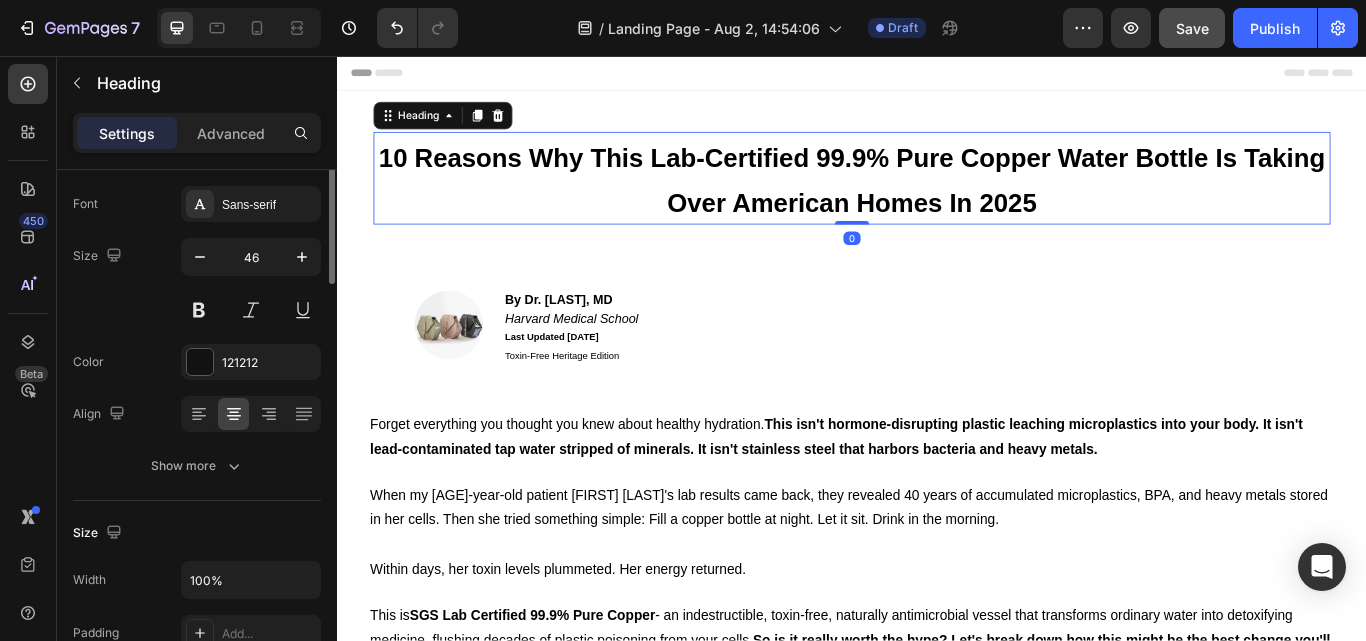 scroll, scrollTop: 0, scrollLeft: 0, axis: both 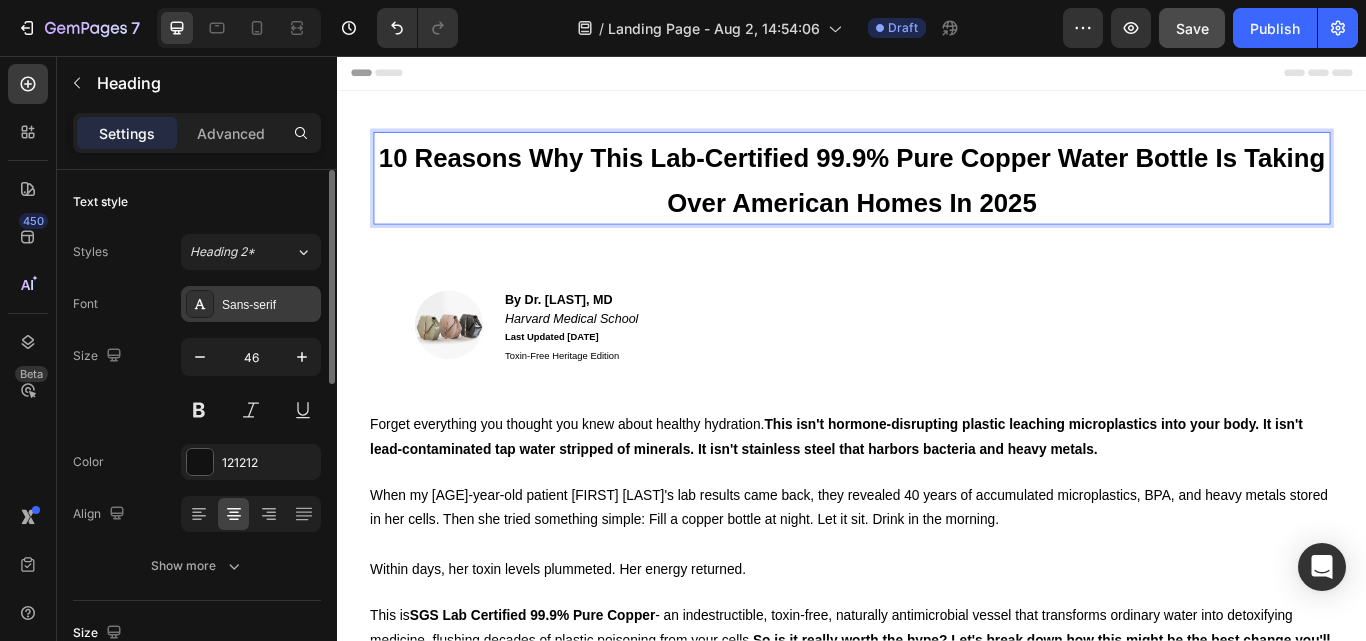 click on "Sans-serif" at bounding box center (269, 305) 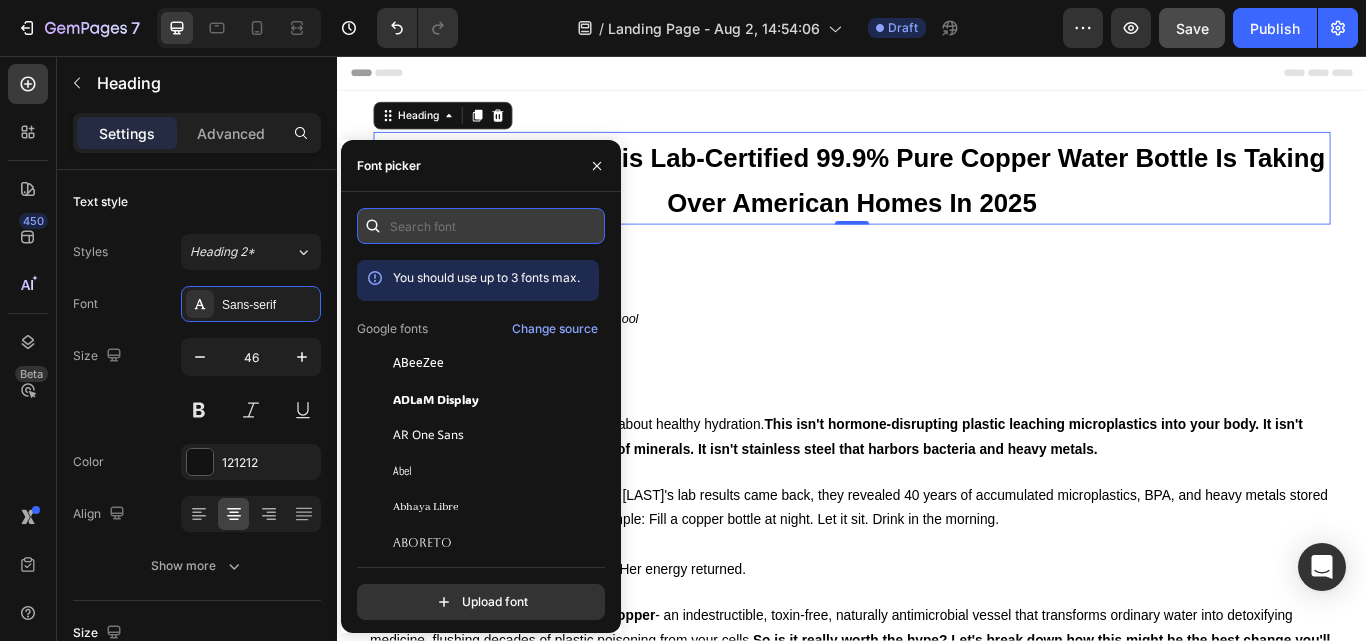 click at bounding box center (481, 226) 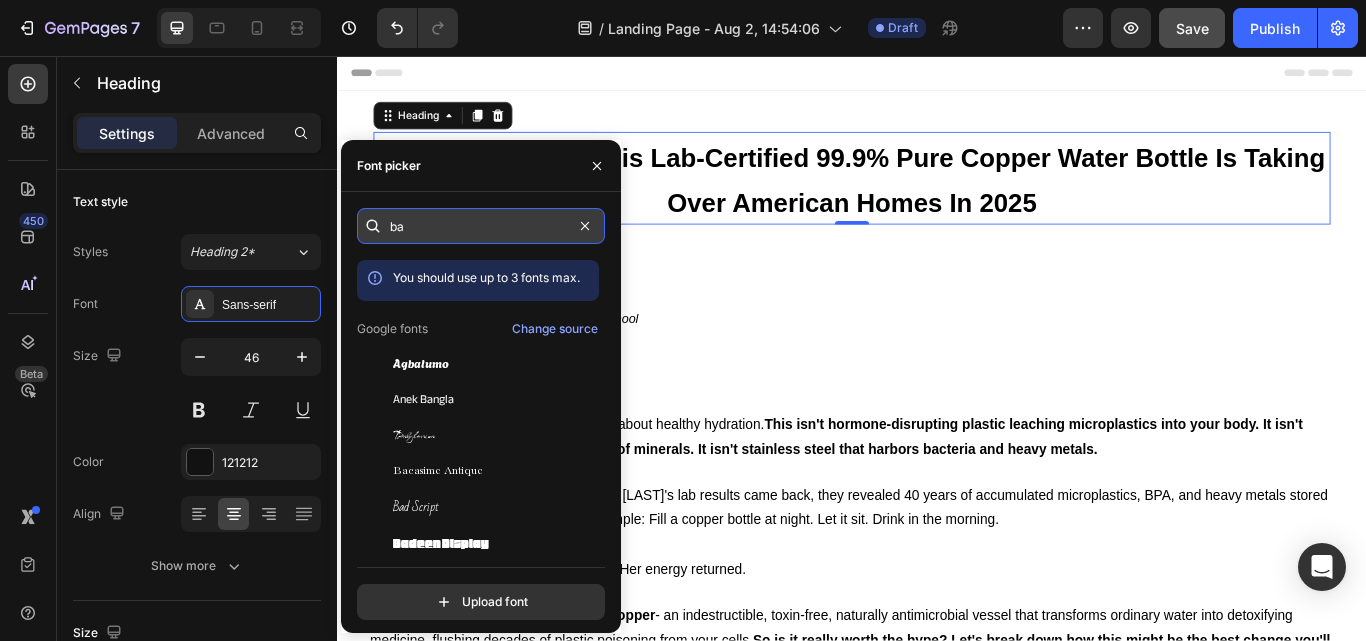 type on "b" 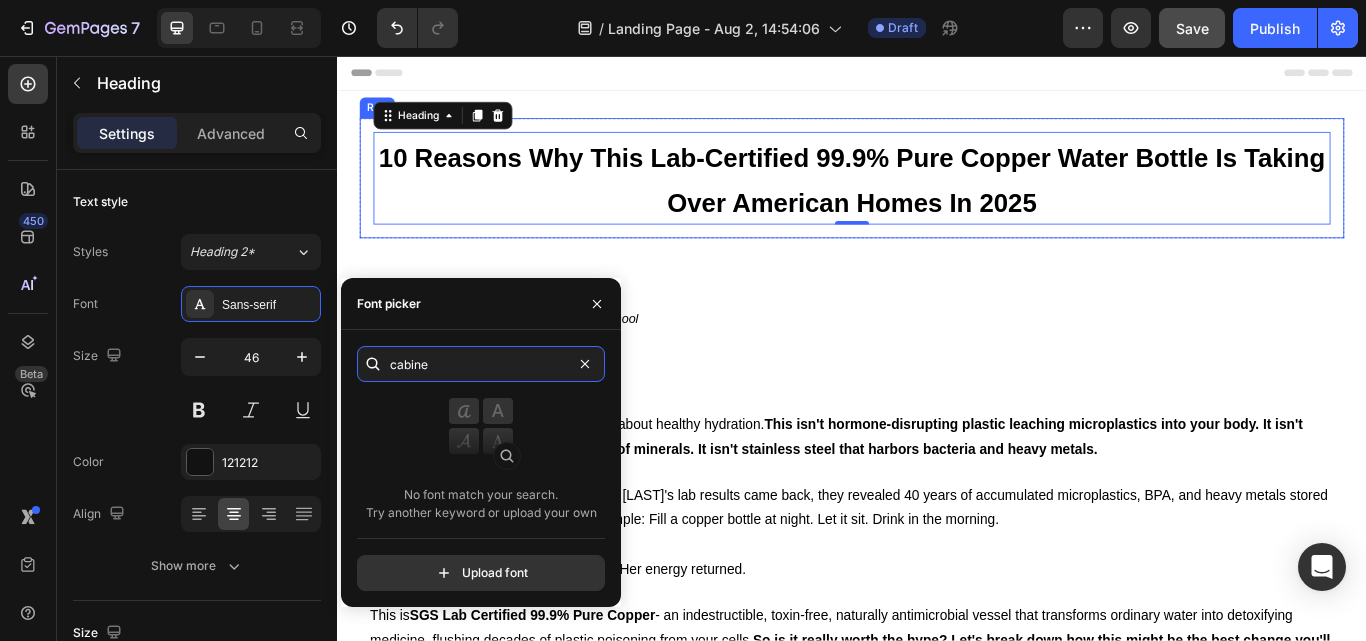 type on "cabinet" 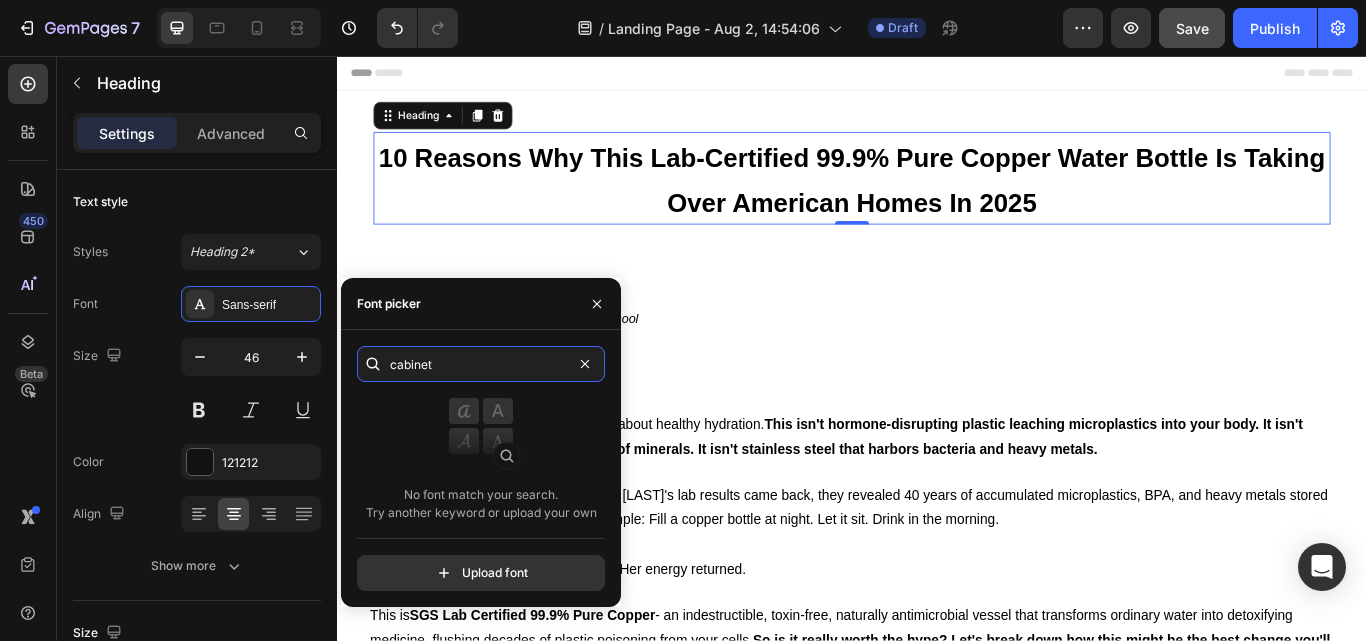 drag, startPoint x: 447, startPoint y: 370, endPoint x: 358, endPoint y: 362, distance: 89.358826 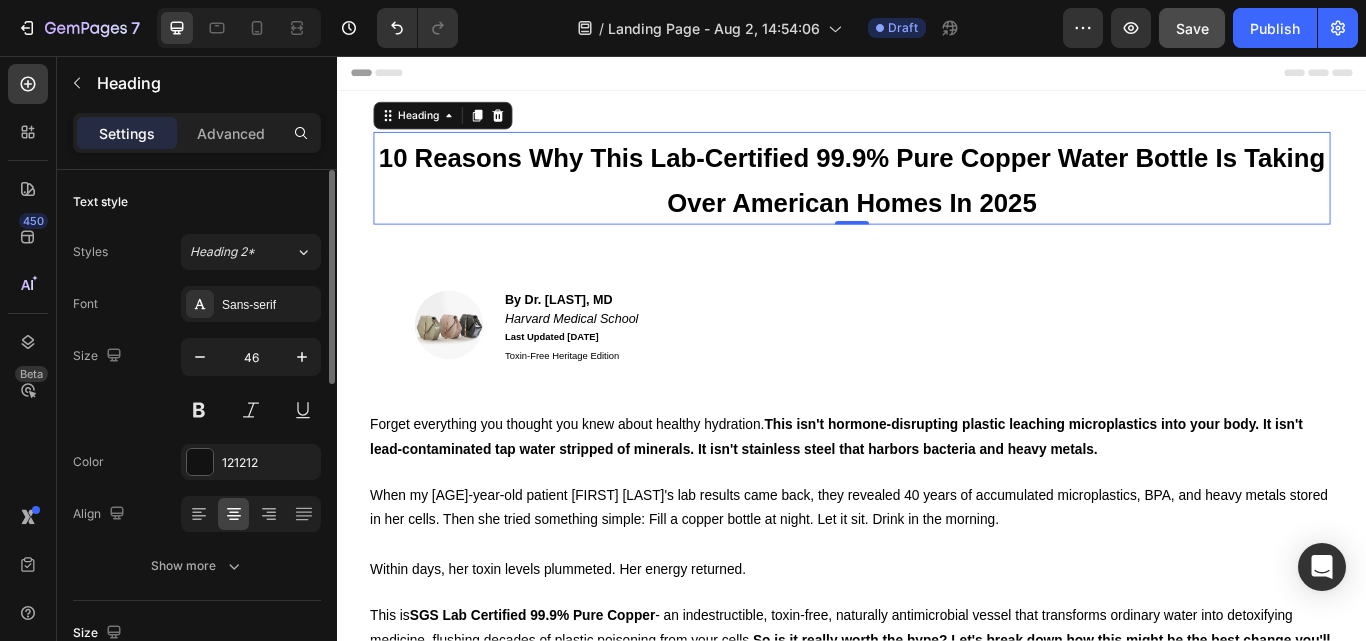 click on "Font Sans-serif" at bounding box center (197, 304) 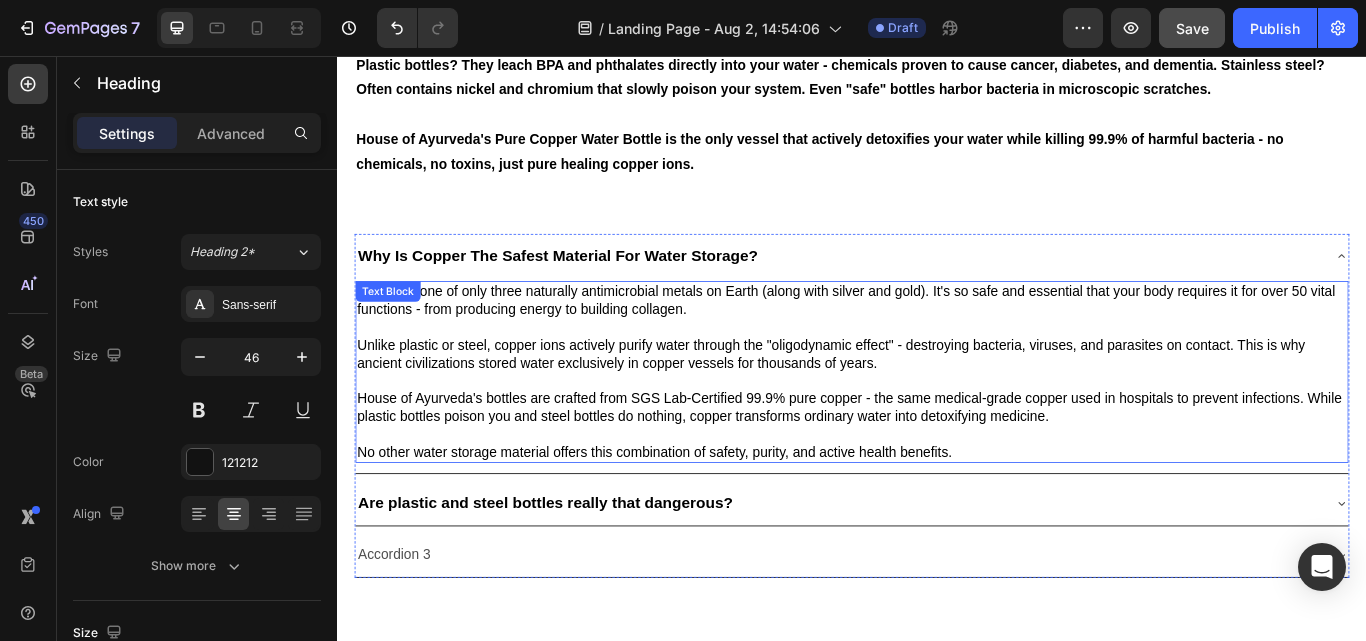 scroll, scrollTop: 2158, scrollLeft: 0, axis: vertical 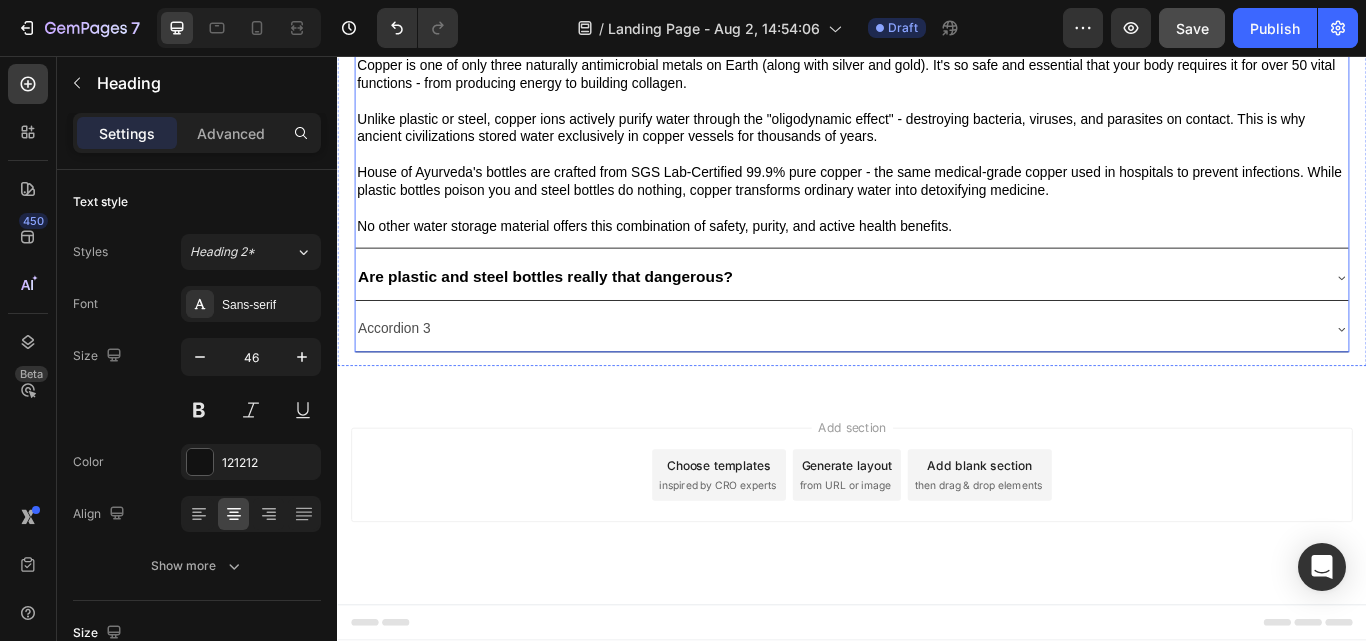 click on "Accordion 3" at bounding box center [403, 375] 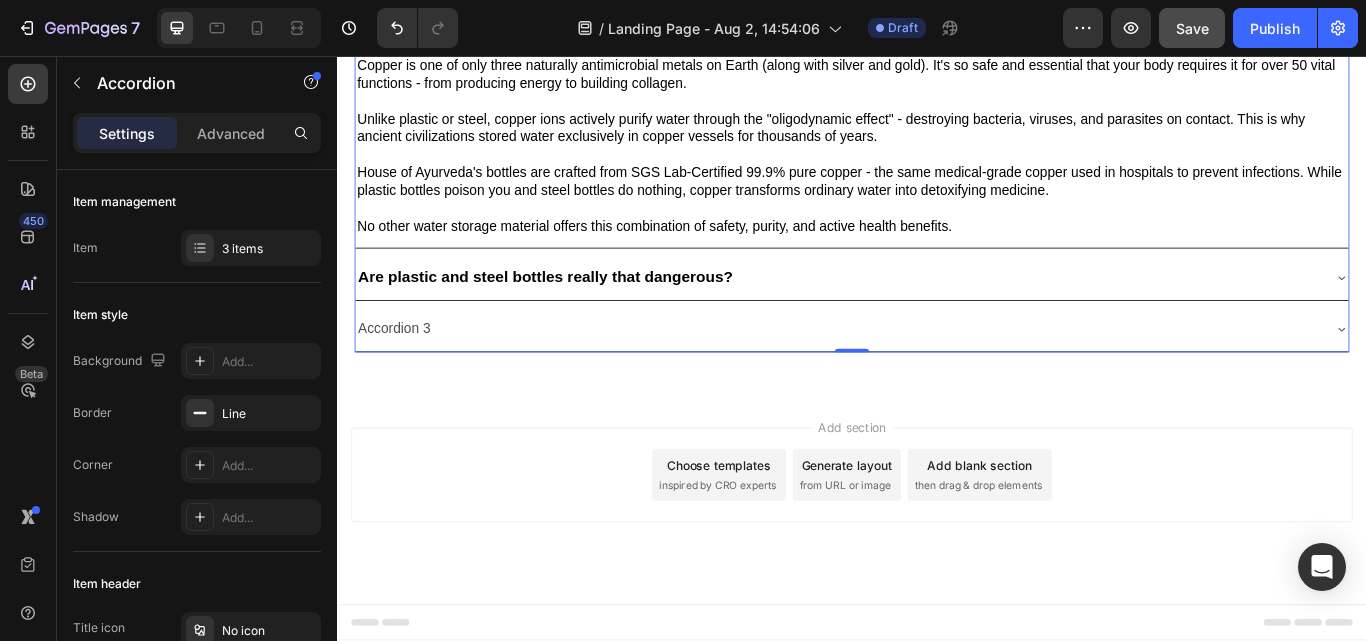 click on "Accordion 3" at bounding box center [403, 375] 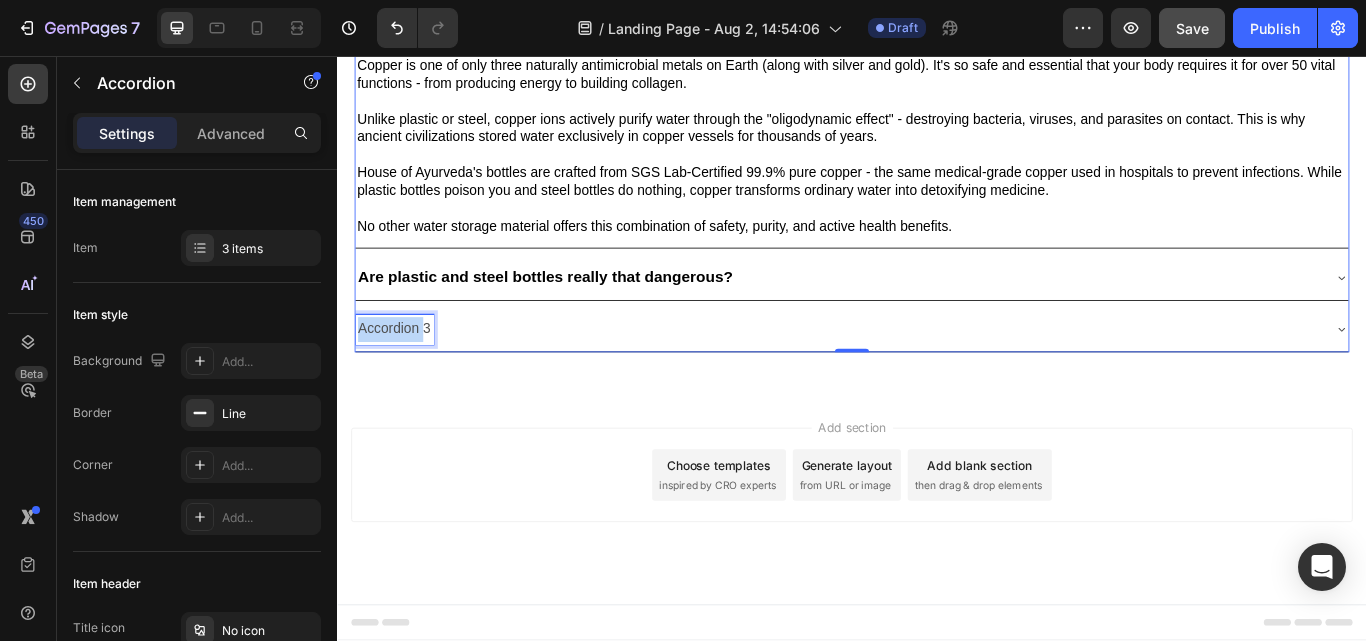 click on "Accordion 3" at bounding box center [403, 375] 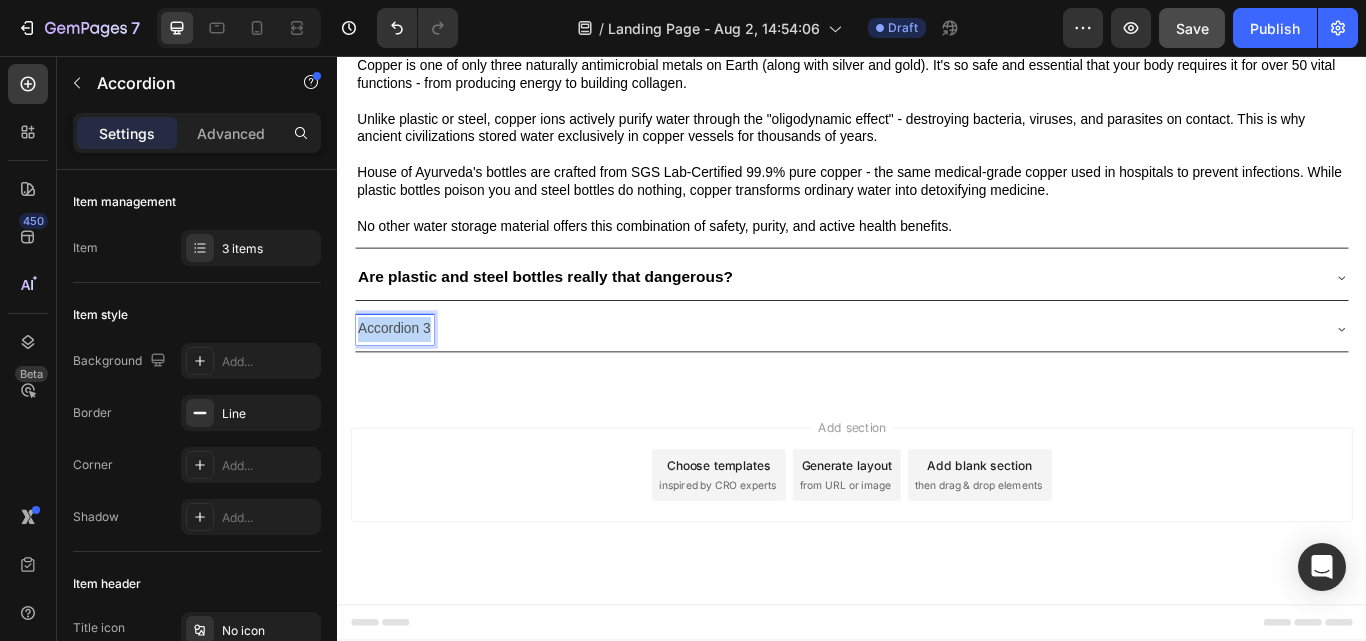 click on "Accordion 3" at bounding box center (403, 375) 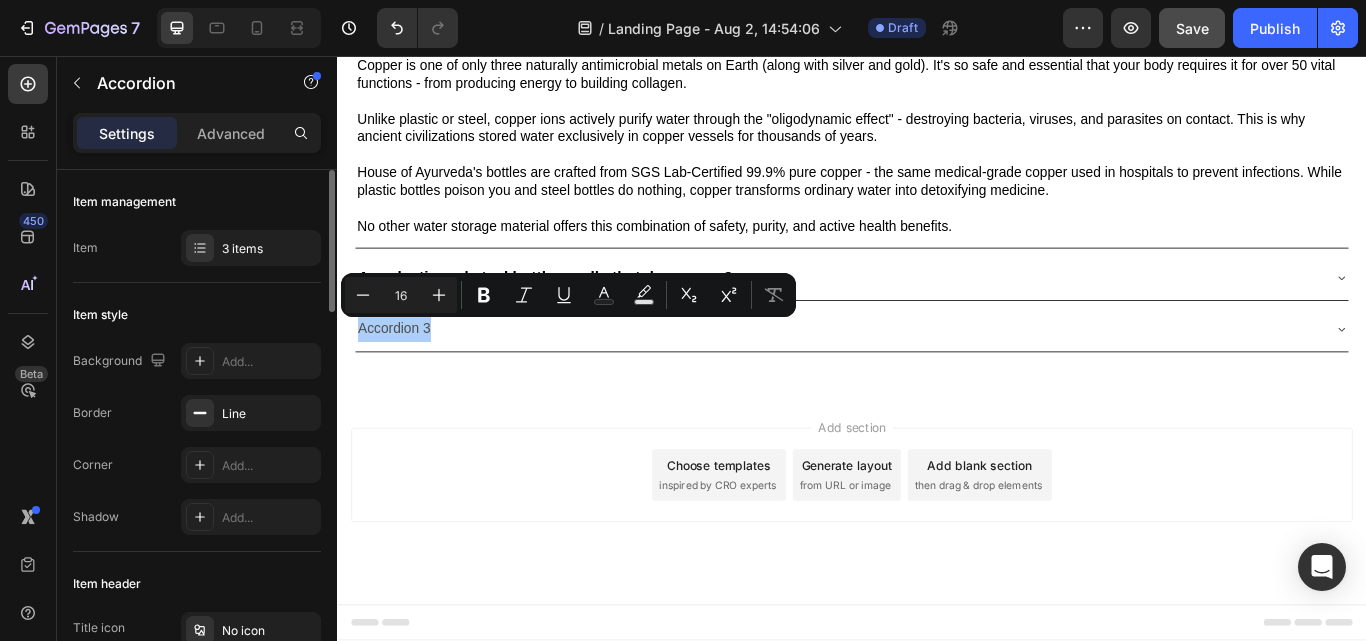 click on "Item style" at bounding box center (197, 315) 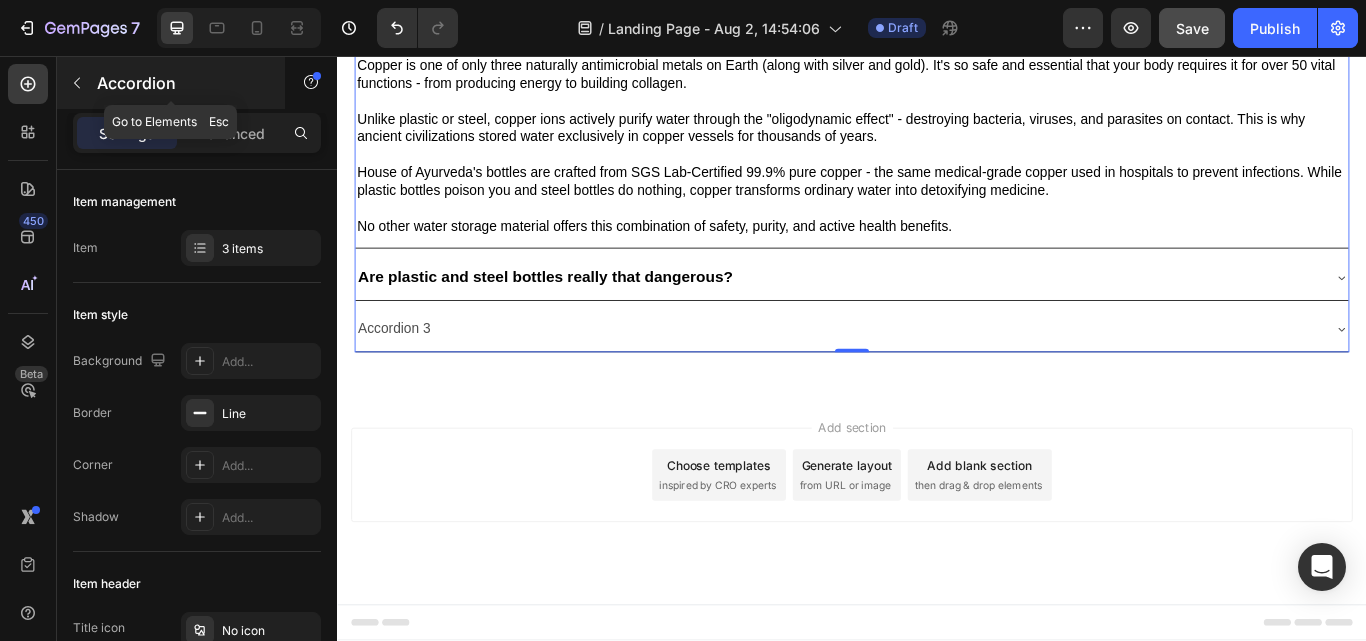 click 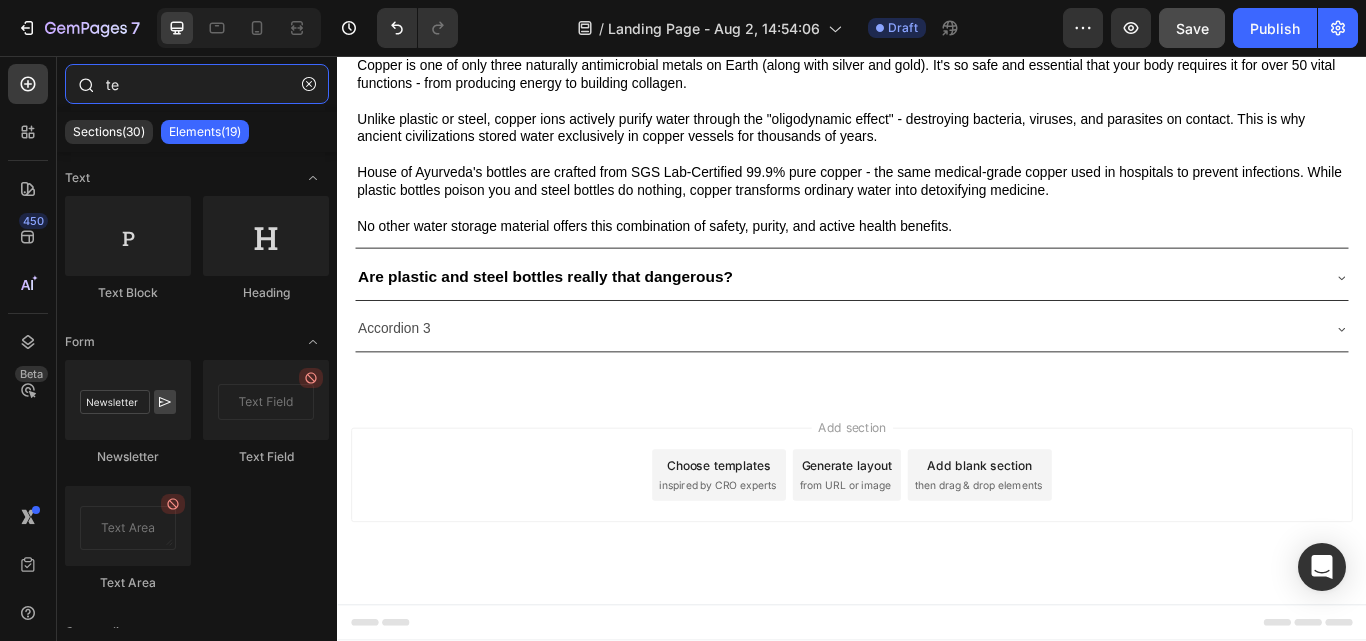 drag, startPoint x: 131, startPoint y: 76, endPoint x: 74, endPoint y: 67, distance: 57.706154 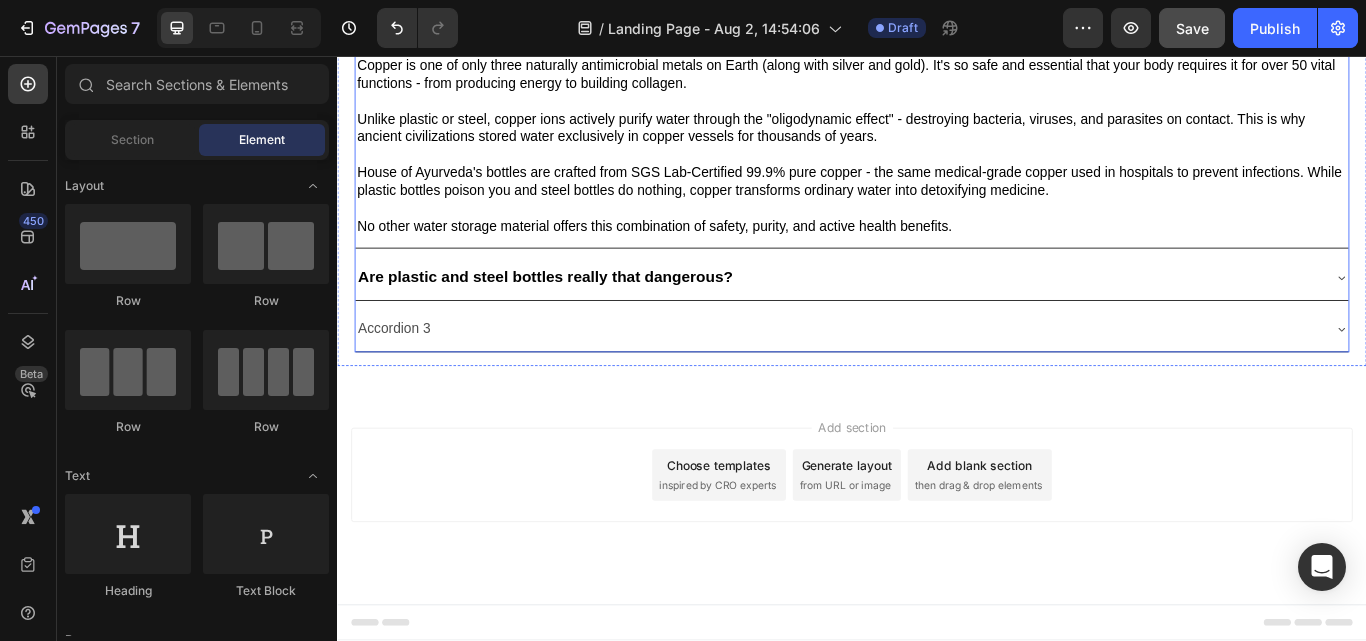 click on "Accordion 3" at bounding box center [921, 375] 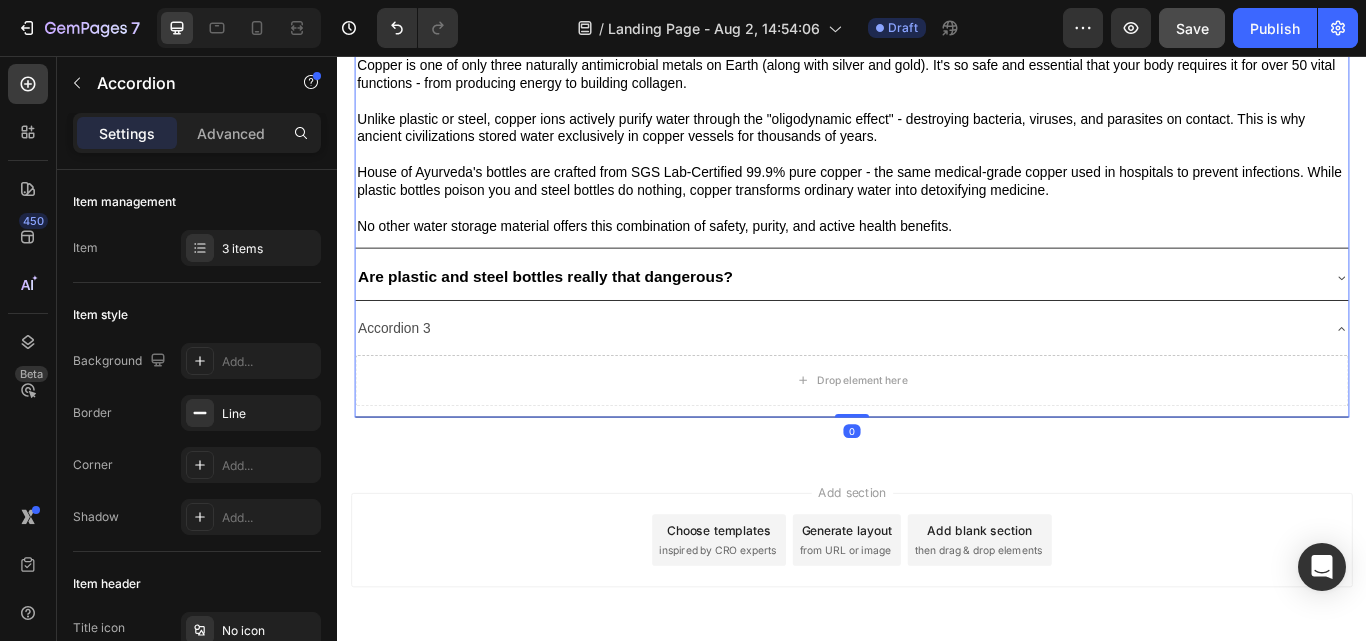 click on "Accordion 3" at bounding box center [921, 375] 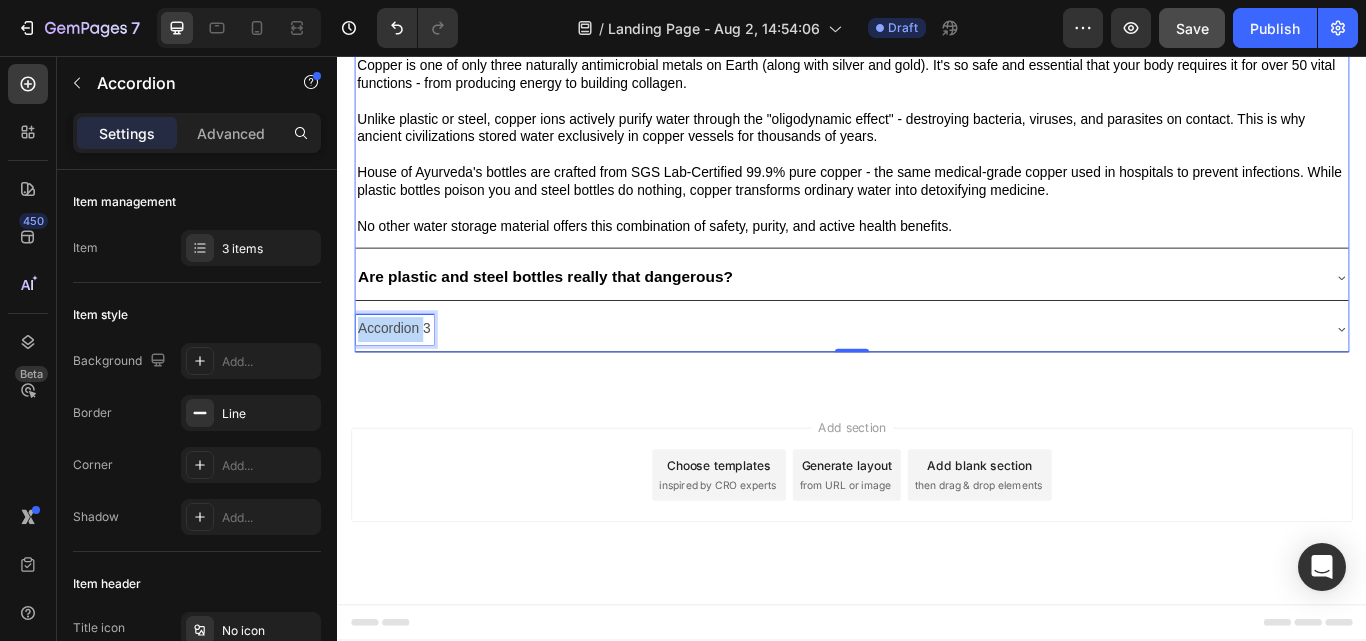 click on "Accordion 3" at bounding box center [403, 375] 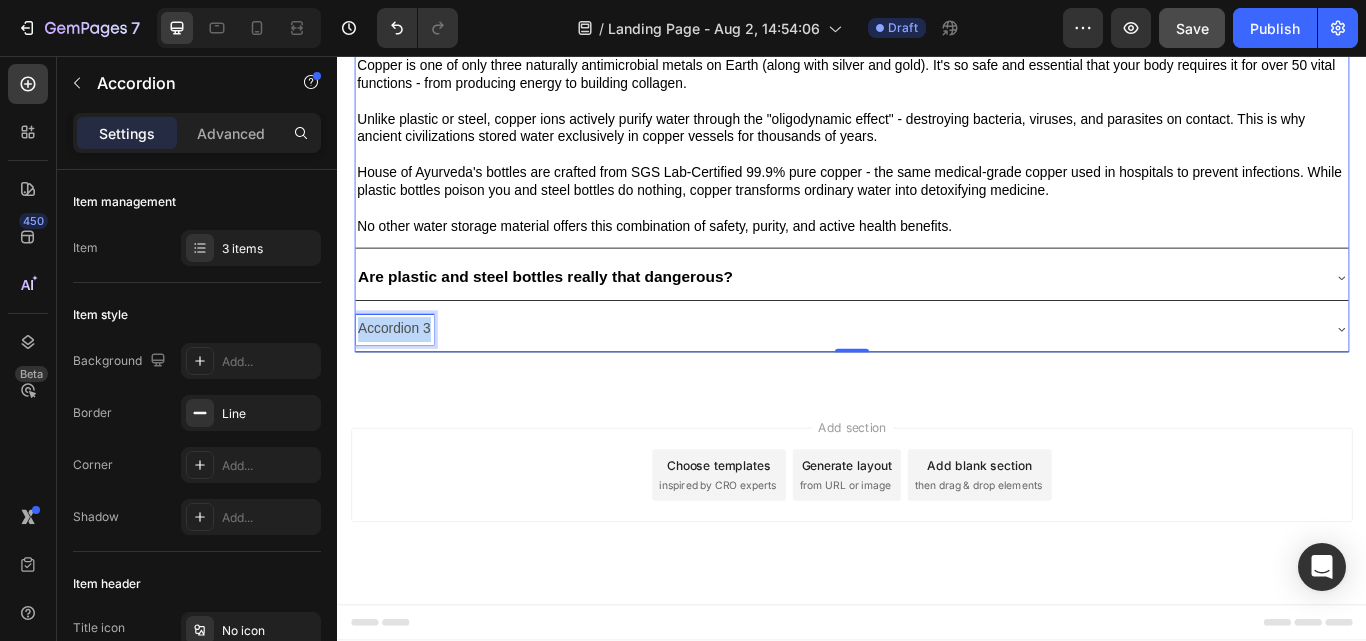 click on "Accordion 3" at bounding box center (403, 375) 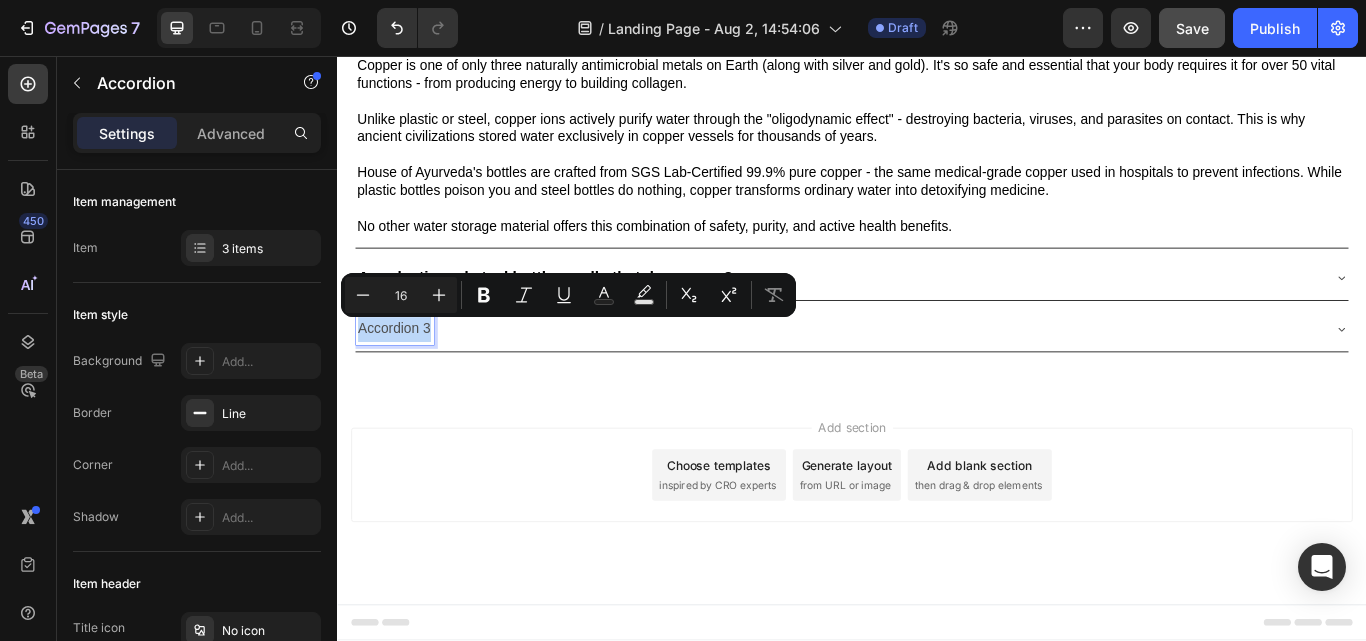 type on "11" 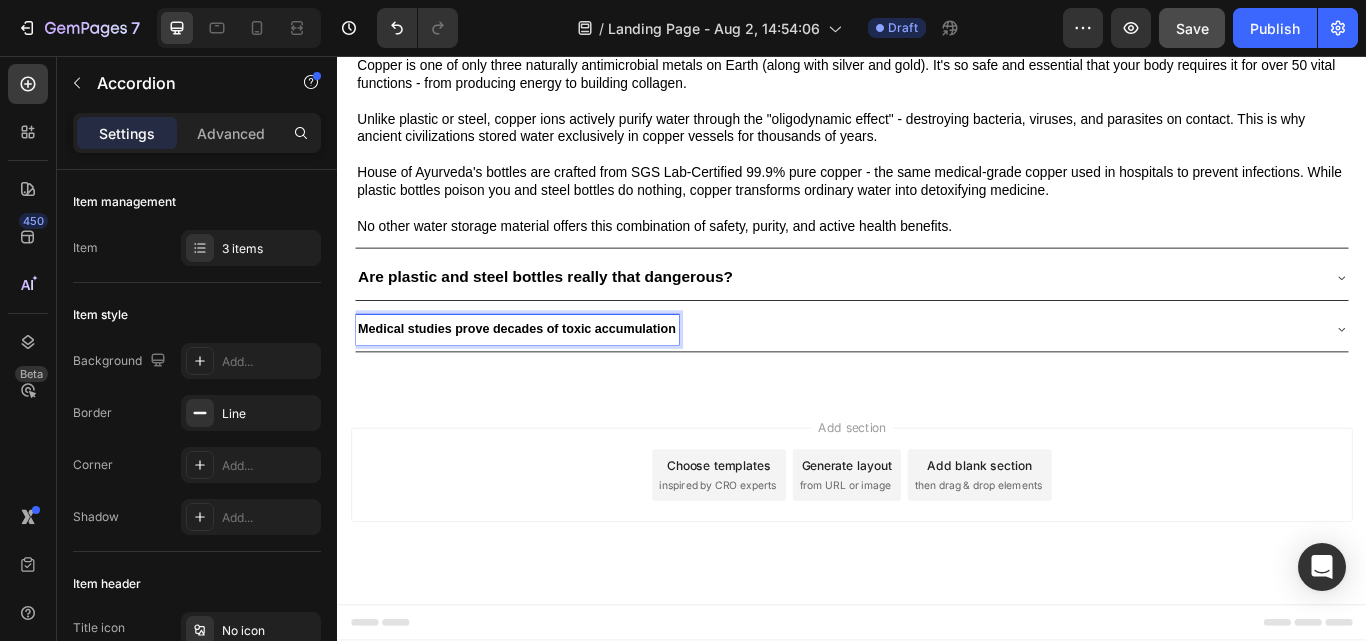 click on "Medical studies prove decades of toxic accumulation" at bounding box center (546, 375) 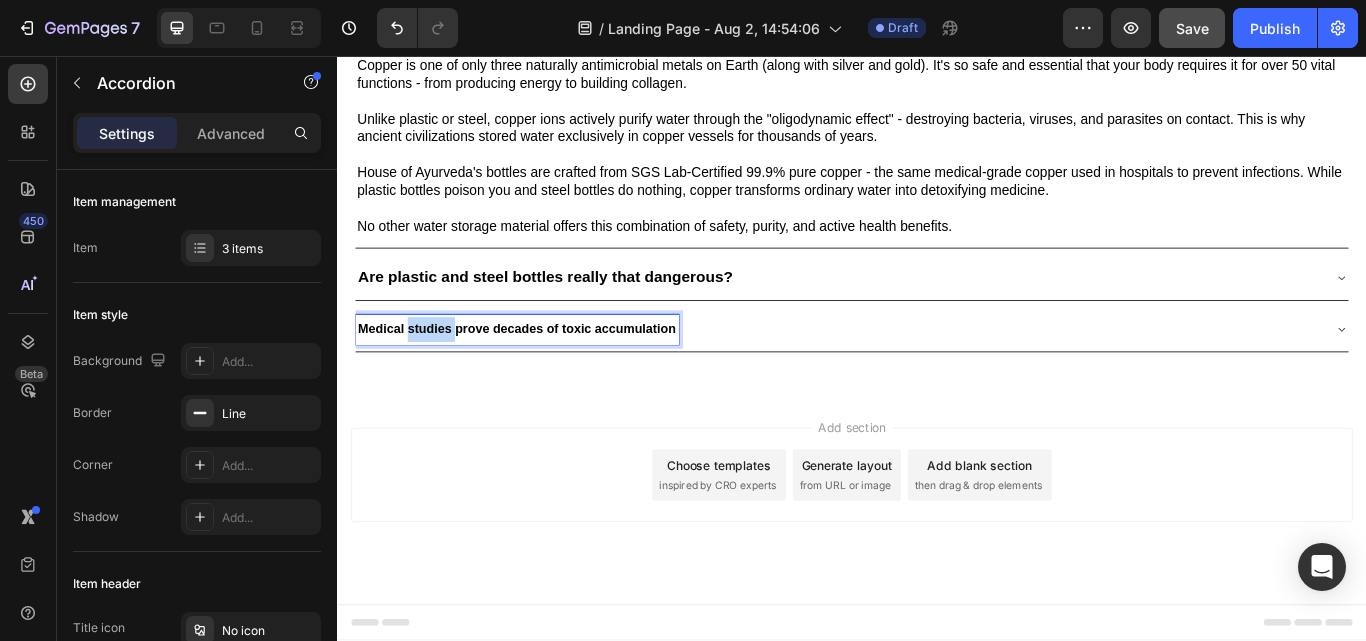 click on "Medical studies prove decades of toxic accumulation" at bounding box center (546, 375) 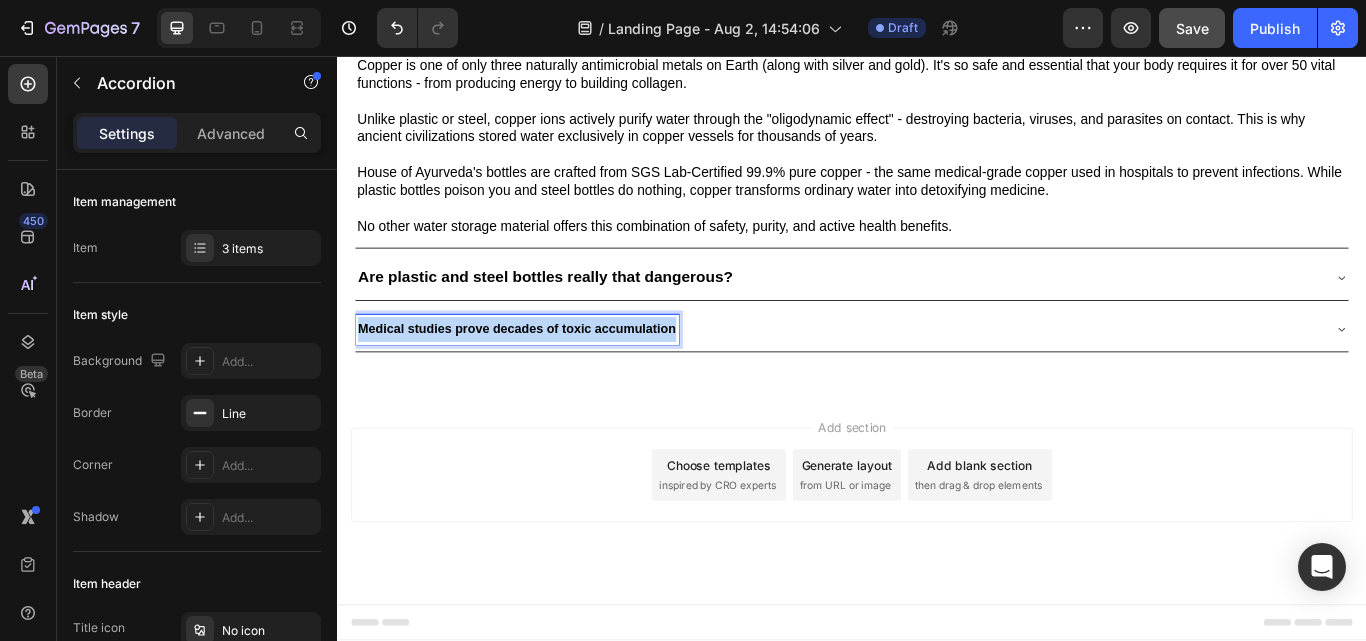 click on "Medical studies prove decades of toxic accumulation" at bounding box center [546, 375] 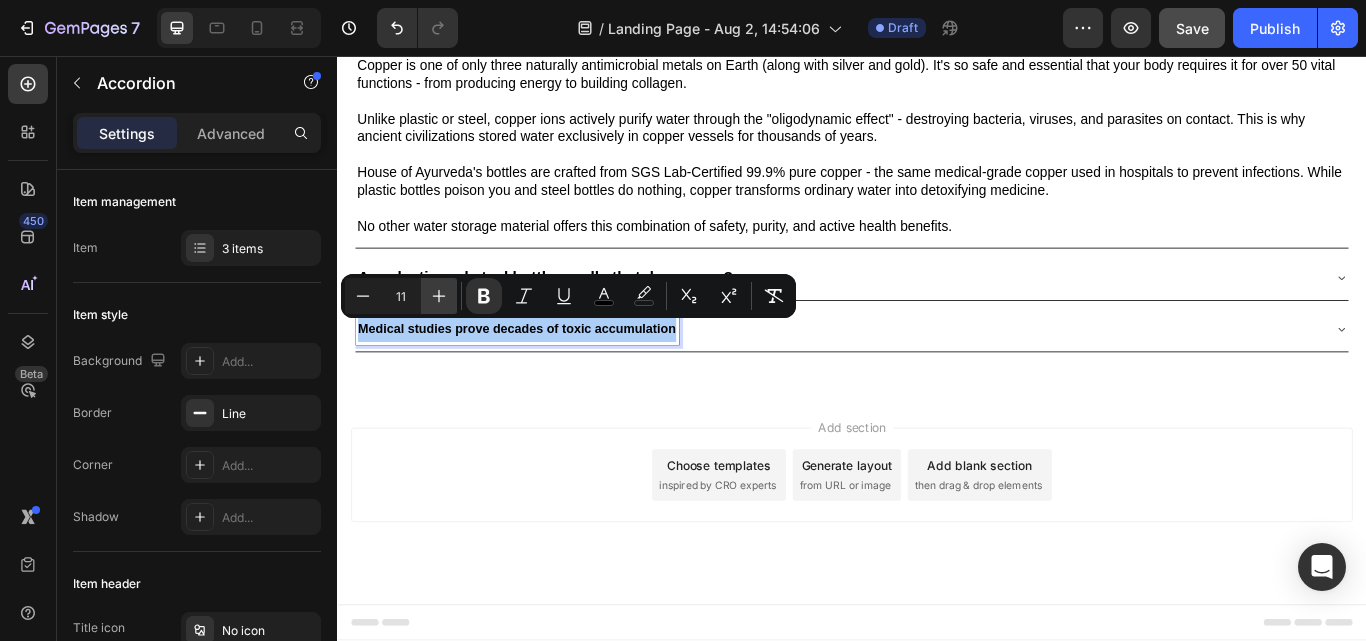 click 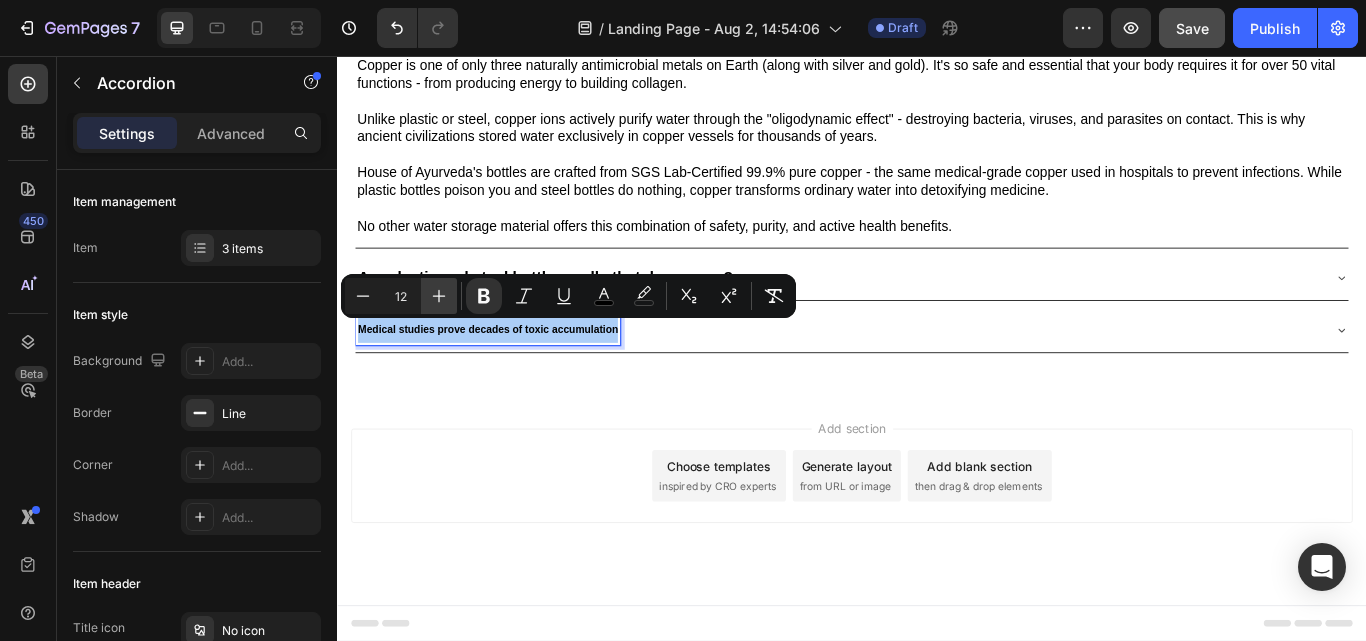 click 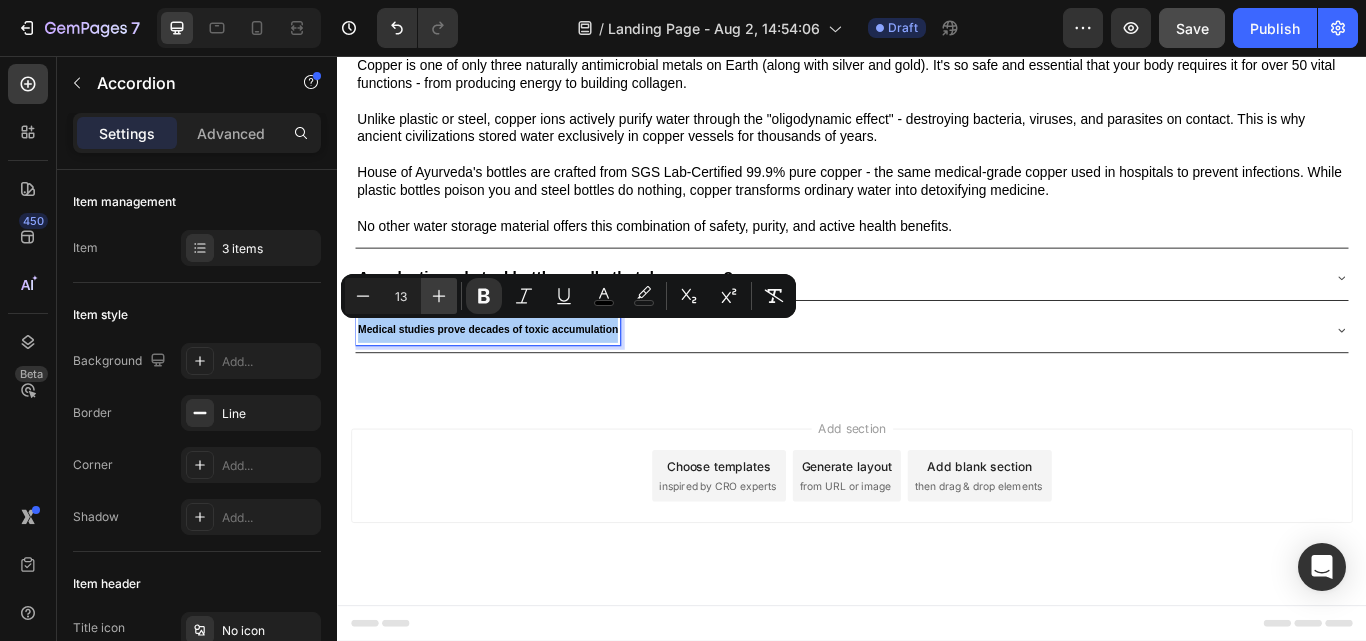 click 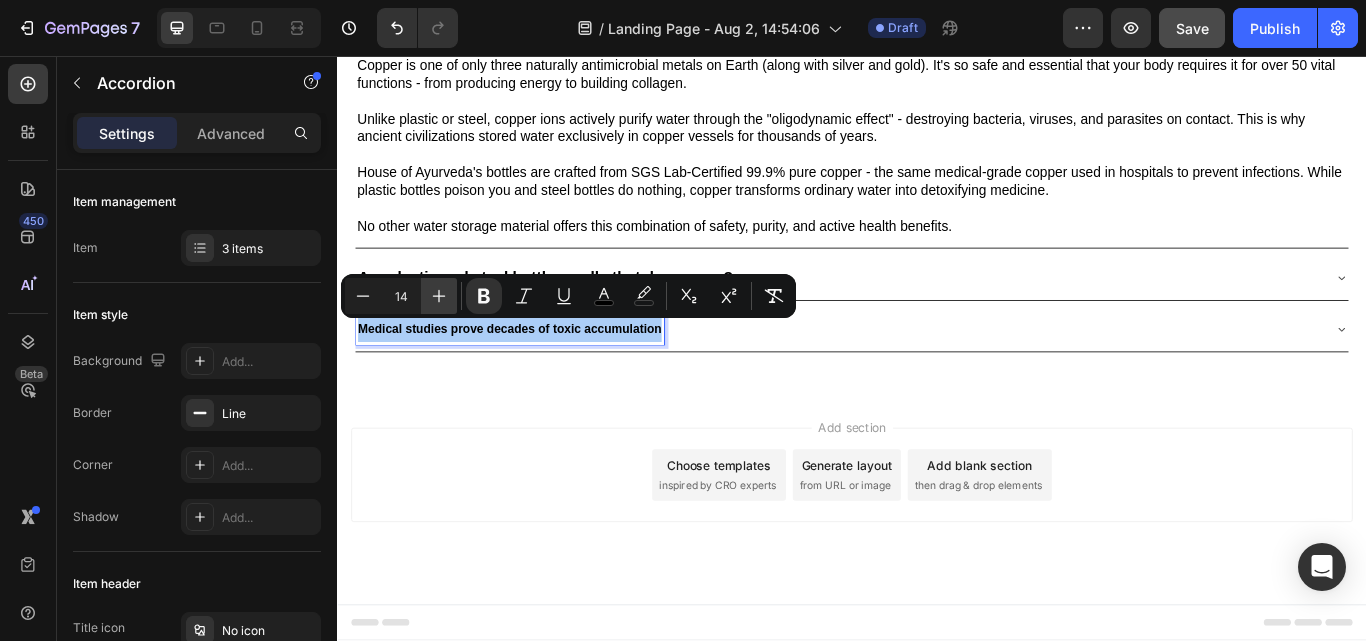 click 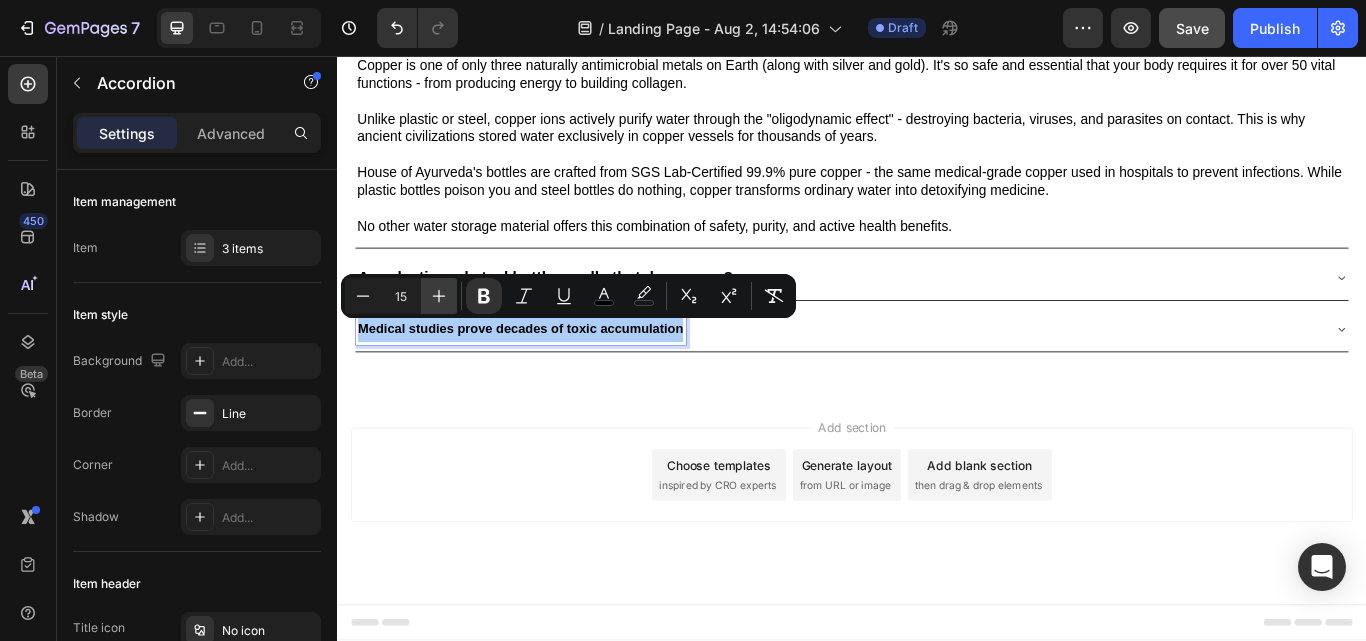 click 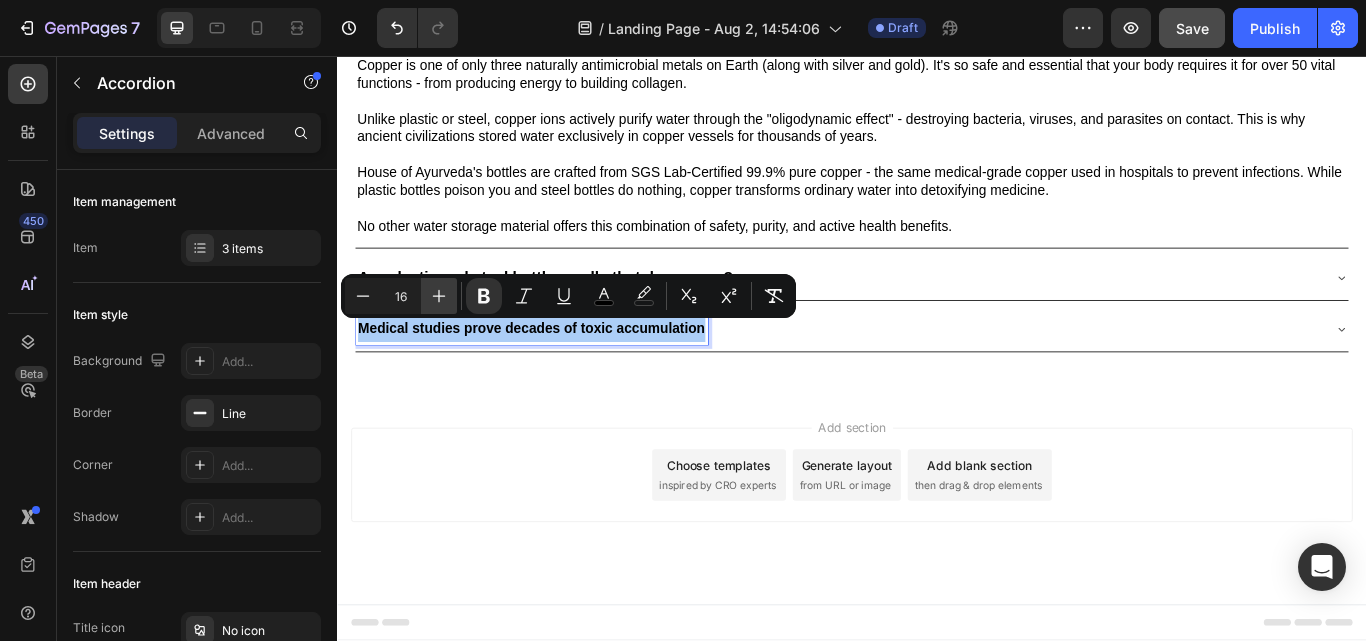 click 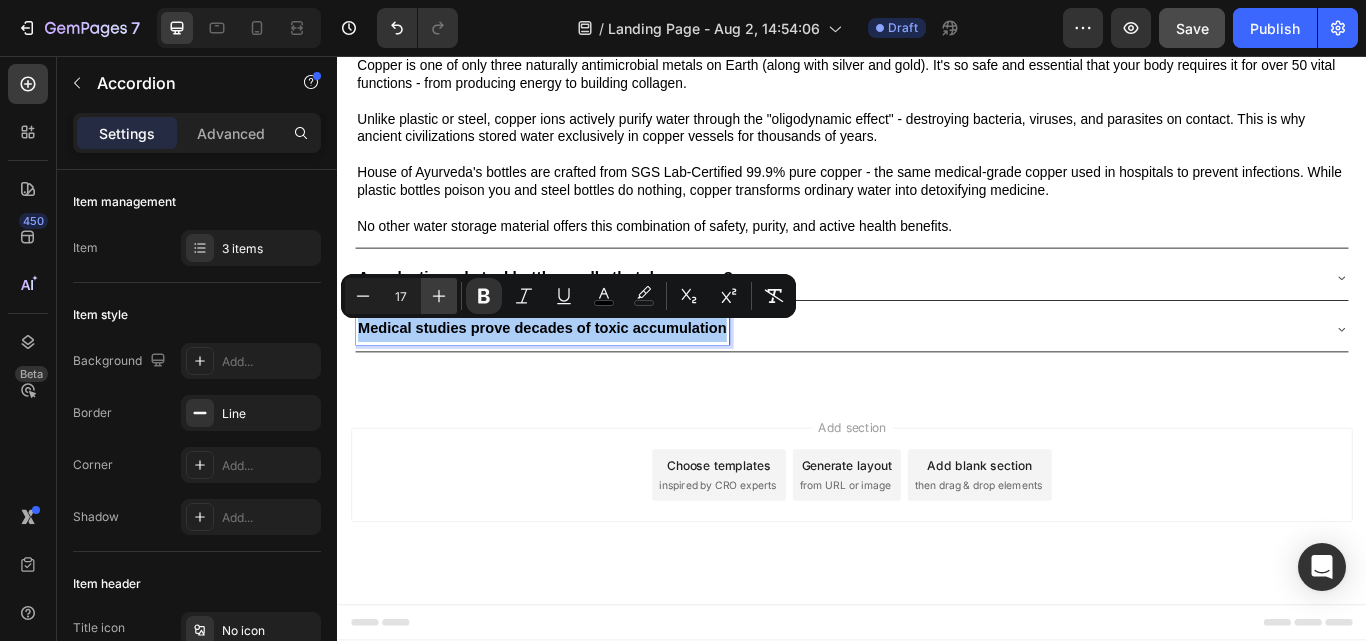 click 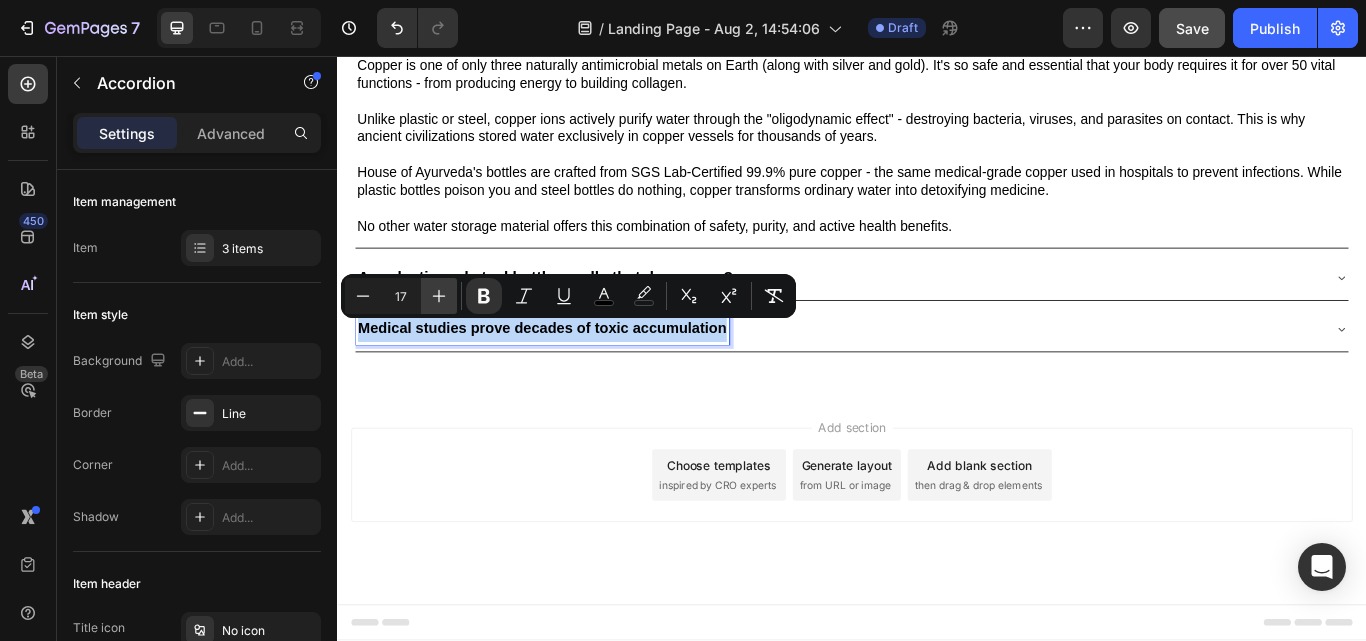 type on "18" 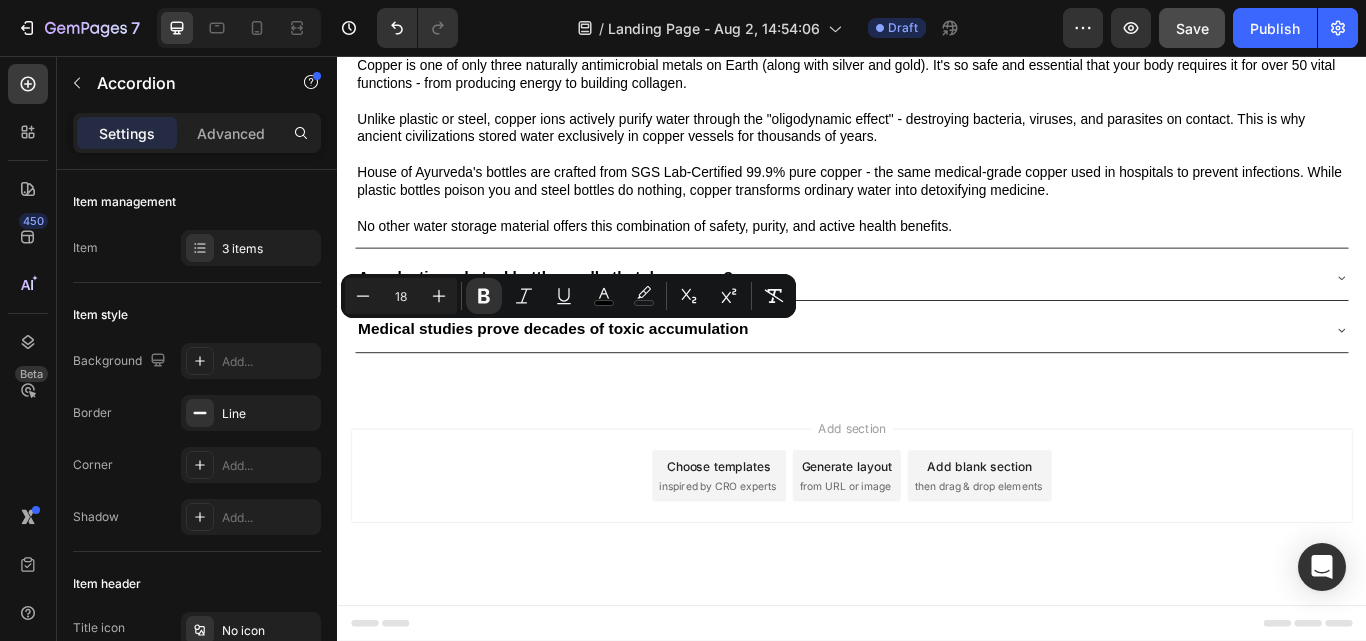 click on "Medical studies prove decades of toxic accumulation" at bounding box center [921, 376] 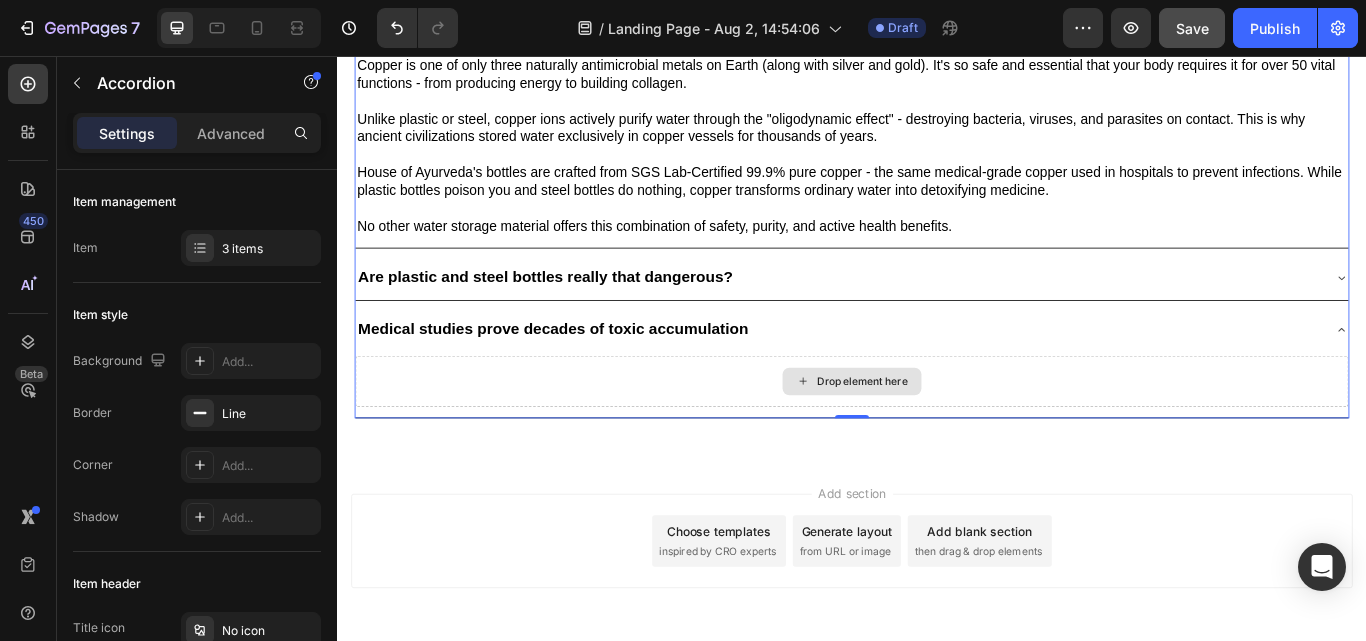click on "Drop element here" at bounding box center [937, 436] 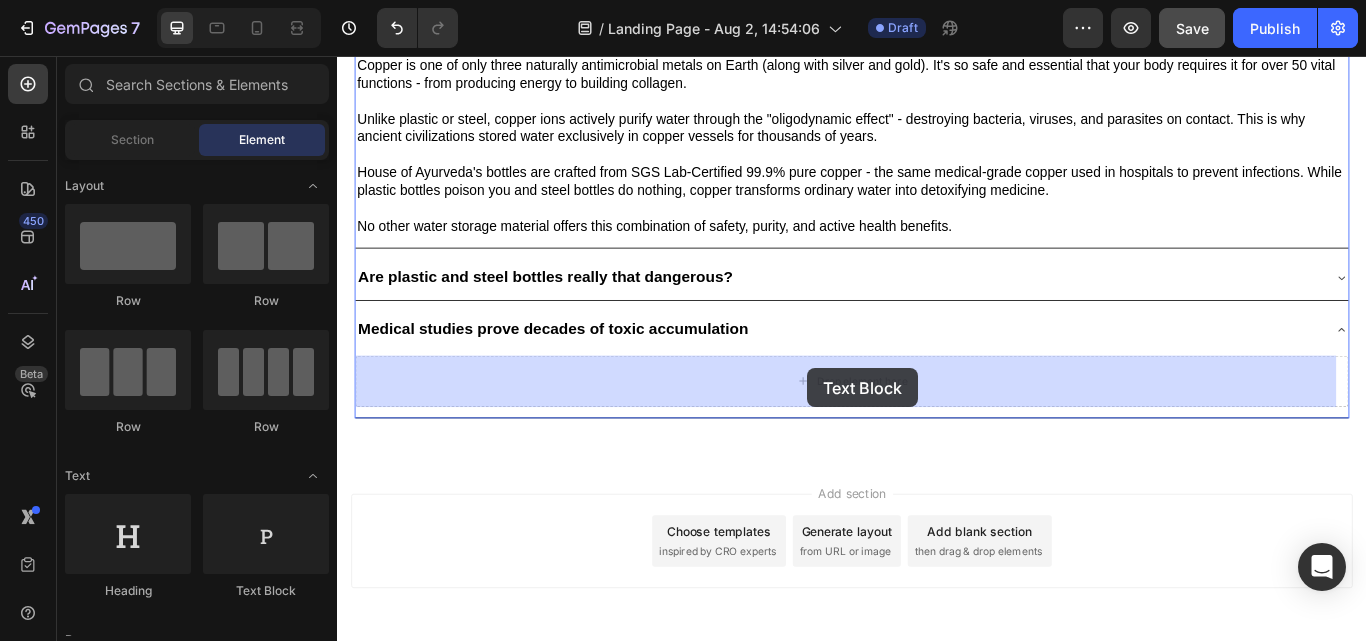 drag, startPoint x: 597, startPoint y: 601, endPoint x: 885, endPoint y: 420, distance: 340.1544 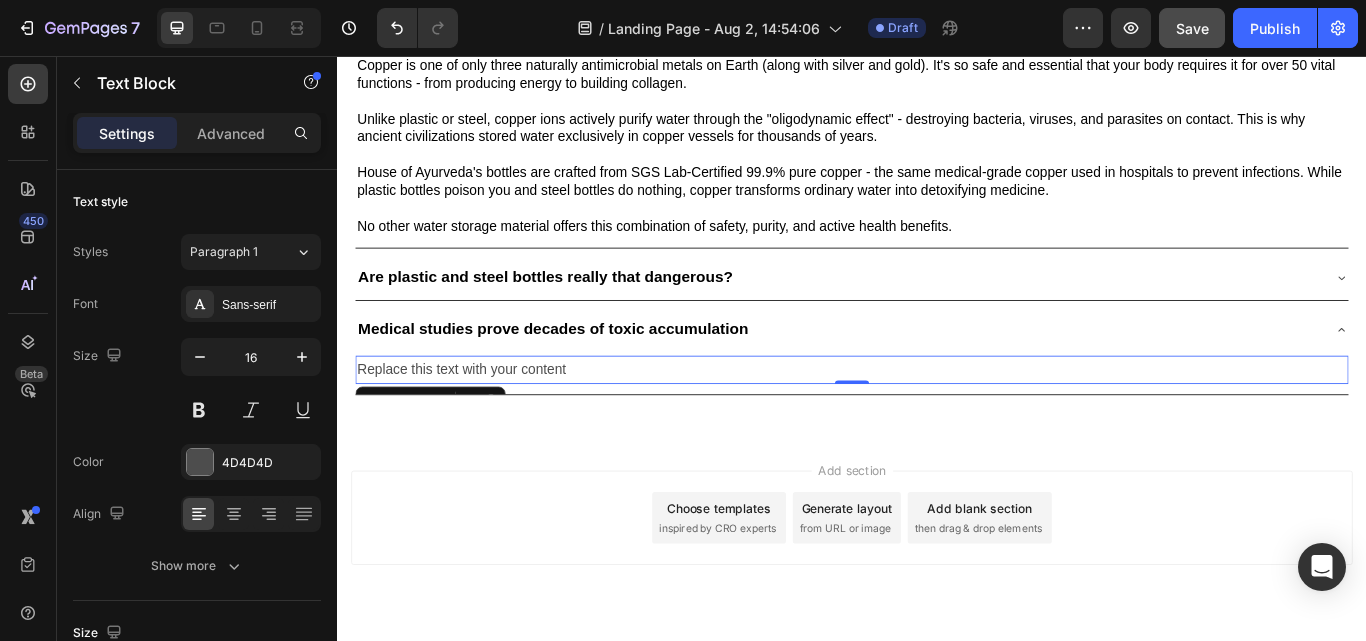 click on "Replace this text with your content" at bounding box center [937, 422] 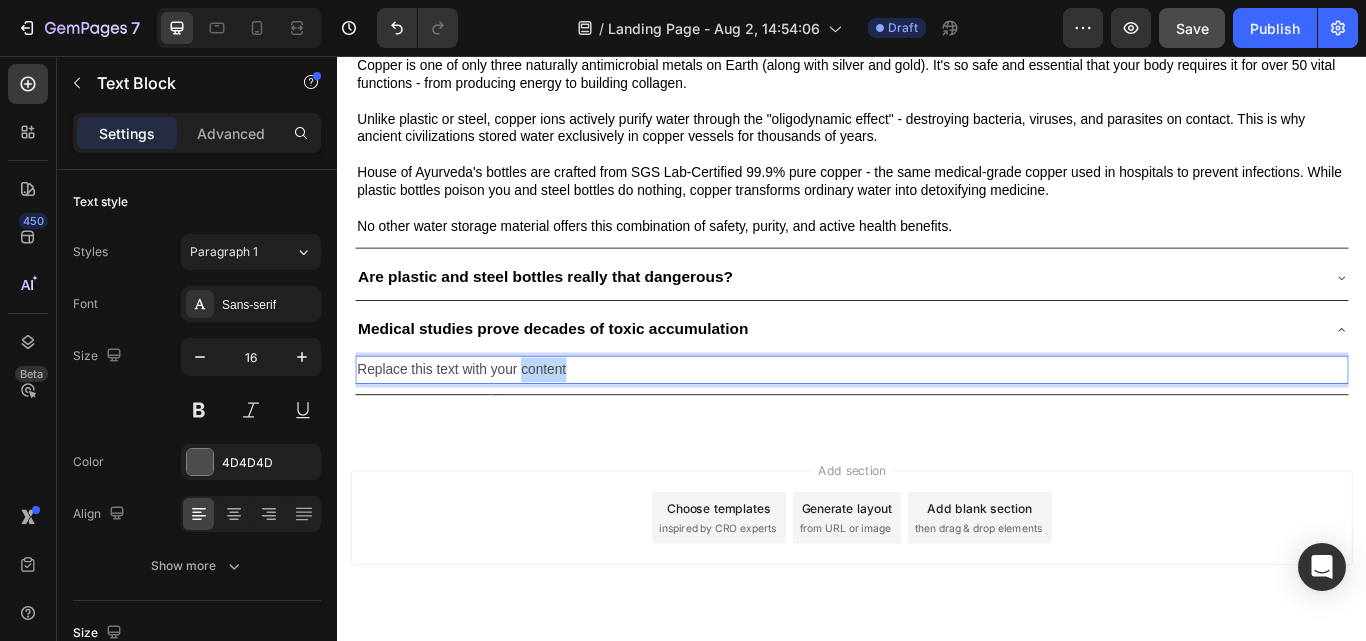 click on "Replace this text with your content" at bounding box center [937, 422] 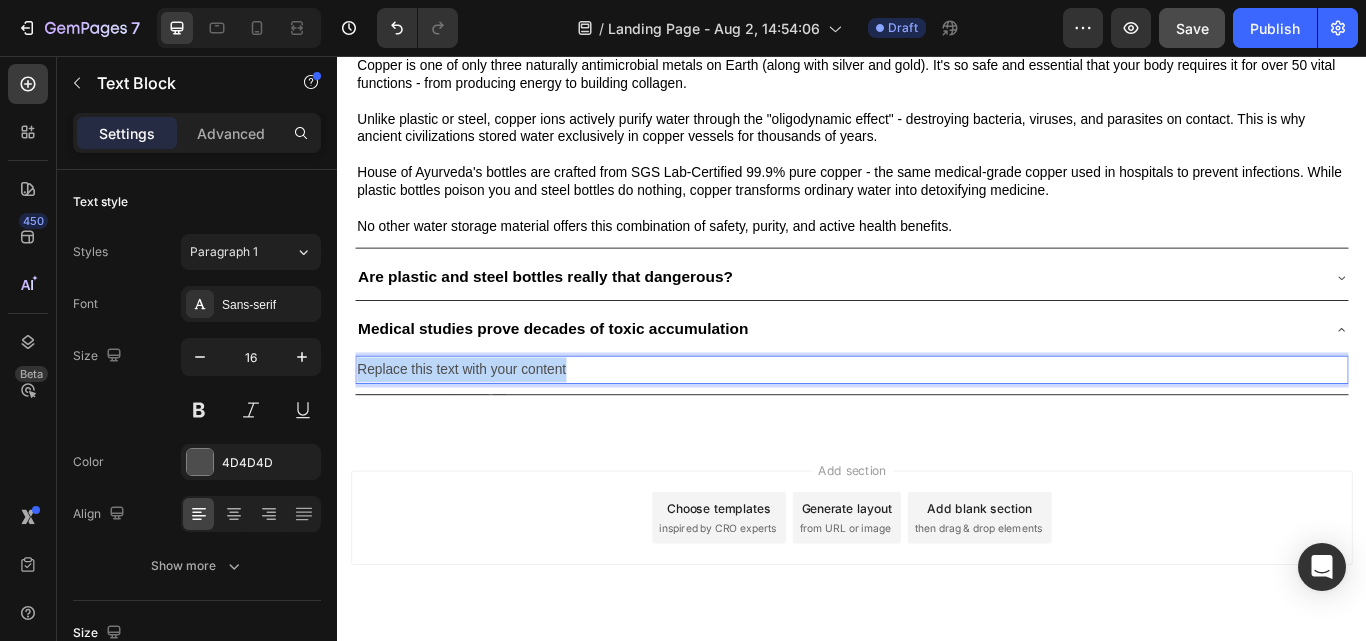 click on "Replace this text with your content" at bounding box center [937, 422] 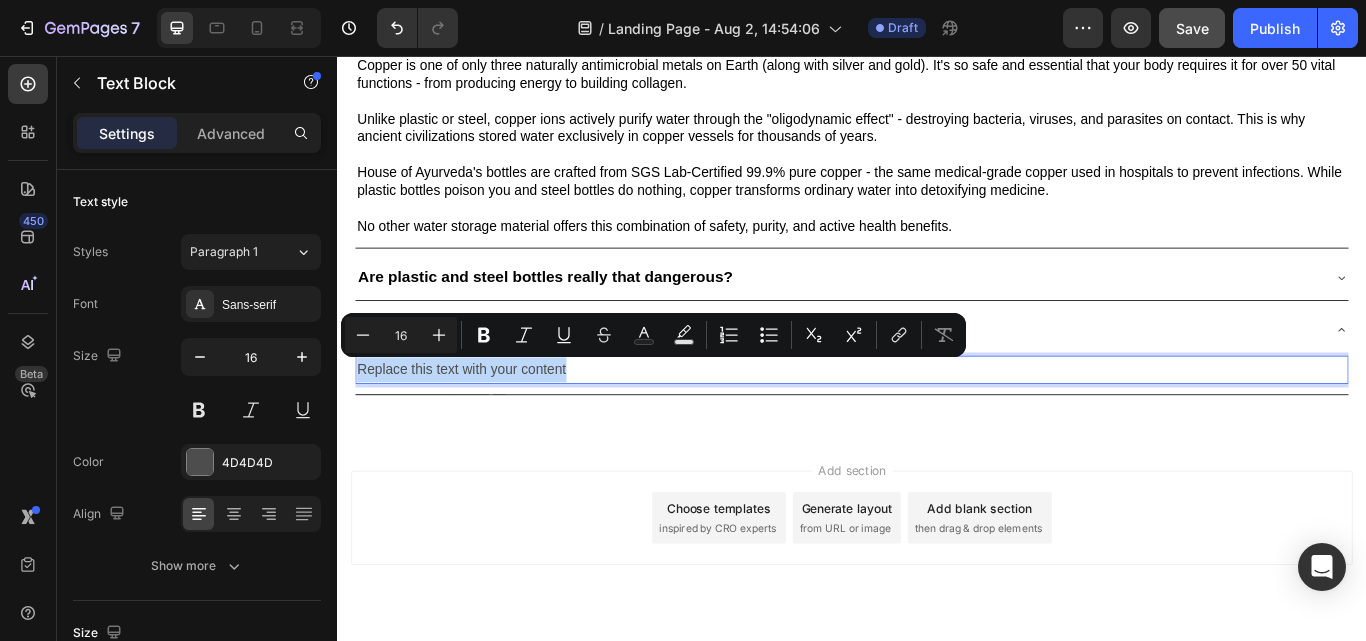 type on "11" 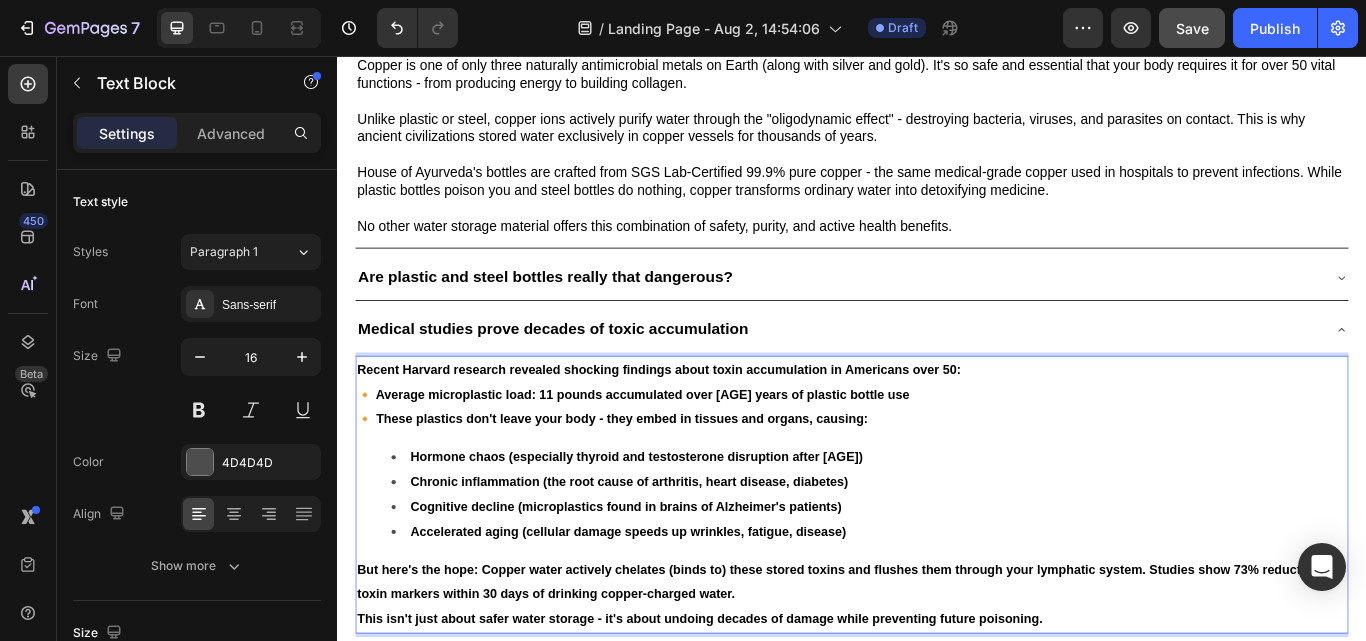 scroll, scrollTop: 2161, scrollLeft: 0, axis: vertical 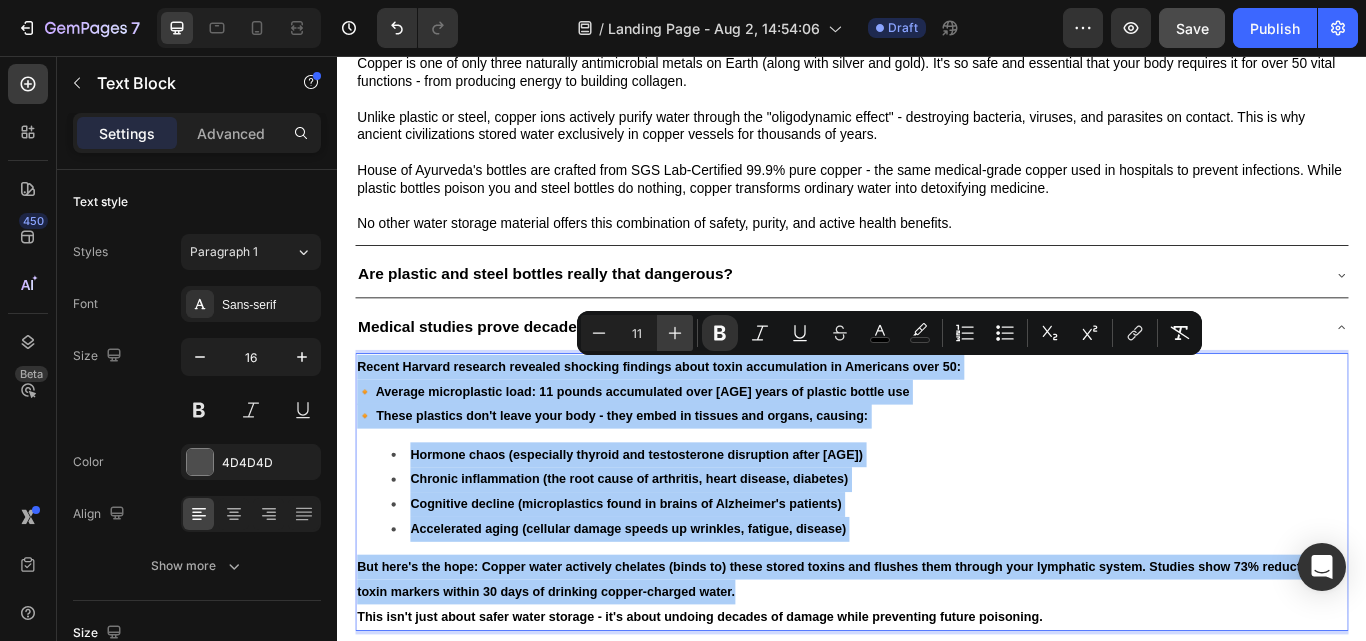 click 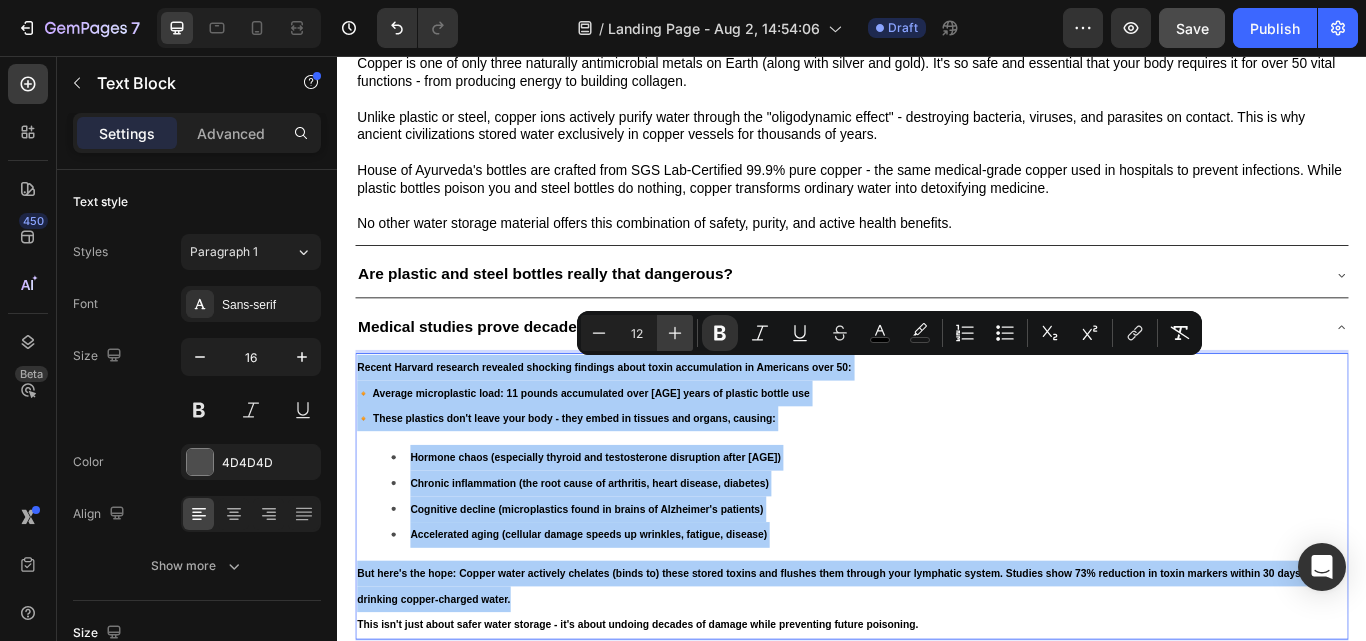 click 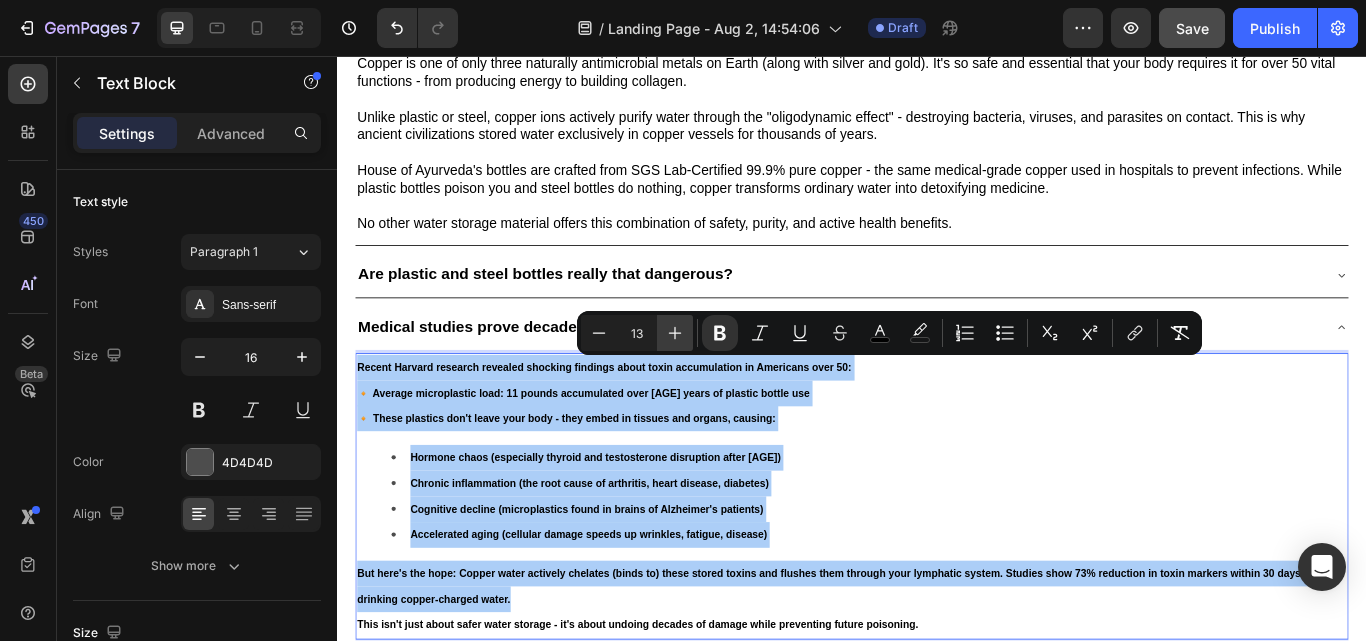 click 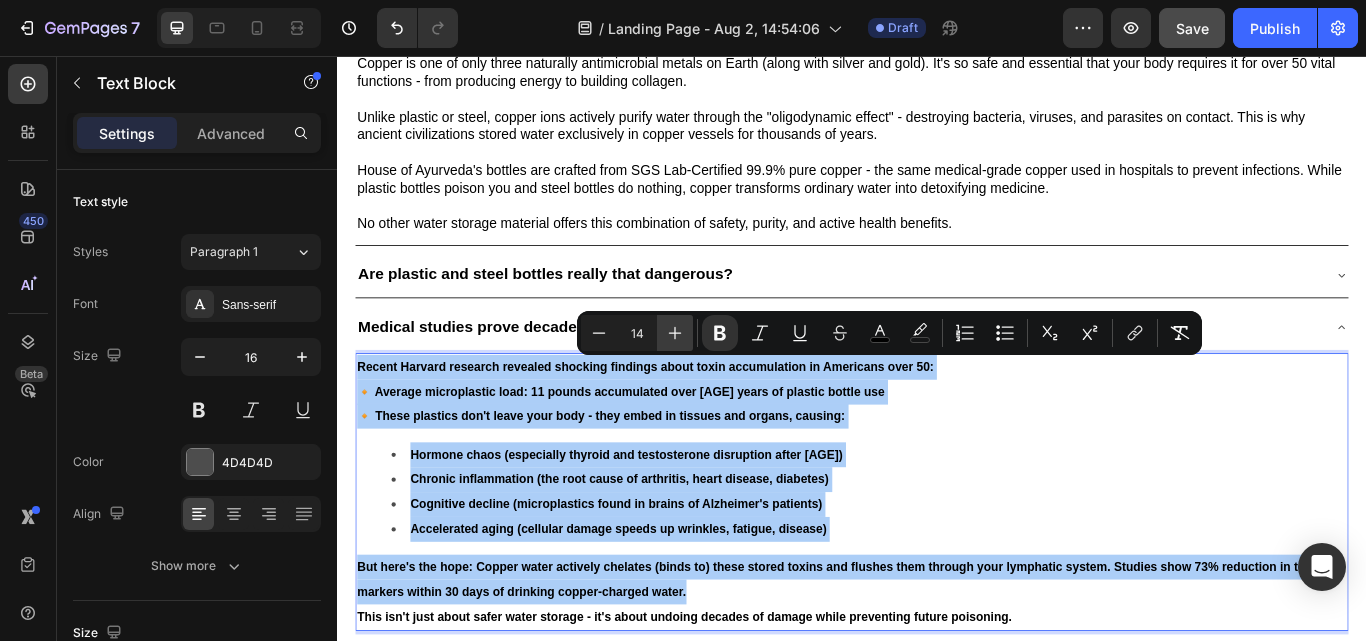 click 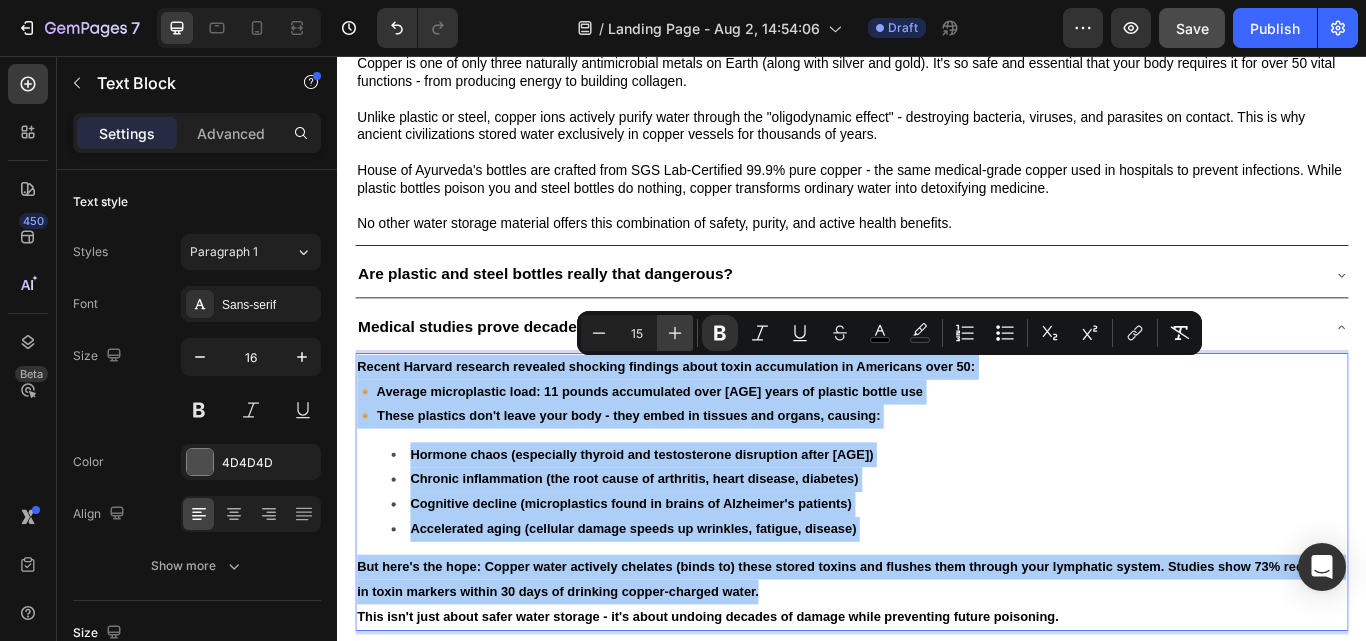 click 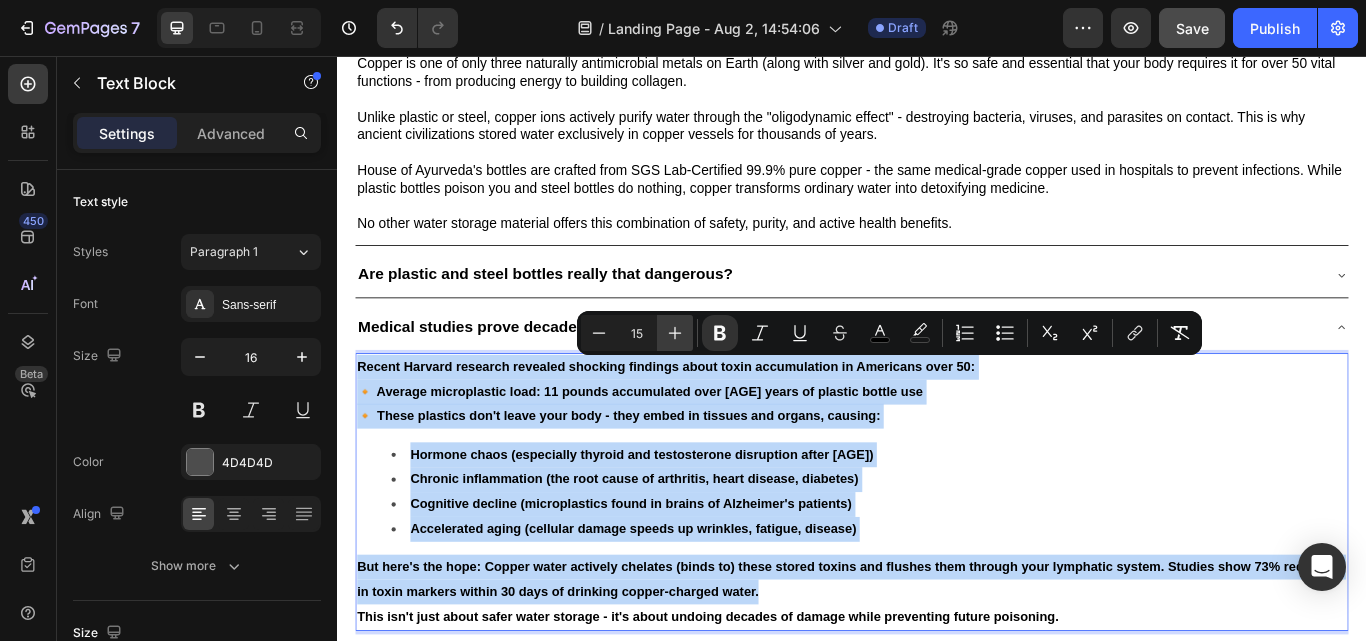 type on "16" 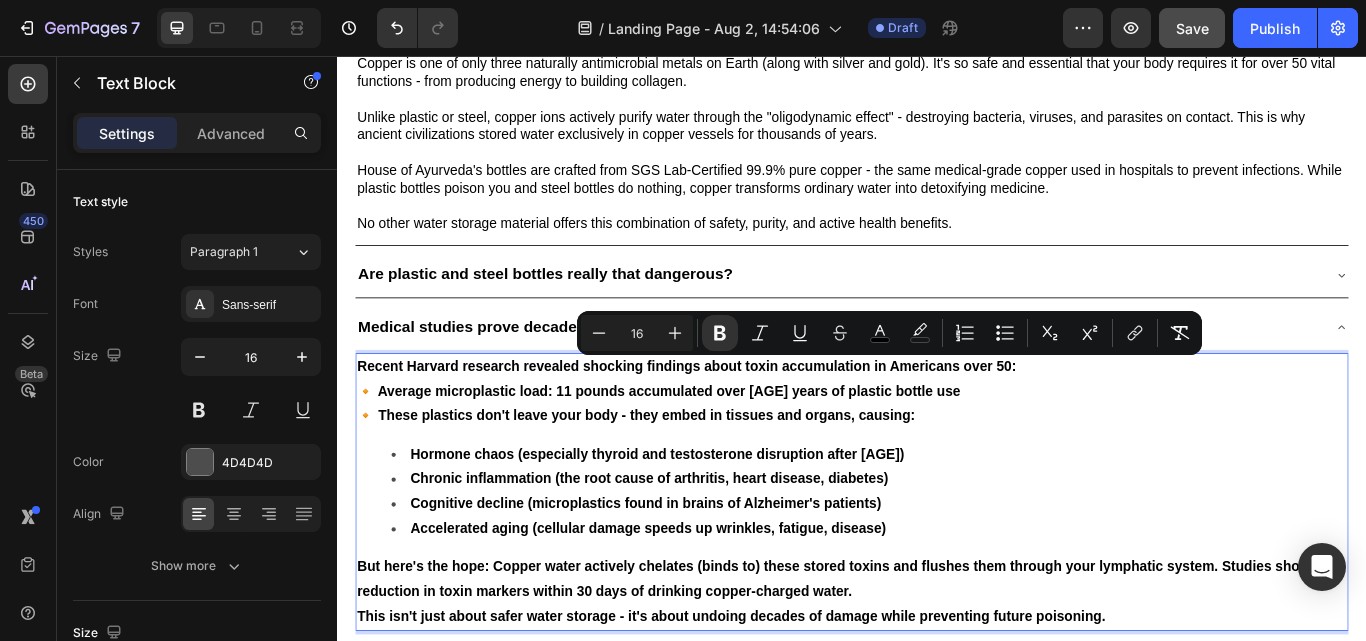 click on "Recent Harvard research revealed shocking findings about toxin accumulation in Americans over 50:" at bounding box center [744, 418] 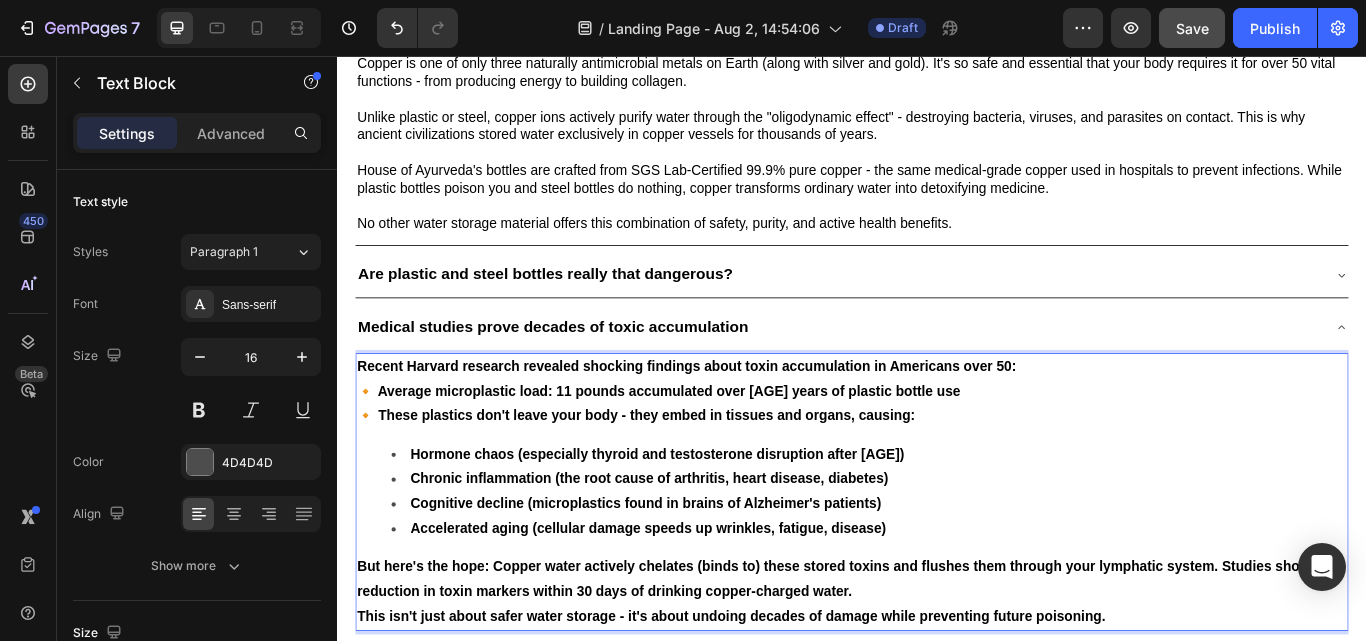 click on "Recent Harvard research revealed shocking findings about toxin accumulation in Americans over 50:" at bounding box center [937, 419] 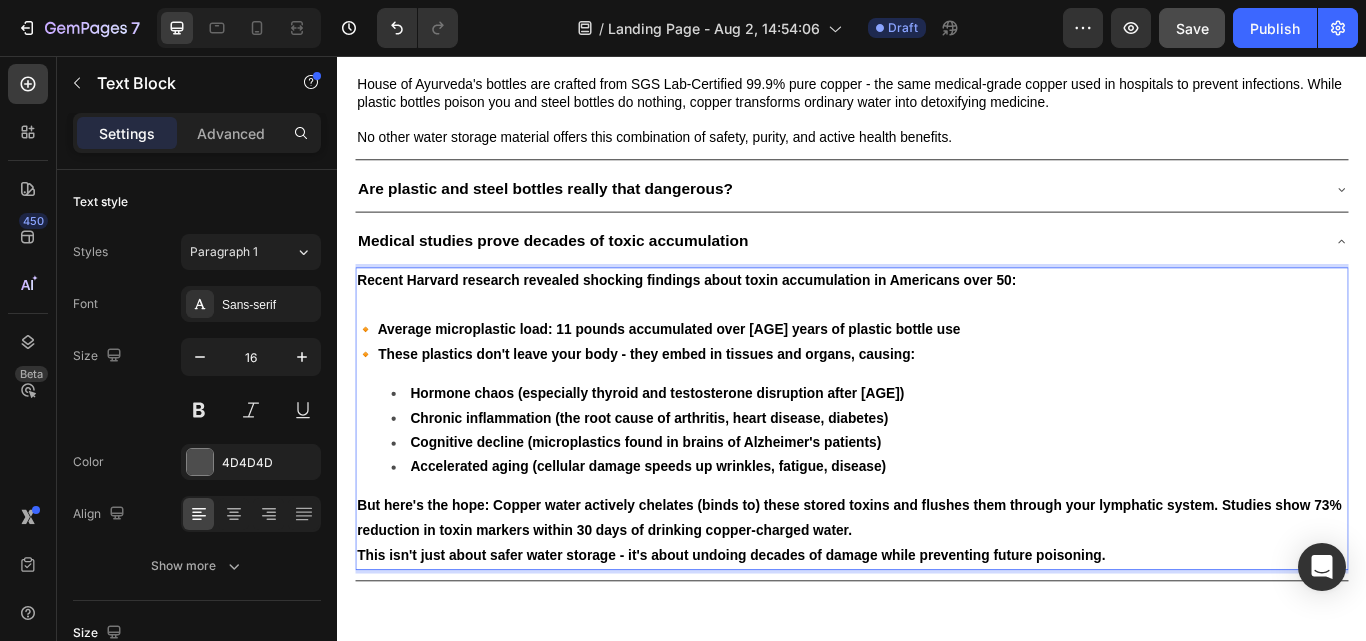 scroll, scrollTop: 2361, scrollLeft: 0, axis: vertical 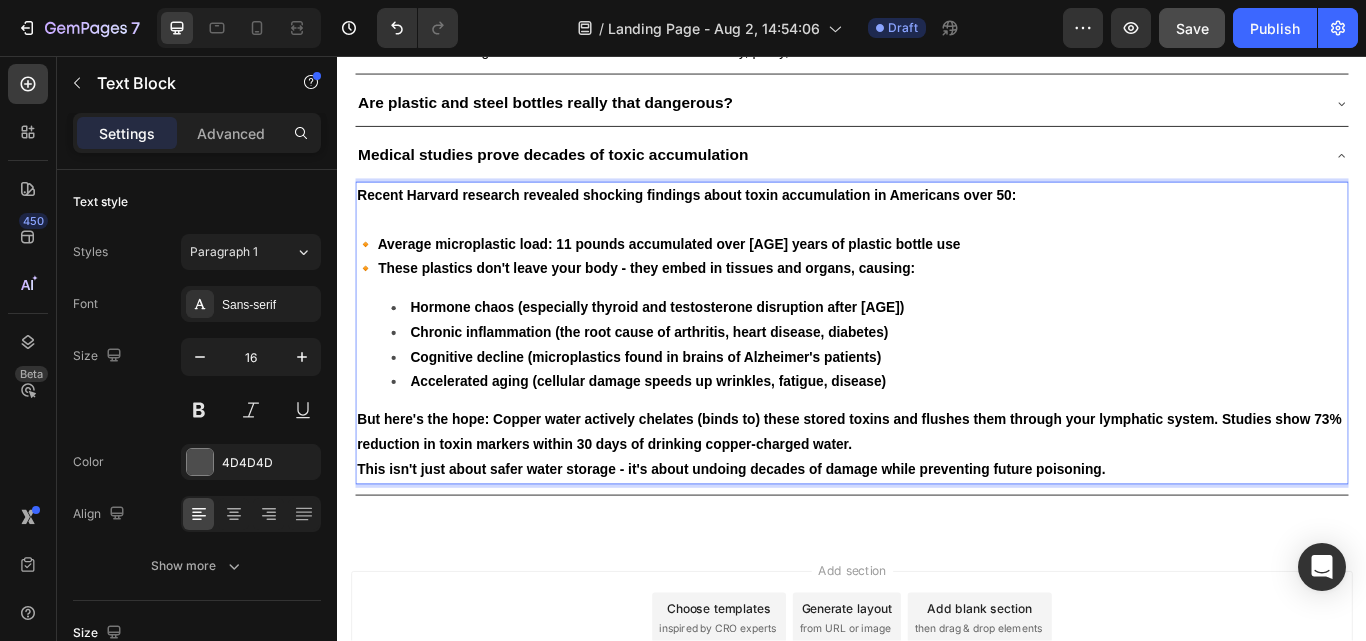 click on "But here's the hope: Copper water actively chelates (binds to) these stored toxins and flushes them through your lymphatic system. Studies show 73% reduction in toxin markers within 30 days of drinking copper-charged water." at bounding box center (937, 496) 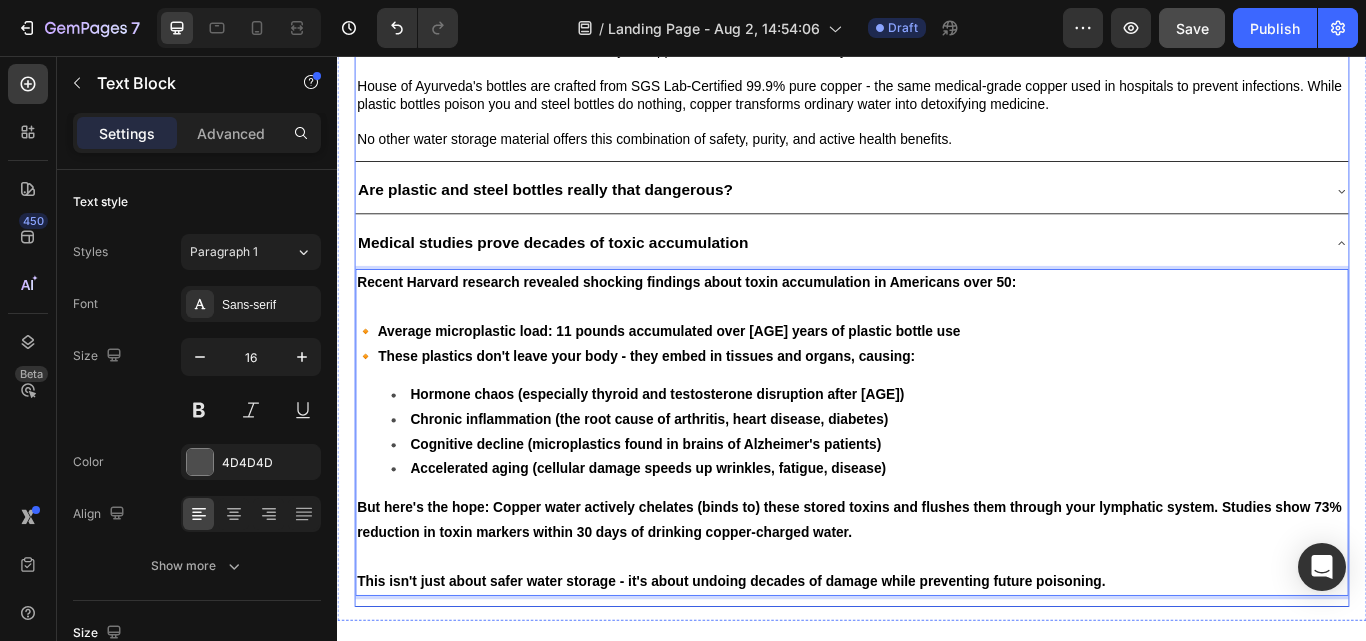 scroll, scrollTop: 2261, scrollLeft: 0, axis: vertical 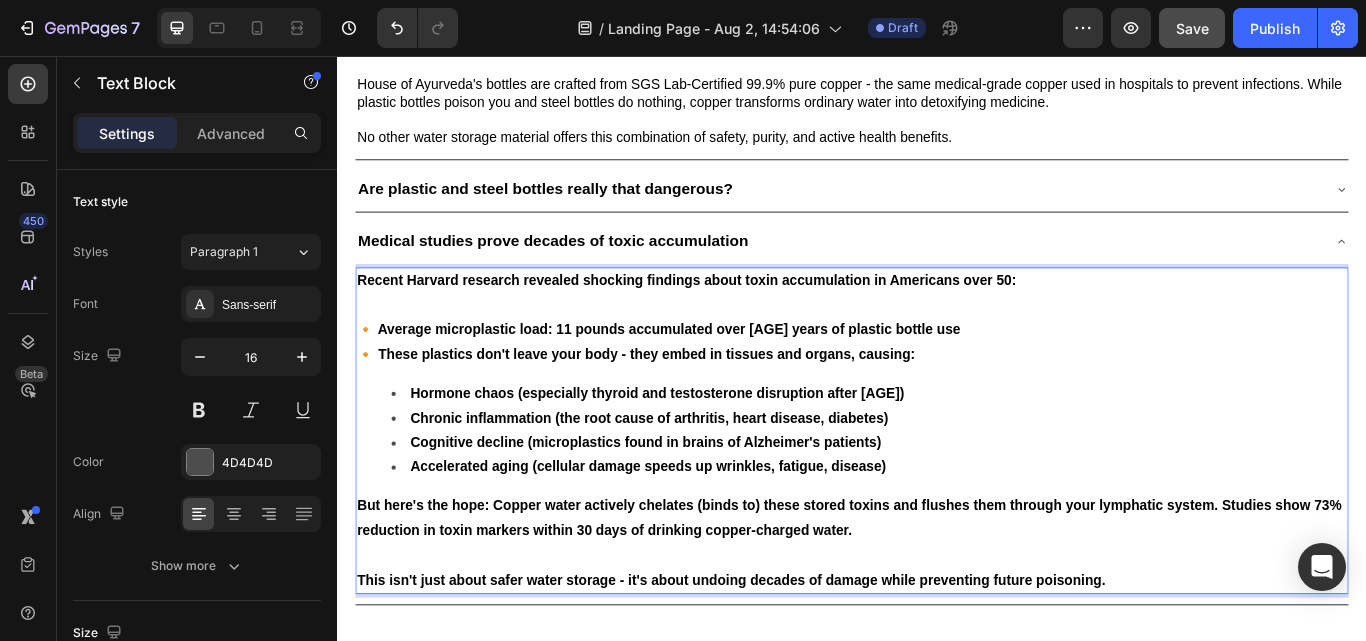 click on "🔸 Average microplastic load: 11 pounds accumulated over 40 years of plastic bottle use" at bounding box center [937, 376] 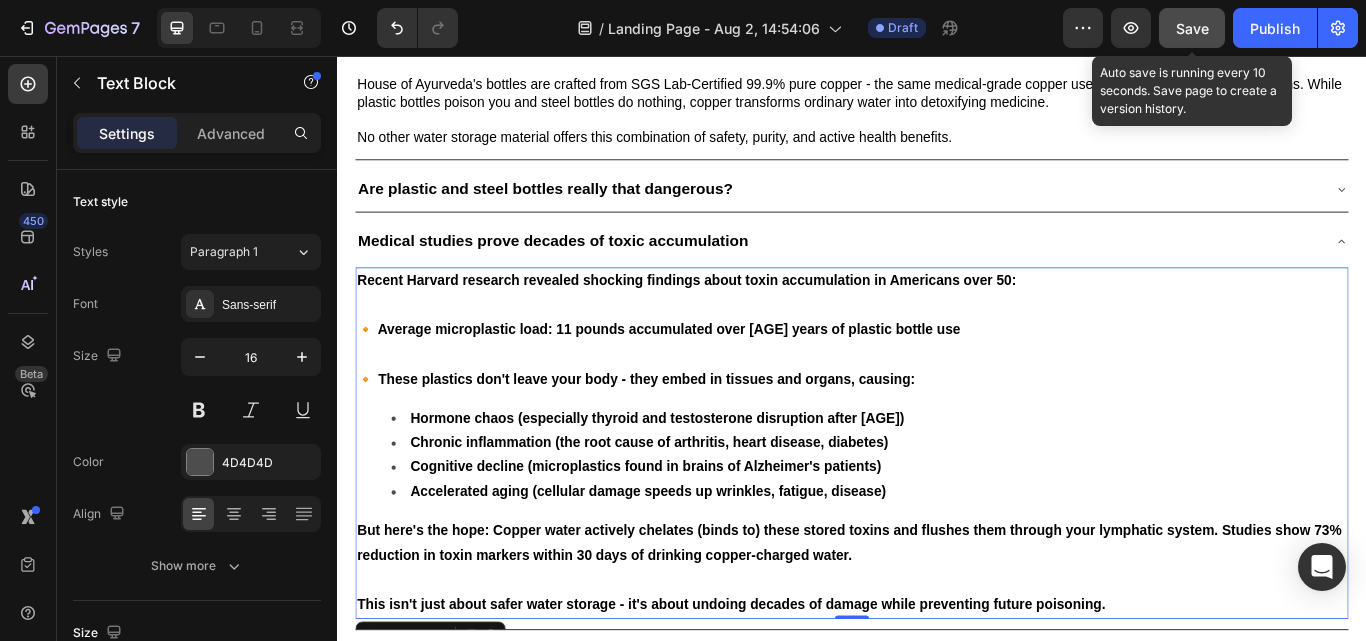 click on "Save" at bounding box center (1192, 28) 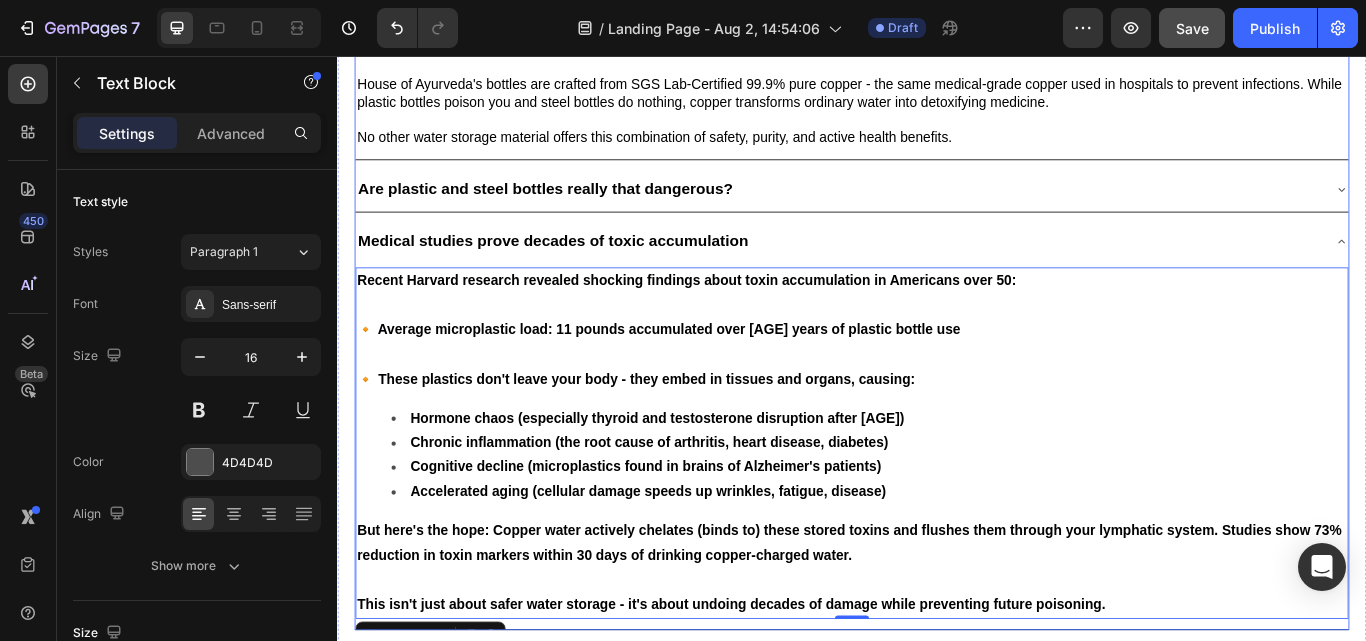 click on "Why Is Copper The Safest Material For Water Storage? Copper is one of only three naturally antimicrobial metals on Earth (along with silver and gold). It's so safe and essential that your body requires it for over 50 vital functions - from producing energy to building collagen.   Unlike plastic or steel, copper ions actively purify water through the "oligodynamic effect" - destroying bacteria, viruses, and parasites on contact. This is why ancient civilizations stored water exclusively in copper vessels for thousands of years.   House of Ayurveda's bottles are crafted from SGS Lab-Certified 99.9% pure copper - the same medical-grade copper used in hospitals to prevent infections. While plastic bottles poison you and steel bottles do nothing, copper transforms ordinary water into detoxifying medicine.   No other water storage material offers this combination of safety, purity, and active health benefits. Text Block
Text Block   0" at bounding box center [937, 311] 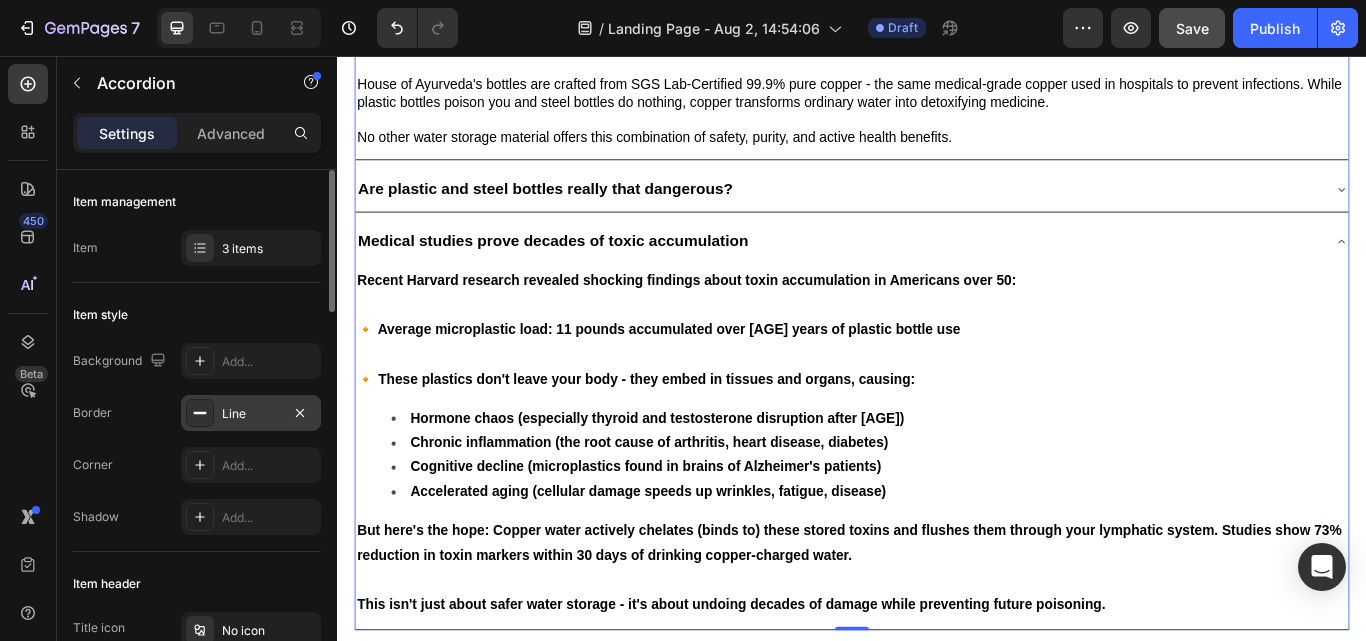 click on "Line" at bounding box center (251, 414) 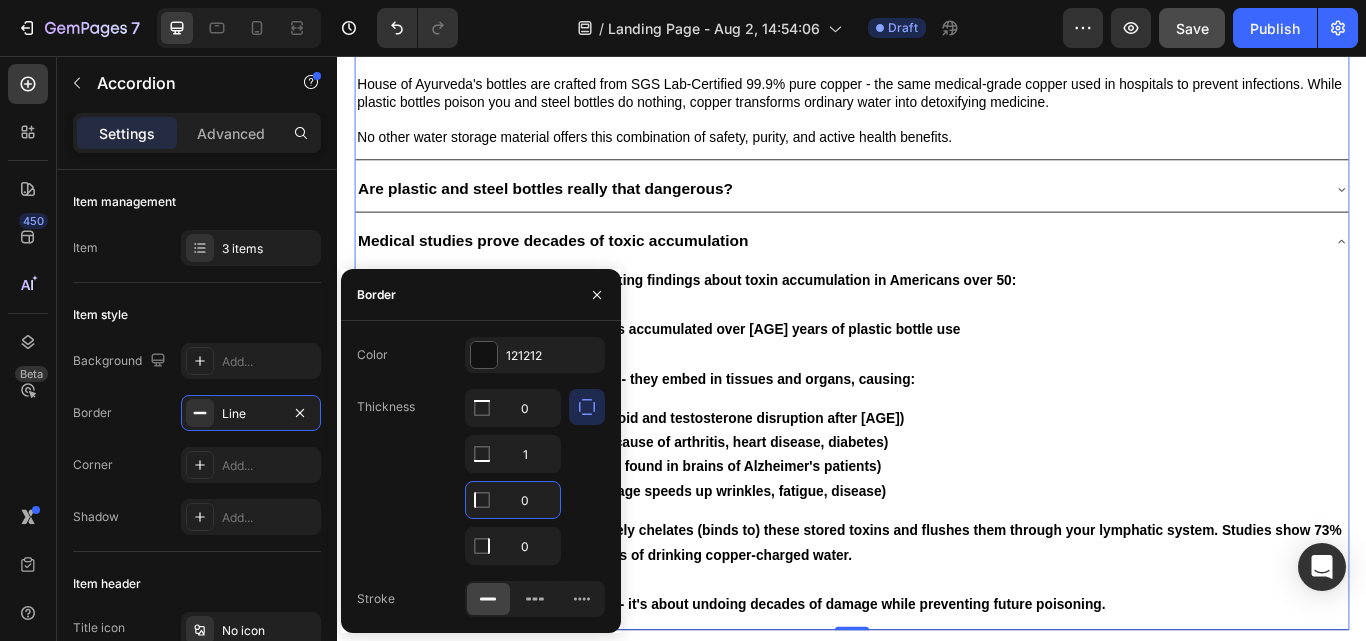 click on "0" at bounding box center (513, 500) 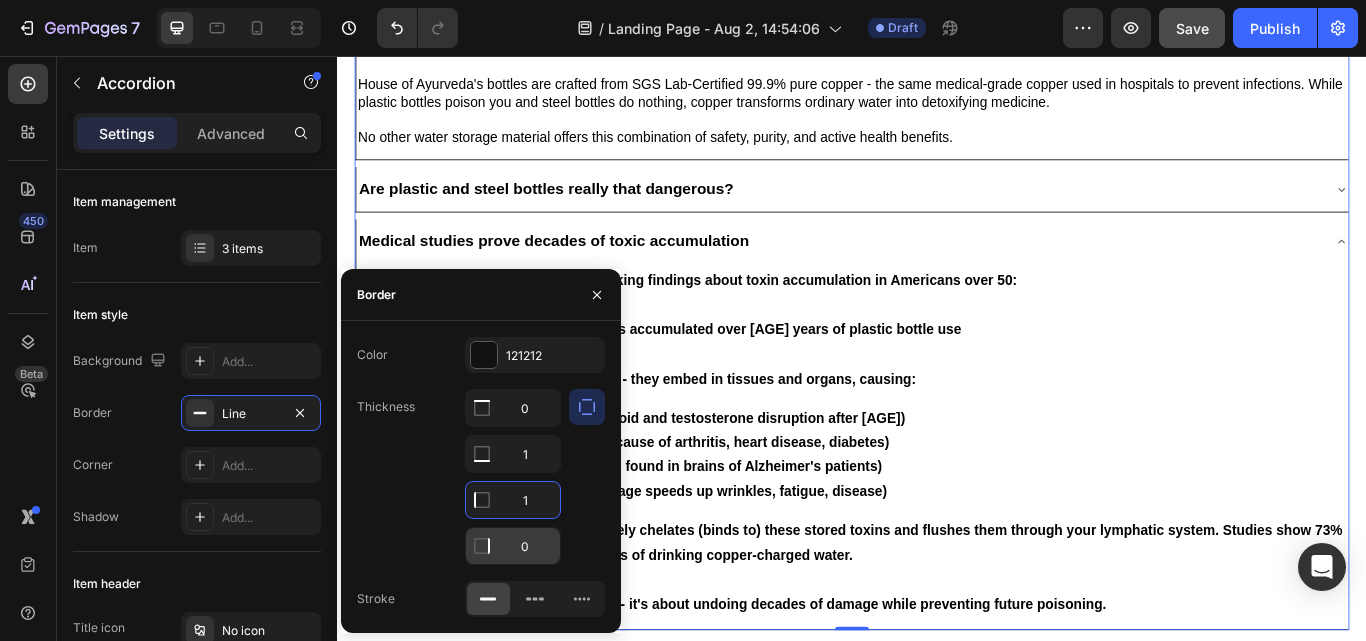 type on "1" 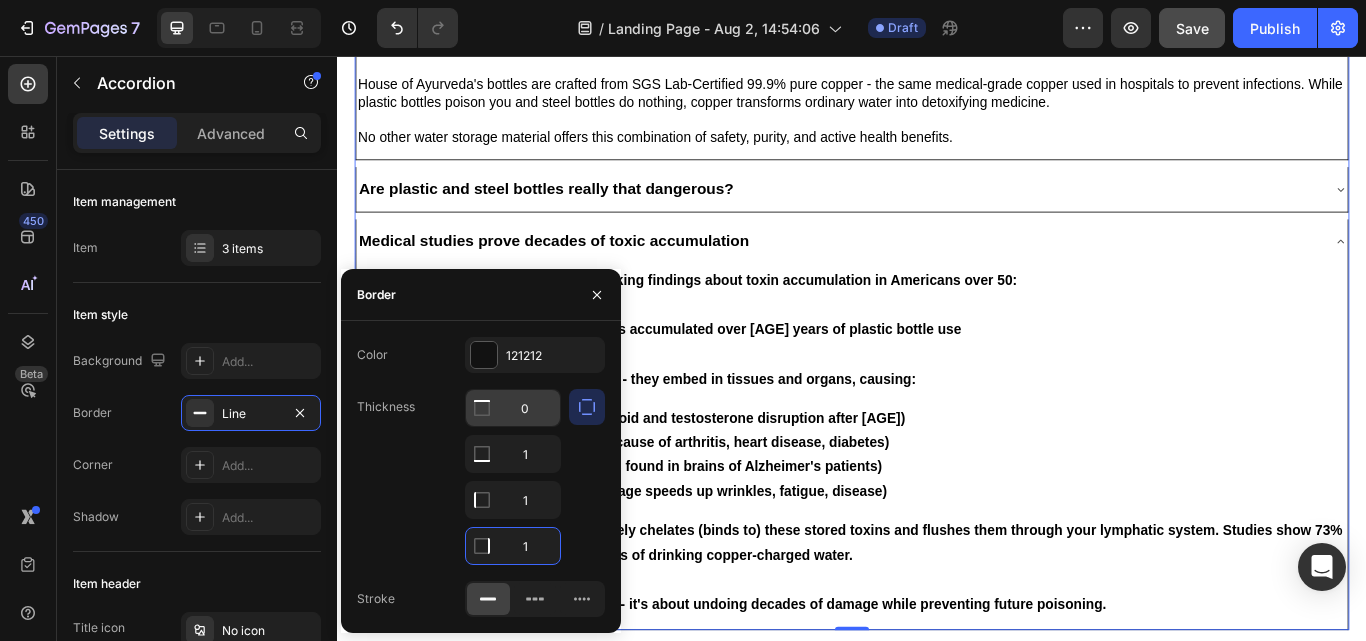 type on "1" 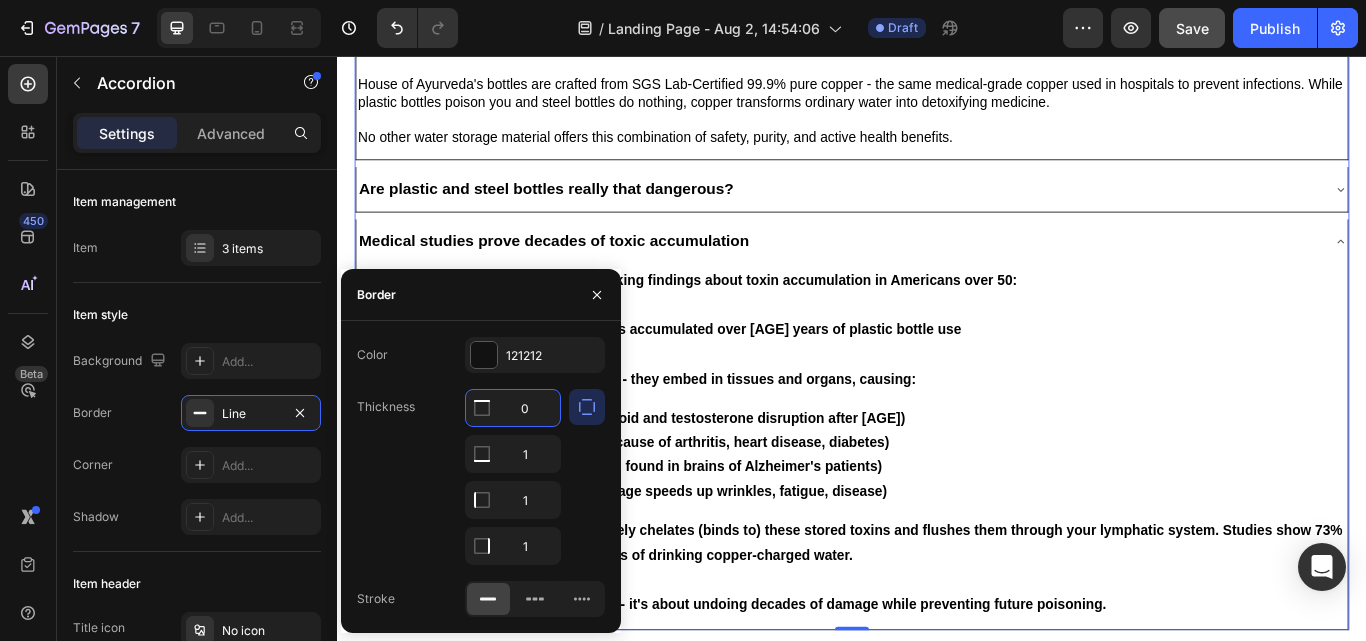 type on "1" 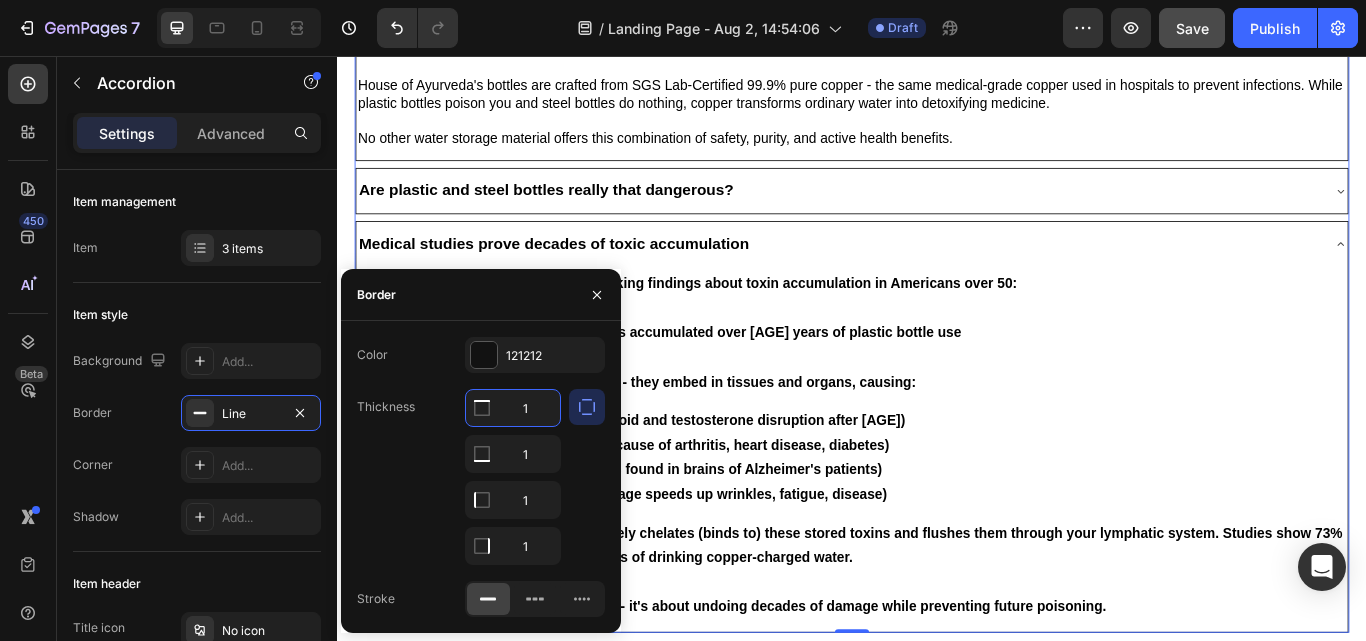 scroll, scrollTop: 2262, scrollLeft: 0, axis: vertical 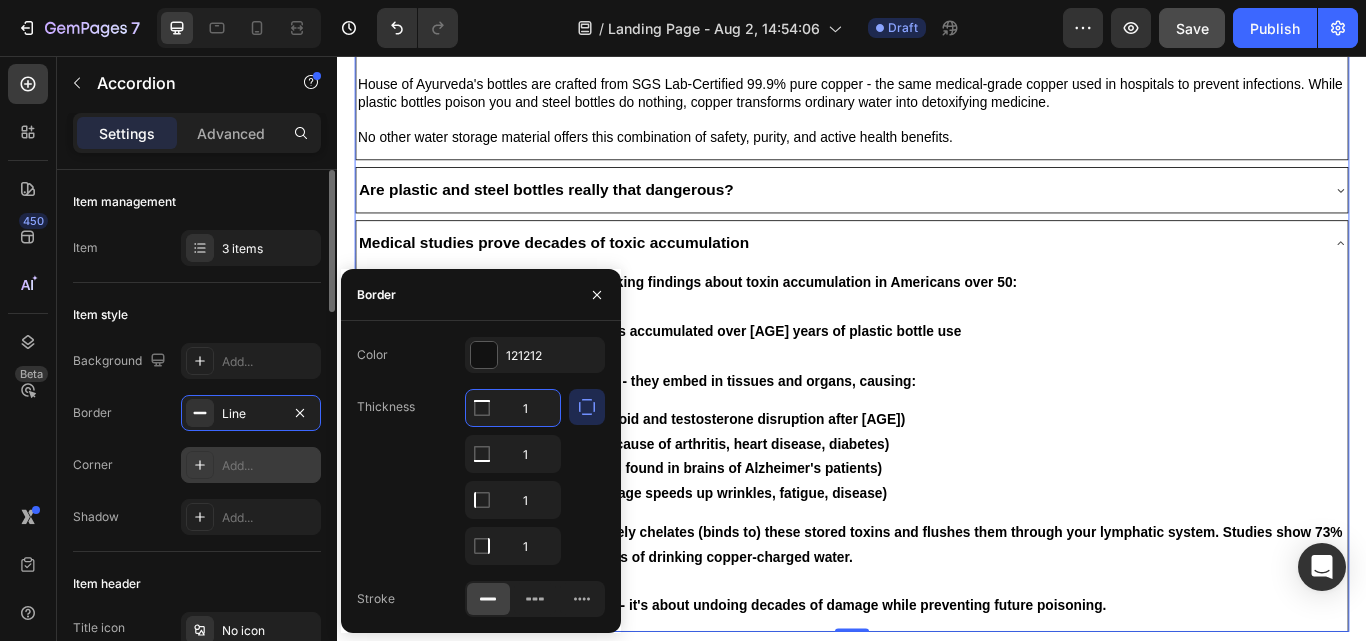 click on "Add..." at bounding box center (269, 466) 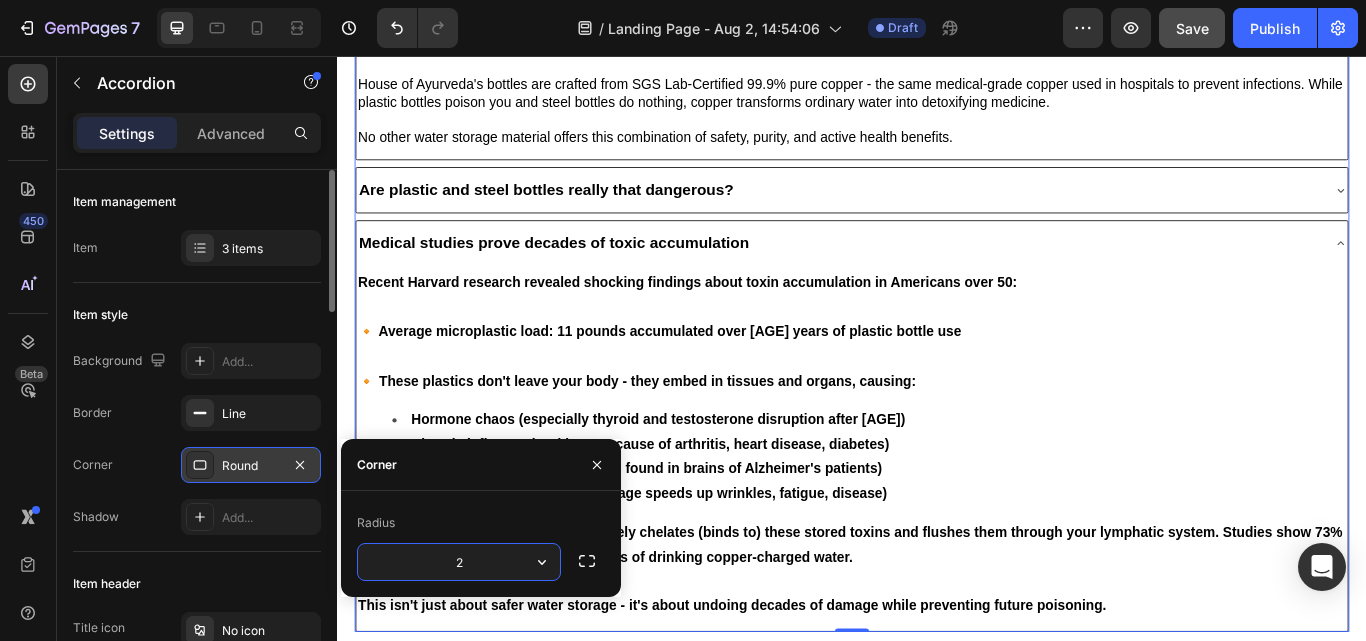 type on "20" 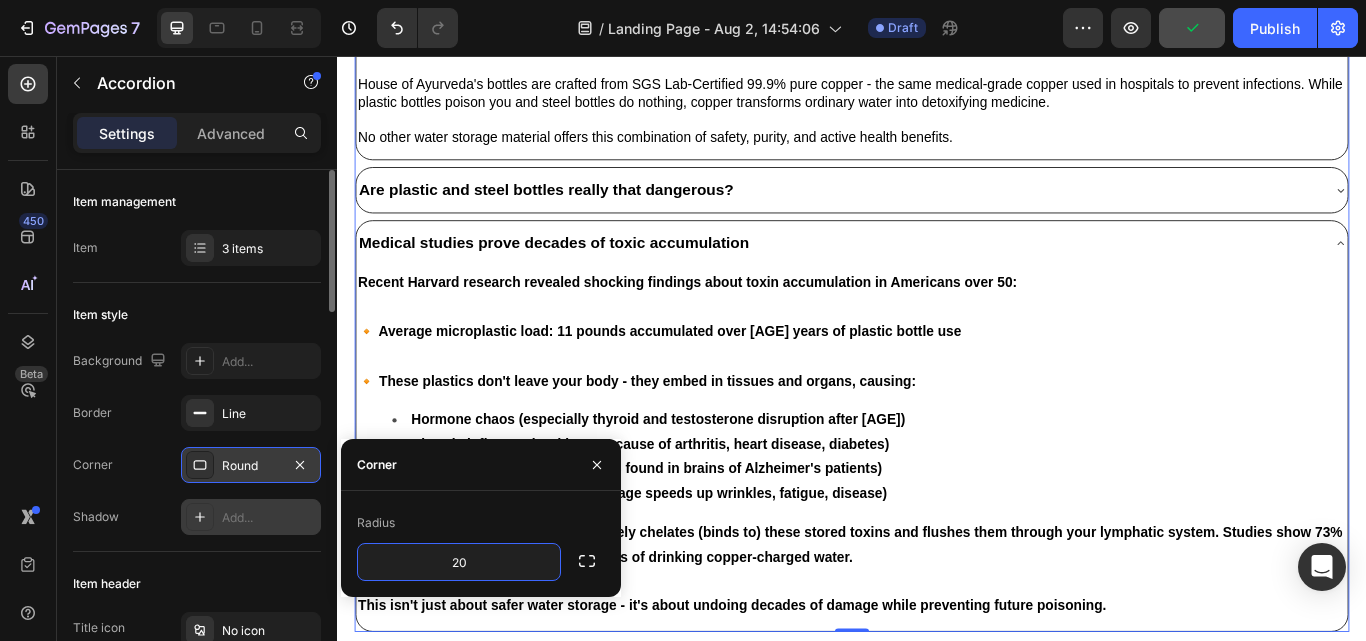 click on "Add..." at bounding box center [269, 518] 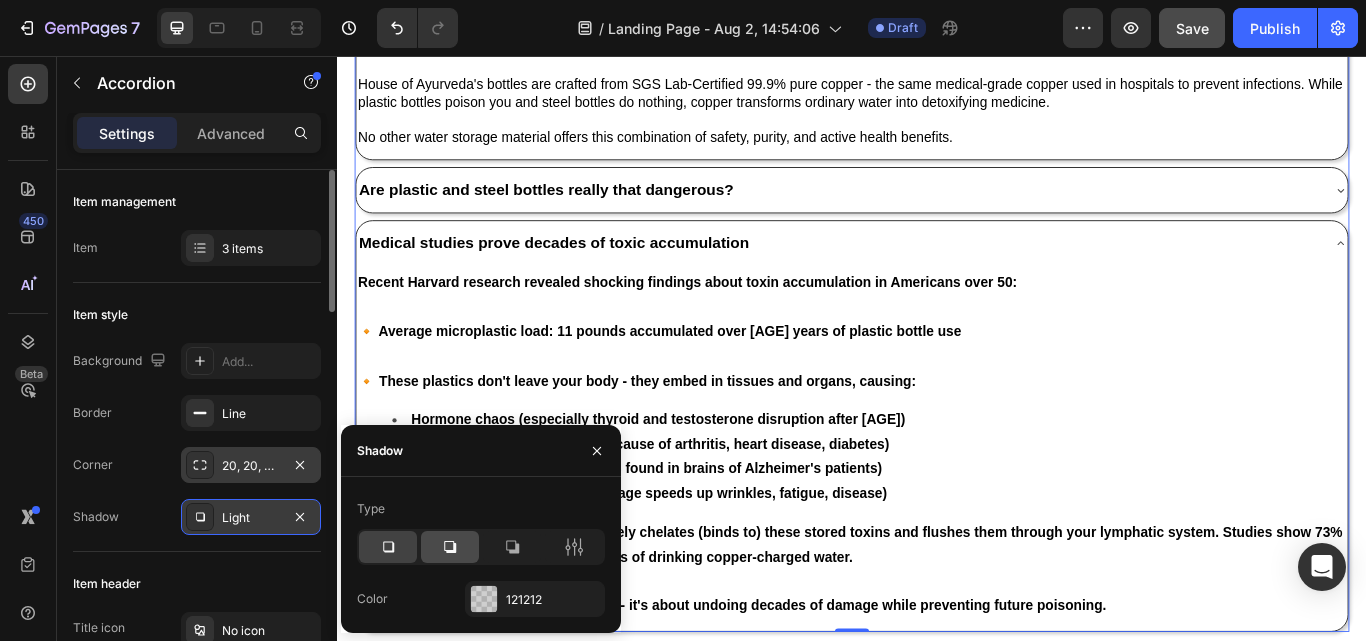 click 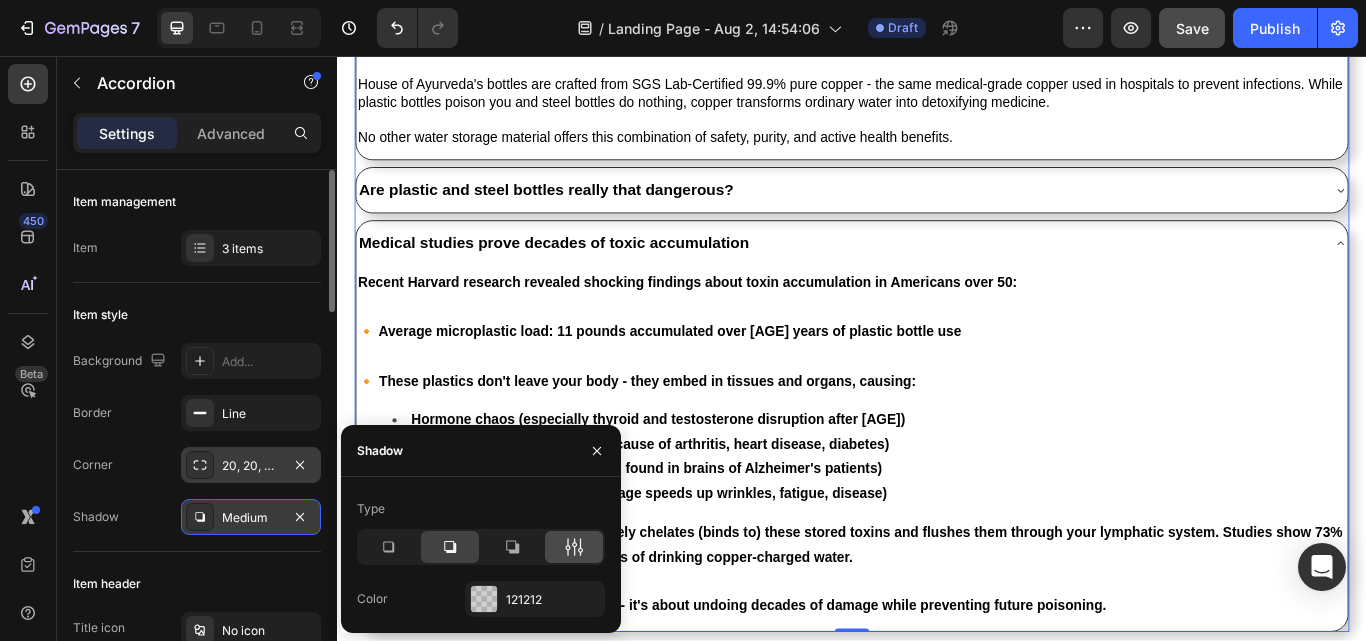 click 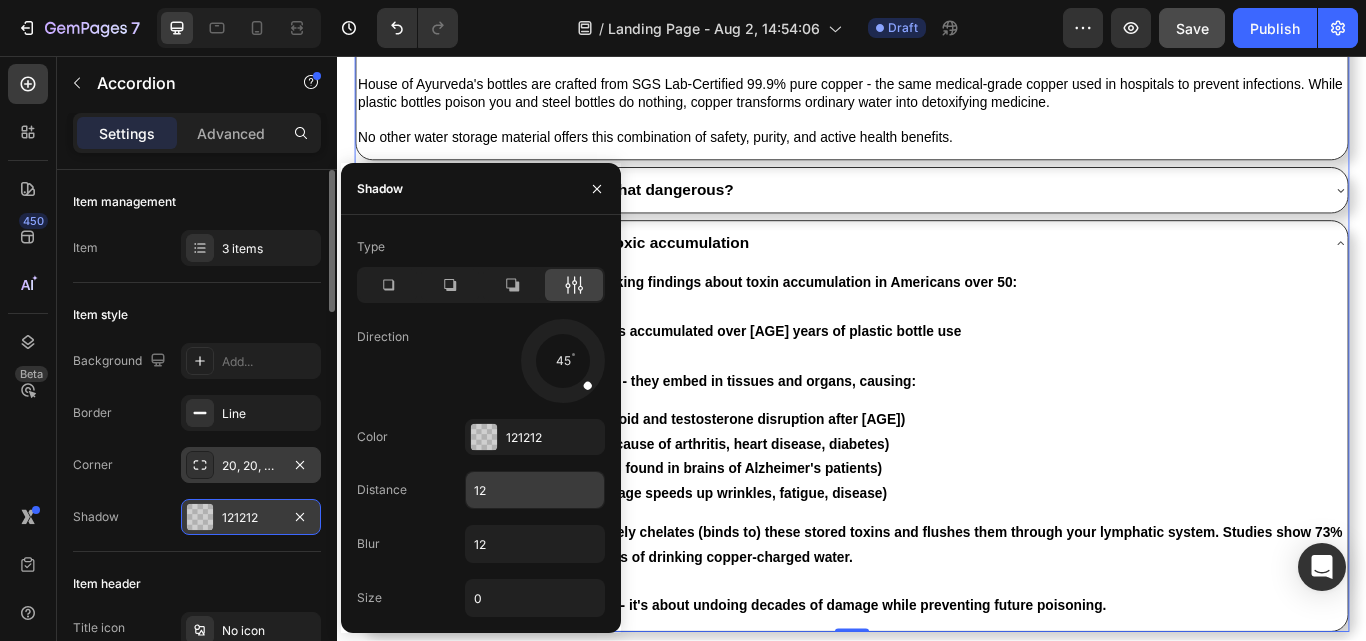 click on "12" at bounding box center (535, 490) 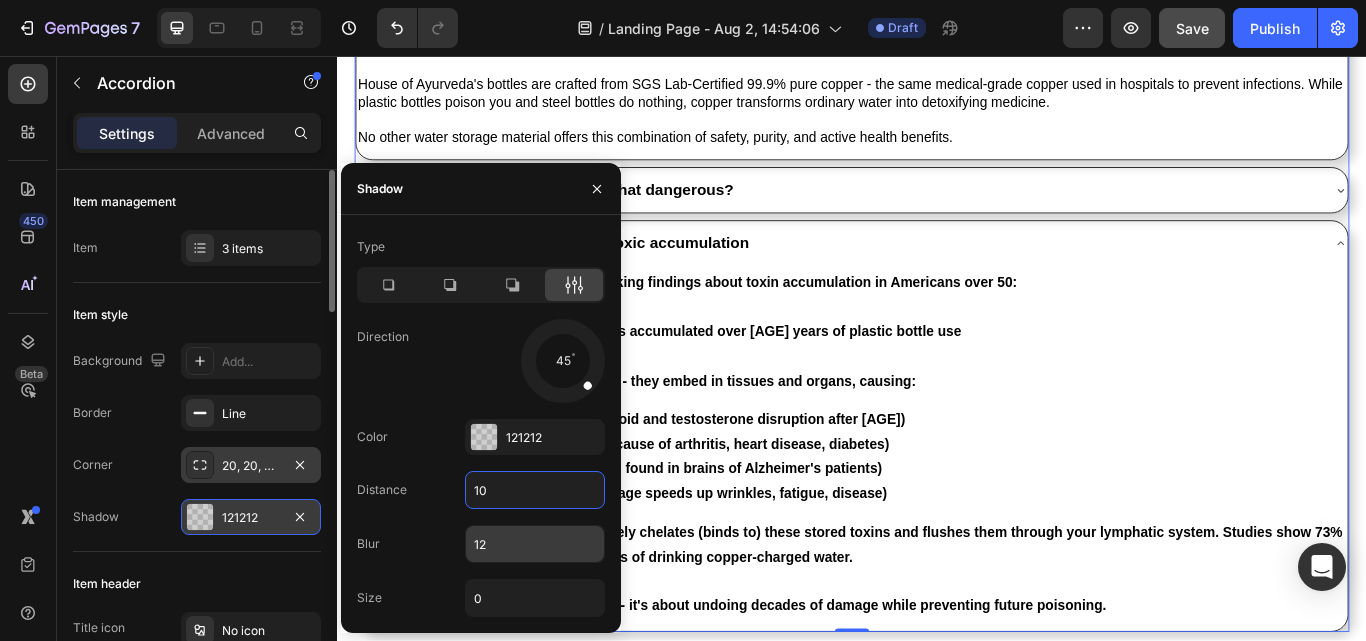 type on "10" 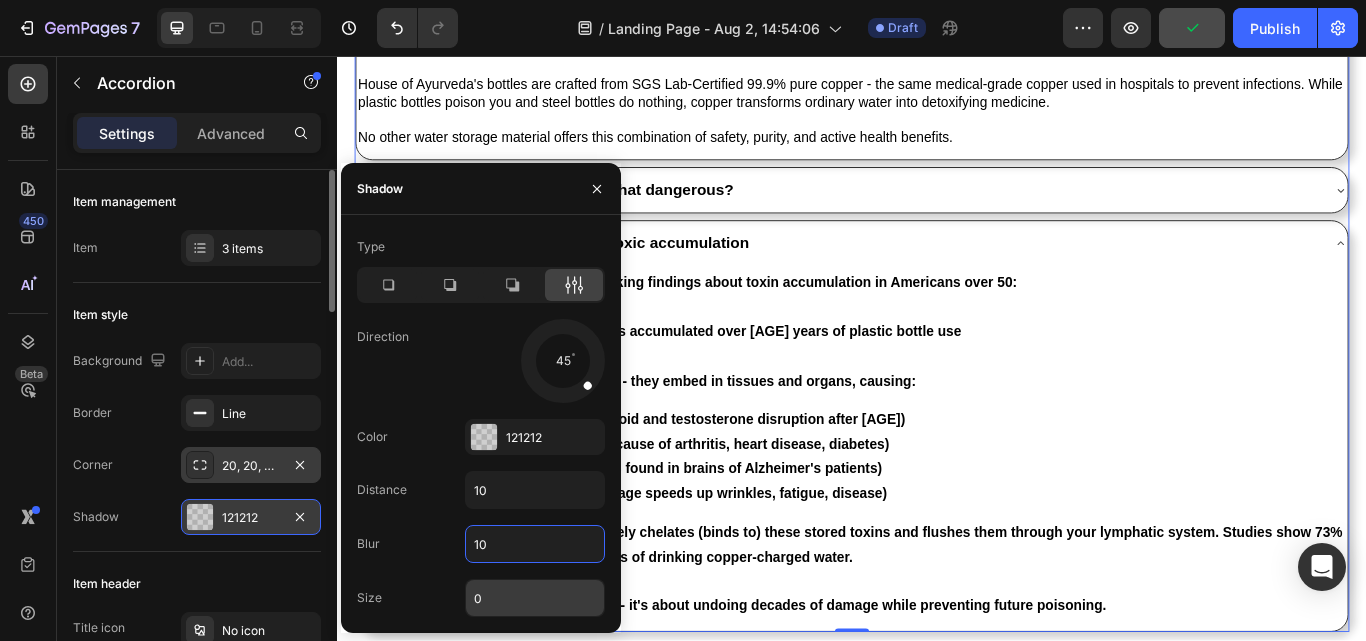 type on "10" 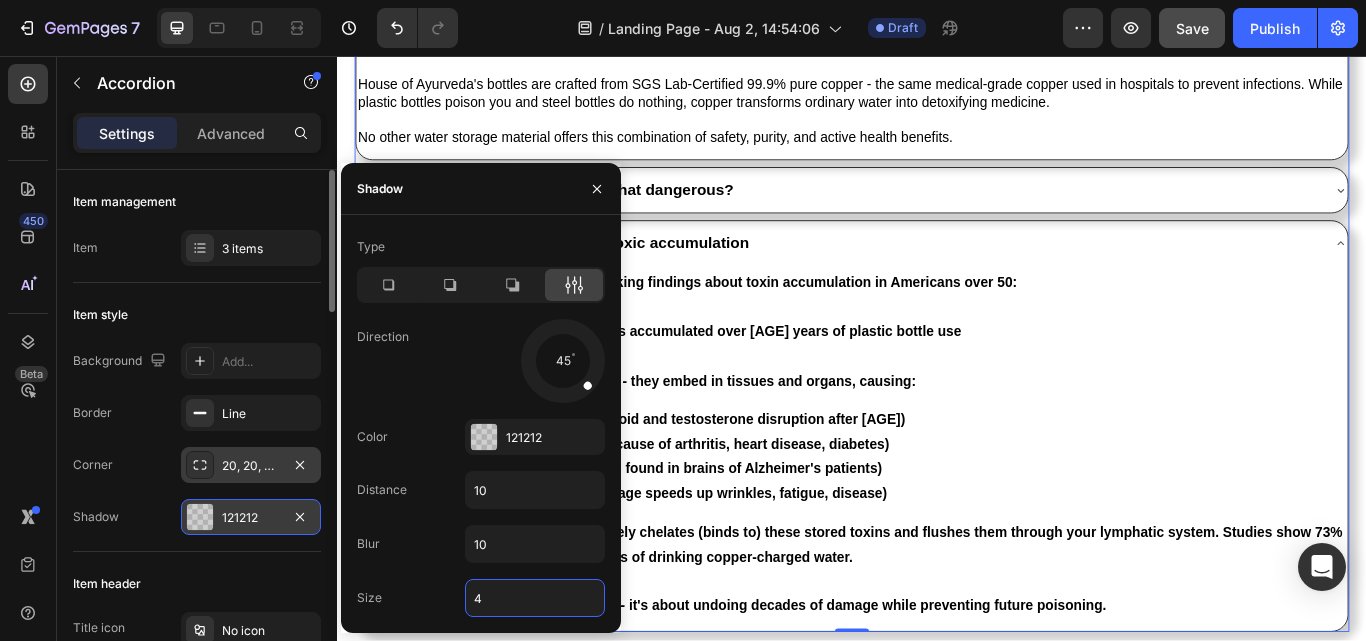 drag, startPoint x: 488, startPoint y: 593, endPoint x: 463, endPoint y: 593, distance: 25 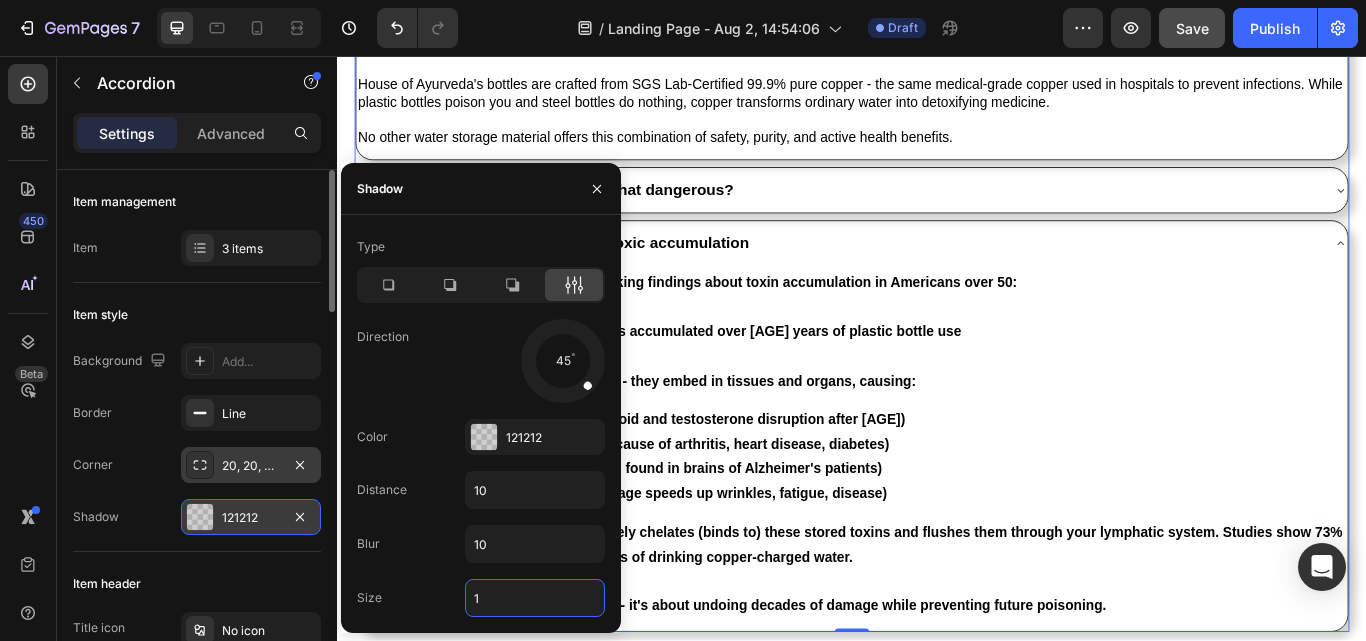 click on "Shadow 121212" at bounding box center (197, 517) 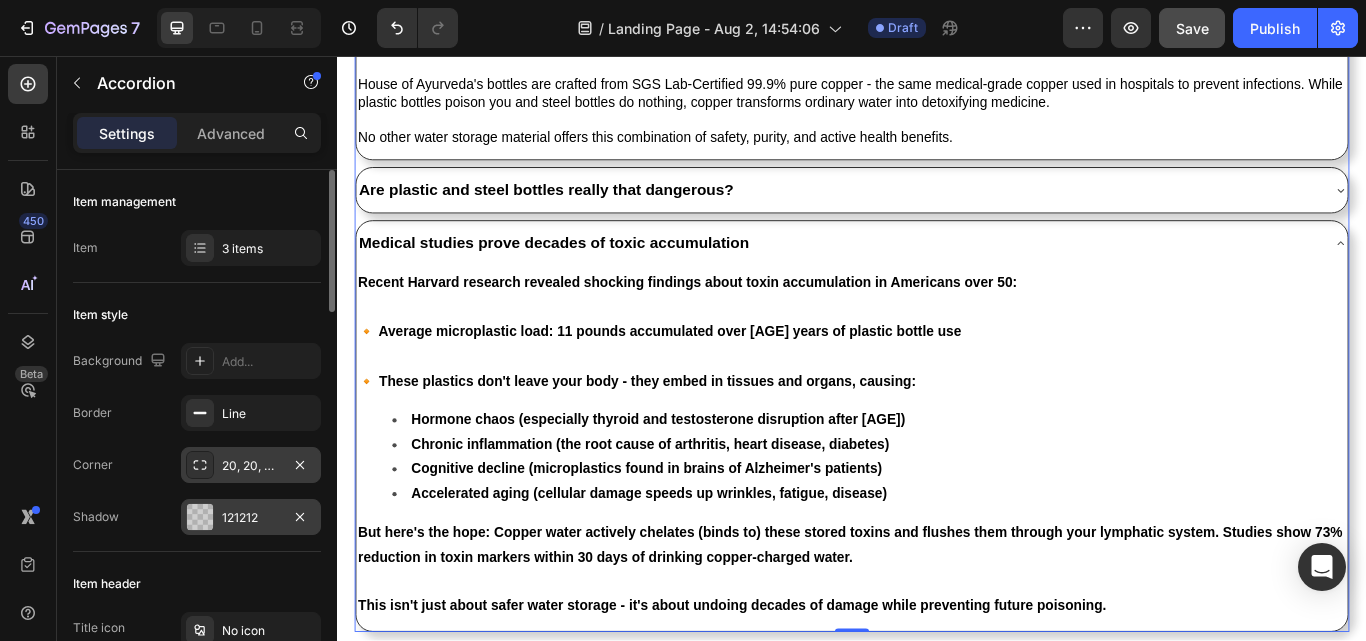 click on "Background Add... Border Line Corner 20, 20, 20, 20 Shadow 121212" at bounding box center (197, 439) 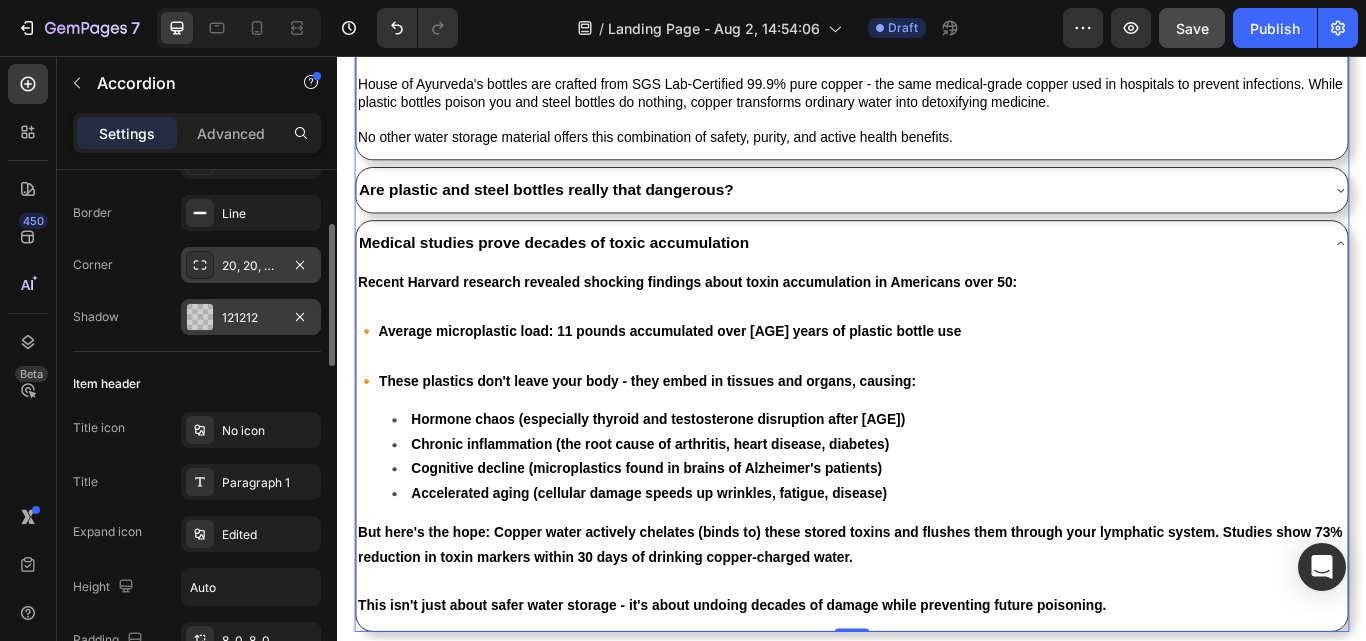 scroll, scrollTop: 300, scrollLeft: 0, axis: vertical 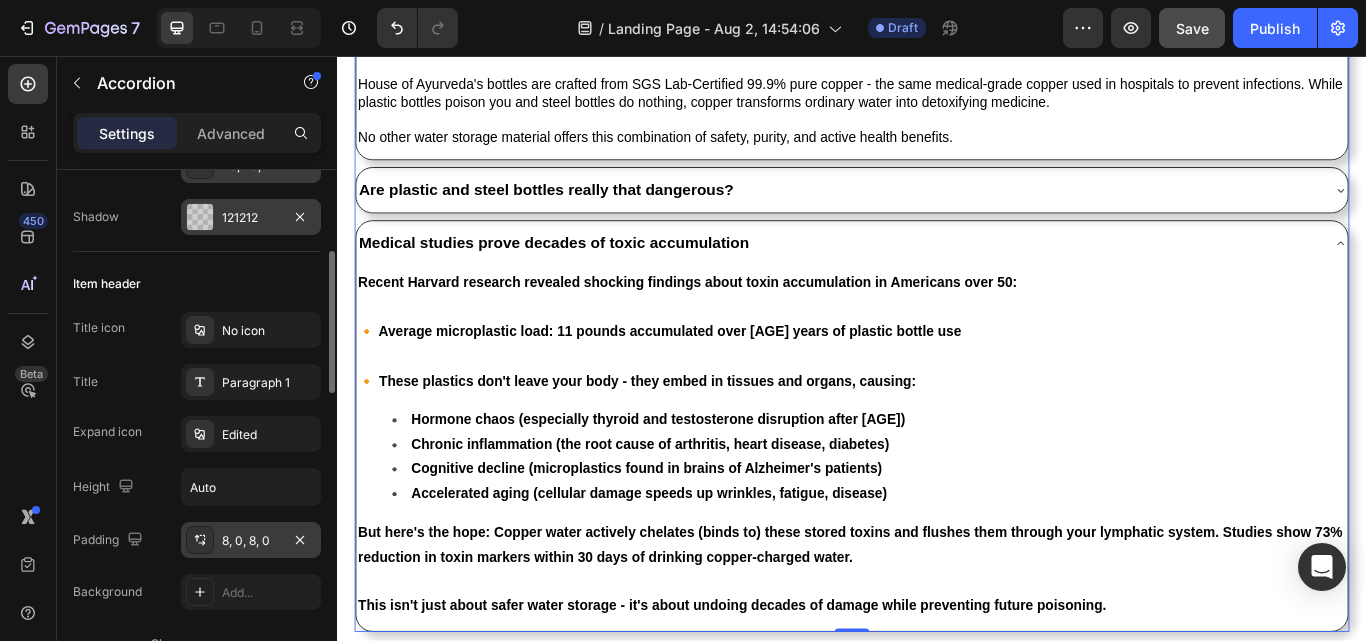 click on "8, 0, 8, 0" at bounding box center (251, 541) 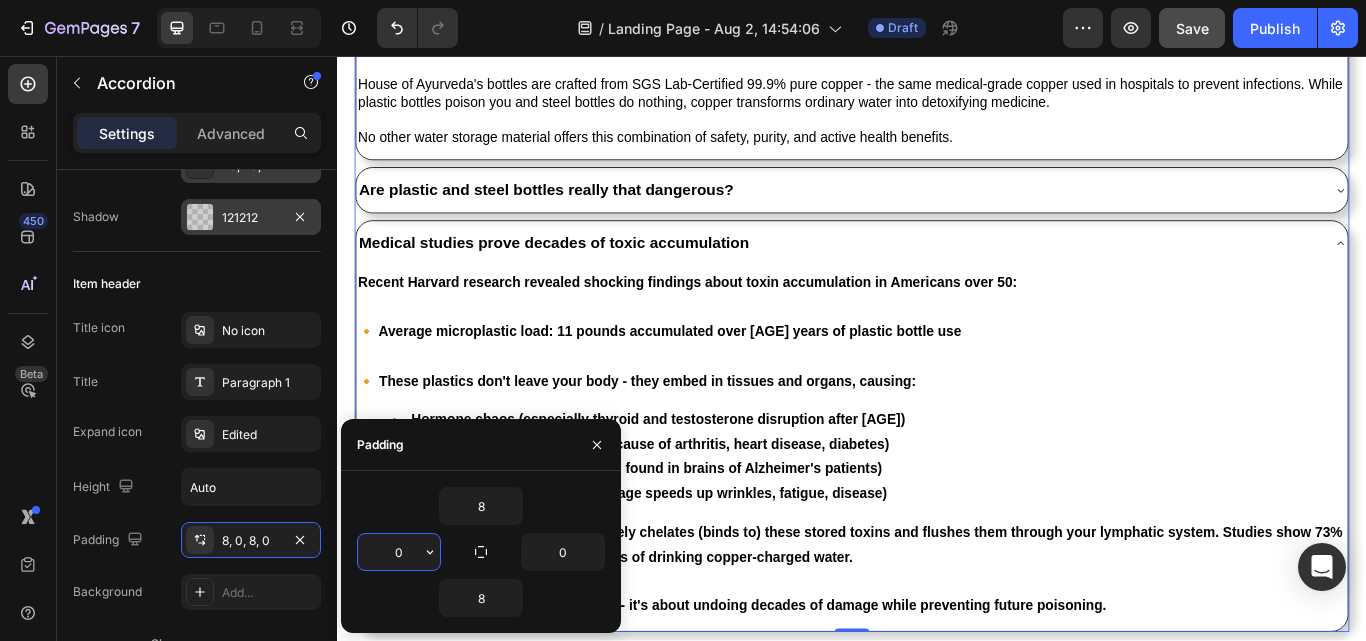click on "0" at bounding box center (399, 552) 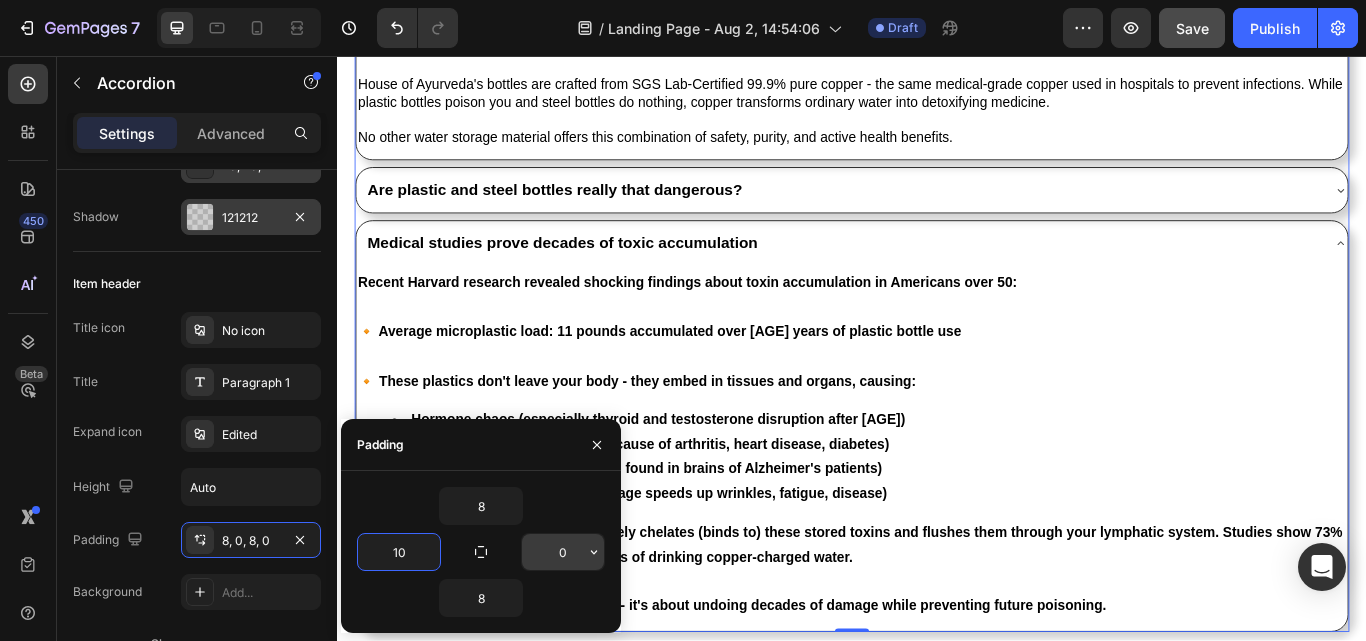 type on "10" 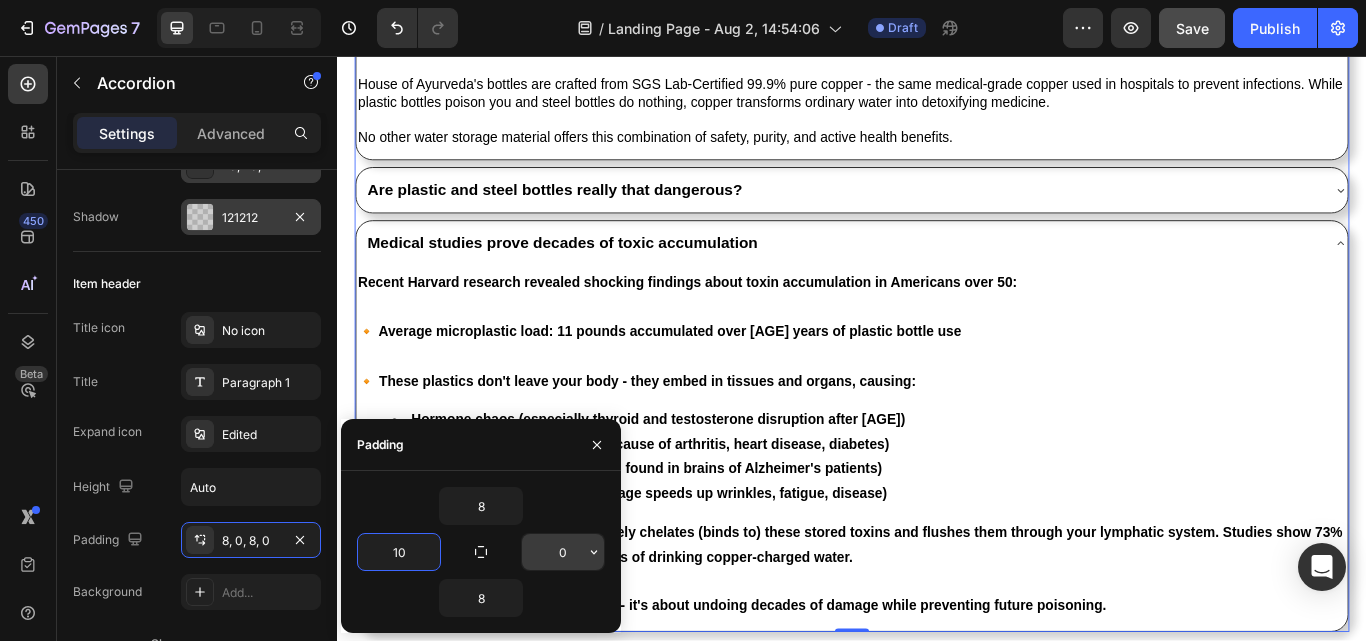 click on "0" at bounding box center [563, 552] 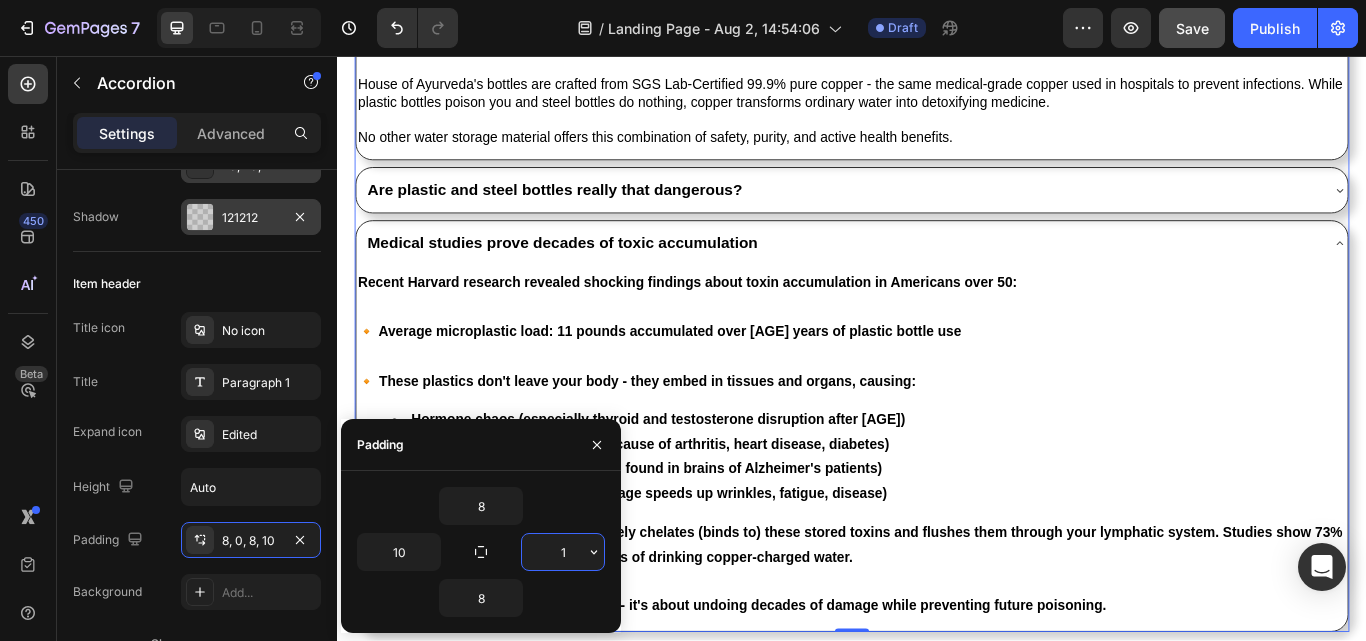 type on "10" 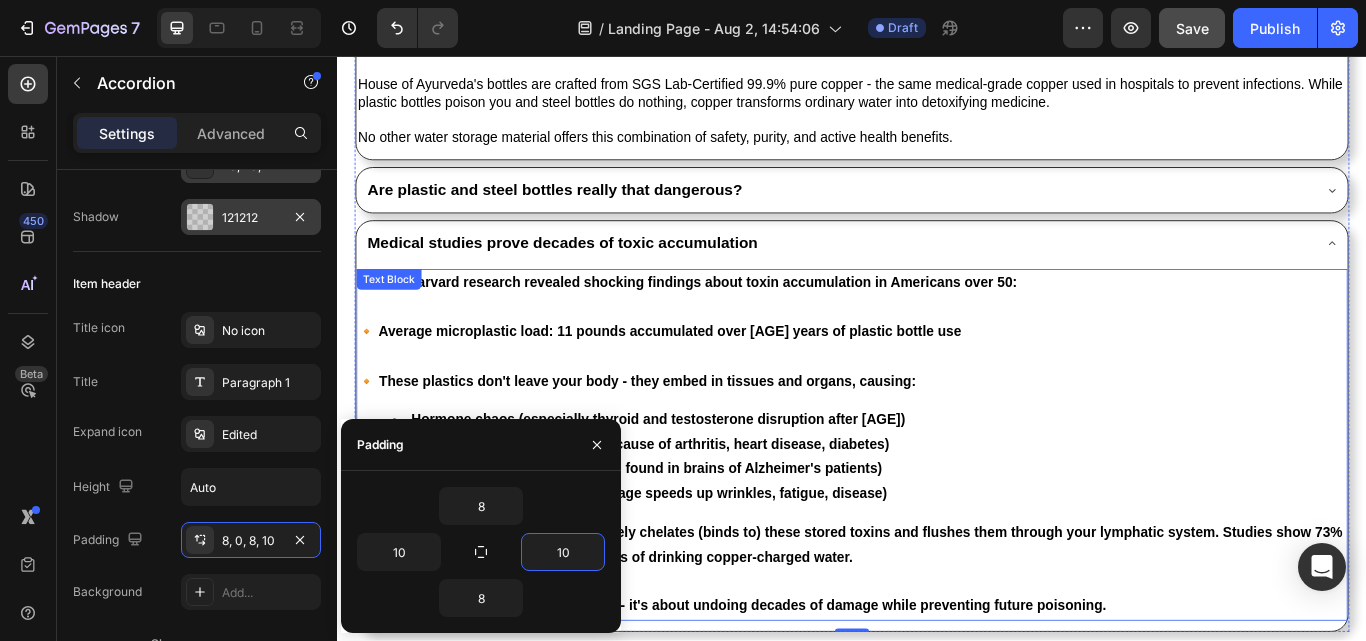 click at bounding box center [937, 350] 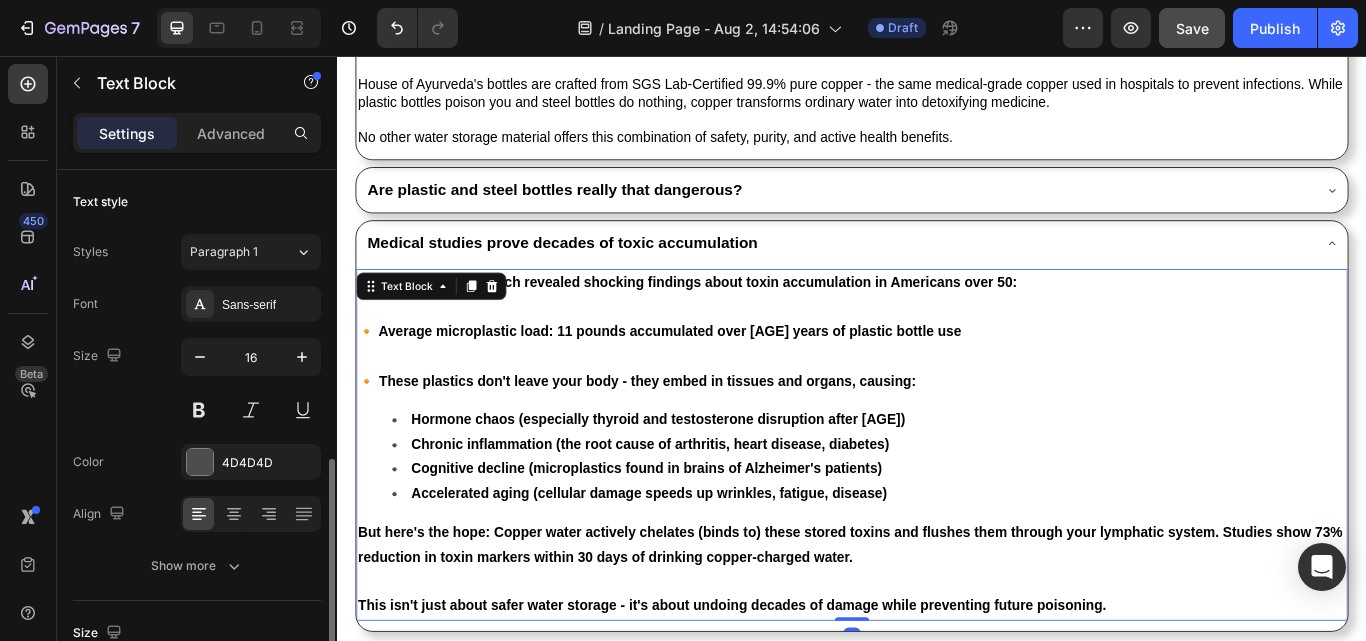 scroll, scrollTop: 400, scrollLeft: 0, axis: vertical 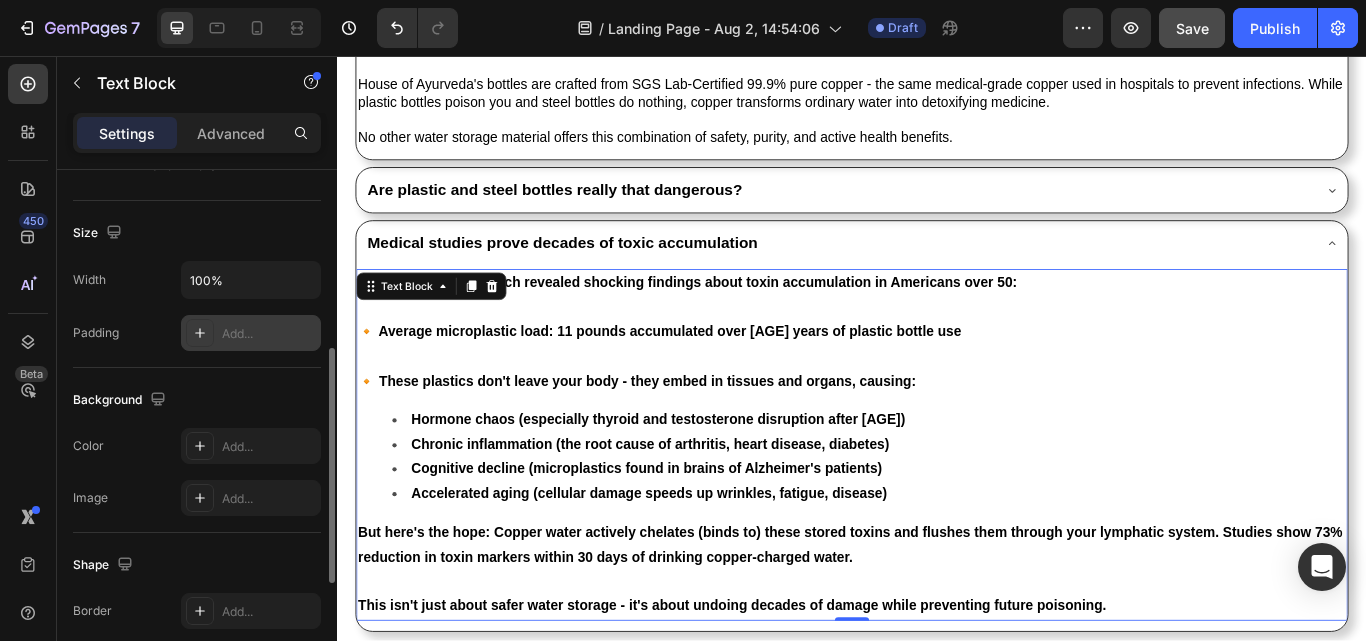 click on "Add..." at bounding box center [269, 334] 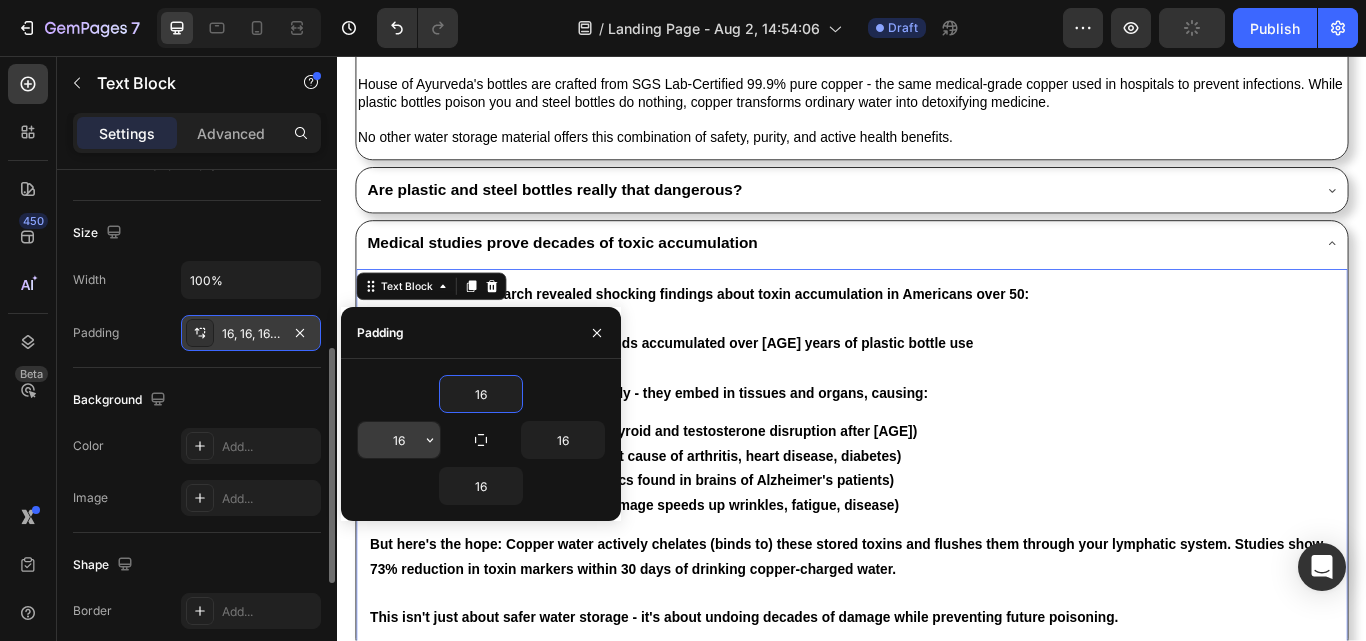 click on "16" at bounding box center (399, 440) 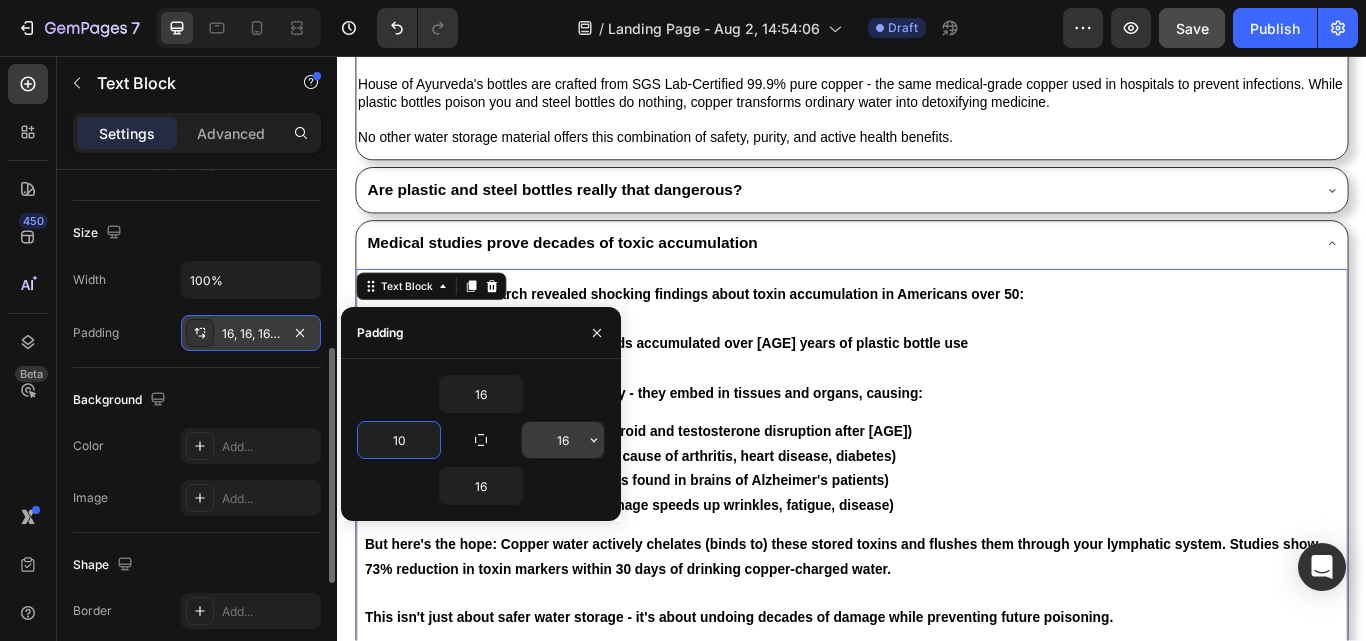type on "10" 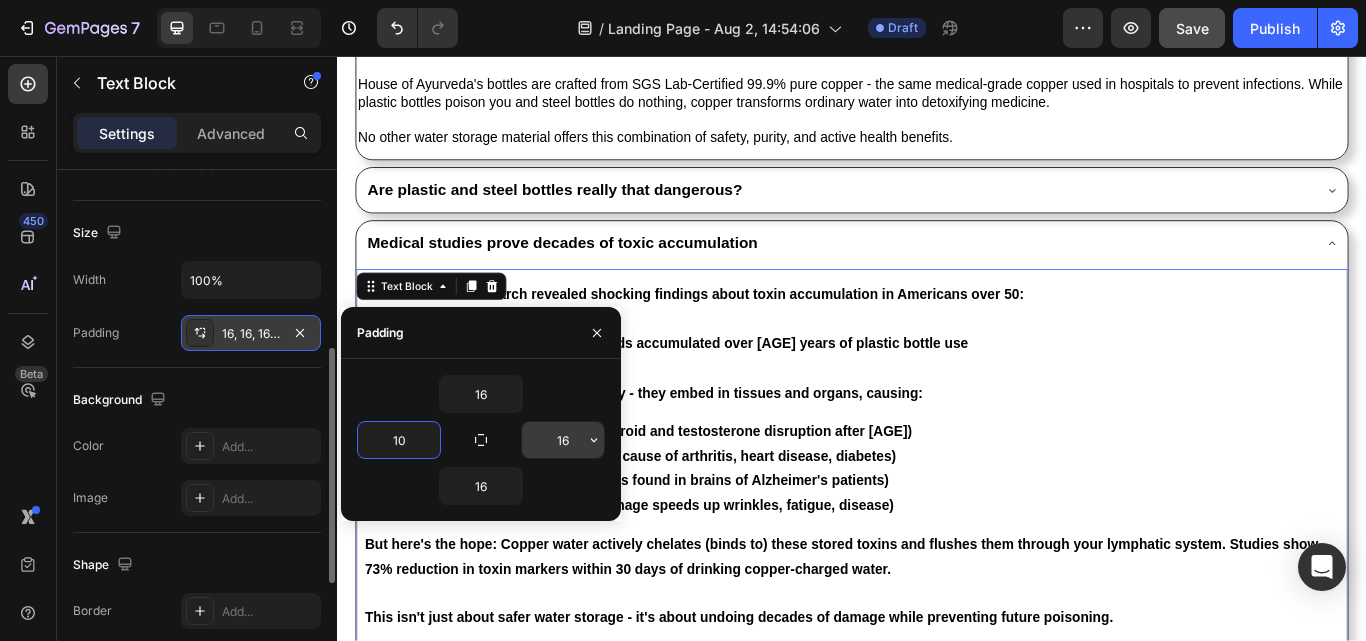 click on "16" at bounding box center [563, 440] 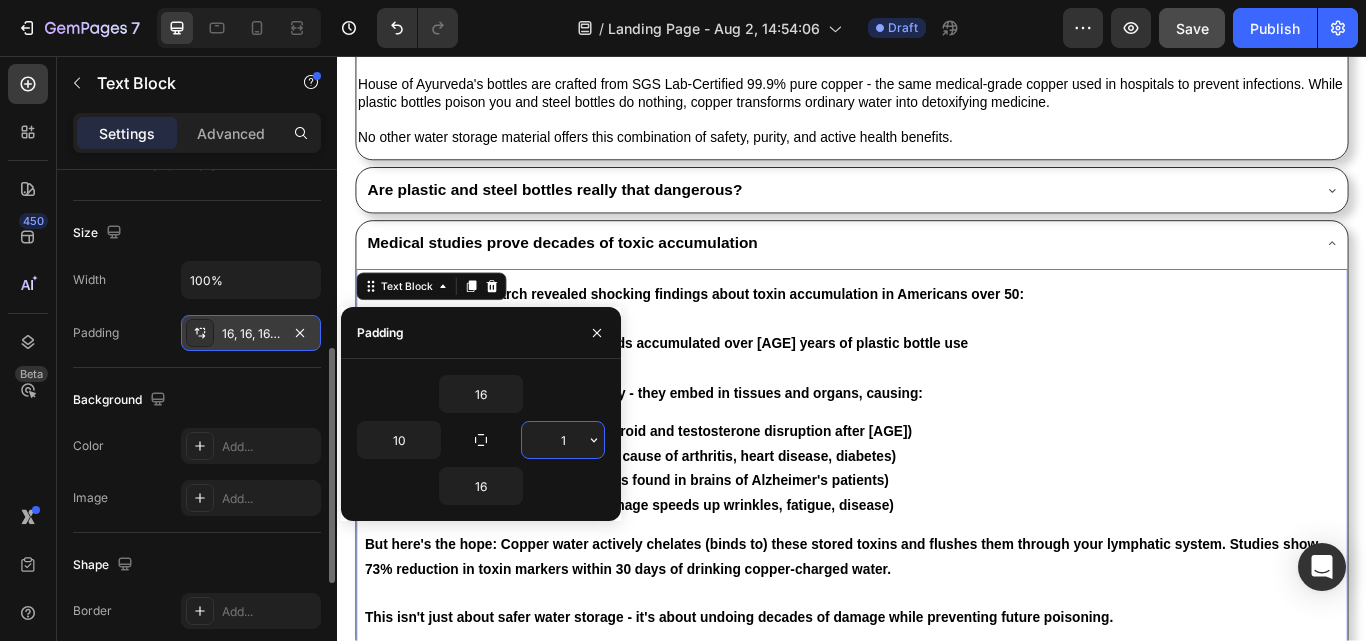 type on "16" 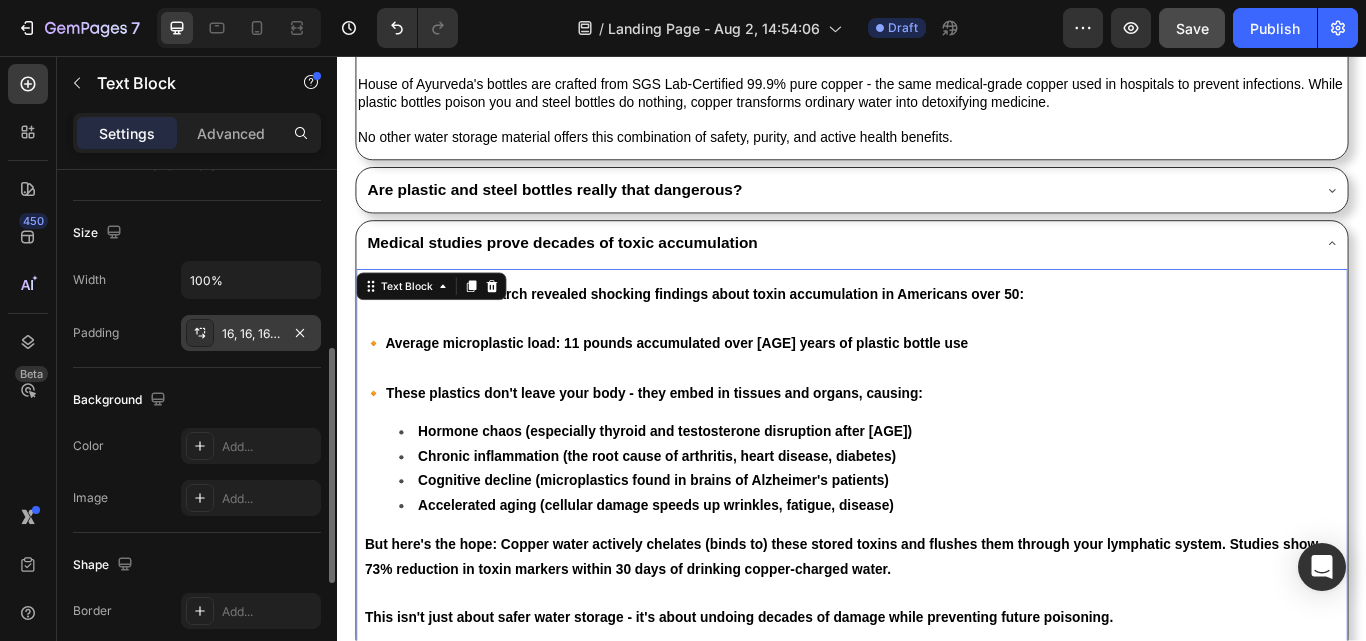 click on "Size" at bounding box center (197, 233) 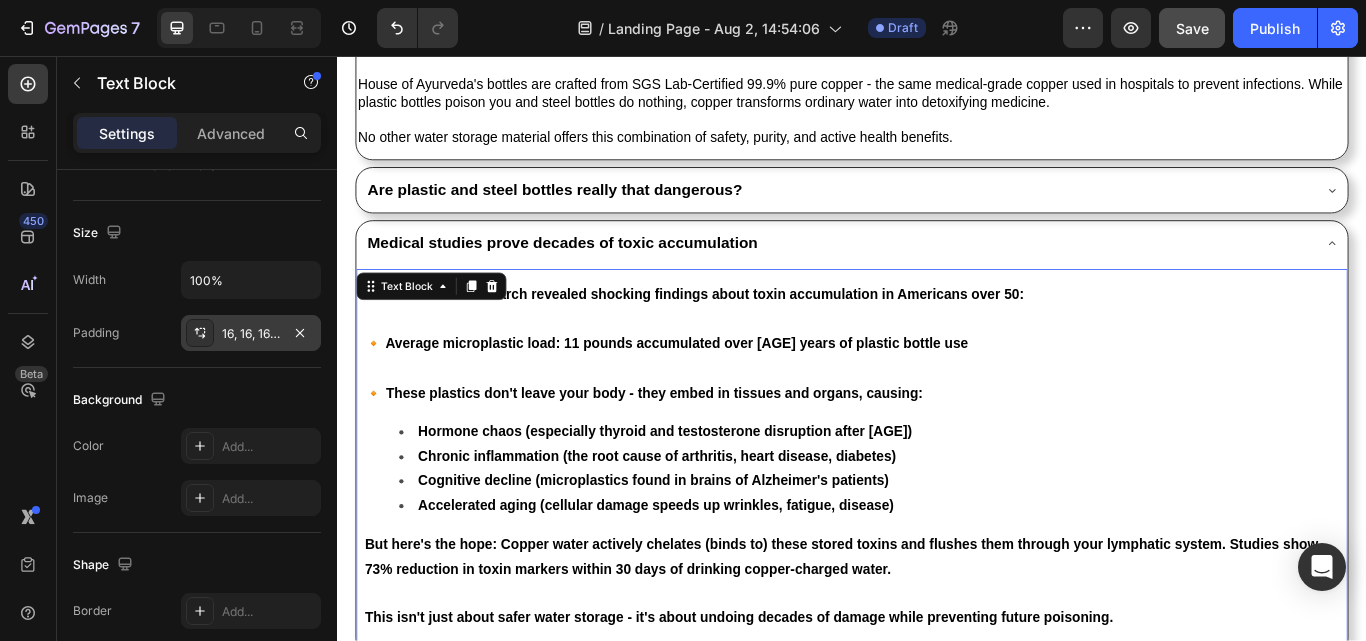 scroll, scrollTop: 2173, scrollLeft: 0, axis: vertical 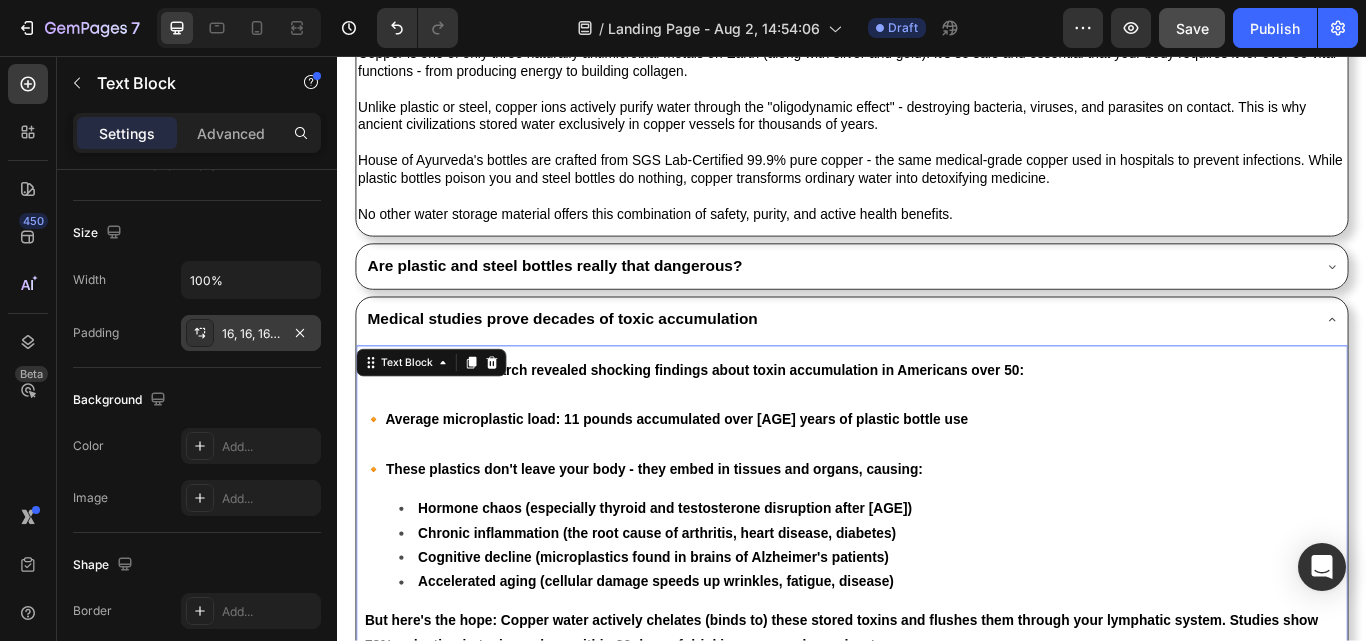 click on "Are plastic and steel bottles really that dangerous?" at bounding box center (590, 302) 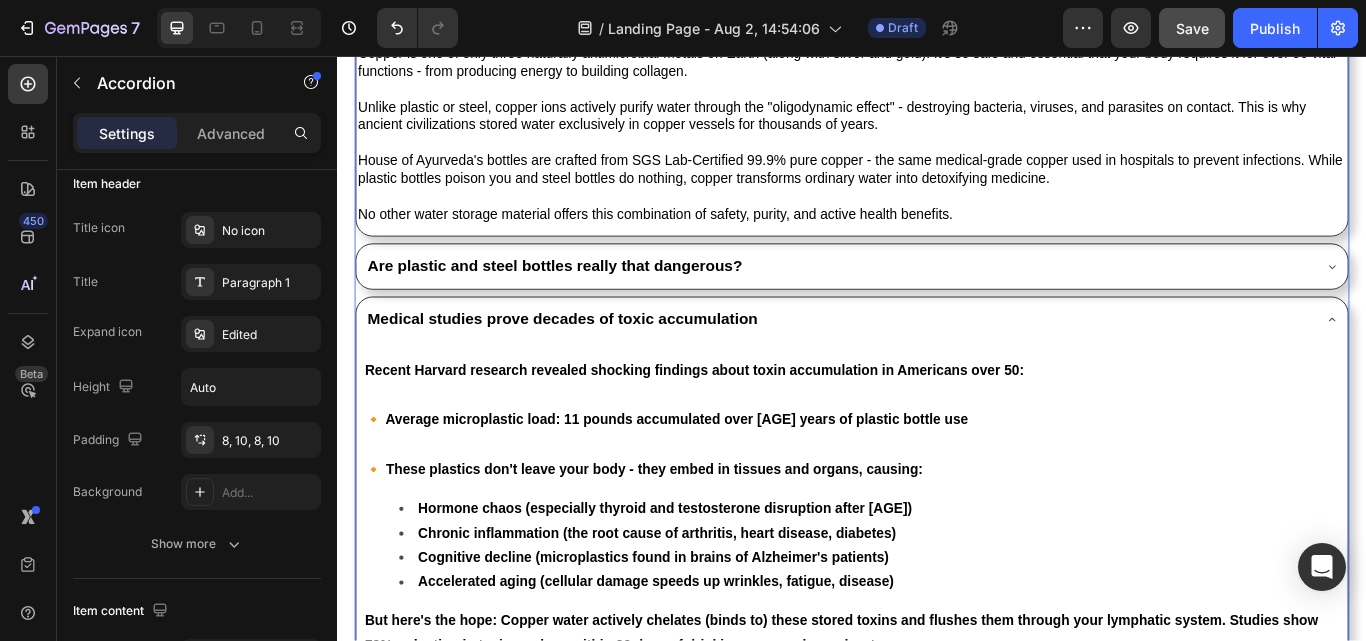 click on "House of Ayurveda's bottles are crafted from SGS Lab-Certified 99.9% pure copper - the same medical-grade copper used in hospitals to prevent infections. While plastic bottles poison you and steel bottles do nothing, copper transforms ordinary water into detoxifying medicine." at bounding box center [935, 189] 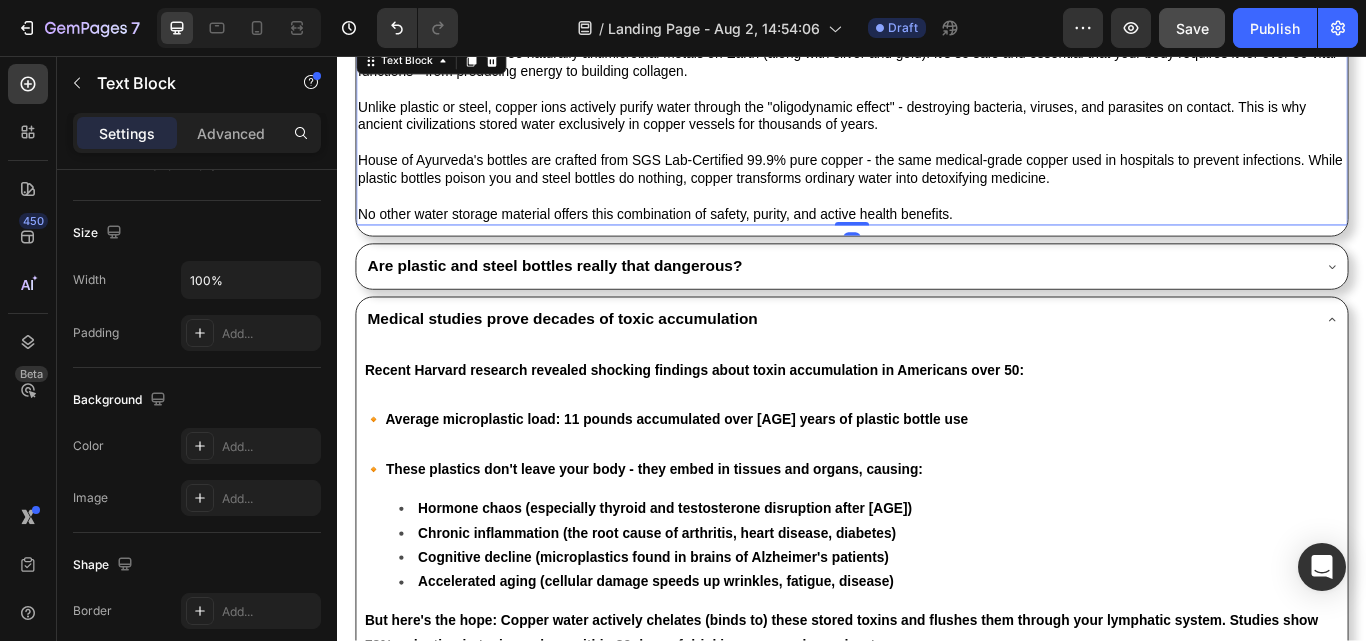 scroll, scrollTop: 2062, scrollLeft: 0, axis: vertical 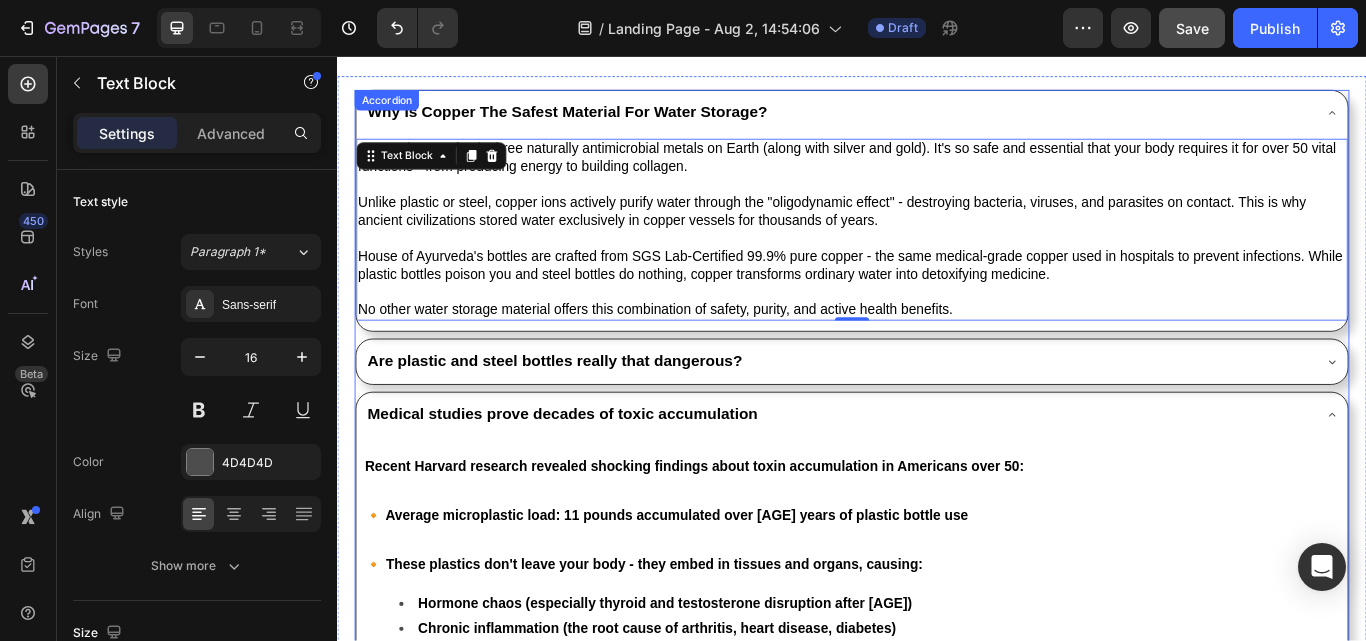 click on "Are plastic and steel bottles really that dangerous?" at bounding box center (590, 412) 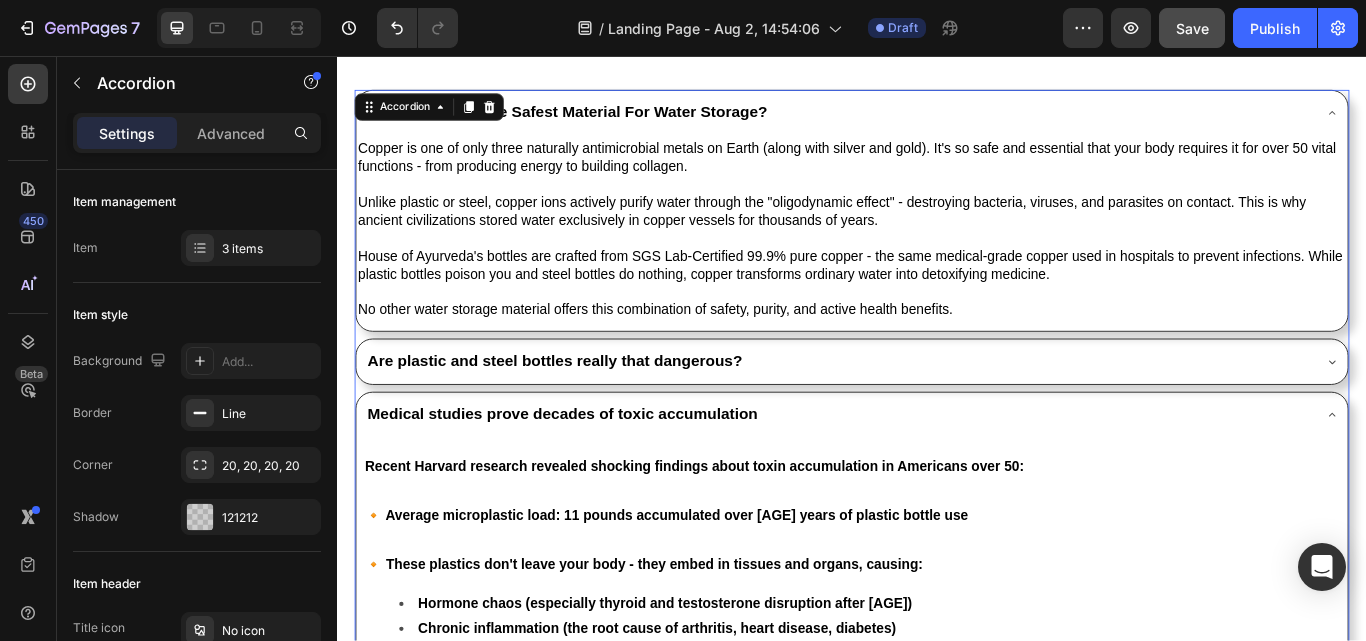 click on "Are plastic and steel bottles really that dangerous?" at bounding box center (921, 413) 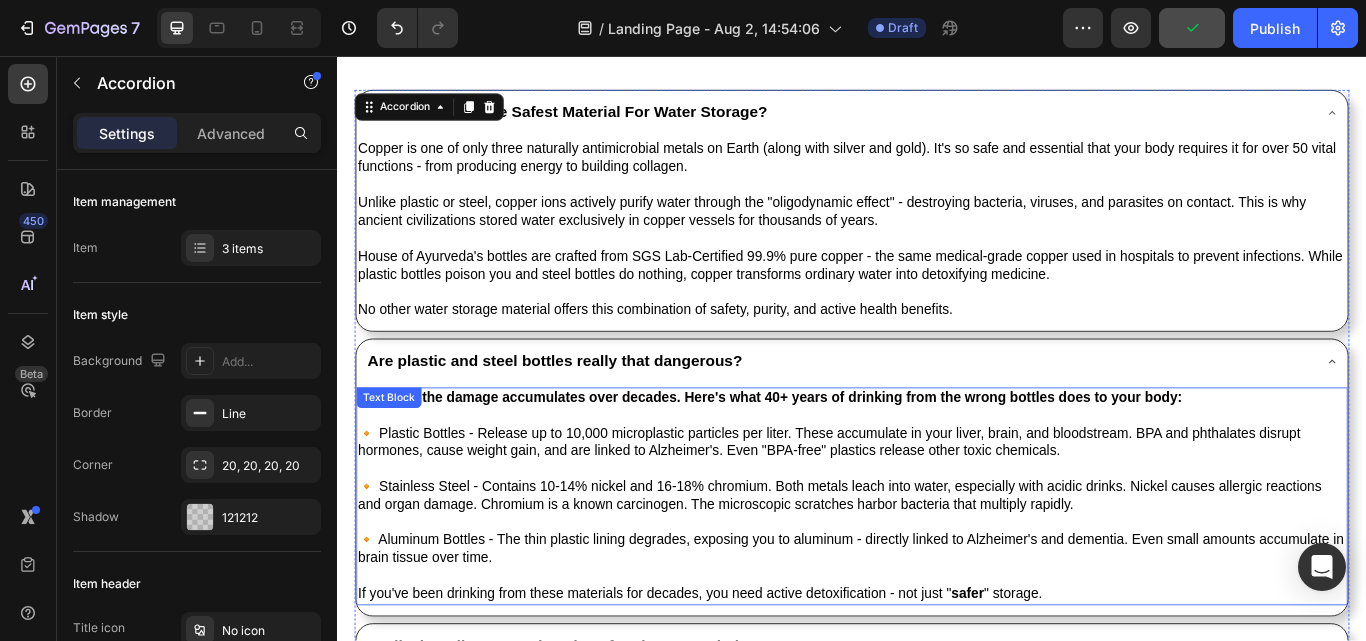 click on "Yes - and the damage accumulates over decades. Here's what 40+ years of drinking from the wrong bottles does to your body:" at bounding box center (937, 455) 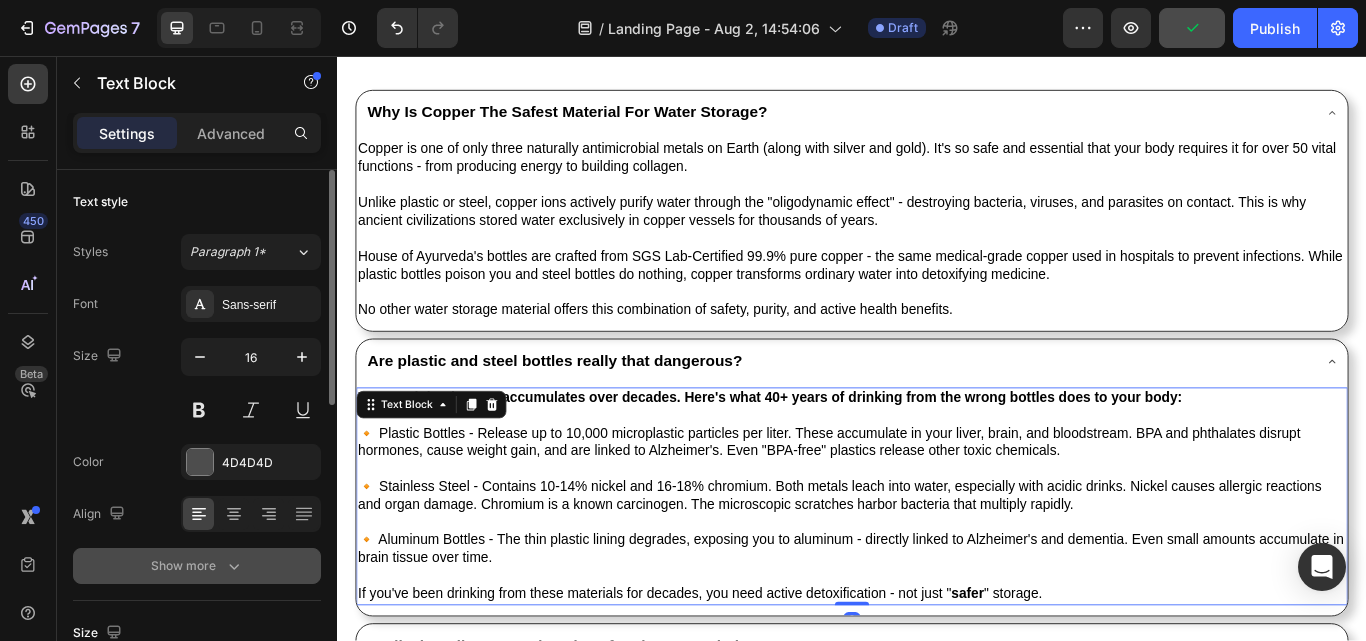 click 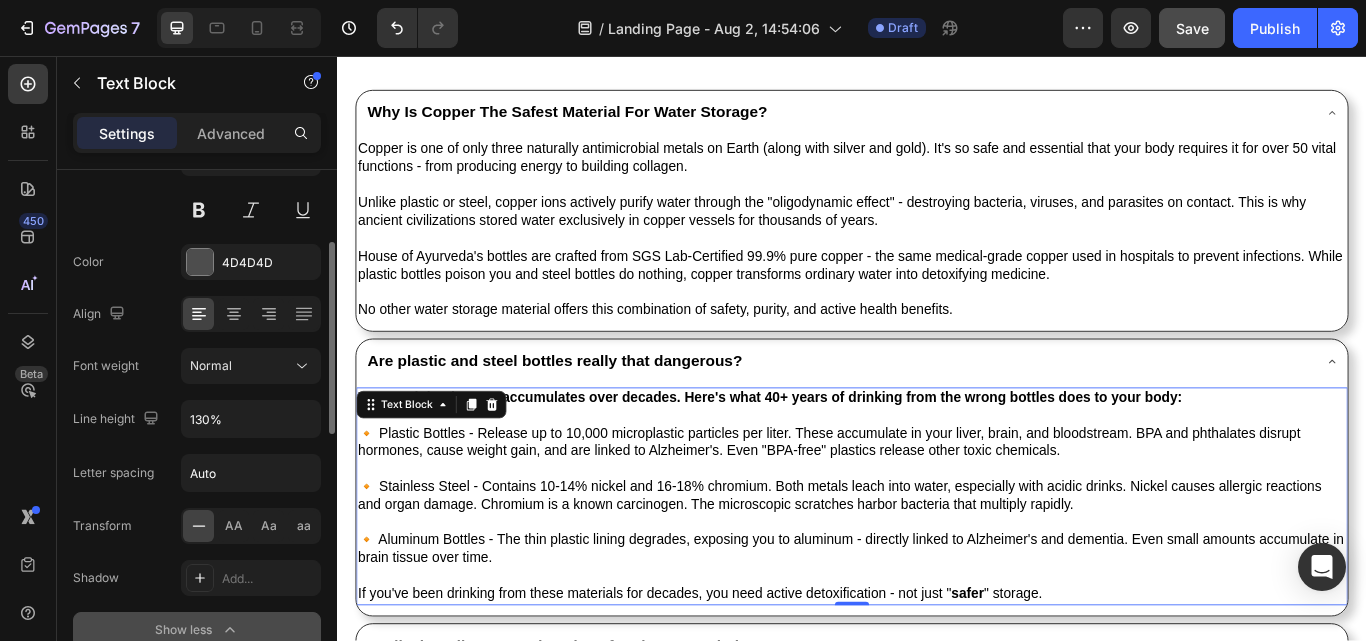 scroll, scrollTop: 400, scrollLeft: 0, axis: vertical 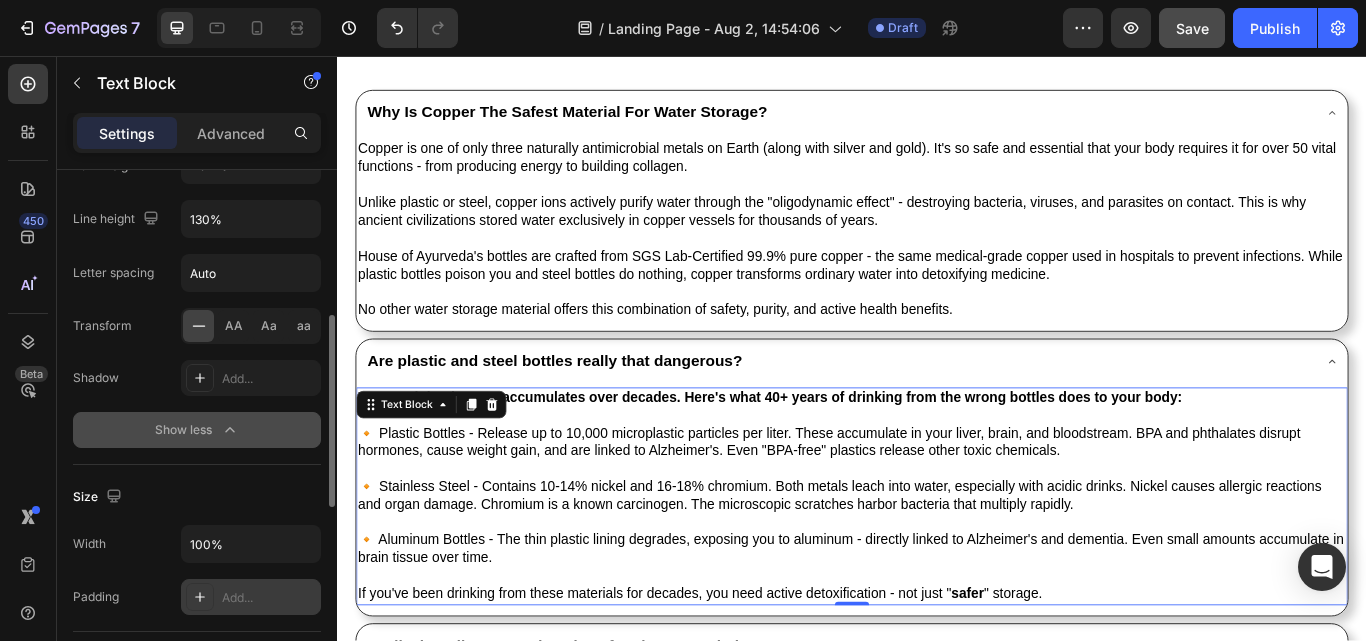 click on "Add..." at bounding box center [269, 598] 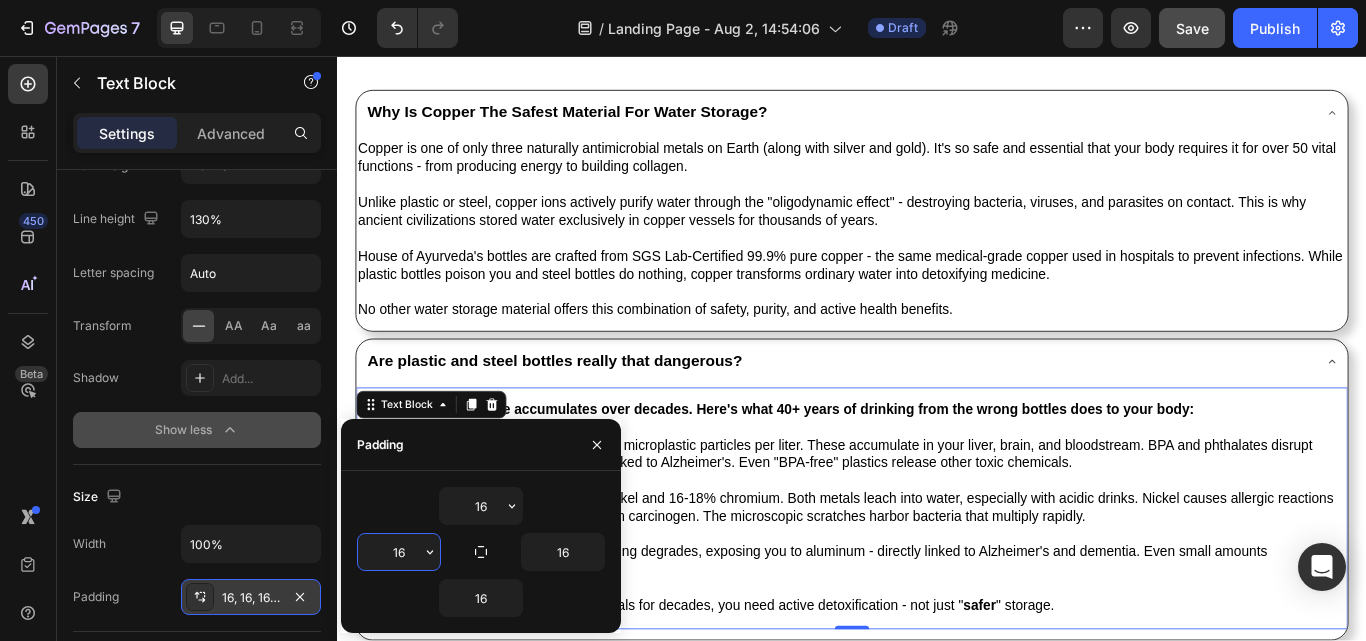 click on "16" at bounding box center [399, 552] 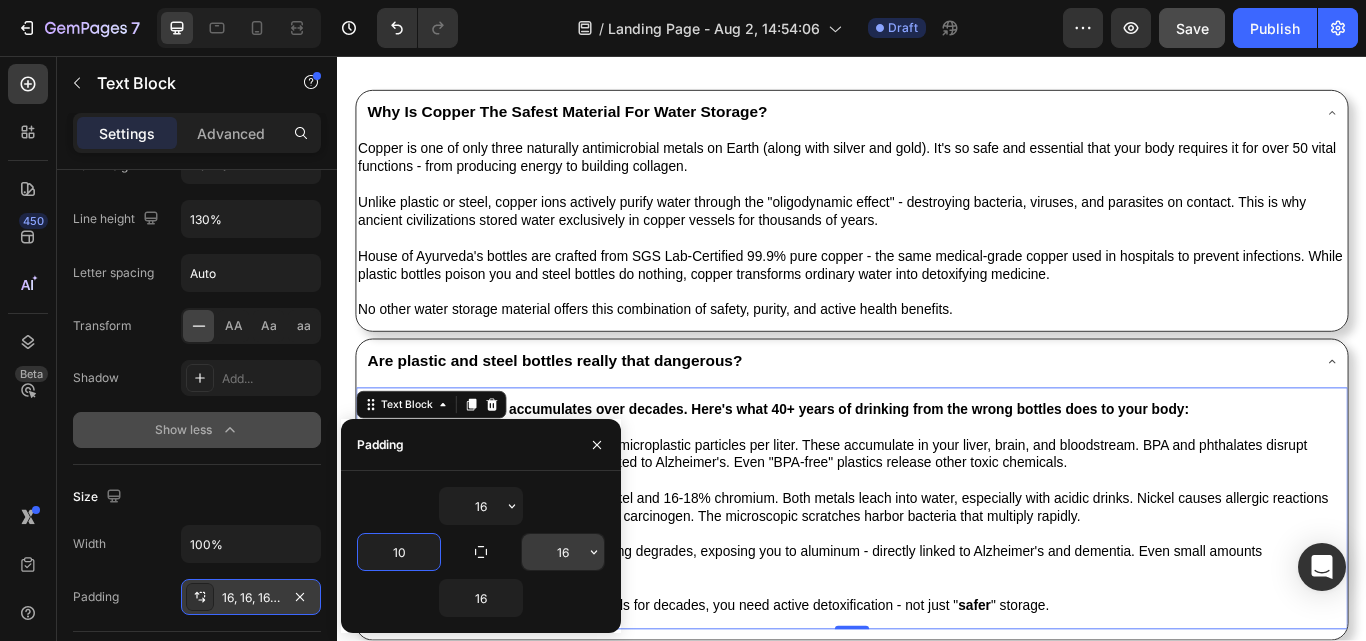 type on "10" 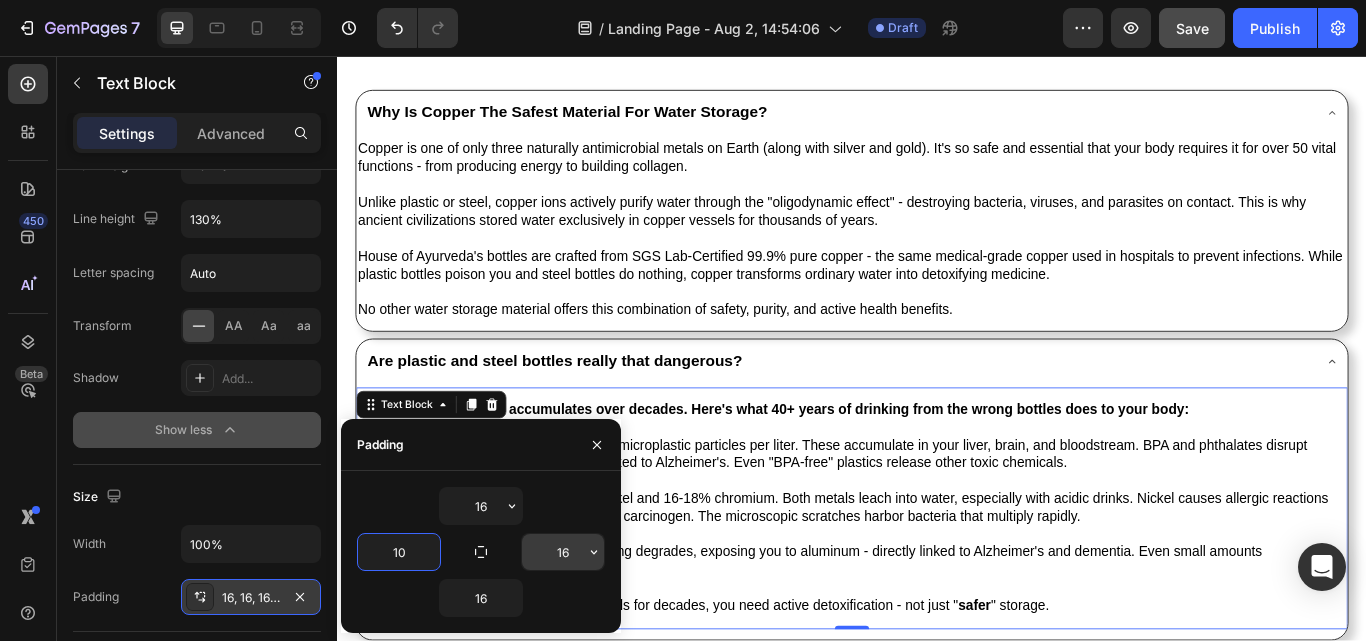 click on "16" at bounding box center (563, 552) 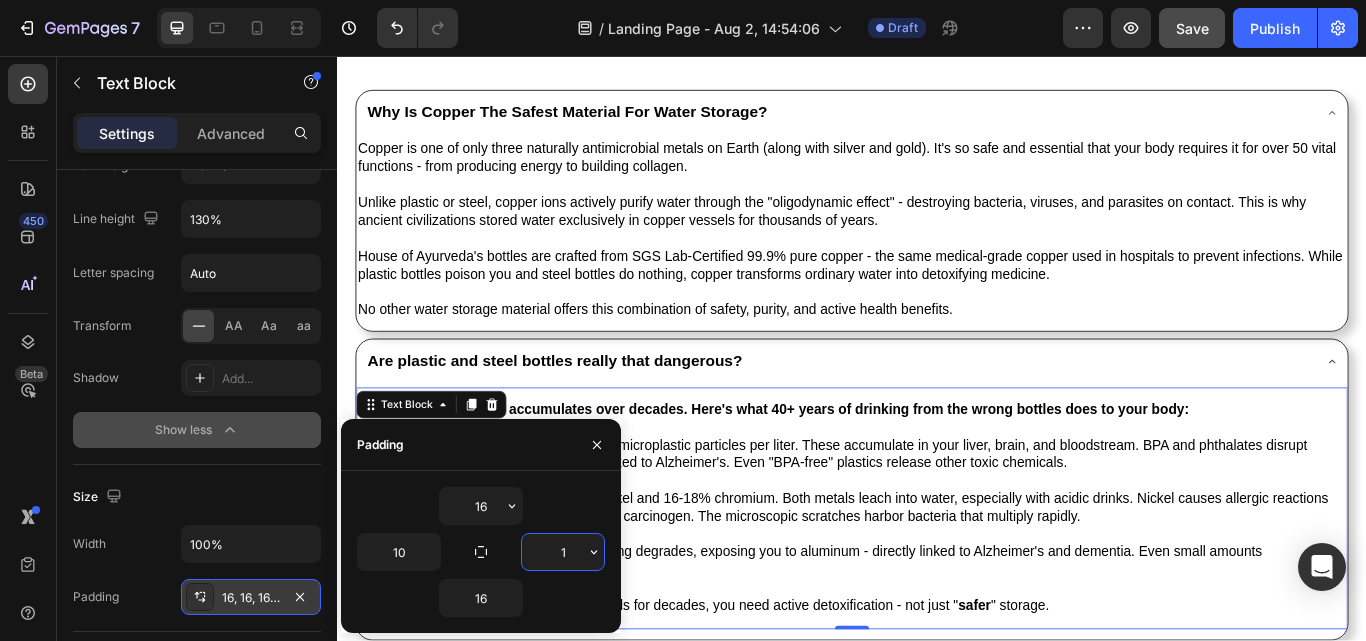 type on "10" 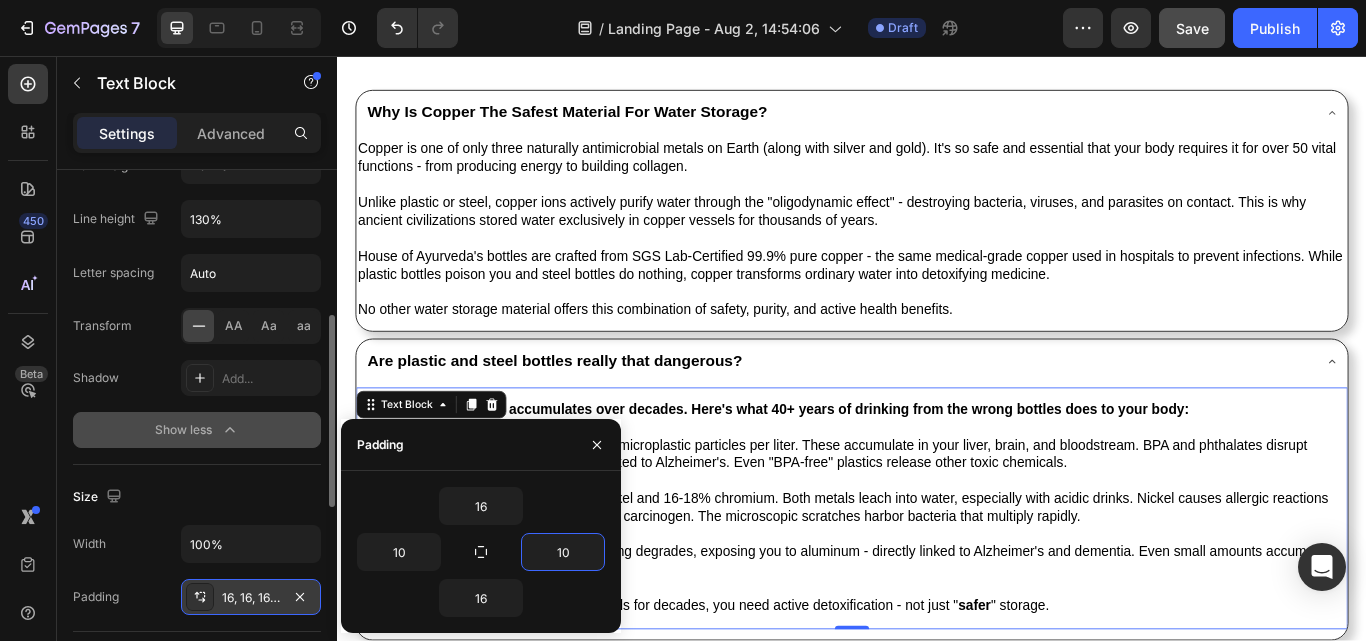 click on "Size Width 100% Padding 16, 16, 16, 10" 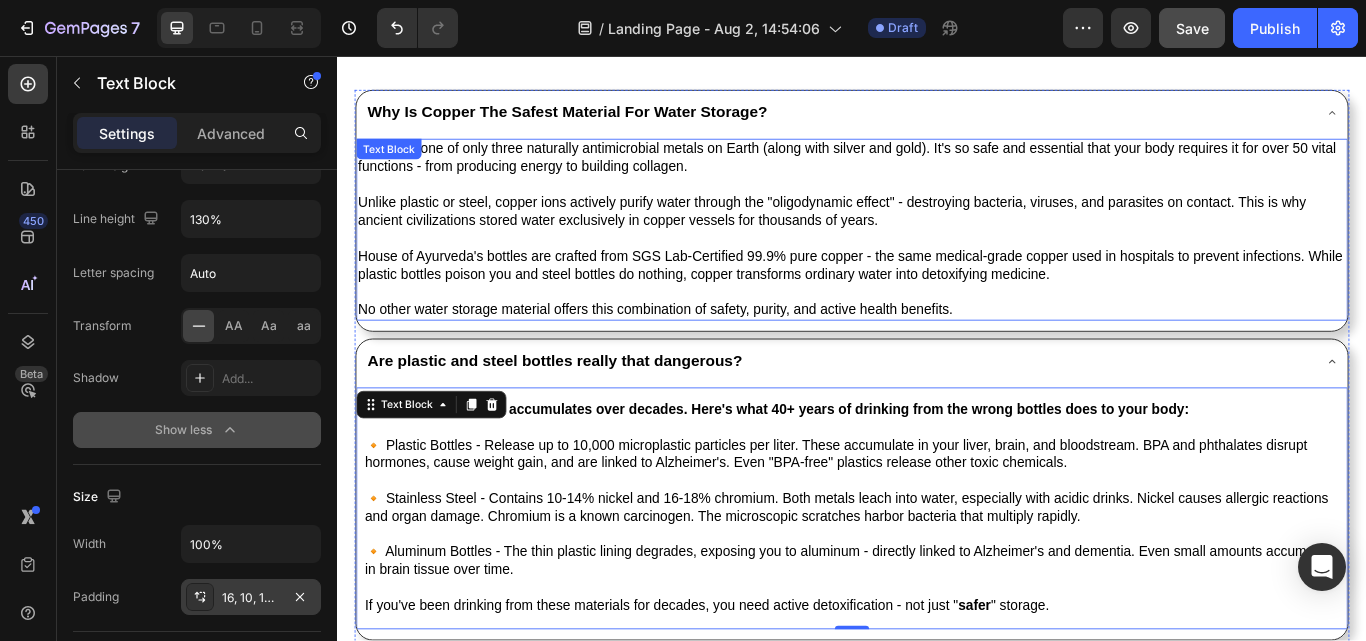 click on "Unlike plastic or steel, copper ions actively purify water through the "oligodynamic effect" - destroying bacteria, viruses, and parasites on contact. This is why ancient civilizations stored water exclusively in copper vessels for thousands of years." at bounding box center [937, 239] 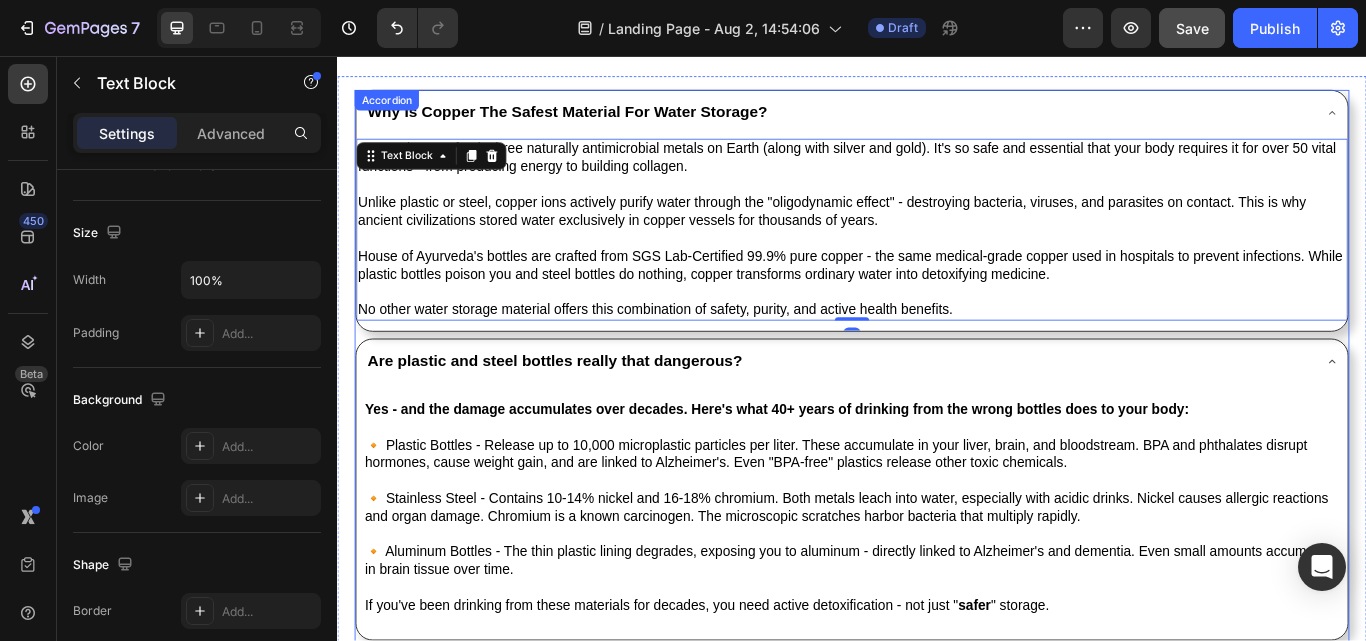 click on "Why Is Copper The Safest Material For Water Storage?" at bounding box center (605, 122) 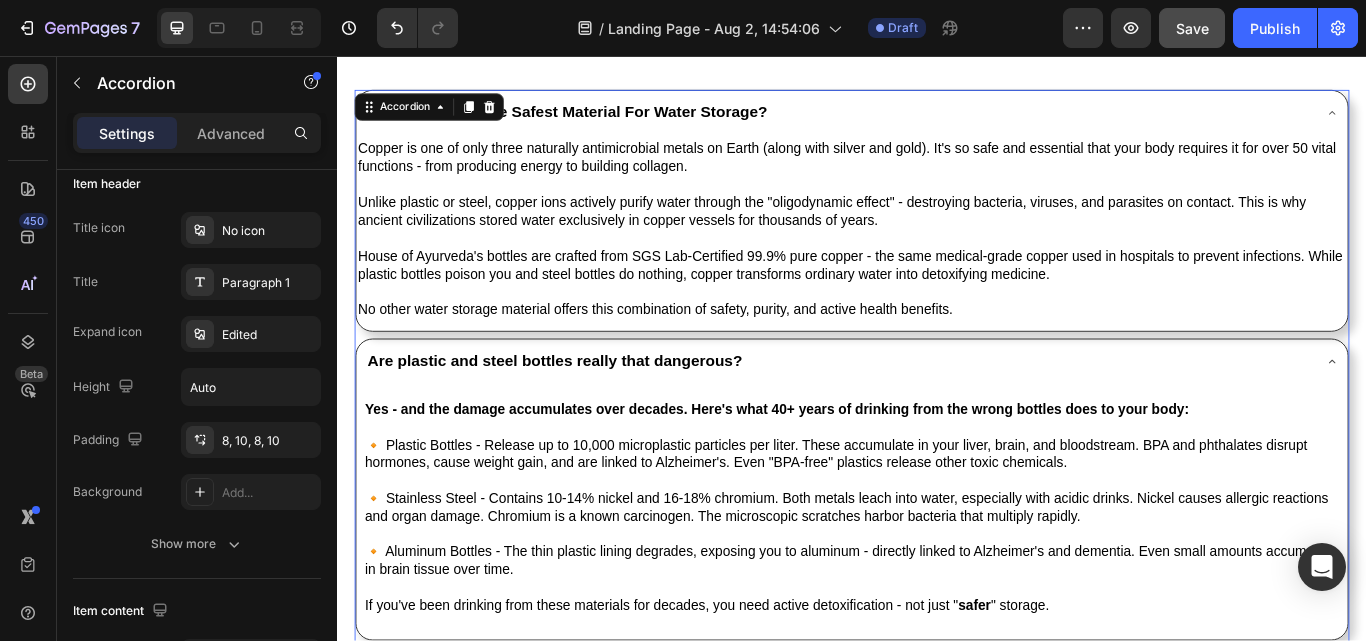 scroll, scrollTop: 0, scrollLeft: 0, axis: both 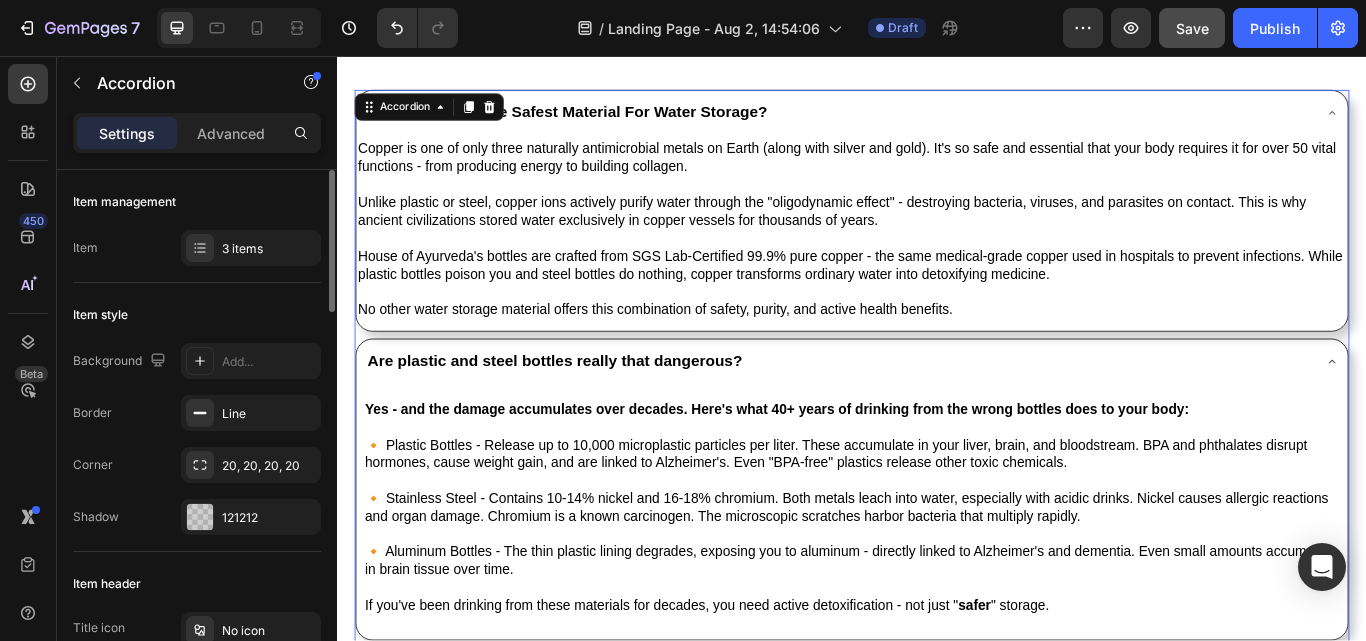click on "Why Is Copper The Safest Material For Water Storage?" at bounding box center [921, 123] 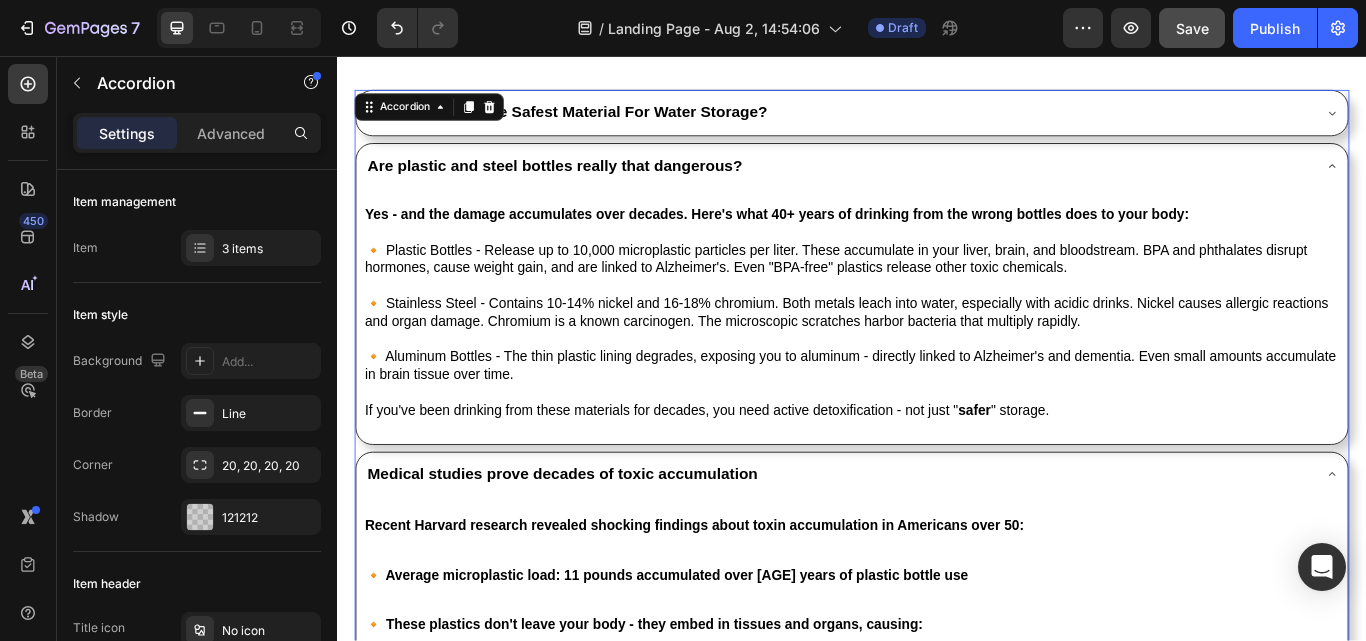 click on "Why Is Copper The Safest Material For Water Storage?" at bounding box center (921, 123) 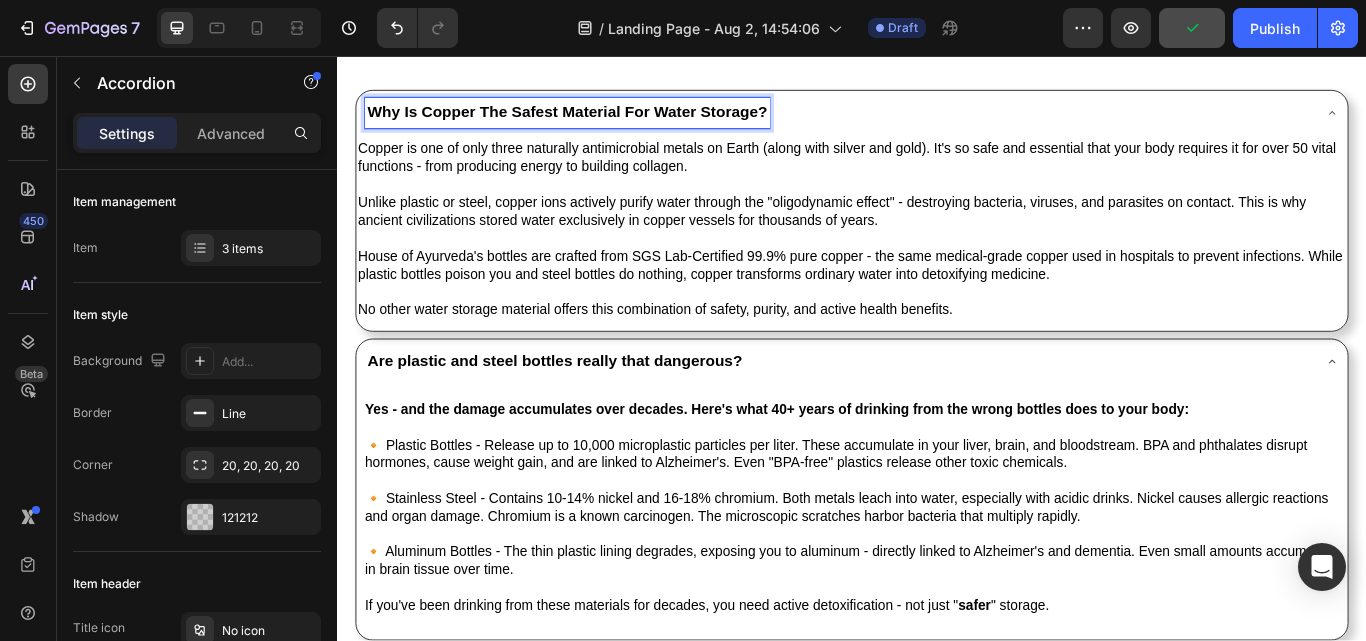 click on "Why Is Copper The Safest Material For Water Storage?" at bounding box center [921, 123] 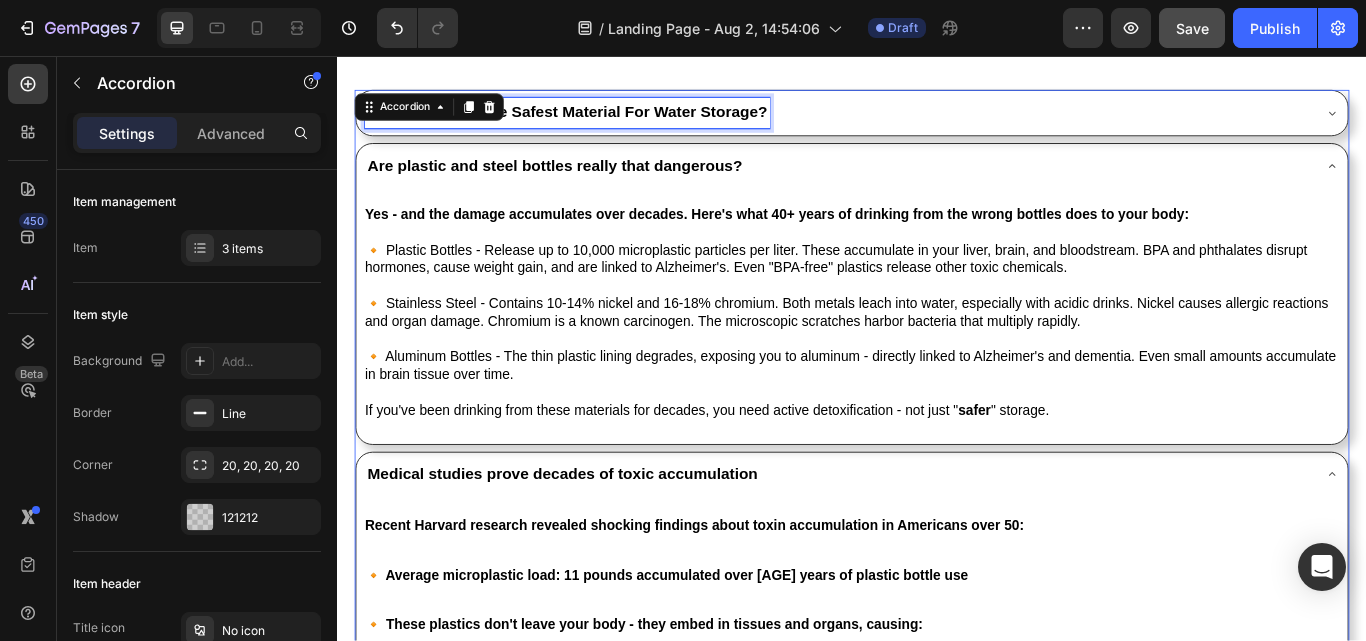 click on "Why Is Copper The Safest Material For Water Storage?" at bounding box center (605, 123) 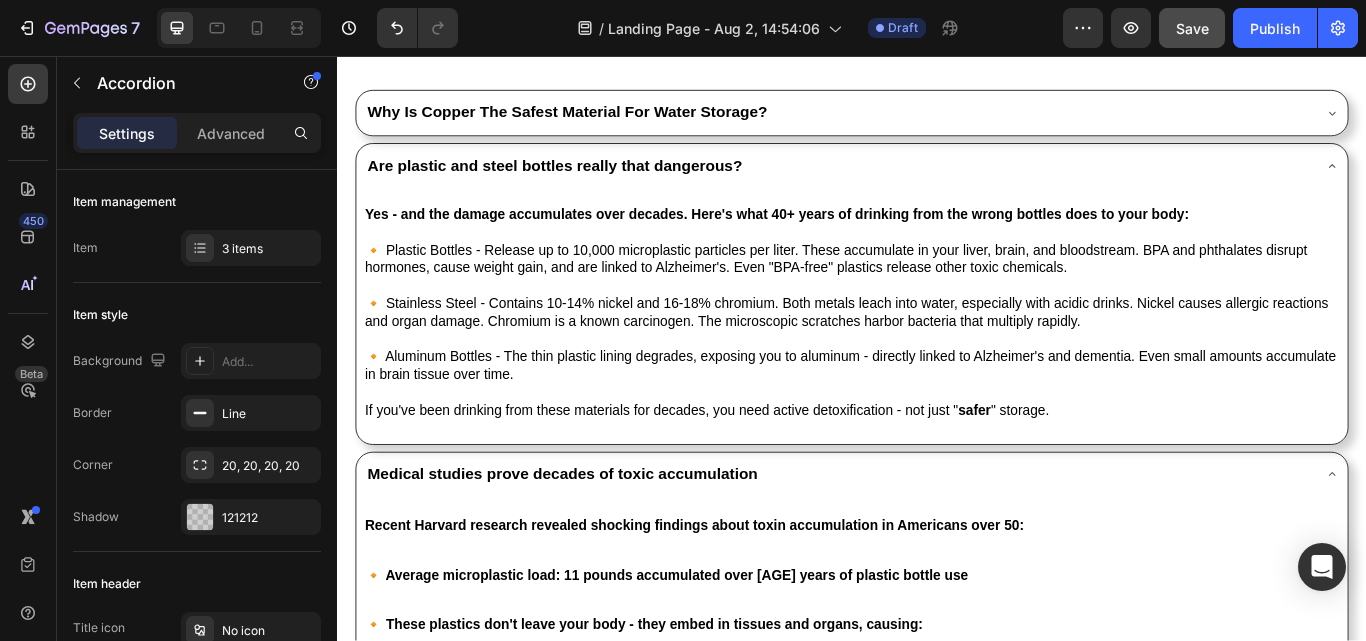 click on "Why Is Copper The Safest Material For Water Storage?" at bounding box center (921, 123) 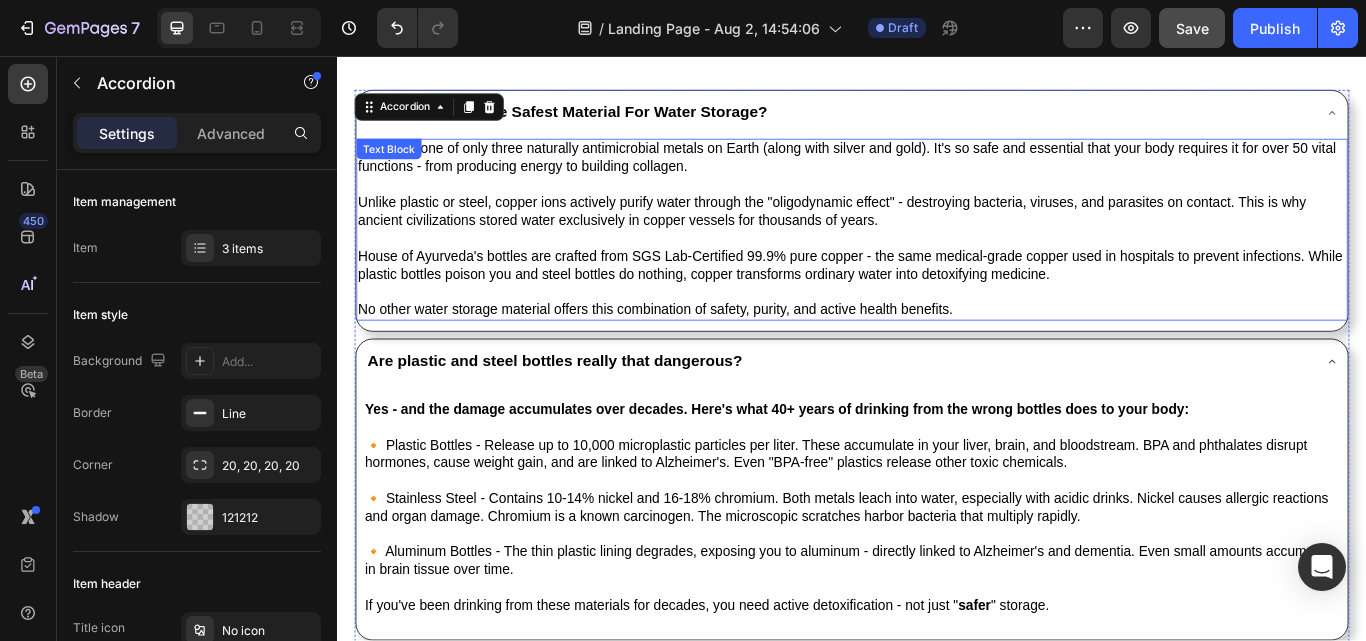 click on "Copper is one of only three naturally antimicrobial metals on Earth (along with silver and gold). It's so safe and essential that your body requires it for over 50 vital functions - from producing energy to building collagen." at bounding box center [937, 176] 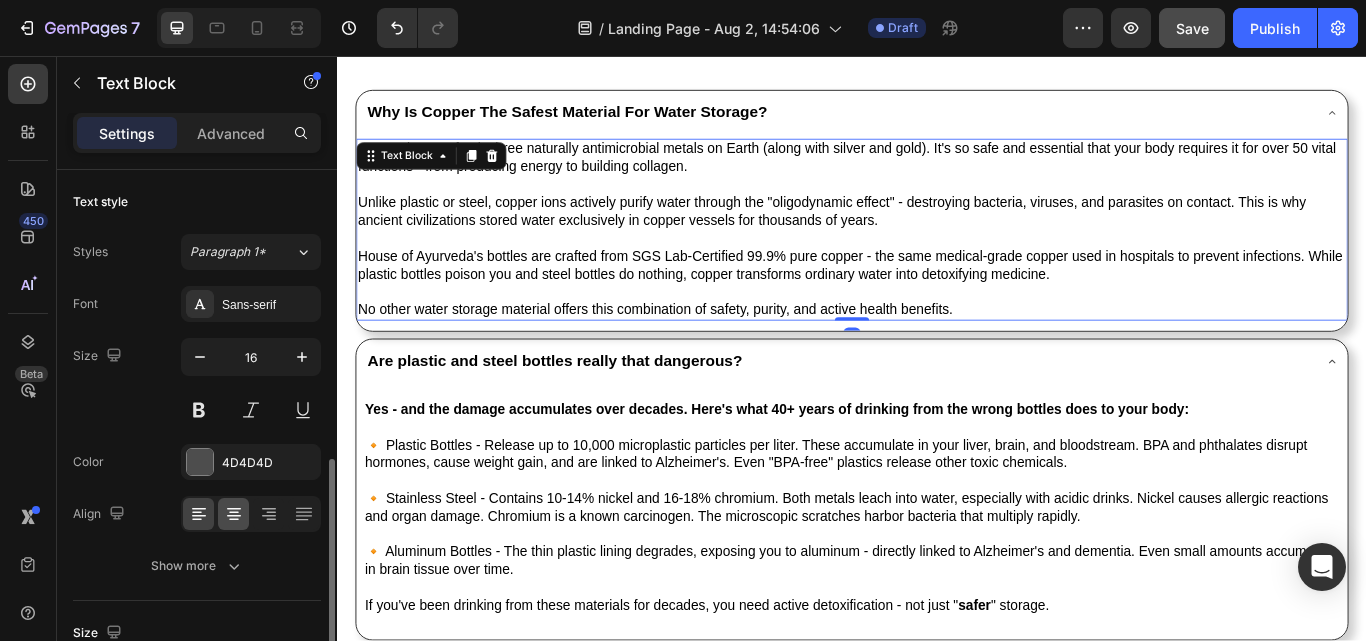 scroll, scrollTop: 300, scrollLeft: 0, axis: vertical 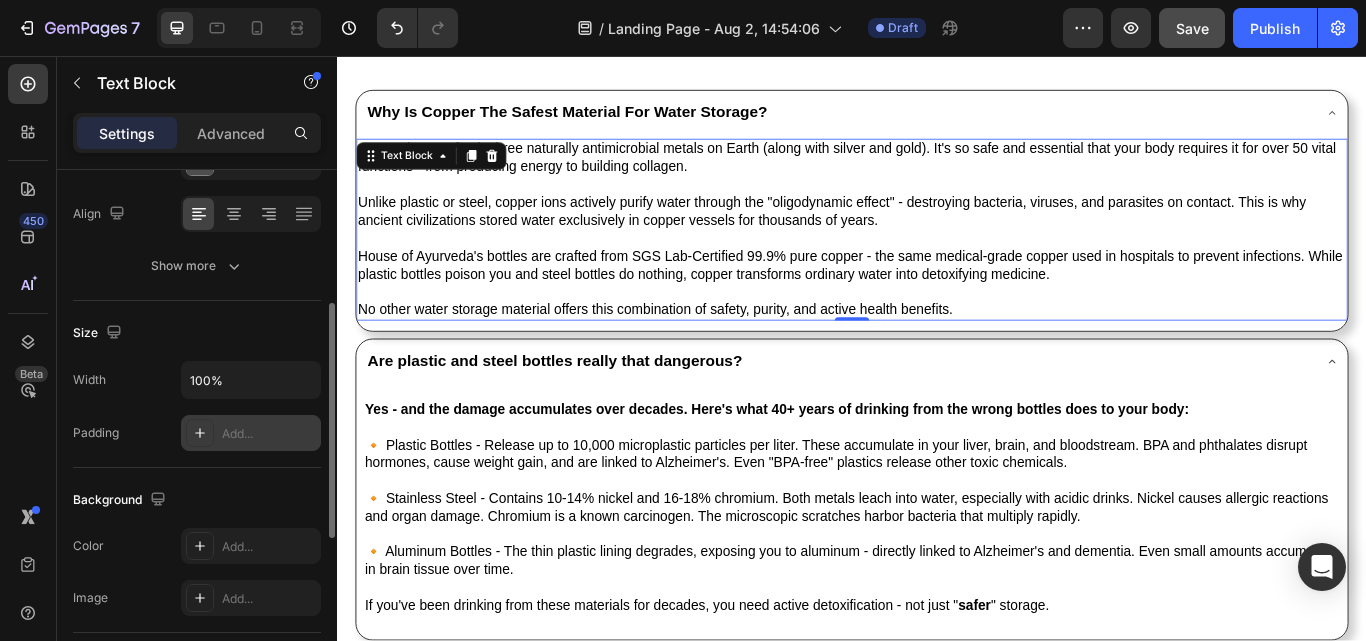 click on "Add..." at bounding box center (269, 434) 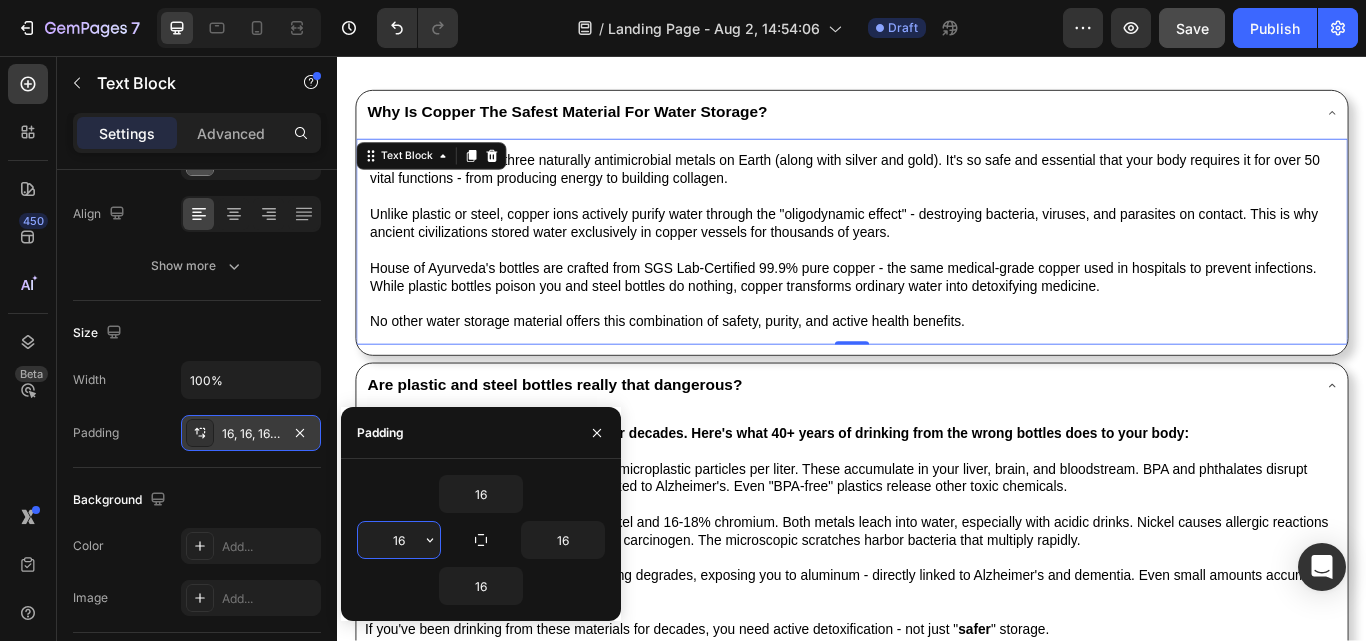 click on "16" at bounding box center [399, 540] 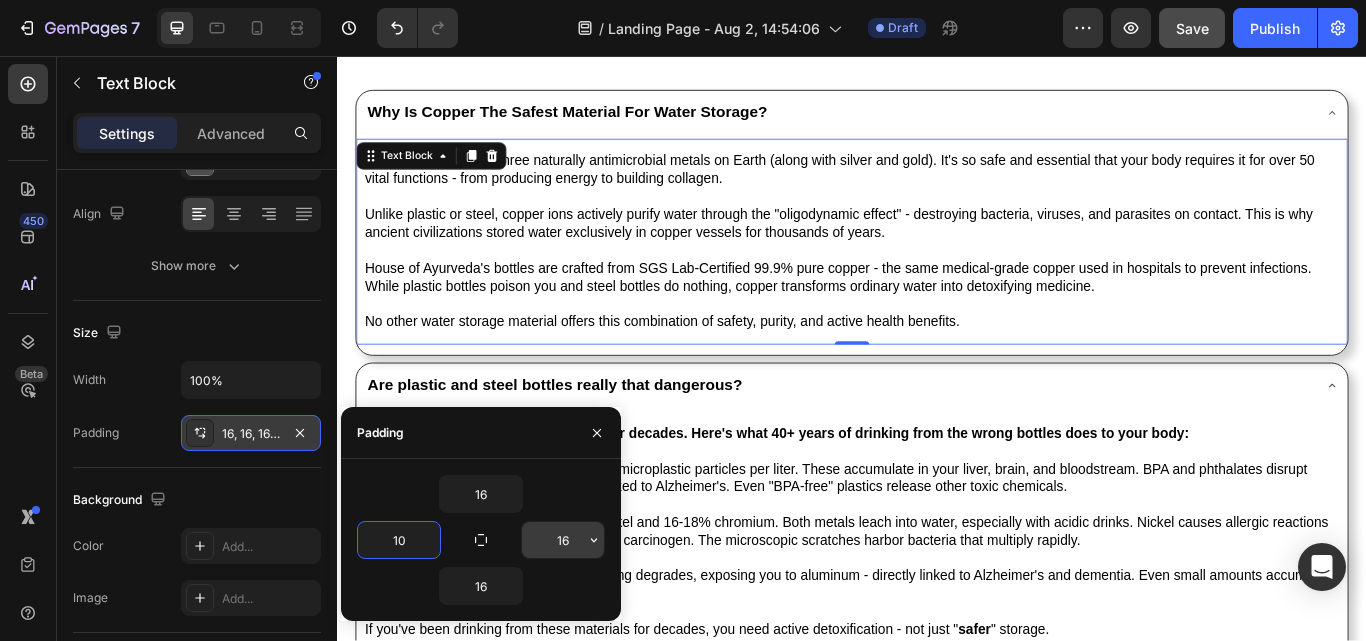 type on "10" 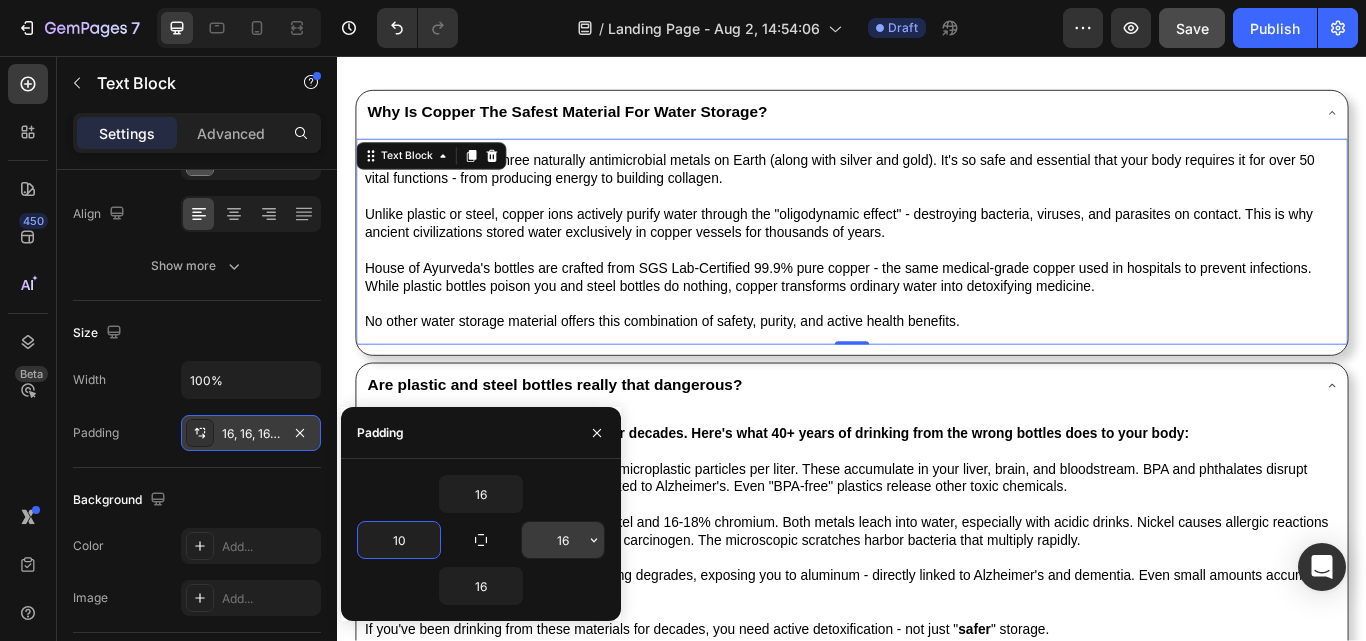 click on "16" at bounding box center (563, 540) 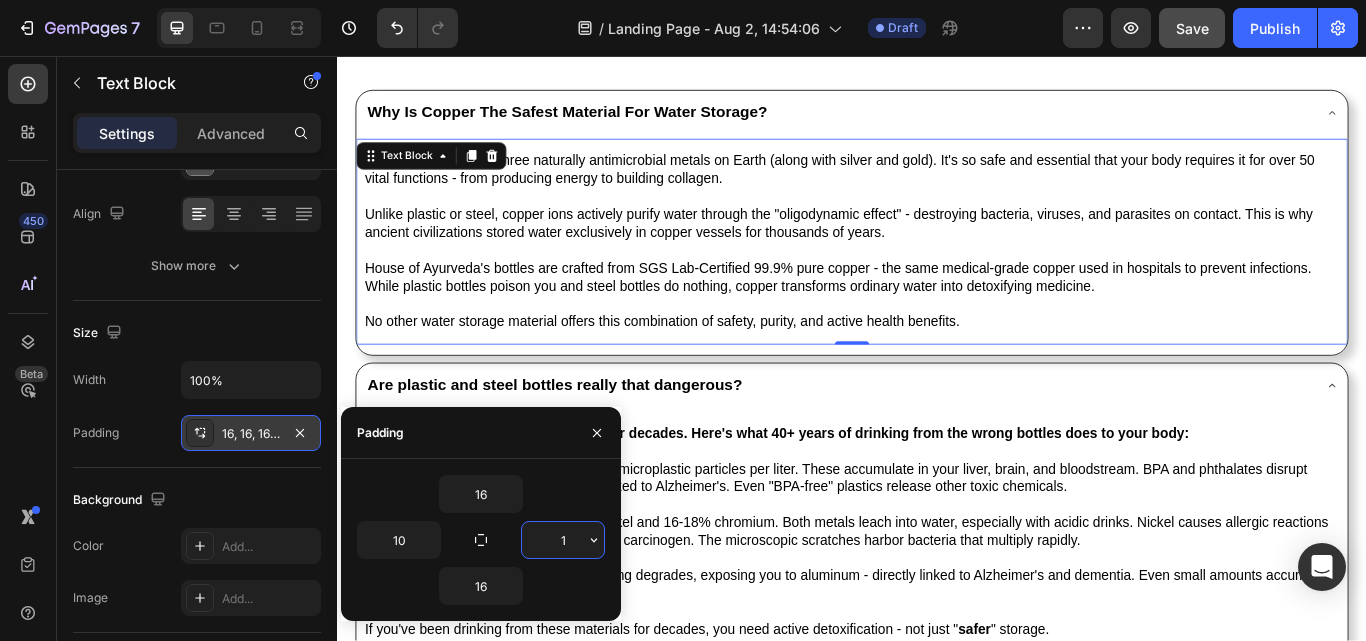 type on "10" 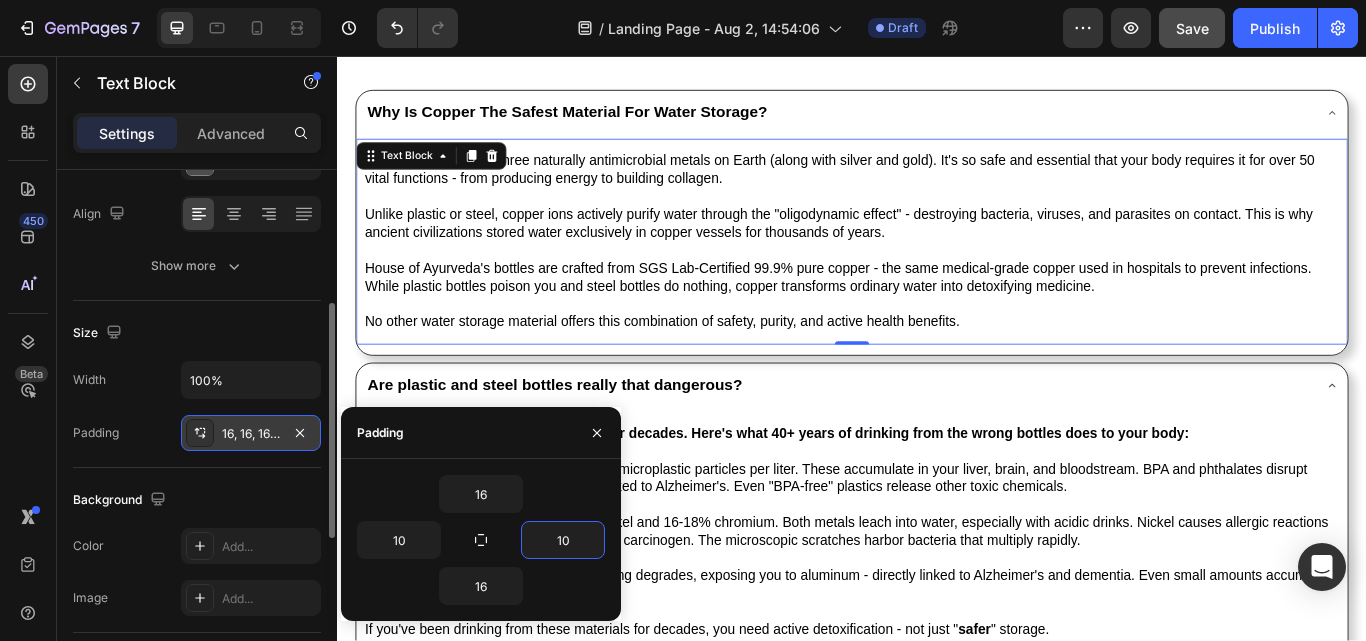 click on "Background" at bounding box center (197, 500) 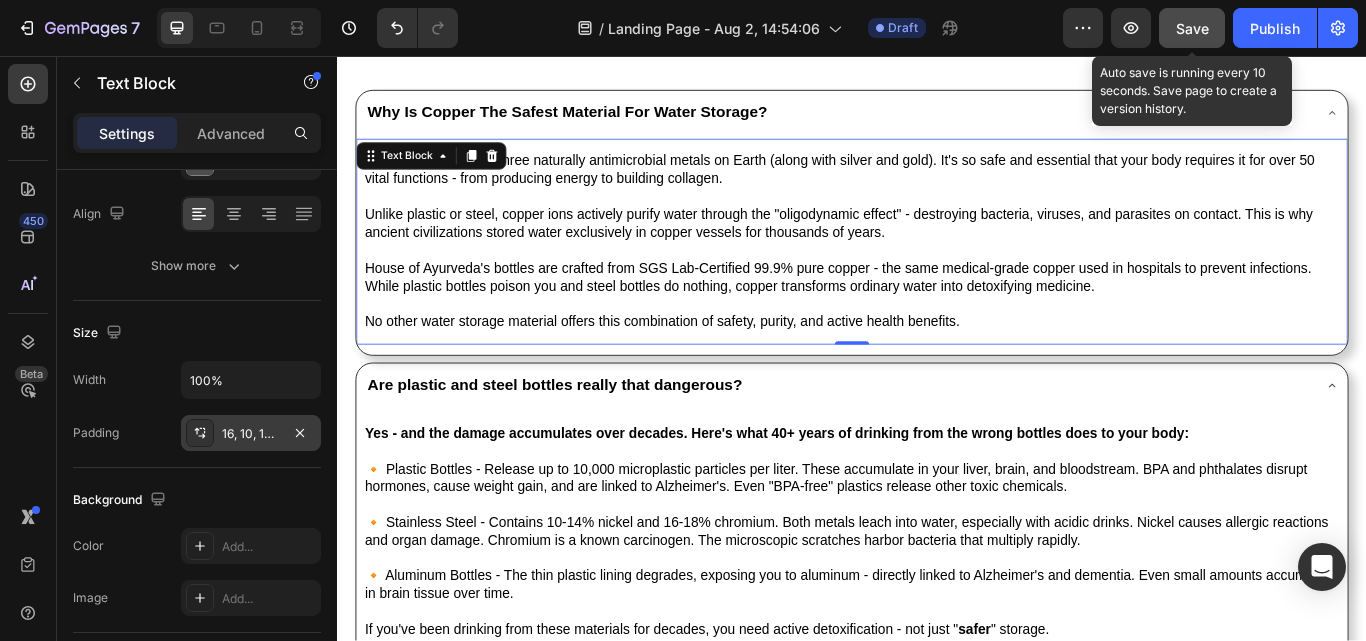 click on "Save" at bounding box center [1192, 28] 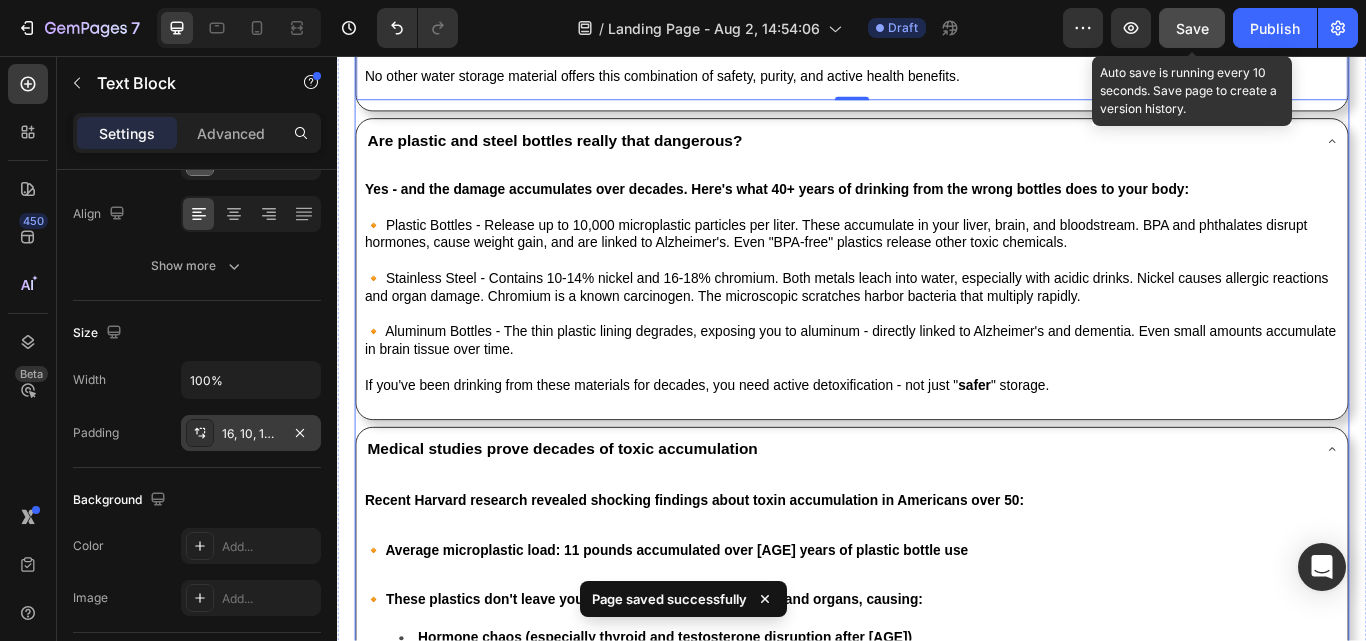 scroll, scrollTop: 2462, scrollLeft: 0, axis: vertical 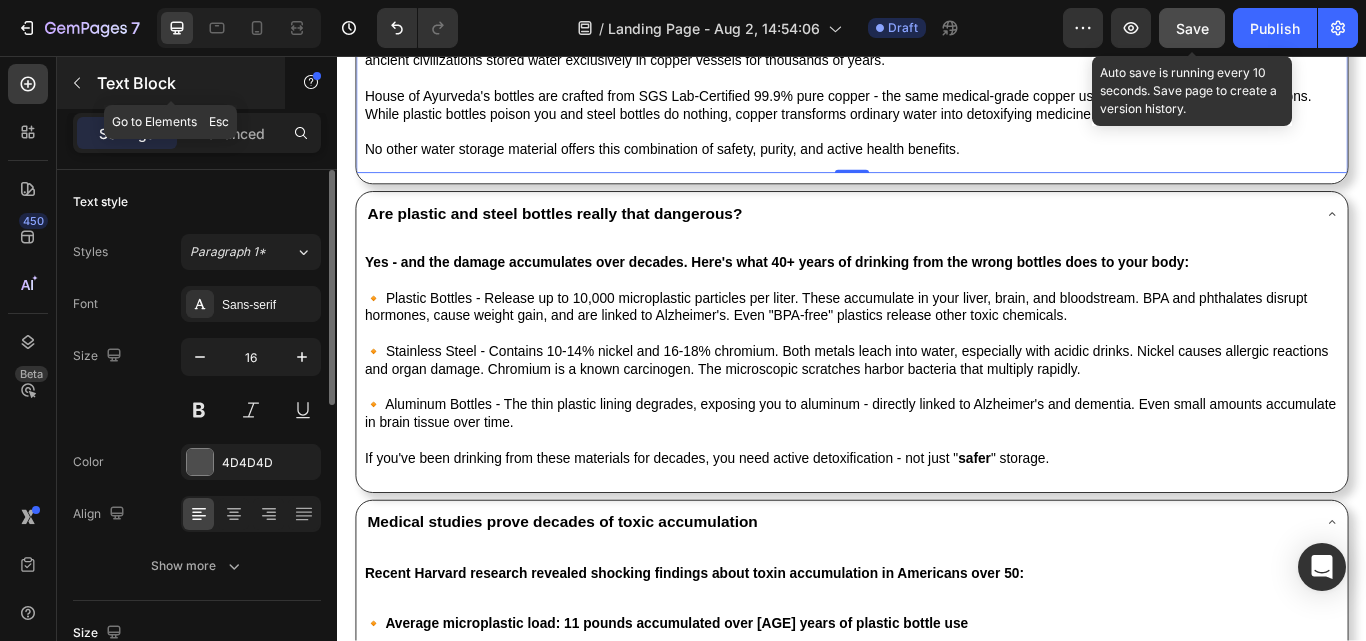 click 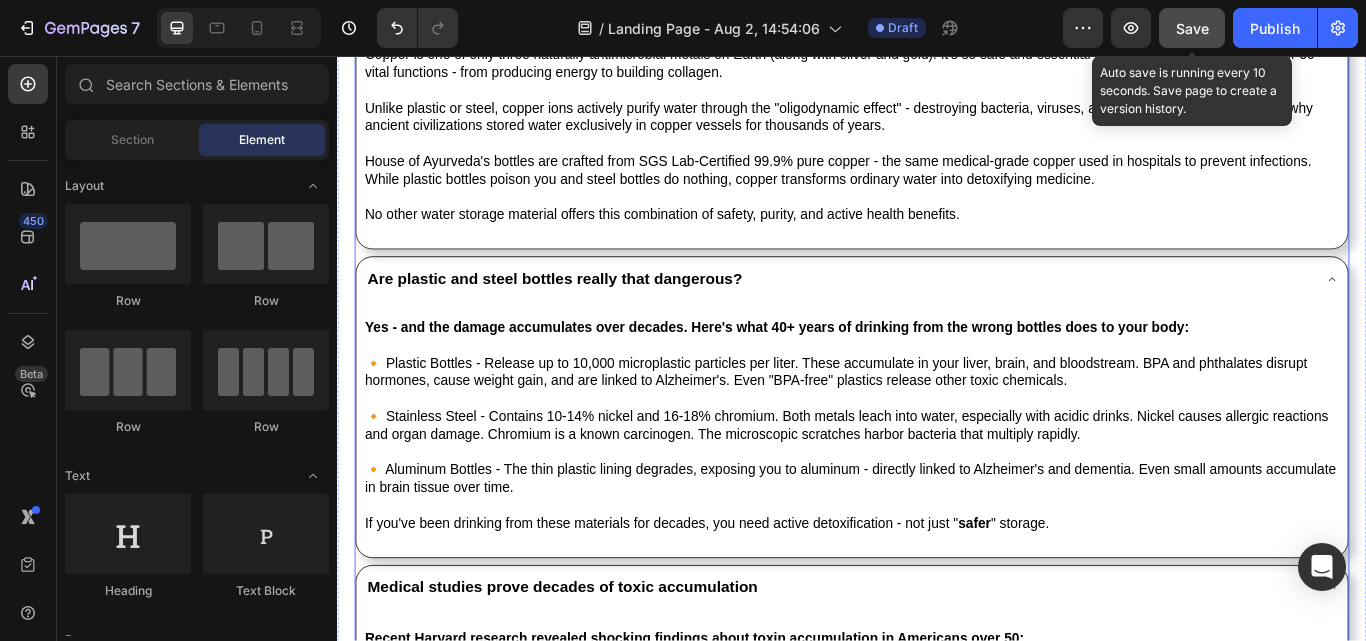scroll, scrollTop: 1862, scrollLeft: 0, axis: vertical 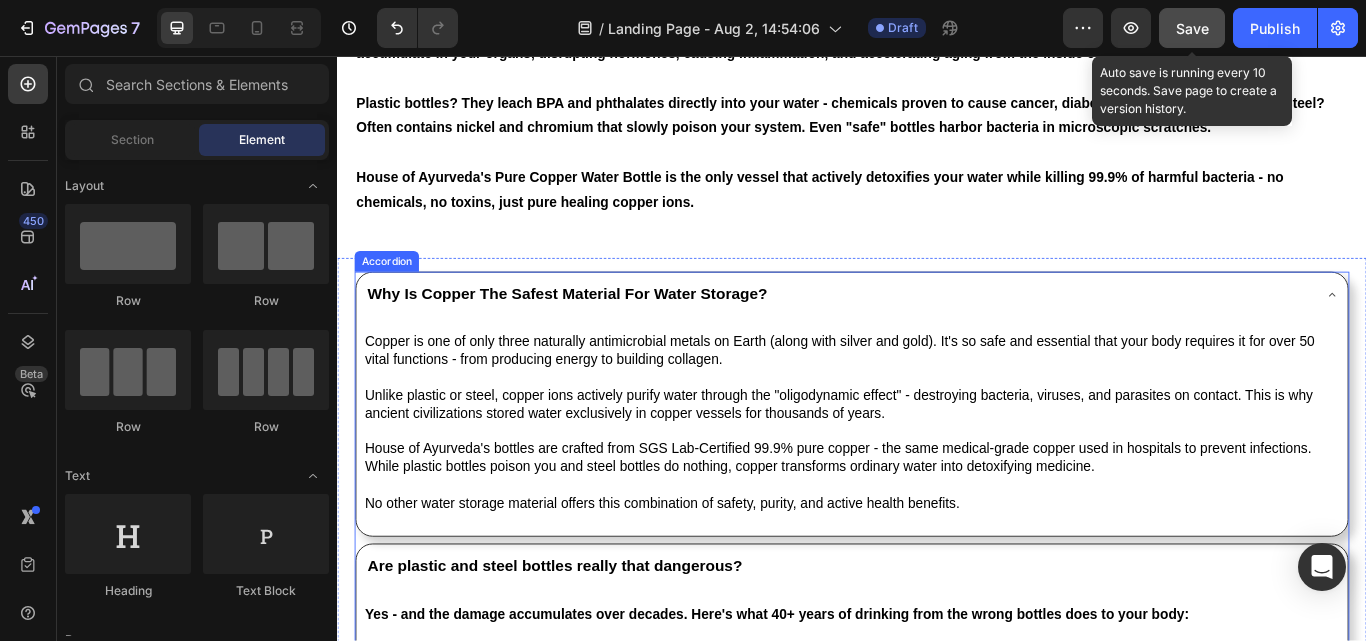 click on "Why Is Copper The Safest Material For Water Storage?" at bounding box center [937, 335] 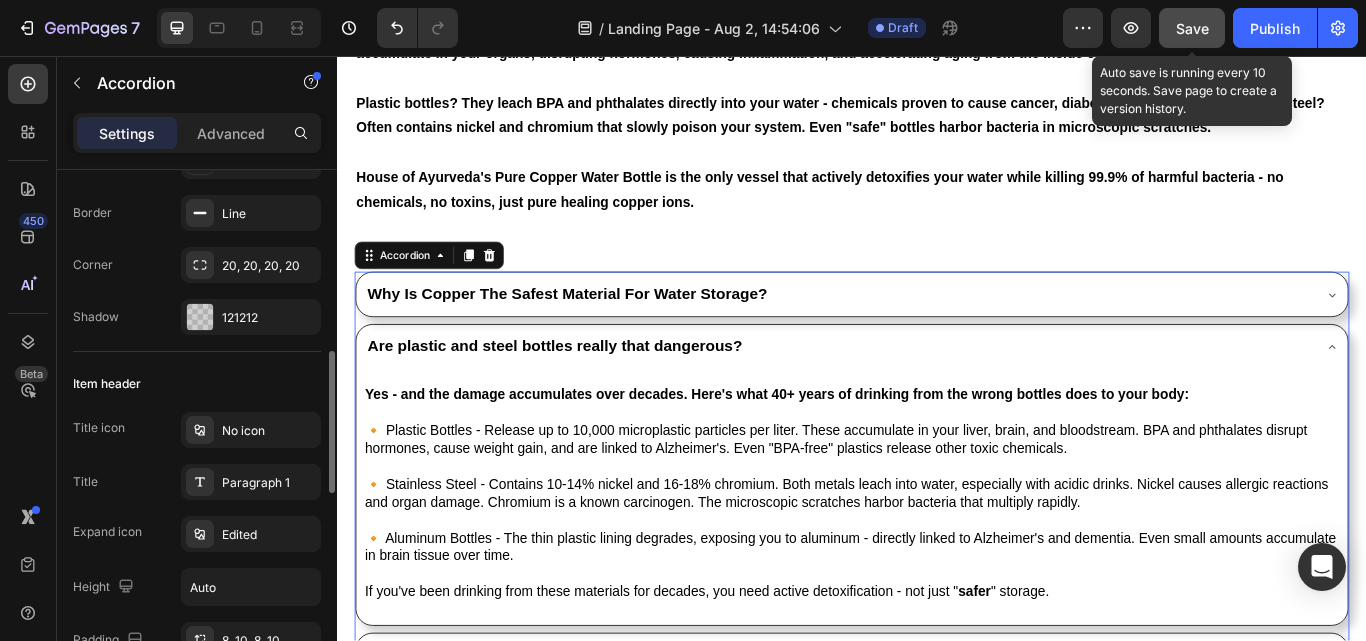 scroll, scrollTop: 400, scrollLeft: 0, axis: vertical 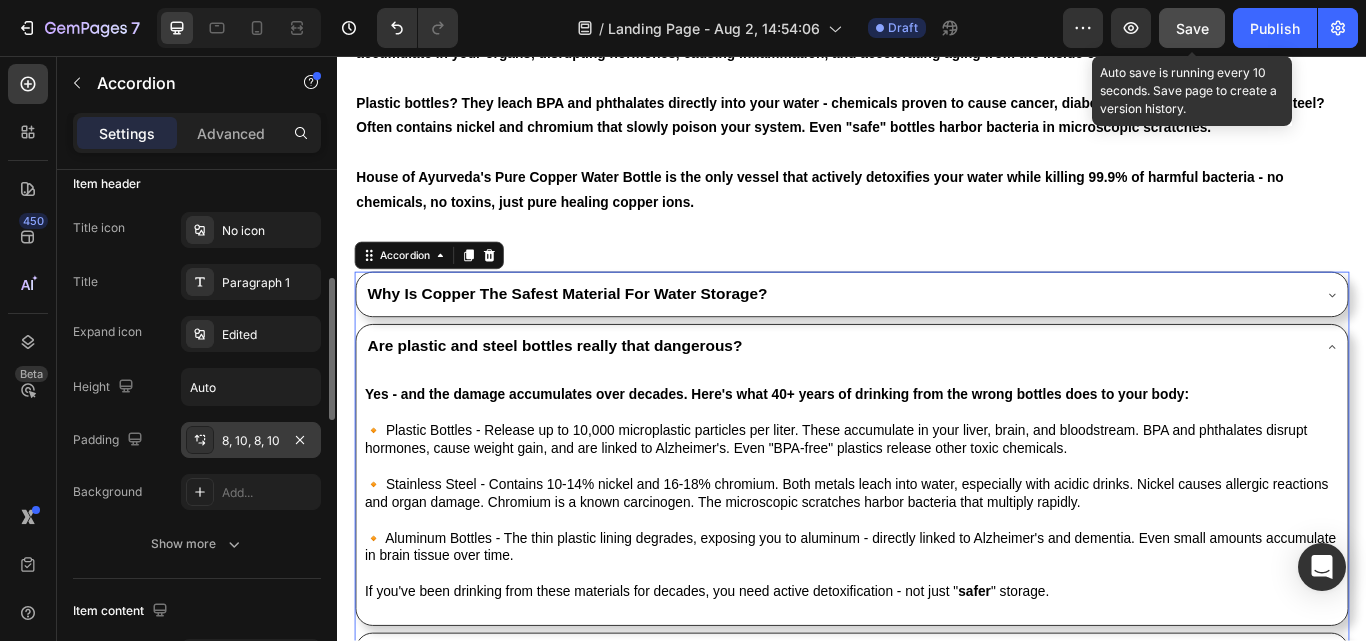 click on "8, 10, 8, 10" at bounding box center [251, 440] 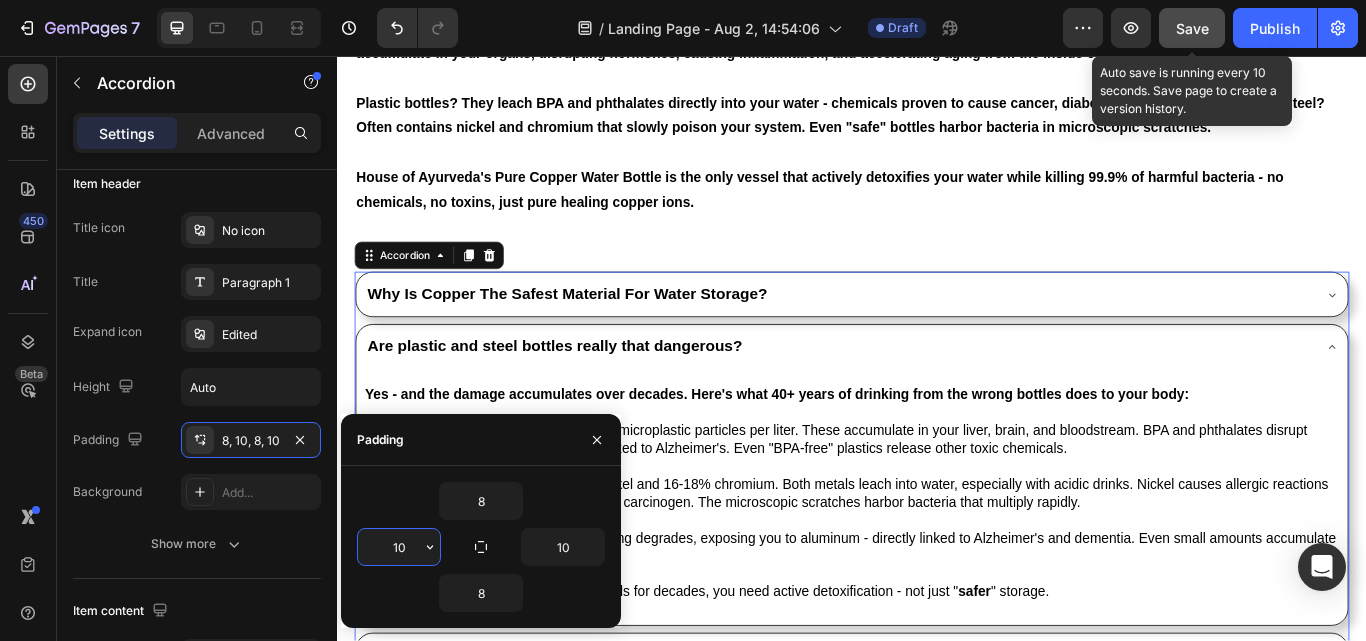 click on "10" at bounding box center (399, 547) 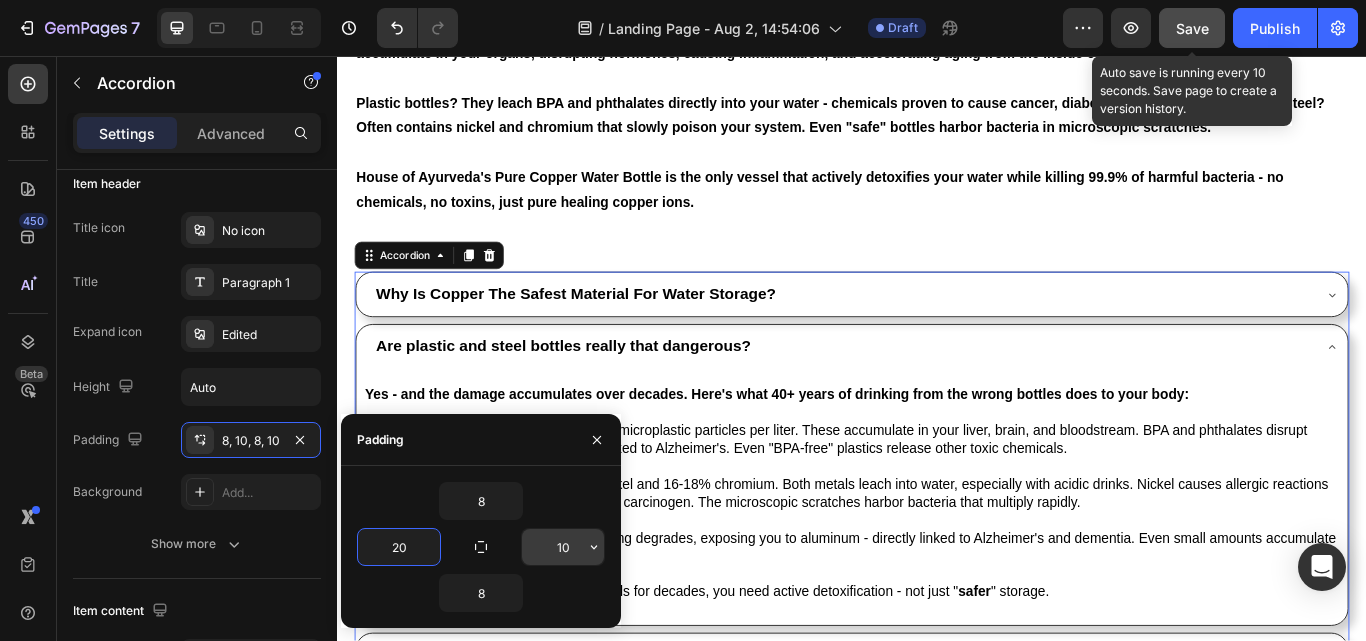 type on "20" 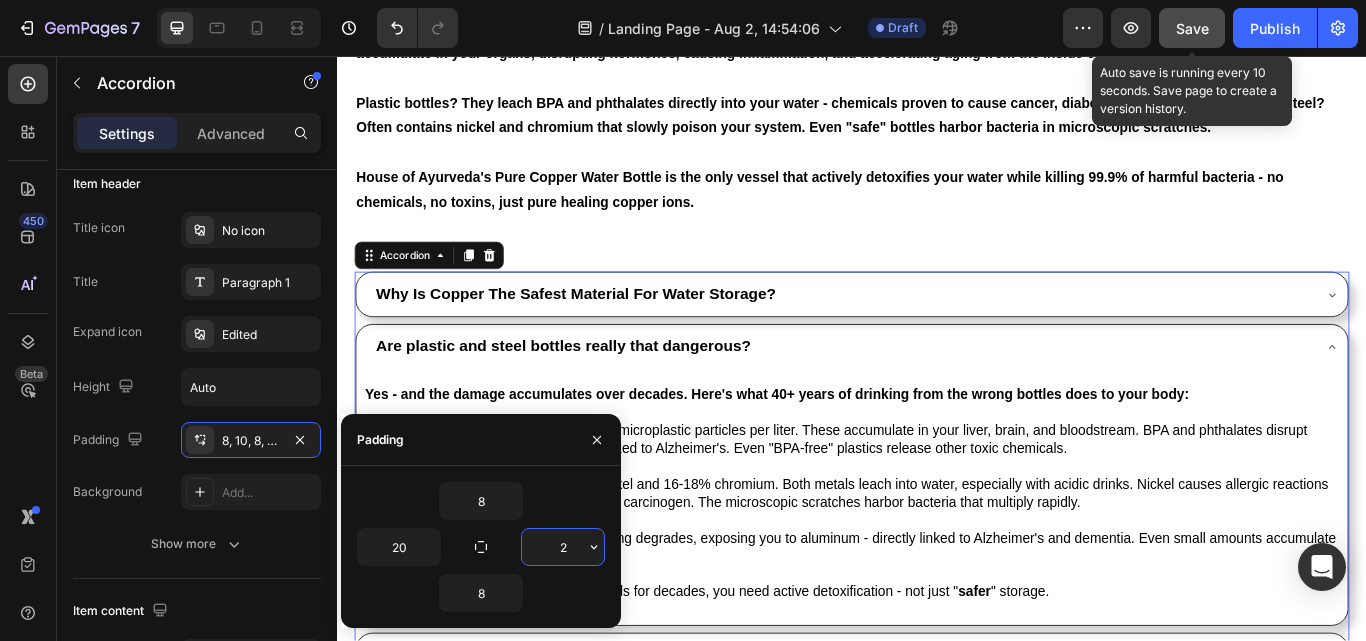 type on "20" 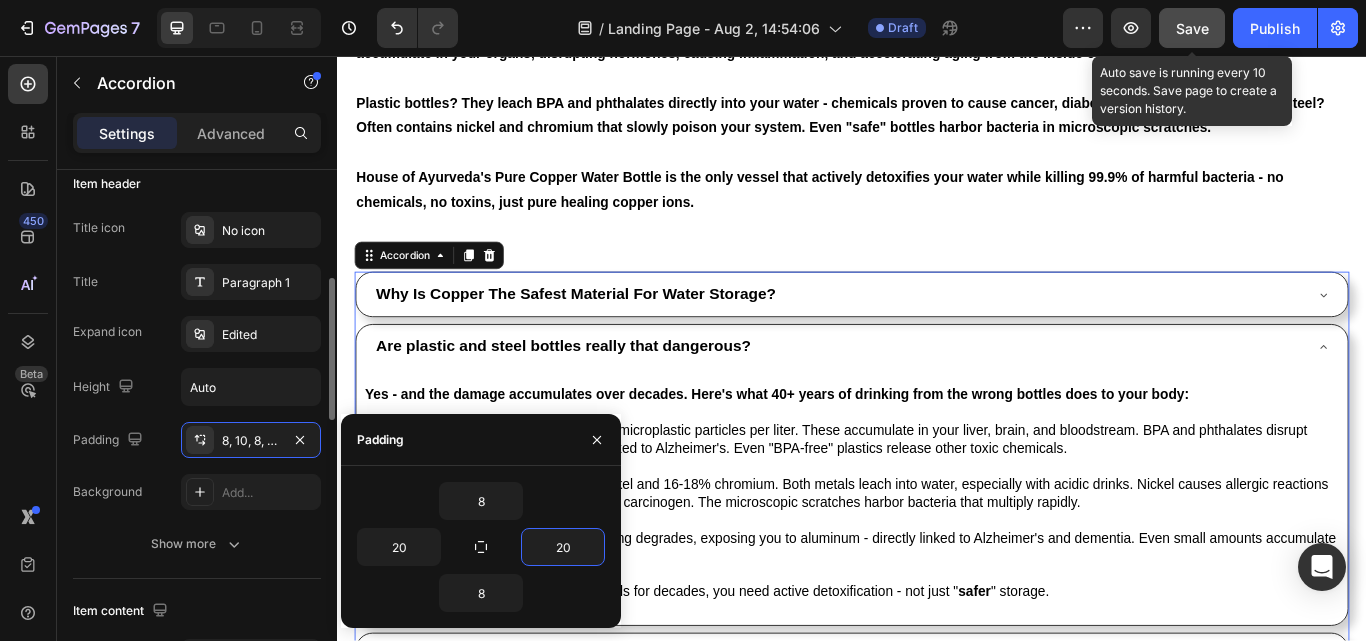click on "Item header Title icon No icon Title Paragraph 1 Expand icon Edited Height Auto Padding 8, 10, 8, 20 Background Add... Show more" 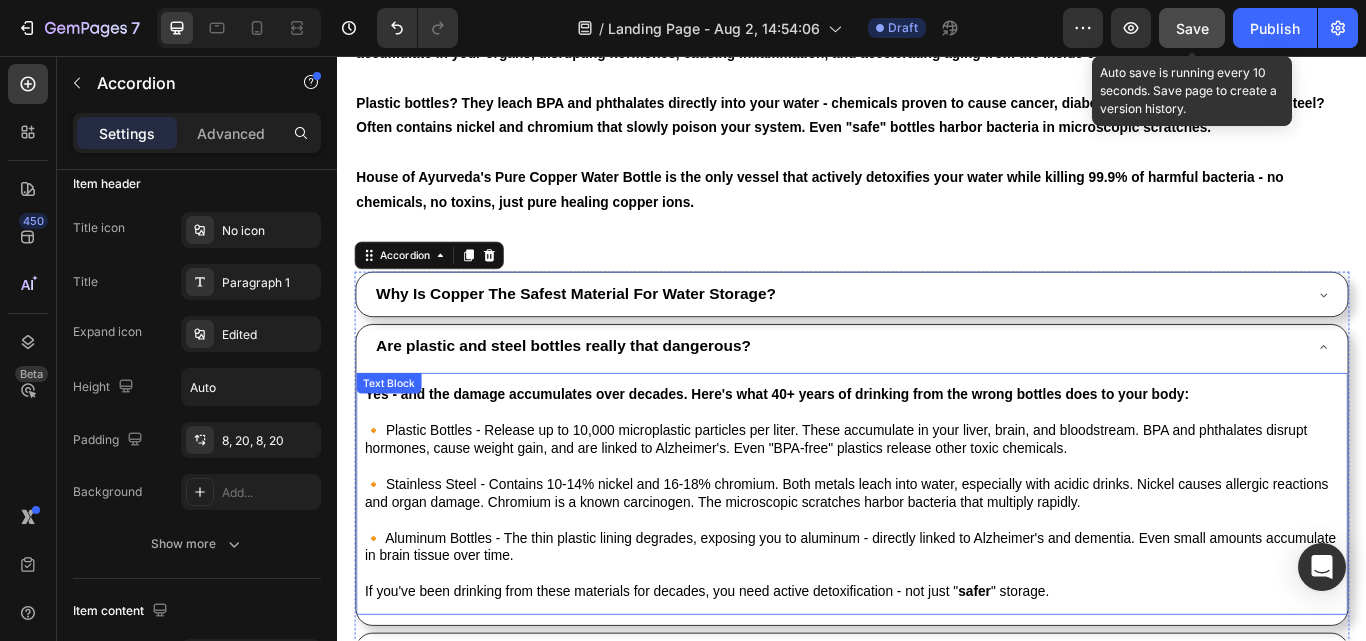 click at bounding box center [937, 473] 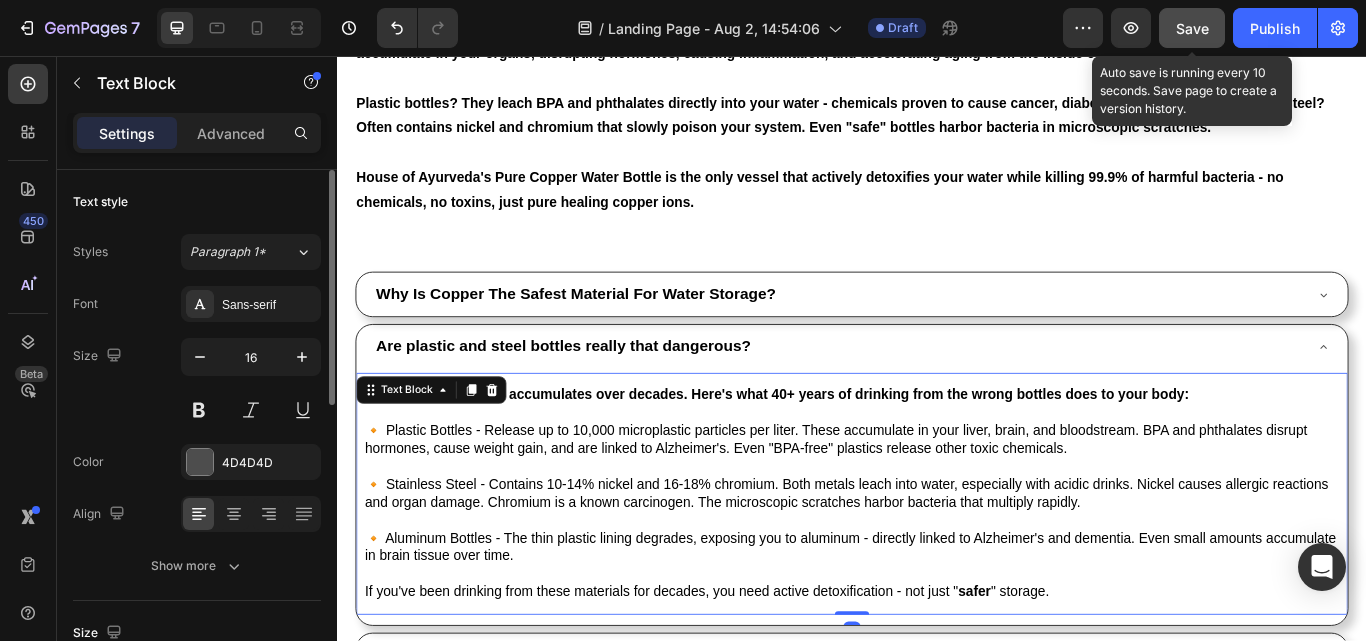 scroll, scrollTop: 200, scrollLeft: 0, axis: vertical 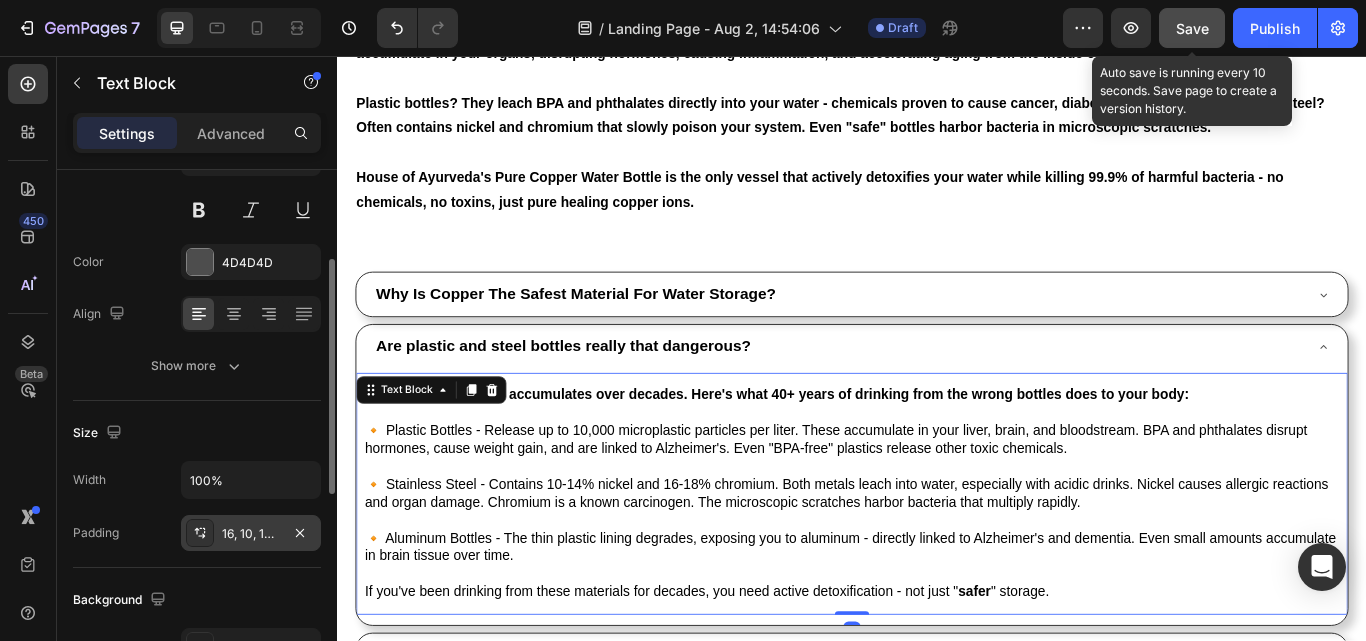 click on "16, 10, 16, 10" at bounding box center (251, 534) 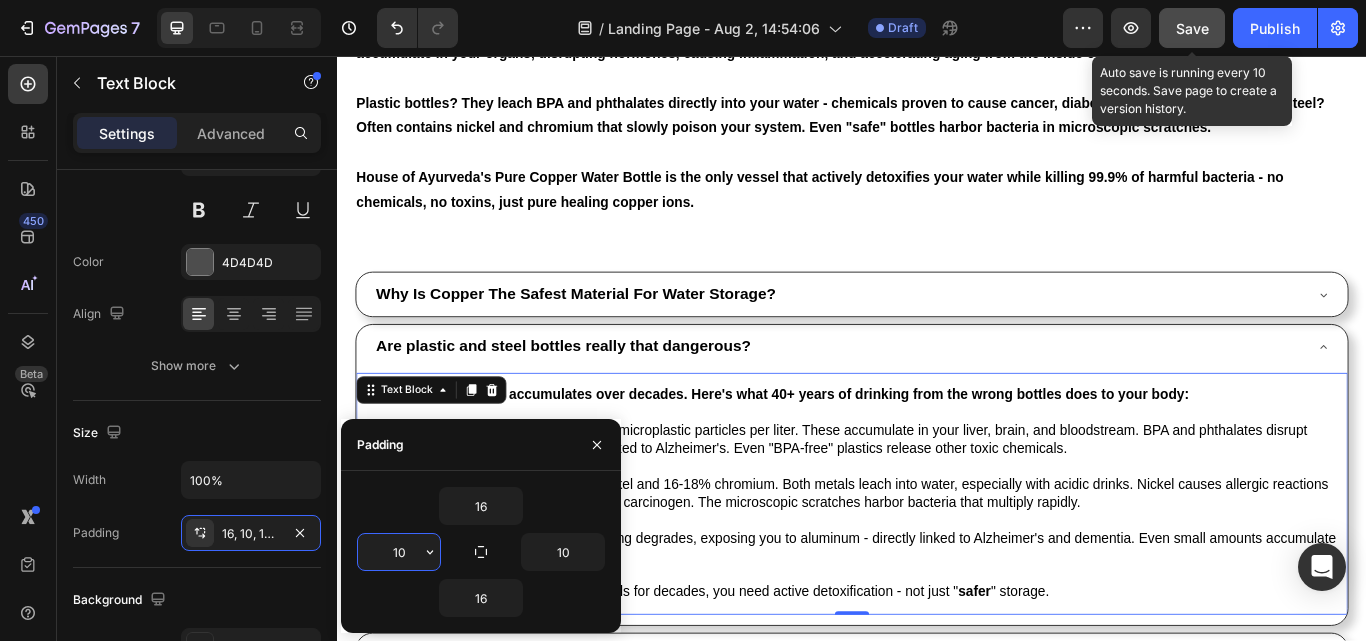 click on "10" at bounding box center (399, 552) 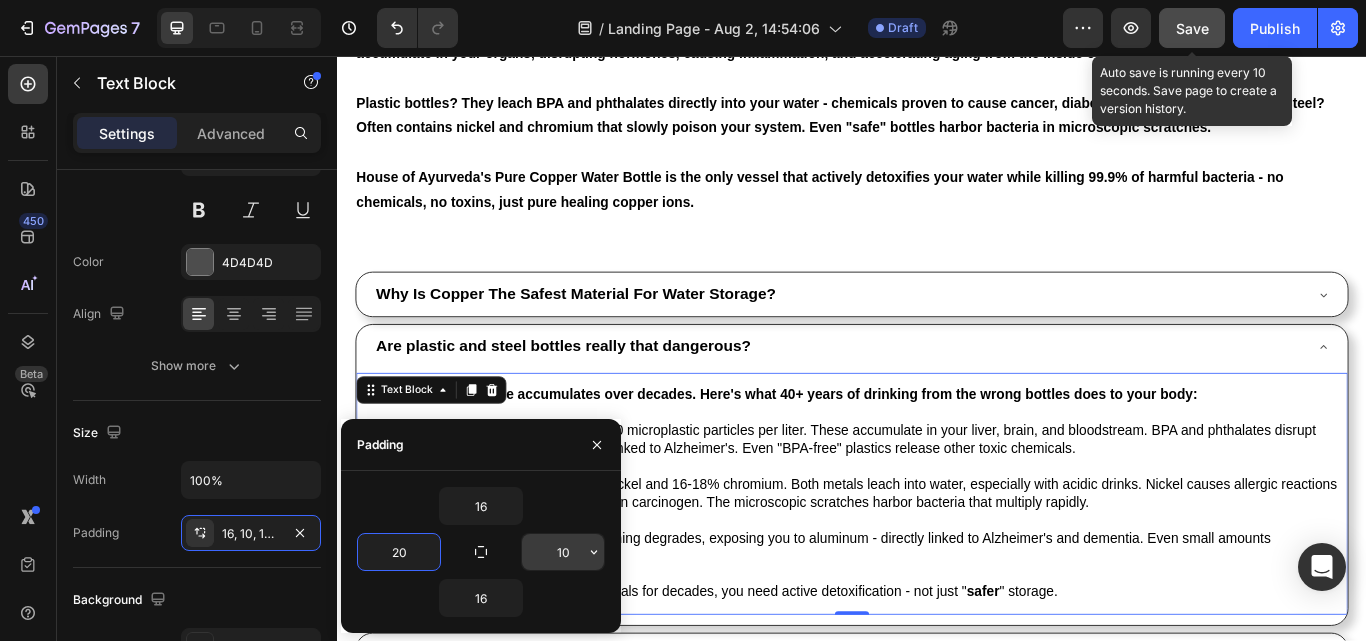 type on "20" 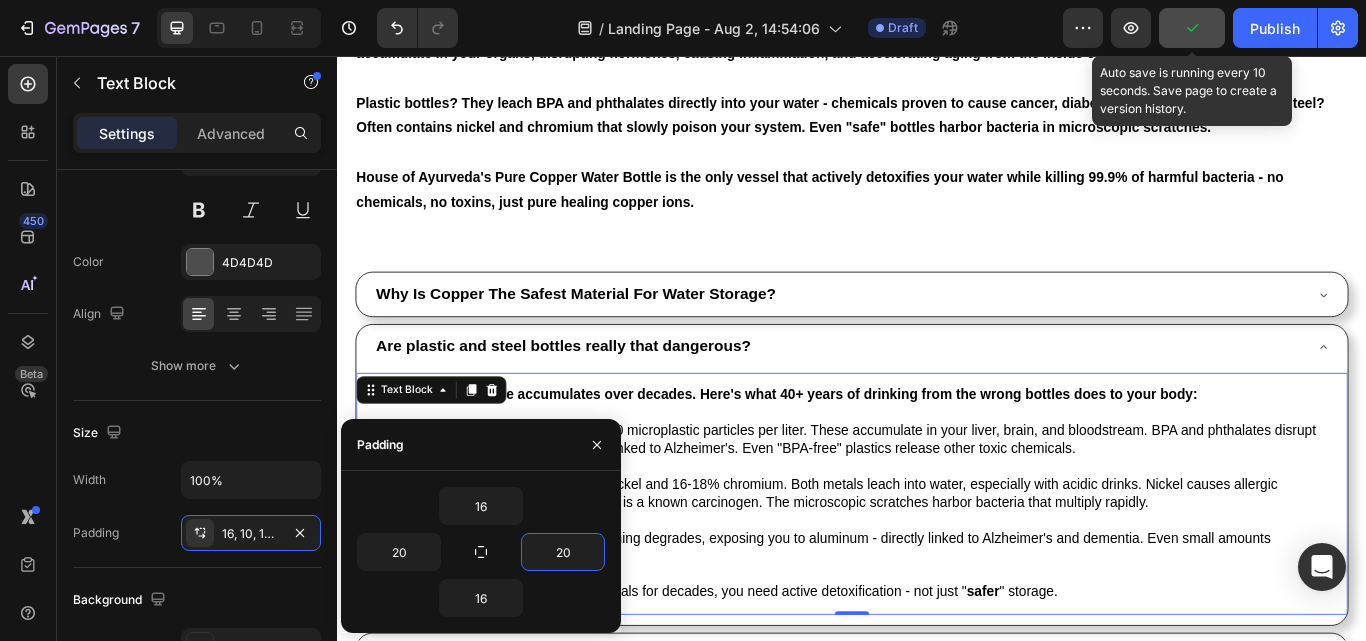 type on "20" 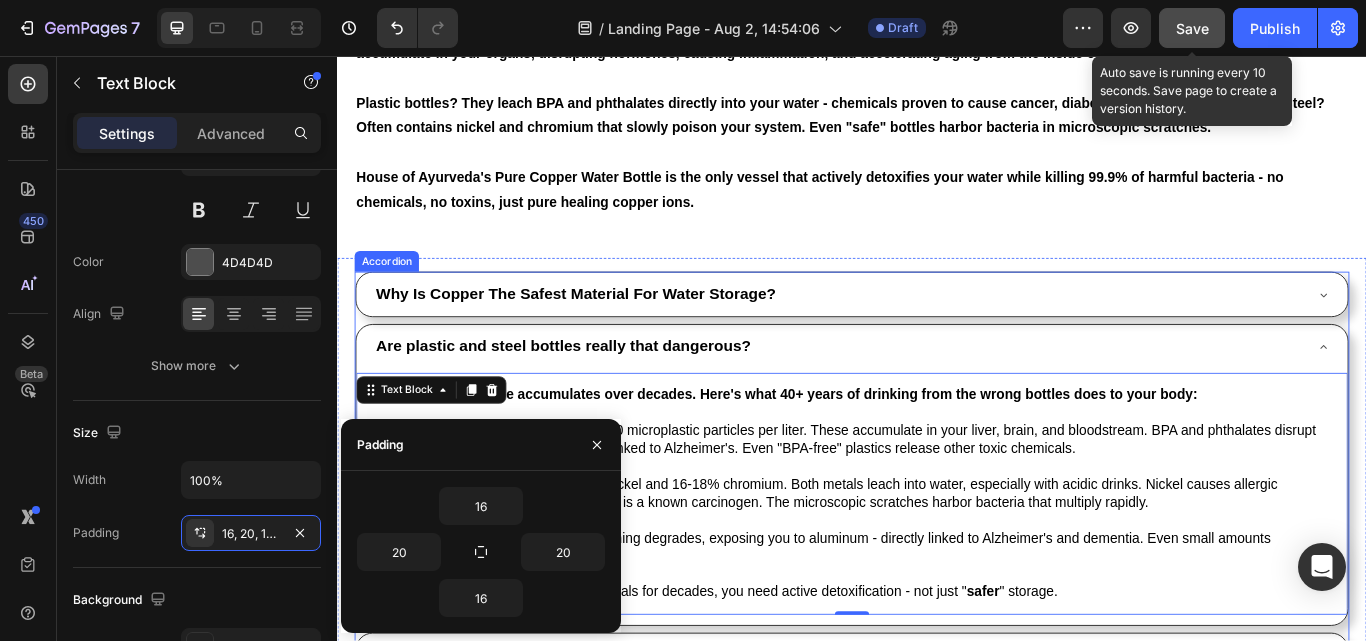 click on "Why Is Copper The Safest Material For Water Storage?" at bounding box center [615, 334] 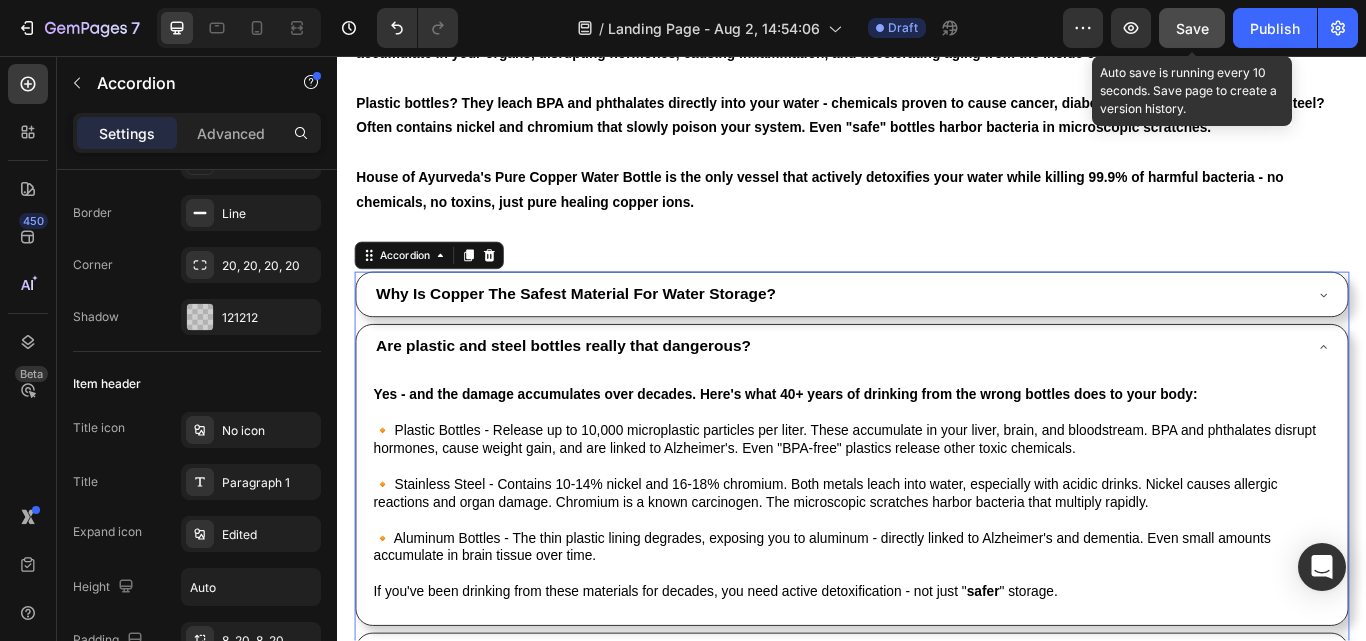 scroll, scrollTop: 0, scrollLeft: 0, axis: both 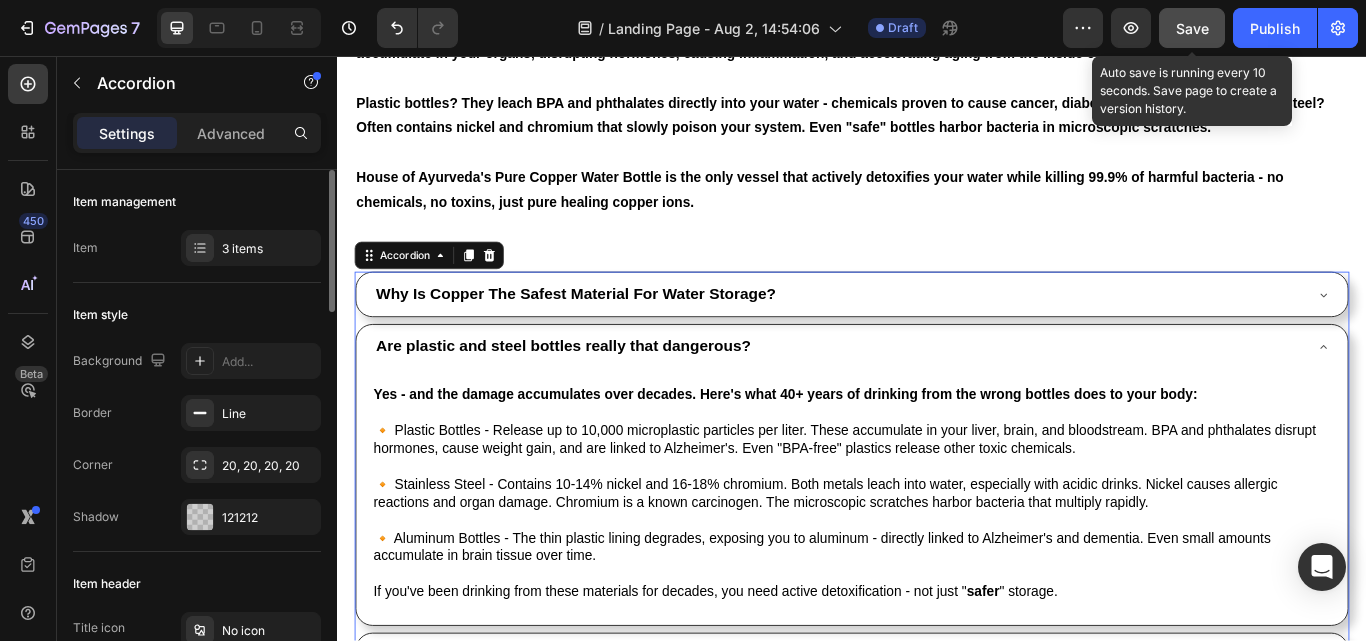 click on "Why Is Copper The Safest Material For Water Storage?" at bounding box center (921, 335) 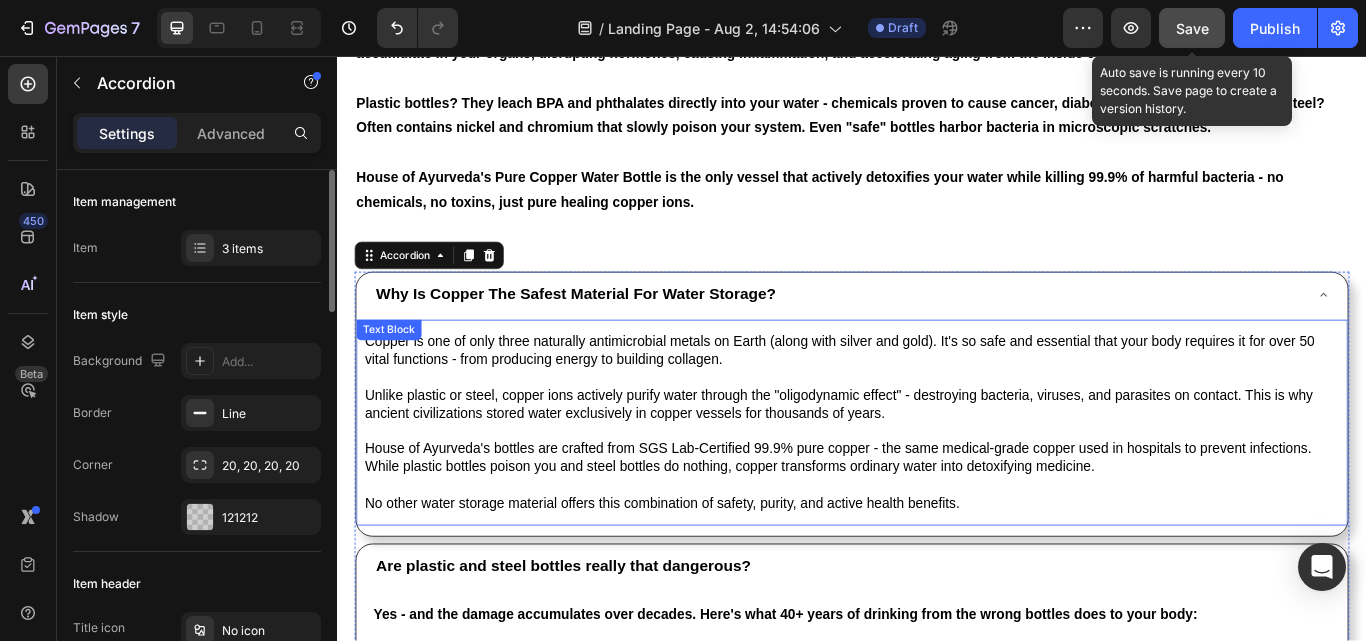 click on "Copper is one of only three naturally antimicrobial metals on Earth (along with silver and gold). It's so safe and essential that your body requires it for over 50 vital functions - from producing energy to building collagen." at bounding box center [923, 400] 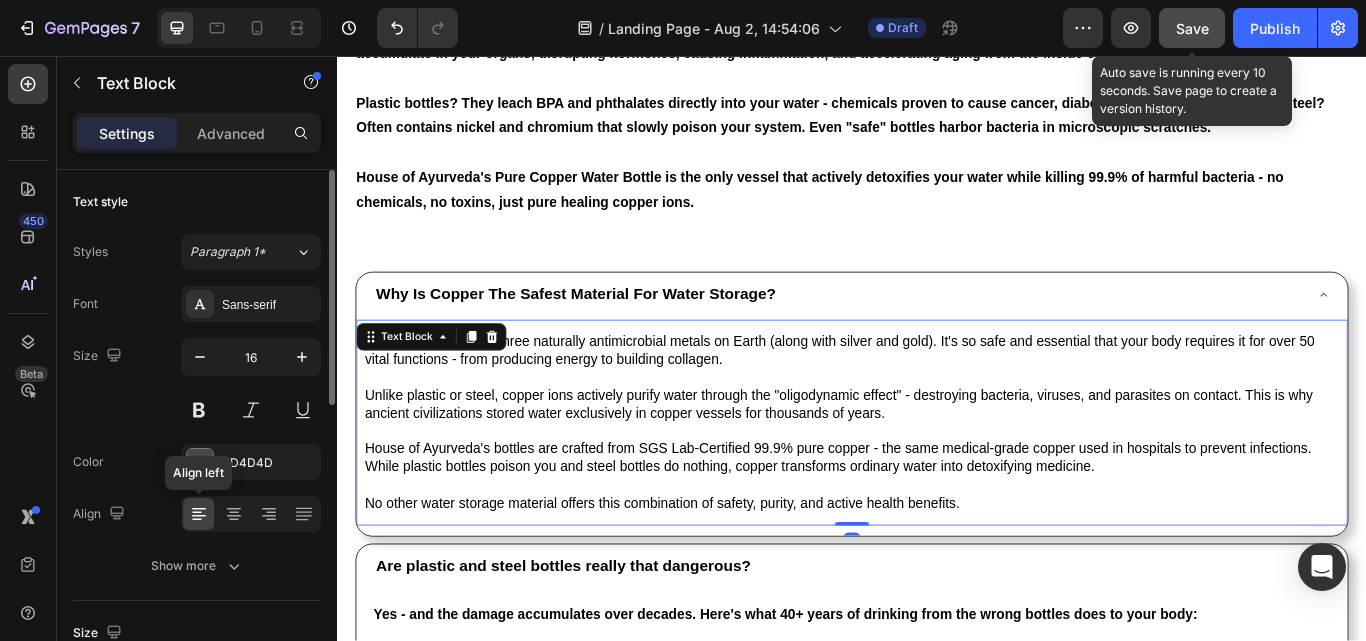 scroll, scrollTop: 200, scrollLeft: 0, axis: vertical 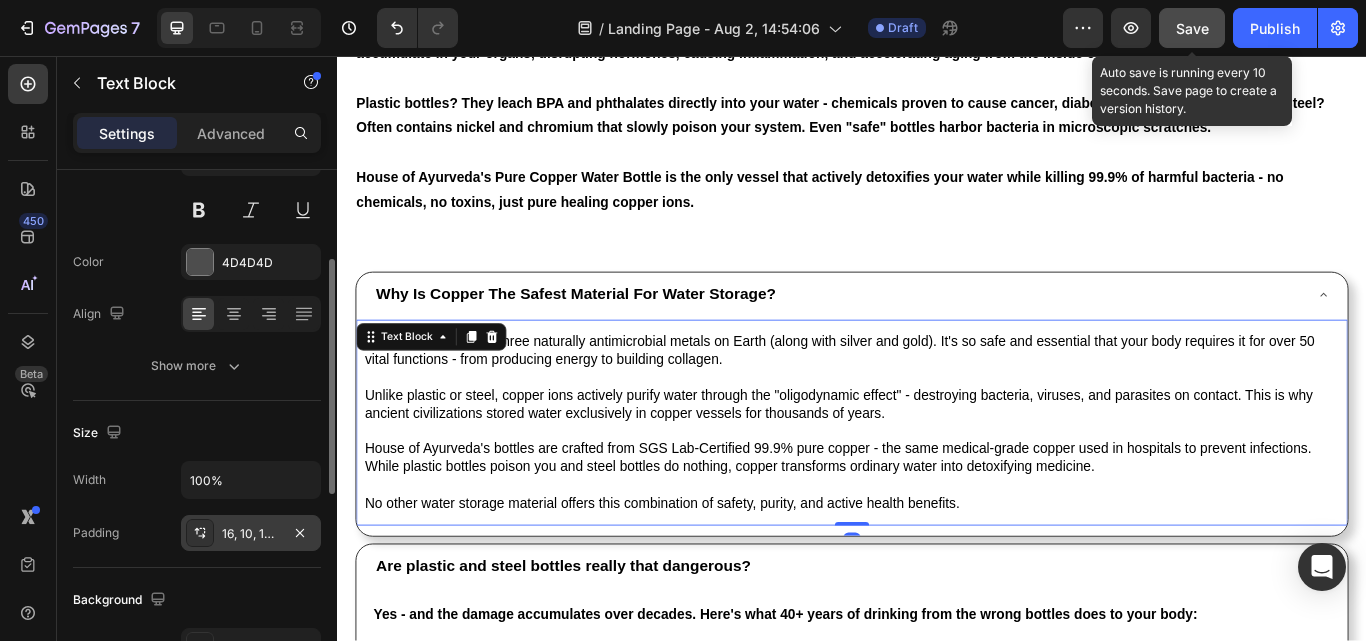 click on "16, 10, 16, 10" at bounding box center (251, 534) 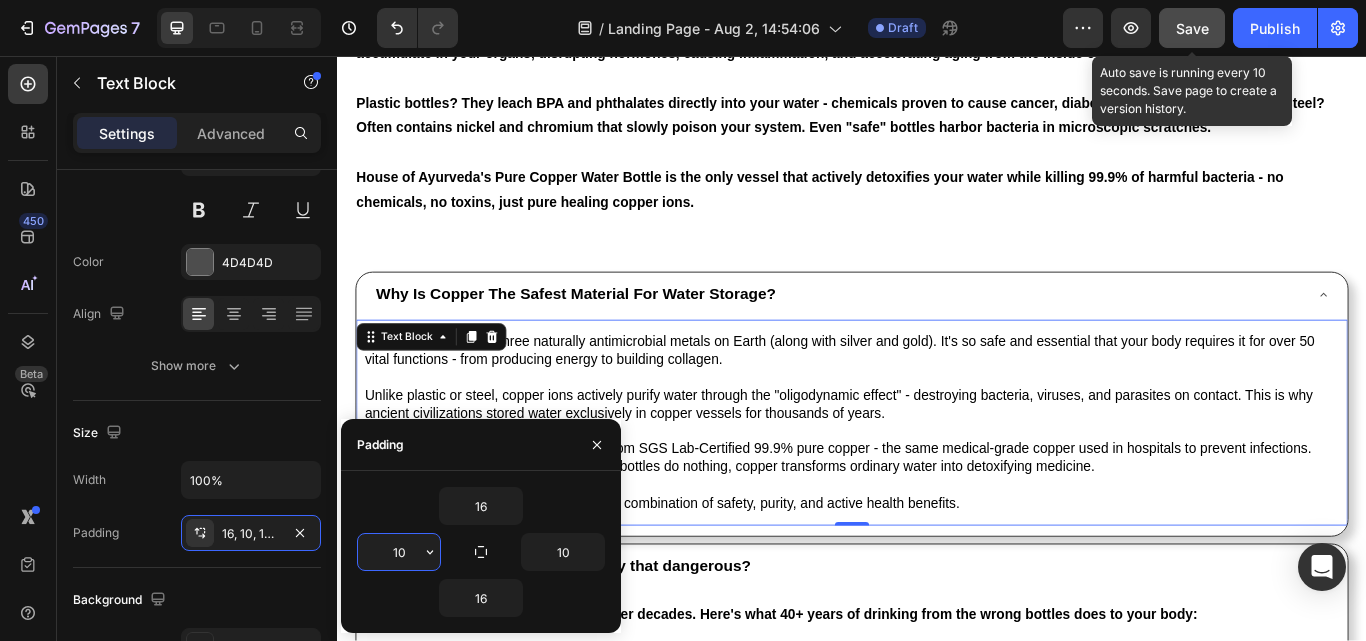 click on "10" at bounding box center [399, 552] 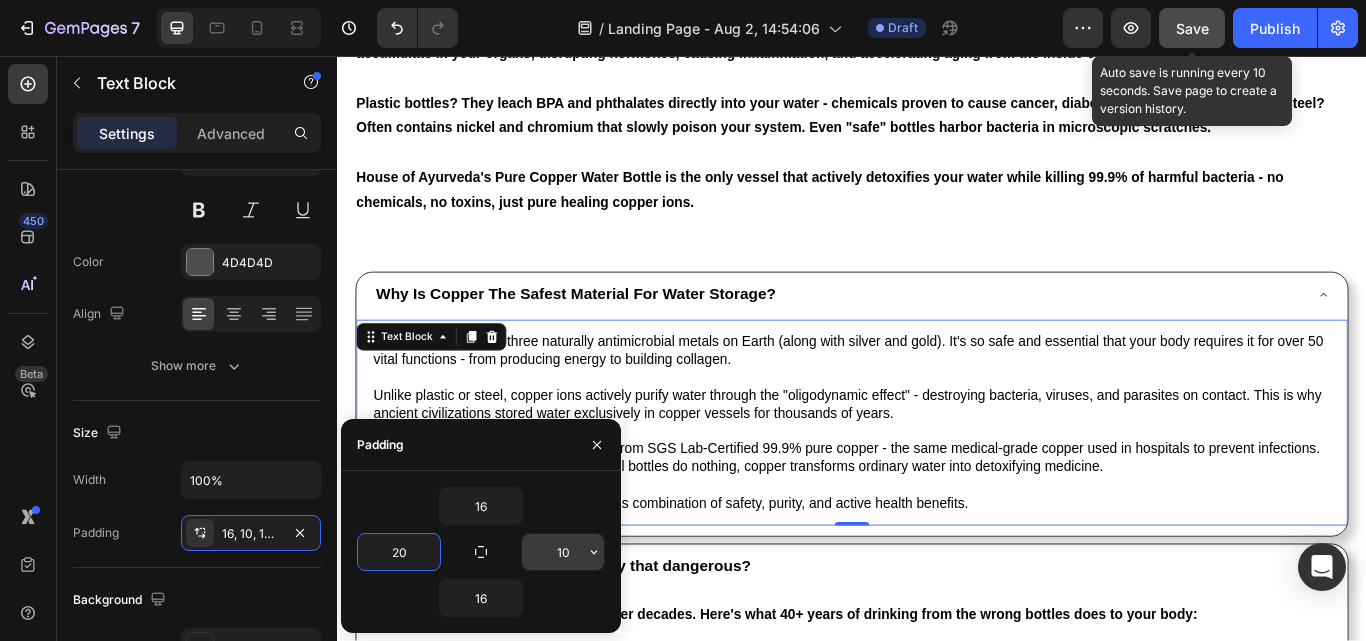 type on "20" 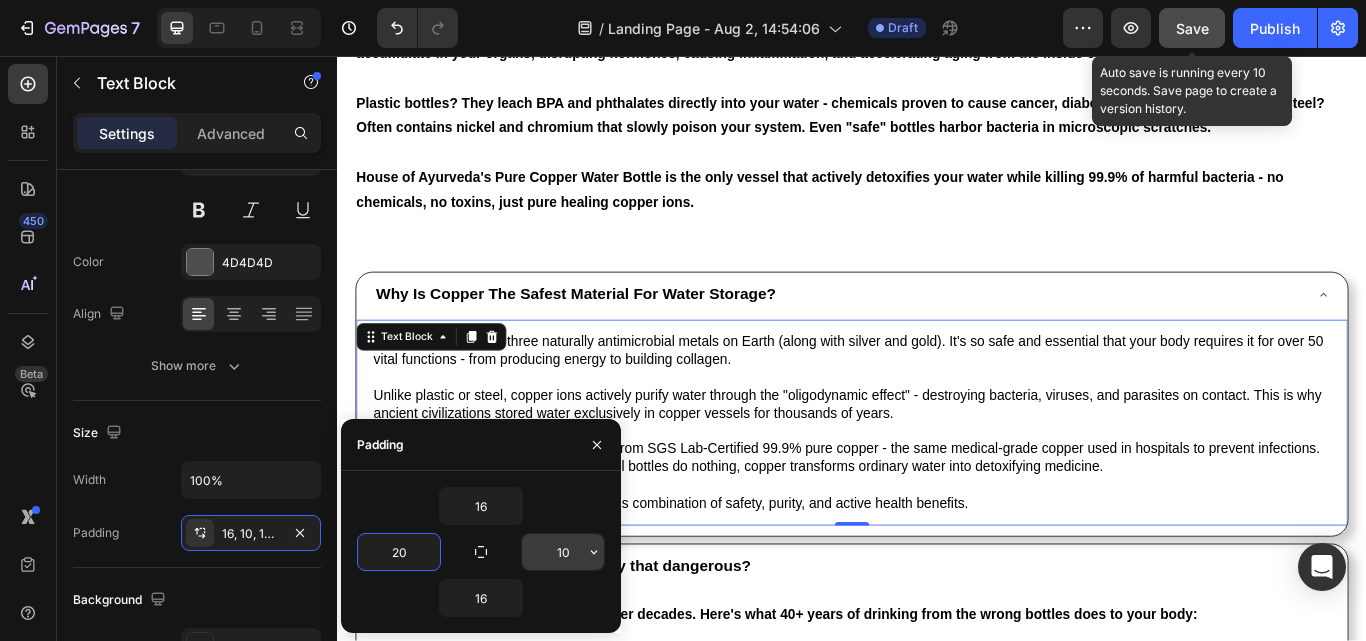 click on "10" at bounding box center (563, 552) 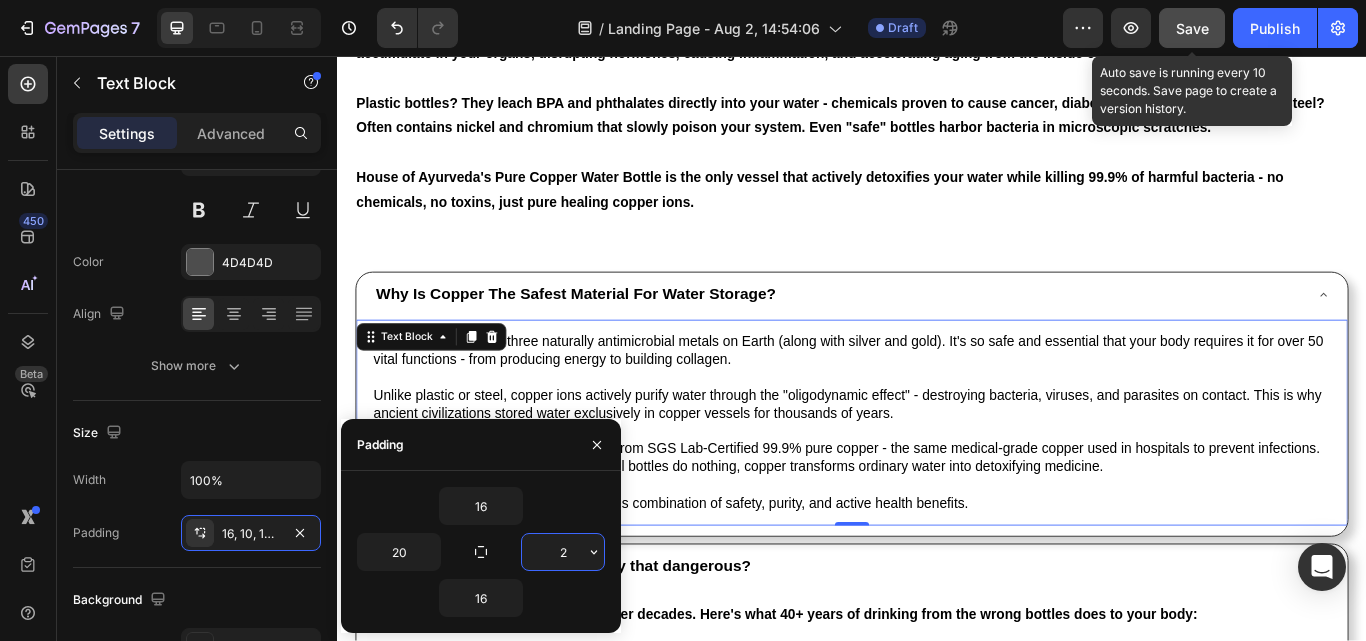 type on "20" 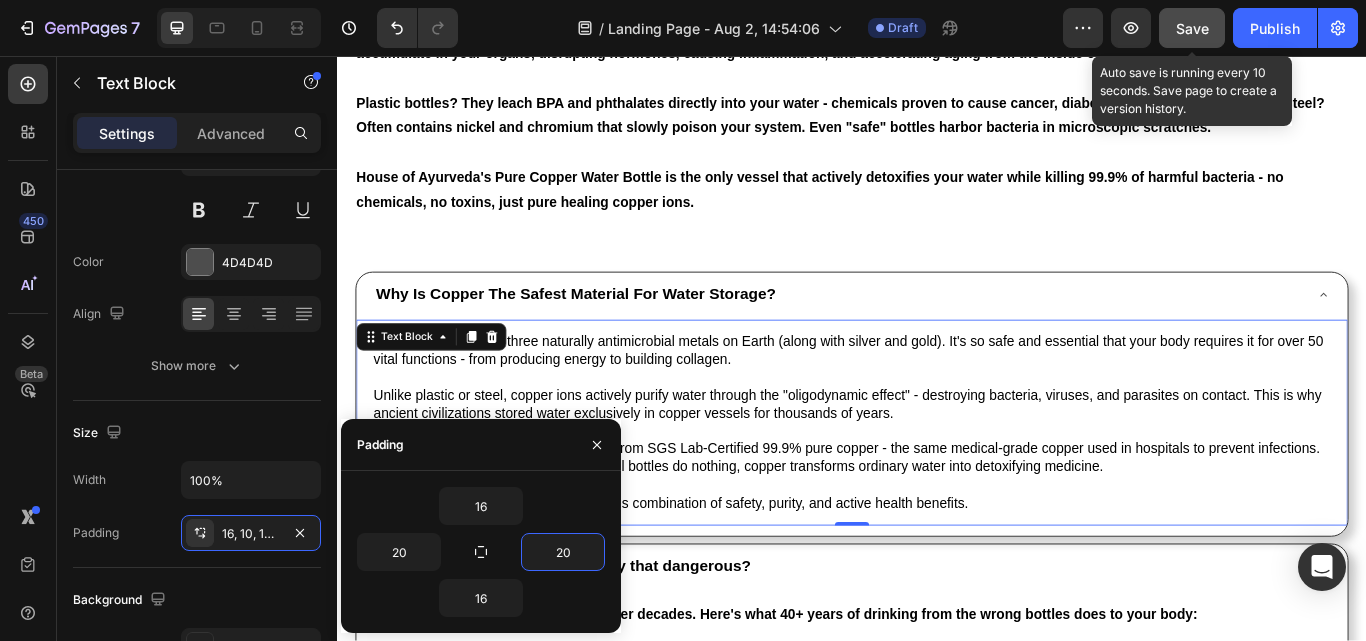 click on "House of Ayurveda's bottles are crafted from SGS Lab-Certified 99.9% pure copper - the same medical-grade copper used in hospitals to prevent infections. While plastic bottles poison you and steel bottles do nothing, copper transforms ordinary water into detoxifying medicine." at bounding box center [931, 525] 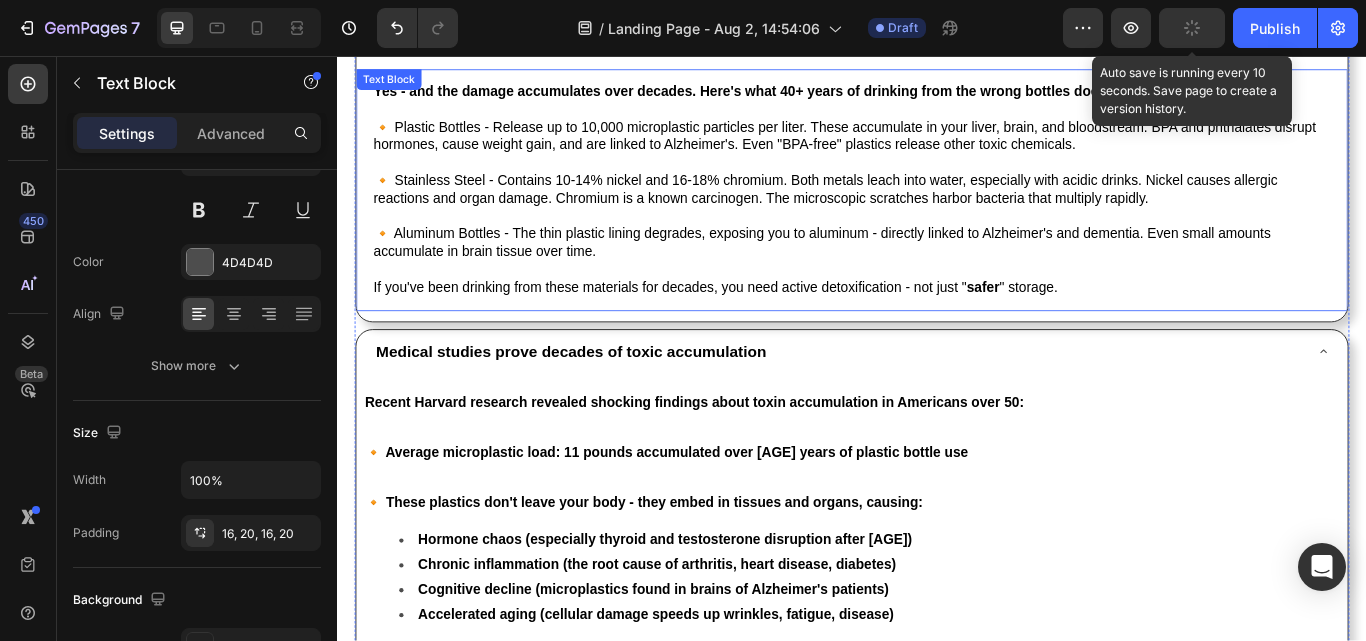 scroll, scrollTop: 2462, scrollLeft: 0, axis: vertical 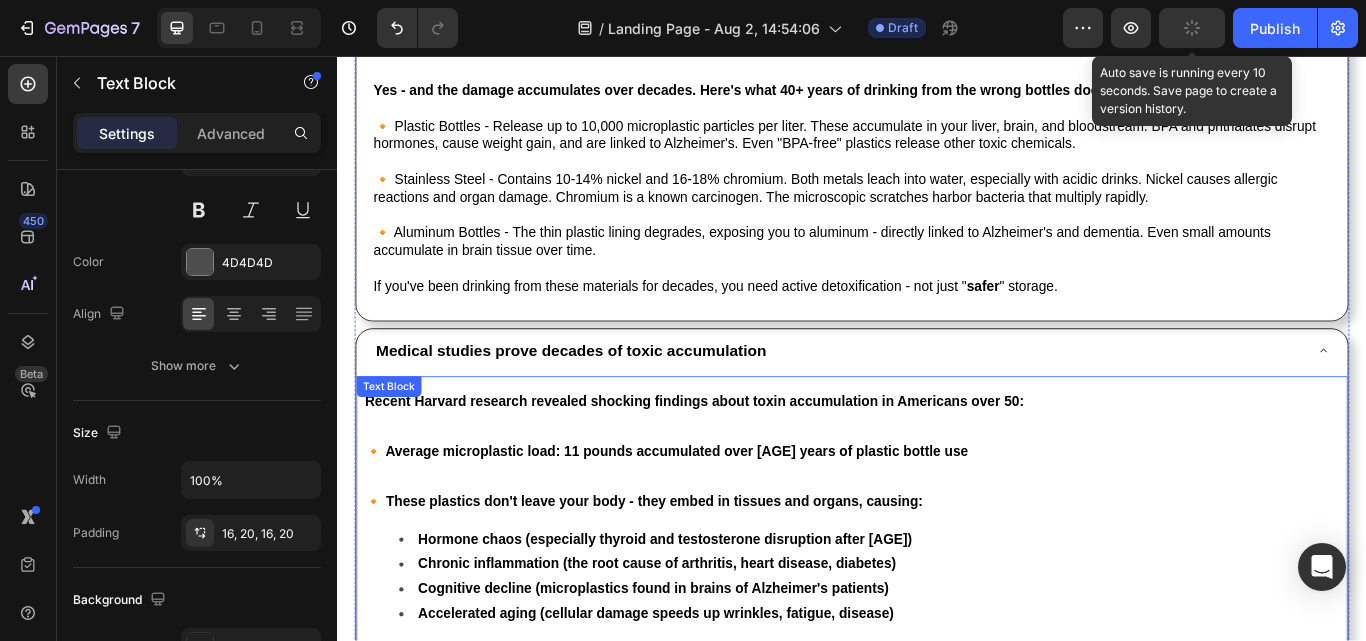 click on "🔸 Average microplastic load: 11 pounds accumulated over 40 years of plastic bottle use" at bounding box center [720, 517] 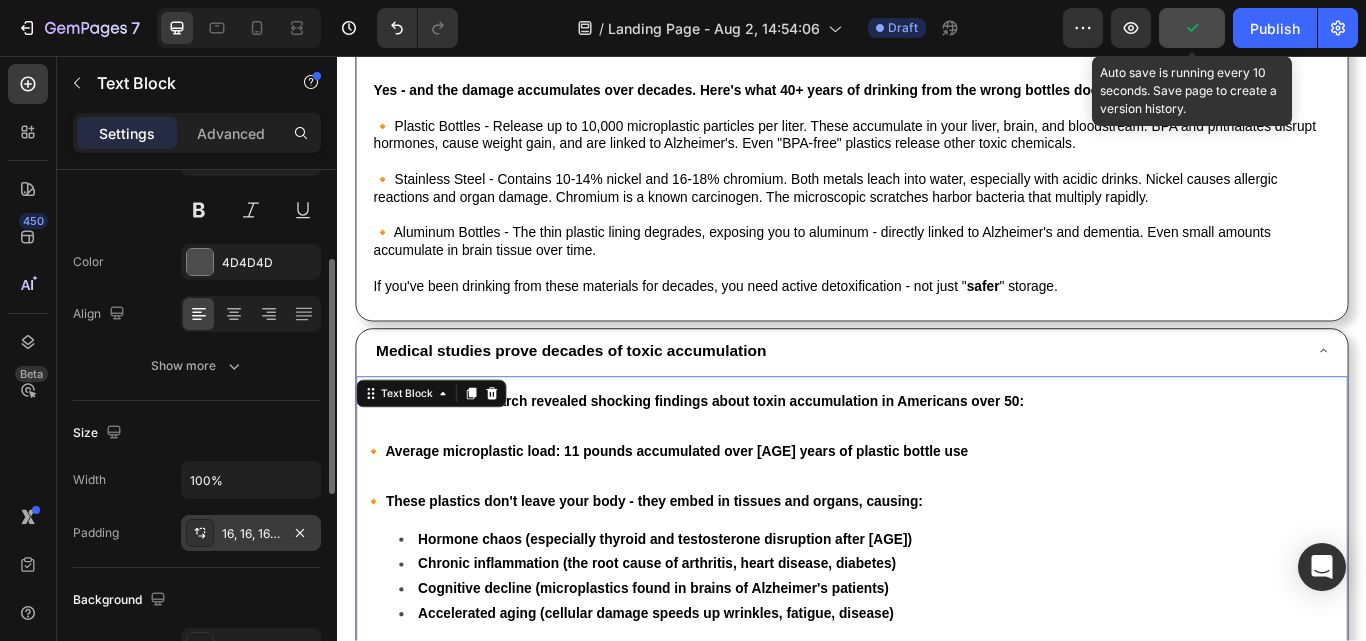 click on "16, 16, 16, 10" at bounding box center (251, 533) 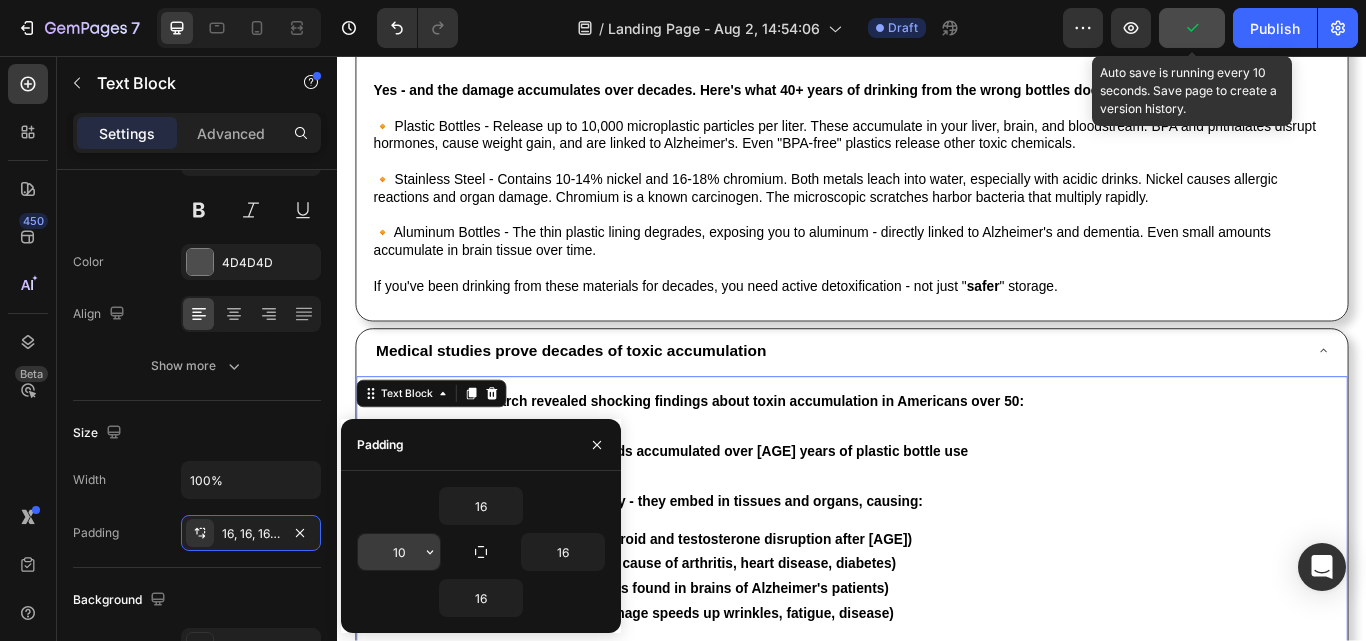 click on "10" at bounding box center [399, 552] 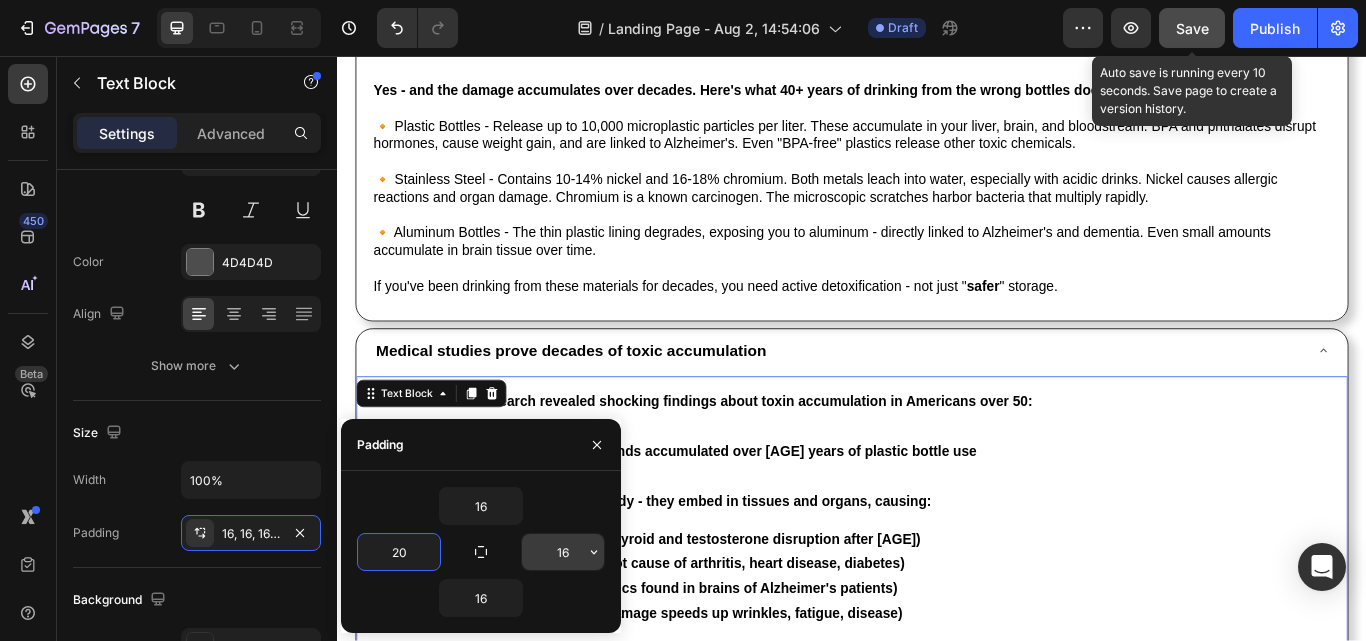 type on "20" 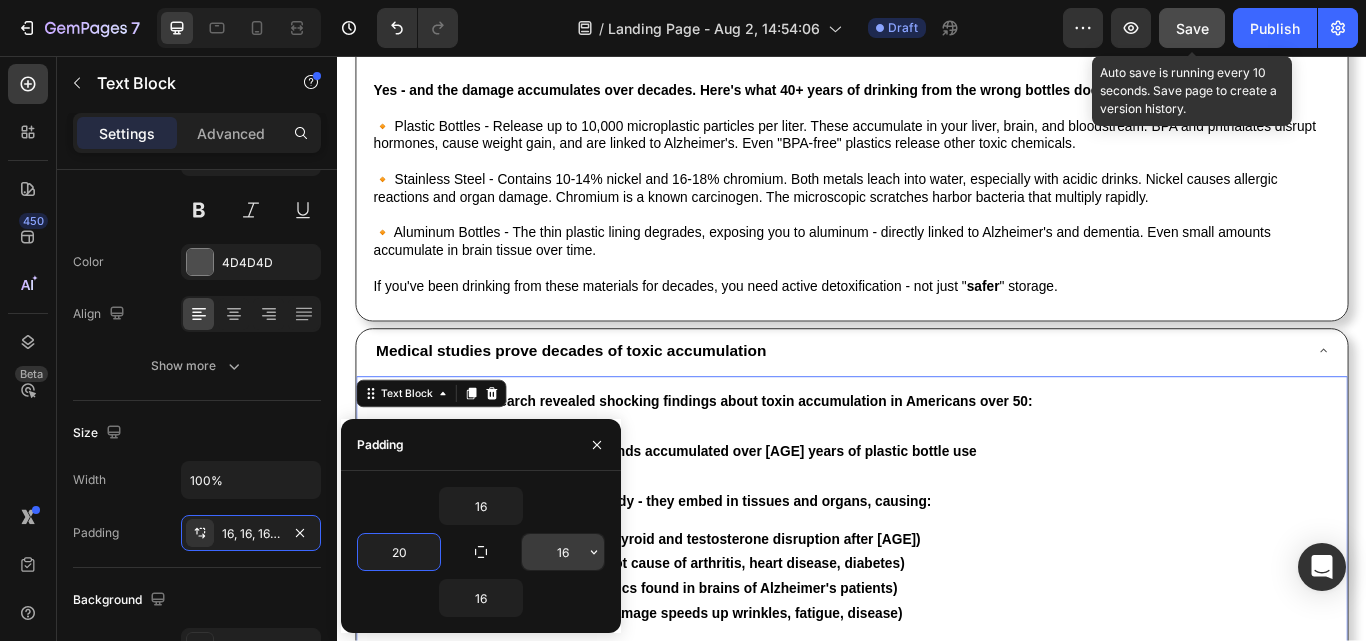 click on "16" at bounding box center [563, 552] 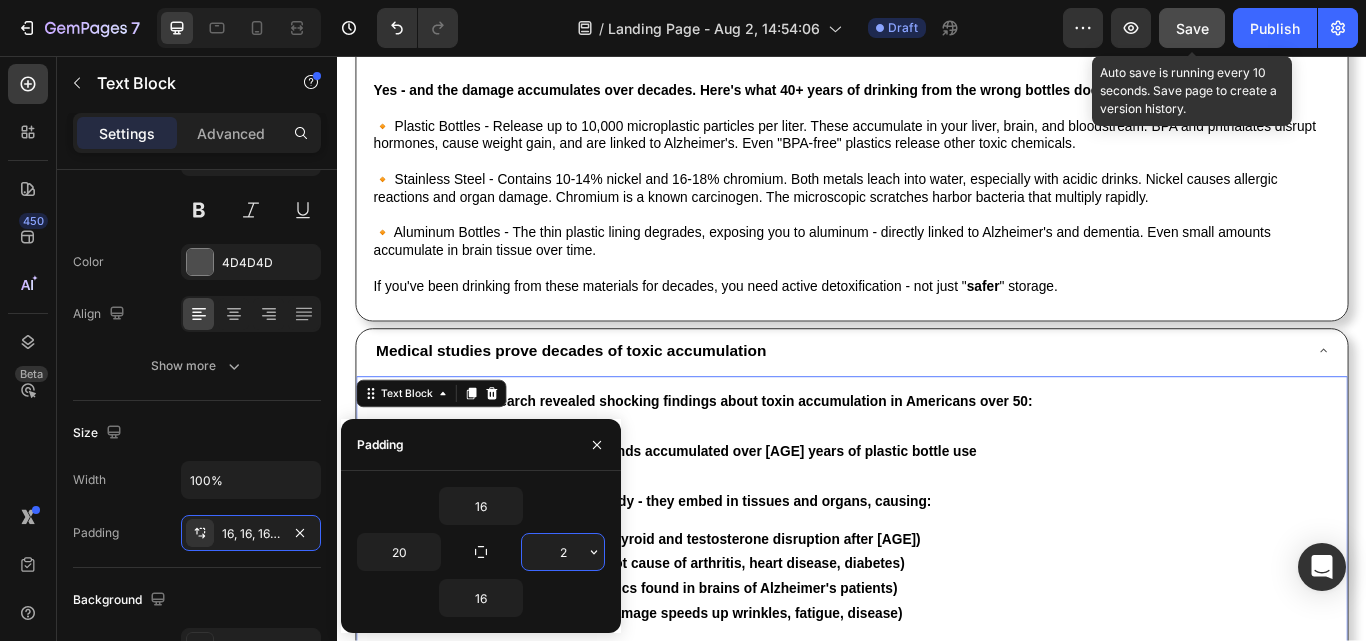 type on "20" 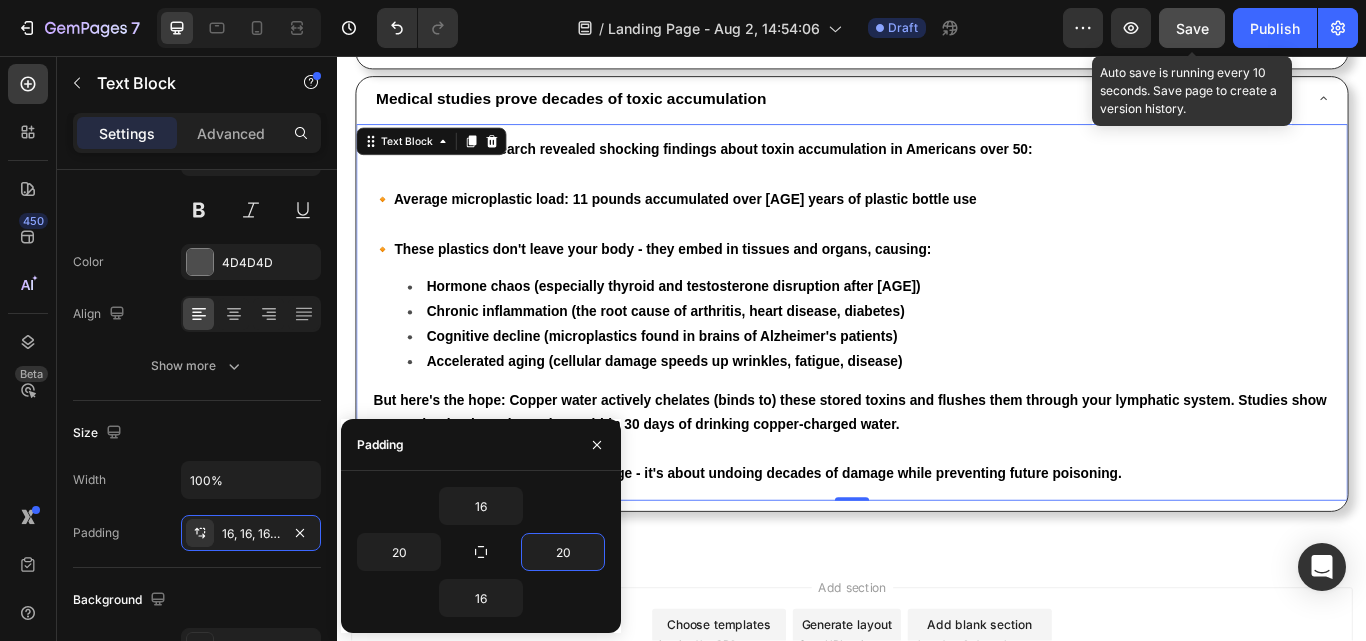 scroll, scrollTop: 2762, scrollLeft: 0, axis: vertical 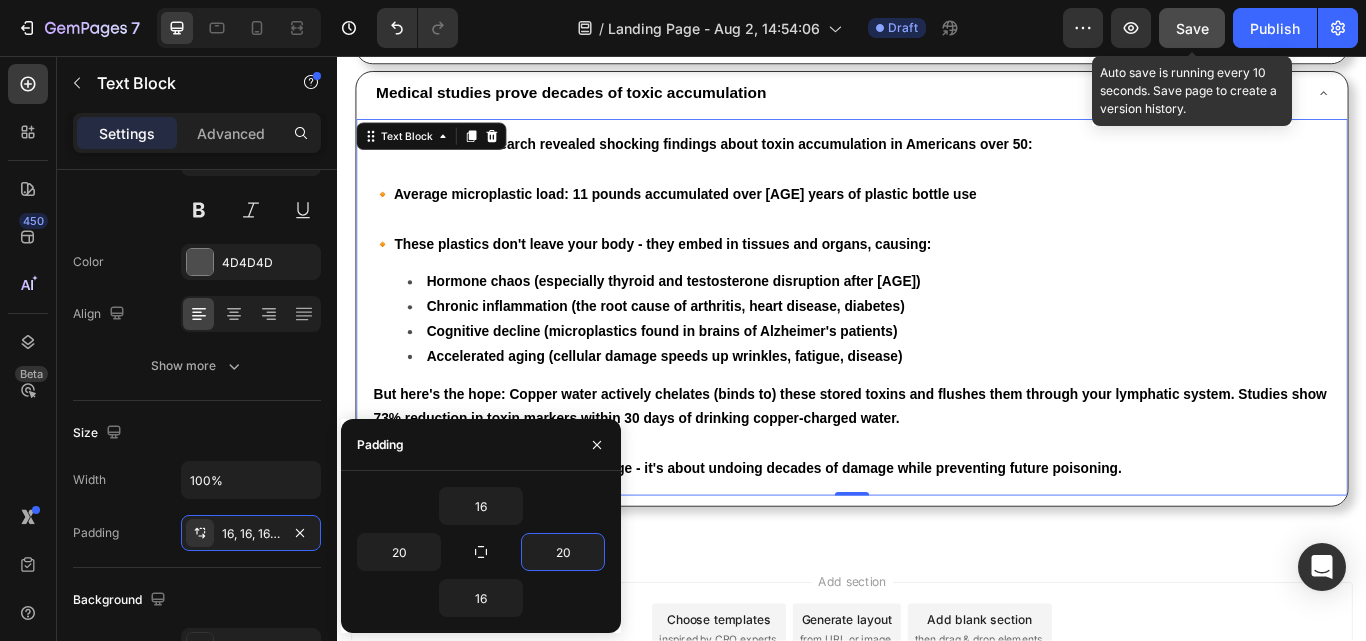 click on "Save" at bounding box center (1192, 28) 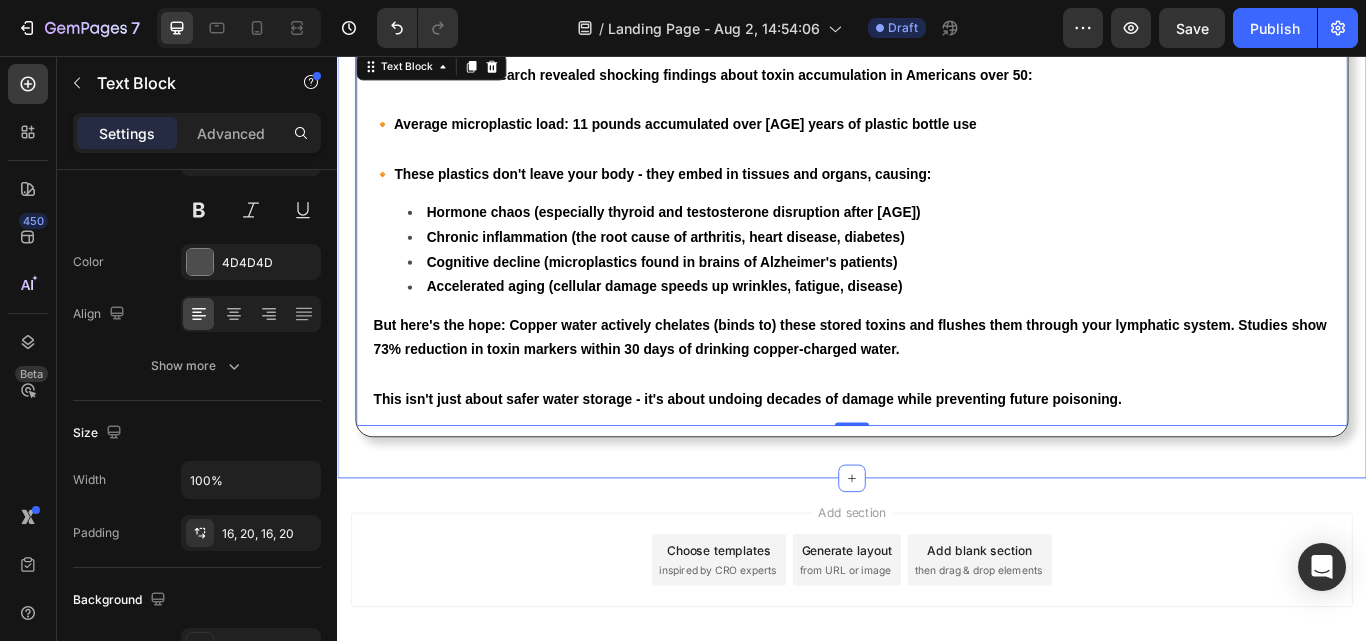 scroll, scrollTop: 2942, scrollLeft: 0, axis: vertical 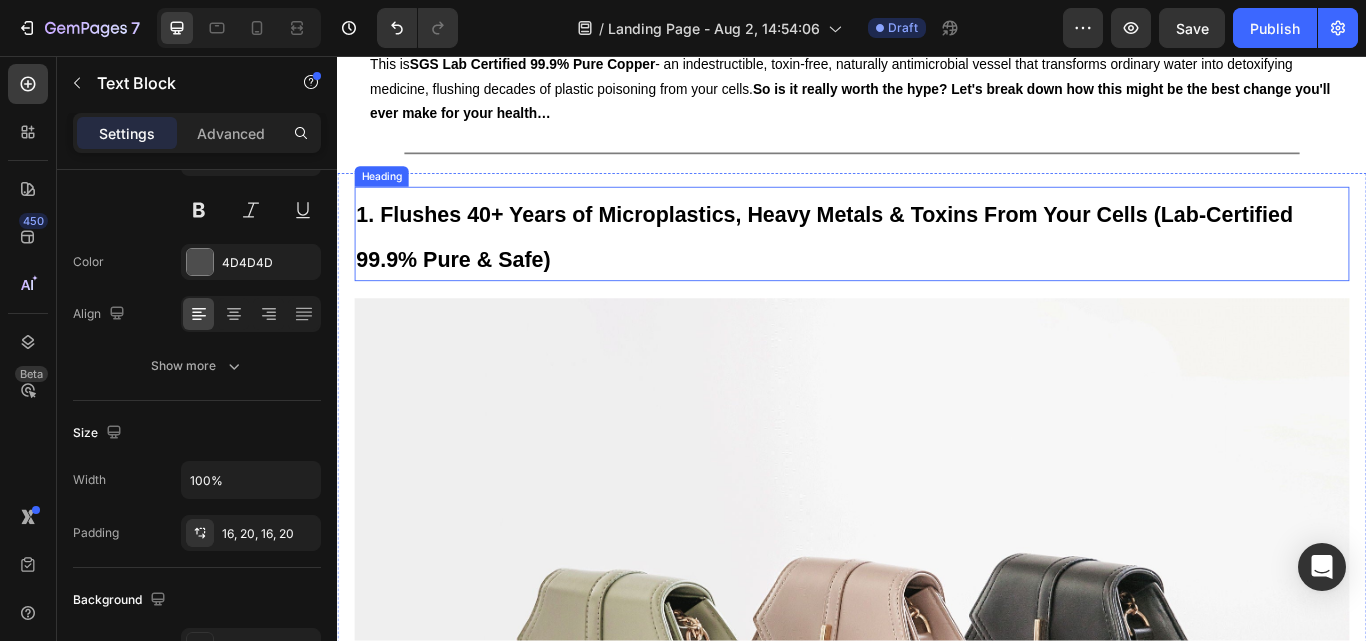 click on "1. Flushes 40+ Years of Microplastics, Heavy Metals & Toxins From Your Cells (Lab-Certified 99.9% Pure & Safe)" at bounding box center (905, 267) 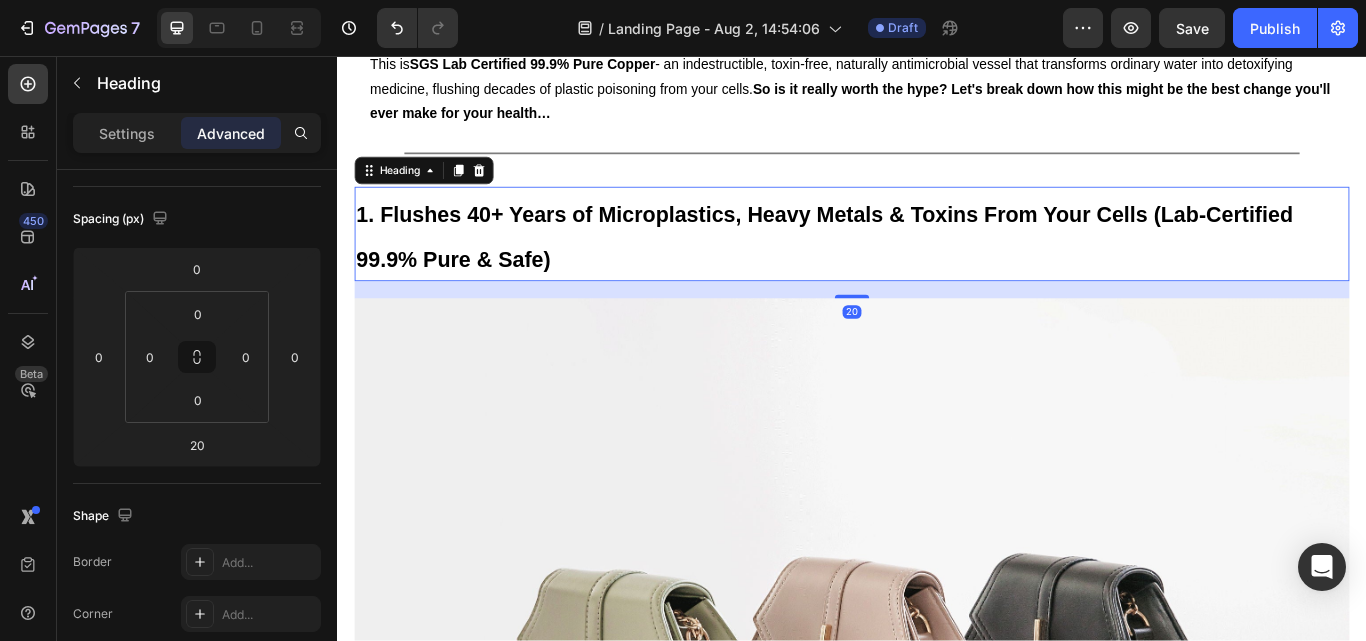 scroll, scrollTop: 0, scrollLeft: 0, axis: both 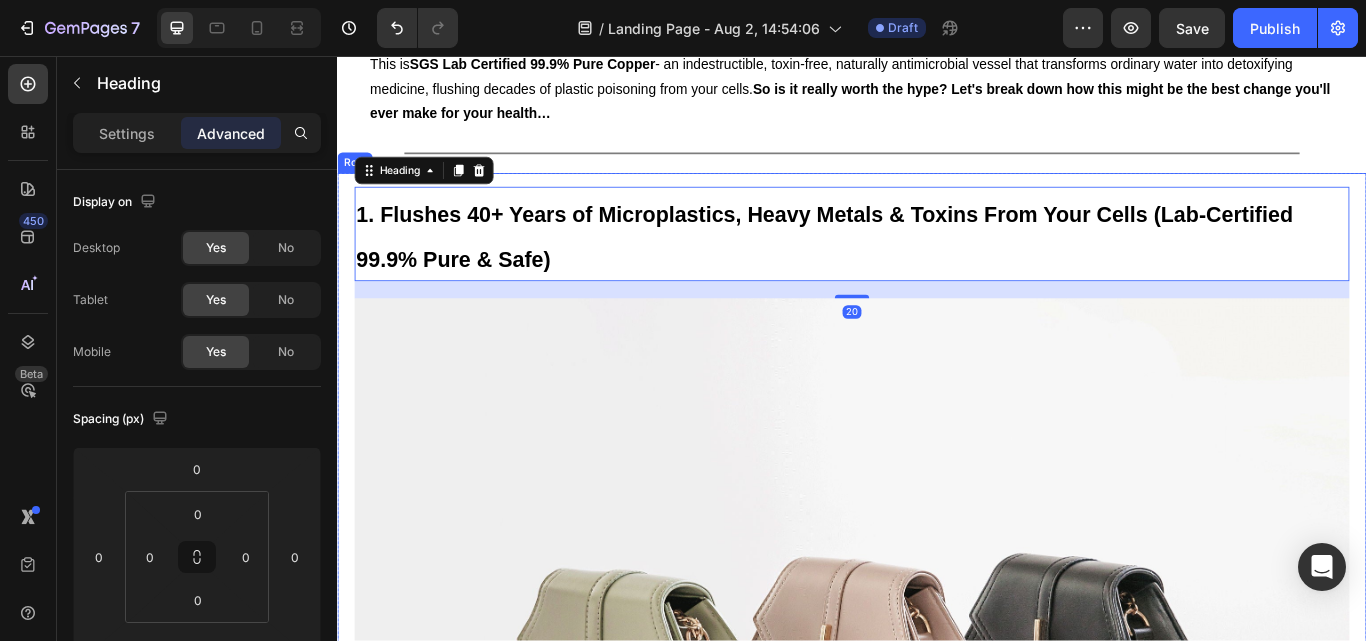 click on "1. Flushes 40+ Years of Microplastics, Heavy Metals & Toxins From Your Cells (Lab-Certified 99.9% Pure & Safe) Heading   20 Image Studies found that the average American over 50 has consumed 11 pounds of microplastics from drinking water alone! These toxic particles accumulate in your organs, disrupting hormones, causing inflammation, and accelerating aging from the inside out.   Plastic bottles? They leach BPA and phthalates directly into your water - chemicals proven to cause cancer, diabetes, and dementia. Stainless steel? Often contains nickel and chromium that slowly poison your system. Even "safe" bottles harbor bacteria in microscopic scratches.   House of Ayurveda's Pure Copper Water Bottle is the only vessel that actively detoxifies your water while killing 99.9% of harmful bacteria - no chemicals, no toxins, just pure healing copper ions. Text Block Row" at bounding box center (937, 836) 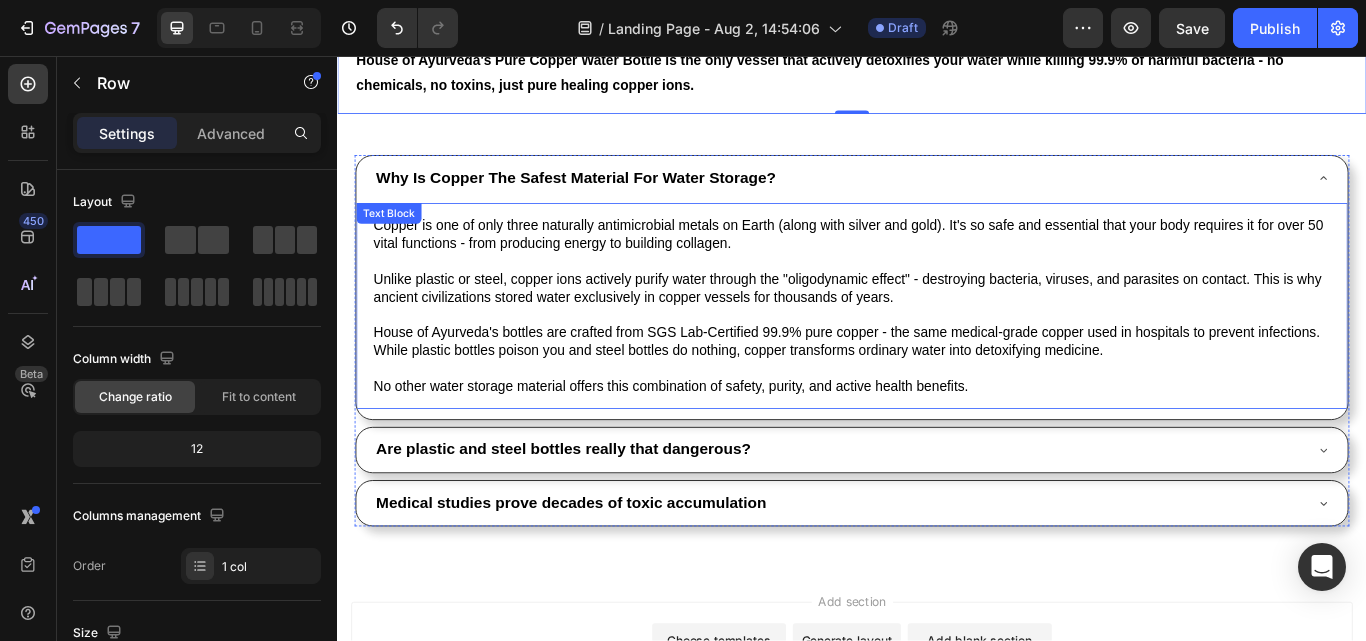 scroll, scrollTop: 2190, scrollLeft: 0, axis: vertical 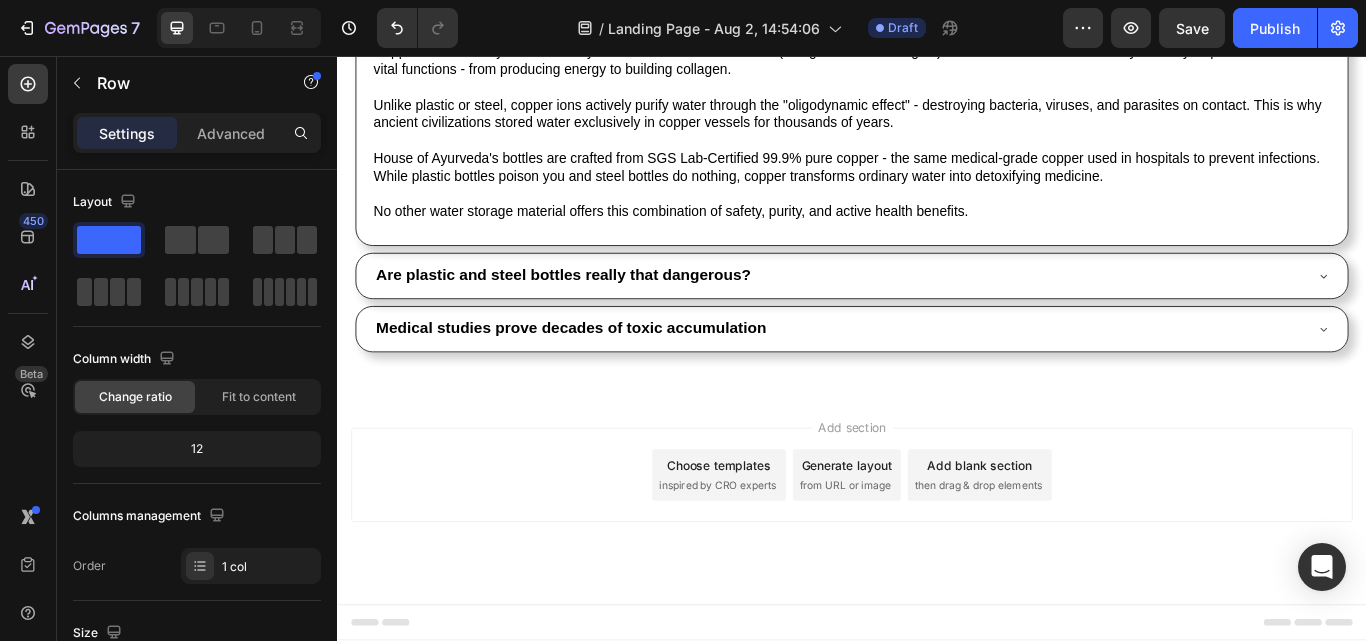click on "then drag & drop elements" at bounding box center (1084, 557) 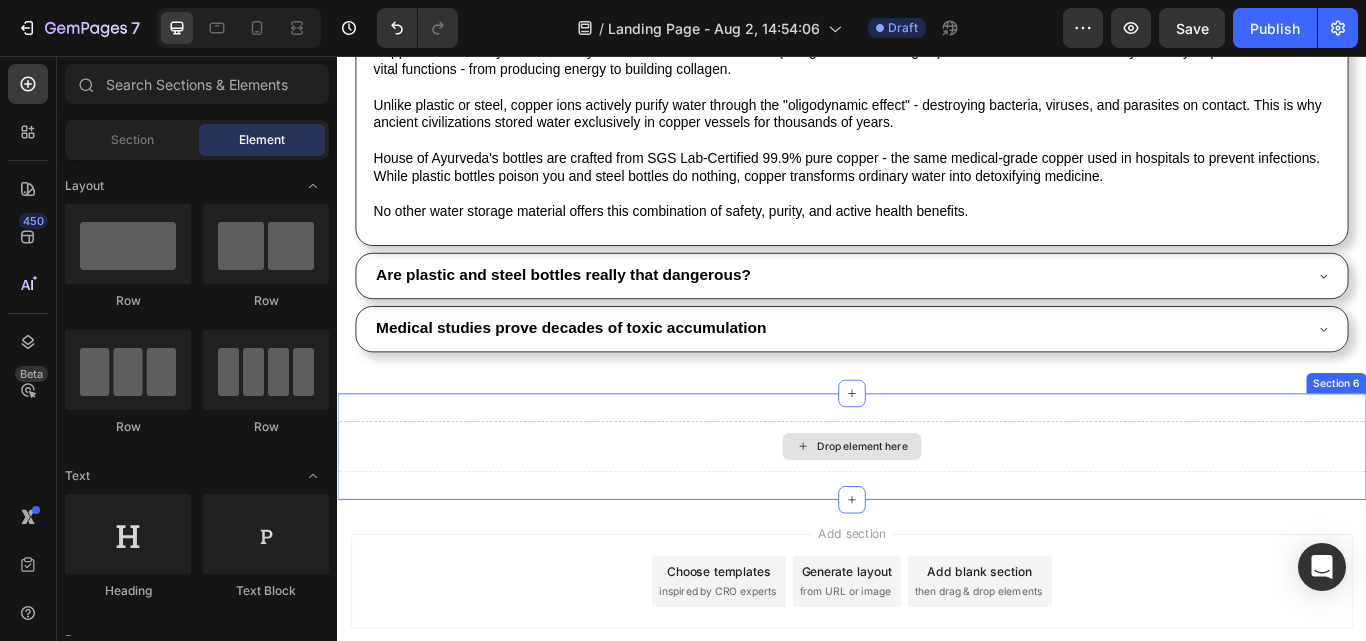 click on "Drop element here" at bounding box center [937, 512] 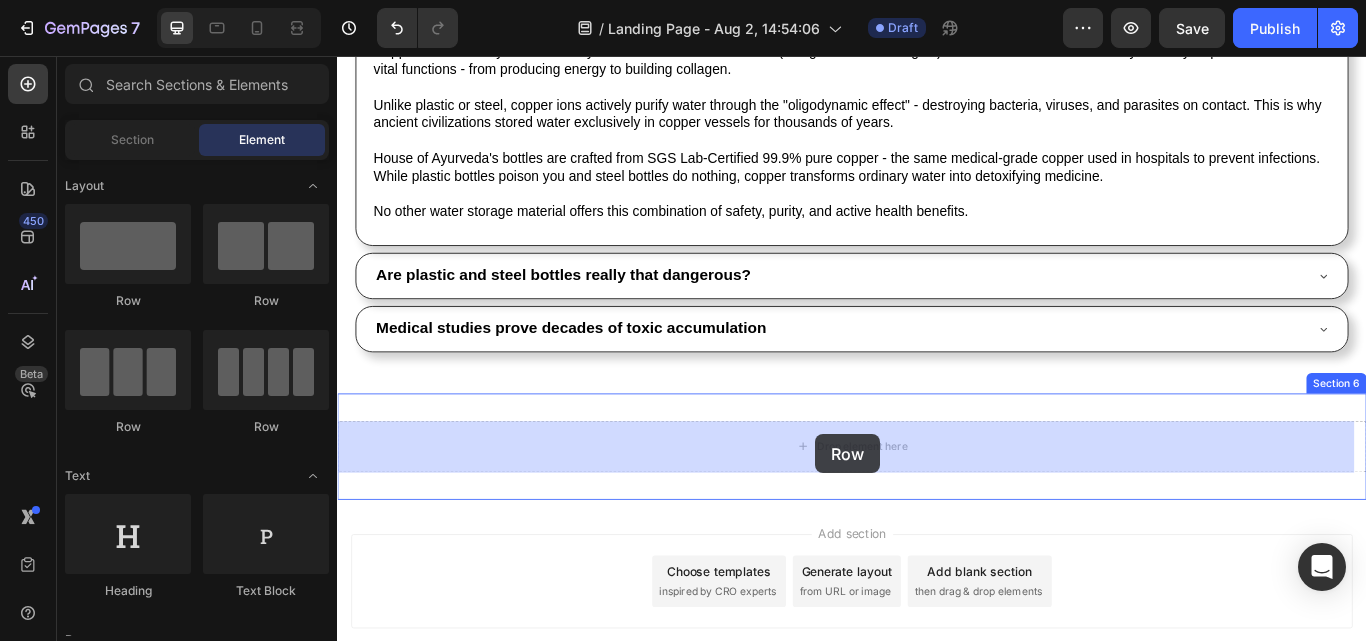 drag, startPoint x: 457, startPoint y: 303, endPoint x: 895, endPoint y: 497, distance: 479.0407 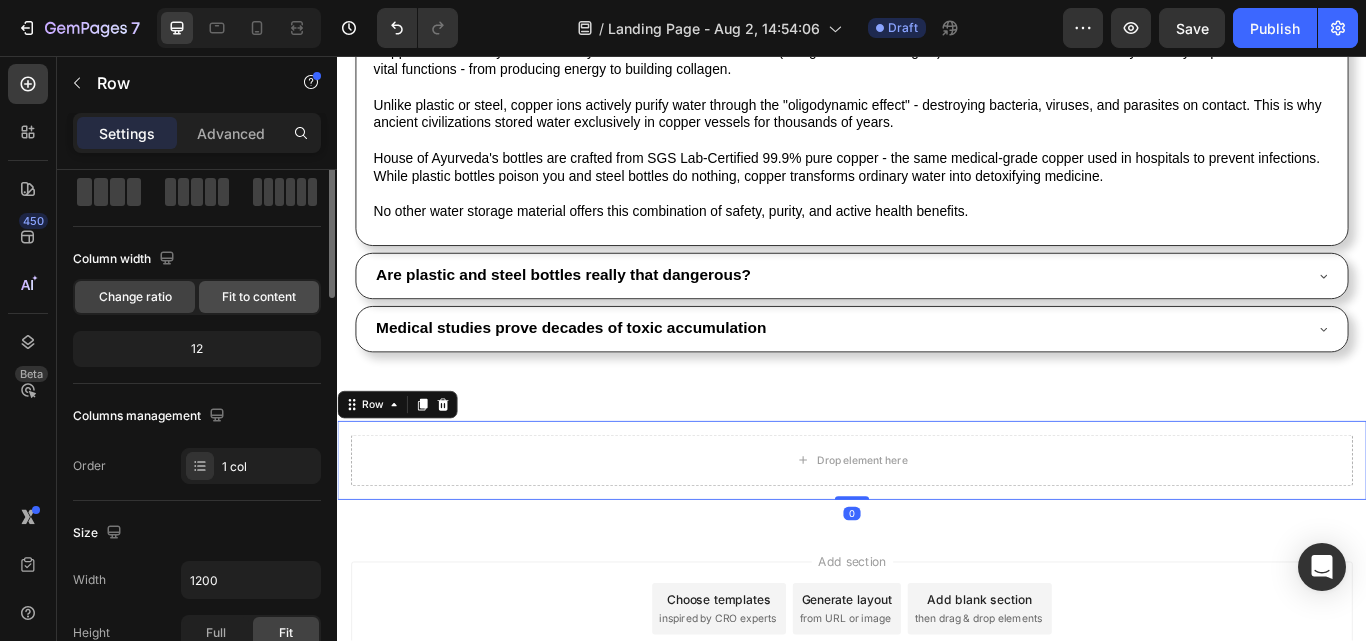 scroll, scrollTop: 0, scrollLeft: 0, axis: both 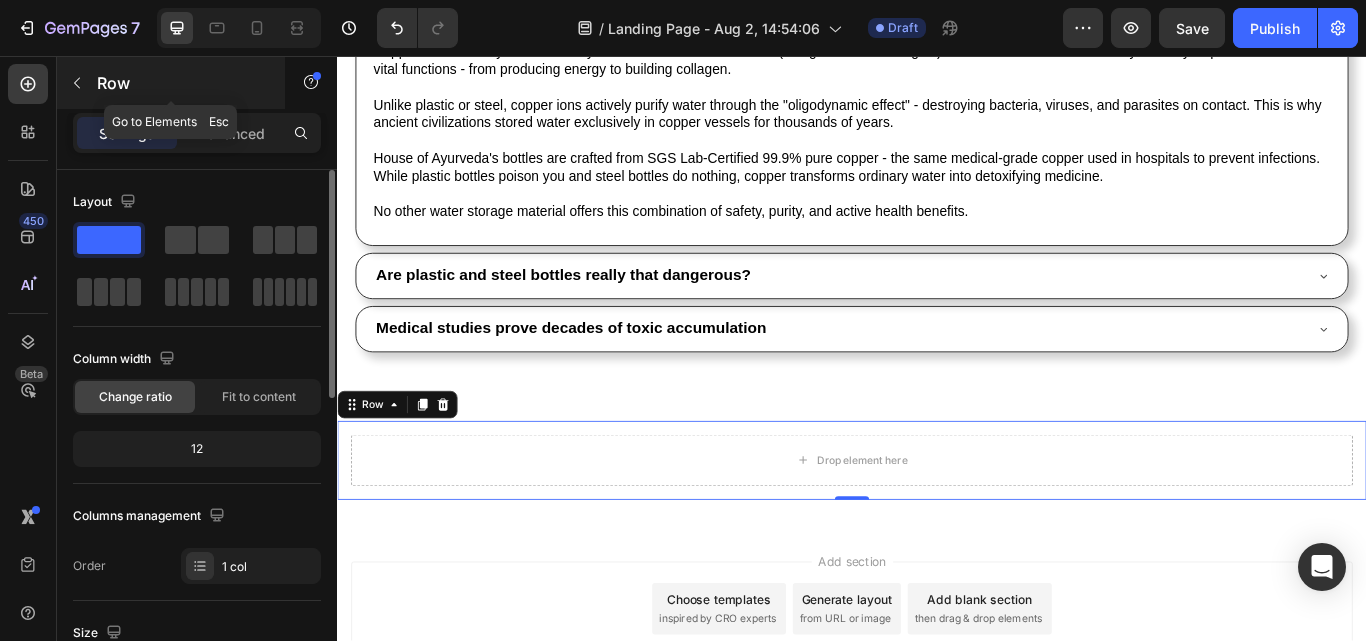 click 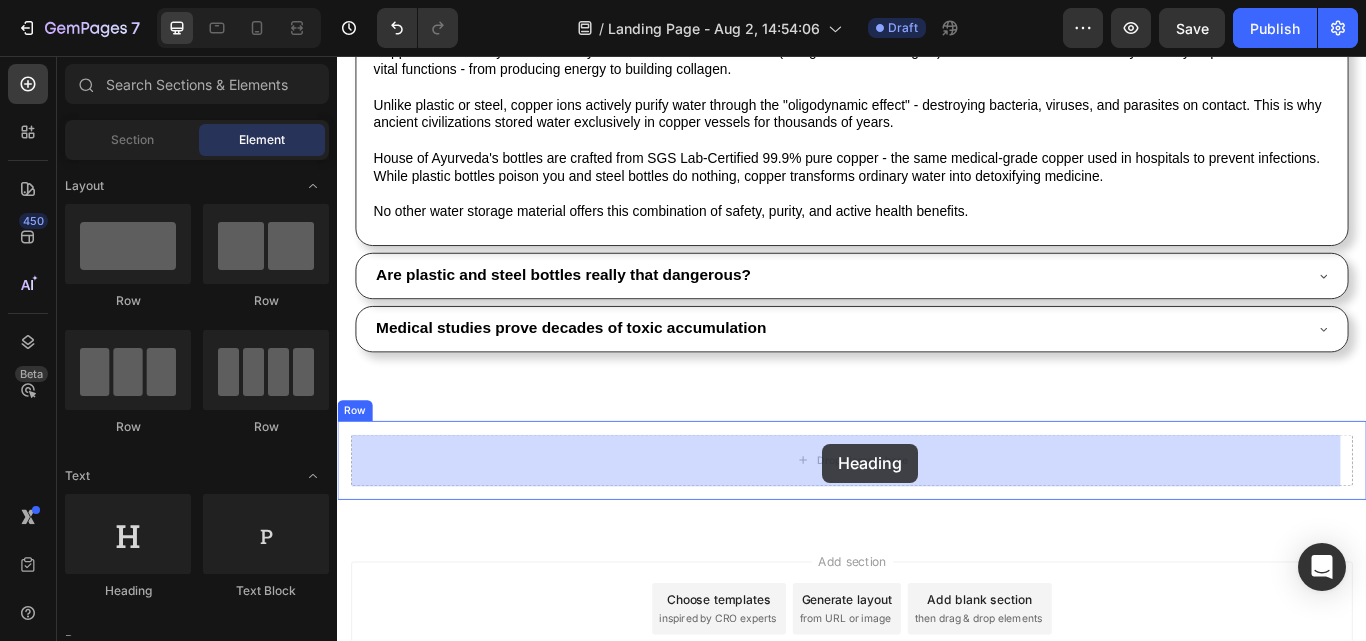 drag, startPoint x: 482, startPoint y: 604, endPoint x: 903, endPoint y: 508, distance: 431.80667 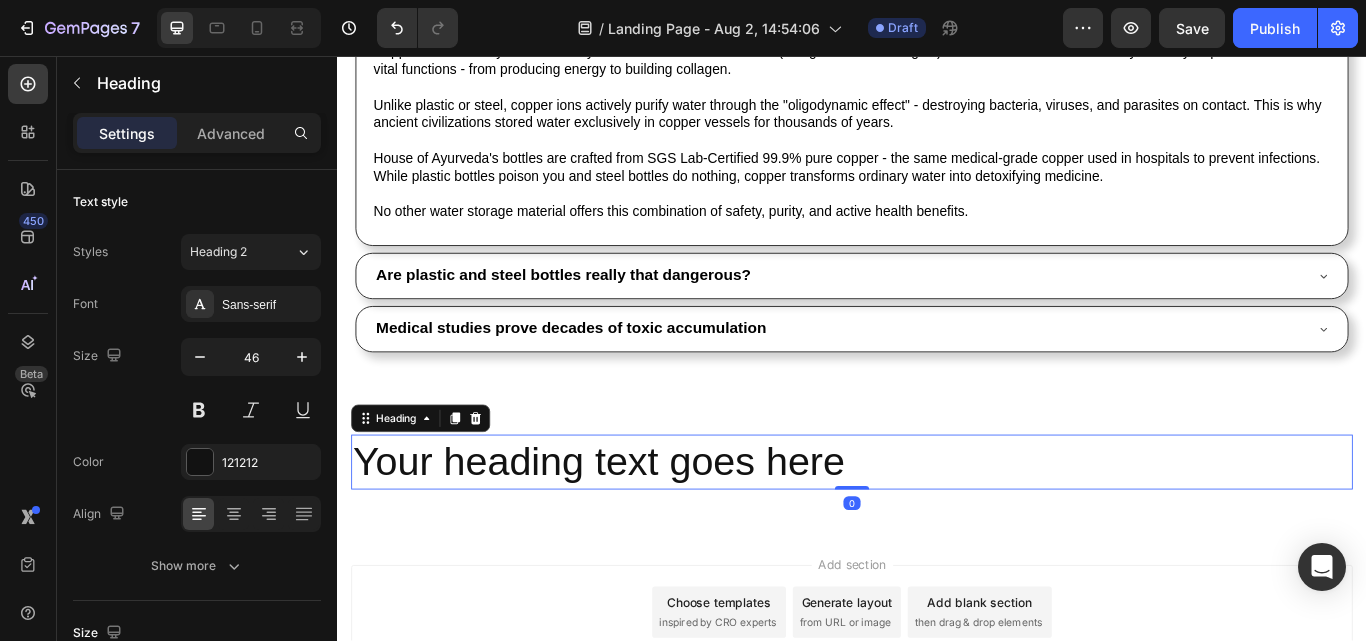 click on "Your heading text goes here" at bounding box center [937, 530] 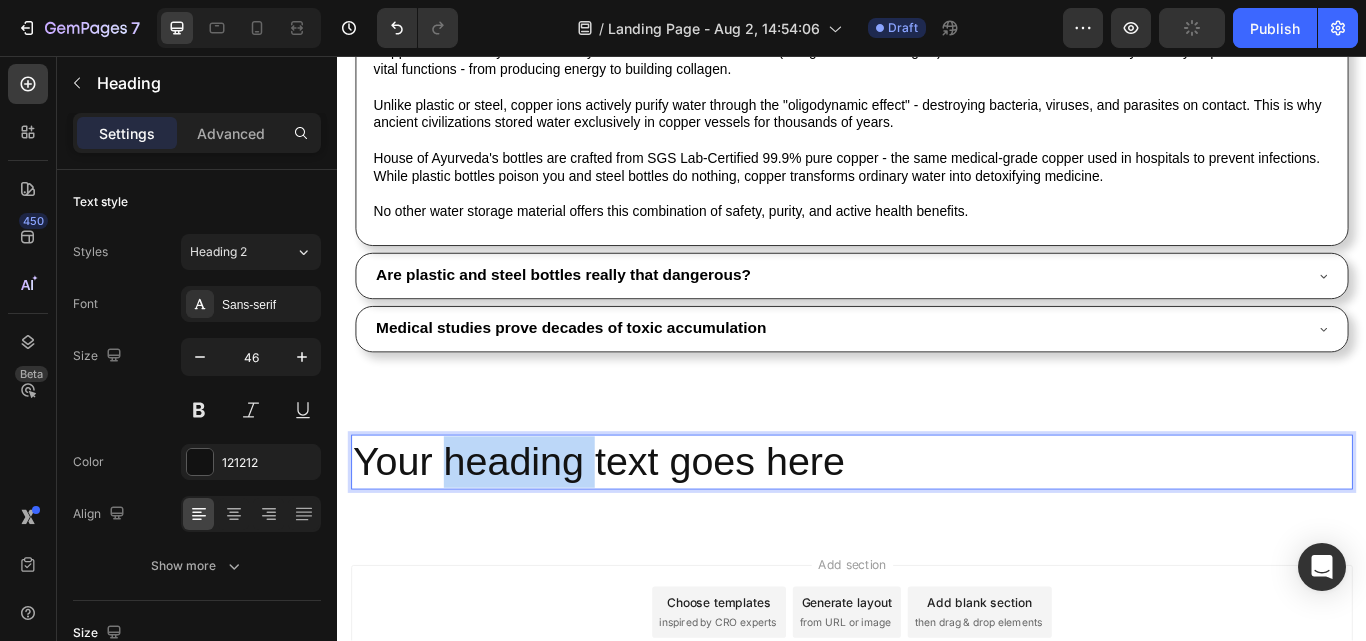 click on "Your heading text goes here" at bounding box center (937, 530) 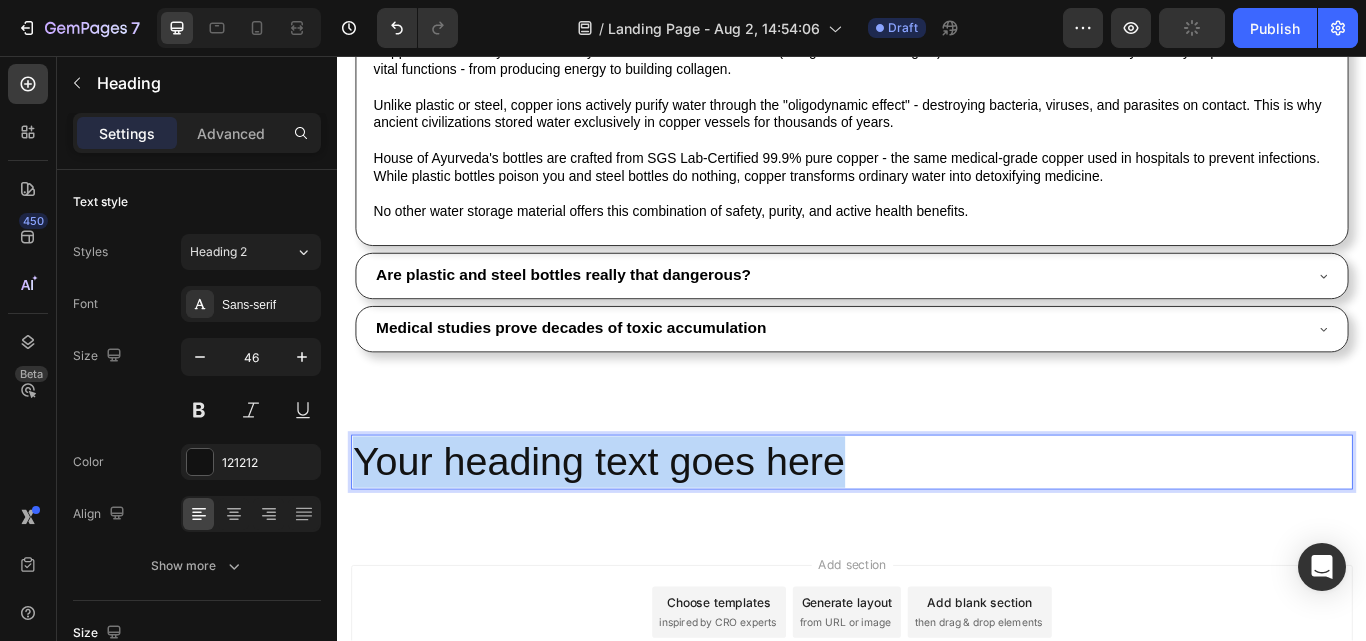 click on "Your heading text goes here" at bounding box center (937, 530) 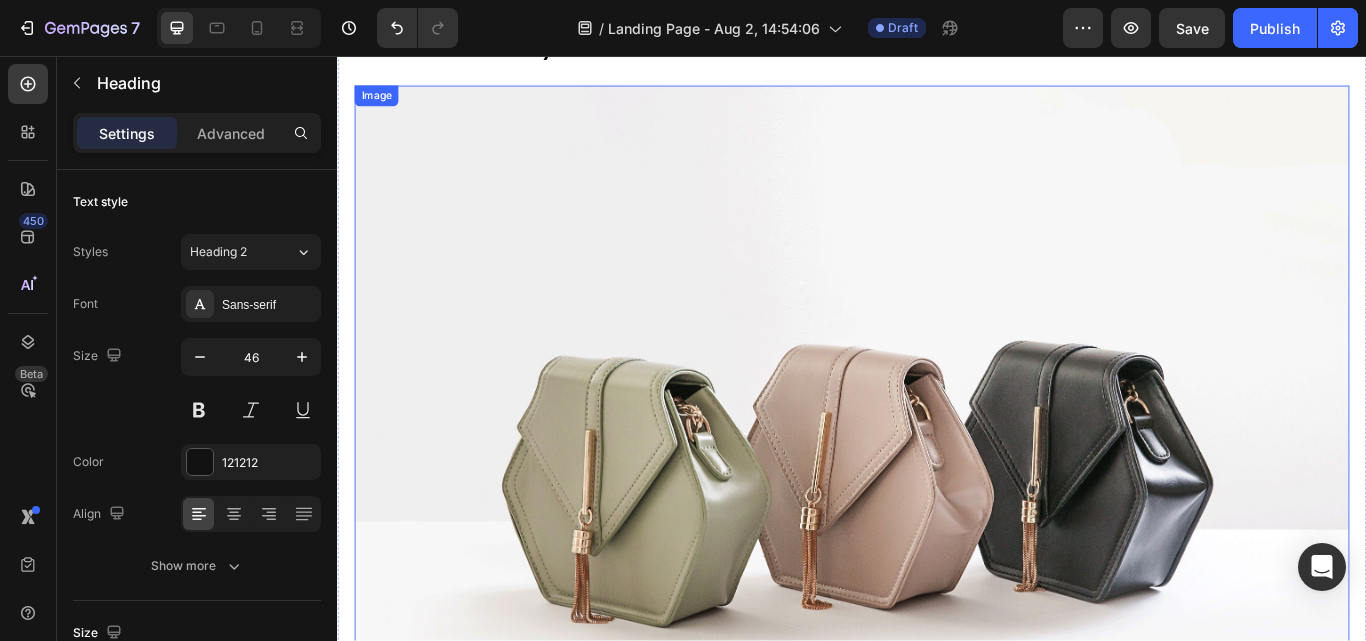 scroll, scrollTop: 390, scrollLeft: 0, axis: vertical 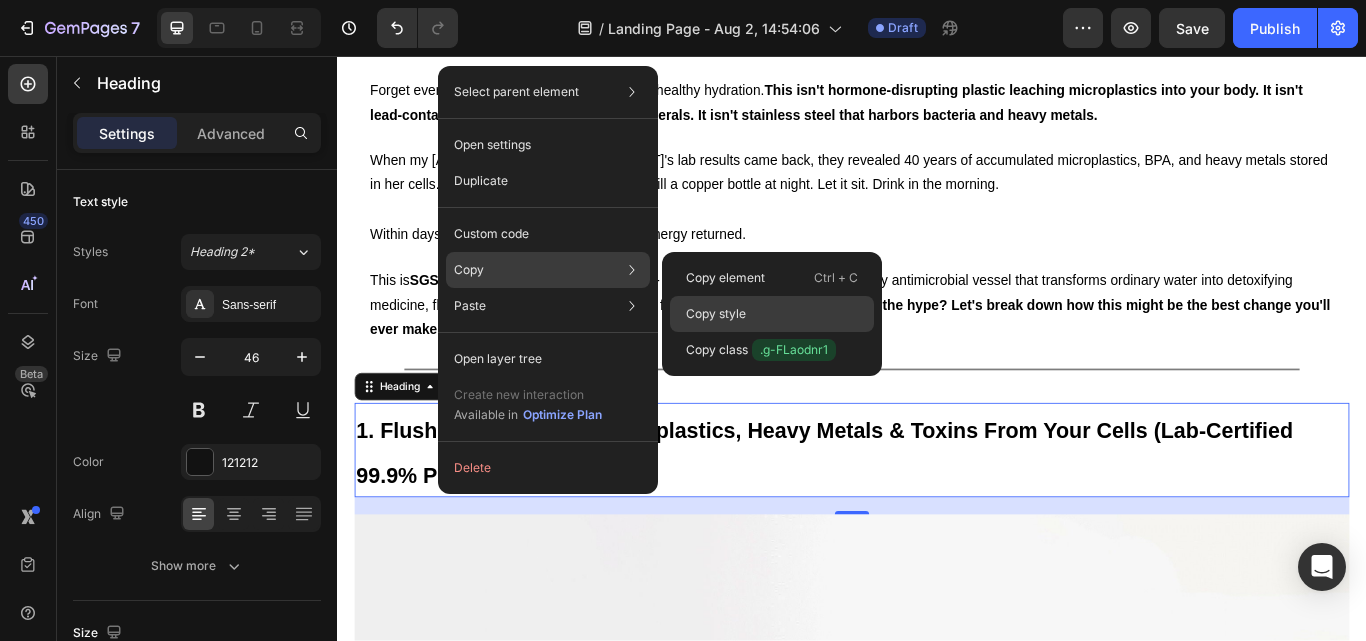 click on "Copy style" at bounding box center (716, 314) 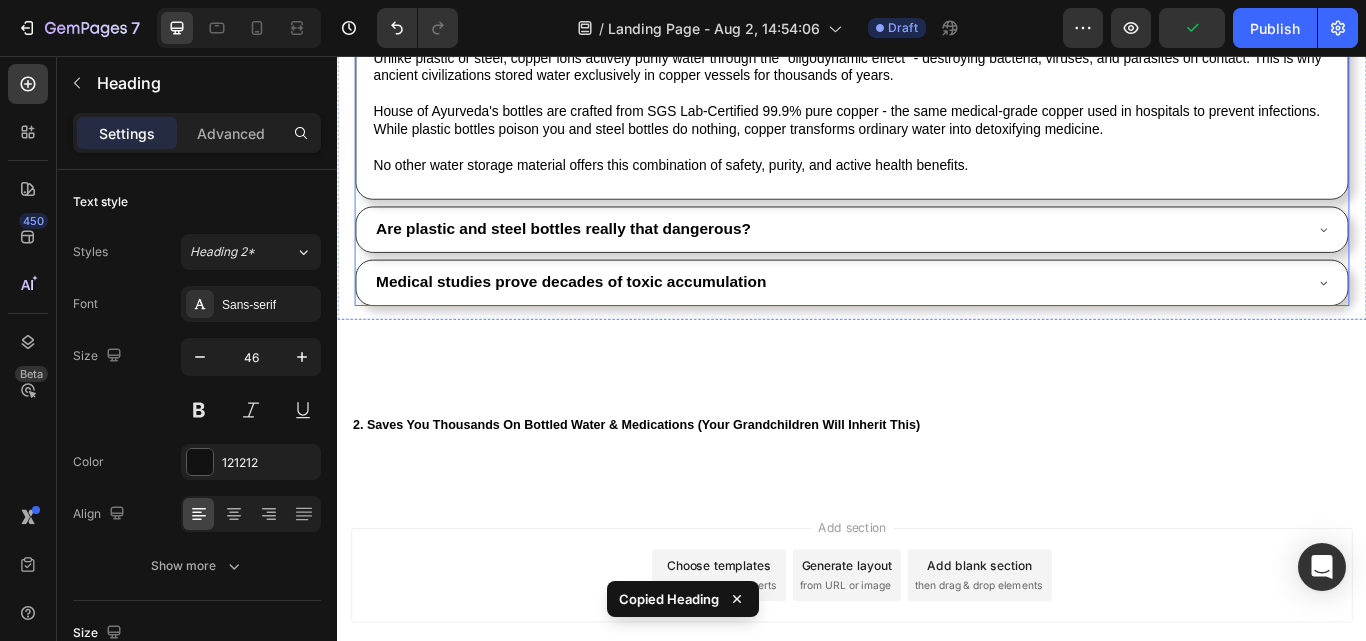 scroll, scrollTop: 2290, scrollLeft: 0, axis: vertical 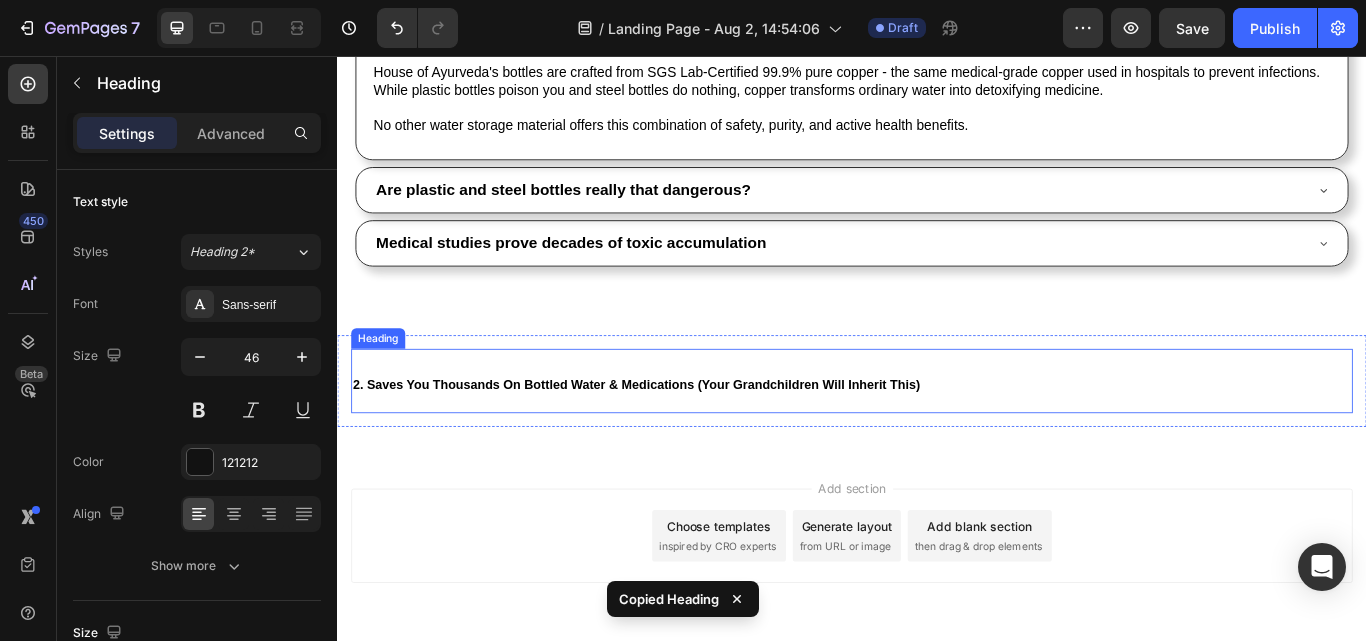 click on "2. Saves You Thousands On Bottled Water & Medications (Your Grandchildren Will Inherit This)" at bounding box center [685, 440] 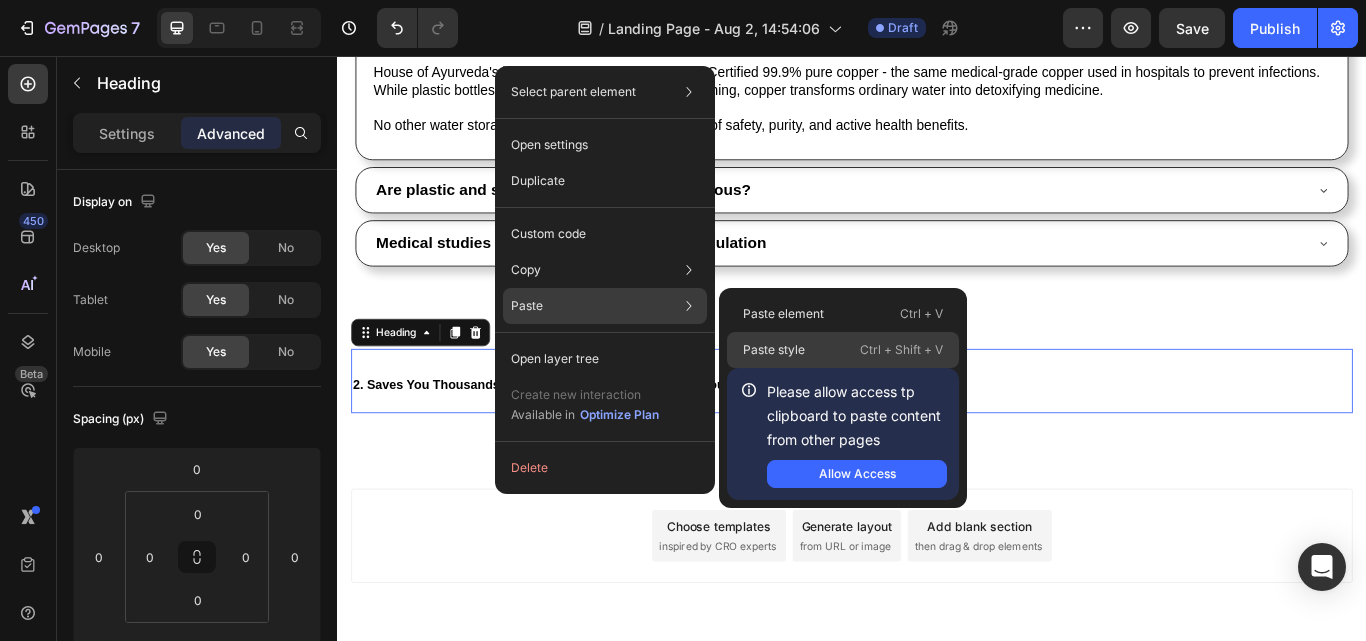 click on "Paste style" at bounding box center (774, 350) 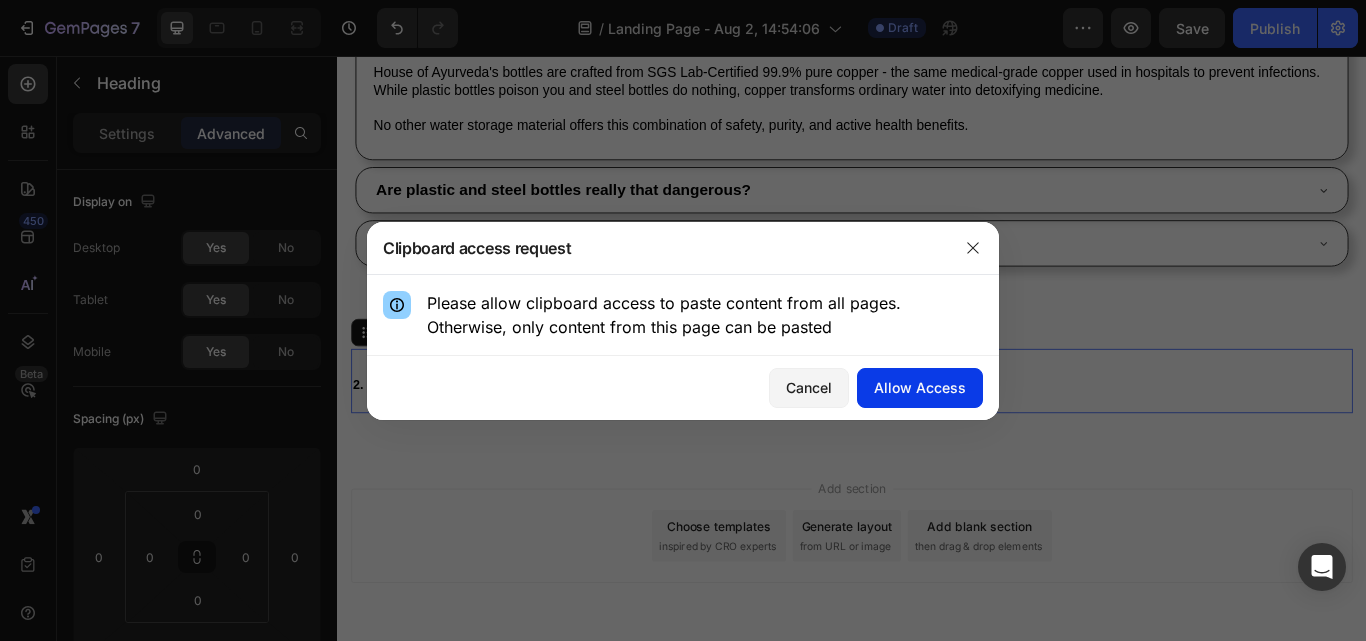 click on "Allow Access" at bounding box center [920, 387] 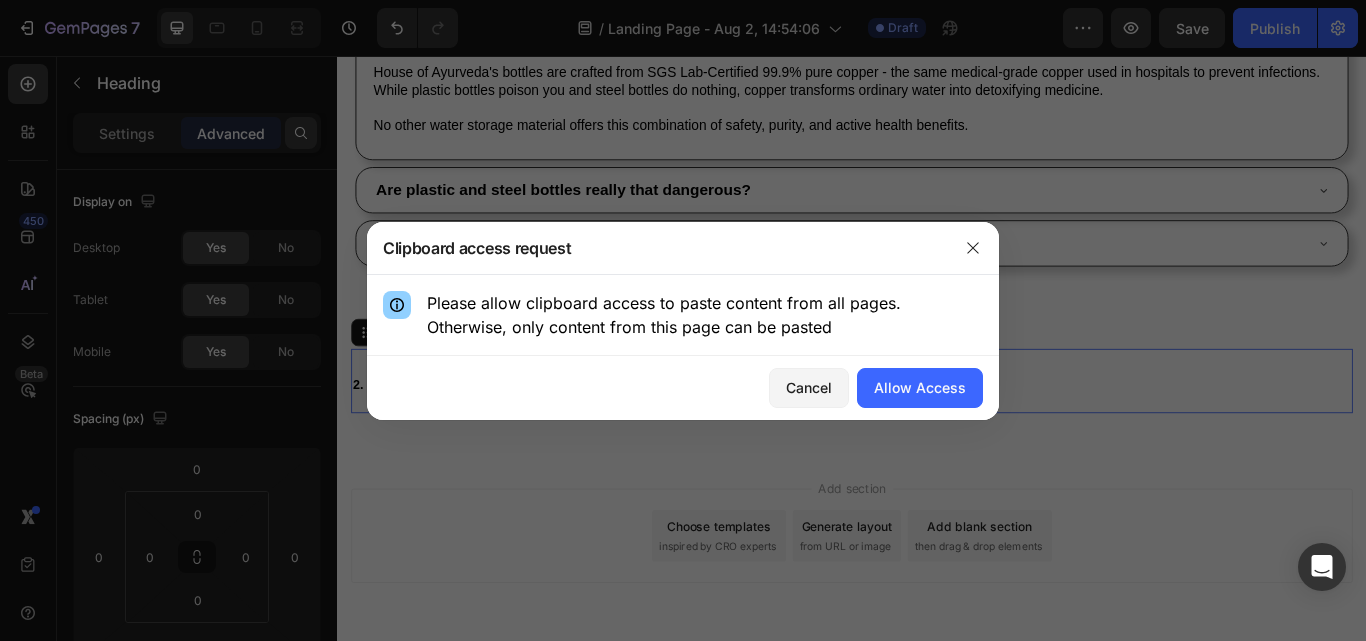 type on "20" 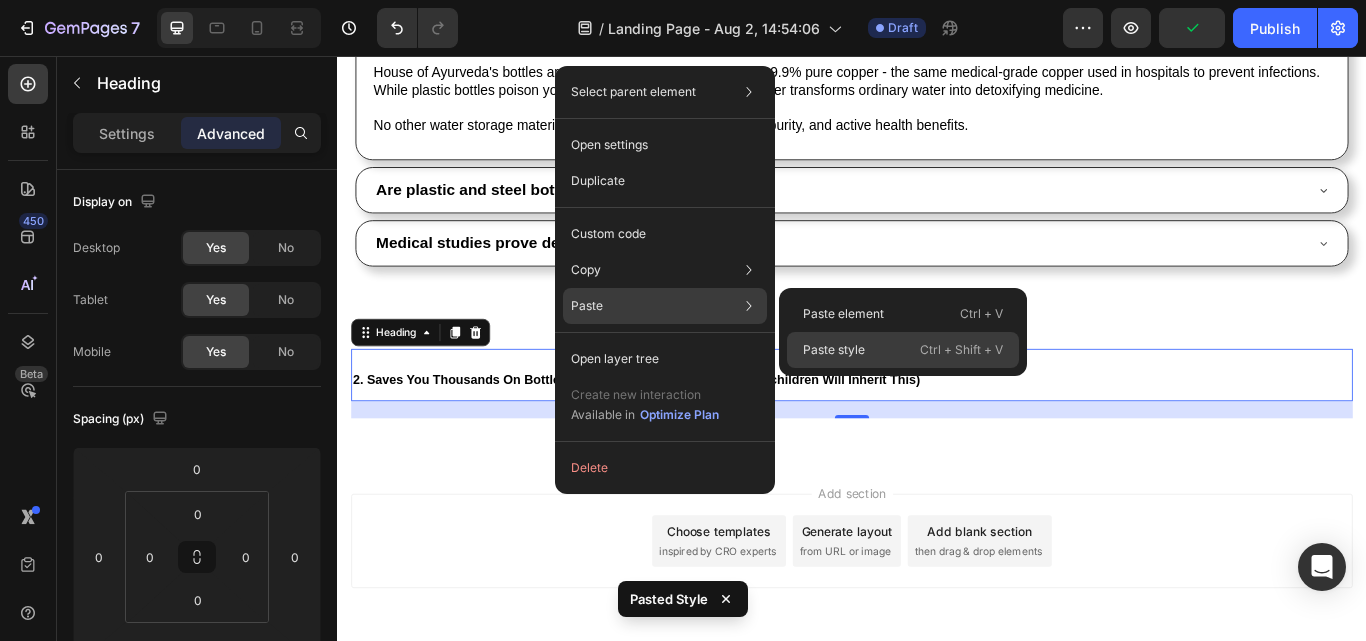 click on "Paste style" at bounding box center [834, 350] 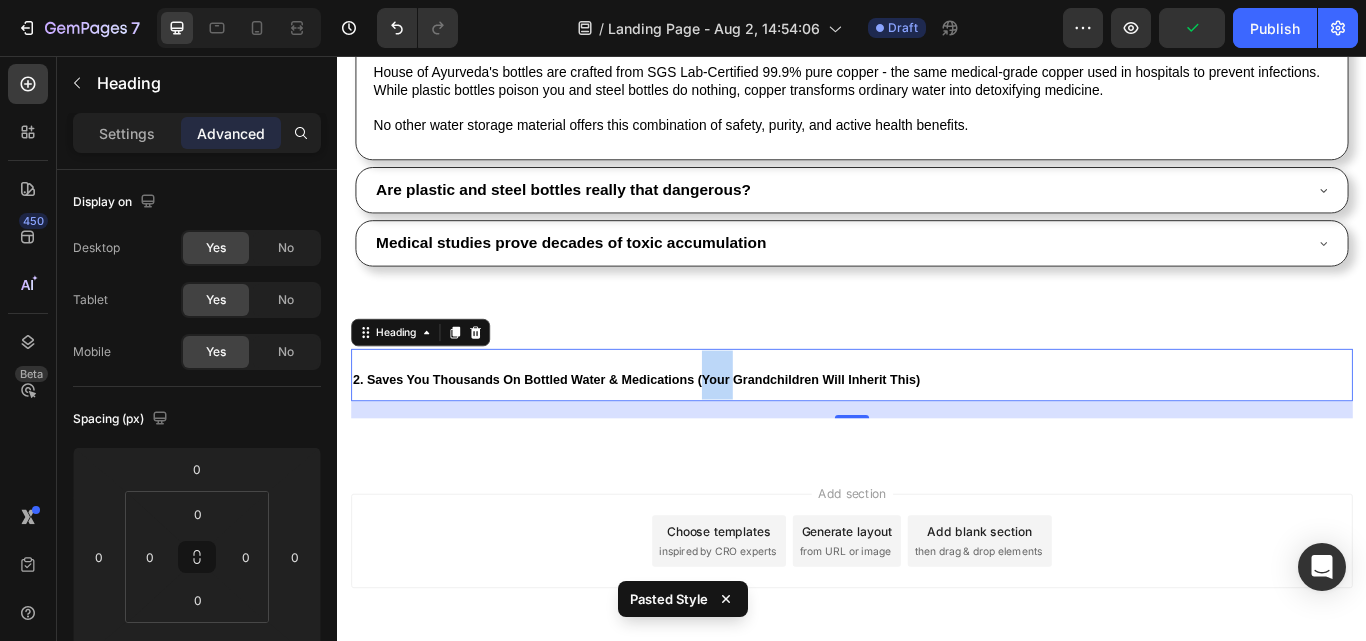 click on "2. Saves You Thousands On Bottled Water & Medications (Your Grandchildren Will Inherit This)" at bounding box center [685, 434] 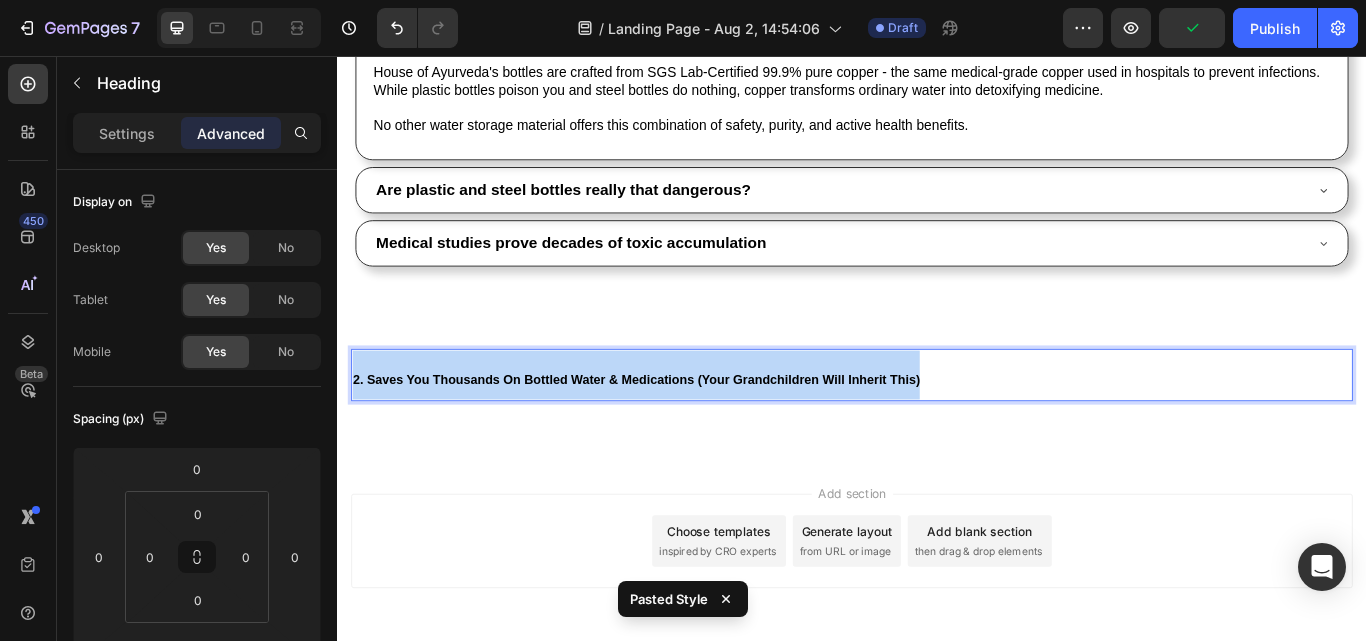 click on "2. Saves You Thousands On Bottled Water & Medications (Your Grandchildren Will Inherit This)" at bounding box center [685, 434] 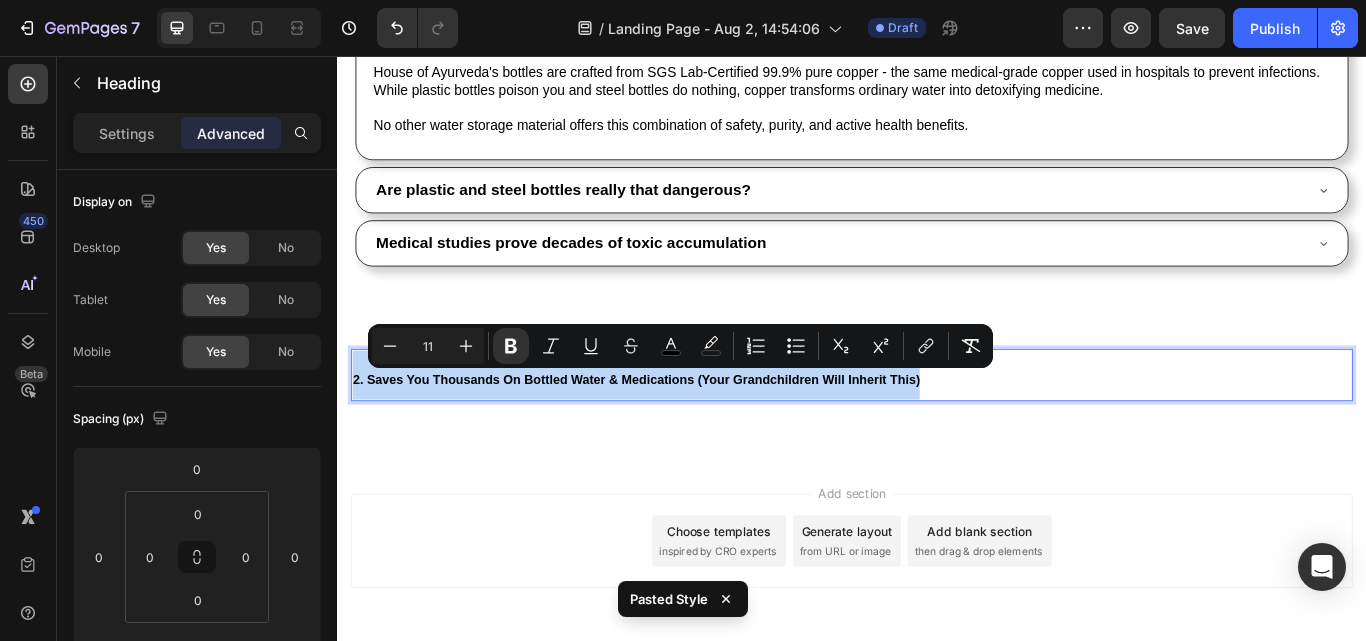 click on "2. Saves You Thousands On Bottled Water & Medications (Your Grandchildren Will Inherit This)" at bounding box center [685, 434] 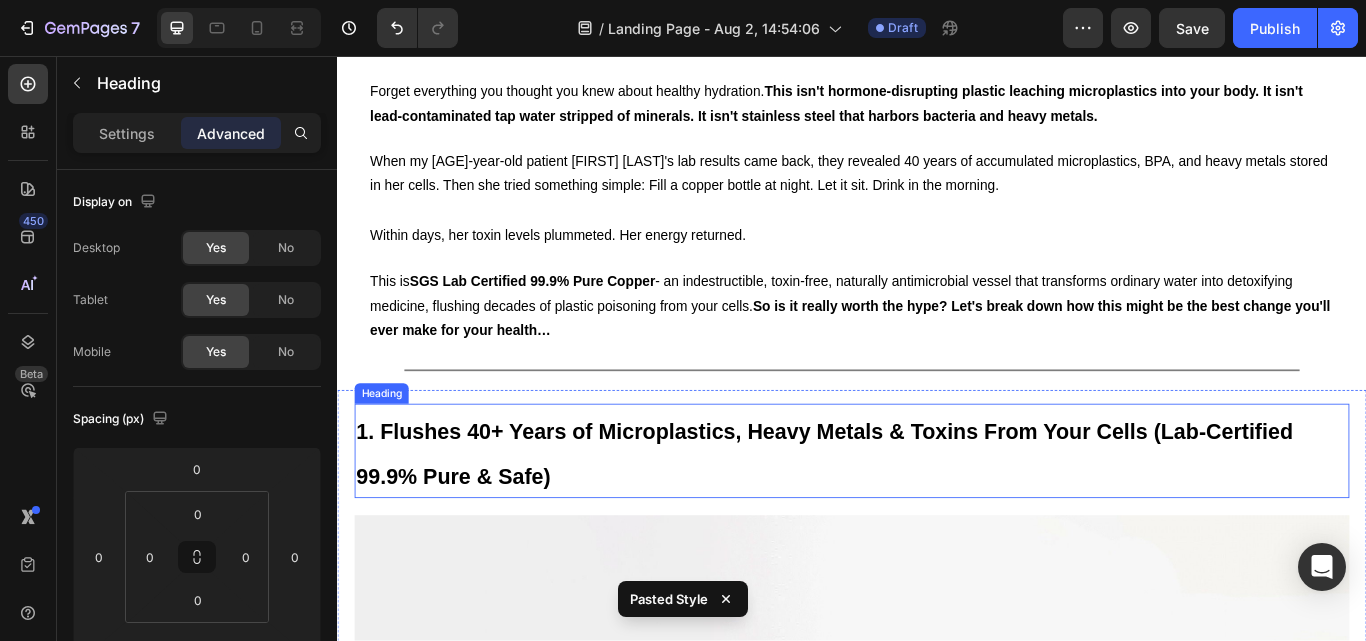 scroll, scrollTop: 590, scrollLeft: 0, axis: vertical 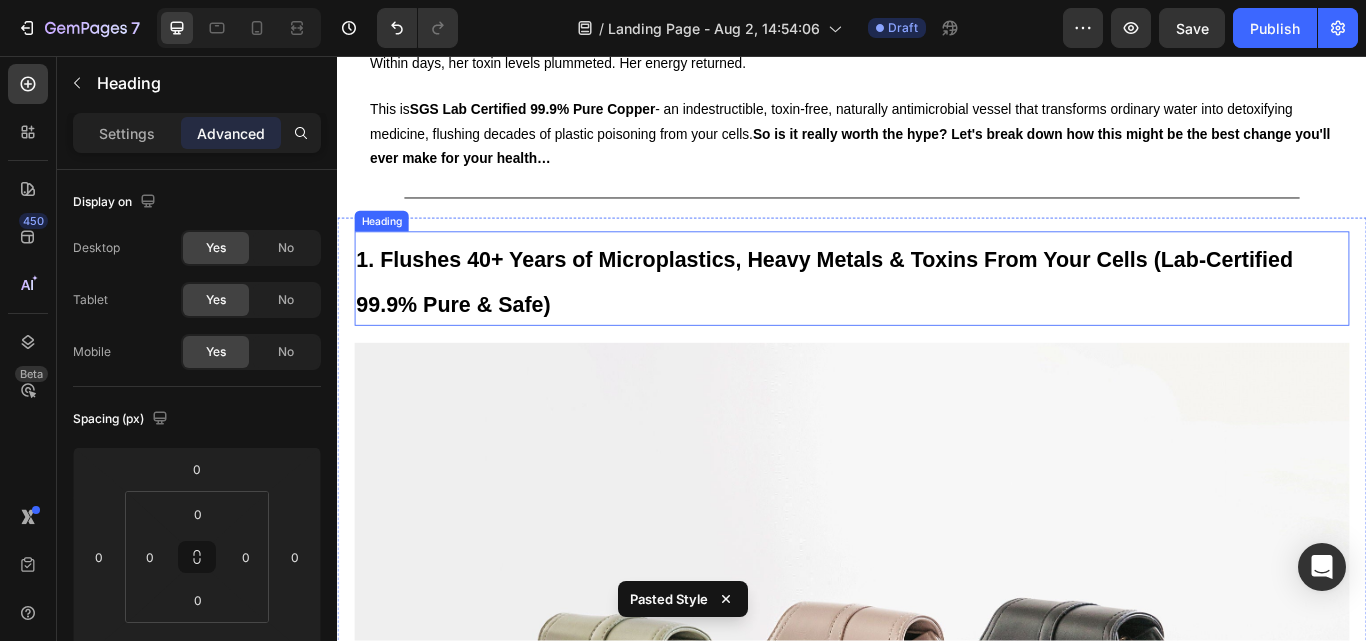 click on "1. Flushes 40+ Years of Microplastics, Heavy Metals & Toxins From Your Cells (Lab-Certified 99.9% Pure & Safe)" at bounding box center [905, 319] 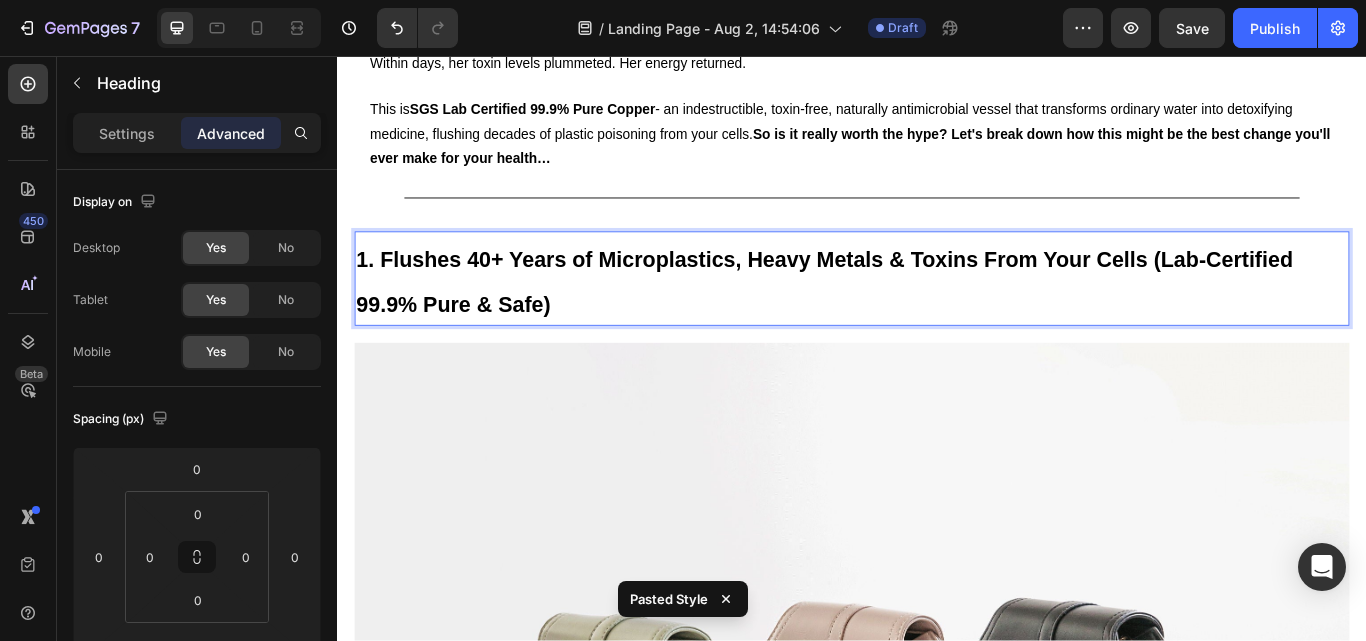 click on "1. Flushes 40+ Years of Microplastics, Heavy Metals & Toxins From Your Cells (Lab-Certified 99.9% Pure & Safe)" at bounding box center [905, 319] 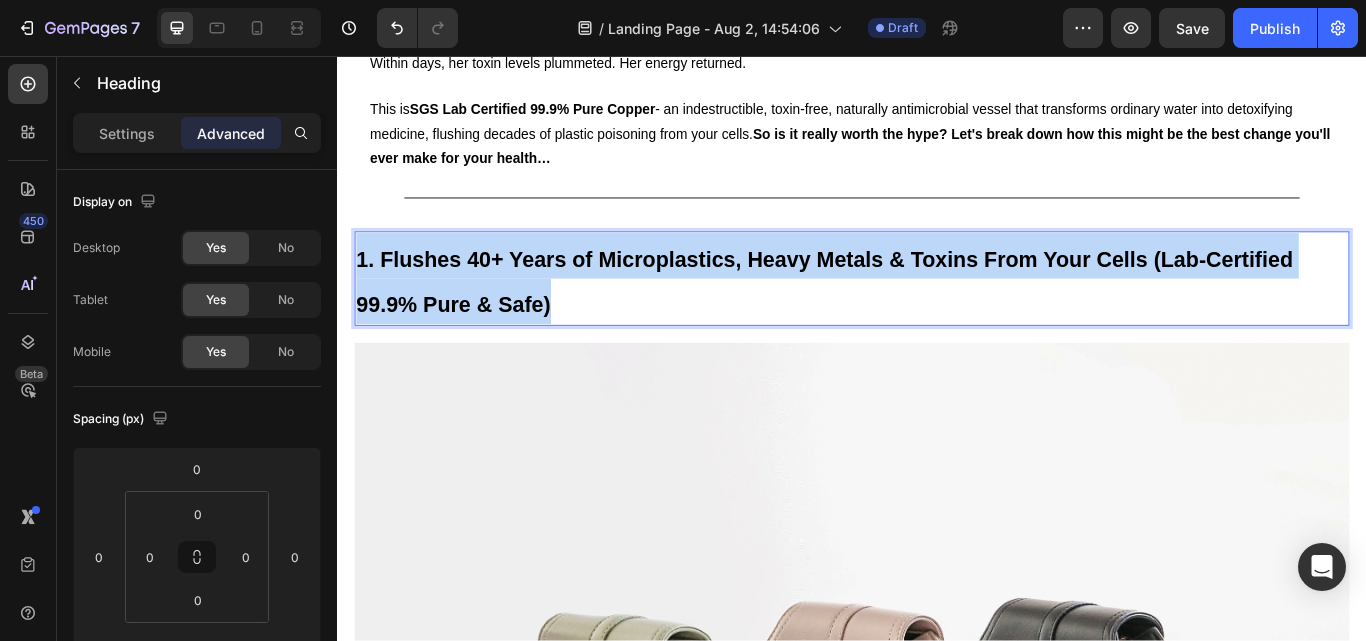 click on "1. Flushes 40+ Years of Microplastics, Heavy Metals & Toxins From Your Cells (Lab-Certified 99.9% Pure & Safe)" at bounding box center [905, 319] 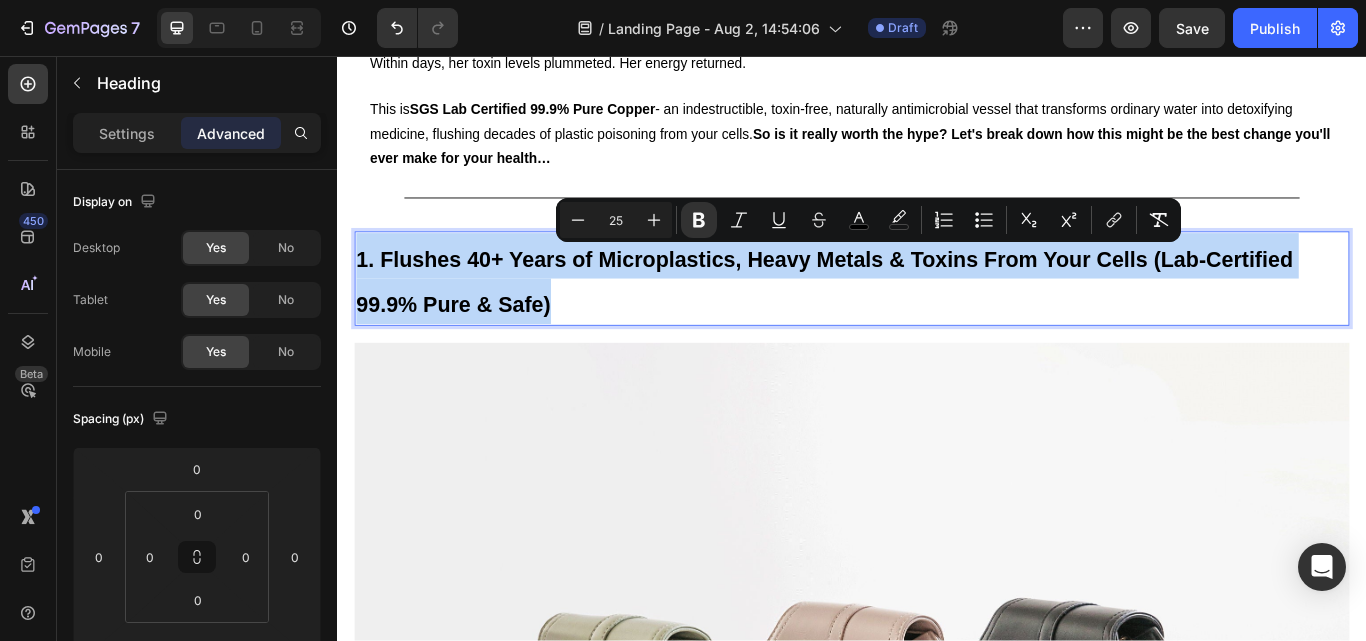 drag, startPoint x: 555, startPoint y: 297, endPoint x: 497, endPoint y: 300, distance: 58.077534 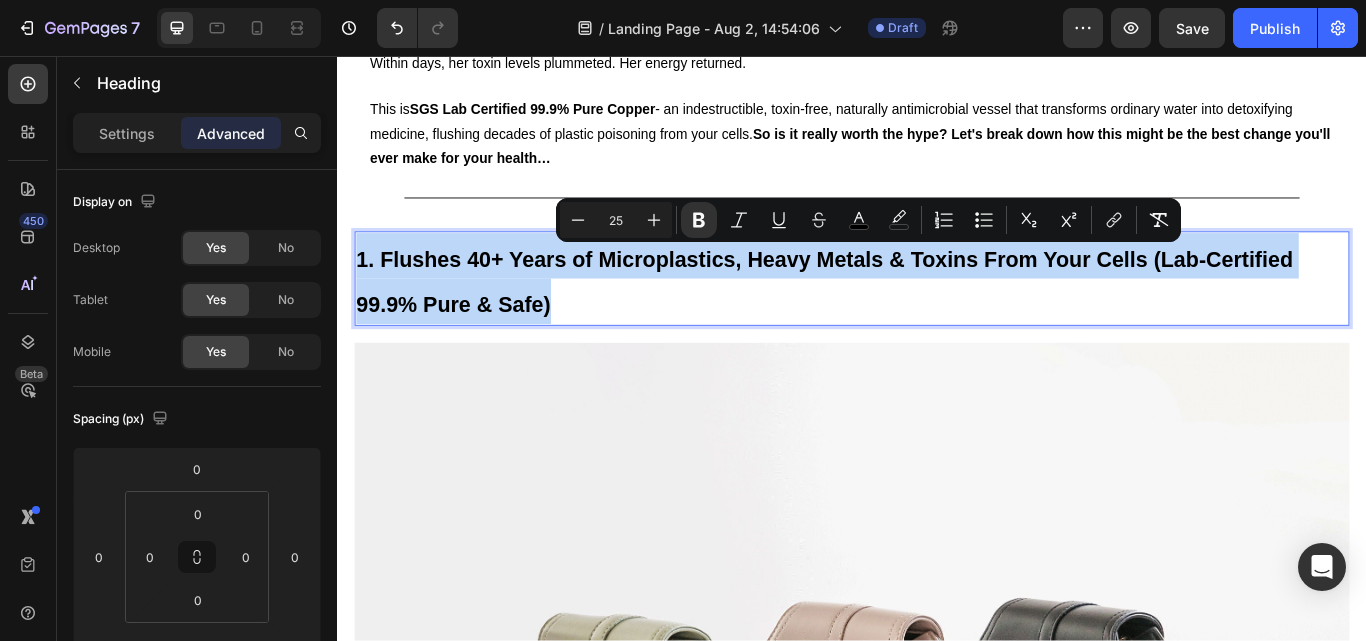 click on "1. Flushes 40+ Years of Microplastics, Heavy Metals & Toxins From Your Cells (Lab-Certified 99.9% Pure & Safe)" at bounding box center [905, 319] 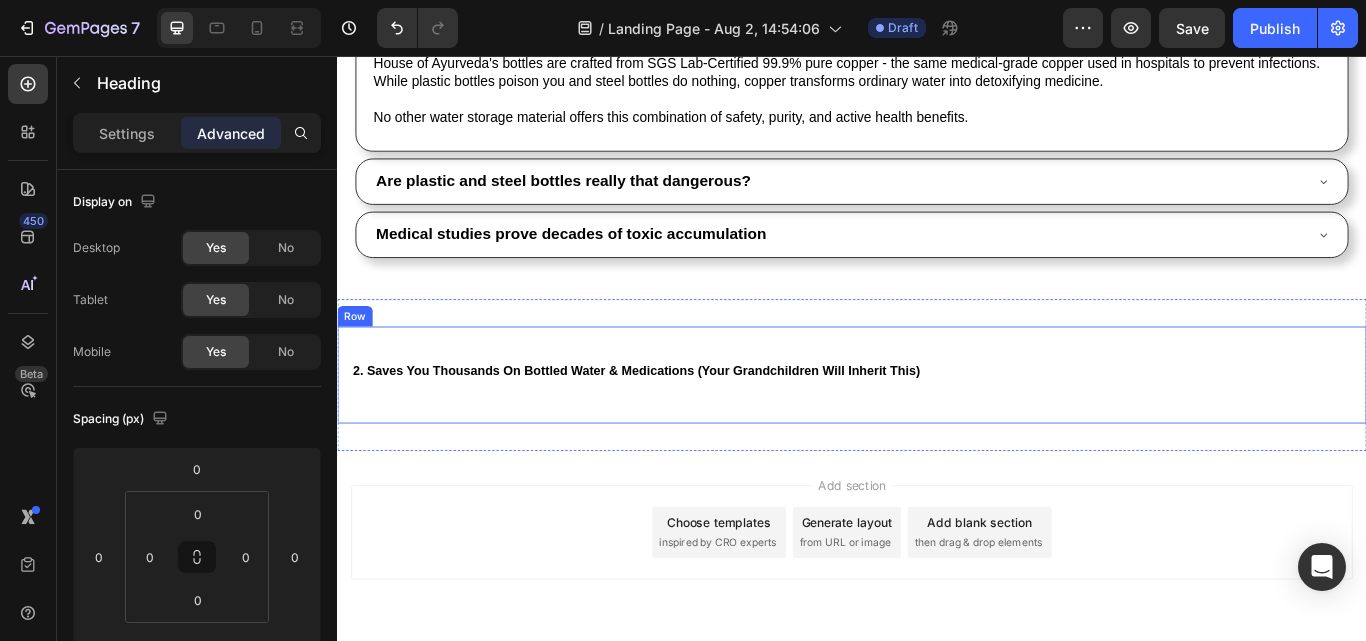 scroll, scrollTop: 2367, scrollLeft: 0, axis: vertical 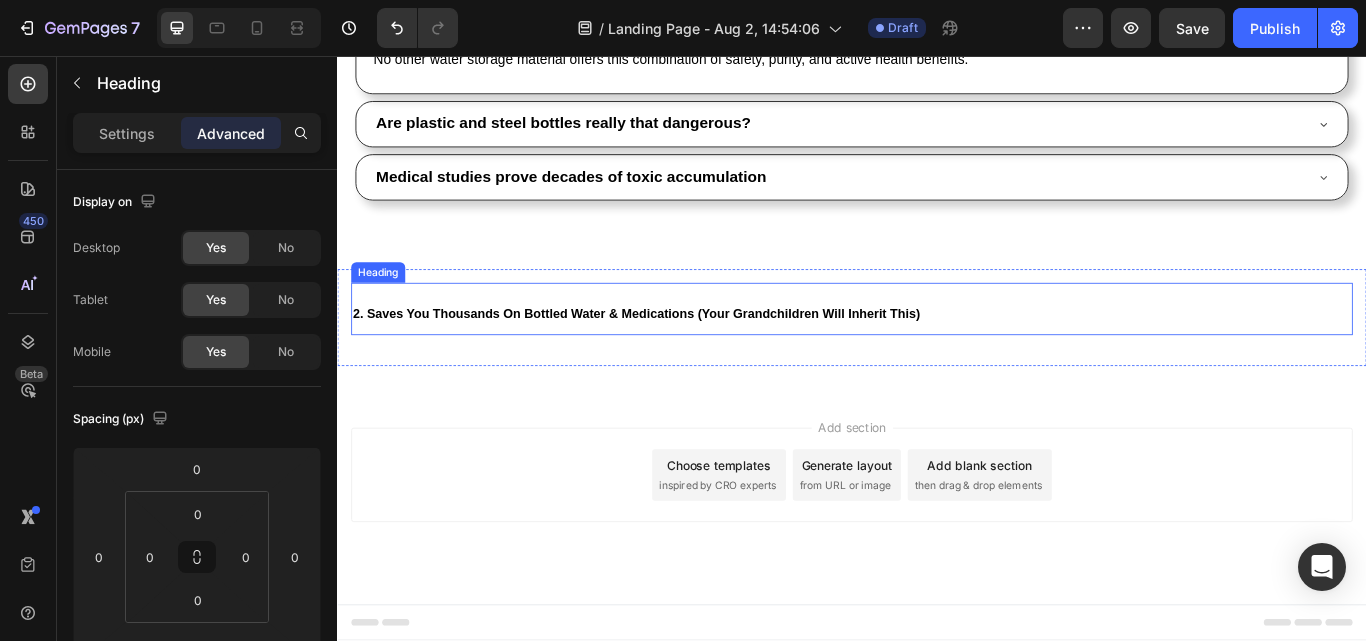 click on "2. Saves You Thousands On Bottled Water & Medications (Your Grandchildren Will Inherit This)" at bounding box center [685, 357] 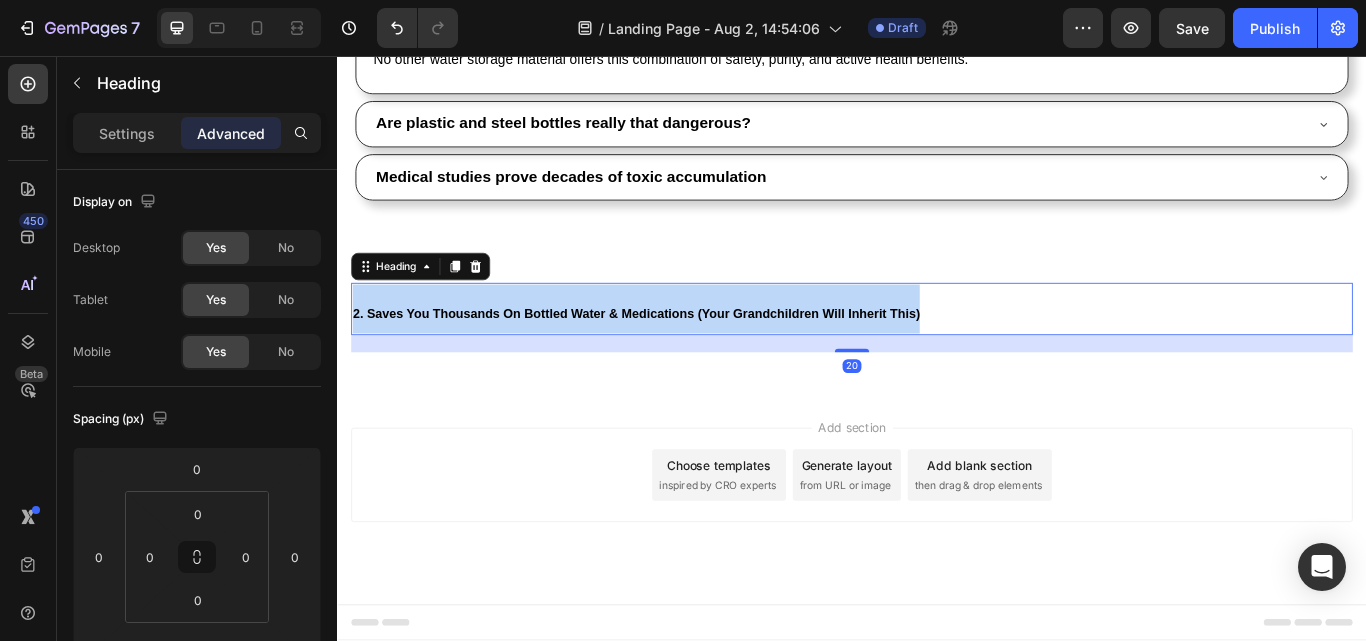 click on "2. Saves You Thousands On Bottled Water & Medications (Your Grandchildren Will Inherit This)" at bounding box center (685, 357) 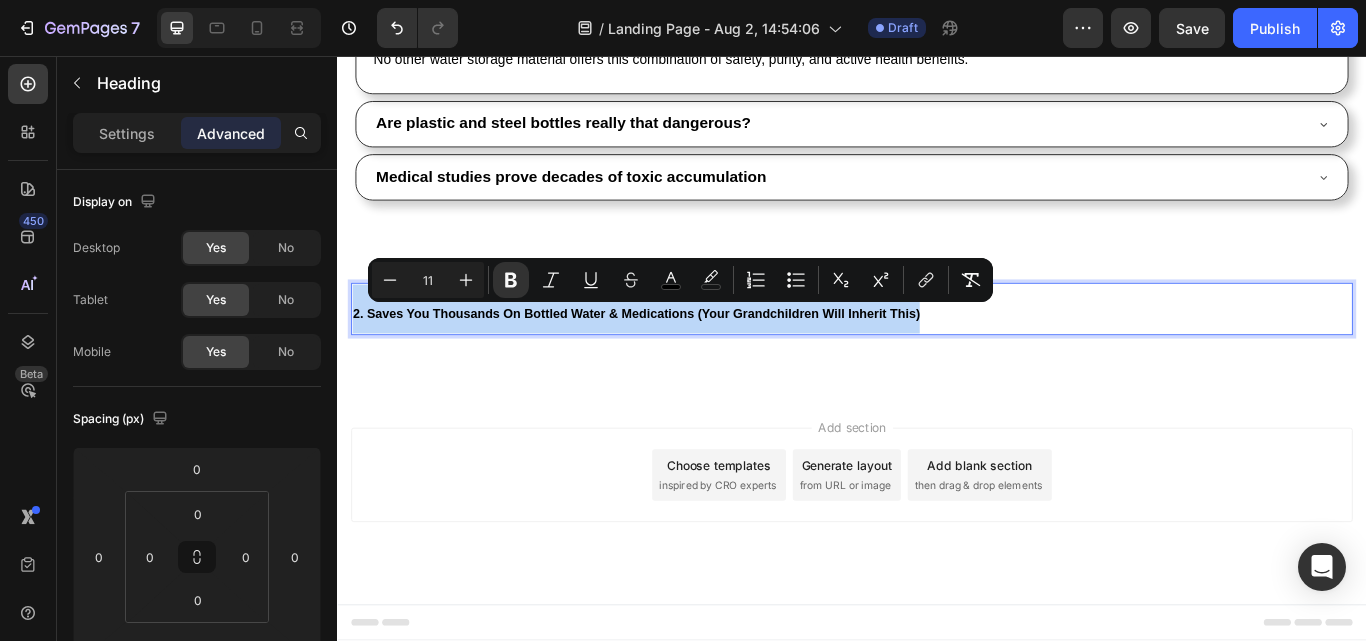 click on "2. Saves You Thousands On Bottled Water & Medications (Your Grandchildren Will Inherit This)" at bounding box center [685, 357] 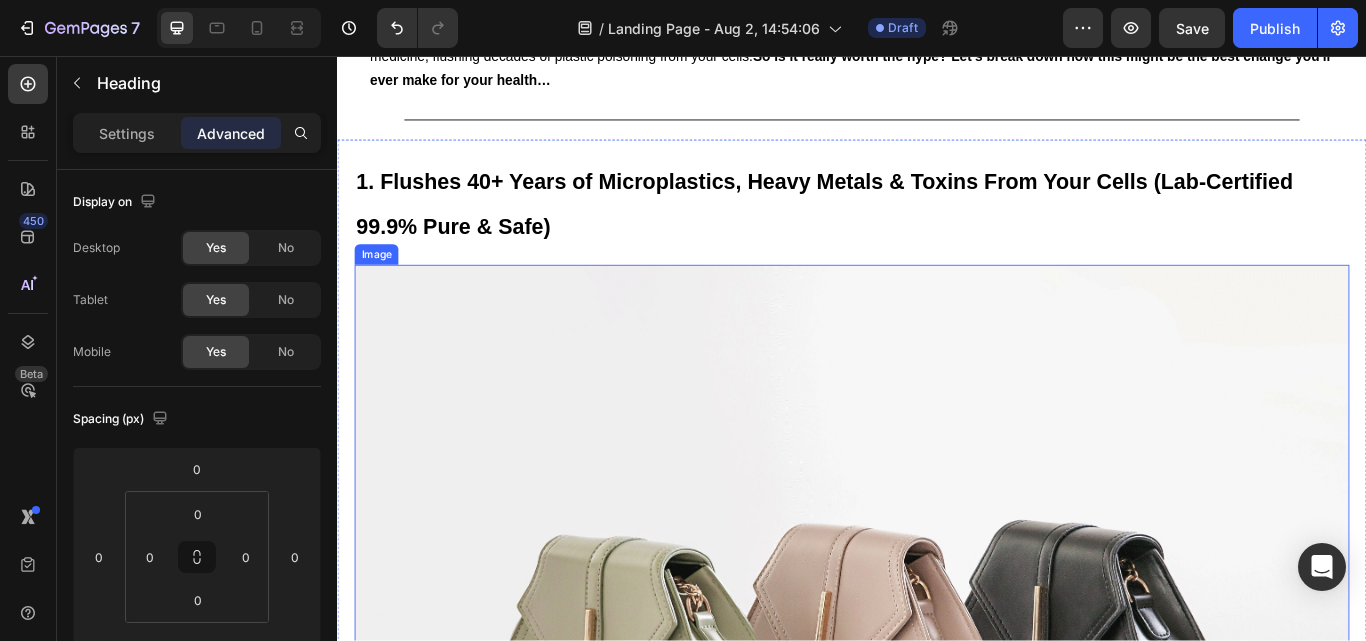 scroll, scrollTop: 567, scrollLeft: 0, axis: vertical 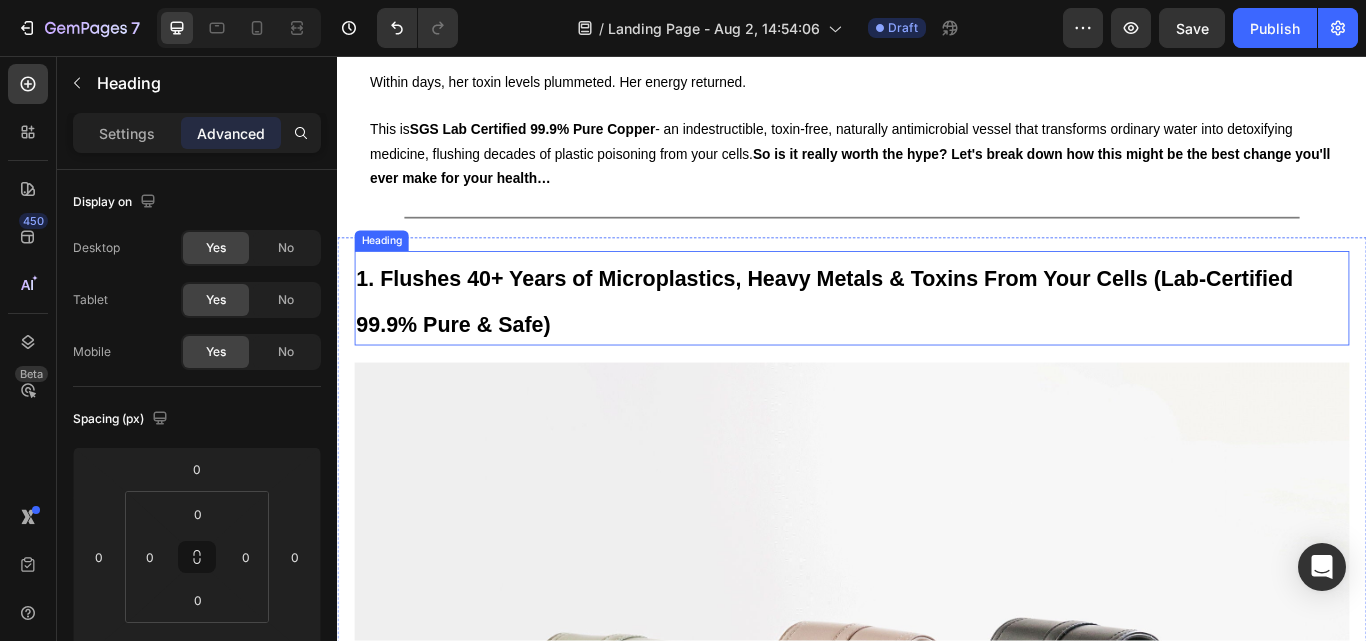 click on "1. Flushes 40+ Years of Microplastics, Heavy Metals & Toxins From Your Cells (Lab-Certified 99.9% Pure & Safe)" at bounding box center [937, 339] 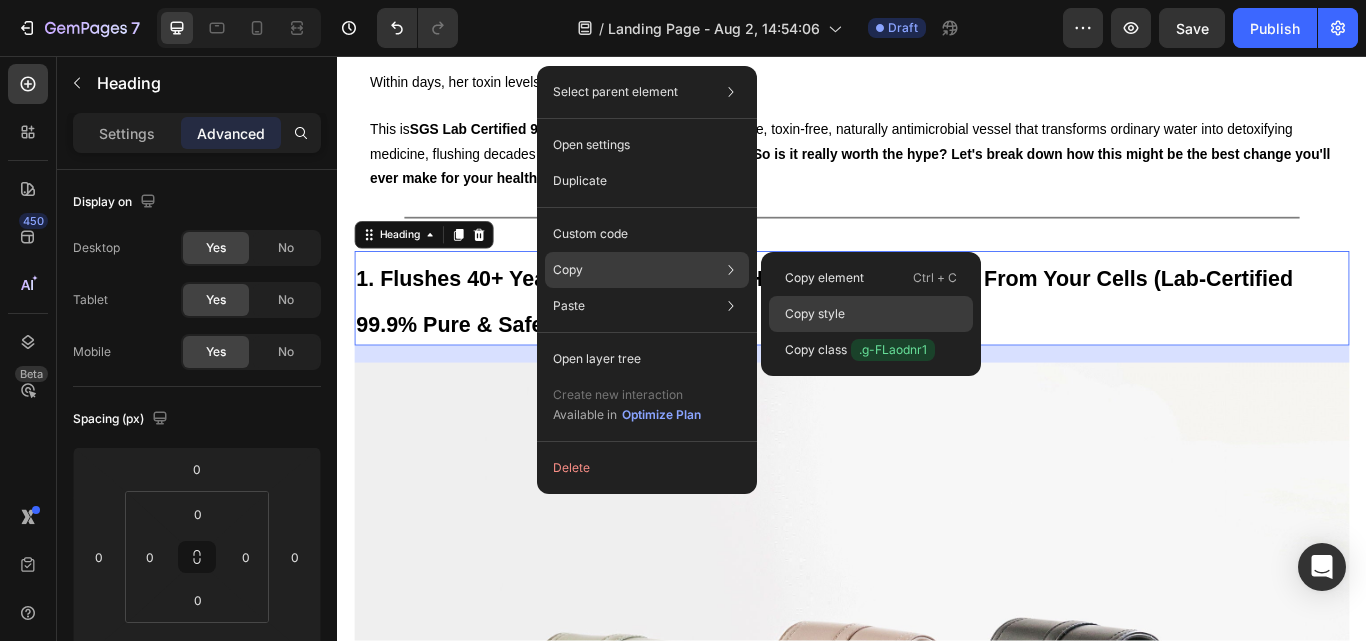 click on "Copy style" at bounding box center (815, 314) 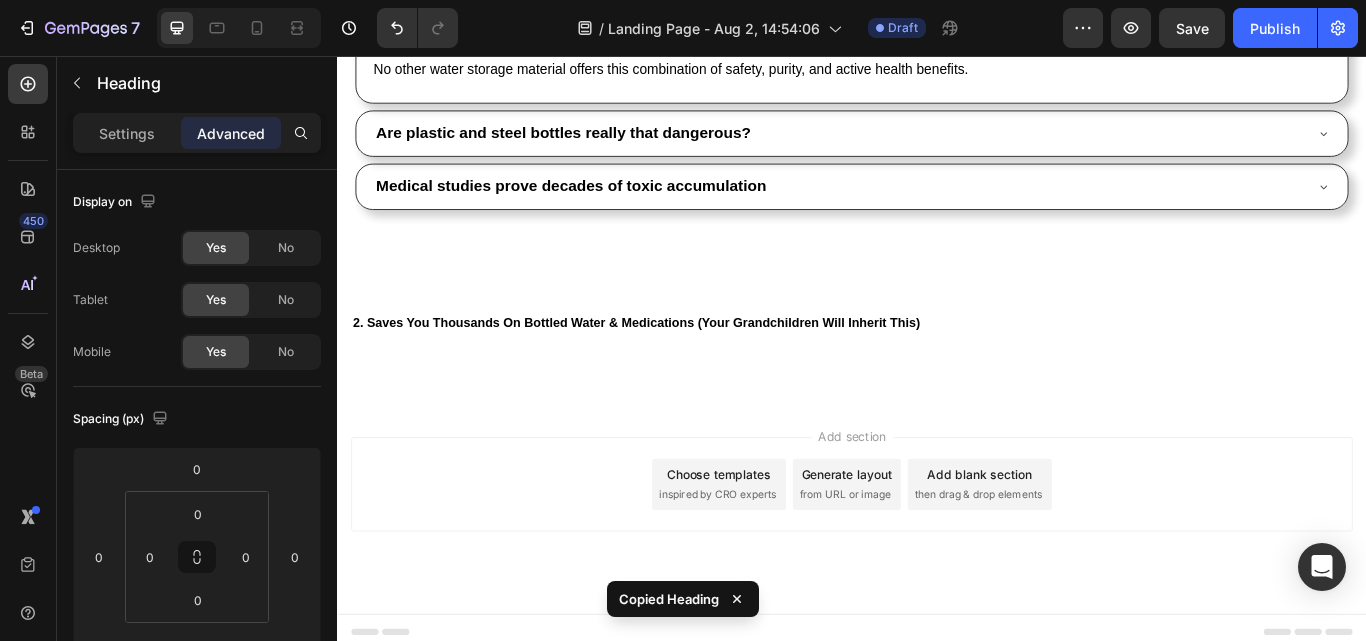 scroll, scrollTop: 2367, scrollLeft: 0, axis: vertical 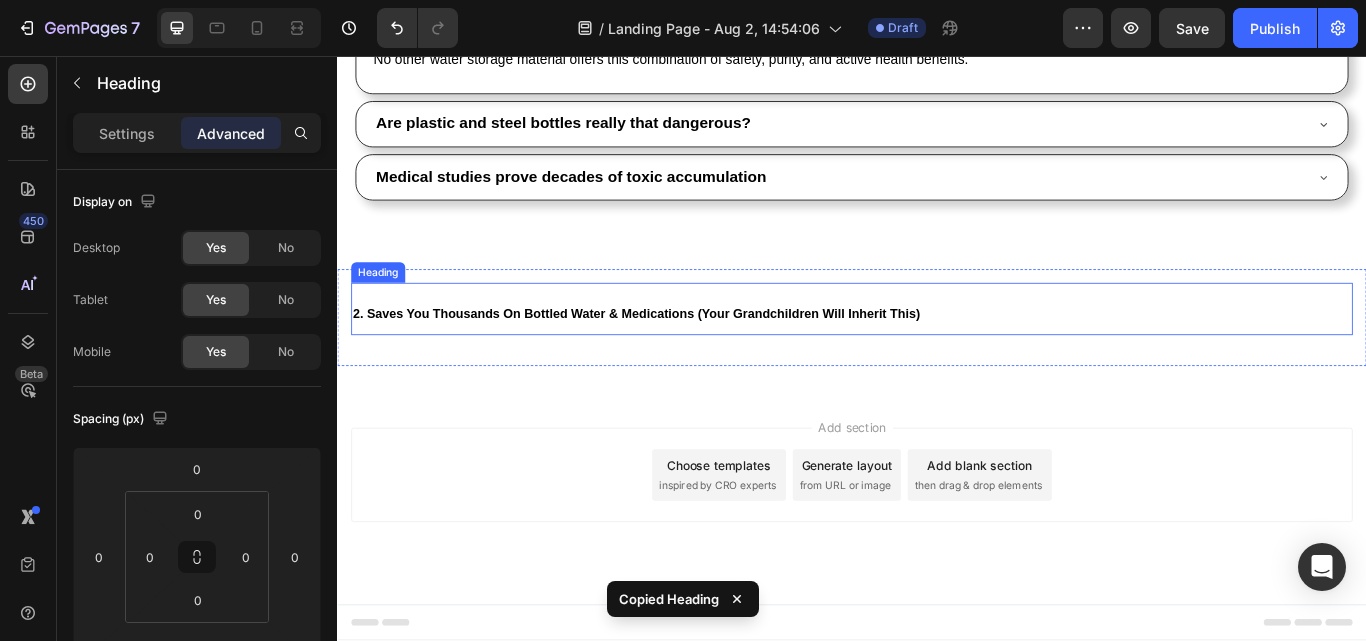 click on "2. Saves You Thousands On Bottled Water & Medications (Your Grandchildren Will Inherit This)" at bounding box center [937, 351] 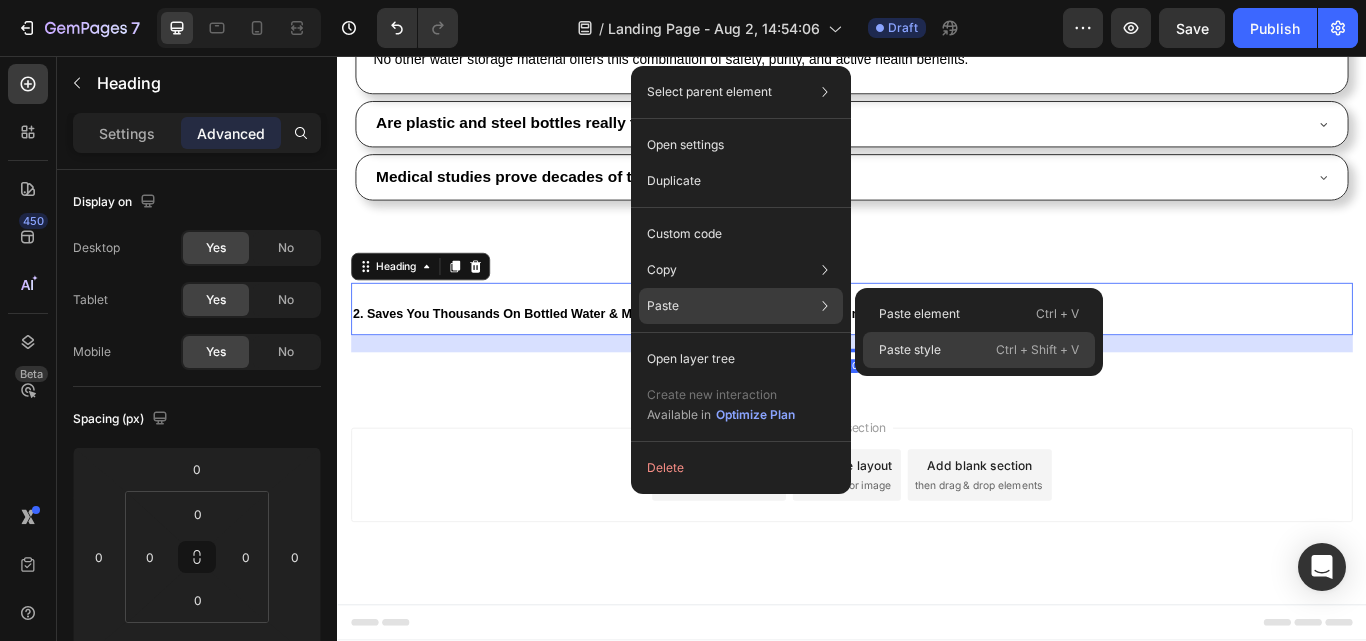 click on "Paste style" at bounding box center (910, 350) 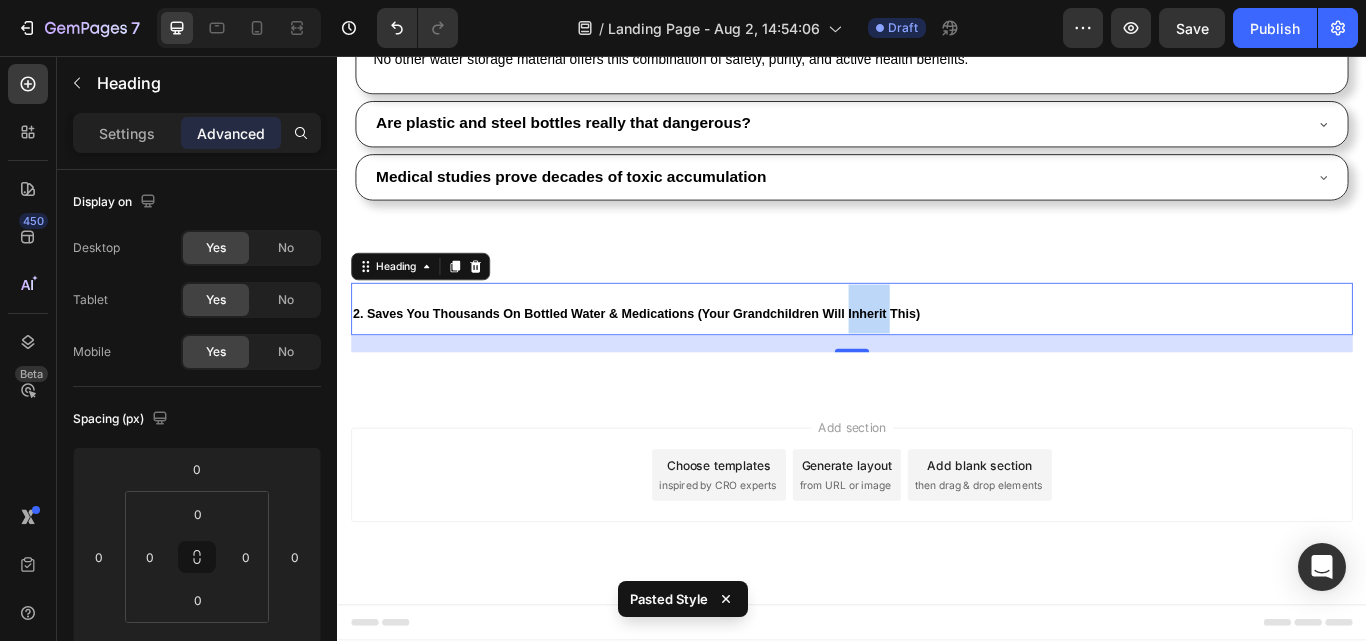 click on "2. Saves You Thousands On Bottled Water & Medications (Your Grandchildren Will Inherit This)" at bounding box center [685, 357] 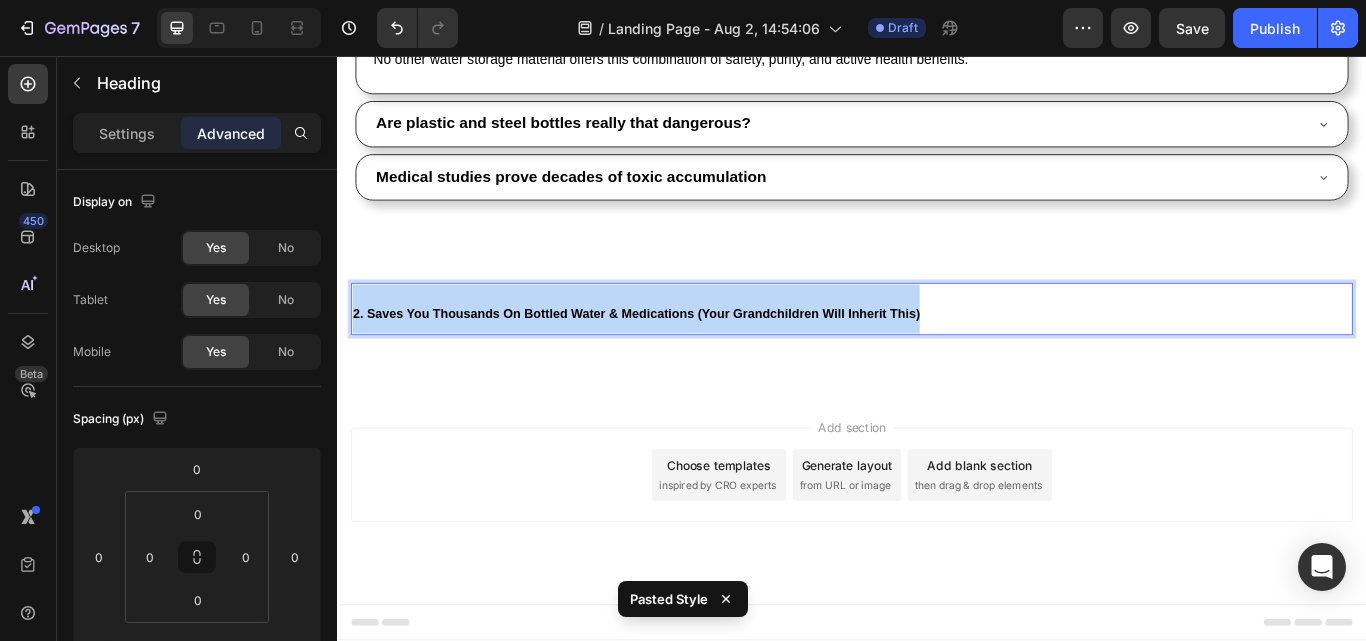 click on "2. Saves You Thousands On Bottled Water & Medications (Your Grandchildren Will Inherit This)" at bounding box center (685, 357) 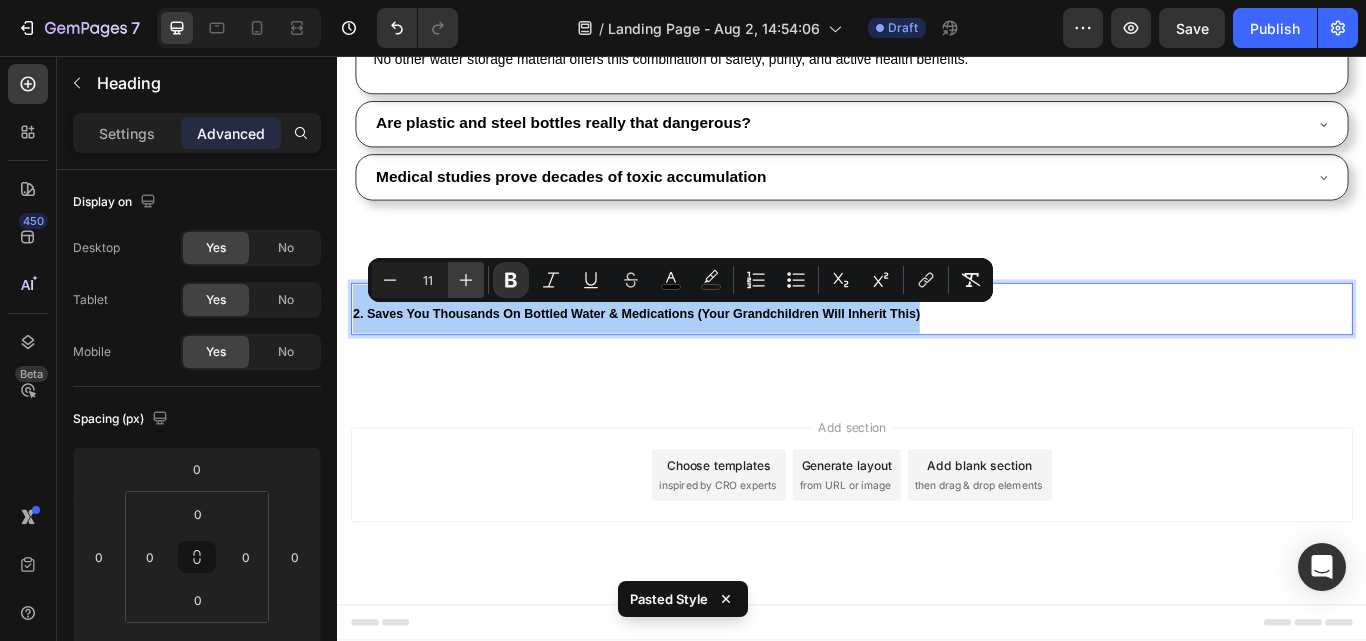 click 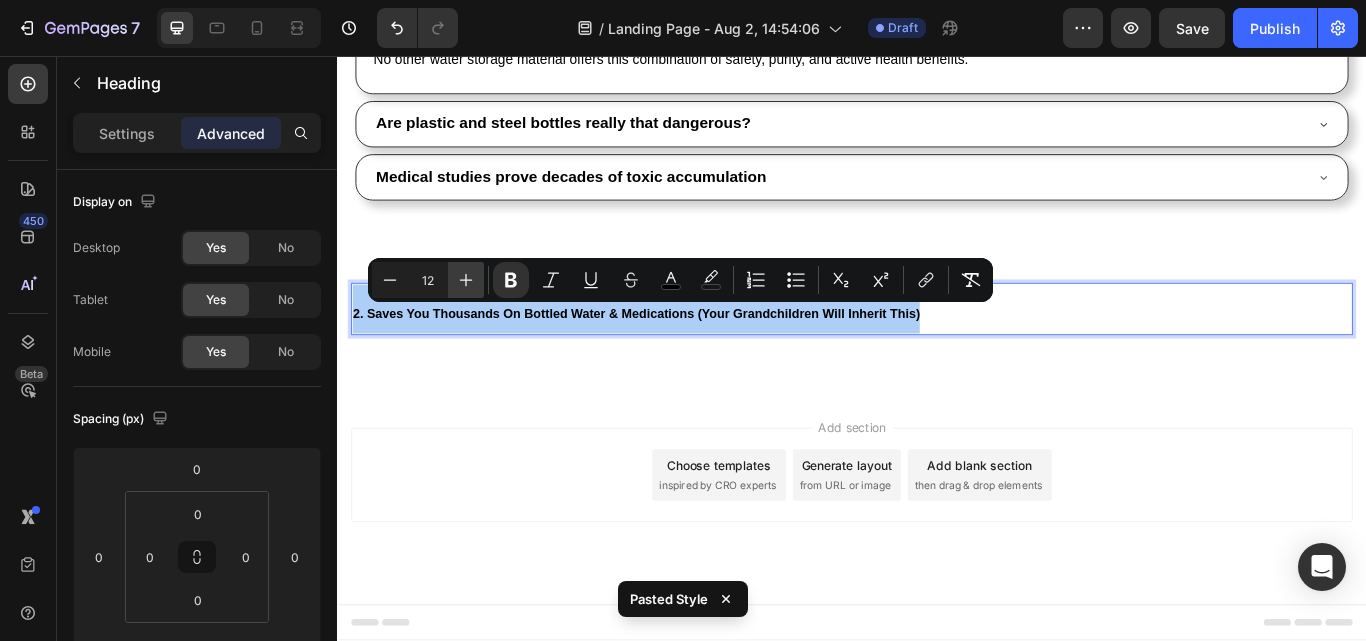 click 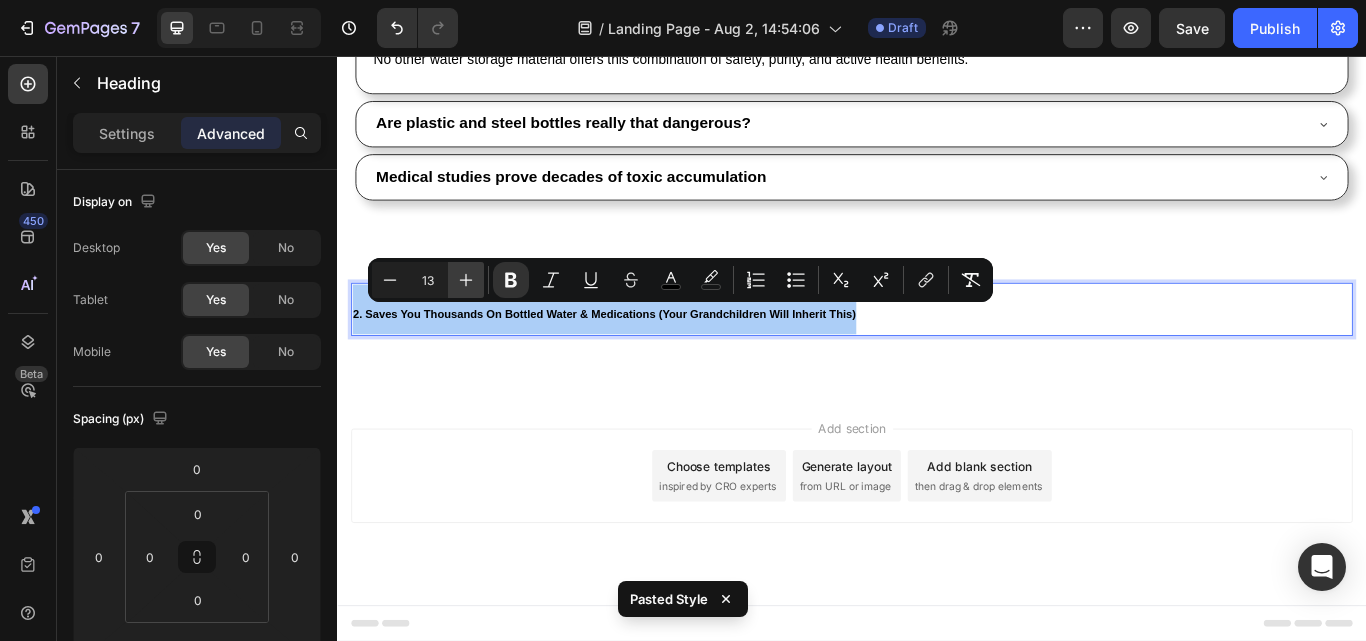 click 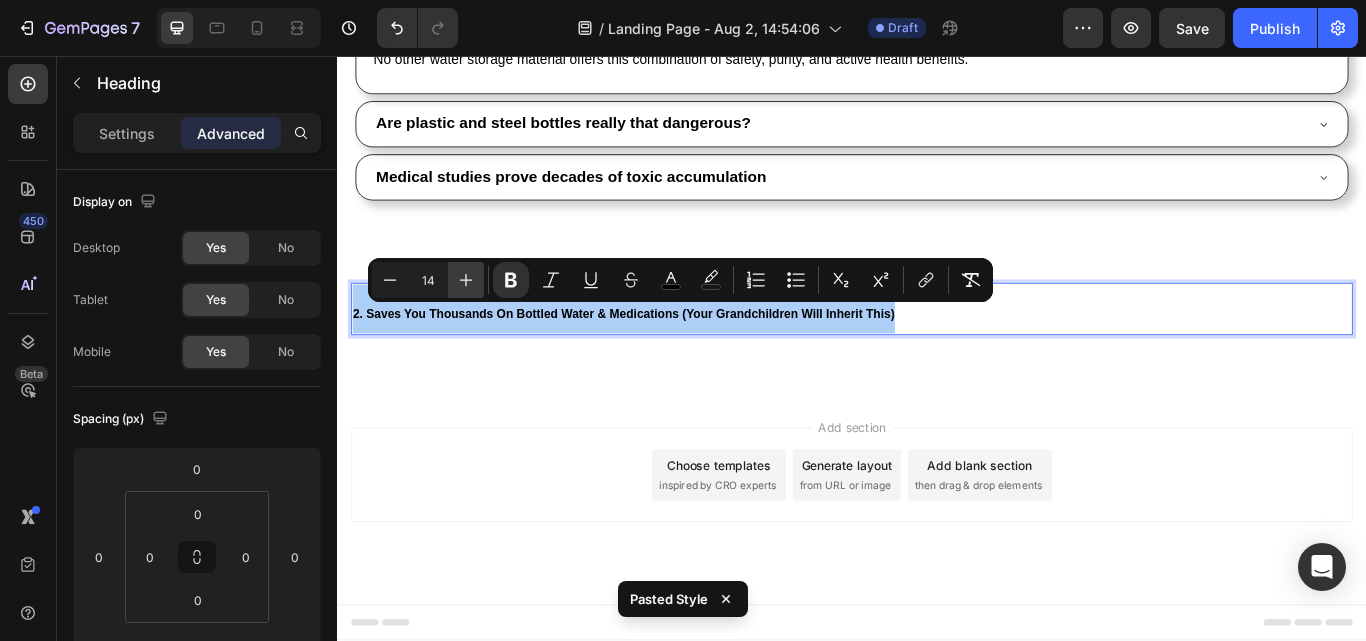 click 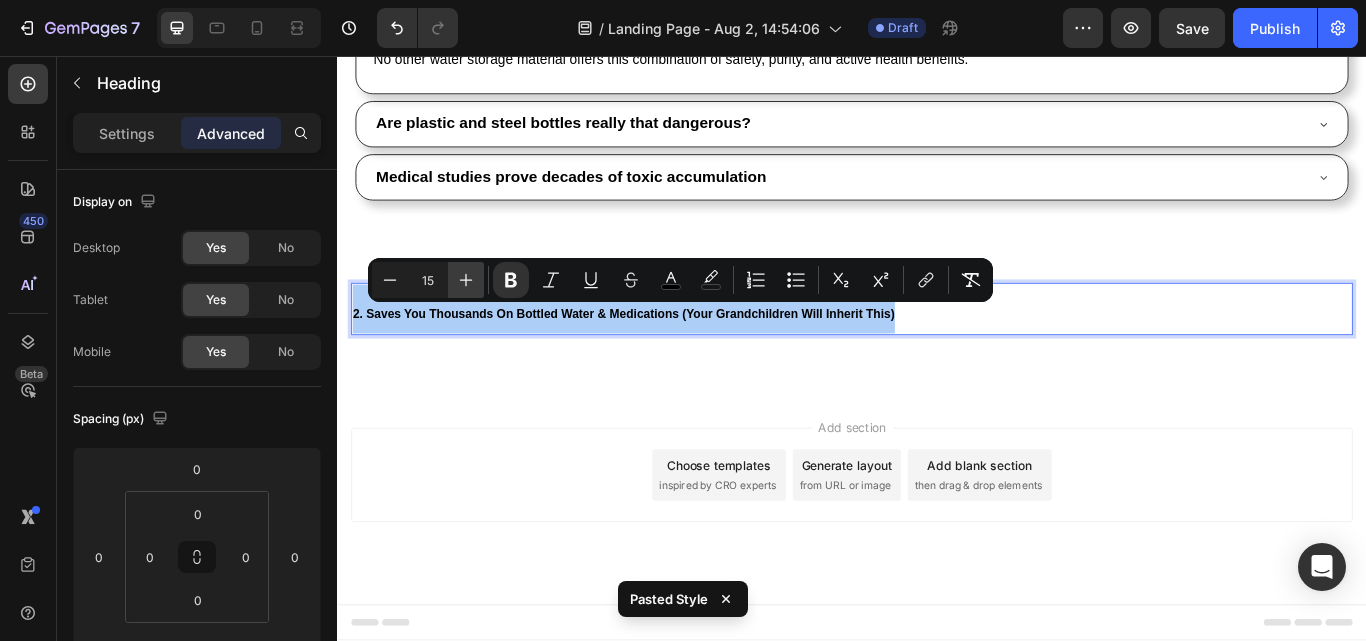 click 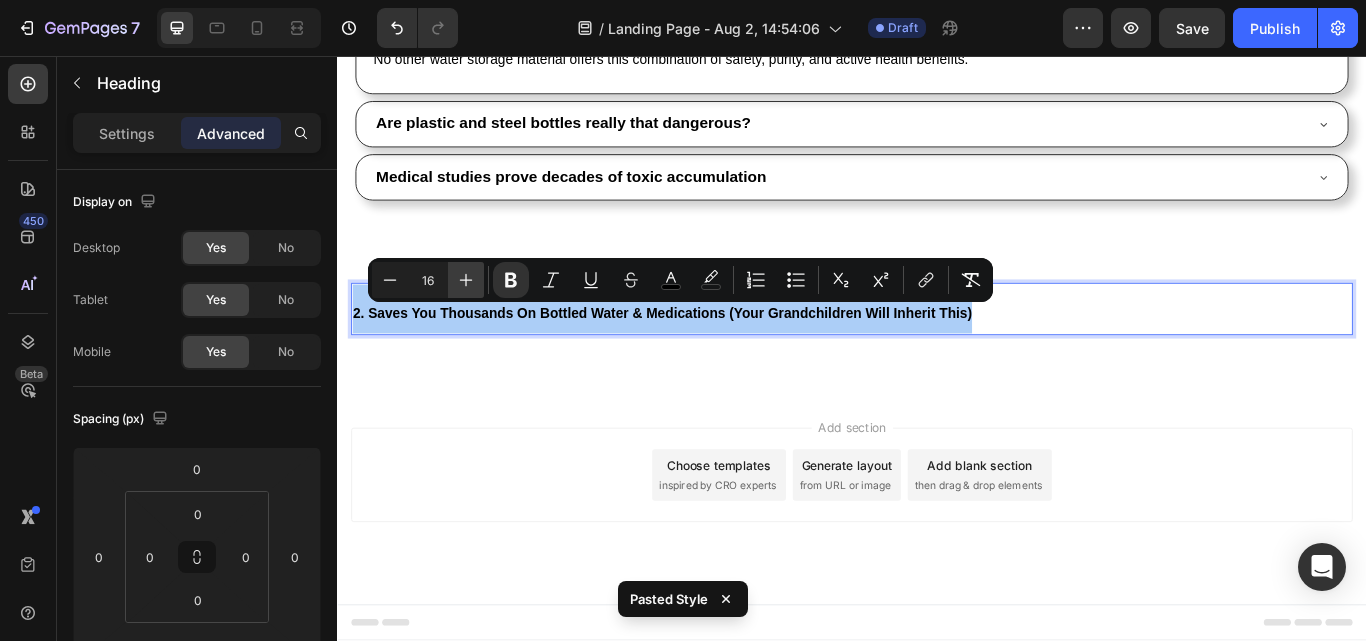 click 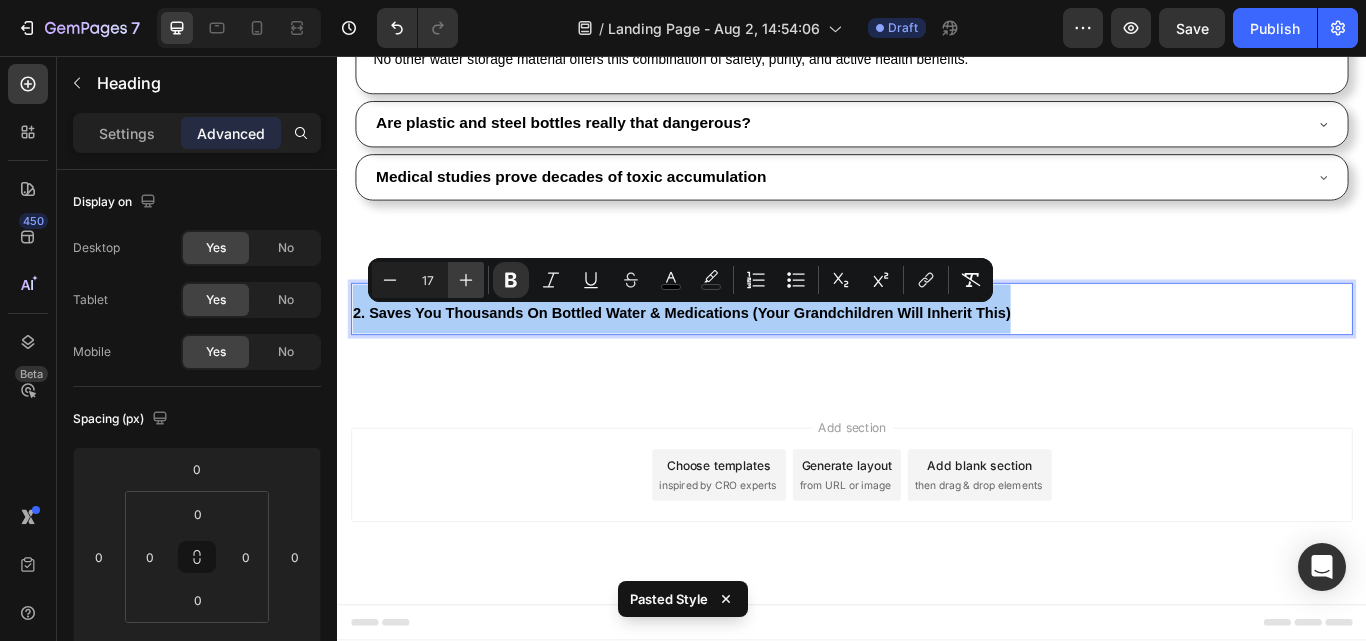 click 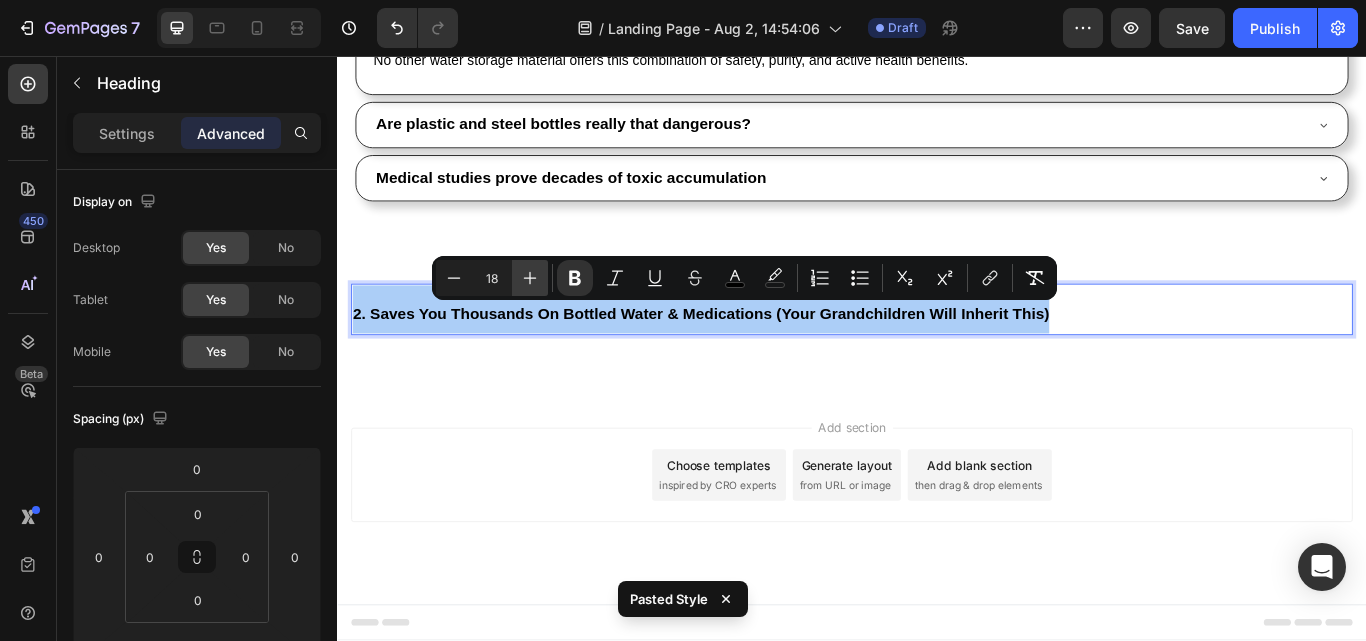 click on "Minus" at bounding box center (454, 278) 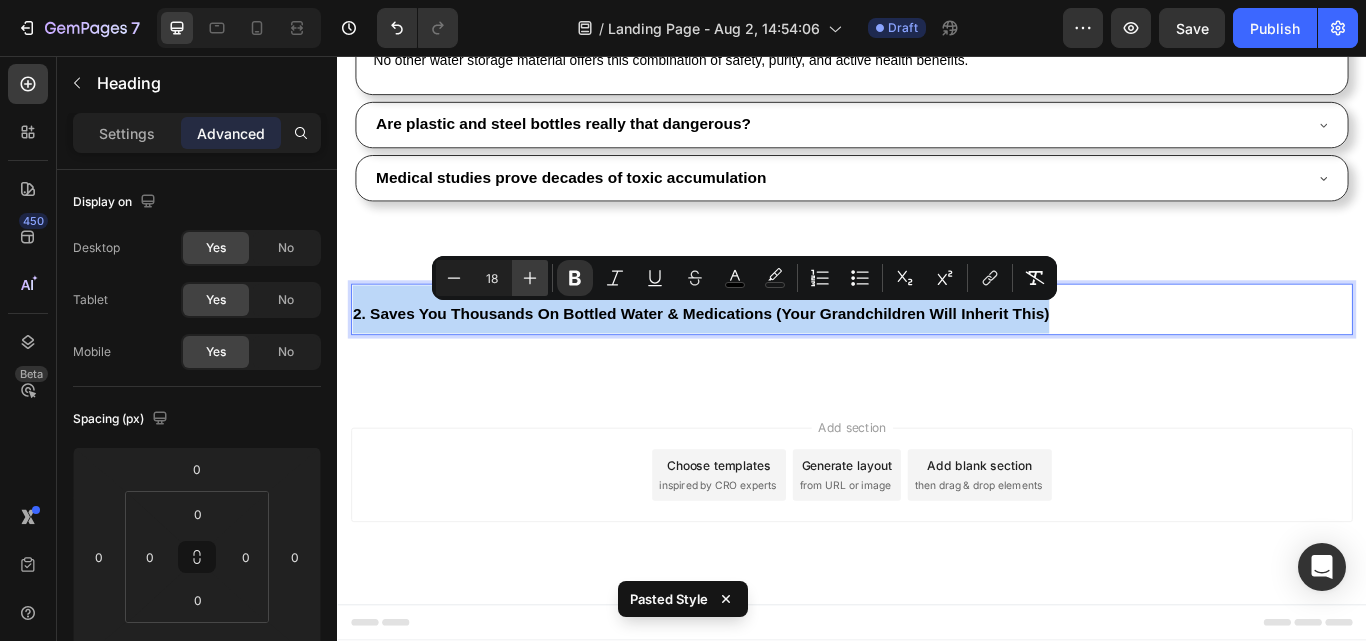 type on "17" 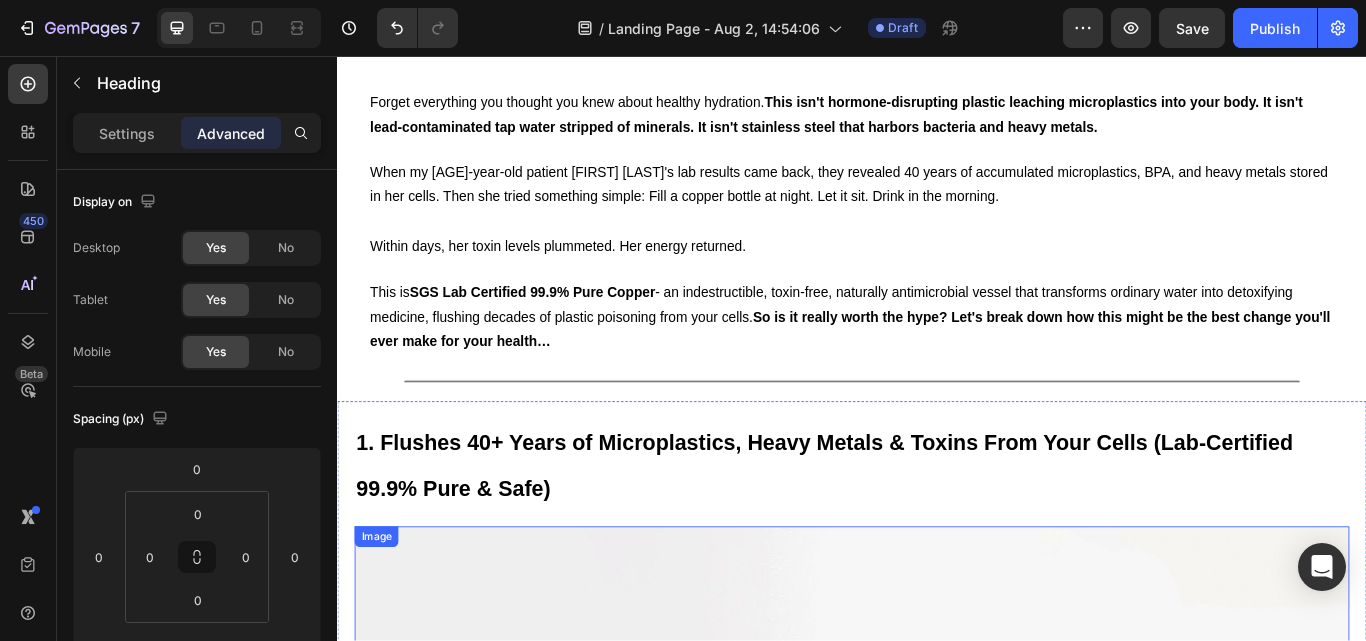 scroll, scrollTop: 366, scrollLeft: 0, axis: vertical 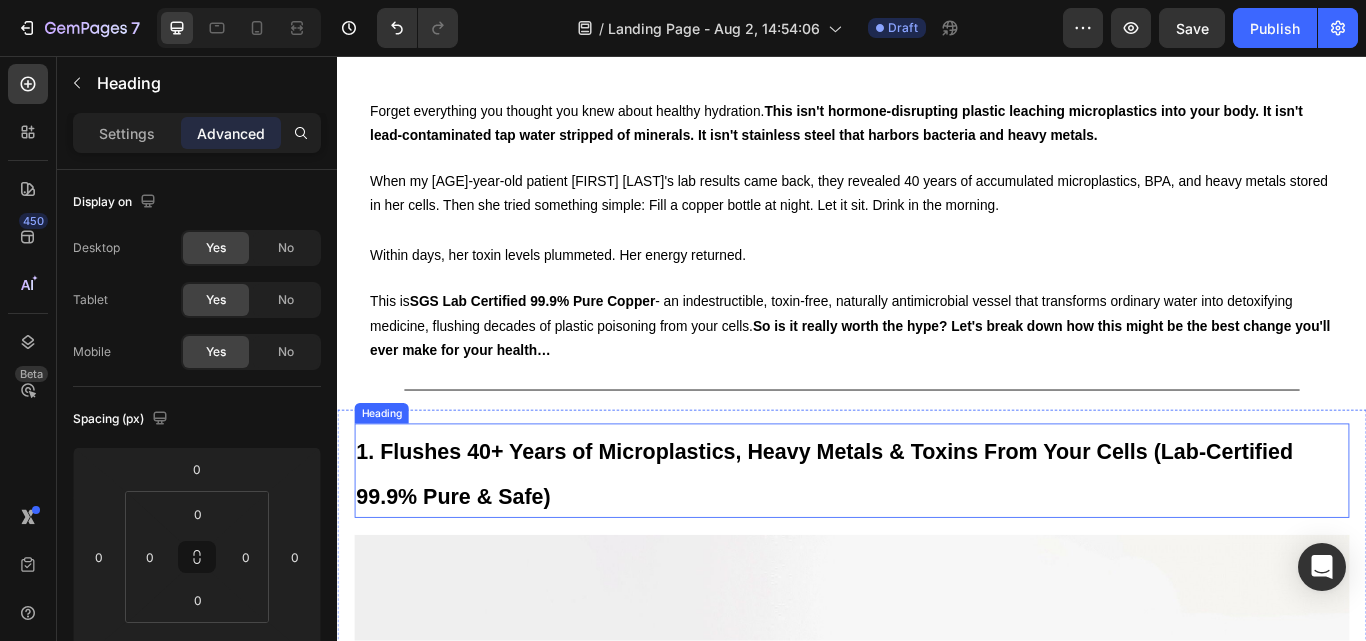 click on "1. Flushes 40+ Years of Microplastics, Heavy Metals & Toxins From Your Cells (Lab-Certified 99.9% Pure & Safe)" at bounding box center (937, 540) 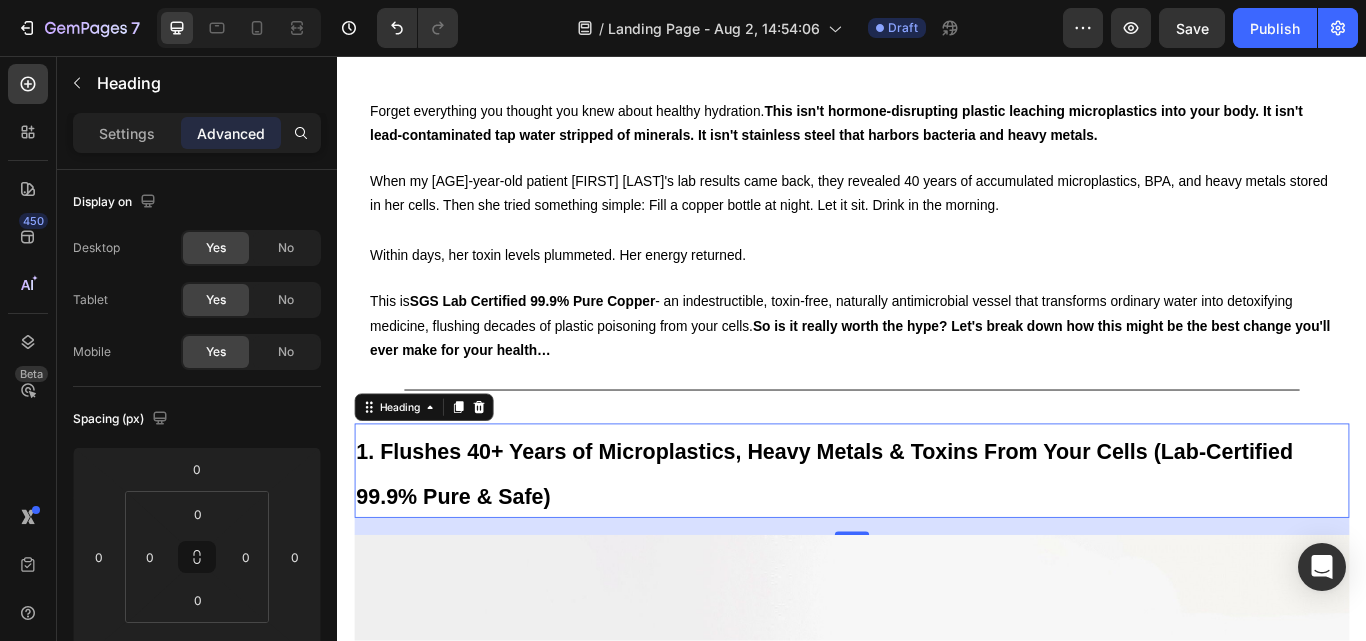 click on "1. Flushes 40+ Years of Microplastics, Heavy Metals & Toxins From Your Cells (Lab-Certified 99.9% Pure & Safe)" at bounding box center (937, 540) 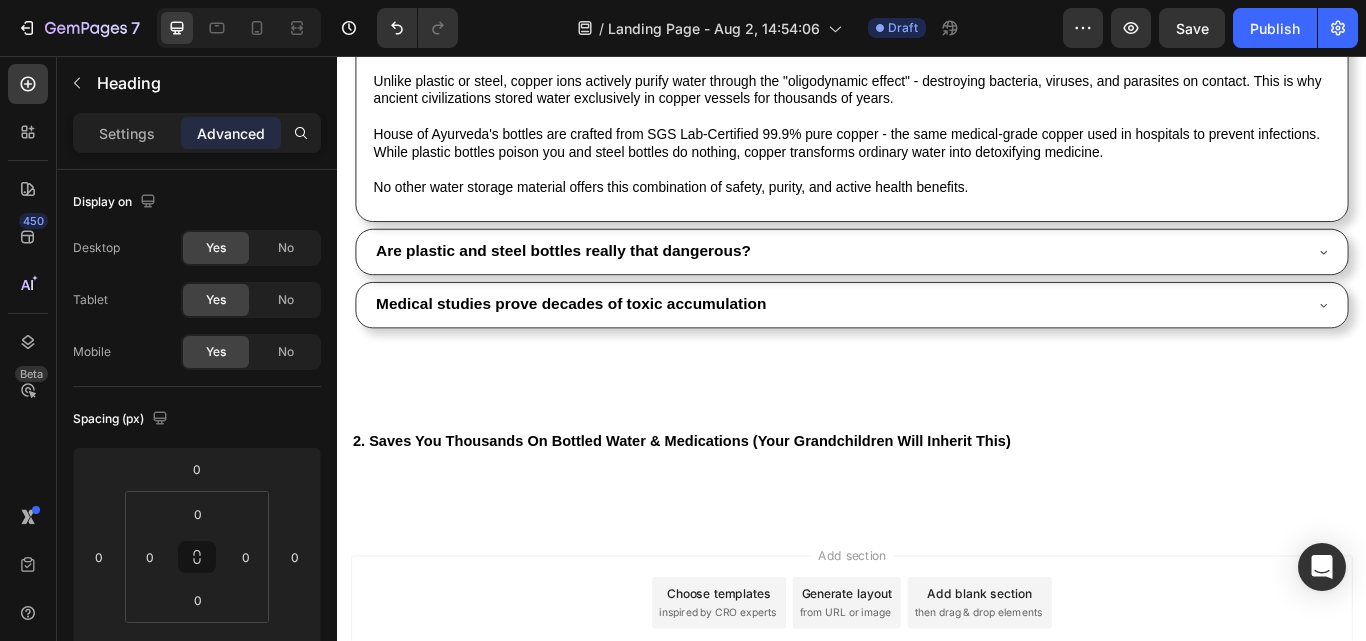 scroll, scrollTop: 2367, scrollLeft: 0, axis: vertical 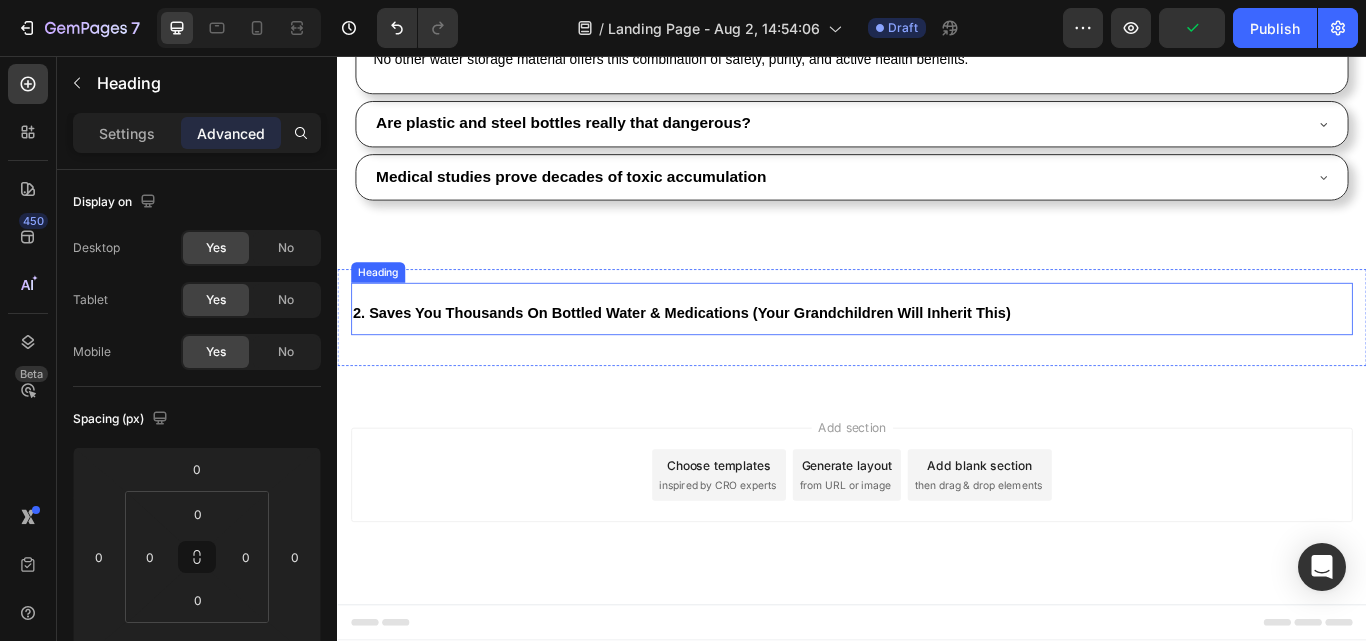 click on "2. Saves You Thousands On Bottled Water & Medications (Your Grandchildren Will Inherit This)" at bounding box center [937, 351] 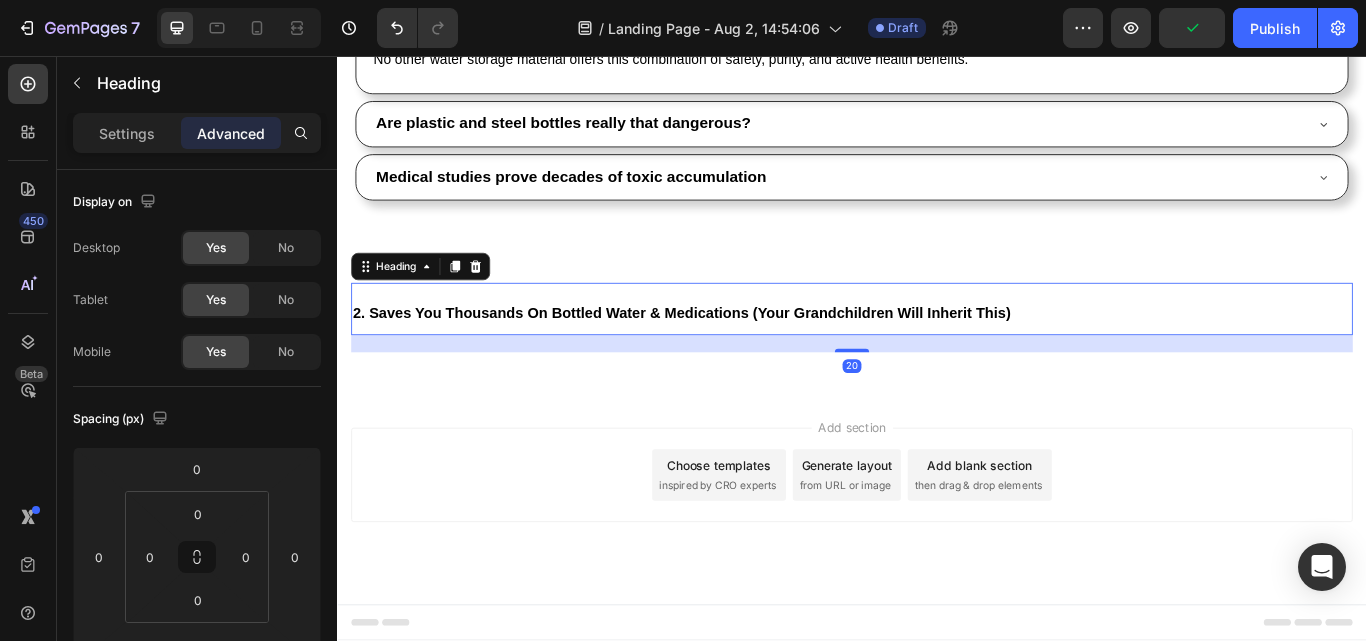 click on "2. Saves You Thousands On Bottled Water & Medications (Your Grandchildren Will Inherit This)" at bounding box center (937, 351) 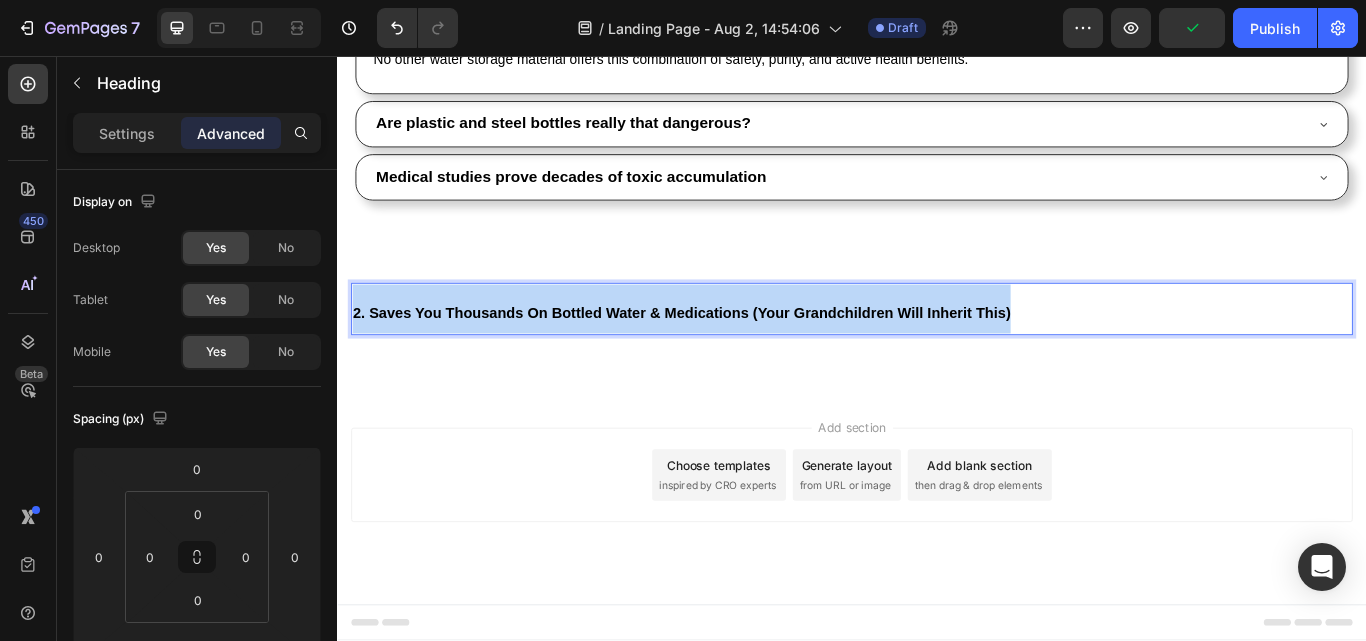 click on "2. Saves You Thousands On Bottled Water & Medications (Your Grandchildren Will Inherit This)" at bounding box center (937, 351) 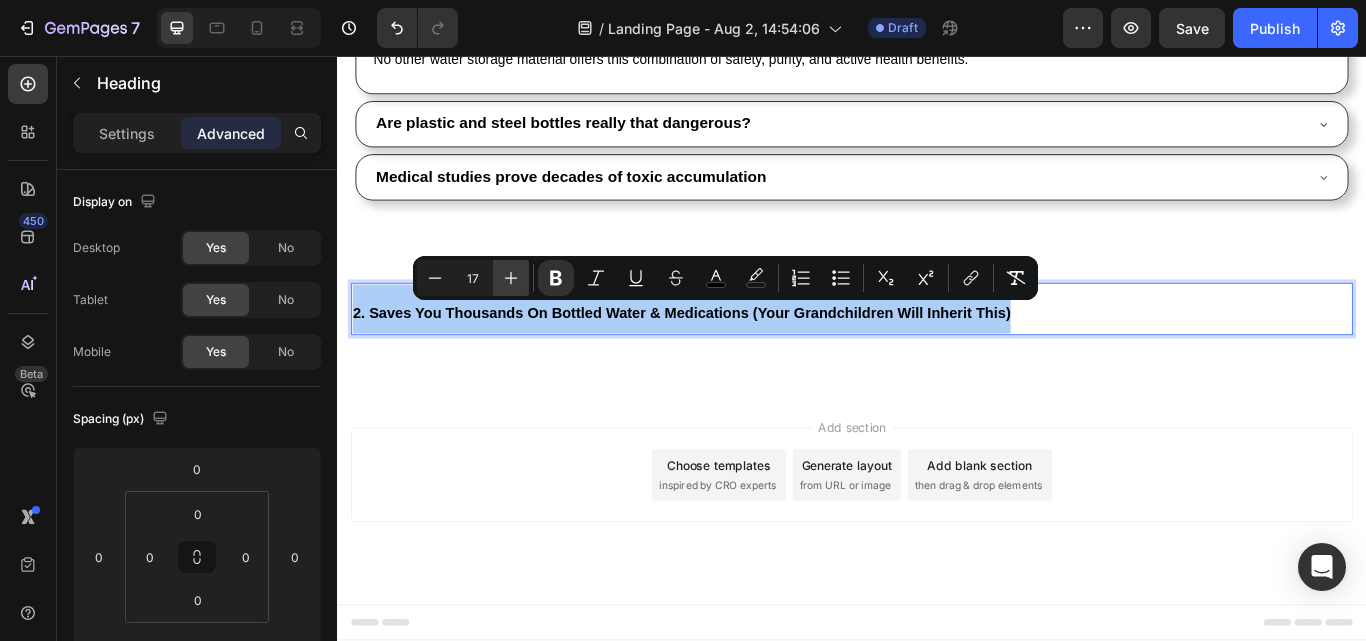click 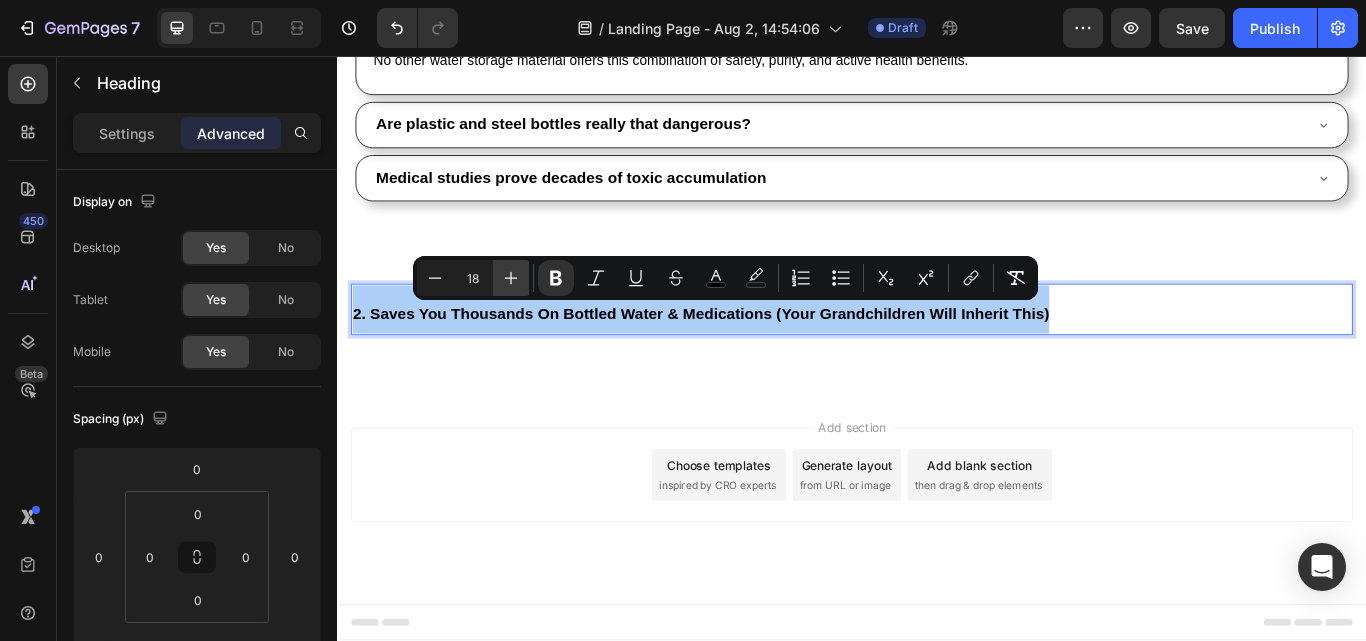 click 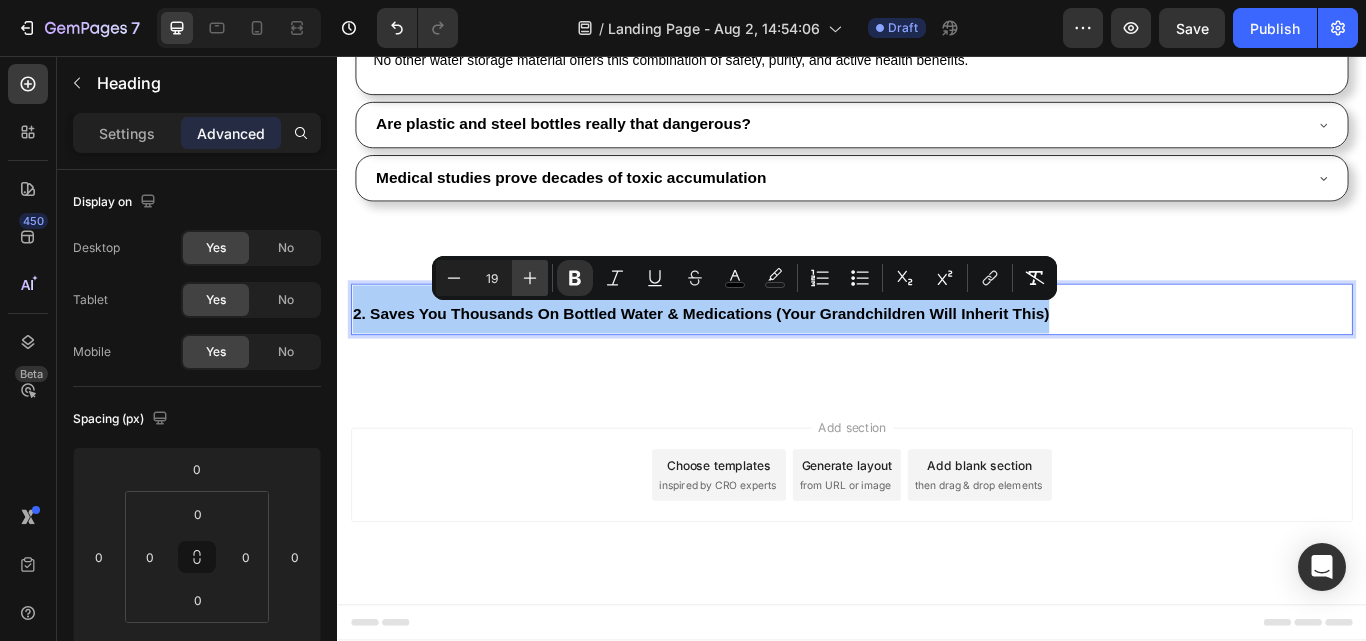 click on "Plus" at bounding box center [530, 278] 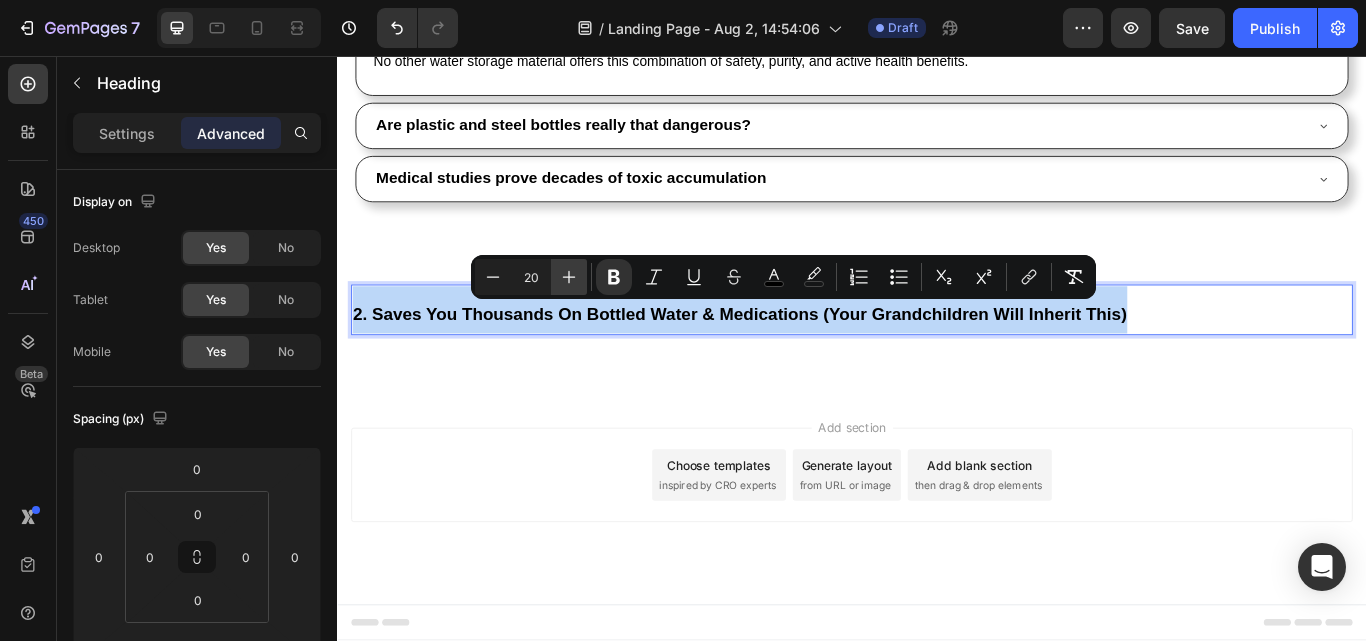 scroll, scrollTop: 2365, scrollLeft: 0, axis: vertical 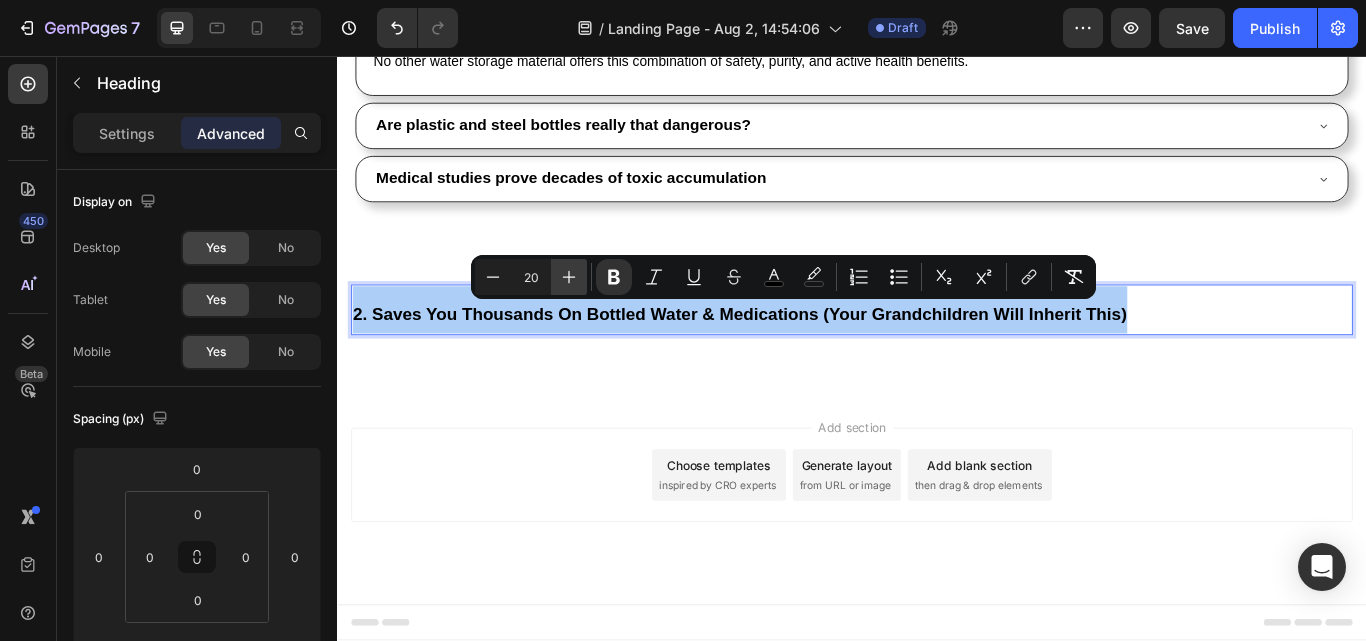 click on "20" at bounding box center (531, 277) 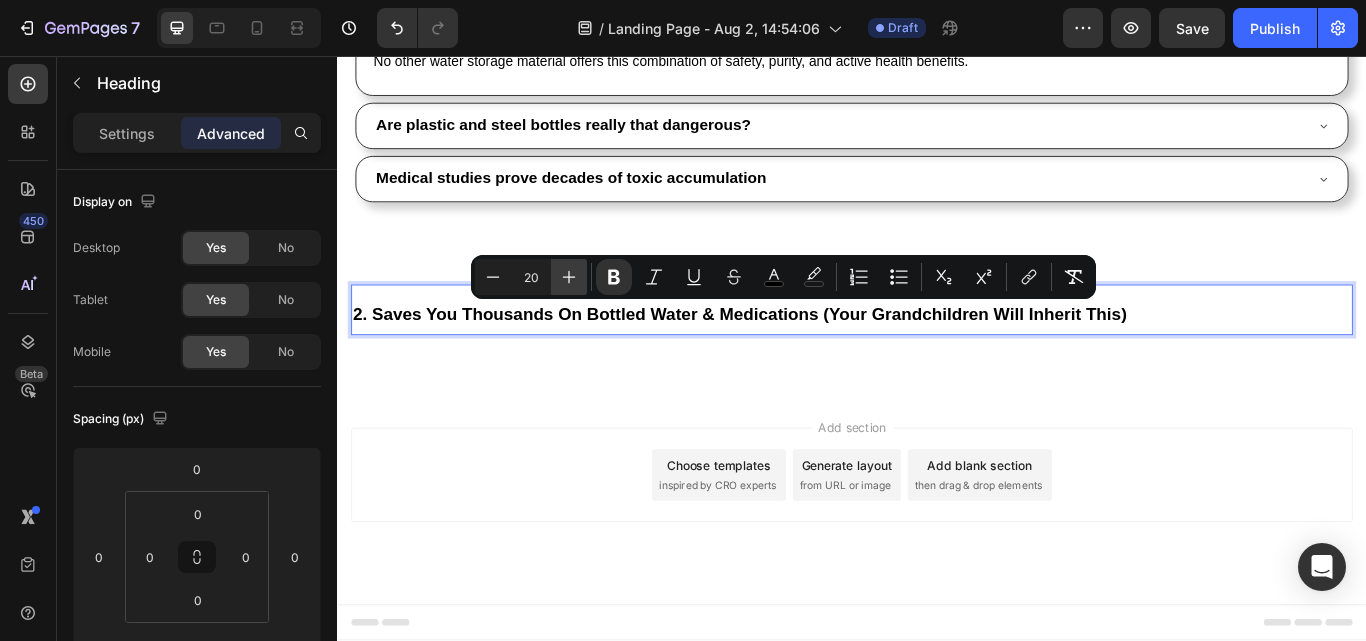 click 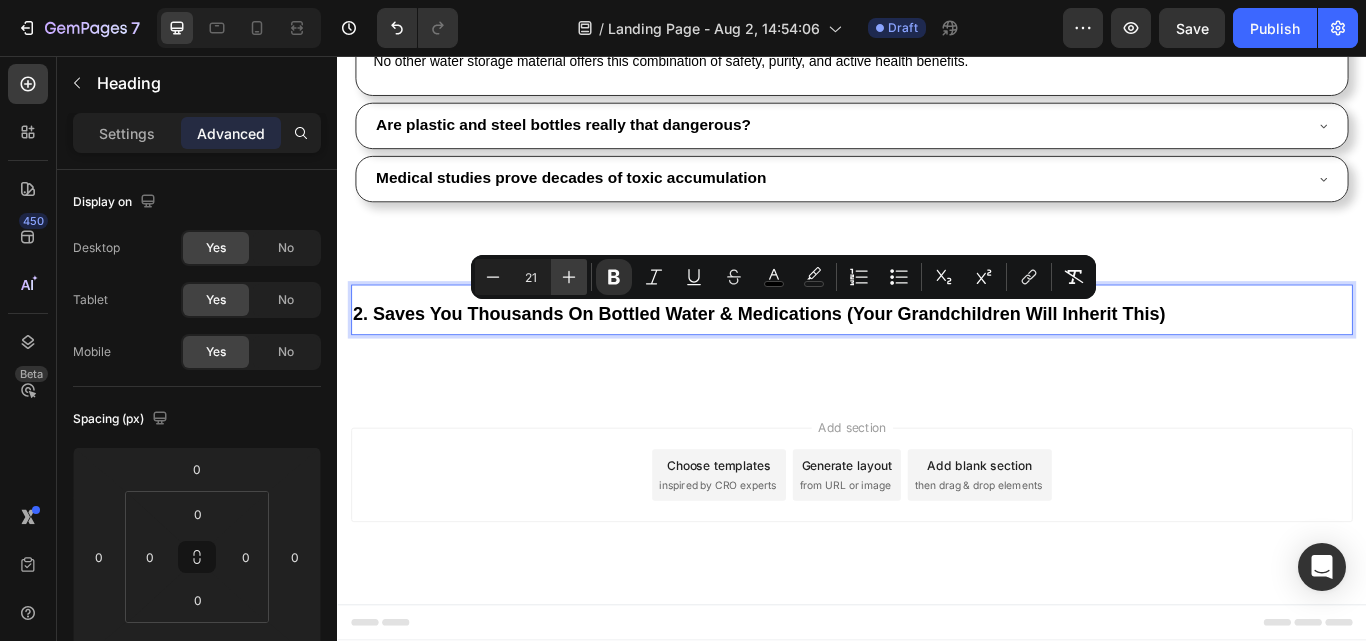 click 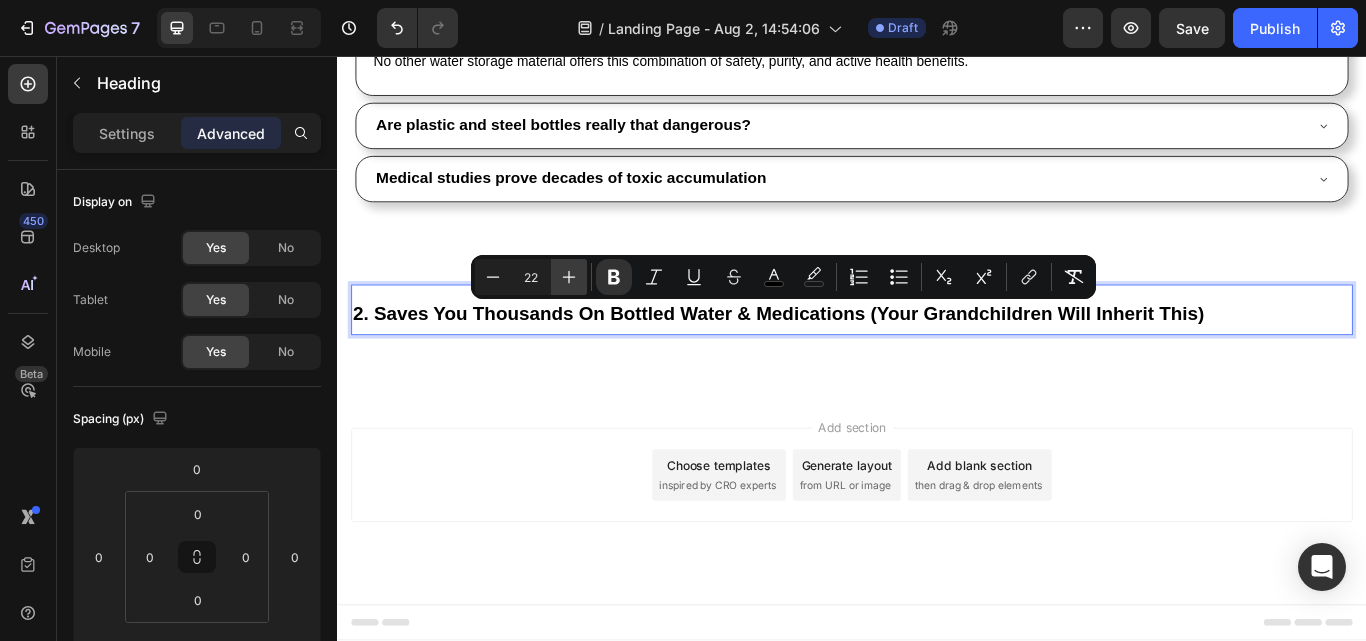 click 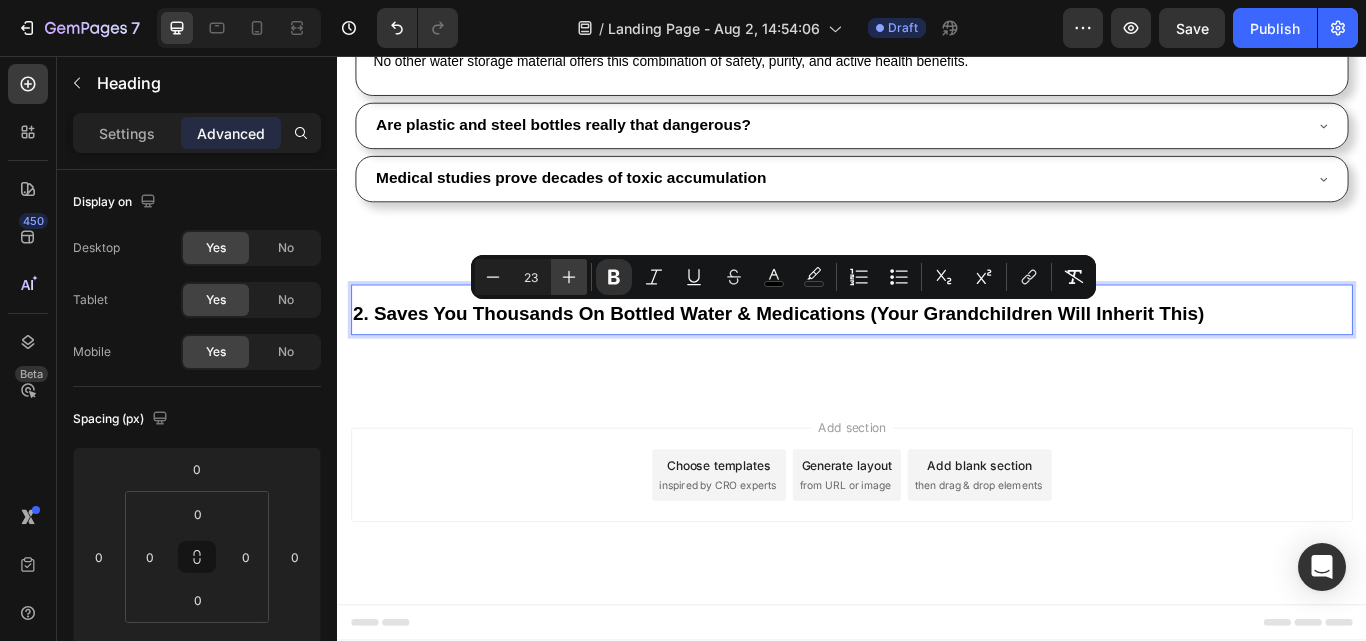 scroll, scrollTop: 2364, scrollLeft: 0, axis: vertical 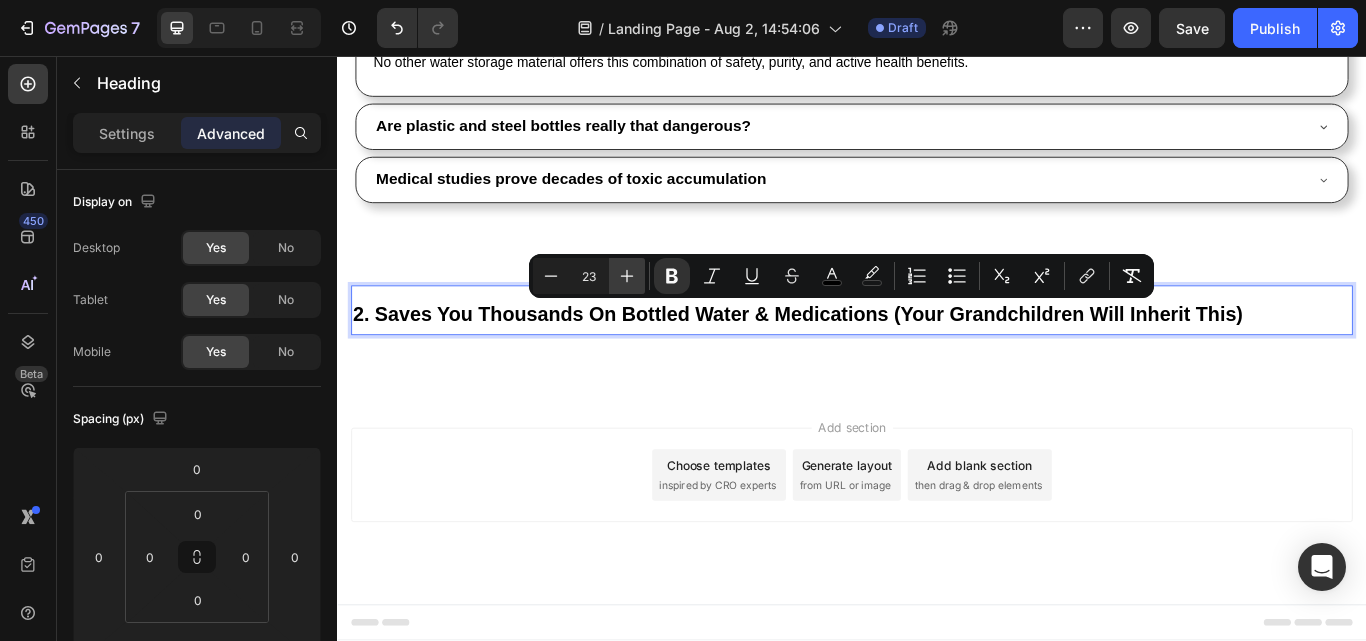click 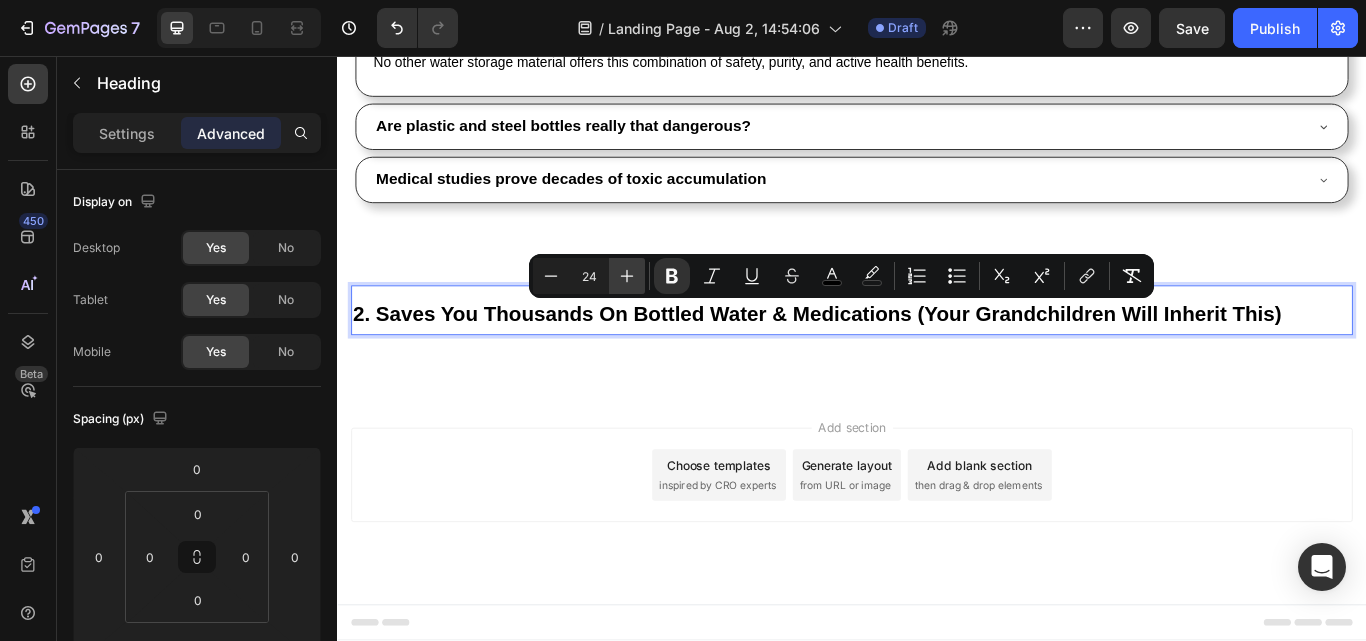 click 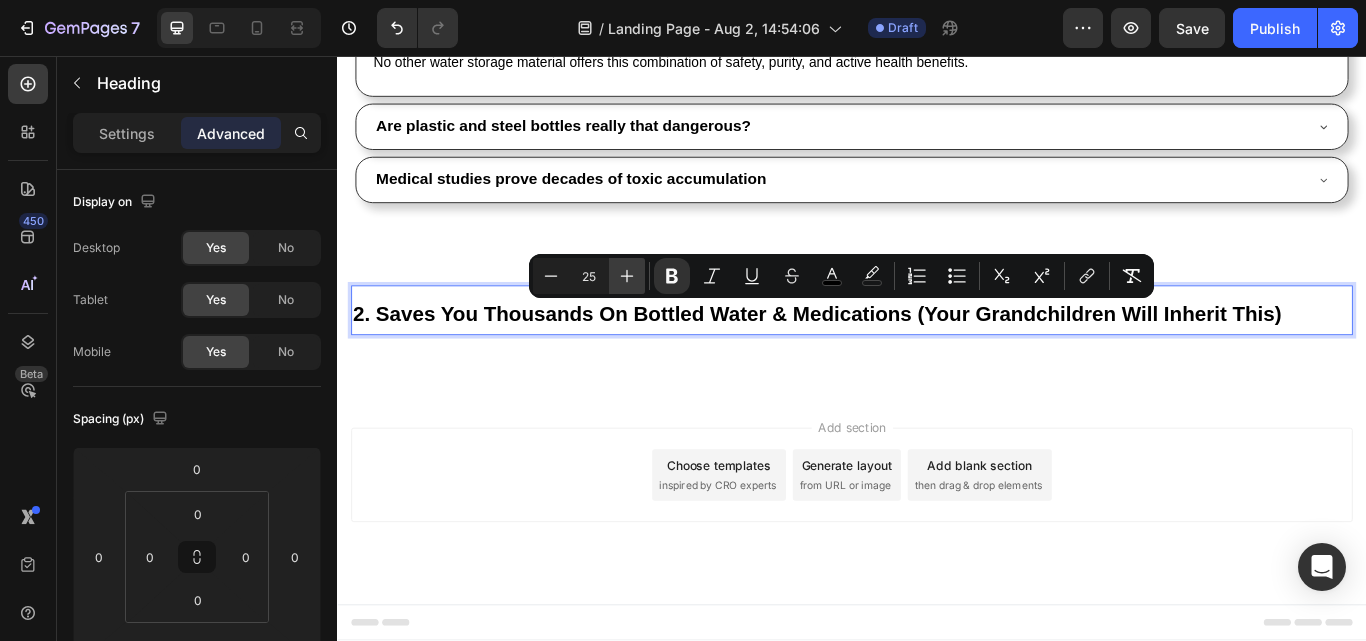 scroll, scrollTop: 2363, scrollLeft: 0, axis: vertical 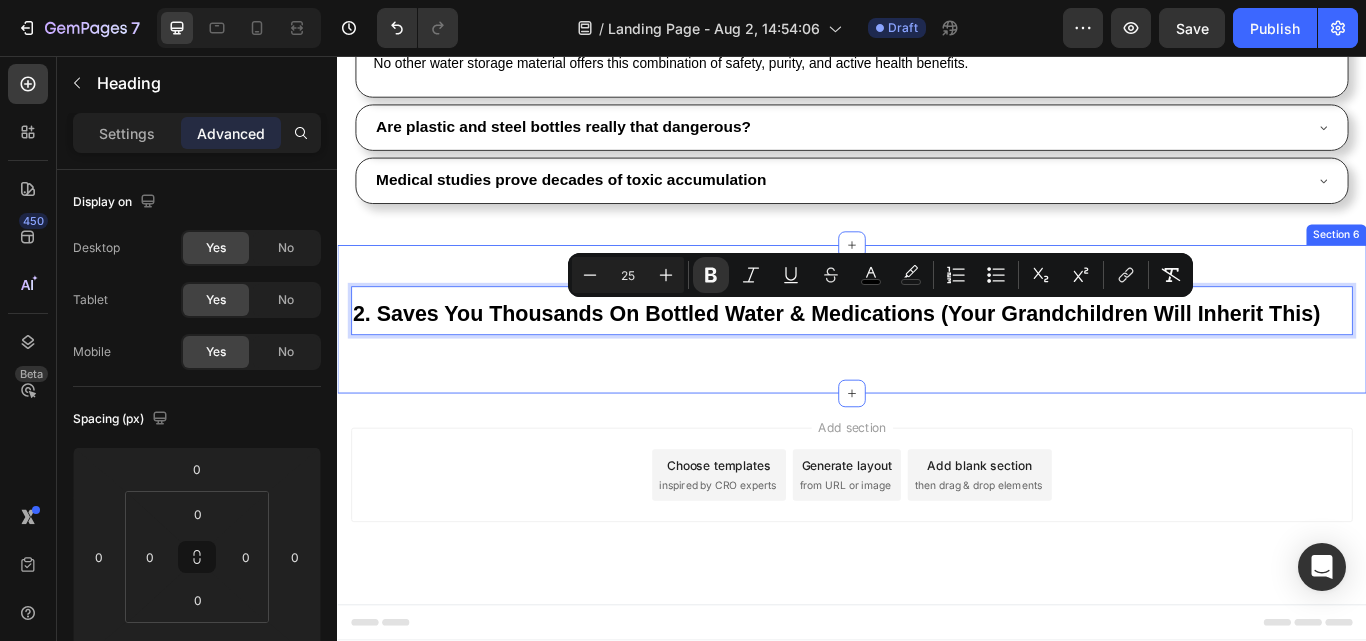 click on "2. Saves You Thousands On Bottled Water & Medications (Your Grandchildren Will Inherit This) Heading   20 Row Section 6" at bounding box center [937, 363] 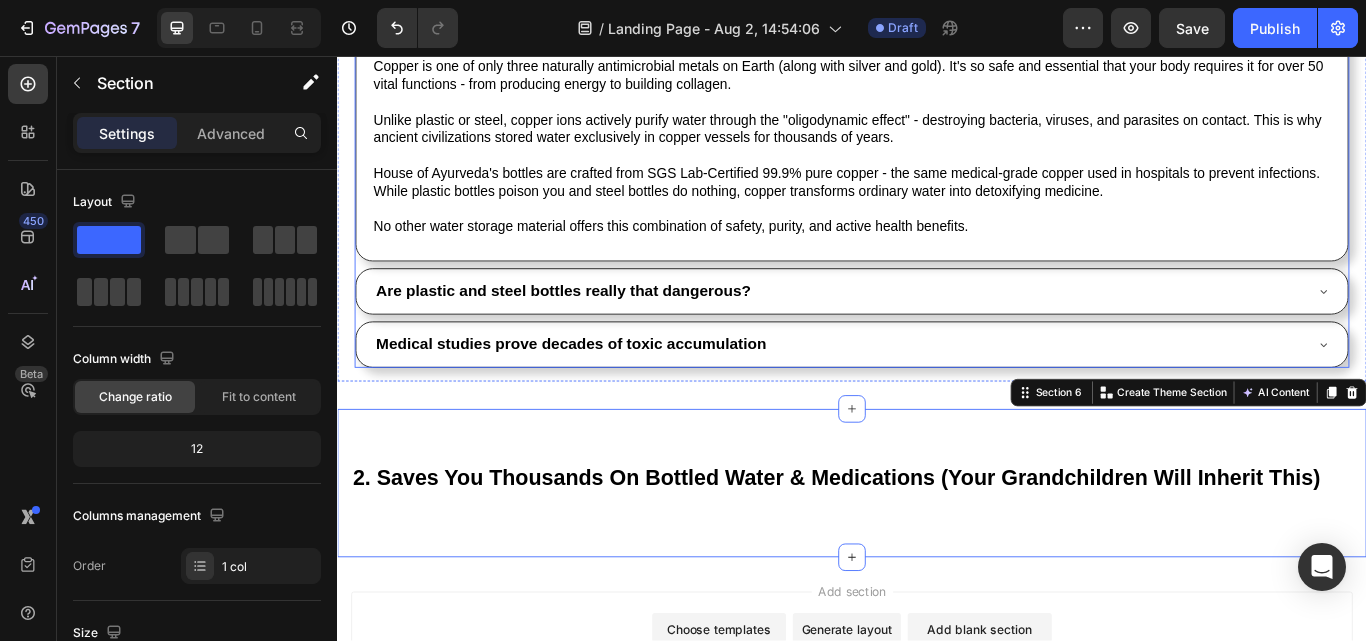 scroll, scrollTop: 2363, scrollLeft: 0, axis: vertical 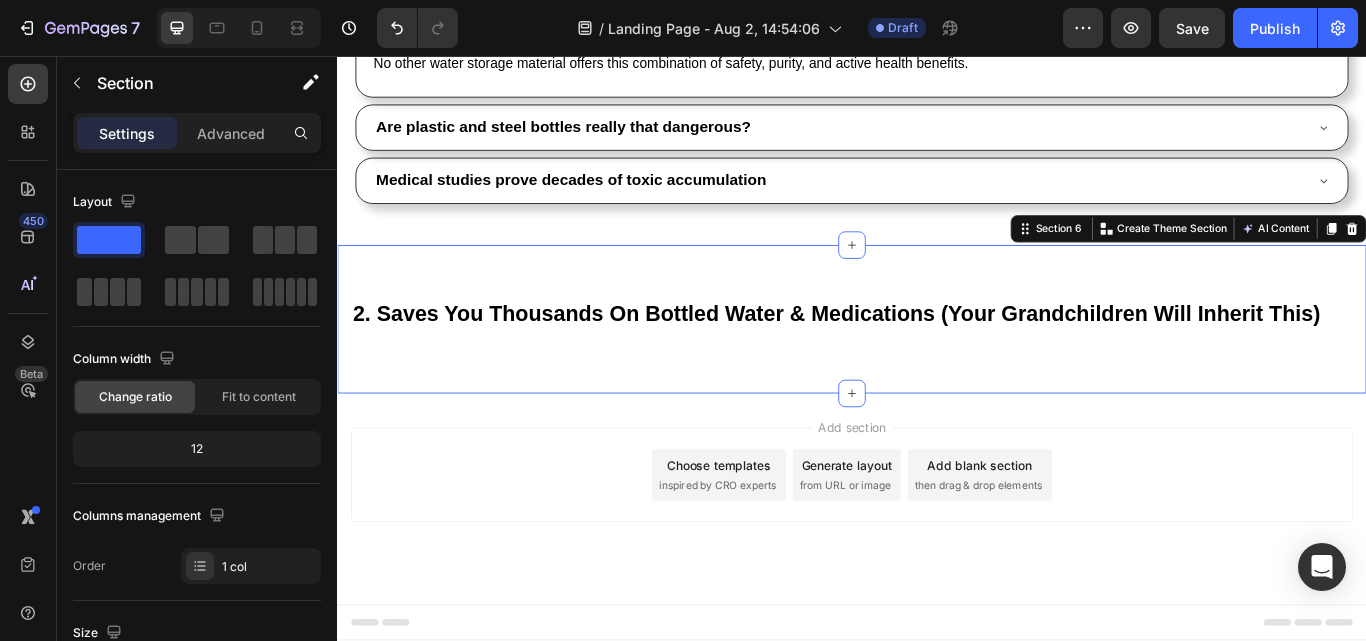 click on "⁠⁠⁠⁠⁠⁠⁠ 2. Saves You Thousands On Bottled Water & Medications (Your Grandchildren Will Inherit This) Heading Row Section 6   You can create reusable sections Create Theme Section AI Content Write with GemAI What would you like to describe here? Tone and Voice Persuasive Product Certified Ayurveda® Pure Copper Water Bottle - V2 Hand-Hammered Edition Show more Generate" at bounding box center [937, 363] 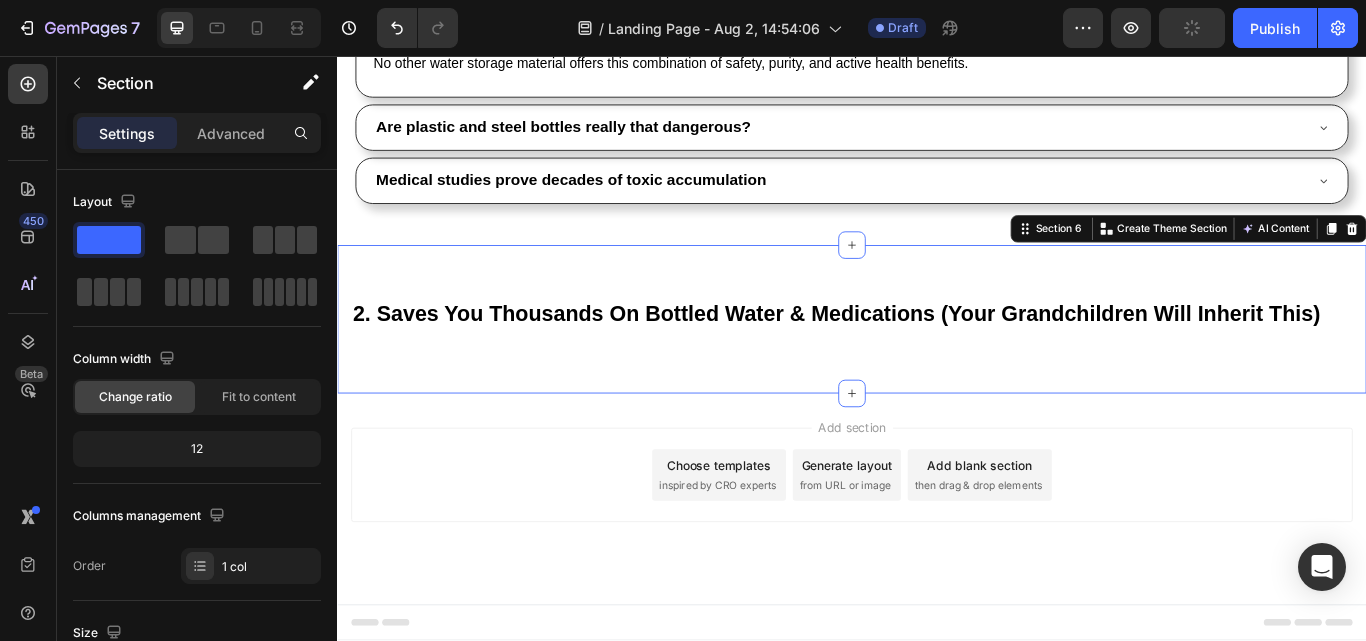 scroll, scrollTop: 500, scrollLeft: 0, axis: vertical 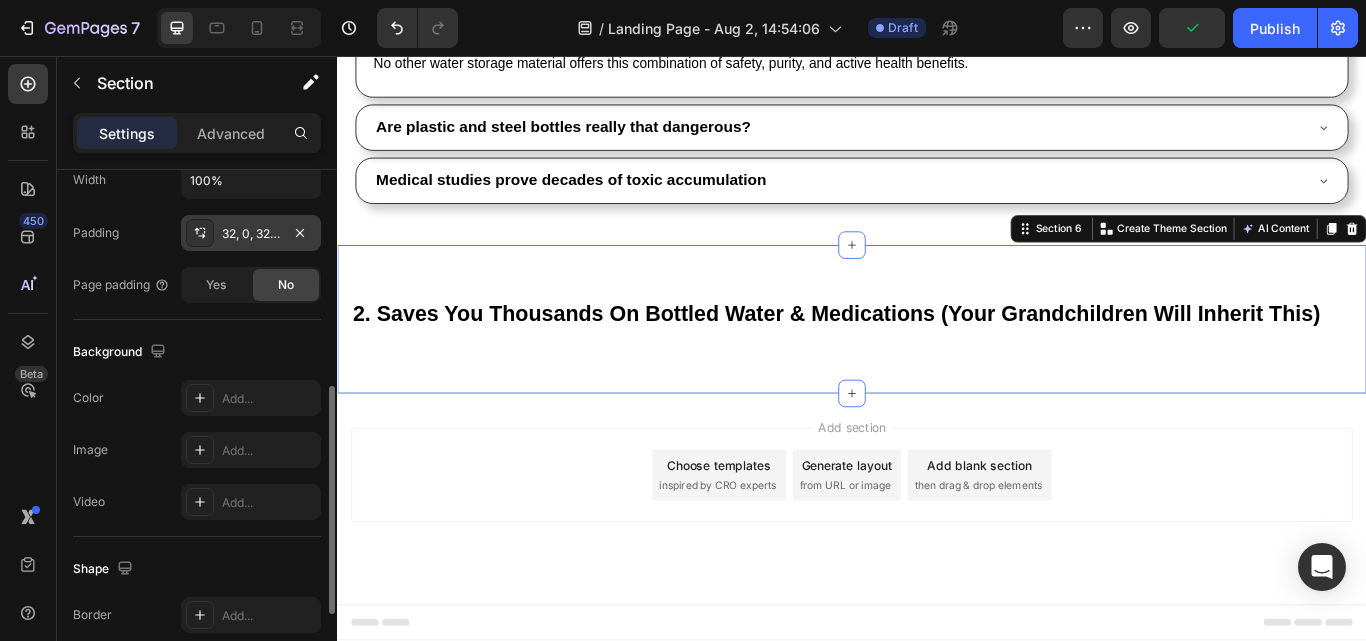 click on "32, 0, 32, 0" at bounding box center (251, 234) 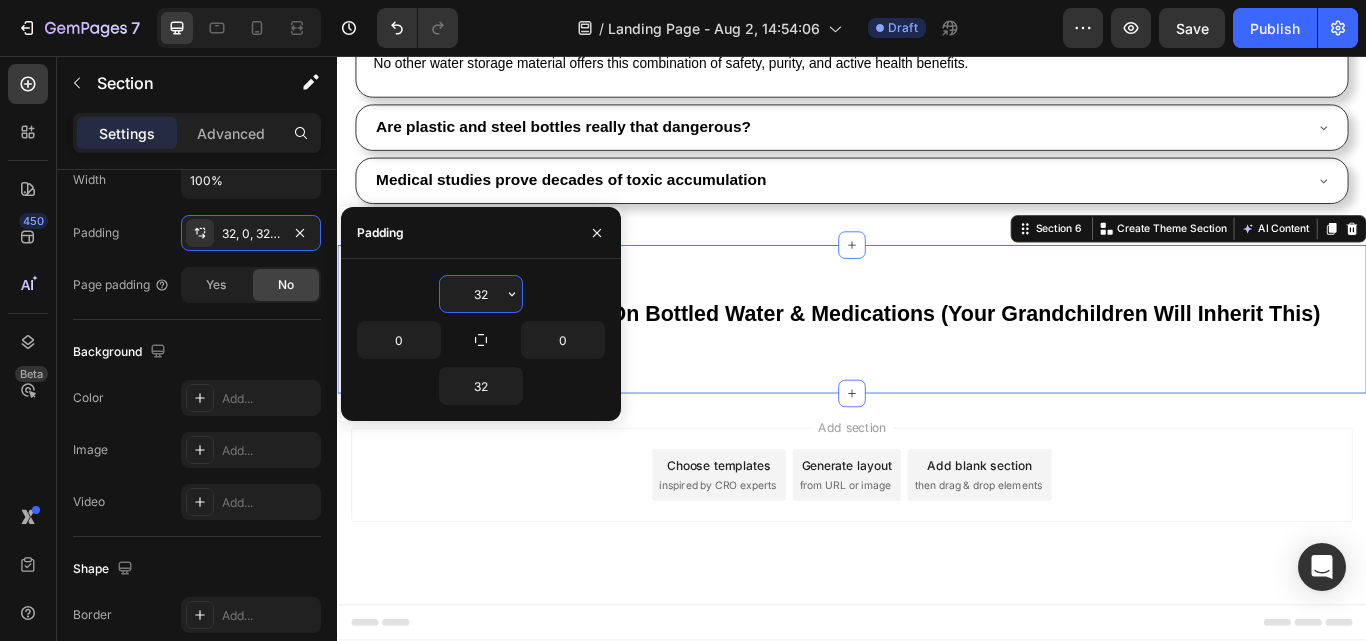 click on "32" at bounding box center (481, 294) 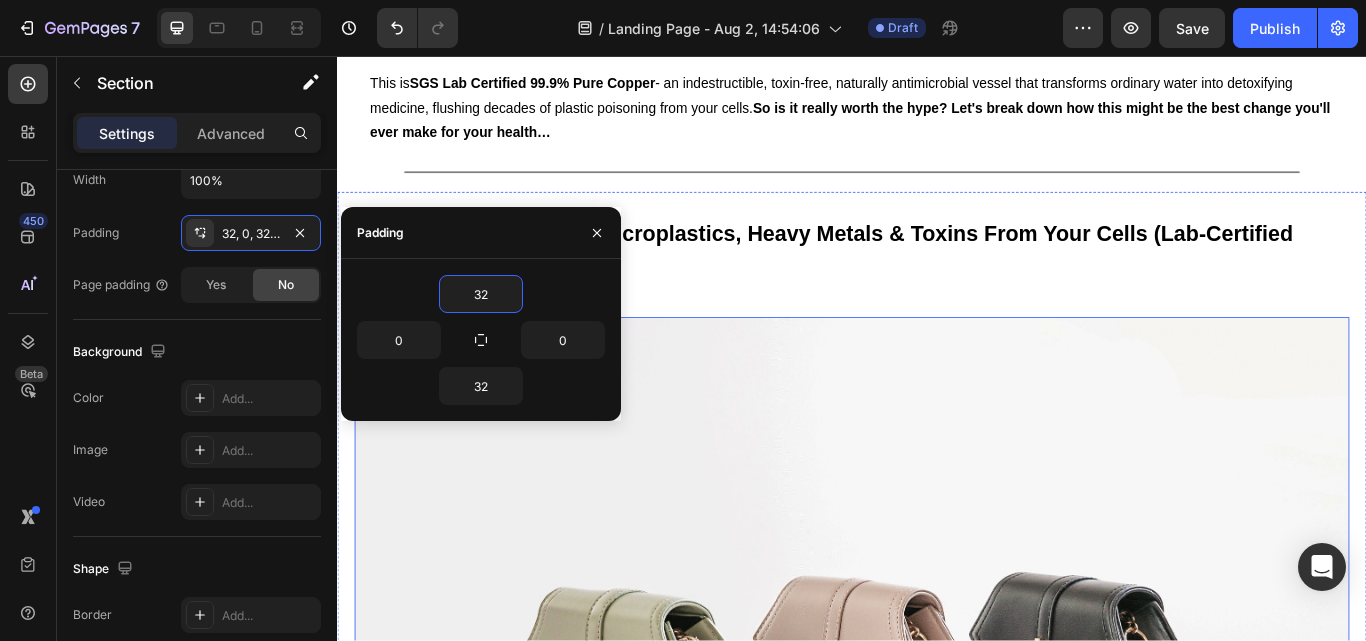 scroll, scrollTop: 463, scrollLeft: 0, axis: vertical 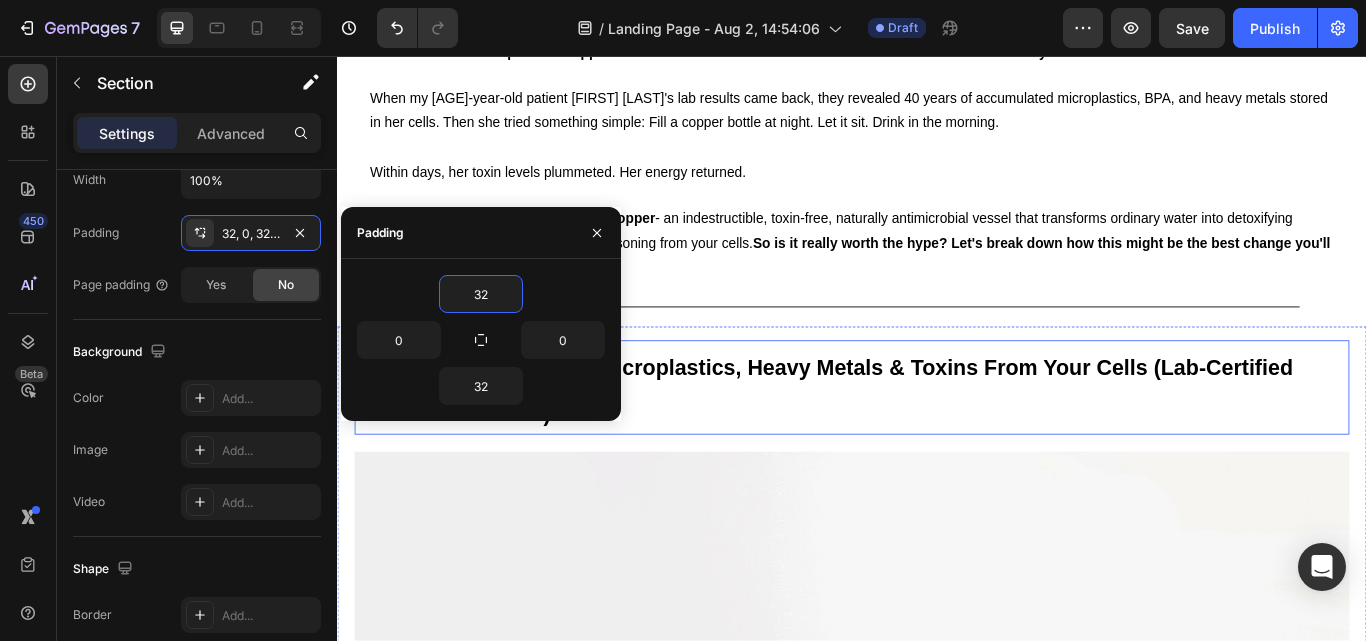 click on "1. Flushes 40+ Years of Microplastics, Heavy Metals & Toxins From Your Cells (Lab-Certified 99.9% Pure & Safe)" at bounding box center [937, 443] 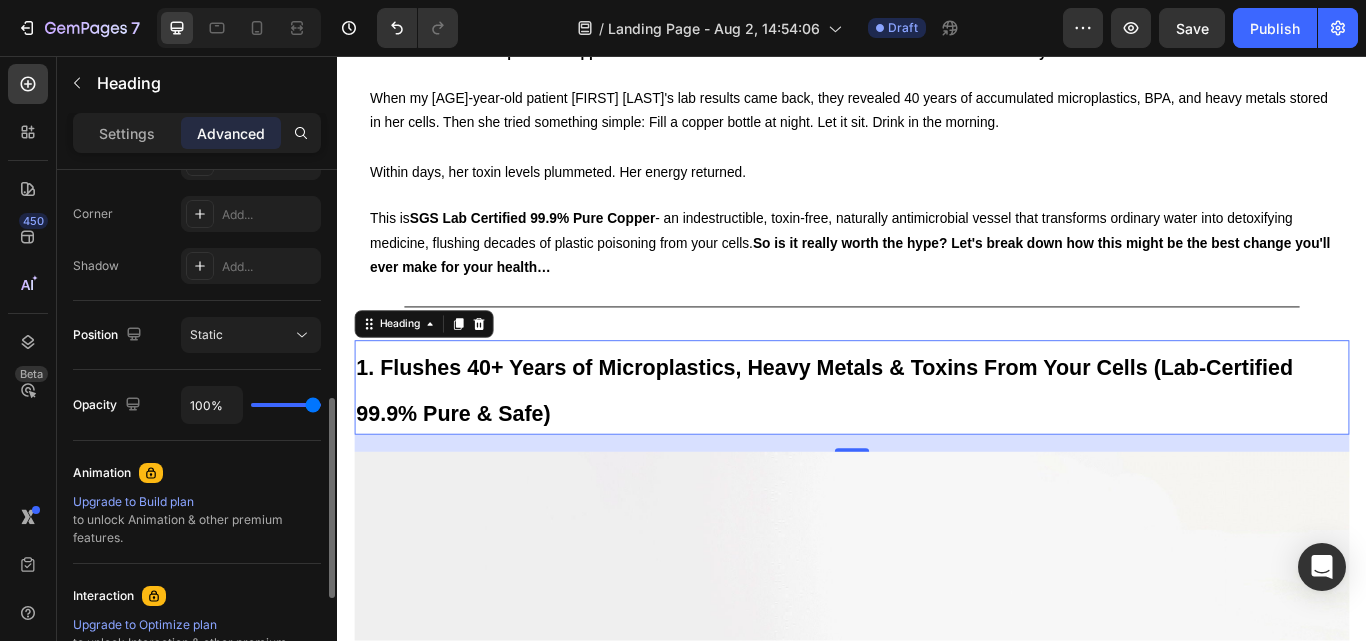 scroll, scrollTop: 0, scrollLeft: 0, axis: both 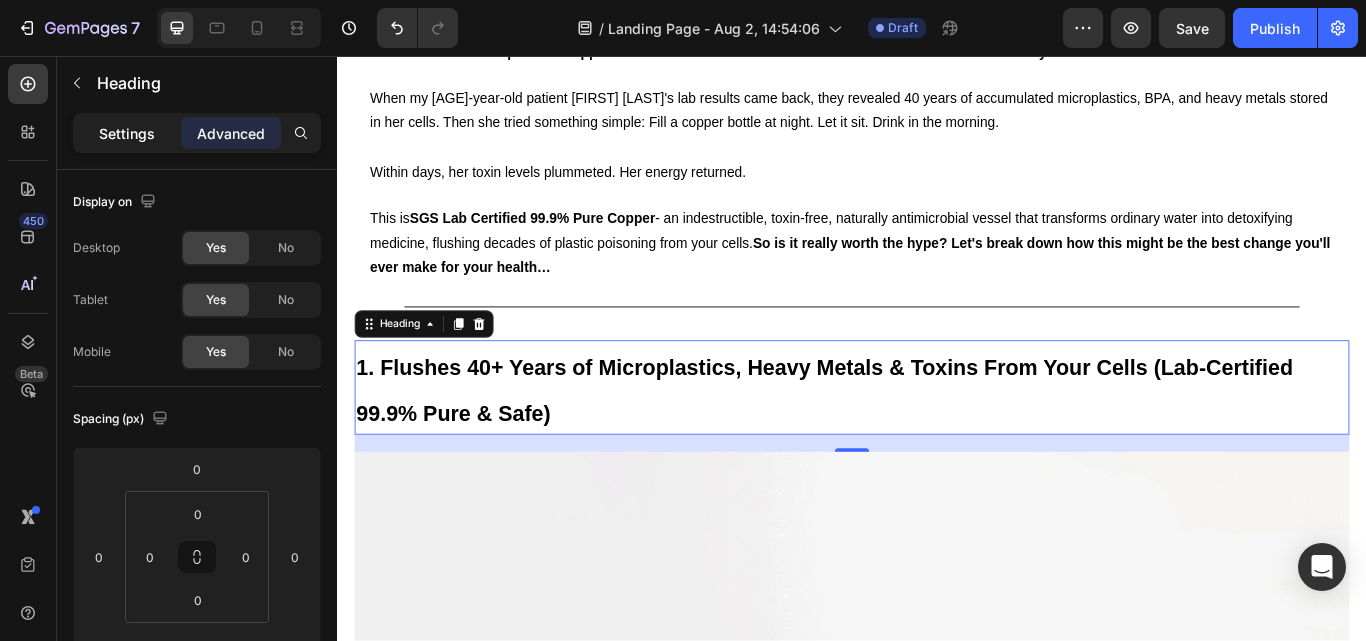 click on "Settings" at bounding box center [127, 133] 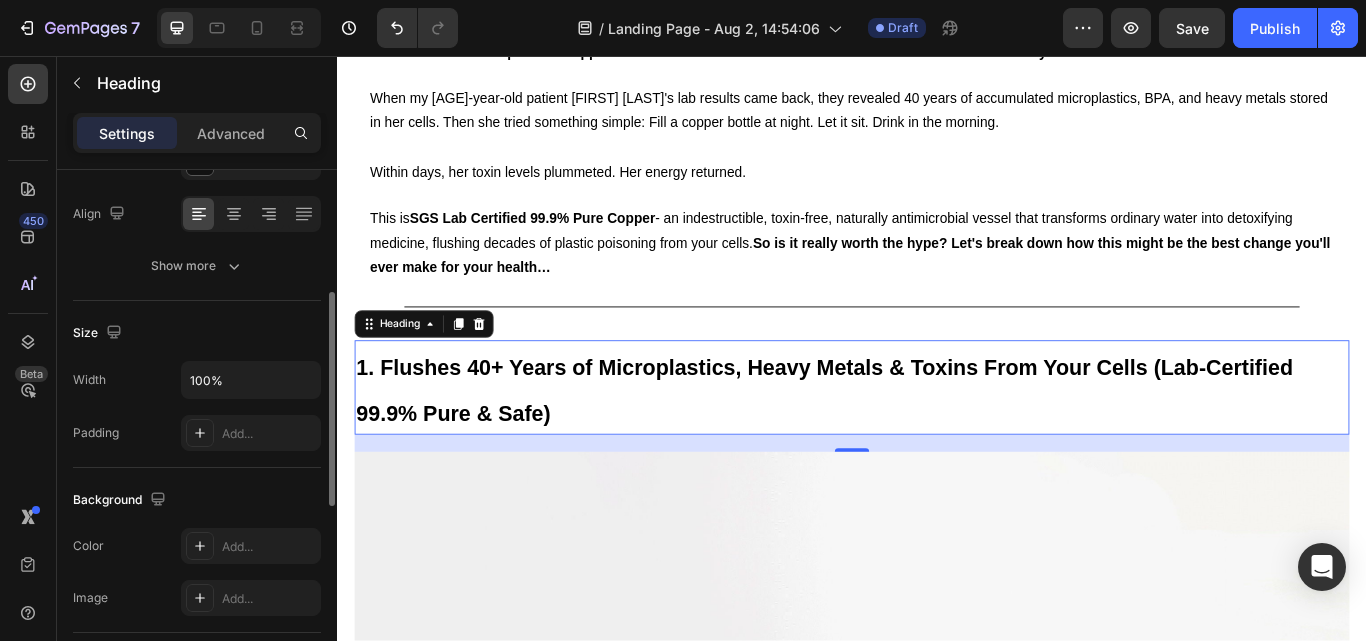 scroll, scrollTop: 200, scrollLeft: 0, axis: vertical 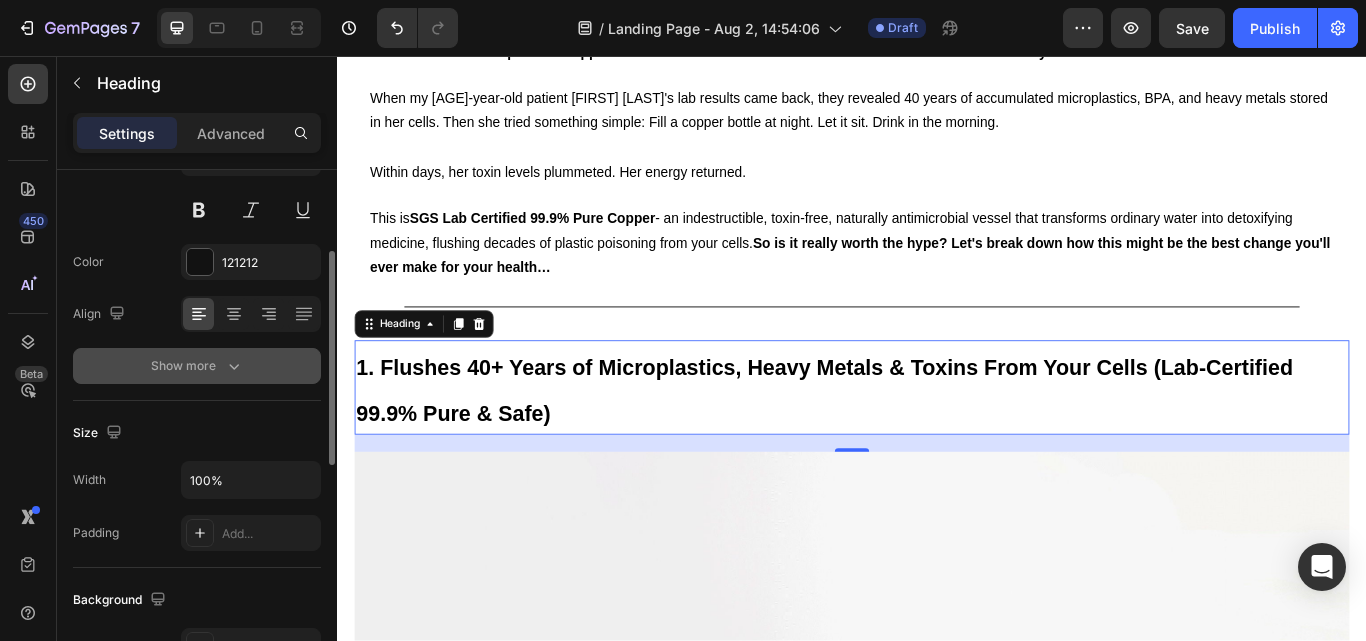 click on "Show more" at bounding box center (197, 366) 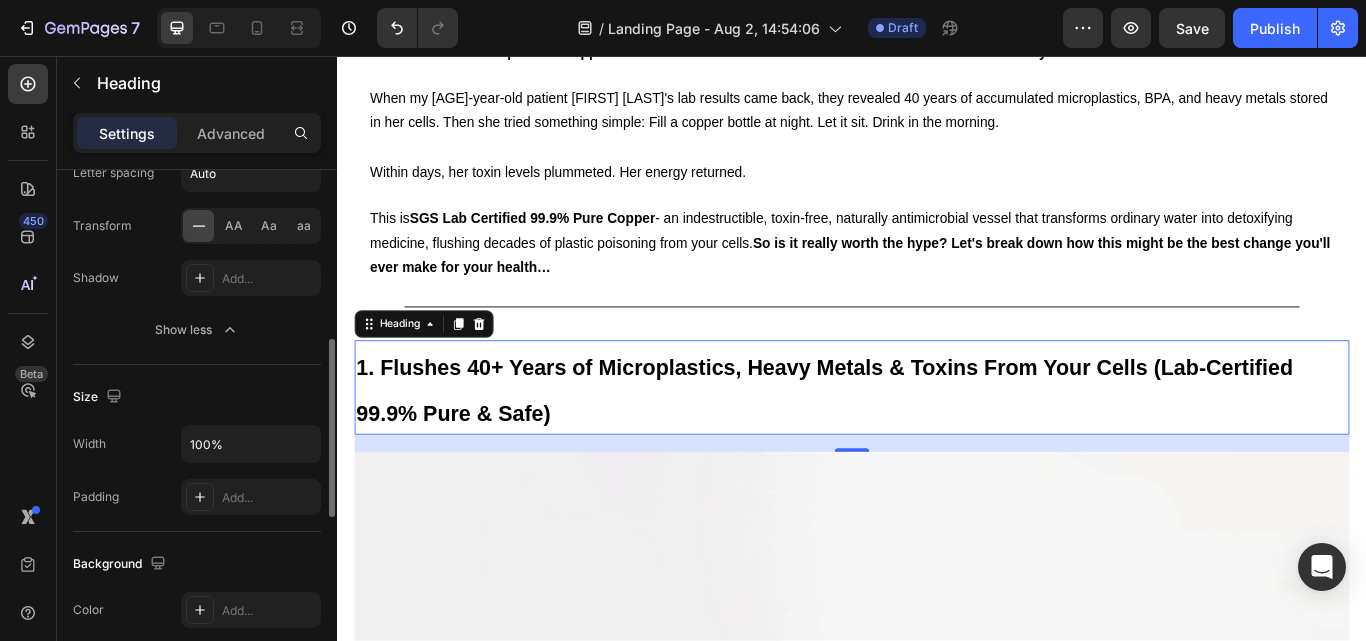 scroll, scrollTop: 700, scrollLeft: 0, axis: vertical 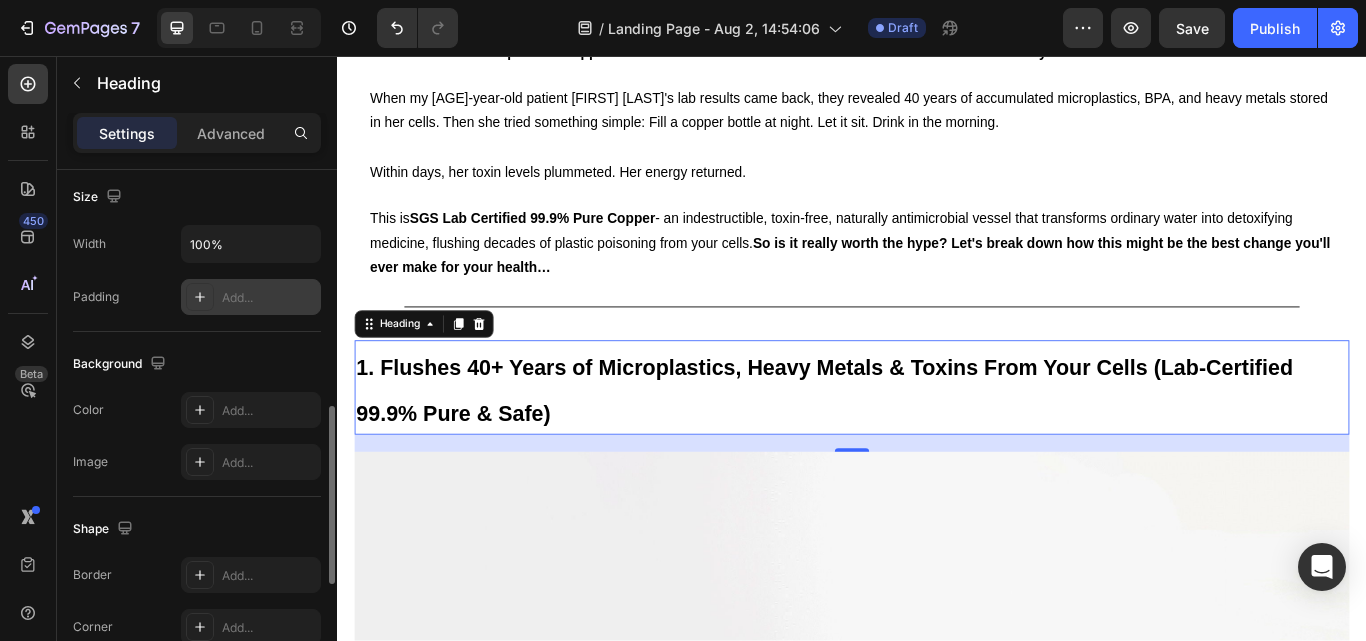 click on "Add..." at bounding box center (269, 298) 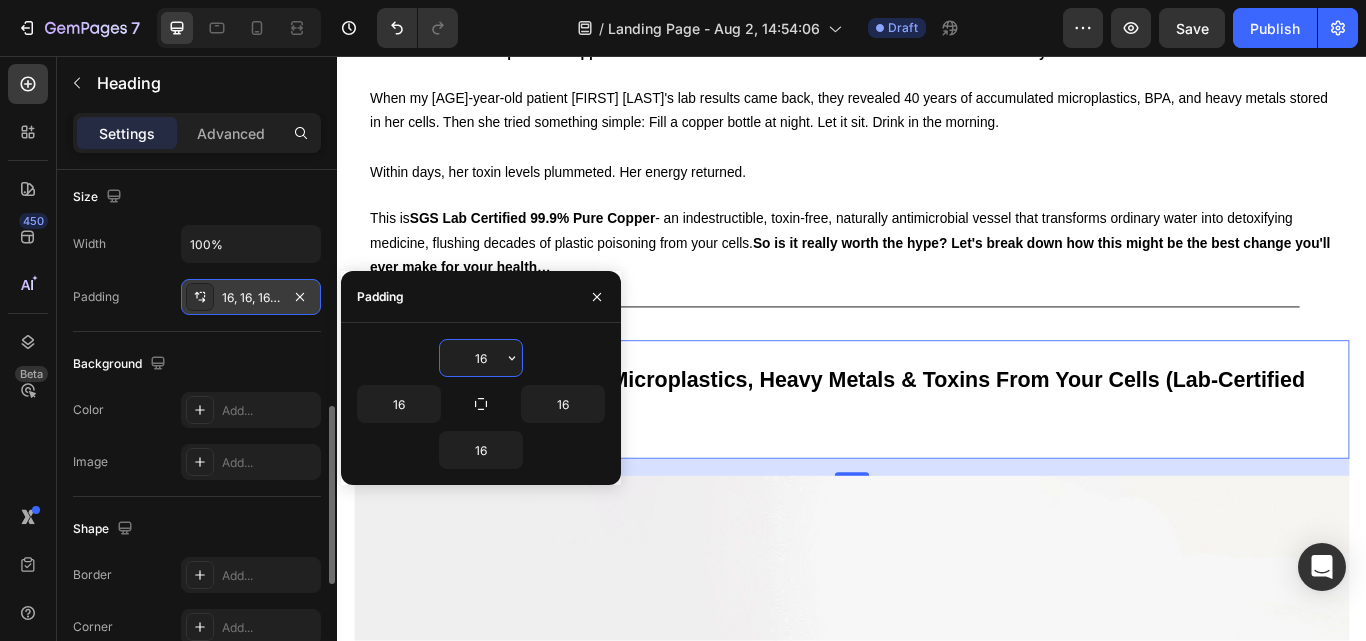 click on "Background" at bounding box center [197, 364] 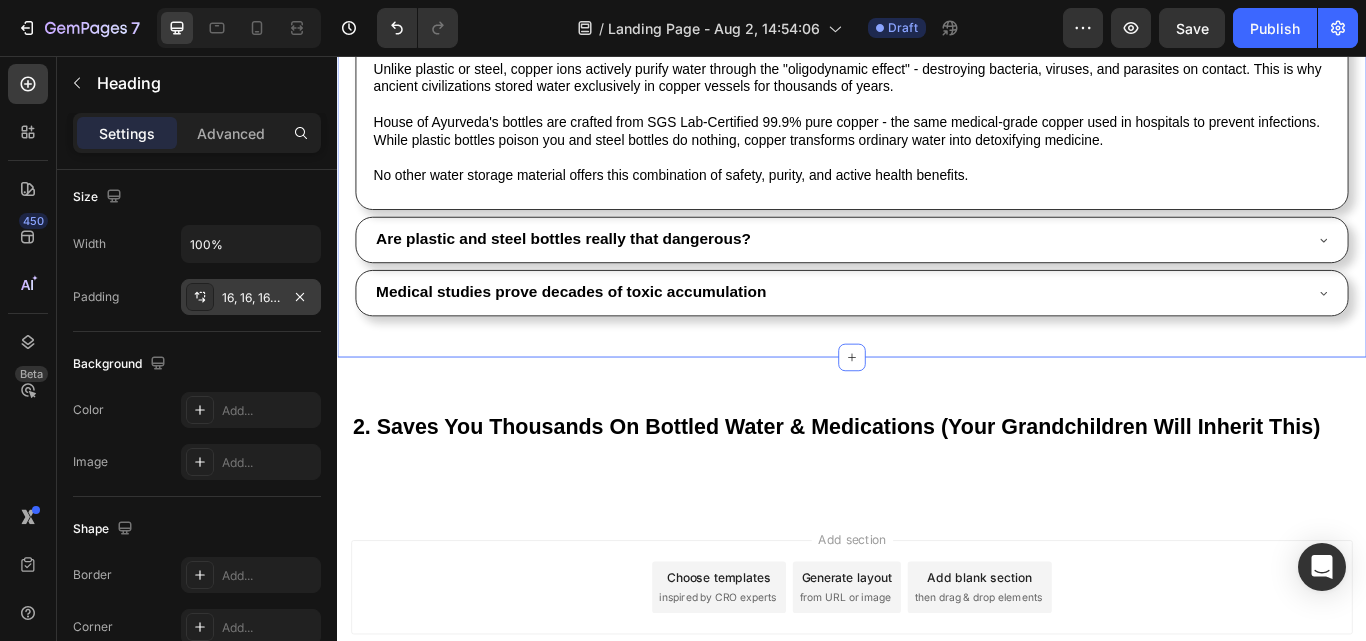 scroll, scrollTop: 2263, scrollLeft: 0, axis: vertical 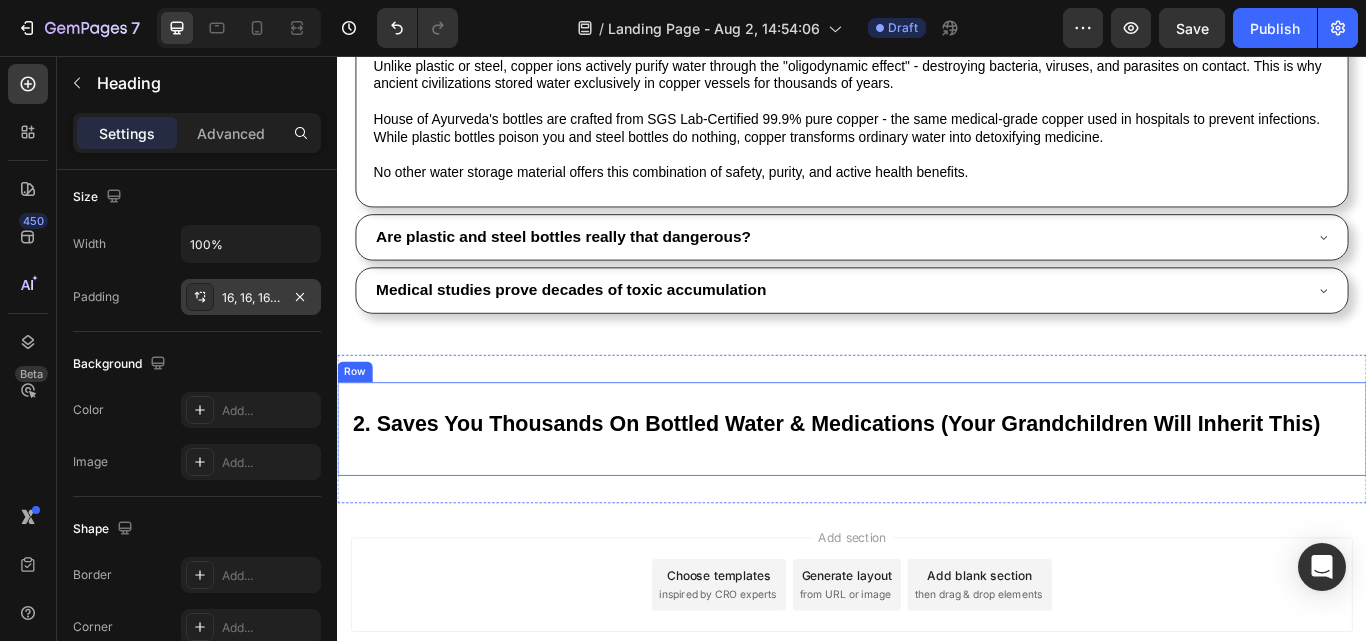 click on "2. Saves You Thousands On Bottled Water & Medications (Your Grandchildren Will Inherit This) Heading Row" at bounding box center (937, 491) 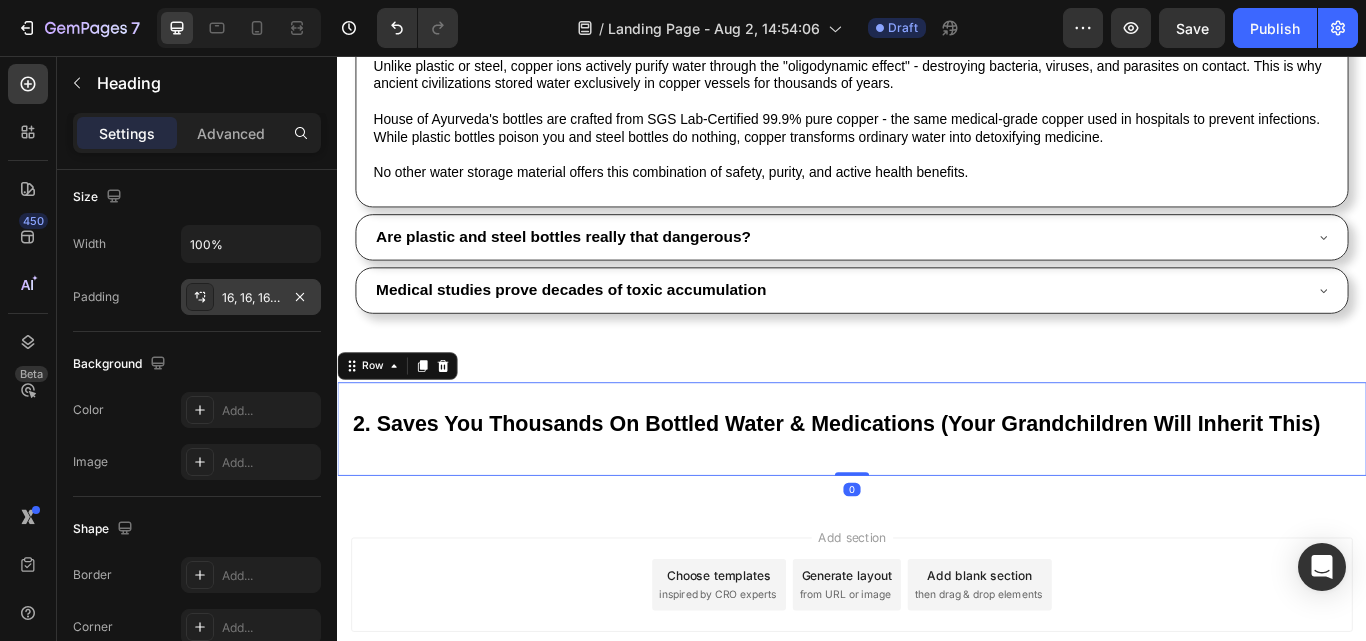 scroll, scrollTop: 0, scrollLeft: 0, axis: both 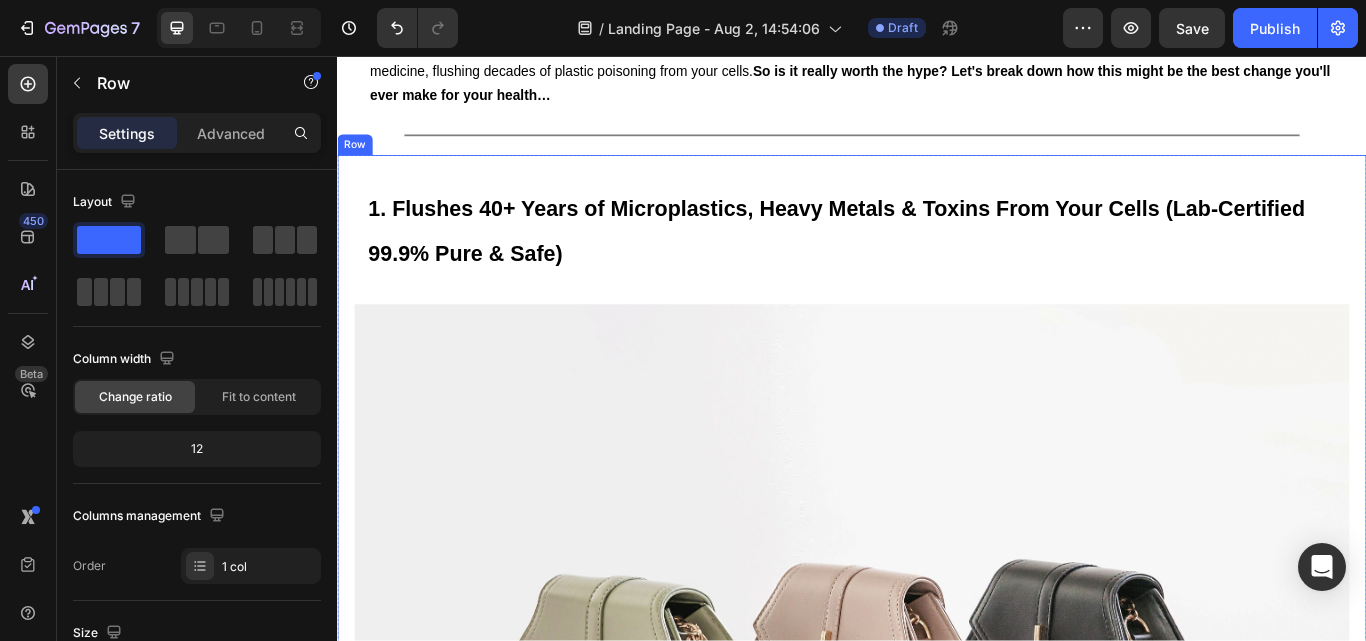 click on "1. Flushes 40+ Years of Microplastics, Heavy Metals & Toxins From Your Cells (Lab-Certified 99.9% Pure & Safe) Heading Image Studies found that the average American over 50 has consumed 11 pounds of microplastics from drinking water alone! These toxic particles accumulate in your organs, disrupting hormones, causing inflammation, and accelerating aging from the inside out.   Plastic bottles? They leach BPA and phthalates directly into your water - chemicals proven to cause cancer, diabetes, and dementia. Stainless steel? Often contains nickel and chromium that slowly poison your system. Even "safe" bottles harbor bacteria in microscopic scratches.   House of Ayurveda's Pure Copper Water Bottle is the only vessel that actively detoxifies your water while killing 99.9% of harmful bacteria - no chemicals, no toxins, just pure healing copper ions. Text Block Row" at bounding box center (937, 829) 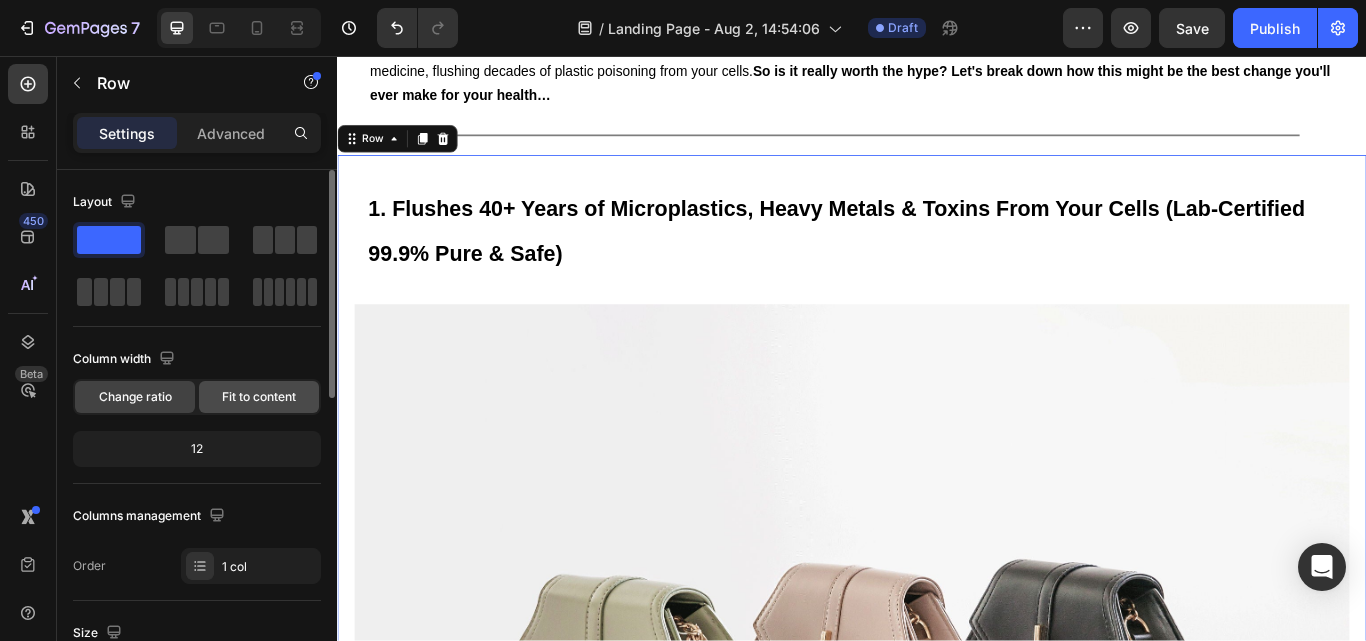 scroll, scrollTop: 400, scrollLeft: 0, axis: vertical 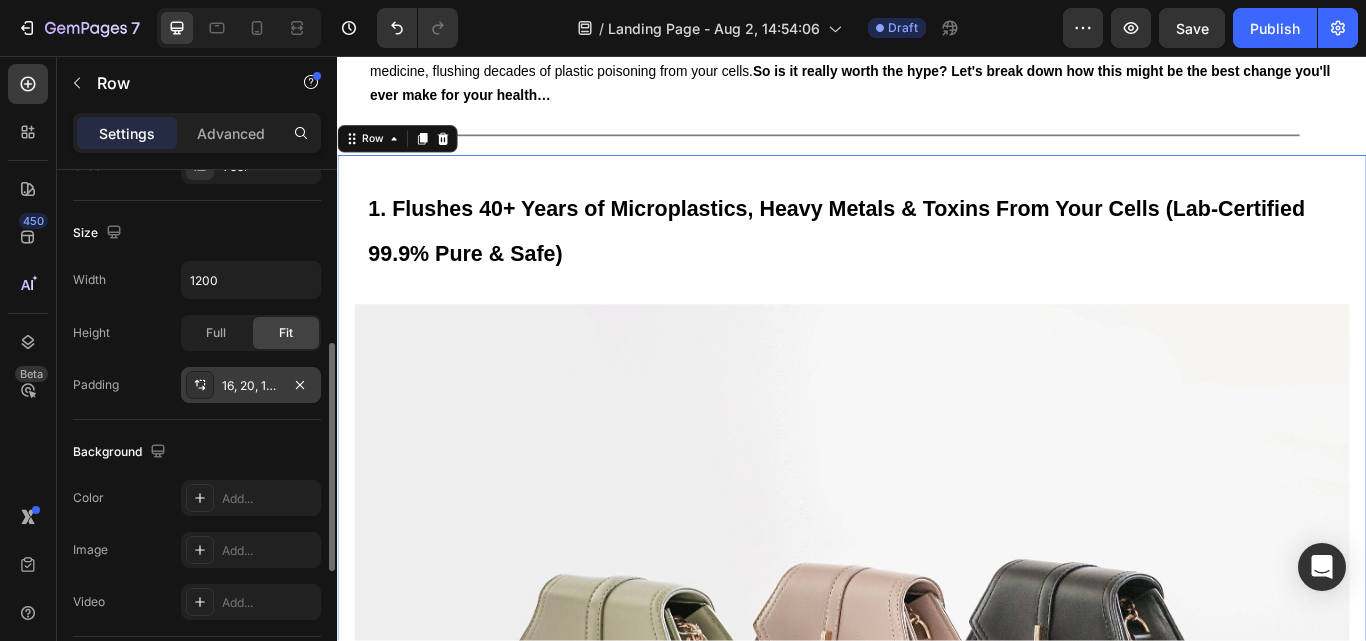click on "16, 20, 16, 20" at bounding box center [251, 386] 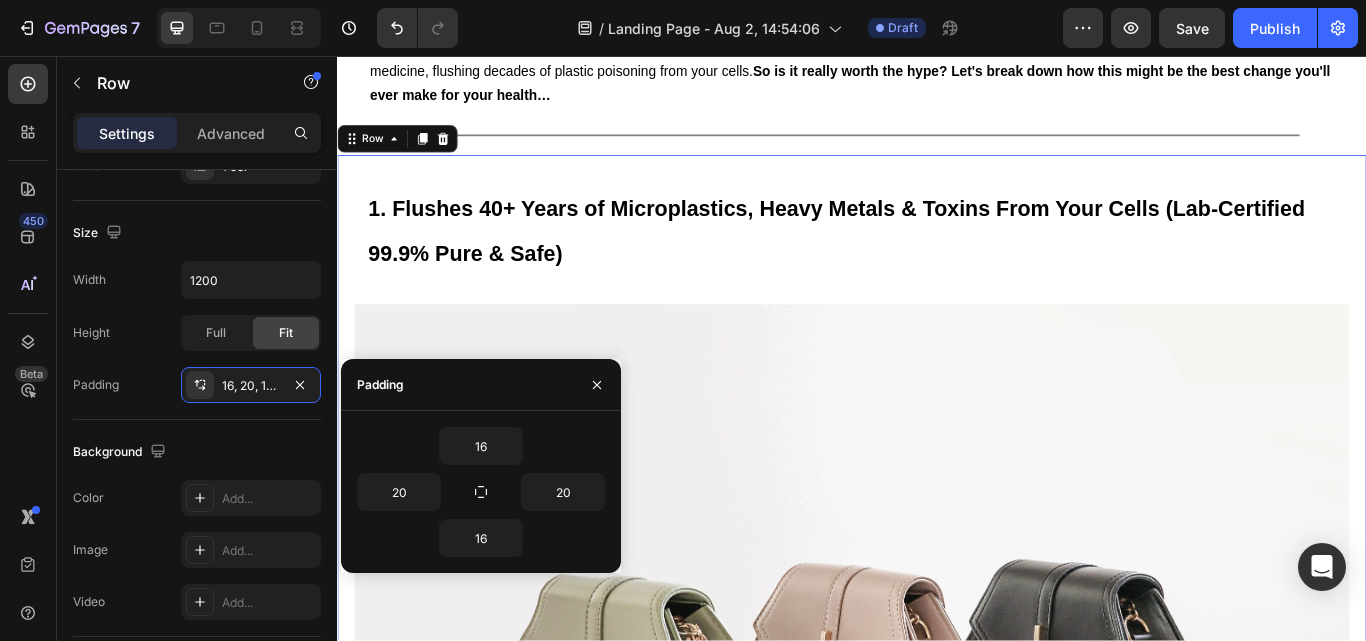 click on "Background" at bounding box center (197, 452) 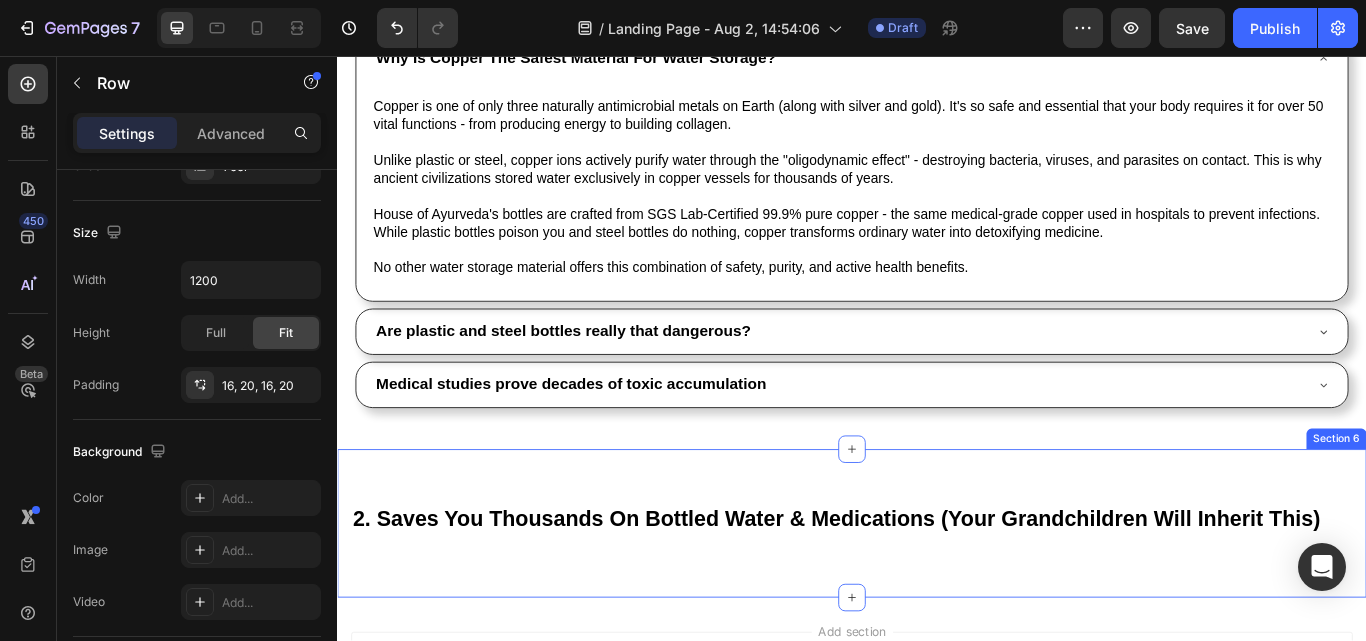 scroll, scrollTop: 2263, scrollLeft: 0, axis: vertical 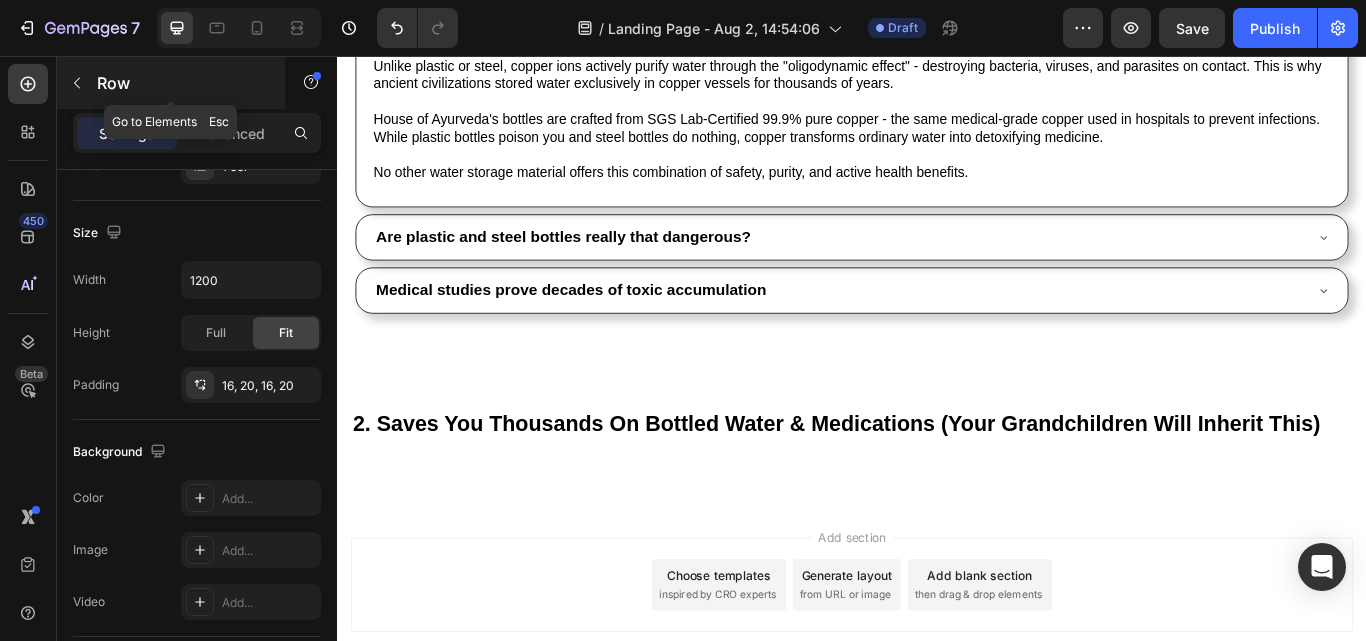 click at bounding box center [77, 83] 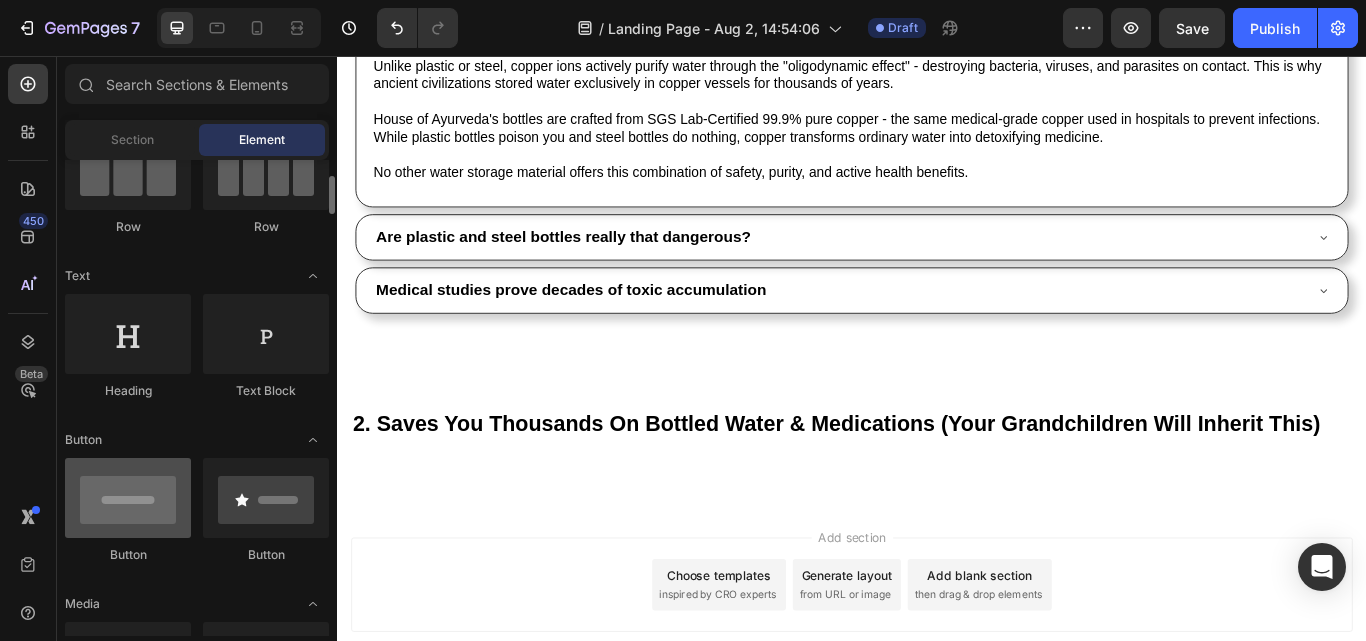 scroll, scrollTop: 400, scrollLeft: 0, axis: vertical 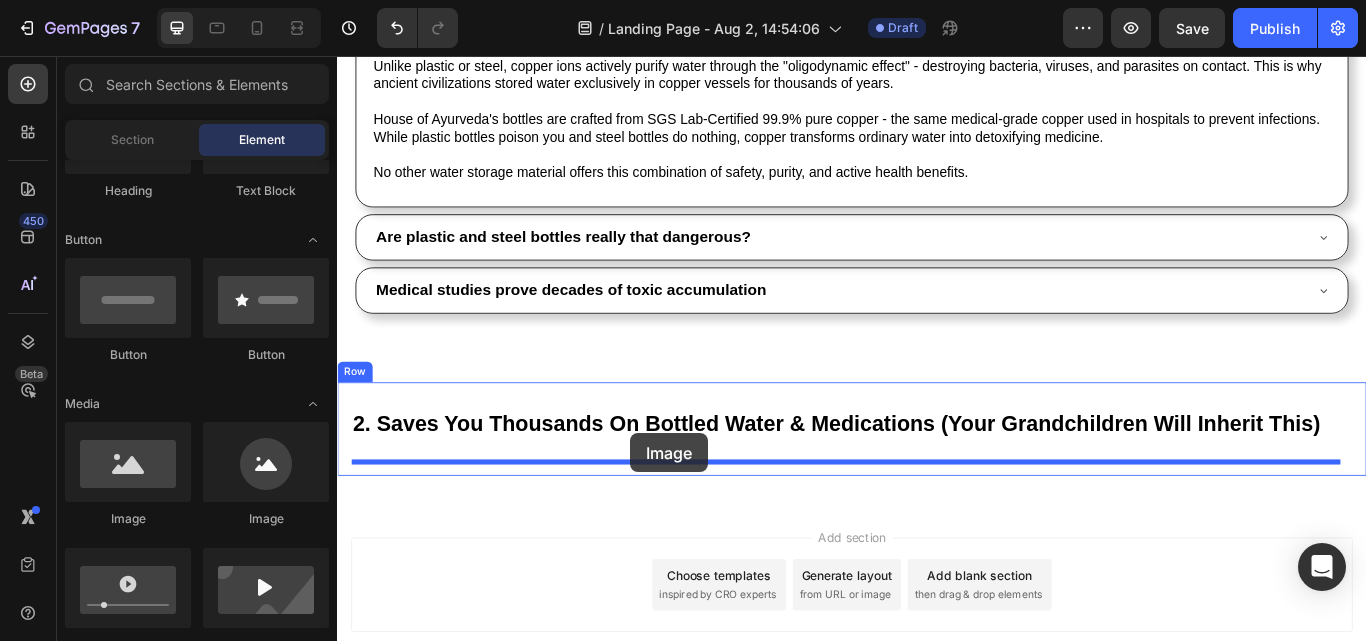 drag, startPoint x: 475, startPoint y: 535, endPoint x: 679, endPoint y: 496, distance: 207.69449 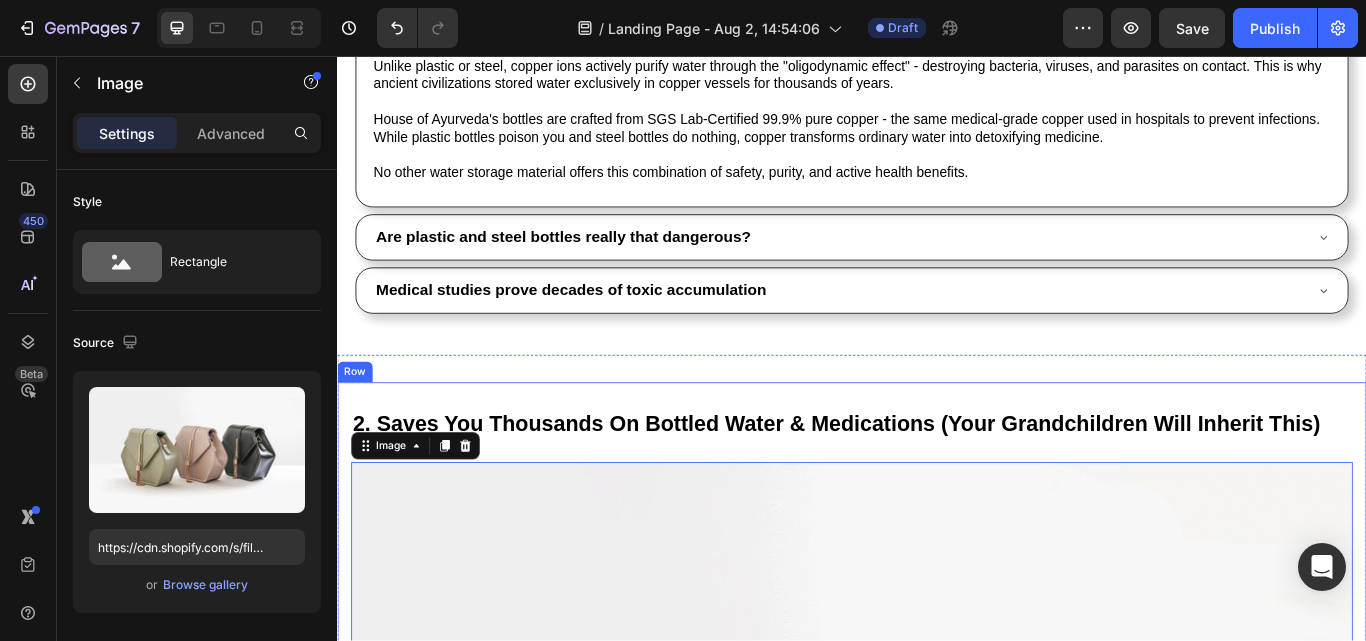 click on "2. Saves You Thousands On Bottled Water & Medications (Your Grandchildren Will Inherit This) Heading Image   0 Row" at bounding box center (937, 929) 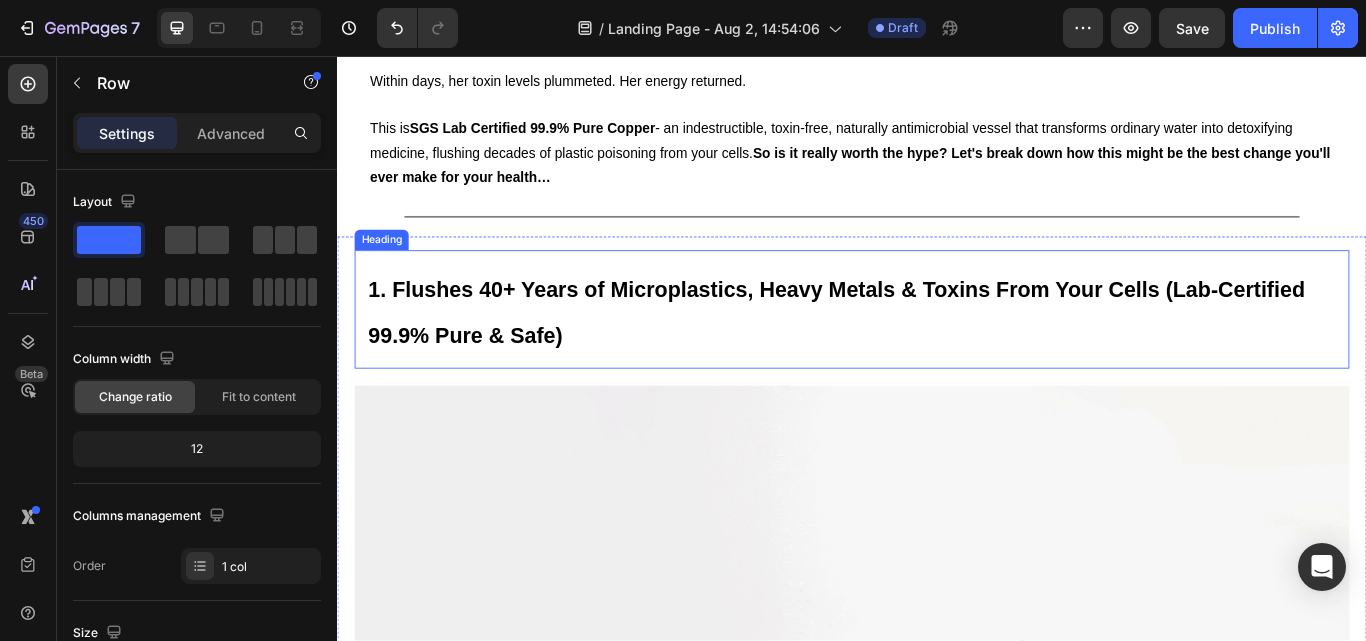 scroll, scrollTop: 563, scrollLeft: 0, axis: vertical 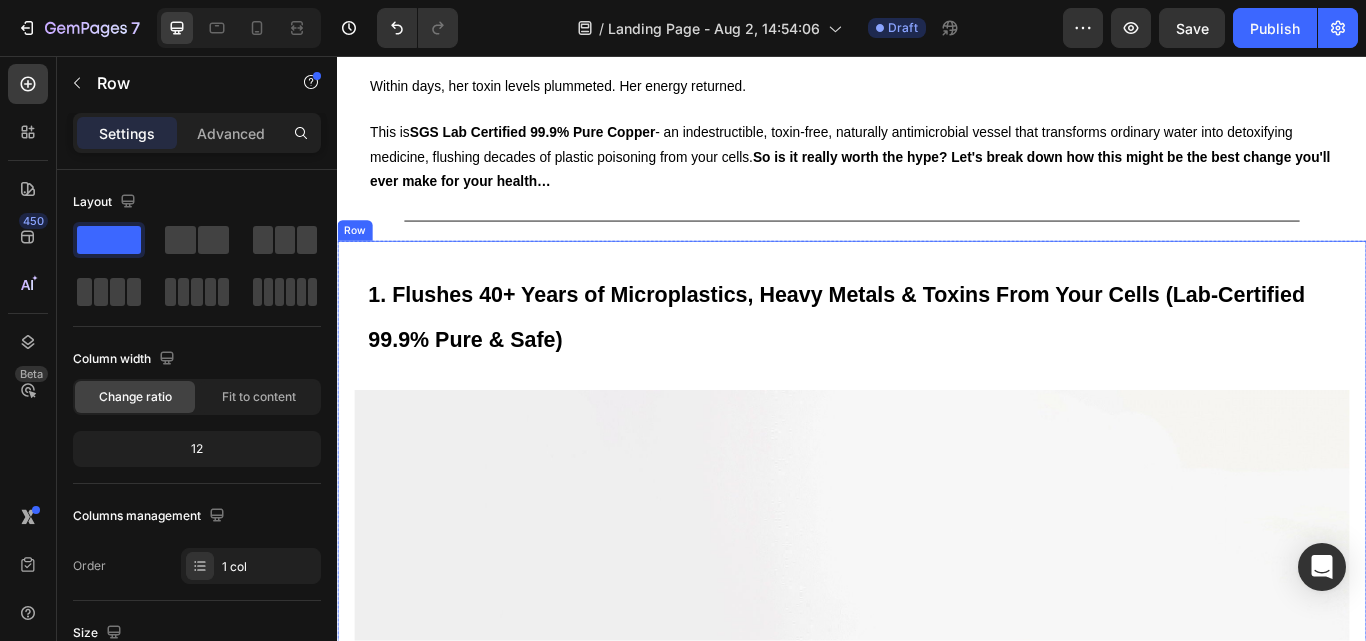 click on "1. Flushes 40+ Years of Microplastics, Heavy Metals & Toxins From Your Cells (Lab-Certified 99.9% Pure & Safe) Heading Image Studies found that the average American over 50 has consumed 11 pounds of microplastics from drinking water alone! These toxic particles accumulate in your organs, disrupting hormones, causing inflammation, and accelerating aging from the inside out.   Plastic bottles? They leach BPA and phthalates directly into your water - chemicals proven to cause cancer, diabetes, and dementia. Stainless steel? Often contains nickel and chromium that slowly poison your system. Even "safe" bottles harbor bacteria in microscopic scratches.   House of Ayurveda's Pure Copper Water Bottle is the only vessel that actively detoxifies your water while killing 99.9% of harmful bacteria - no chemicals, no toxins, just pure healing copper ions. Text Block Row" at bounding box center (937, 929) 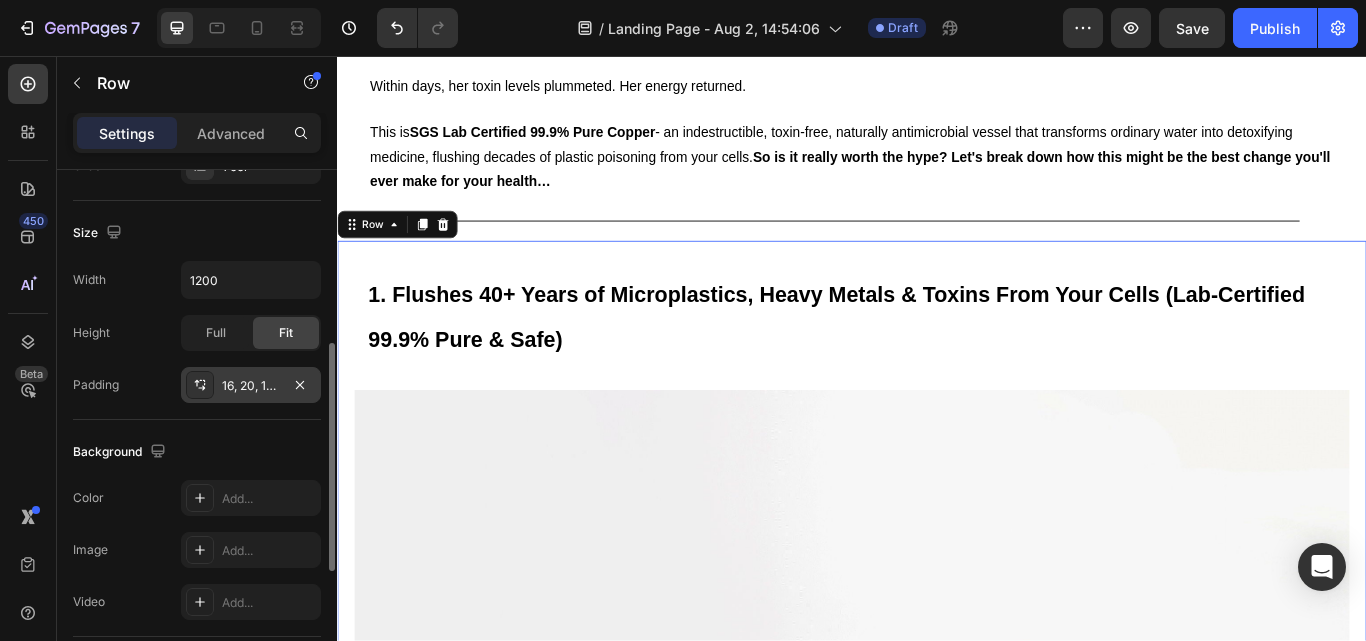 click on "16, 20, 16, 20" at bounding box center (251, 386) 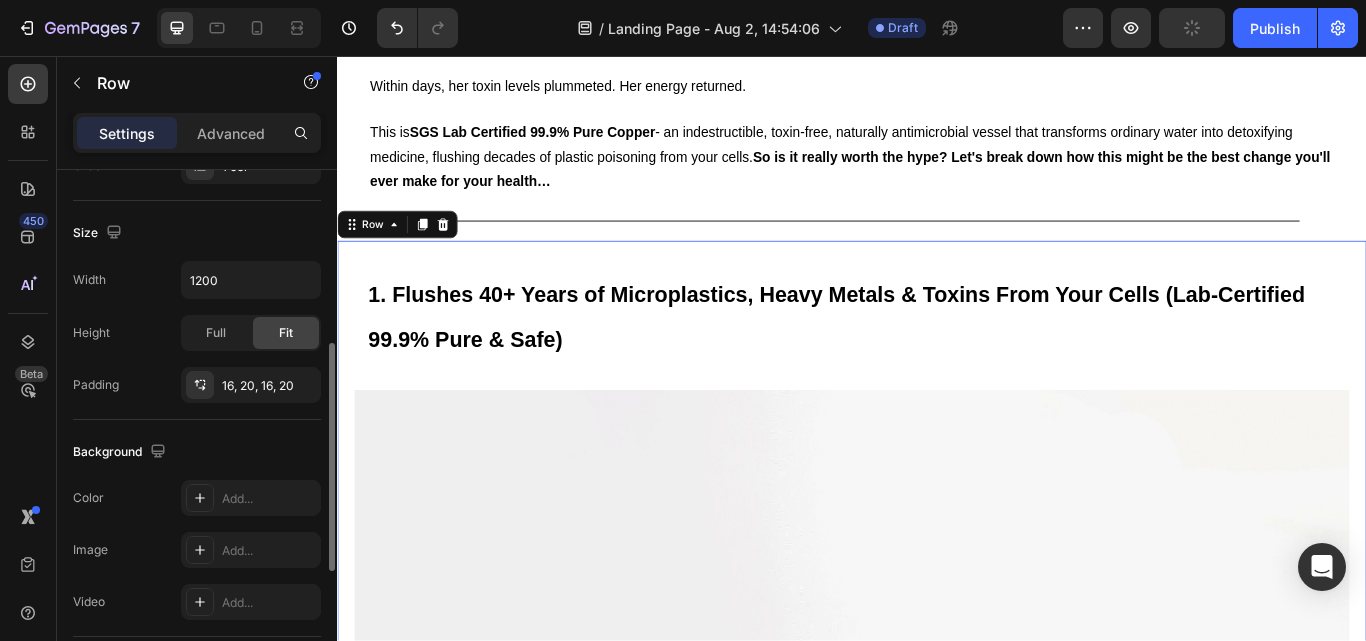 click on "Background" at bounding box center (197, 452) 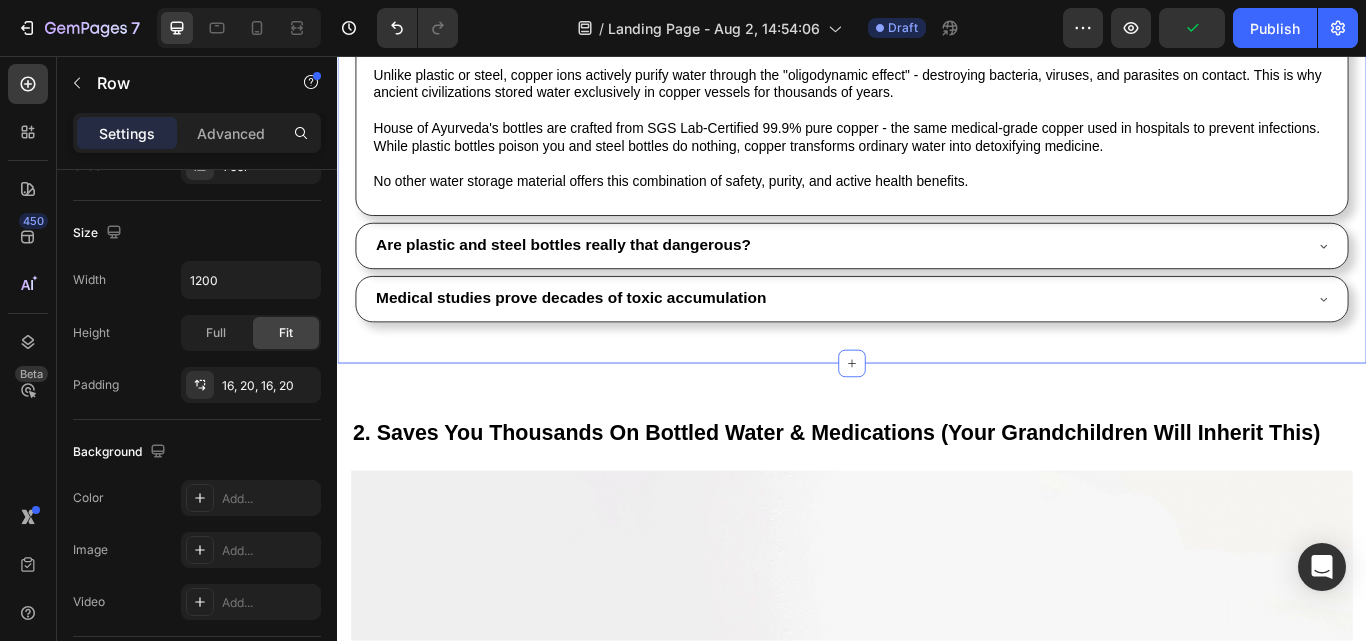 scroll, scrollTop: 2363, scrollLeft: 0, axis: vertical 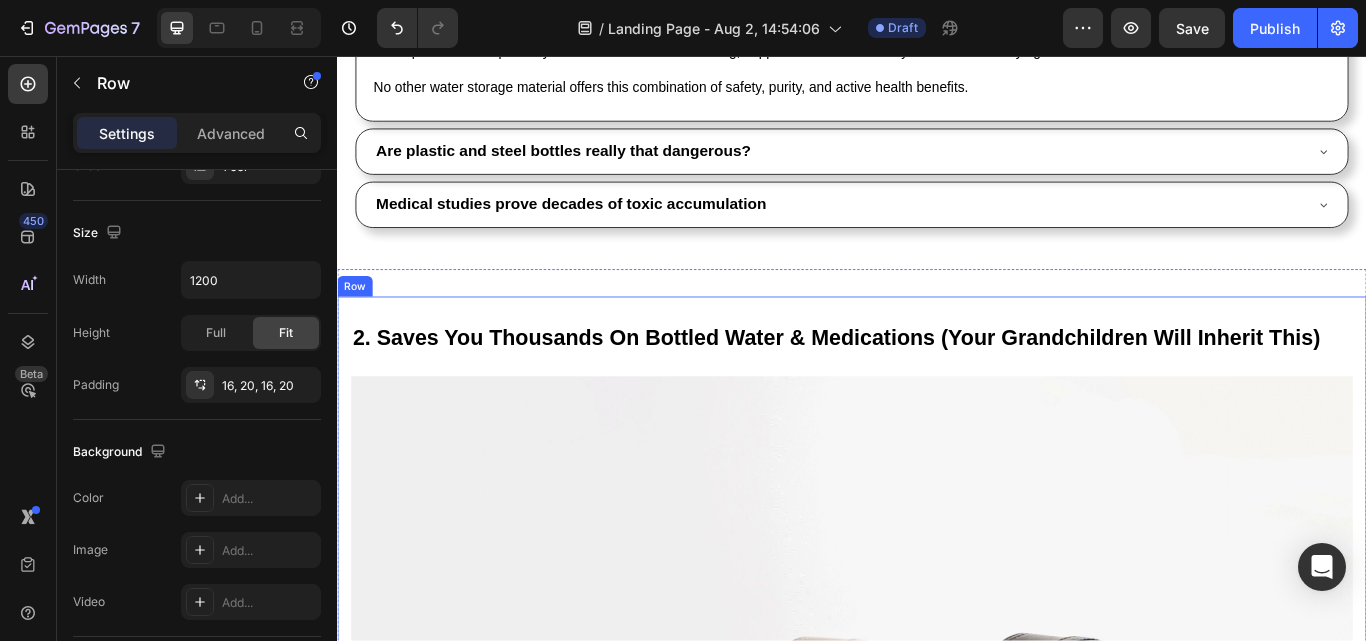 click on "2. Saves You Thousands On Bottled Water & Medications (Your Grandchildren Will Inherit This) Heading Image Row" at bounding box center [937, 829] 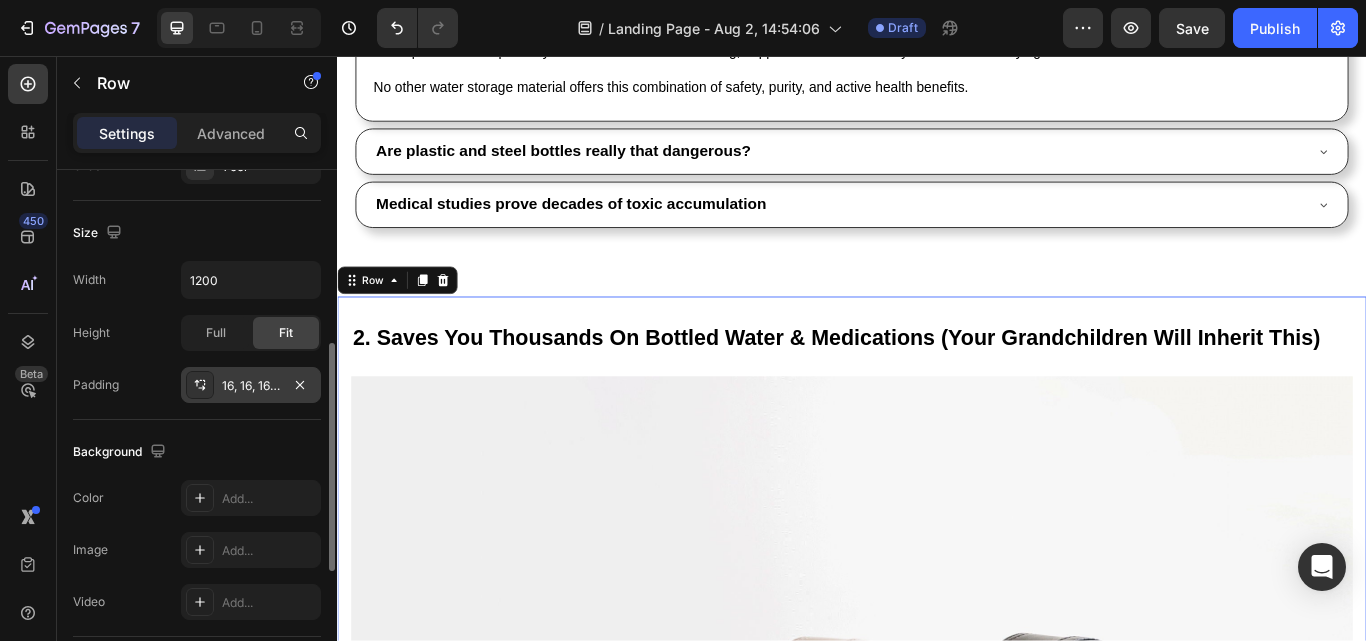 click on "16, 16, 16, 16" at bounding box center (251, 386) 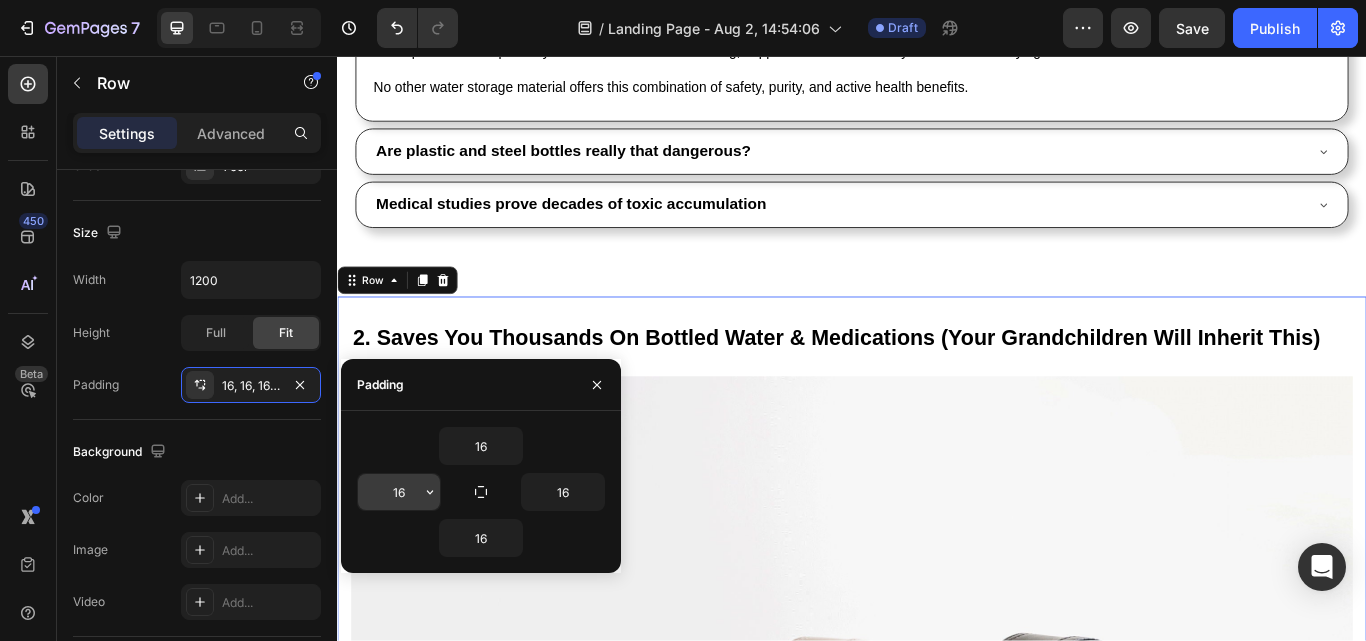 click on "16" at bounding box center [399, 492] 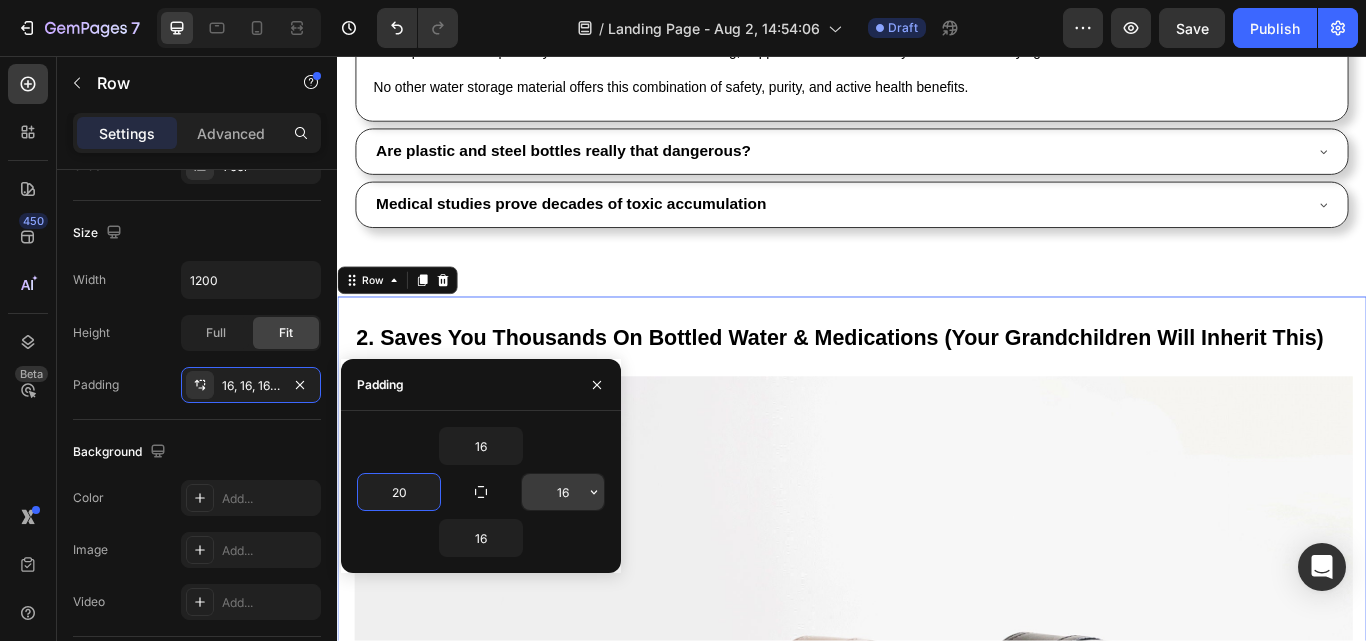 type on "20" 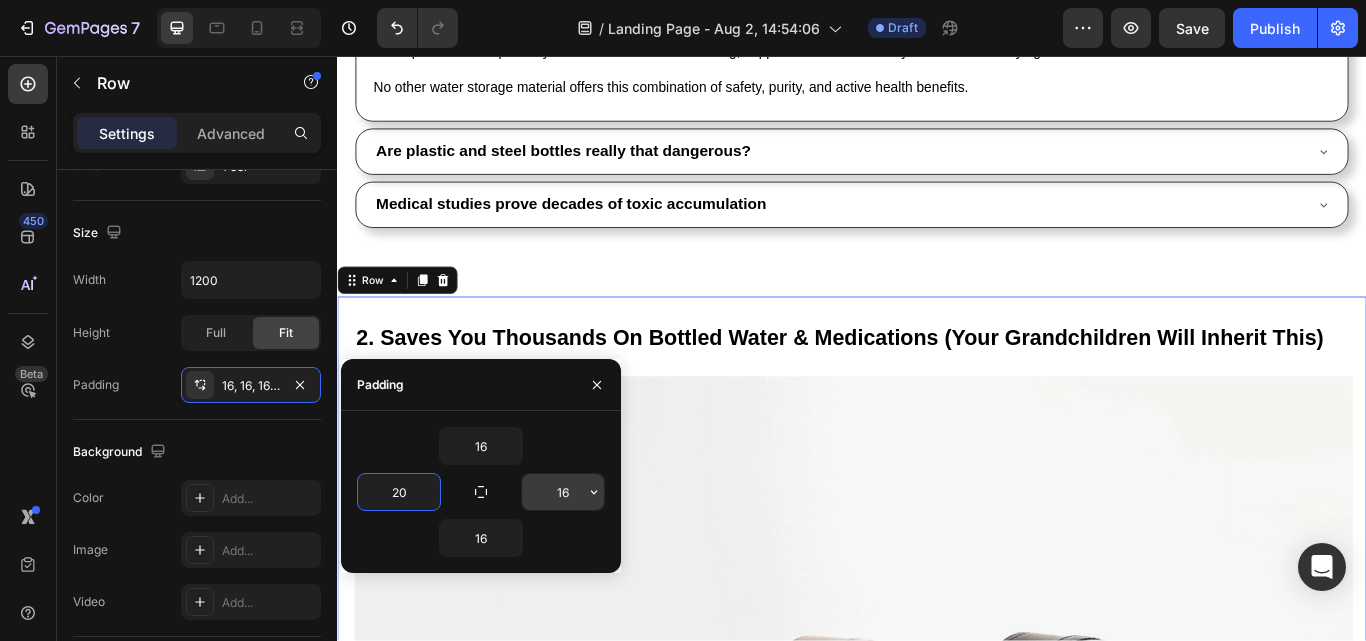 click on "16" at bounding box center [563, 492] 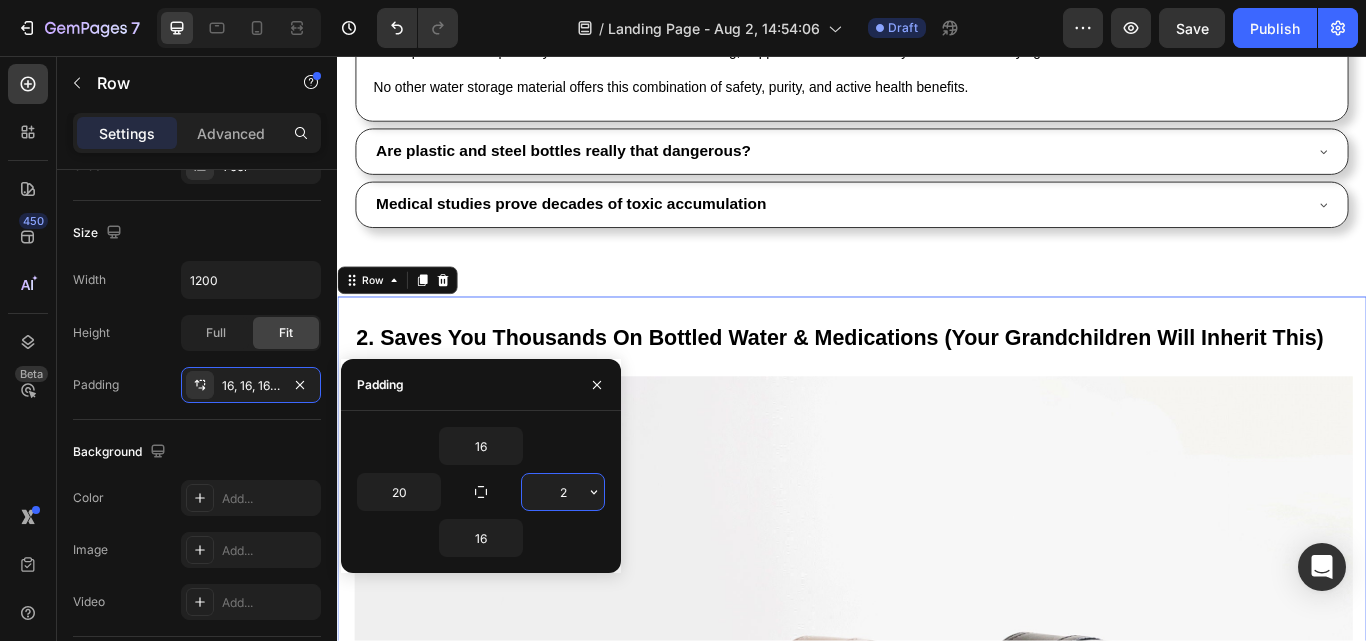 type on "20" 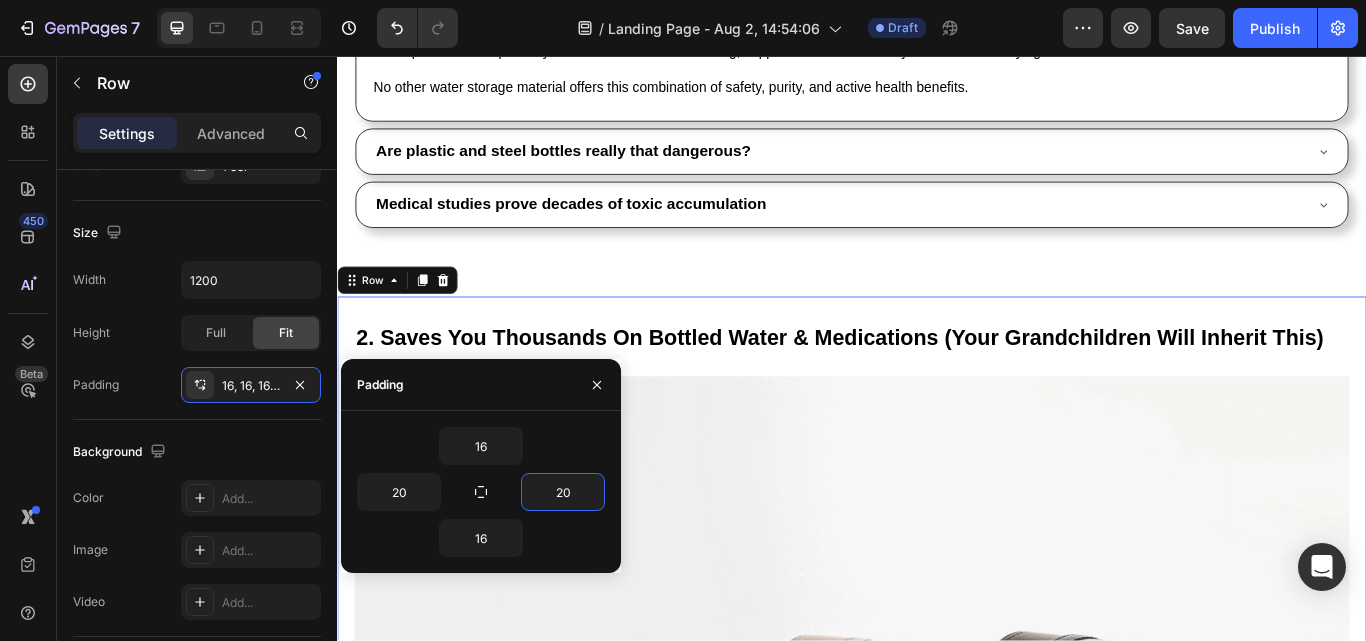 click on "2. Saves You Thousands On Bottled Water & Medications (Your Grandchildren Will Inherit This) Heading Image" at bounding box center (937, 826) 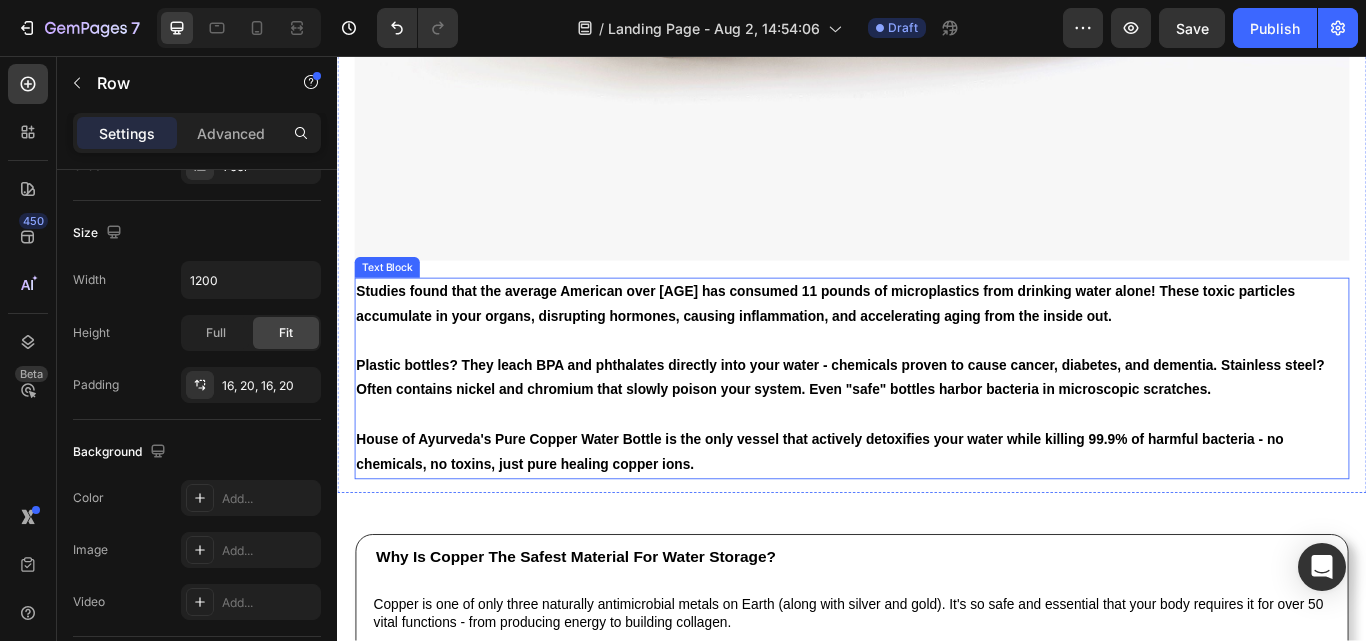scroll, scrollTop: 1603, scrollLeft: 0, axis: vertical 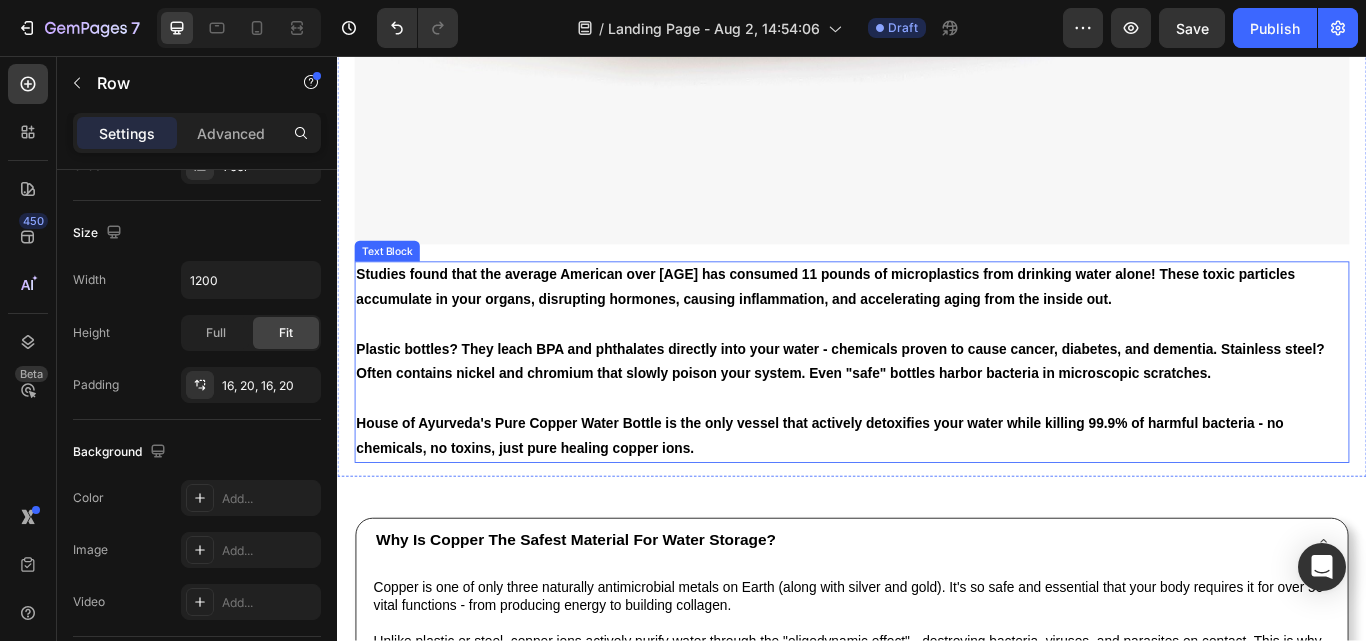 click on "Plastic bottles? They leach BPA and phthalates directly into your water - chemicals proven to cause cancer, diabetes, and dementia. Stainless steel? Often contains nickel and chromium that slowly poison your system. Even "safe" bottles harbor bacteria in microscopic scratches." at bounding box center (937, 414) 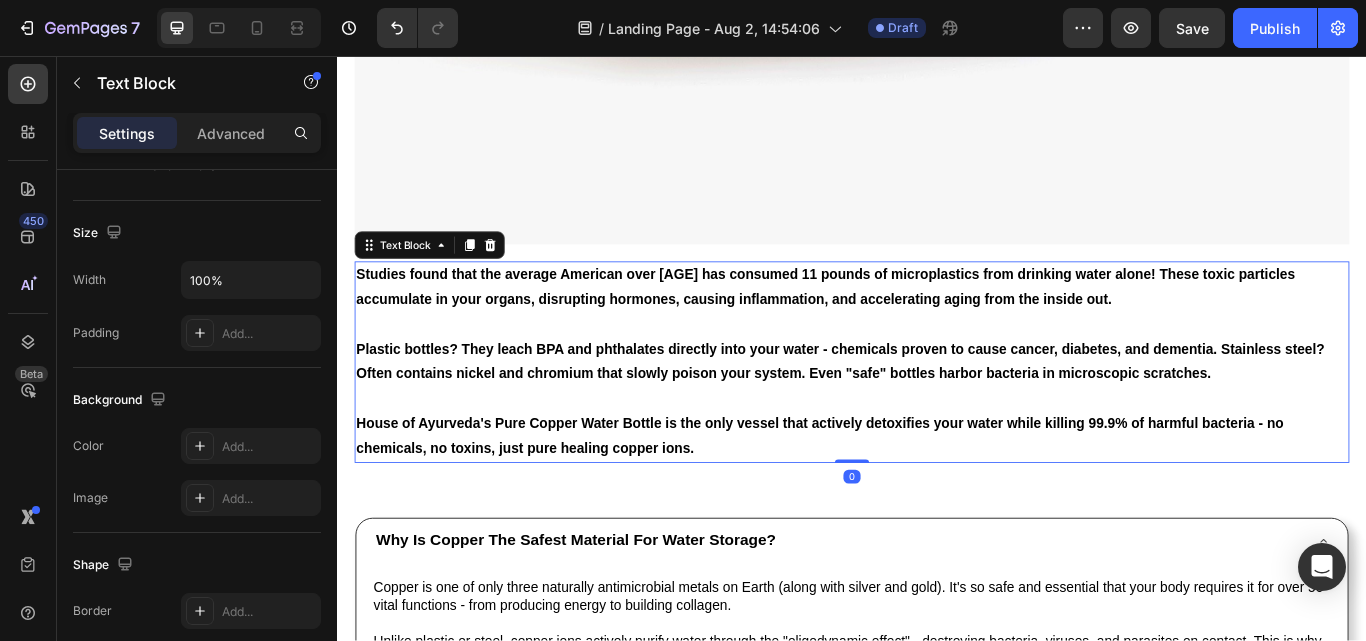 scroll, scrollTop: 0, scrollLeft: 0, axis: both 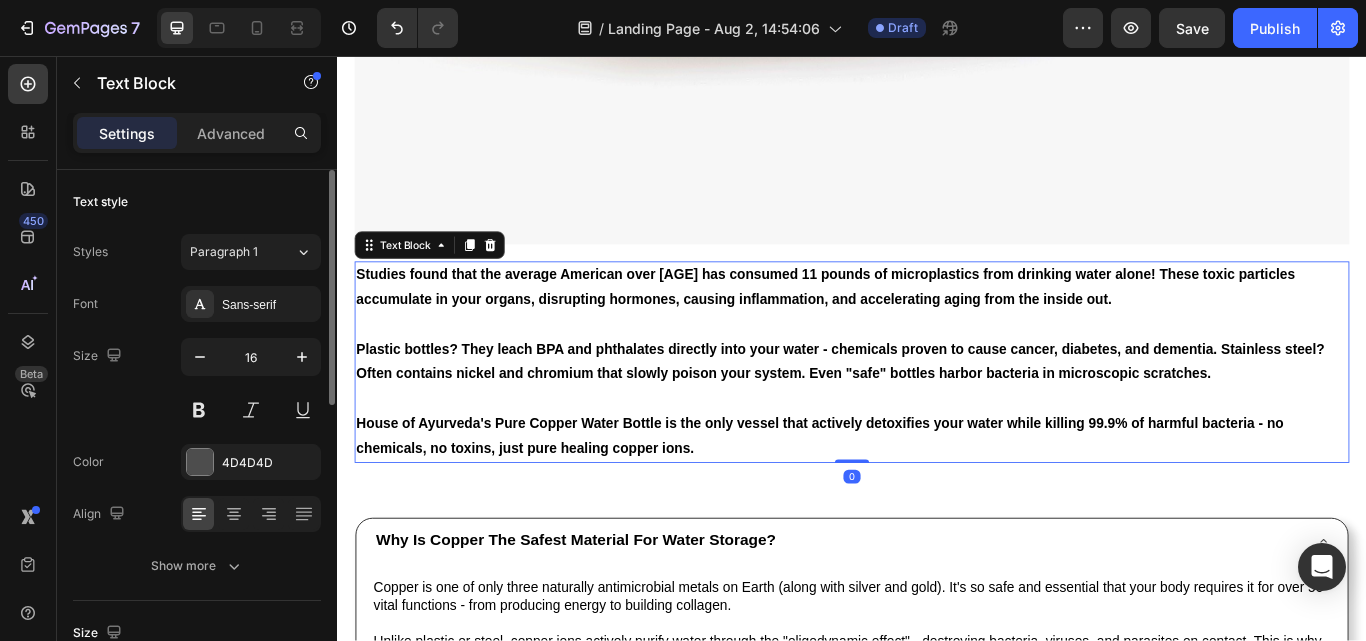 click on "Plastic bottles? They leach BPA and phthalates directly into your water - chemicals proven to cause cancer, diabetes, and dementia. Stainless steel? Often contains nickel and chromium that slowly poison your system. Even "safe" bottles harbor bacteria in microscopic scratches." at bounding box center (937, 414) 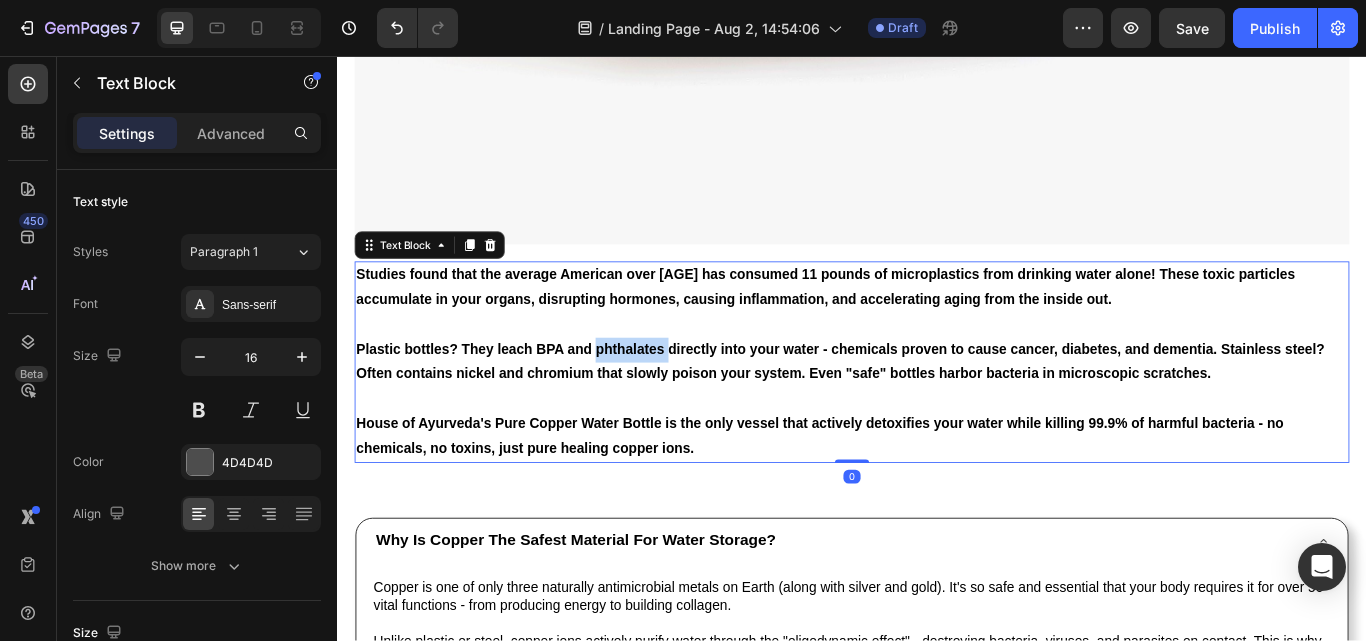 click on "Plastic bottles? They leach BPA and phthalates directly into your water - chemicals proven to cause cancer, diabetes, and dementia. Stainless steel? Often contains nickel and chromium that slowly poison your system. Even "safe" bottles harbor bacteria in microscopic scratches." at bounding box center (937, 414) 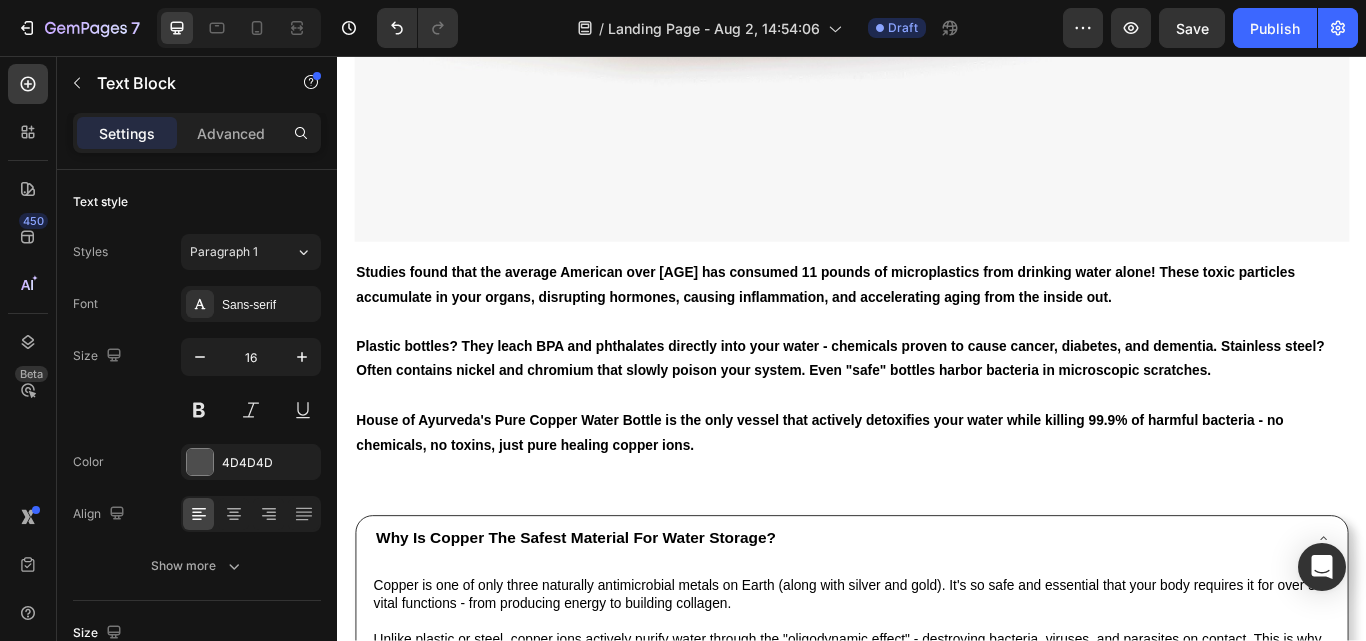 scroll, scrollTop: 1603, scrollLeft: 0, axis: vertical 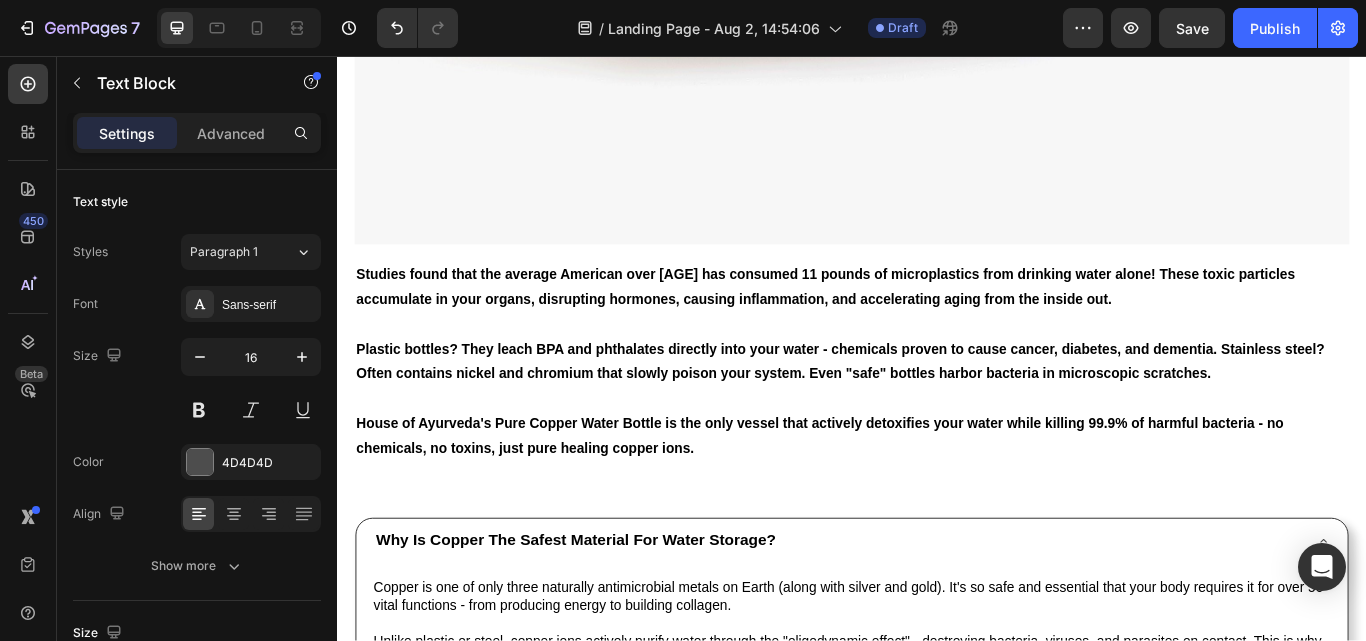 click on "Studies found that the average American over 50 has consumed 11 pounds of microplastics from drinking water alone! These toxic particles accumulate in your organs, disrupting hormones, causing inflammation, and accelerating aging from the inside out." at bounding box center (906, 326) 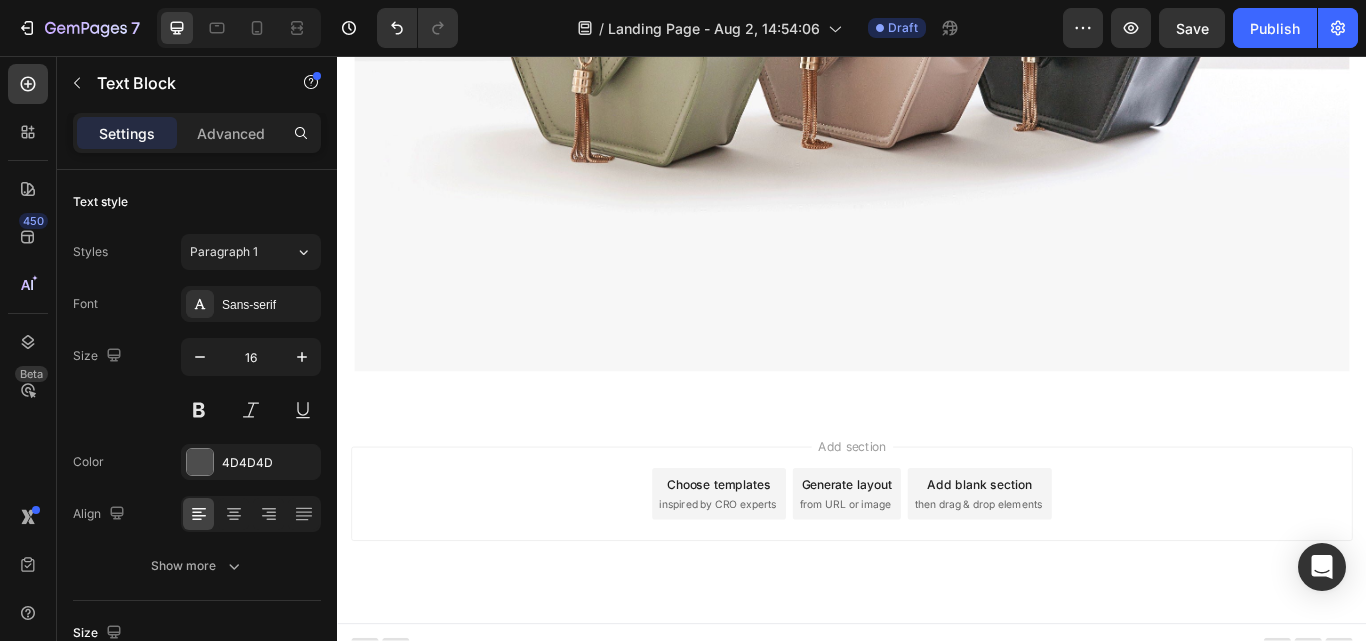 scroll, scrollTop: 3250, scrollLeft: 0, axis: vertical 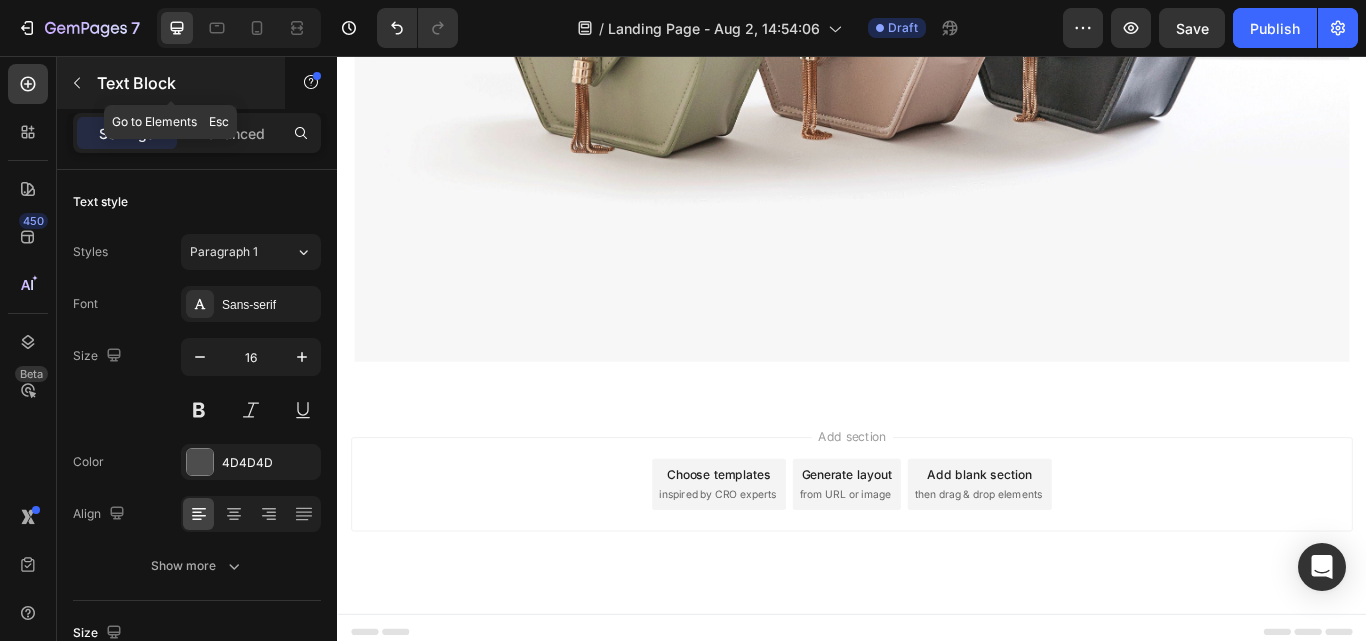 click 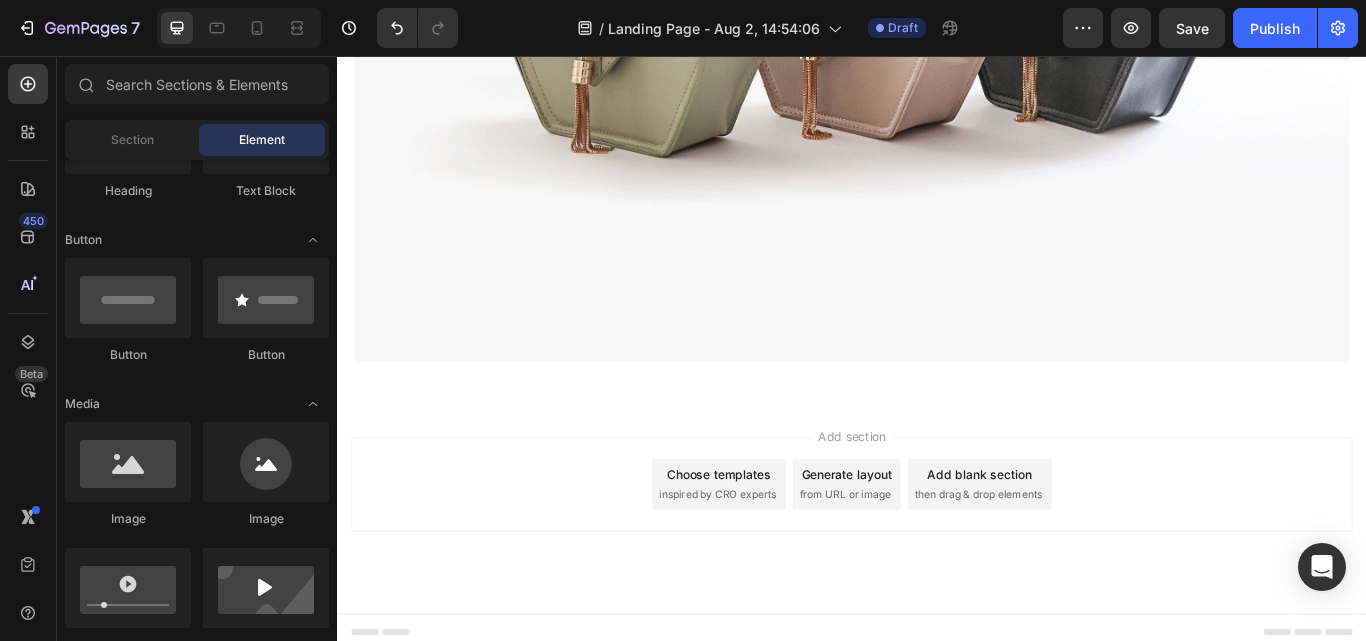 scroll, scrollTop: 0, scrollLeft: 0, axis: both 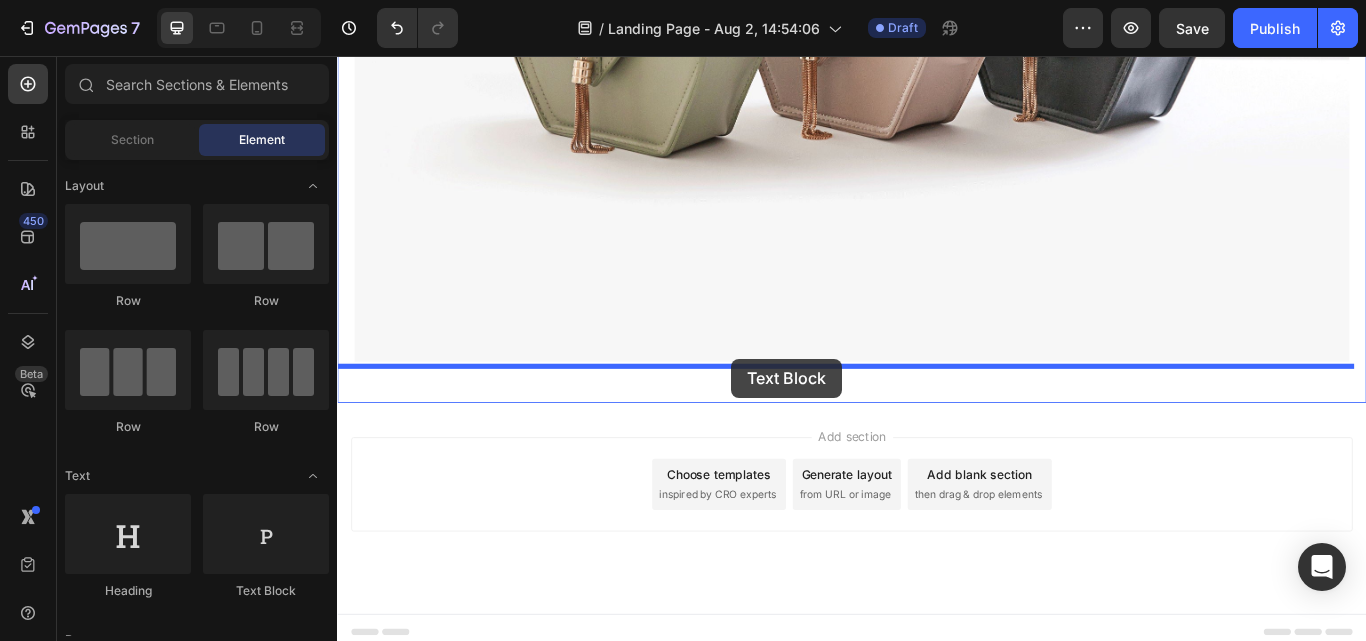 drag, startPoint x: 592, startPoint y: 619, endPoint x: 796, endPoint y: 409, distance: 292.77295 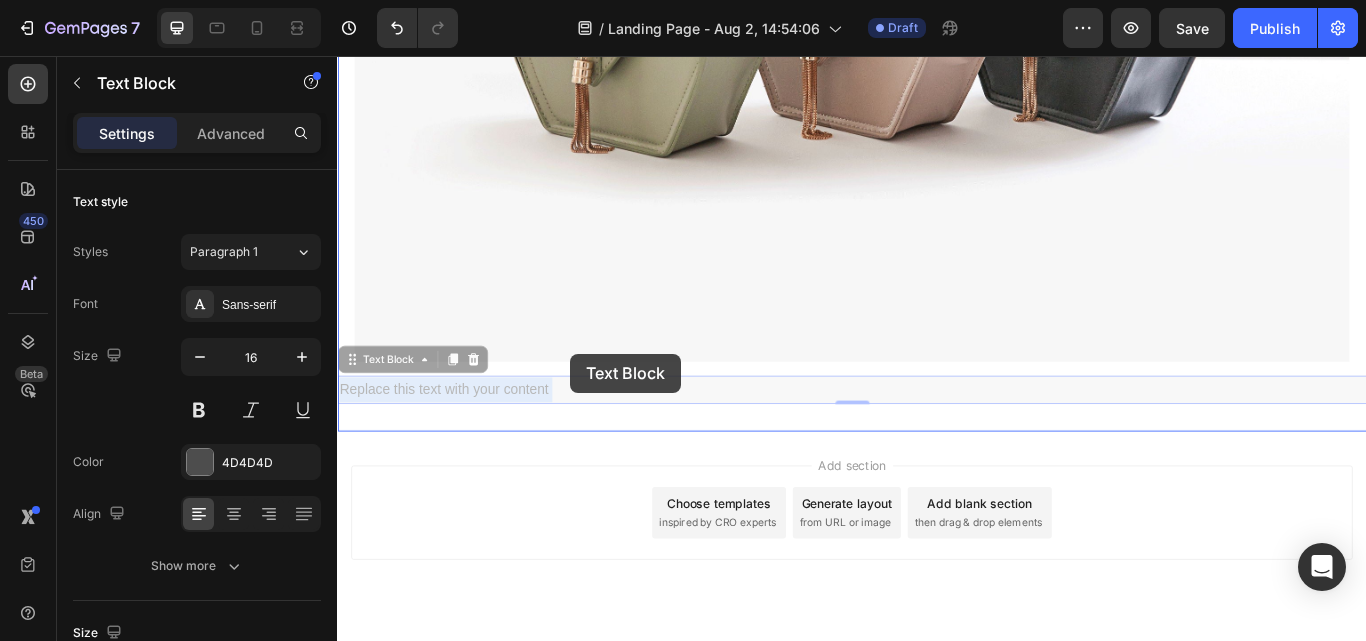 drag, startPoint x: 542, startPoint y: 434, endPoint x: 609, endPoint y: 403, distance: 73.82411 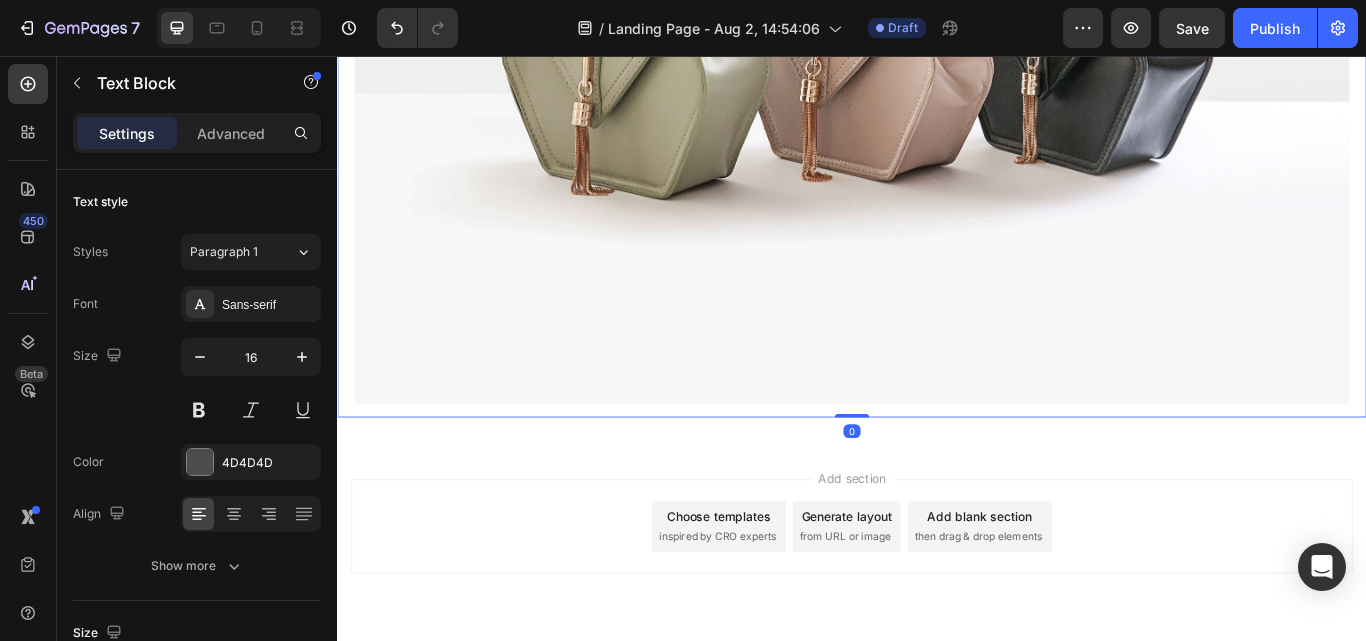 click on "2. Saves You Thousands On Bottled Water & Medications (Your Grandchildren Will Inherit This) Heading Image Row   0" at bounding box center [937, -12] 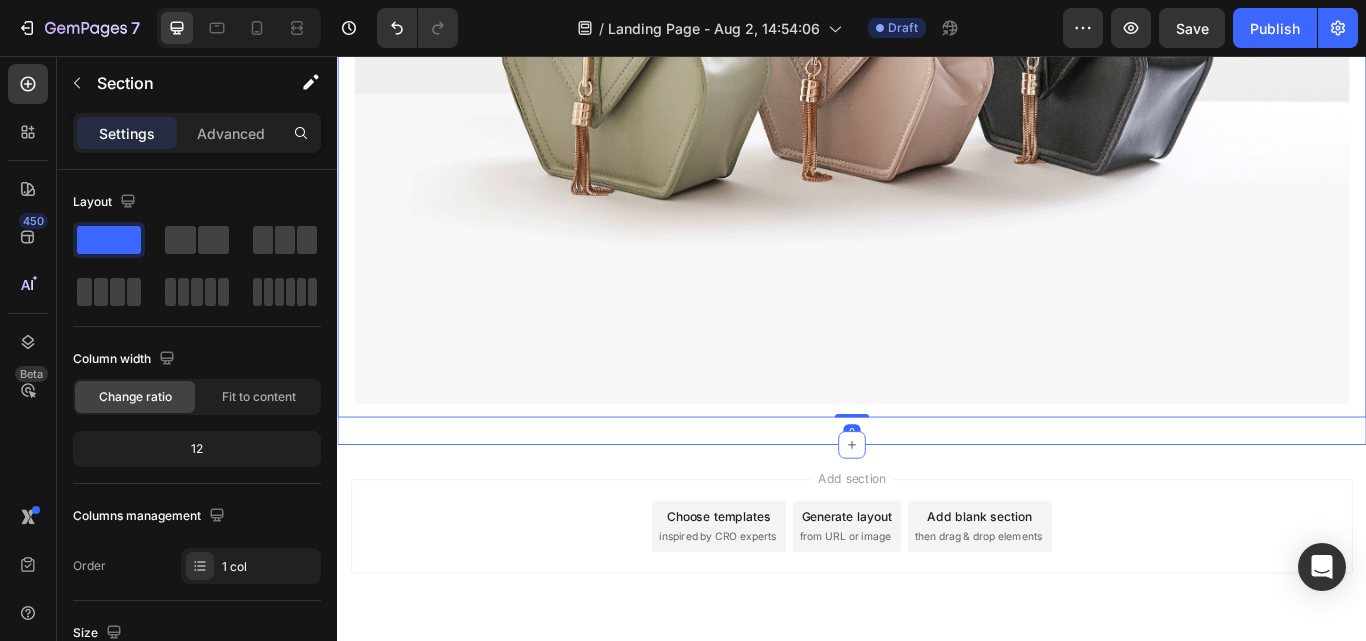 click on "Replace this text with your content Text Block 2. Saves You Thousands On Bottled Water & Medications (Your Grandchildren Will Inherit This) Heading Image Row   0 Section 6" at bounding box center (937, -36) 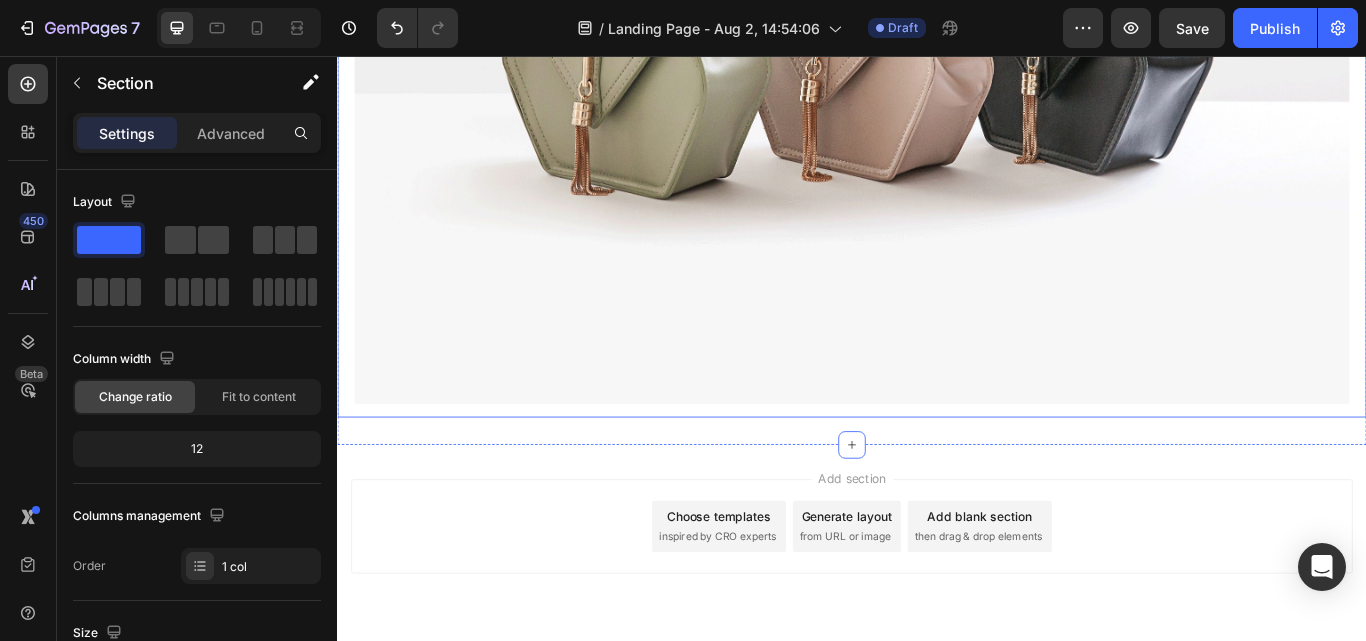 click on "2. Saves You Thousands On Bottled Water & Medications (Your Grandchildren Will Inherit This) Heading Image Row" at bounding box center (937, -12) 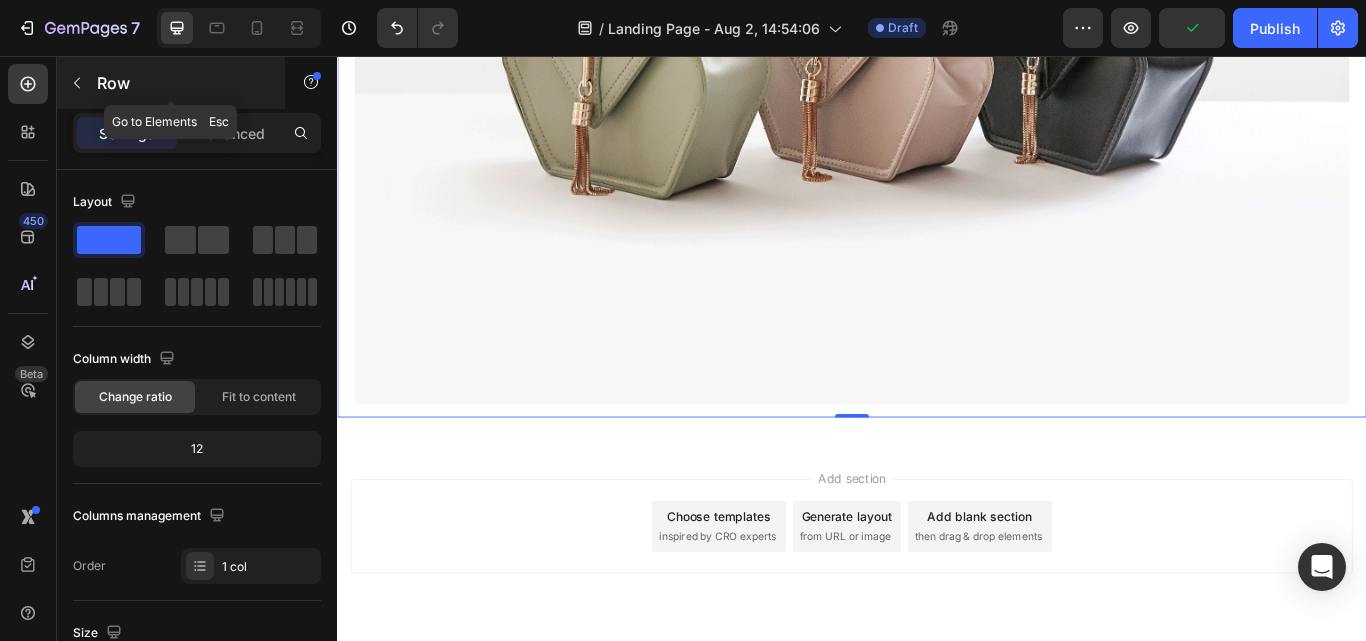 click 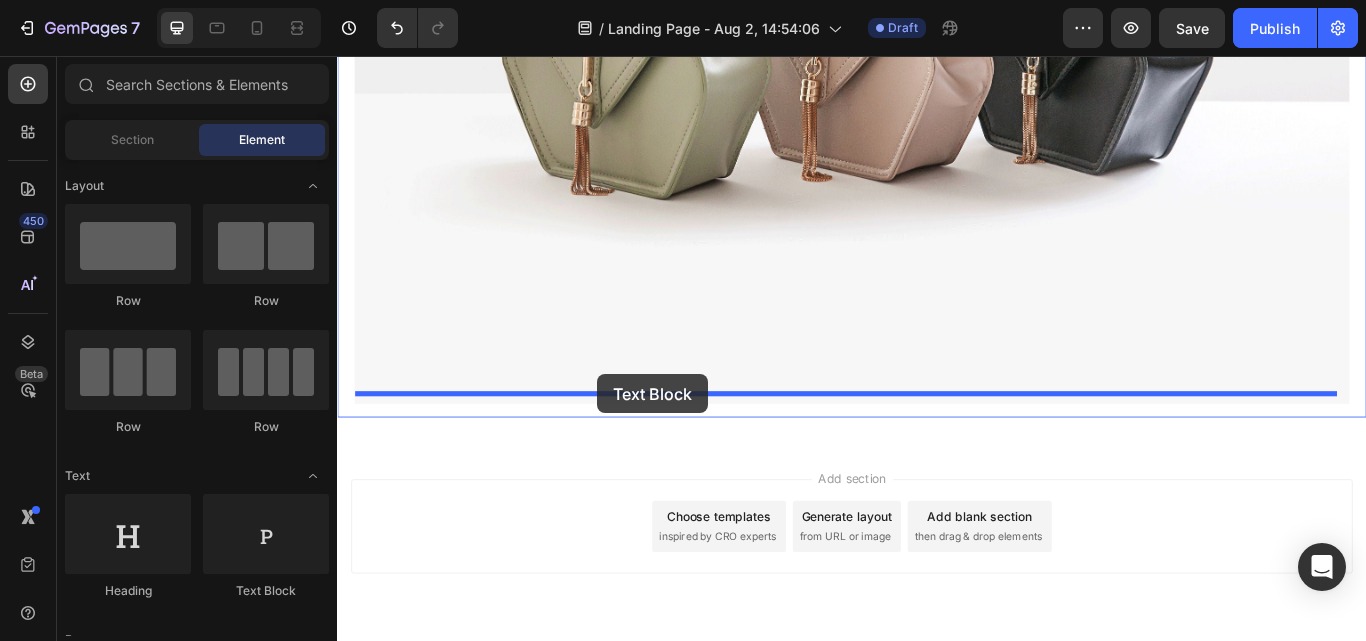 drag, startPoint x: 564, startPoint y: 594, endPoint x: 640, endPoint y: 427, distance: 183.48024 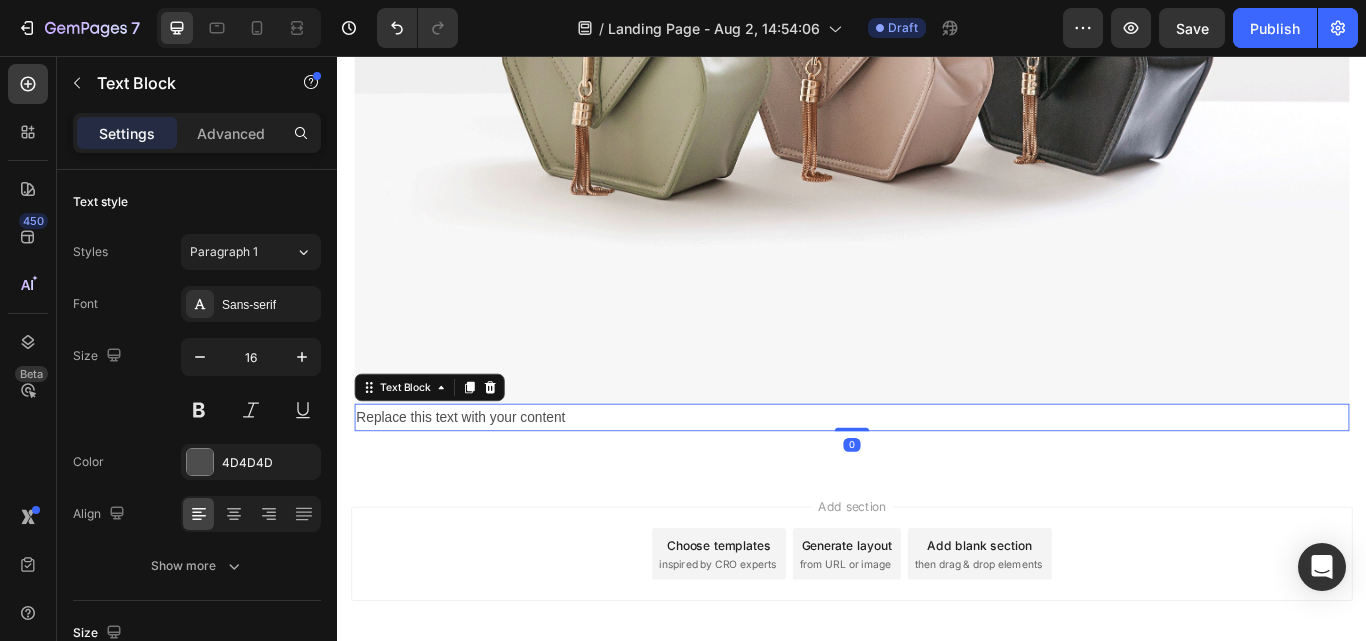 click on "Replace this text with your content" at bounding box center (937, 478) 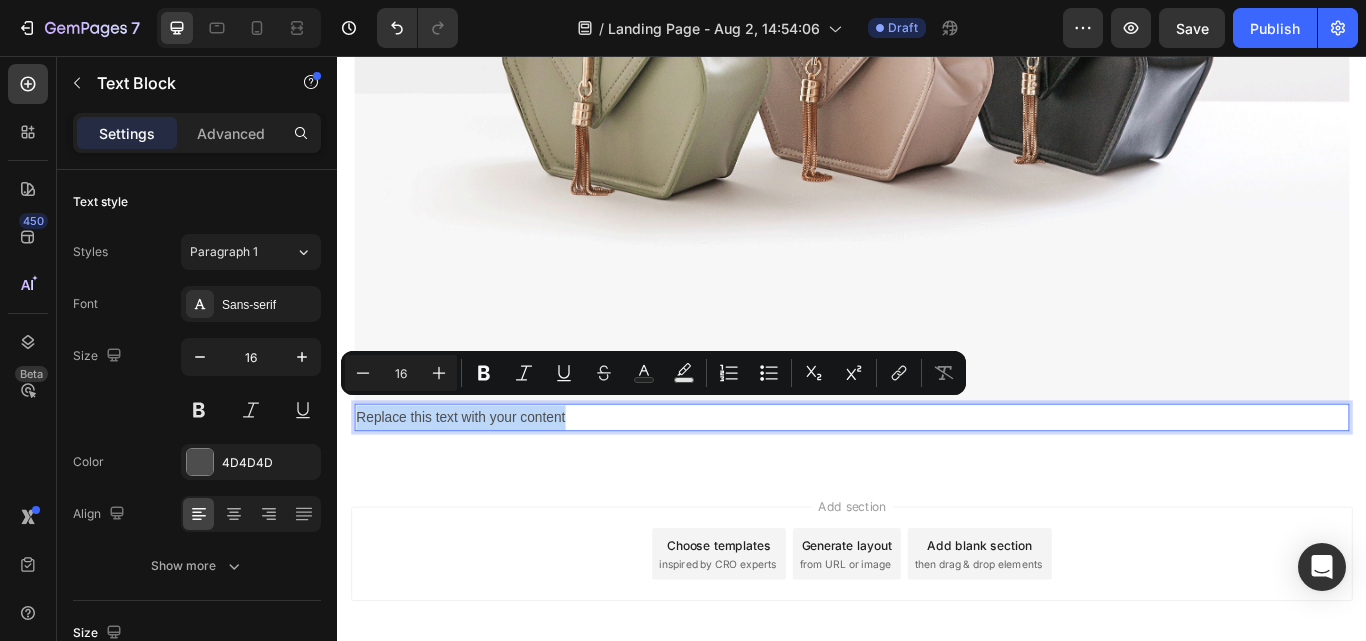 click on "Replace this text with your content" at bounding box center [937, 478] 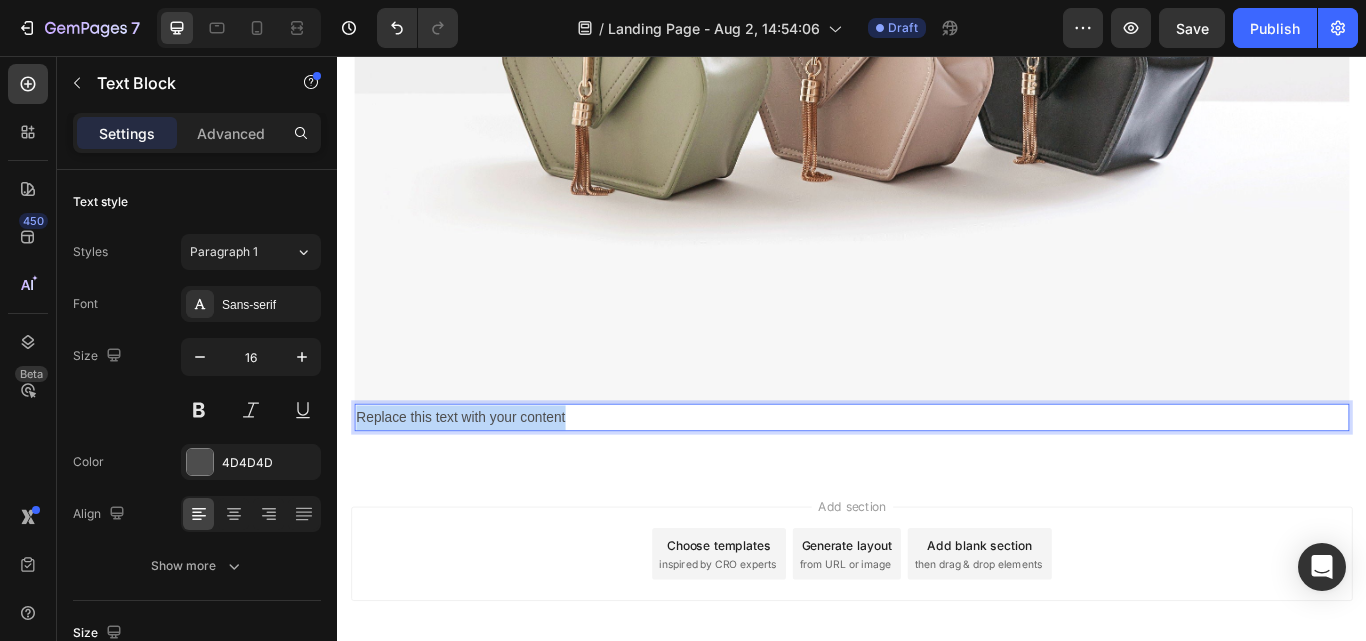 click on "Replace this text with your content" at bounding box center (937, 478) 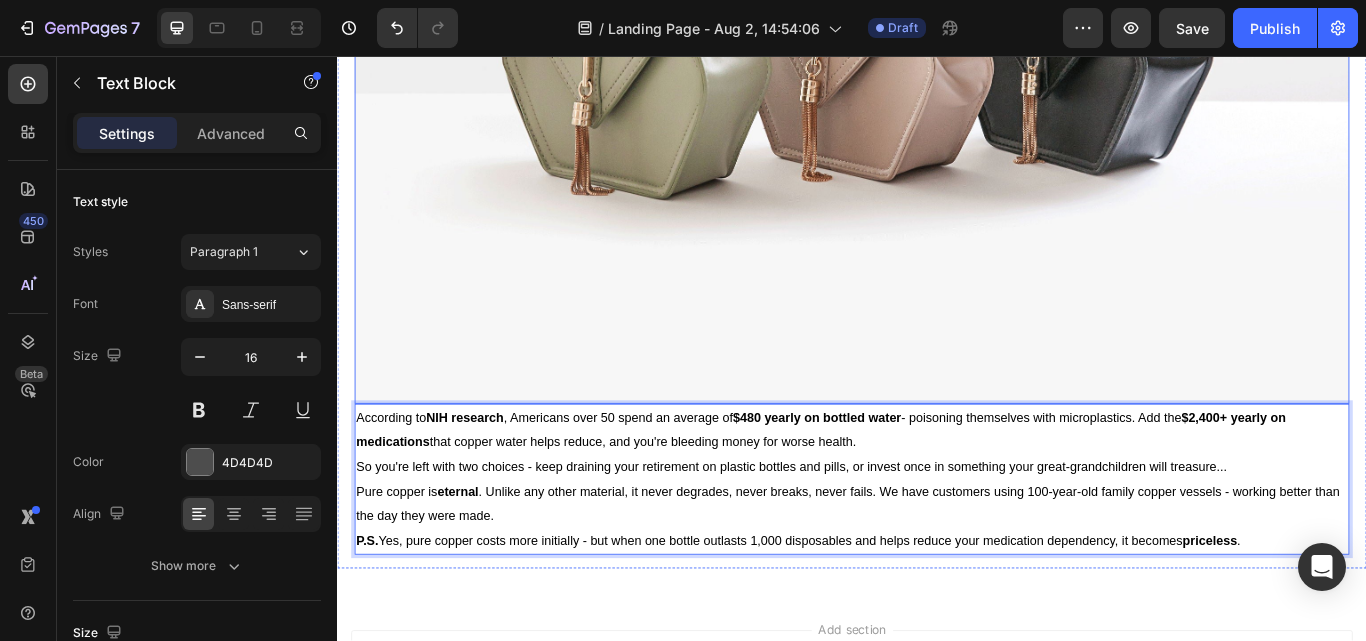 click at bounding box center [937, 27] 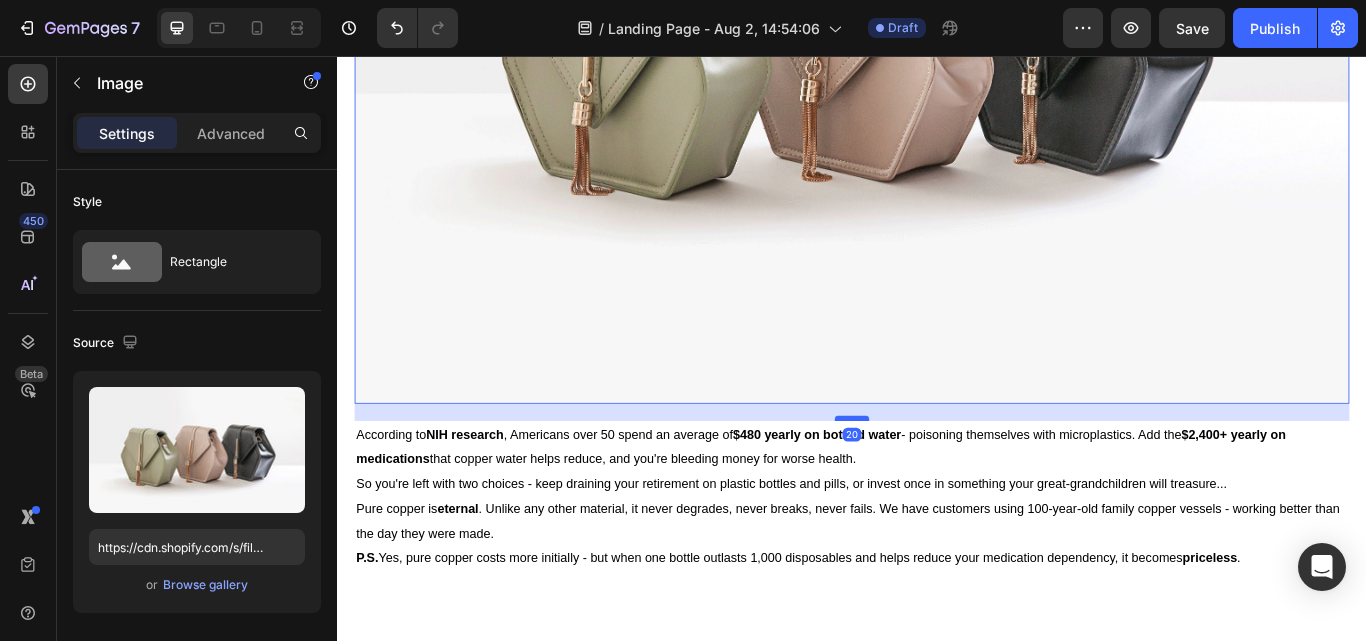 drag, startPoint x: 935, startPoint y: 446, endPoint x: 935, endPoint y: 466, distance: 20 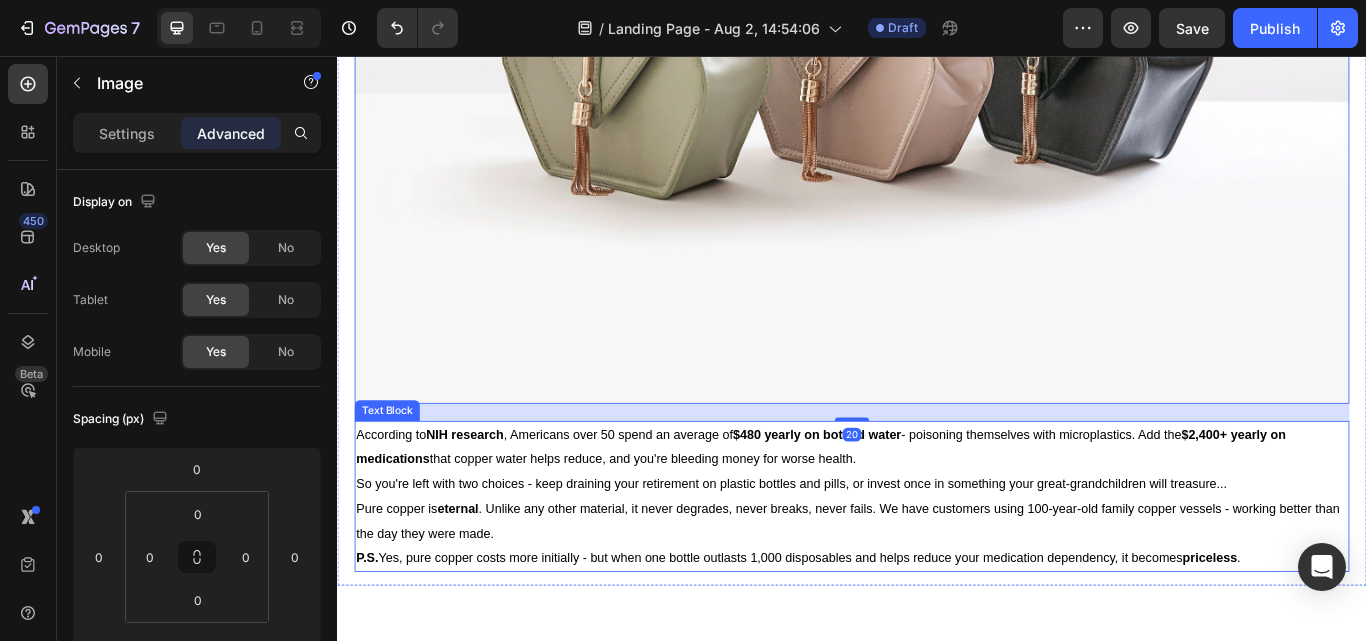 click on "According to  NIH research , Americans over 50 spend an average of  $480 yearly on bottled water  - poisoning themselves with microplastics. Add the  $2,400+ yearly on medications  that copper water helps reduce, and you're bleeding money for worse health." at bounding box center (901, 512) 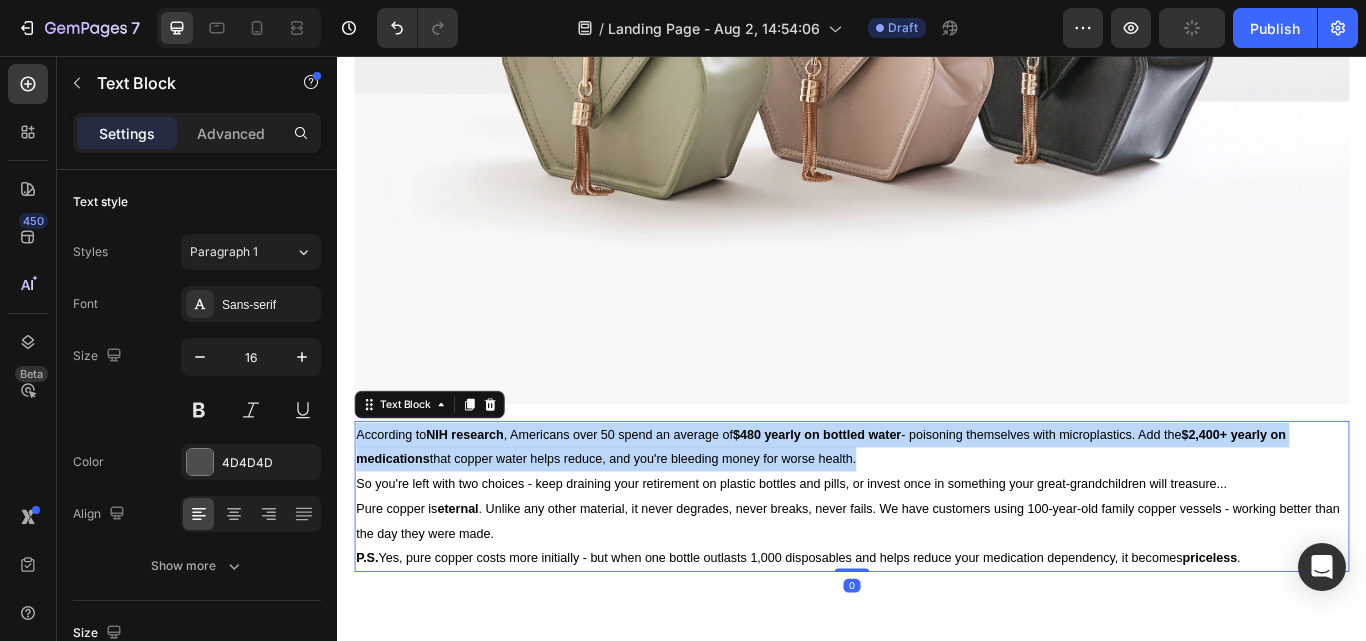 click on "According to  NIH research , Americans over 50 spend an average of  $480 yearly on bottled water  - poisoning themselves with microplastics. Add the  $2,400+ yearly on medications  that copper water helps reduce, and you're bleeding money for worse health." at bounding box center (901, 512) 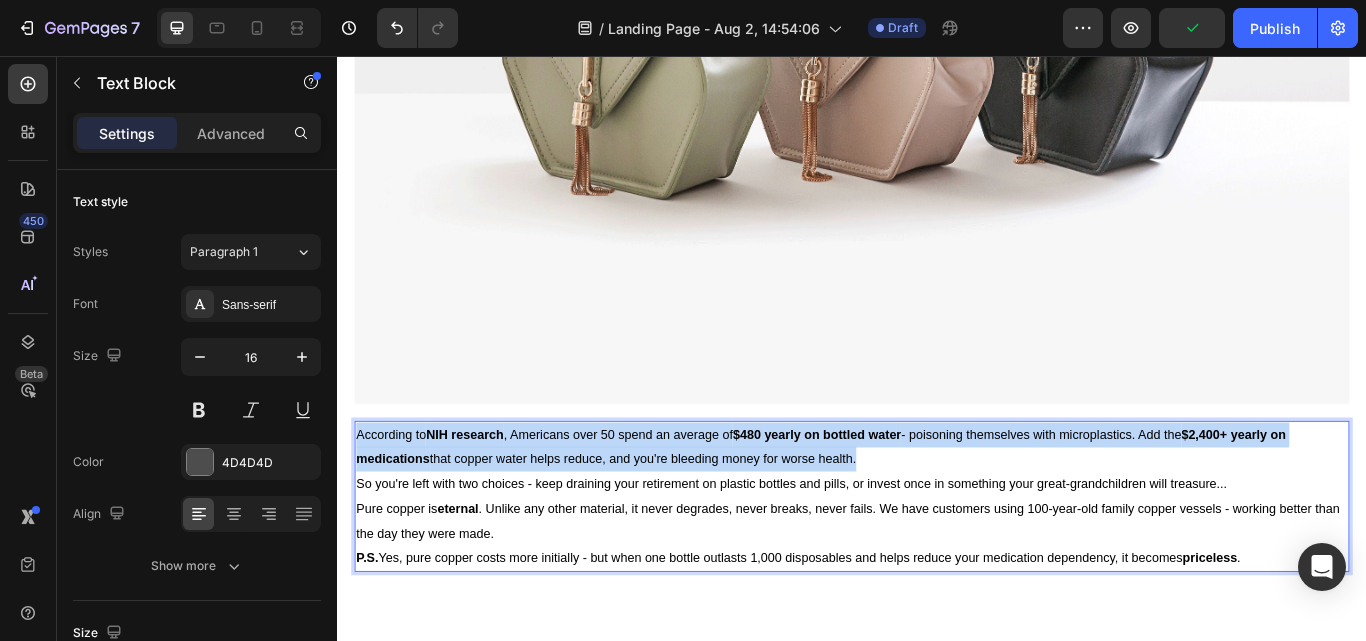click on "According to  NIH research , Americans over 50 spend an average of  $480 yearly on bottled water  - poisoning themselves with microplastics. Add the  $2,400+ yearly on medications  that copper water helps reduce, and you're bleeding money for worse health." at bounding box center (901, 512) 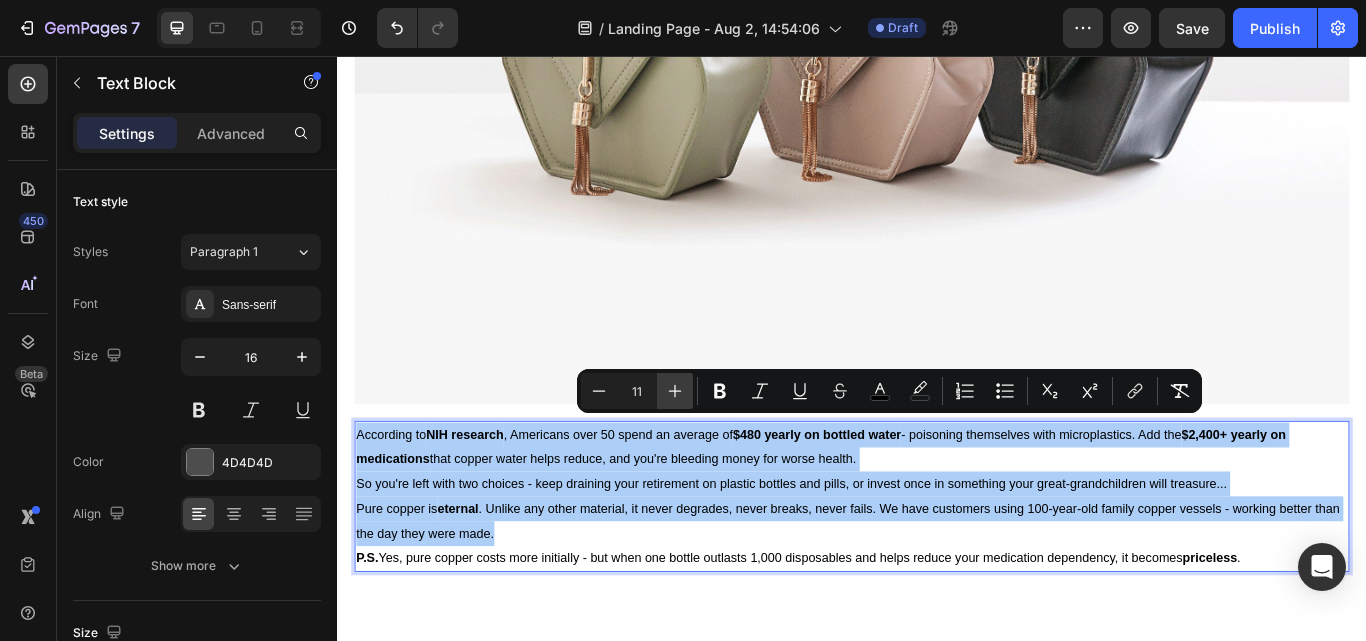 click 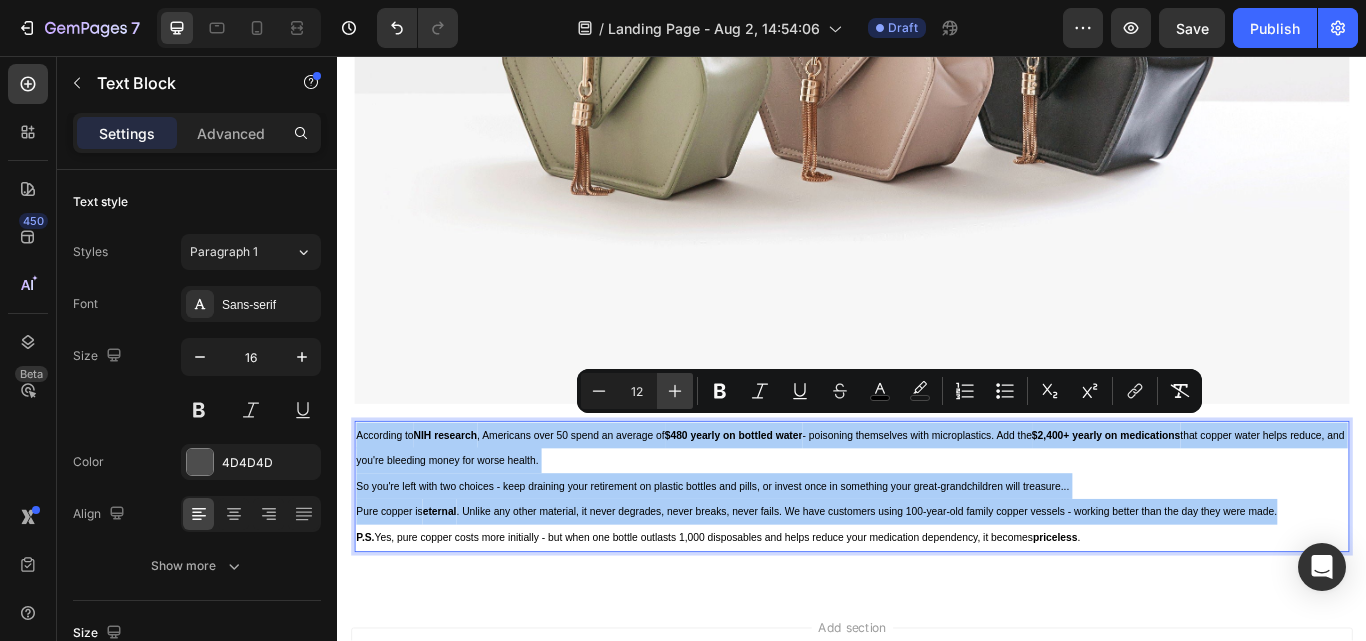 click 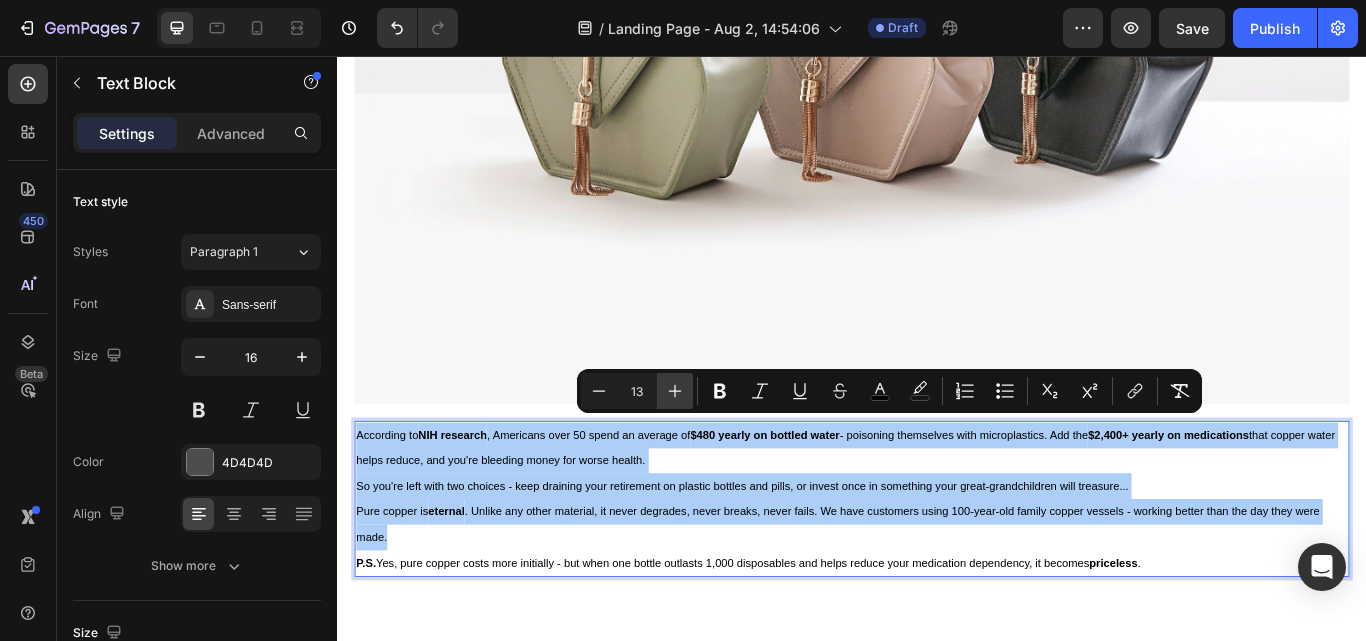 click 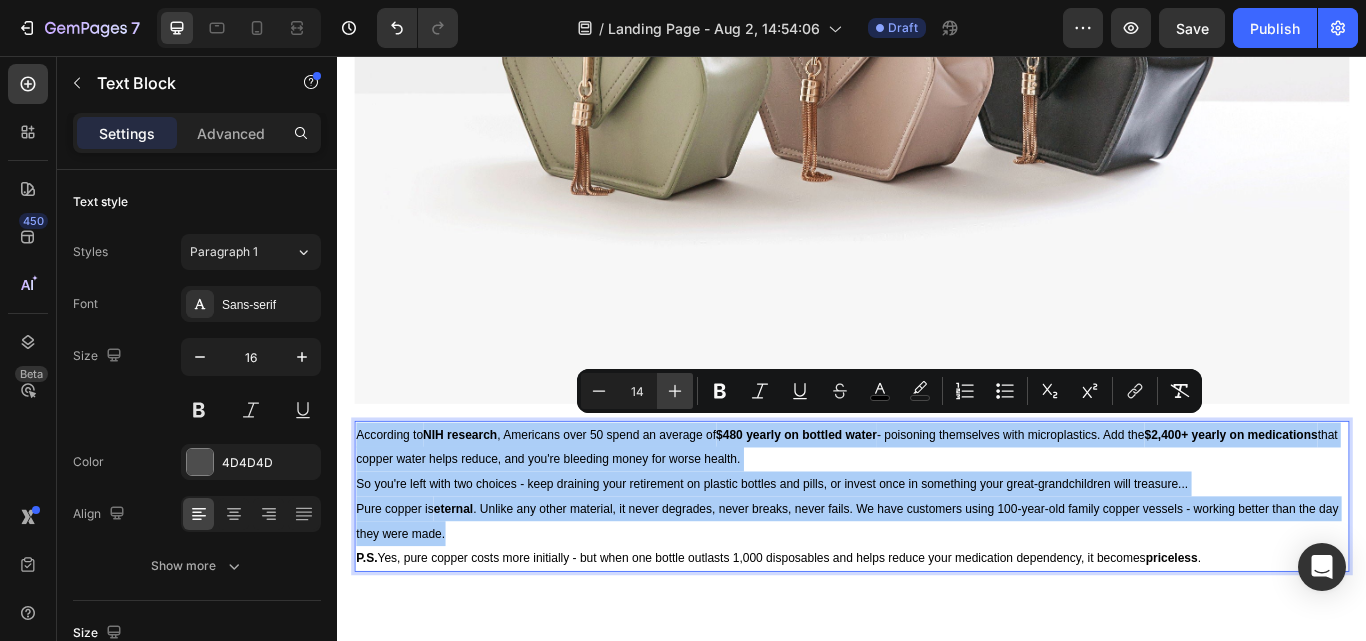 click 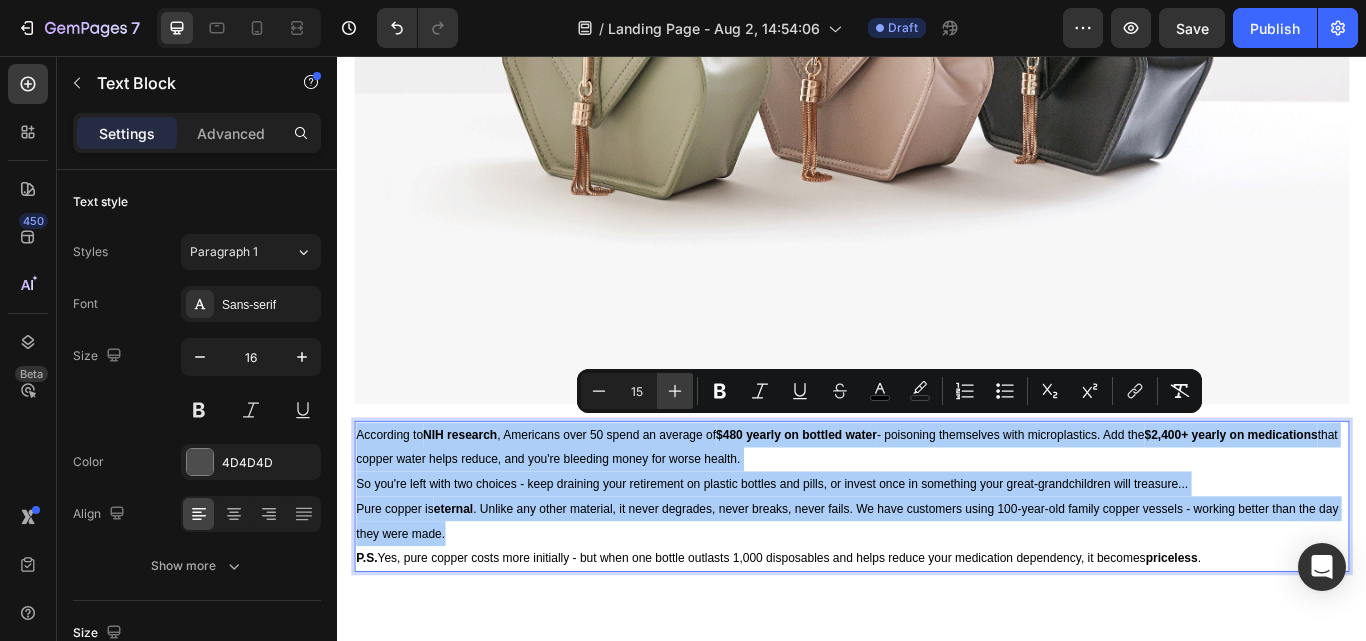 click 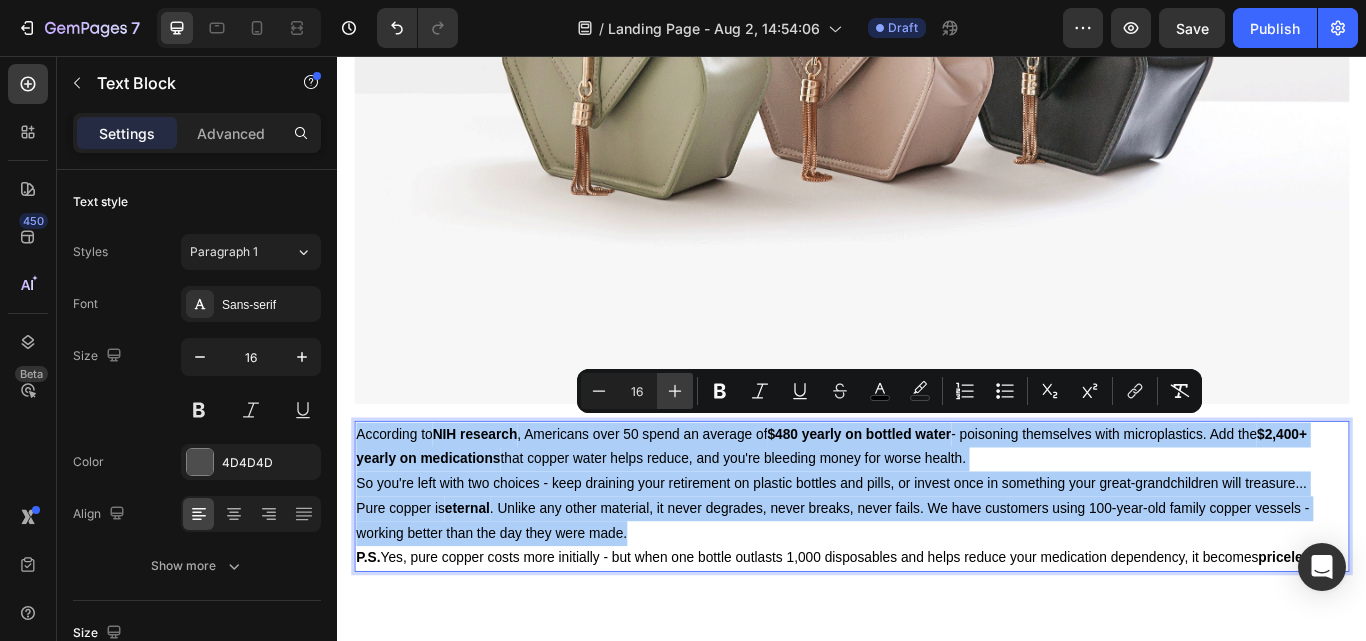 click 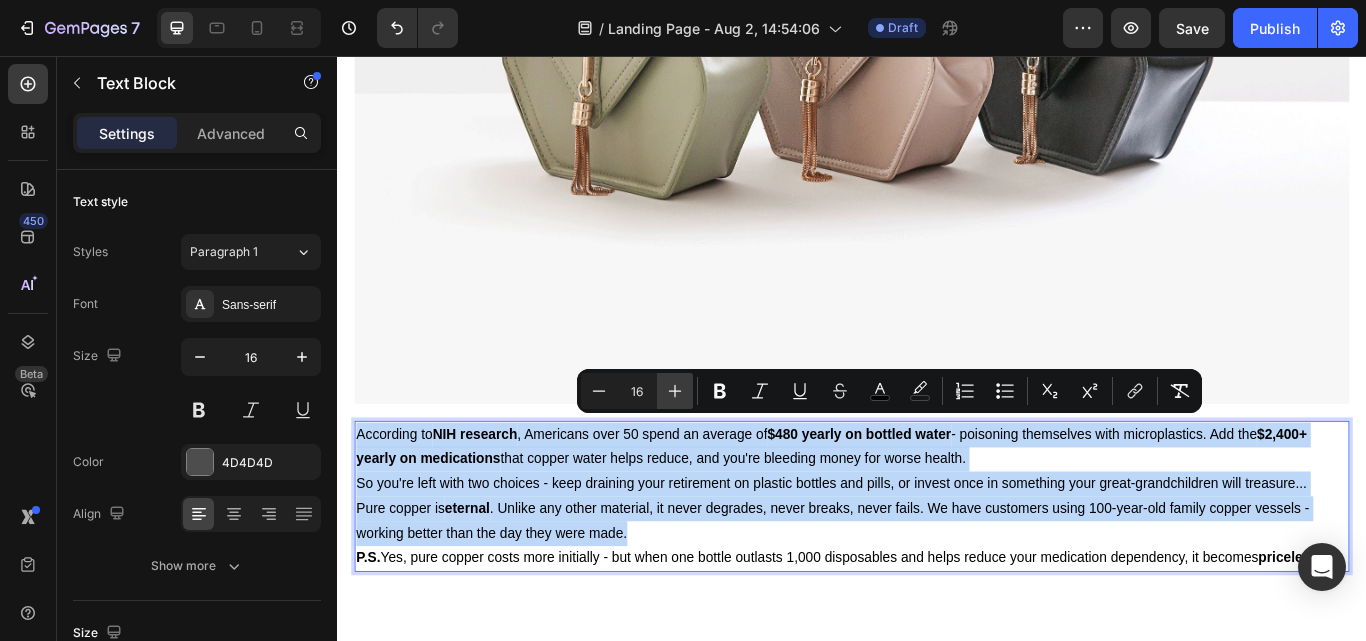 type on "17" 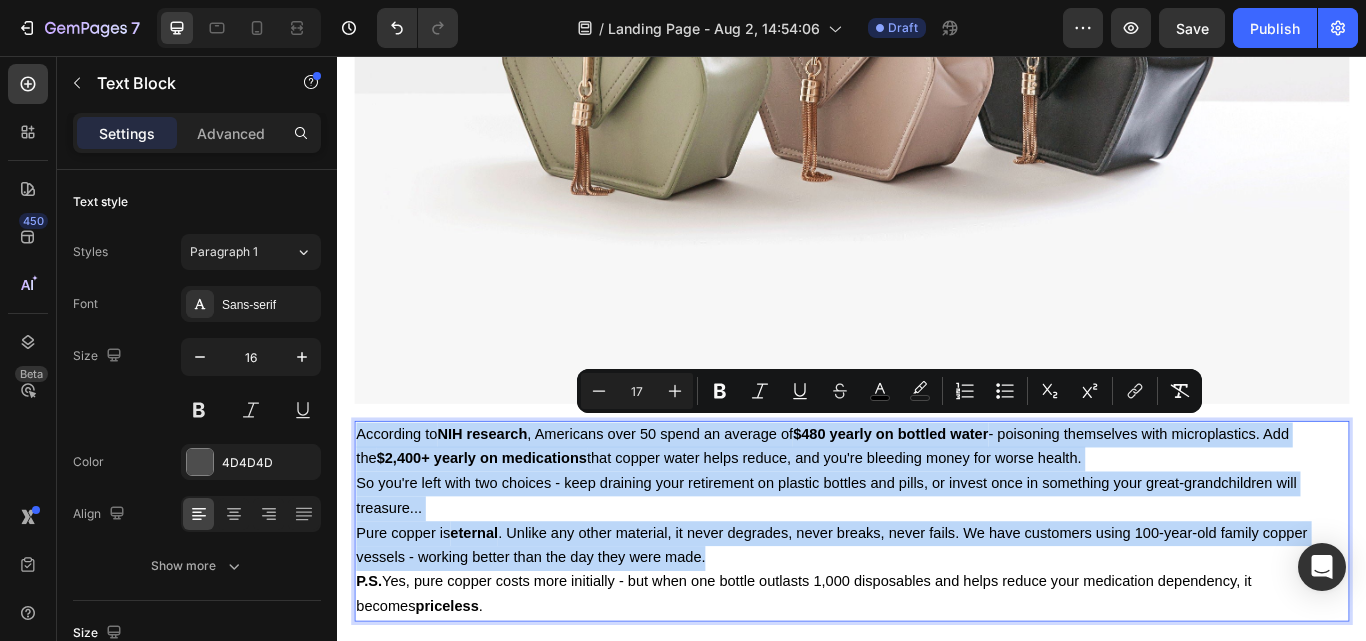 click on "So you're left with two choices - keep draining your retirement on plastic bottles and pills, or invest once in something your great-grandchildren will treasure..." at bounding box center (937, 570) 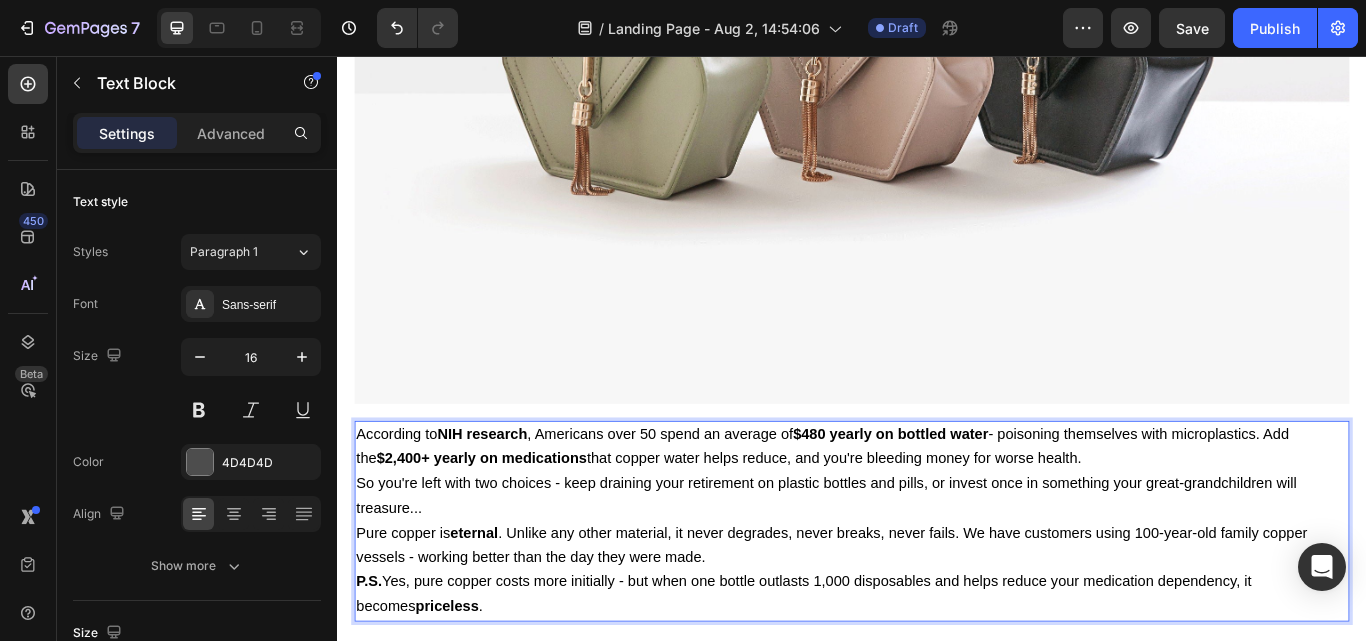 click on "According to  NIH research , Americans over 50 spend an average of  $480 yearly on bottled water  - poisoning themselves with microplastics. Add the  $2,400+ yearly on medications  that copper water helps reduce, and you're bleeding money for worse health." at bounding box center (937, 513) 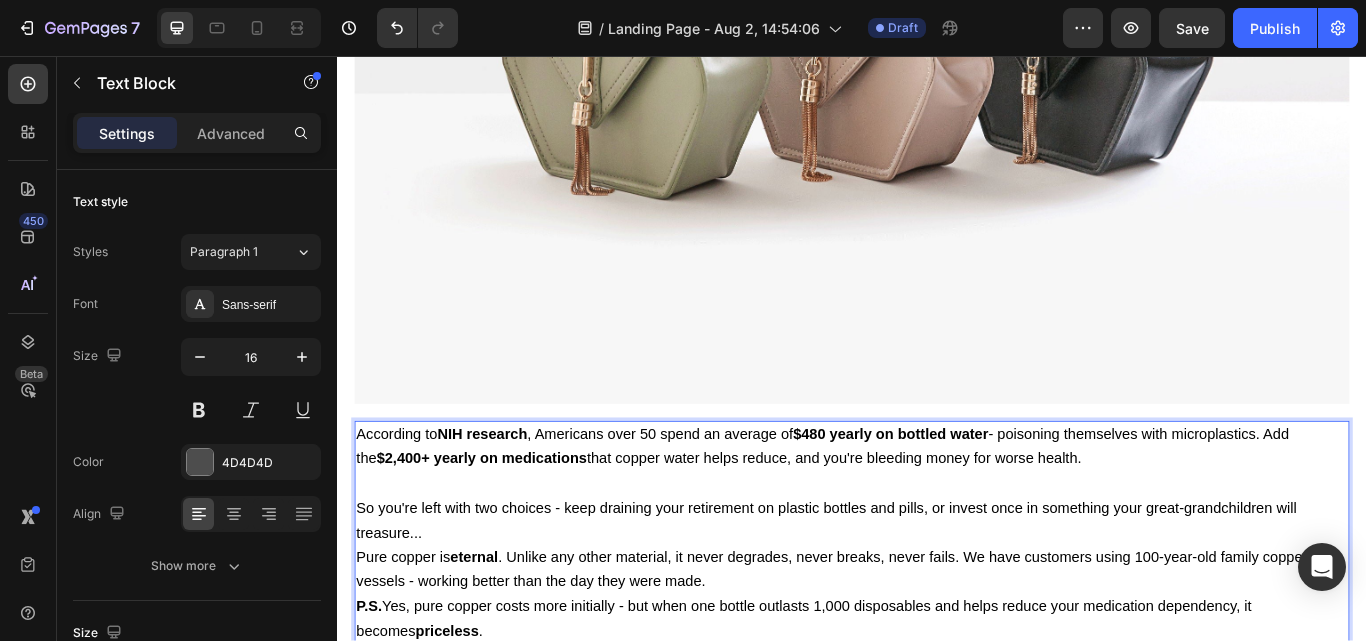 click on "So you're left with two choices - keep draining your retirement on plastic bottles and pills, or invest once in something your great-grandchildren will treasure..." at bounding box center [937, 599] 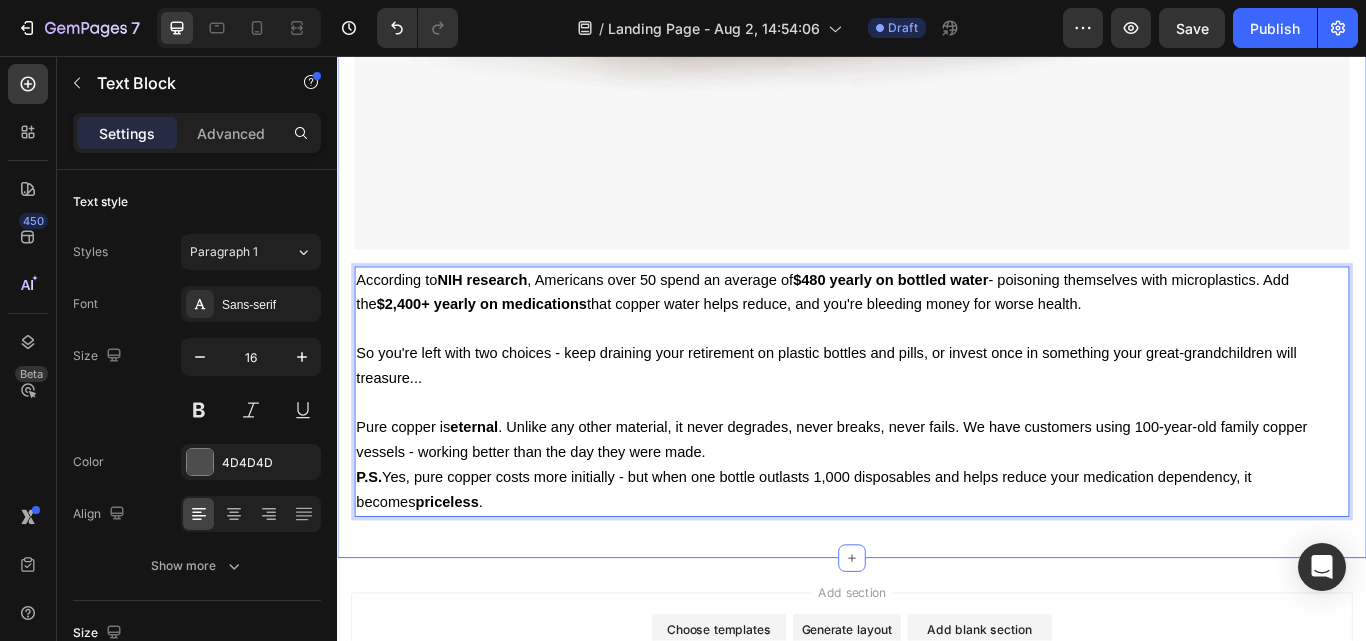 scroll, scrollTop: 3450, scrollLeft: 0, axis: vertical 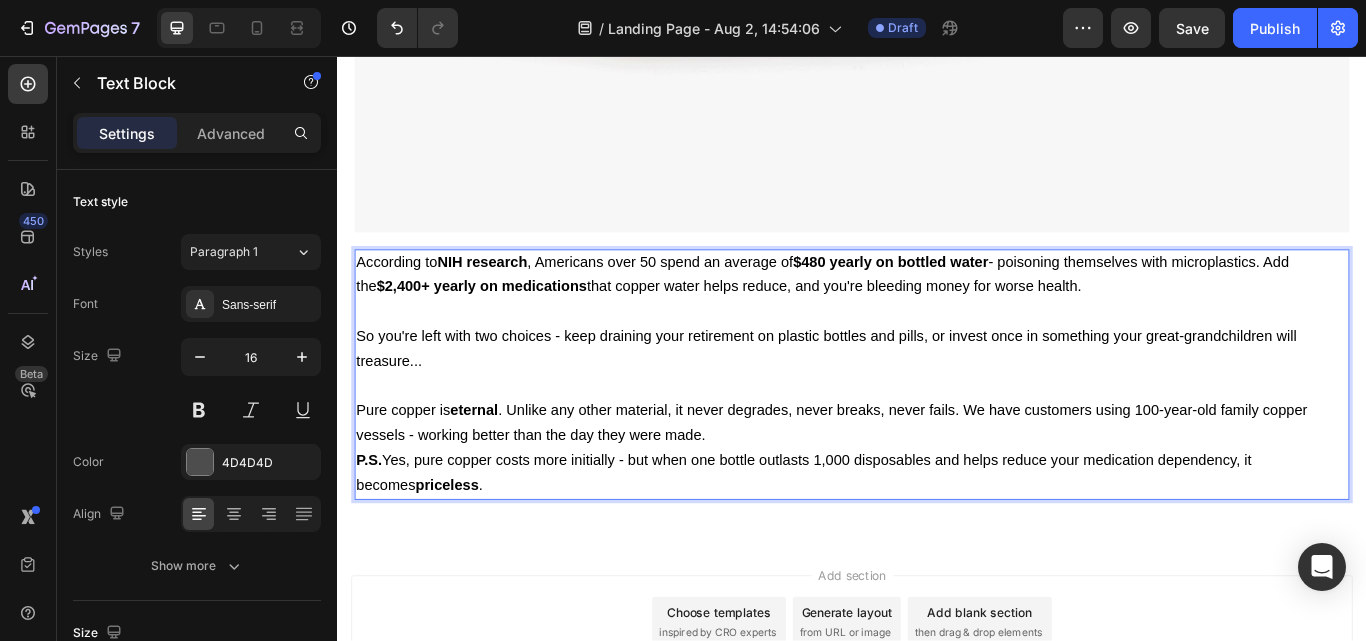 click on "Pure copper is  eternal . Unlike any other material, it never degrades, never breaks, never fails. We have customers using 100-year-old family copper vessels - working better than the day they were made." at bounding box center (937, 485) 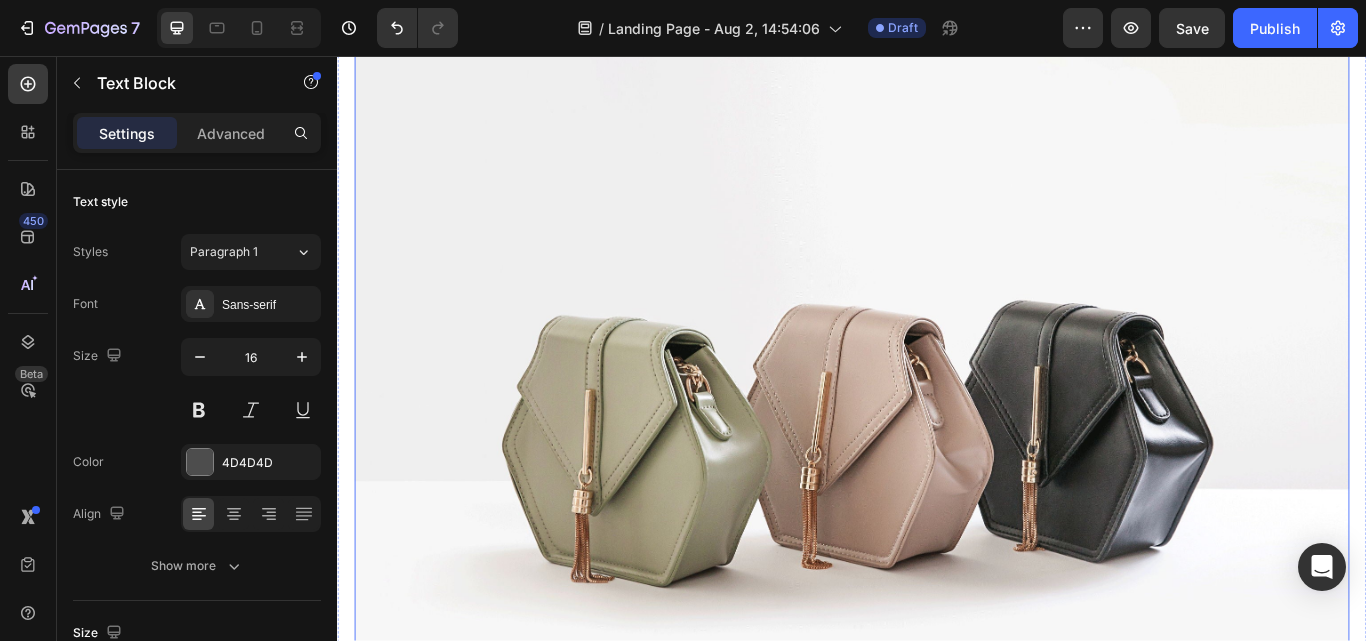 scroll, scrollTop: 2339, scrollLeft: 0, axis: vertical 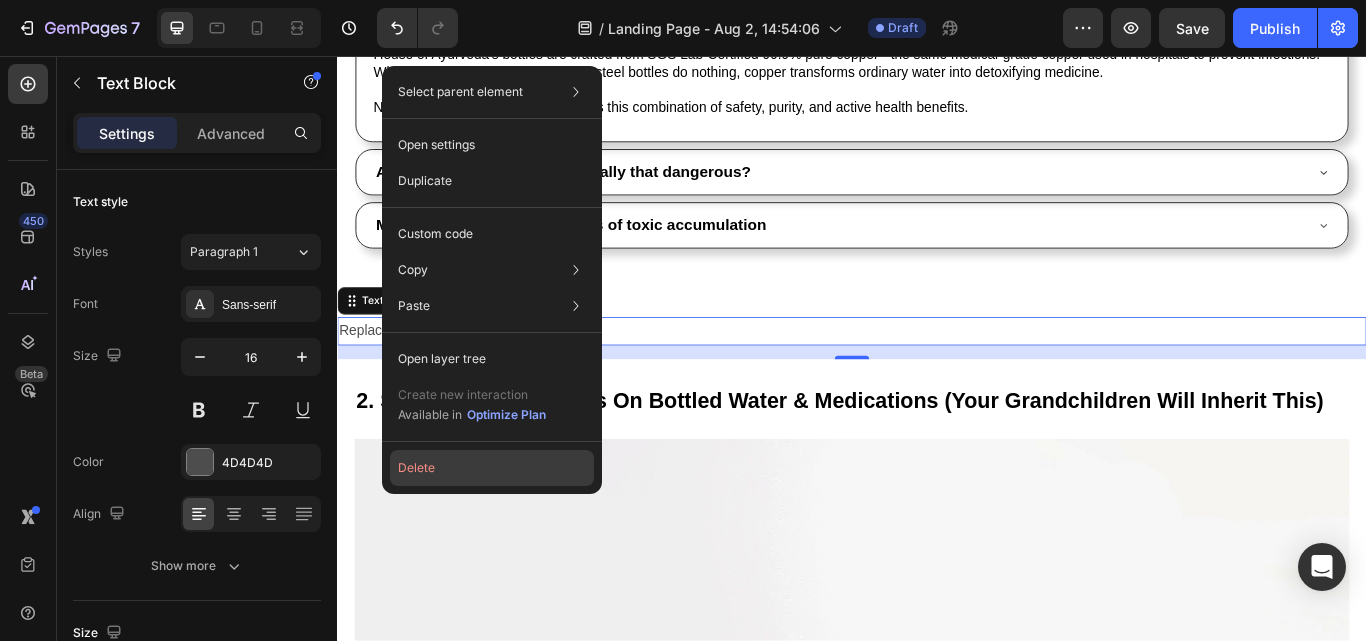 click on "Delete" 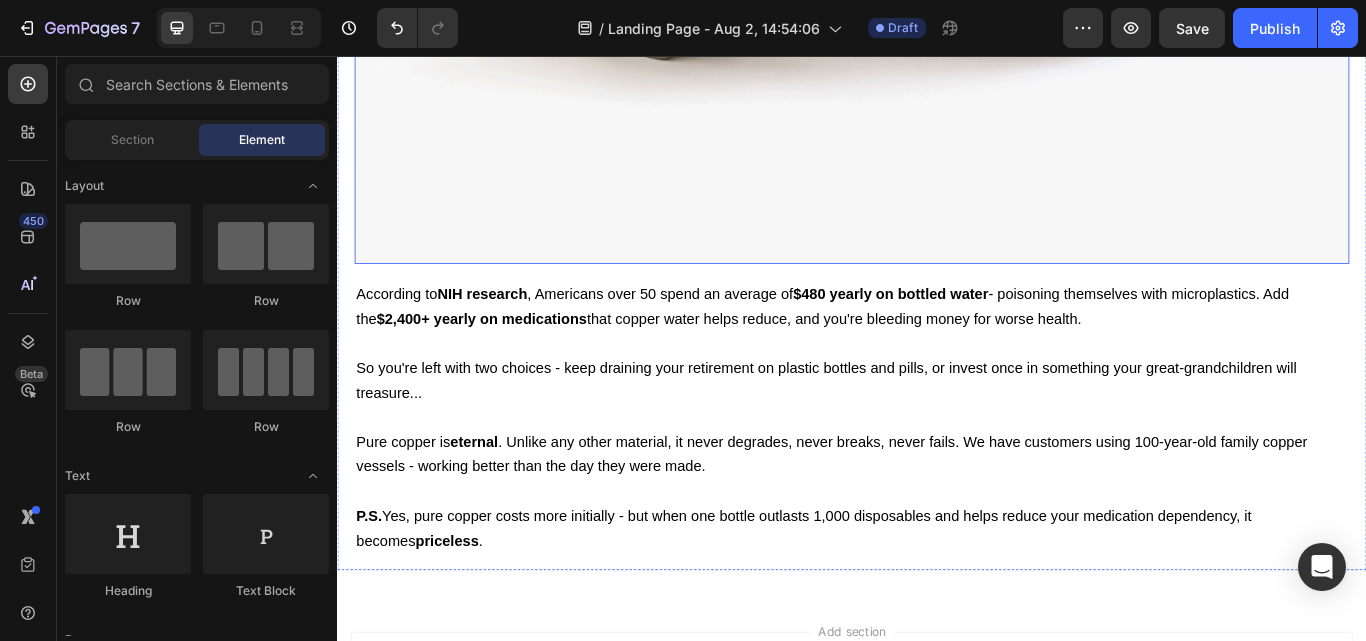 scroll, scrollTop: 3439, scrollLeft: 0, axis: vertical 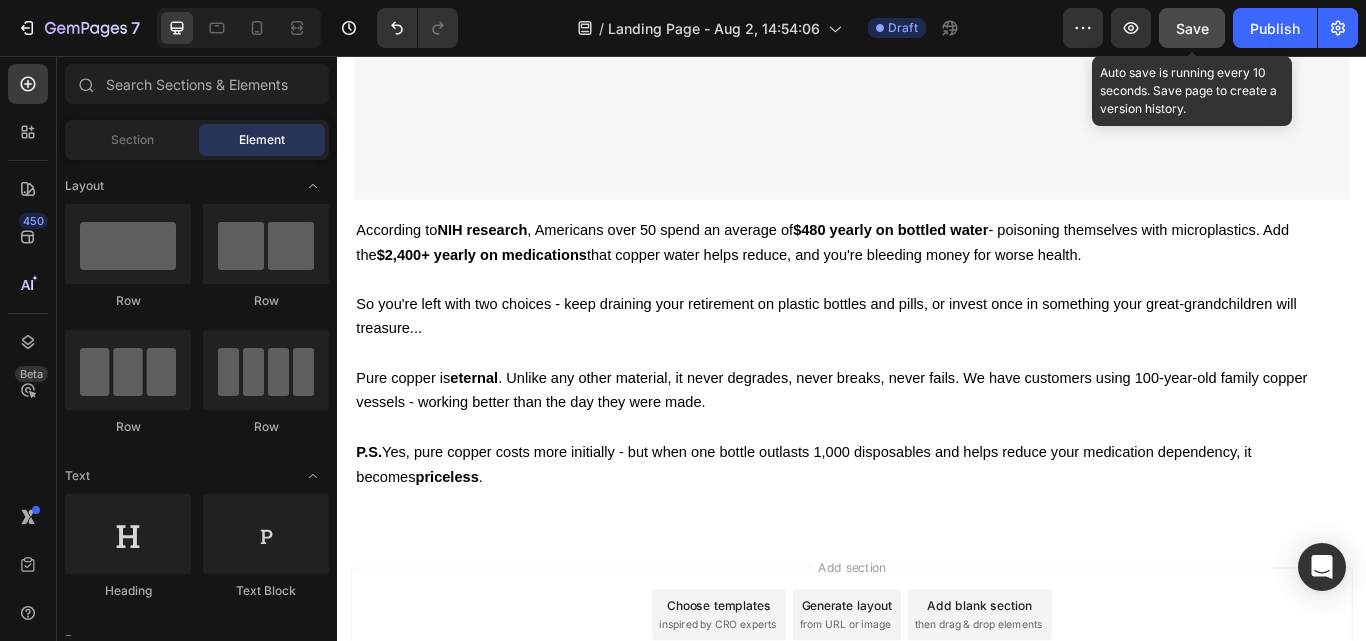 click on "Save" at bounding box center [1192, 28] 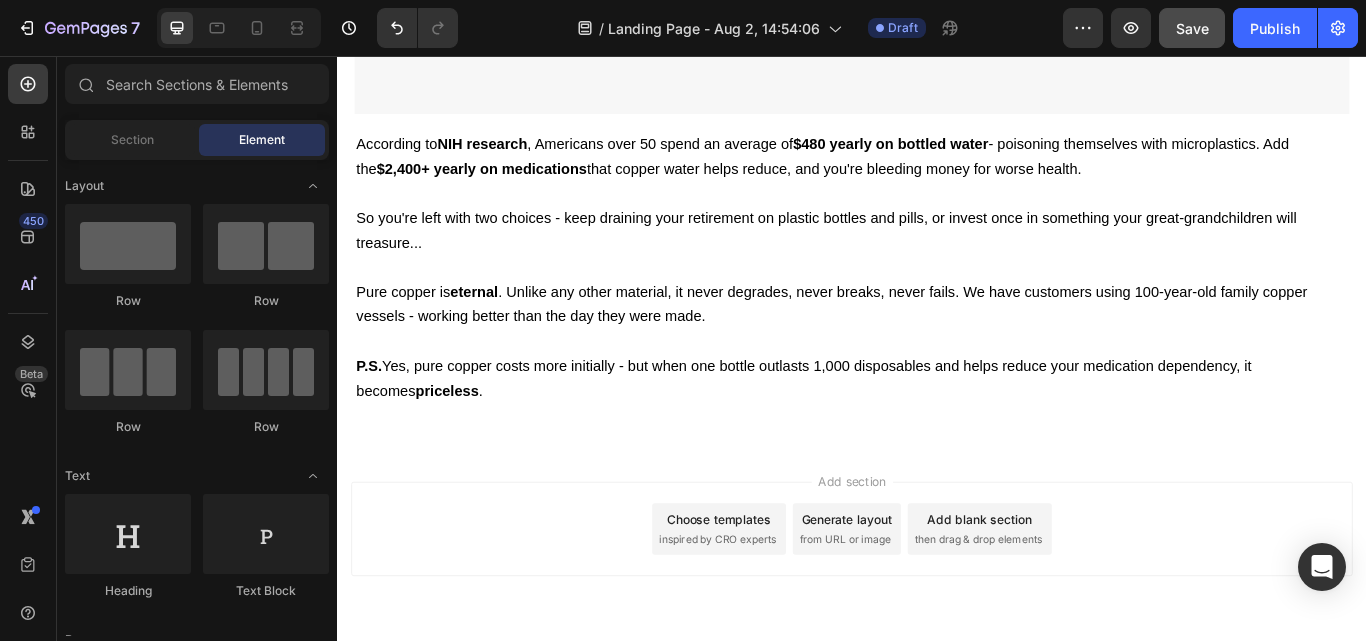 scroll, scrollTop: 3590, scrollLeft: 0, axis: vertical 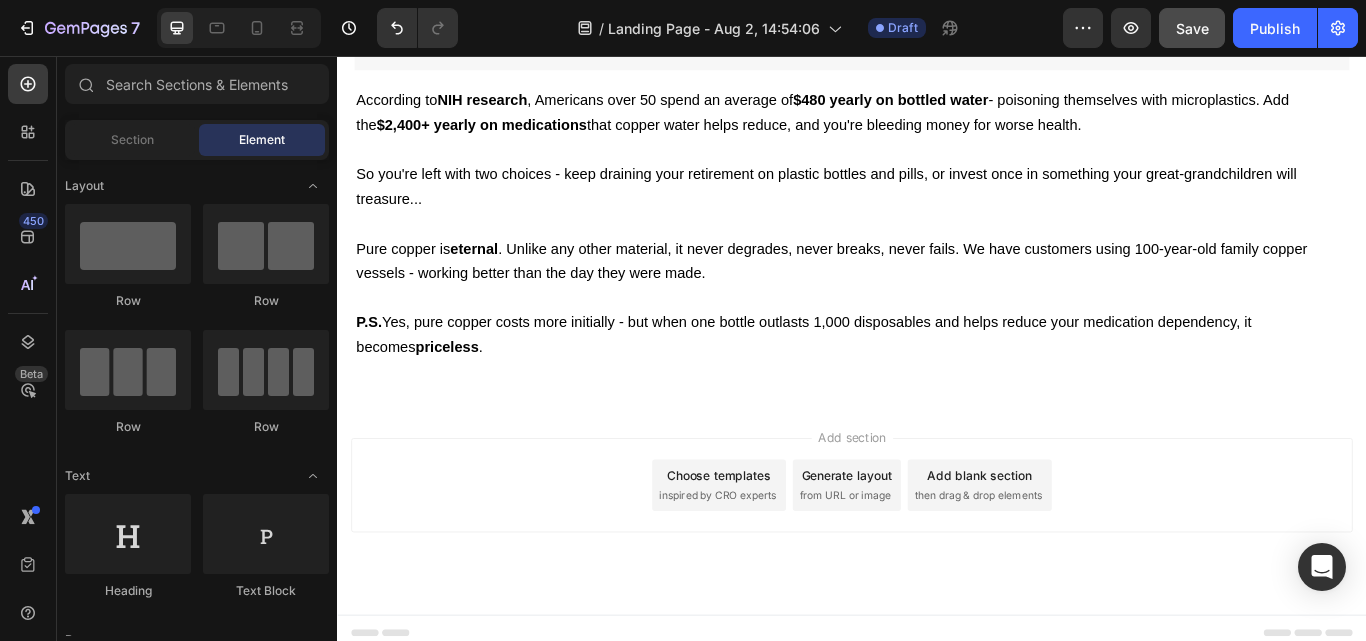 click on "Add blank section" at bounding box center (1086, 545) 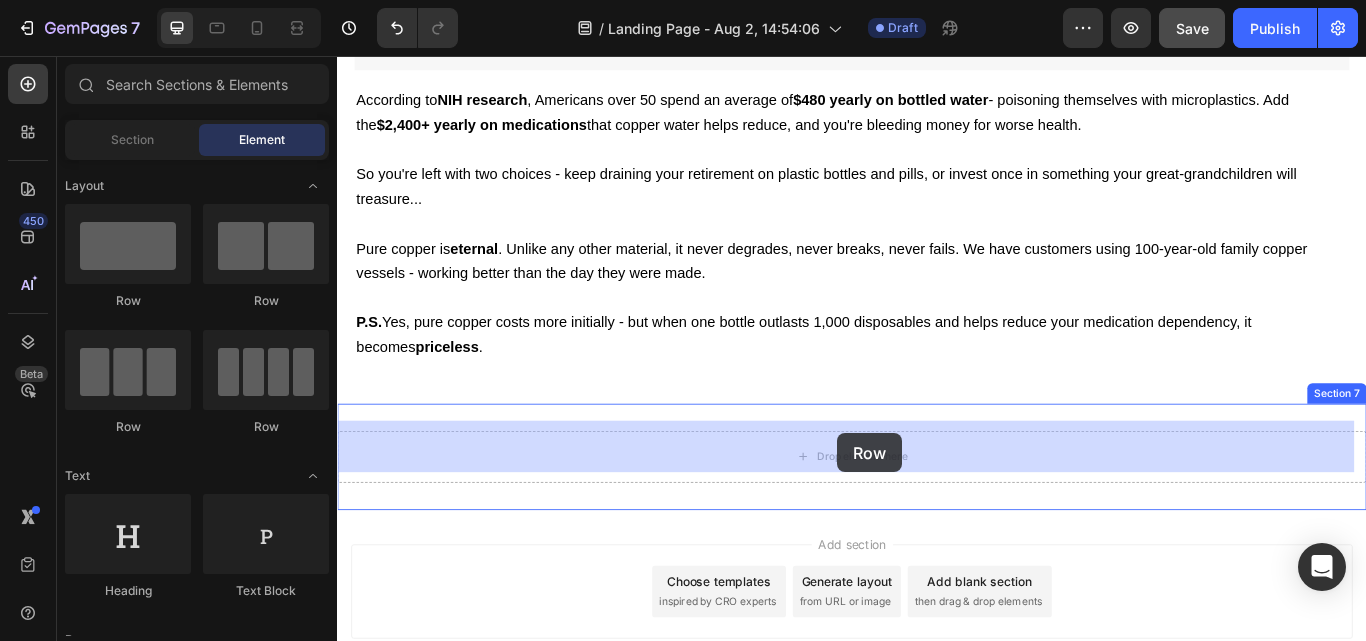 drag, startPoint x: 472, startPoint y: 307, endPoint x: 920, endPoint y: 496, distance: 486.23553 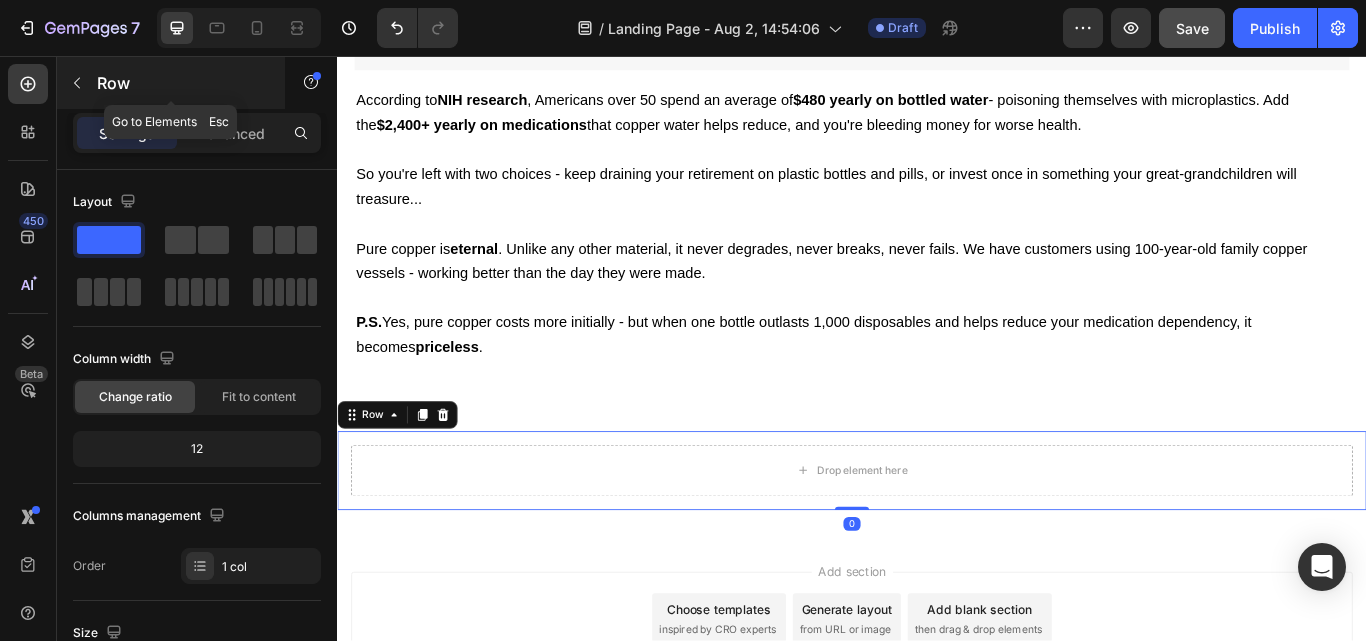 click 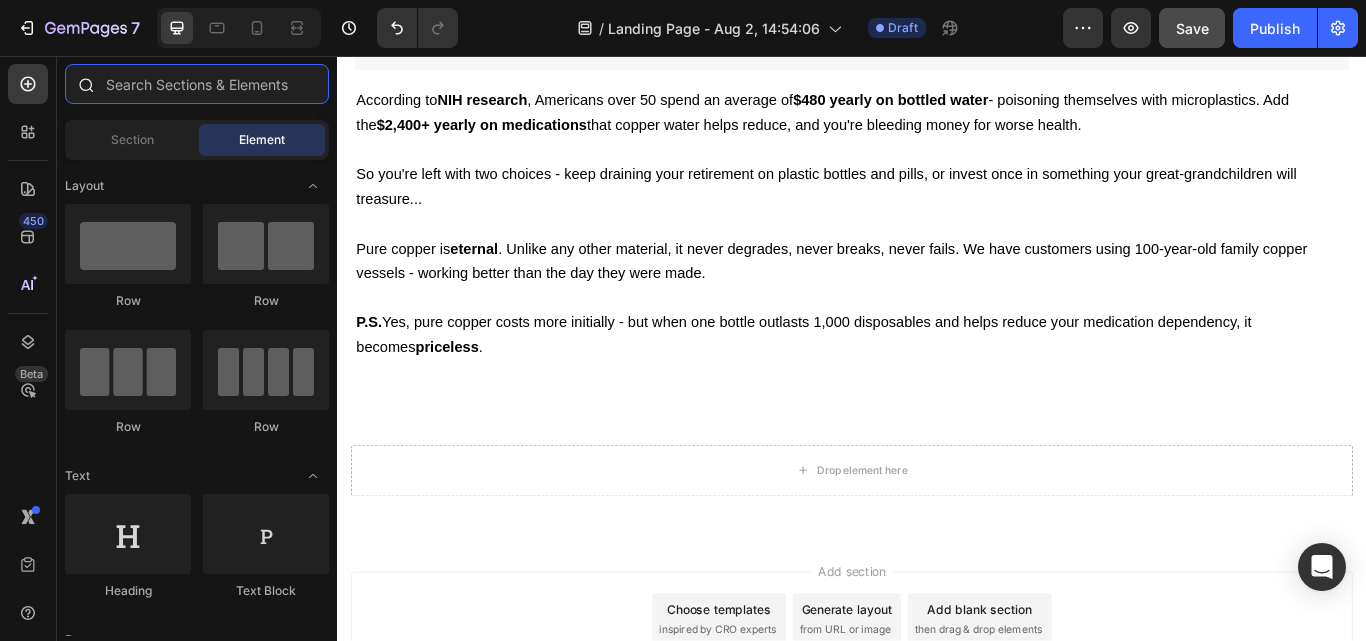 click at bounding box center (197, 84) 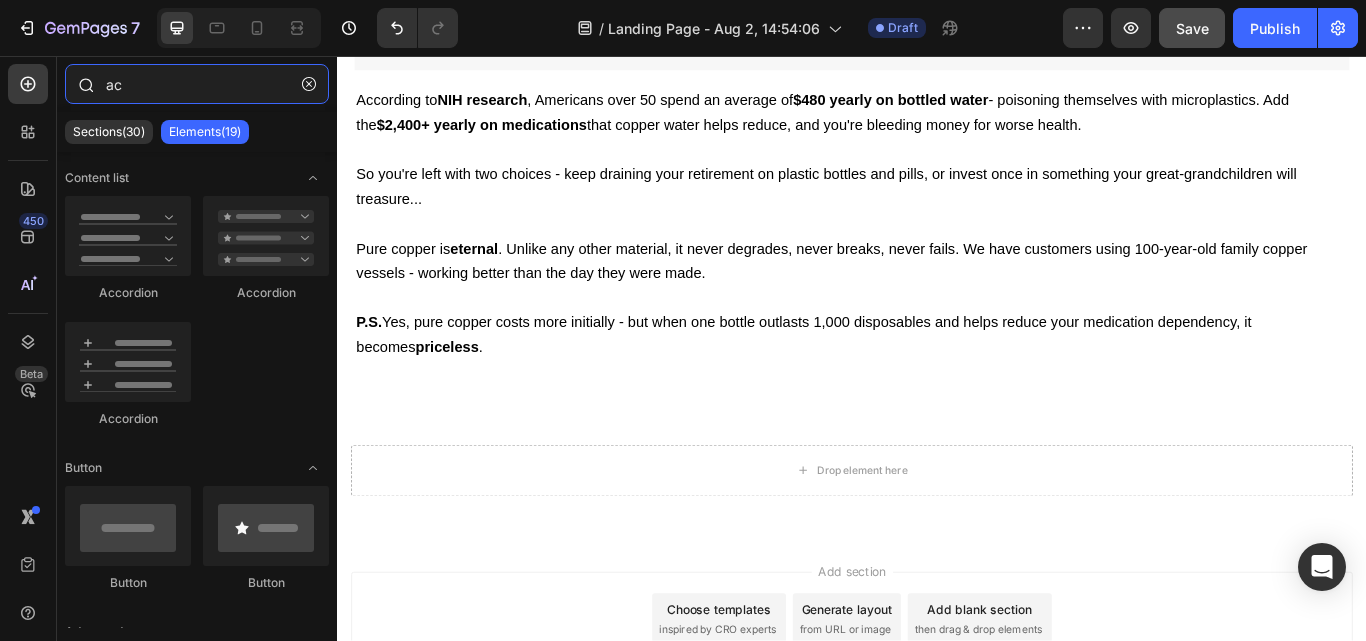 type on "acc" 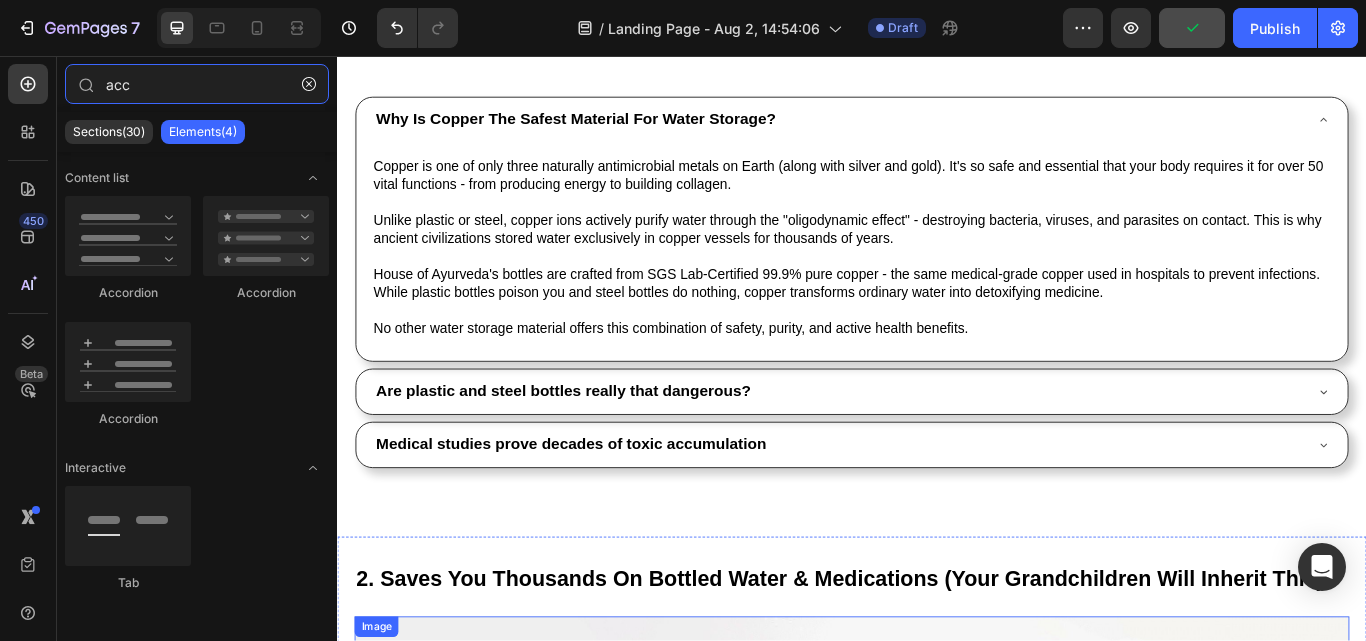 scroll, scrollTop: 1990, scrollLeft: 0, axis: vertical 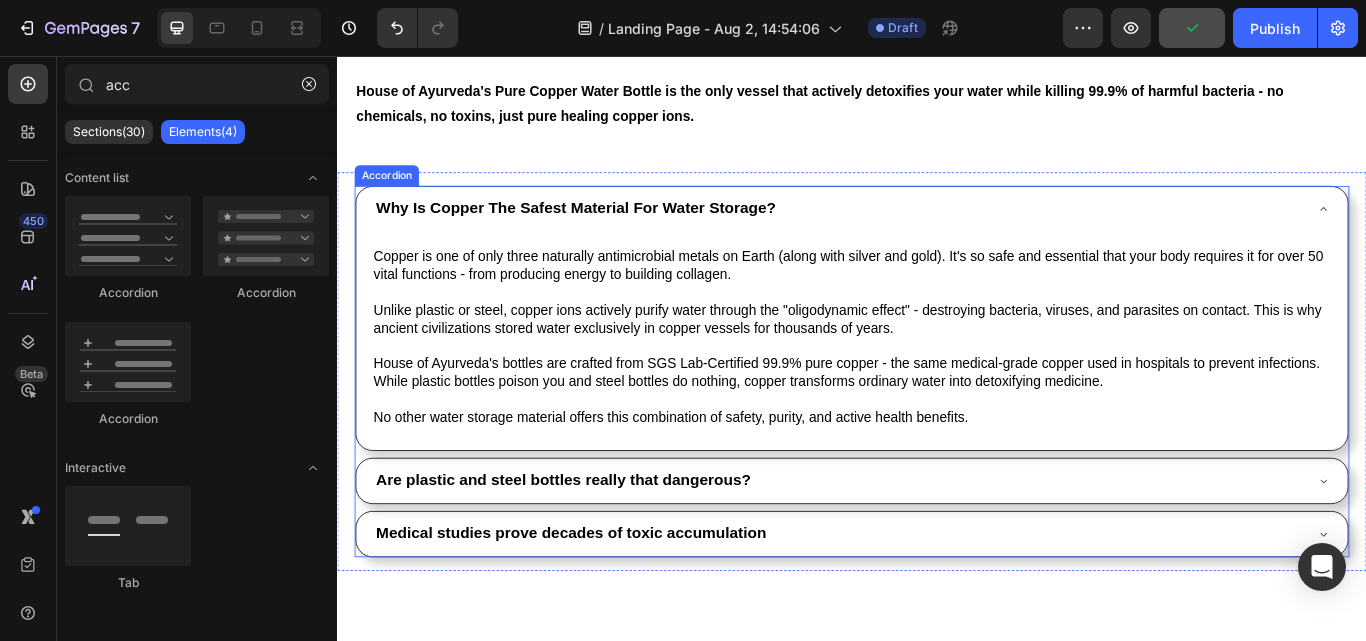 click on "Why Is Copper The Safest Material For Water Storage?" at bounding box center [937, 235] 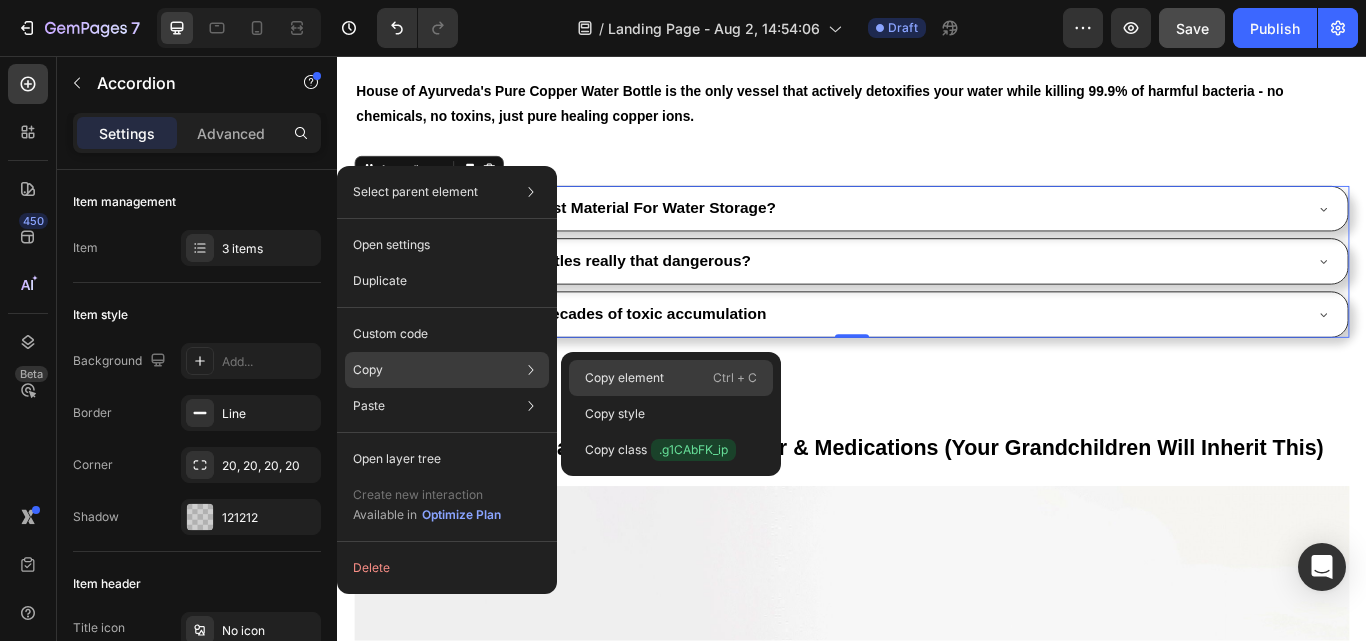click on "Copy element" at bounding box center [624, 378] 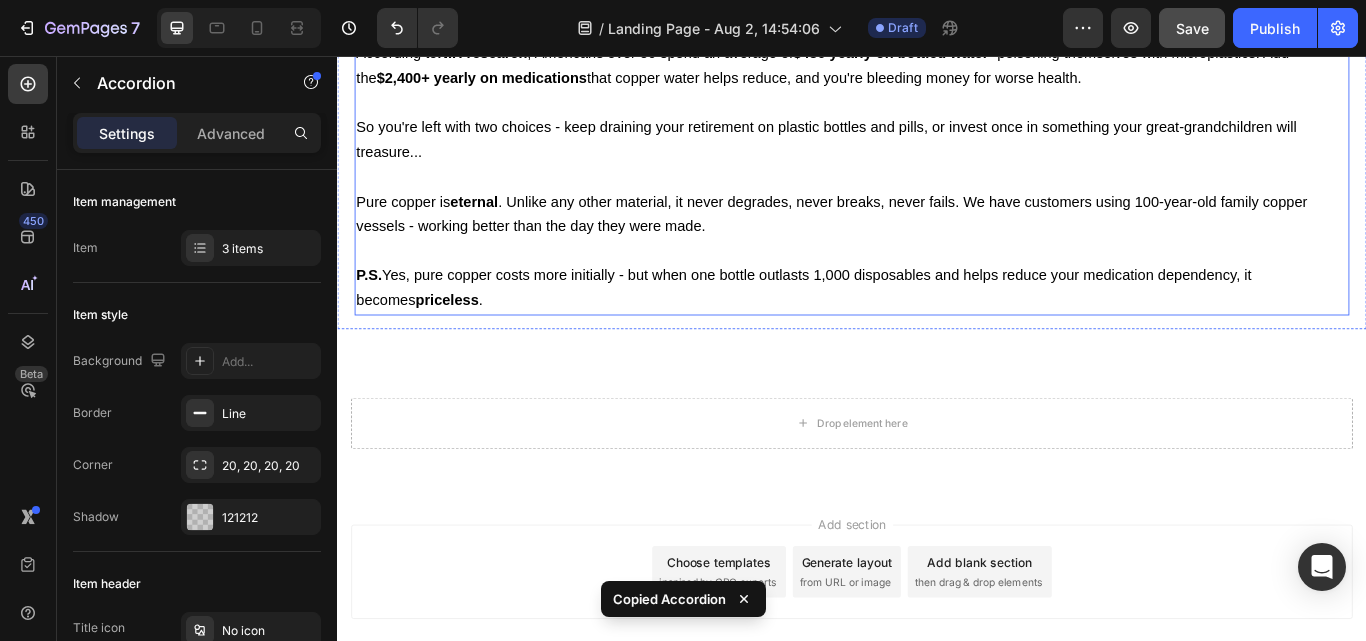 scroll, scrollTop: 3490, scrollLeft: 0, axis: vertical 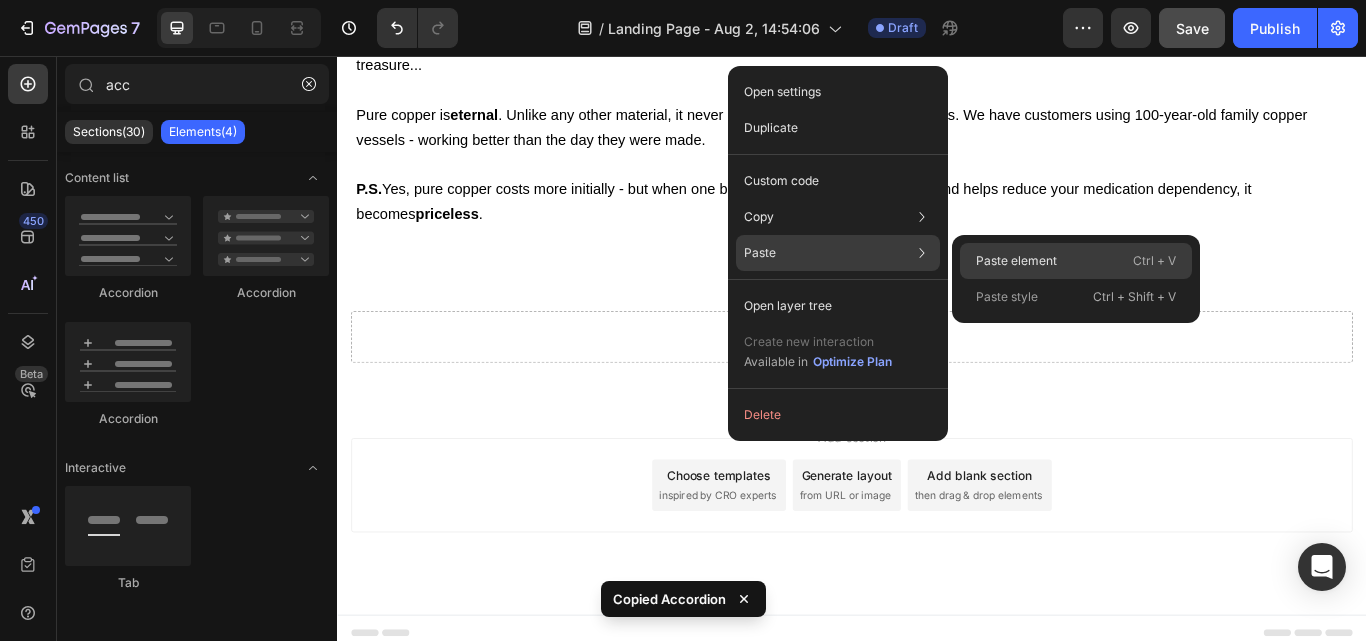 click on "Paste element  Ctrl + V" 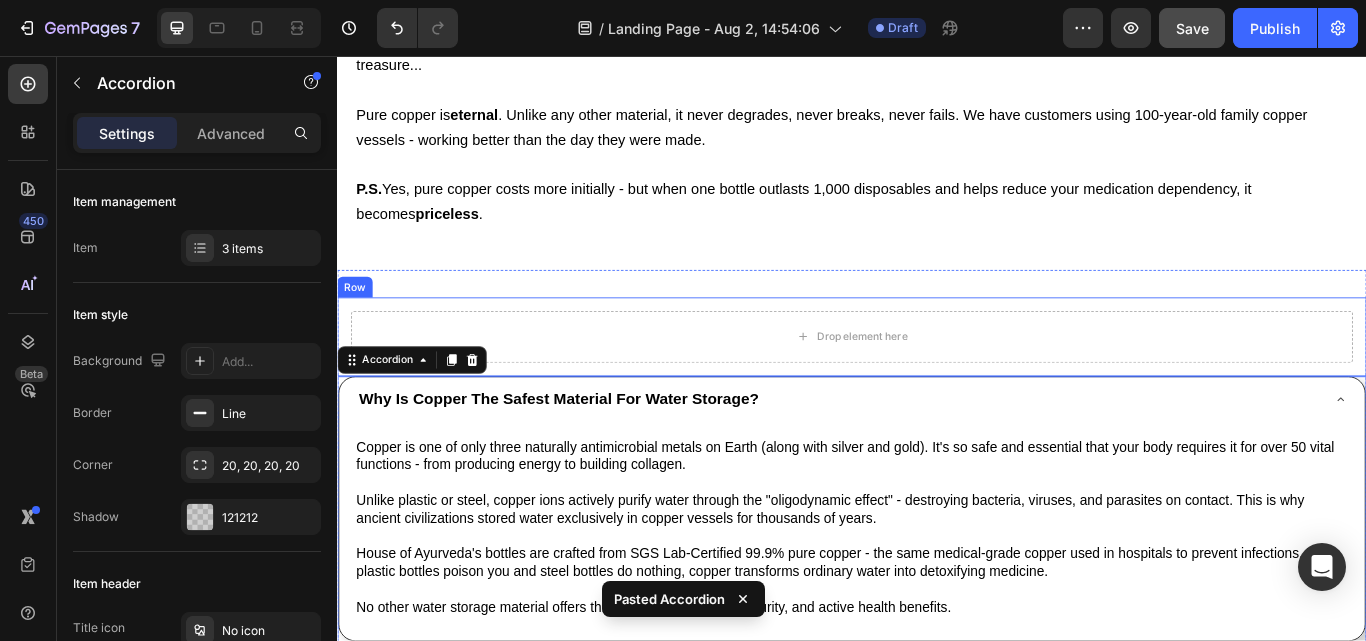 click on "Drop element here Row" at bounding box center [937, 384] 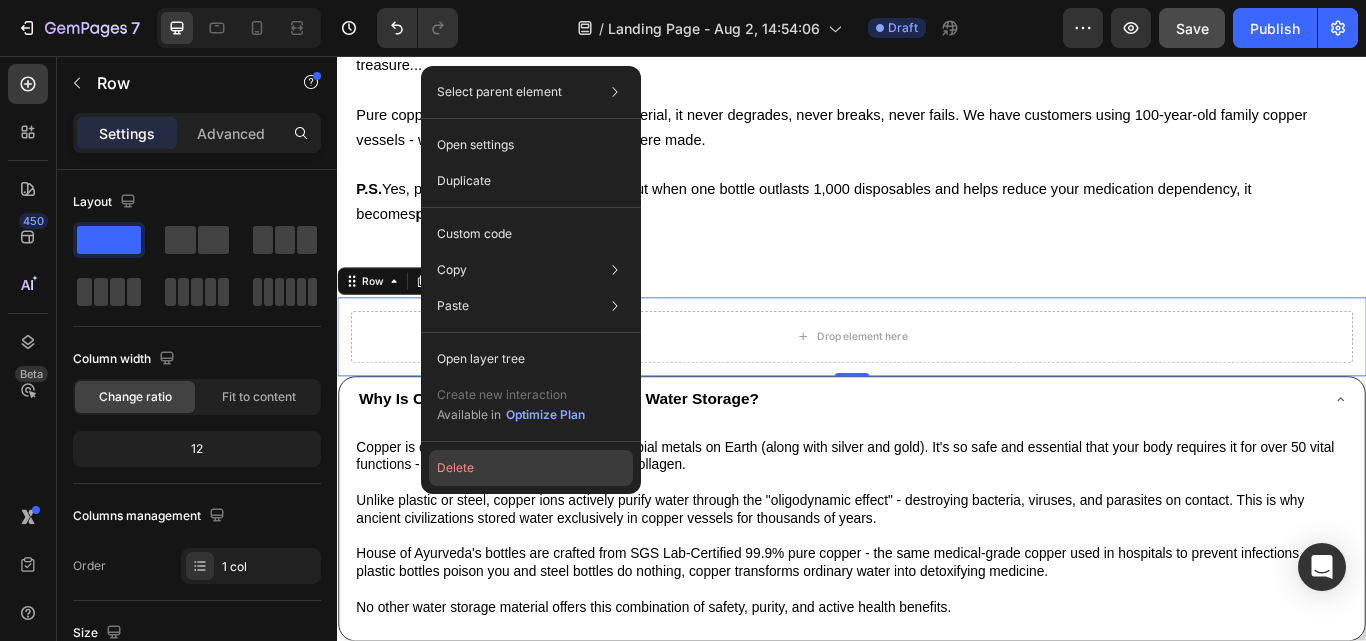 drag, startPoint x: 474, startPoint y: 464, endPoint x: 158, endPoint y: 475, distance: 316.1914 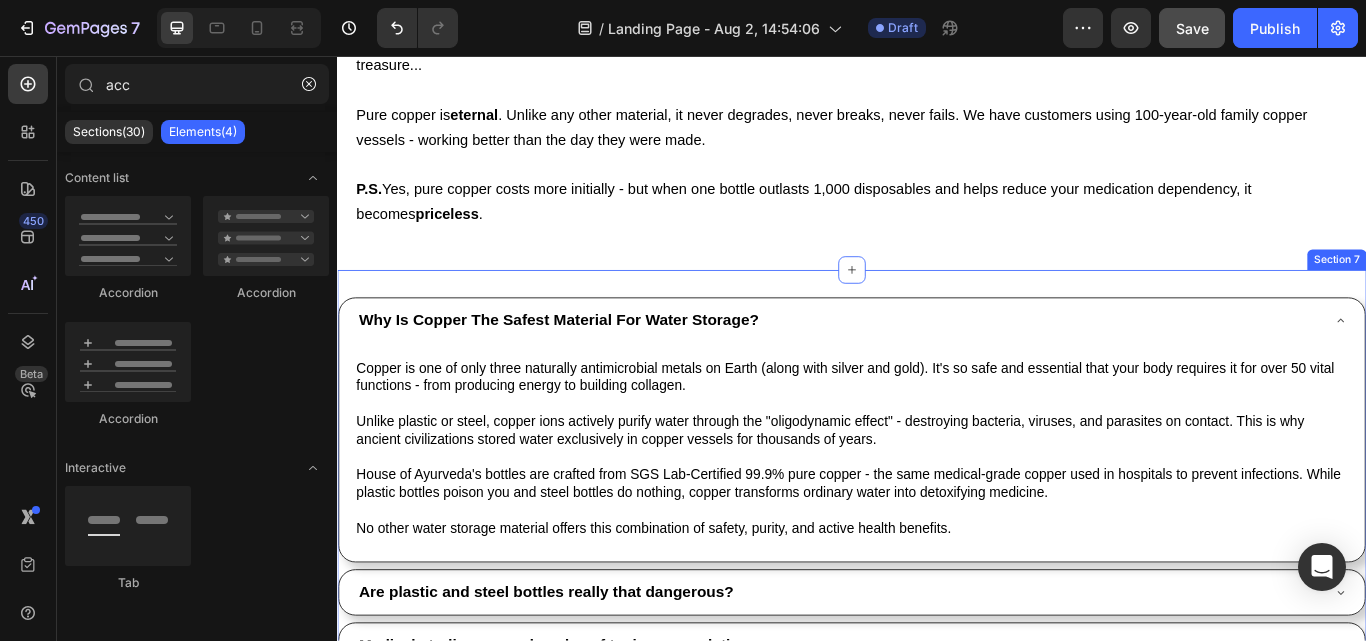 click on "Why Is Copper The Safest Material For Water Storage? Copper is one of only three naturally antimicrobial metals on Earth (along with silver and gold). It's so safe and essential that your body requires it for over 50 vital functions - from producing energy to building collagen.   Unlike plastic or steel, copper ions actively purify water through the "oligodynamic effect" - destroying bacteria, viruses, and parasites on contact. This is why ancient civilizations stored water exclusively in copper vessels for thousands of years.   House of Ayurveda's bottles are crafted from SGS Lab-Certified 99.9% pure copper - the same medical-grade copper used in hospitals to prevent infections. While plastic bottles poison you and steel bottles do nothing, copper transforms ordinary water into detoxifying medicine.   No other water storage material offers this combination of safety, purity, and active health benefits. Text Block
Accordion Section 7" at bounding box center [937, 554] 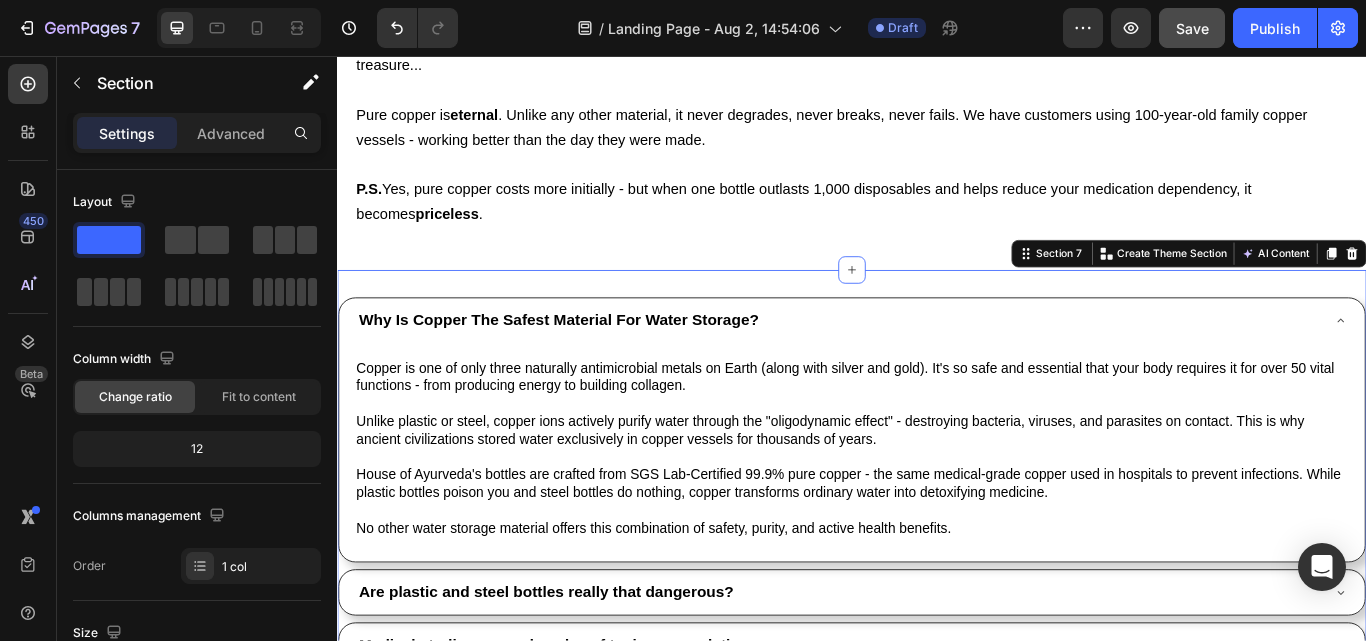 click on "Why Is Copper The Safest Material For Water Storage? Copper is one of only three naturally antimicrobial metals on Earth (along with silver and gold). It's so safe and essential that your body requires it for over 50 vital functions - from producing energy to building collagen.   Unlike plastic or steel, copper ions actively purify water through the "oligodynamic effect" - destroying bacteria, viruses, and parasites on contact. This is why ancient civilizations stored water exclusively in copper vessels for thousands of years.   House of Ayurveda's bottles are crafted from SGS Lab-Certified 99.9% pure copper - the same medical-grade copper used in hospitals to prevent infections. While plastic bottles poison you and steel bottles do nothing, copper transforms ordinary water into detoxifying medicine.   No other water storage material offers this combination of safety, purity, and active health benefits. Text Block
Accordion Section 7" at bounding box center (937, 554) 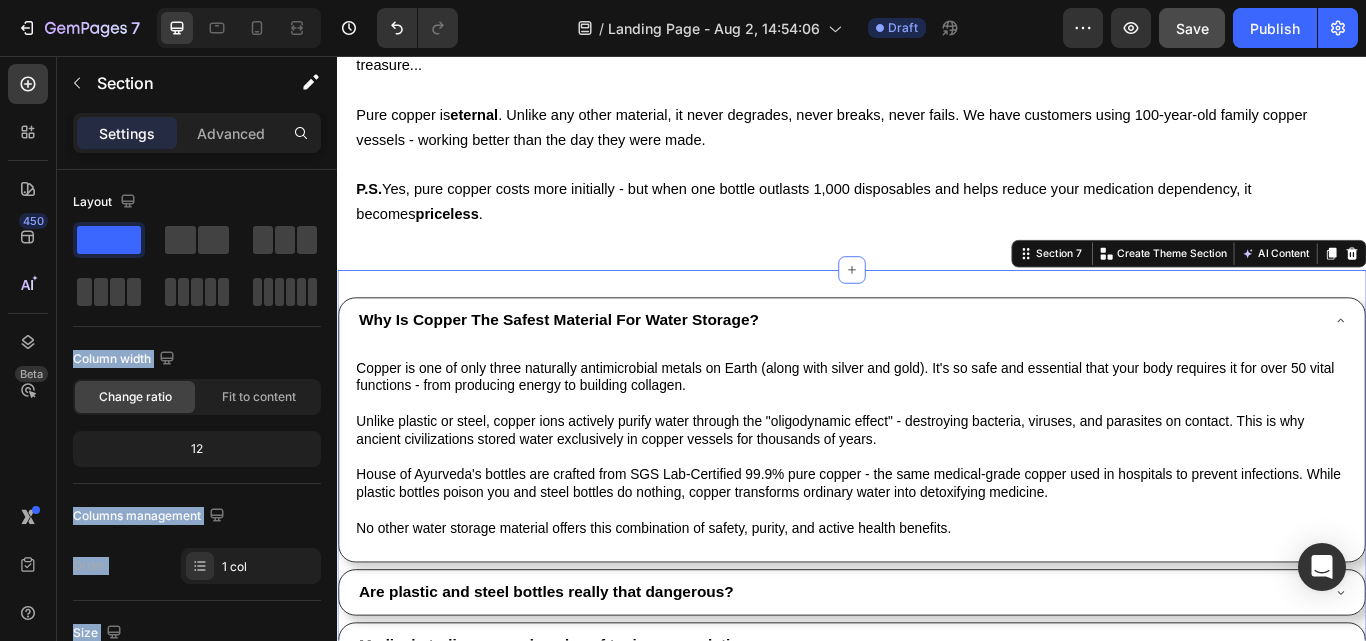 drag, startPoint x: 445, startPoint y: 297, endPoint x: 757, endPoint y: 312, distance: 312.36038 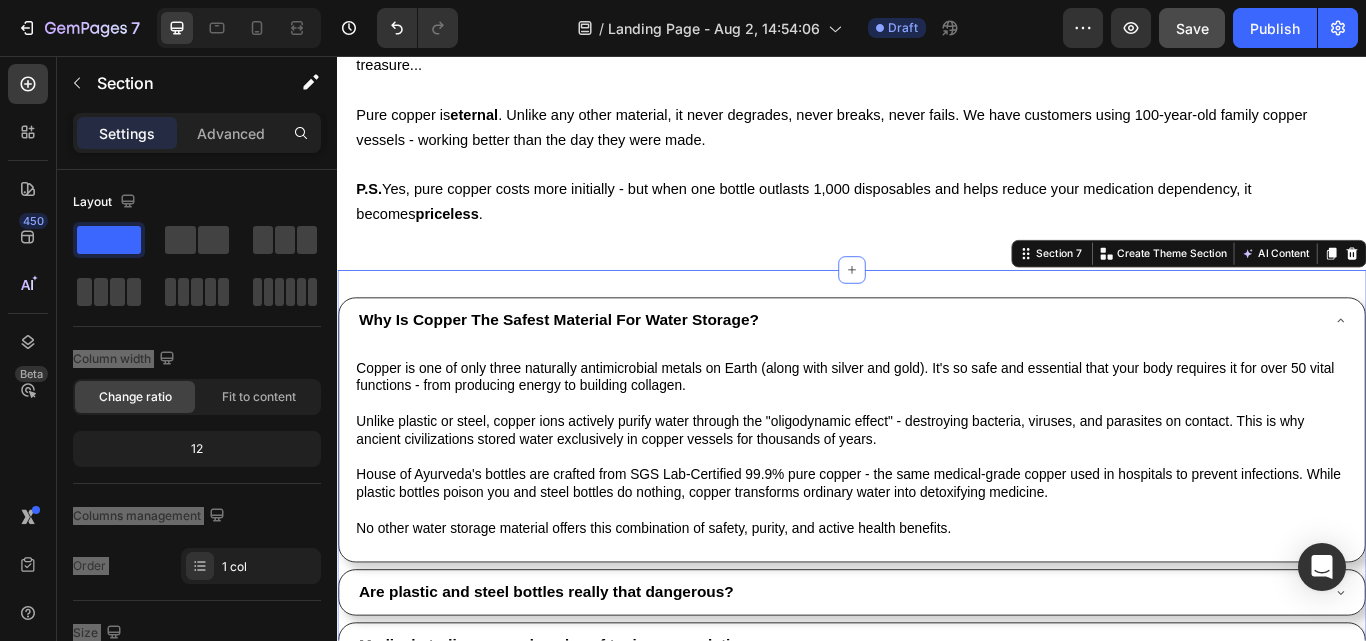 click on "Why Is Copper The Safest Material For Water Storage? Copper is one of only three naturally antimicrobial metals on Earth (along with silver and gold). It's so safe and essential that your body requires it for over 50 vital functions - from producing energy to building collagen.   Unlike plastic or steel, copper ions actively purify water through the "oligodynamic effect" - destroying bacteria, viruses, and parasites on contact. This is why ancient civilizations stored water exclusively in copper vessels for thousands of years.   House of Ayurveda's bottles are crafted from SGS Lab-Certified 99.9% pure copper - the same medical-grade copper used in hospitals to prevent infections. While plastic bottles poison you and steel bottles do nothing, copper transforms ordinary water into detoxifying medicine.   No other water storage material offers this combination of safety, purity, and active health benefits. Text Block
Accordion Section 7" at bounding box center (937, 554) 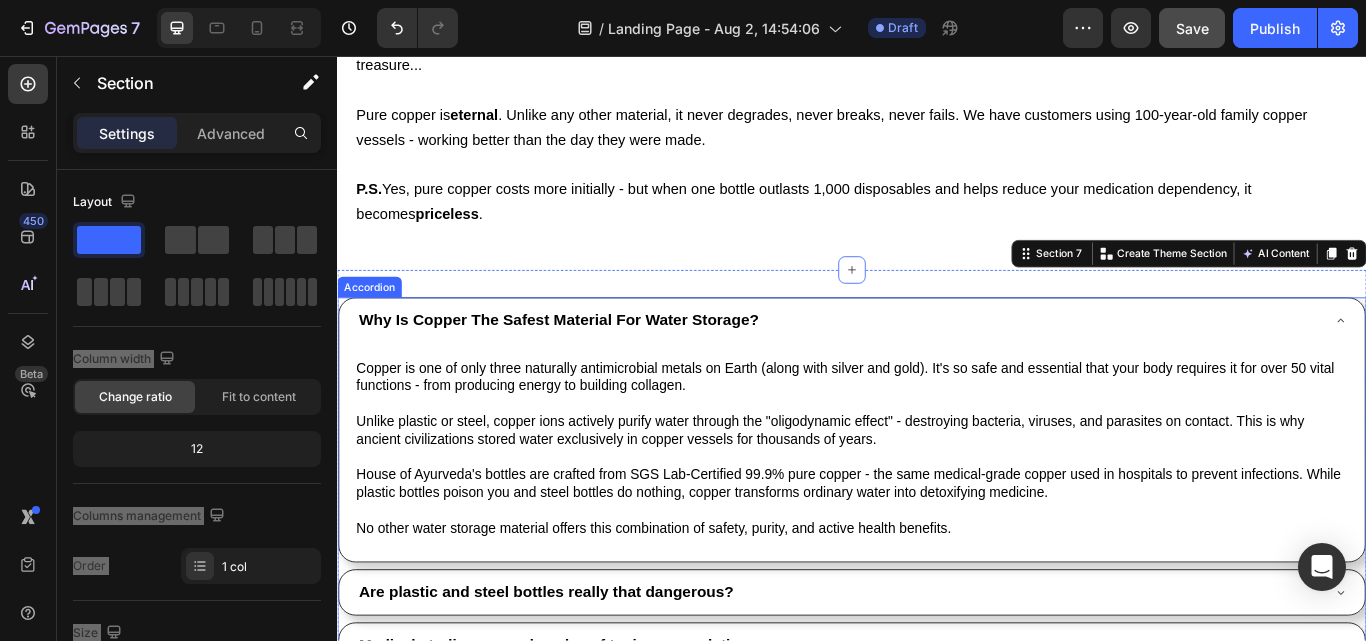 click on "Why Is Copper The Safest Material For Water Storage?" at bounding box center [937, 365] 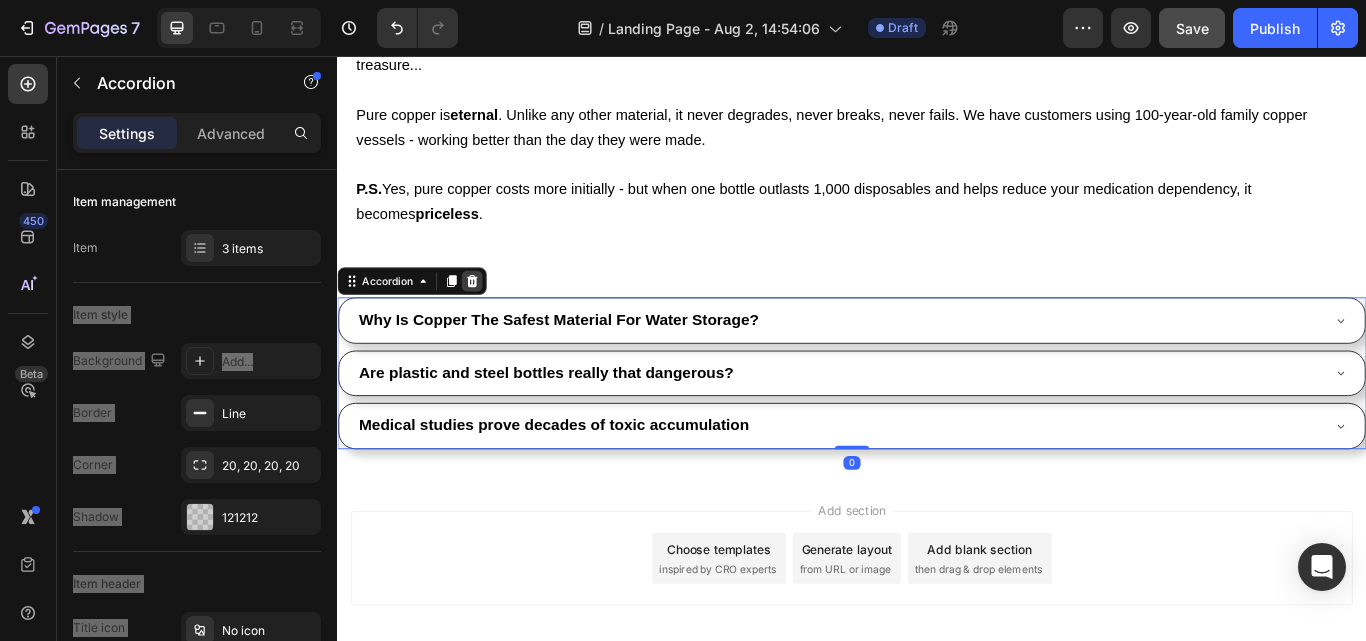 click 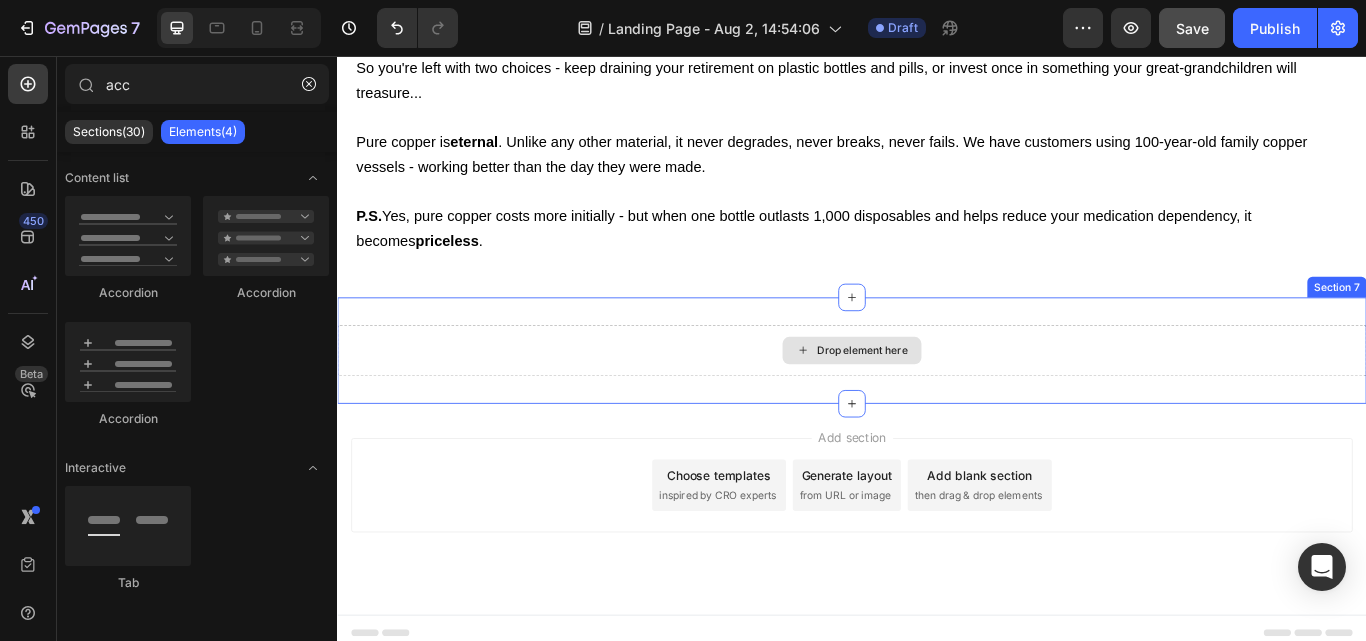 click on "Drop element here" at bounding box center (949, 400) 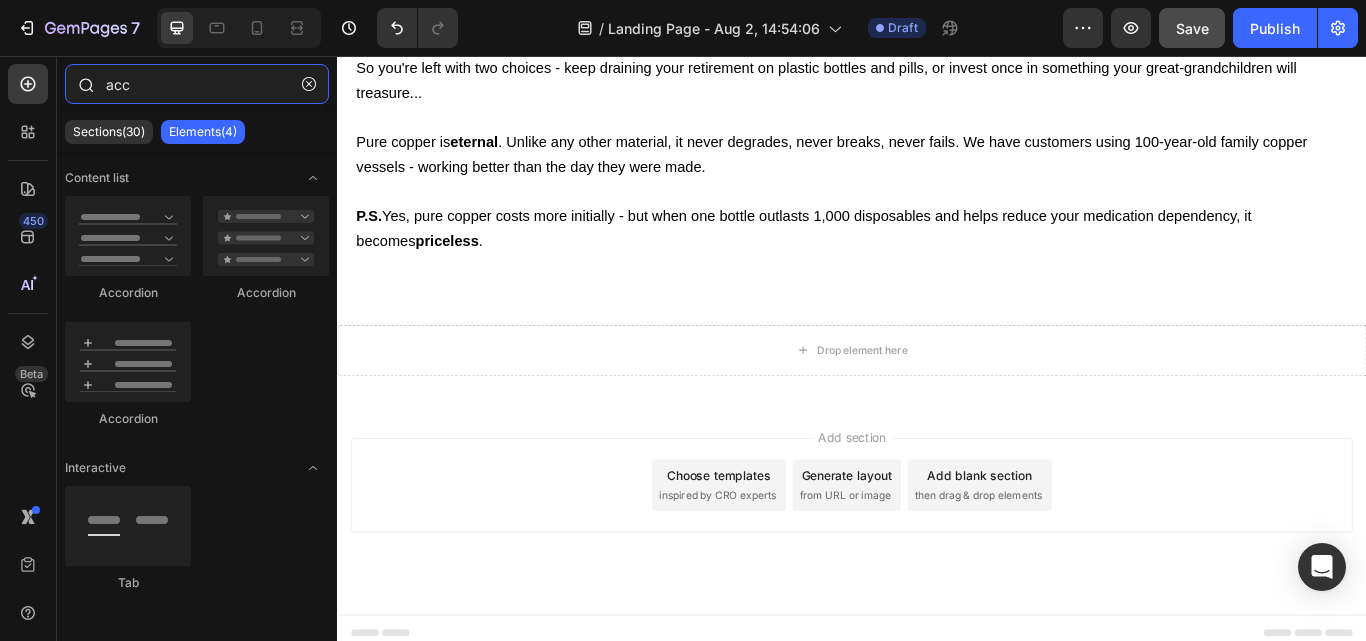 click on "acc" at bounding box center (197, 84) 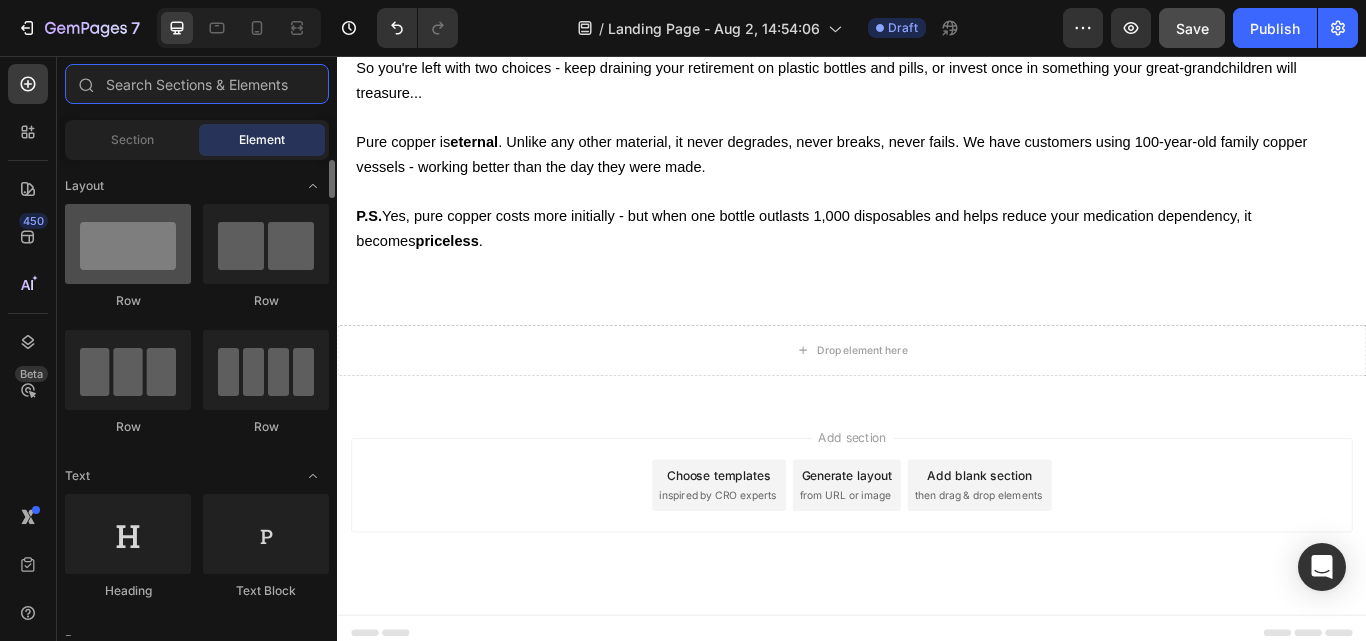 type 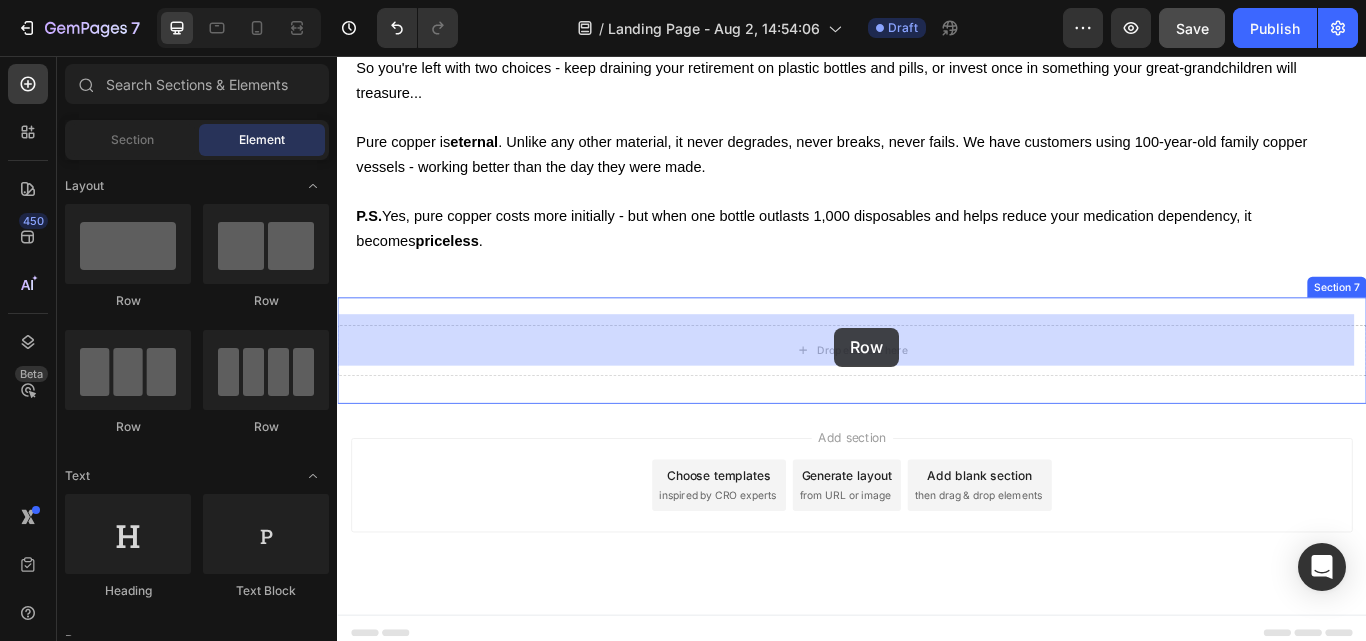 drag, startPoint x: 496, startPoint y: 303, endPoint x: 917, endPoint y: 373, distance: 426.77982 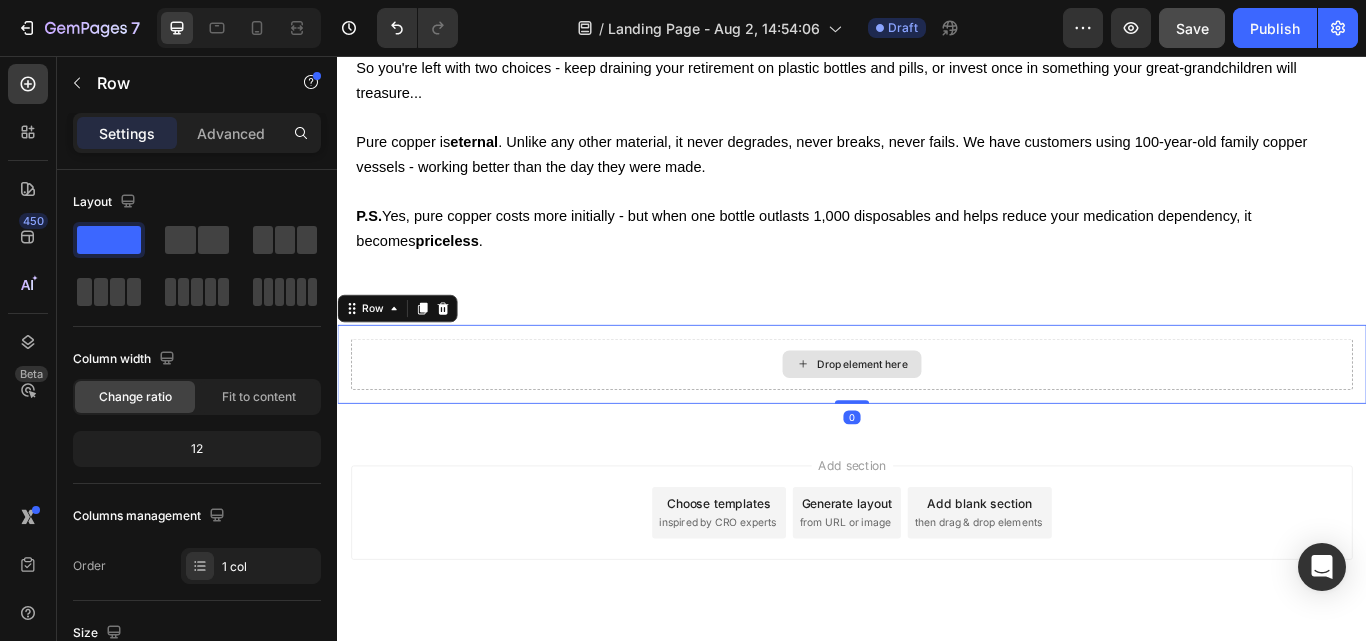 scroll, scrollTop: 3490, scrollLeft: 0, axis: vertical 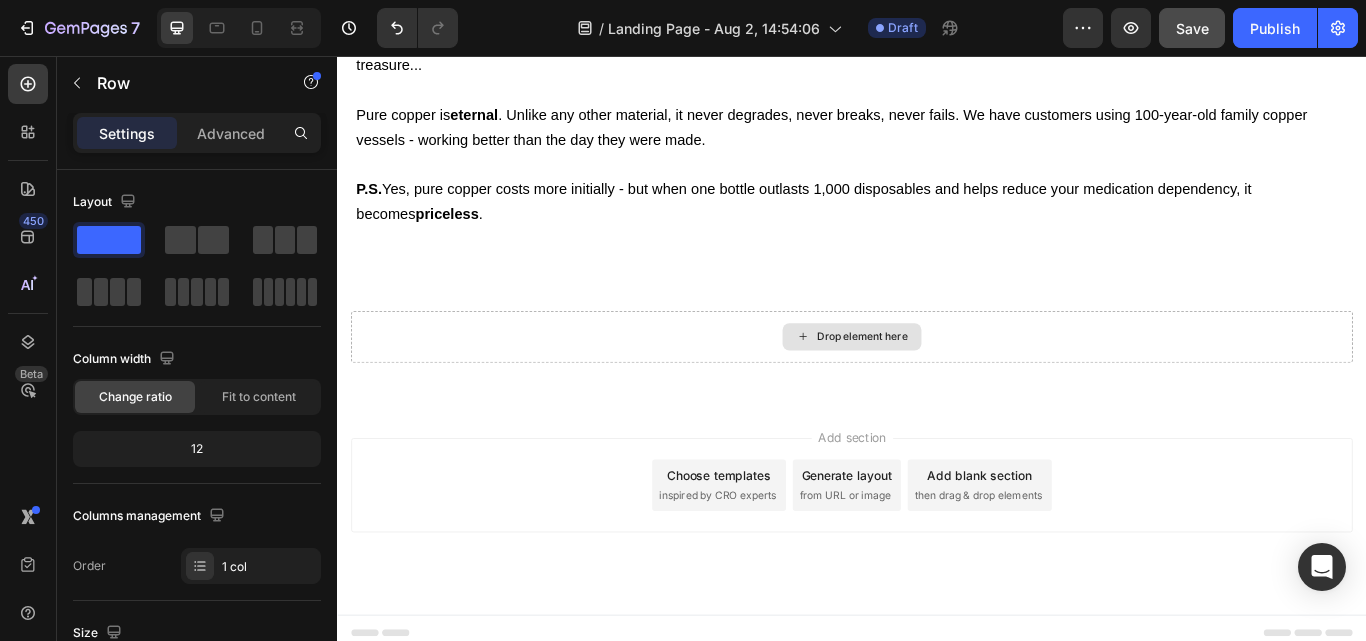 click on "Drop element here" at bounding box center [949, 384] 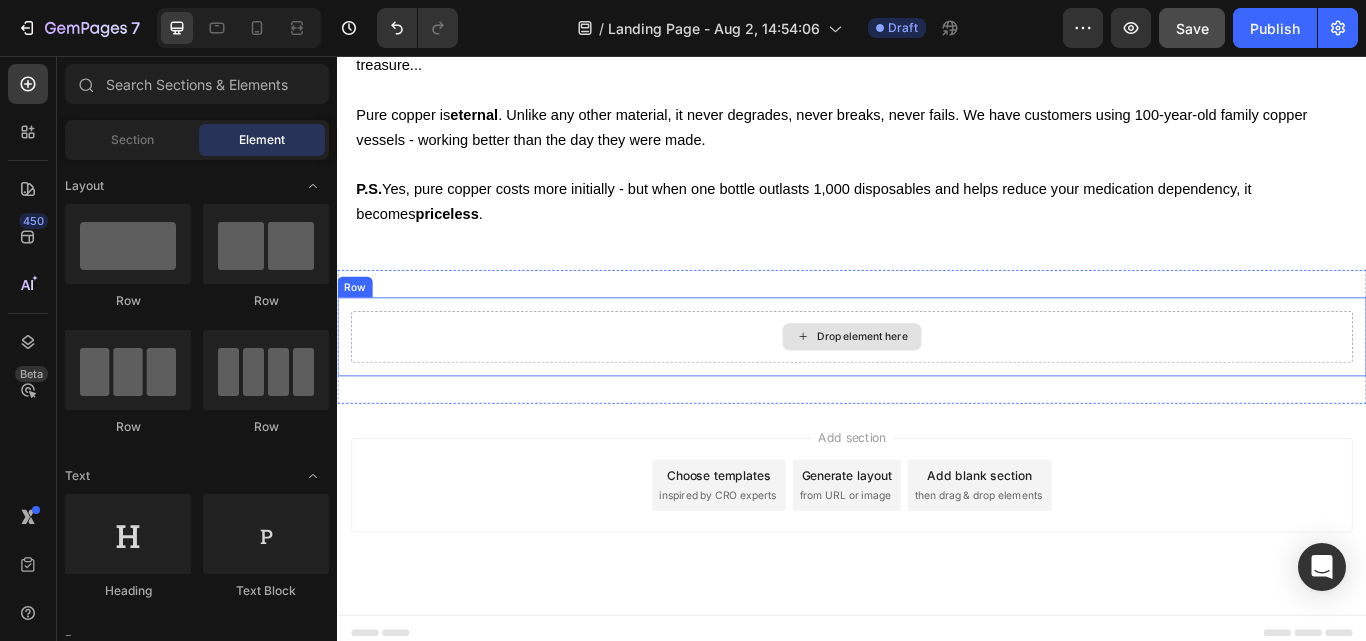click on "Drop element here" at bounding box center (937, 384) 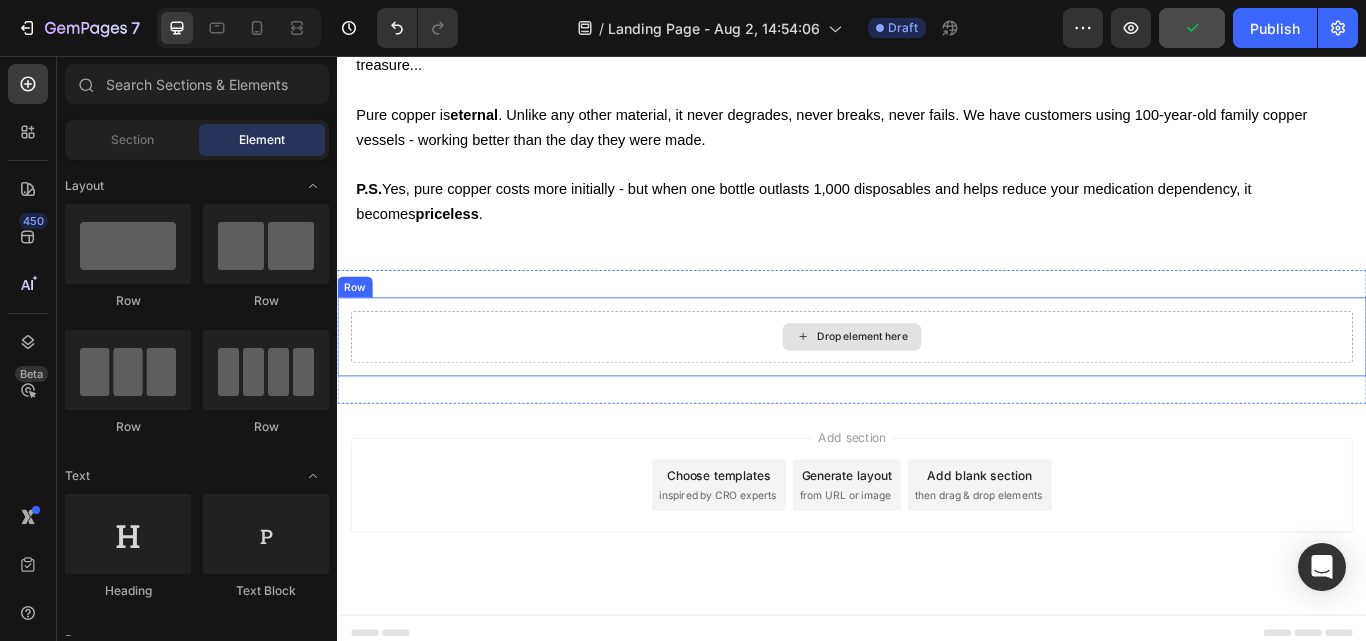 click on "Drop element here" at bounding box center [949, 384] 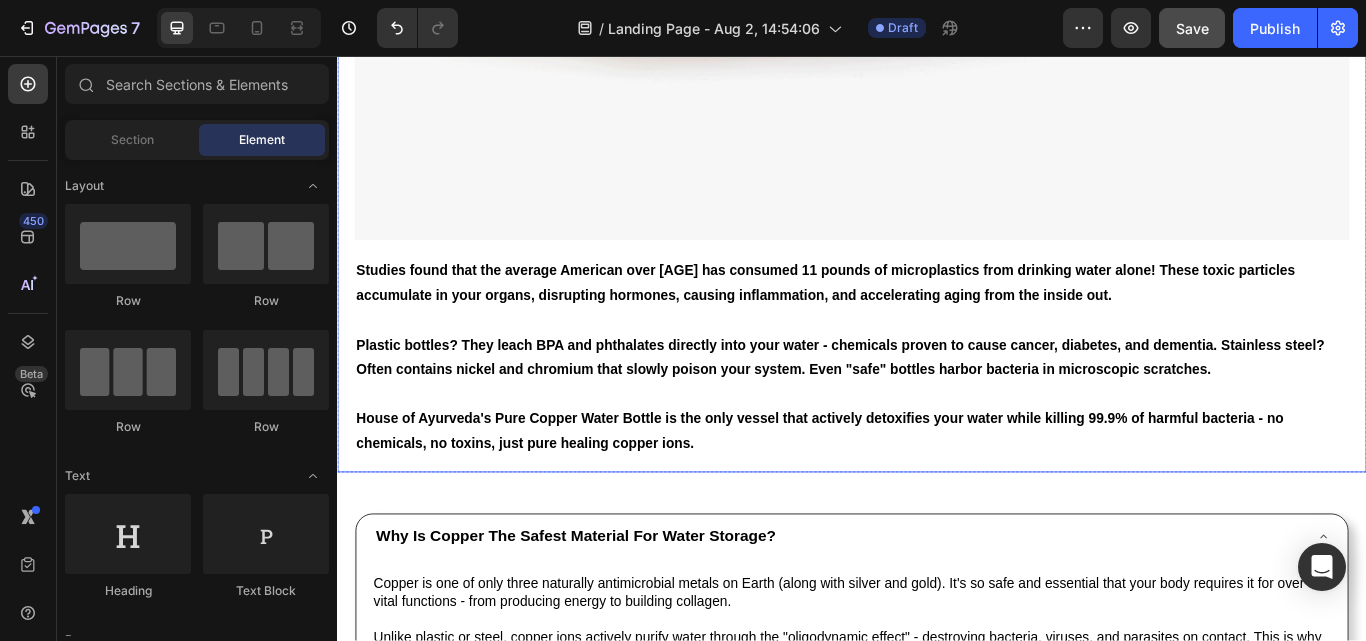 scroll, scrollTop: 1790, scrollLeft: 0, axis: vertical 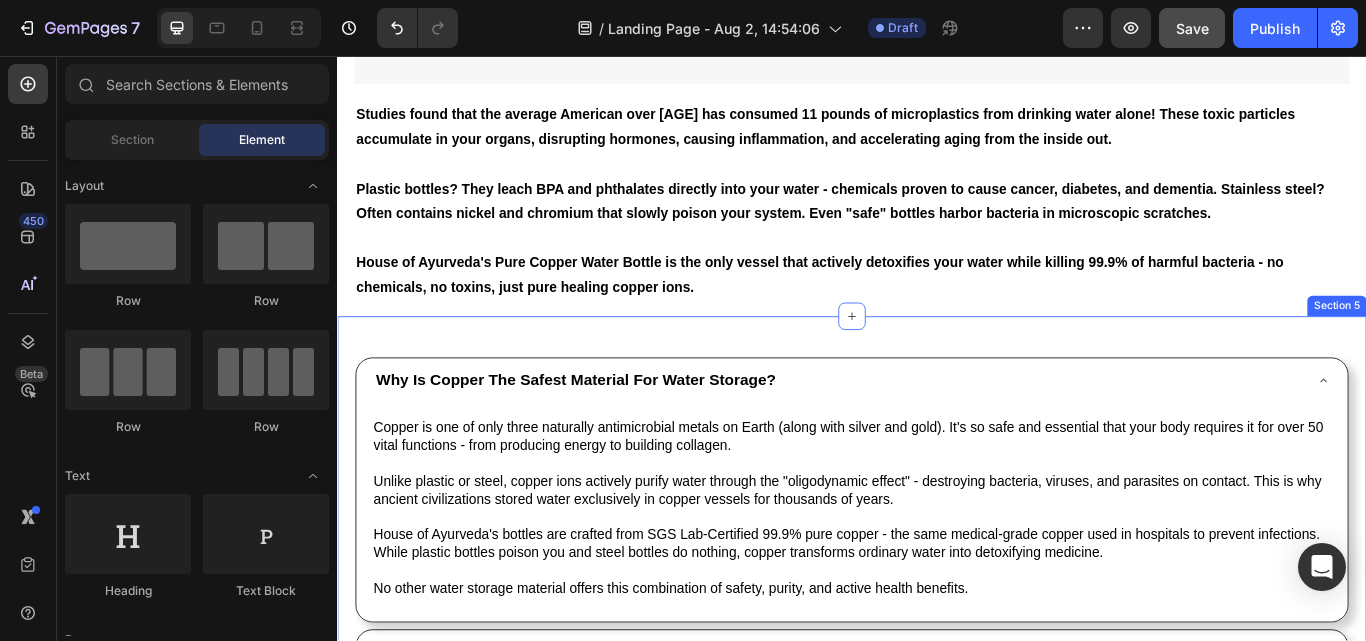 click on "Why Is Copper The Safest Material For Water Storage? Copper is one of only three naturally antimicrobial metals on Earth (along with silver and gold). It's so safe and essential that your body requires it for over 50 vital functions - from producing energy to building collagen.   Unlike plastic or steel, copper ions actively purify water through the "oligodynamic effect" - destroying bacteria, viruses, and parasites on contact. This is why ancient civilizations stored water exclusively in copper vessels for thousands of years.   House of Ayurveda's bottles are crafted from SGS Lab-Certified 99.9% pure copper - the same medical-grade copper used in hospitals to prevent infections. While plastic bottles poison you and steel bottles do nothing, copper transforms ordinary water into detoxifying medicine.   No other water storage material offers this combination of safety, purity, and active health benefits. Text Block
Accordion Row" at bounding box center [937, 624] 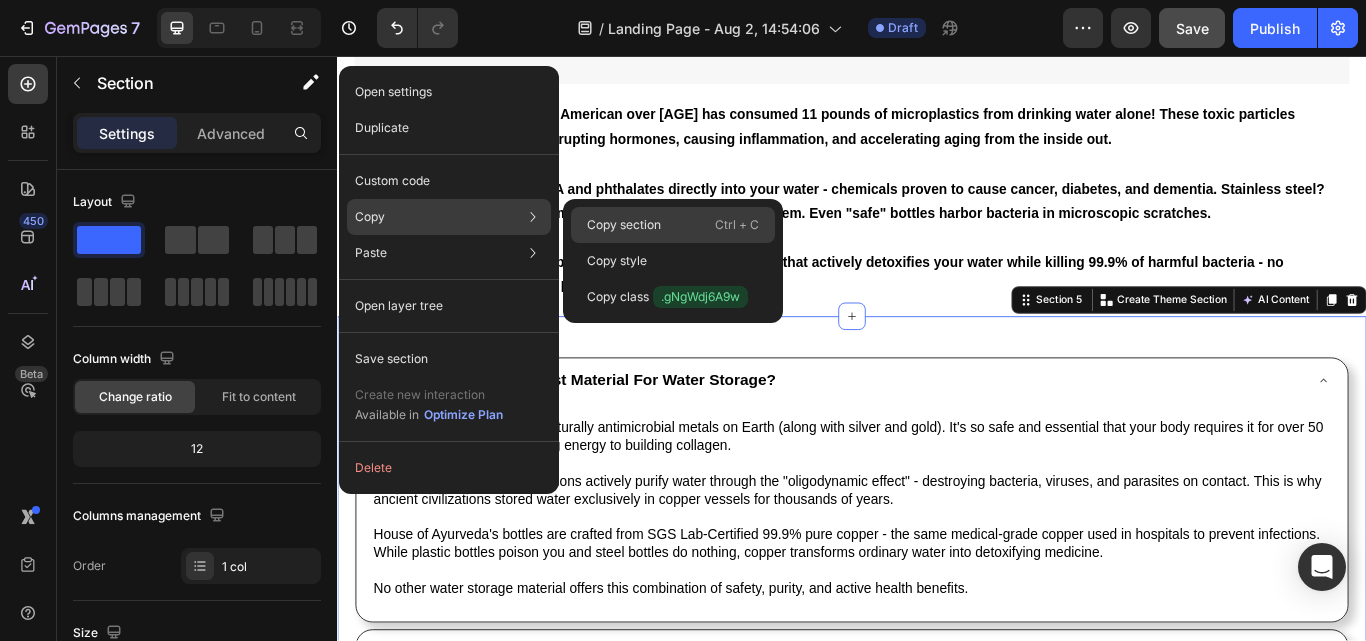 click on "Copy section" at bounding box center (624, 225) 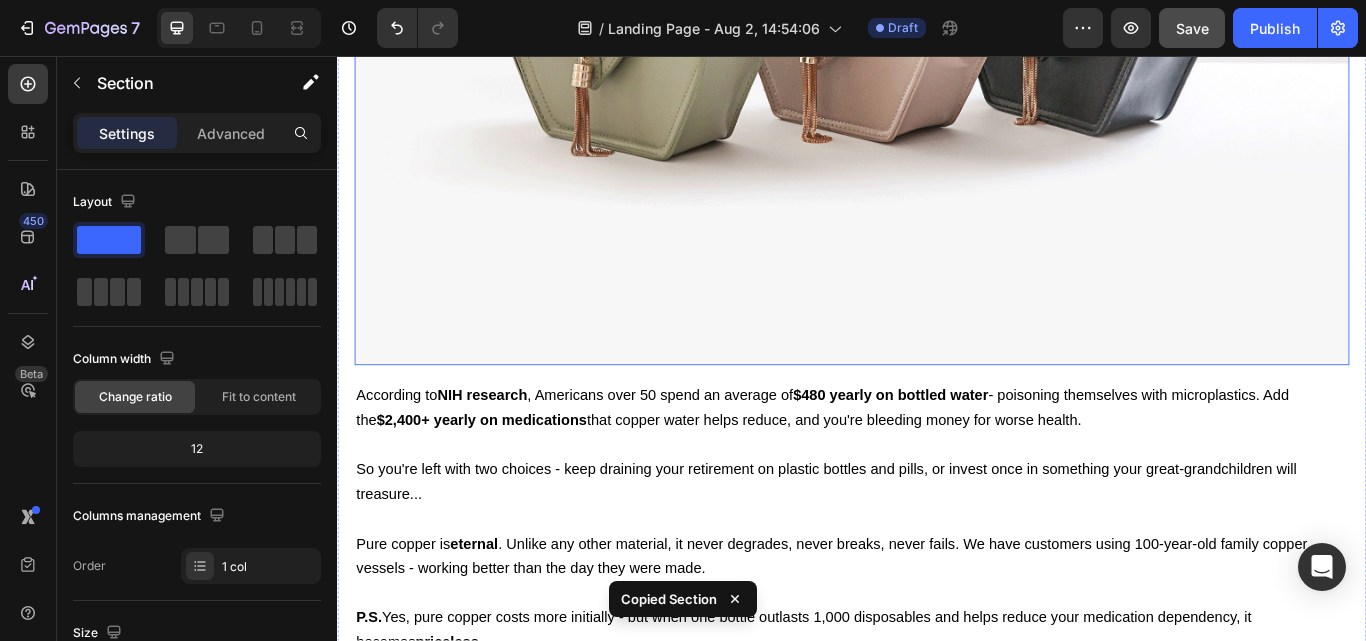 scroll, scrollTop: 3590, scrollLeft: 0, axis: vertical 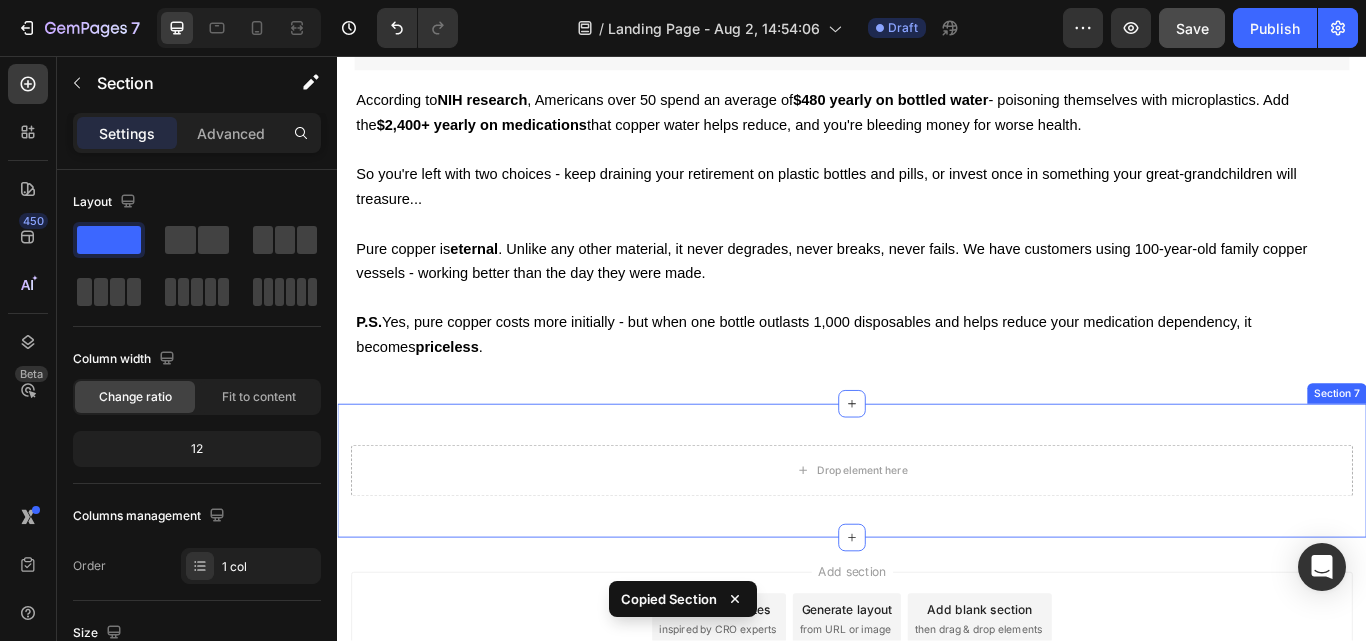 click on "Drop element here Row Section 7" at bounding box center (937, 540) 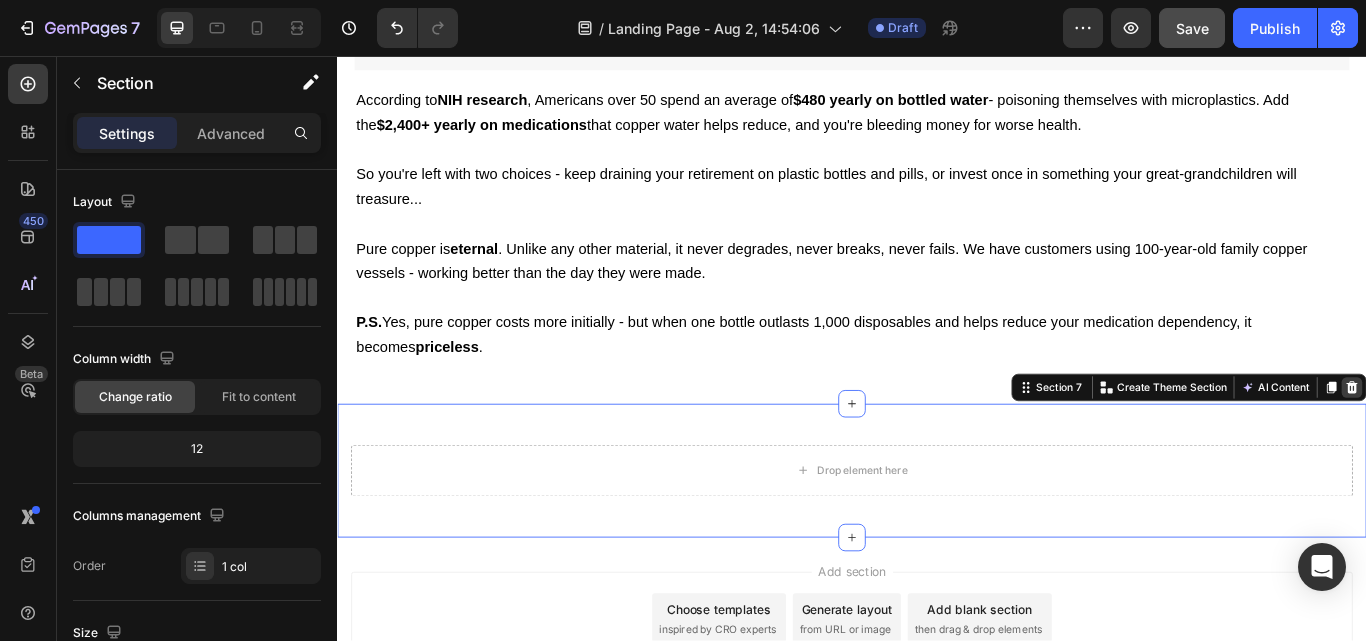 click 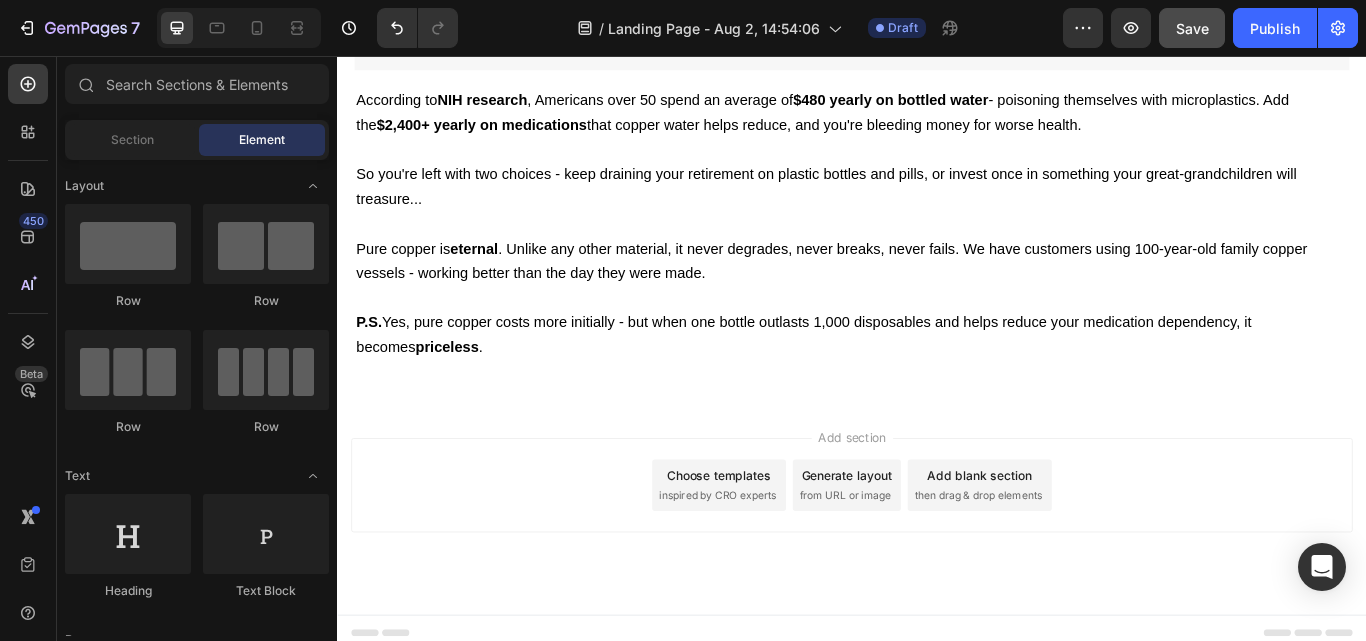 drag, startPoint x: 706, startPoint y: 465, endPoint x: 551, endPoint y: 513, distance: 162.26213 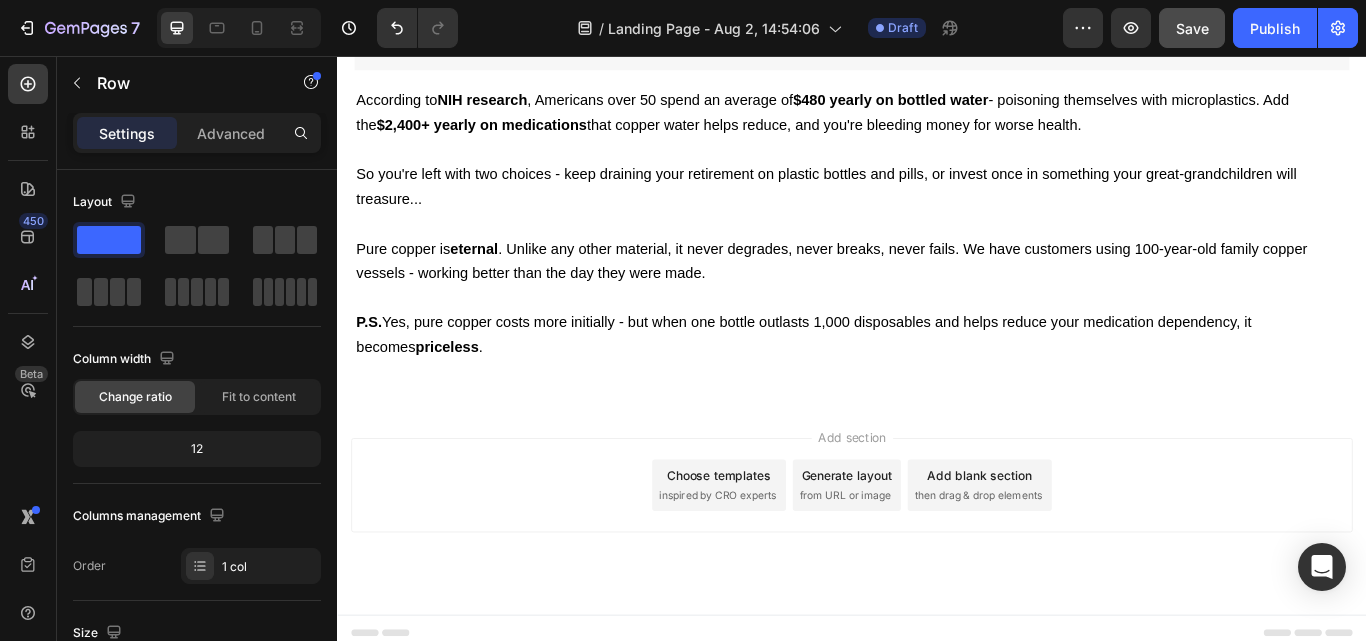 drag, startPoint x: 557, startPoint y: 468, endPoint x: 518, endPoint y: 410, distance: 69.89278 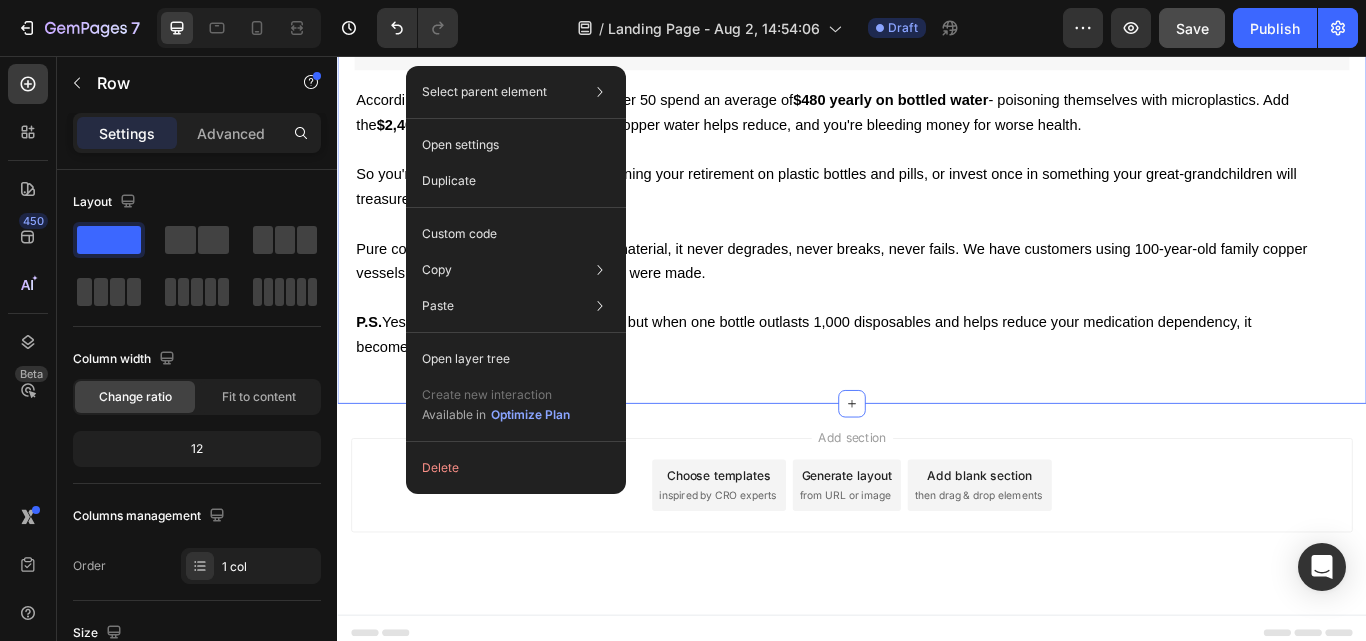 click on "2. Saves You Thousands On Bottled Water & Medications (Your Grandchildren Will Inherit This) Heading Image According to  NIH research , Americans over 50 spend an average of  $480 yearly on bottled water  - poisoning themselves with microplastics. Add the  $2,400+ yearly on medications  that copper water helps reduce, and you're bleeding money for worse health.   So you're left with two choices - keep draining your retirement on plastic bottles and pills, or invest once in something your great-grandchildren will treasure...   Pure copper is  eternal . Unlike any other material, it never degrades, never breaks, never fails. We have customers using 100-year-old family copper vessels - working better than the day they were made.   P.S.  Yes, pure copper costs more initially - but when one bottle outlasts 1,000 disposables and helps reduce your medication dependency, it becomes  priceless . Text Block Row Section 6   You can create reusable sections Create Theme Section AI Content Write with GemAI Product" at bounding box center (937, -230) 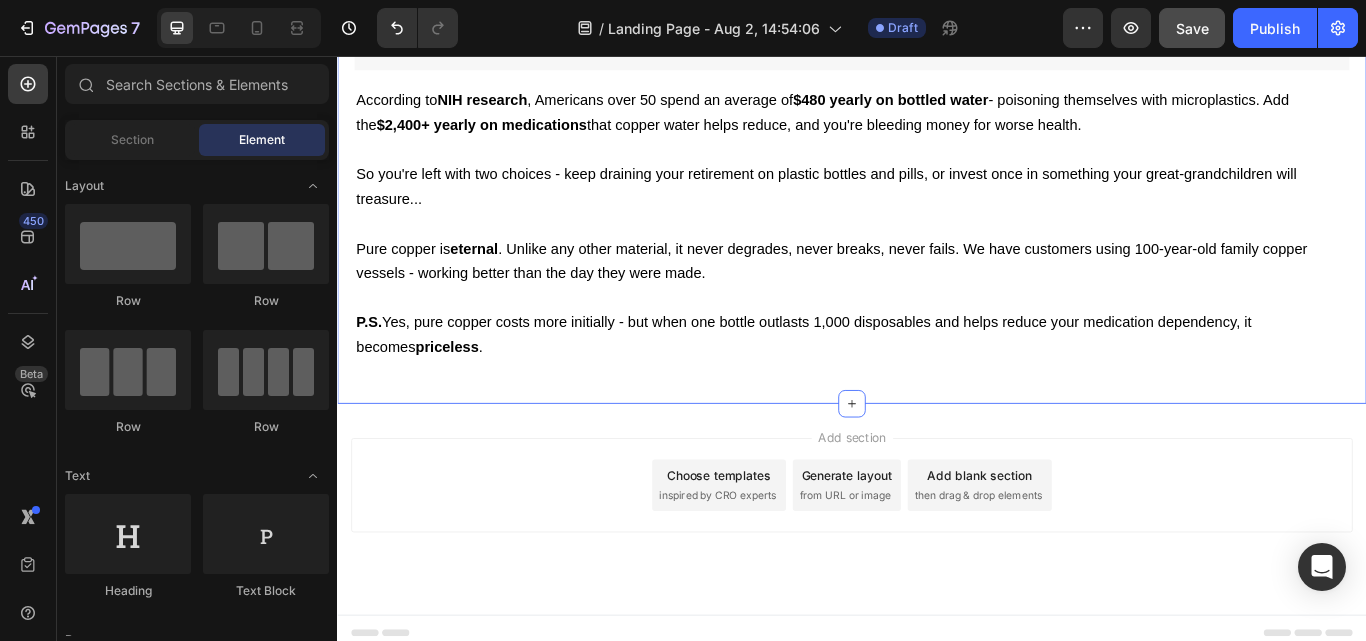 click on "Add section Choose templates inspired by CRO experts Generate layout from URL or image Add blank section then drag & drop elements" at bounding box center (937, 585) 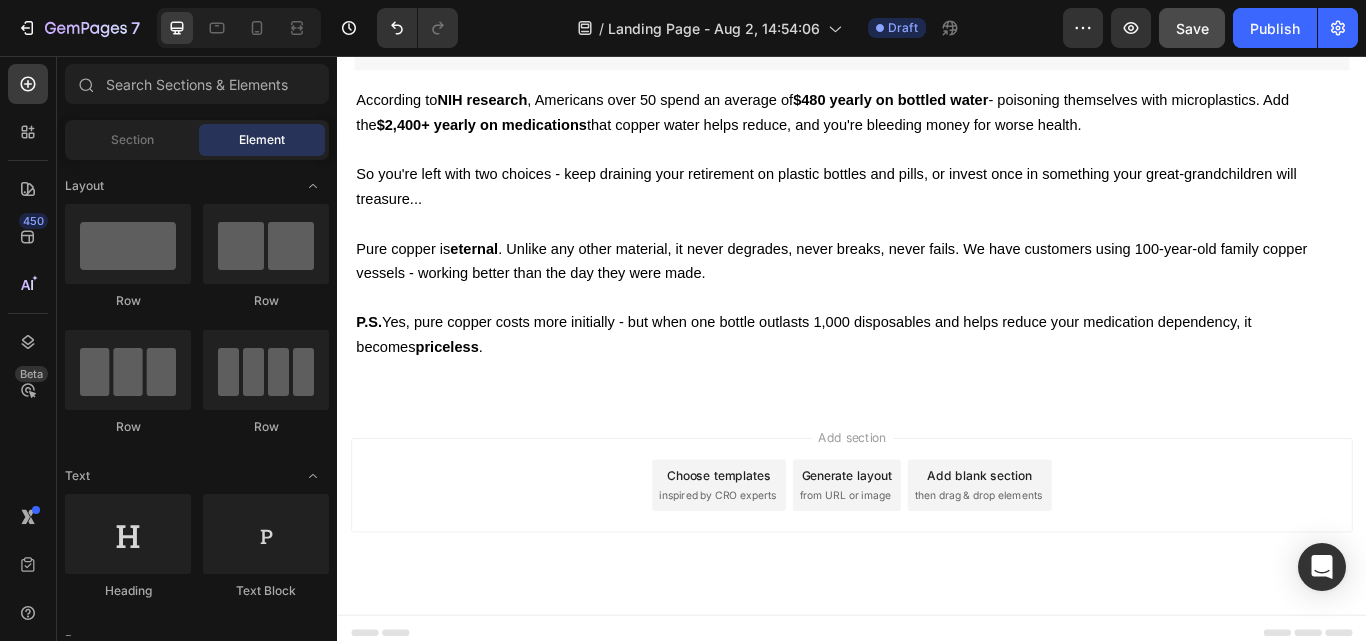 drag, startPoint x: 665, startPoint y: 468, endPoint x: 588, endPoint y: 482, distance: 78.26238 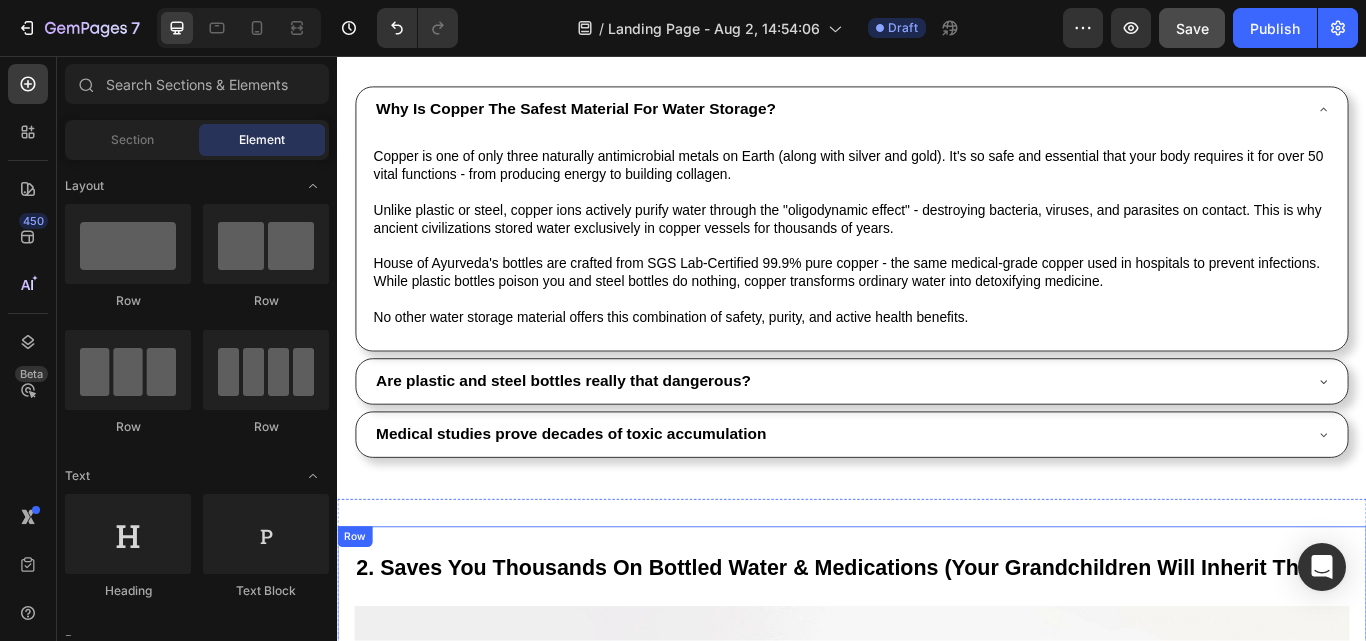 scroll, scrollTop: 1806, scrollLeft: 0, axis: vertical 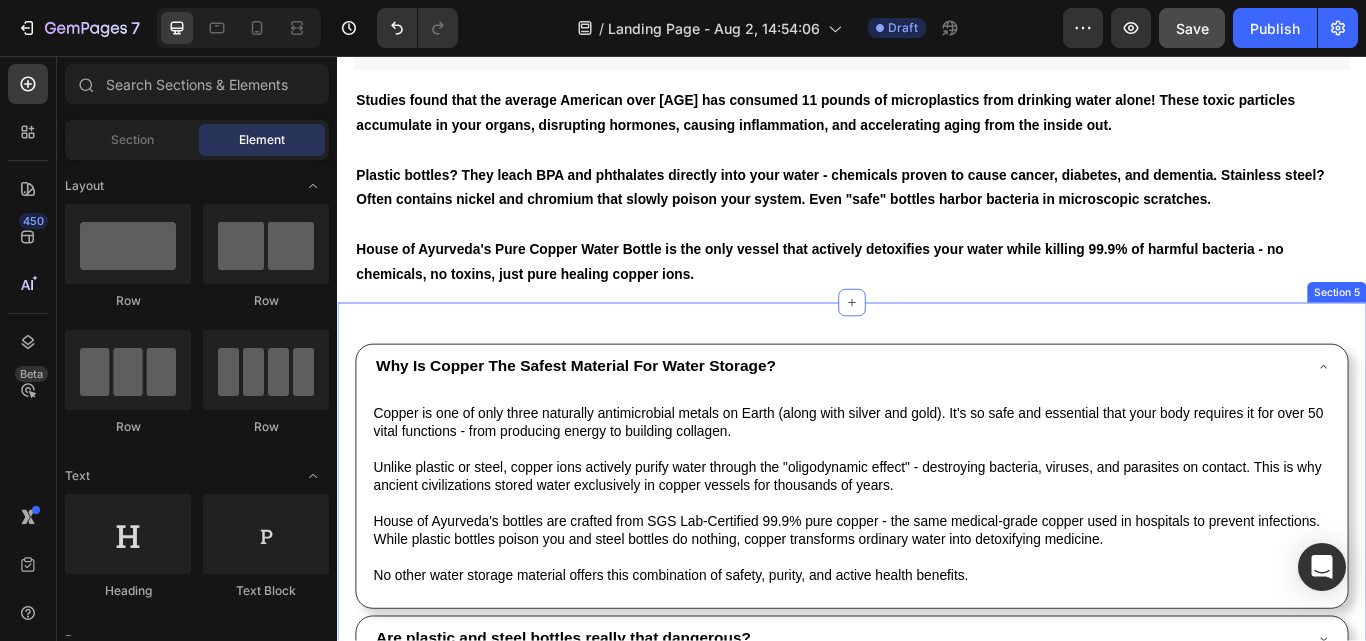 click on "Why Is Copper The Safest Material For Water Storage? Copper is one of only three naturally antimicrobial metals on Earth (along with silver and gold). It's so safe and essential that your body requires it for over 50 vital functions - from producing energy to building collagen.   Unlike plastic or steel, copper ions actively purify water through the "oligodynamic effect" - destroying bacteria, viruses, and parasites on contact. This is why ancient civilizations stored water exclusively in copper vessels for thousands of years.   House of Ayurveda's bottles are crafted from SGS Lab-Certified 99.9% pure copper - the same medical-grade copper used in hospitals to prevent infections. While plastic bottles poison you and steel bottles do nothing, copper transforms ordinary water into detoxifying medicine.   No other water storage material offers this combination of safety, purity, and active health benefits. Text Block
Accordion Row" at bounding box center (937, 608) 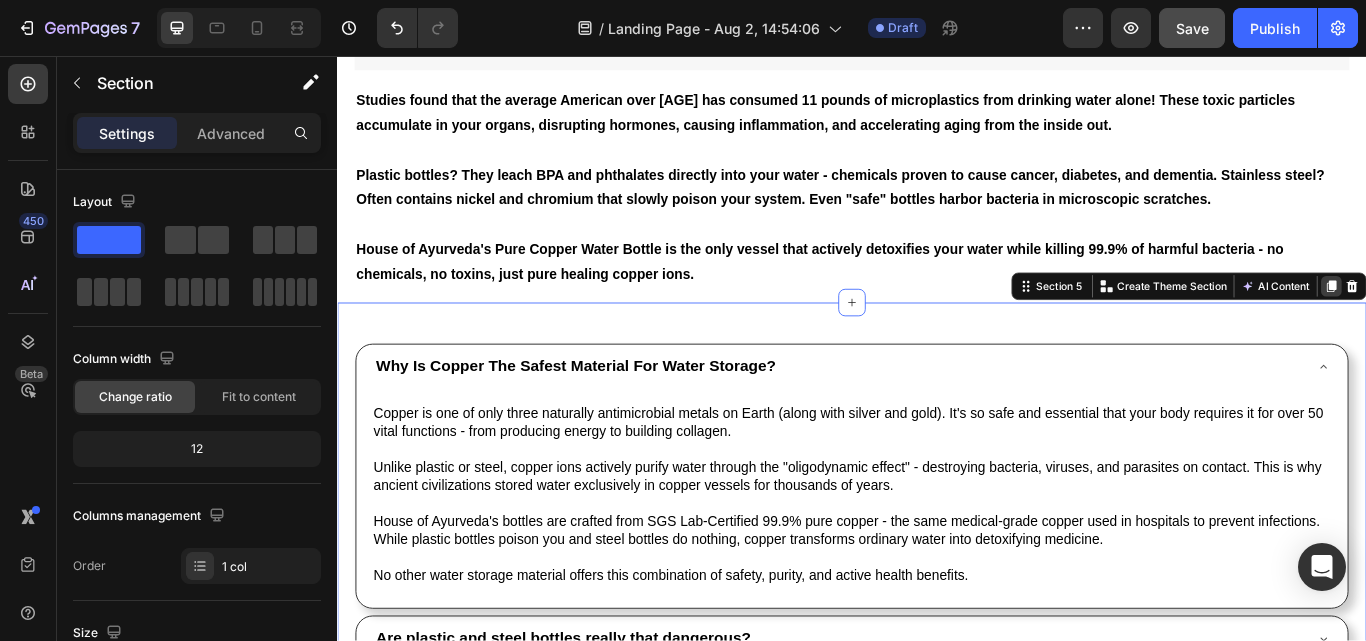click 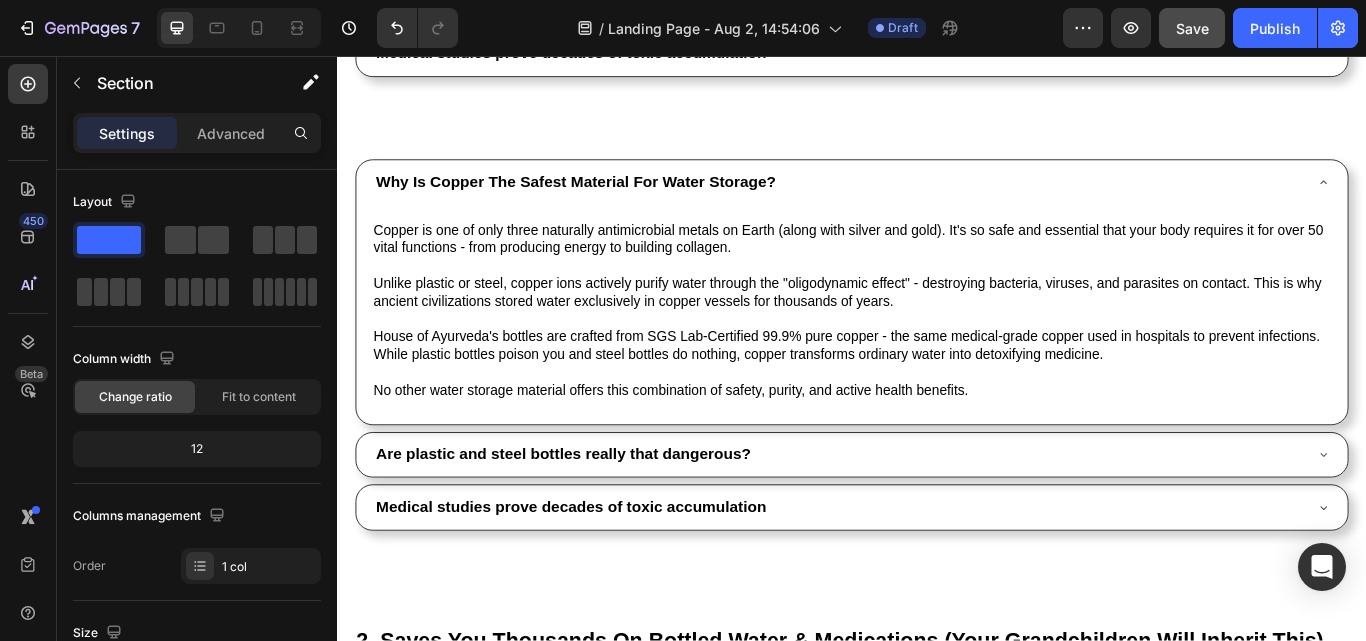 scroll, scrollTop: 2542, scrollLeft: 0, axis: vertical 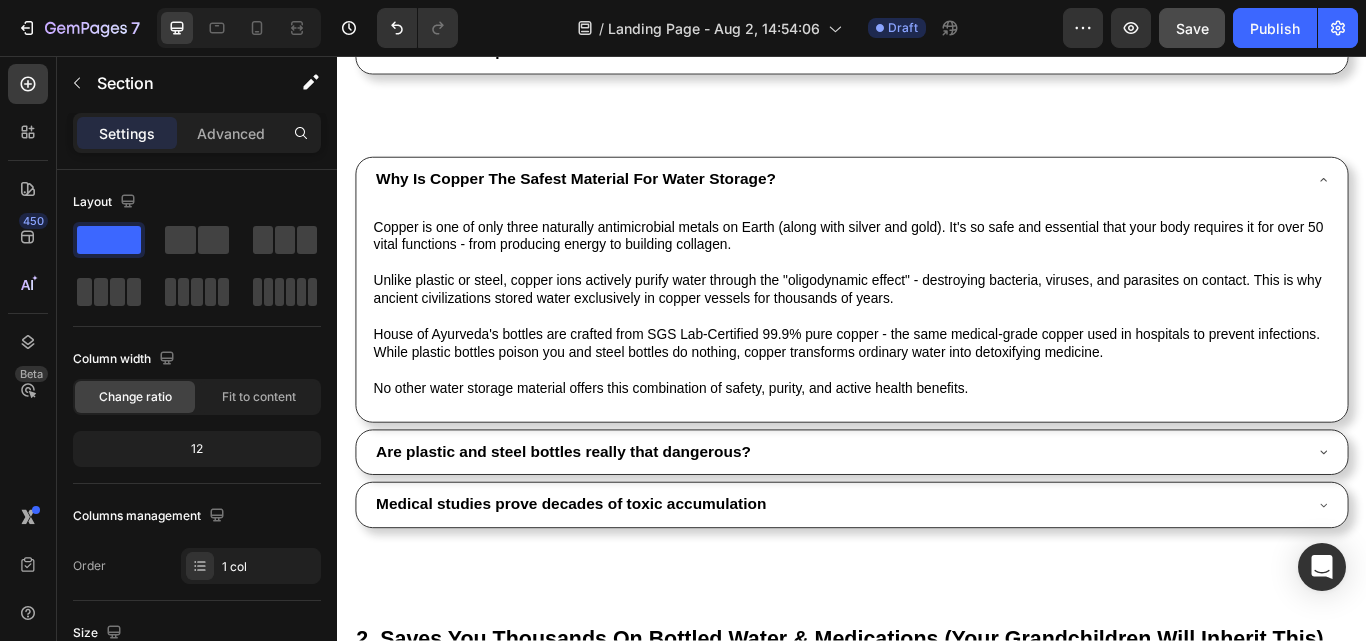 click on "Why Is Copper The Safest Material For Water Storage? Copper is one of only three naturally antimicrobial metals on Earth (along with silver and gold). It's so safe and essential that your body requires it for over 50 vital functions - from producing energy to building collagen.   Unlike plastic or steel, copper ions actively purify water through the "oligodynamic effect" - destroying bacteria, viruses, and parasites on contact. This is why ancient civilizations stored water exclusively in copper vessels for thousands of years.   House of Ayurveda's bottles are crafted from SGS Lab-Certified 99.9% pure copper - the same medical-grade copper used in hospitals to prevent infections. While plastic bottles poison you and steel bottles do nothing, copper transforms ordinary water into detoxifying medicine.   No other water storage material offers this combination of safety, purity, and active health benefits. Text Block
Accordion Row" at bounding box center (937, 390) 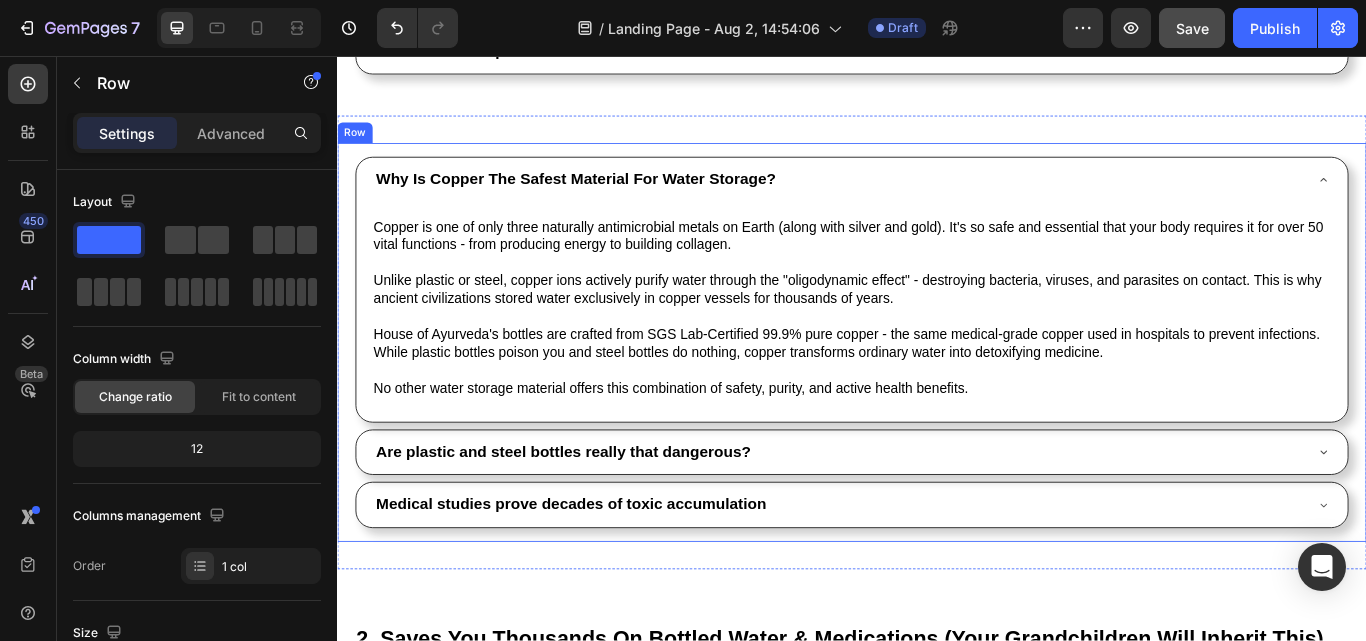 click on "Why Is Copper The Safest Material For Water Storage? Copper is one of only three naturally antimicrobial metals on Earth (along with silver and gold). It's so safe and essential that your body requires it for over 50 vital functions - from producing energy to building collagen.   Unlike plastic or steel, copper ions actively purify water through the "oligodynamic effect" - destroying bacteria, viruses, and parasites on contact. This is why ancient civilizations stored water exclusively in copper vessels for thousands of years.   House of Ayurveda's bottles are crafted from SGS Lab-Certified 99.9% pure copper - the same medical-grade copper used in hospitals to prevent infections. While plastic bottles poison you and steel bottles do nothing, copper transforms ordinary water into detoxifying medicine.   No other water storage material offers this combination of safety, purity, and active health benefits. Text Block
Accordion Row" at bounding box center [937, 390] 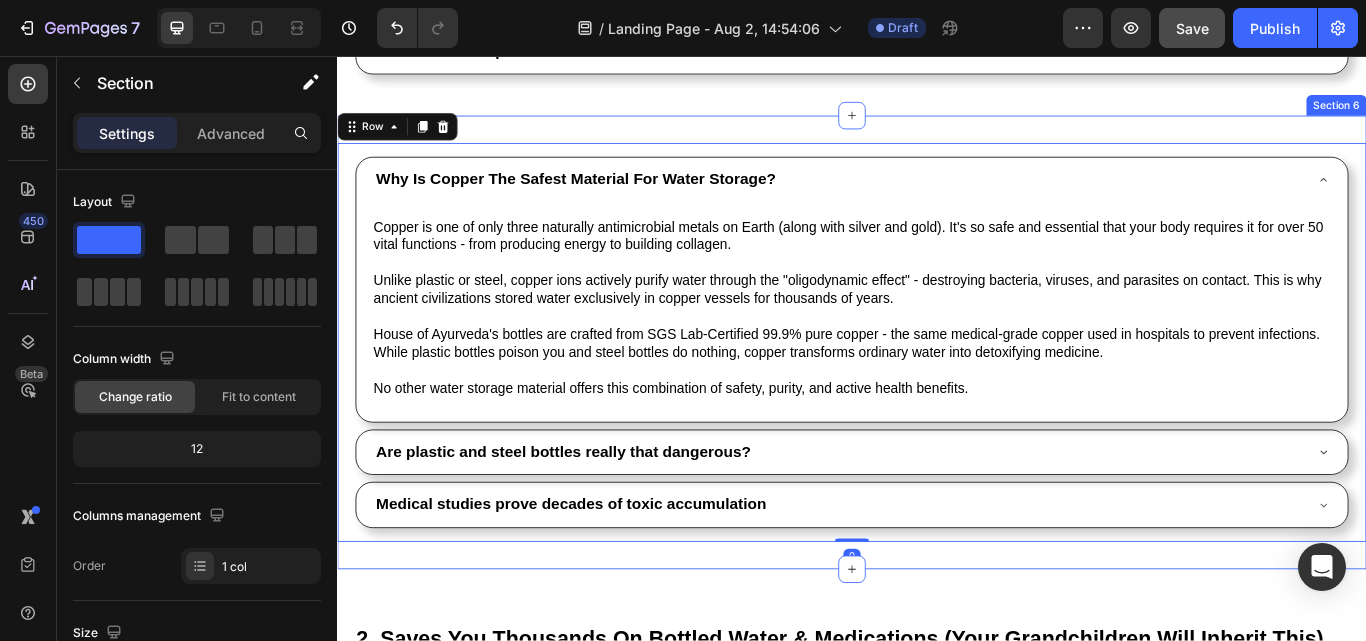 click on "Why Is Copper The Safest Material For Water Storage? Copper is one of only three naturally antimicrobial metals on Earth (along with silver and gold). It's so safe and essential that your body requires it for over 50 vital functions - from producing energy to building collagen.   Unlike plastic or steel, copper ions actively purify water through the "oligodynamic effect" - destroying bacteria, viruses, and parasites on contact. This is why ancient civilizations stored water exclusively in copper vessels for thousands of years.   House of Ayurveda's bottles are crafted from SGS Lab-Certified 99.9% pure copper - the same medical-grade copper used in hospitals to prevent infections. While plastic bottles poison you and steel bottles do nothing, copper transforms ordinary water into detoxifying medicine.   No other water storage material offers this combination of safety, purity, and active health benefits. Text Block
Accordion Row   0" at bounding box center [937, 390] 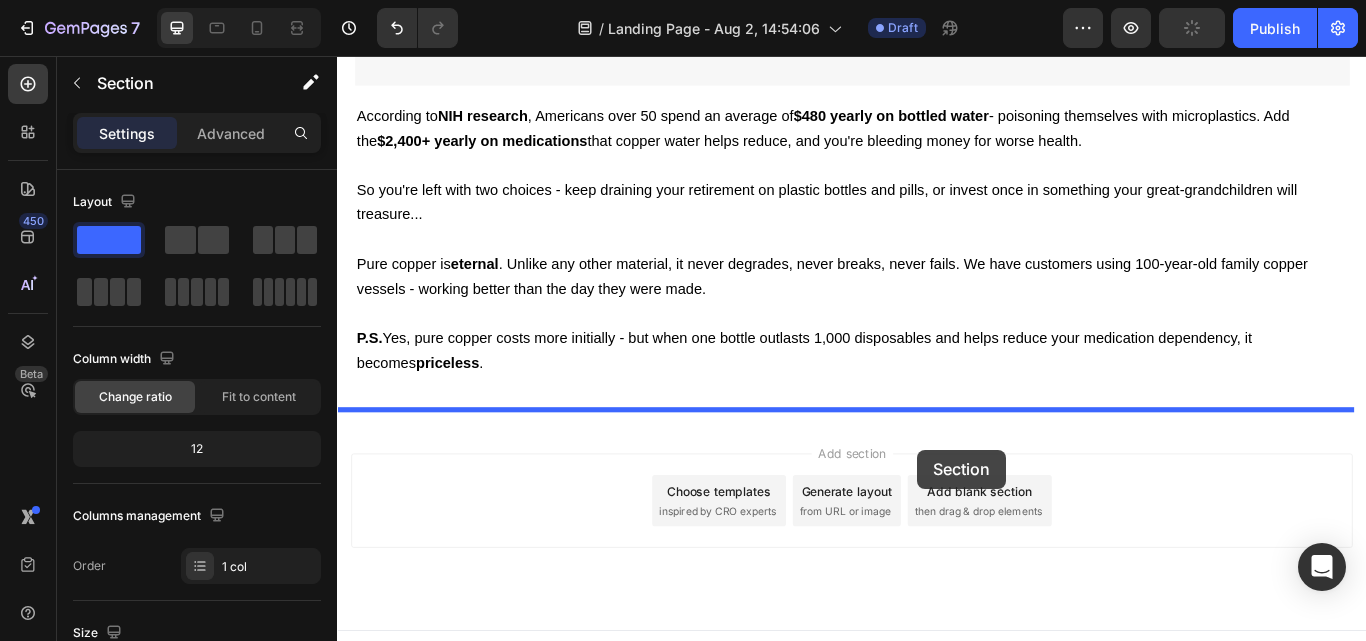 scroll, scrollTop: 4120, scrollLeft: 0, axis: vertical 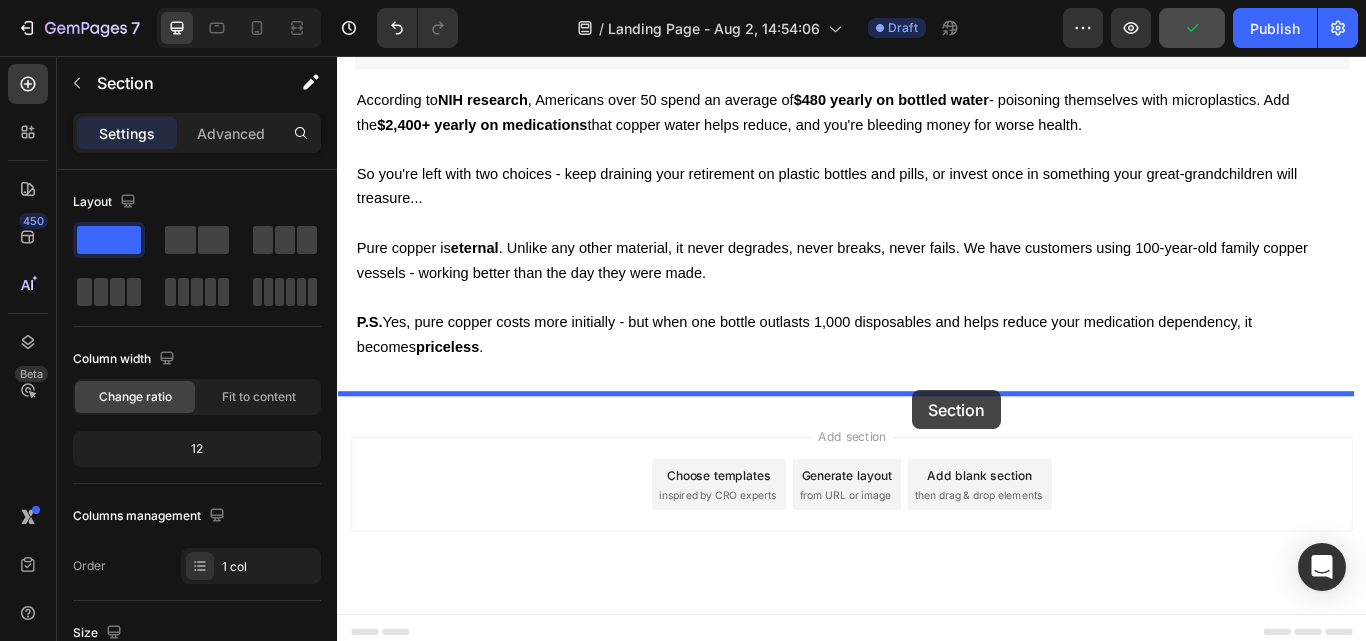 drag, startPoint x: 1127, startPoint y: 109, endPoint x: 1007, endPoint y: 446, distance: 357.72754 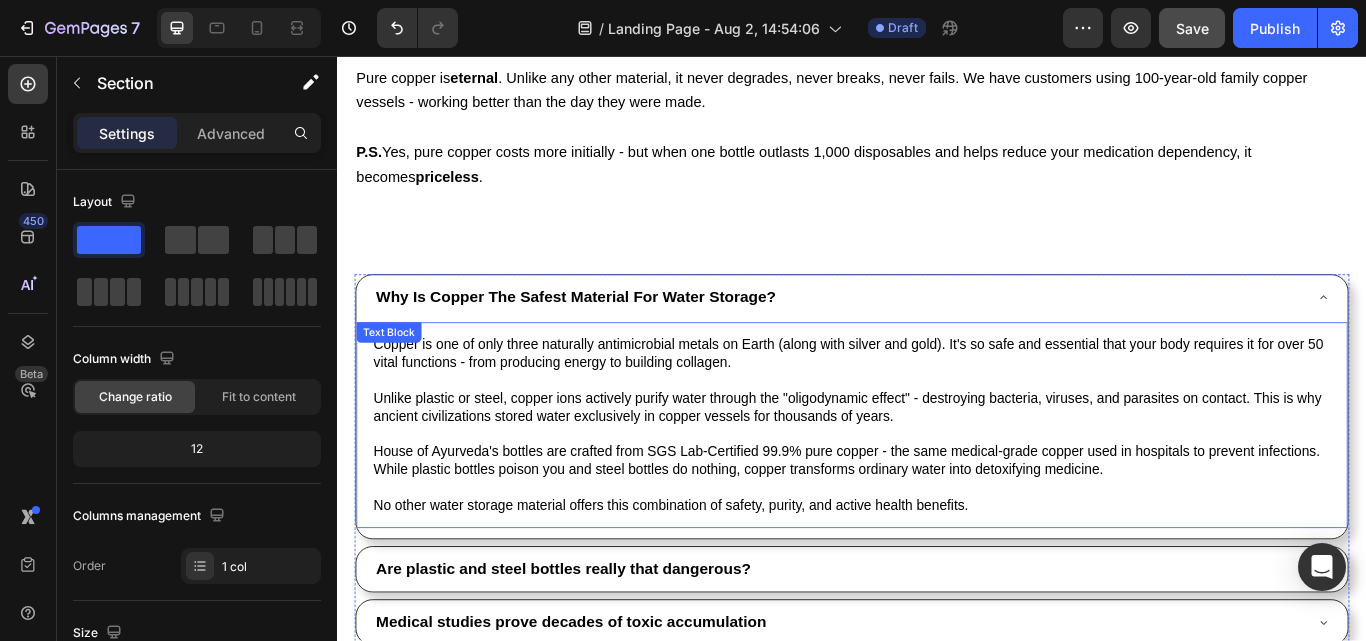 scroll, scrollTop: 3791, scrollLeft: 0, axis: vertical 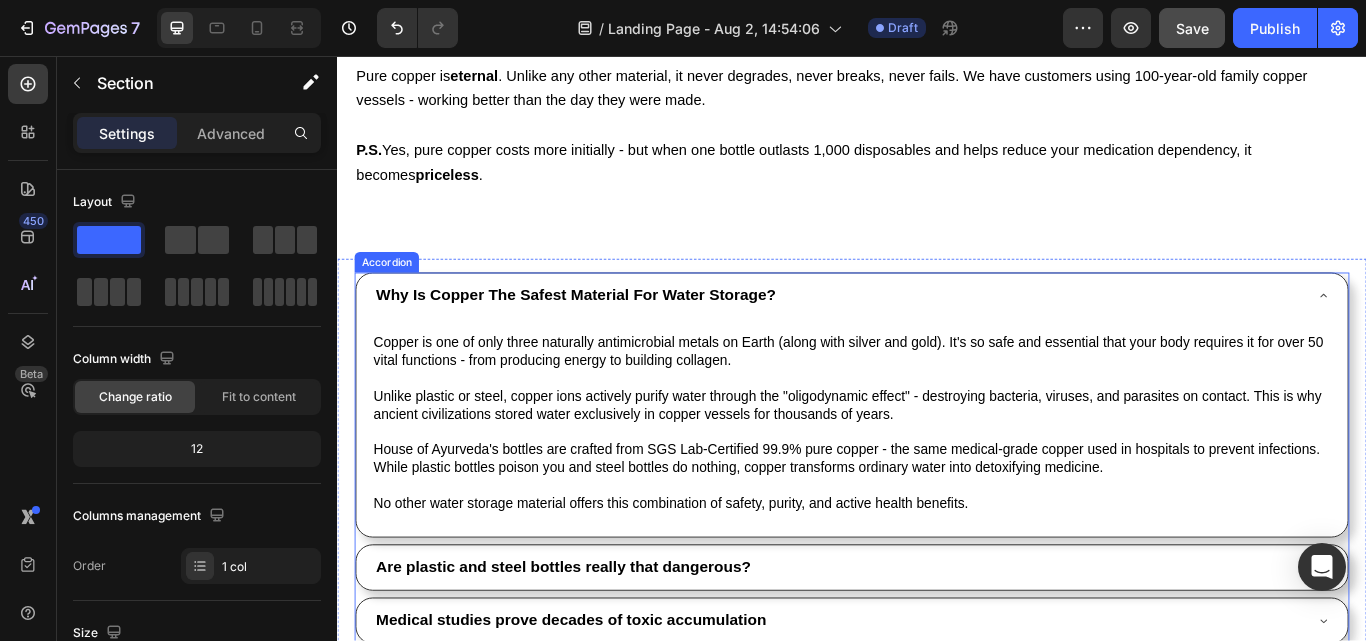 click on "Why Is Copper The Safest Material For Water Storage?" at bounding box center (615, 335) 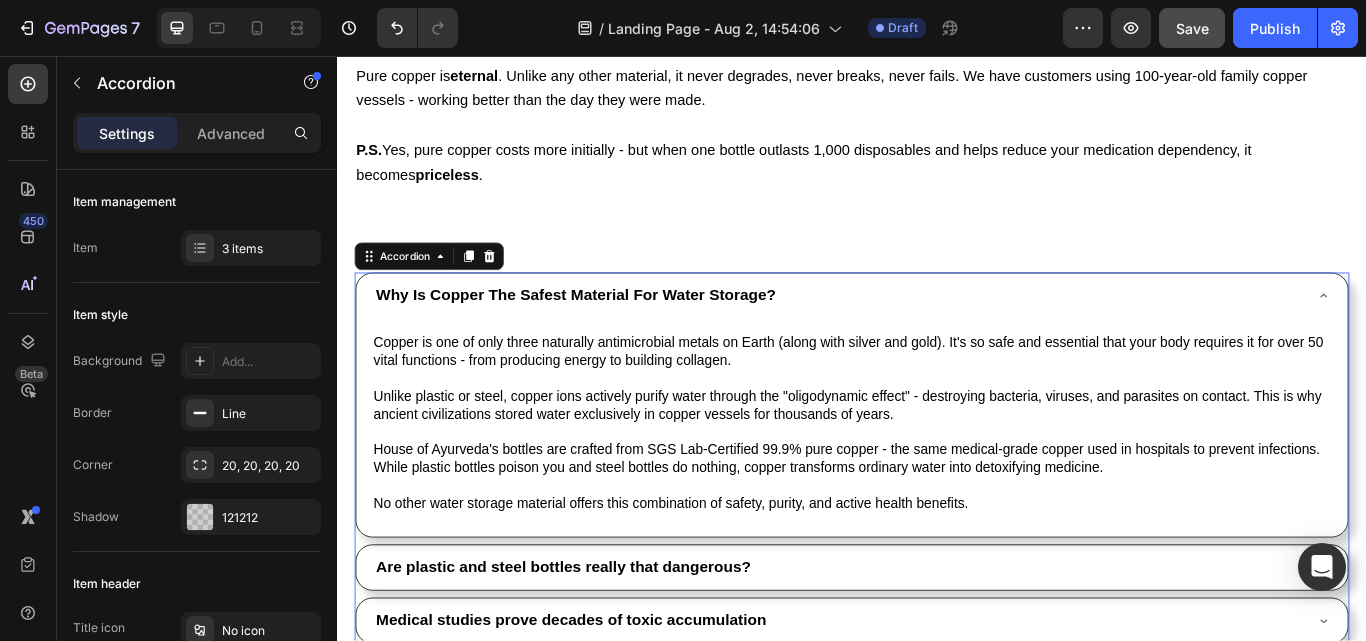 click on "Why Is Copper The Safest Material For Water Storage?" at bounding box center (615, 335) 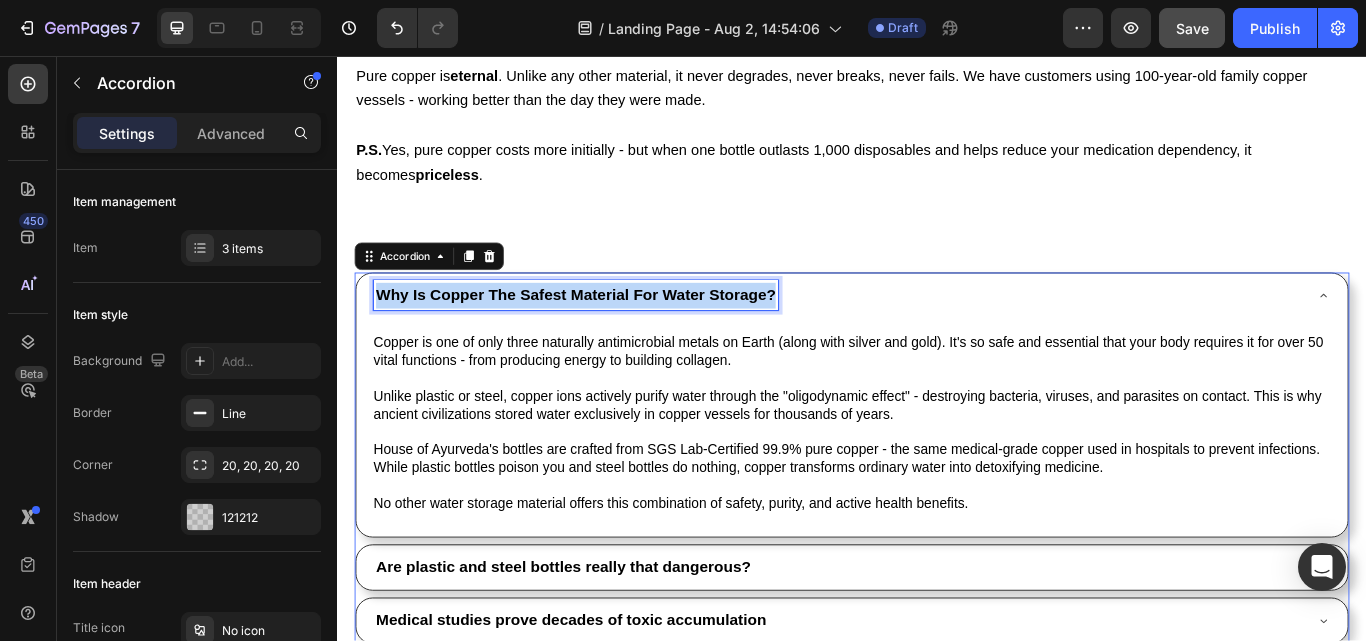click on "Why Is Copper The Safest Material For Water Storage?" at bounding box center [615, 335] 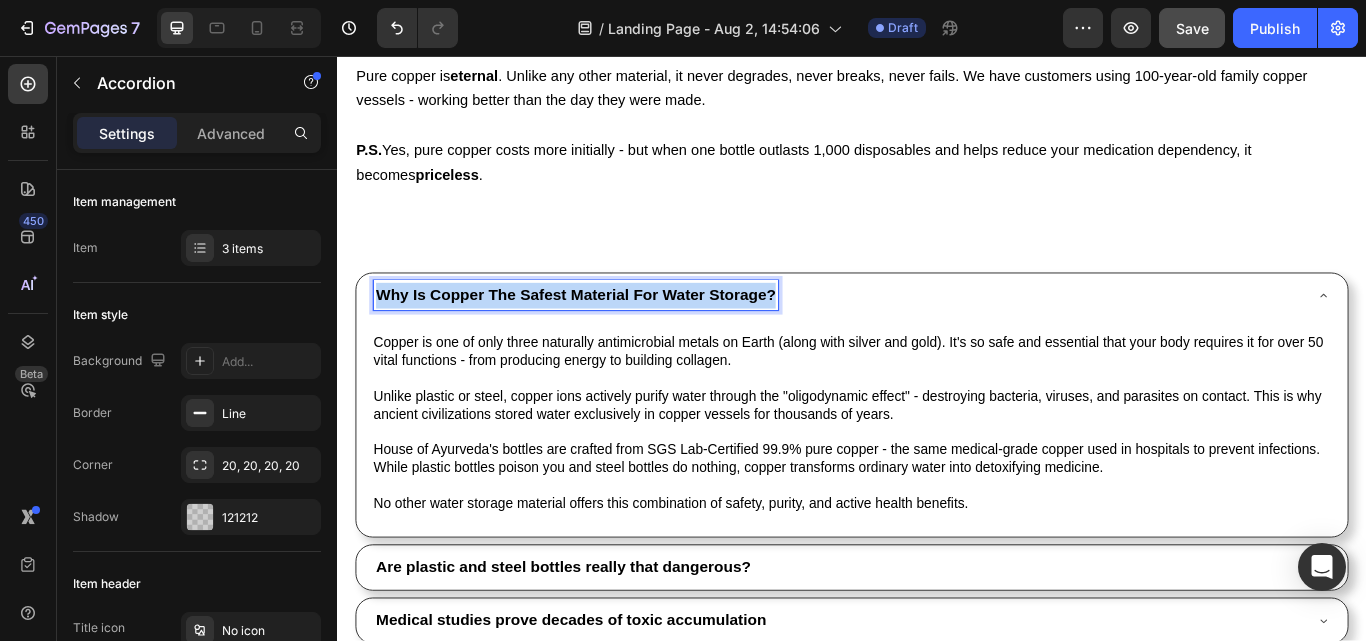 click on "Why Is Copper The Safest Material For Water Storage?" at bounding box center [615, 335] 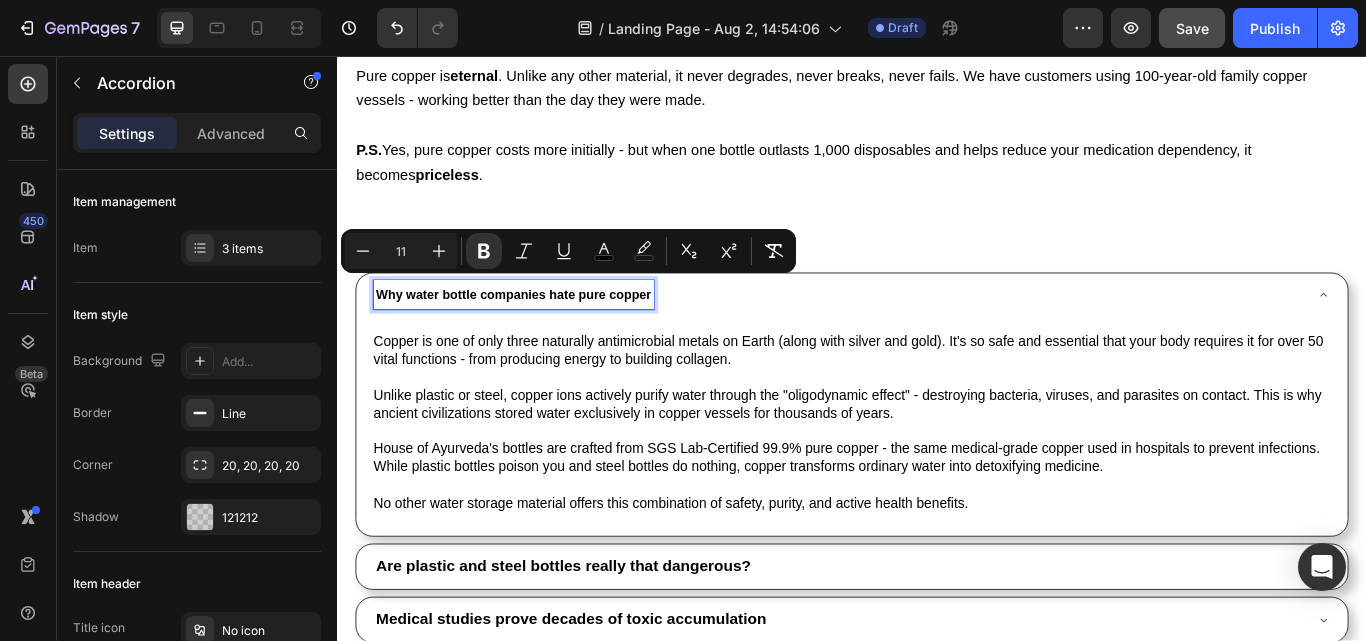 click on "Are plastic and steel bottles really that dangerous?" at bounding box center (600, 651) 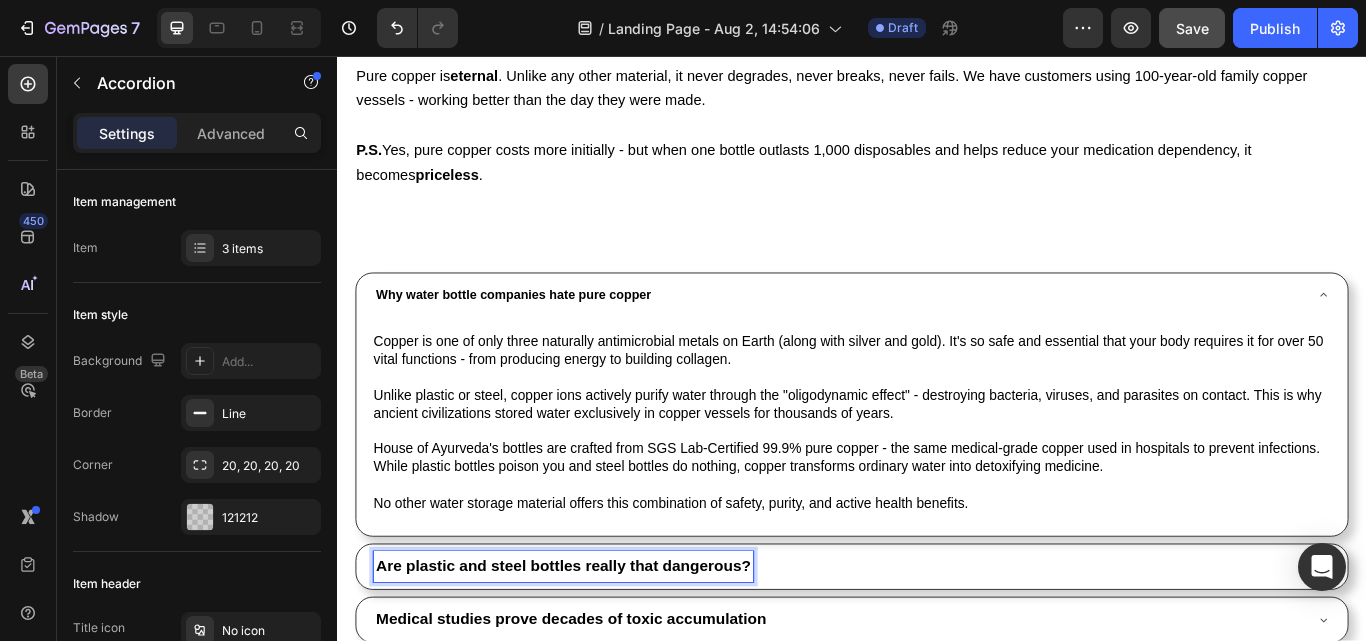 click on "Are plastic and steel bottles really that dangerous?" at bounding box center [600, 651] 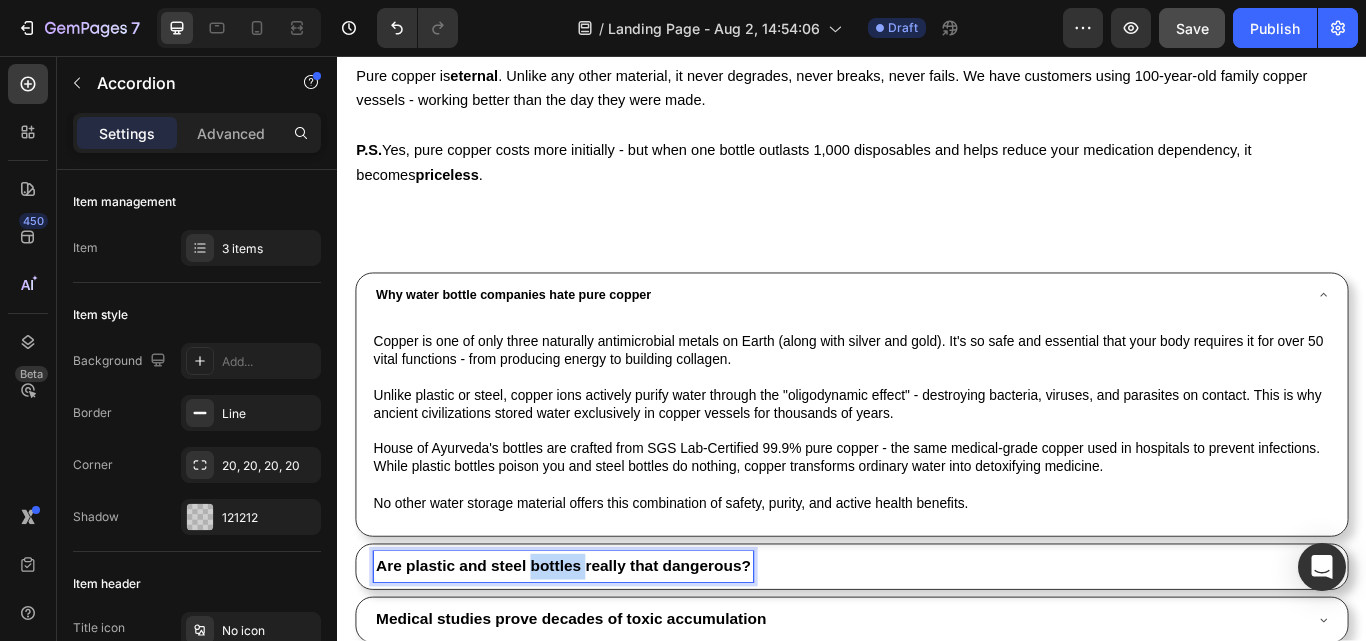click on "Are plastic and steel bottles really that dangerous?" at bounding box center [600, 651] 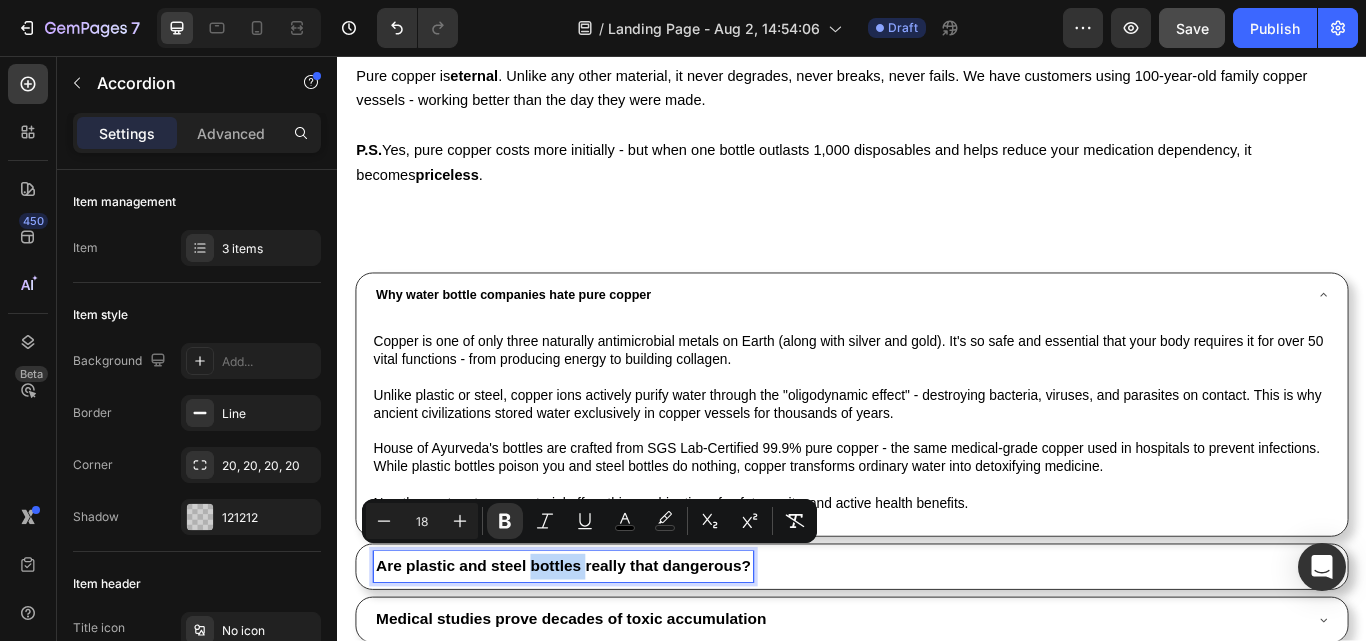 click on "Why water bottle companies hate pure copper" at bounding box center (542, 335) 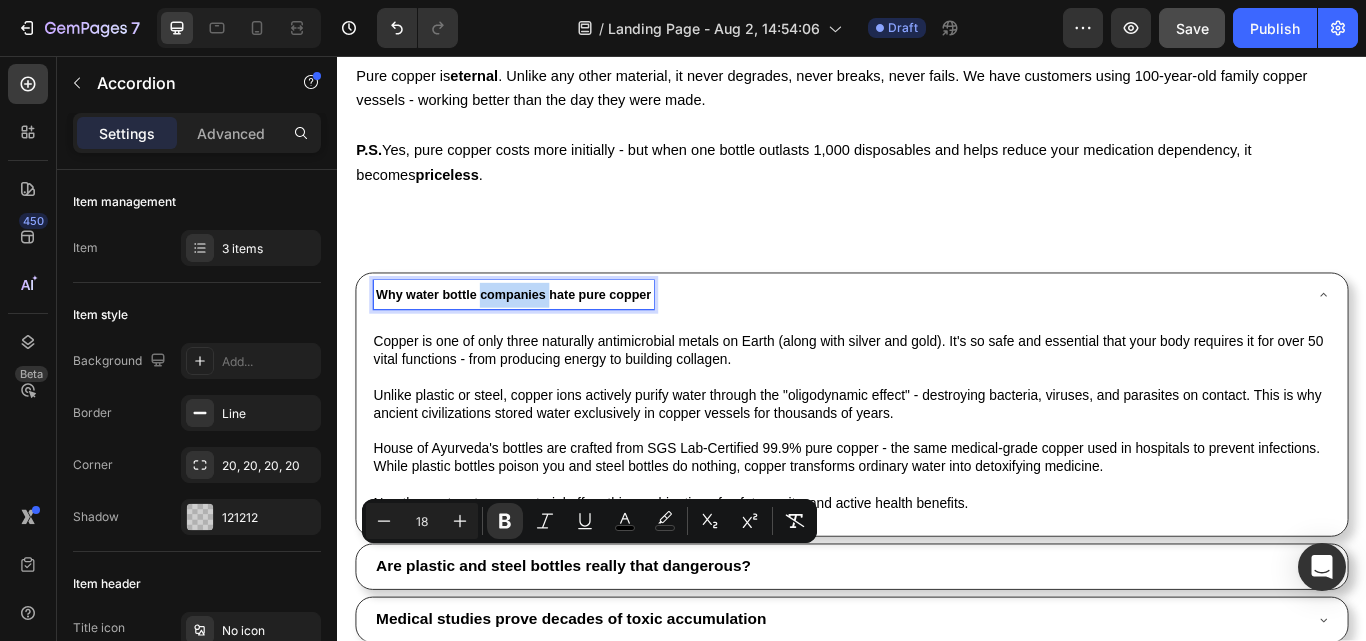 click on "Why water bottle companies hate pure copper" at bounding box center [542, 335] 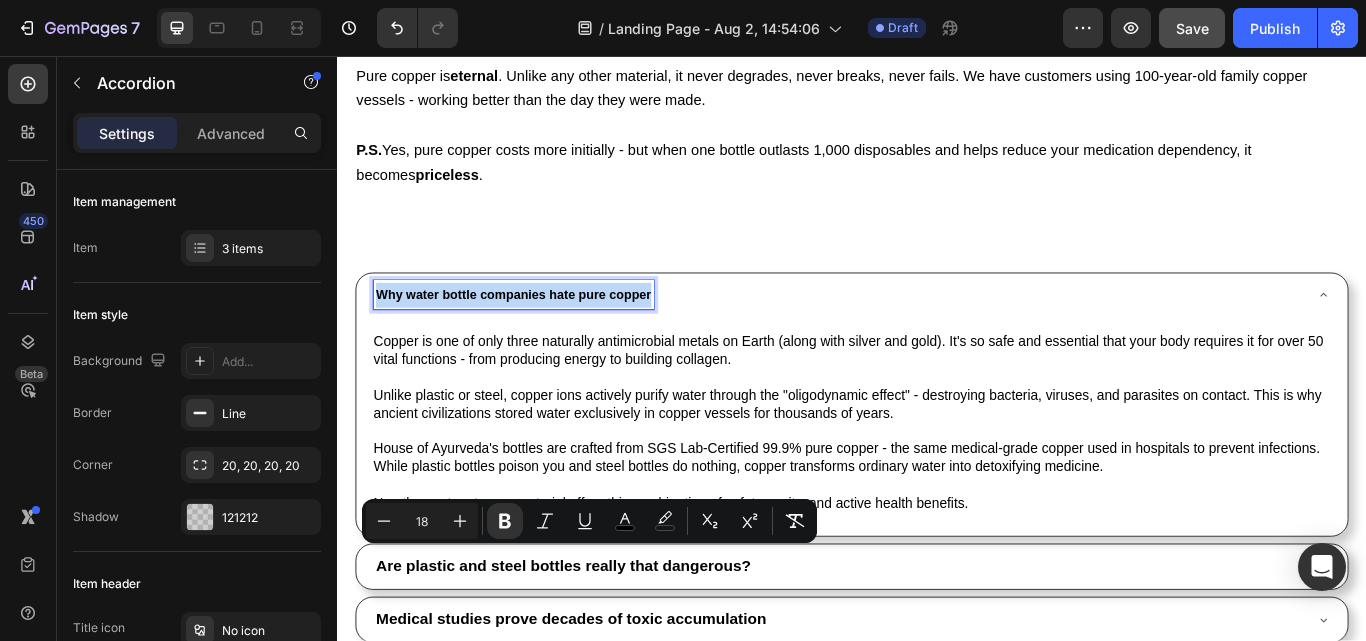 click on "Why water bottle companies hate pure copper" at bounding box center (542, 335) 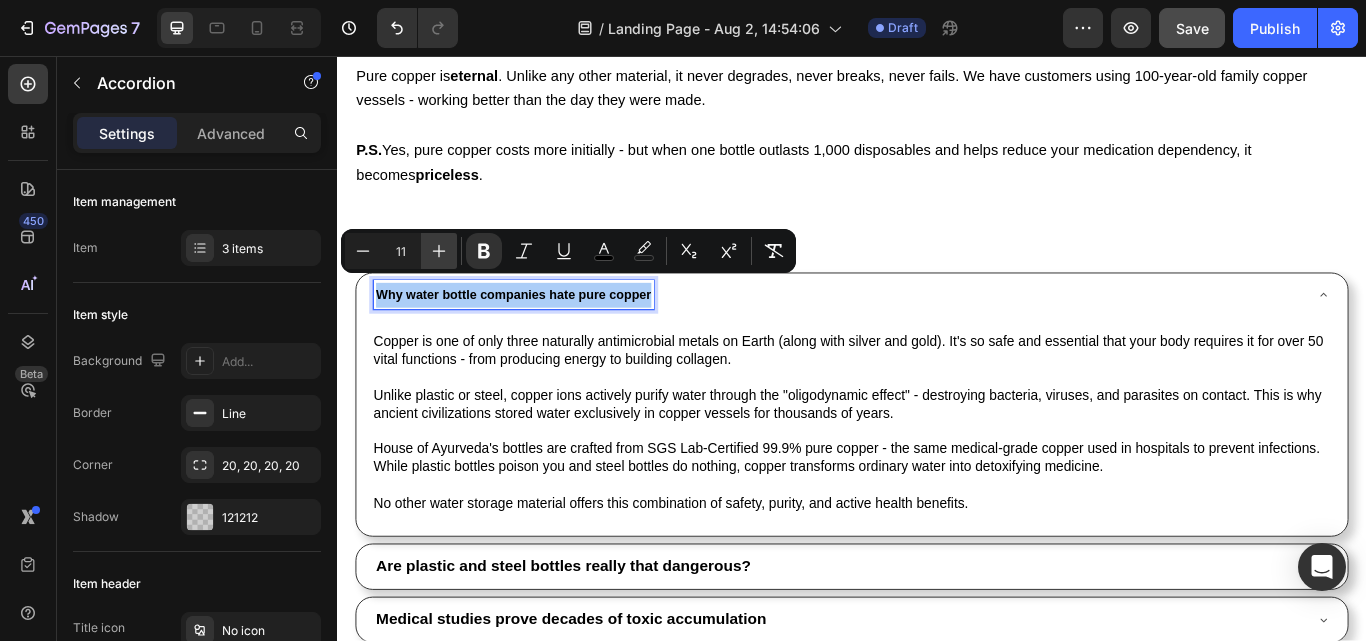 click 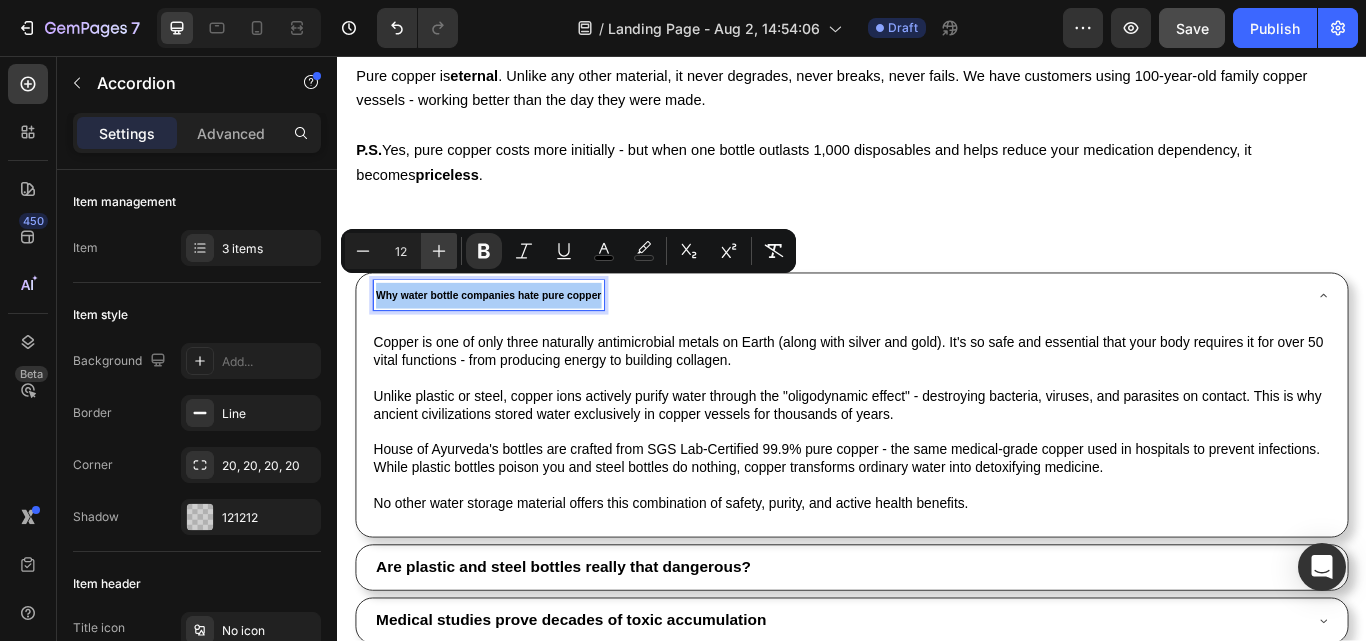 click 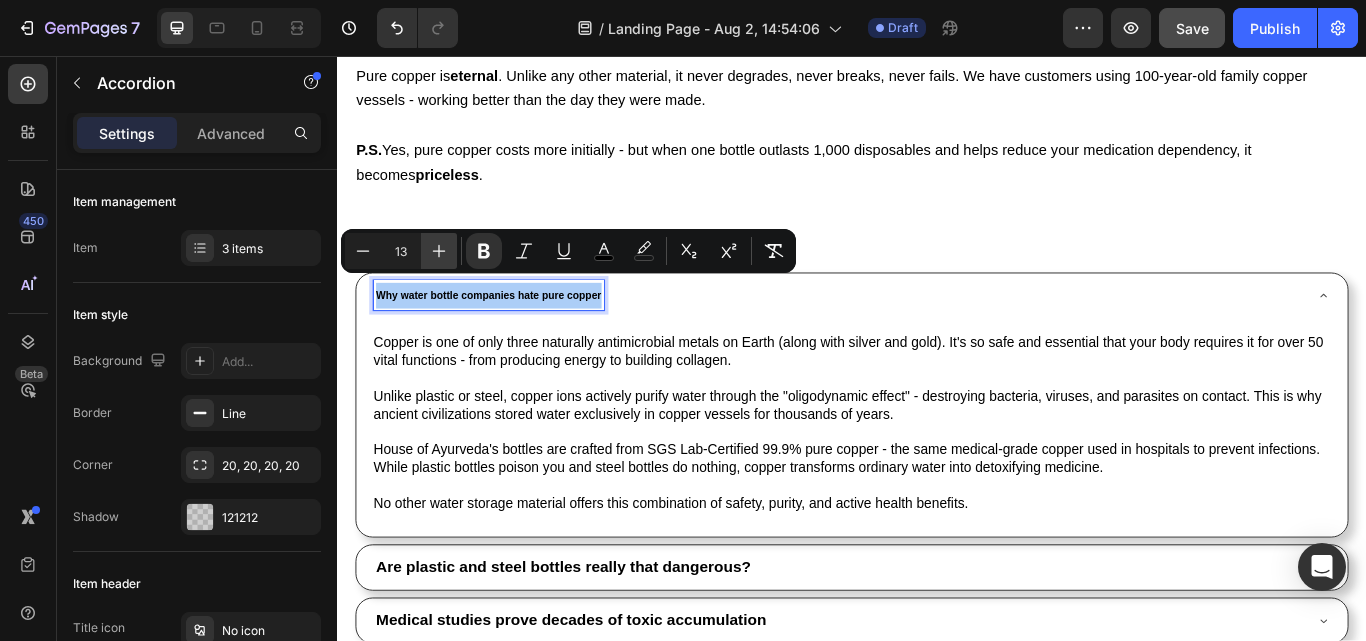 click 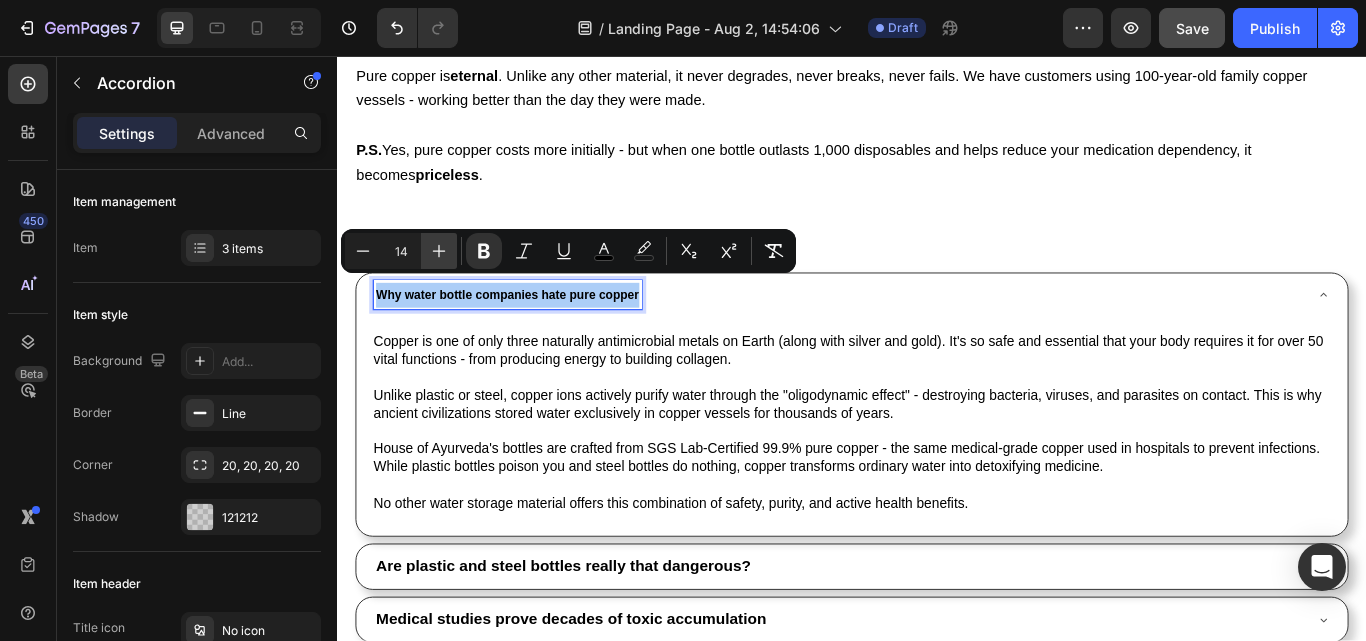click 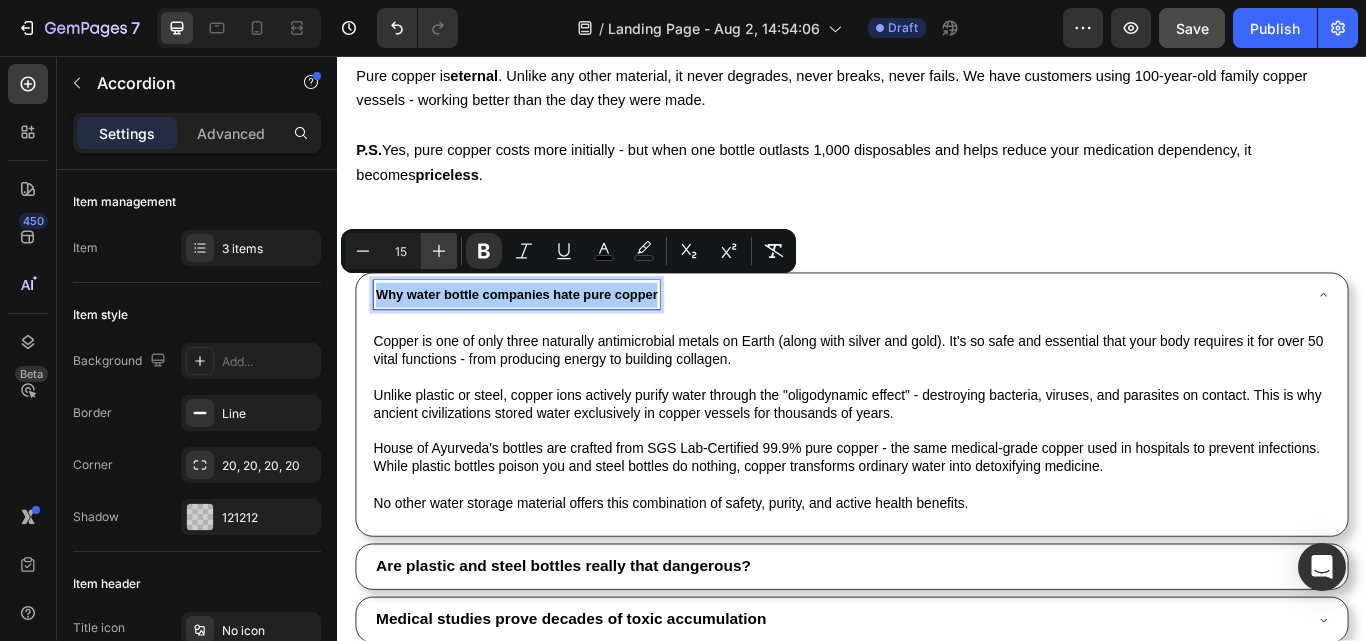 click 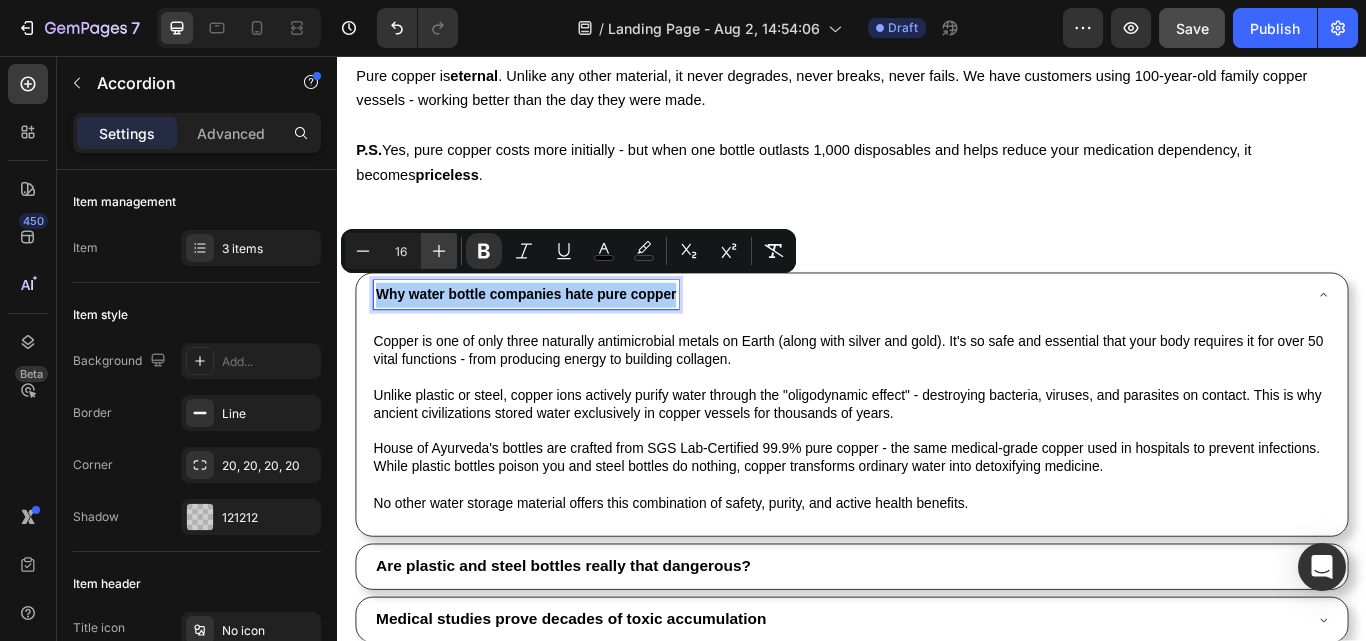 click 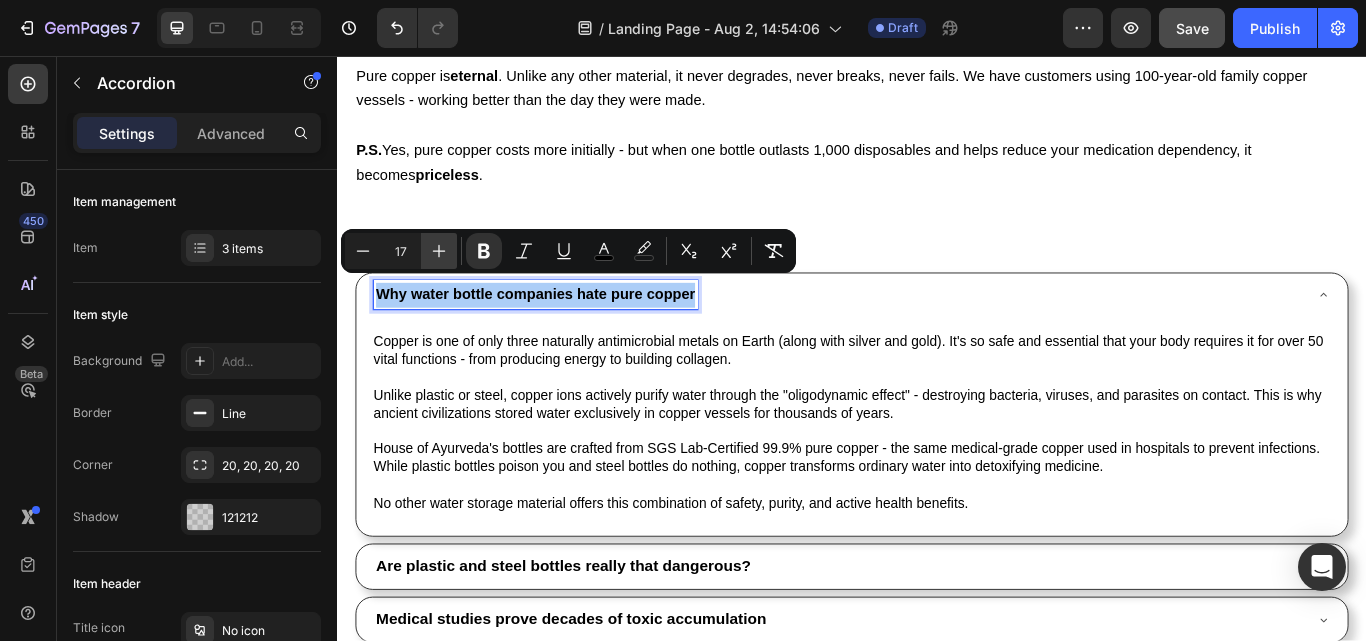 click 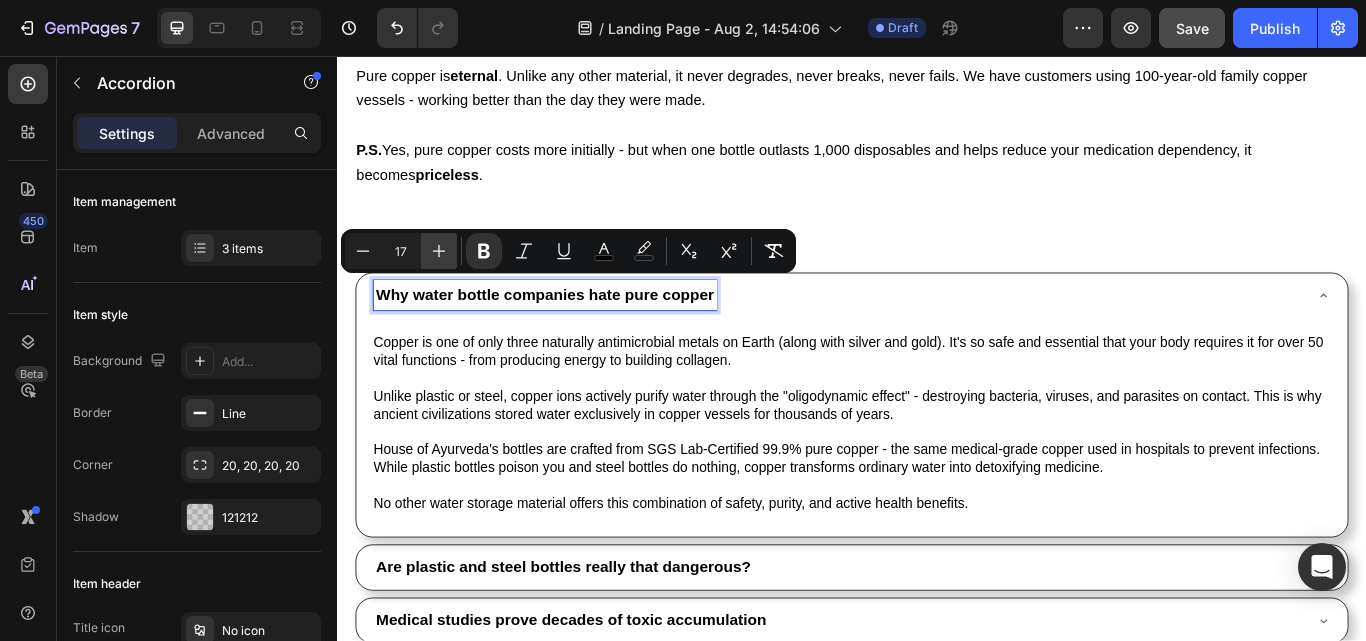 type on "18" 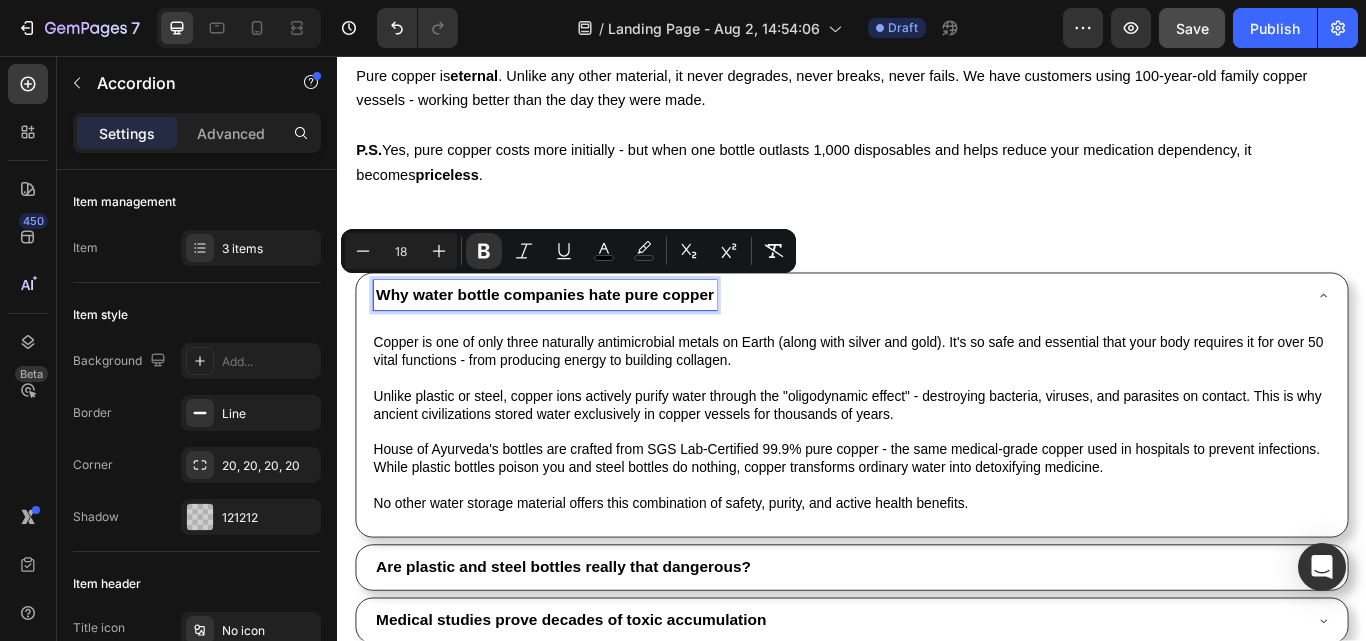 click on "Why water bottle companies hate pure copper" at bounding box center [579, 335] 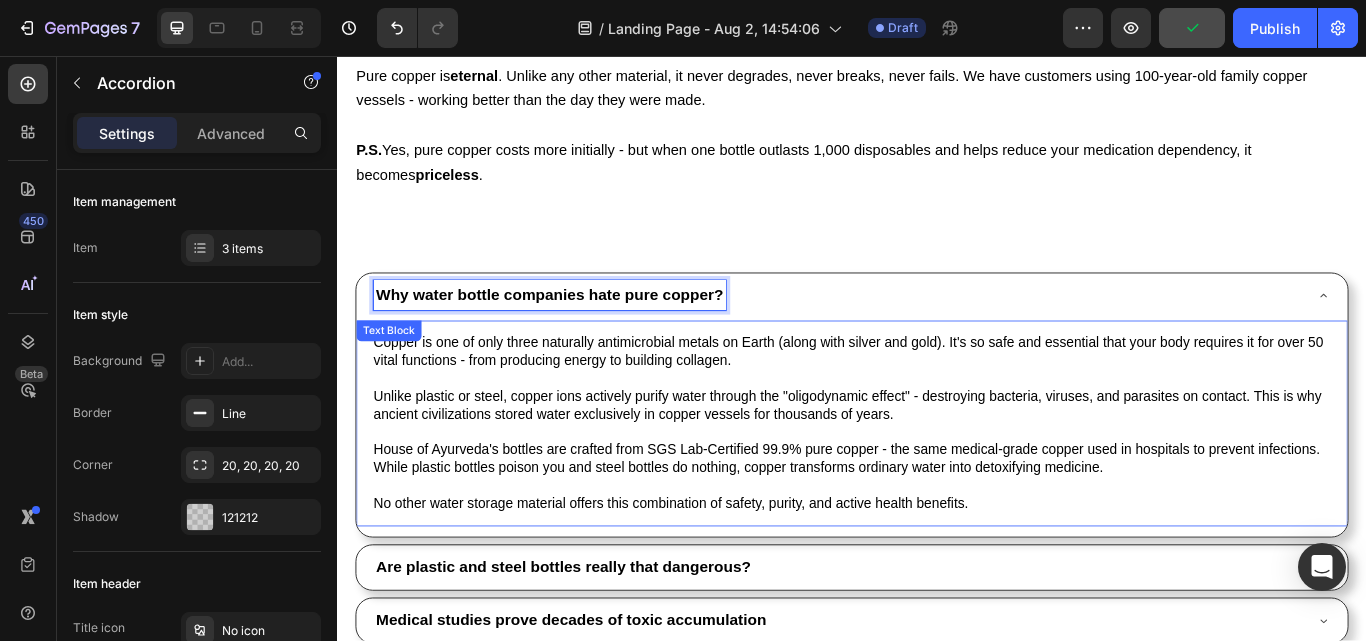 click on "Copper is one of only three naturally antimicrobial metals on Earth (along with silver and gold). It's so safe and essential that your body requires it for over 50 vital functions - from producing energy to building collagen." at bounding box center [937, 402] 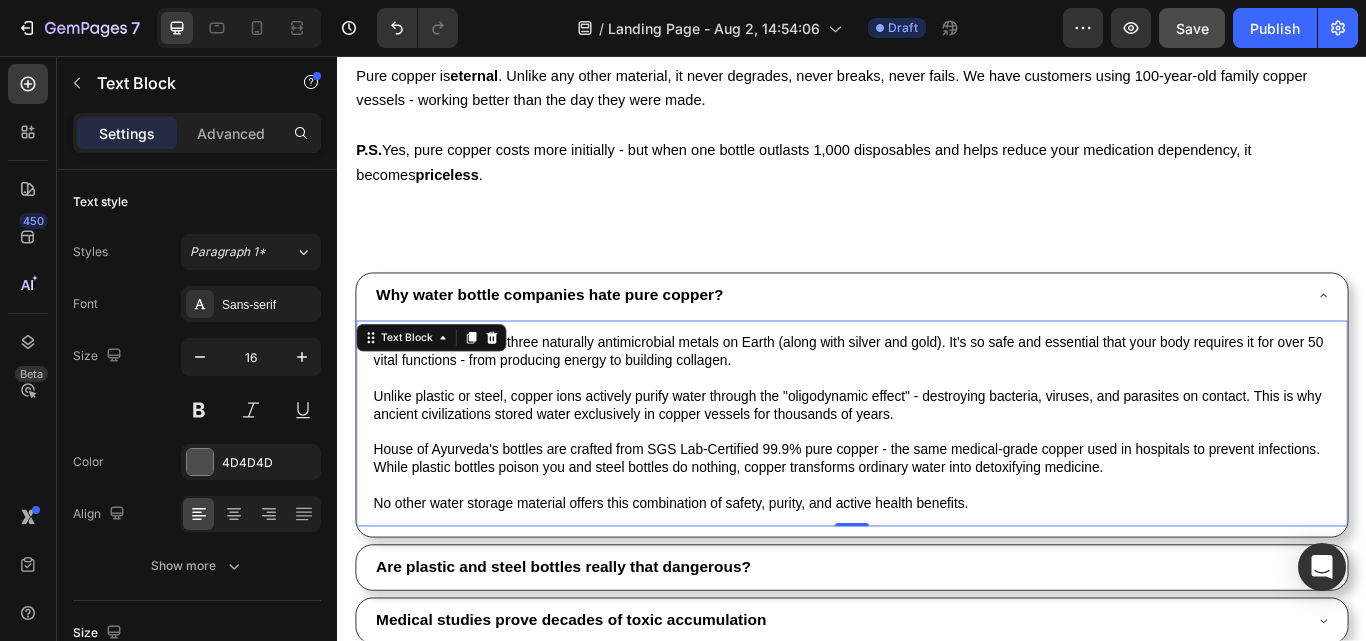 click on "Unlike plastic or steel, copper ions actively purify water through the "oligodynamic effect" - destroying bacteria, viruses, and parasites on contact. This is why ancient civilizations stored water exclusively in copper vessels for thousands of years." at bounding box center (937, 465) 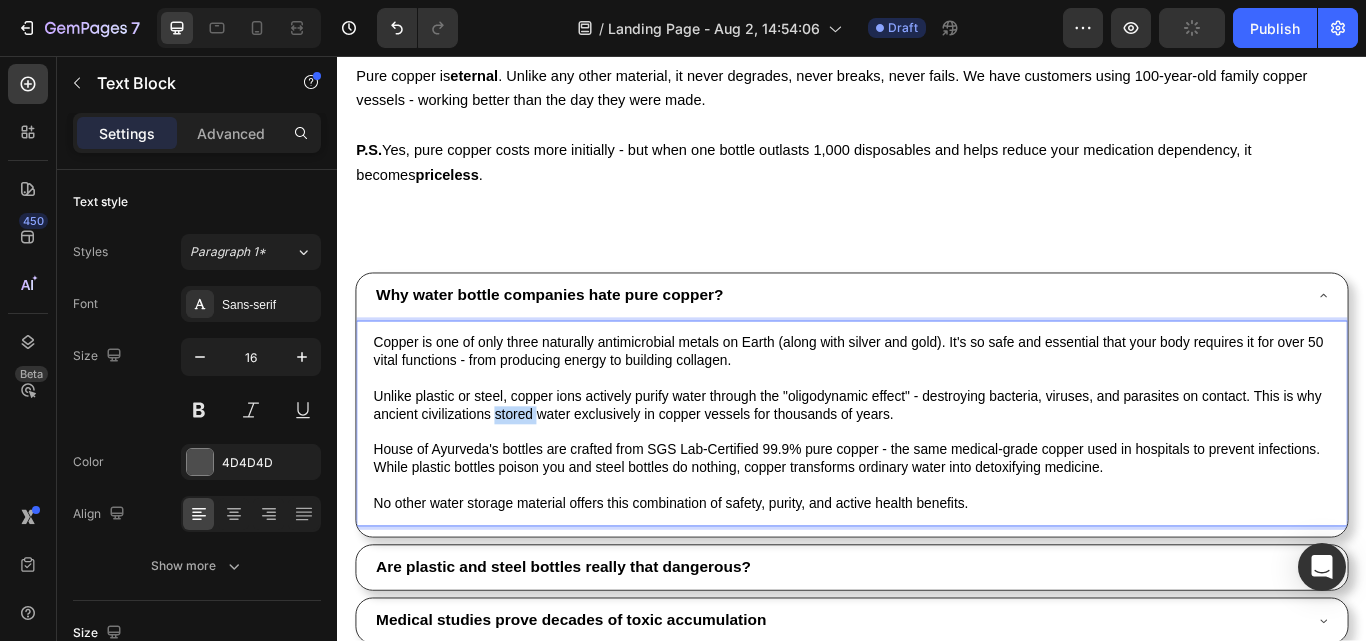 click on "Unlike plastic or steel, copper ions actively purify water through the "oligodynamic effect" - destroying bacteria, viruses, and parasites on contact. This is why ancient civilizations stored water exclusively in copper vessels for thousands of years." at bounding box center [937, 465] 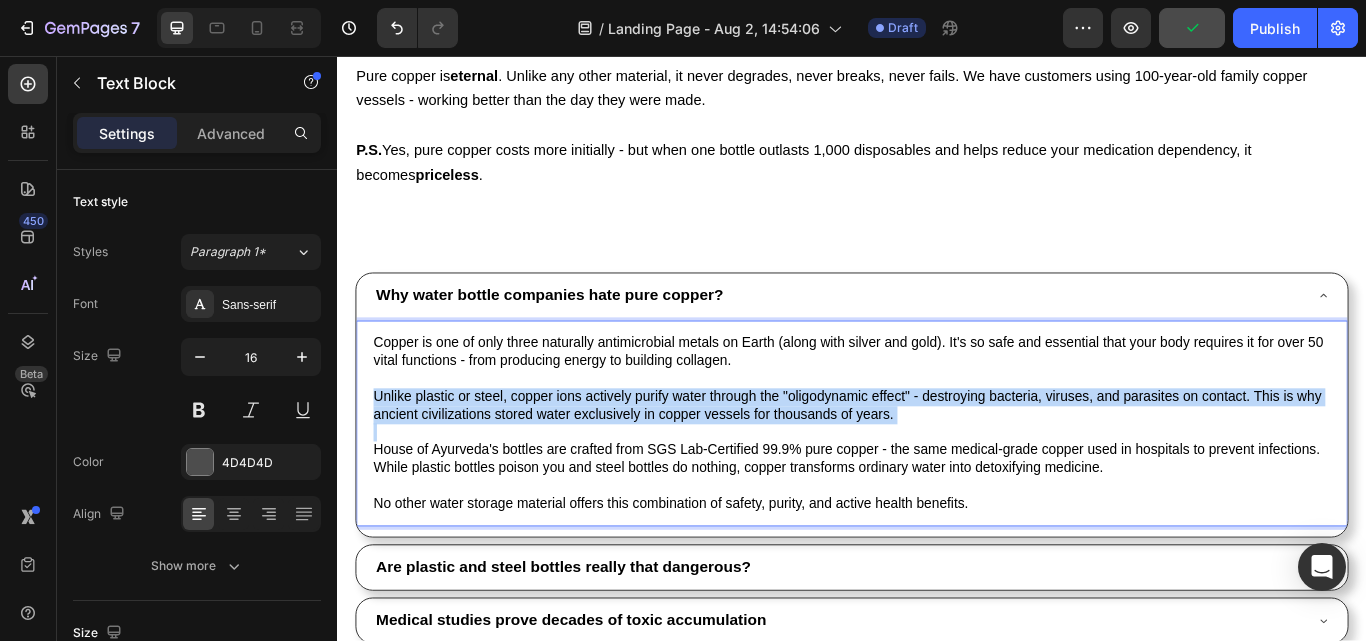 click on "Unlike plastic or steel, copper ions actively purify water through the "oligodynamic effect" - destroying bacteria, viruses, and parasites on contact. This is why ancient civilizations stored water exclusively in copper vessels for thousands of years." at bounding box center (937, 465) 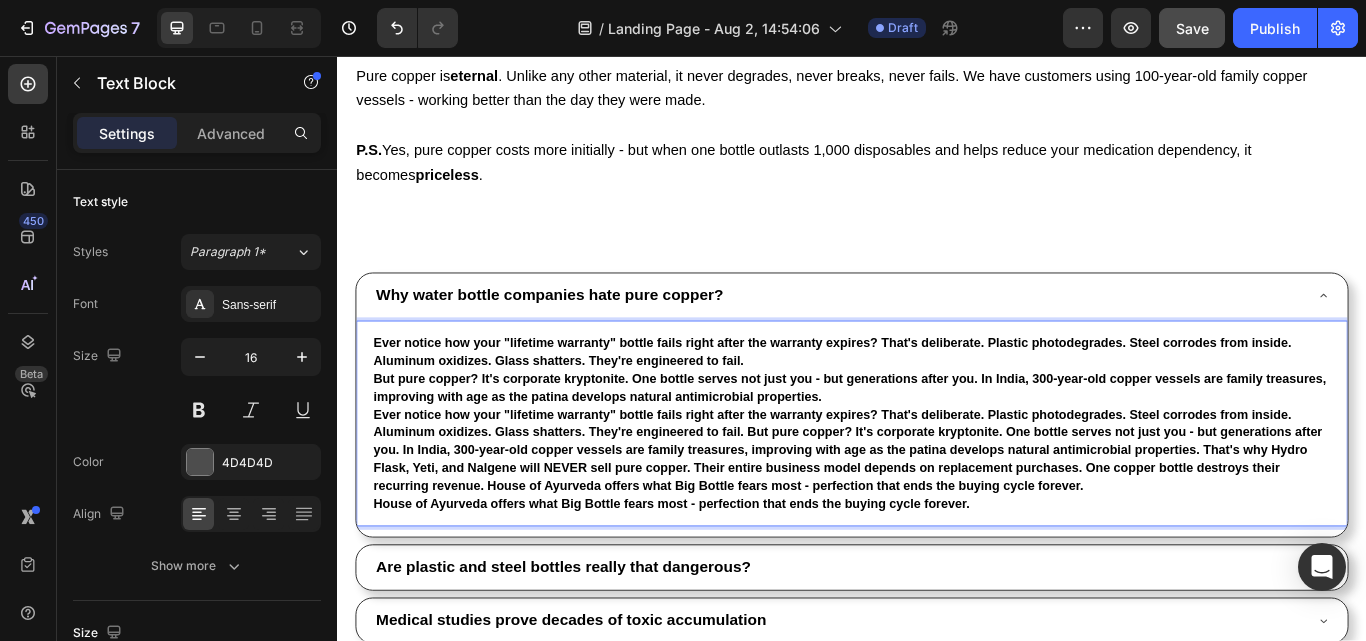 click on "That's why Hydro Flask, Yeti, and Nalgene will NEVER sell pure copper. Their entire business model depends on replacement purchases. One copper bottle destroys their recurring revenue." at bounding box center (937, 517) 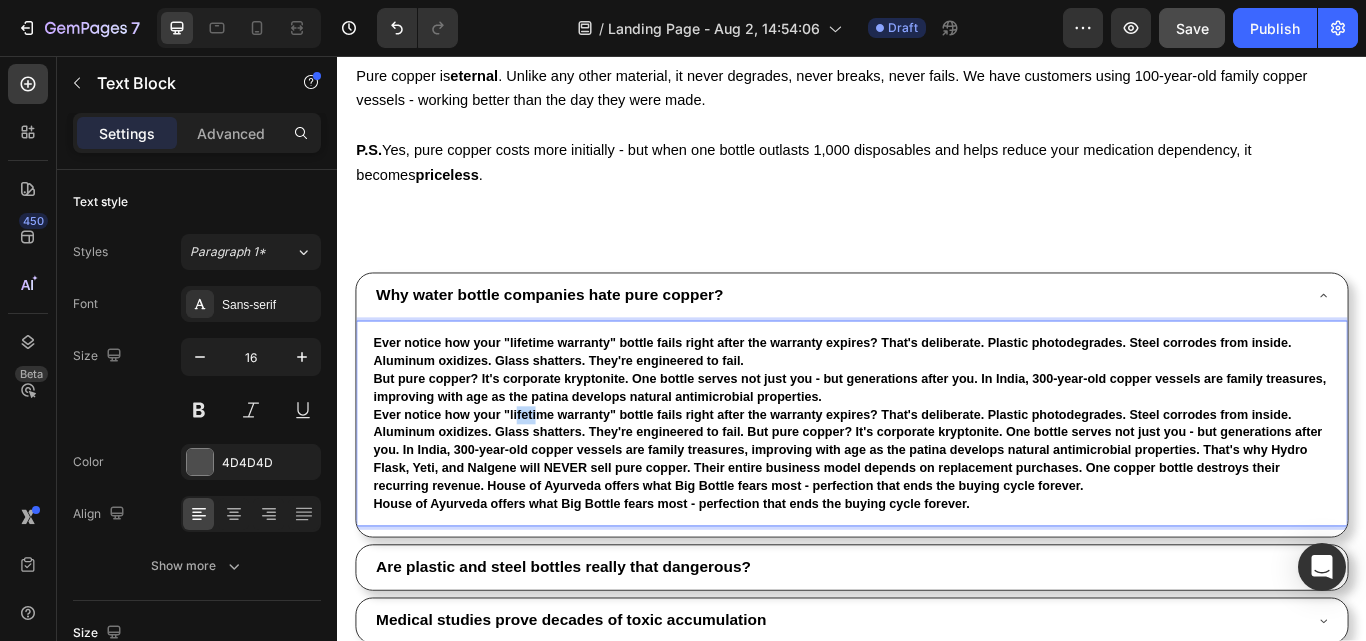 click on "That's why Hydro Flask, Yeti, and Nalgene will NEVER sell pure copper. Their entire business model depends on replacement purchases. One copper bottle destroys their recurring revenue." at bounding box center [937, 517] 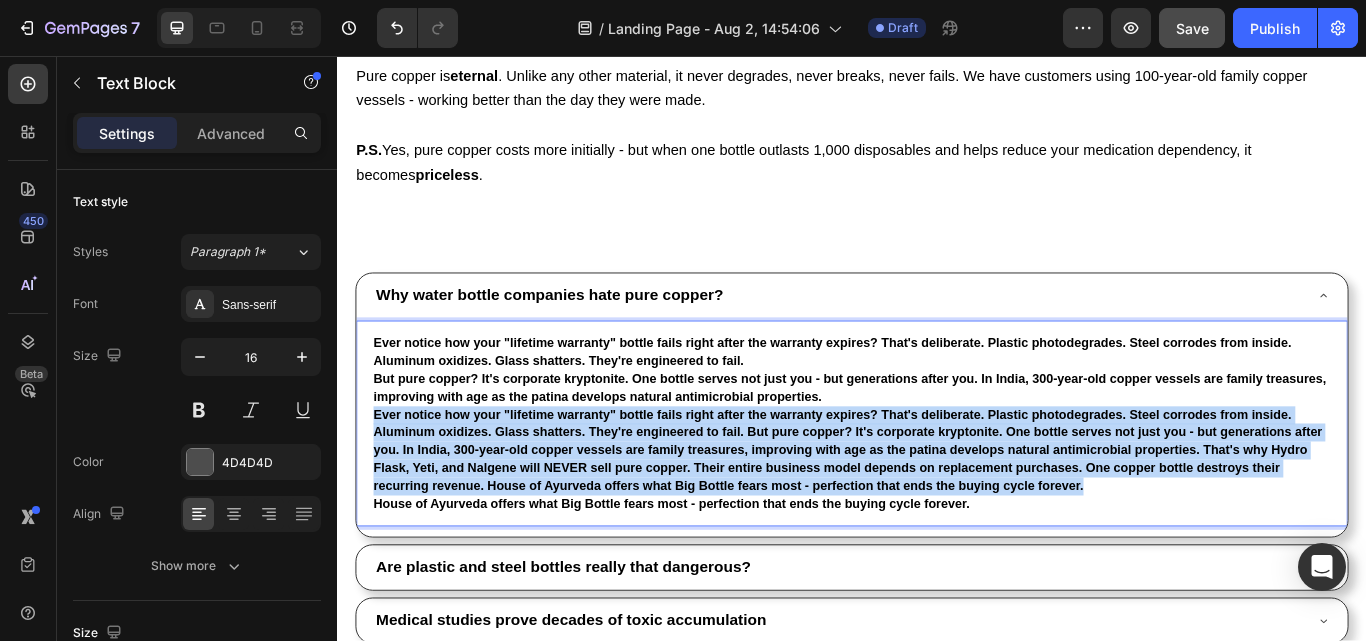 click on "That's why Hydro Flask, Yeti, and Nalgene will NEVER sell pure copper. Their entire business model depends on replacement purchases. One copper bottle destroys their recurring revenue." at bounding box center [937, 517] 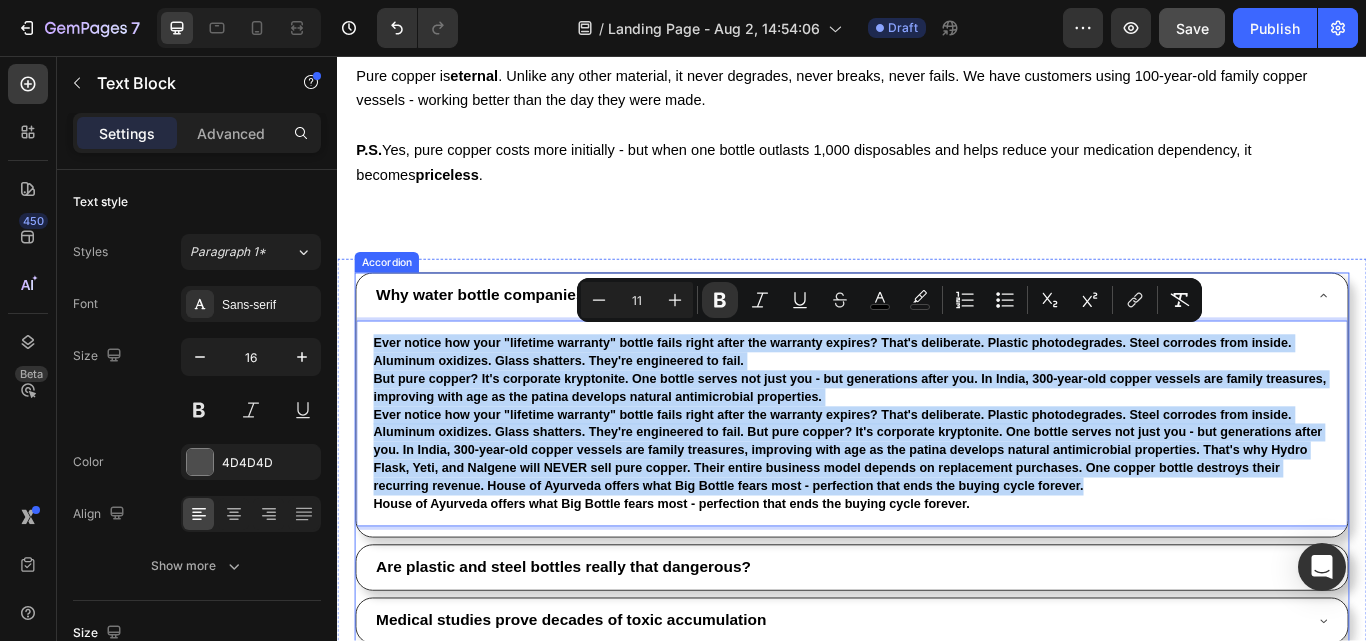 click on "Are plastic and steel bottles really that dangerous?" at bounding box center (600, 652) 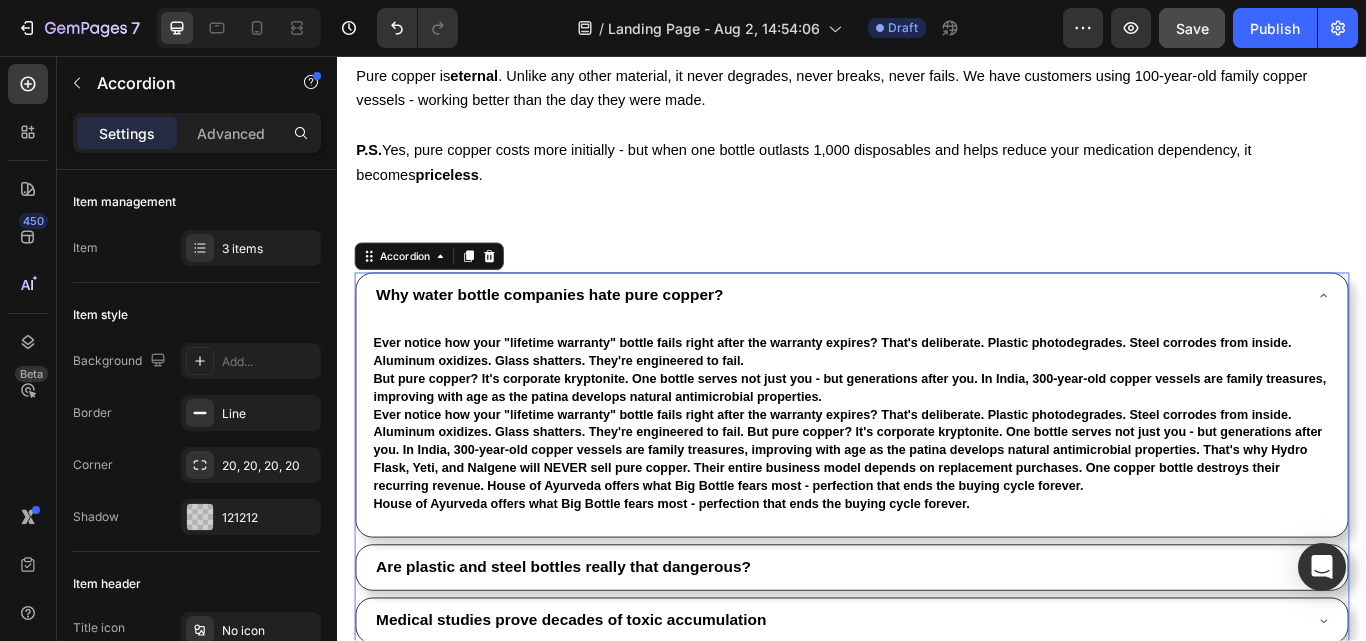 click on "Are plastic and steel bottles really that dangerous?" at bounding box center (921, 653) 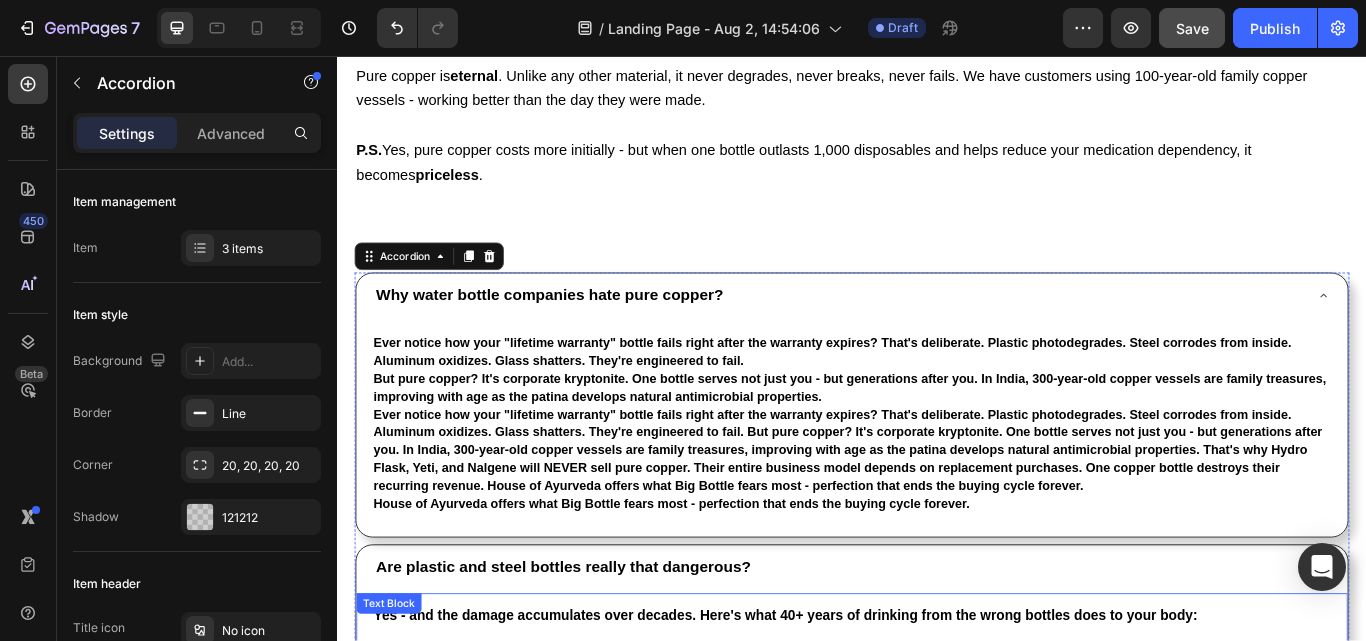 click at bounding box center [937, 730] 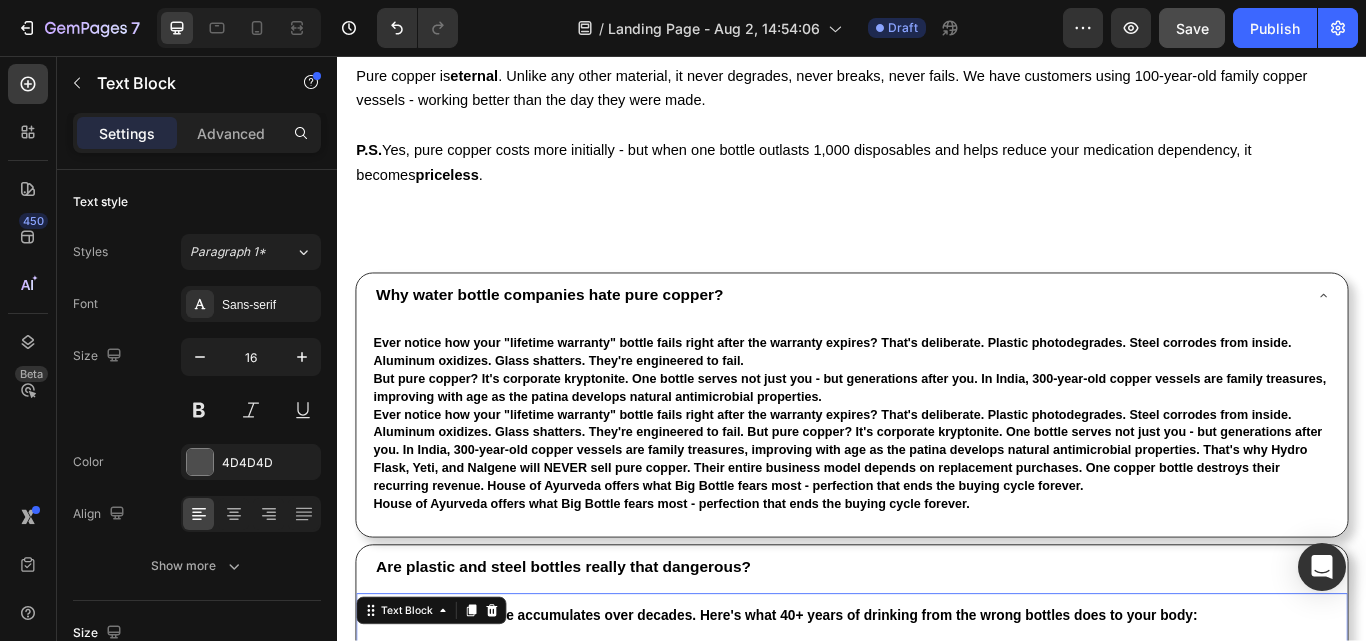 click on "🔸 Plastic Bottles - Release up to 10,000 microplastic particles per liter. These accumulate in your liver, brain, and bloodstream. BPA and phthalates disrupt hormones, cause weight gain, and are linked to Alzheimer's. Even "BPA-free" plastics release other toxic chemicals." at bounding box center (928, 761) 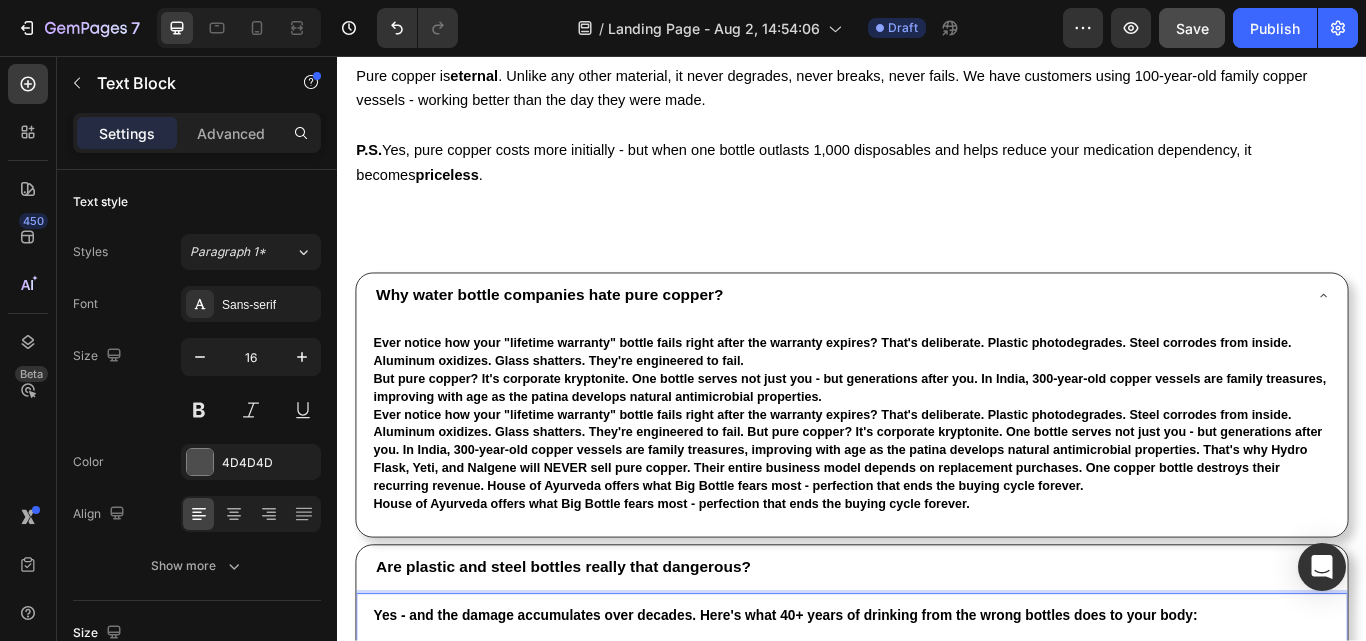 click on "🔸 Plastic Bottles - Release up to 10,000 microplastic particles per liter. These accumulate in your liver, brain, and bloodstream. BPA and phthalates disrupt hormones, cause weight gain, and are linked to Alzheimer's. Even "BPA-free" plastics release other toxic chemicals." at bounding box center [928, 761] 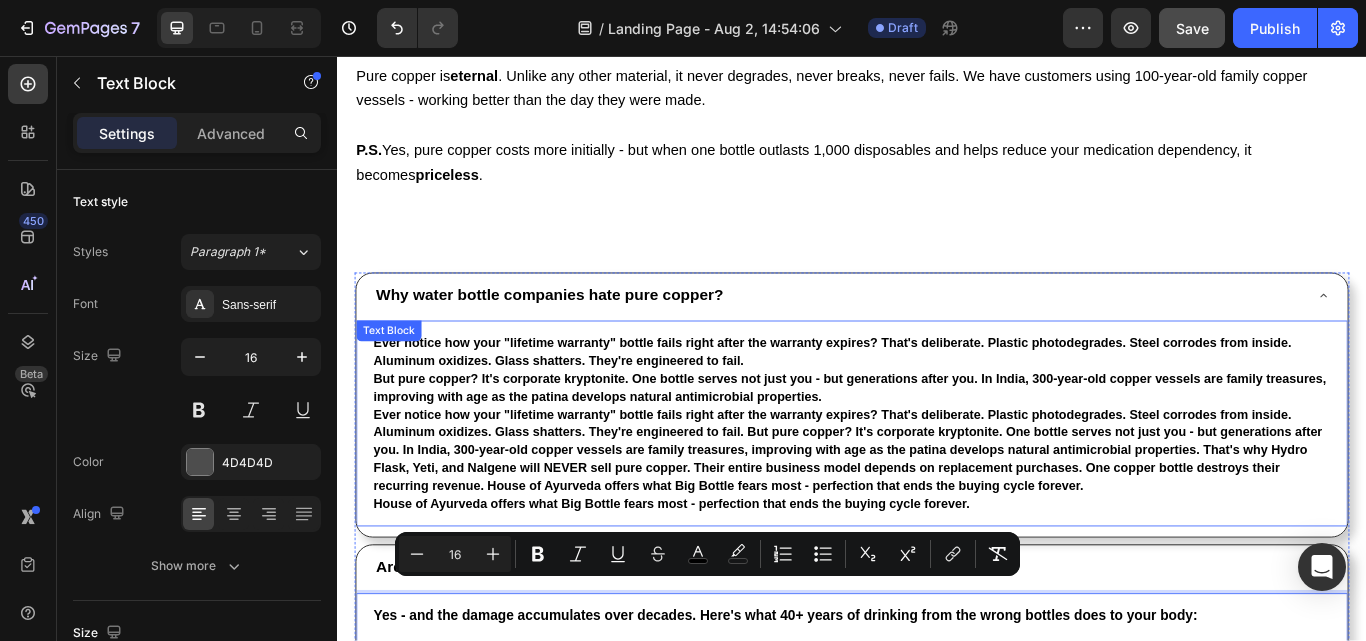 click on "But pure copper? It's corporate kryptonite. One bottle serves not just you - but generations after you. In India, 300-year-old copper vessels are family treasures, improving with age as the patina develops natural antimicrobial properties." at bounding box center [934, 443] 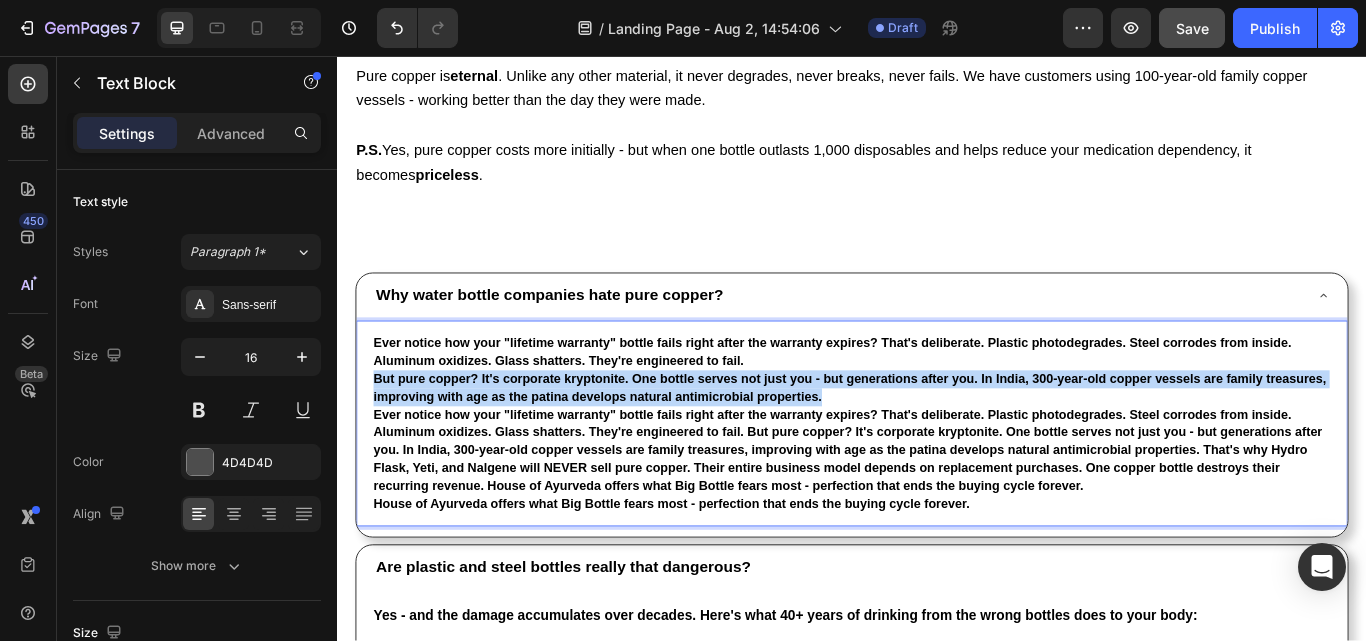 click on "But pure copper? It's corporate kryptonite. One bottle serves not just you - but generations after you. In India, 300-year-old copper vessels are family treasures, improving with age as the patina develops natural antimicrobial properties." at bounding box center (934, 443) 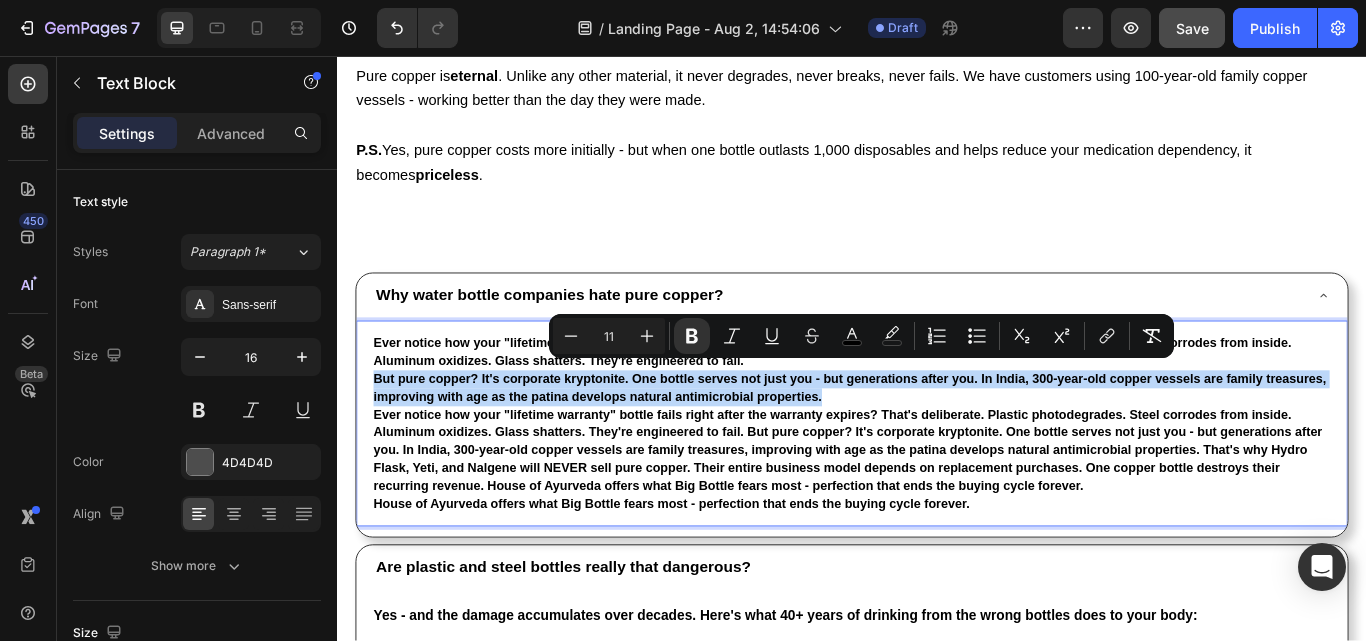 click on "But pure copper? It's corporate kryptonite. One bottle serves not just you - but generations after you. In India, 300-year-old copper vessels are family treasures, improving with age as the patina develops natural antimicrobial properties." at bounding box center (934, 443) 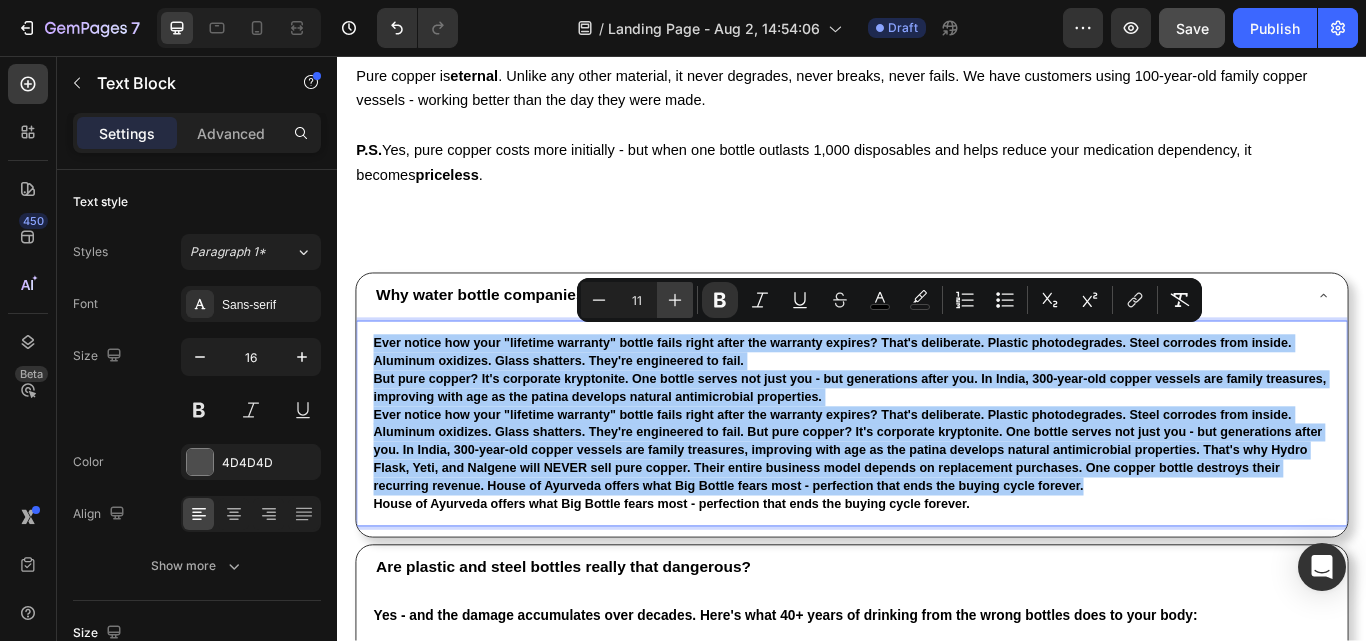 click 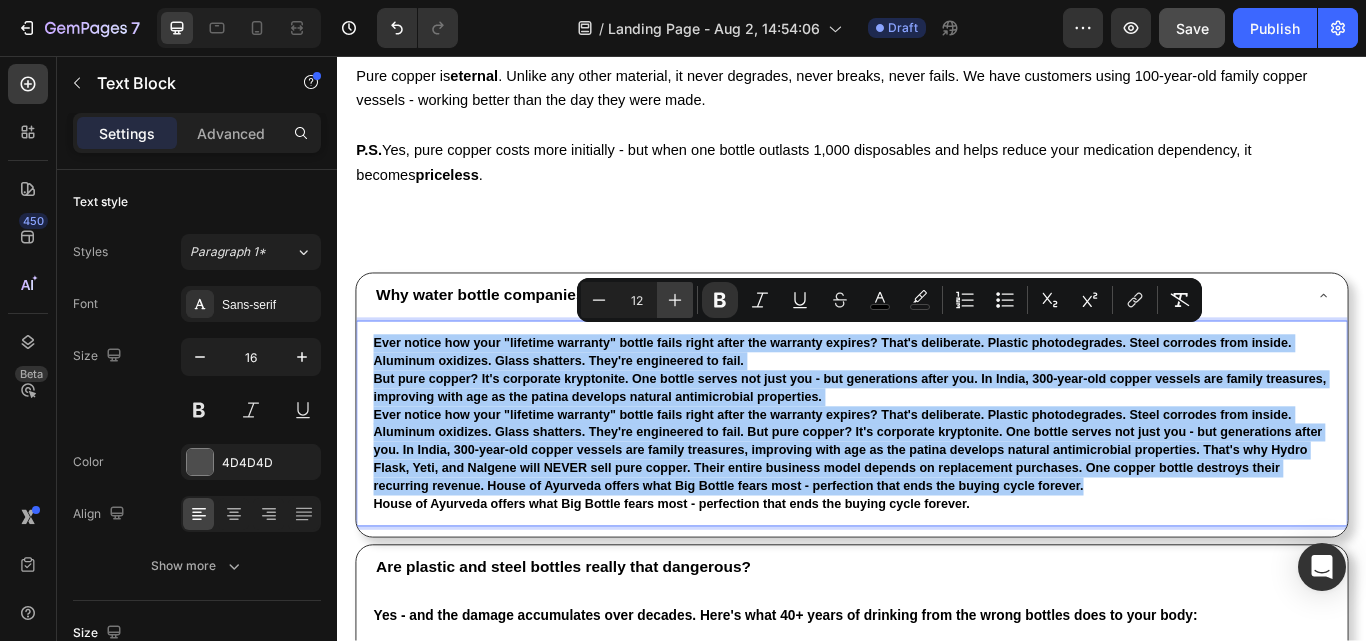 click 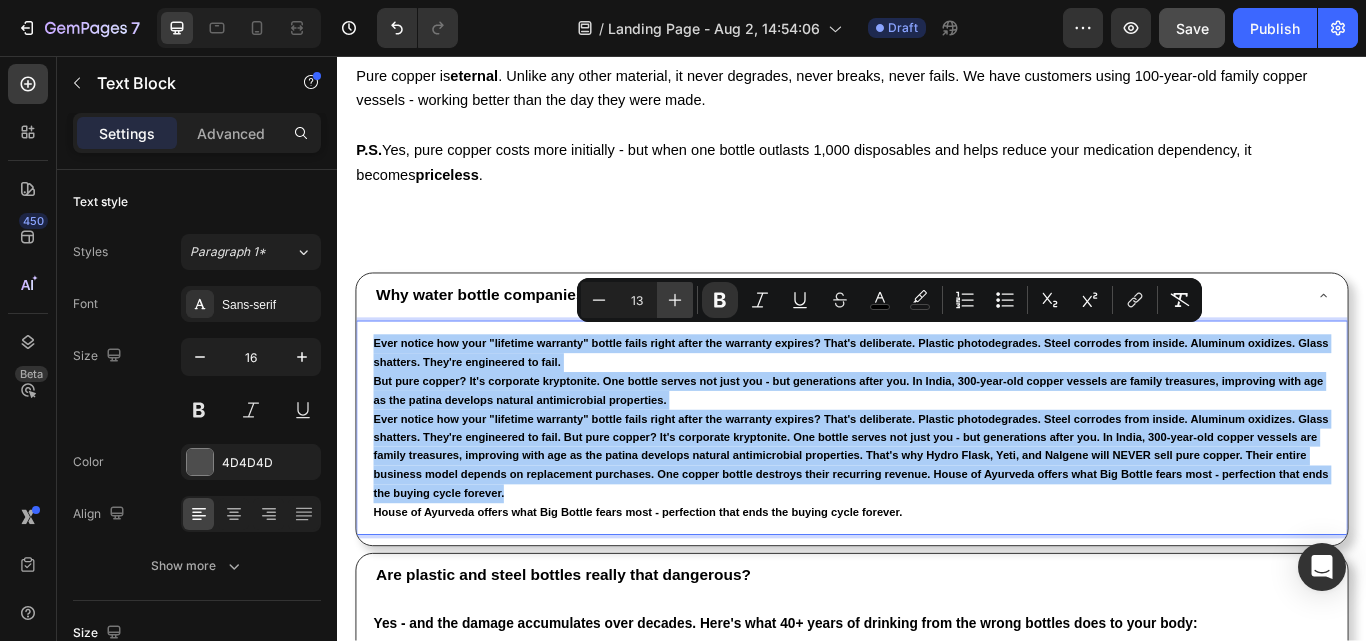 click 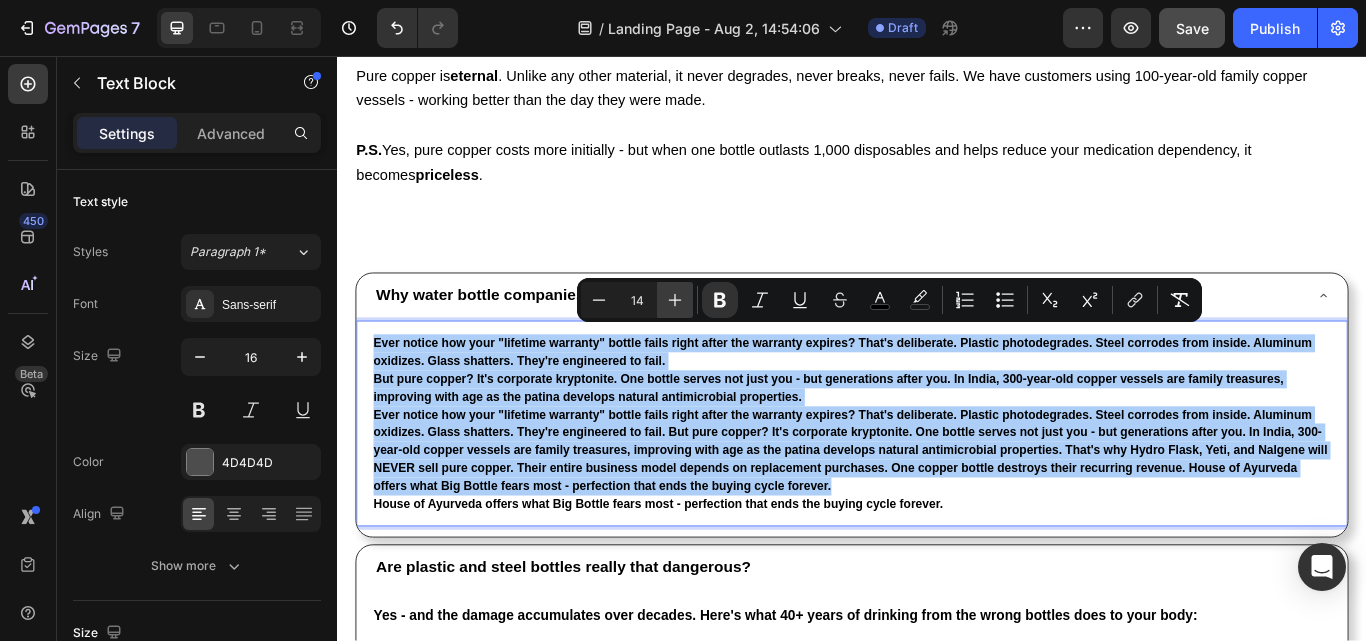 click 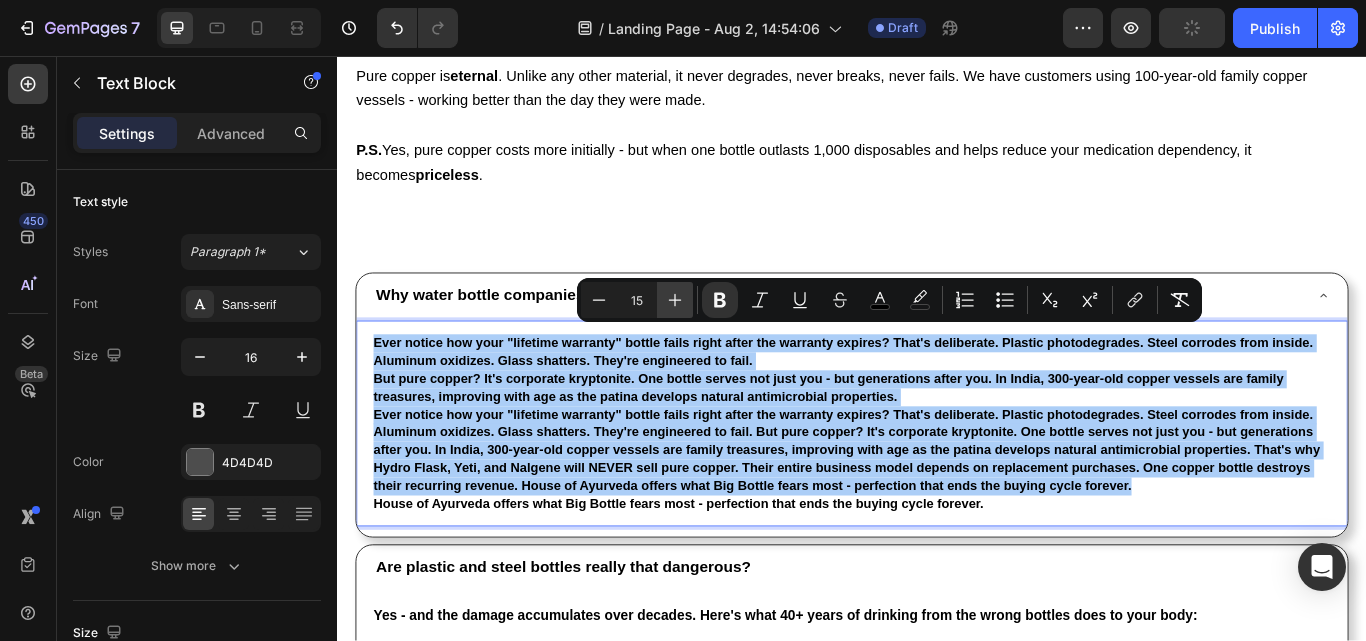click 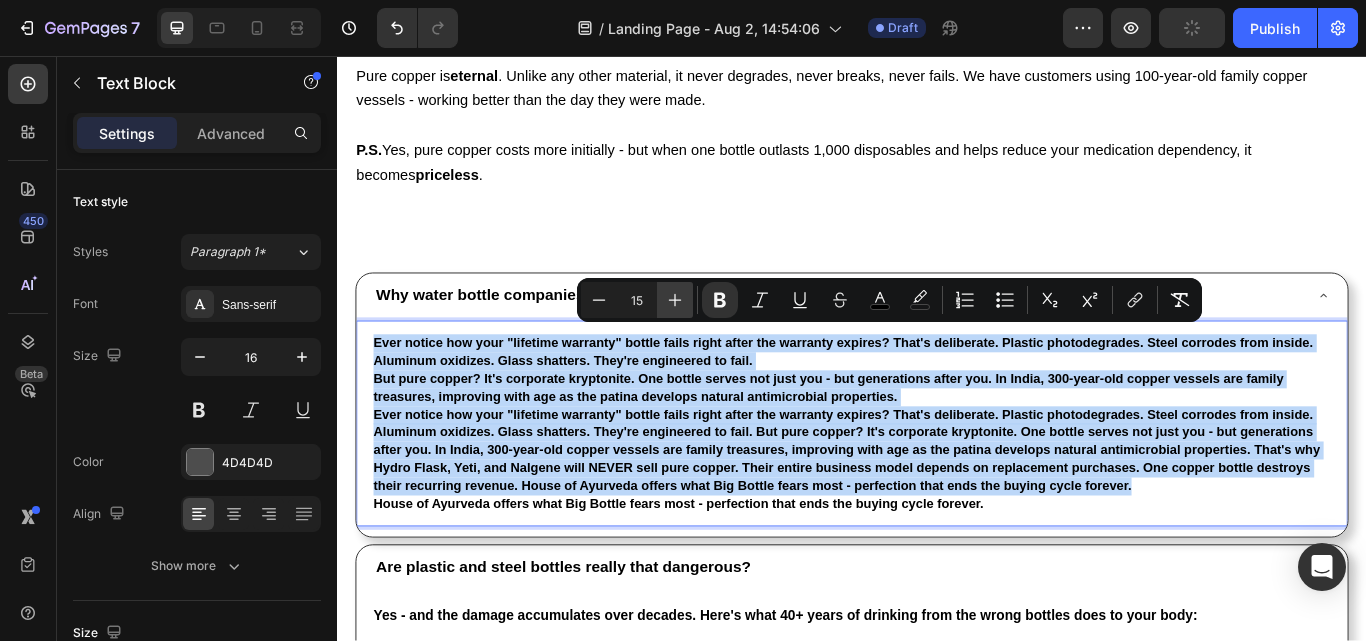 type on "16" 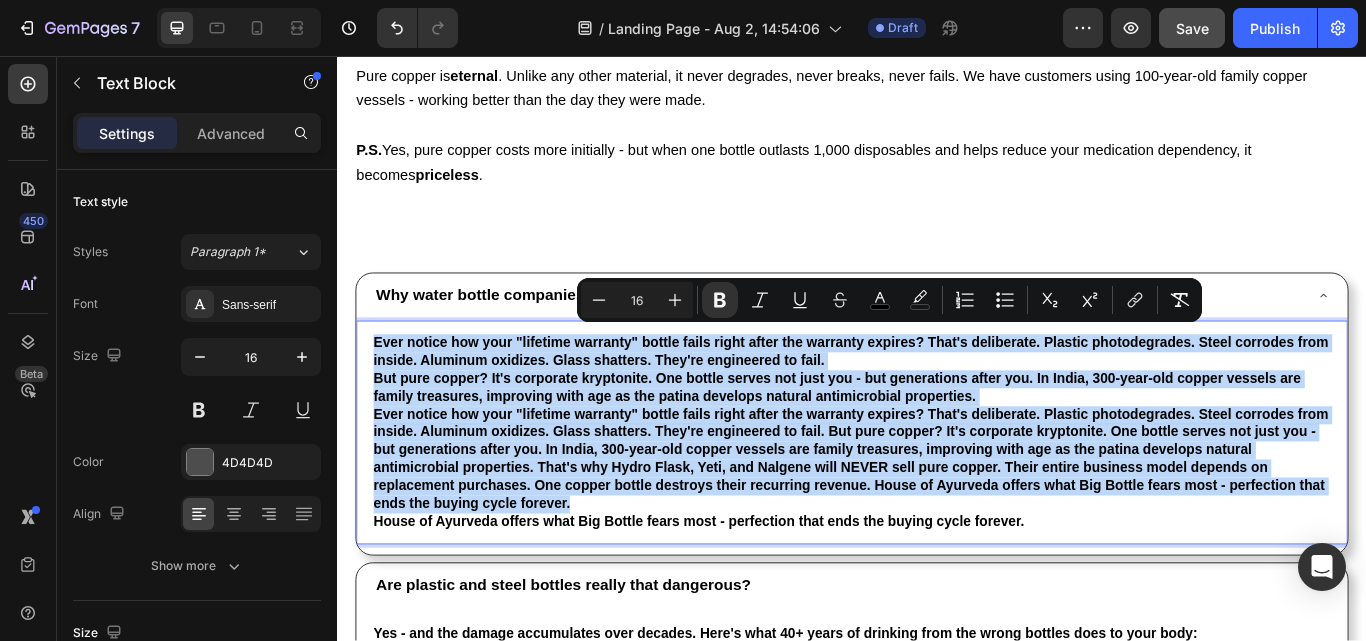click on "Ever notice how your "lifetime warranty" bottle fails right after the warranty expires? That's deliberate. Plastic photodegrades. Steel corrodes from inside. Aluminum oxidizes. Glass shatters. They're engineered to fail." at bounding box center [937, 402] 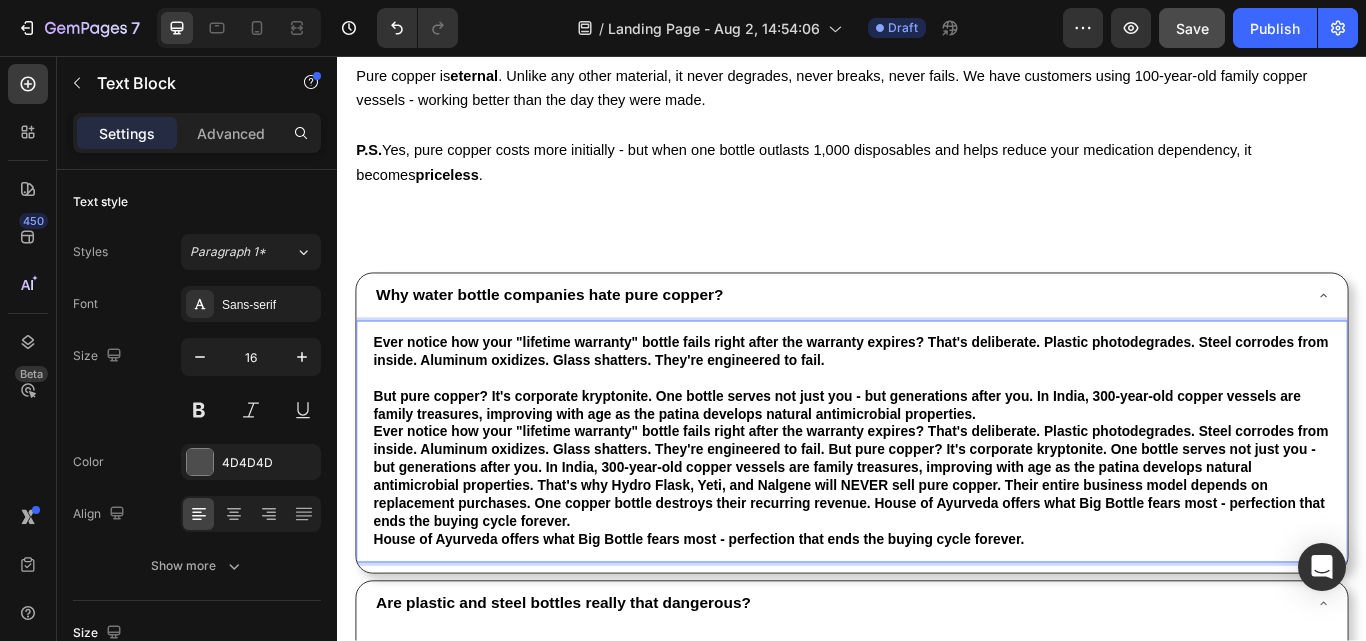 click on "But pure copper? It's corporate kryptonite. One bottle serves not just you - but generations after you. In India, 300-year-old copper vessels are family treasures, improving with age as the patina develops natural antimicrobial properties." at bounding box center [937, 465] 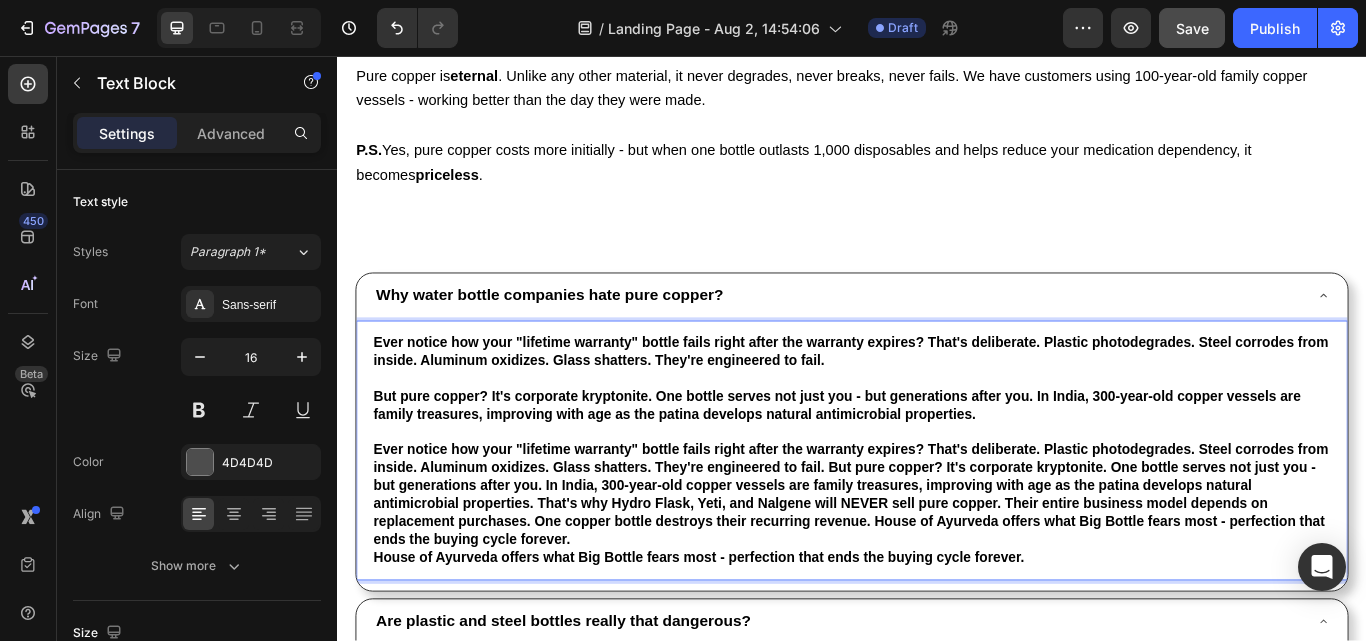 click on "That's why Hydro Flask, Yeti, and Nalgene will NEVER sell pure copper. Their entire business model depends on replacement purchases. One copper bottle destroys their recurring revenue." at bounding box center (937, 568) 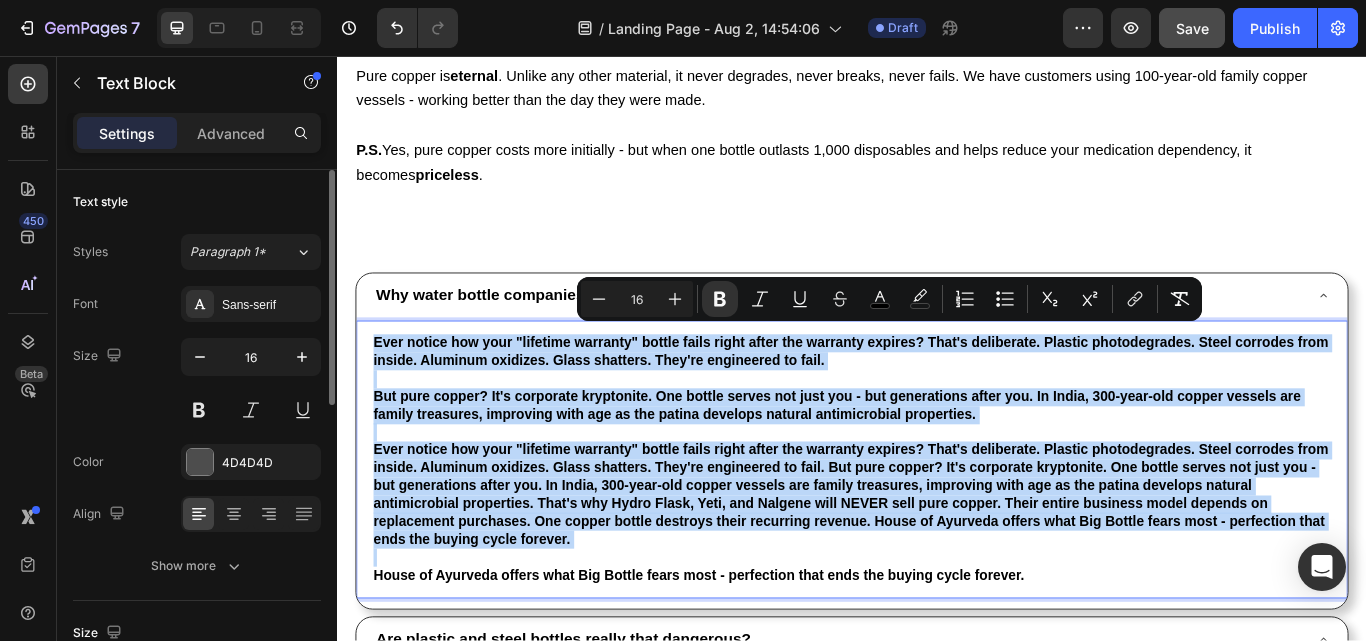 scroll, scrollTop: 200, scrollLeft: 0, axis: vertical 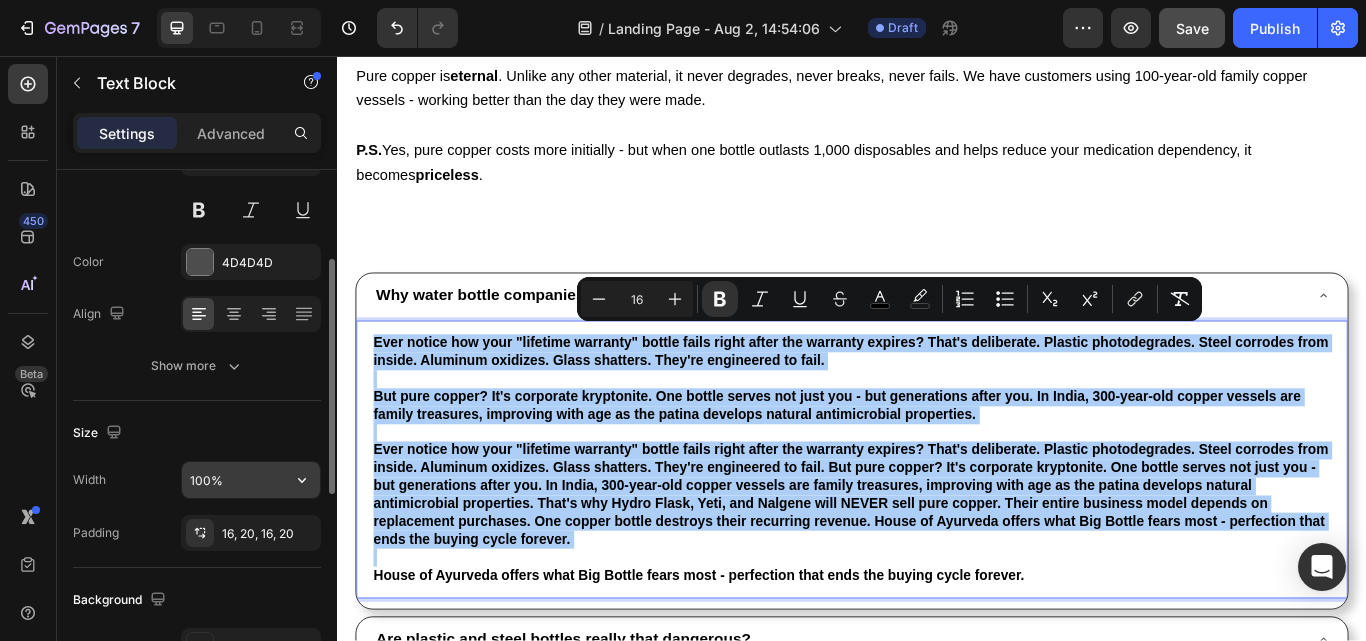 click on "100%" at bounding box center (251, 480) 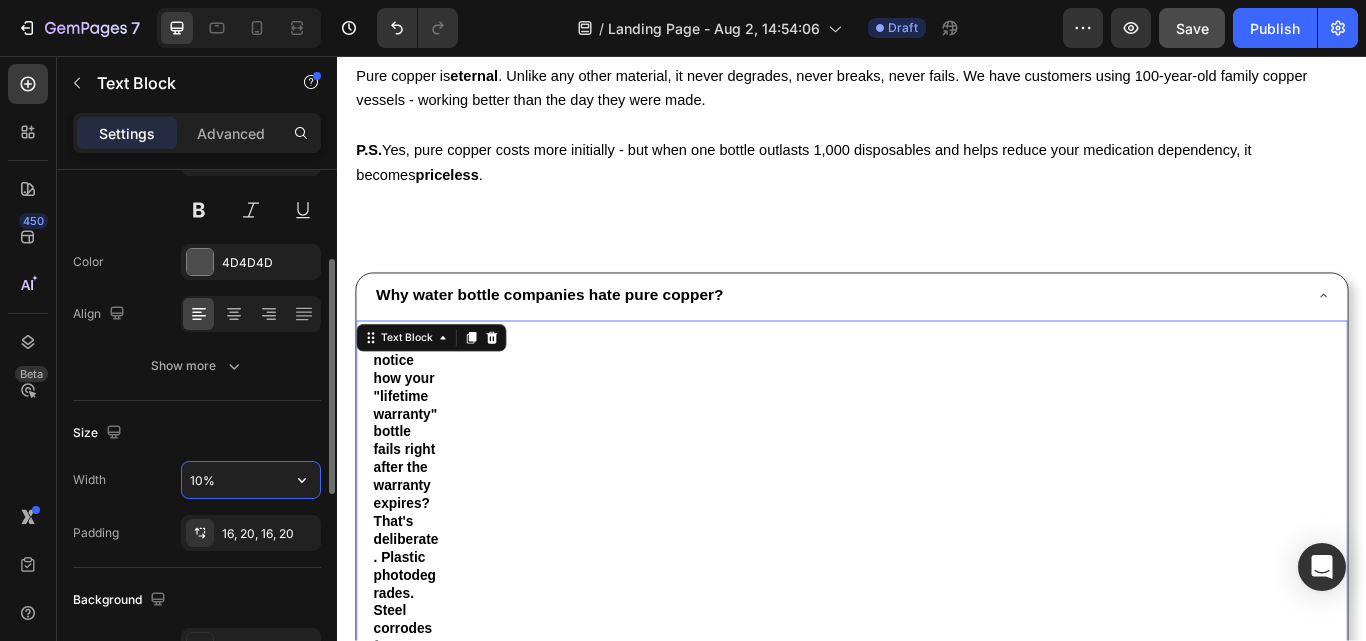 type on "100%" 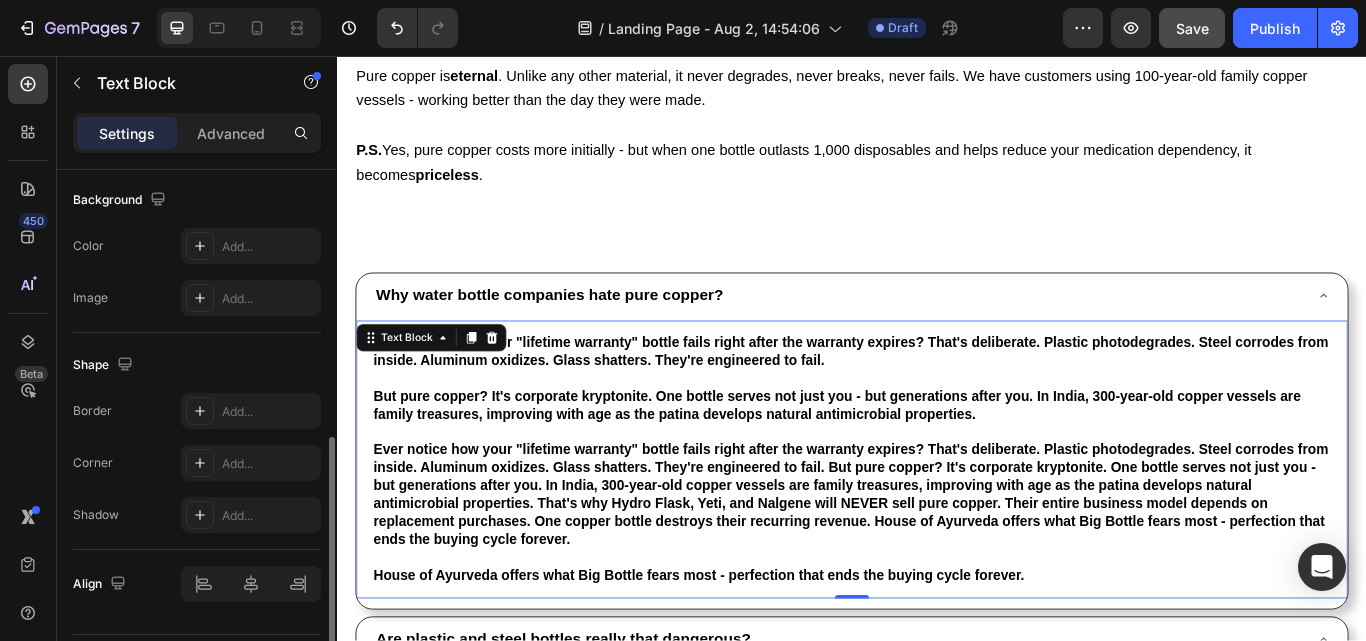 scroll, scrollTop: 300, scrollLeft: 0, axis: vertical 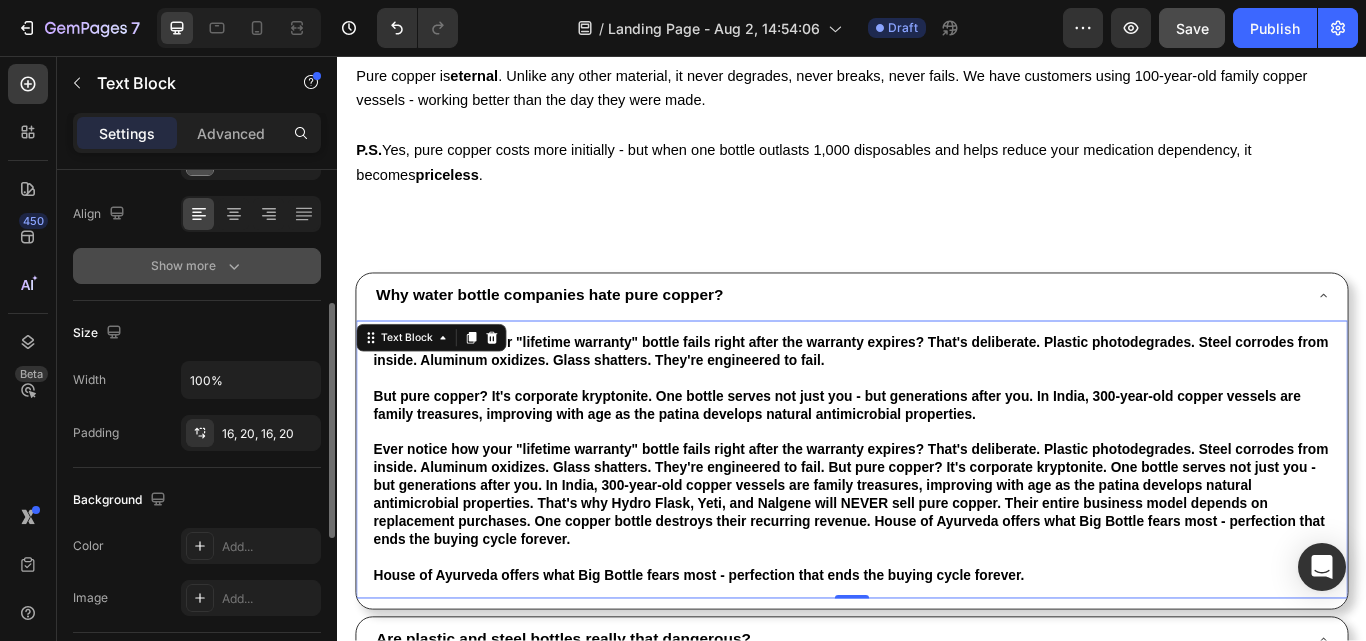 click on "Show more" at bounding box center [197, 266] 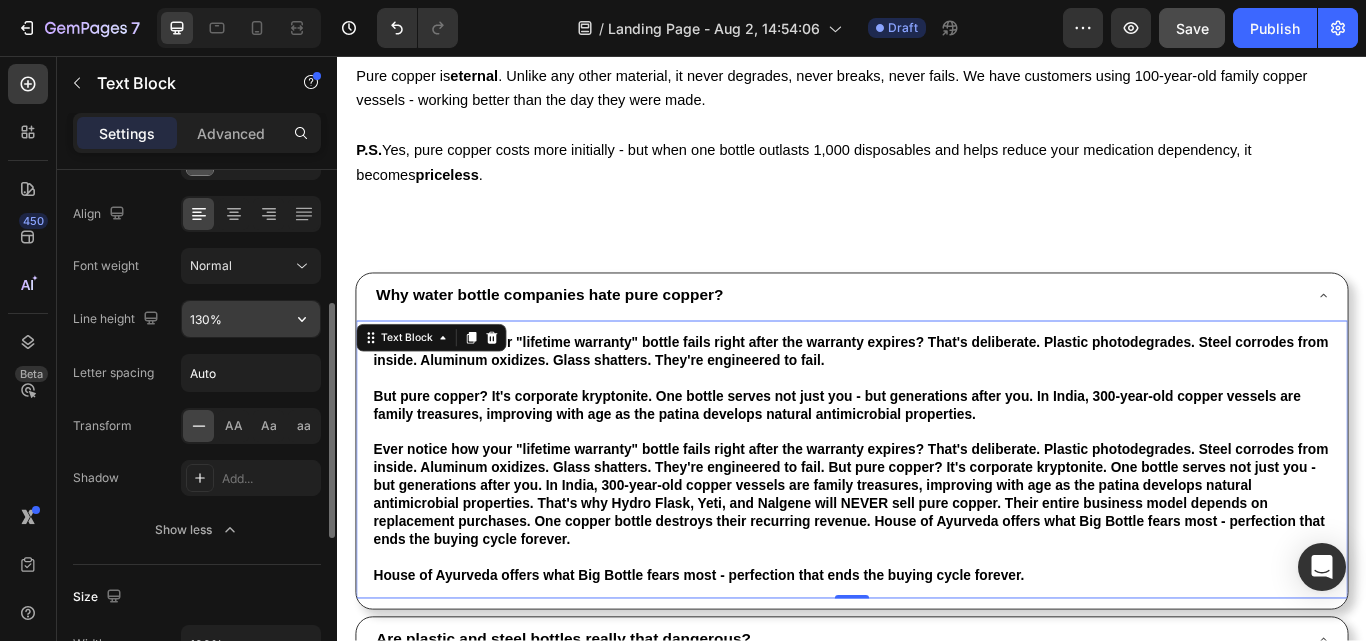 click on "130%" at bounding box center (251, 319) 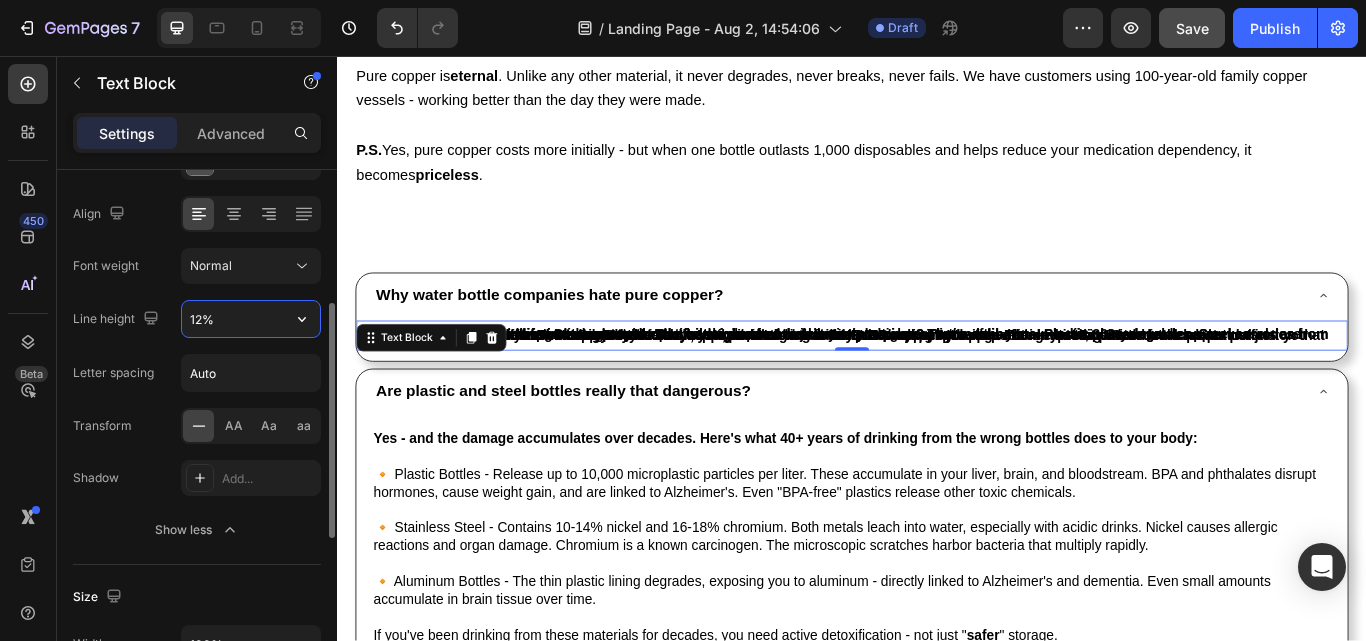 type on "120%" 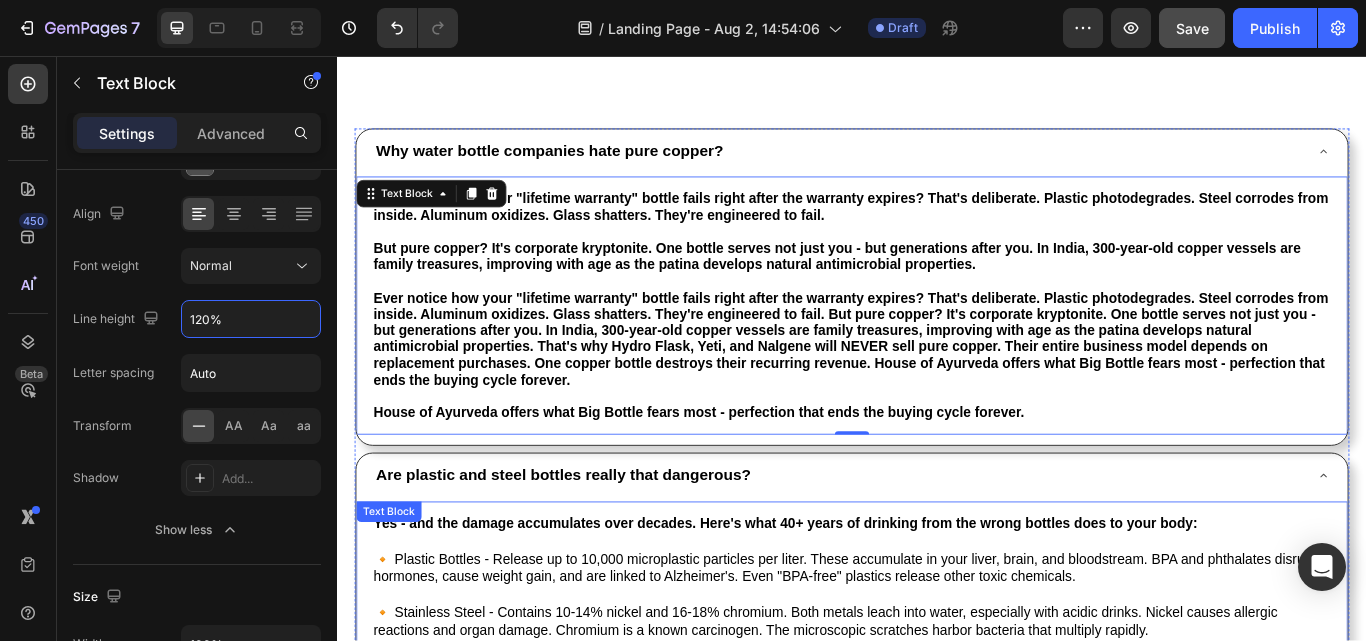 scroll, scrollTop: 3991, scrollLeft: 0, axis: vertical 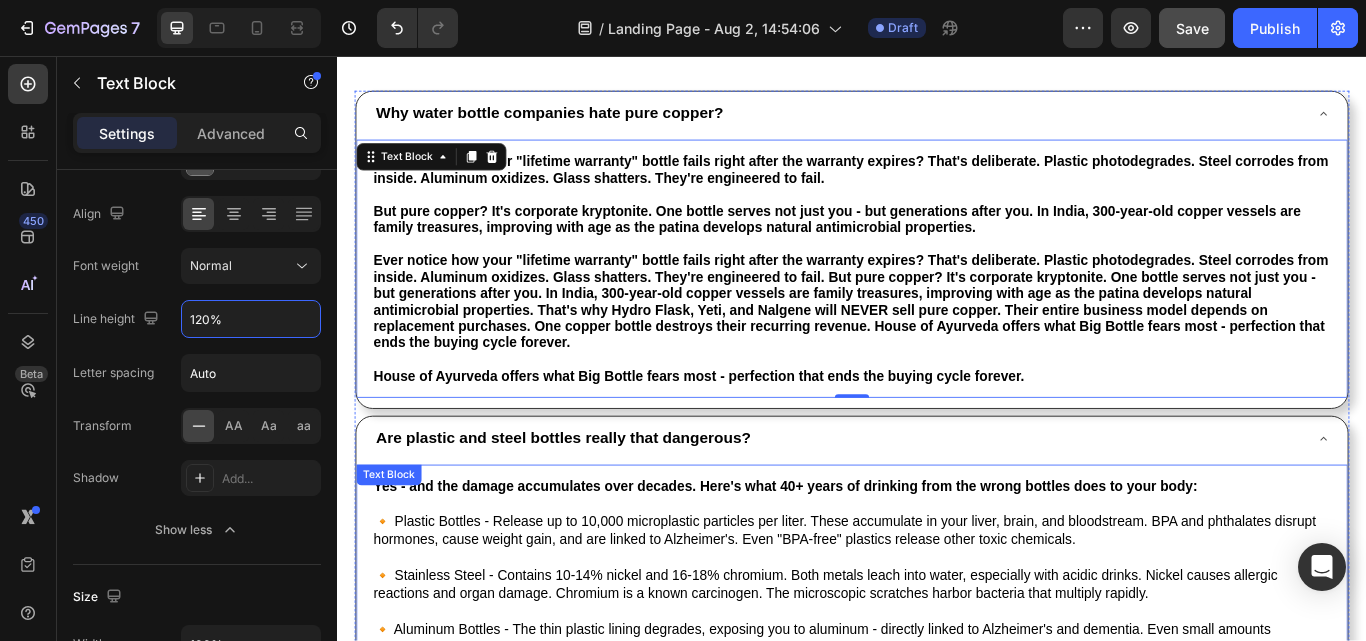 click on "🔸 Plastic Bottles - Release up to 10,000 microplastic particles per liter. These accumulate in your liver, brain, and bloodstream. BPA and phthalates disrupt hormones, cause weight gain, and are linked to Alzheimer's. Even "BPA-free" plastics release other toxic chemicals." at bounding box center (928, 610) 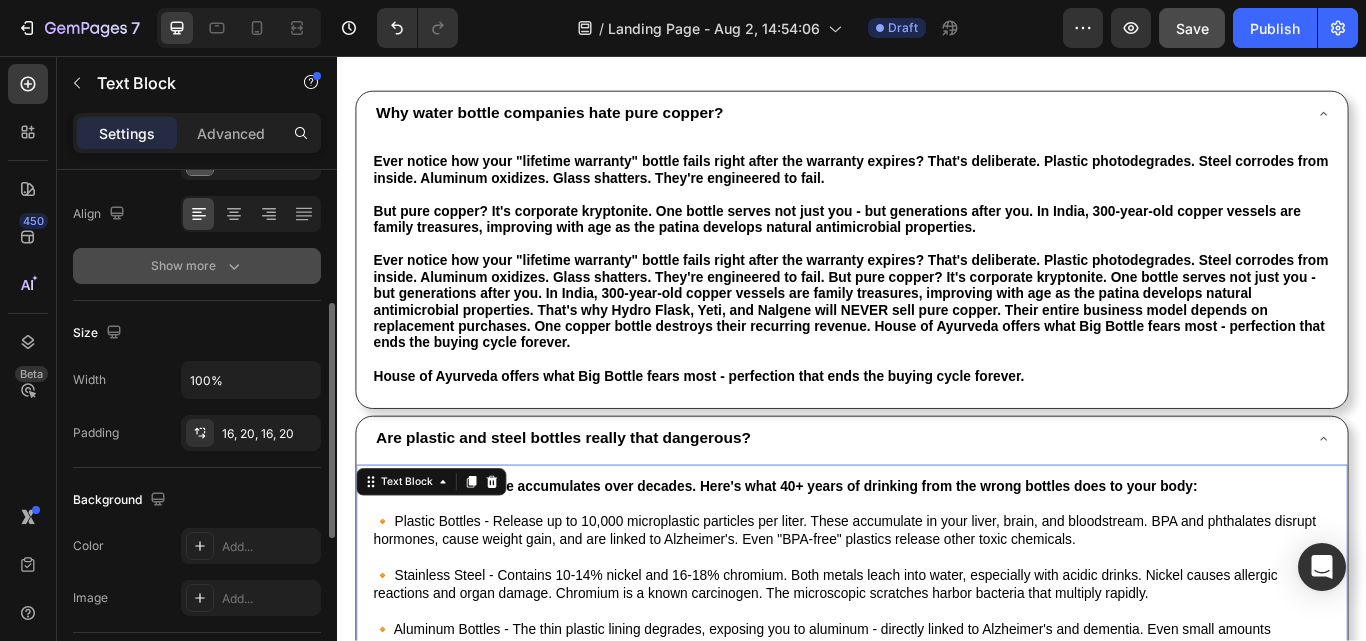 click on "Show more" at bounding box center (197, 266) 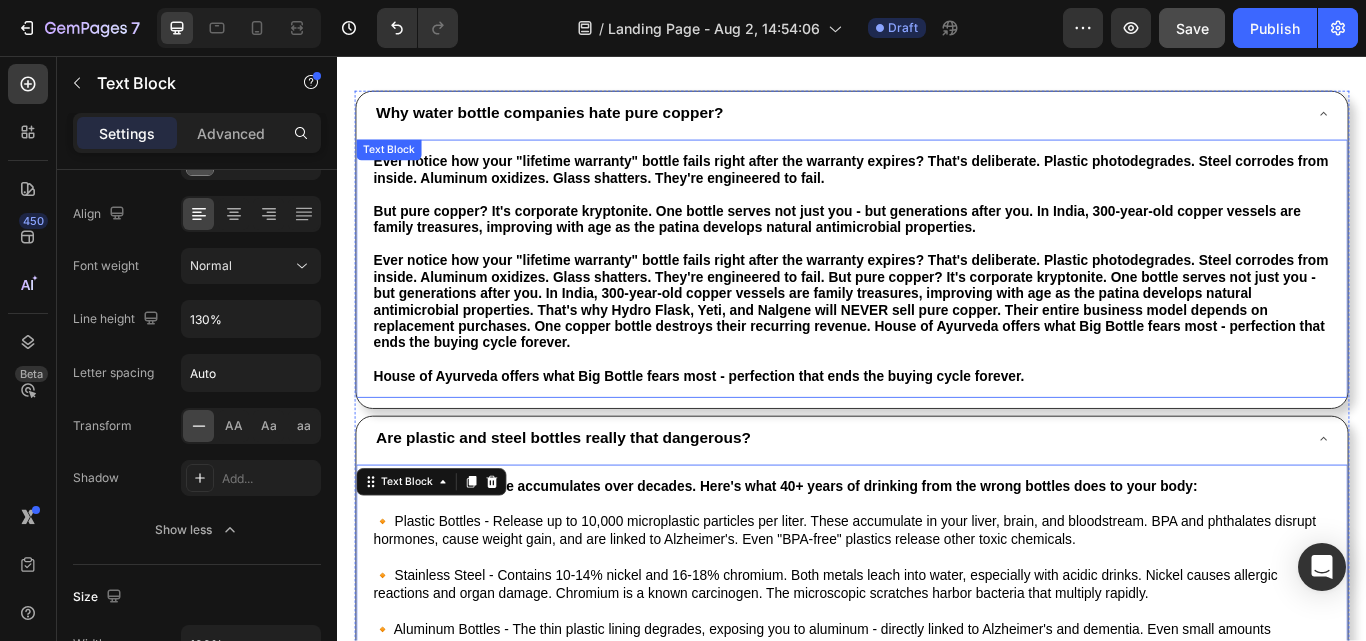 click on "That's why Hydro Flask, Yeti, and Nalgene will NEVER sell pure copper. Their entire business model depends on replacement purchases. One copper bottle destroys their recurring revenue." at bounding box center [935, 342] 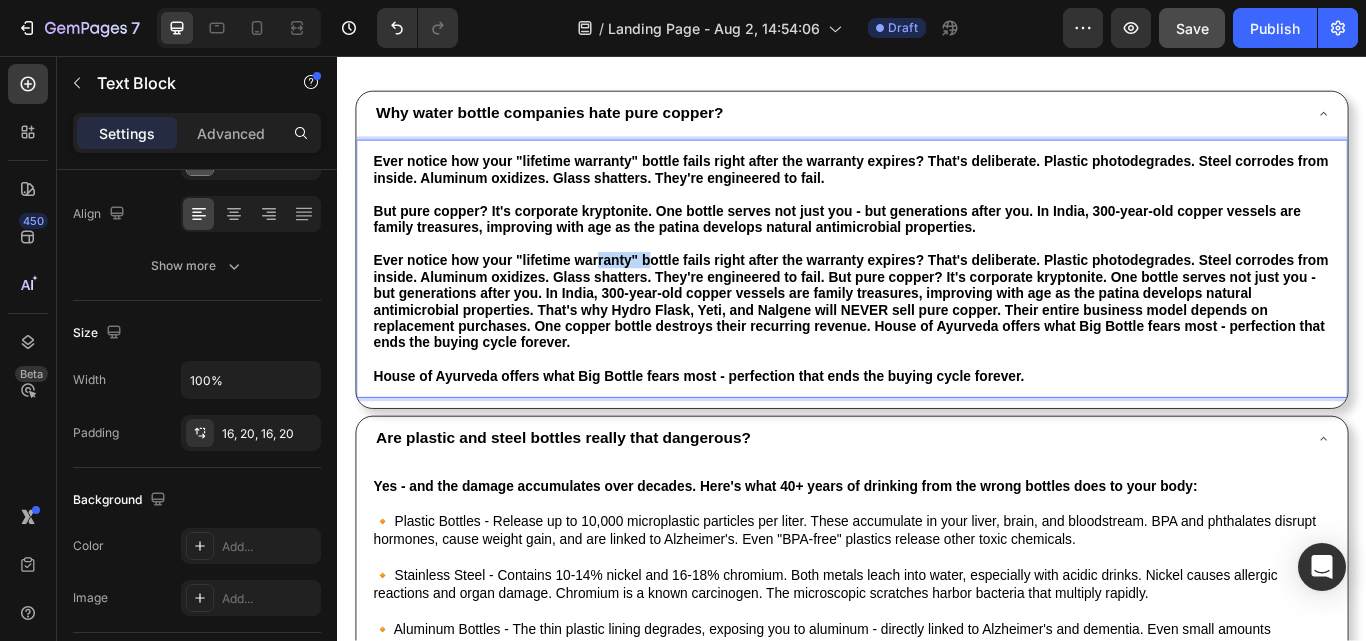 click on "That's why Hydro Flask, Yeti, and Nalgene will NEVER sell pure copper. Their entire business model depends on replacement purchases. One copper bottle destroys their recurring revenue." at bounding box center (935, 342) 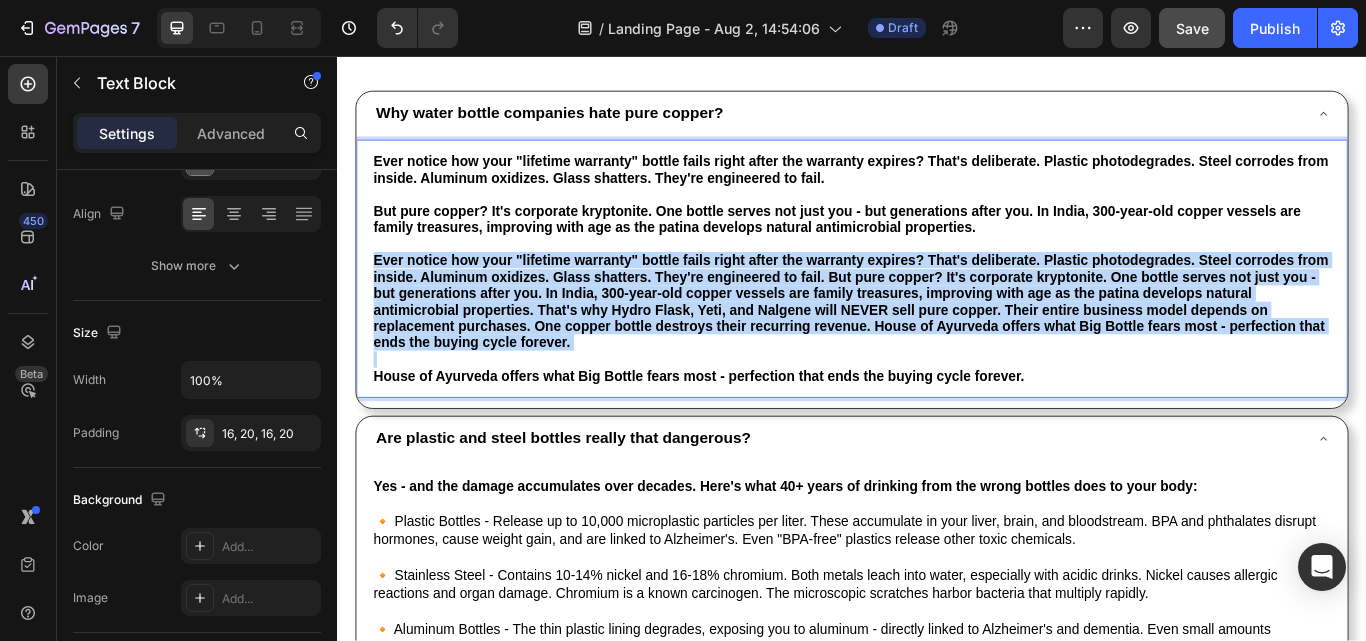 click on "That's why Hydro Flask, Yeti, and Nalgene will NEVER sell pure copper. Their entire business model depends on replacement purchases. One copper bottle destroys their recurring revenue." at bounding box center (935, 342) 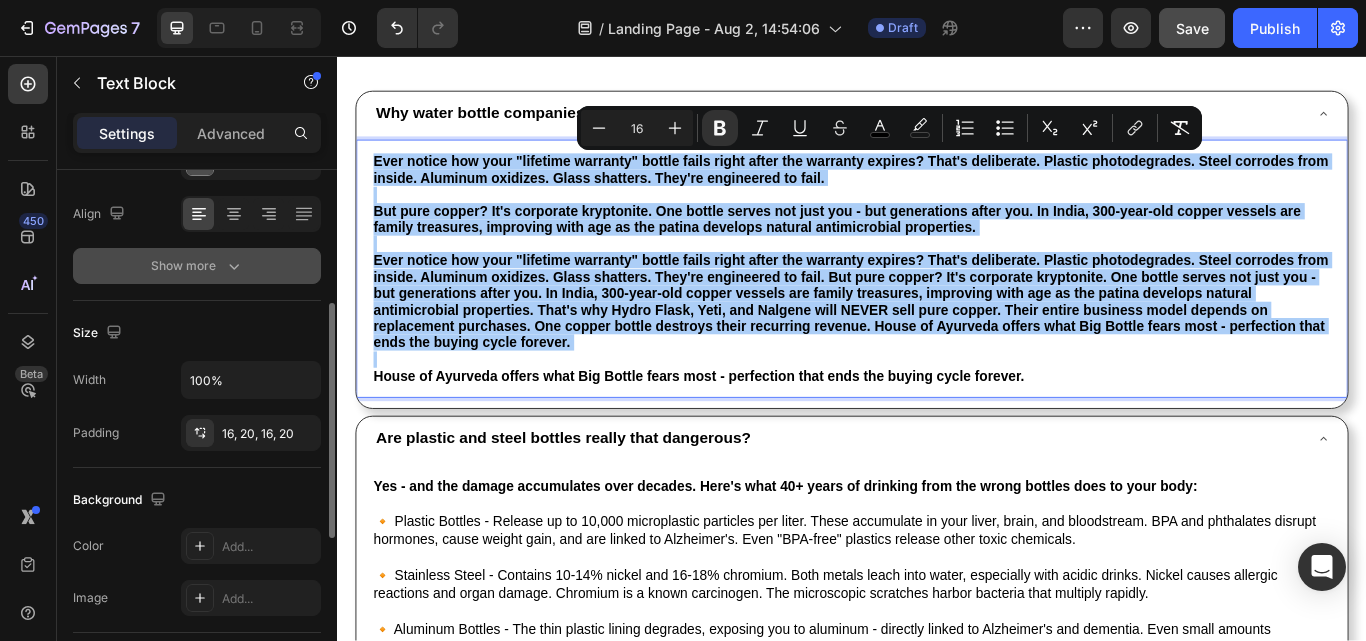 click on "Show more" at bounding box center [197, 266] 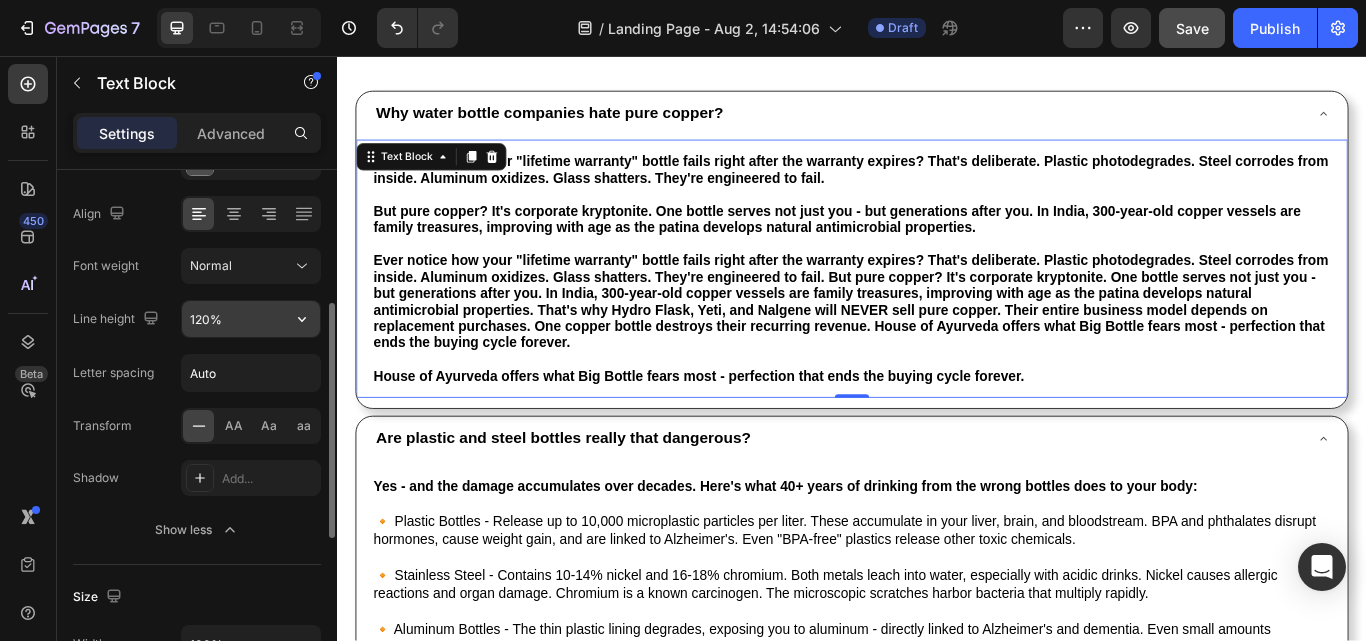 click on "120%" at bounding box center [251, 319] 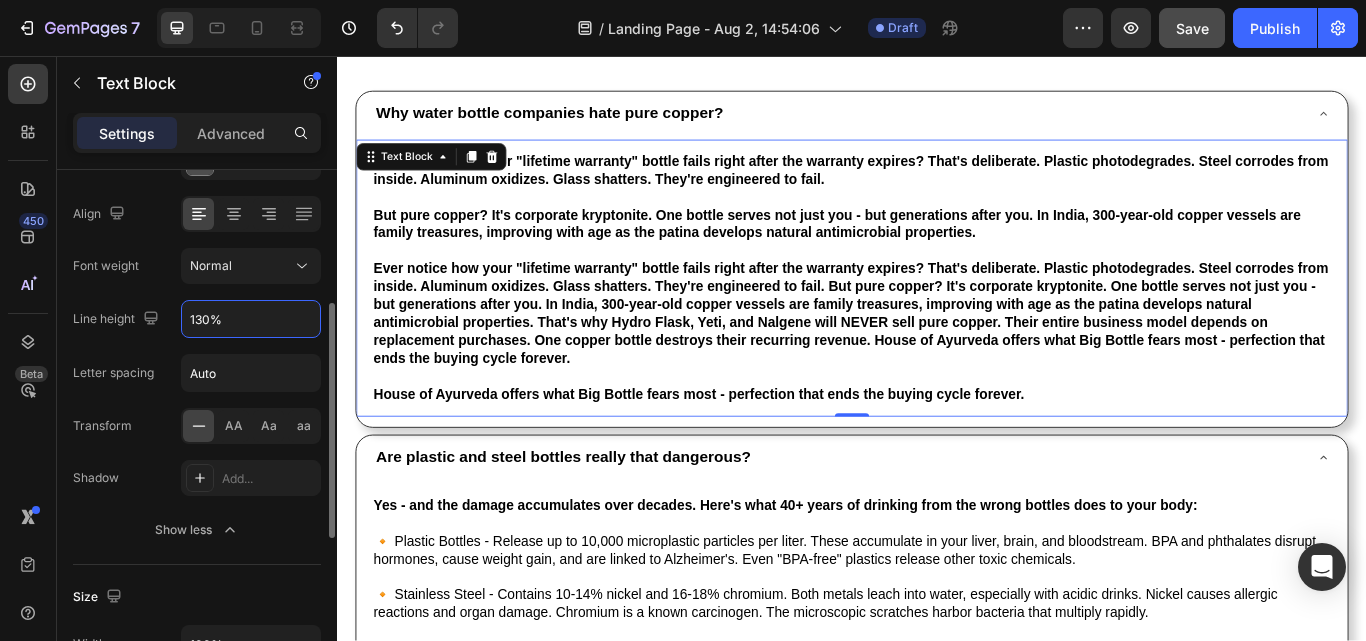 type on "130%" 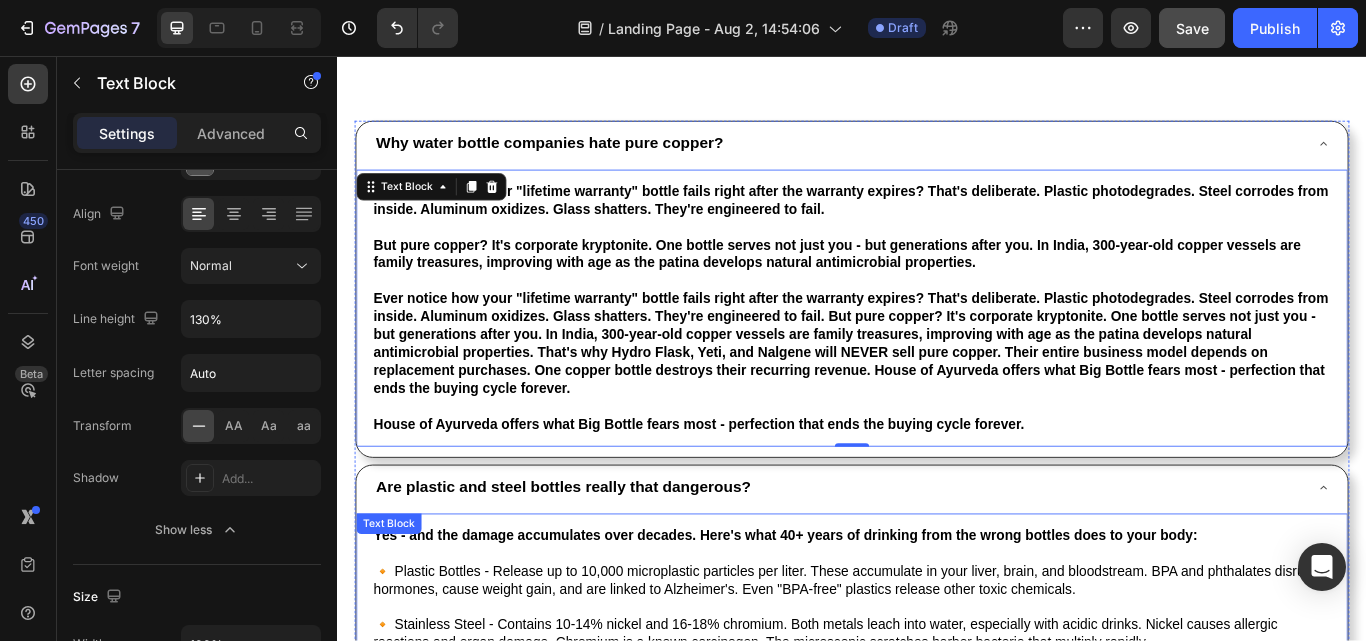 scroll, scrollTop: 4091, scrollLeft: 0, axis: vertical 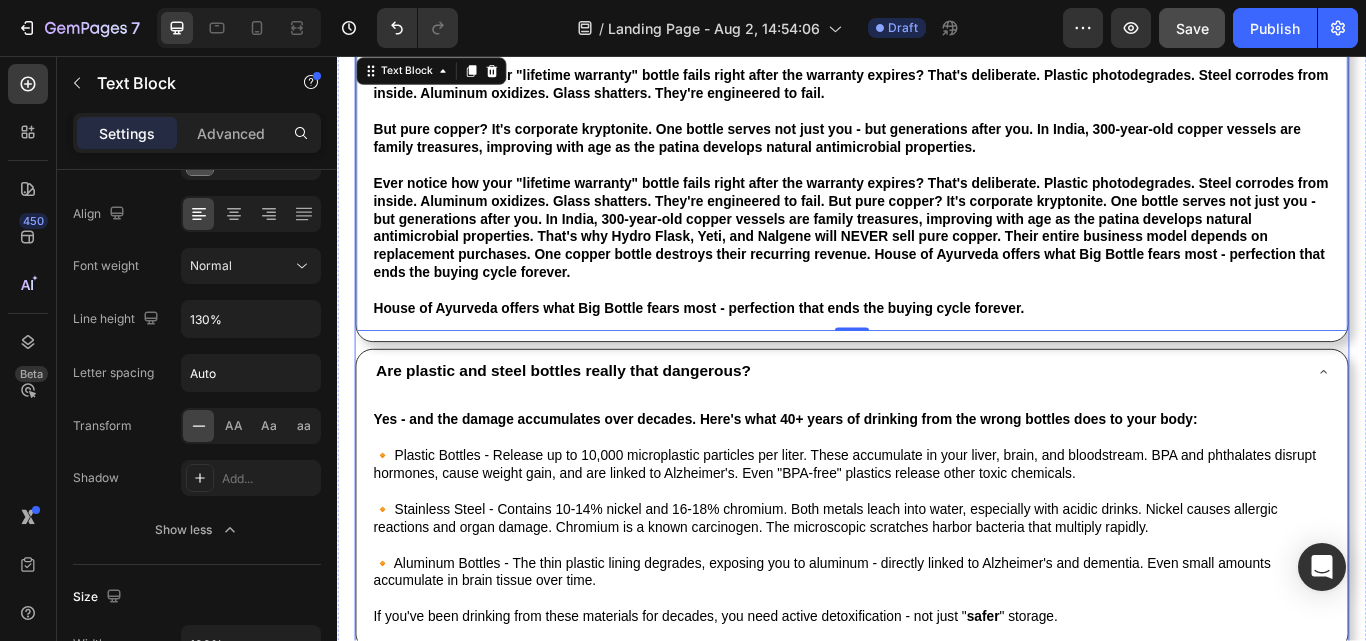 click on "Why water bottle companies hate pure copper? Ever notice how your "lifetime warranty" bottle fails right after the warranty expires? That's deliberate. Plastic photodegrades. Steel corrodes from inside. Aluminum oxidizes. Glass shatters. They're engineered to fail. But pure copper? It's corporate kryptonite. One bottle serves not just you - but generations after you. In India, 300-year-old copper vessels are family treasures, improving with age as the patina develops natural antimicrobial properties. That's why Hydro Flask, Yeti, and Nalgene will NEVER sell pure copper. Their entire business model depends on replacement purchases. One copper bottle destroys their recurring revenue. House of Ayurveda offers what Big Bottle fears most - perfection that ends the buying cycle forever. Text Block   0
Are plastic and steel bottles really that dangerous? Yes - and the damage accumulates over decades. Here's what 40+ years of drinking from the wrong bottles does to your body: safer" at bounding box center [937, 404] 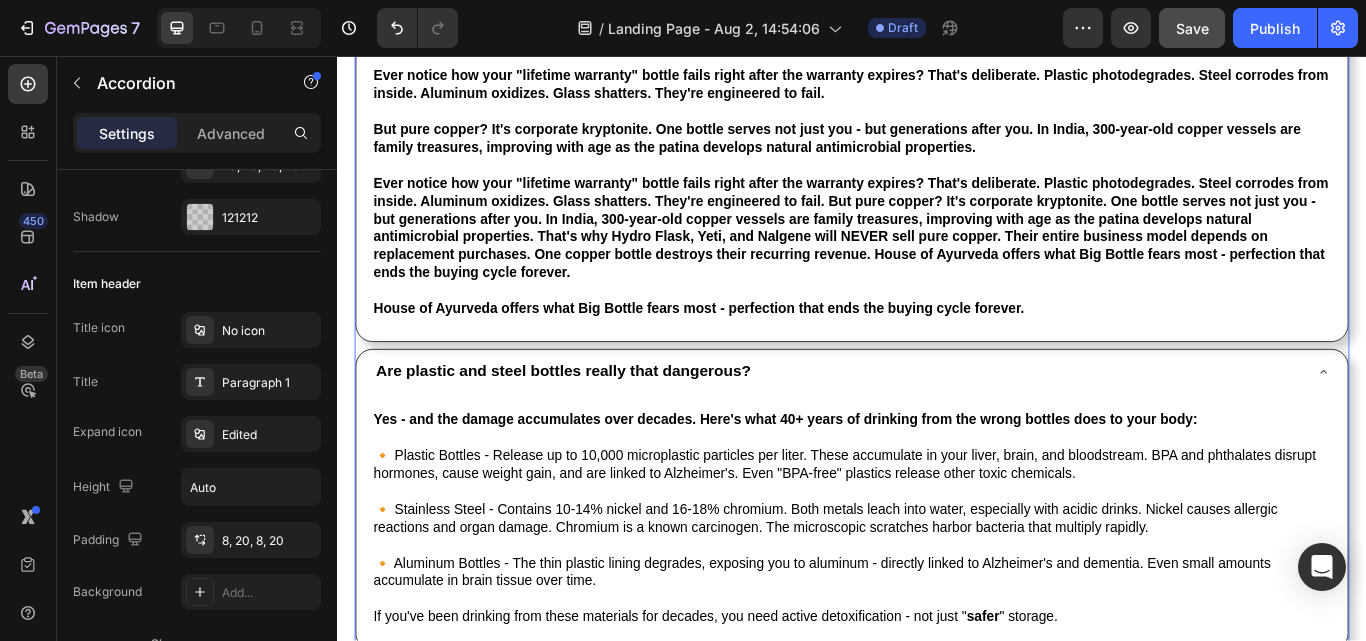 scroll, scrollTop: 0, scrollLeft: 0, axis: both 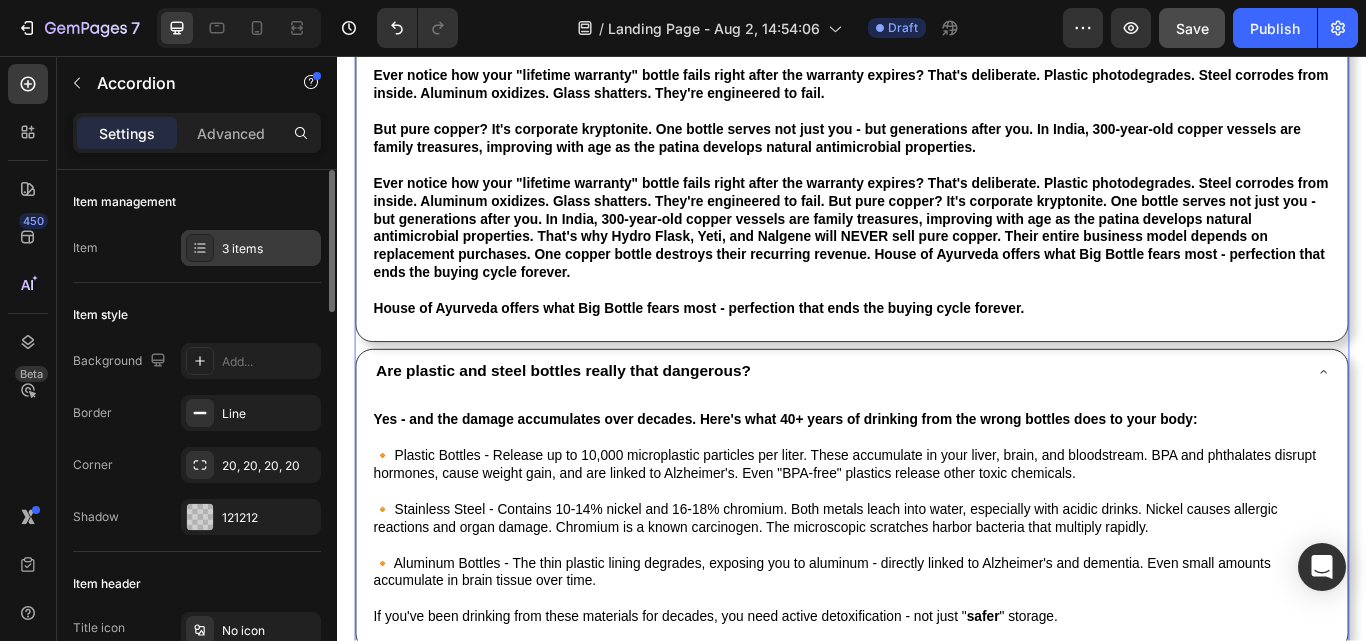 click on "3 items" at bounding box center (251, 248) 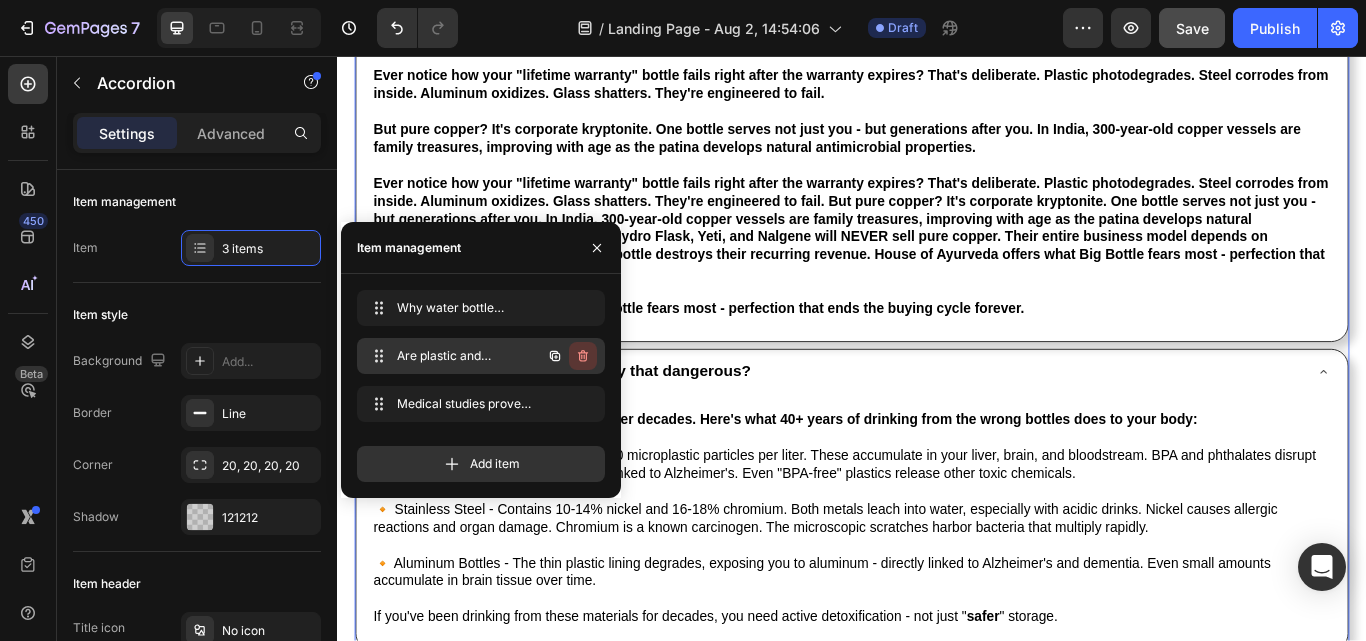 click 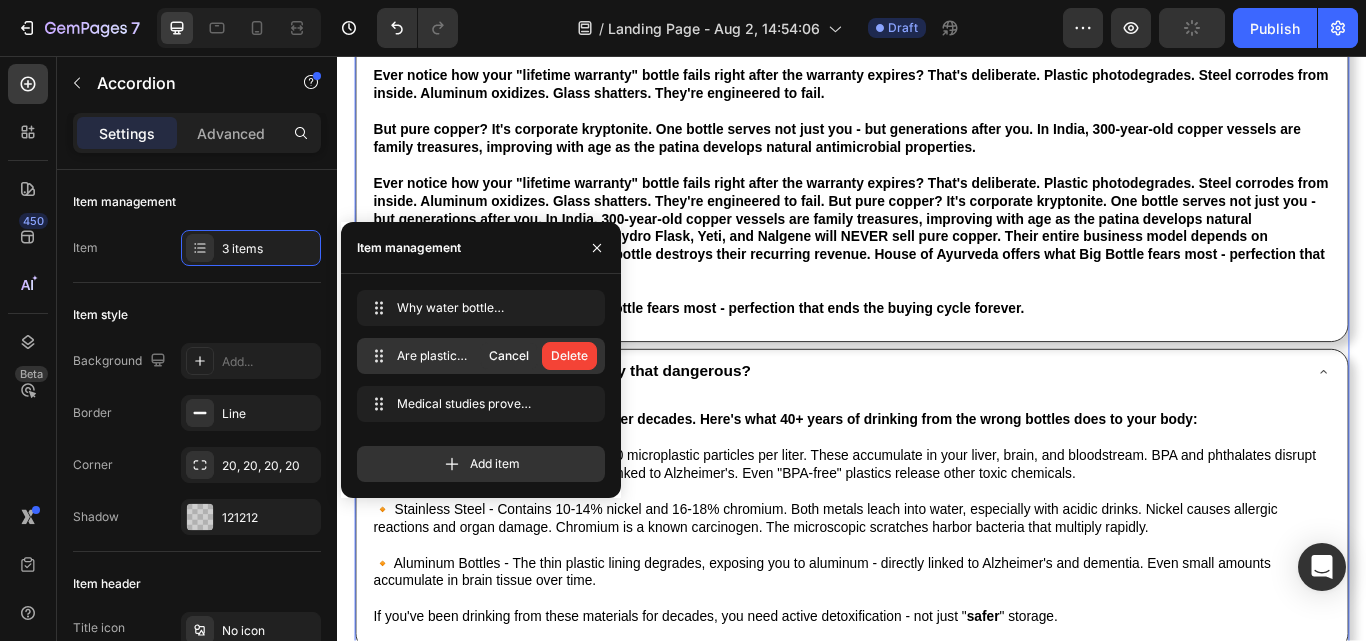 click on "Delete" at bounding box center [569, 356] 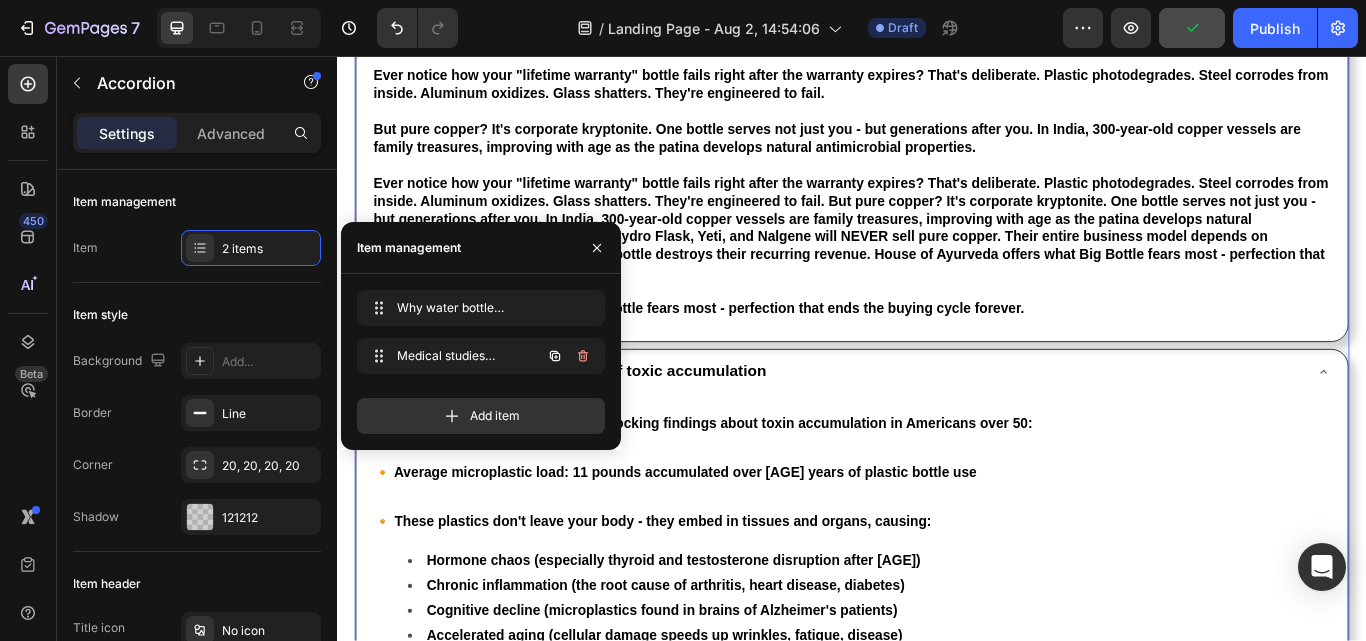 click 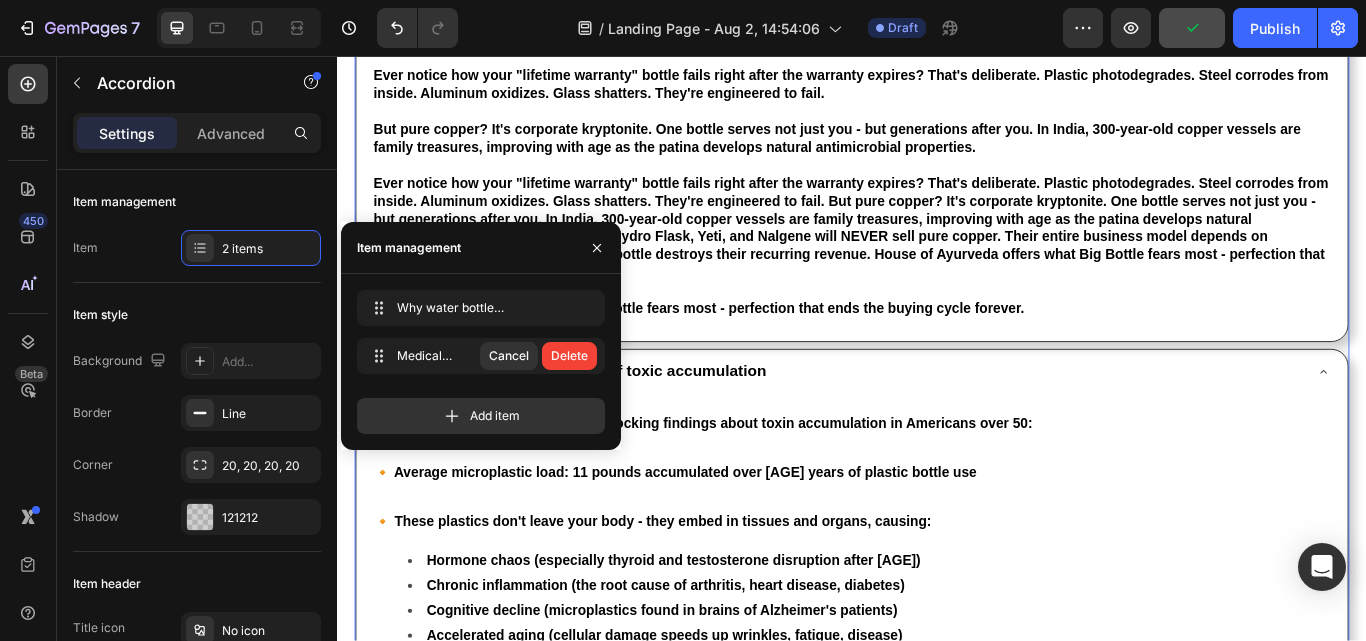 click on "Delete" at bounding box center [569, 356] 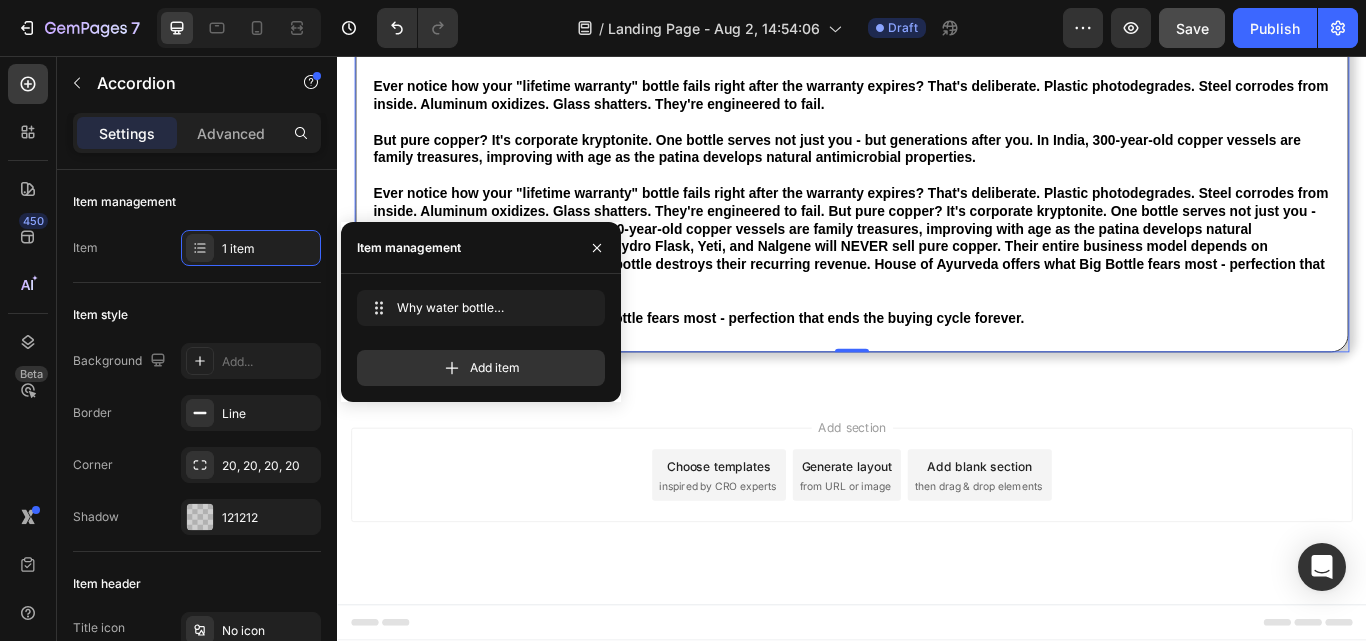scroll, scrollTop: 3996, scrollLeft: 0, axis: vertical 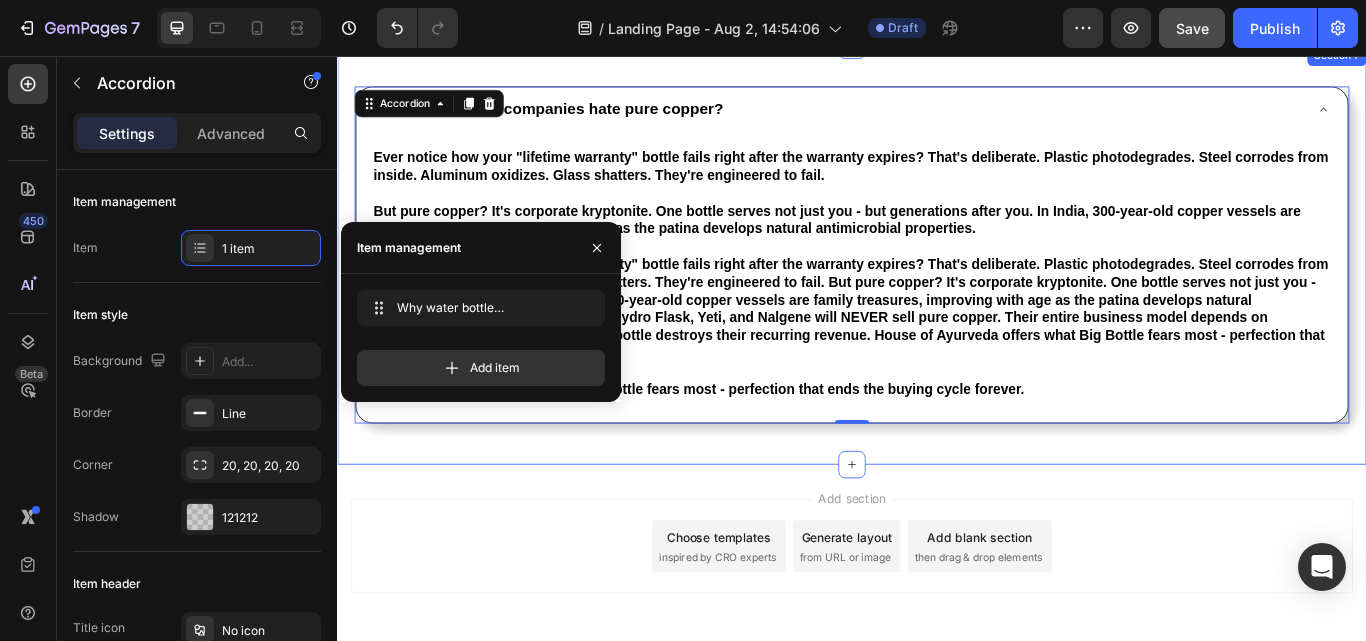 click on "Why water bottle companies hate pure copper? Ever notice how your "lifetime warranty" bottle fails right after the warranty expires? That's deliberate. Plastic photodegrades. Steel corrodes from inside. Aluminum oxidizes. Glass shatters. They're engineered to fail. But pure copper? It's corporate kryptonite. One bottle serves not just you - but generations after you. In India, 300-year-old copper vessels are family treasures, improving with age as the patina develops natural antimicrobial properties. That's why Hydro Flask, Yeti, and Nalgene will NEVER sell pure copper. Their entire business model depends on replacement purchases. One copper bottle destroys their recurring revenue. House of Ayurveda offers what Big Bottle fears most - perfection that ends the buying cycle forever. Text Block Accordion   0 Row Section 7" at bounding box center (937, 288) 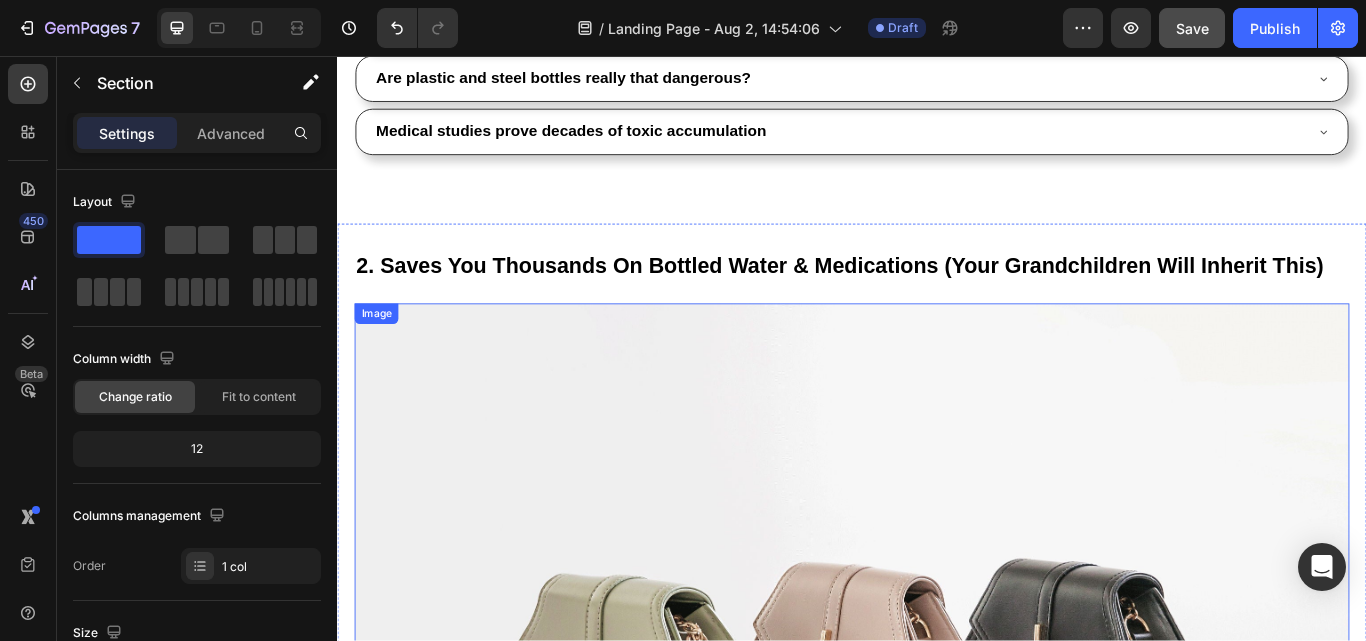 scroll, scrollTop: 2452, scrollLeft: 0, axis: vertical 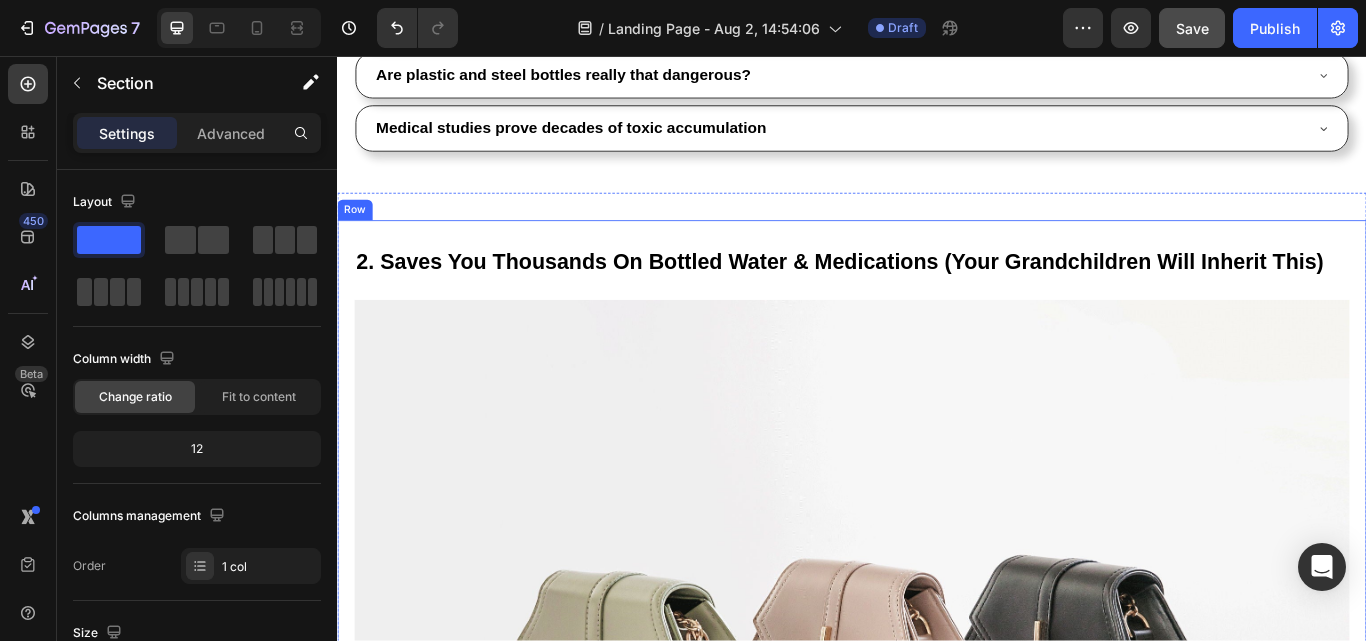 click on "2. Saves You Thousands On Bottled Water & Medications (Your Grandchildren Will Inherit This) Heading Image According to  NIH research , Americans over 50 spend an average of  $480 yearly on bottled water  - poisoning themselves with microplastics. Add the  $2,400+ yearly on medications  that copper water helps reduce, and you're bleeding money for worse health.   So you're left with two choices - keep draining your retirement on plastic bottles and pills, or invest once in something your great-grandchildren will treasure...   Pure copper is  eternal . Unlike any other material, it never degrades, never breaks, never fails. We have customers using 100-year-old family copper vessels - working better than the day they were made.   P.S.  Yes, pure copper costs more initially - but when one bottle outlasts 1,000 disposables and helps reduce your medication dependency, it becomes  priceless . Text Block Row" at bounding box center [937, 908] 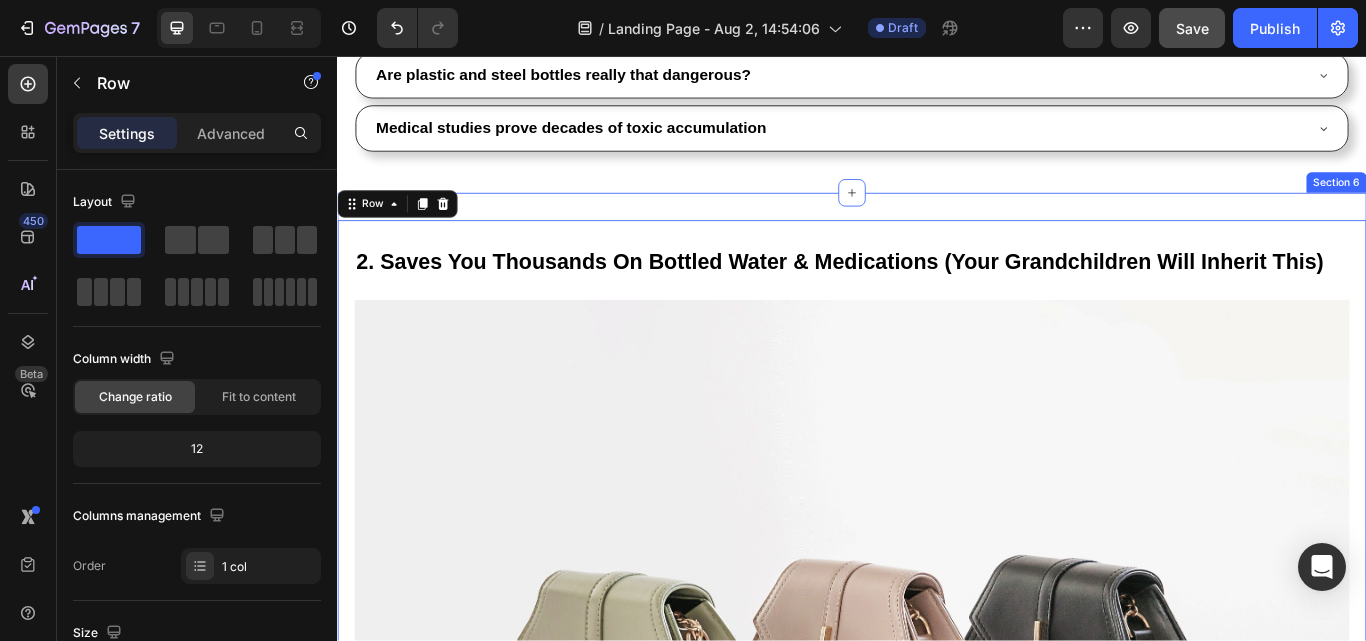 click on "2. Saves You Thousands On Bottled Water & Medications (Your Grandchildren Will Inherit This) Heading Image According to  NIH research , Americans over 50 spend an average of  $480 yearly on bottled water  - poisoning themselves with microplastics. Add the  $2,400+ yearly on medications  that copper water helps reduce, and you're bleeding money for worse health.   So you're left with two choices - keep draining your retirement on plastic bottles and pills, or invest once in something your great-grandchildren will treasure...   Pure copper is  eternal . Unlike any other material, it never degrades, never breaks, never fails. We have customers using 100-year-old family copper vessels - working better than the day they were made.   P.S.  Yes, pure copper costs more initially - but when one bottle outlasts 1,000 disposables and helps reduce your medication dependency, it becomes  priceless . Text Block Row   0 Section 6" at bounding box center (937, 908) 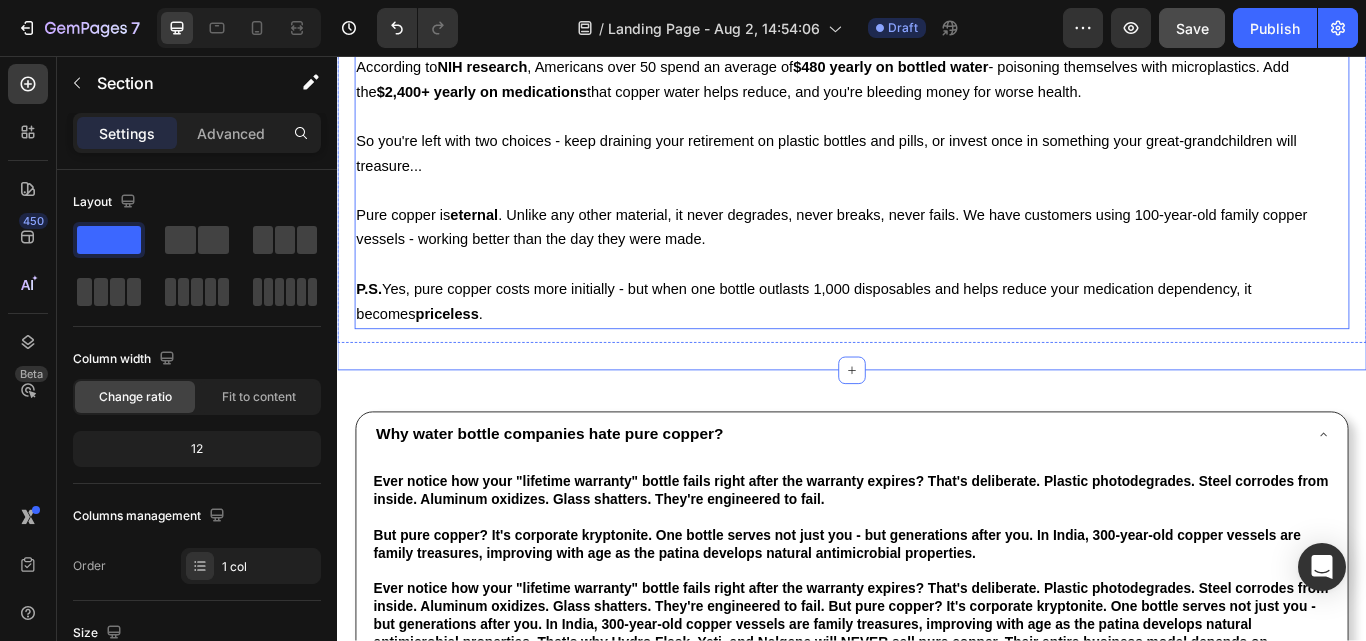 scroll, scrollTop: 3752, scrollLeft: 0, axis: vertical 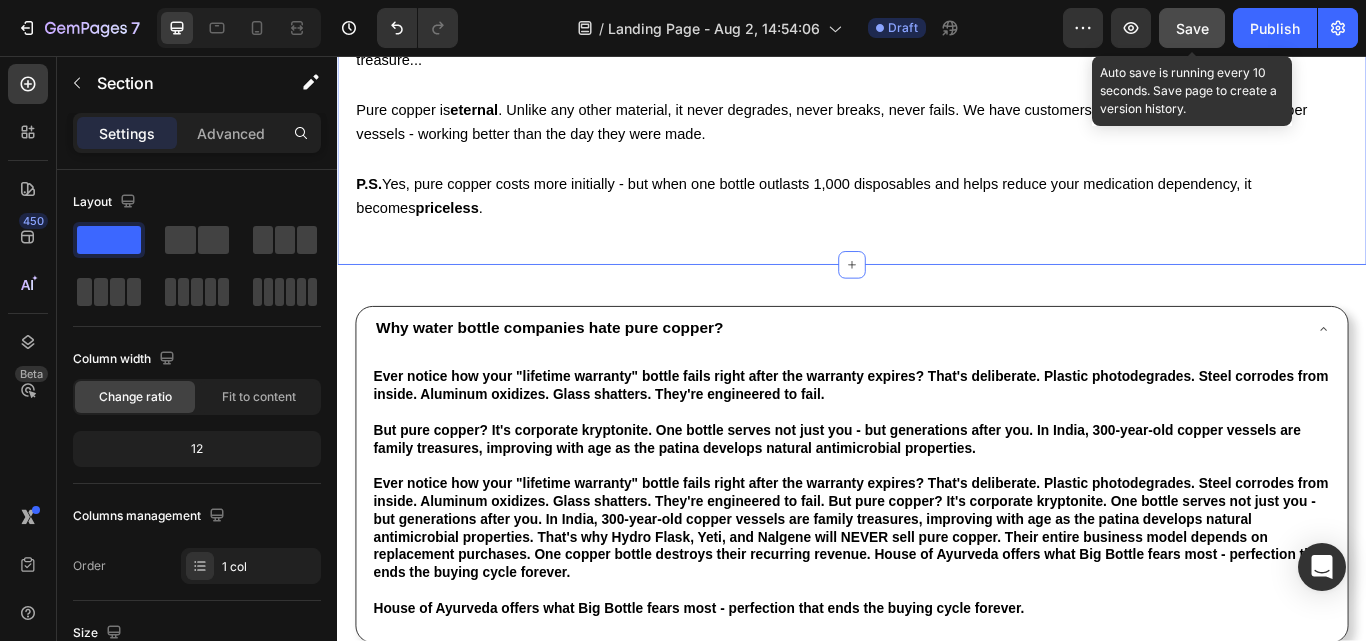 click on "Save" at bounding box center (1192, 28) 